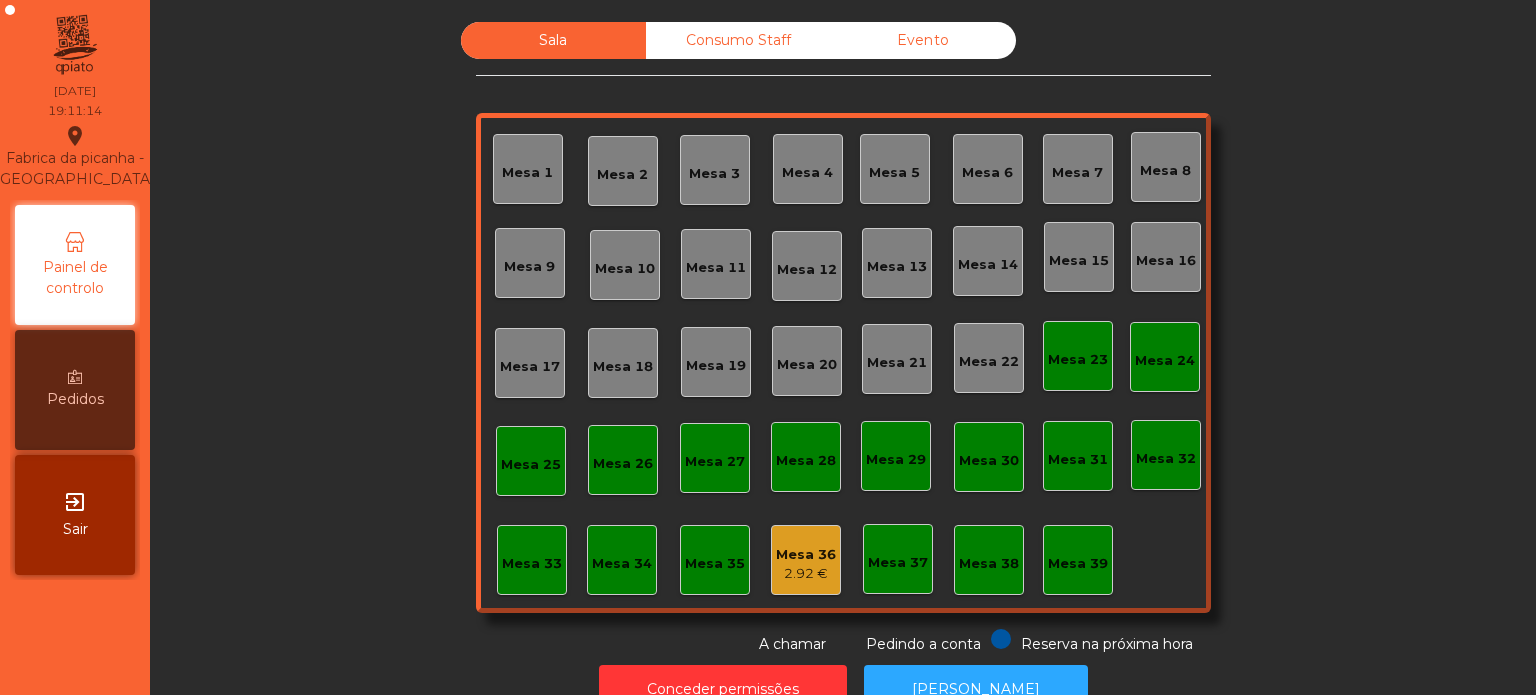 scroll, scrollTop: 0, scrollLeft: 0, axis: both 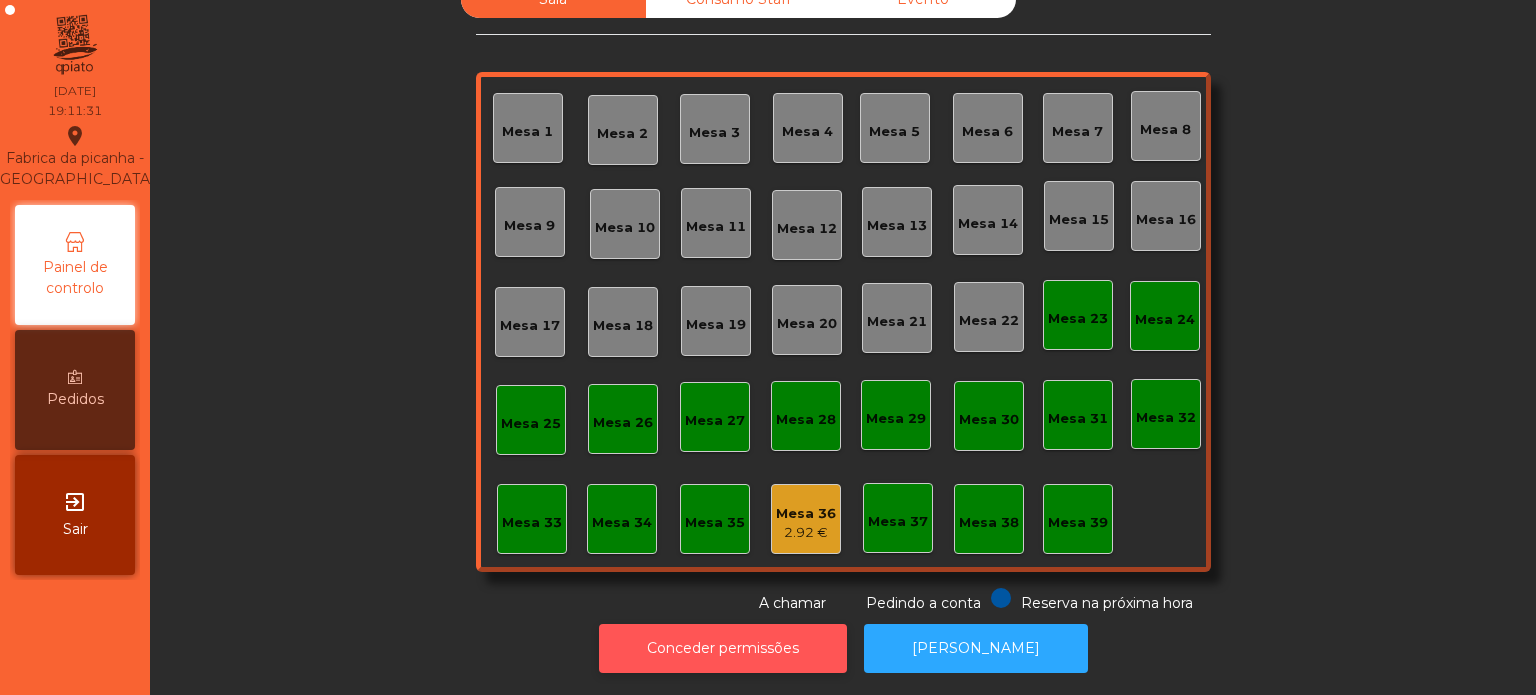 click on "Conceder permissões" 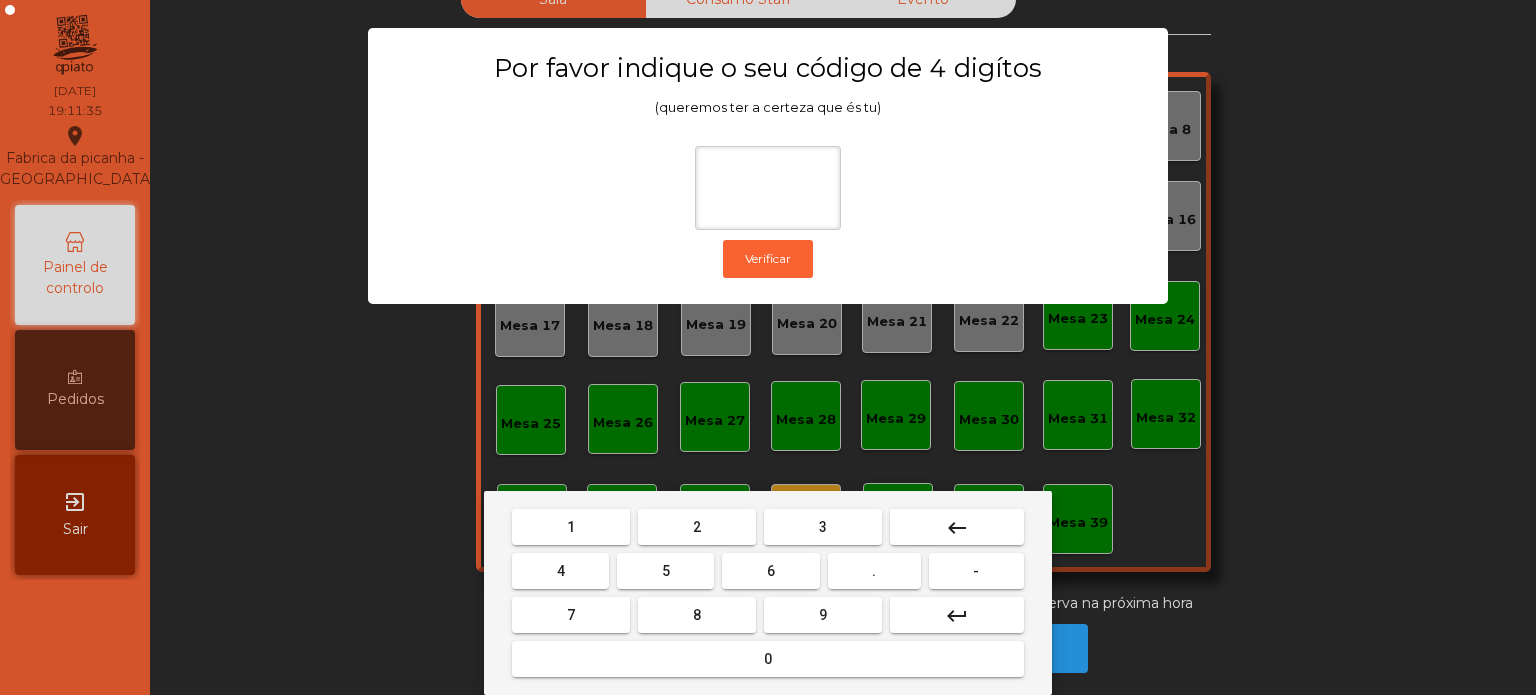 click on "2" at bounding box center [697, 527] 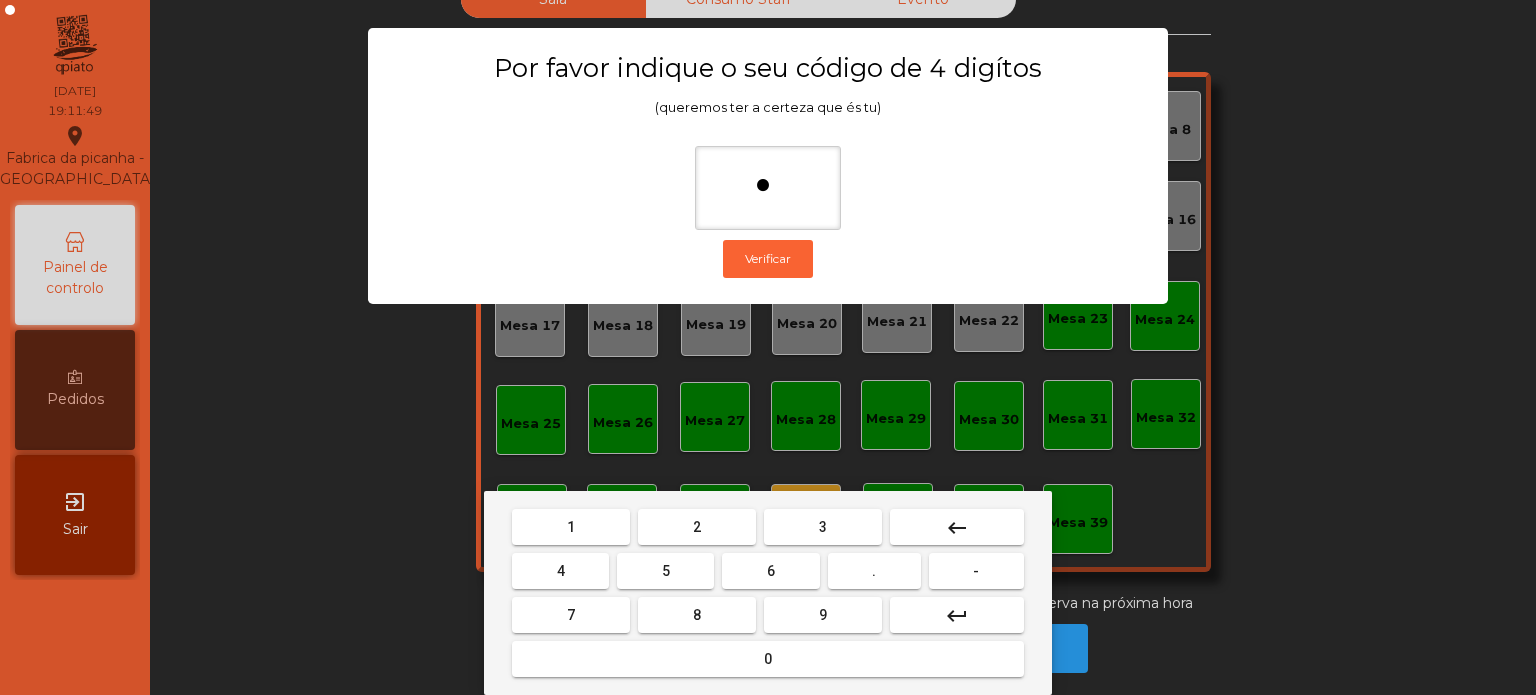 click on "keyboard_backspace" at bounding box center [957, 528] 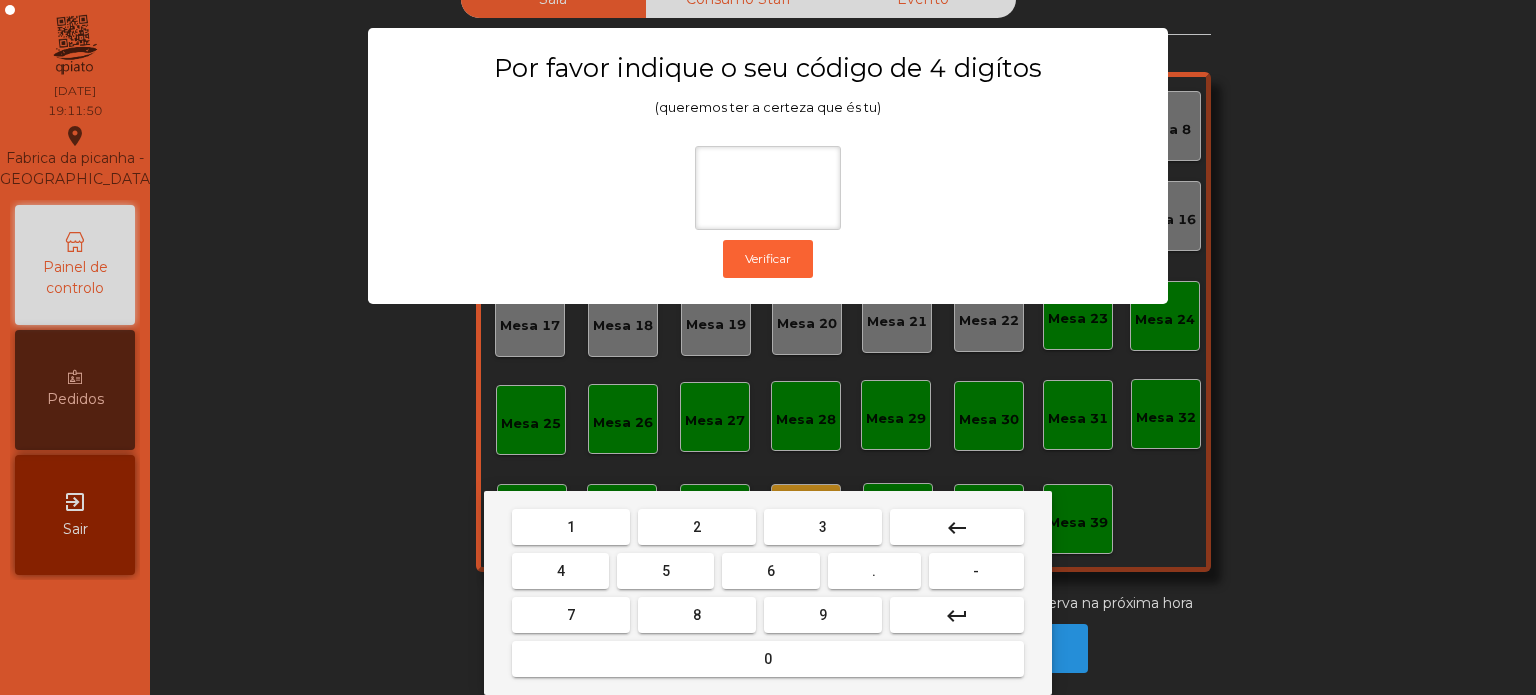 click on "1" at bounding box center [571, 527] 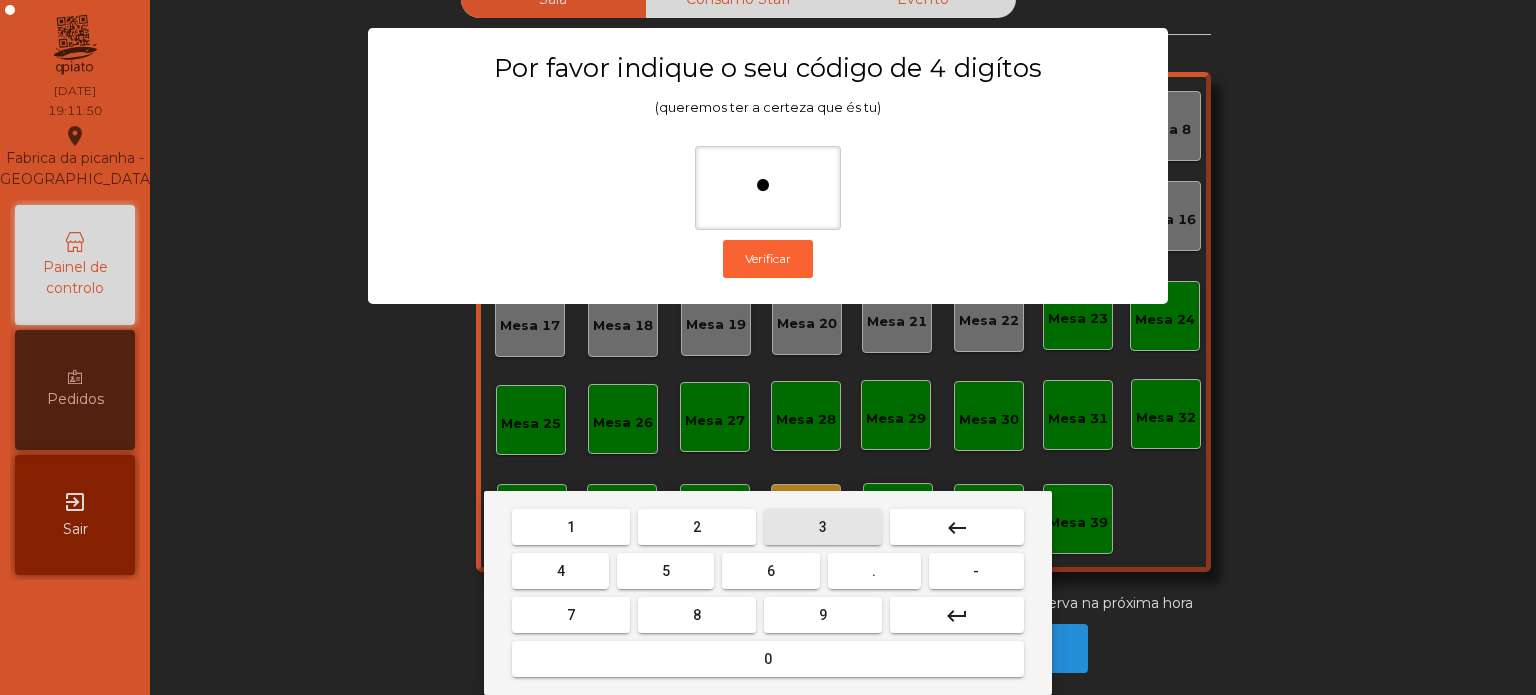 click on "3" at bounding box center (823, 527) 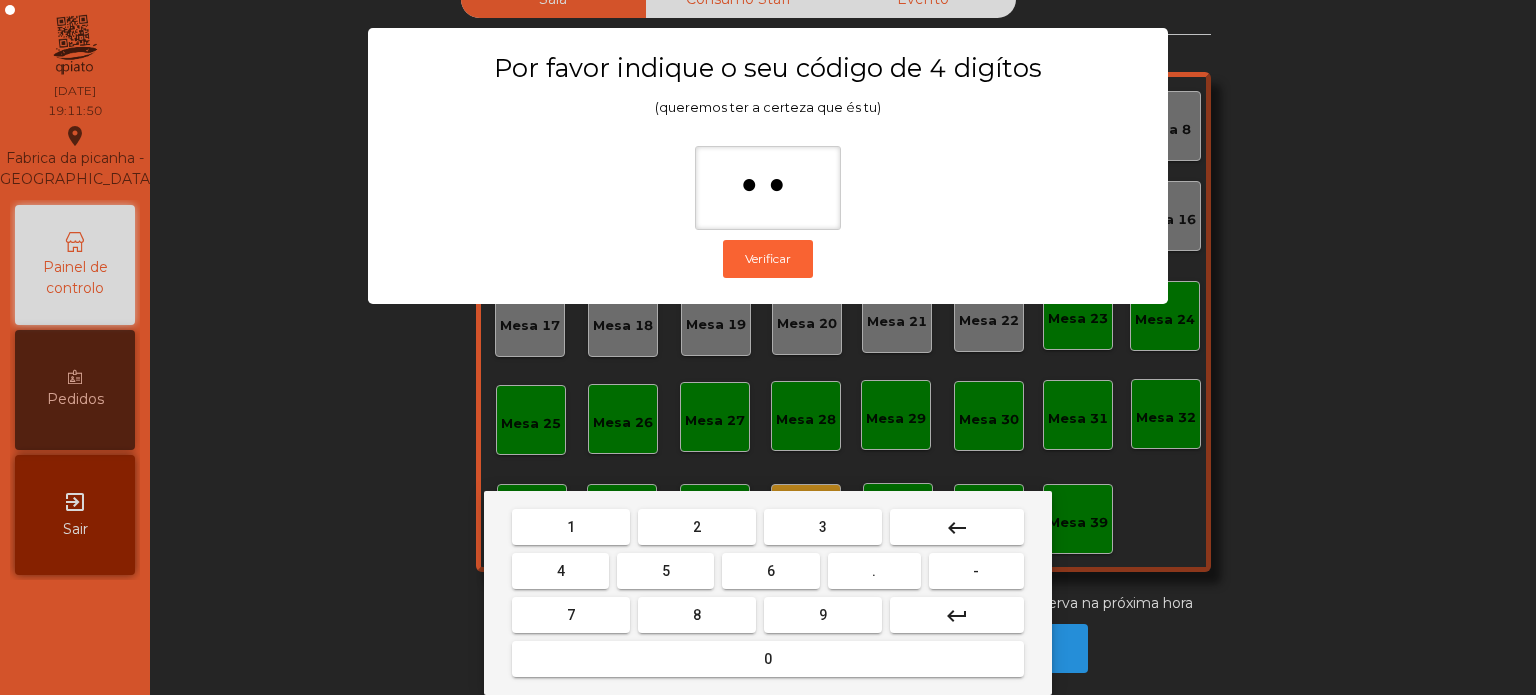click on "5" at bounding box center (665, 571) 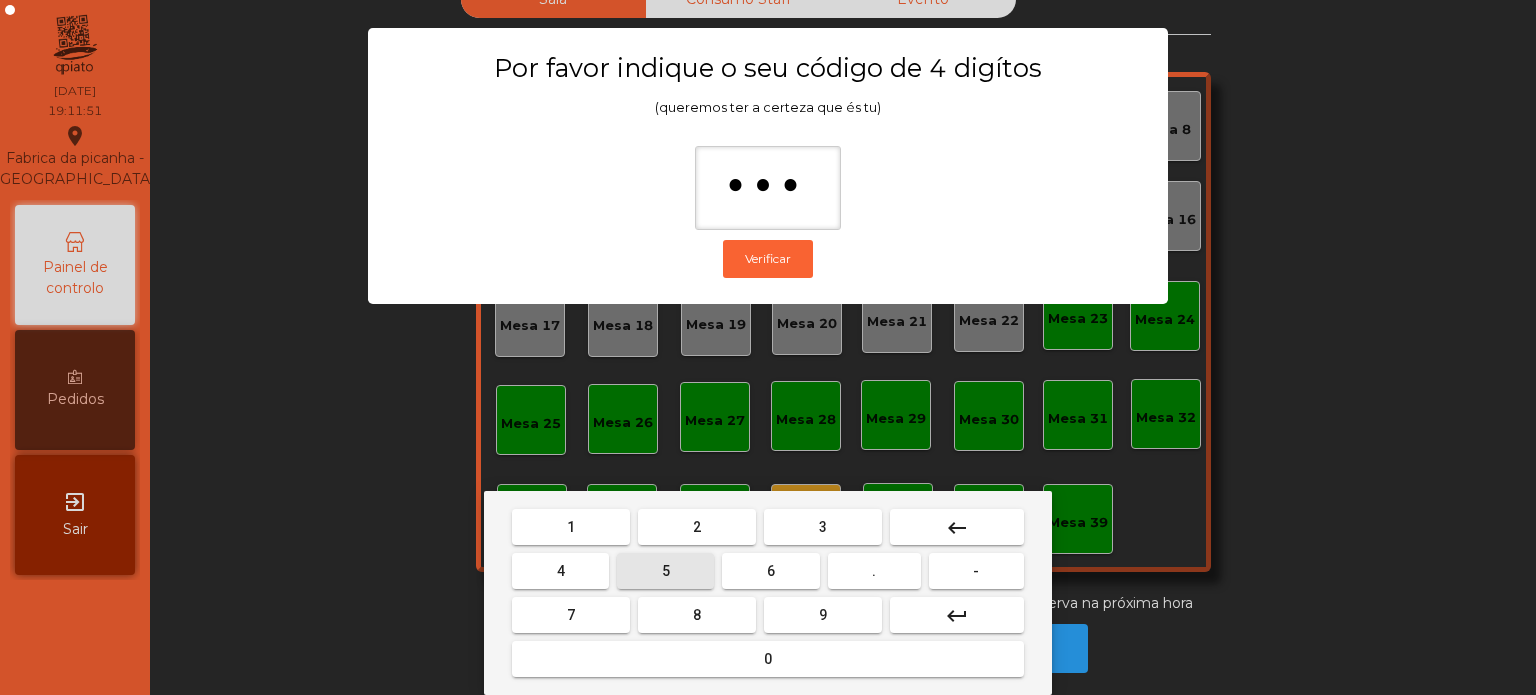 click on "0" at bounding box center [768, 659] 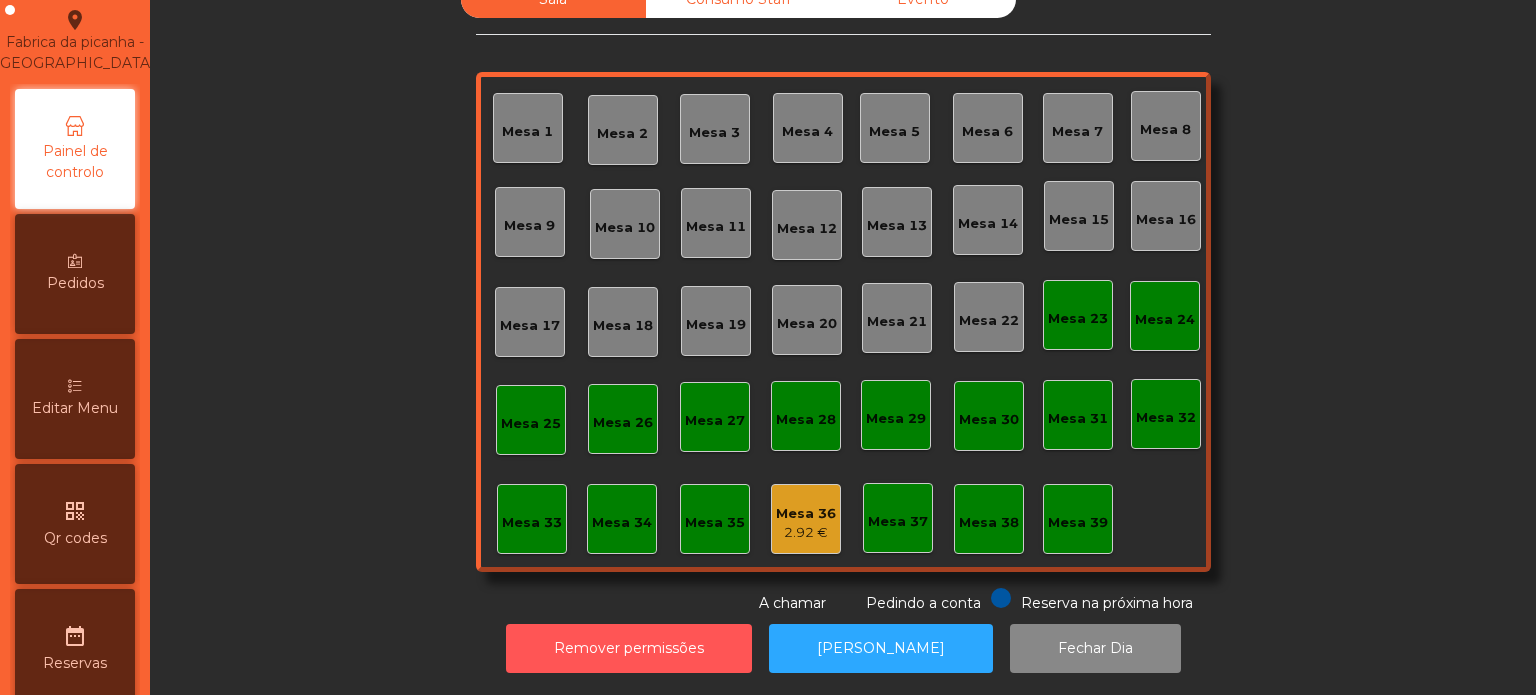 scroll, scrollTop: 136, scrollLeft: 0, axis: vertical 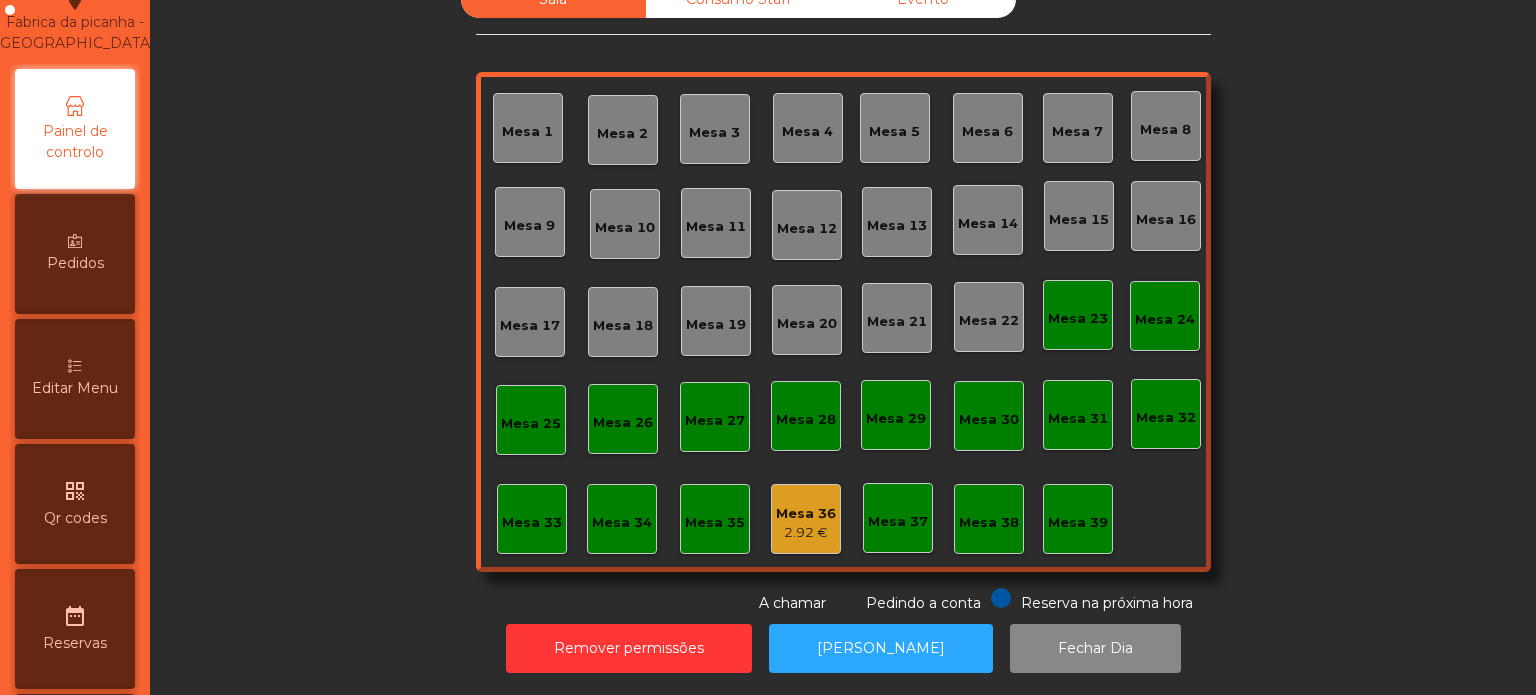 click on "Editar Menu" at bounding box center [75, 388] 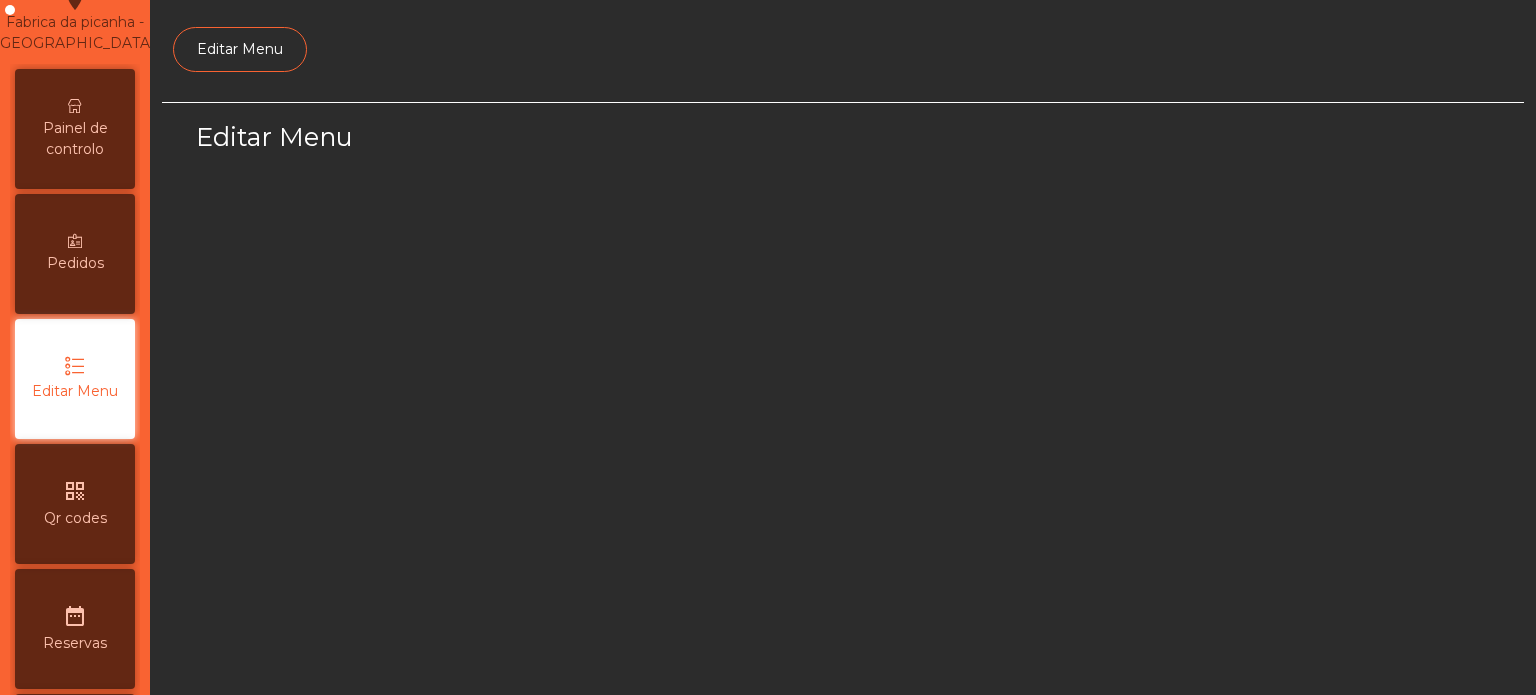scroll, scrollTop: 0, scrollLeft: 0, axis: both 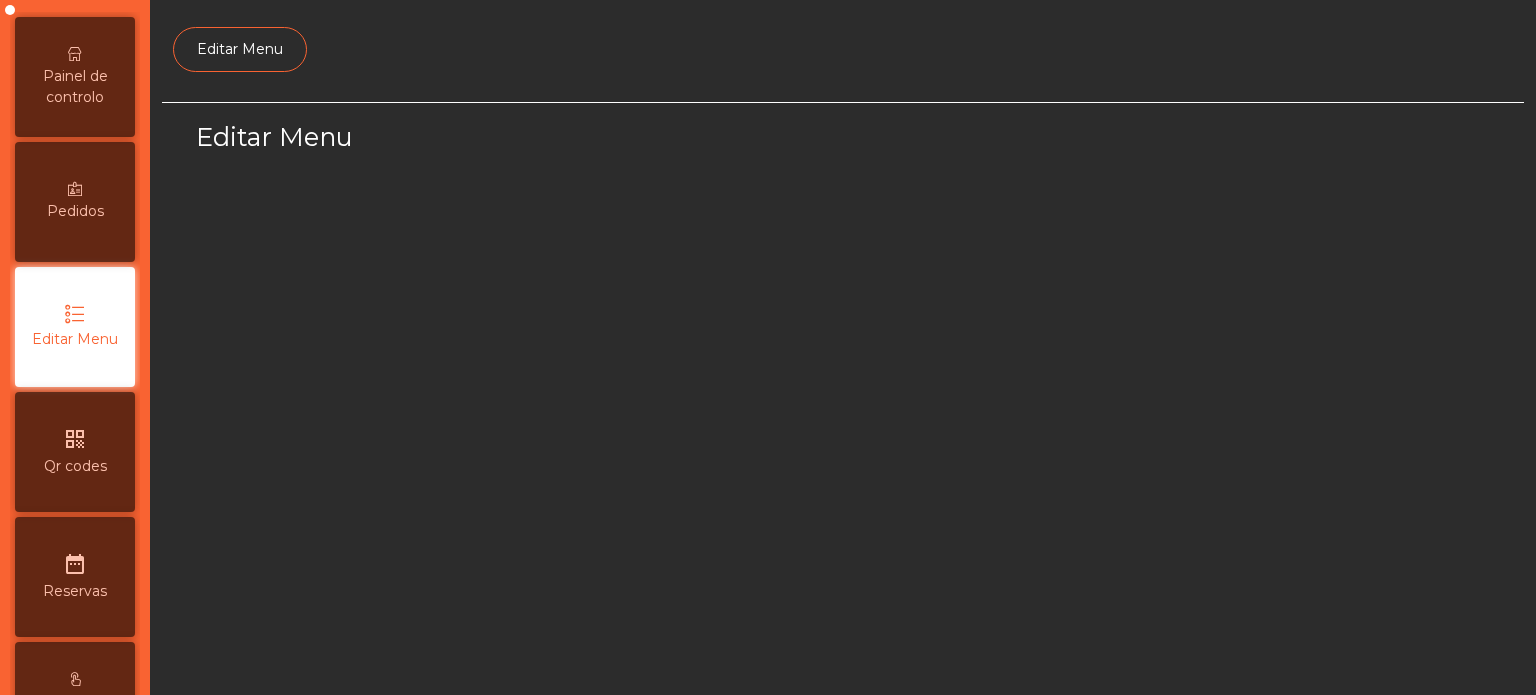 select on "*" 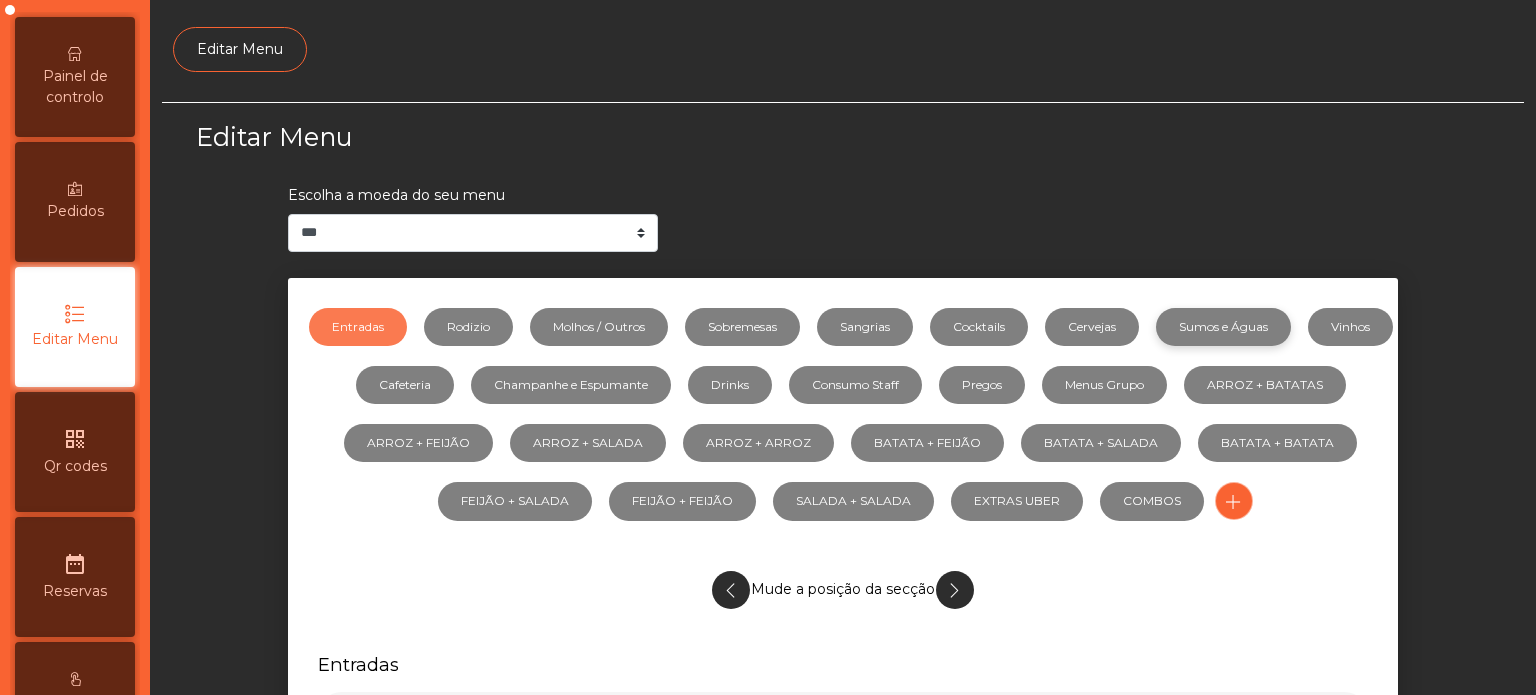 click on "Sumos e Águas" at bounding box center [1223, 327] 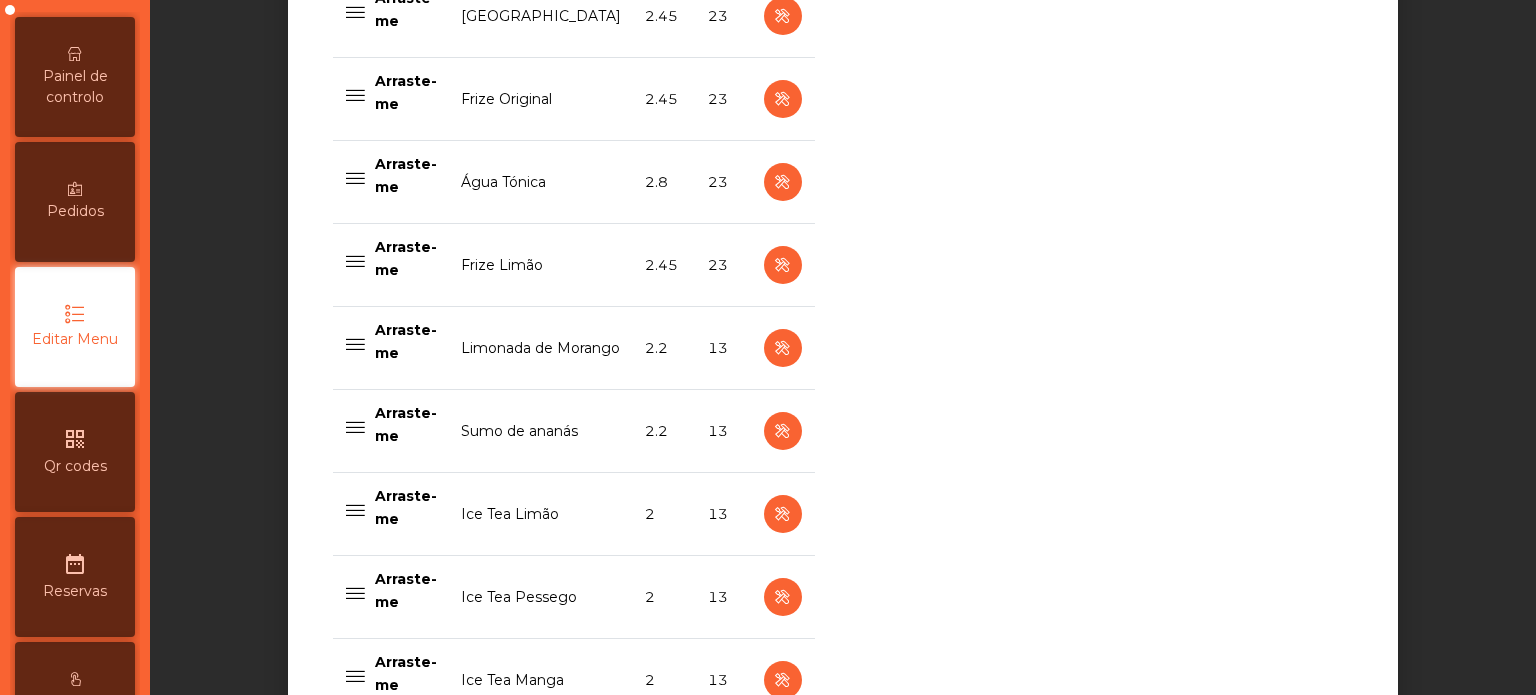 scroll, scrollTop: 1836, scrollLeft: 0, axis: vertical 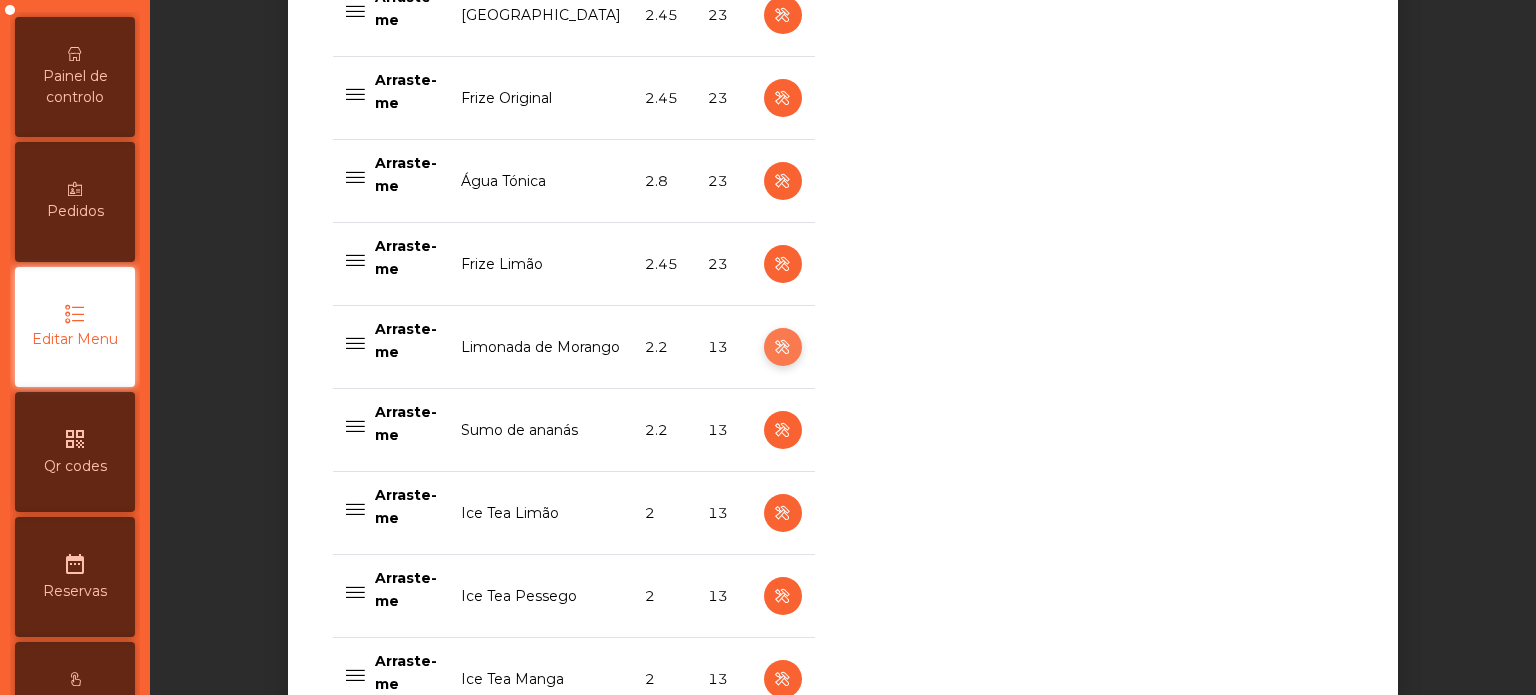 click at bounding box center [782, 347] 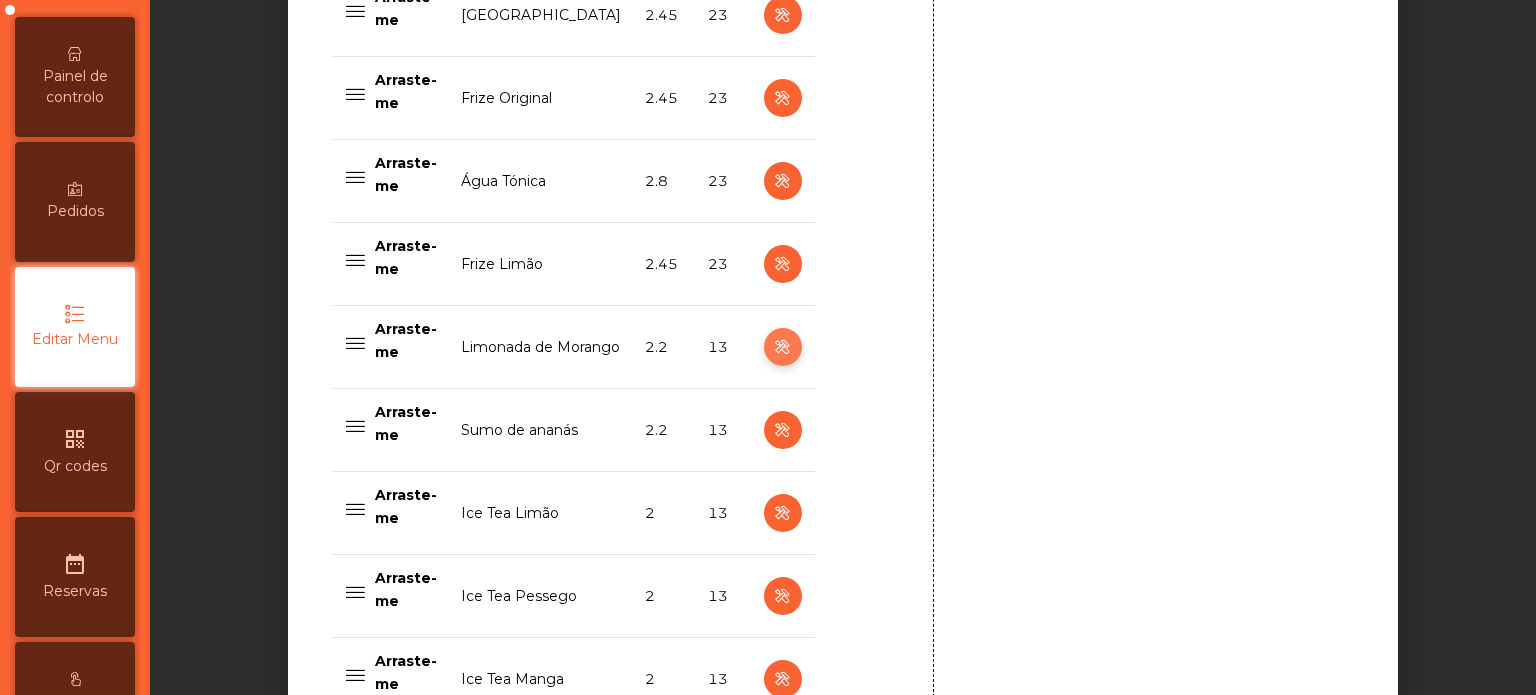 click at bounding box center (782, 347) 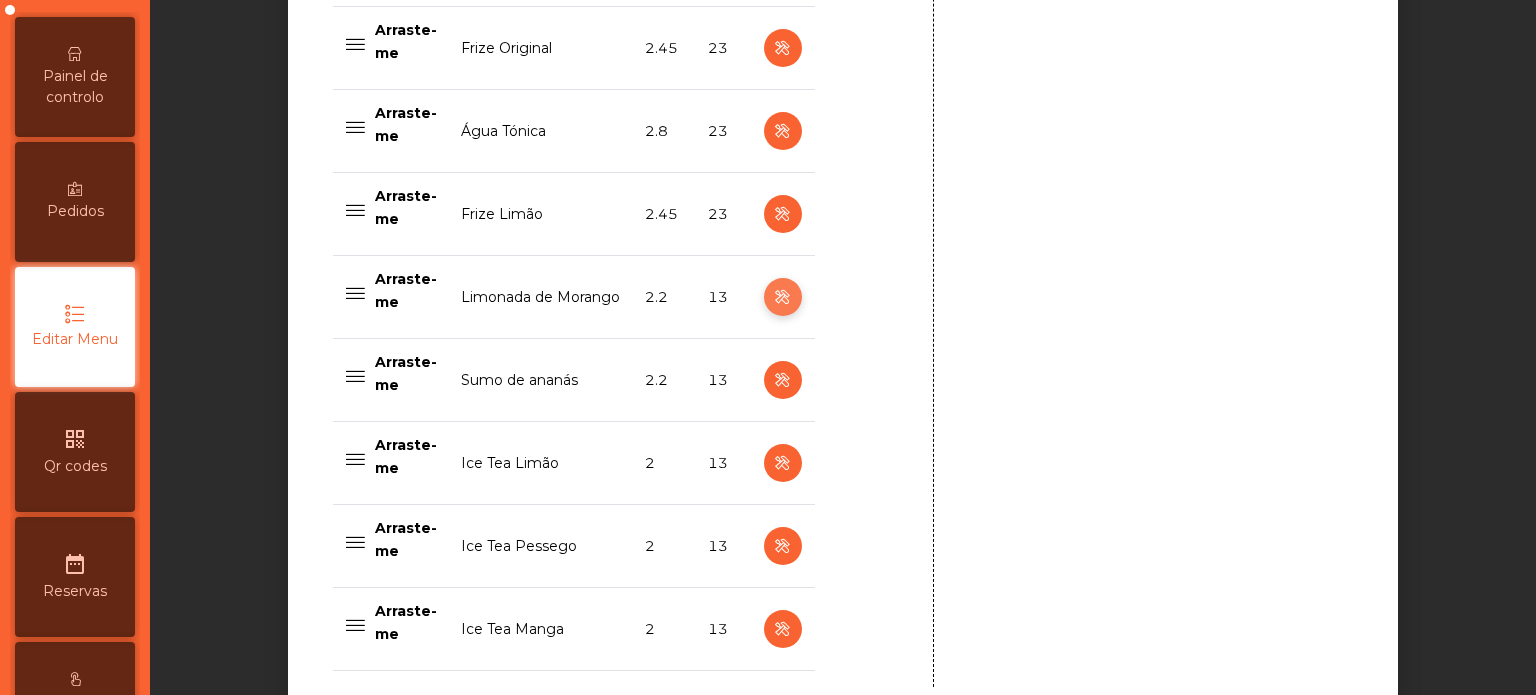scroll, scrollTop: 1901, scrollLeft: 0, axis: vertical 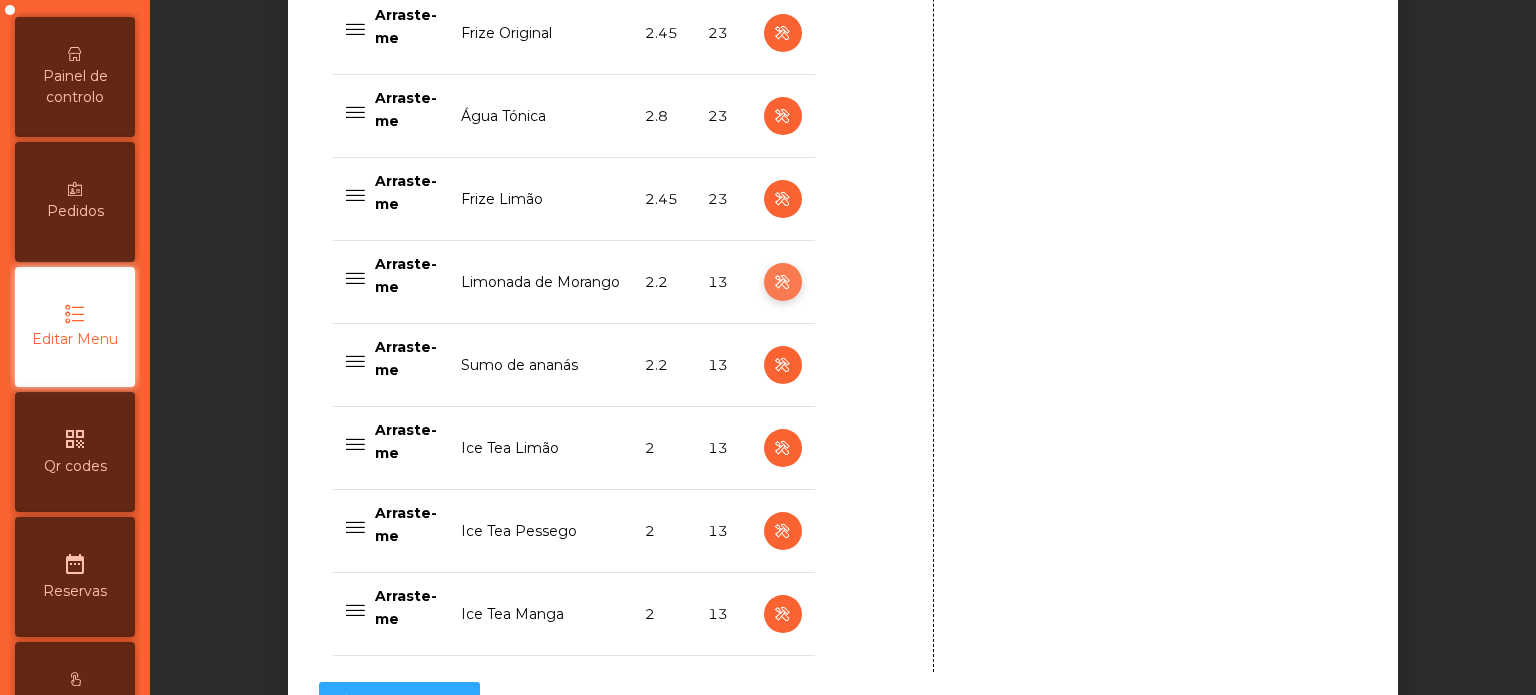 click at bounding box center (782, 282) 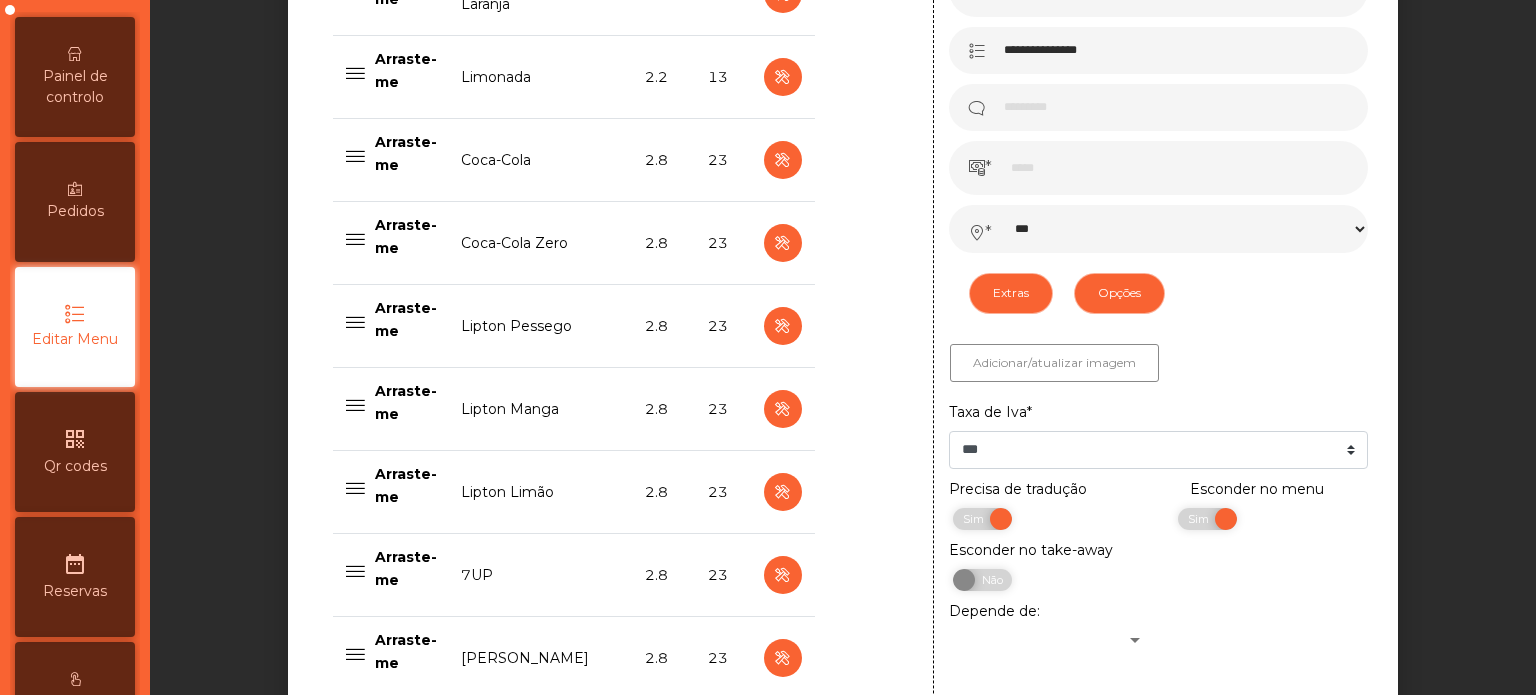 scroll, scrollTop: 946, scrollLeft: 0, axis: vertical 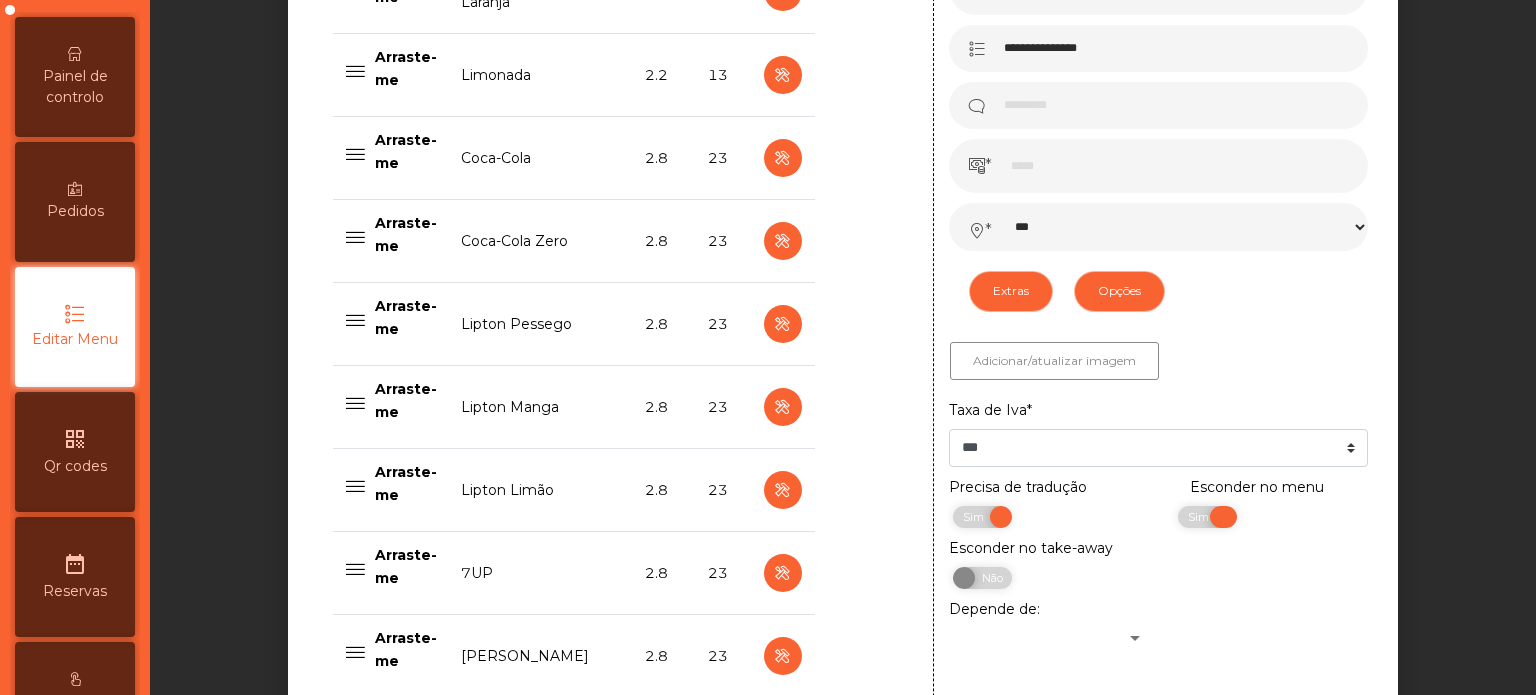 click on "Sim" at bounding box center [1201, 517] 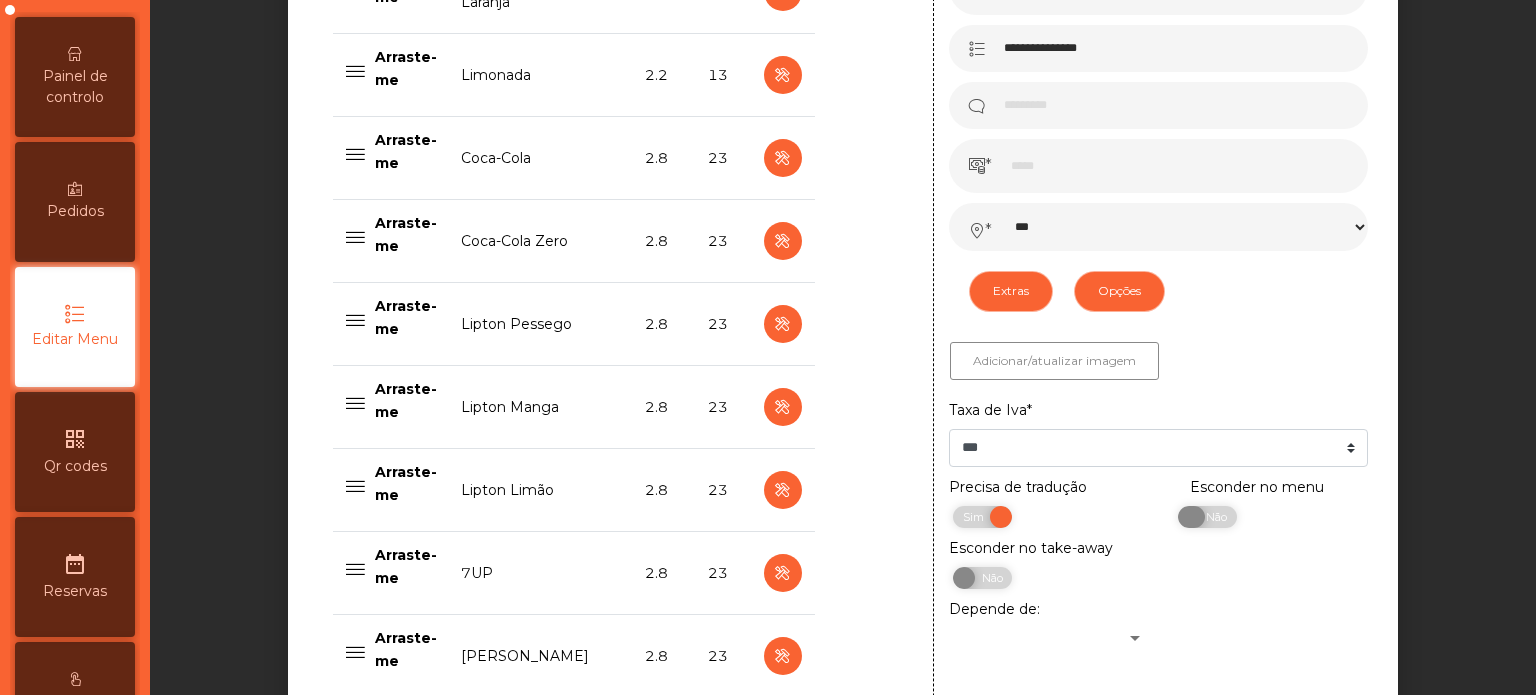 click on "Não" at bounding box center (1214, 517) 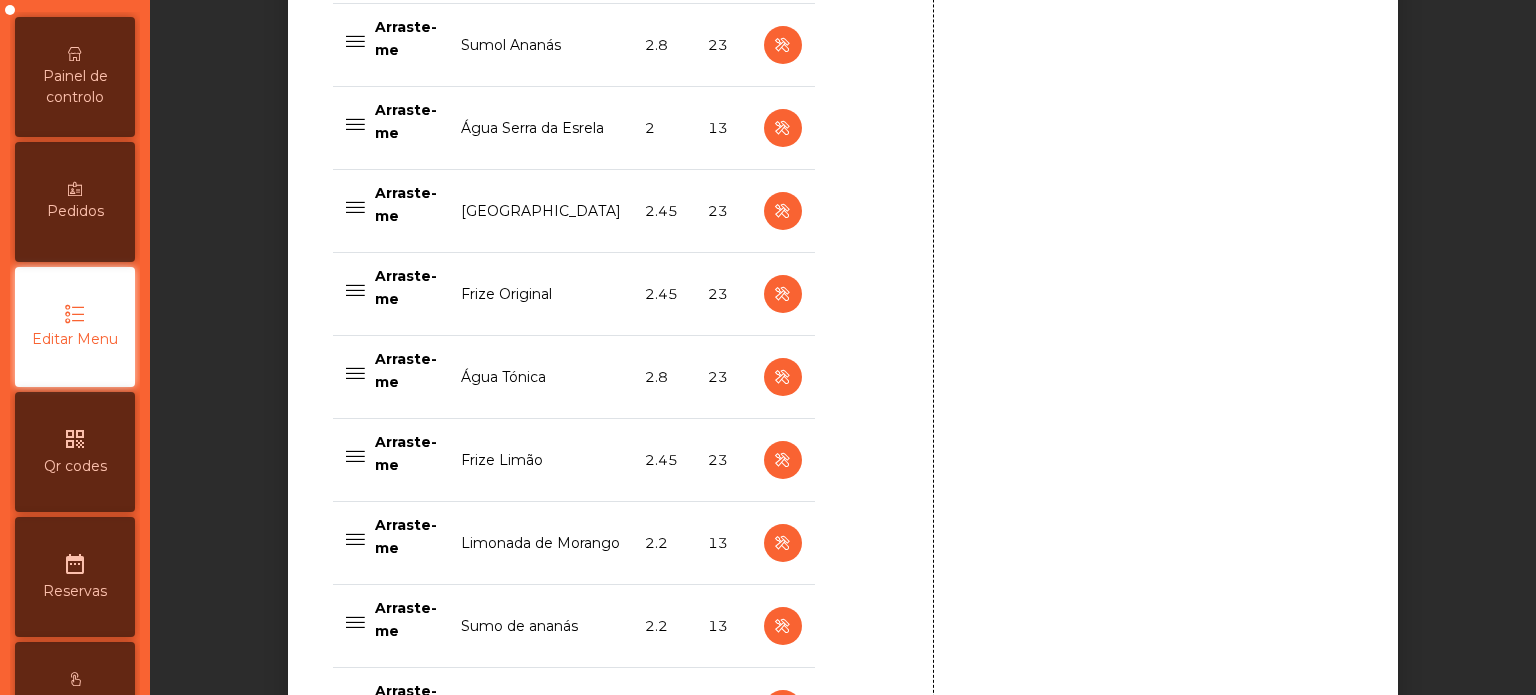 scroll, scrollTop: 1668, scrollLeft: 0, axis: vertical 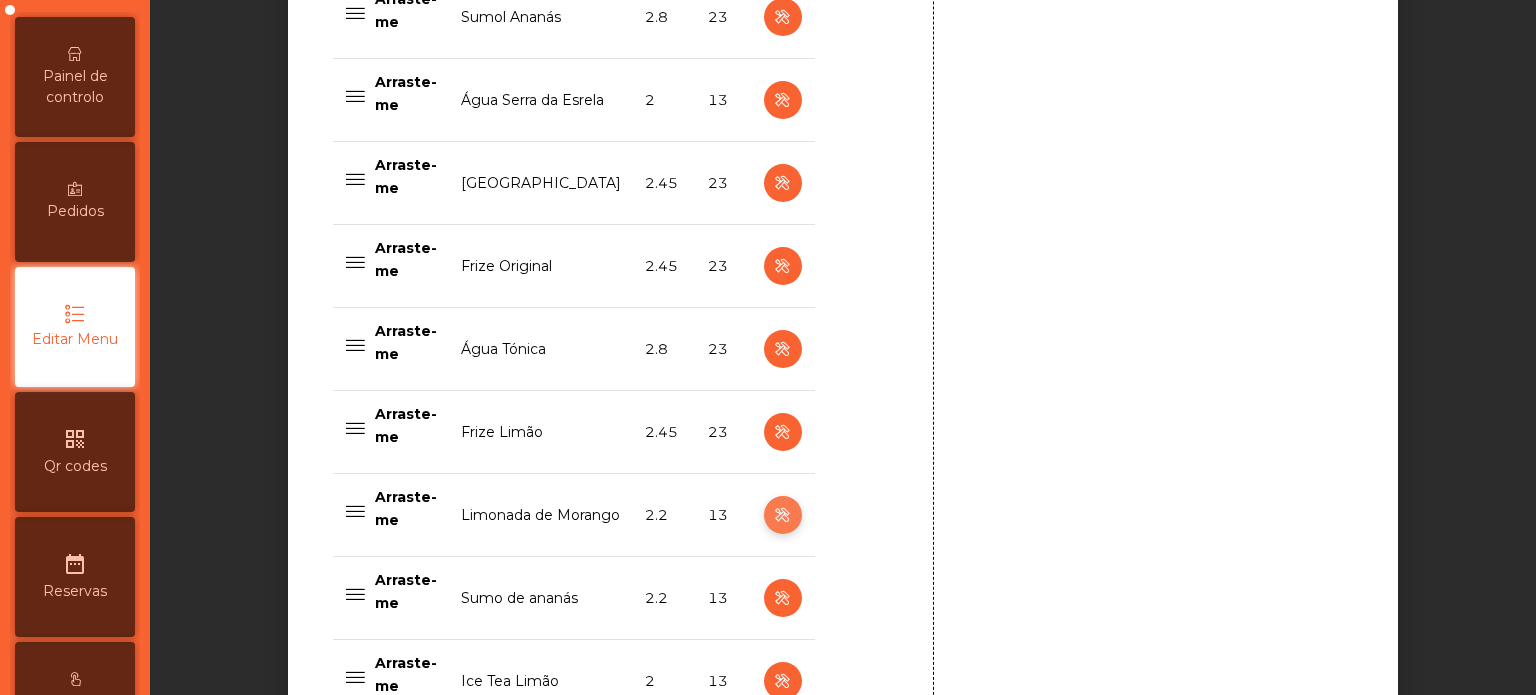 click at bounding box center (782, 515) 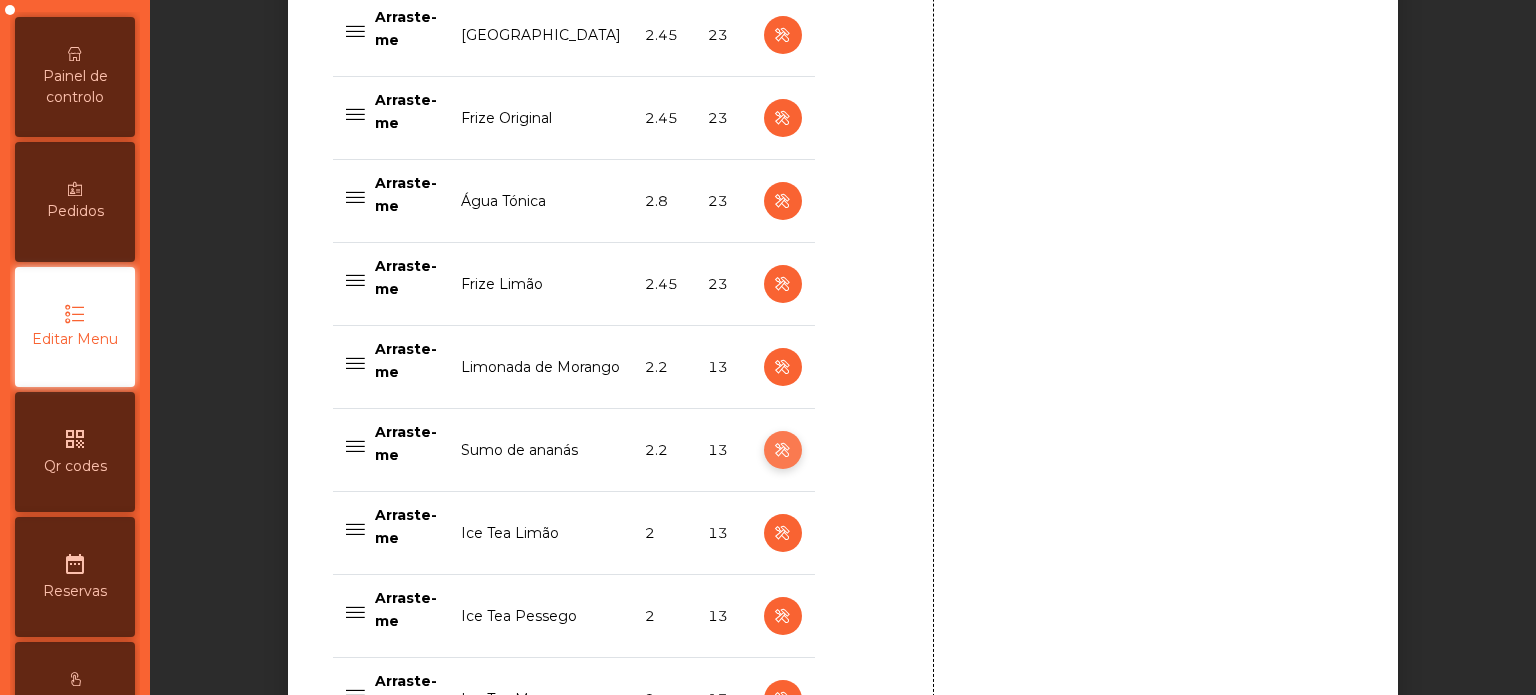click at bounding box center [782, 450] 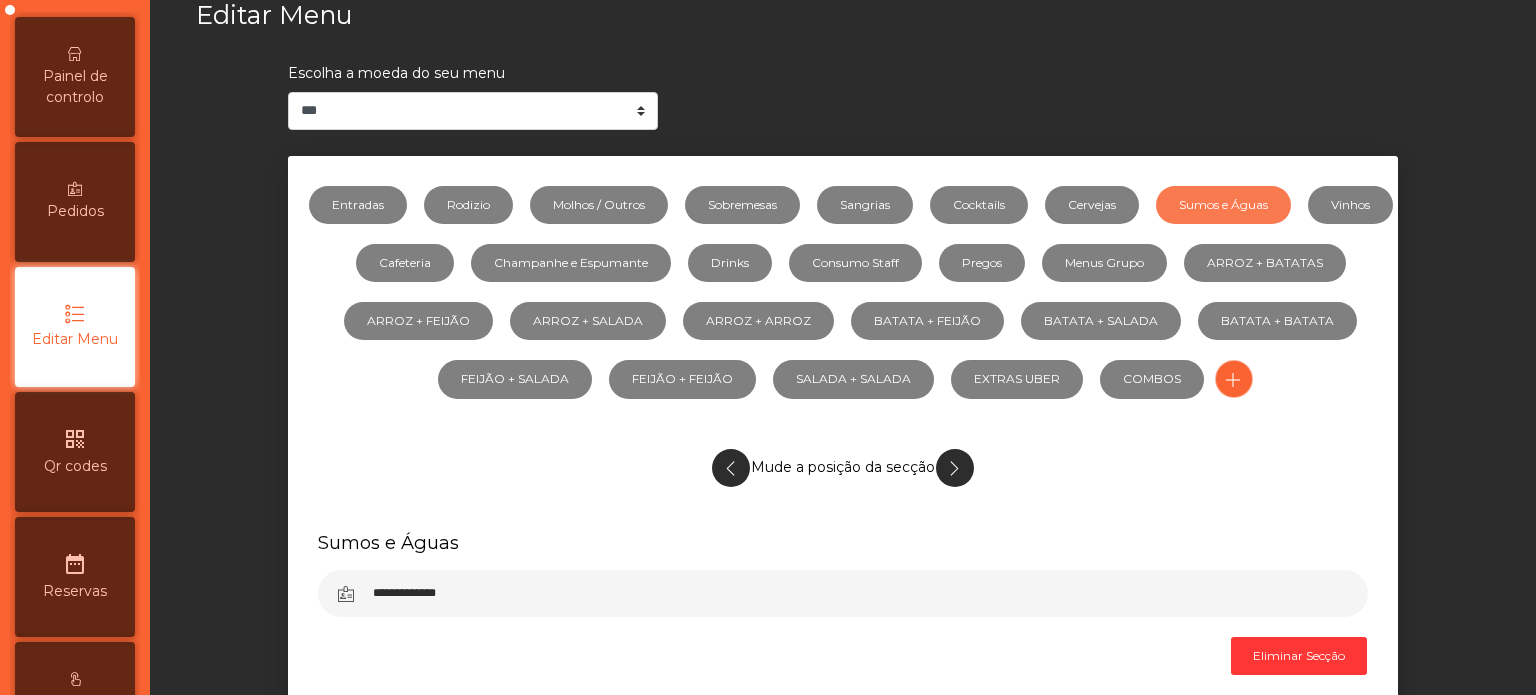 scroll, scrollTop: 0, scrollLeft: 0, axis: both 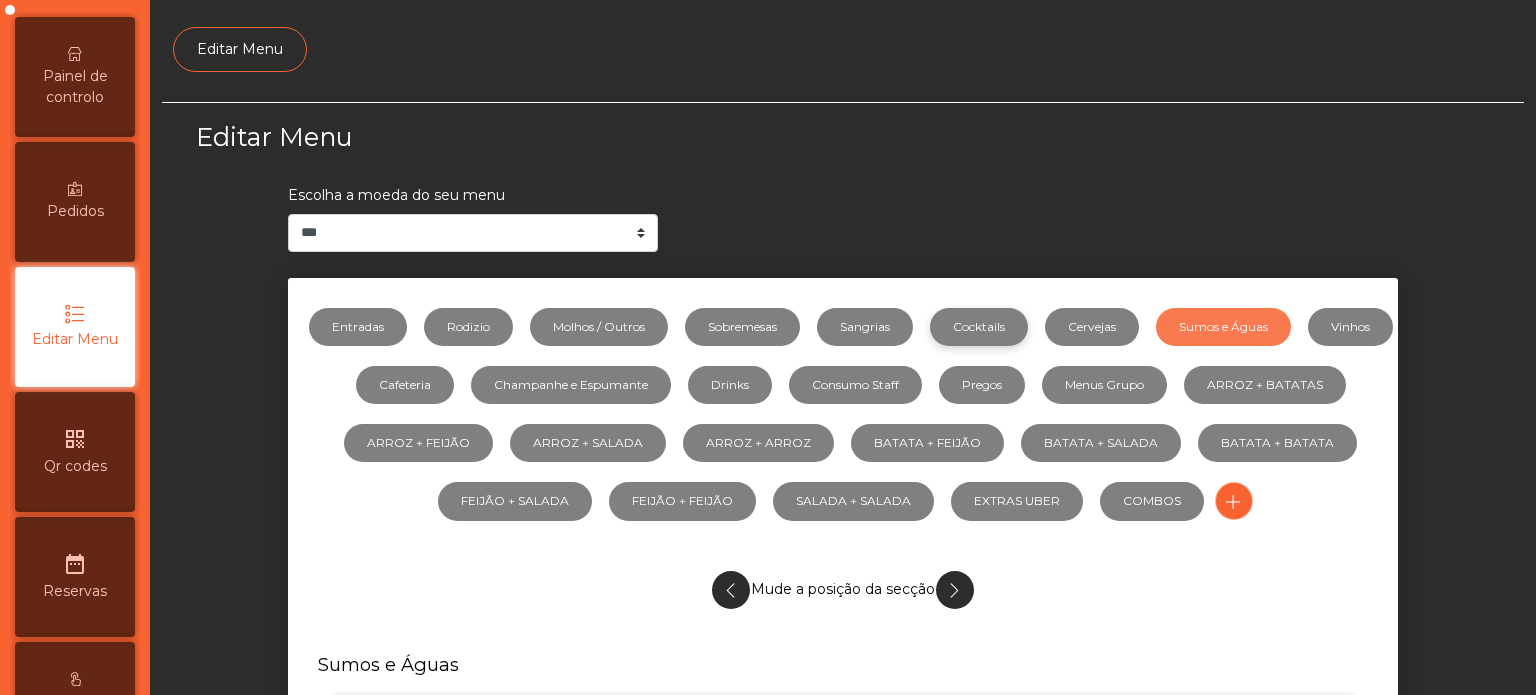click on "Cocktails" at bounding box center (979, 327) 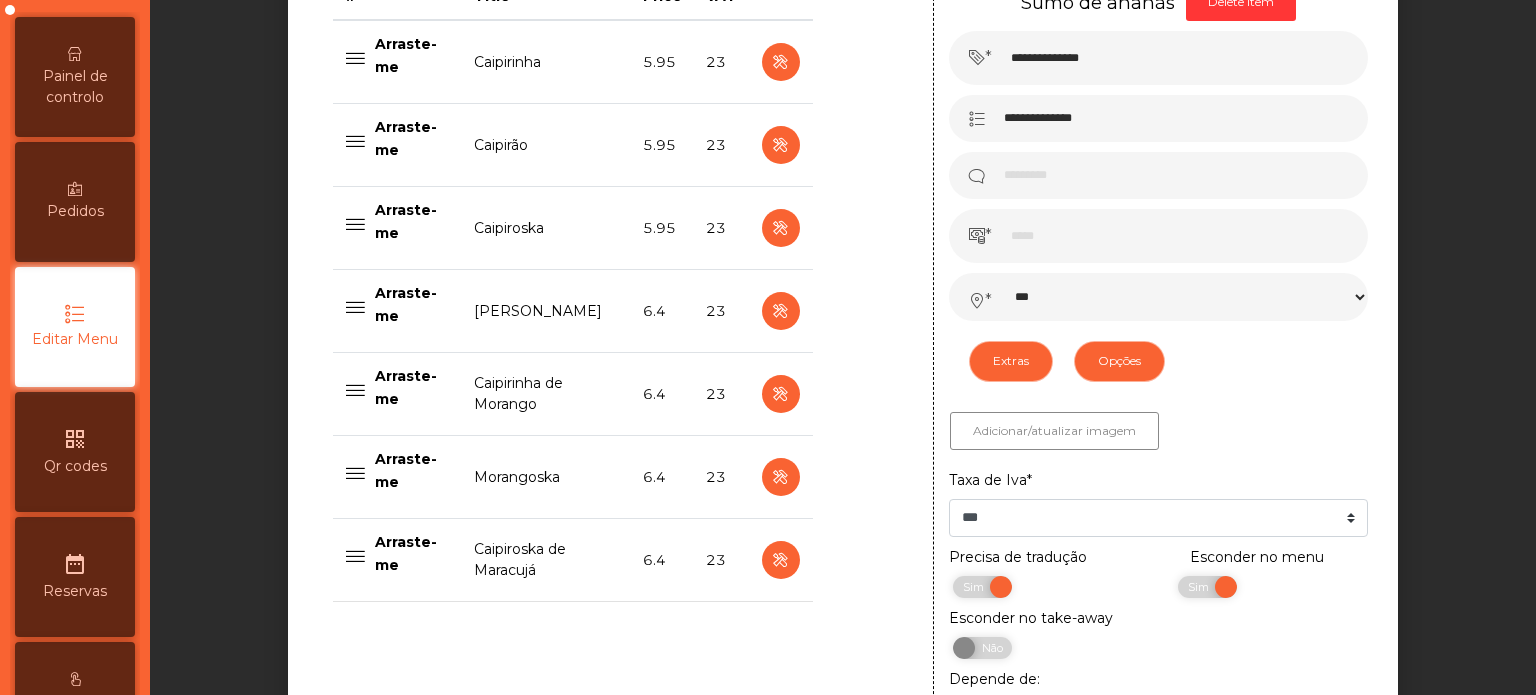 scroll, scrollTop: 876, scrollLeft: 0, axis: vertical 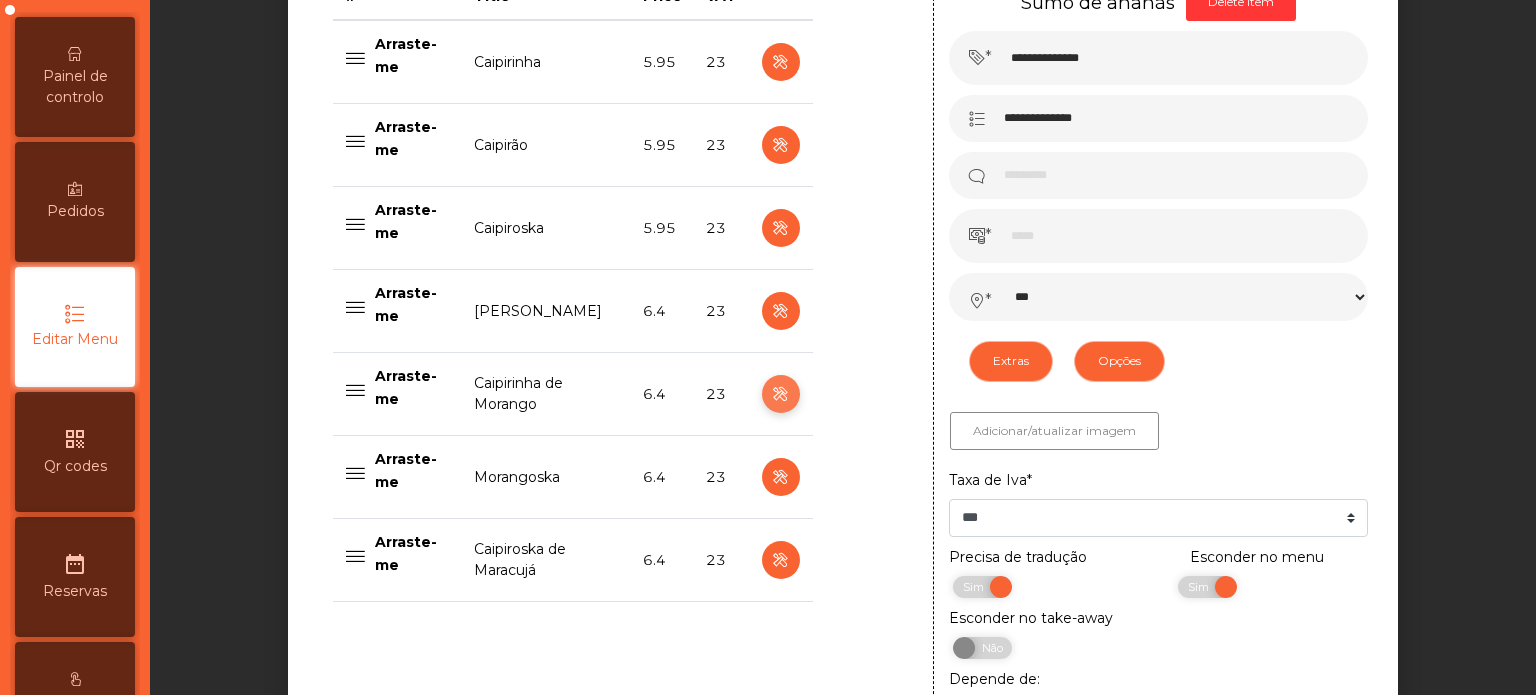 click at bounding box center [780, 394] 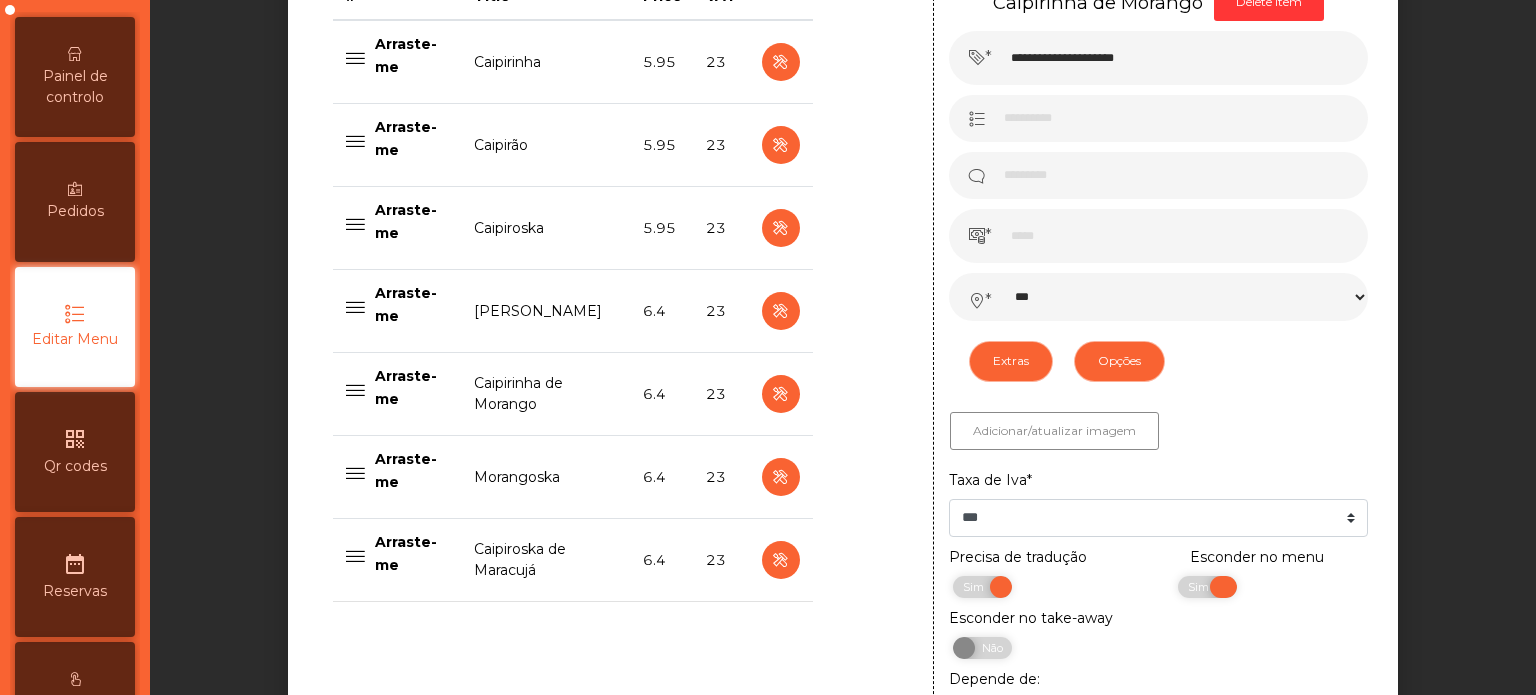 click on "Sim" at bounding box center (1201, 587) 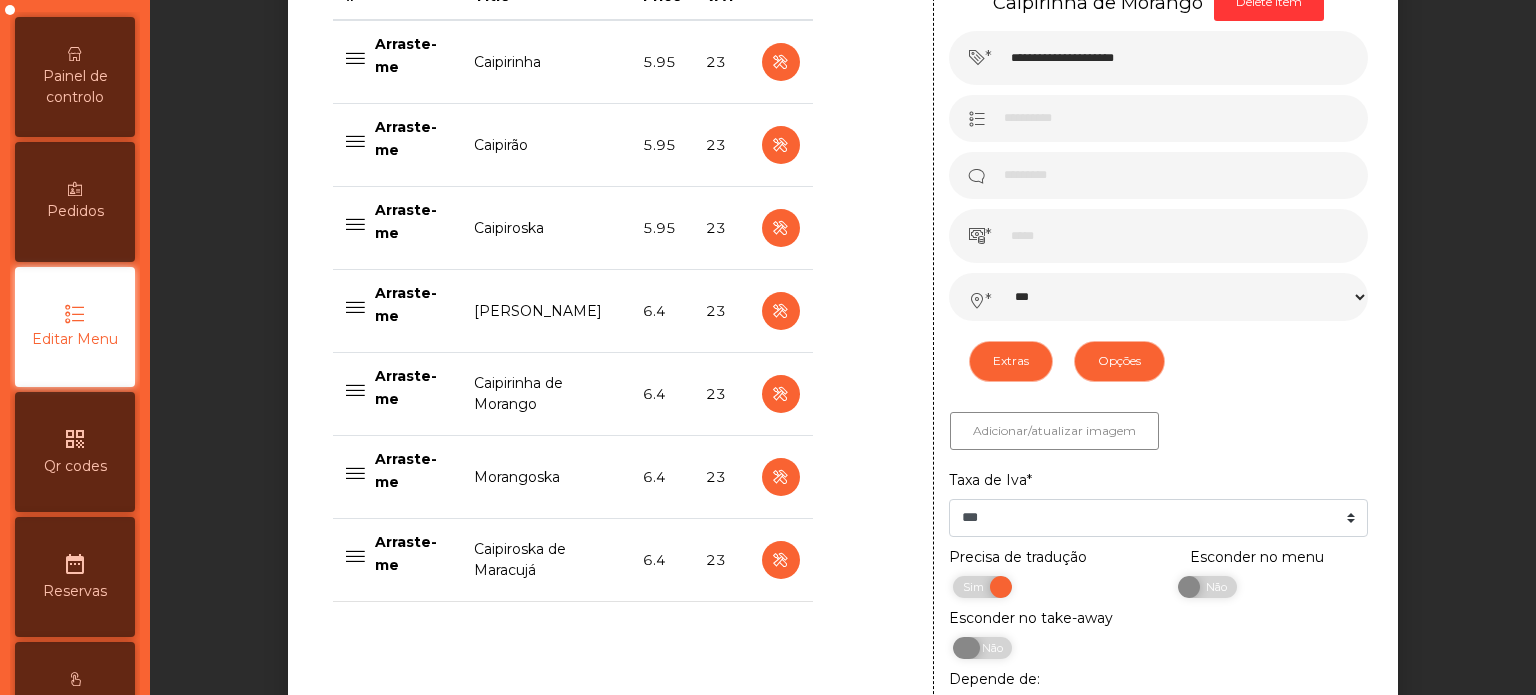 click on "Não" at bounding box center (989, 648) 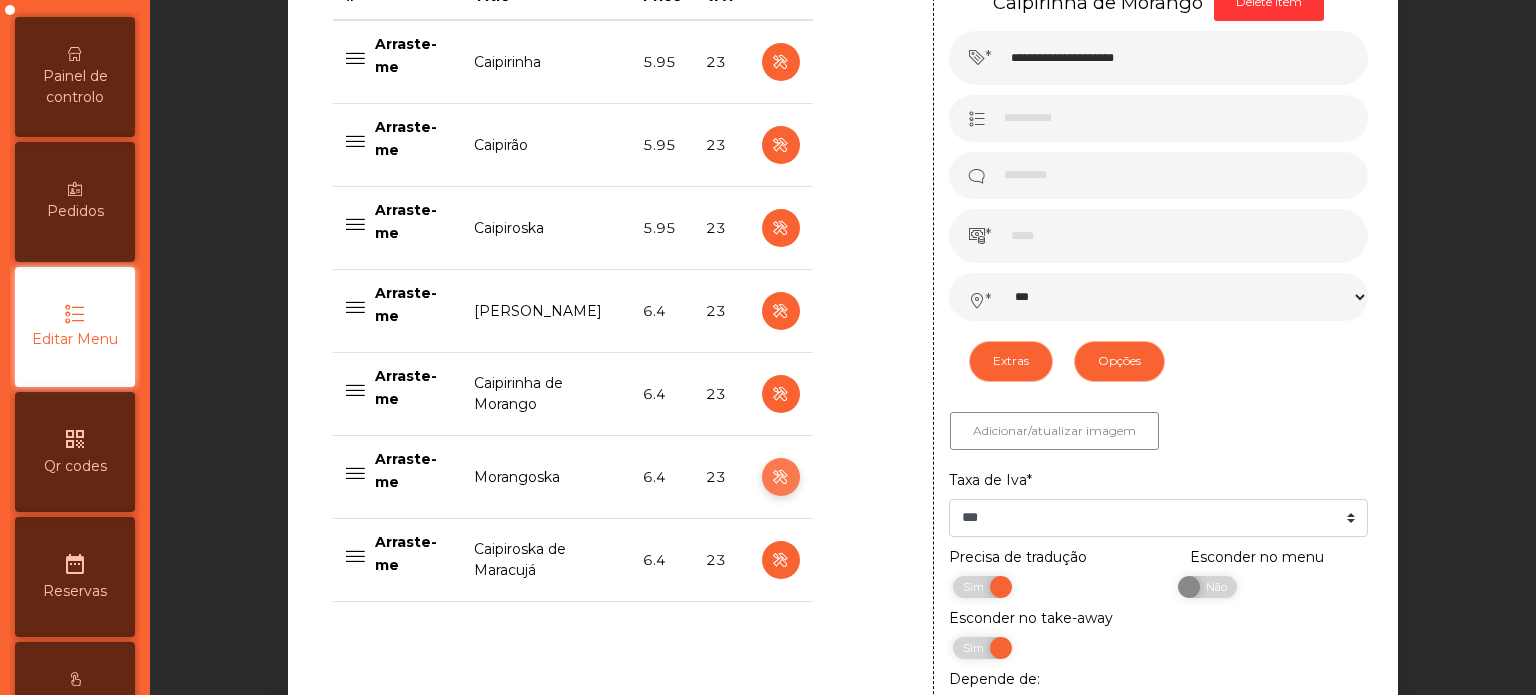 click at bounding box center (780, 477) 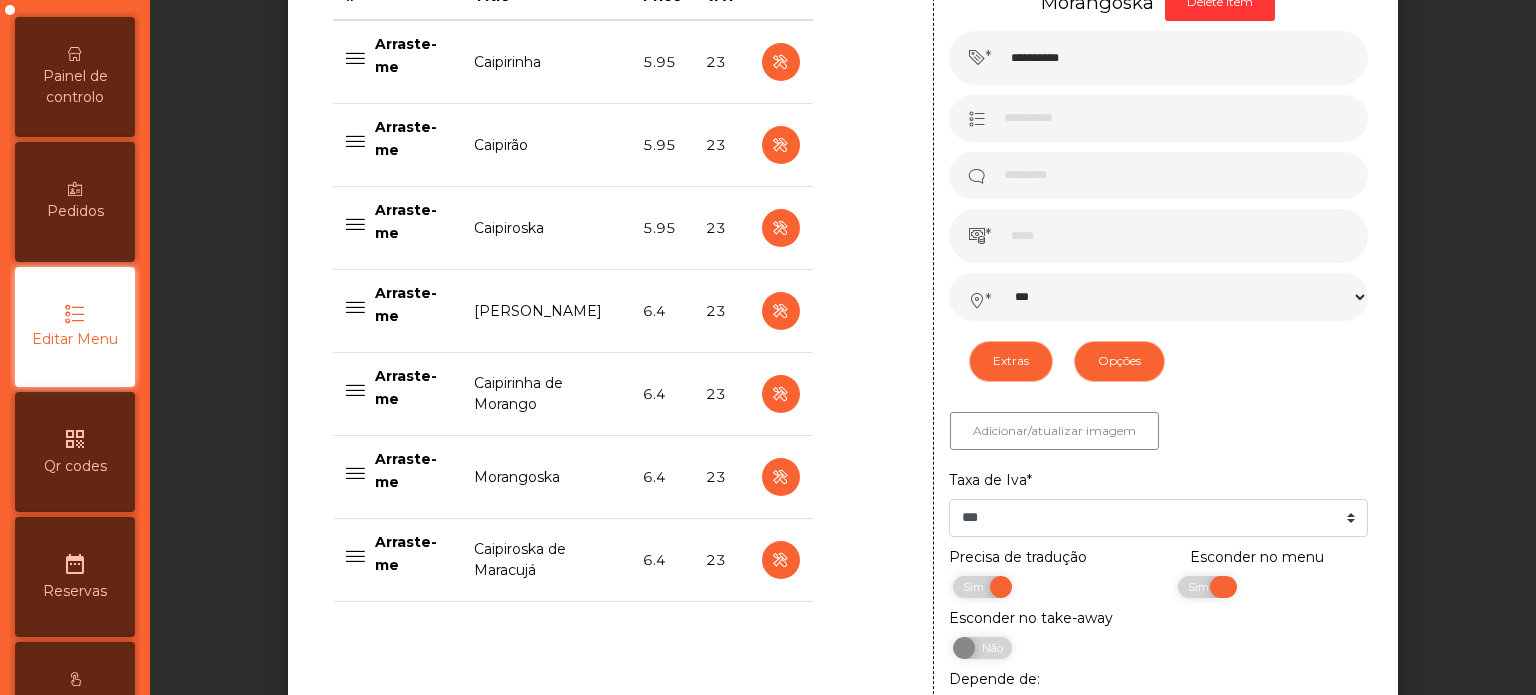 click on "Sim" at bounding box center [1201, 587] 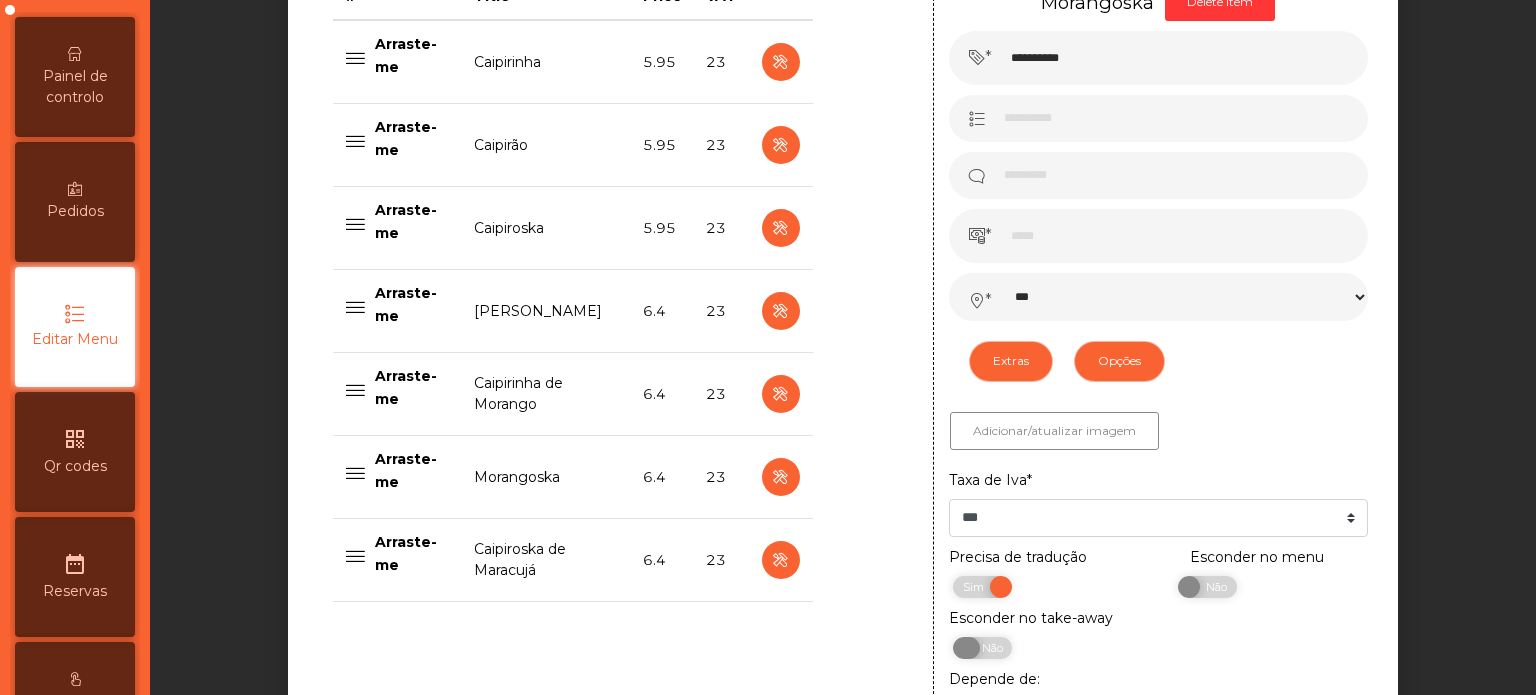click on "Não" at bounding box center (989, 648) 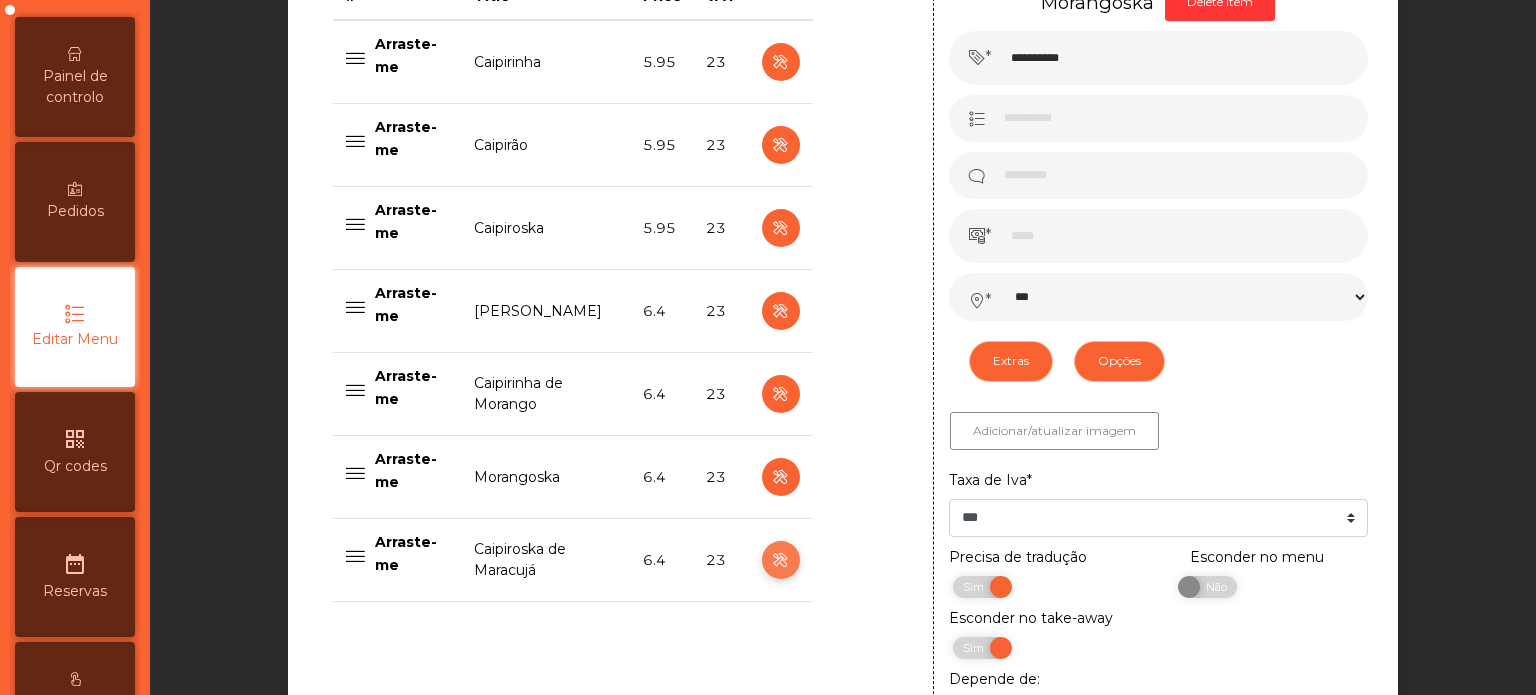 click at bounding box center (780, 560) 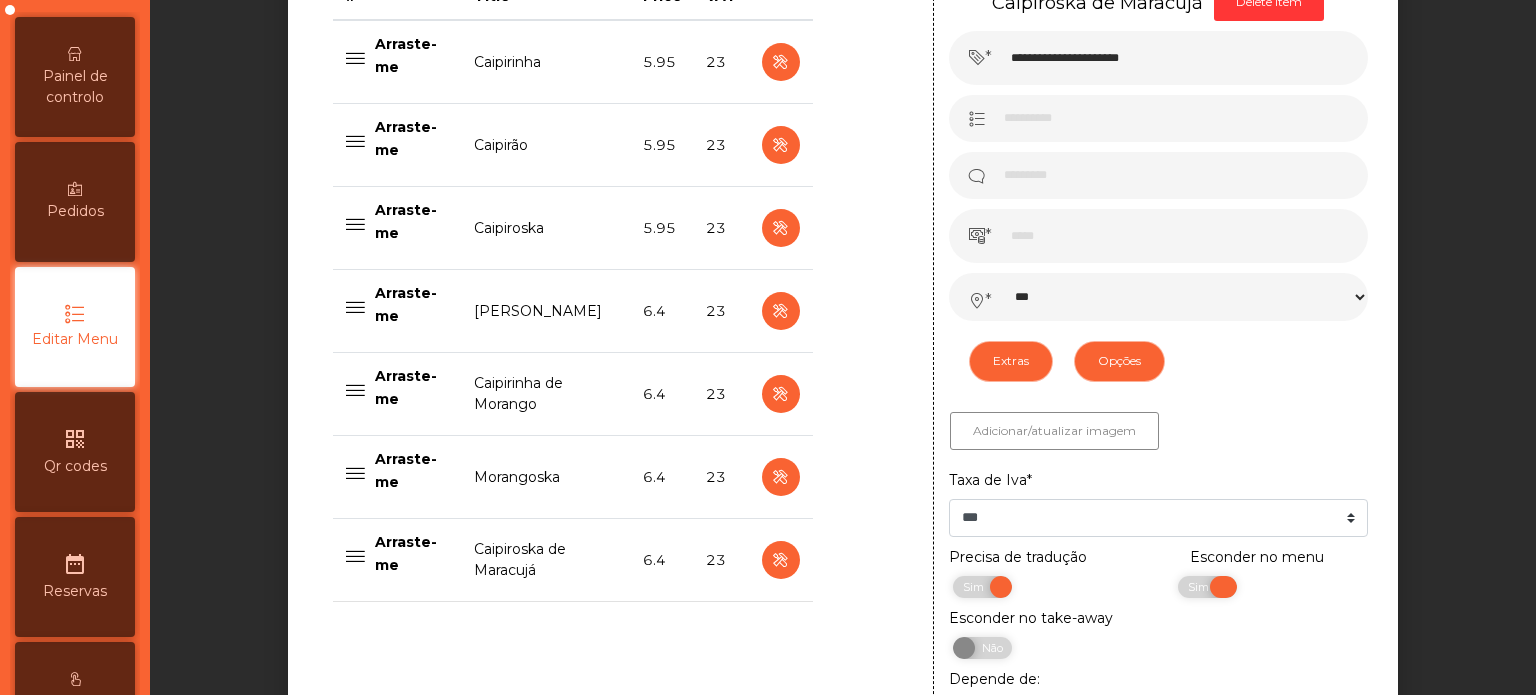 click on "Sim" at bounding box center (1201, 587) 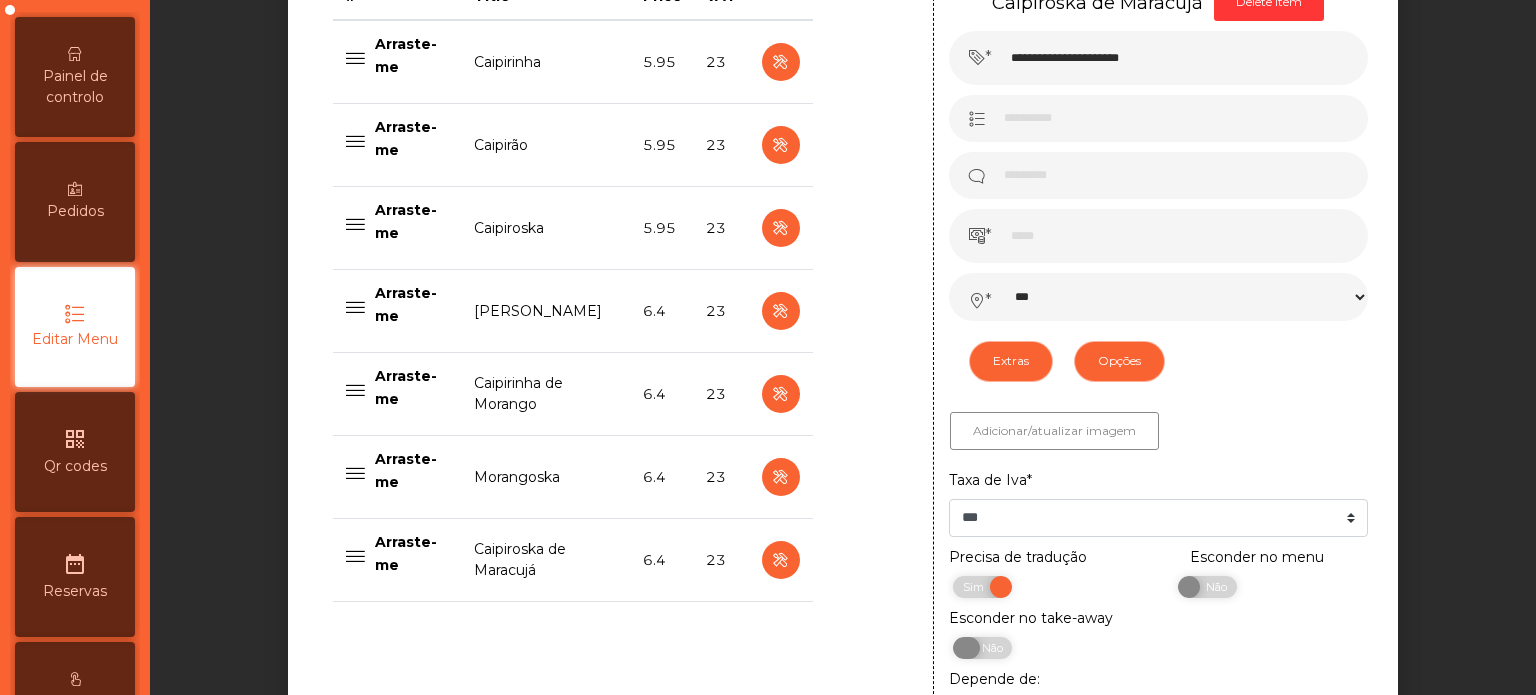 click on "Não" at bounding box center (989, 648) 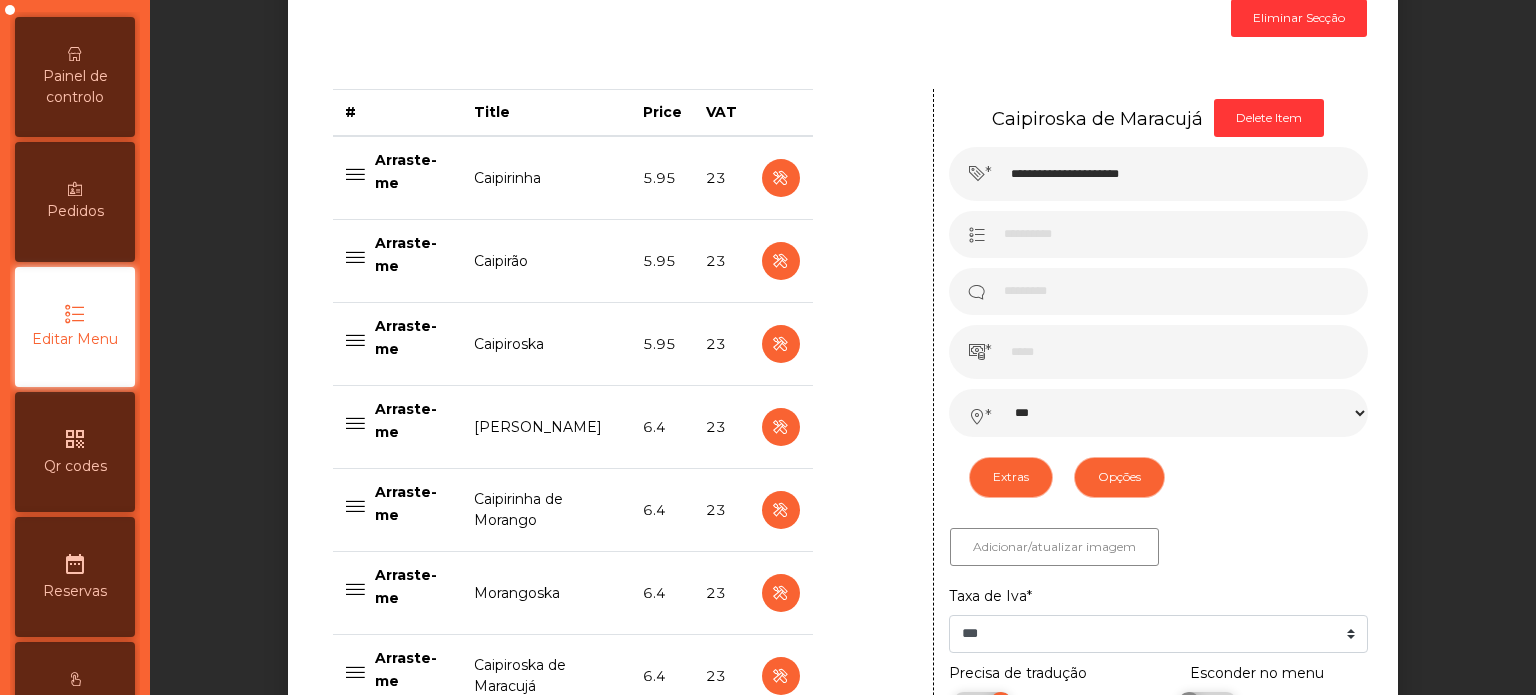 scroll, scrollTop: 763, scrollLeft: 0, axis: vertical 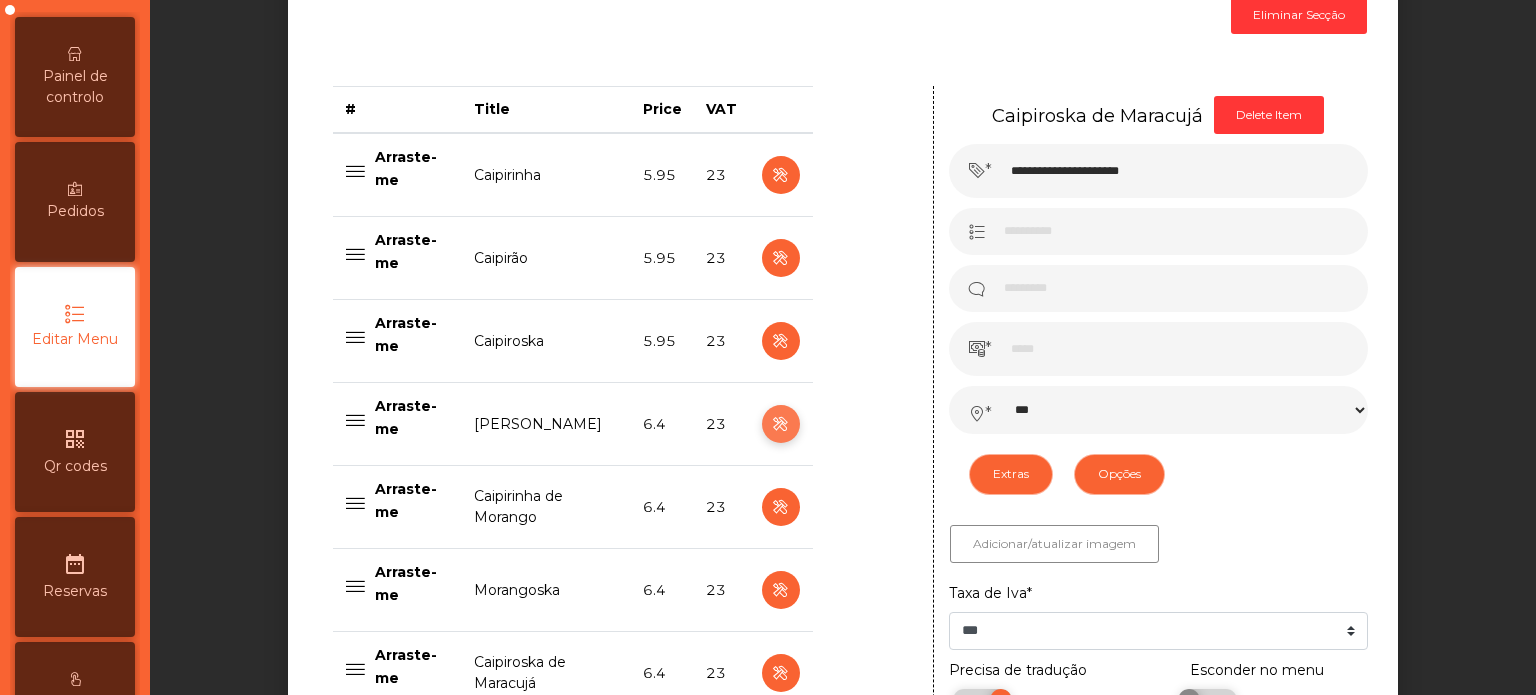 click at bounding box center (780, 424) 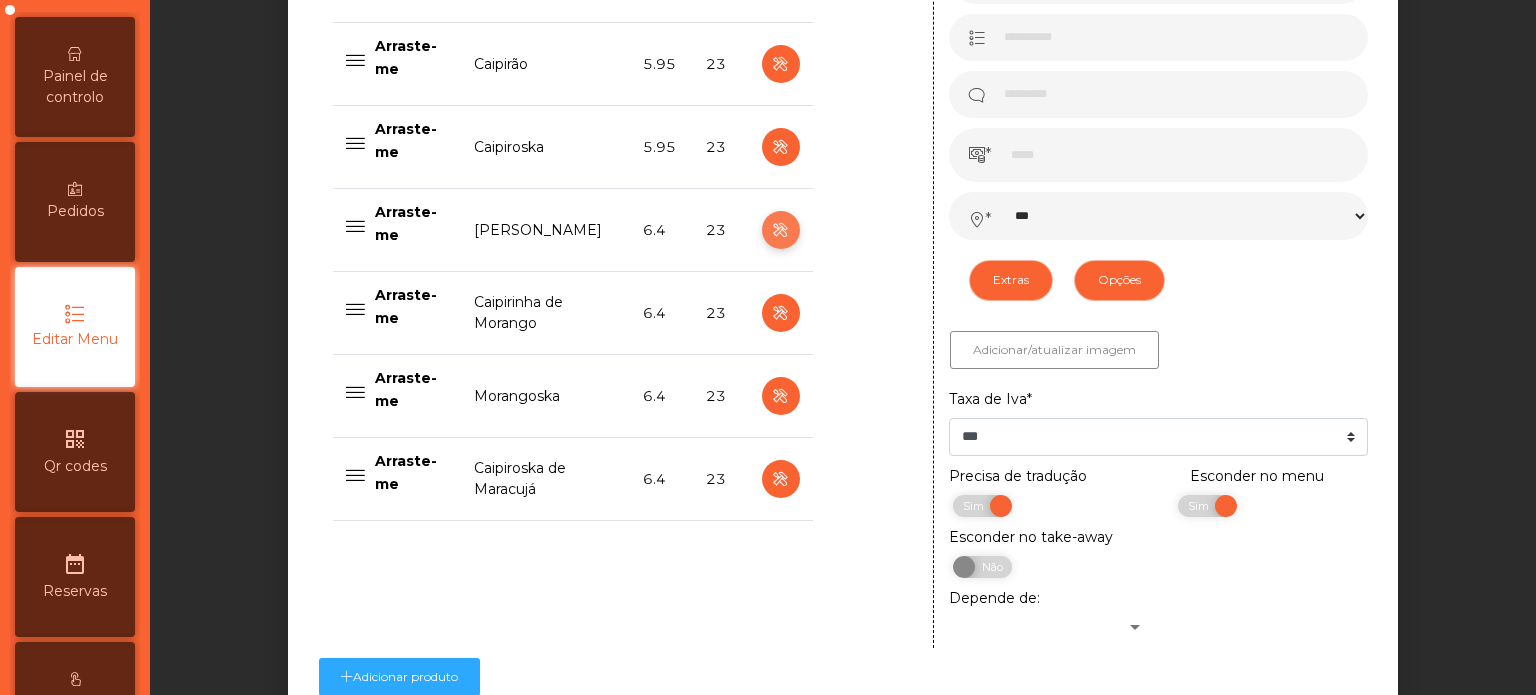 scroll, scrollTop: 957, scrollLeft: 0, axis: vertical 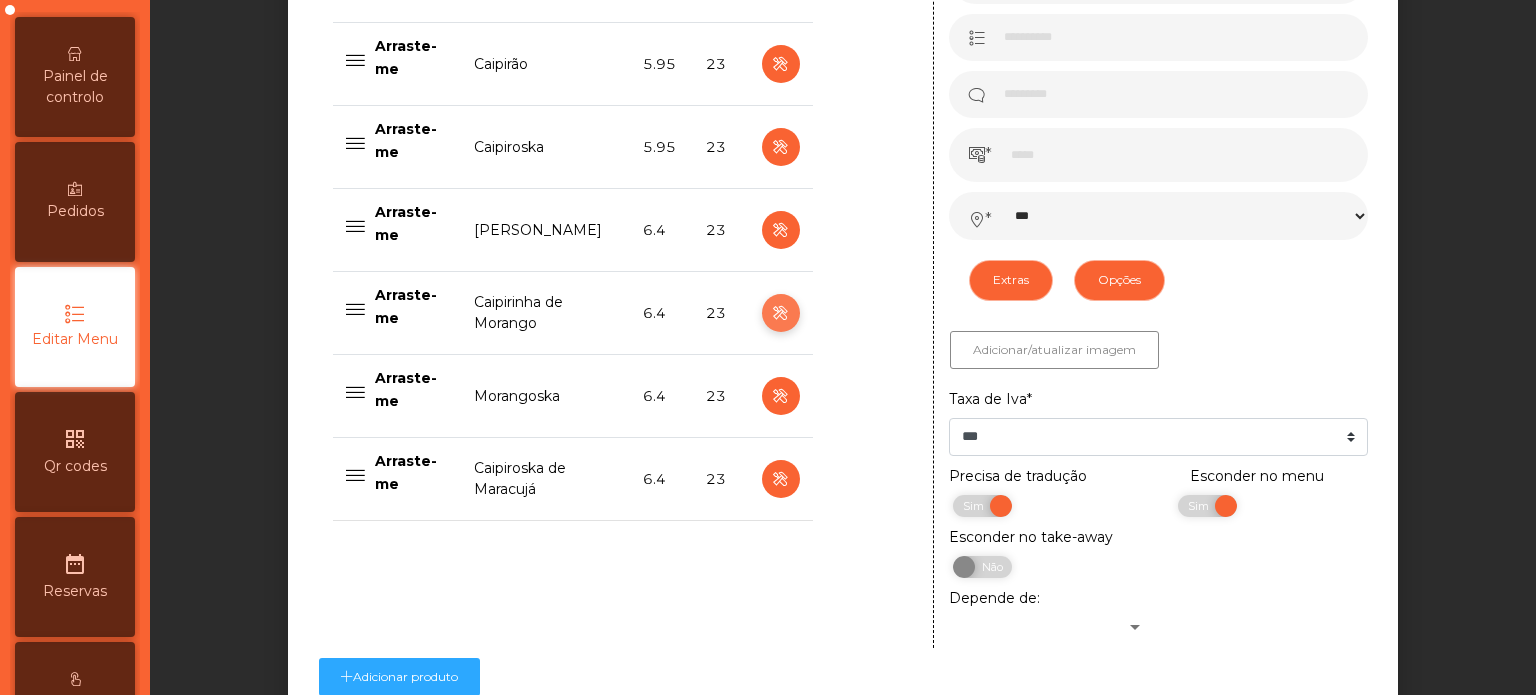 click at bounding box center (780, 313) 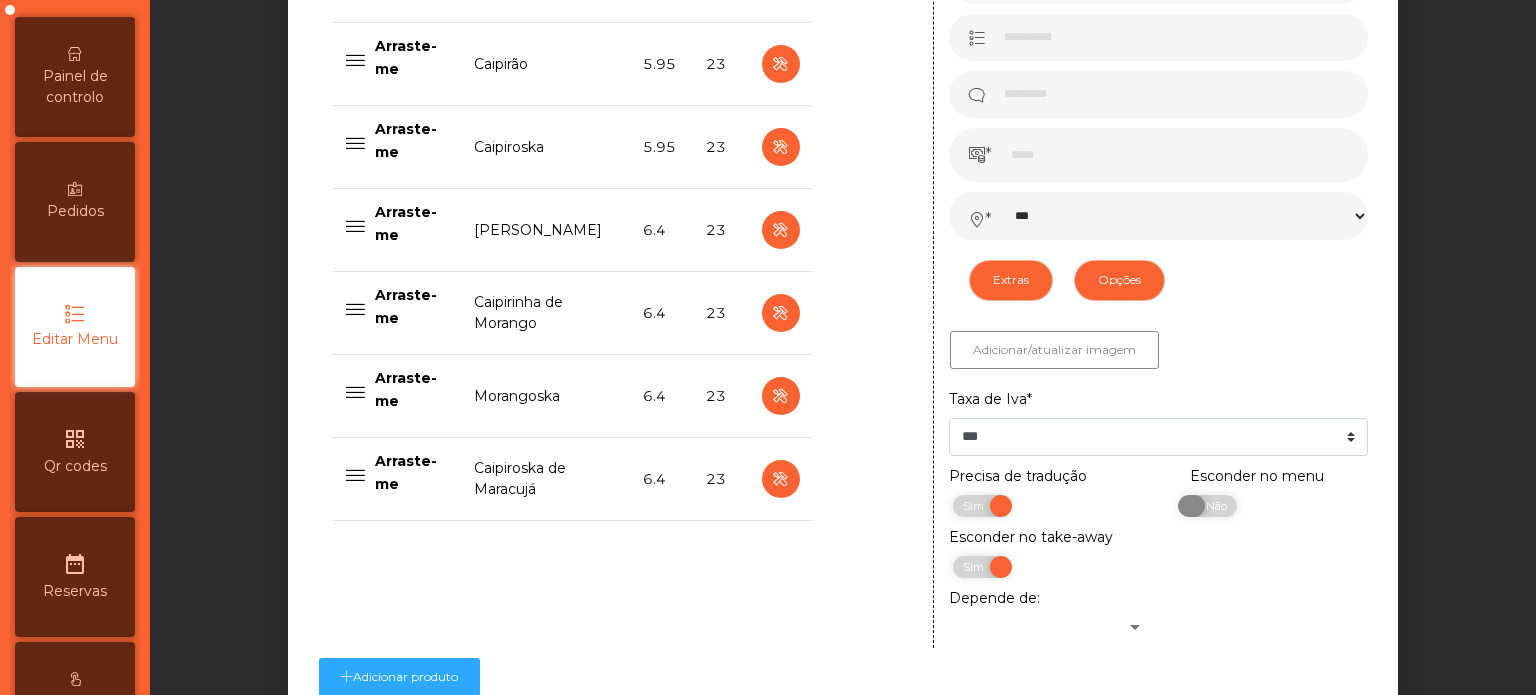 click on "Não" at bounding box center (1214, 506) 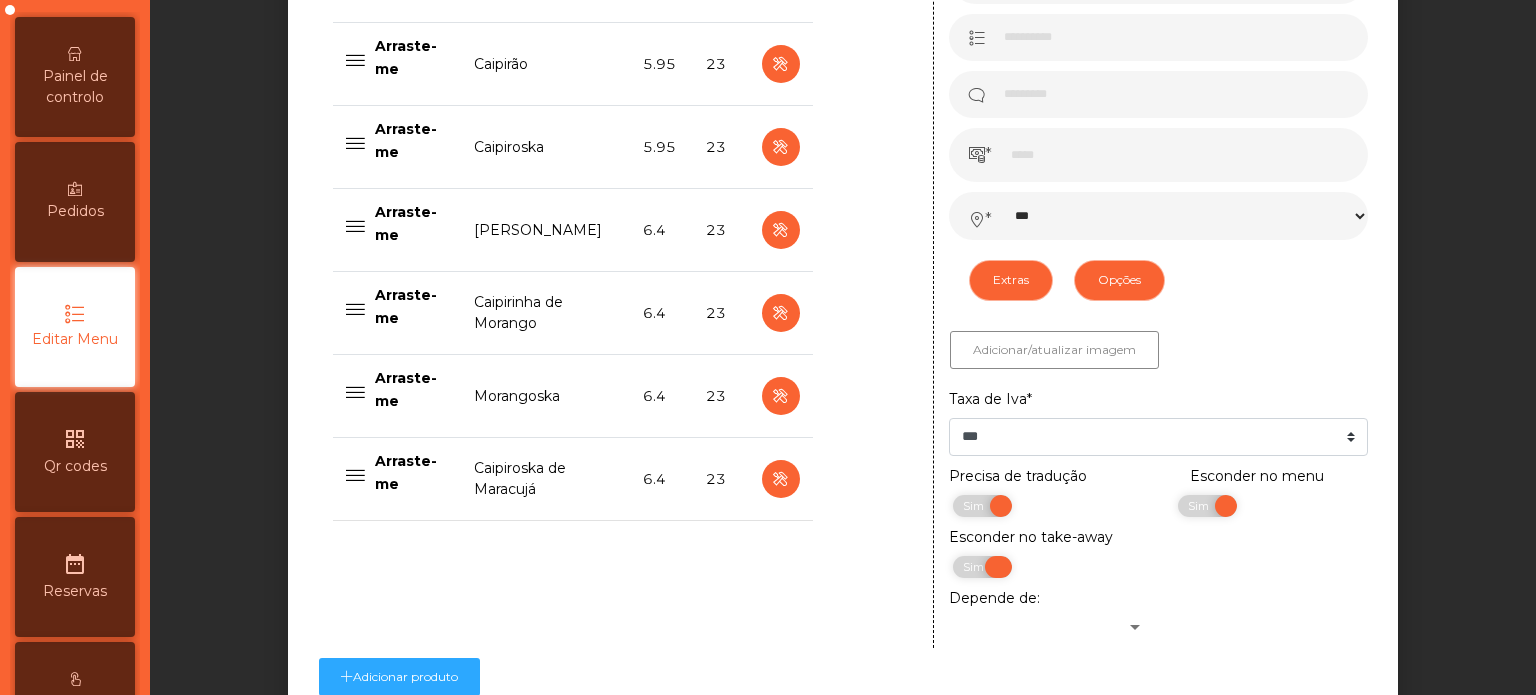 click on "Sim" at bounding box center [976, 567] 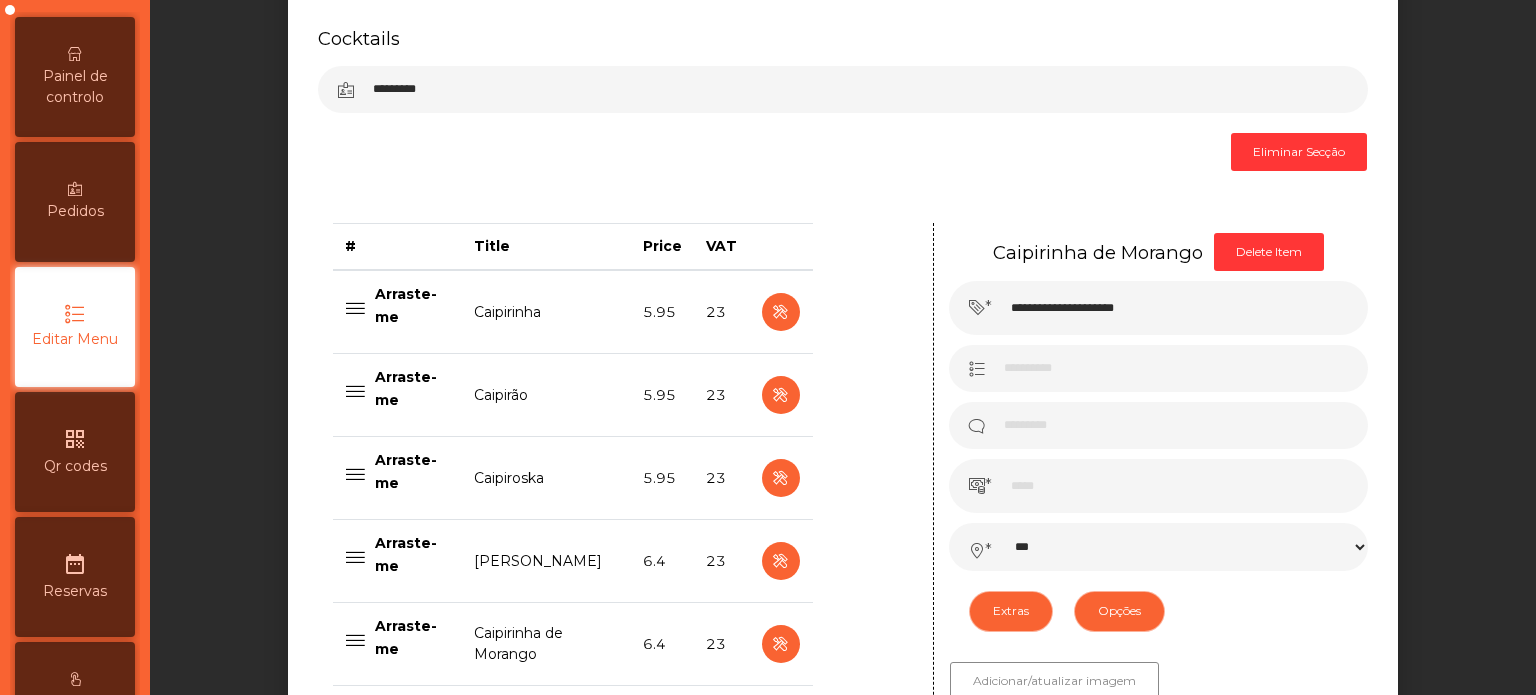 scroll, scrollTop: 622, scrollLeft: 0, axis: vertical 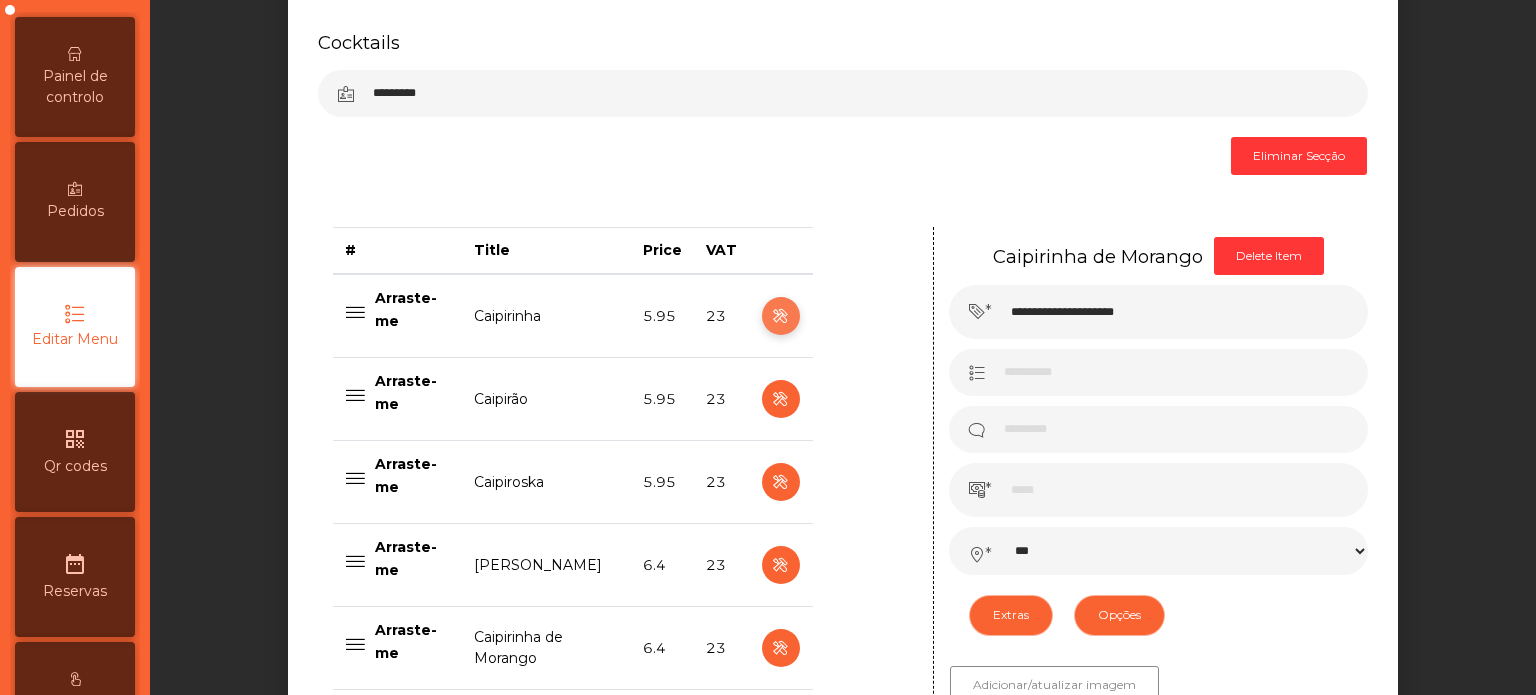 click at bounding box center (780, 316) 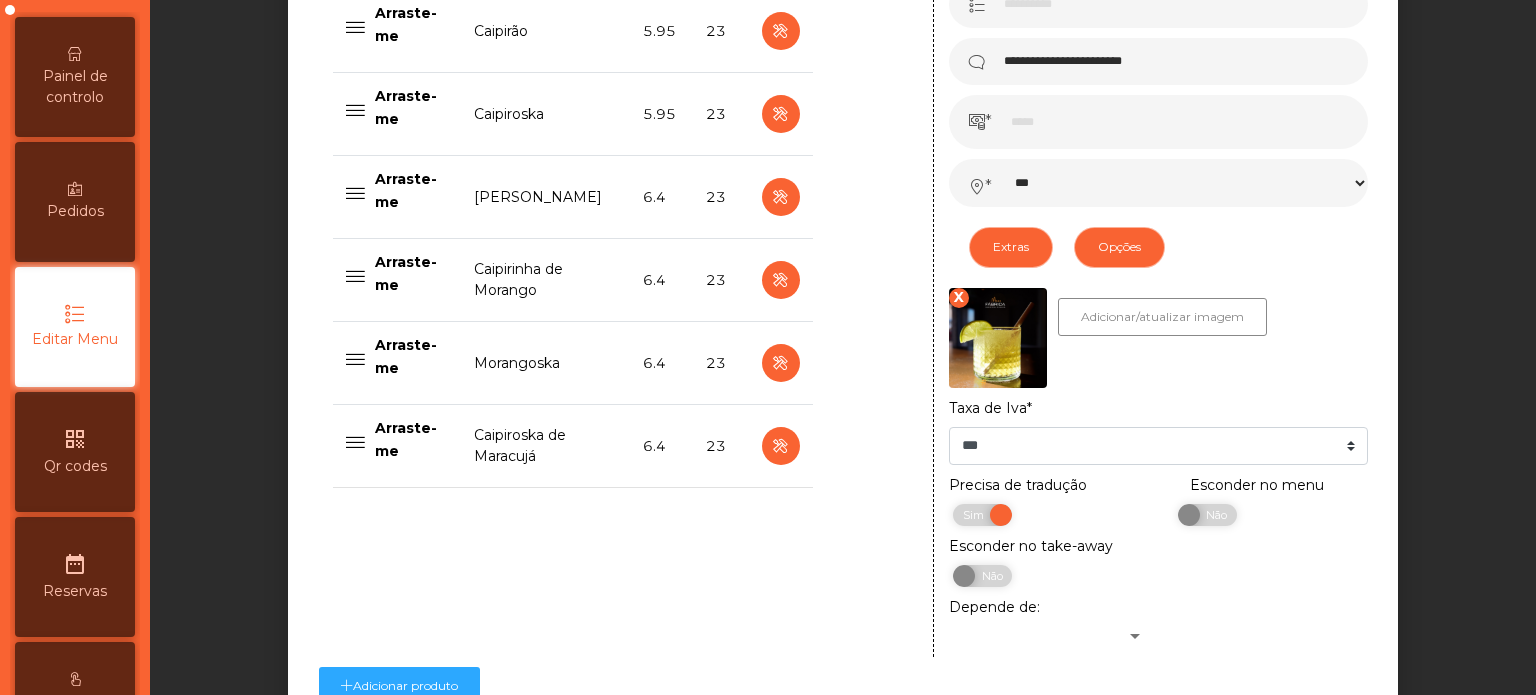 scroll, scrollTop: 1008, scrollLeft: 0, axis: vertical 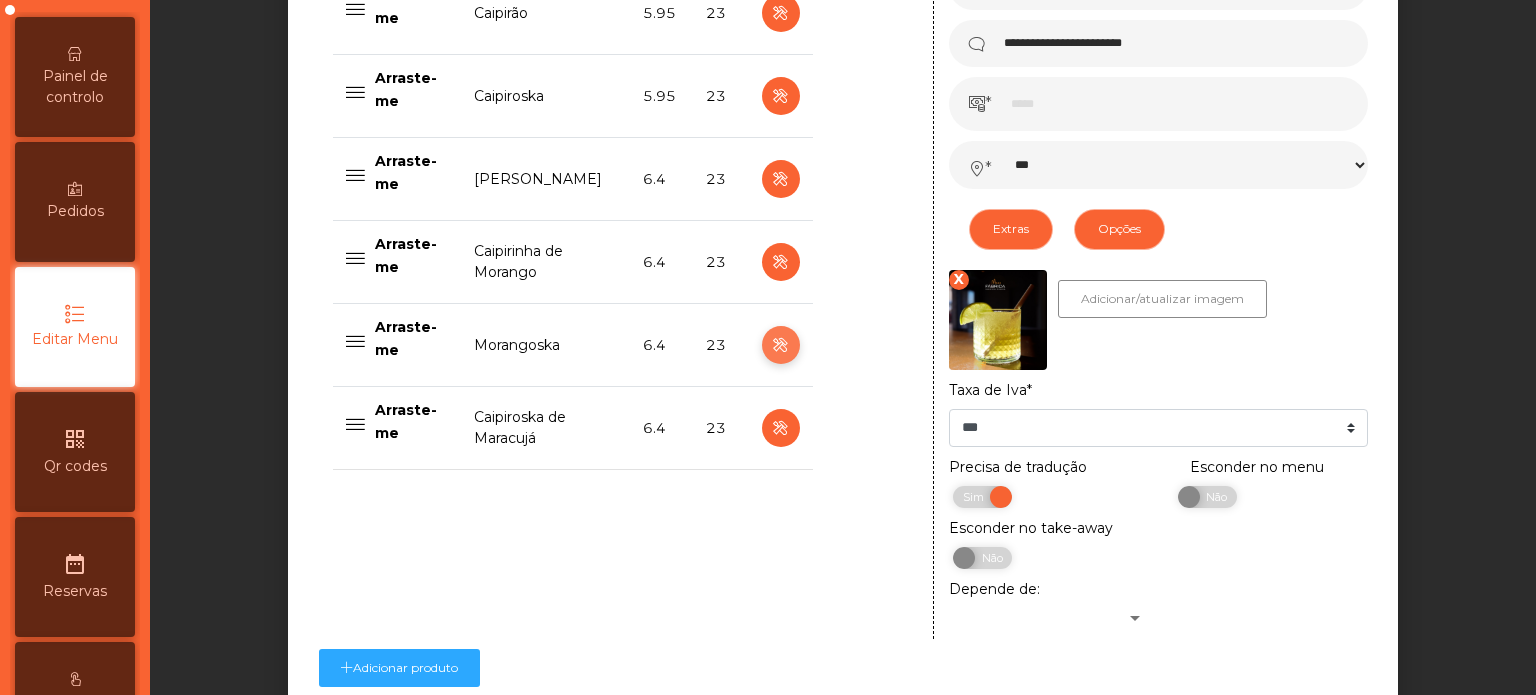 click at bounding box center (781, 345) 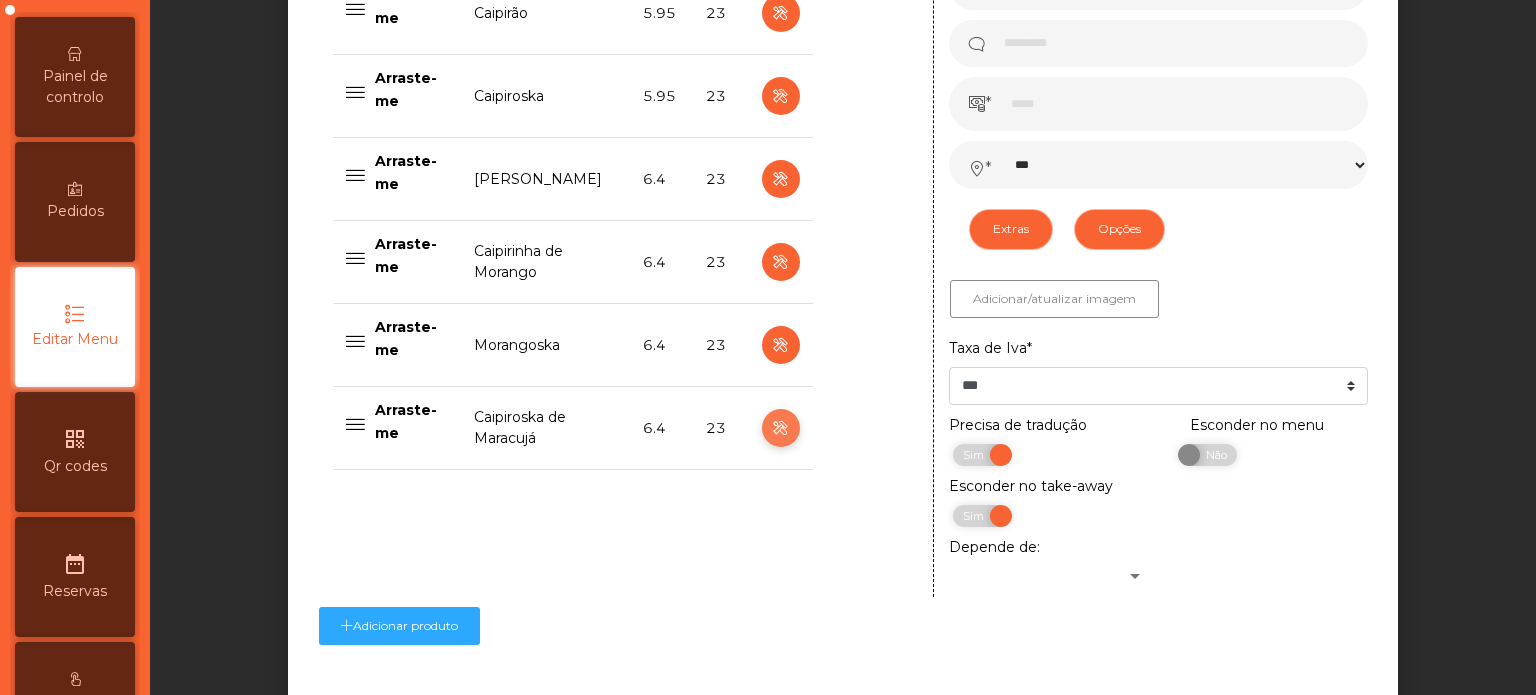 click at bounding box center (780, 428) 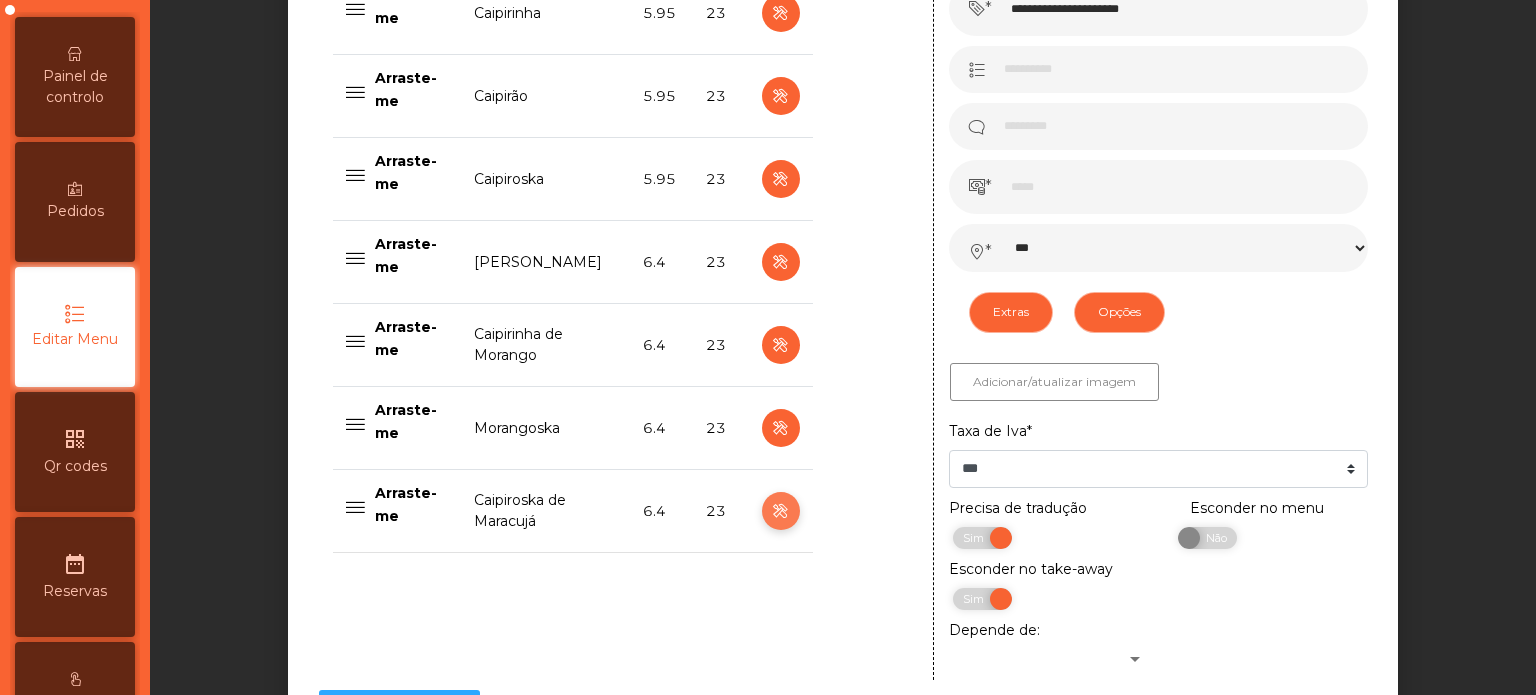 scroll, scrollTop: 909, scrollLeft: 0, axis: vertical 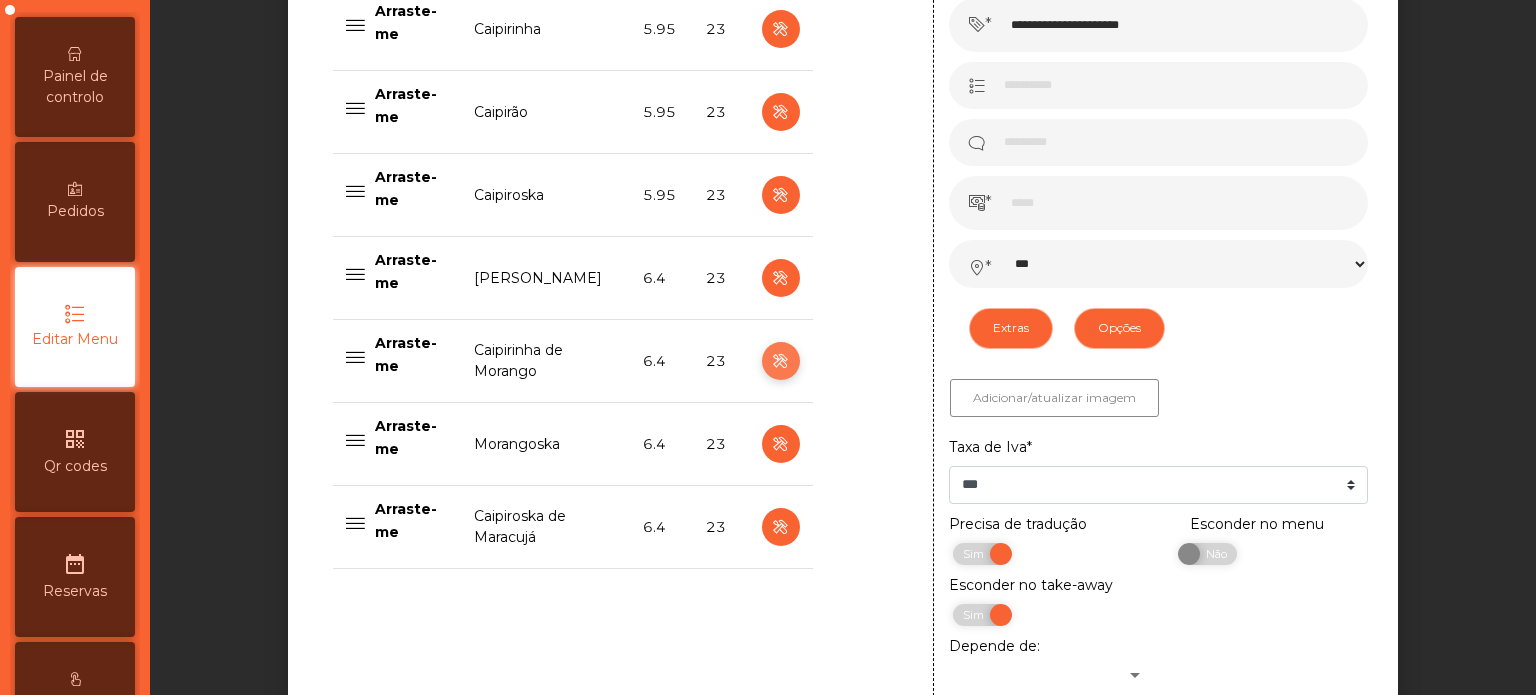 click at bounding box center [781, 361] 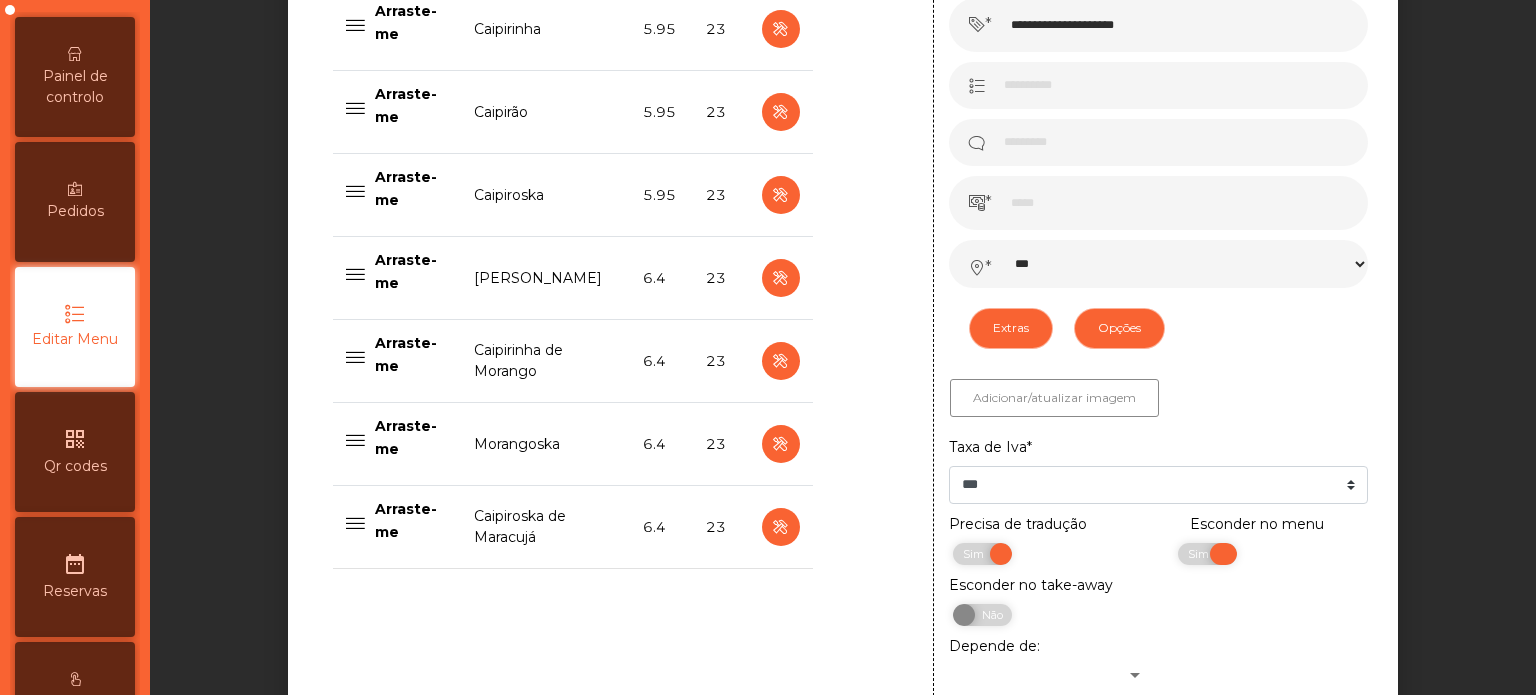 click on "Sim" at bounding box center (1201, 554) 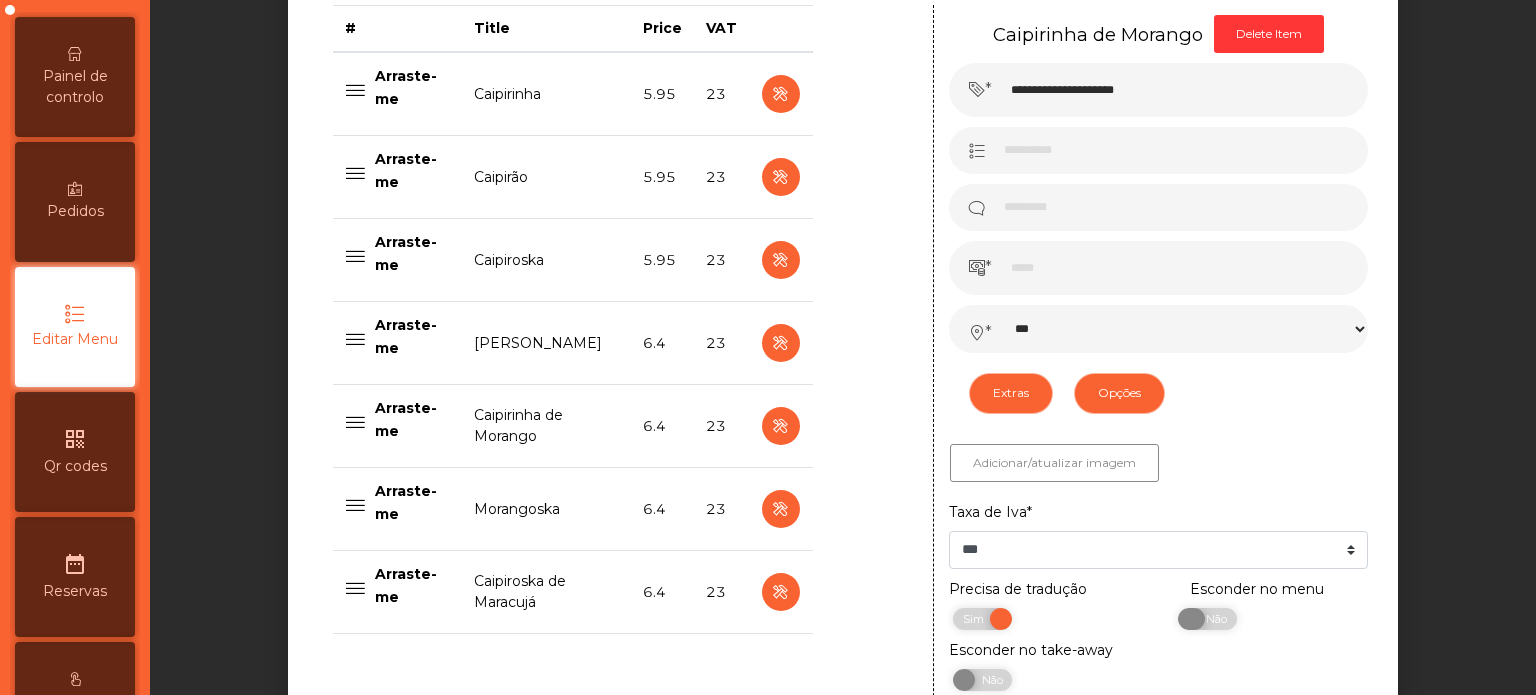 scroll, scrollTop: 837, scrollLeft: 0, axis: vertical 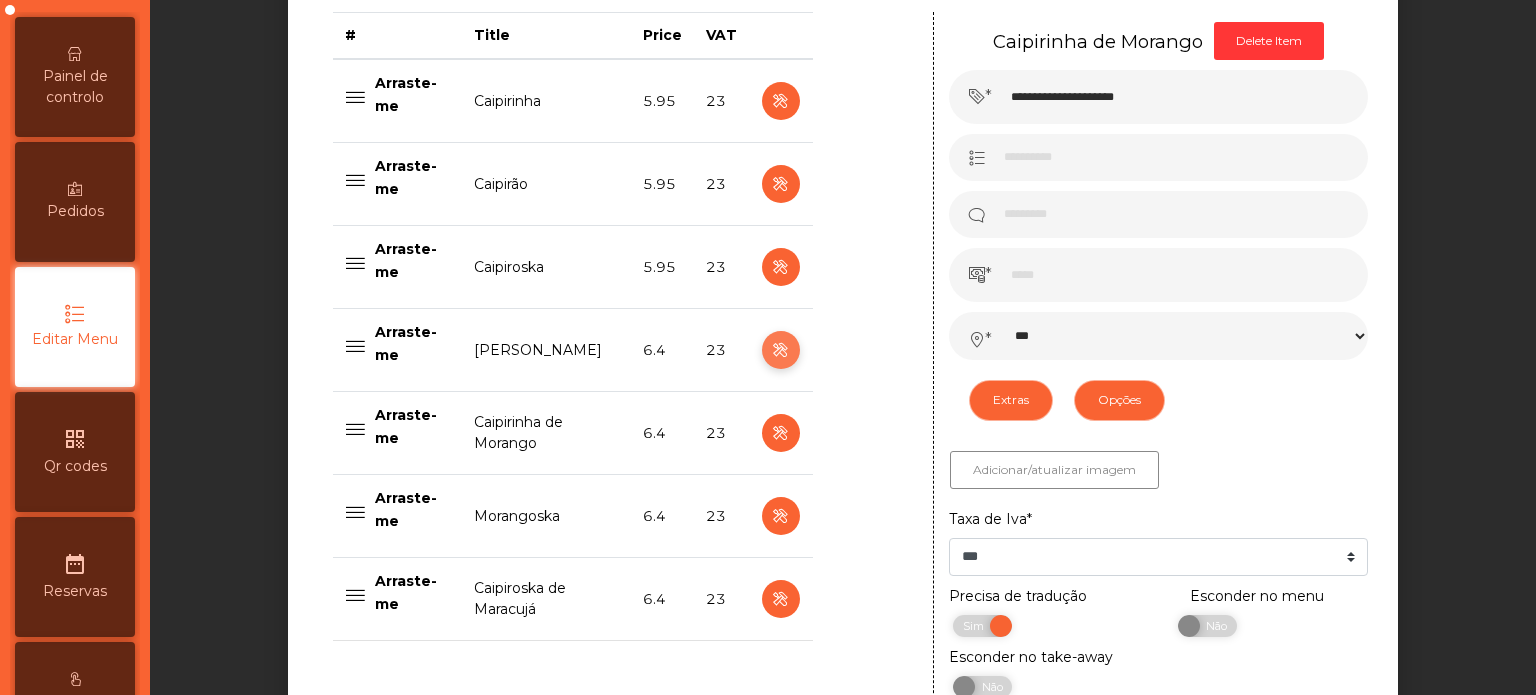 click at bounding box center [780, 350] 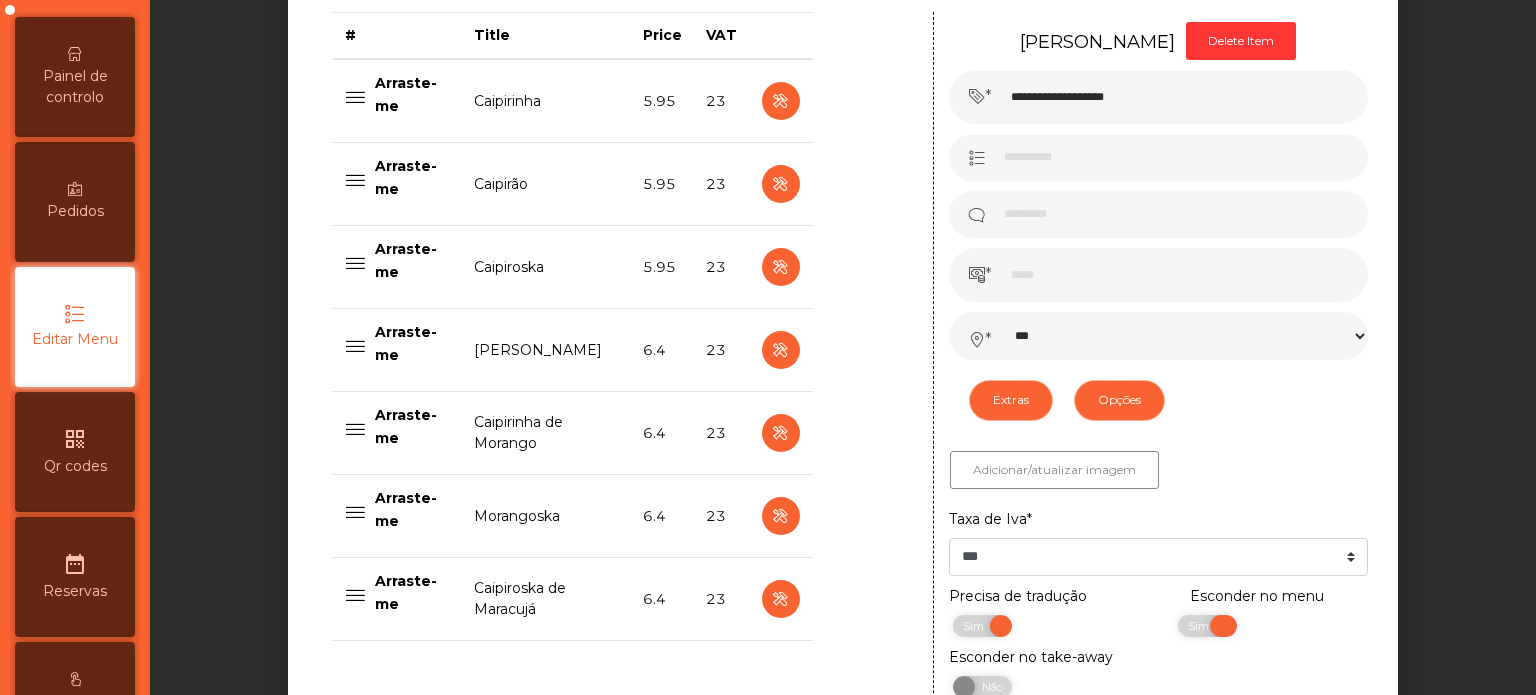 click on "Sim" at bounding box center (1201, 626) 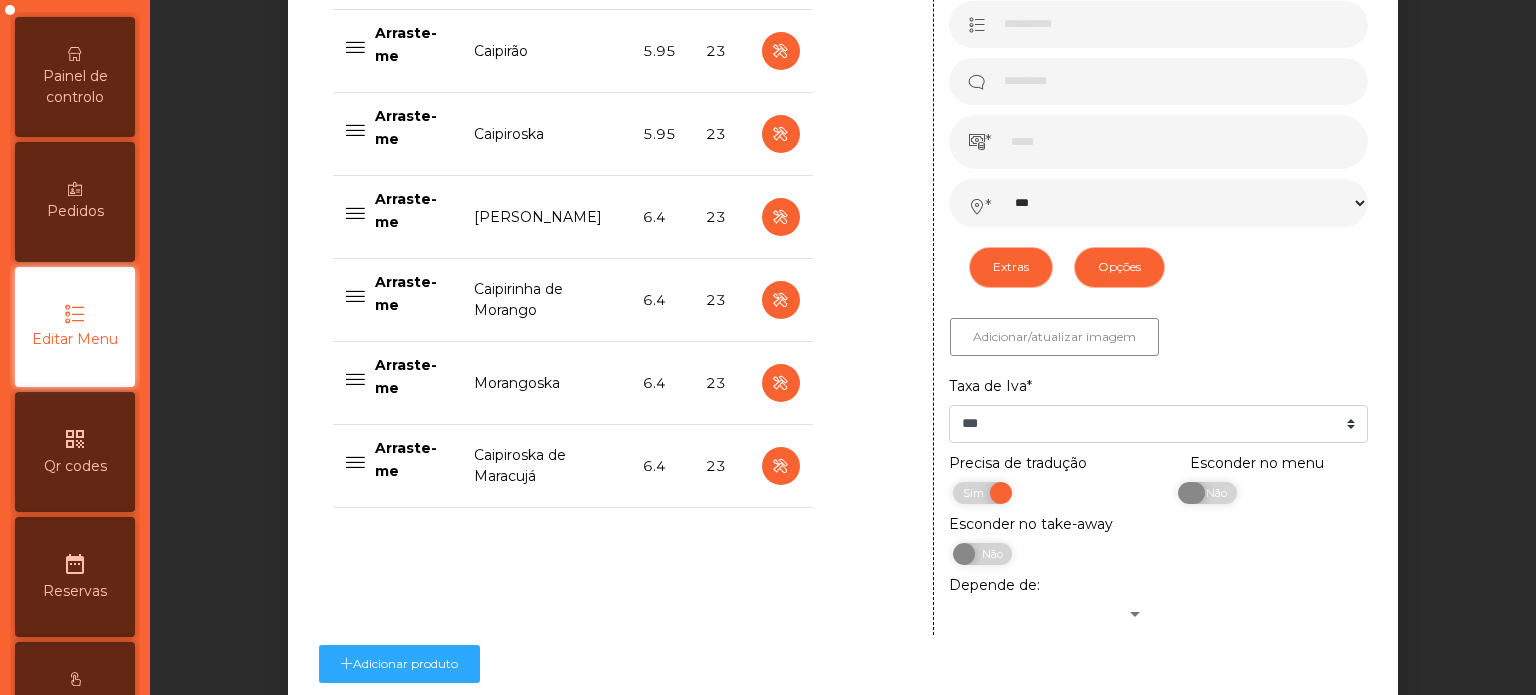 scroll, scrollTop: 968, scrollLeft: 0, axis: vertical 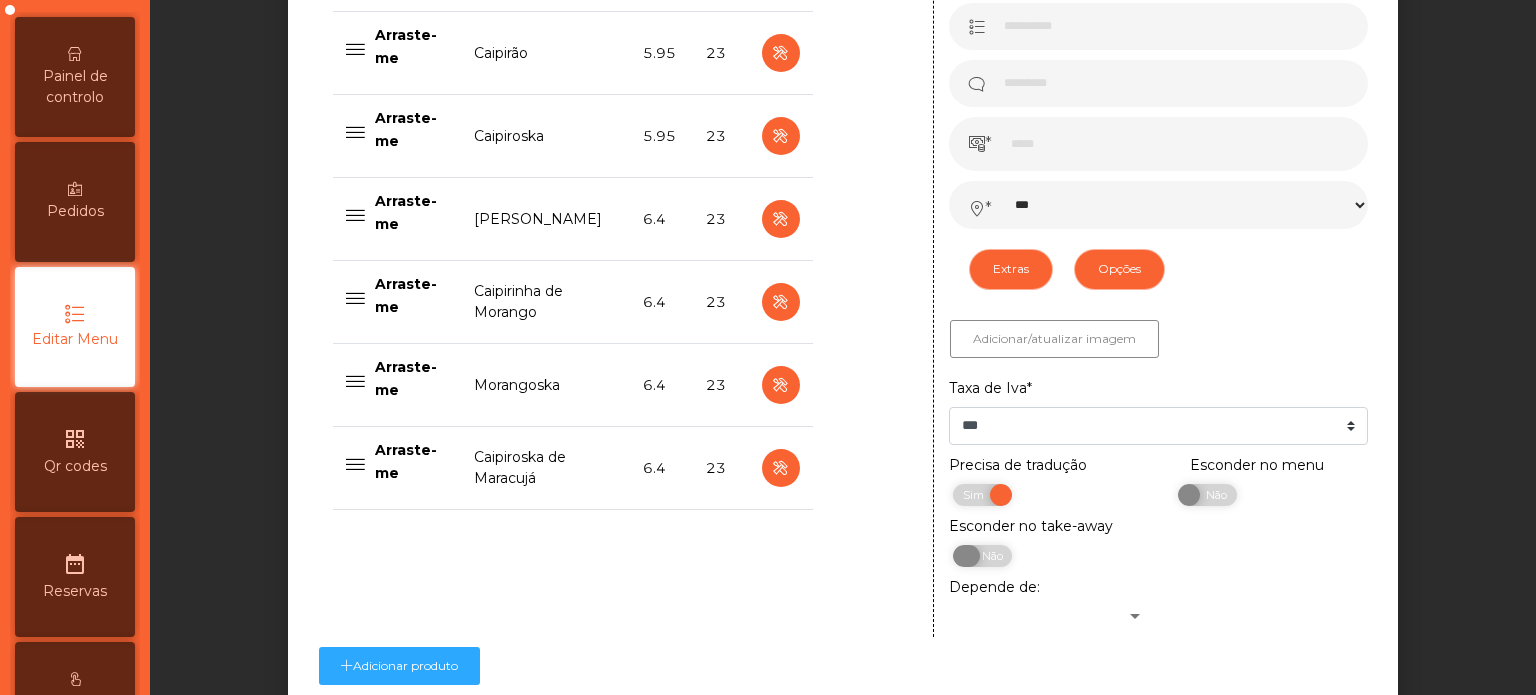 click on "Não" at bounding box center [989, 556] 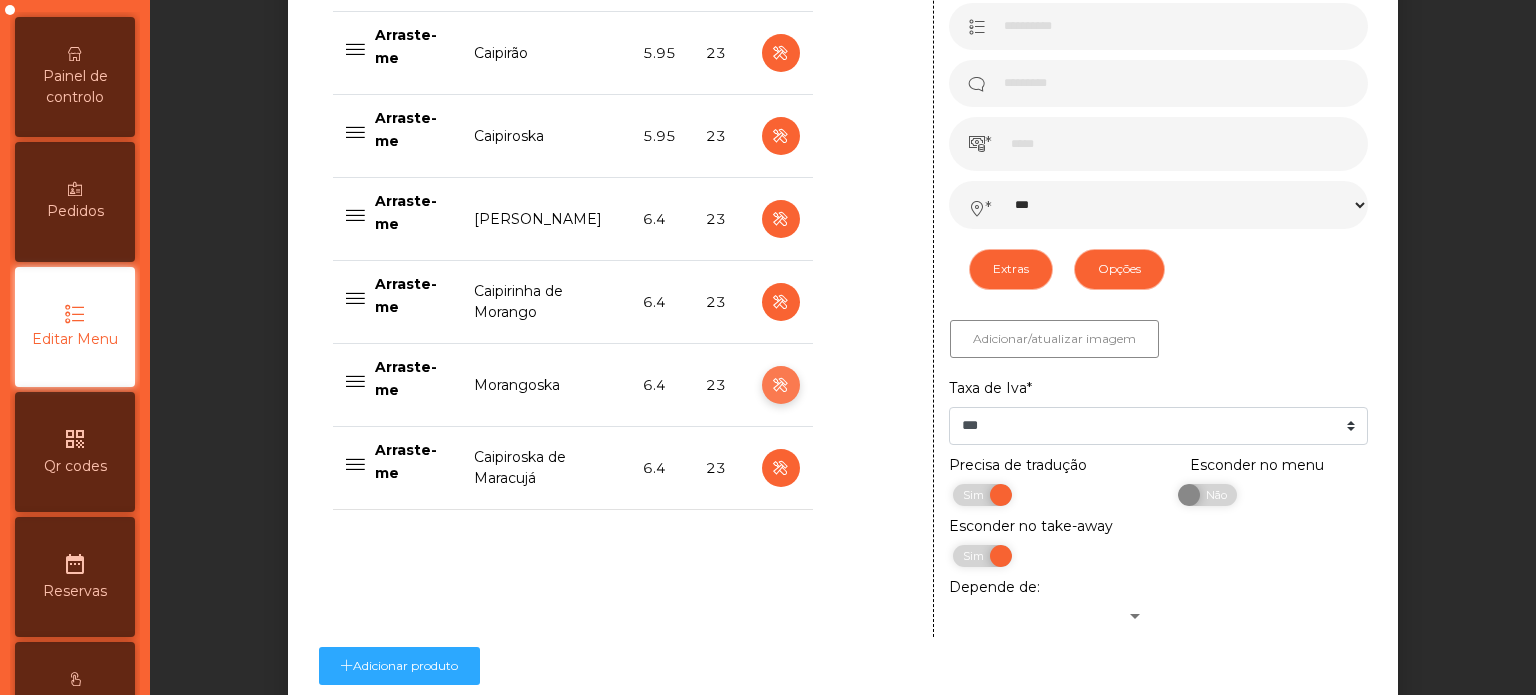 click at bounding box center (780, 385) 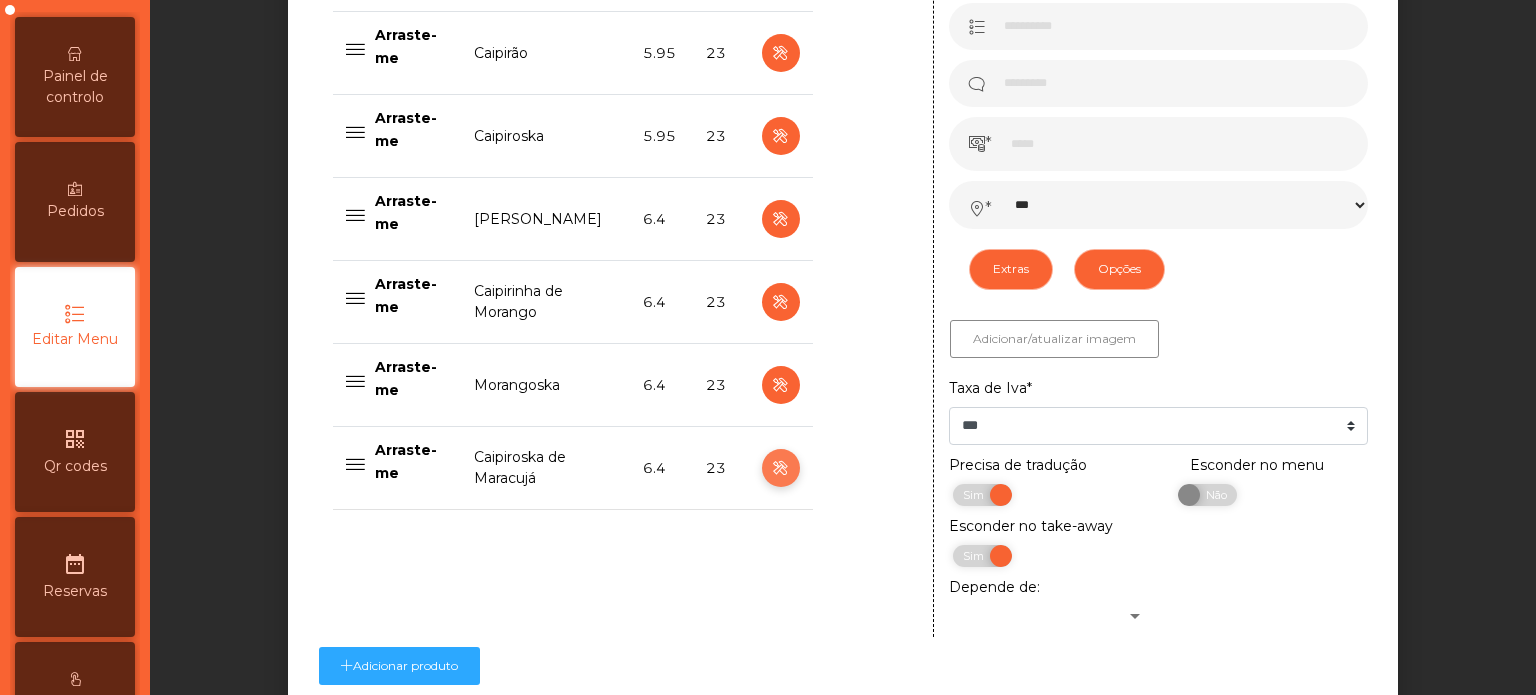 click at bounding box center (781, 468) 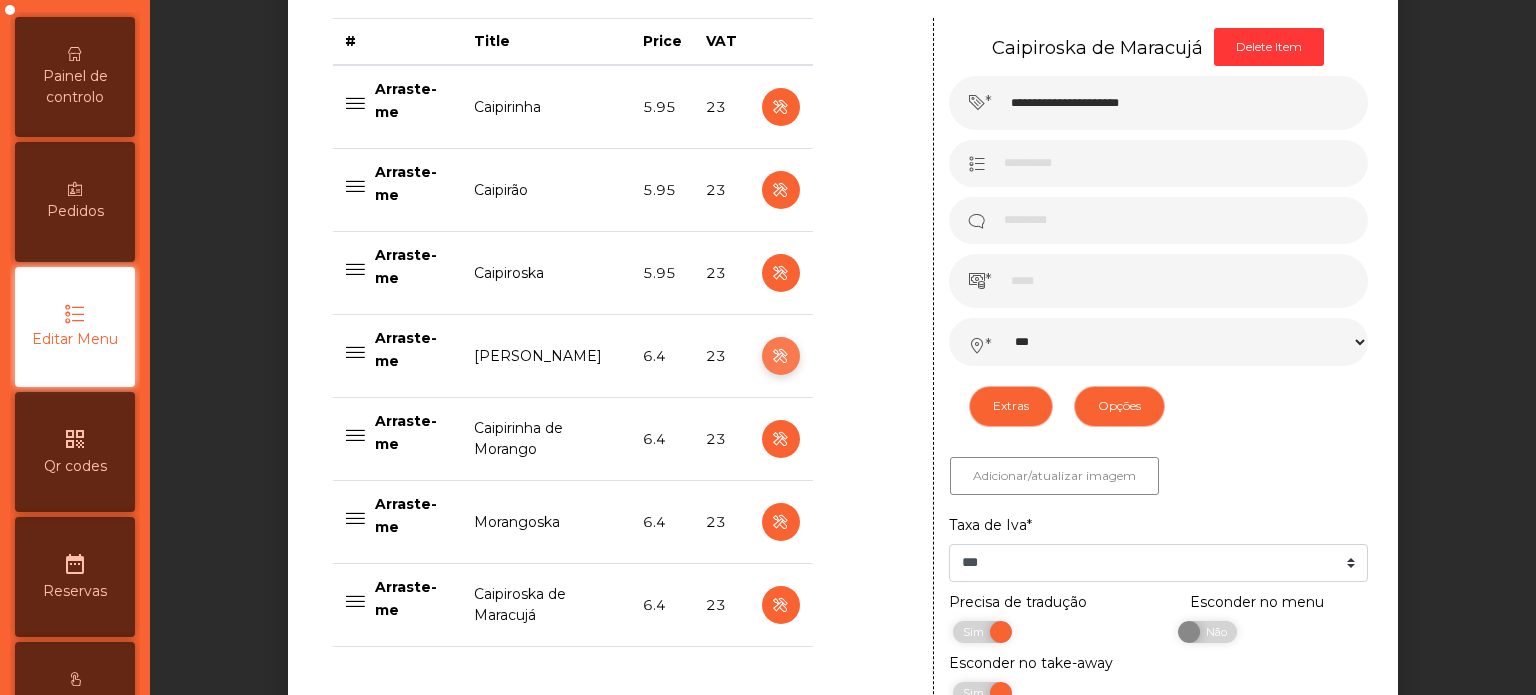 click at bounding box center (780, 356) 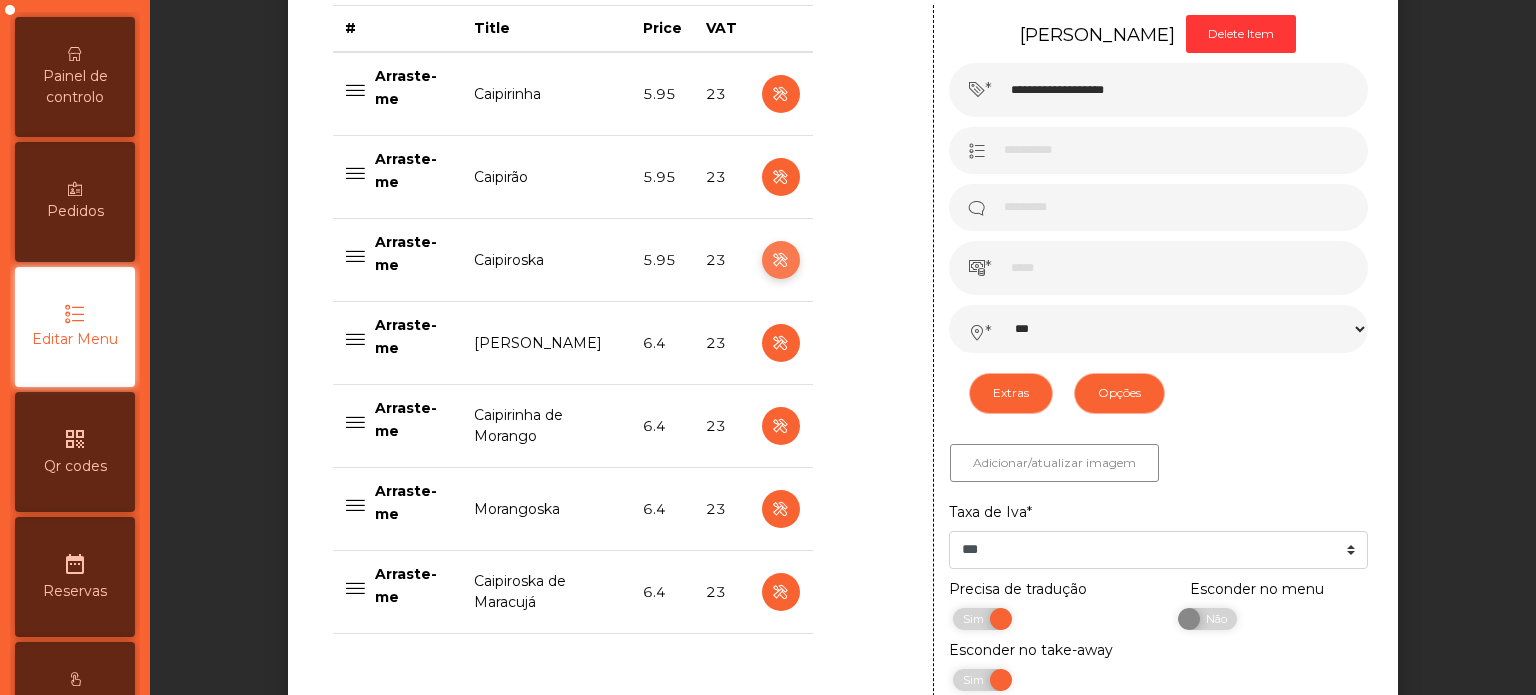 click at bounding box center [780, 260] 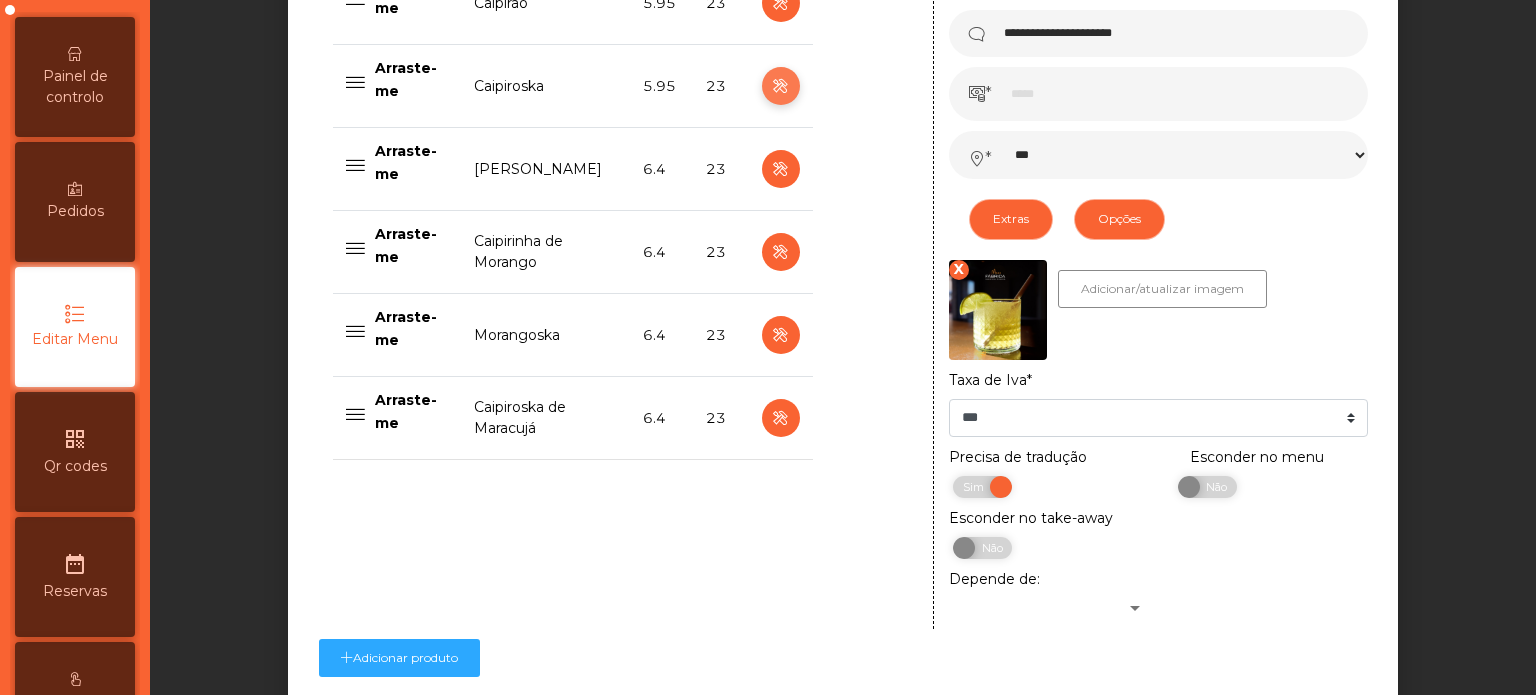 scroll, scrollTop: 1024, scrollLeft: 0, axis: vertical 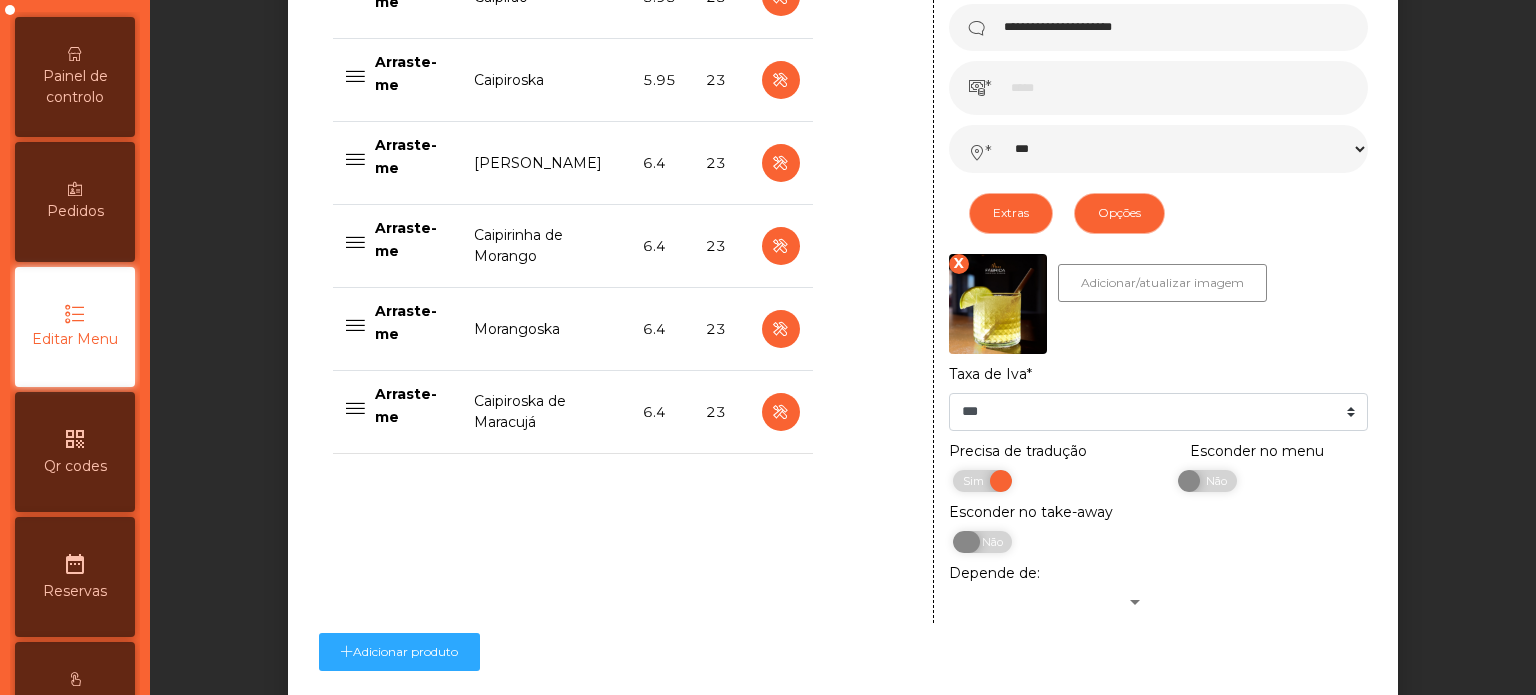 click on "Não" at bounding box center (989, 542) 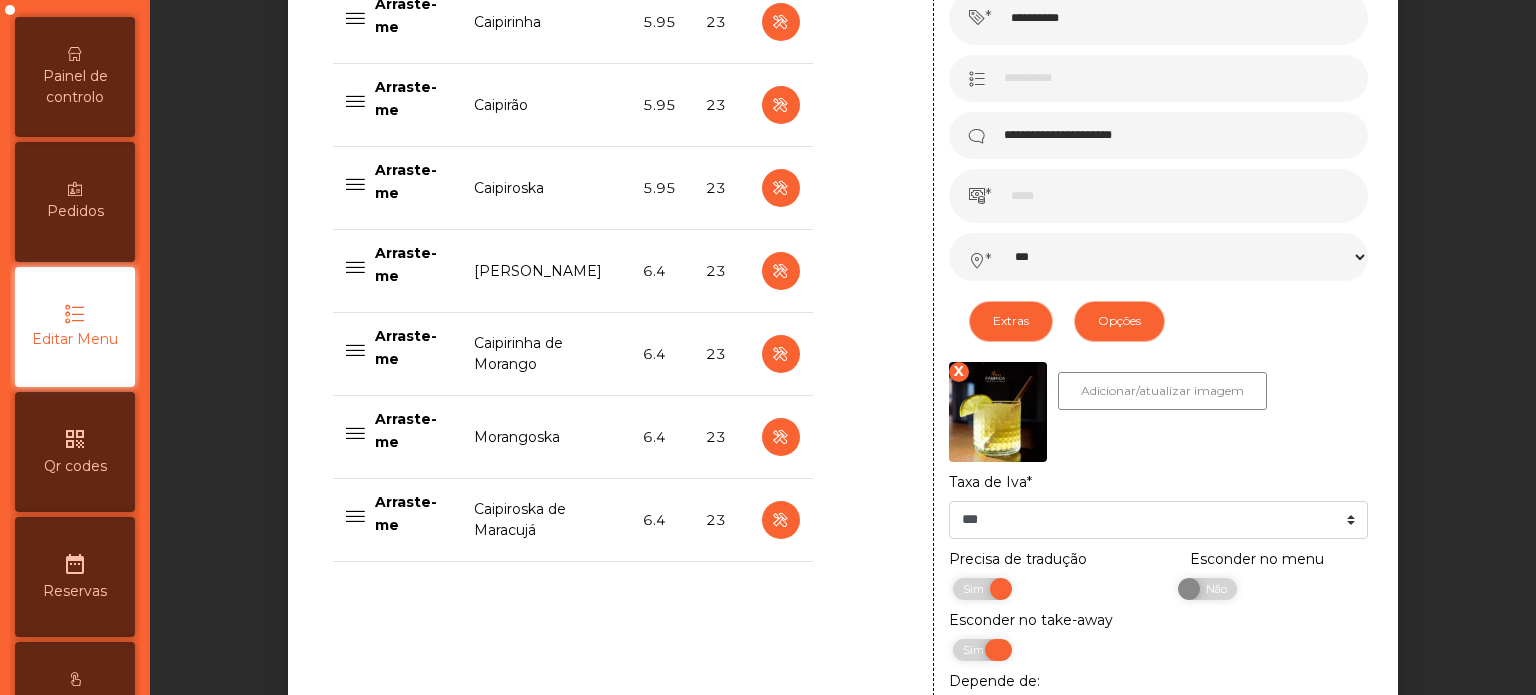 scroll, scrollTop: 915, scrollLeft: 0, axis: vertical 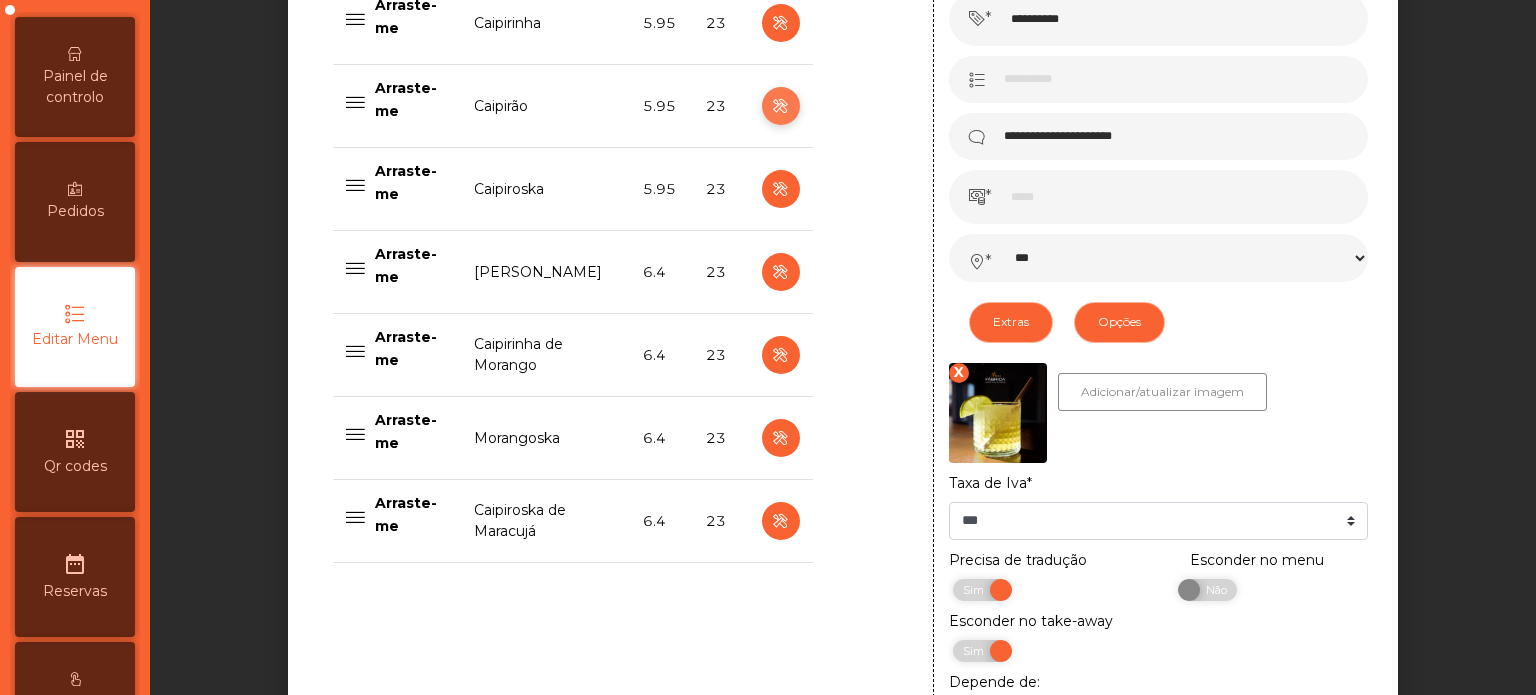 click at bounding box center (780, 106) 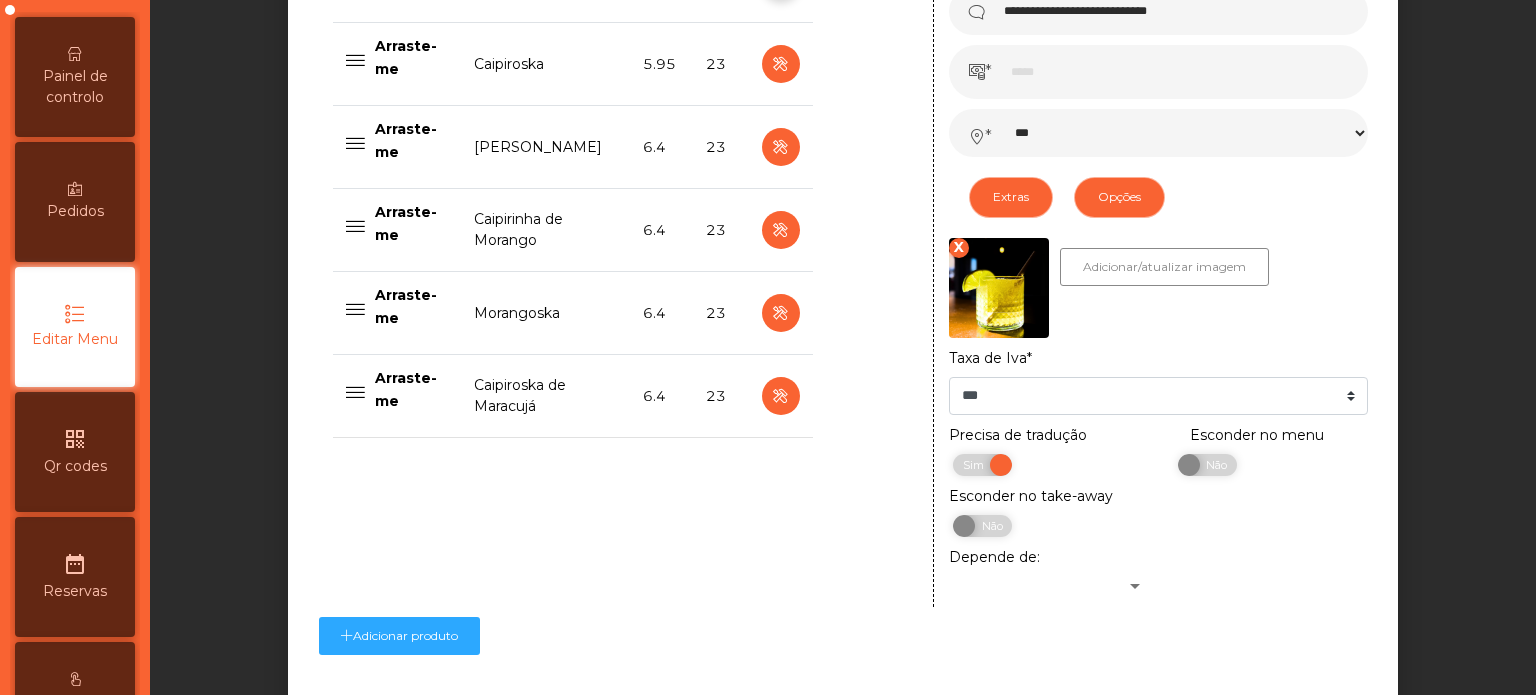 scroll, scrollTop: 1030, scrollLeft: 0, axis: vertical 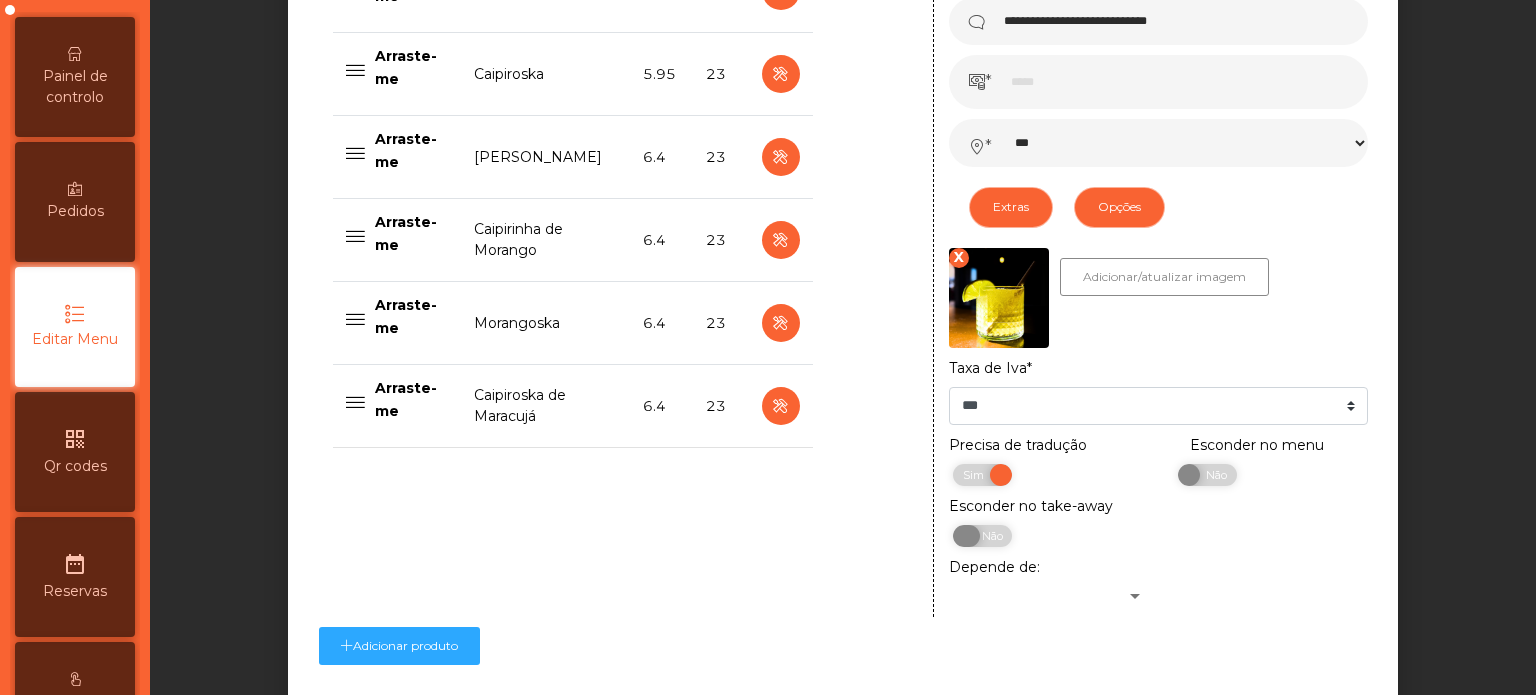 click on "Não" at bounding box center (989, 536) 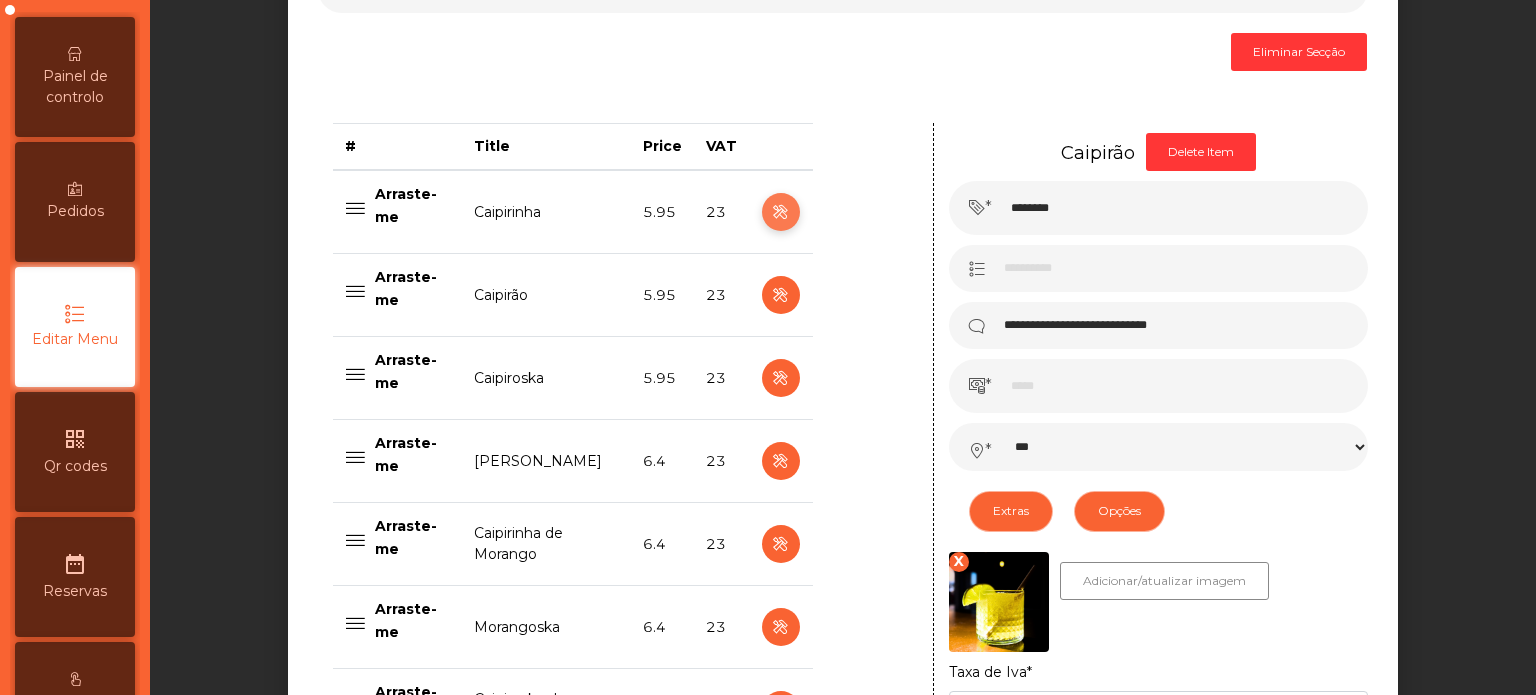 click at bounding box center [780, 212] 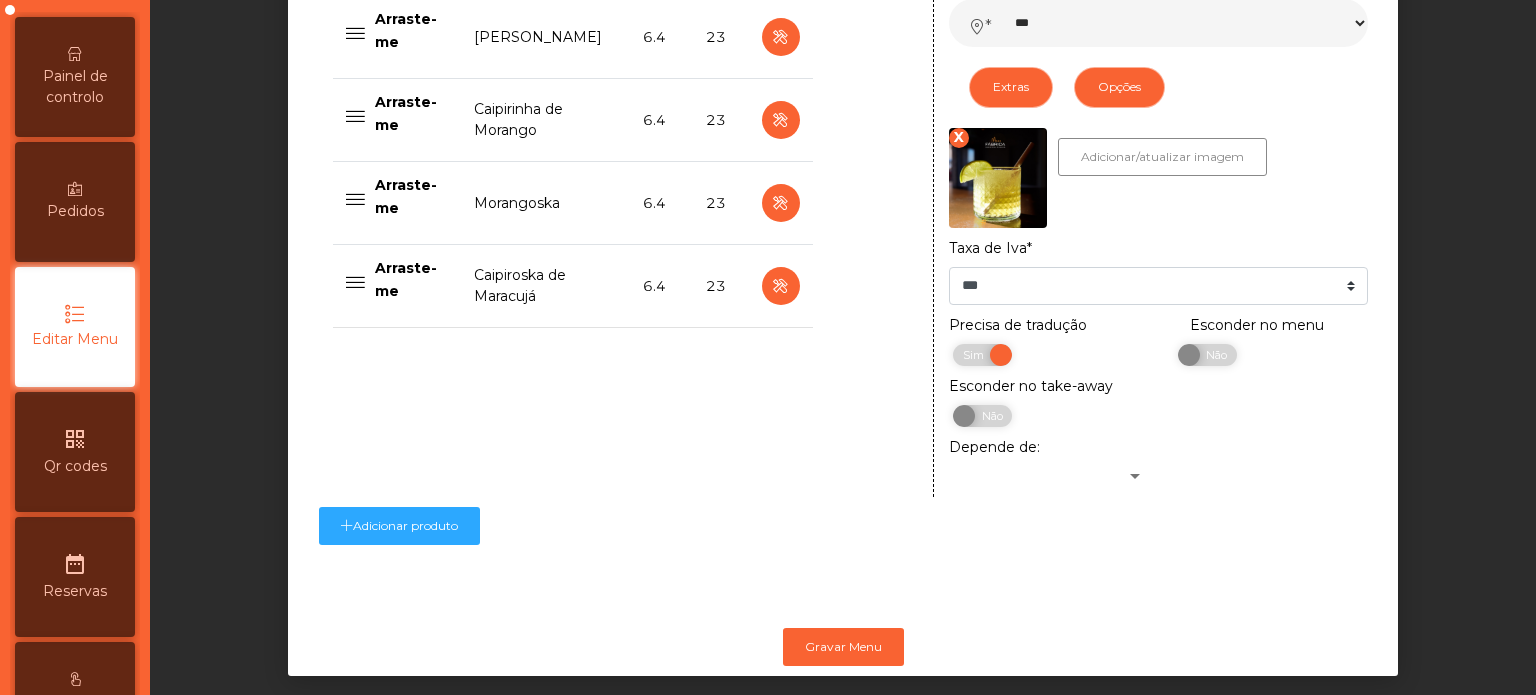 scroll, scrollTop: 1145, scrollLeft: 0, axis: vertical 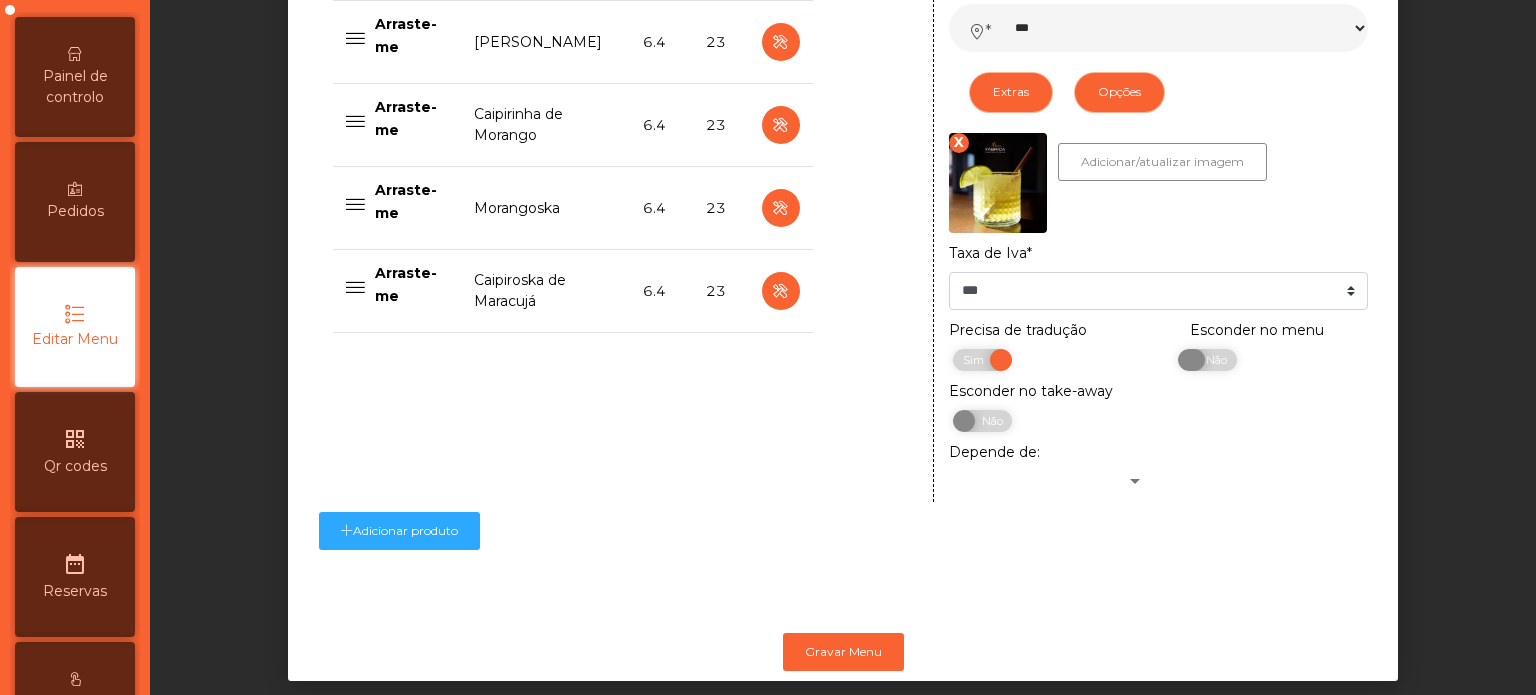 click on "Não" at bounding box center [1214, 360] 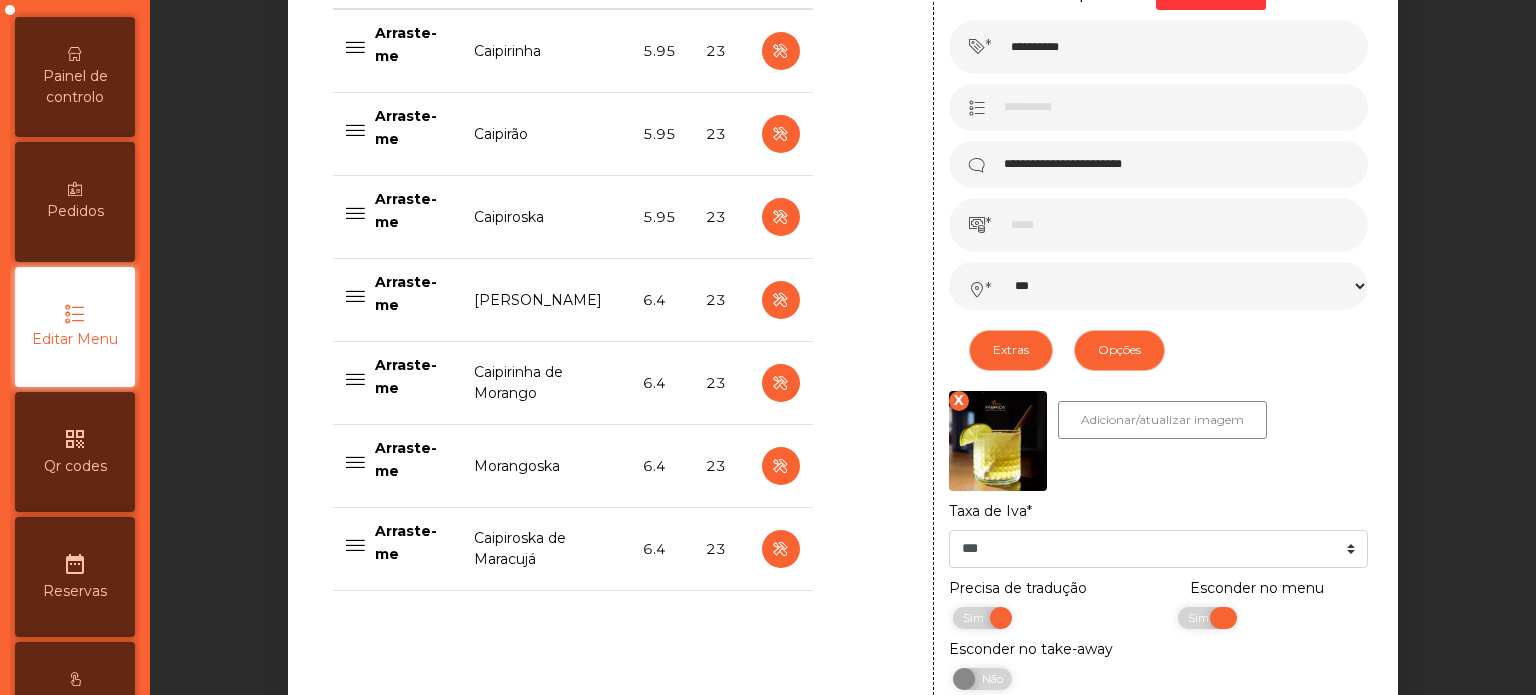scroll, scrollTop: 886, scrollLeft: 0, axis: vertical 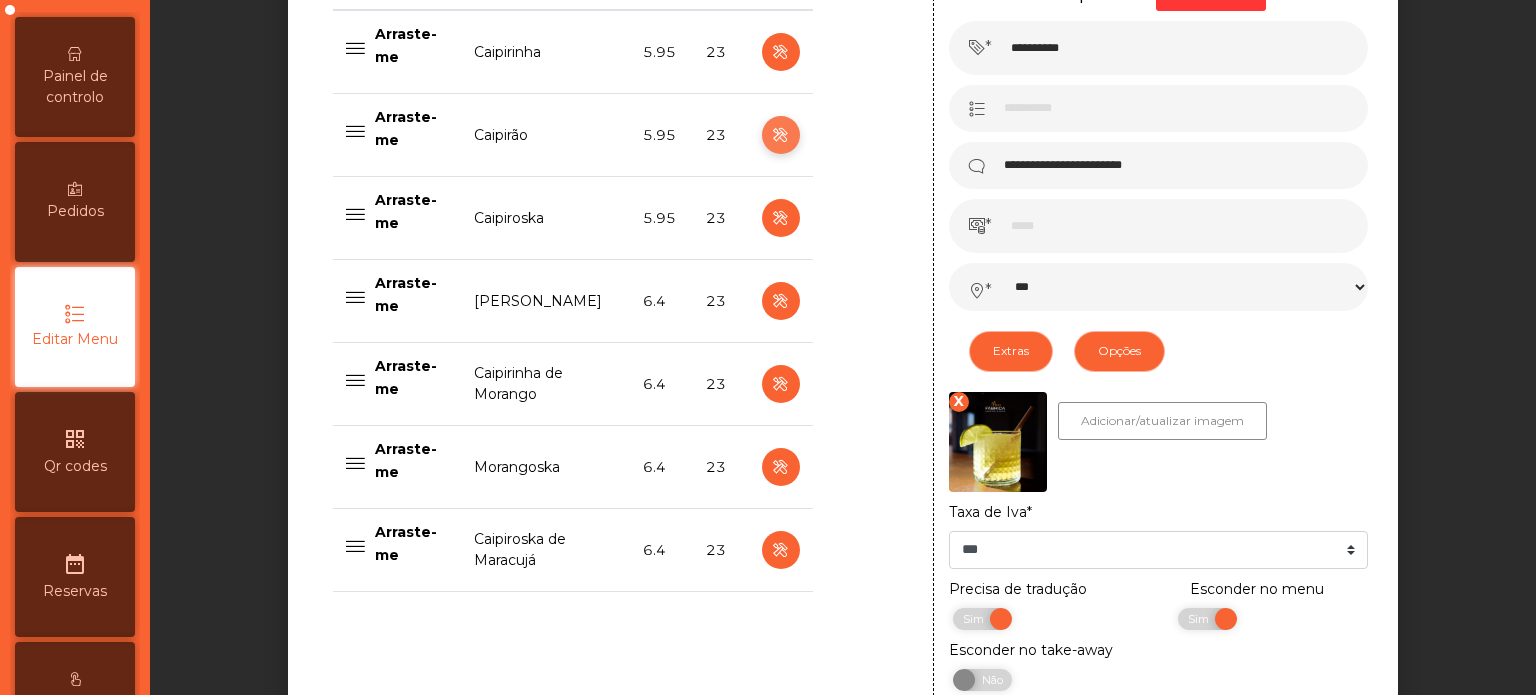 click at bounding box center [780, 135] 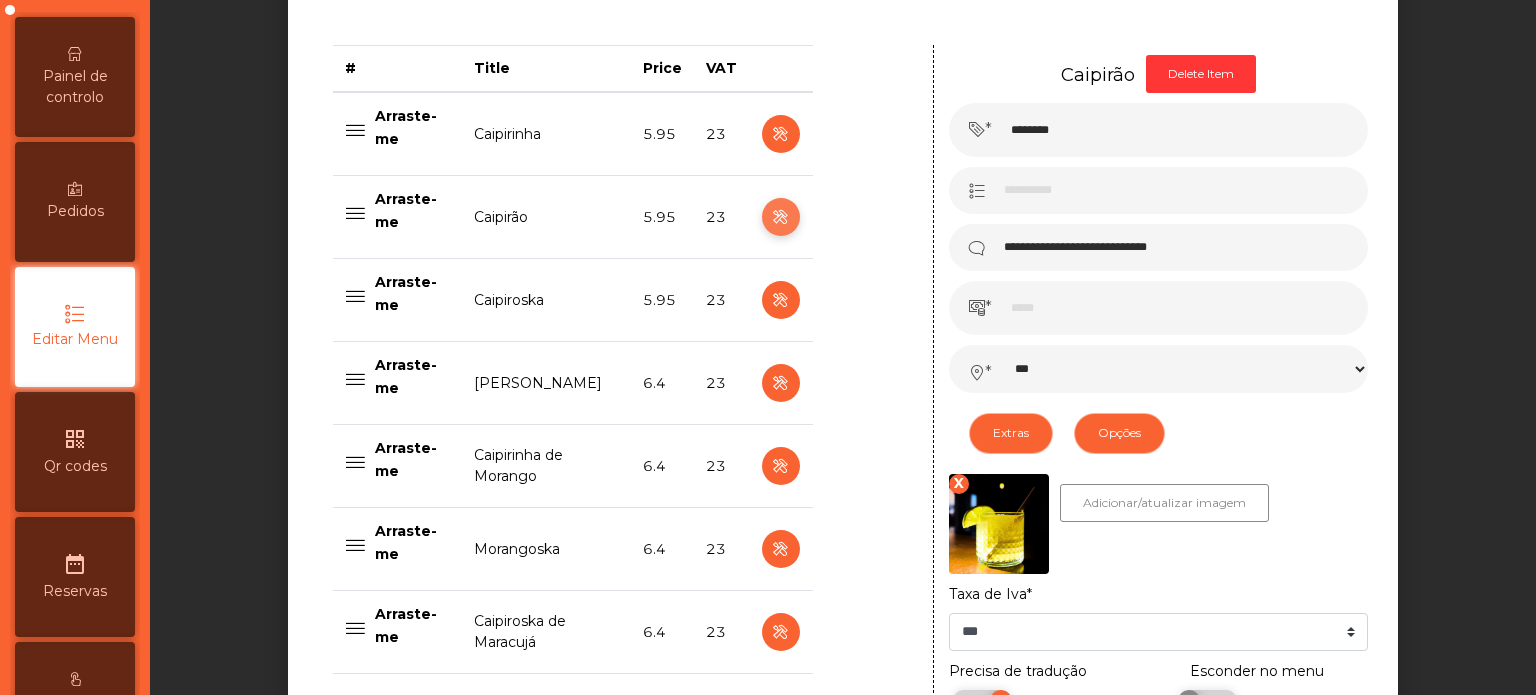 scroll, scrollTop: 747, scrollLeft: 0, axis: vertical 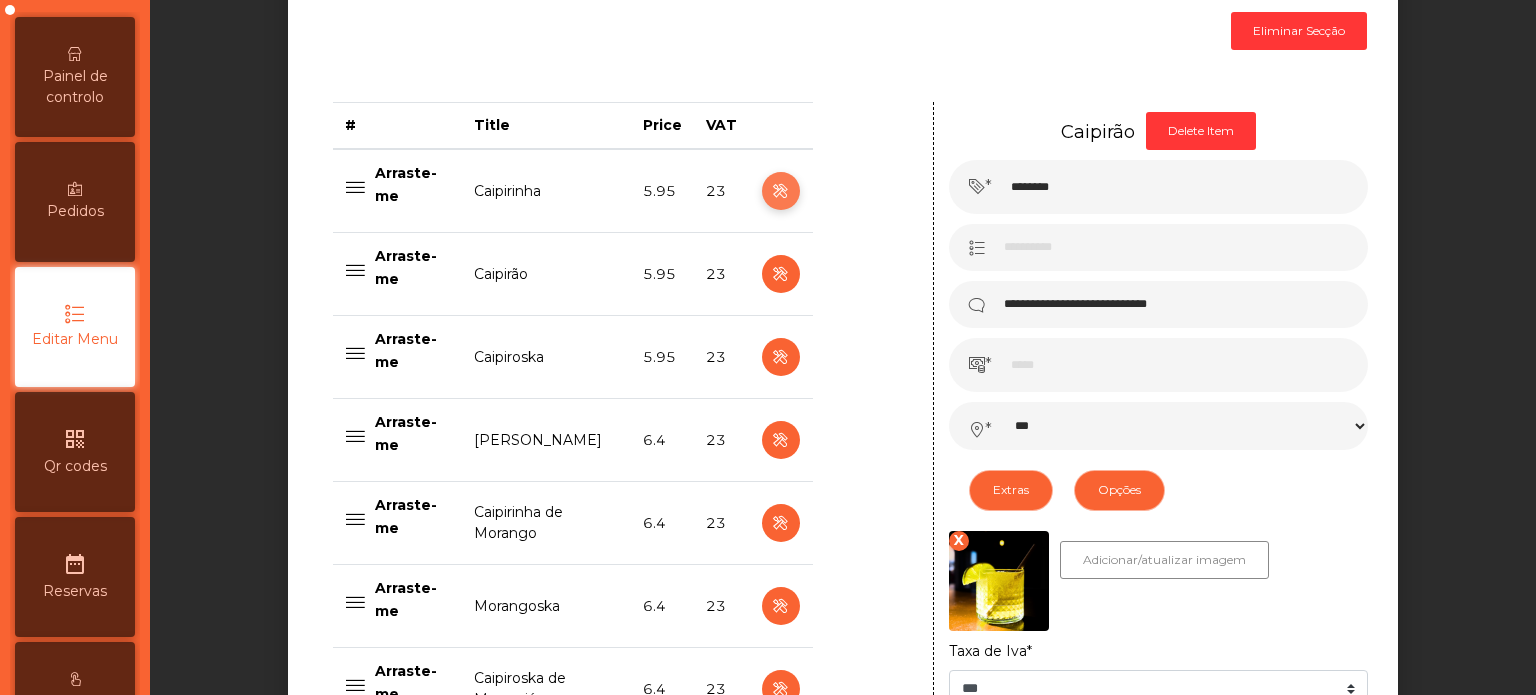 click at bounding box center [780, 191] 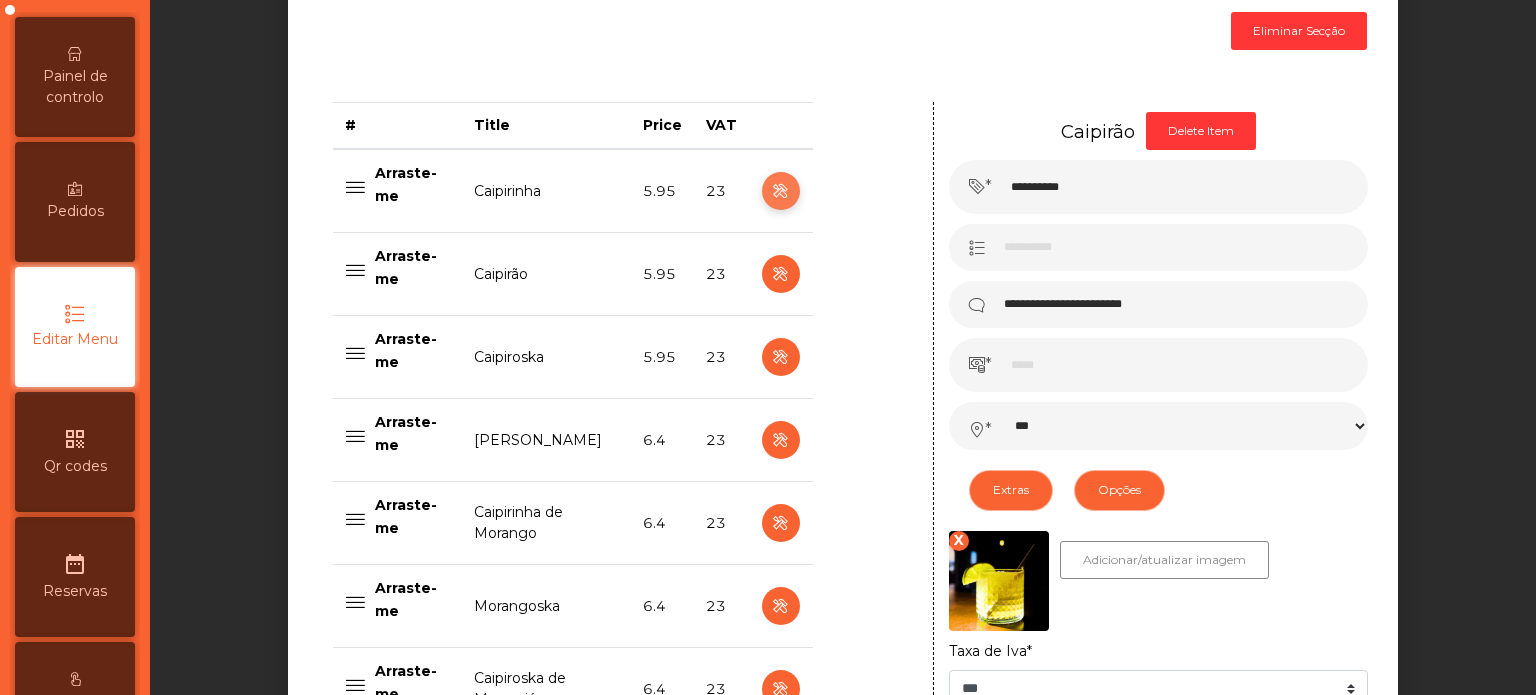 select on "***" 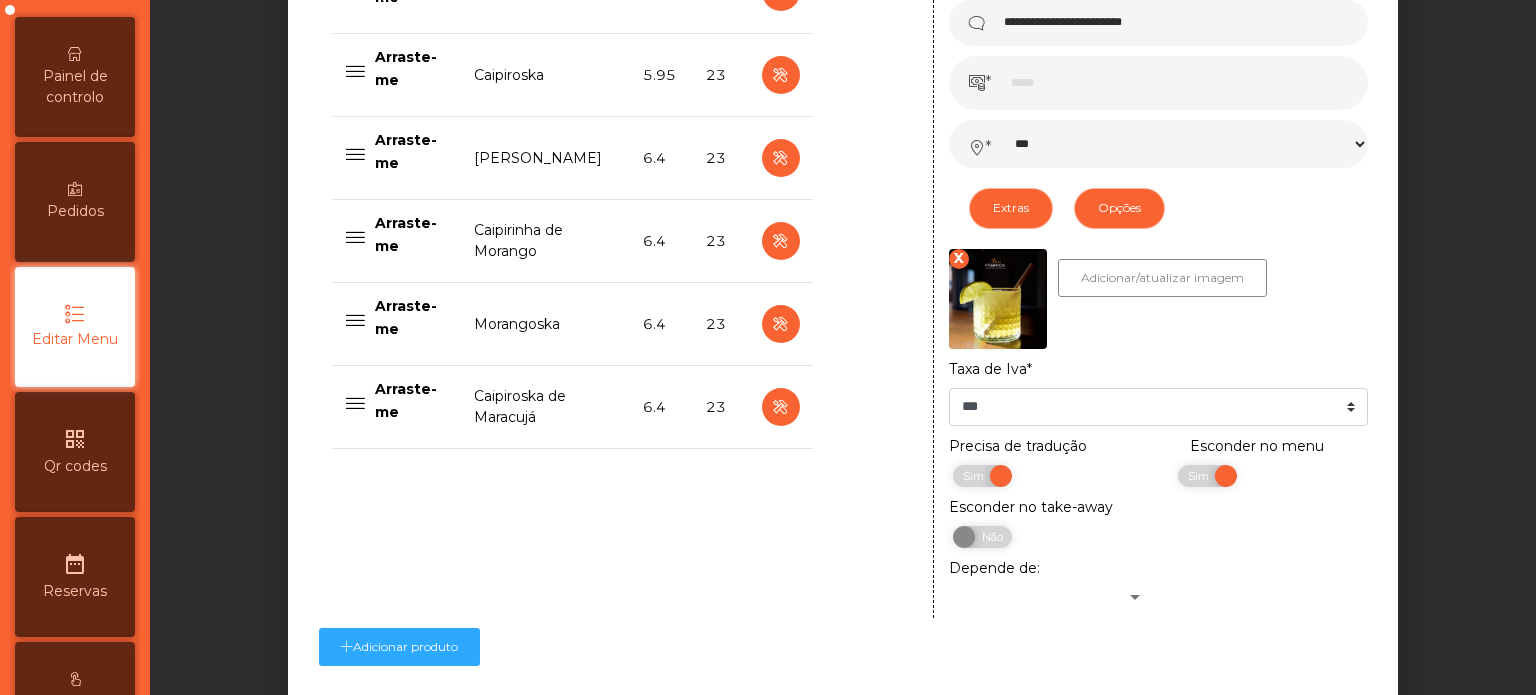 scroll, scrollTop: 1032, scrollLeft: 0, axis: vertical 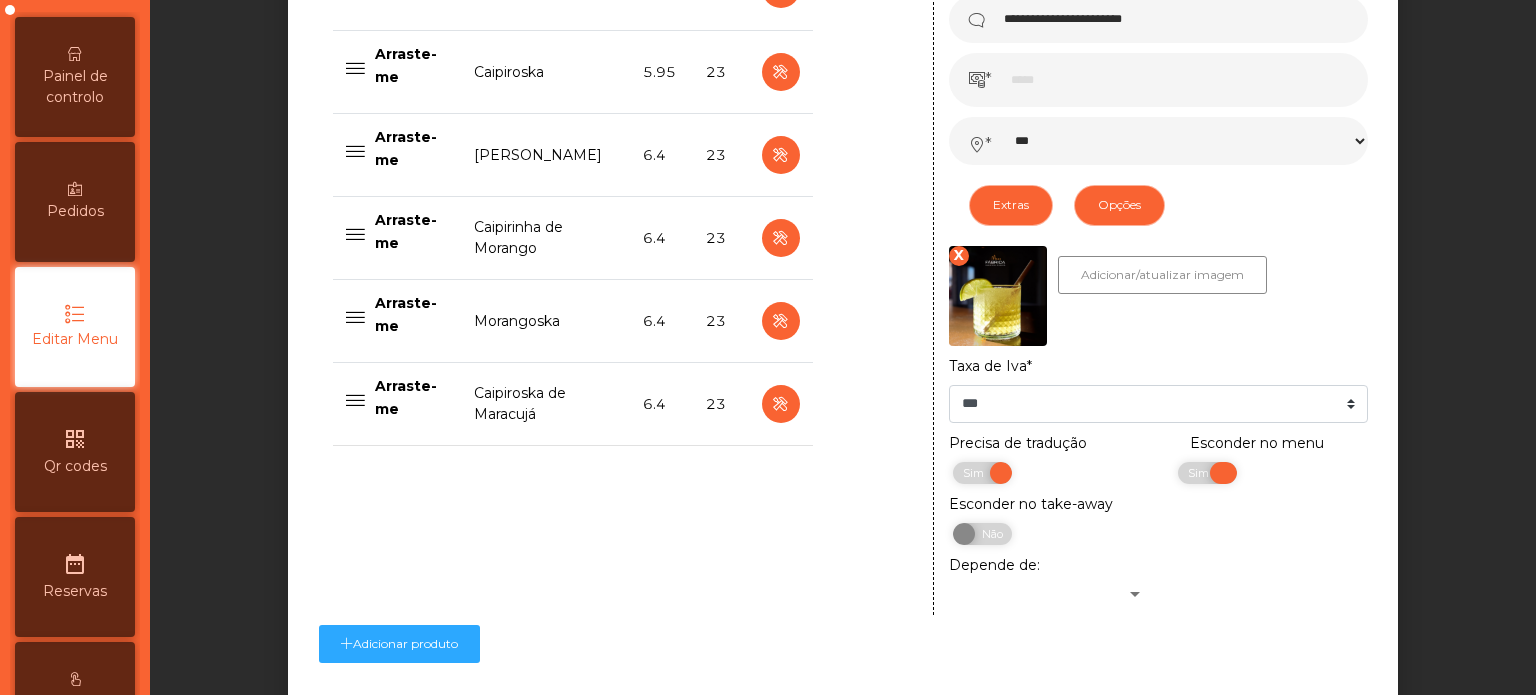 click on "Sim" at bounding box center (1201, 473) 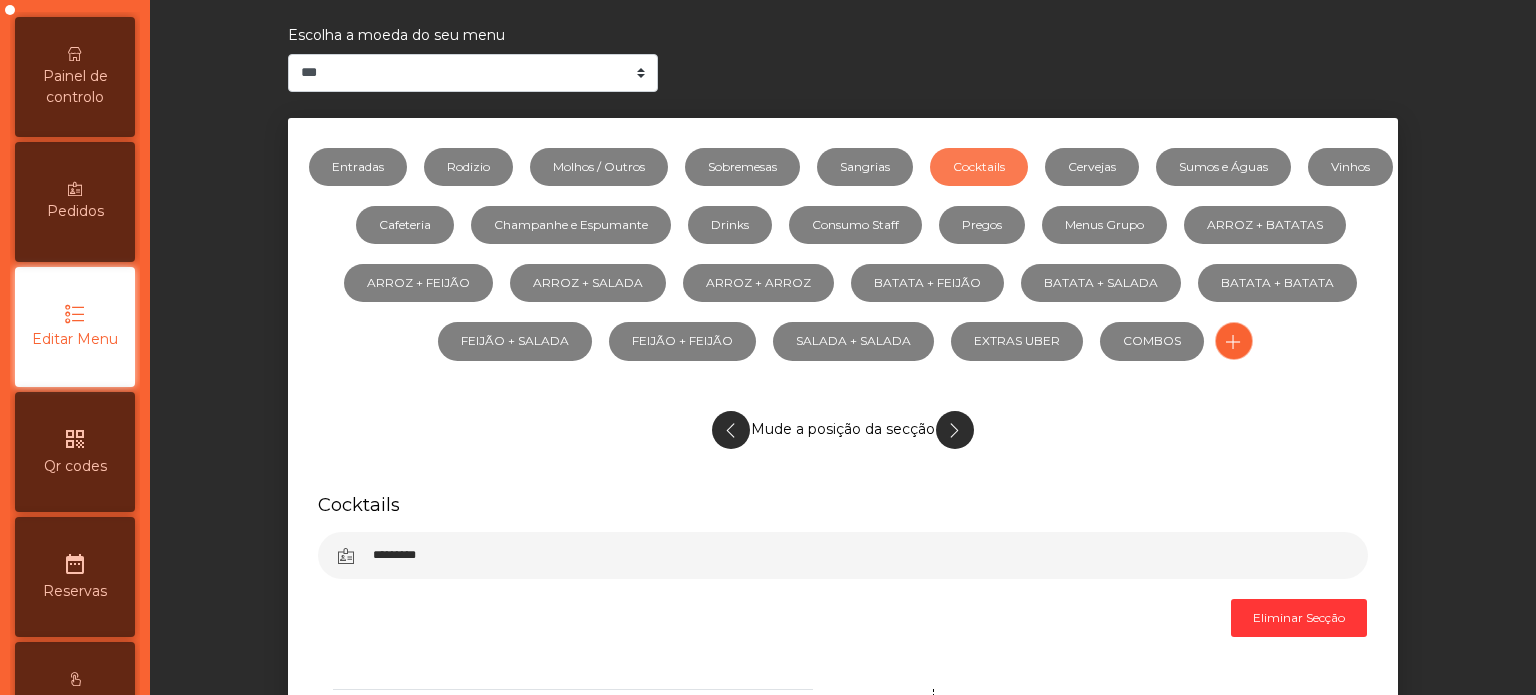 scroll, scrollTop: 152, scrollLeft: 0, axis: vertical 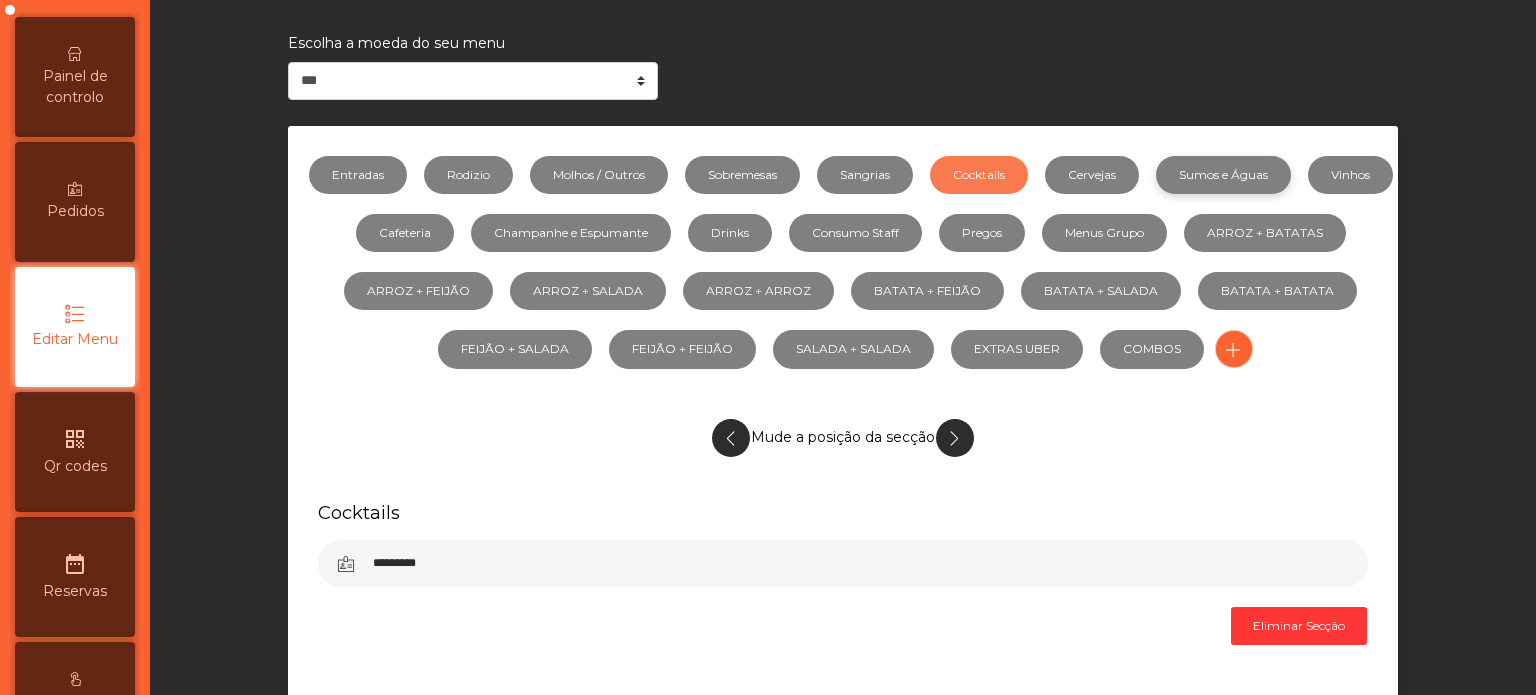 click on "Sumos e Águas" at bounding box center (1223, 175) 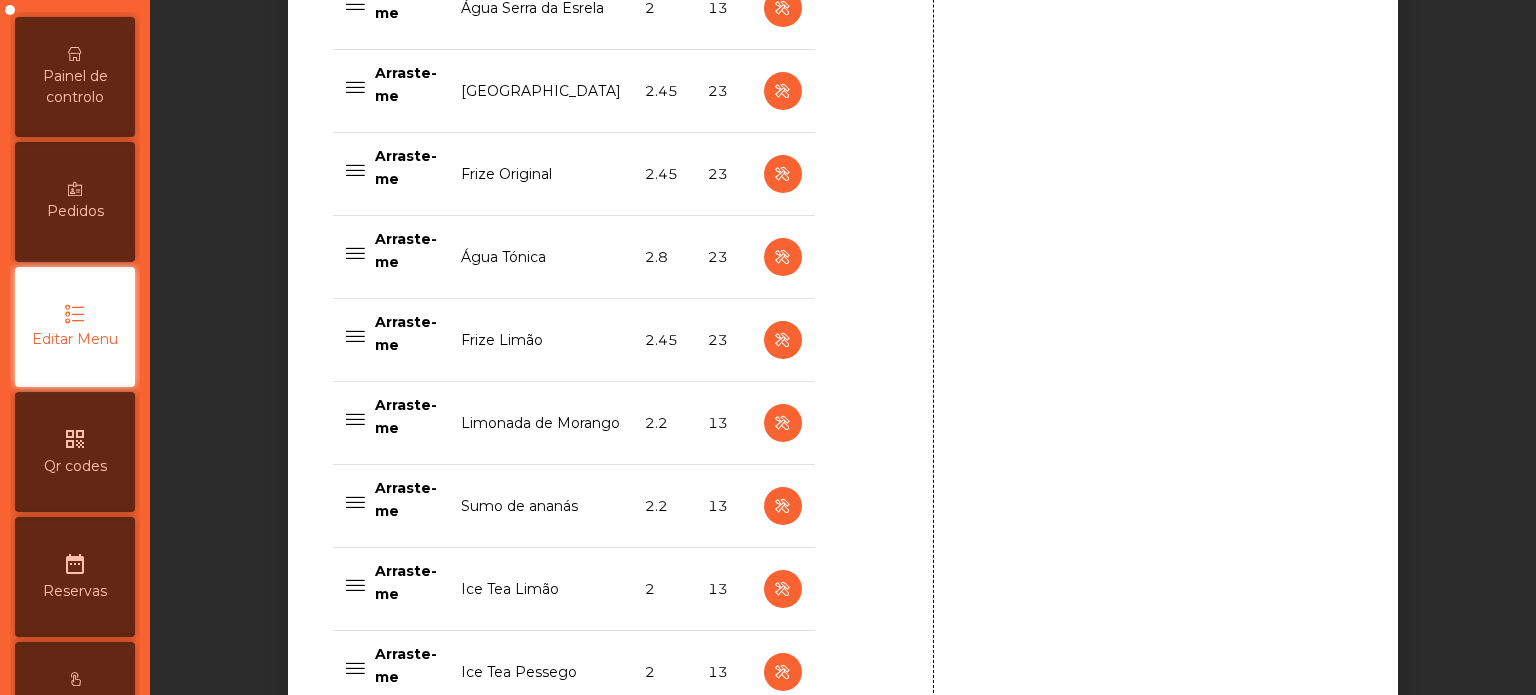 scroll, scrollTop: 1760, scrollLeft: 0, axis: vertical 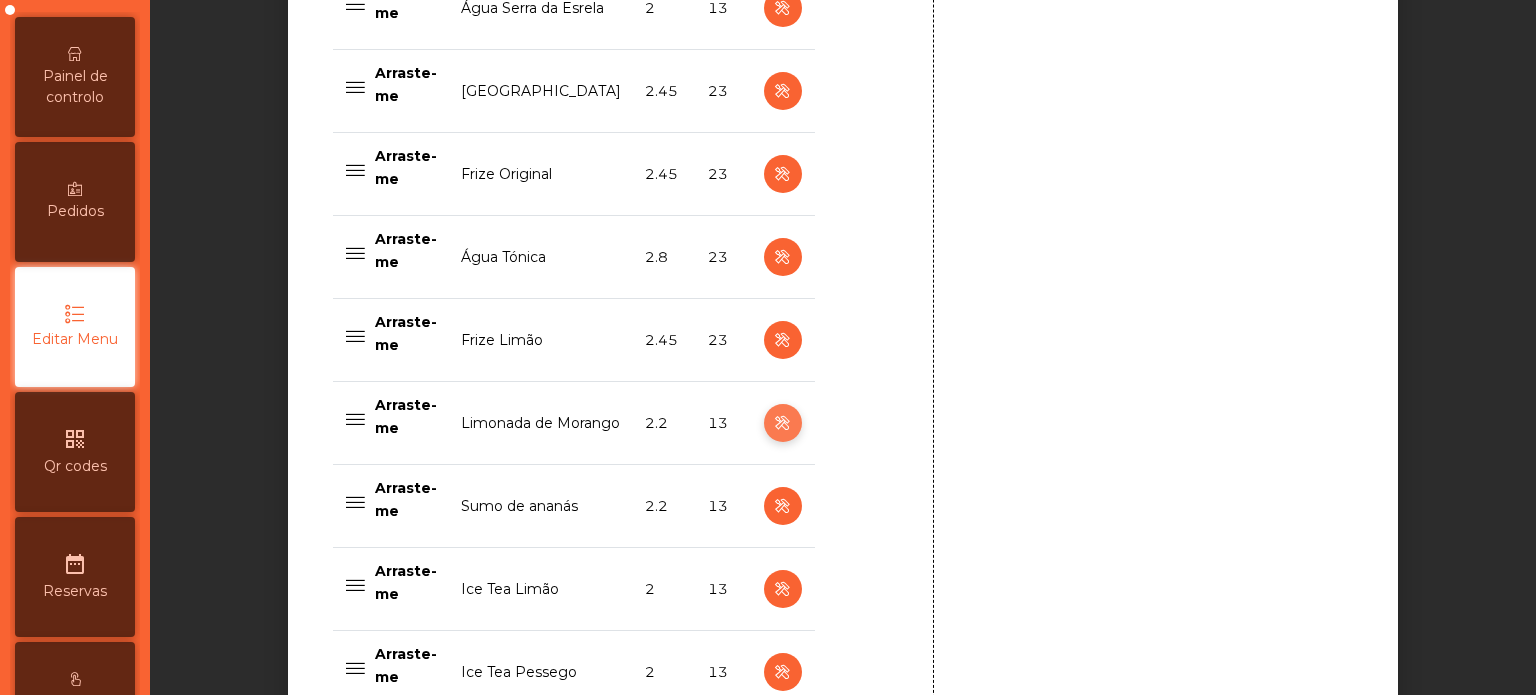 click at bounding box center (782, 423) 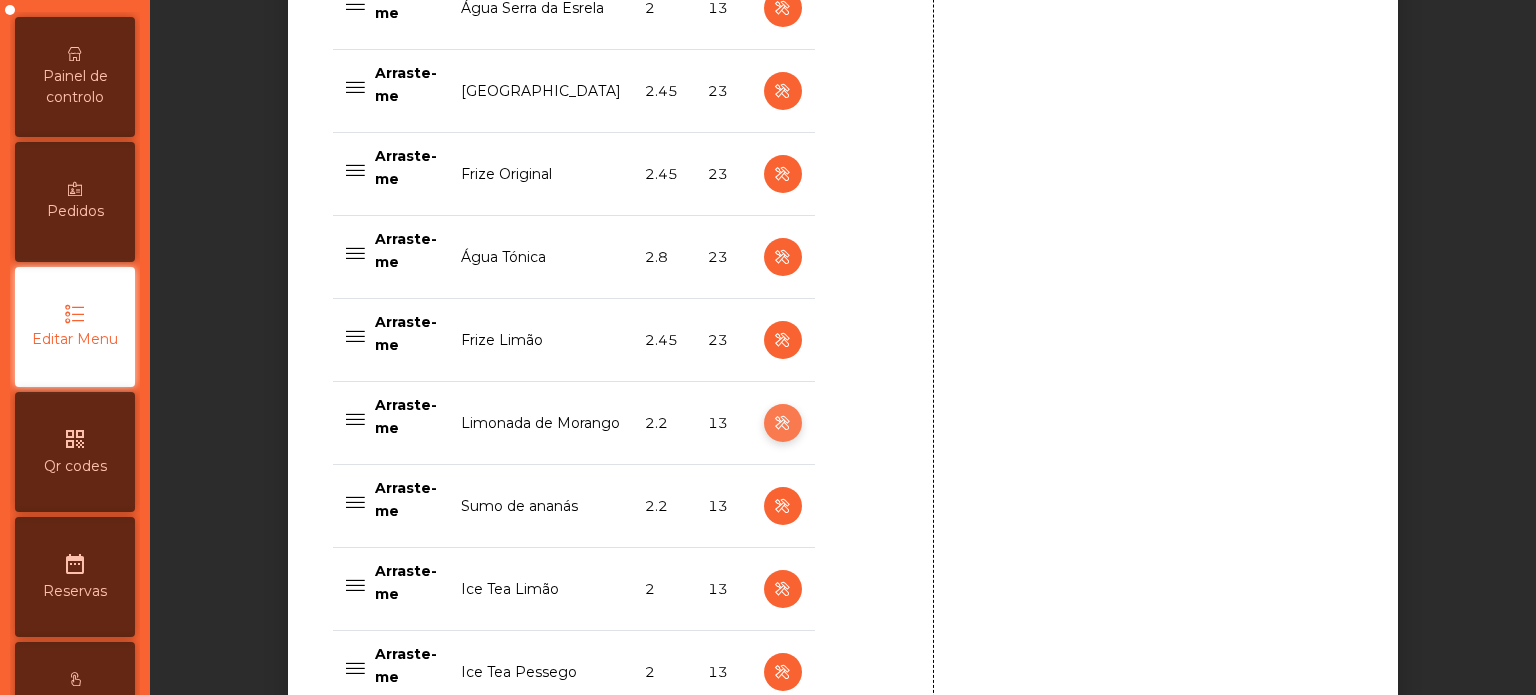click at bounding box center (782, 423) 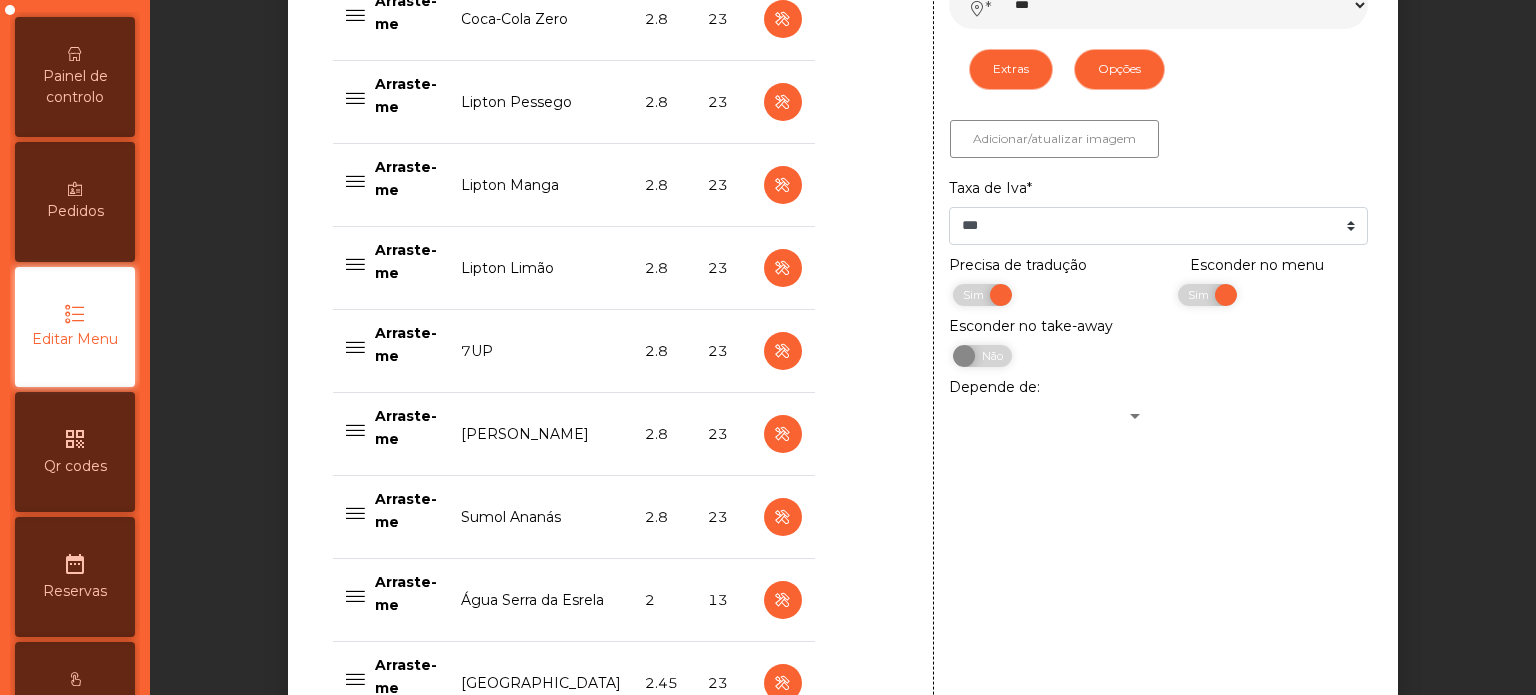 scroll, scrollTop: 1173, scrollLeft: 0, axis: vertical 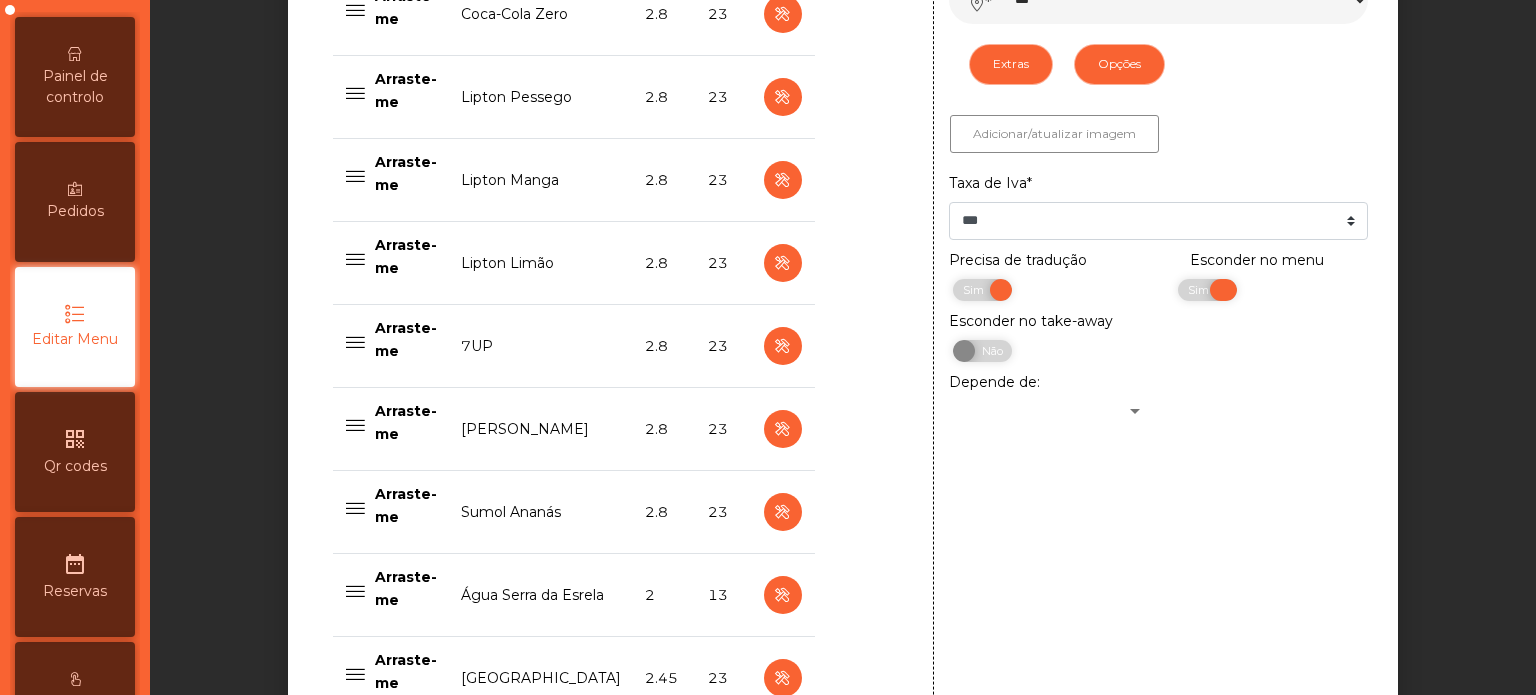 click on "Sim" at bounding box center (1201, 290) 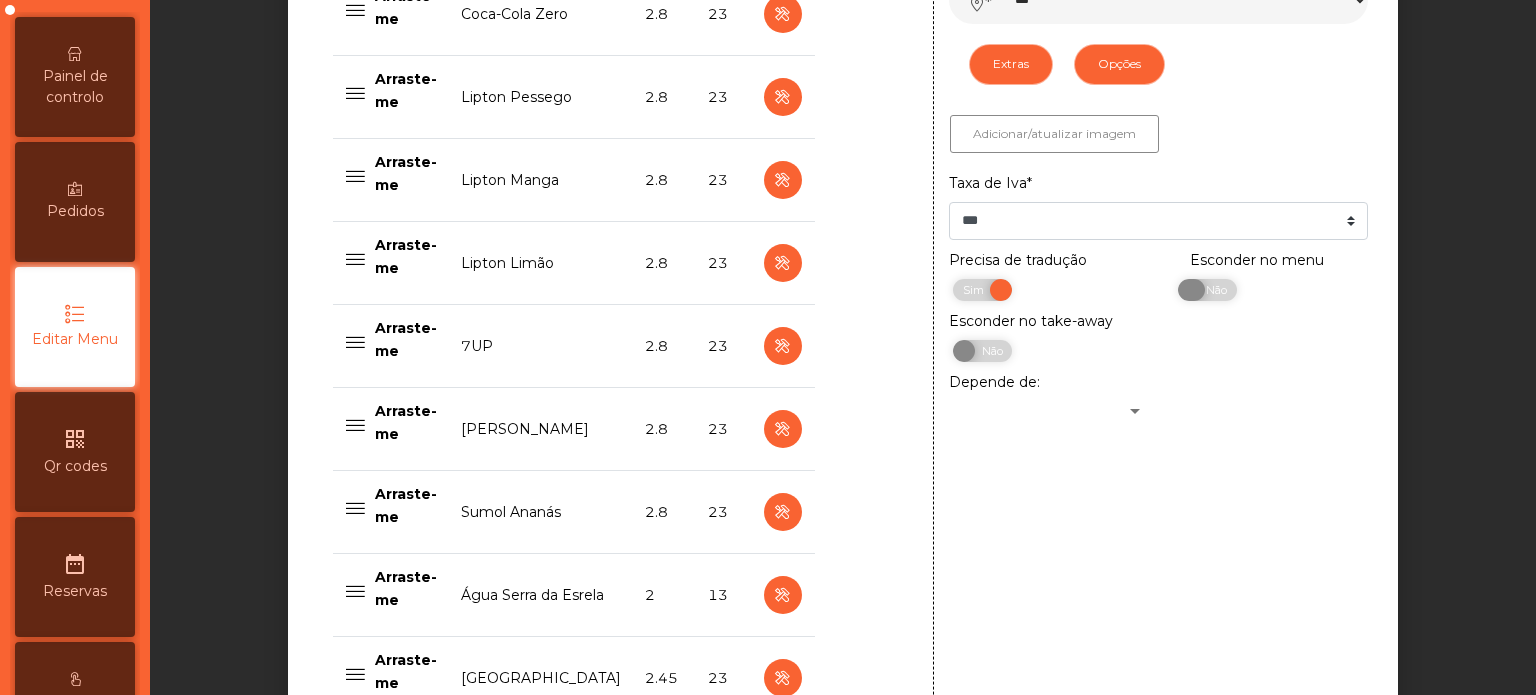 click on "Não" at bounding box center [1214, 290] 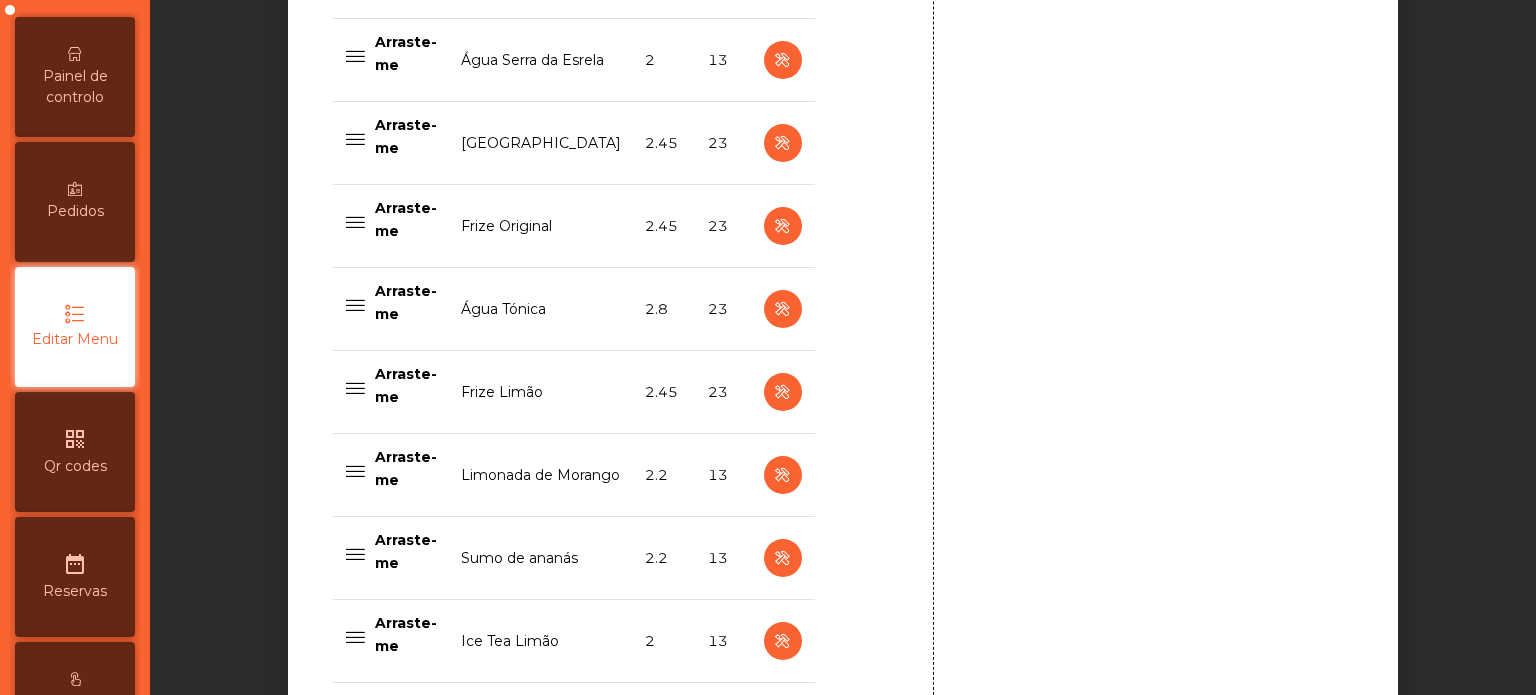 scroll, scrollTop: 1714, scrollLeft: 0, axis: vertical 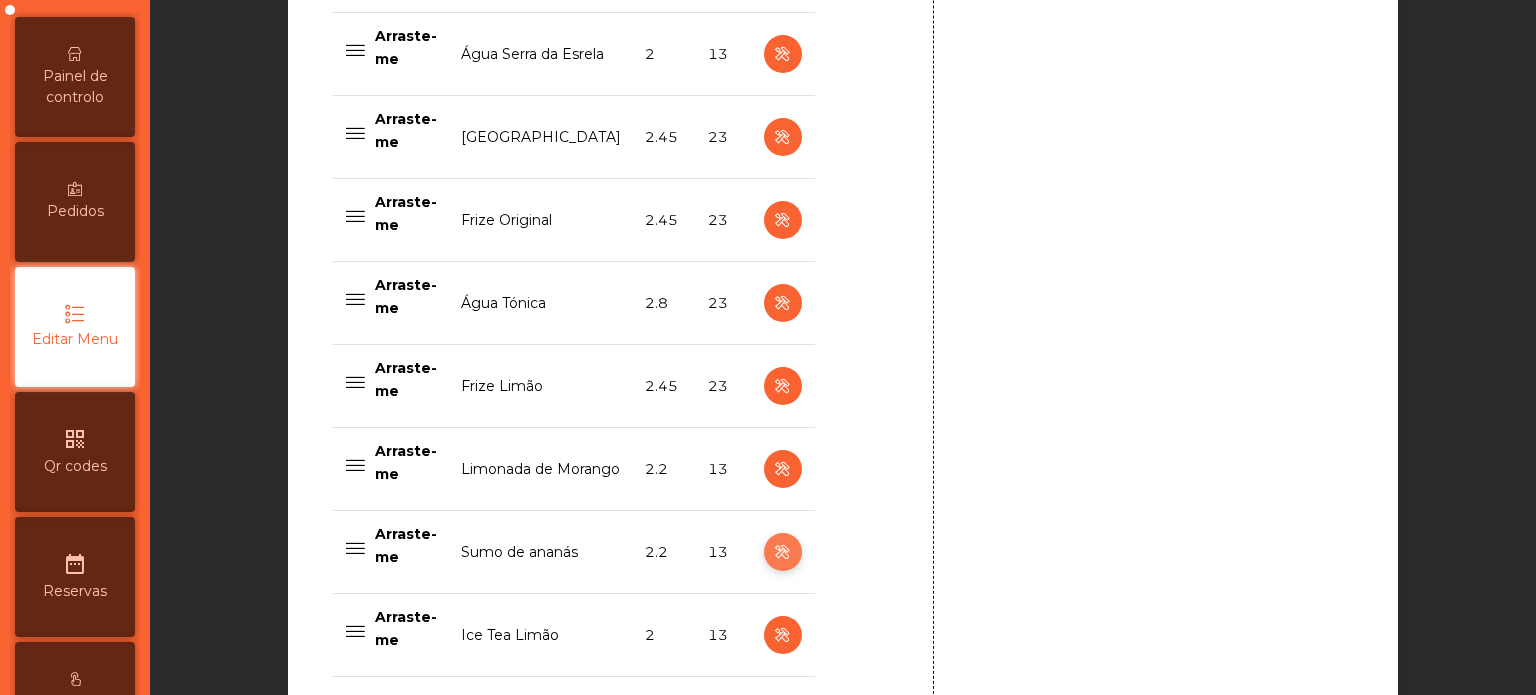 click at bounding box center (782, 552) 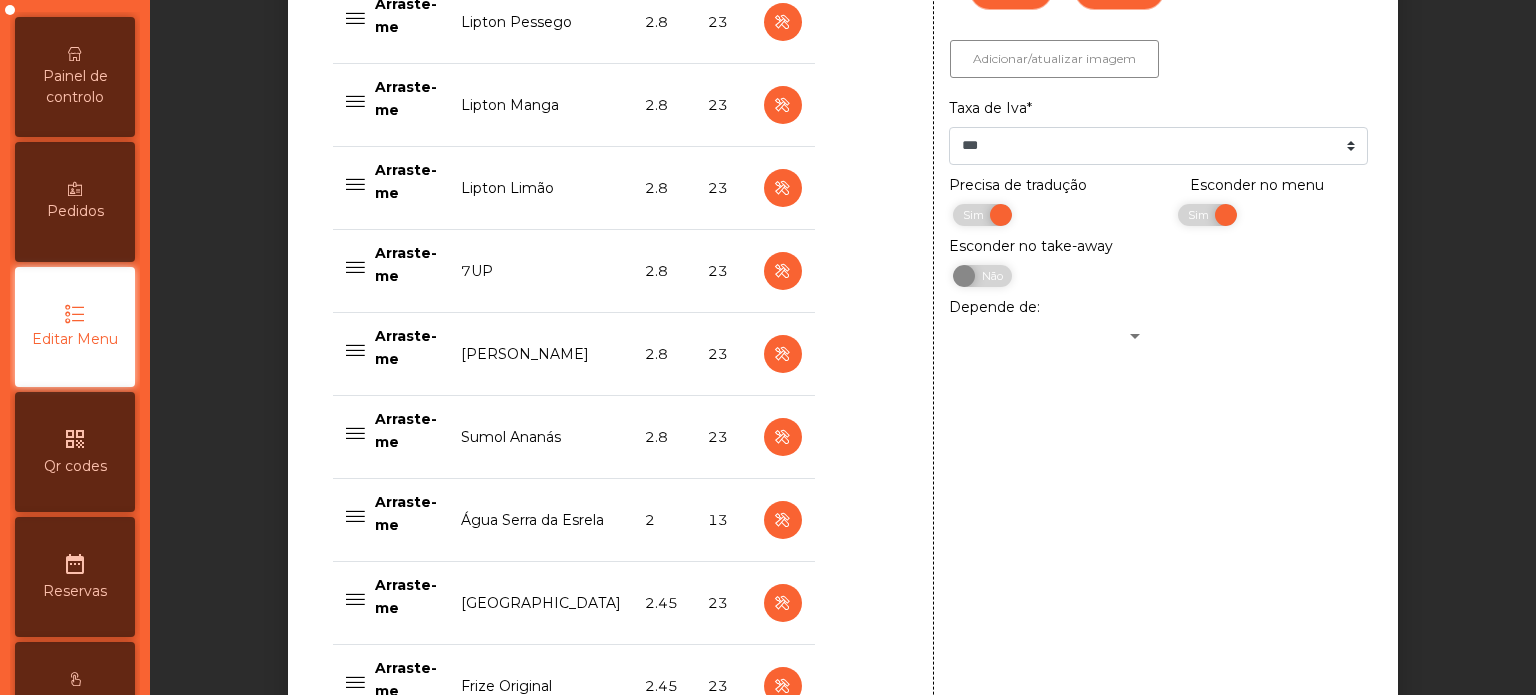 scroll, scrollTop: 1263, scrollLeft: 0, axis: vertical 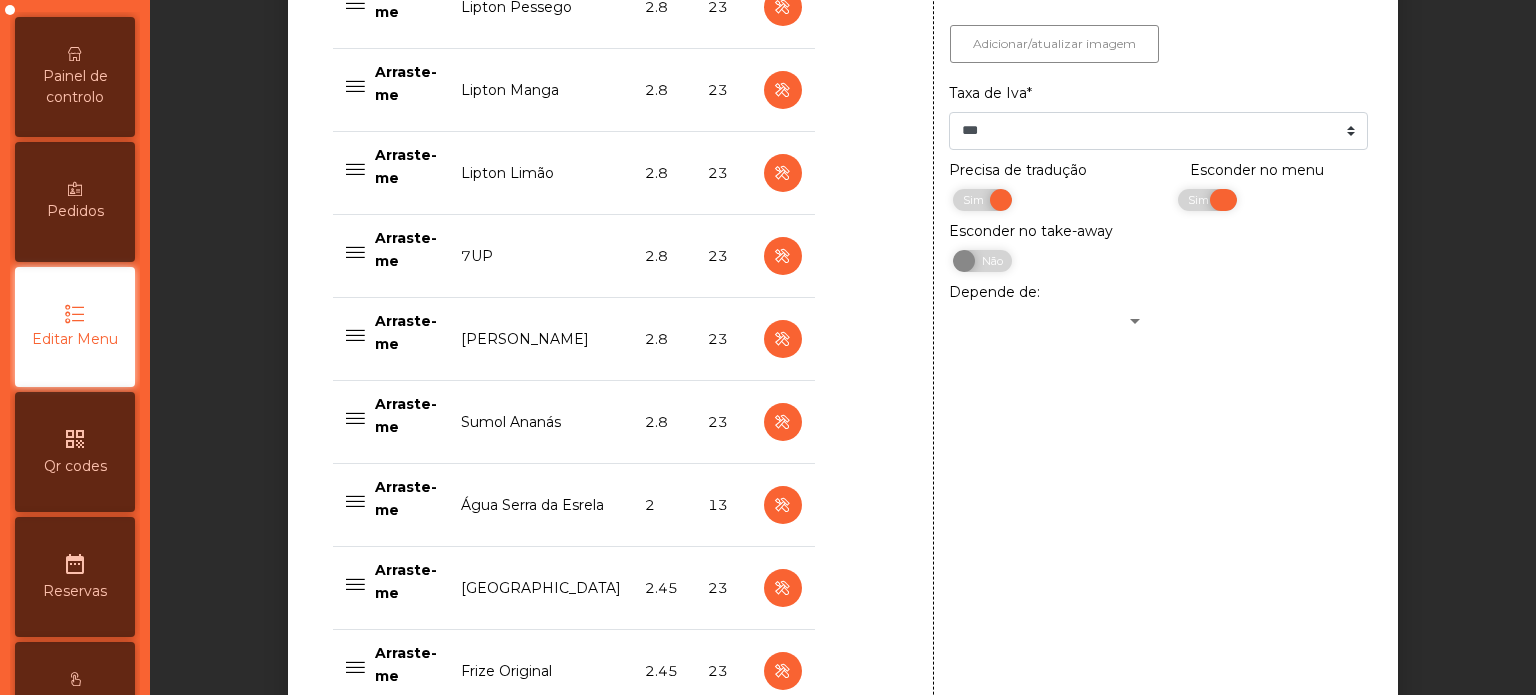 click on "Sim" at bounding box center [1201, 200] 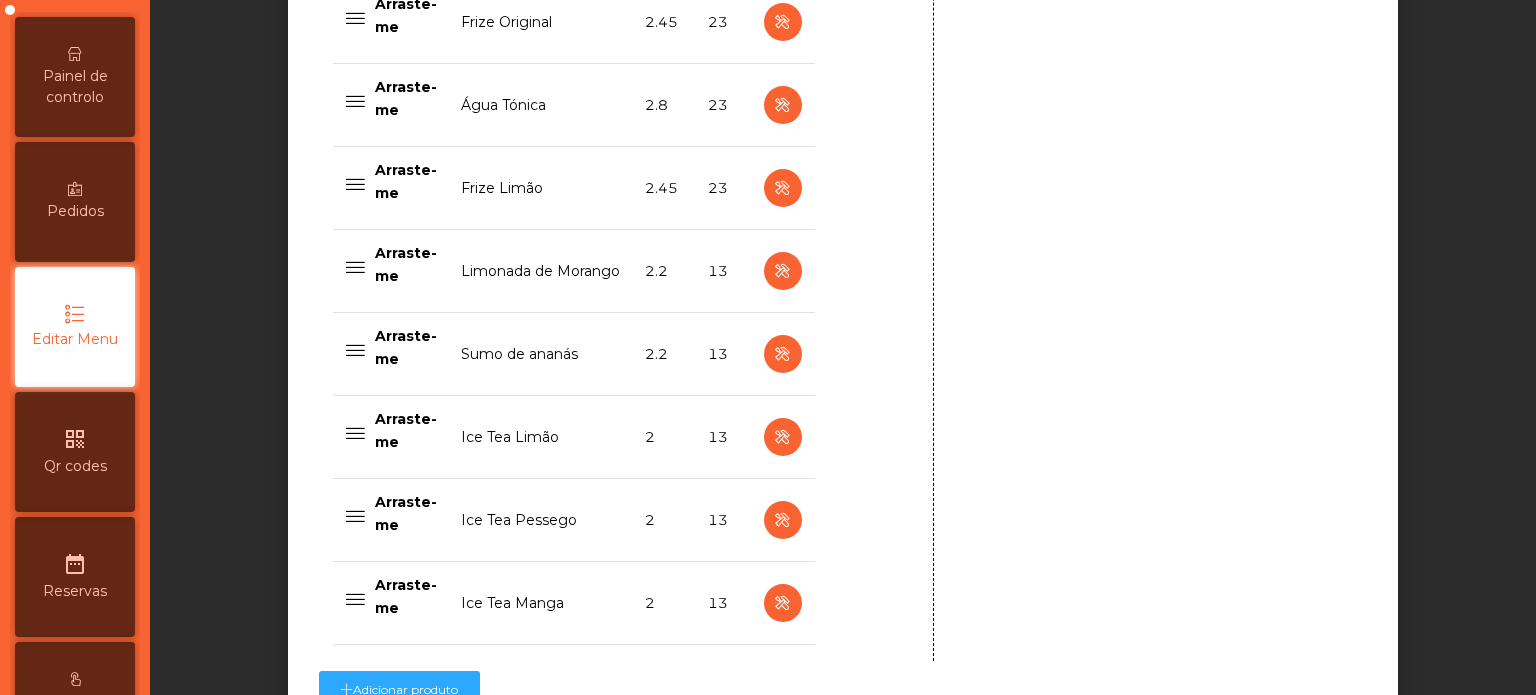 scroll, scrollTop: 1955, scrollLeft: 0, axis: vertical 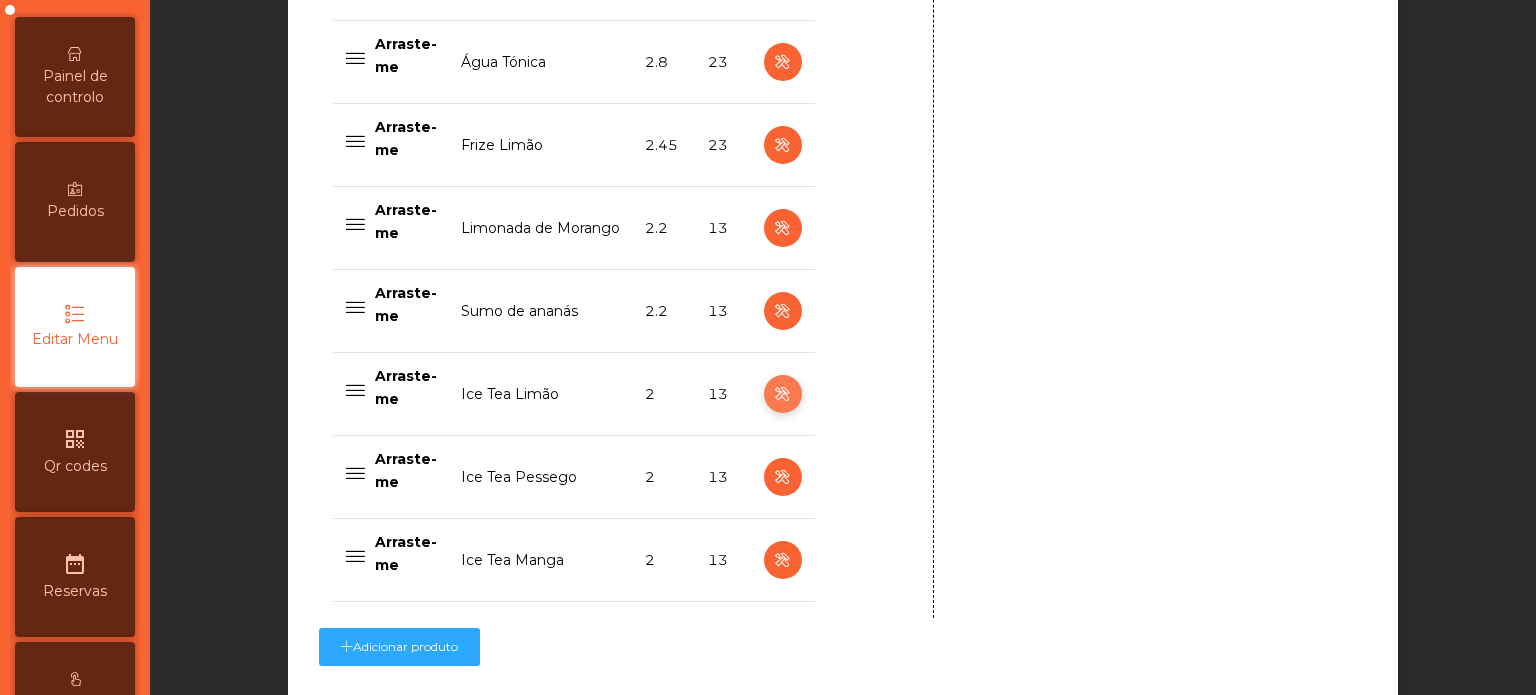 click at bounding box center [782, 394] 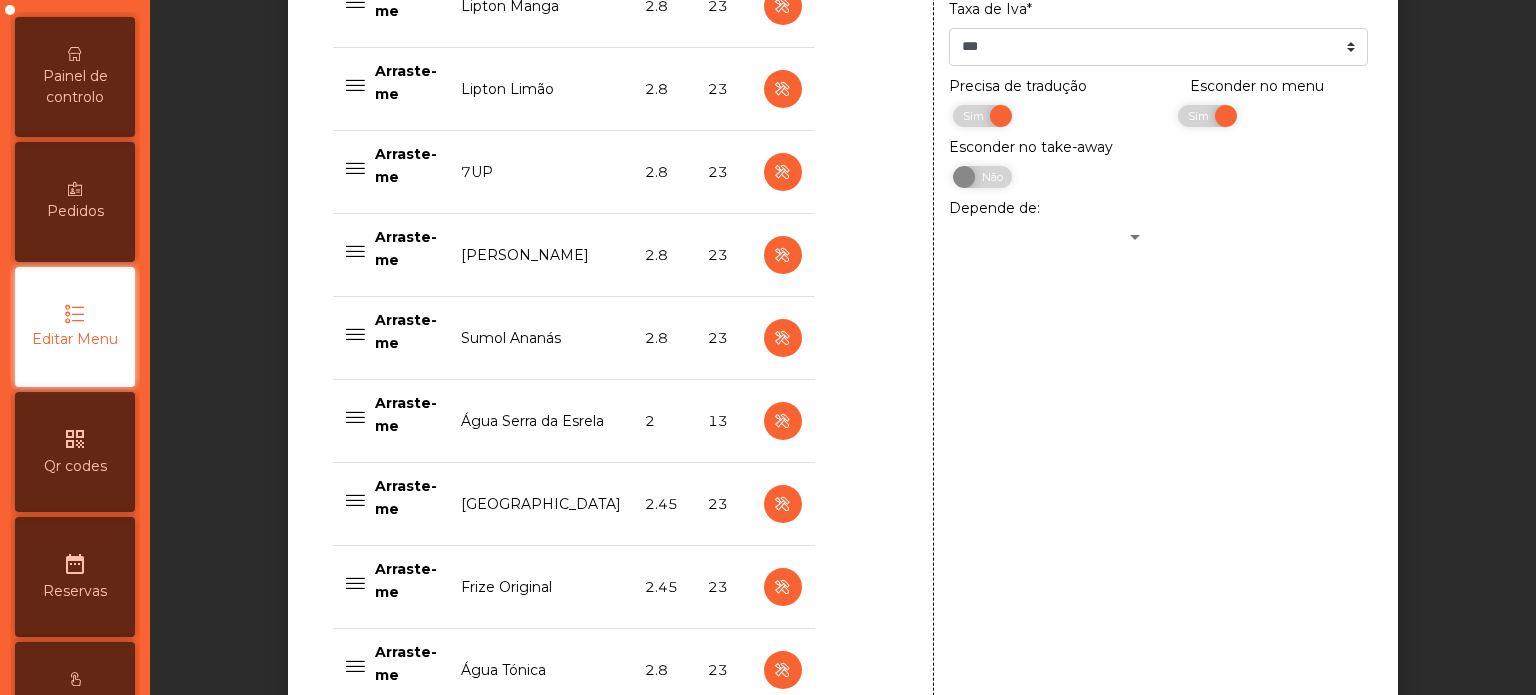 scroll, scrollTop: 1352, scrollLeft: 0, axis: vertical 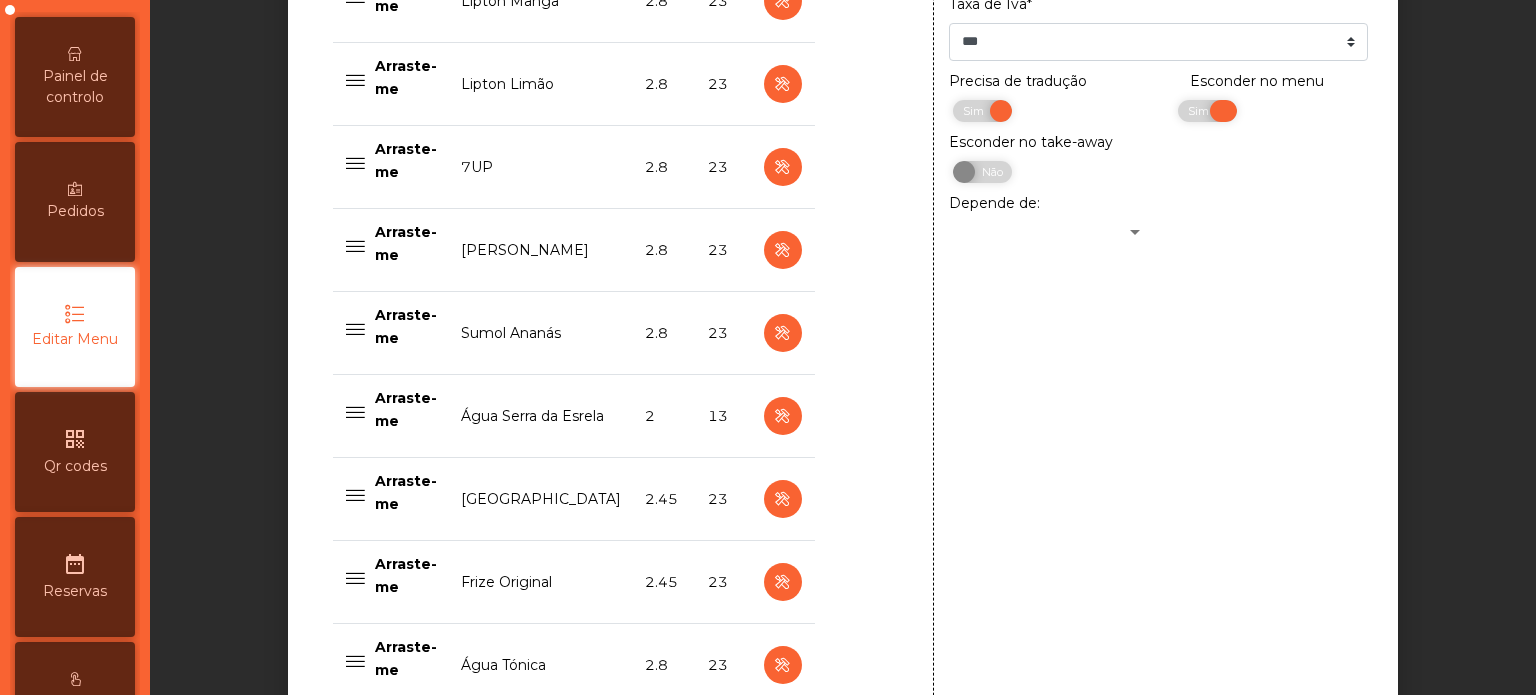 click on "Sim" at bounding box center (1201, 111) 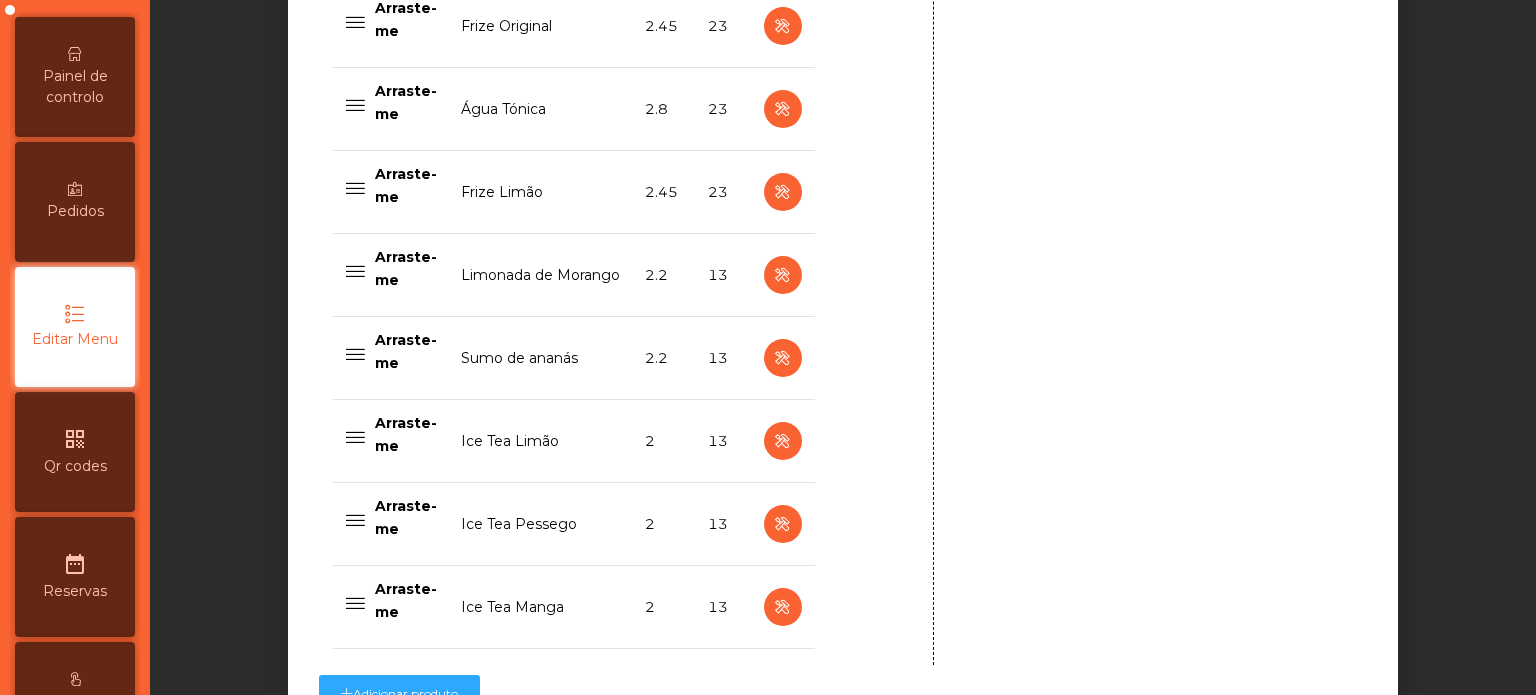 scroll, scrollTop: 1984, scrollLeft: 0, axis: vertical 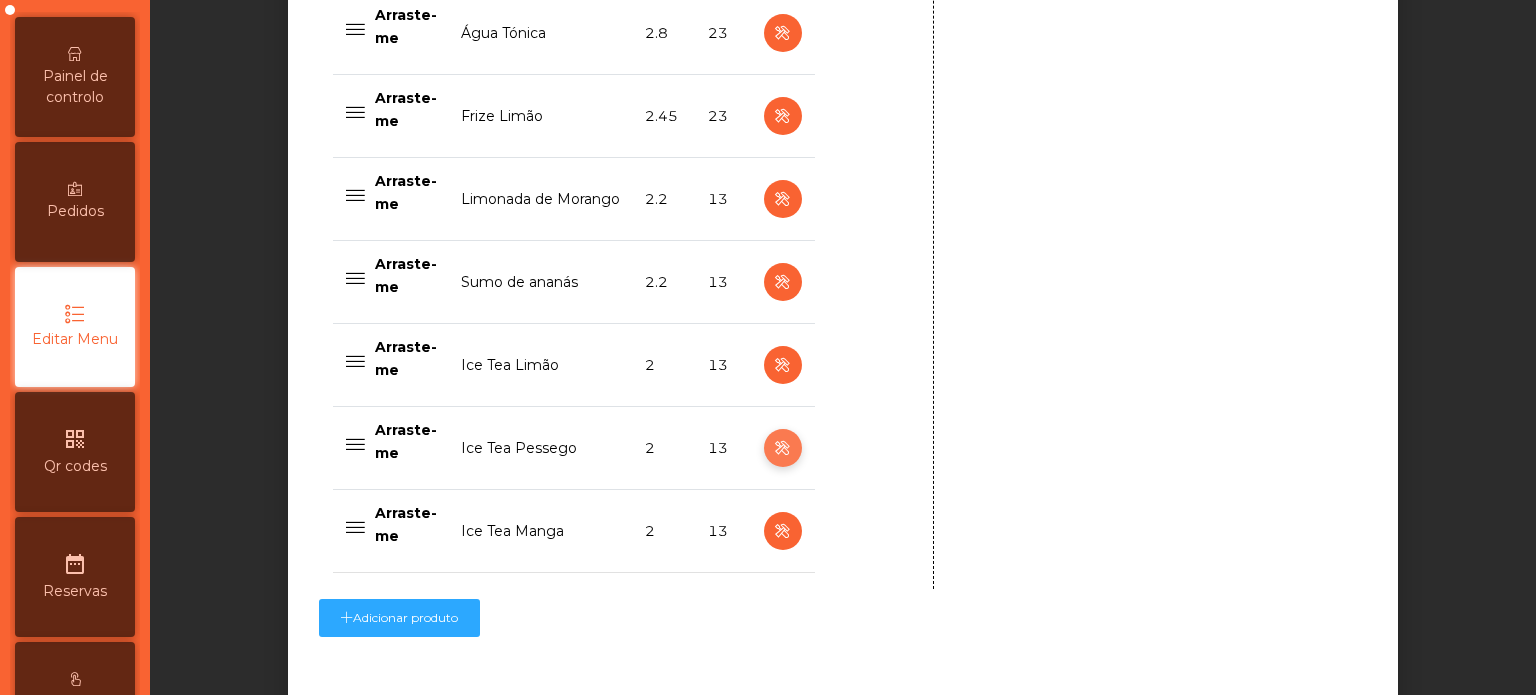 click at bounding box center [782, 448] 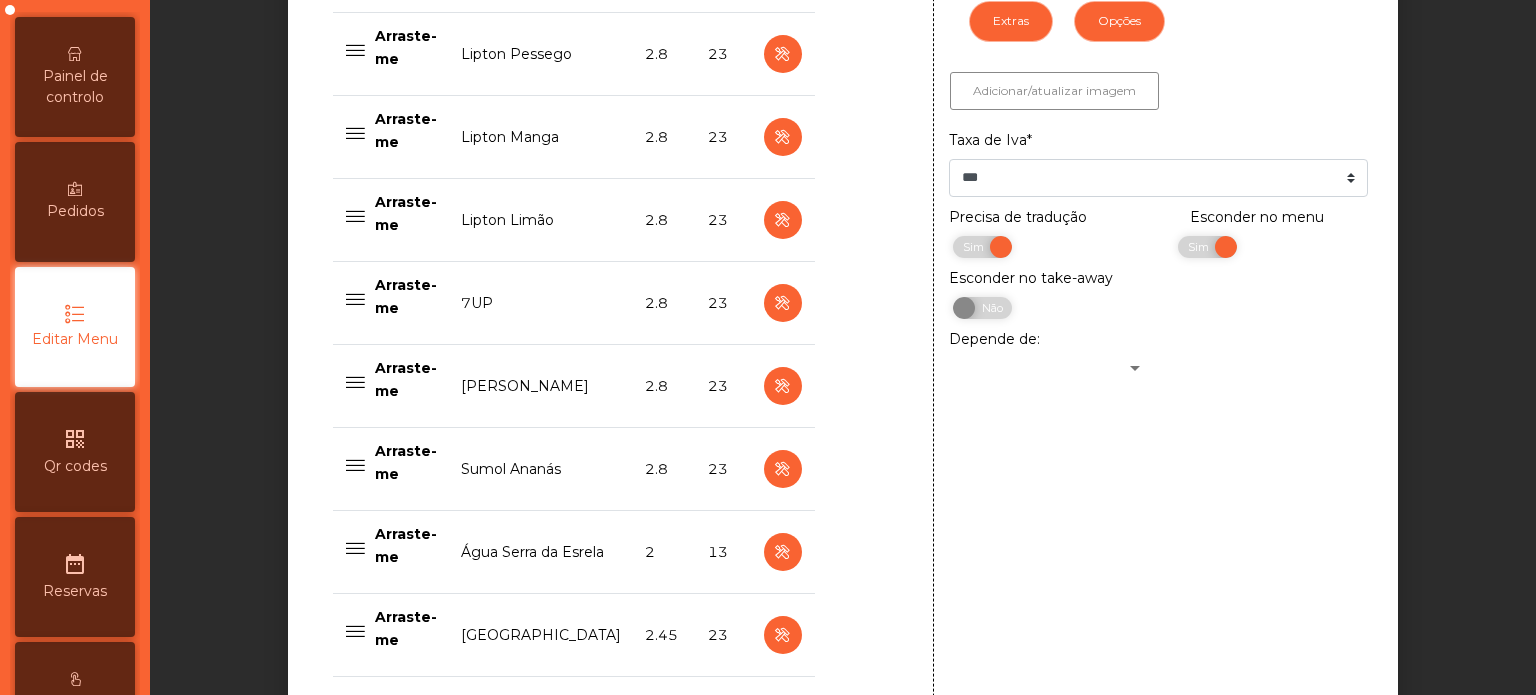 scroll, scrollTop: 1220, scrollLeft: 0, axis: vertical 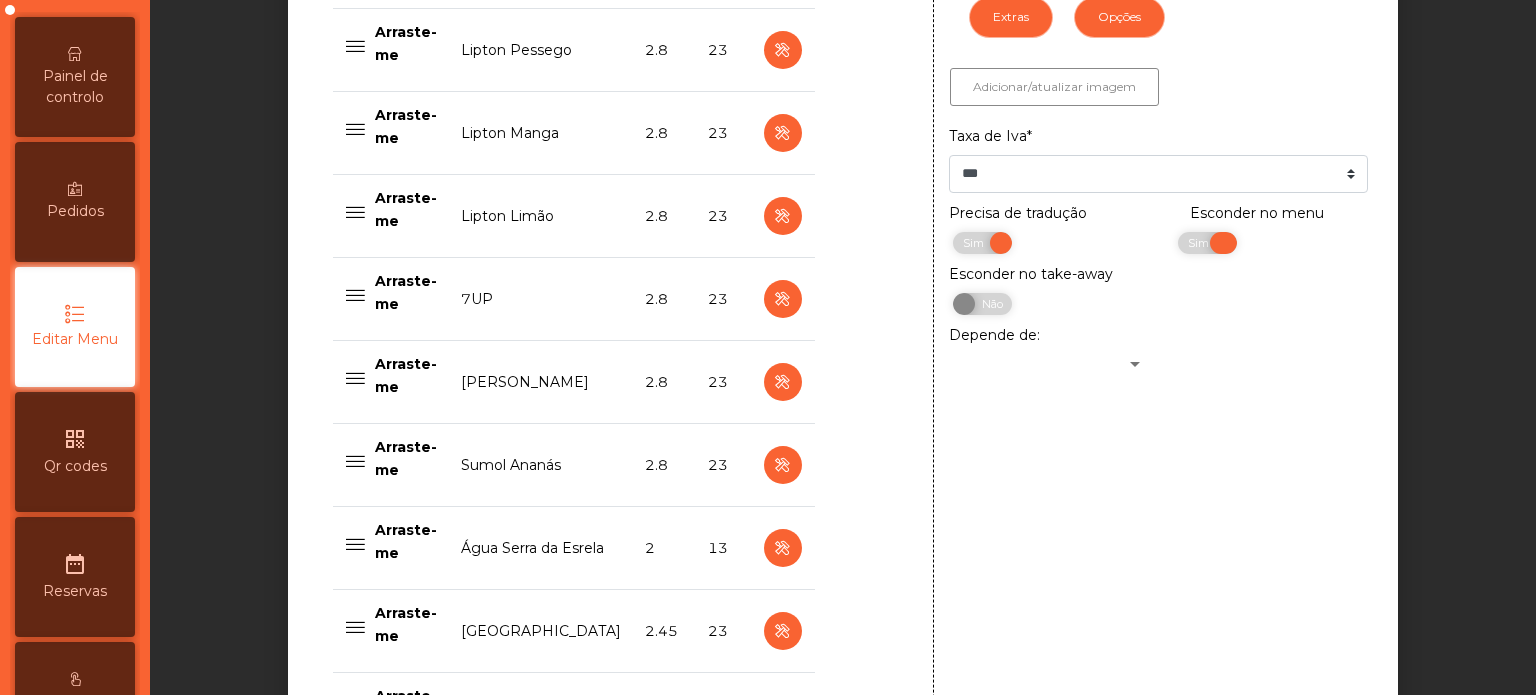click on "Sim" at bounding box center (1201, 243) 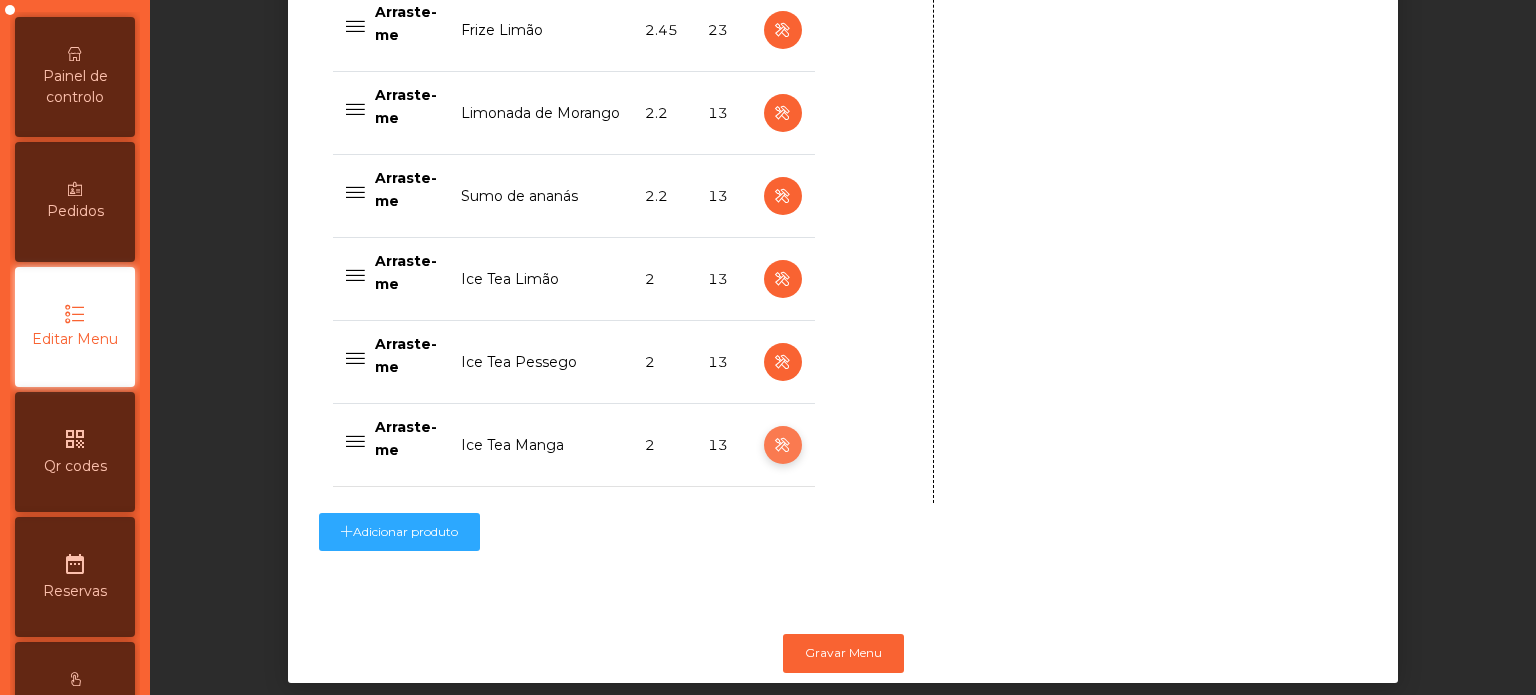 click at bounding box center (782, 445) 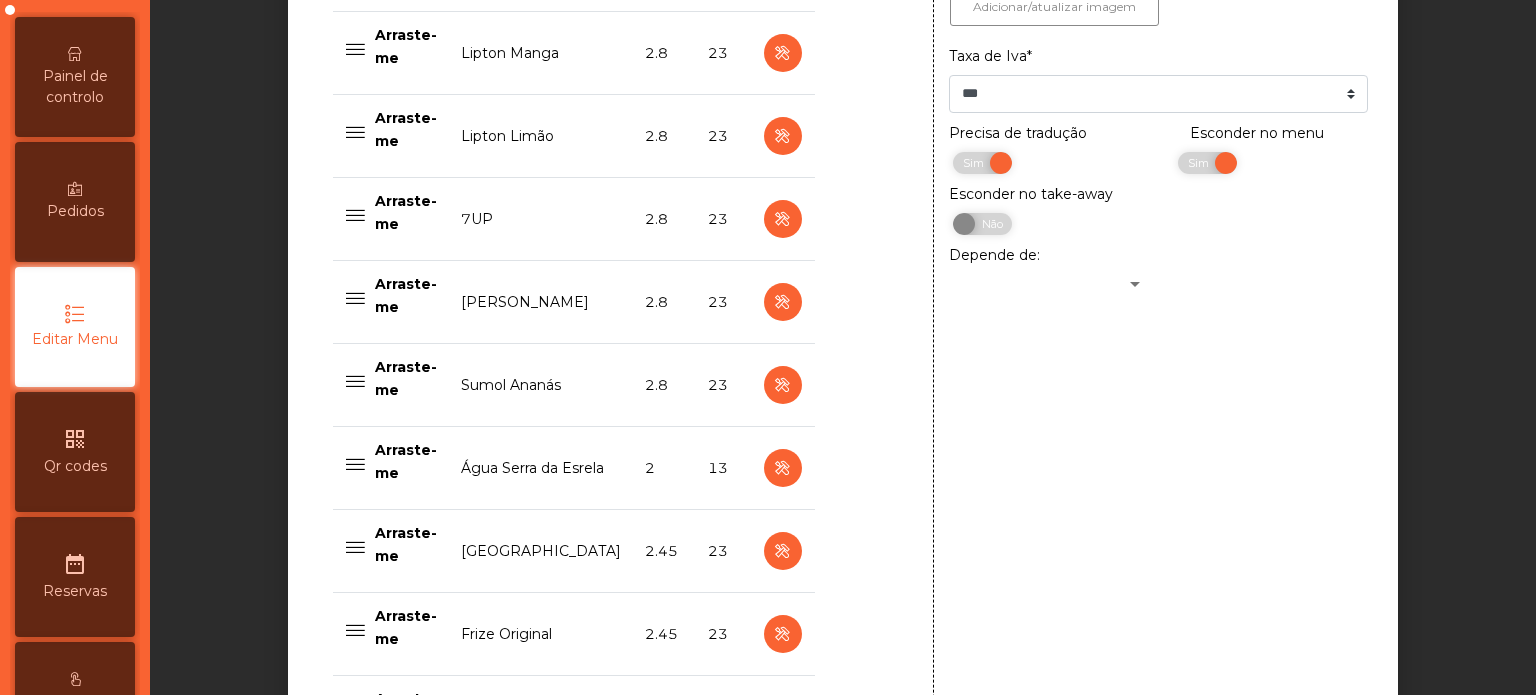 scroll, scrollTop: 1300, scrollLeft: 0, axis: vertical 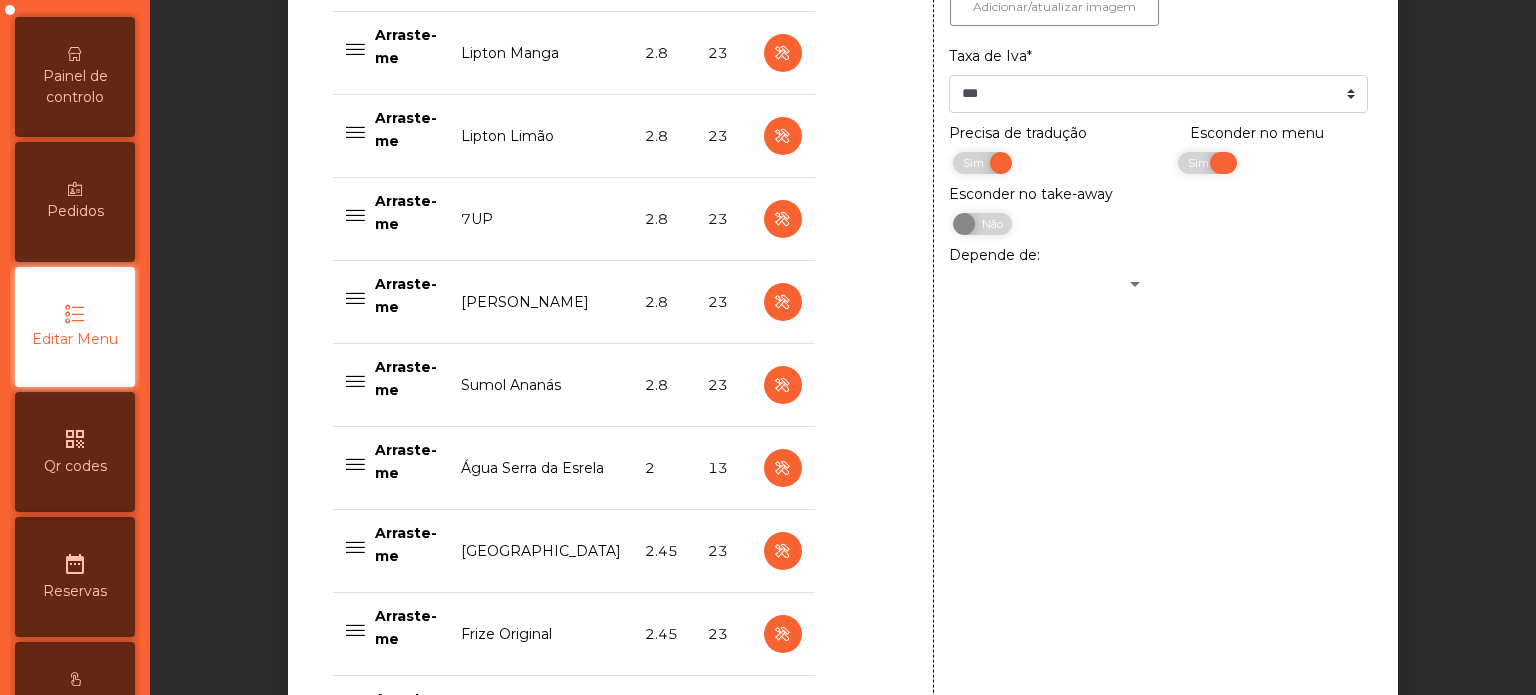 click on "Sim" at bounding box center [1201, 163] 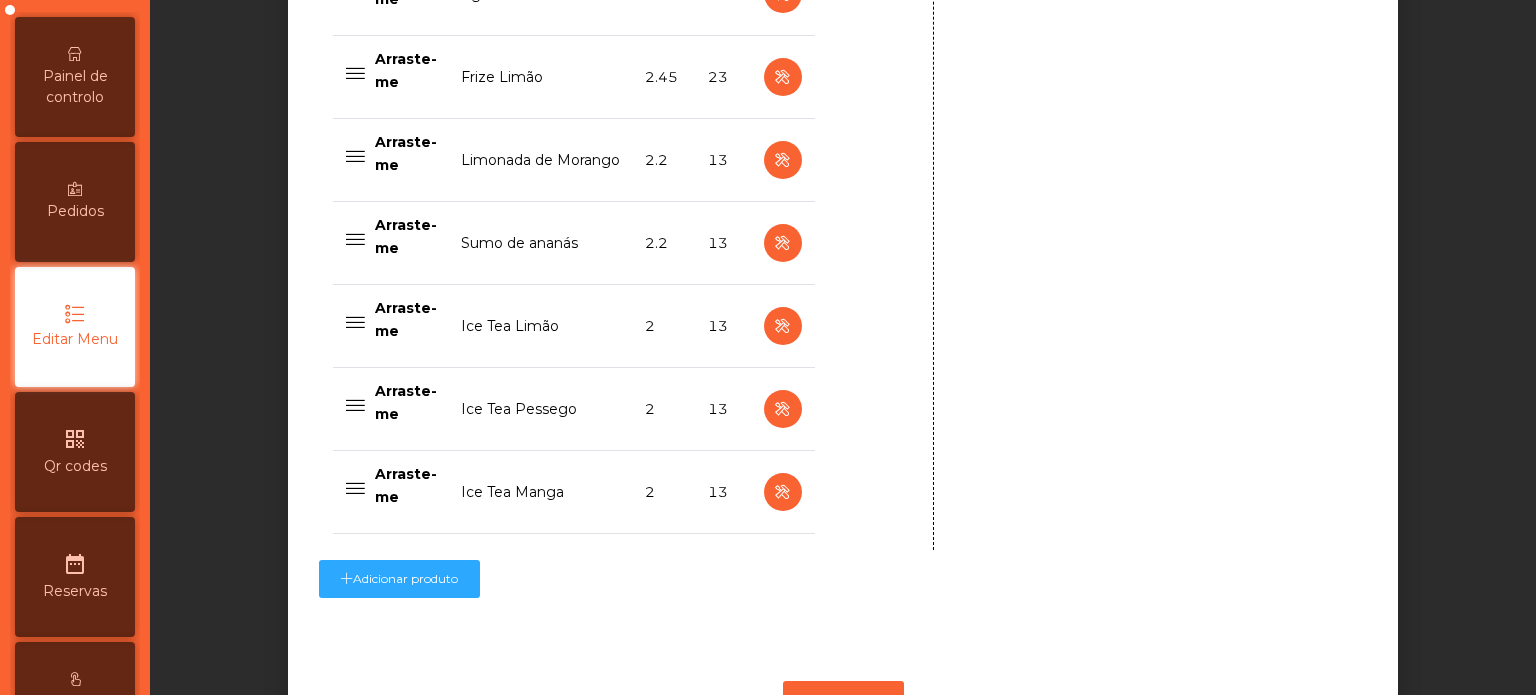 scroll, scrollTop: 2107, scrollLeft: 0, axis: vertical 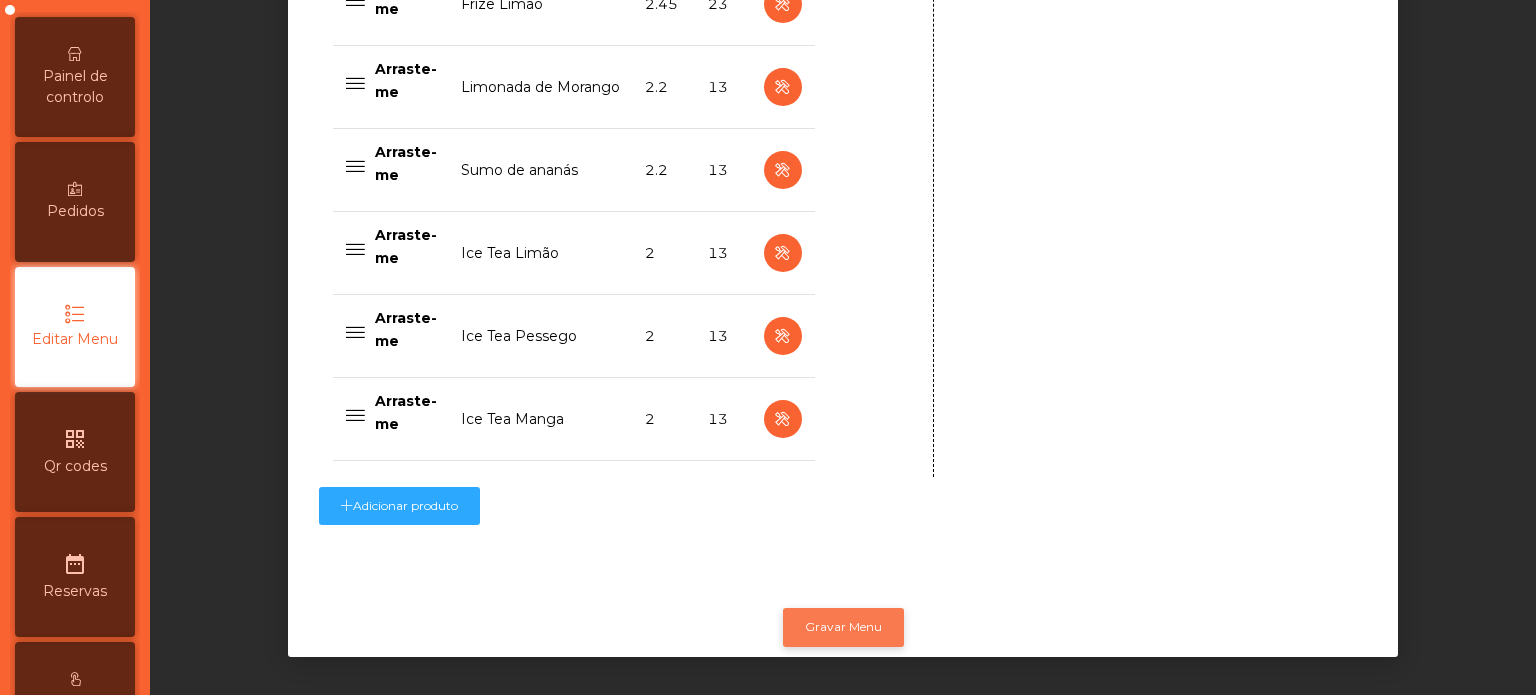 click on "Gravar Menu" at bounding box center [843, 627] 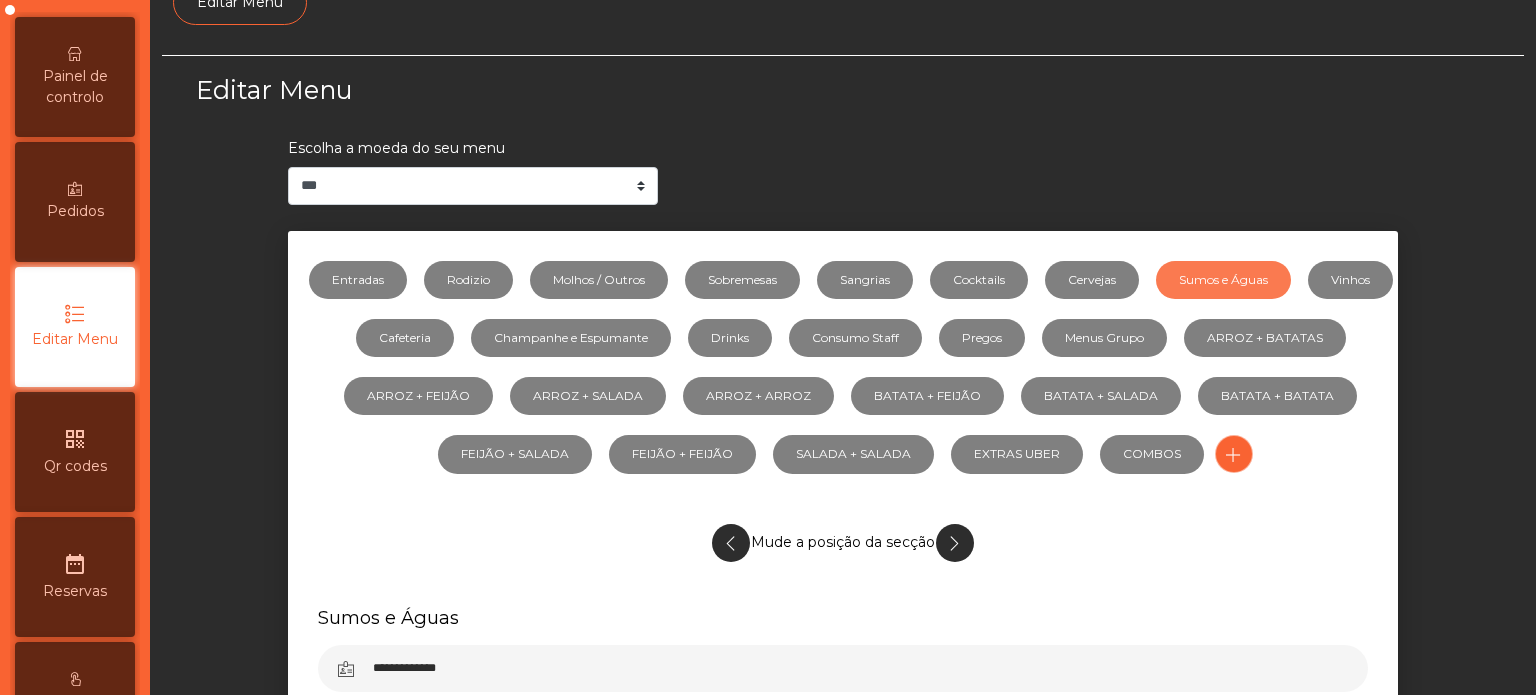 scroll, scrollTop: 0, scrollLeft: 0, axis: both 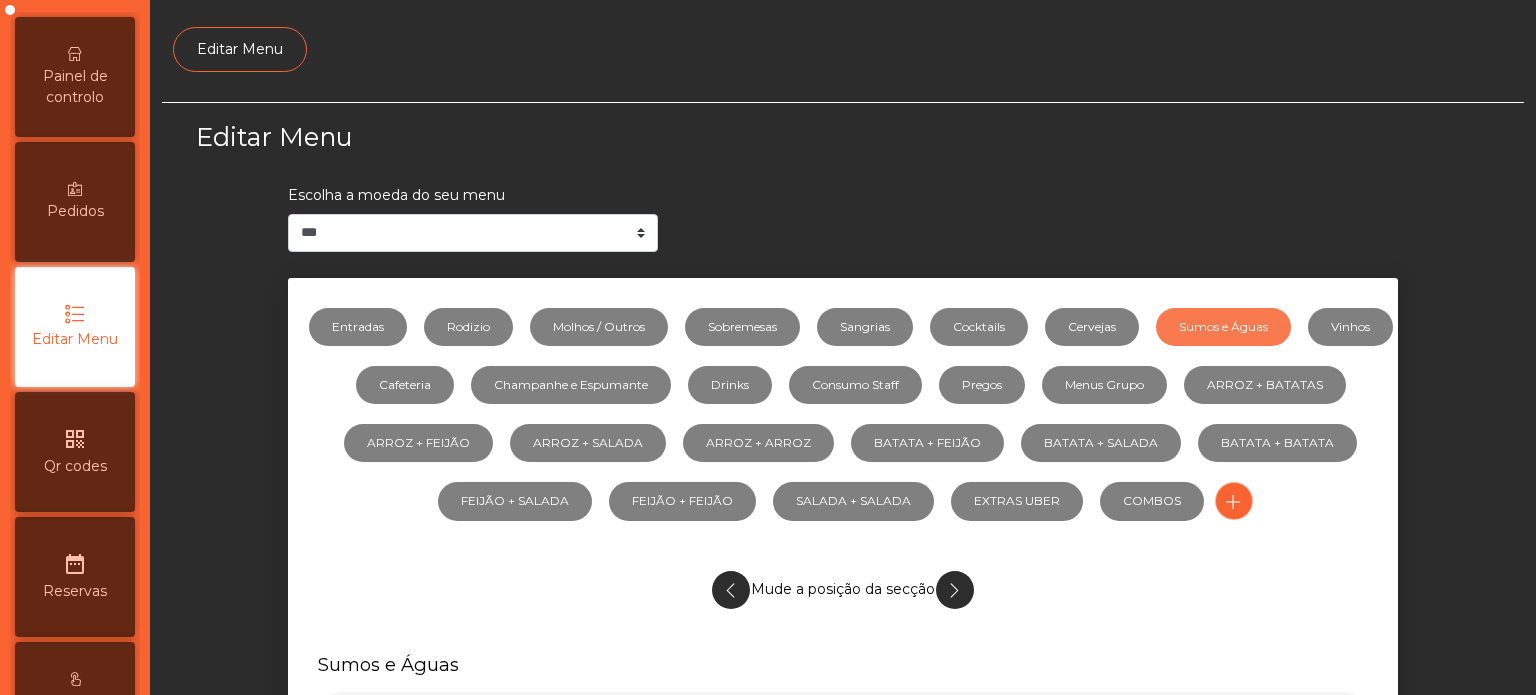 click on "Painel de controlo" at bounding box center [75, 87] 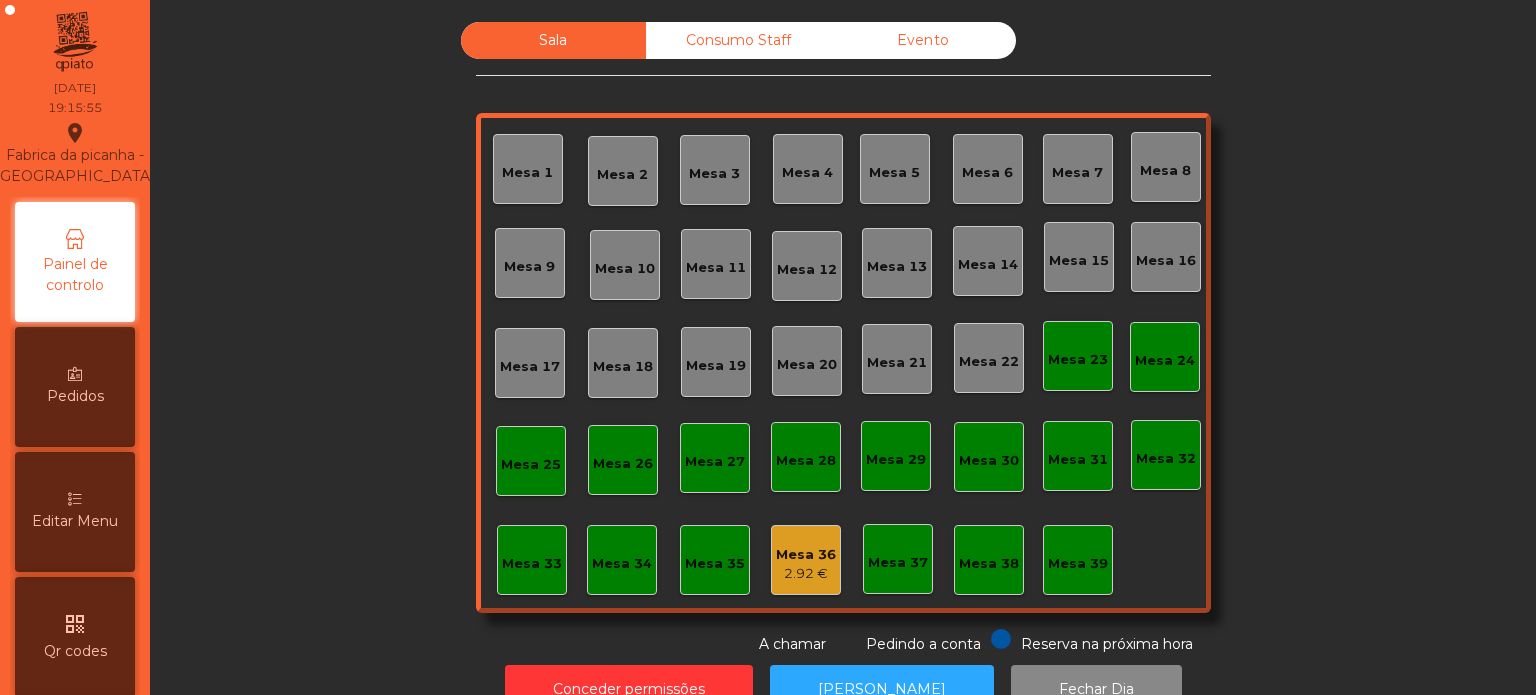 scroll, scrollTop: 0, scrollLeft: 0, axis: both 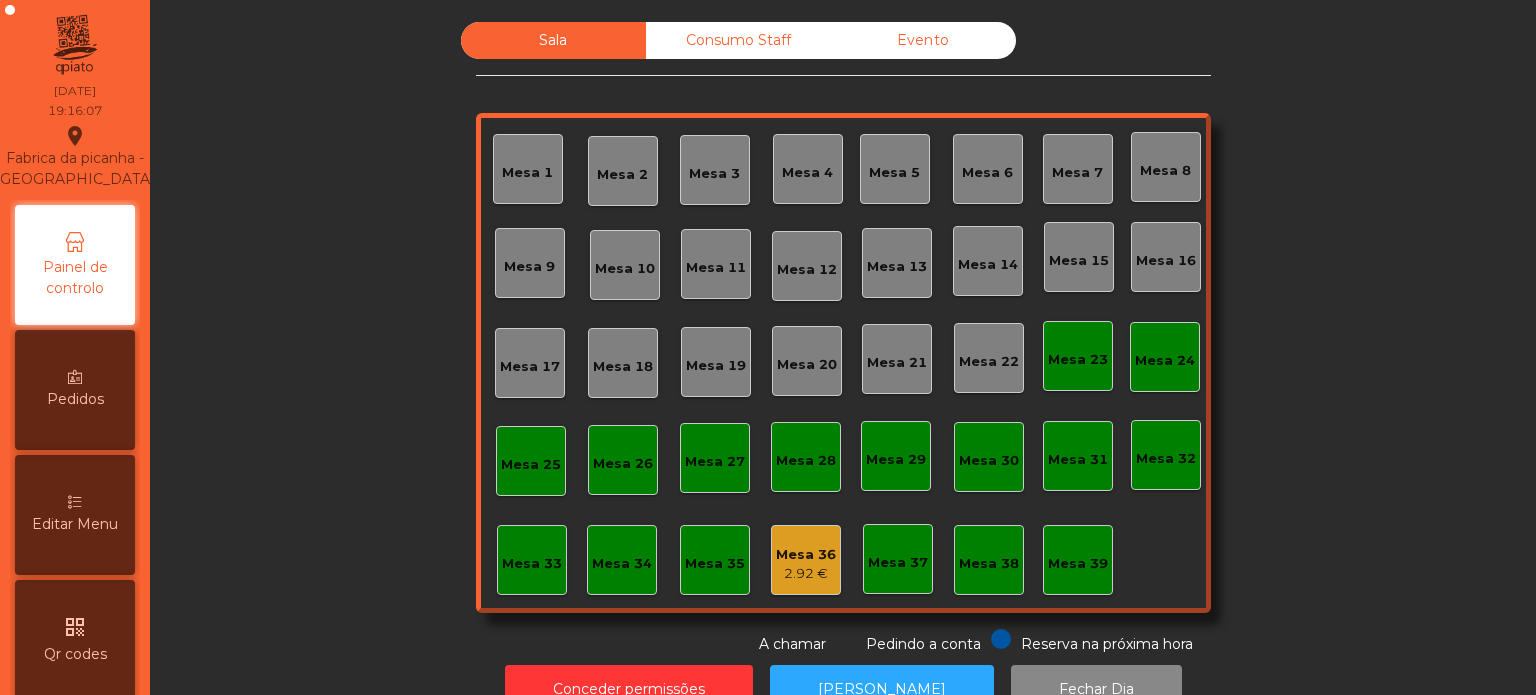 click on "Consumo Staff" 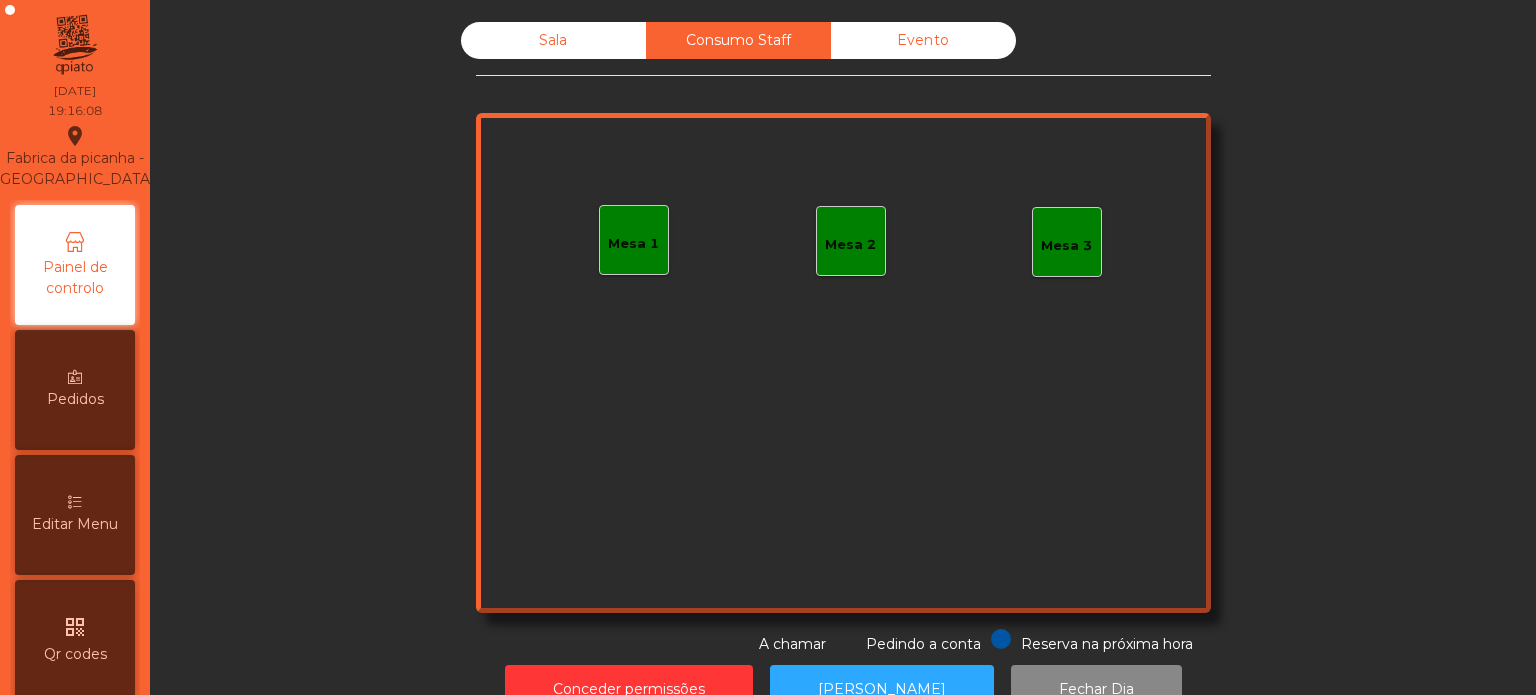 click on "Evento" 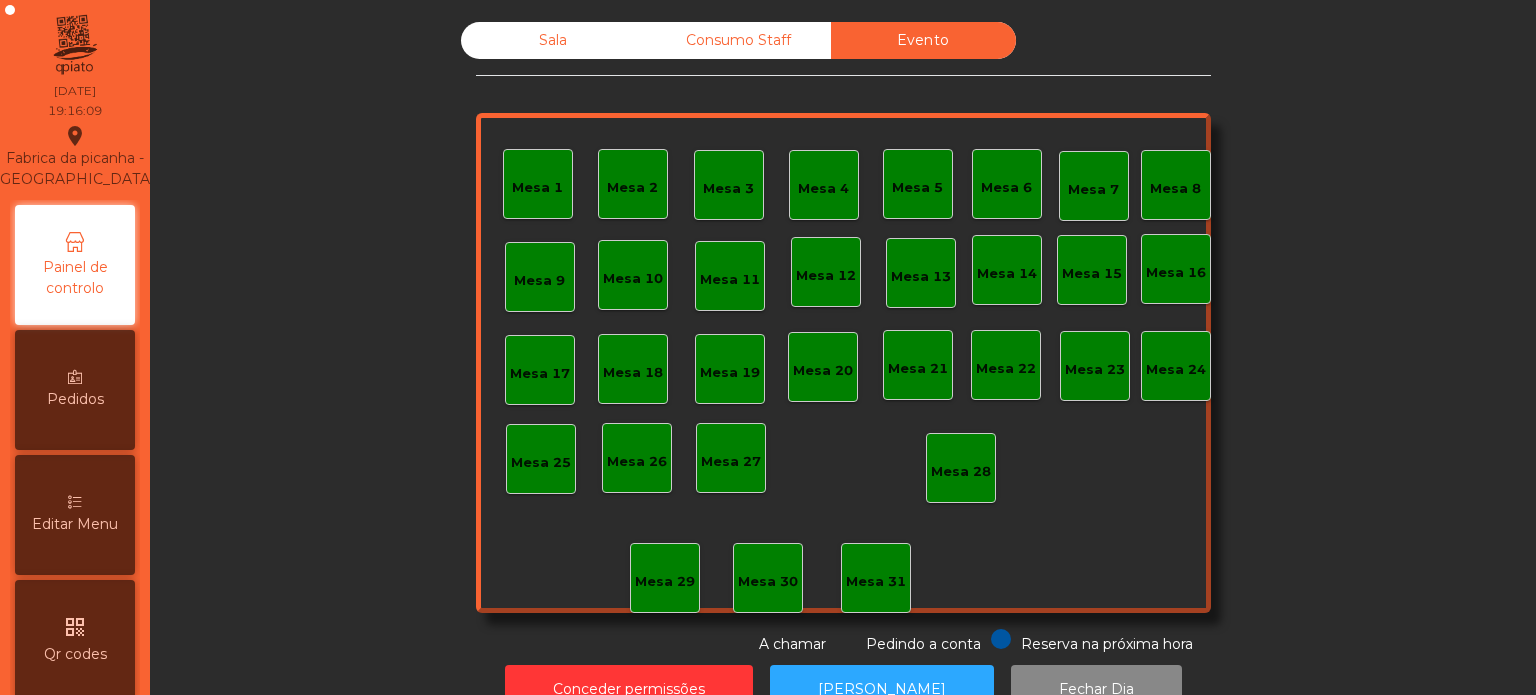 click on "Sala" 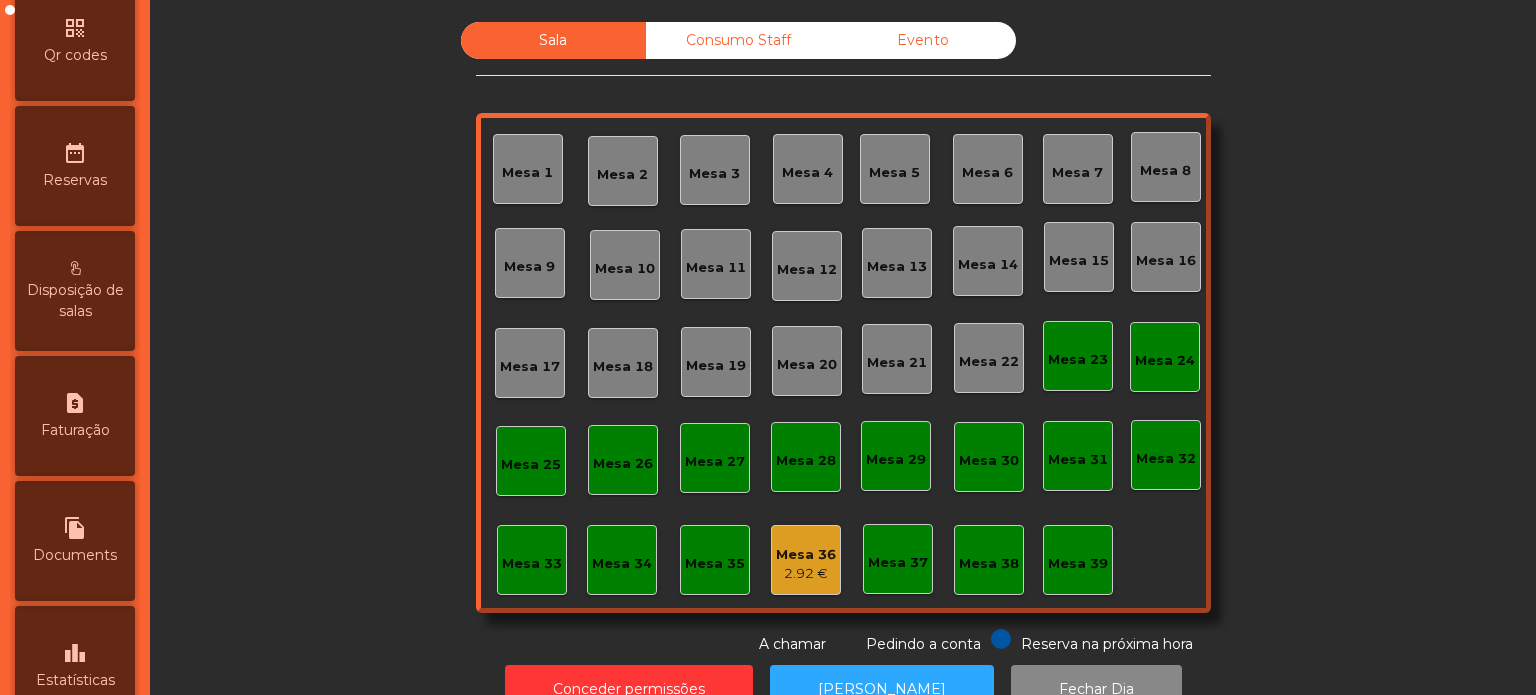 click on "request_page" at bounding box center [75, 403] 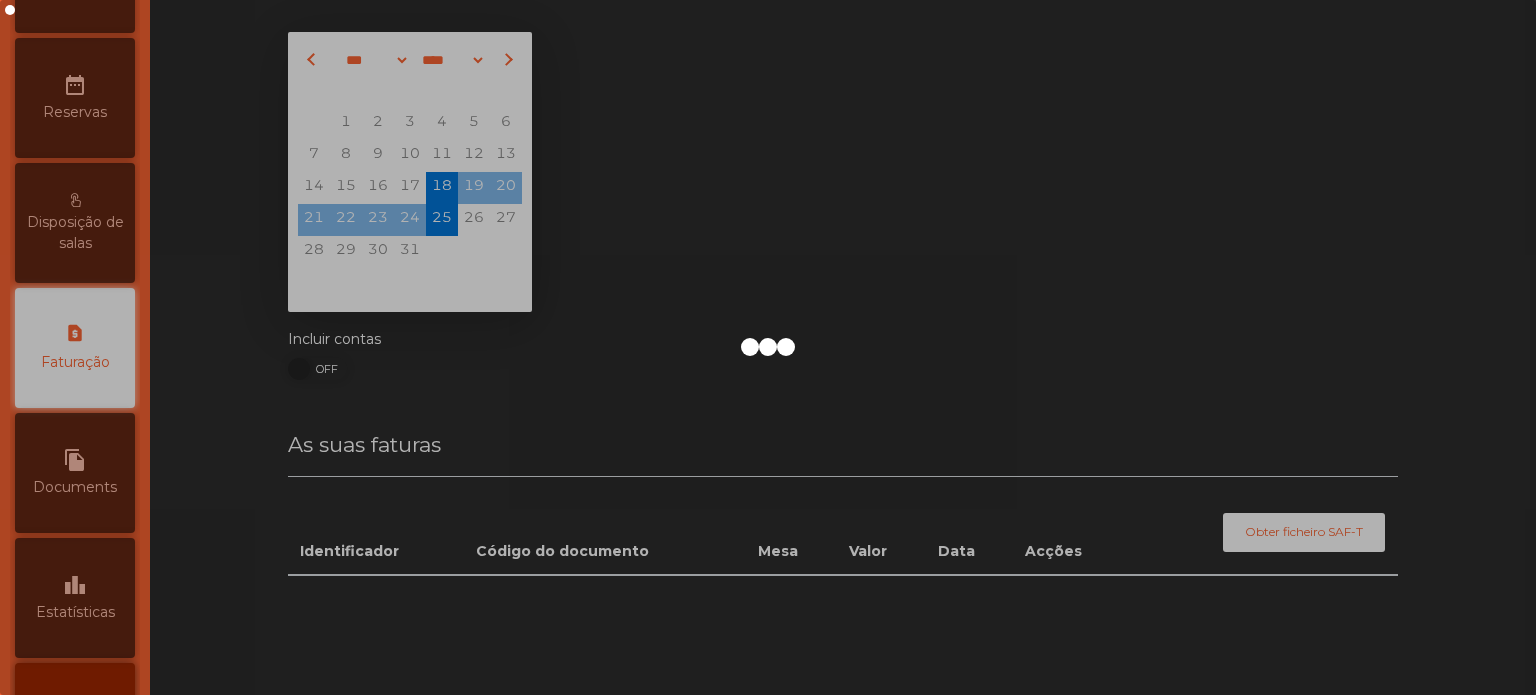 scroll, scrollTop: 688, scrollLeft: 0, axis: vertical 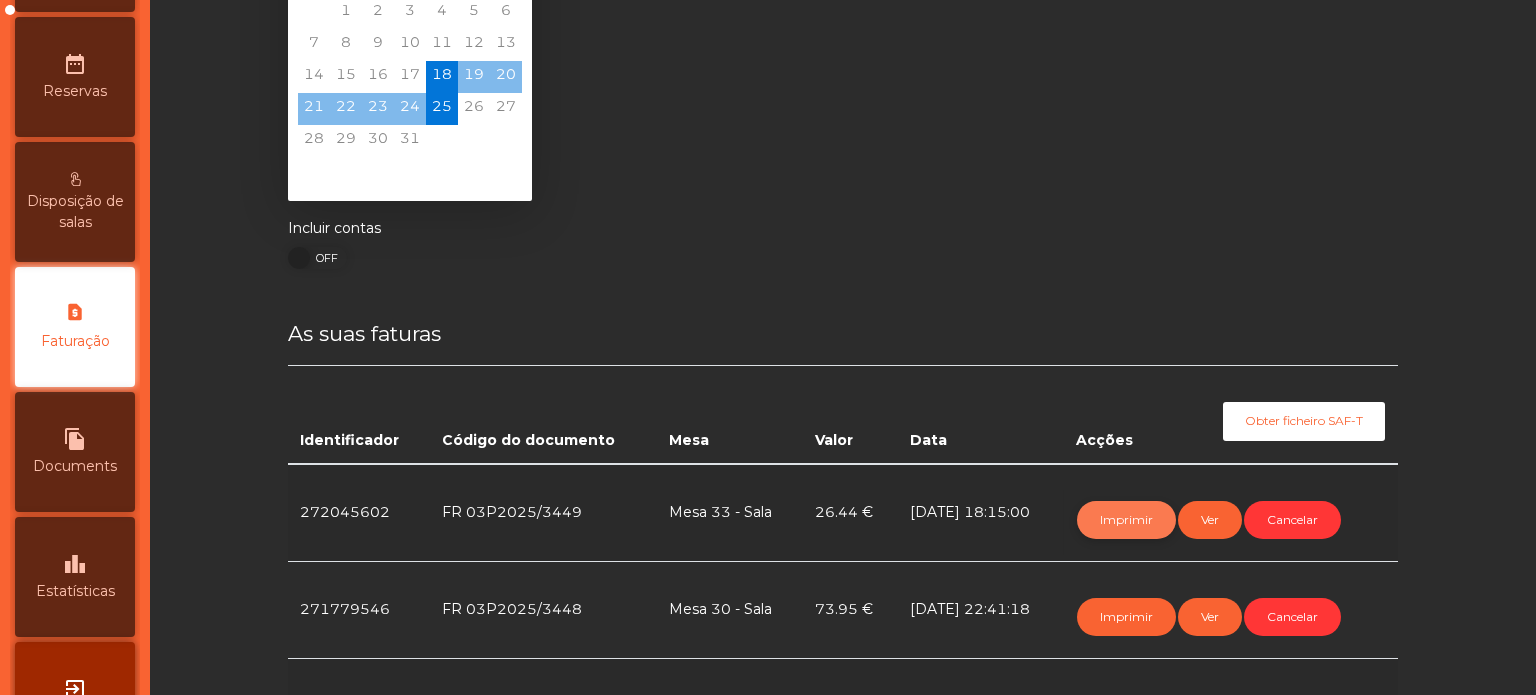 click on "Imprimir" 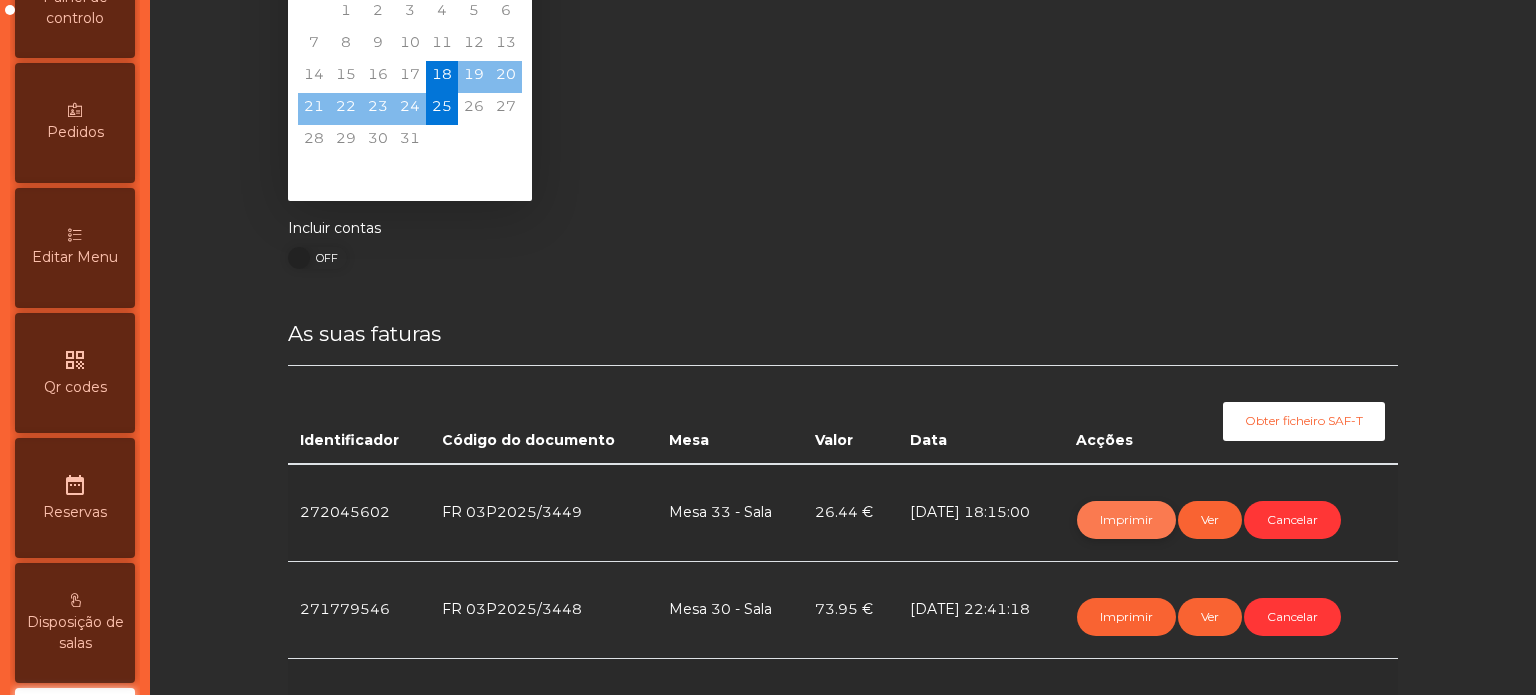 scroll, scrollTop: 0, scrollLeft: 0, axis: both 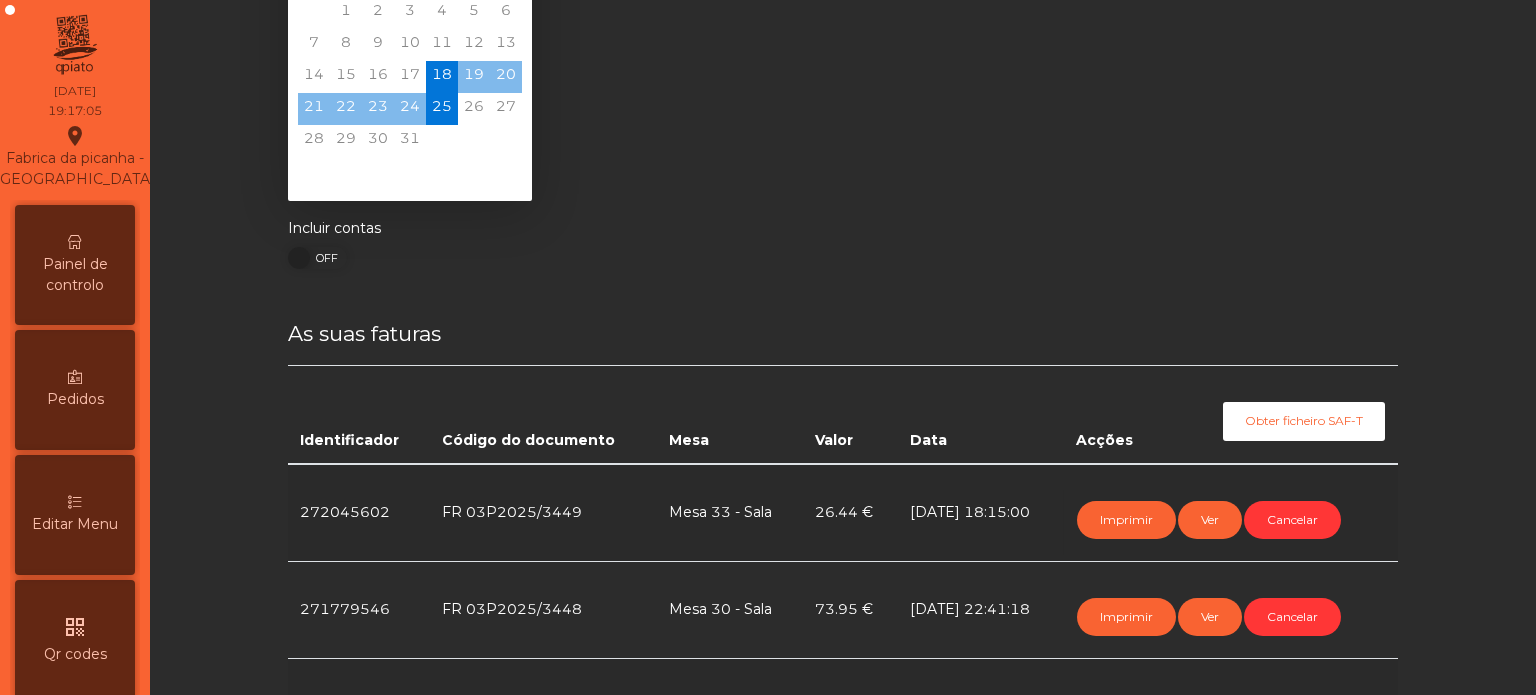 click on "Painel de controlo" at bounding box center (75, 275) 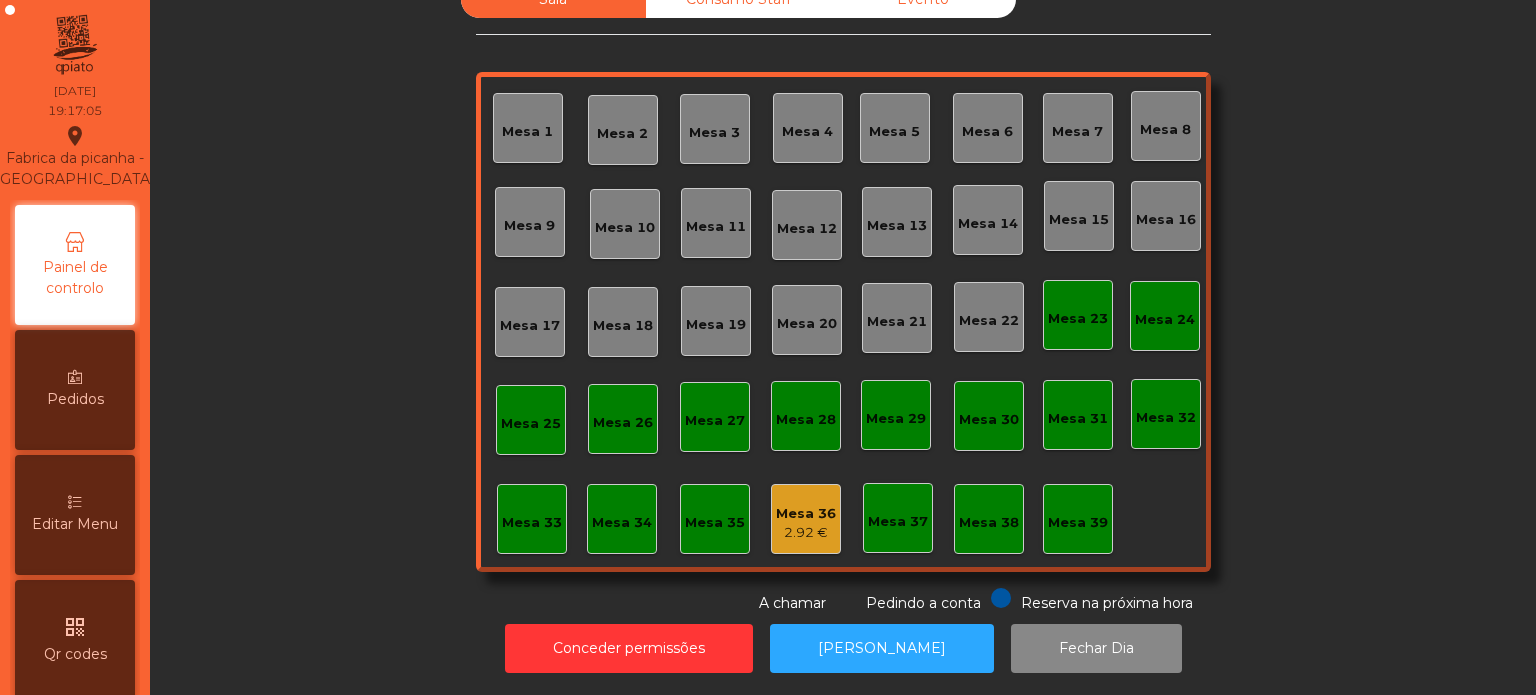 scroll, scrollTop: 55, scrollLeft: 0, axis: vertical 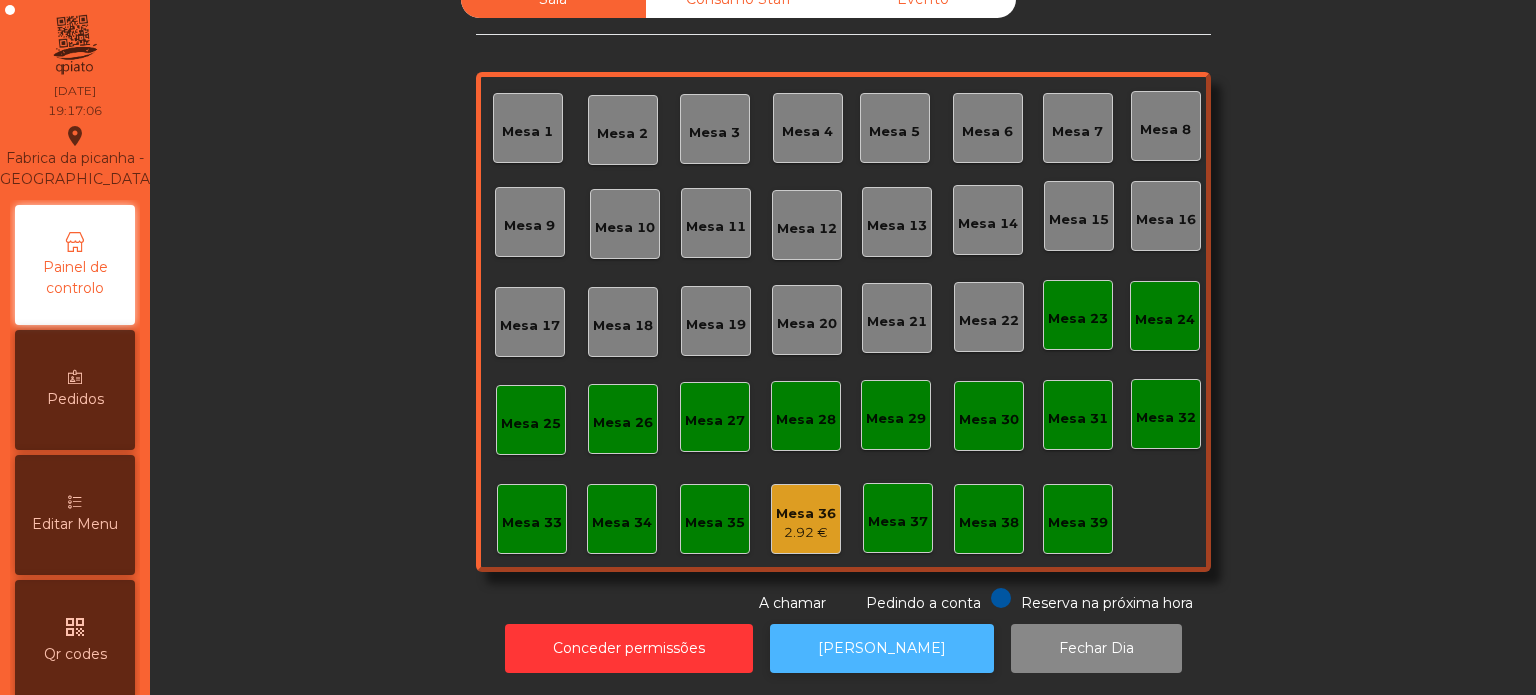 click on "[PERSON_NAME]" 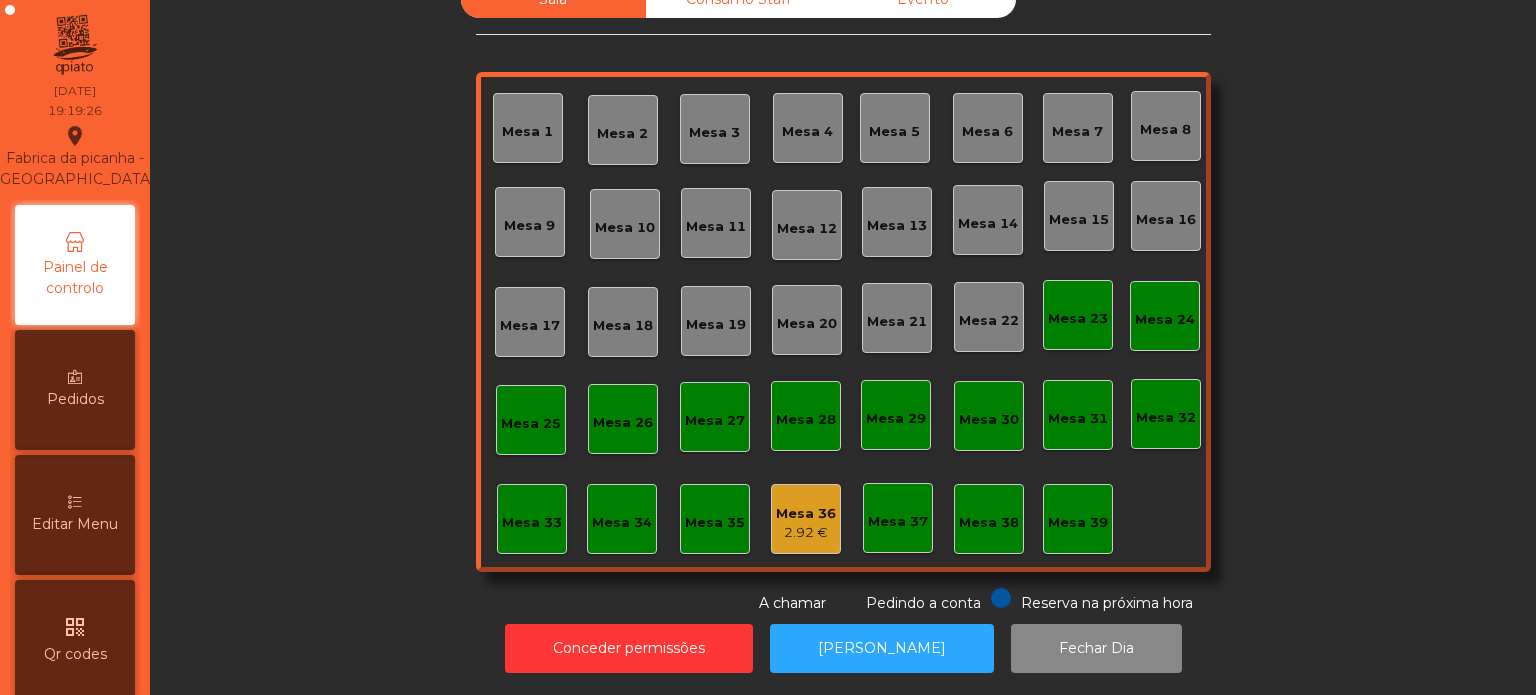 click on "Sala   Consumo Staff   Evento   Mesa 1   [GEOGRAPHIC_DATA] 3   Mesa 4   Mesa 5   [GEOGRAPHIC_DATA] 7   [GEOGRAPHIC_DATA] 8   [GEOGRAPHIC_DATA] 9   [GEOGRAPHIC_DATA] 10   [GEOGRAPHIC_DATA] 11   [GEOGRAPHIC_DATA] 13   [GEOGRAPHIC_DATA] 15   [GEOGRAPHIC_DATA] 17   [GEOGRAPHIC_DATA] 19   [GEOGRAPHIC_DATA] 20   [GEOGRAPHIC_DATA] 21   [GEOGRAPHIC_DATA] 22   [GEOGRAPHIC_DATA] [GEOGRAPHIC_DATA] [GEOGRAPHIC_DATA] [GEOGRAPHIC_DATA] 26   [GEOGRAPHIC_DATA] 28   [GEOGRAPHIC_DATA] 30   [GEOGRAPHIC_DATA] 31   [GEOGRAPHIC_DATA] [GEOGRAPHIC_DATA] 34   [GEOGRAPHIC_DATA] 35   Mesa 36   2.92 €   [GEOGRAPHIC_DATA] 38   Mesa 39  Reserva na próxima hora Pedindo a conta A chamar" 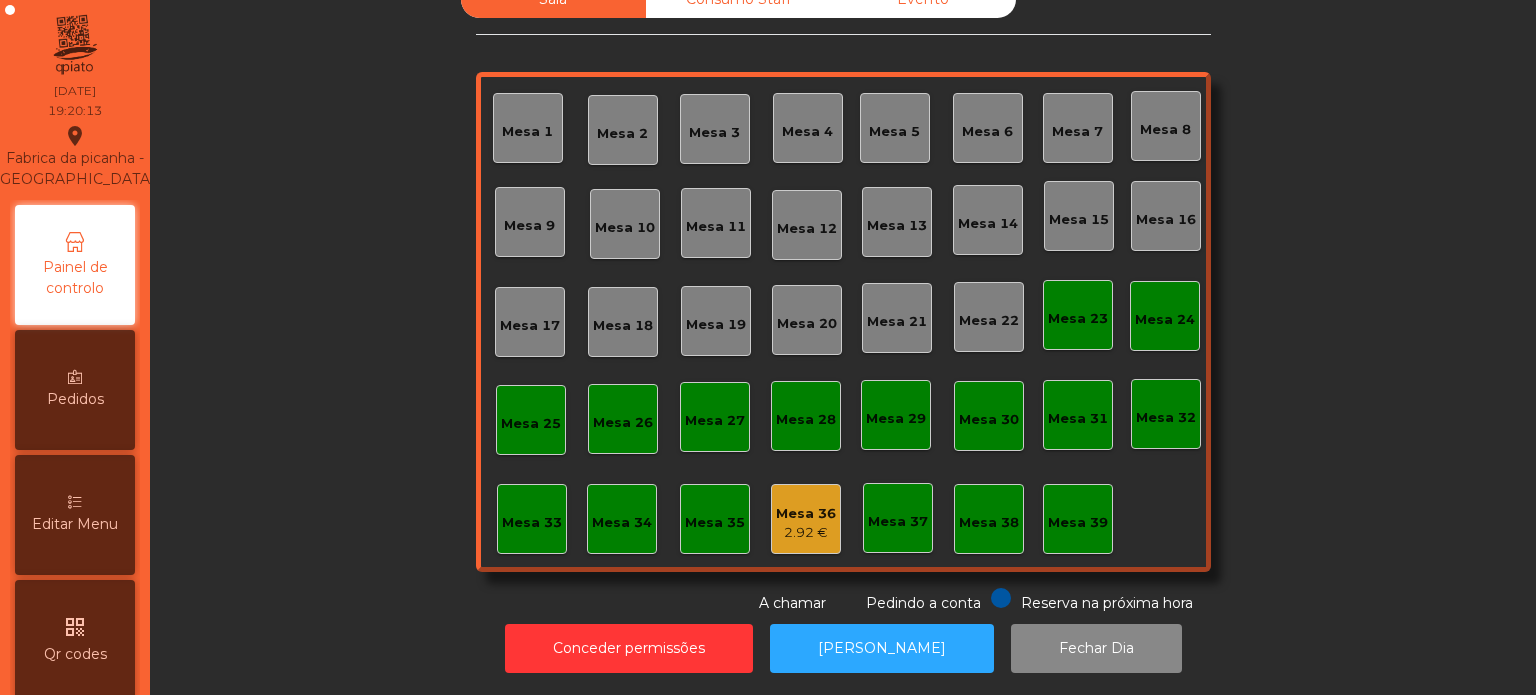 click on "Mesa 11" 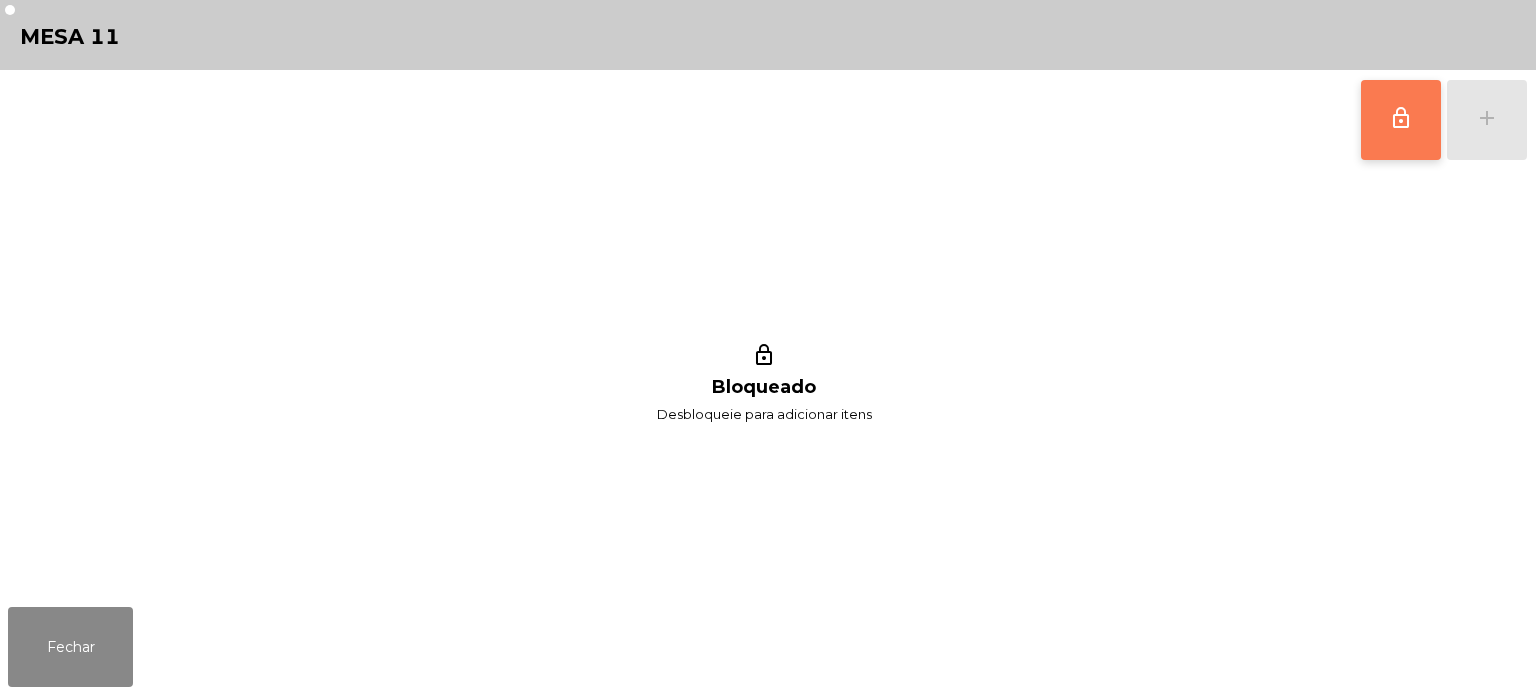 click on "lock_outline" 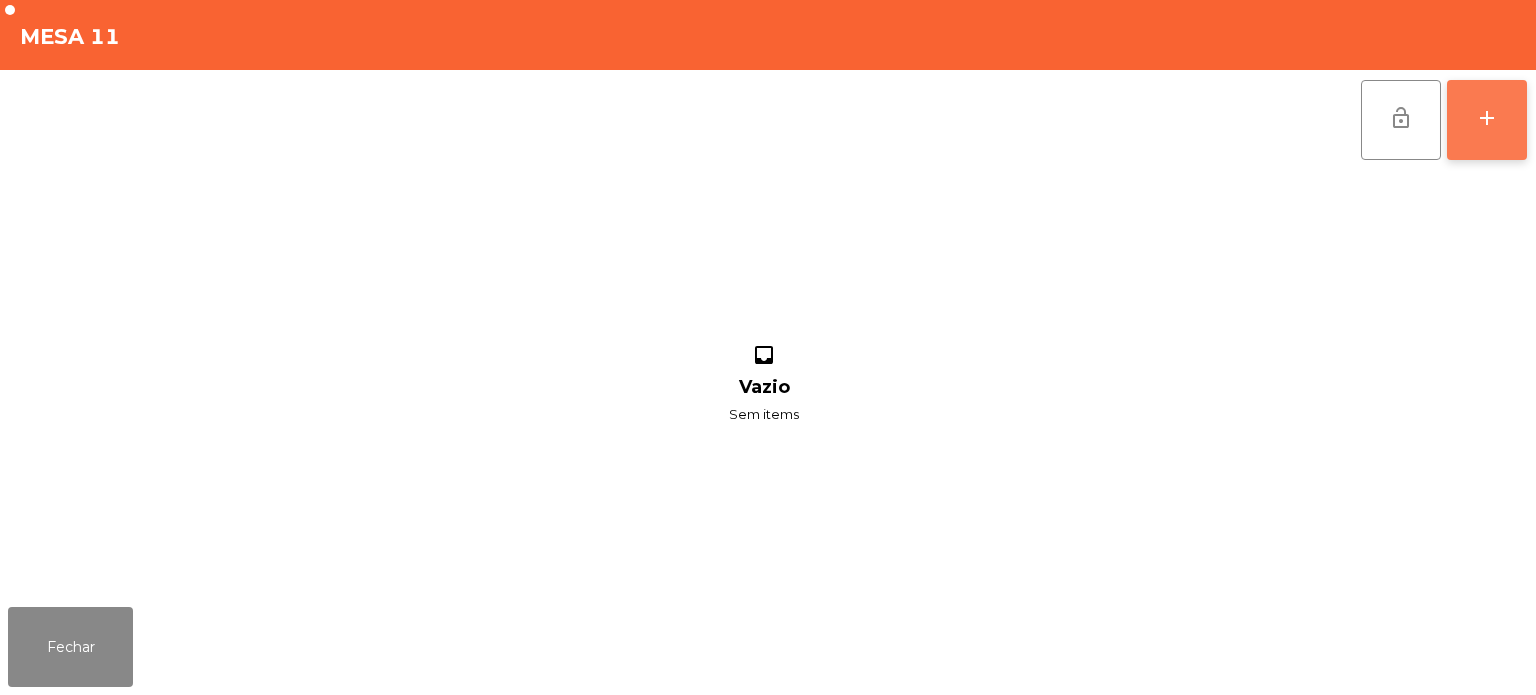 click on "add" 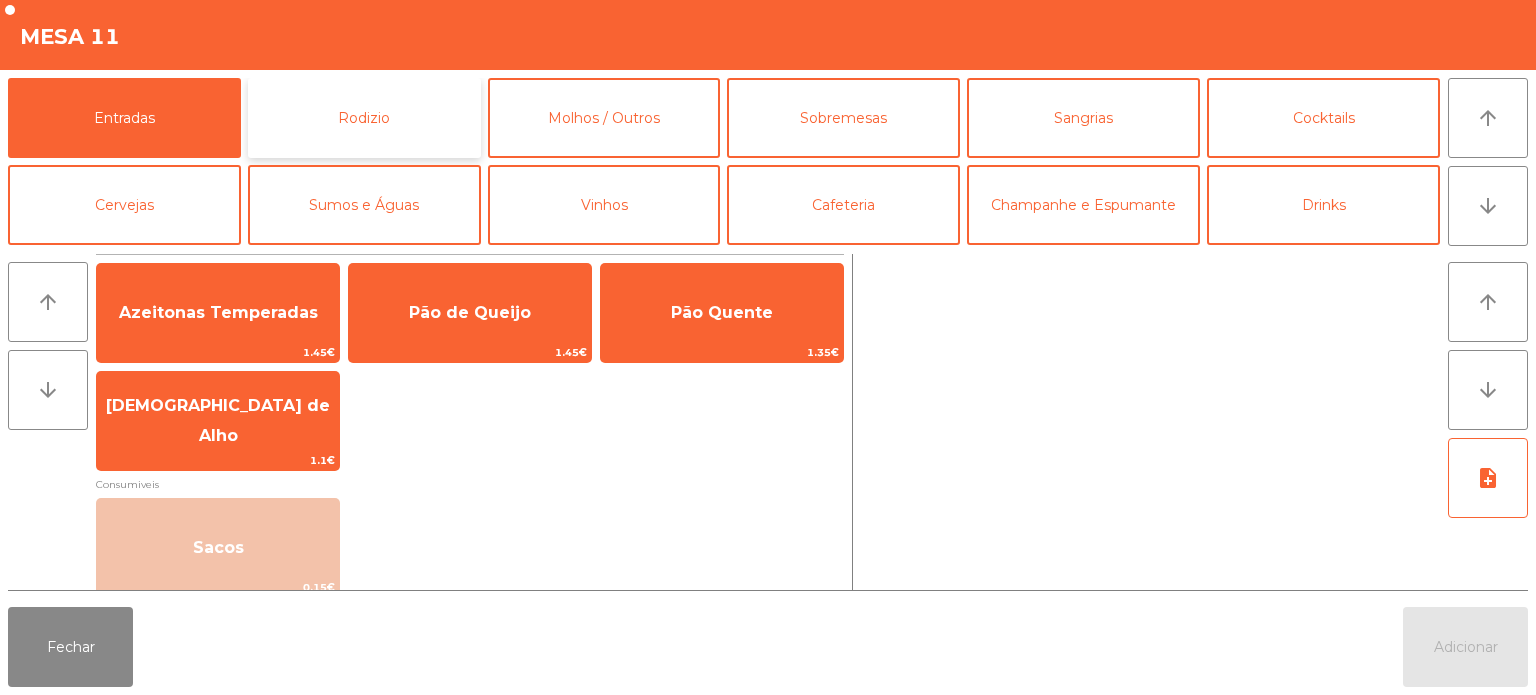 click on "Rodizio" 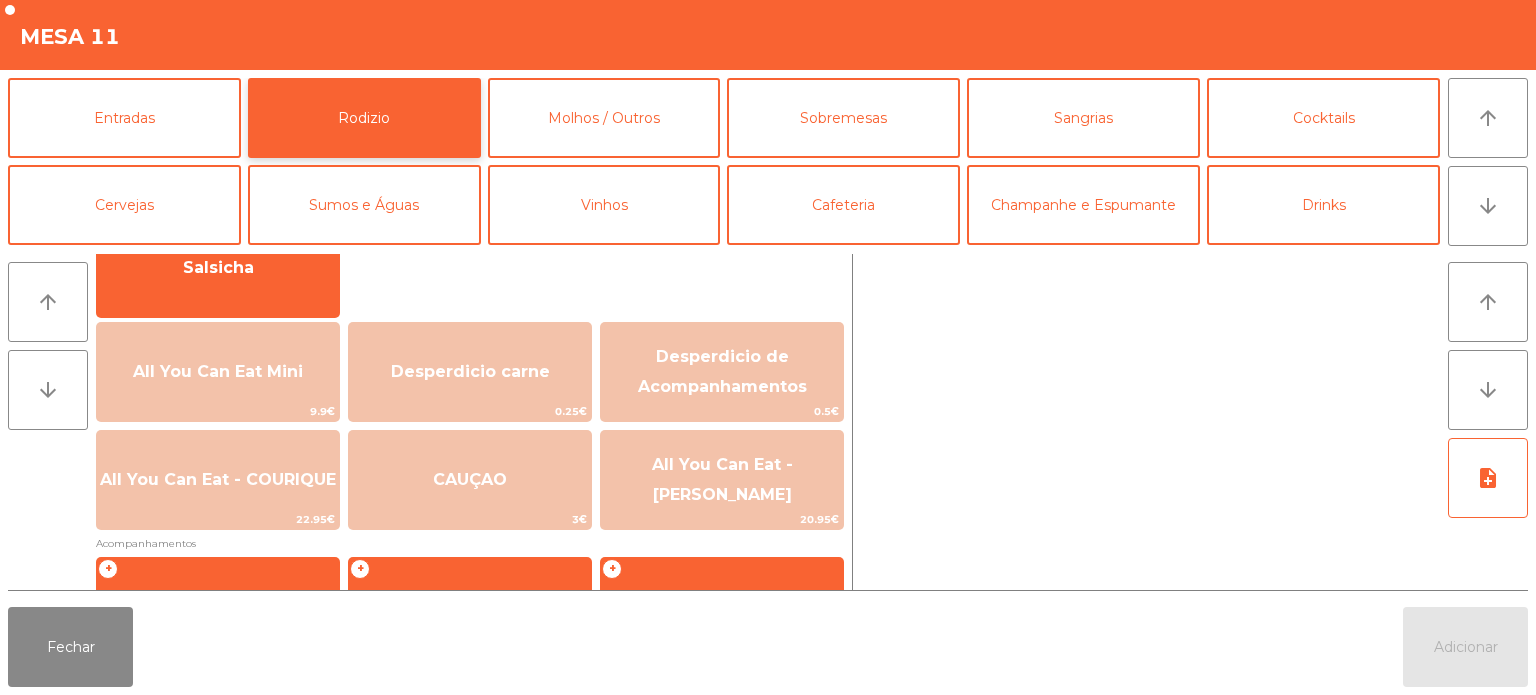 scroll, scrollTop: 177, scrollLeft: 0, axis: vertical 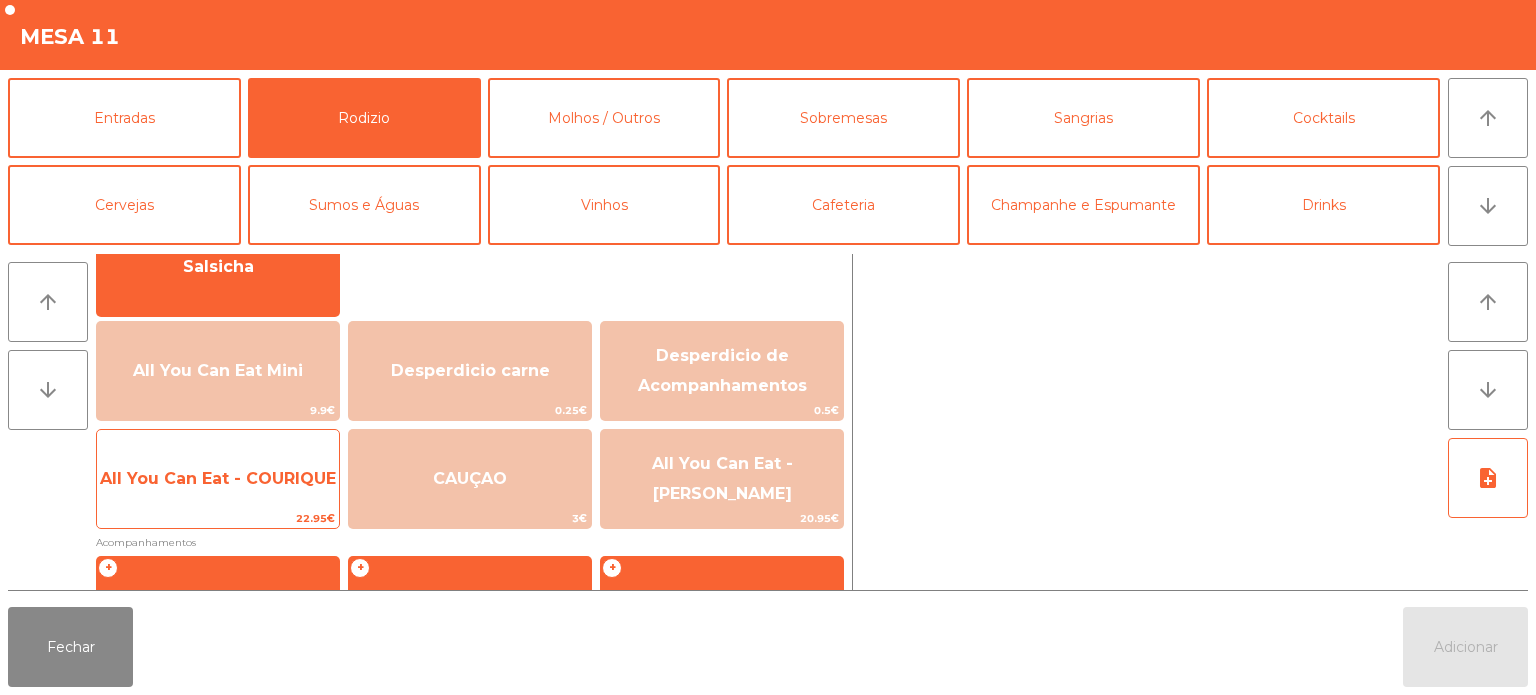 click on "All You Can Eat - COURIQUE" 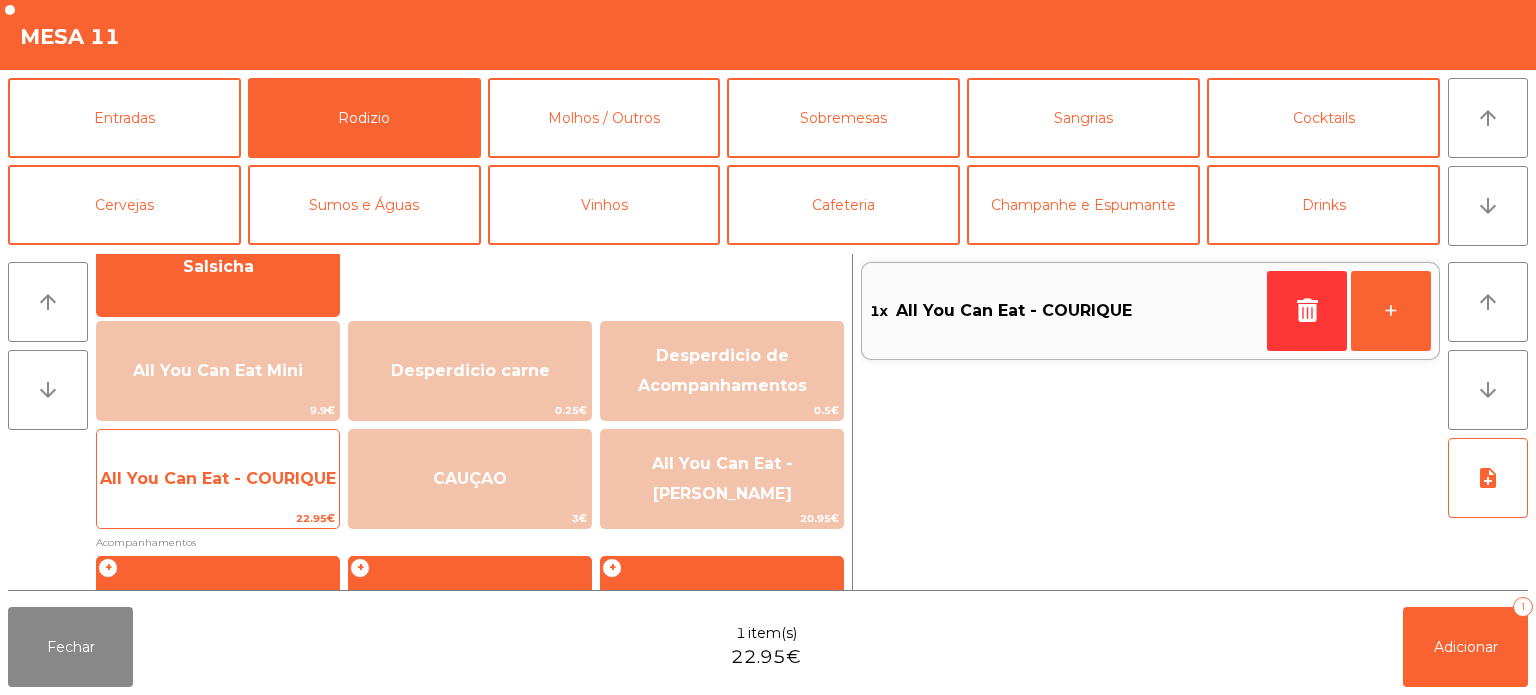 click on "All You Can Eat - COURIQUE" 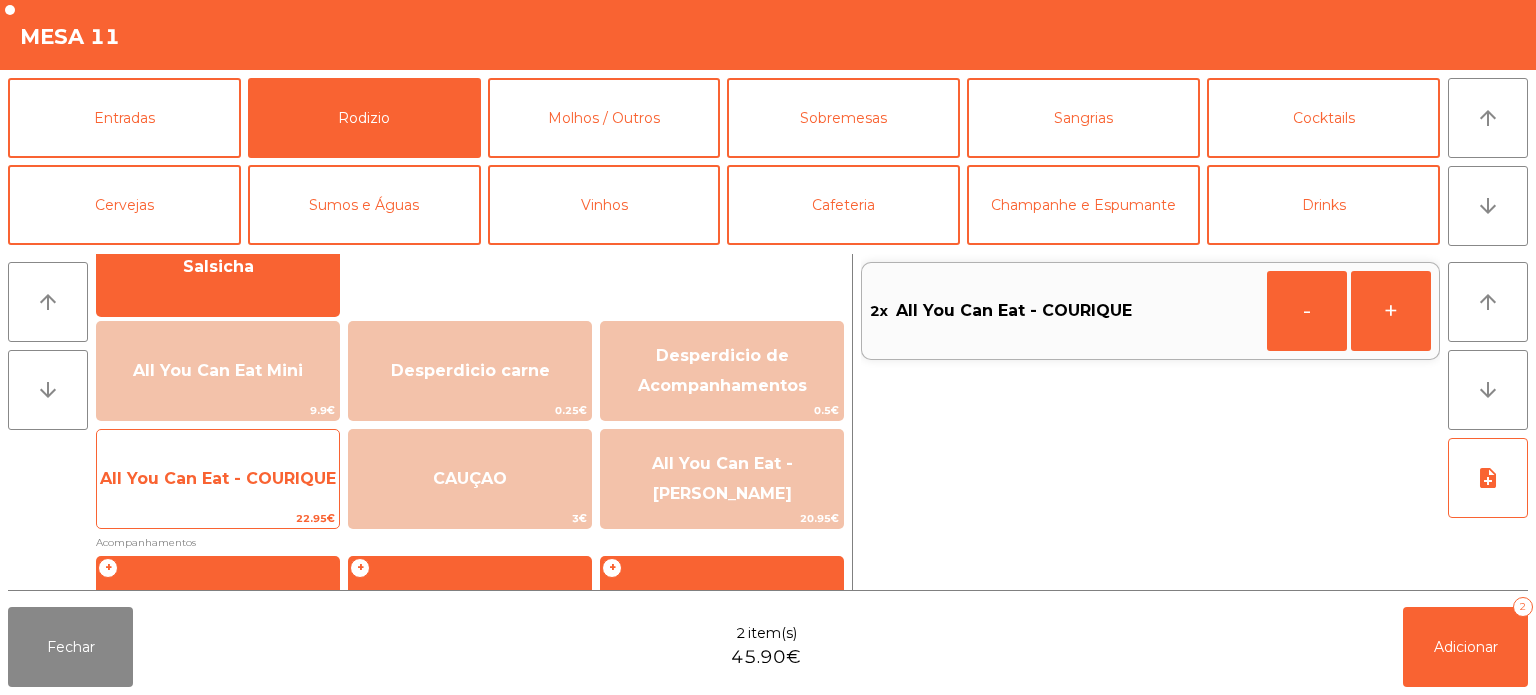 click on "All You Can Eat - COURIQUE" 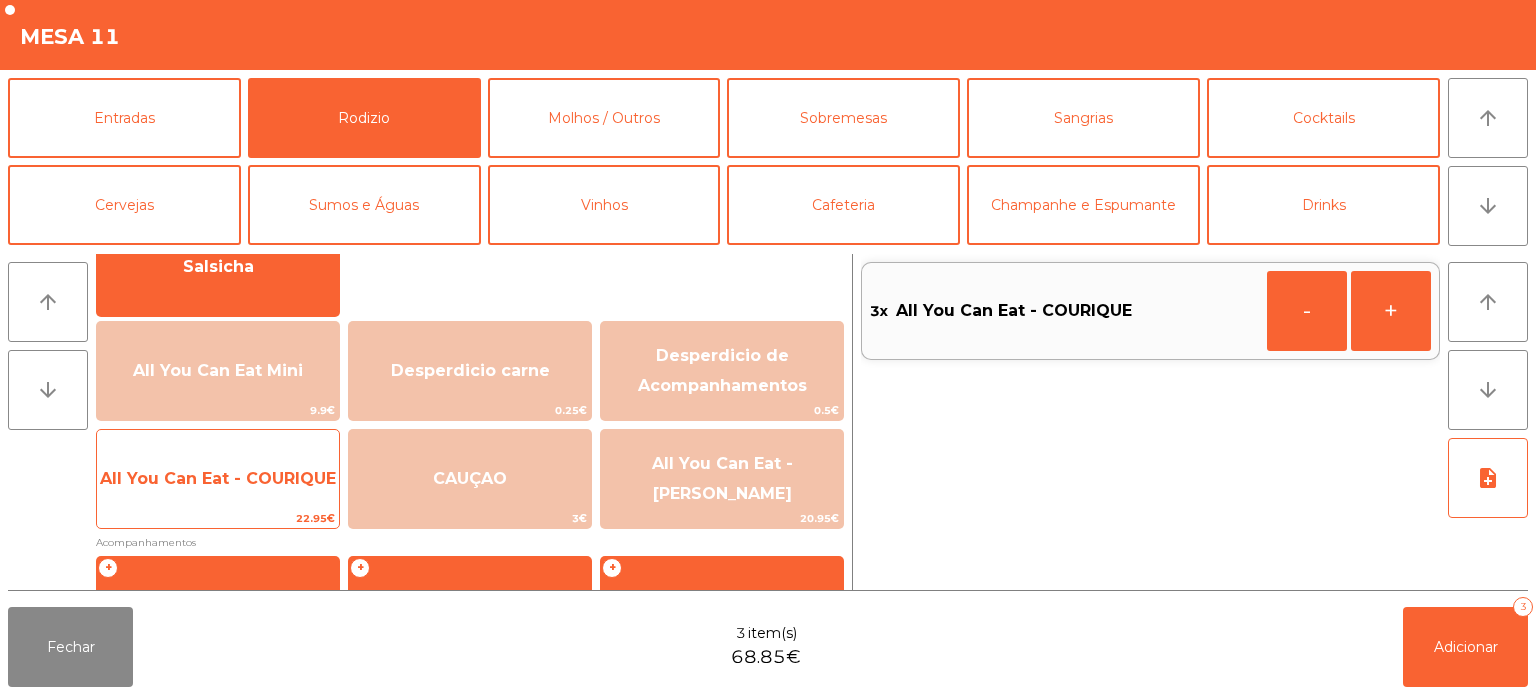 click on "All You Can Eat - COURIQUE" 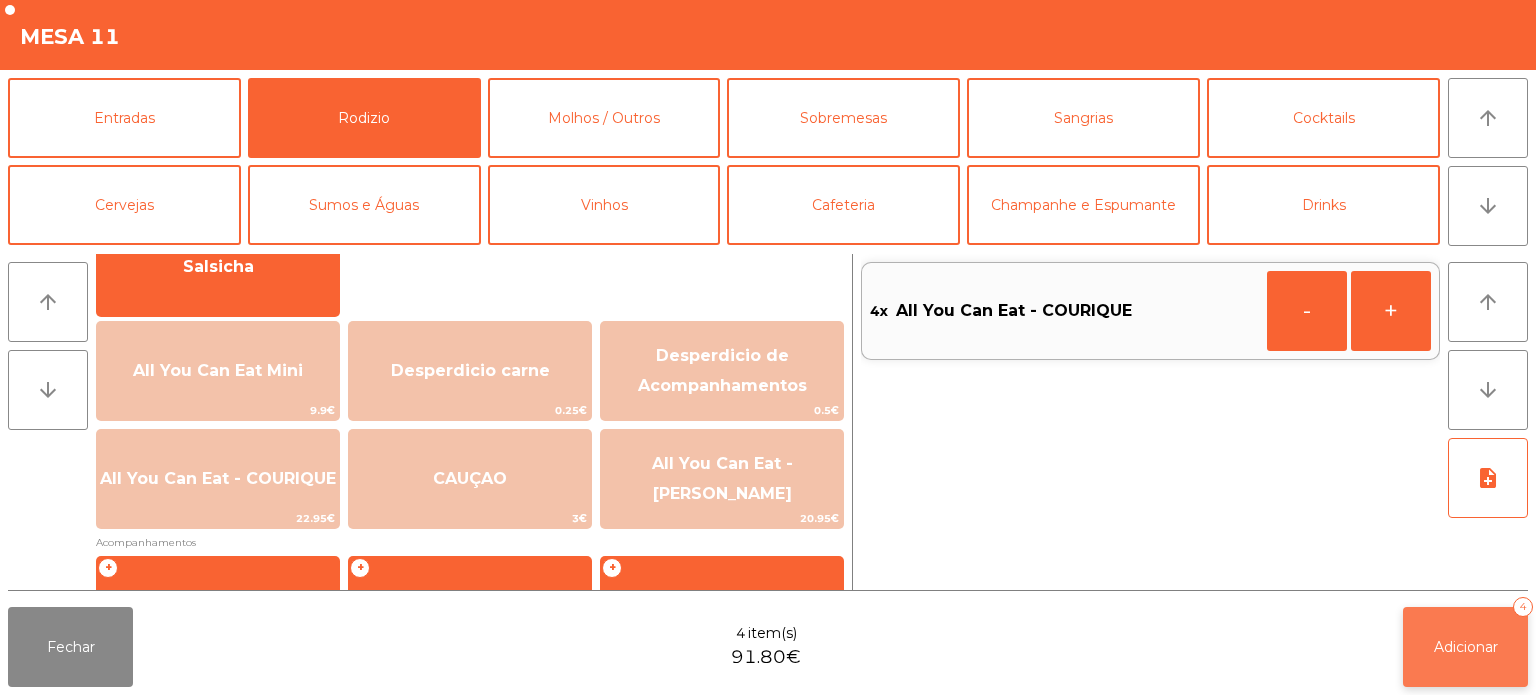 click on "Adicionar" 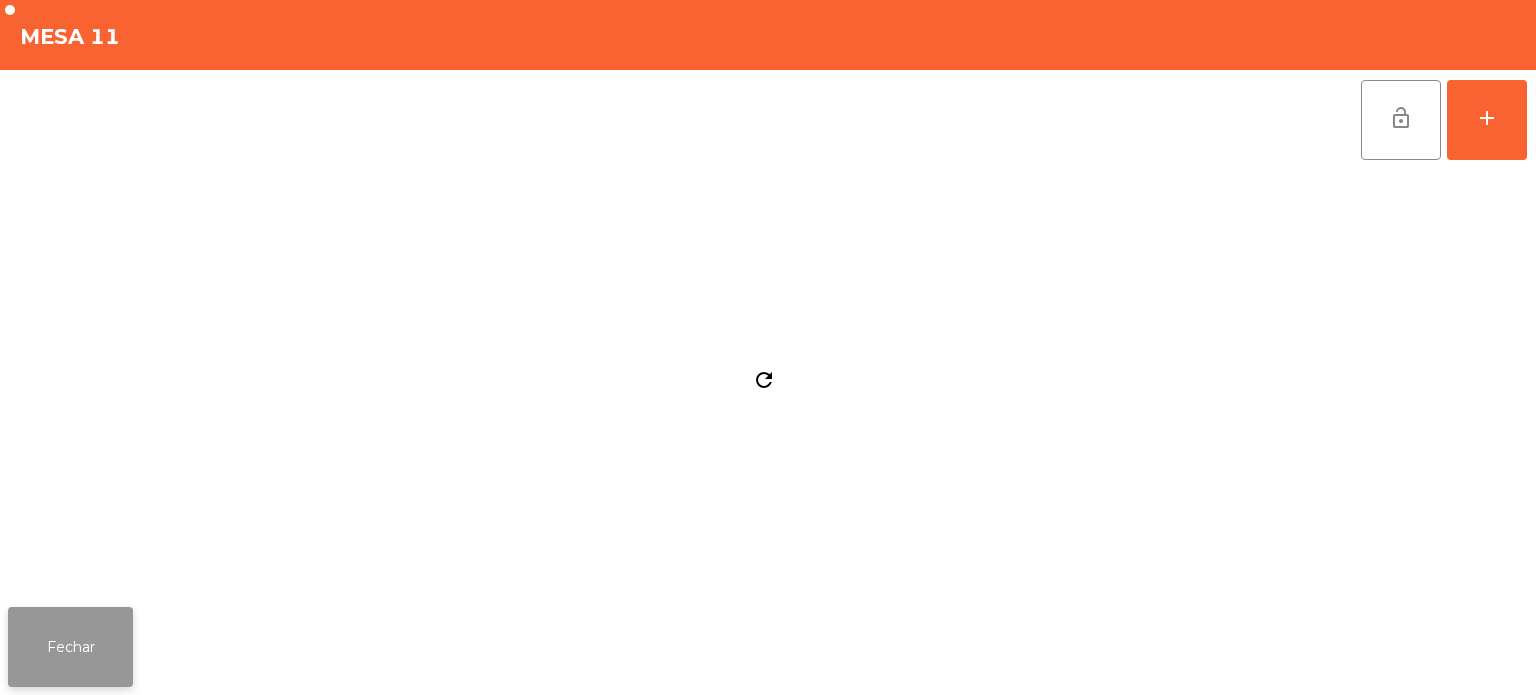 click on "Fechar" 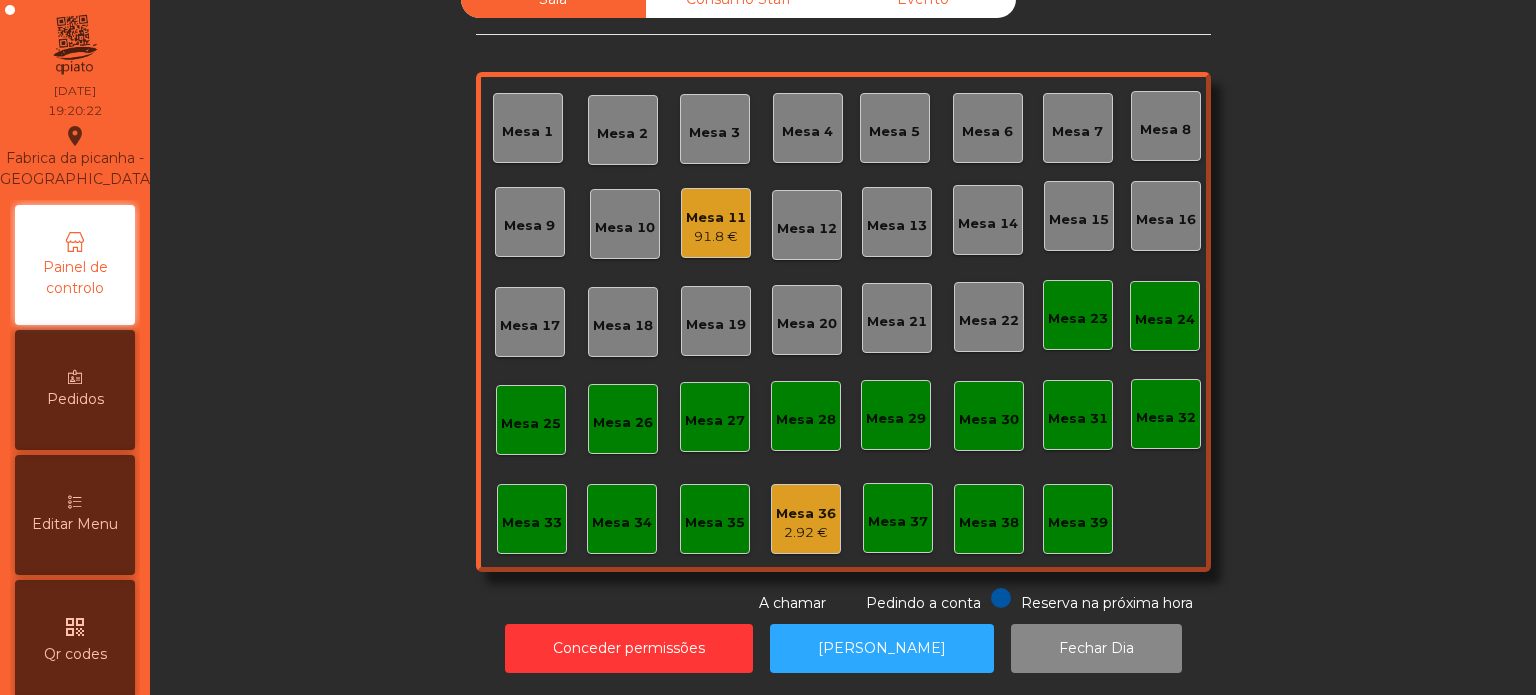 click on "Mesa 11" 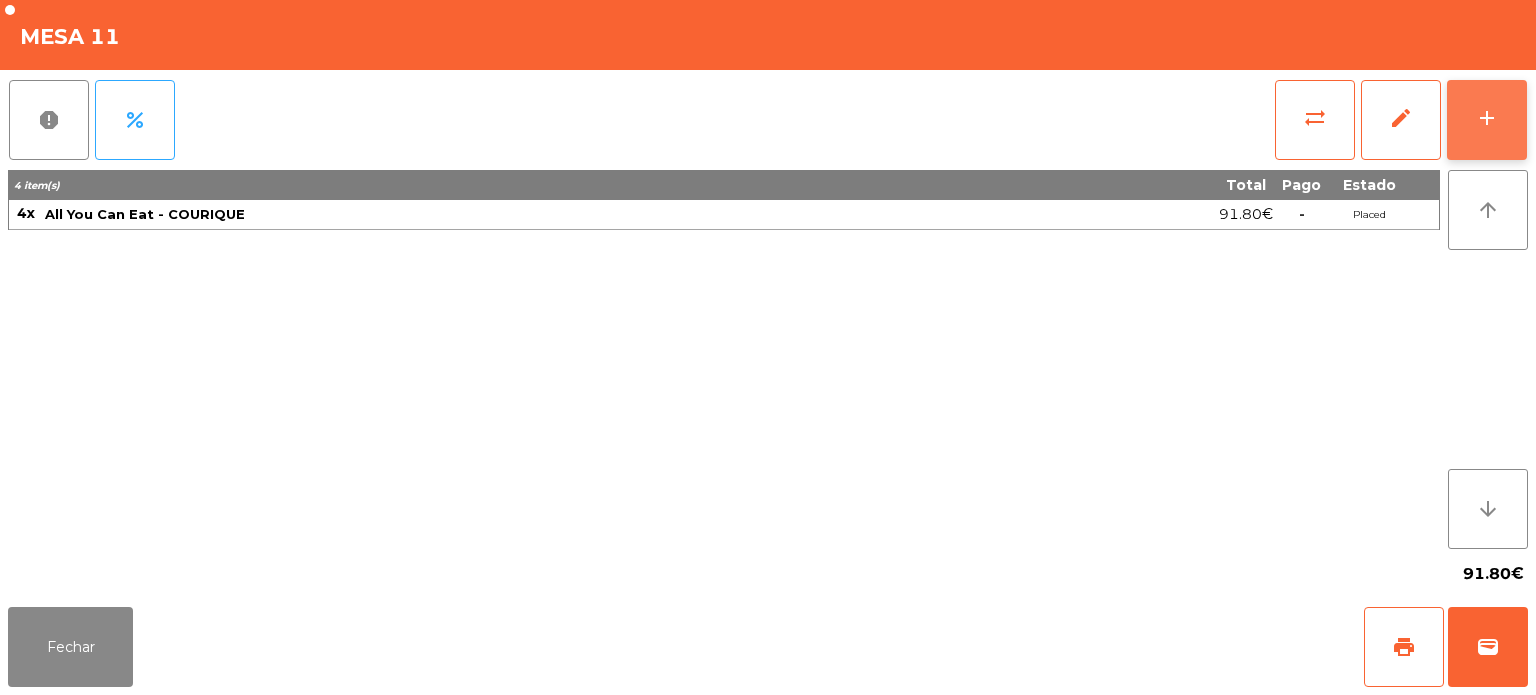 click on "add" 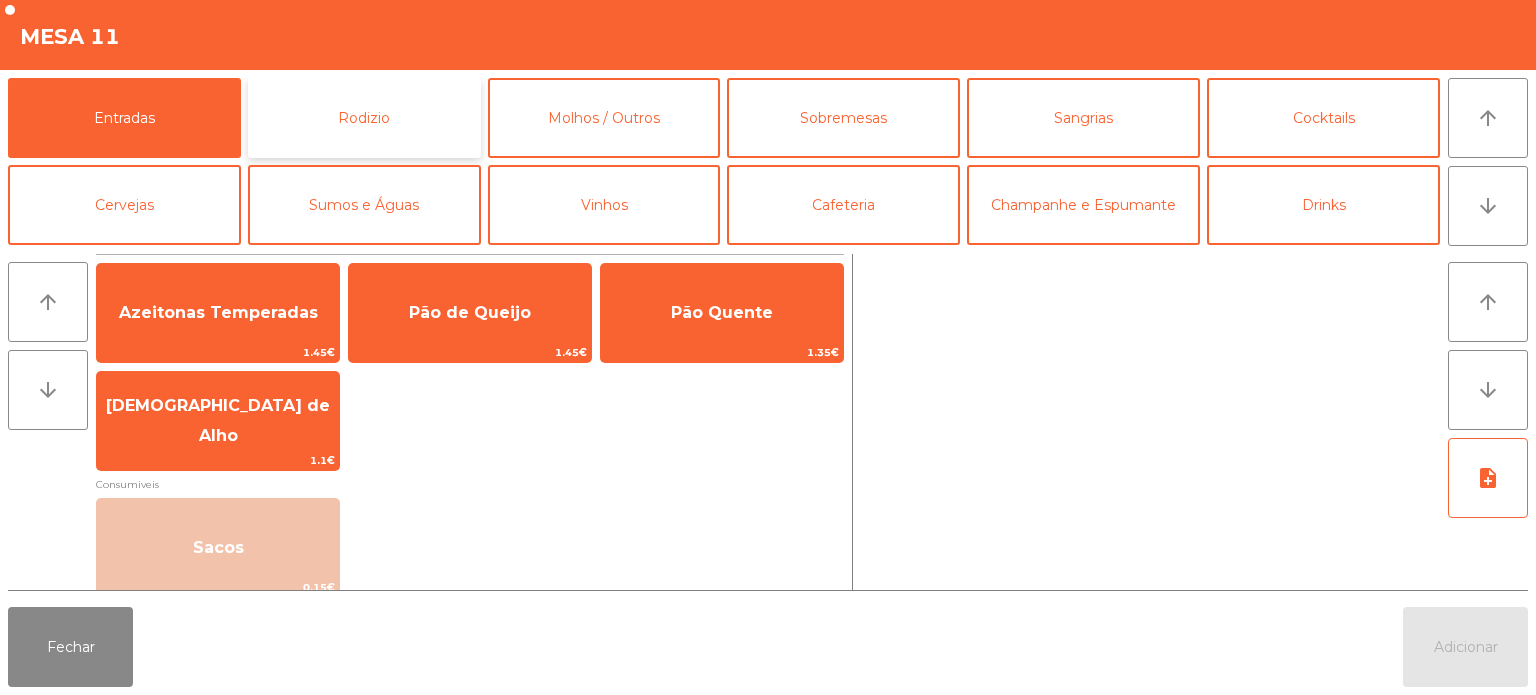 click on "Rodizio" 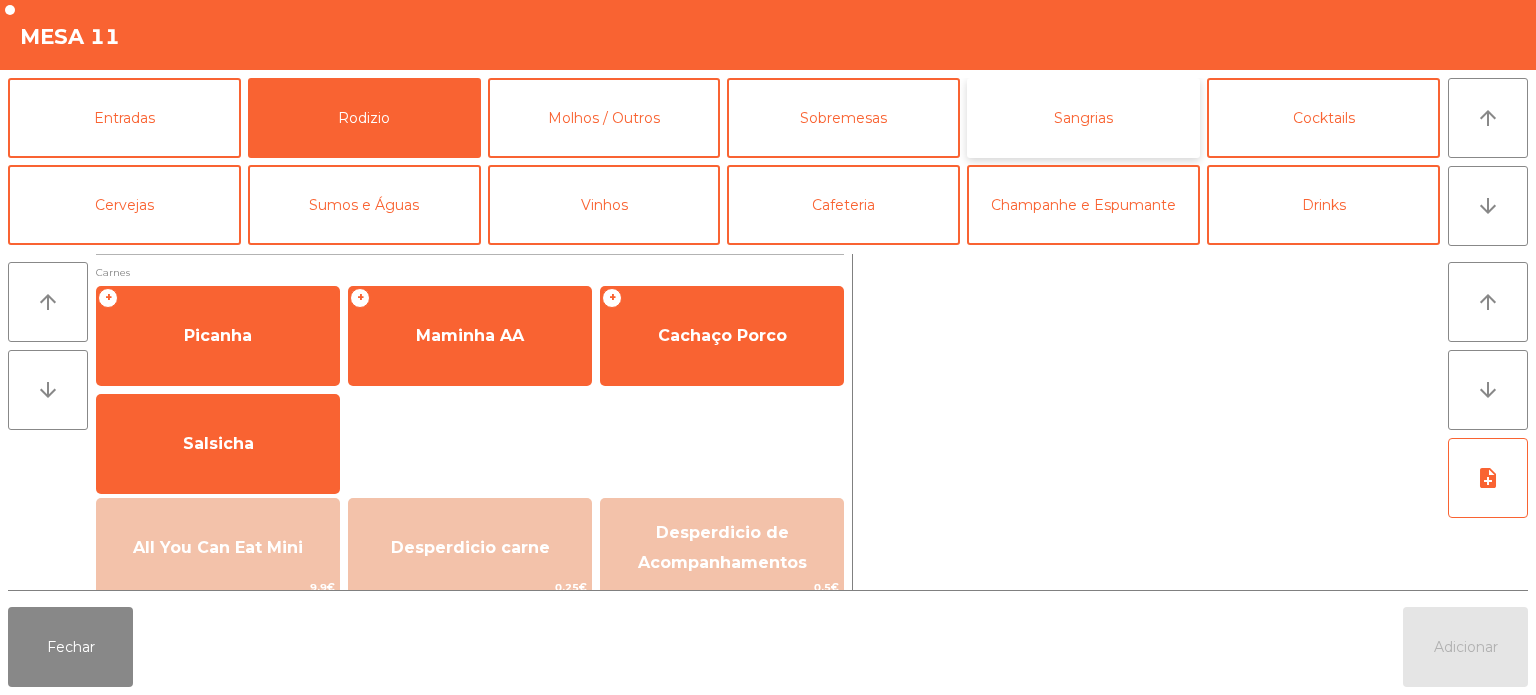 click on "Sangrias" 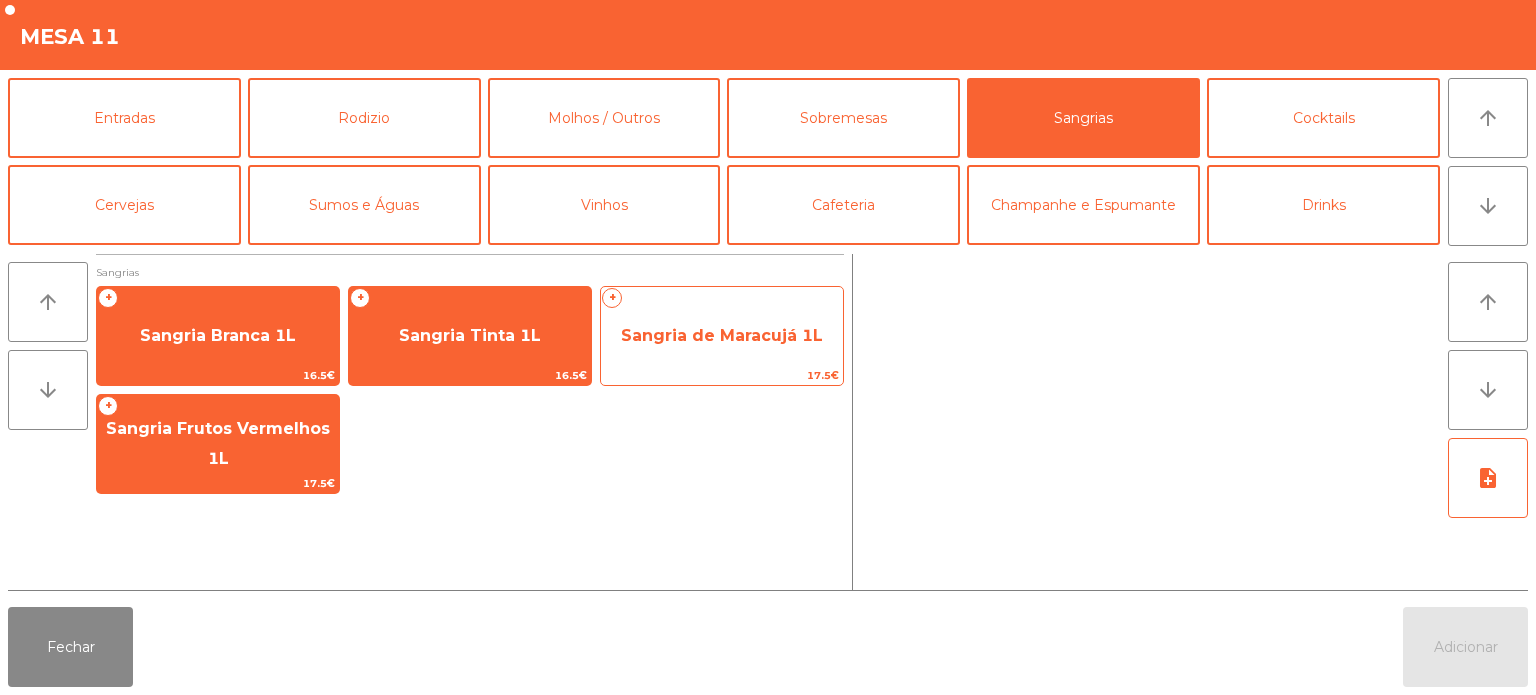 click on "Sangria de Maracujá 1L" 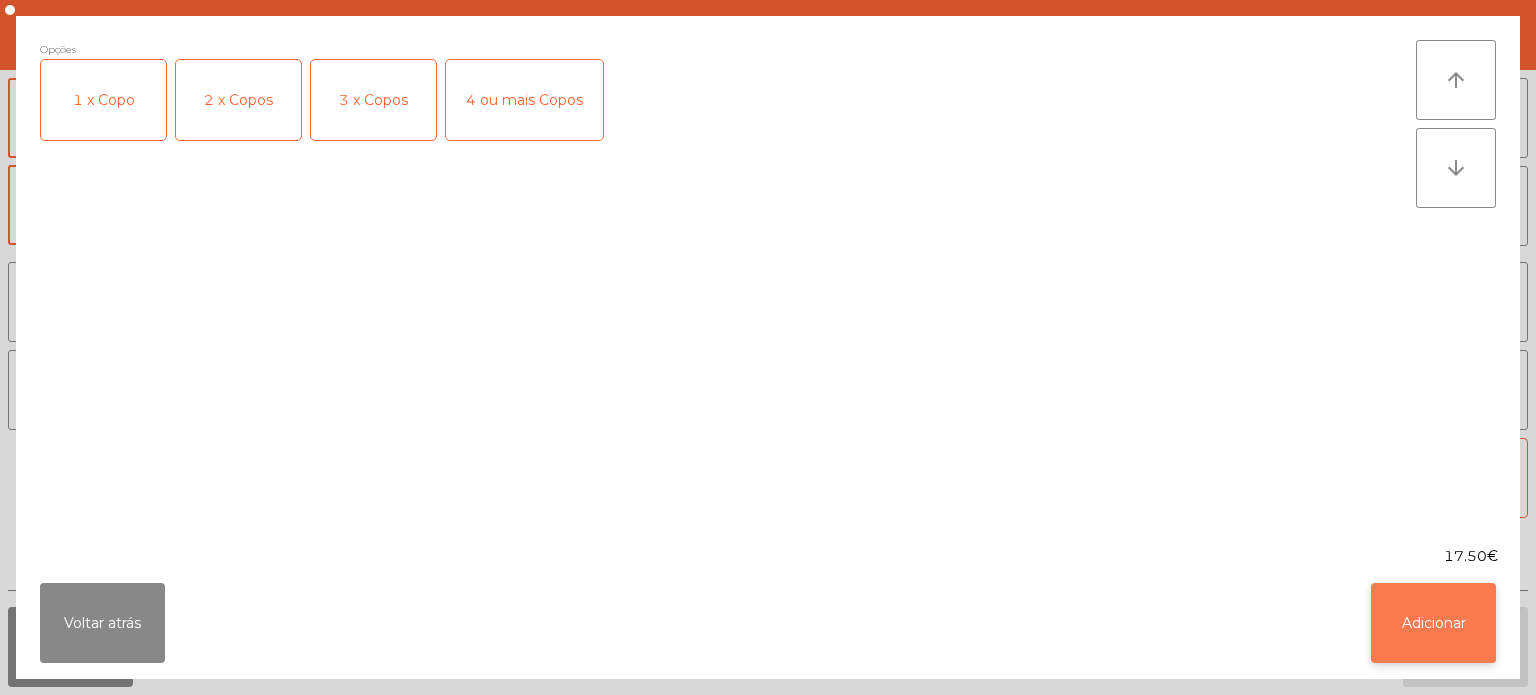 click on "Adicionar" 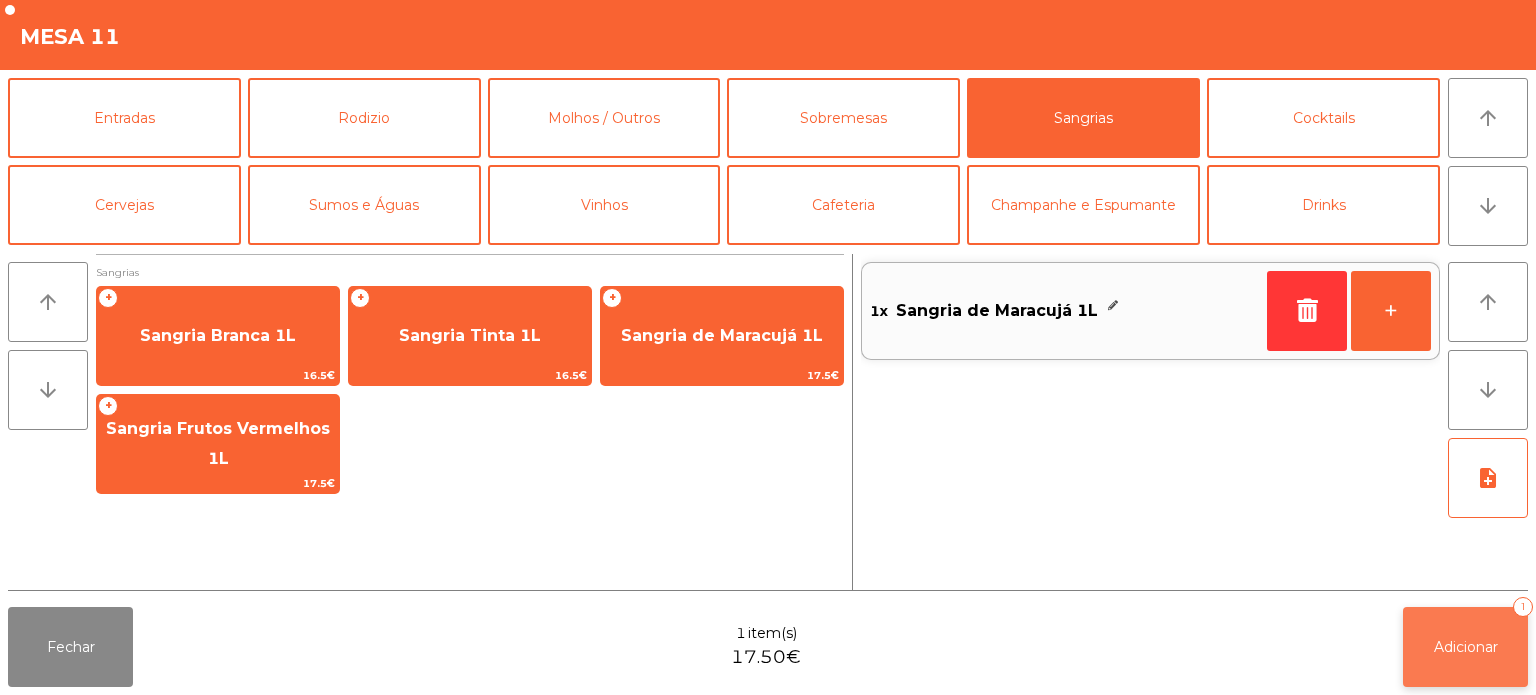click on "Adicionar   1" 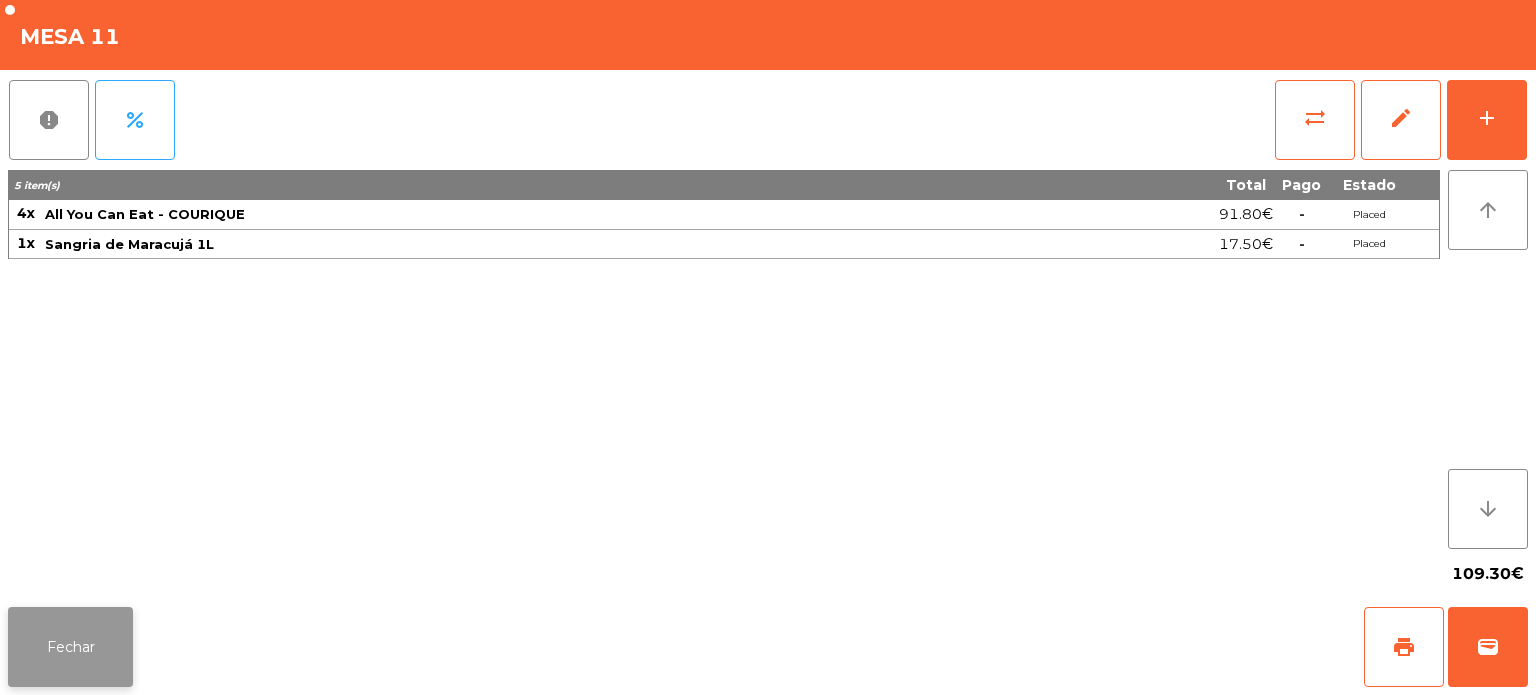click on "Fechar" 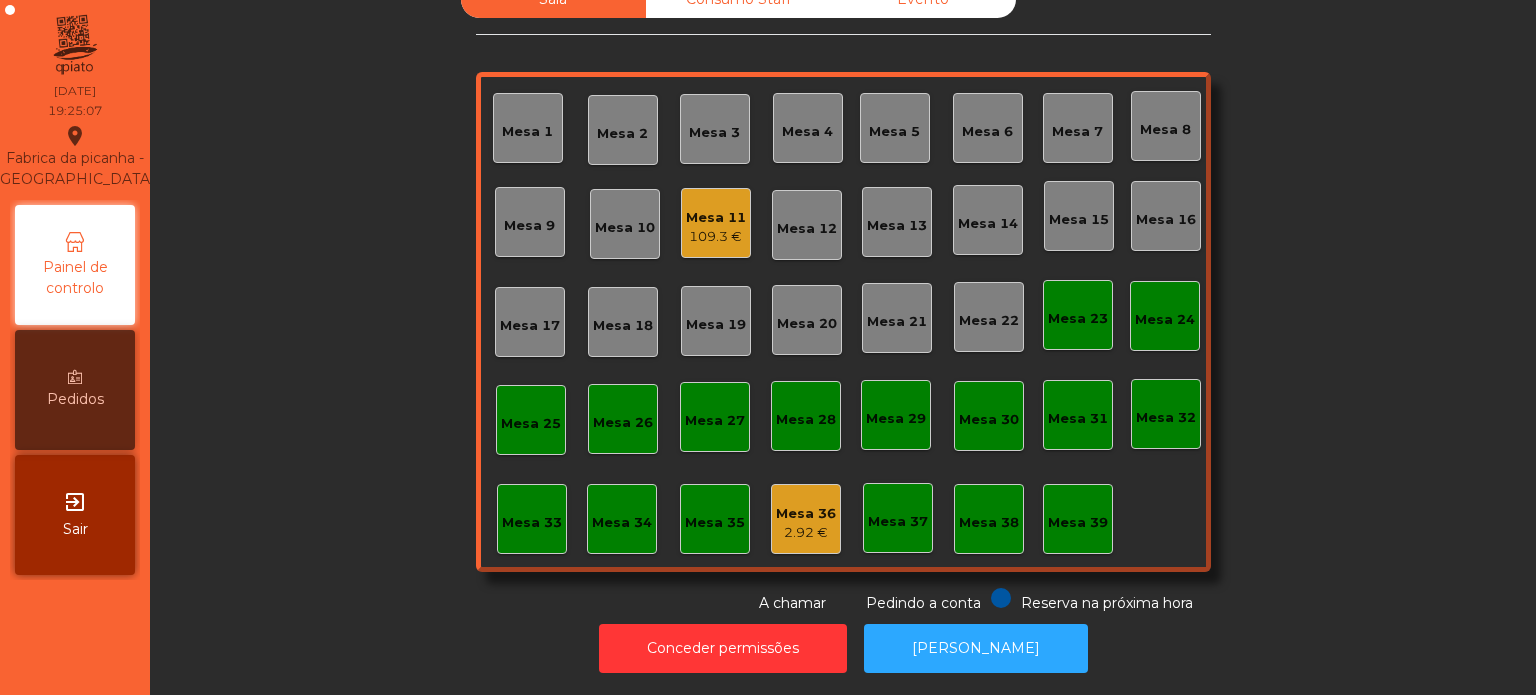 click on "Mesa 12" 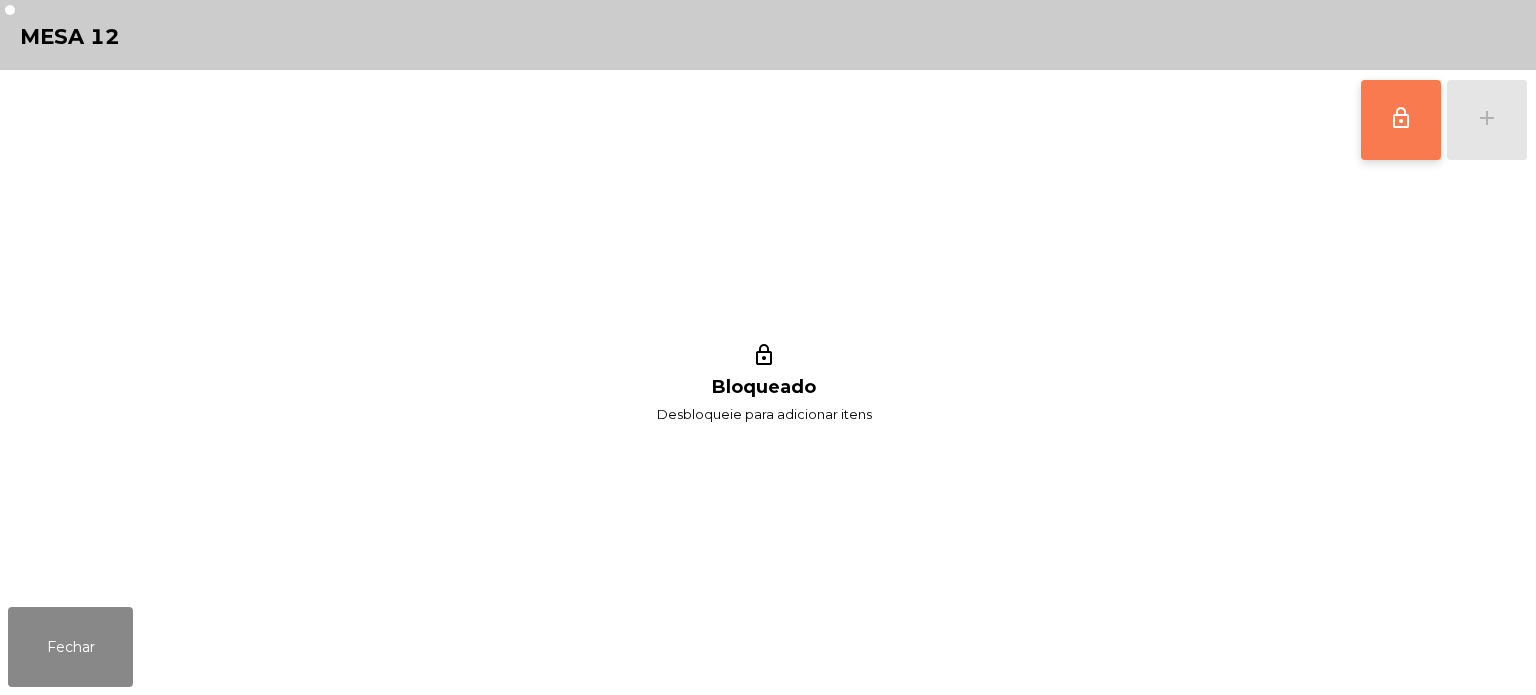 click on "lock_outline" 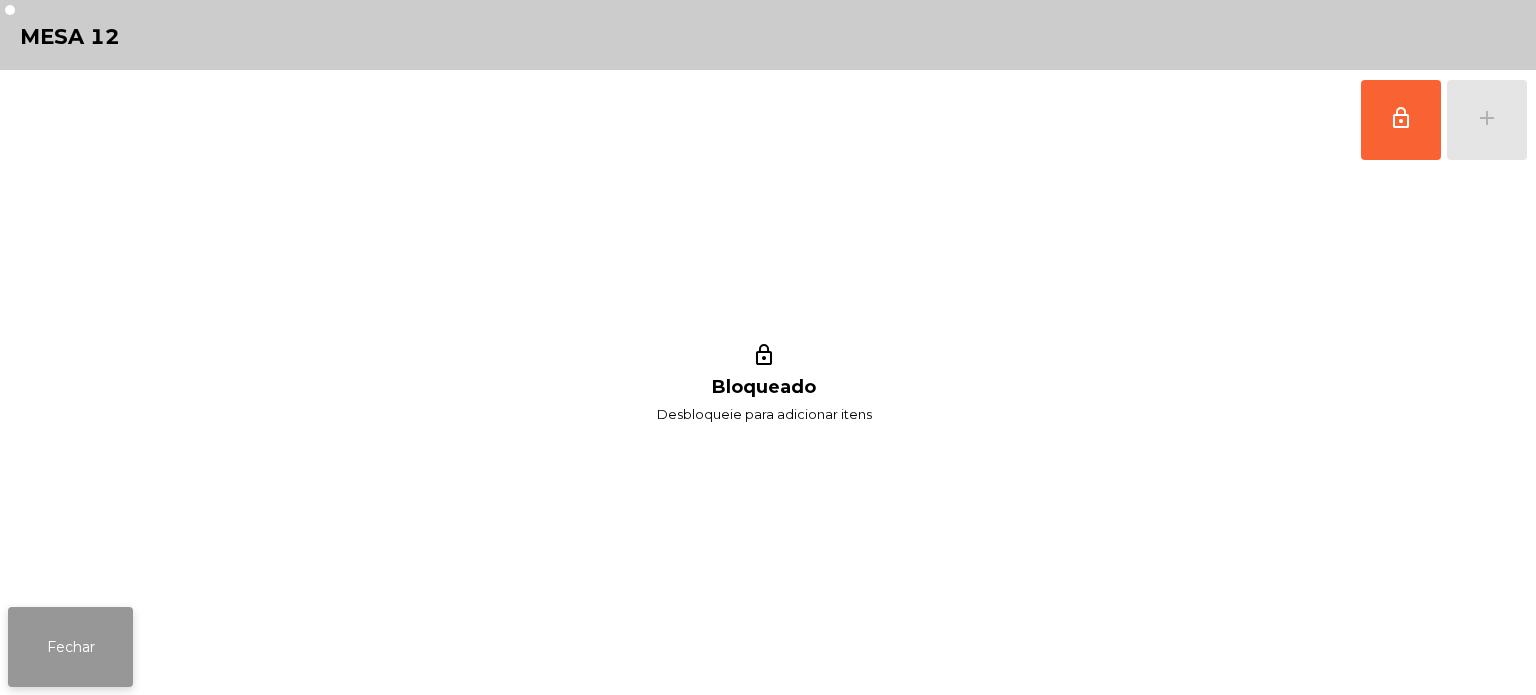 click on "Fechar" 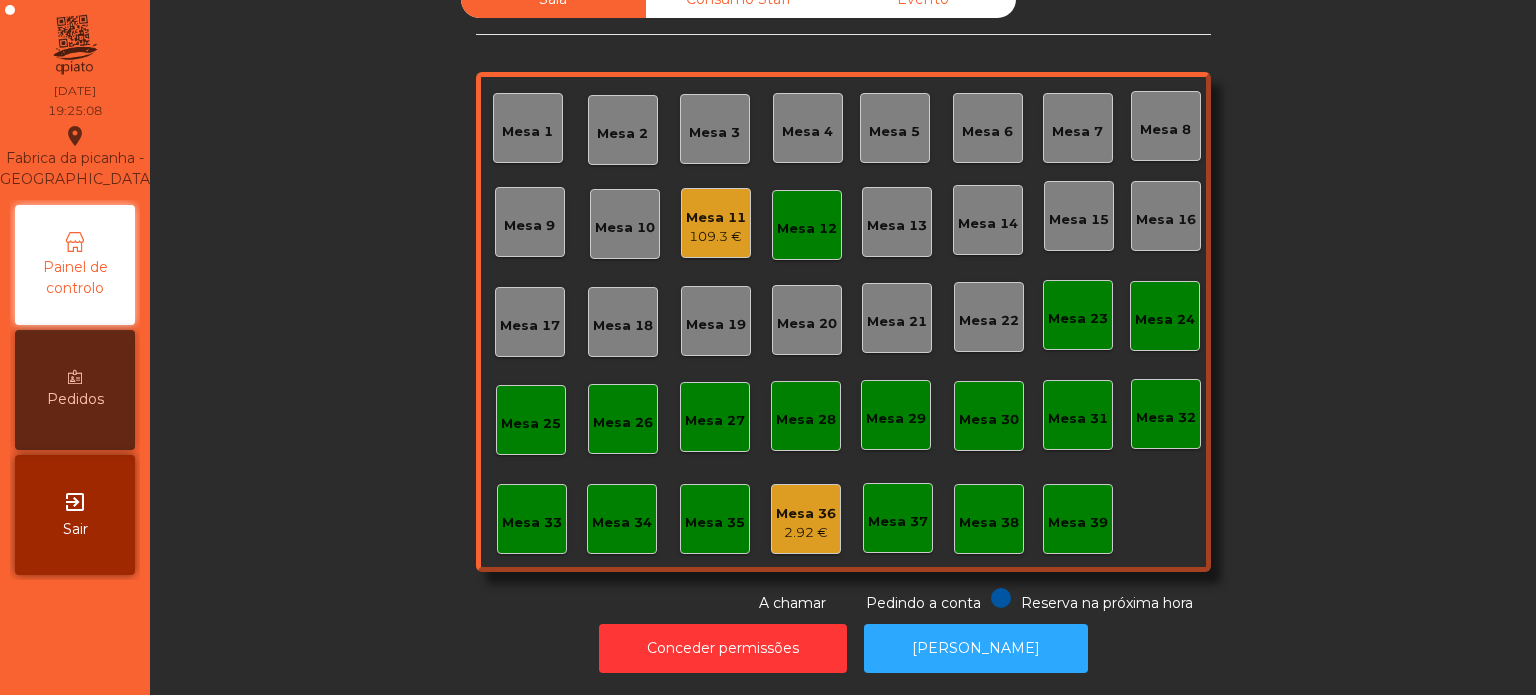 click on "Mesa 11" 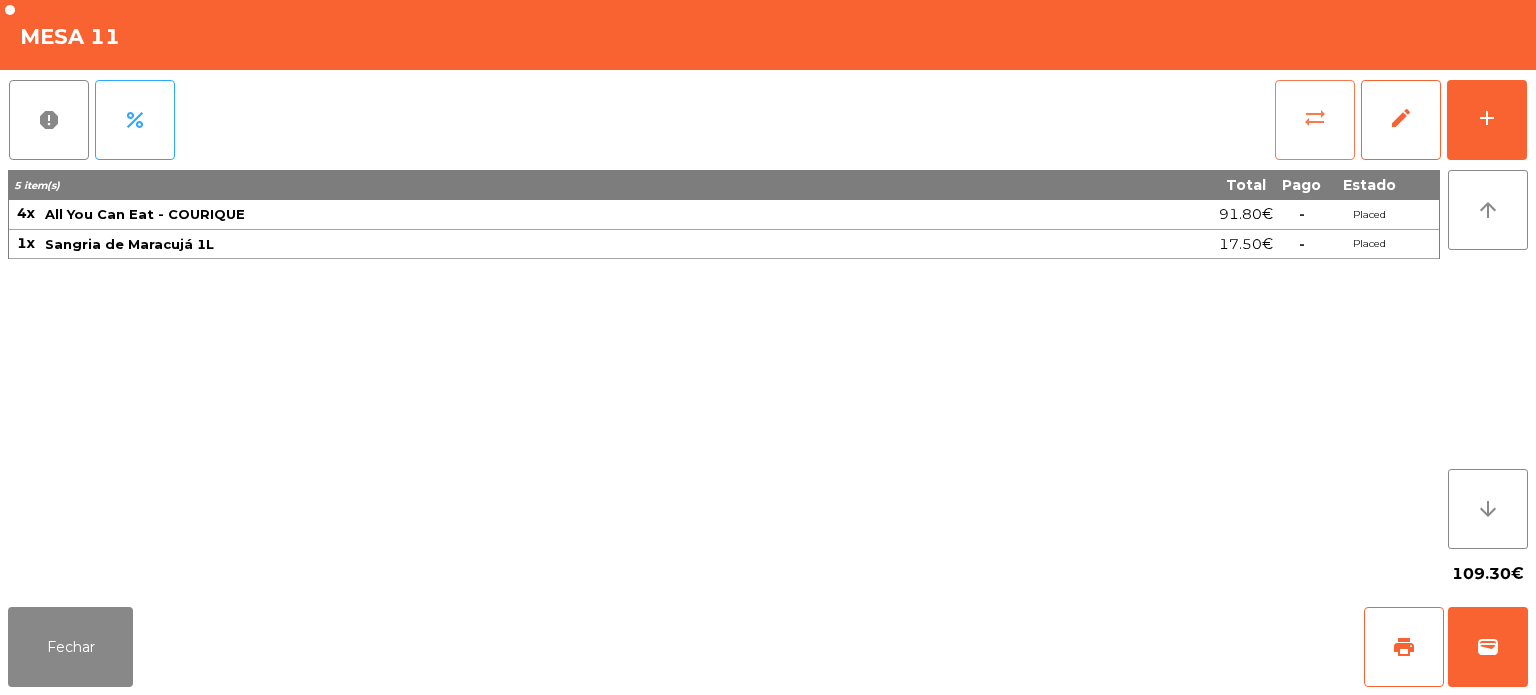 click on "sync_alt" 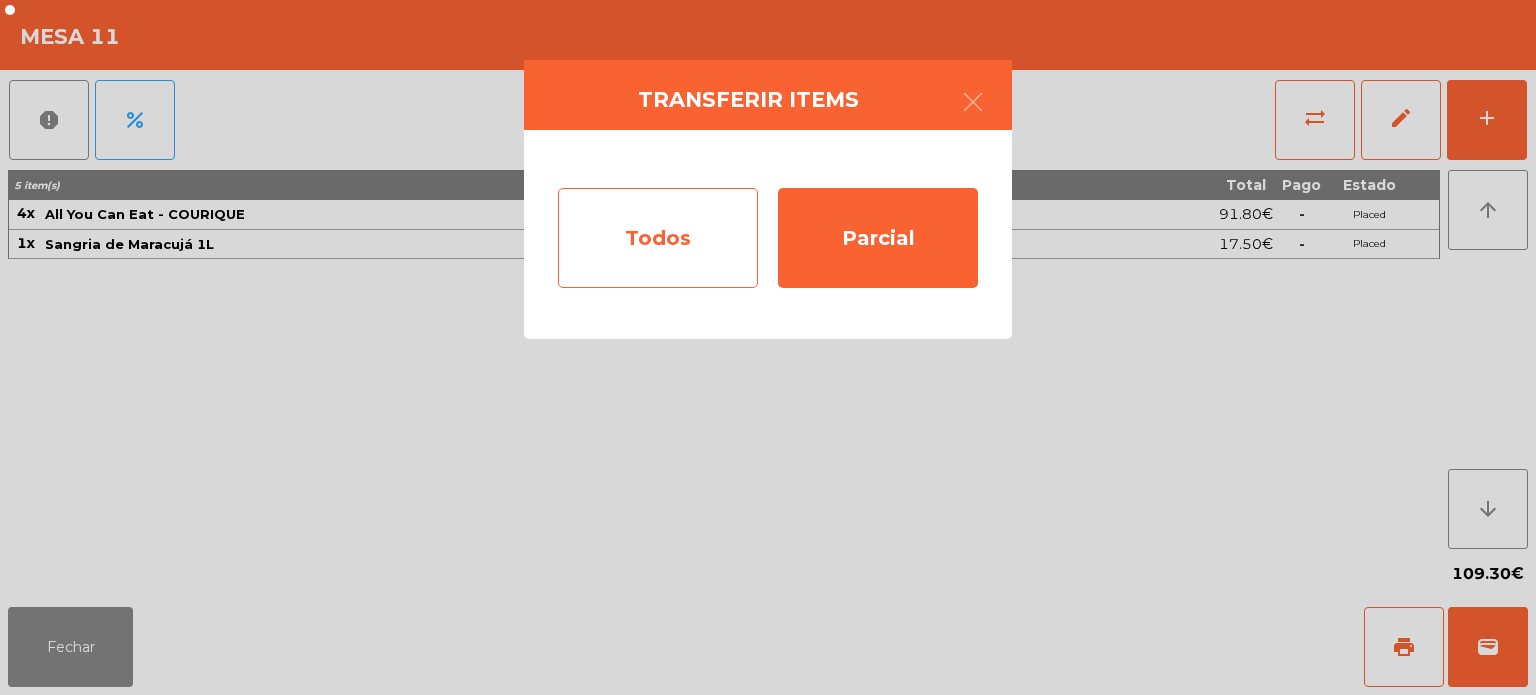 click on "Todos" 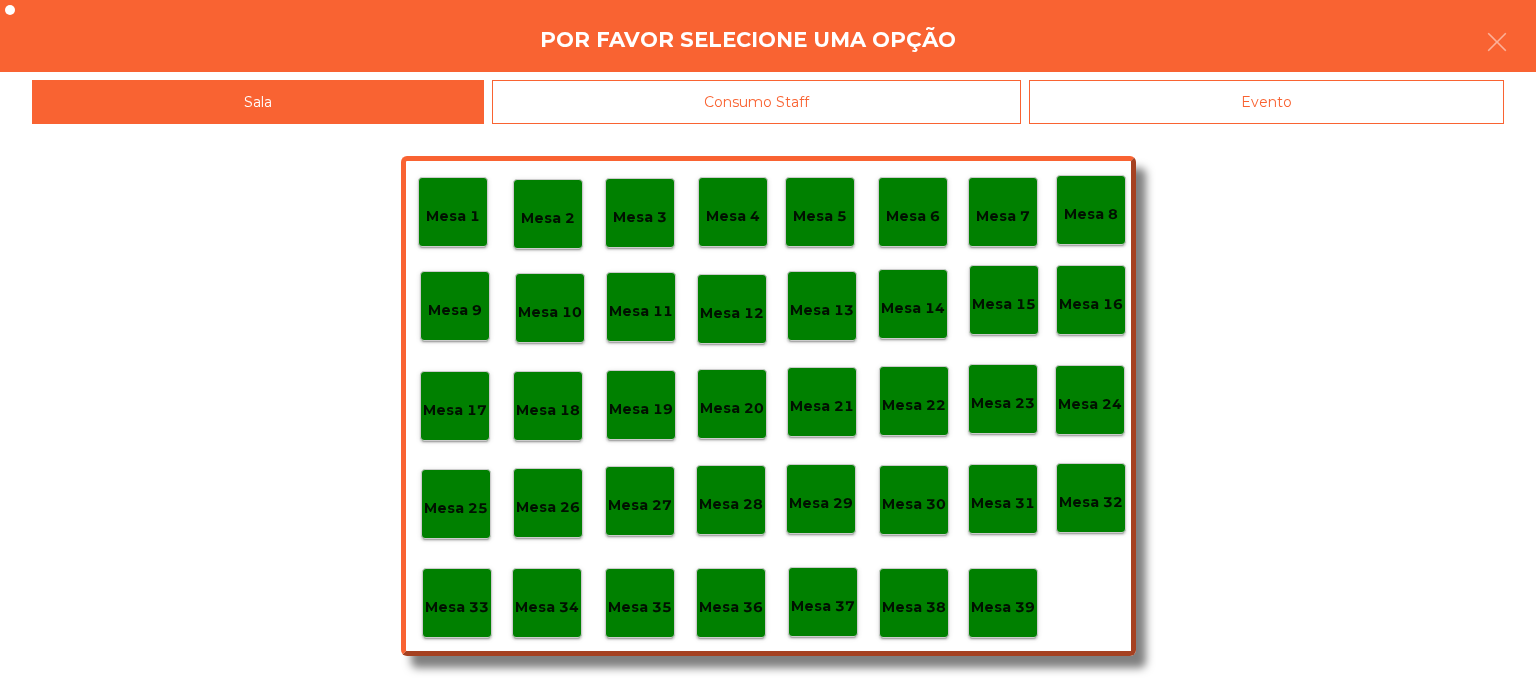 click on "Mesa 12" 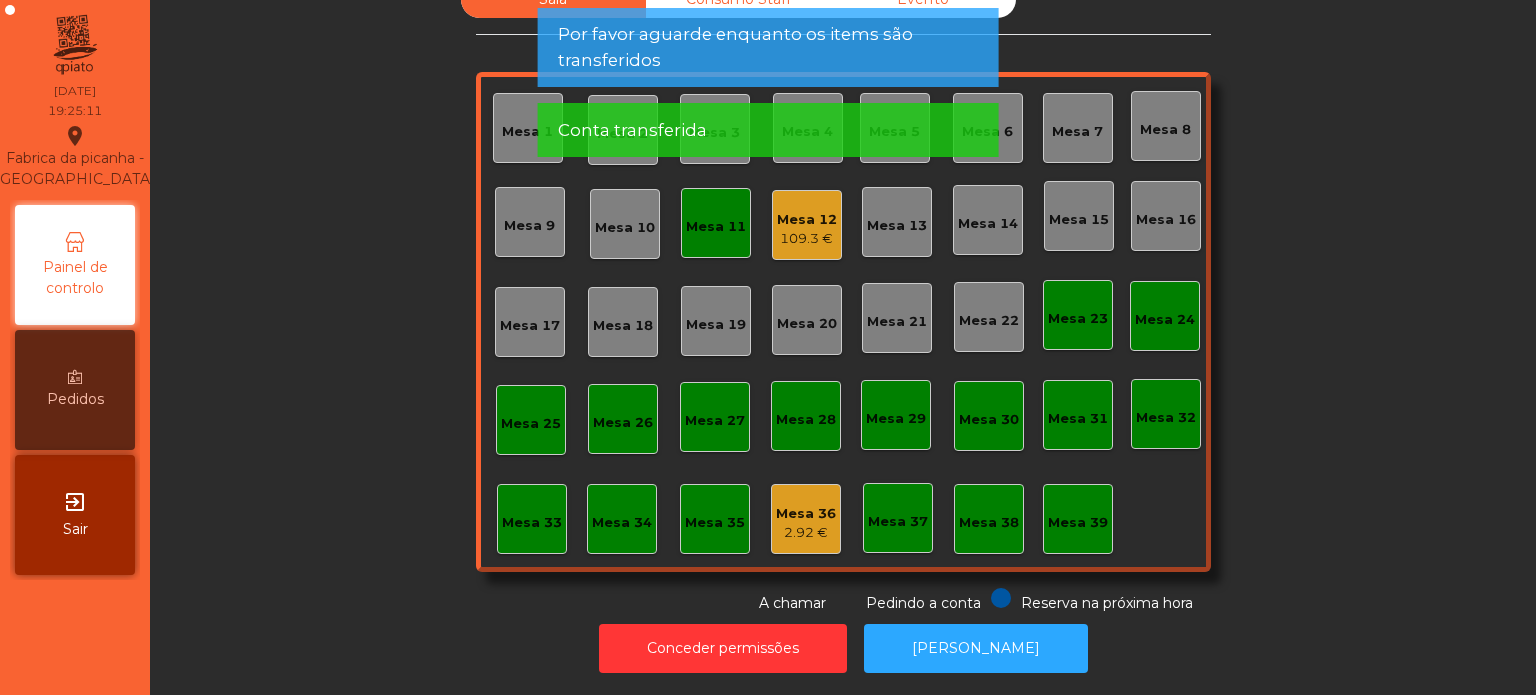 click on "Mesa 11" 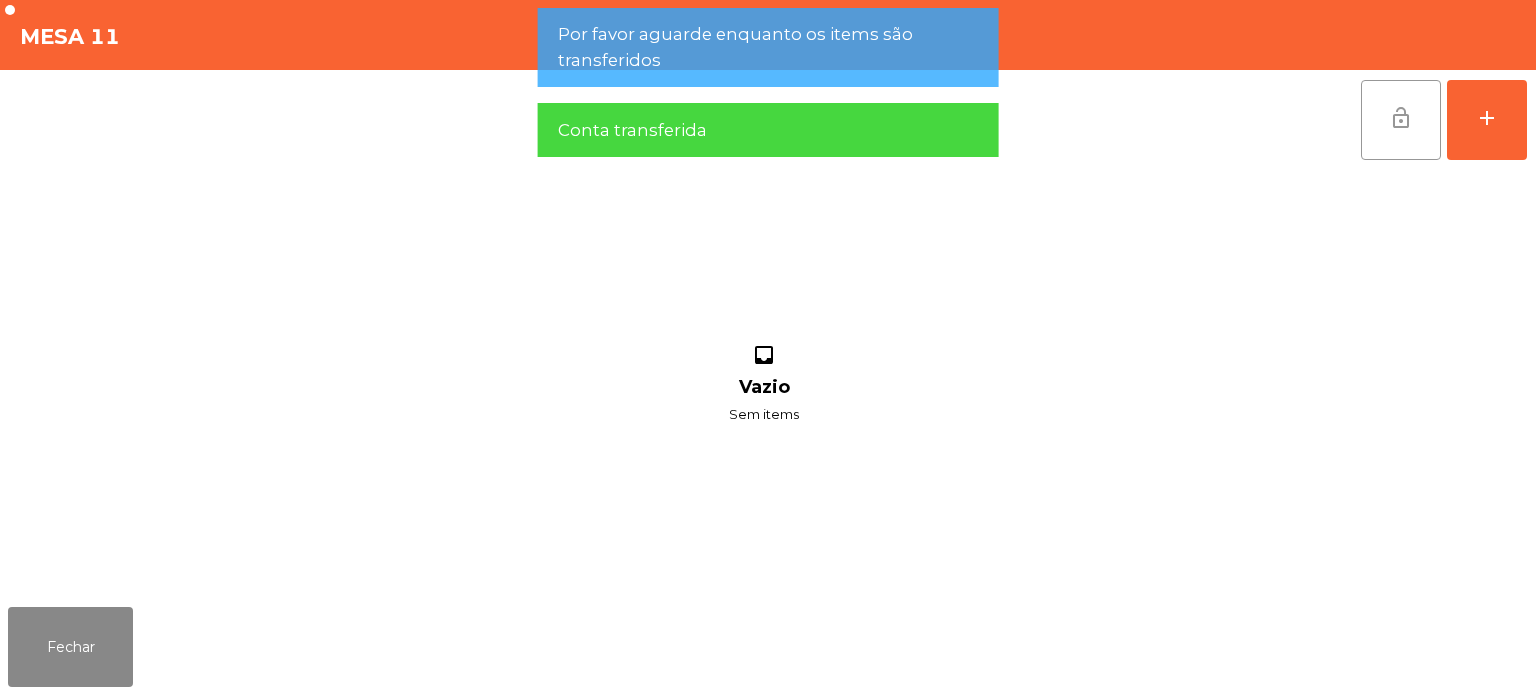 click on "lock_open" 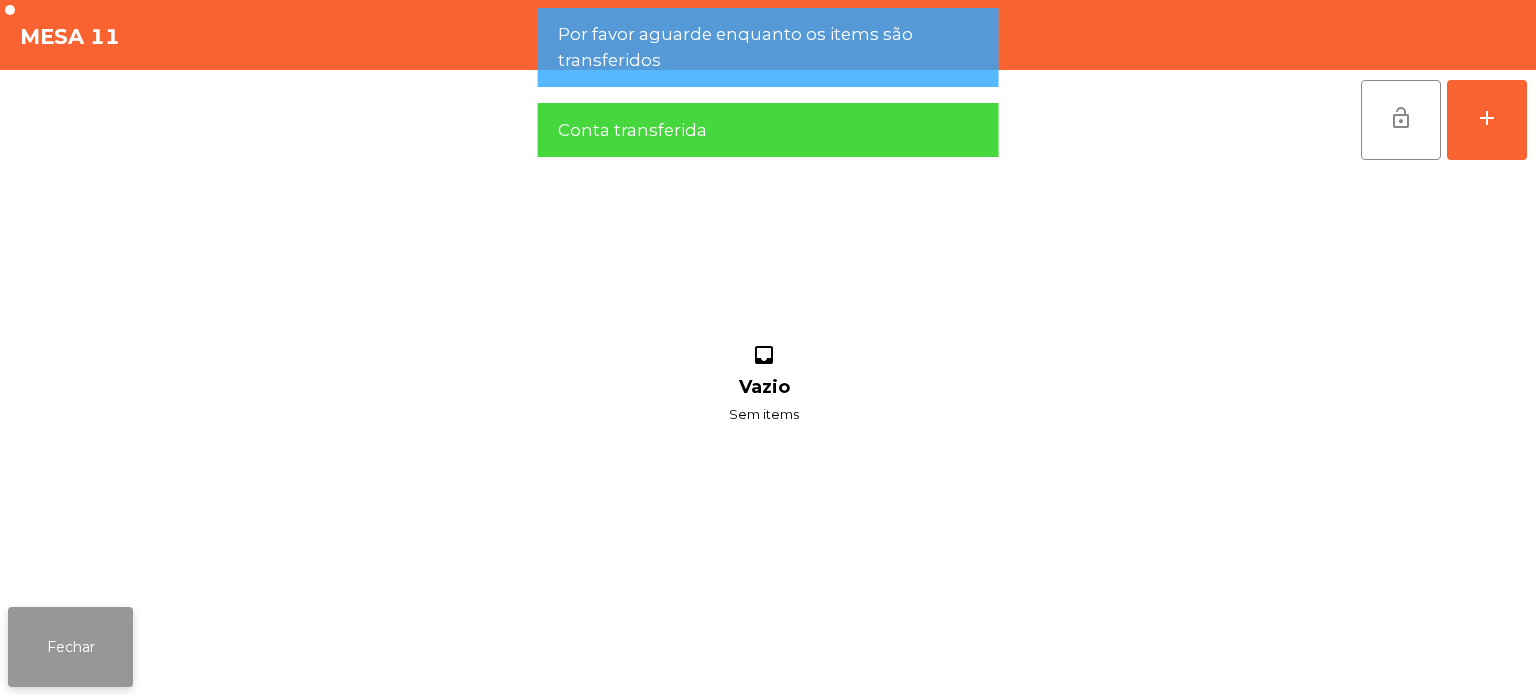 click on "Fechar" 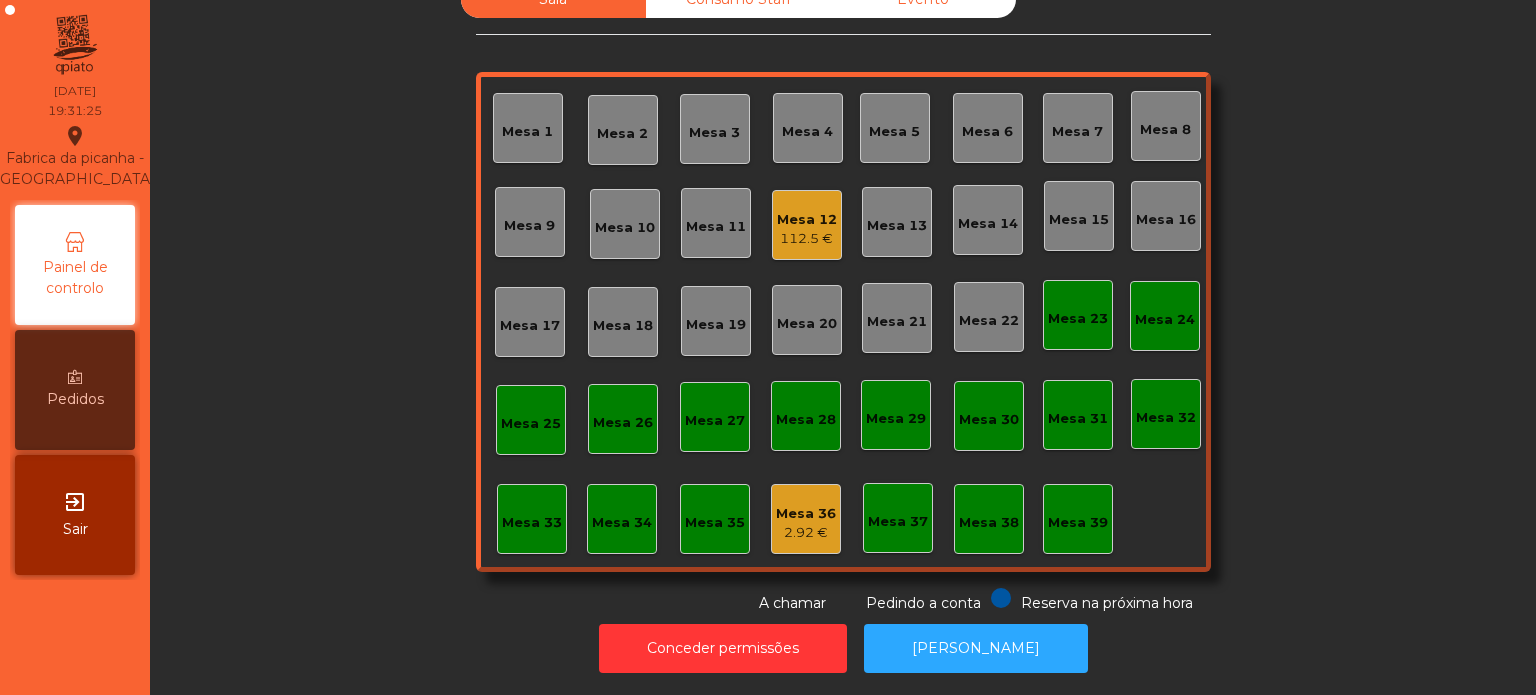 click on "112.5 €" 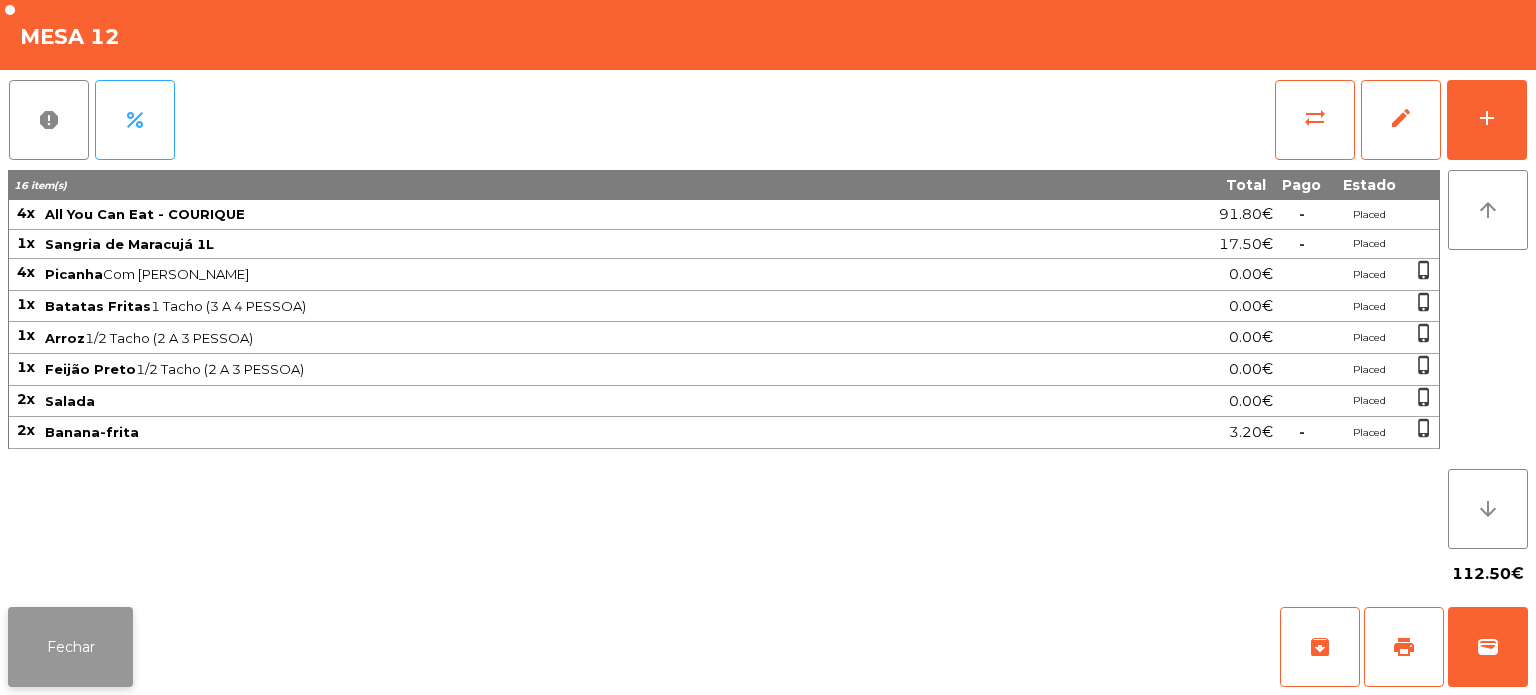 click on "Fechar" 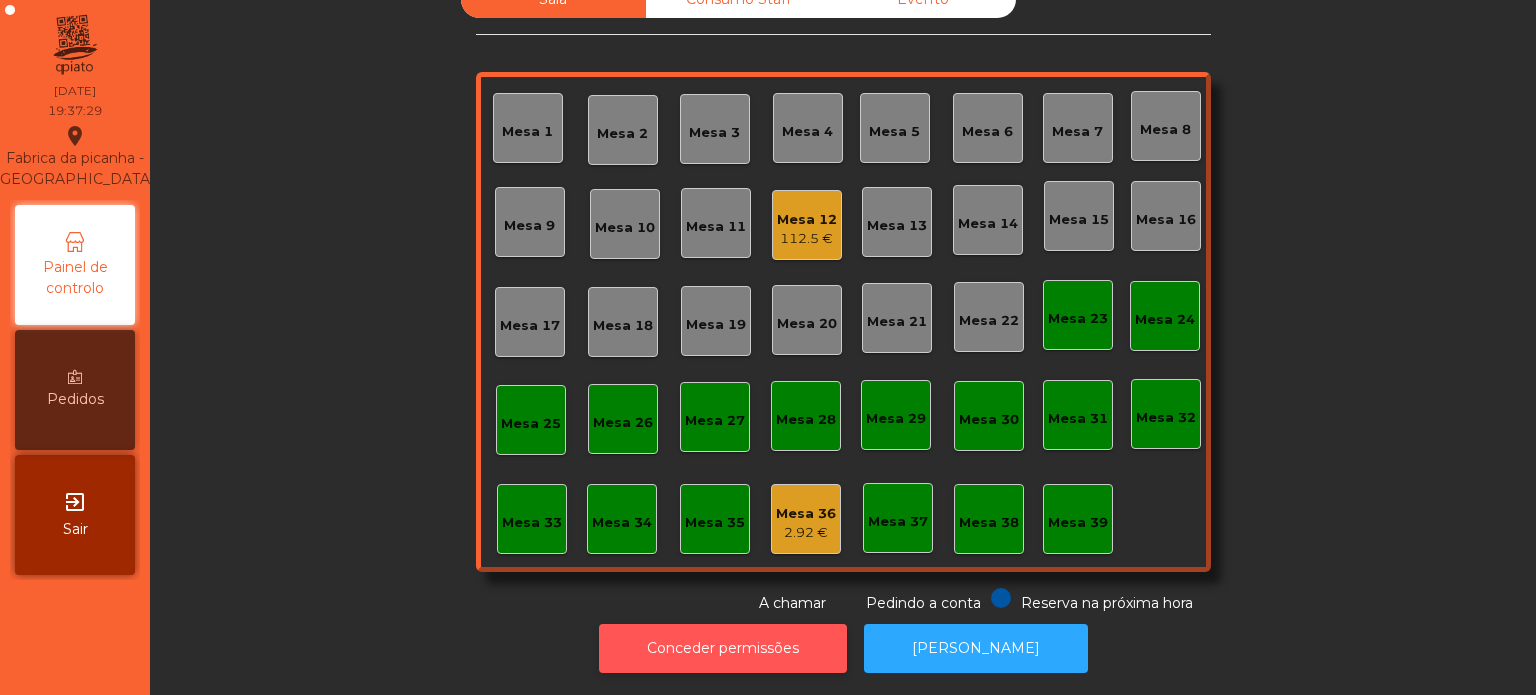 click on "Conceder permissões" 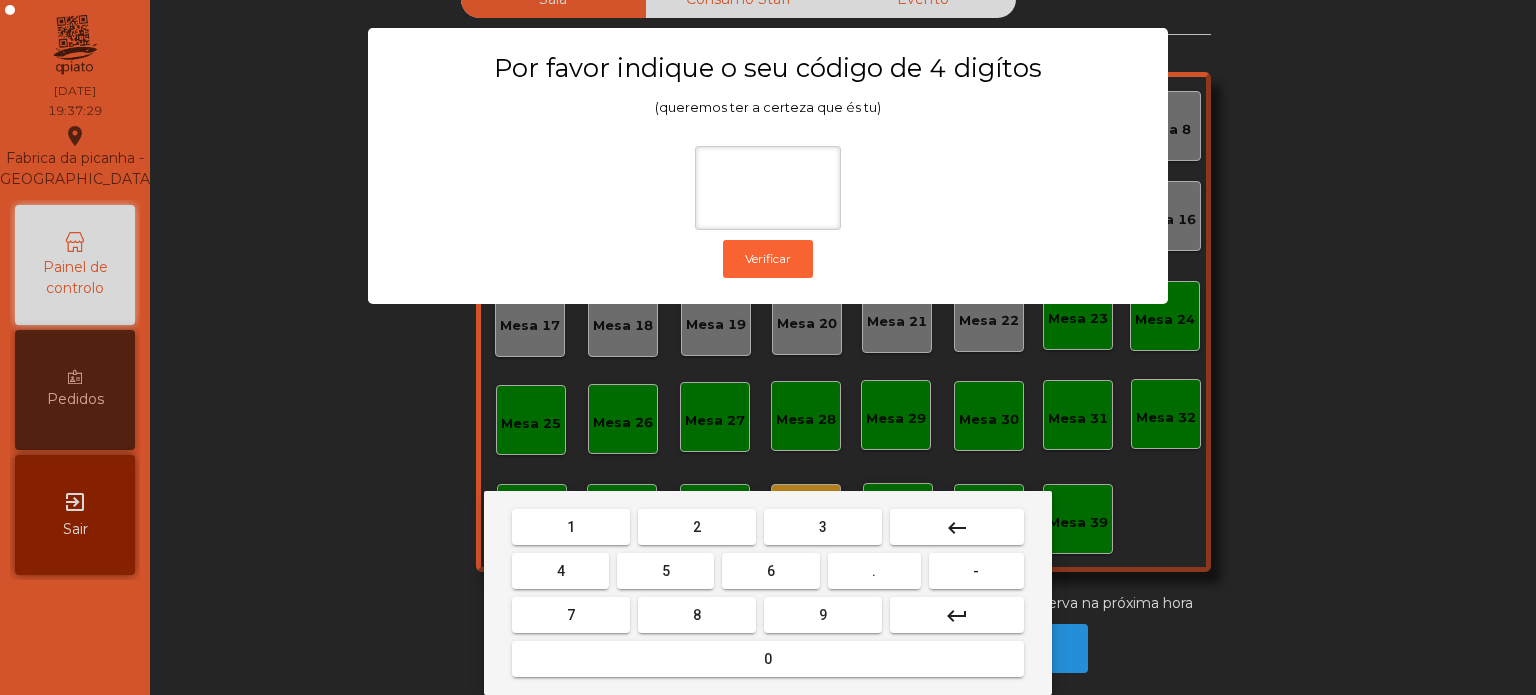 click on "1" at bounding box center (571, 527) 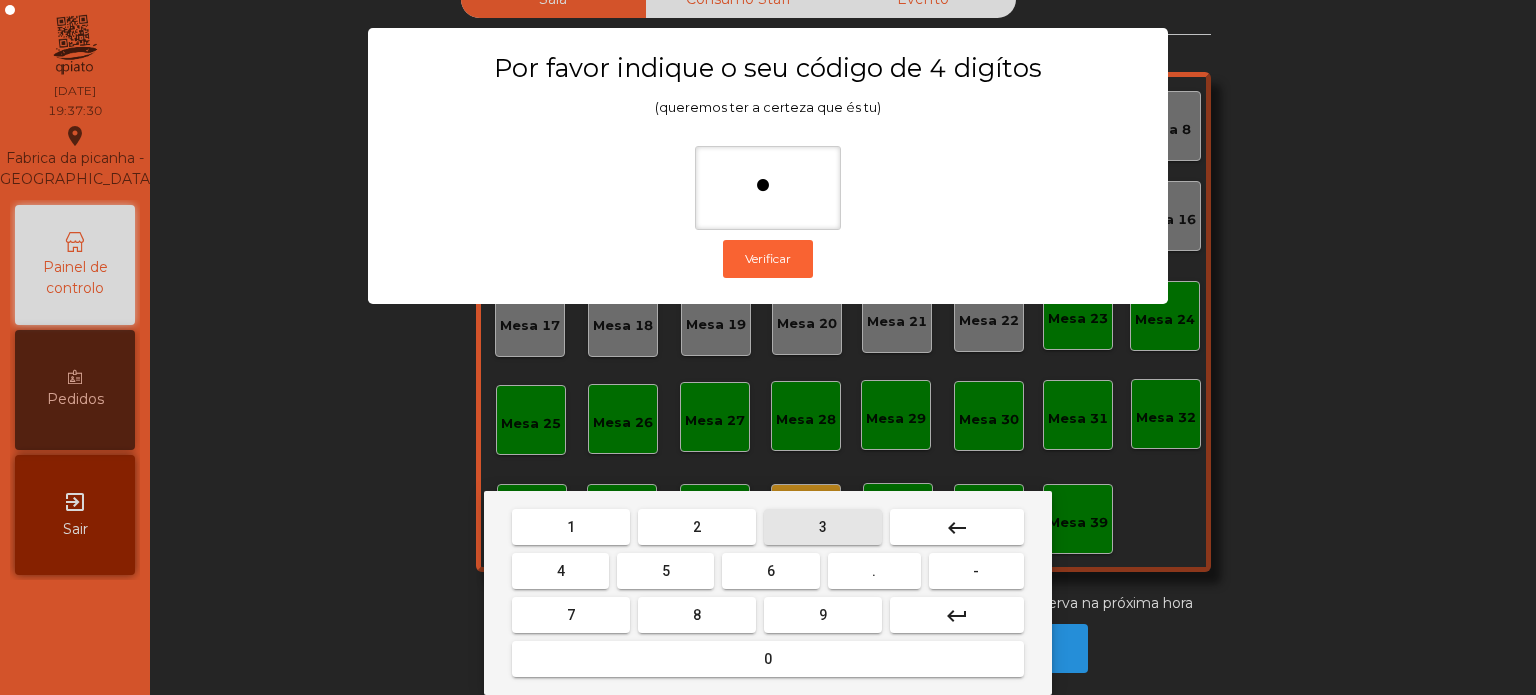 click on "3" at bounding box center [823, 527] 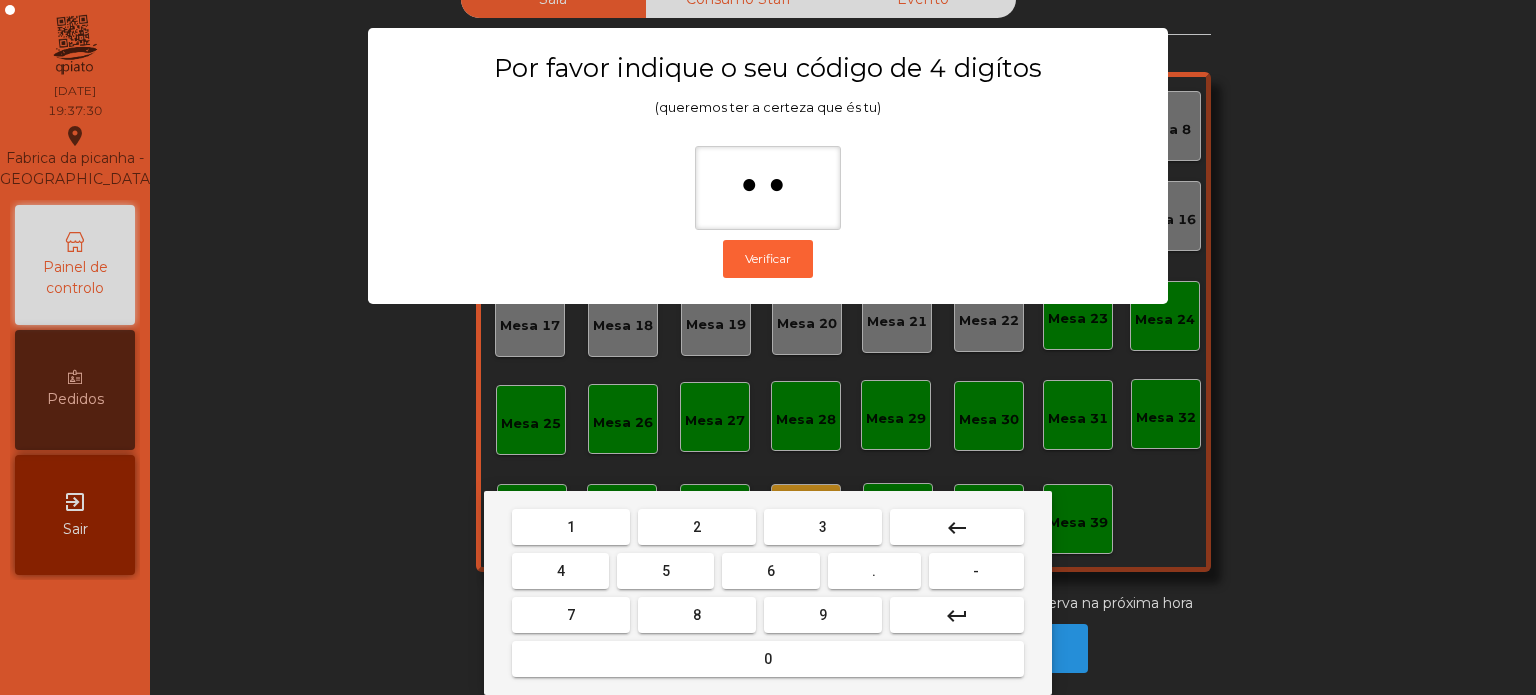 click on "5" at bounding box center [665, 571] 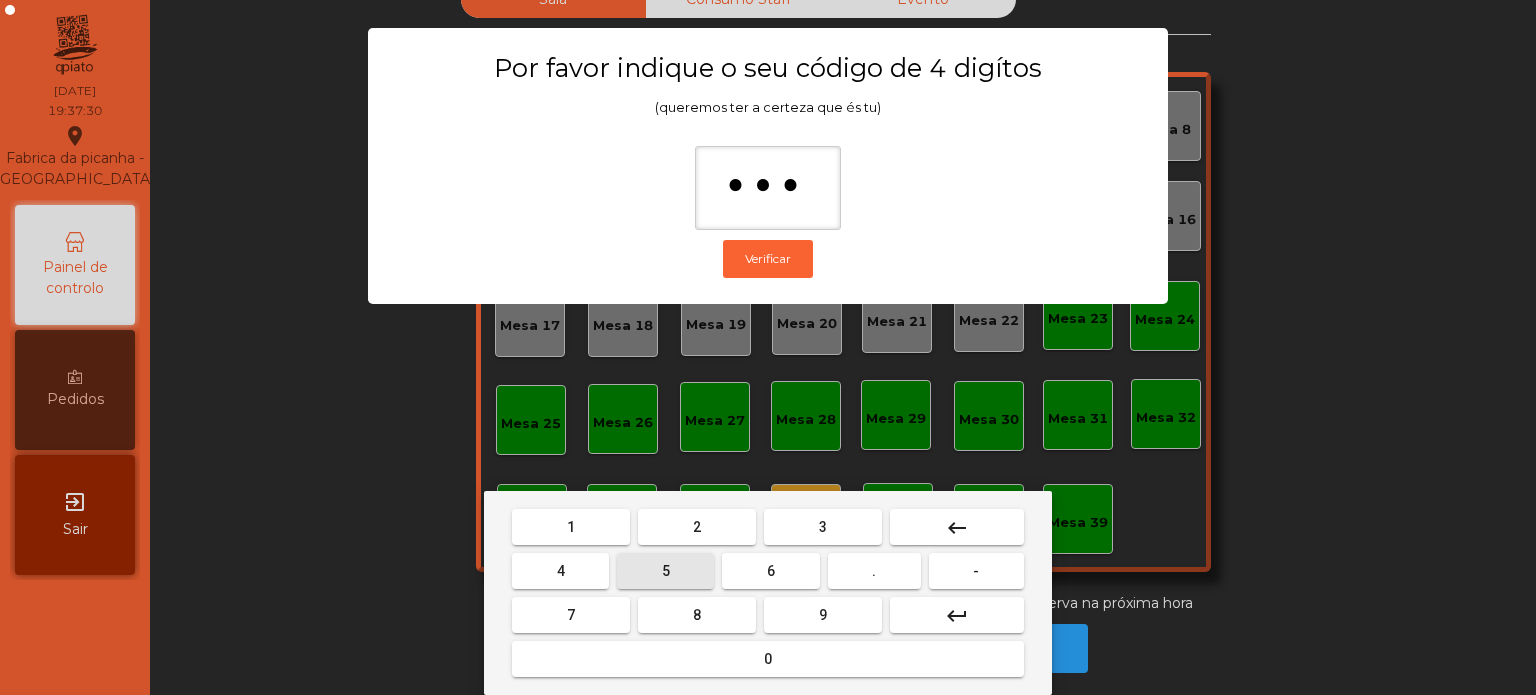 click on "0" at bounding box center (768, 659) 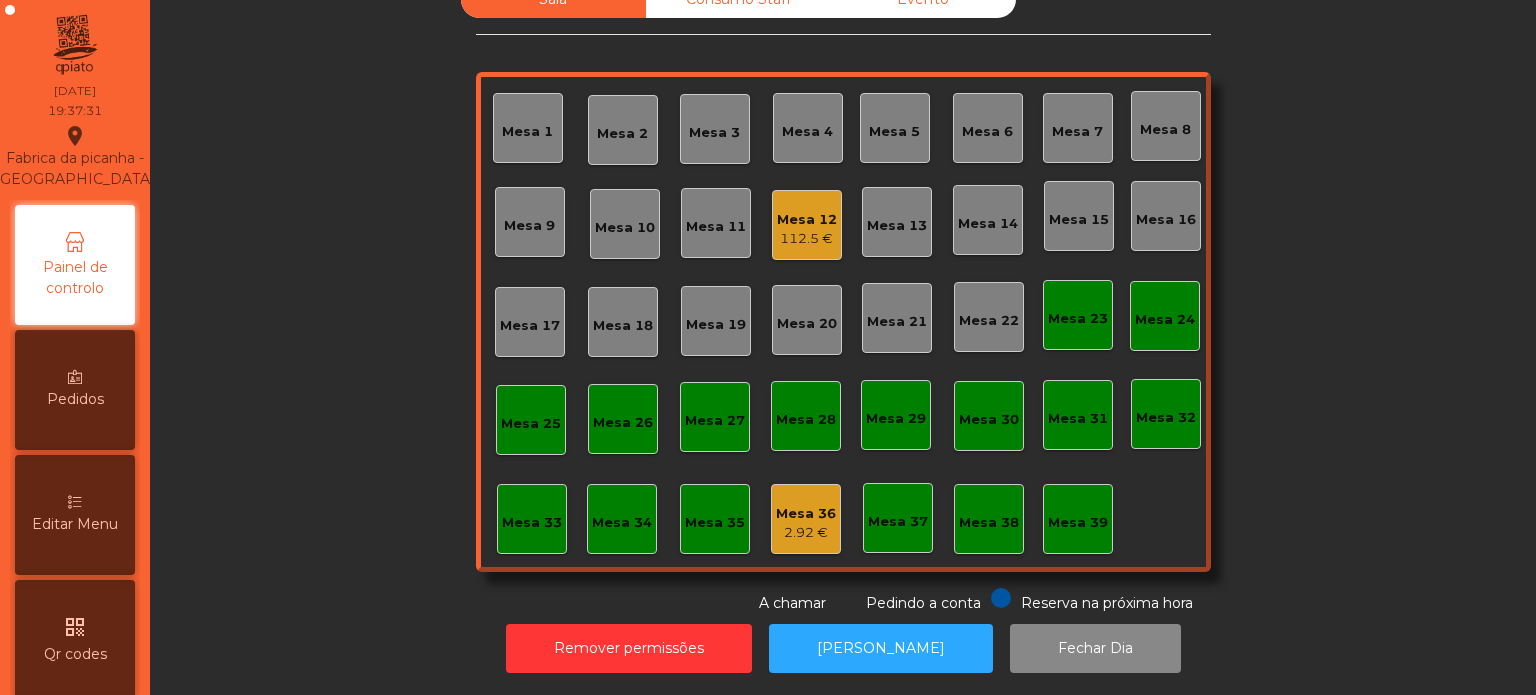 click on "Editar Menu" at bounding box center [75, 515] 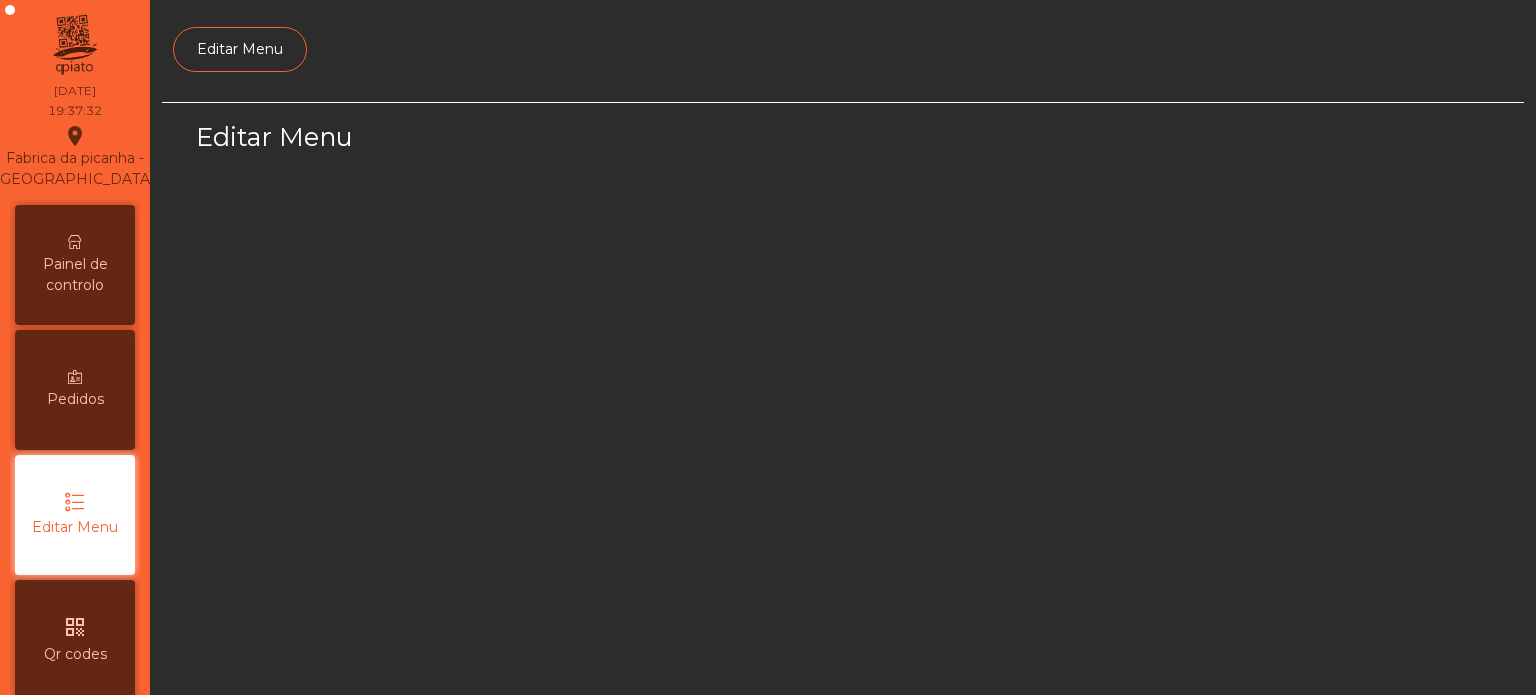 scroll, scrollTop: 0, scrollLeft: 0, axis: both 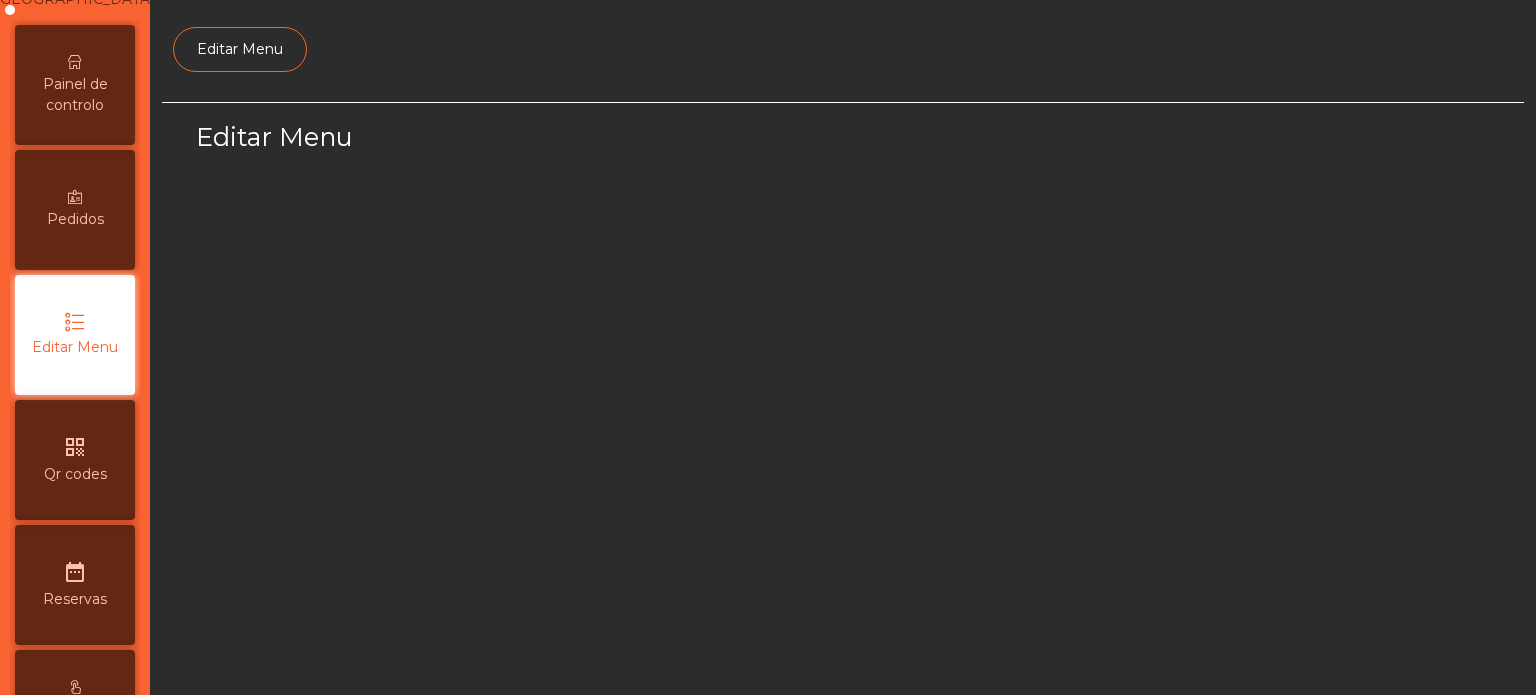 select on "*" 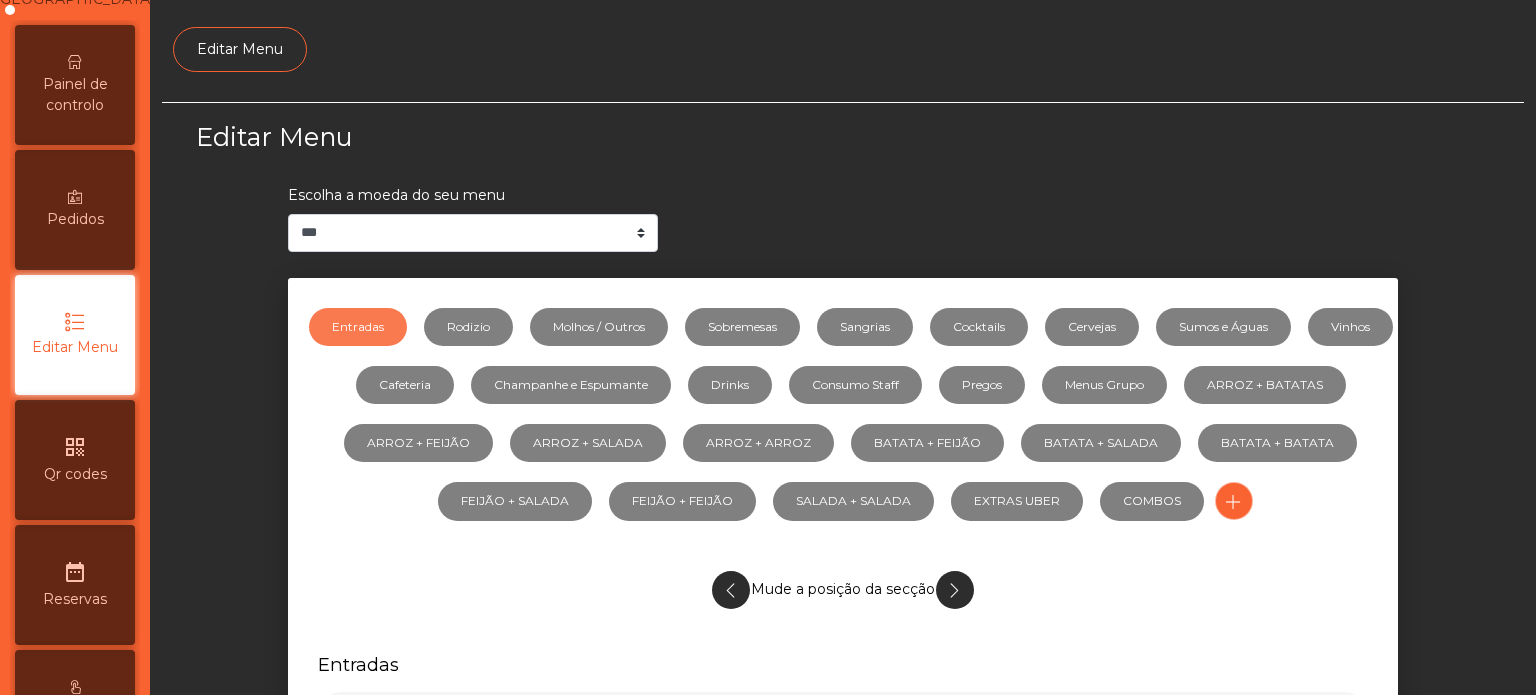 scroll, scrollTop: 188, scrollLeft: 0, axis: vertical 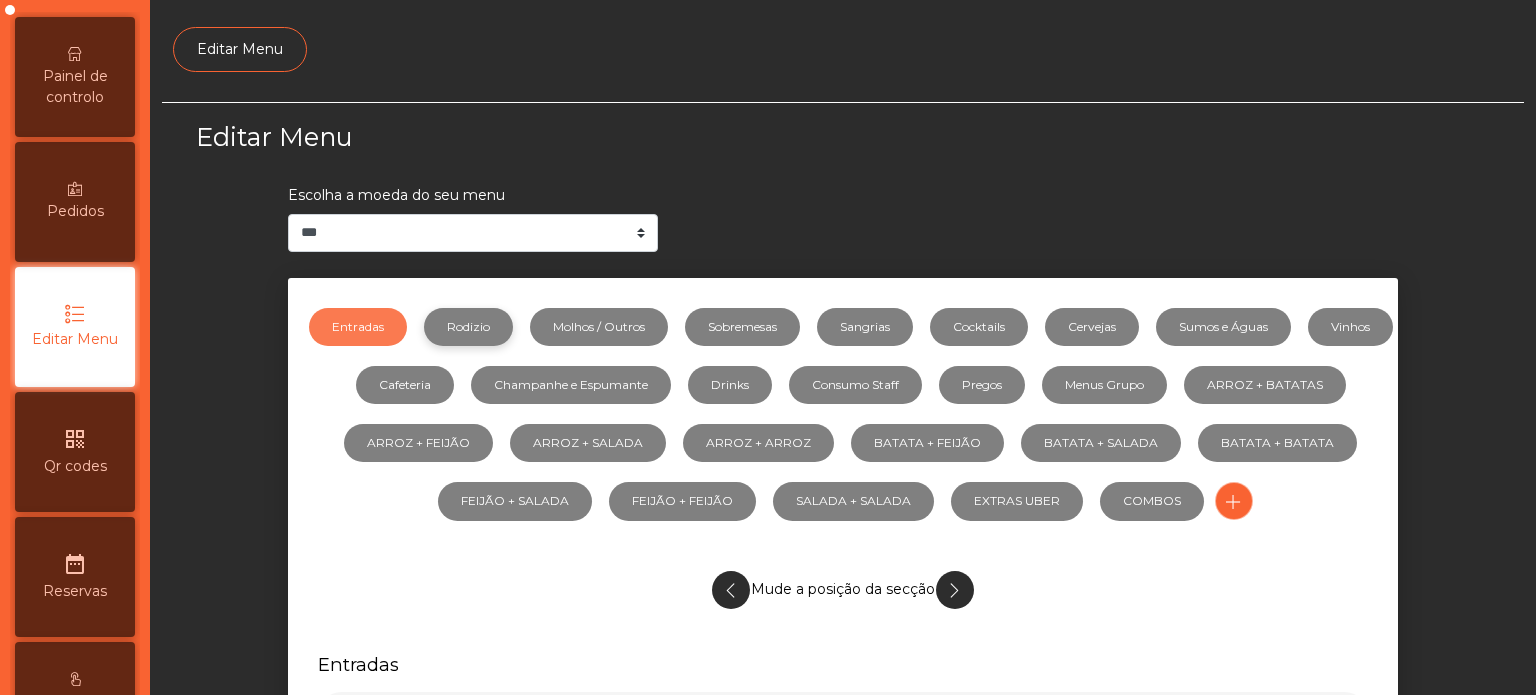 click on "Rodizio" at bounding box center [468, 327] 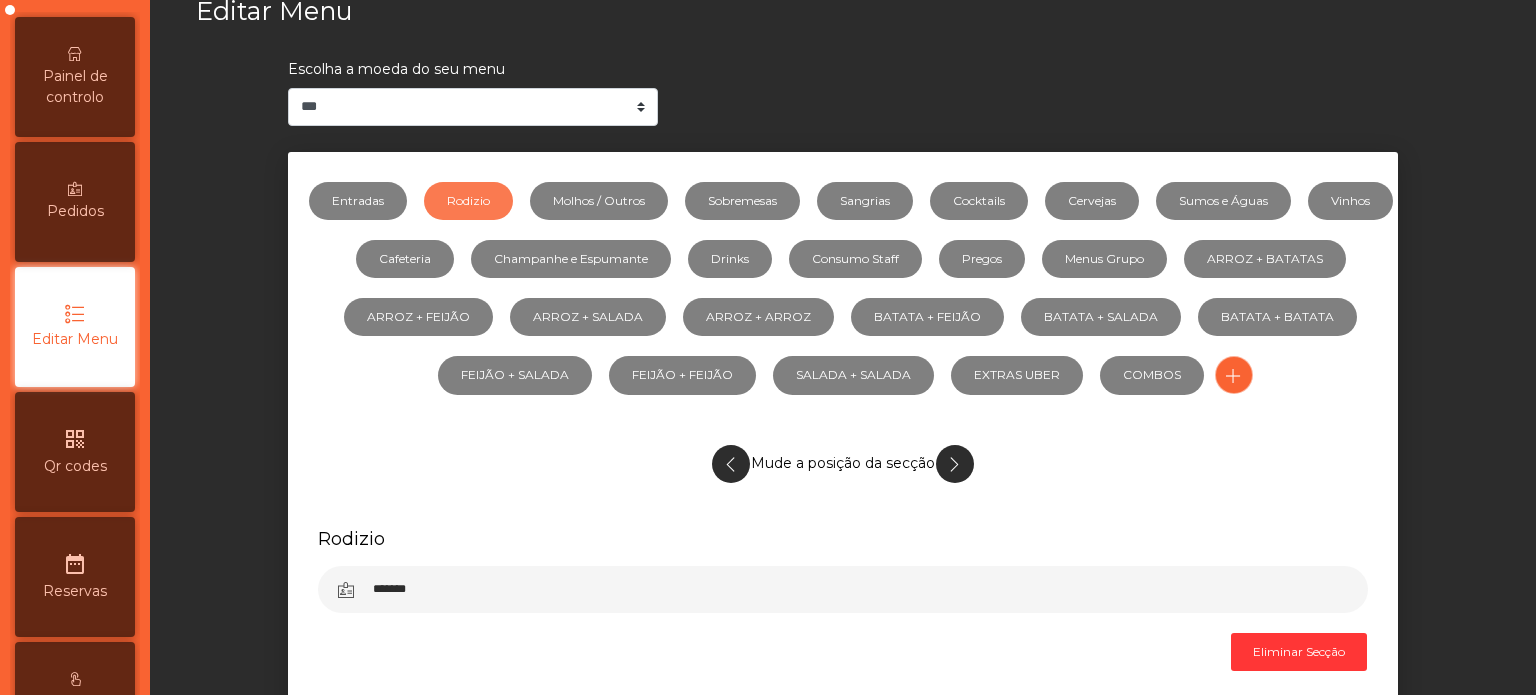 scroll, scrollTop: 182, scrollLeft: 0, axis: vertical 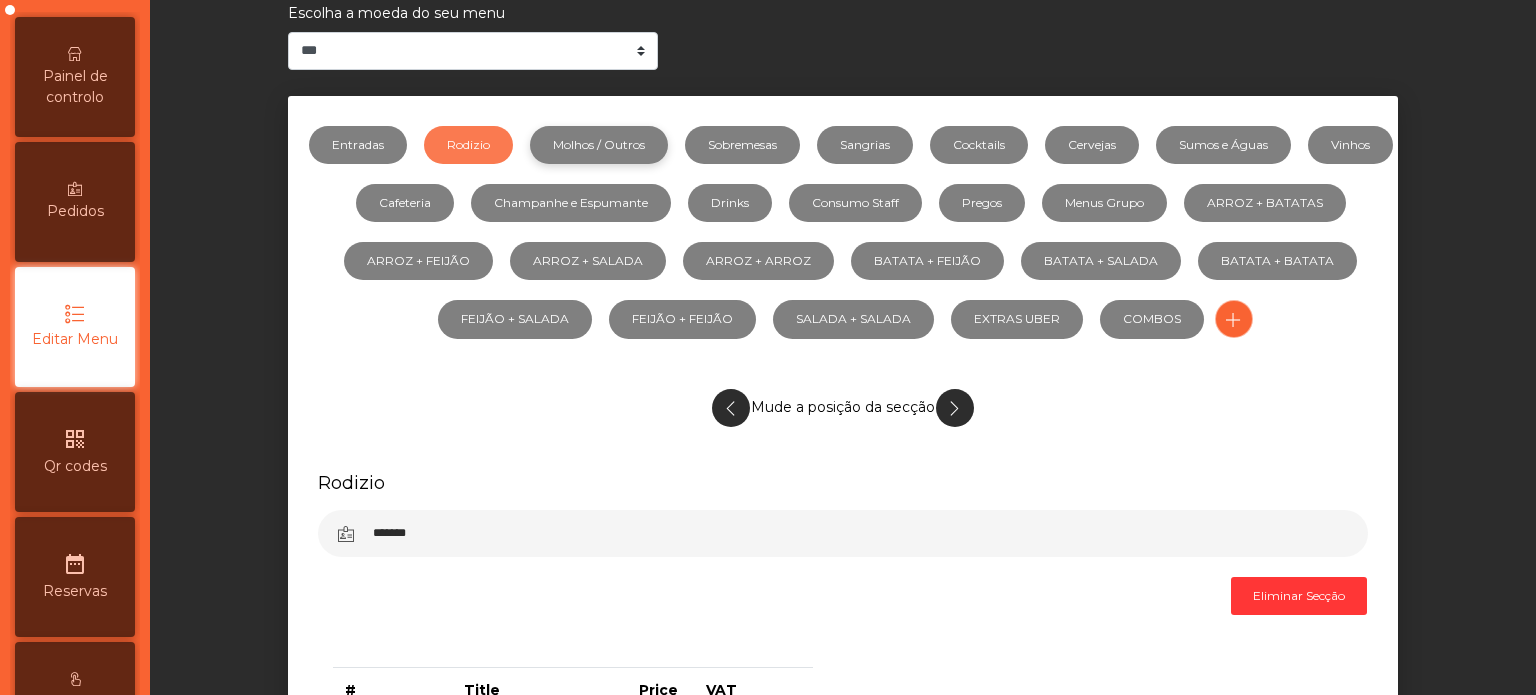 click on "Molhos / Outros" at bounding box center (599, 145) 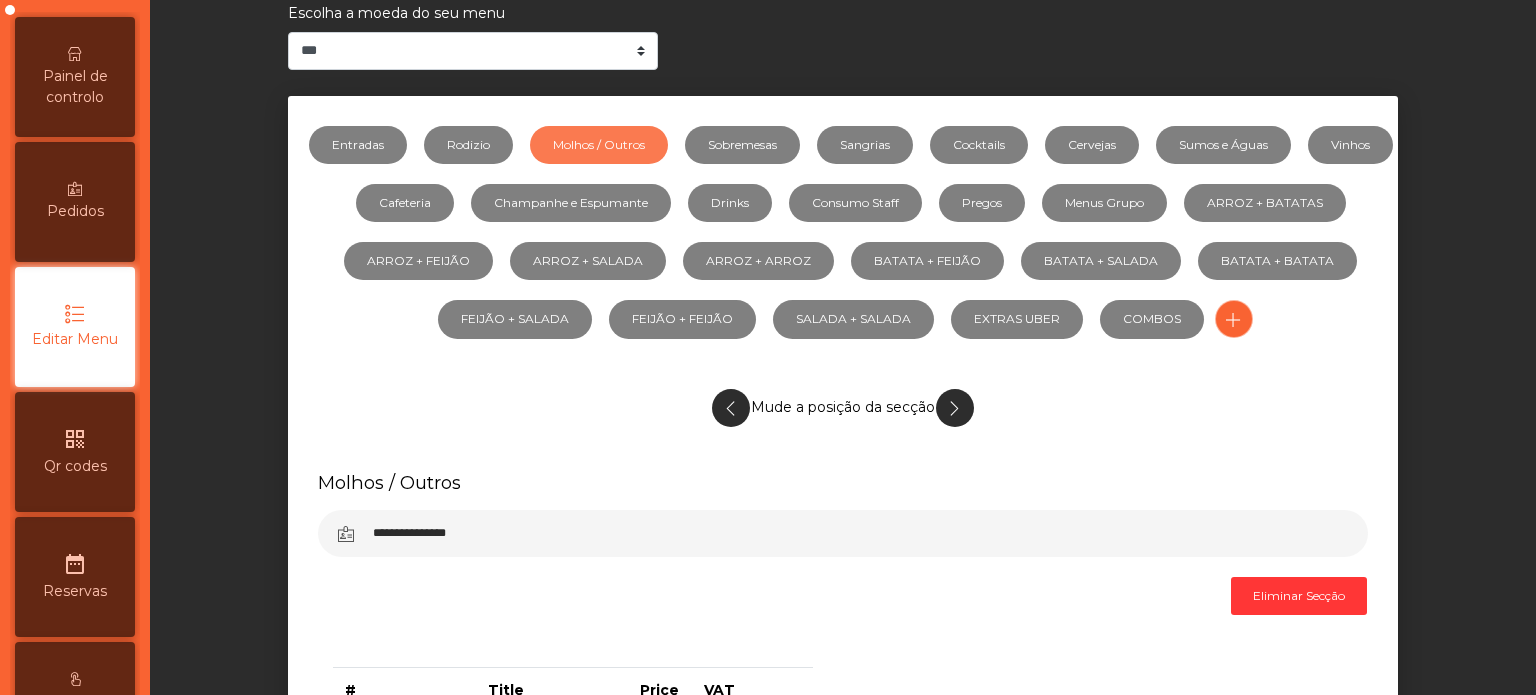 click on "Painel de controlo" at bounding box center [75, 77] 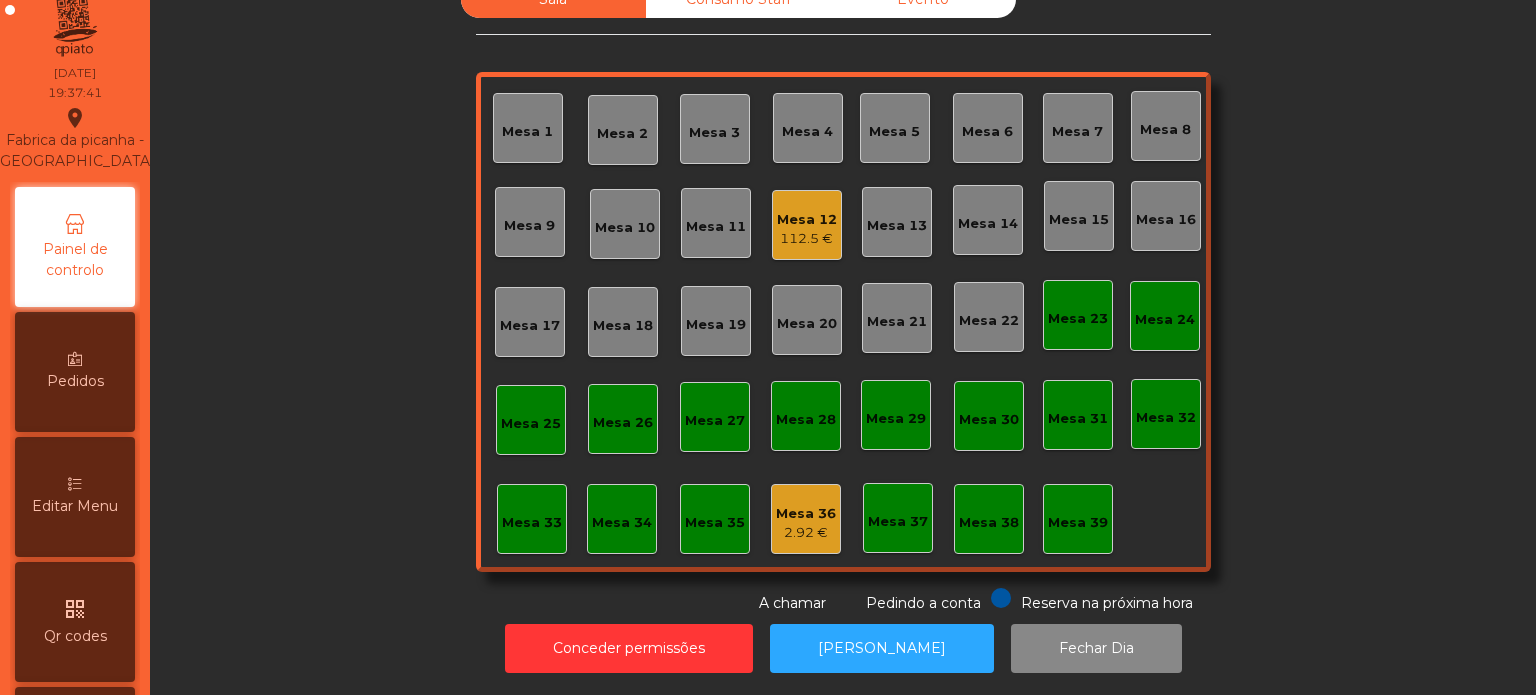 scroll, scrollTop: 0, scrollLeft: 0, axis: both 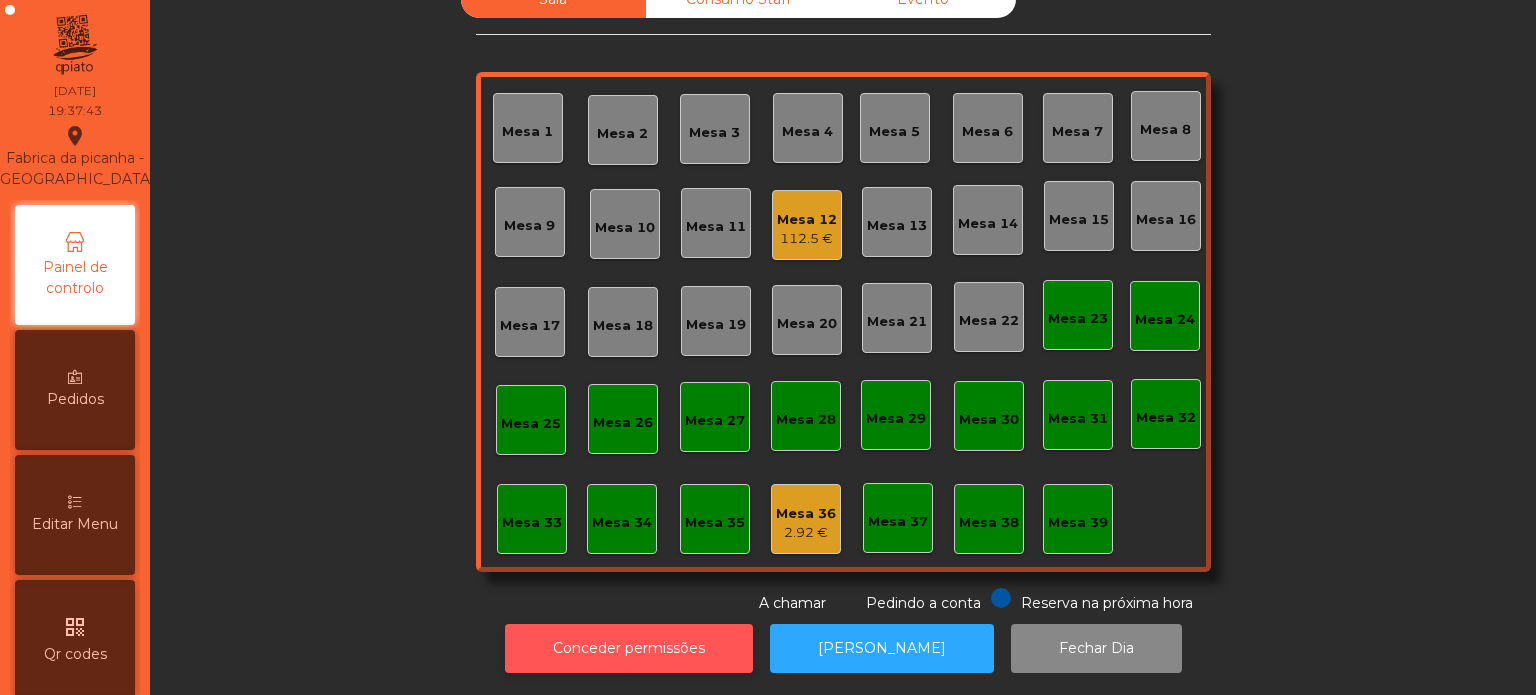click on "Conceder permissões" 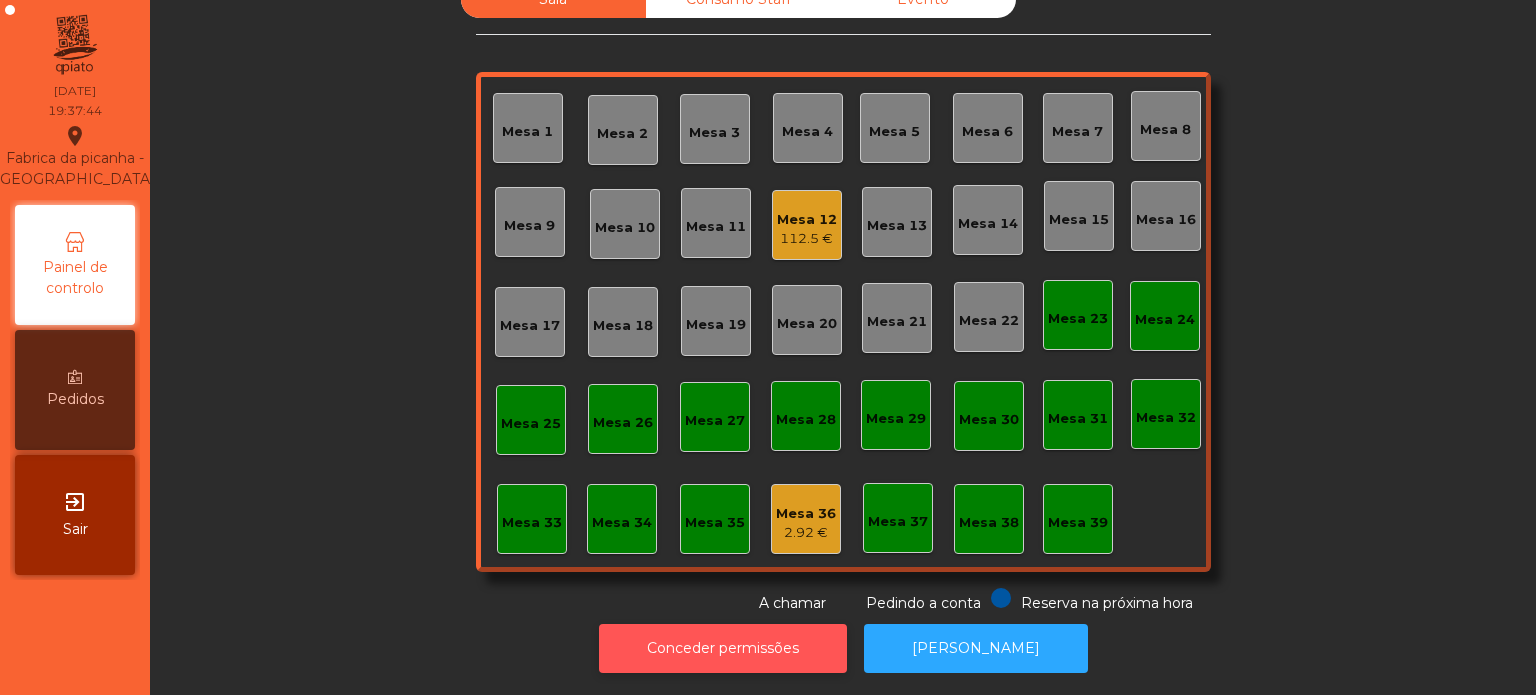 click on "Conceder permissões" 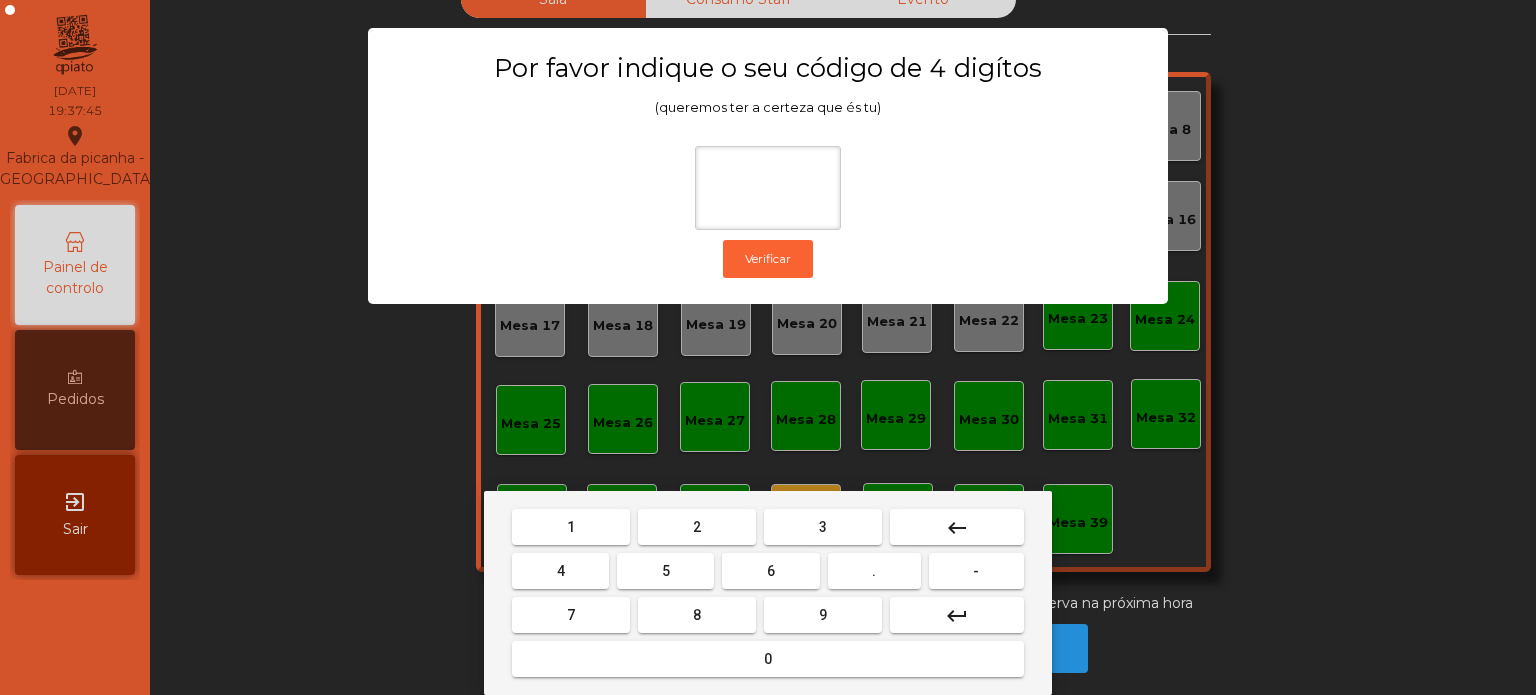 click on "1" at bounding box center (571, 527) 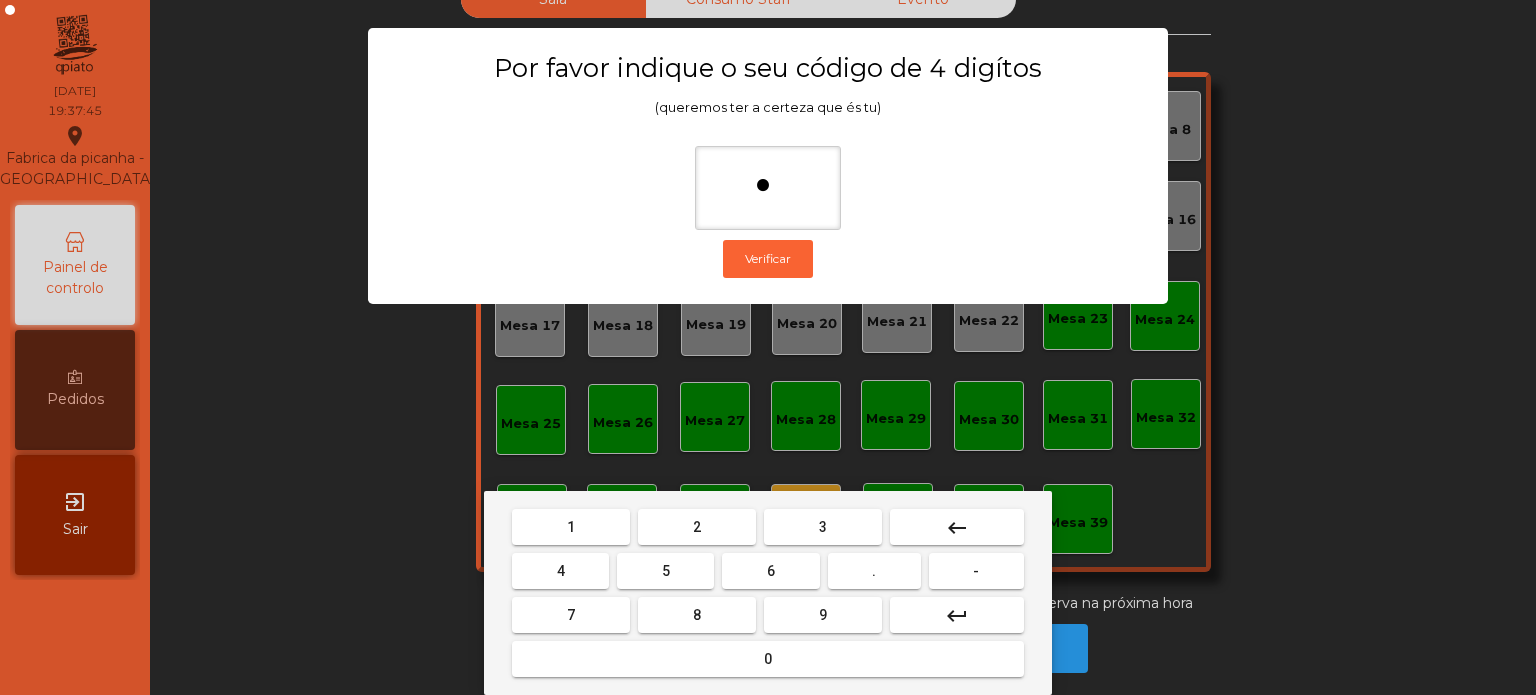 click on "3" at bounding box center [823, 527] 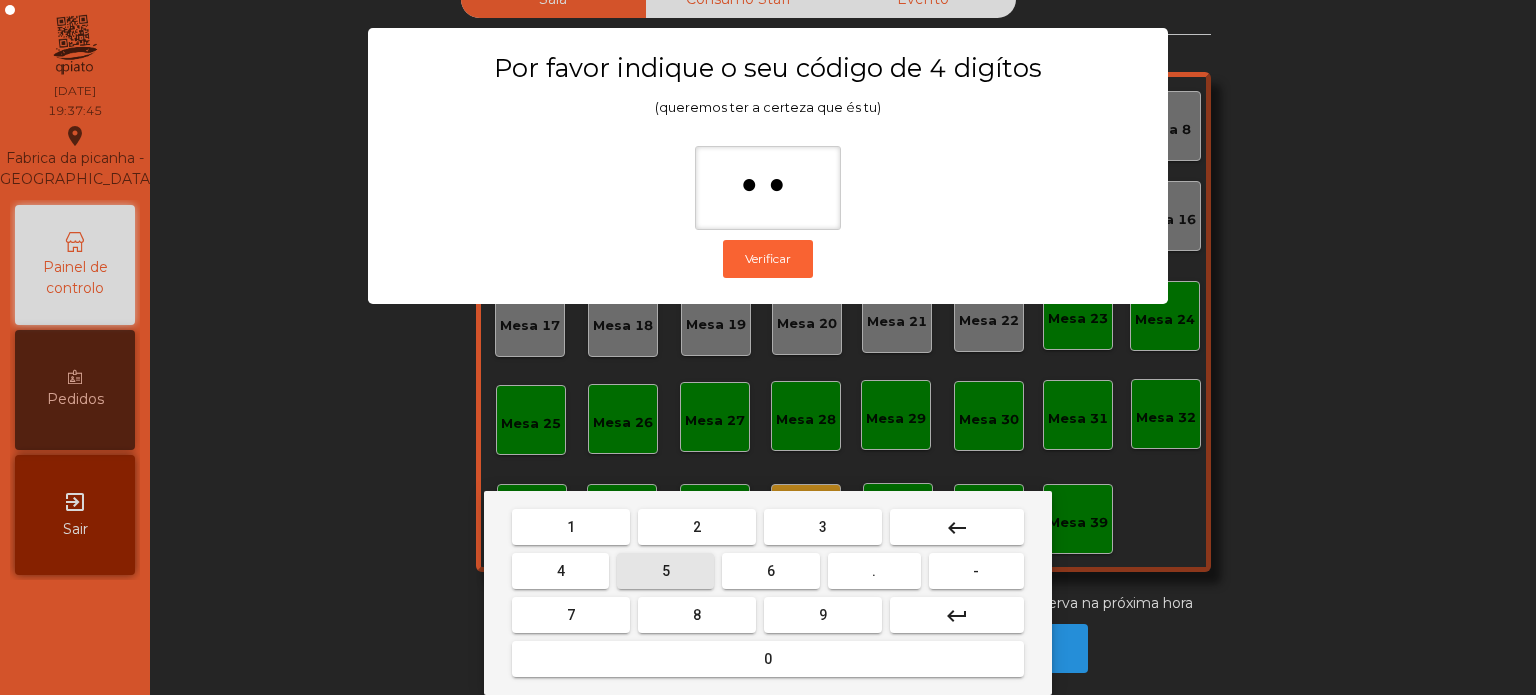 click on "5" at bounding box center [665, 571] 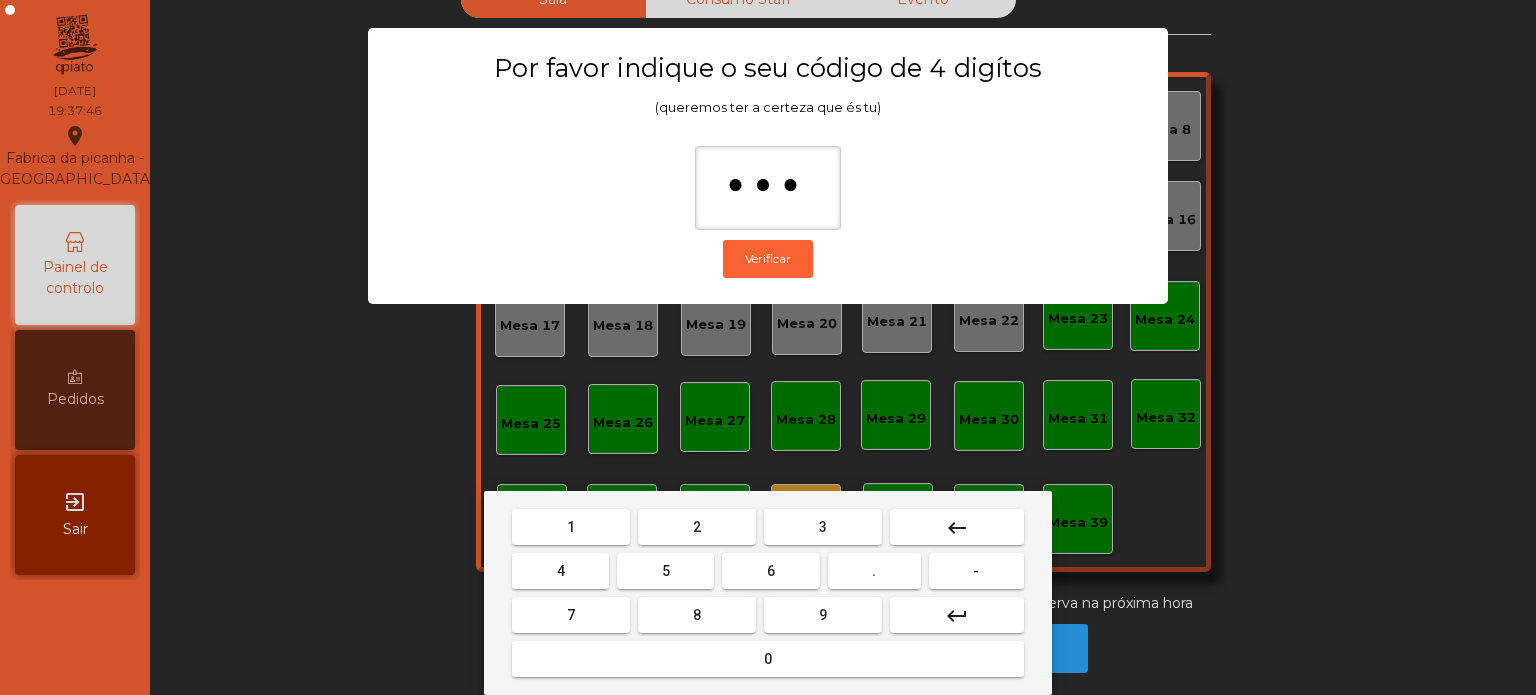 click on "0" at bounding box center (768, 659) 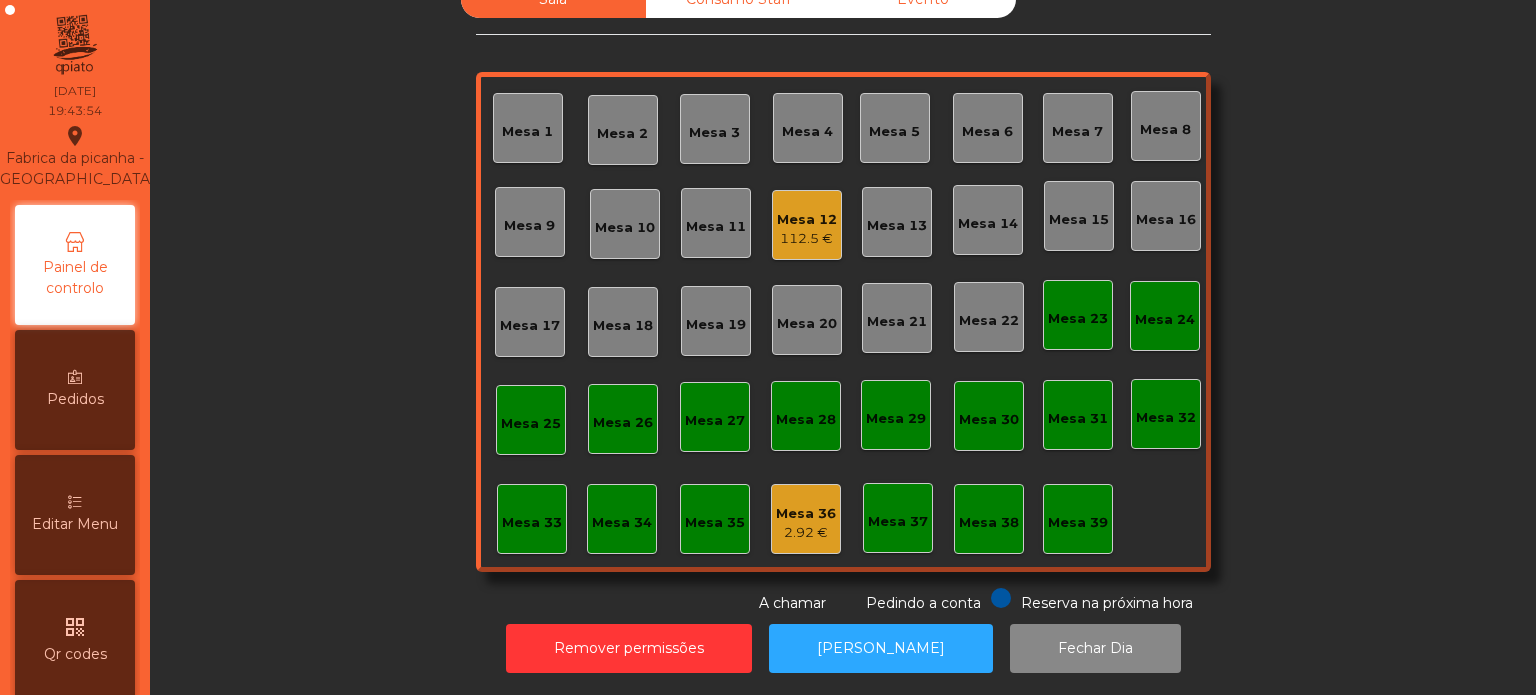 click on "Mesa 32" 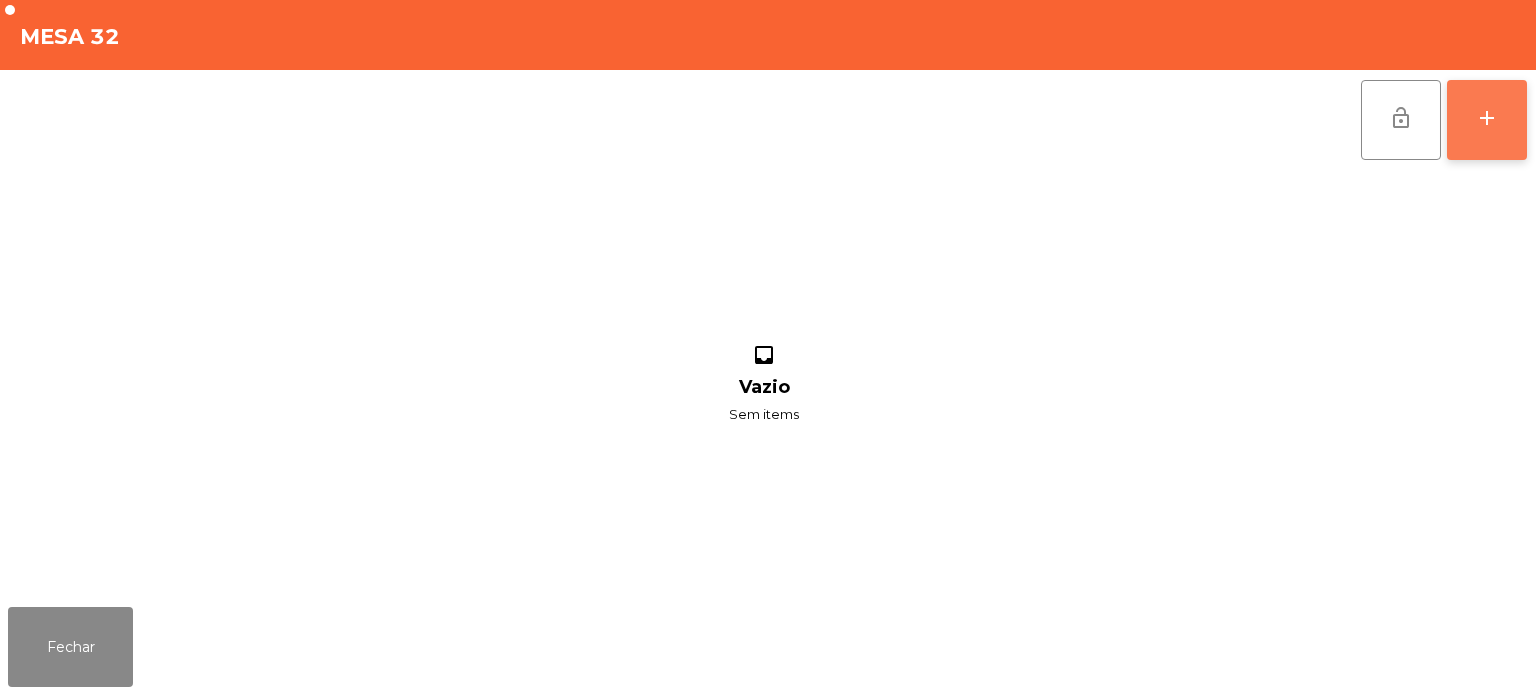 click on "add" 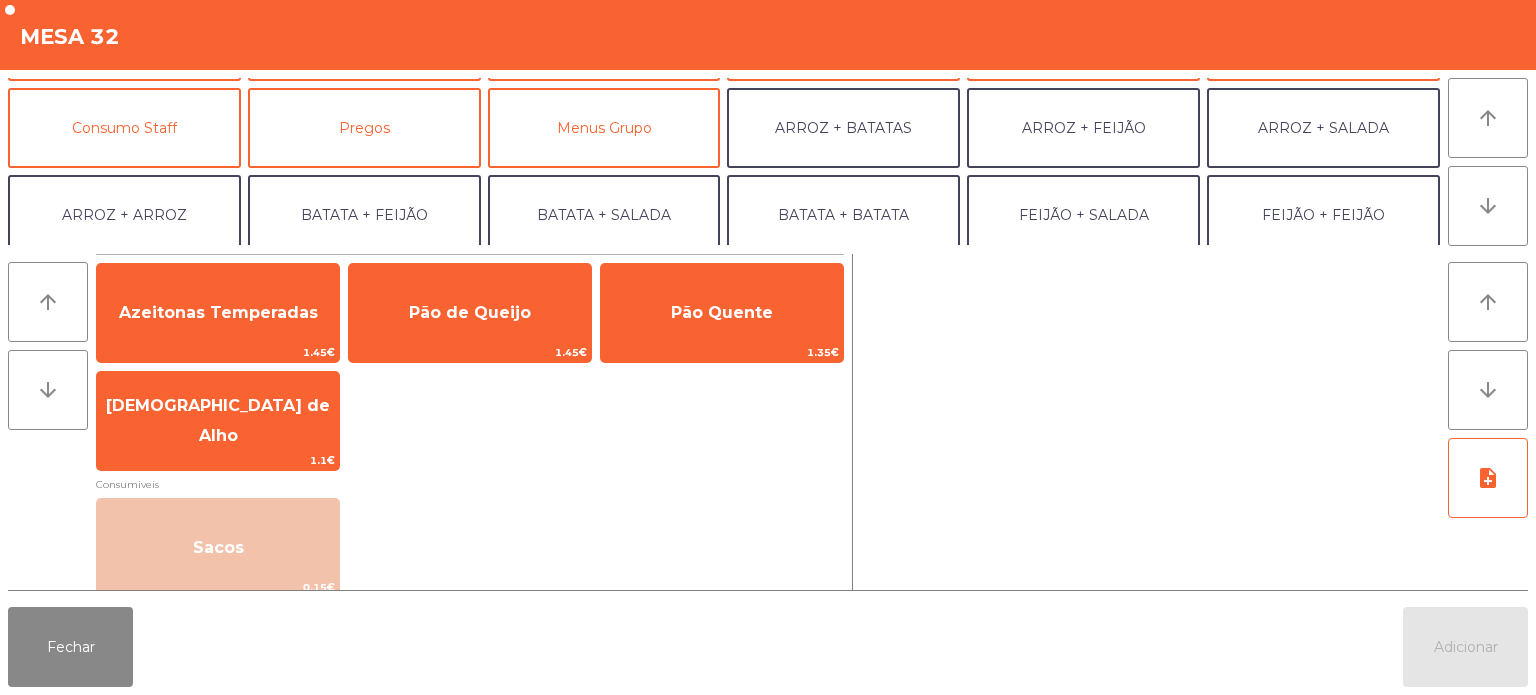 scroll, scrollTop: 135, scrollLeft: 0, axis: vertical 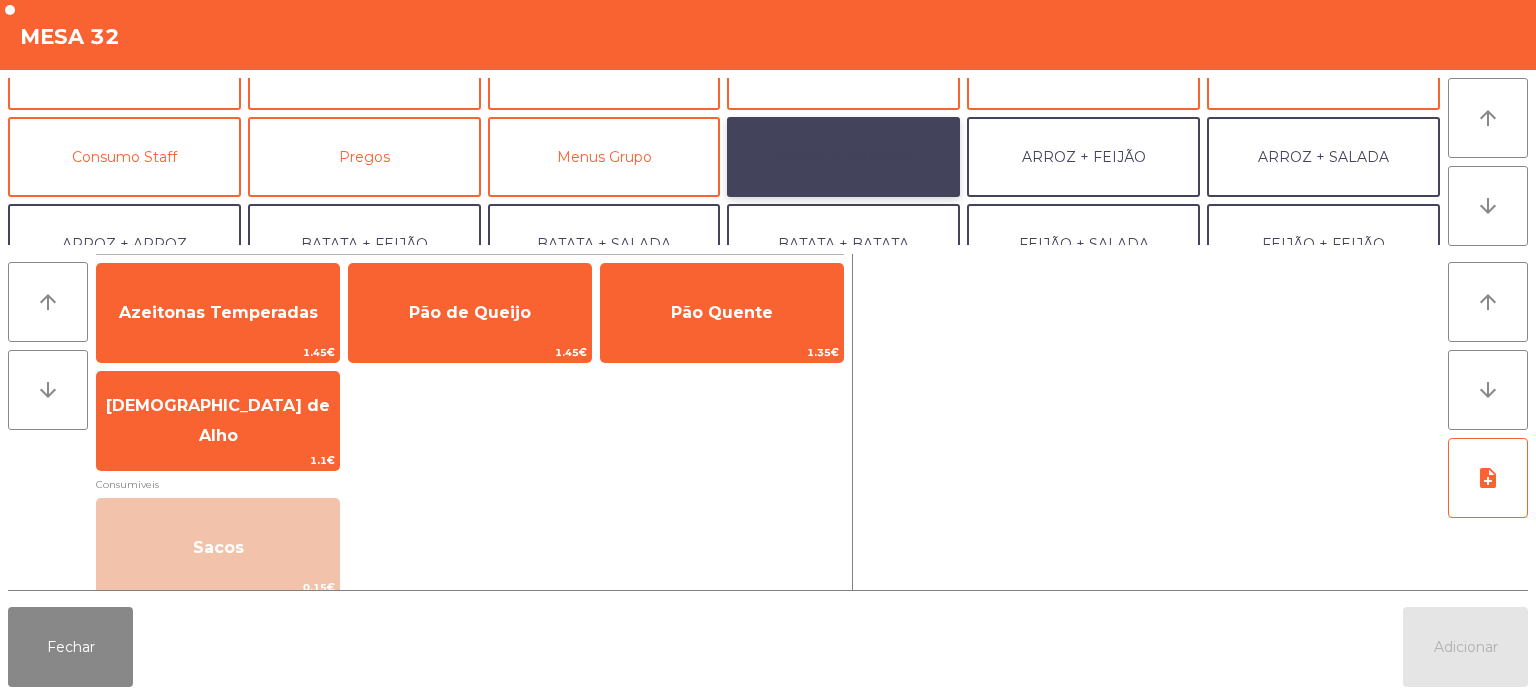 click on "ARROZ + BATATAS" 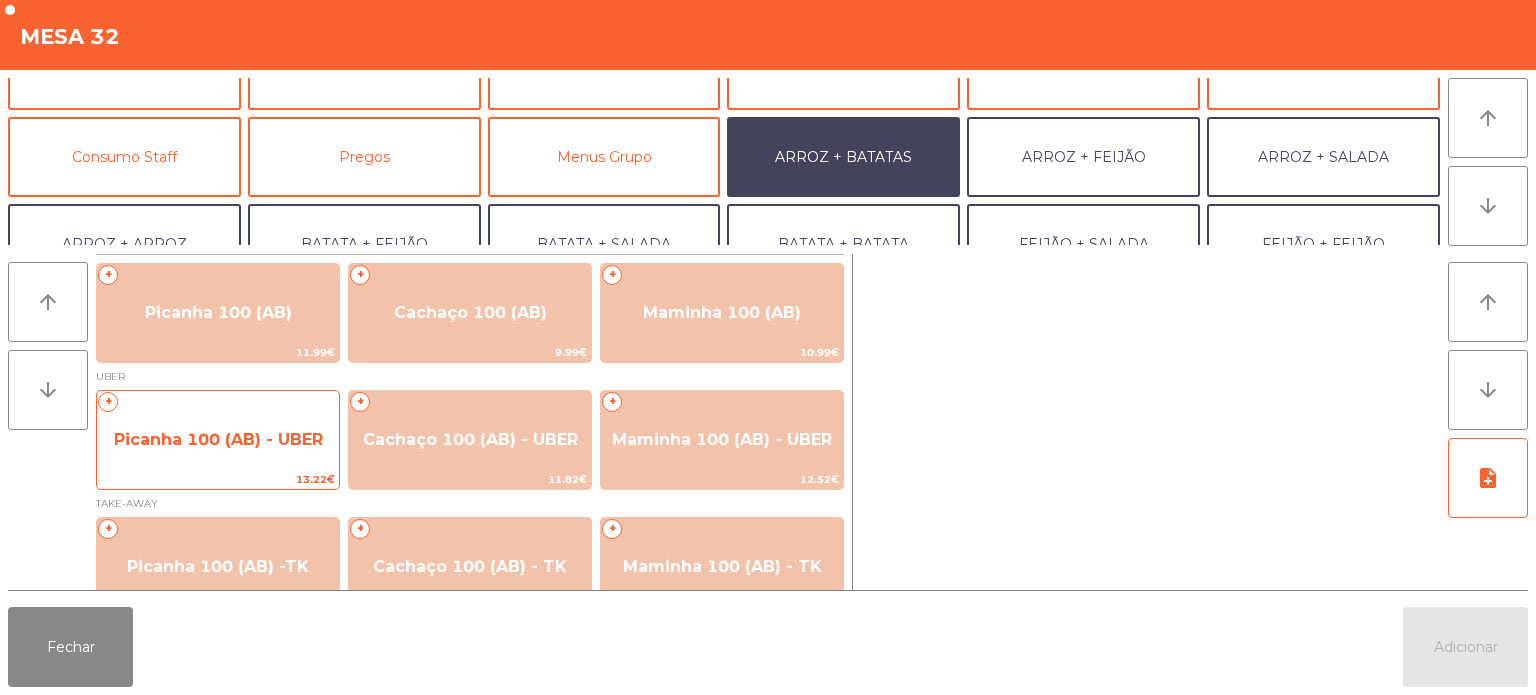 click on "13.22€" 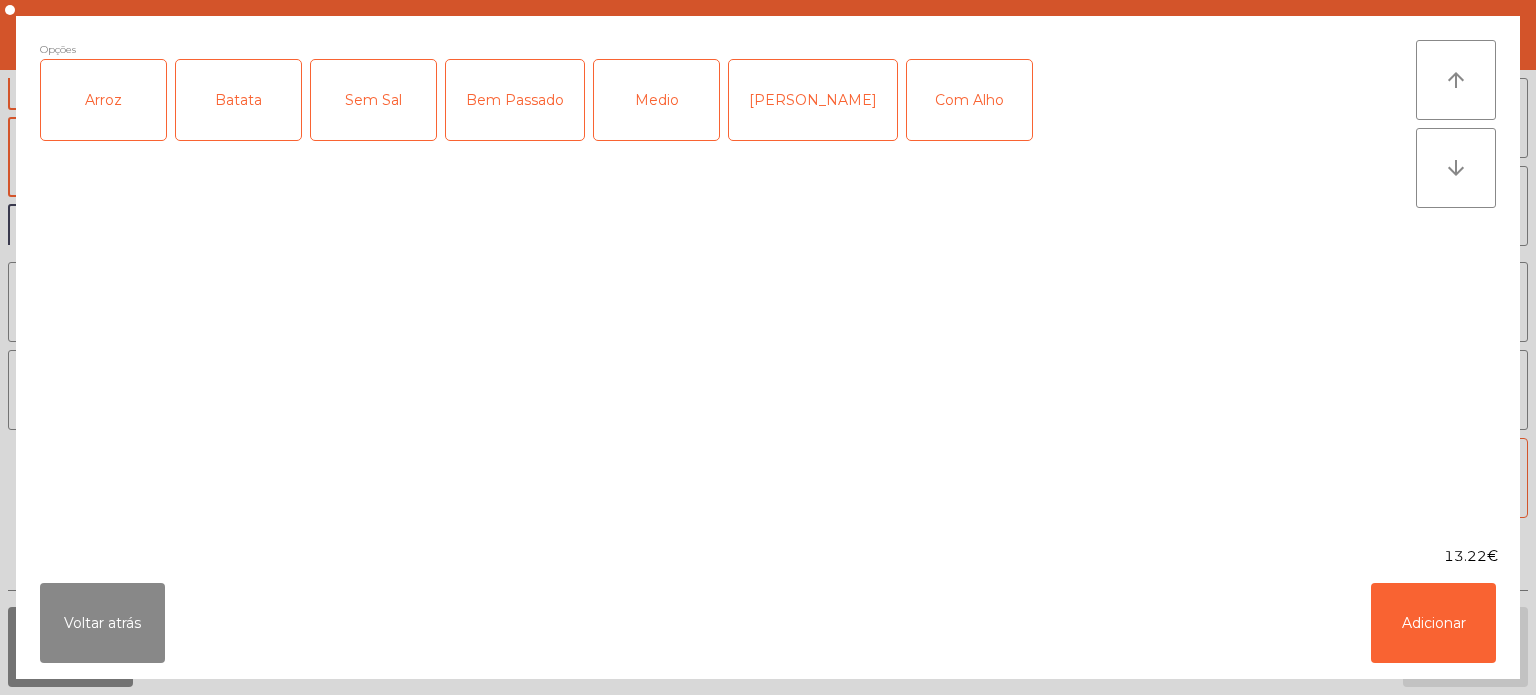 click on "Arroz" 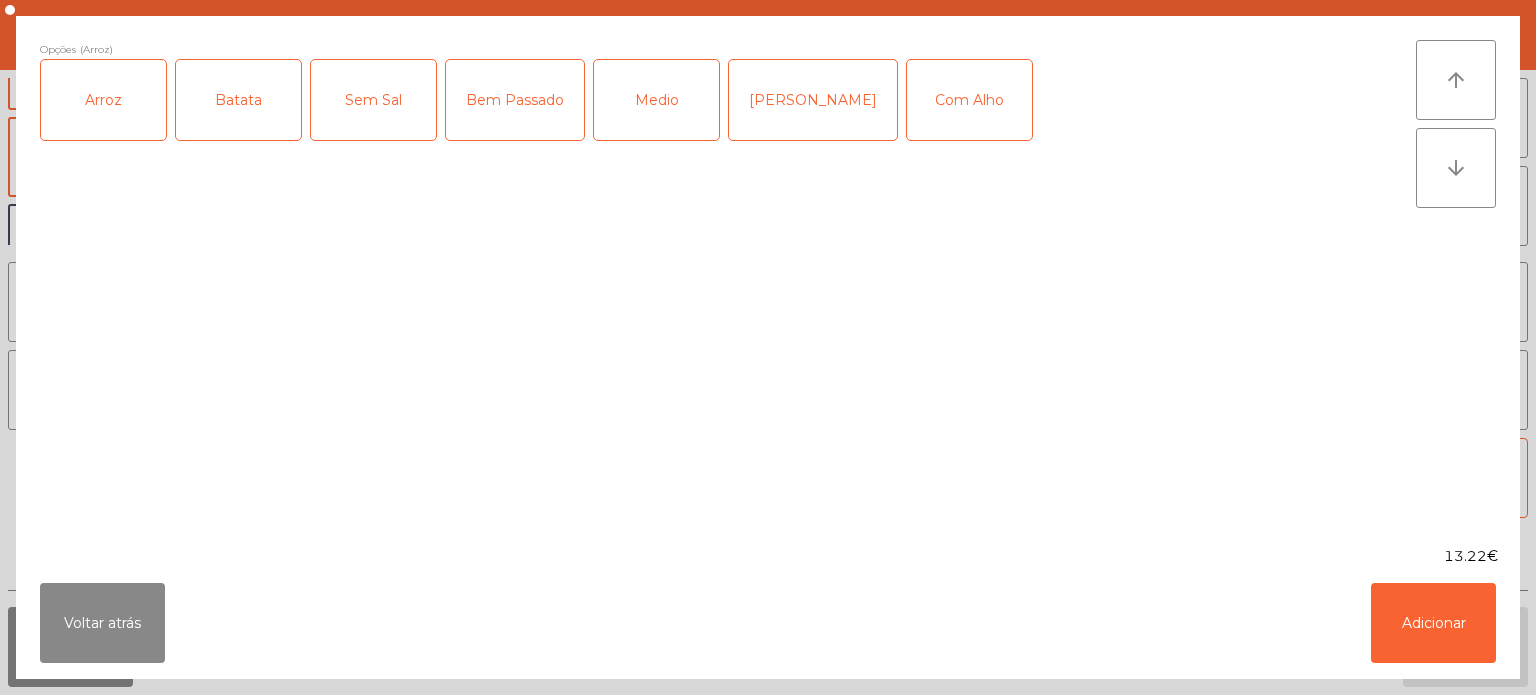 click on "Batata" 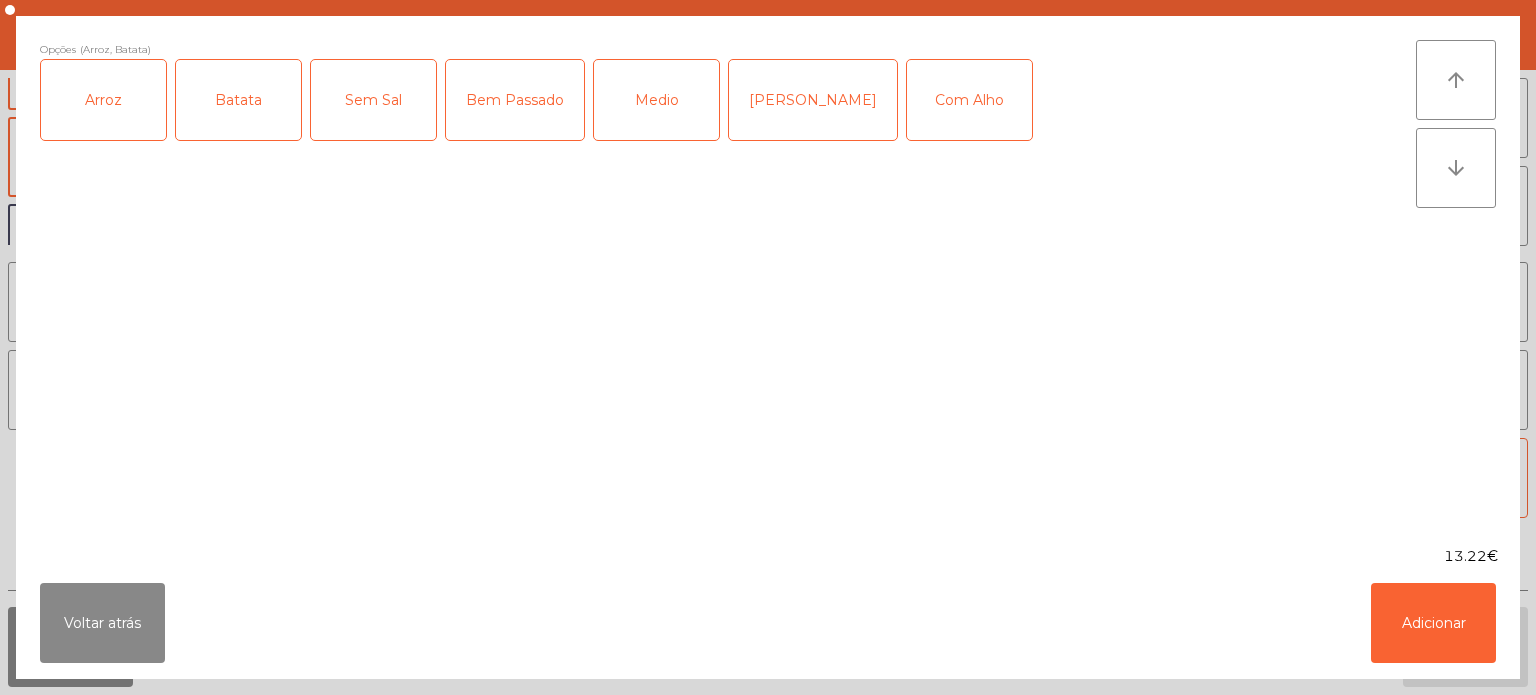 click on "Bem Passado" 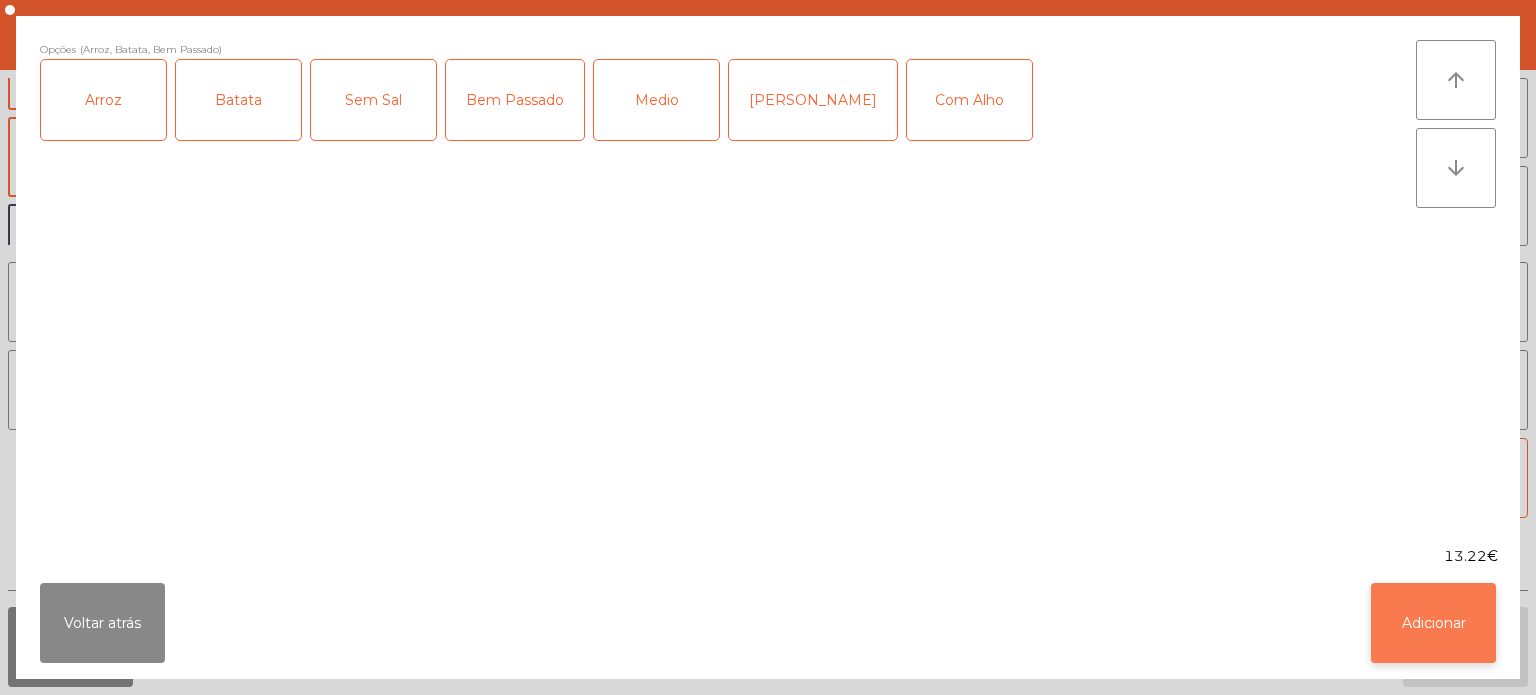 click on "Adicionar" 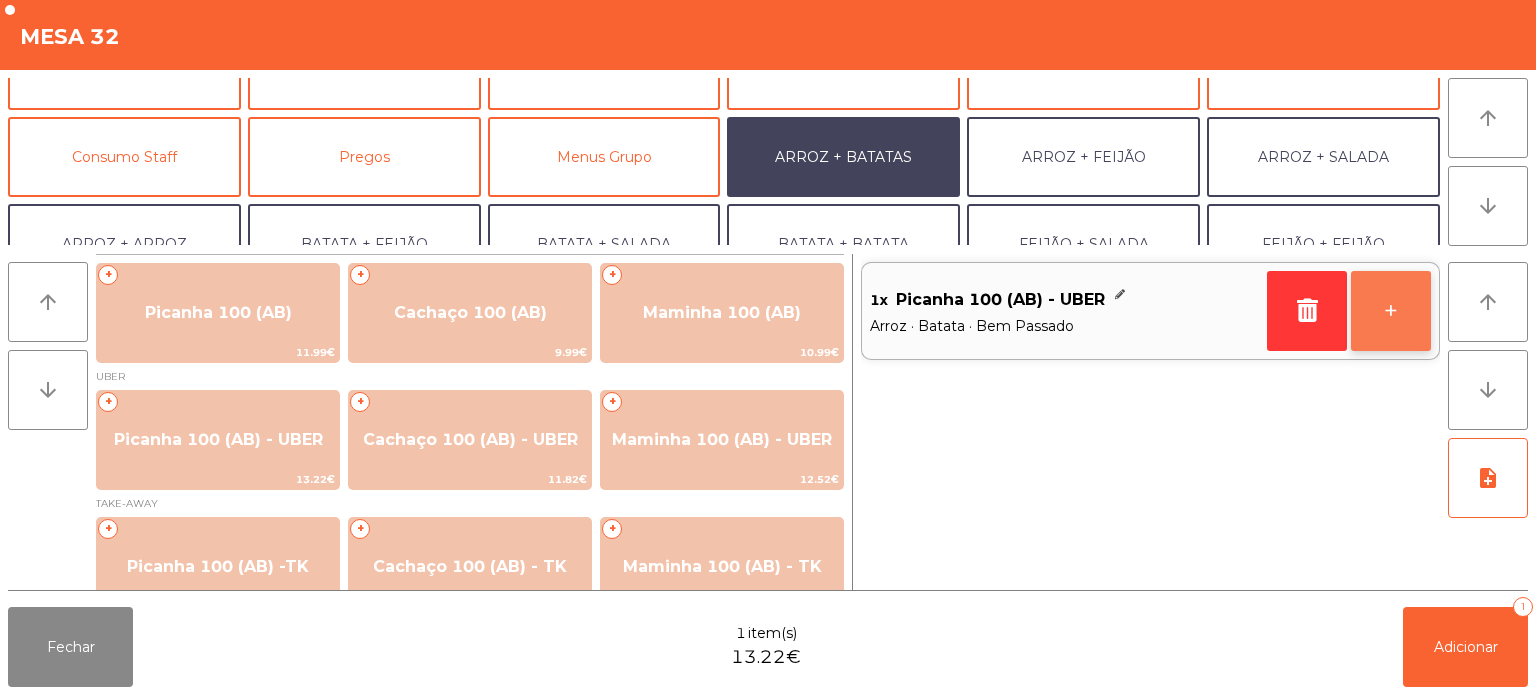 click on "+" 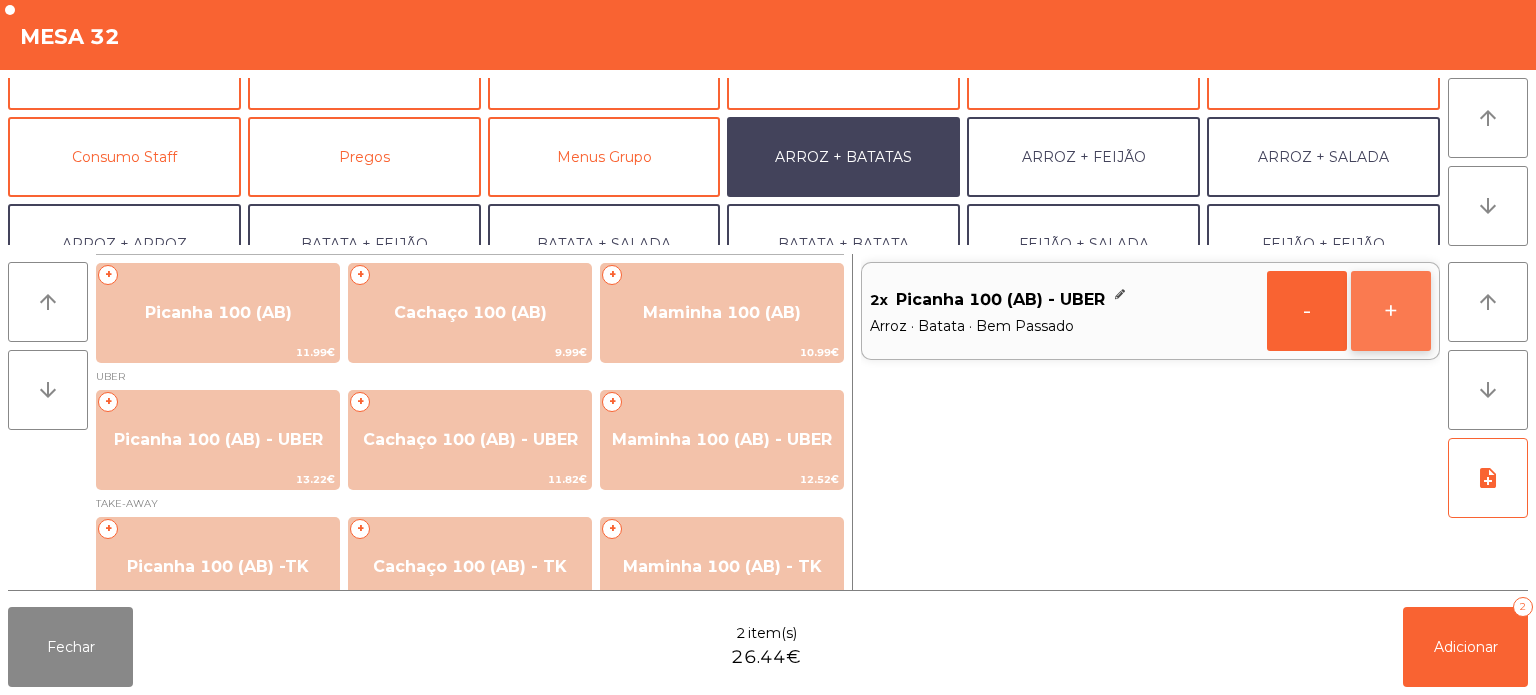 click on "+" 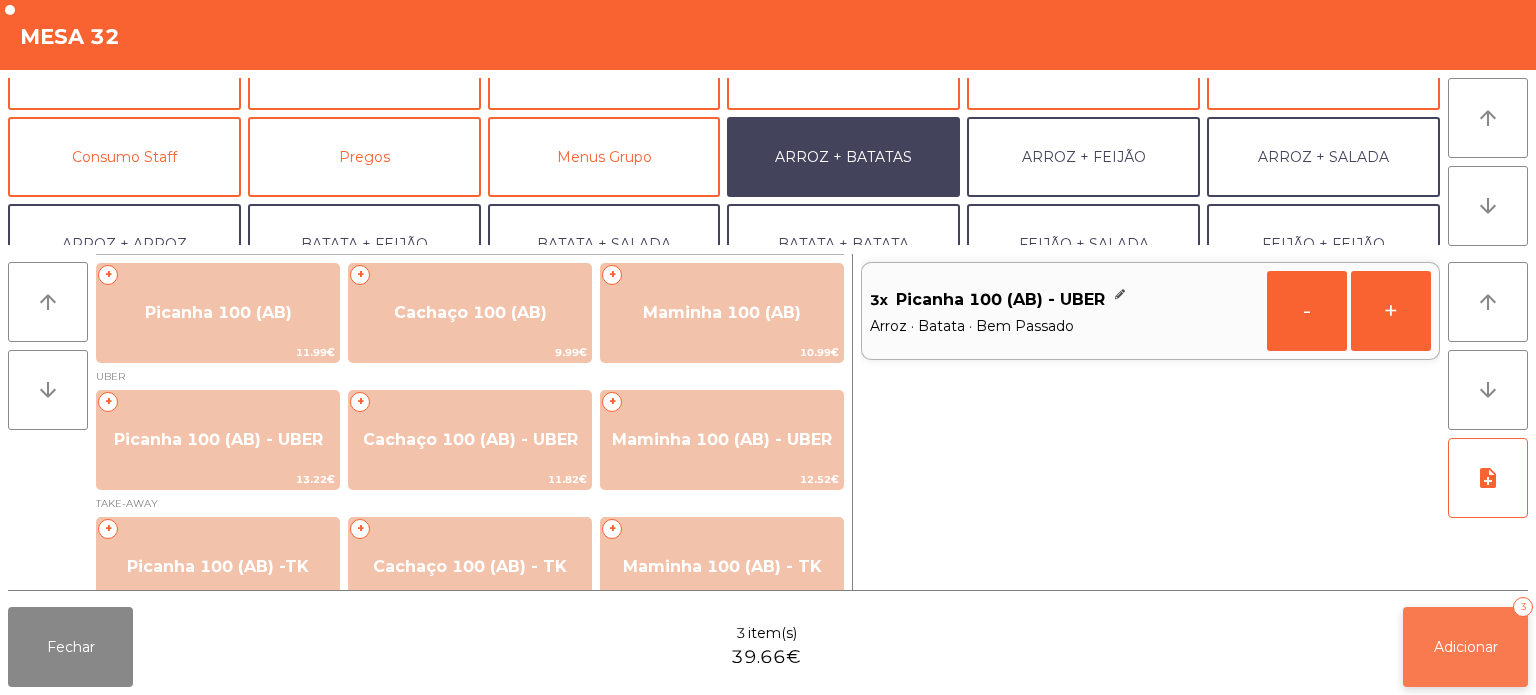 click on "Adicionar   3" 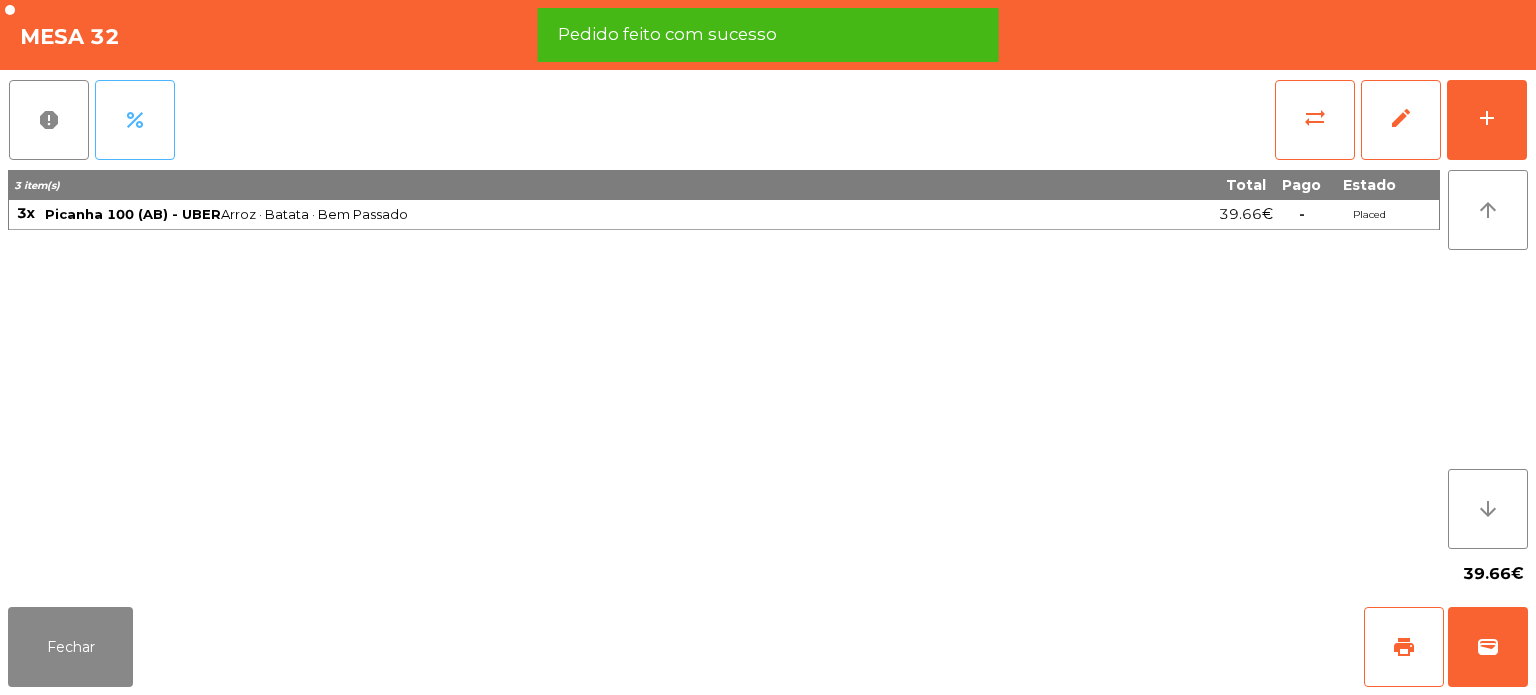 click on "percent" 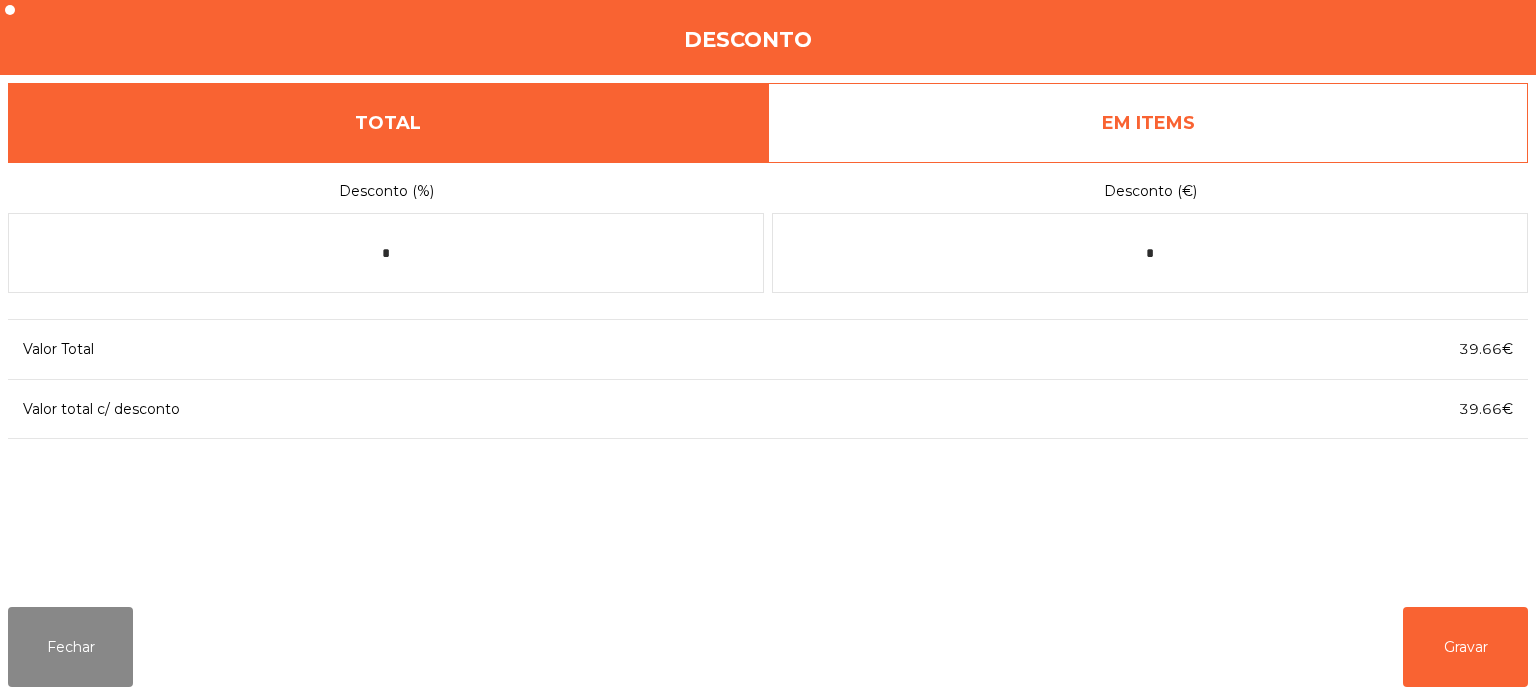 click on "EM ITEMS" at bounding box center [1148, 123] 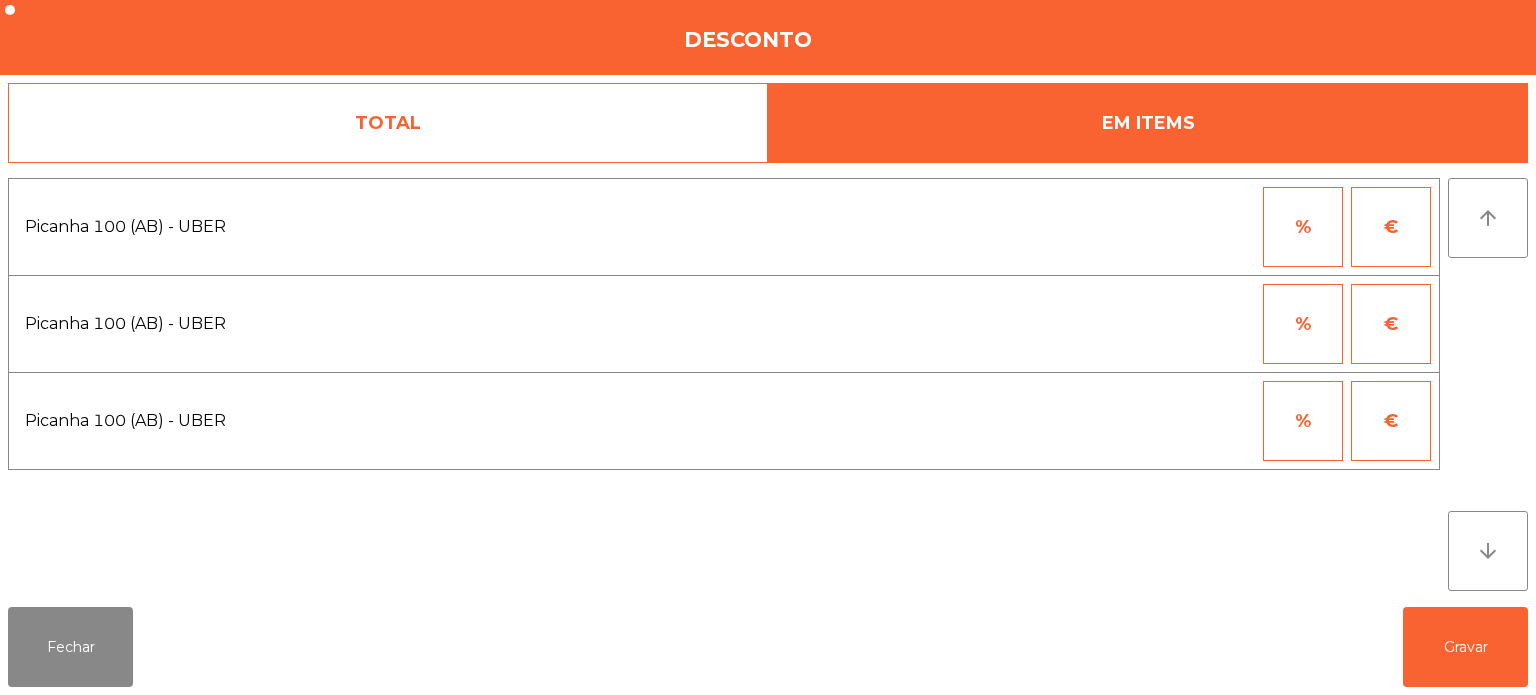 click on "TOTAL" at bounding box center (388, 123) 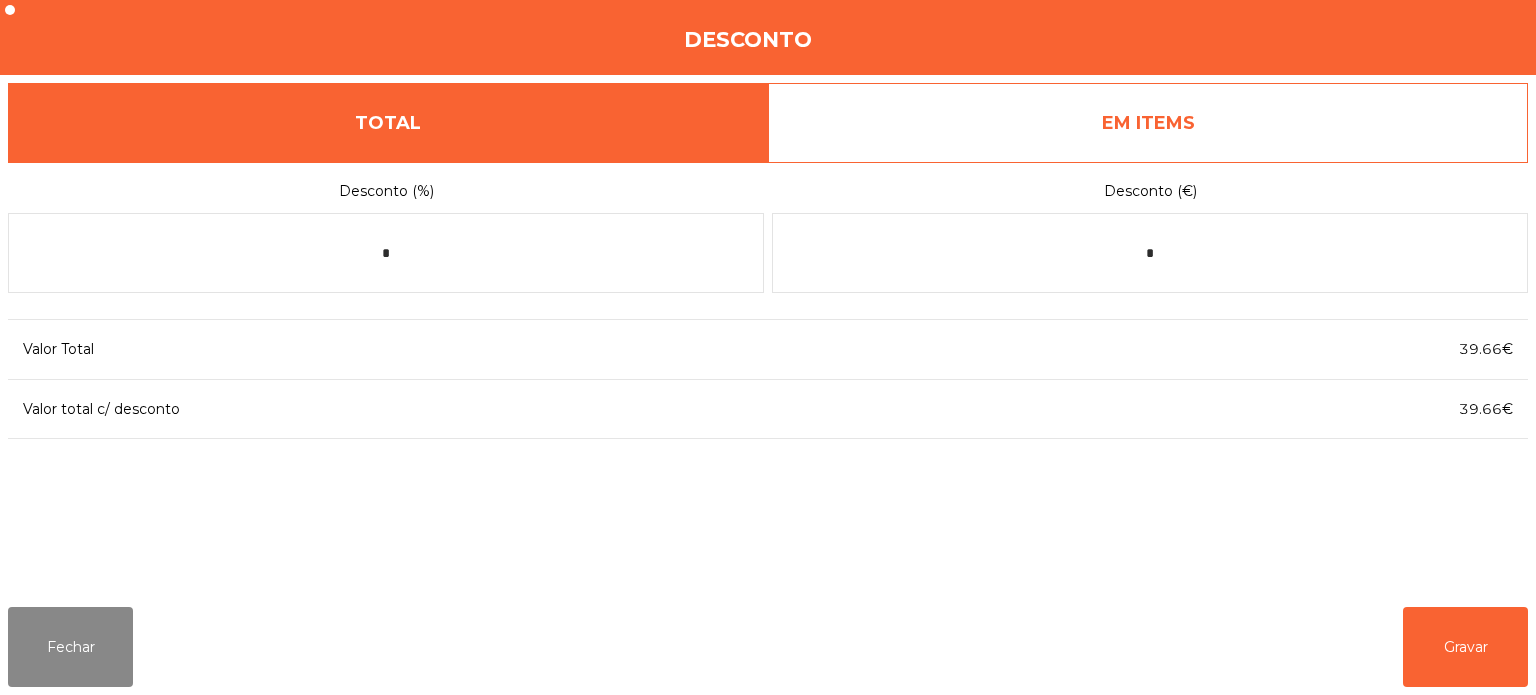 click on "EM ITEMS" at bounding box center [1148, 123] 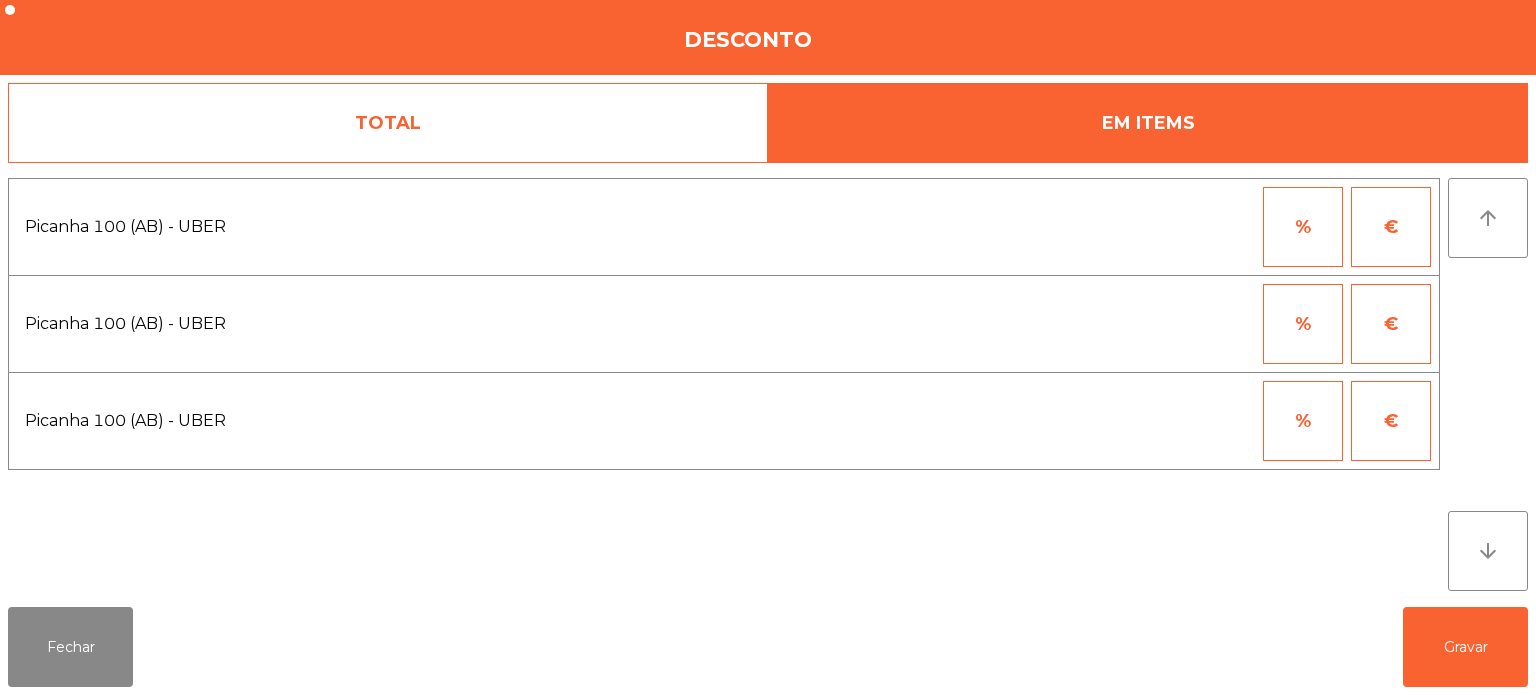 click on "€" at bounding box center (1391, 227) 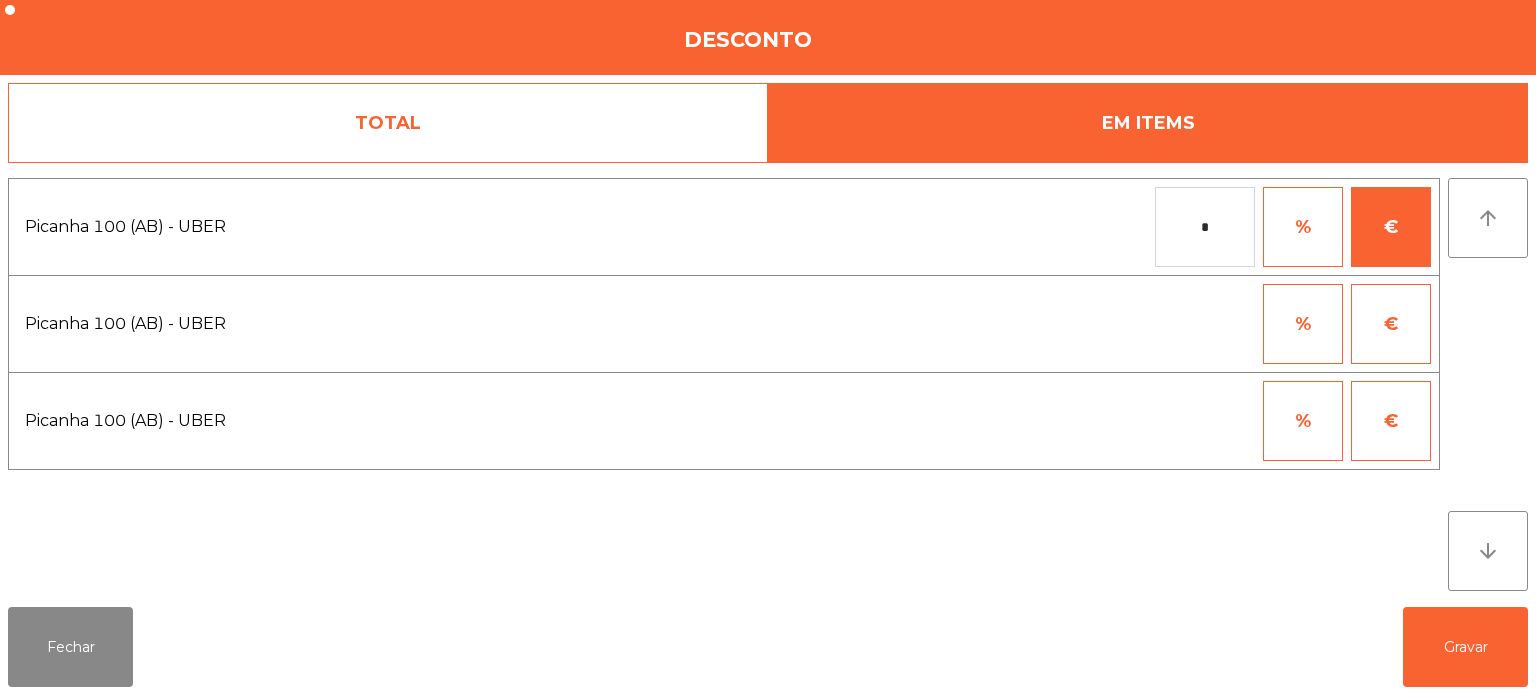click on "*" at bounding box center [1205, 227] 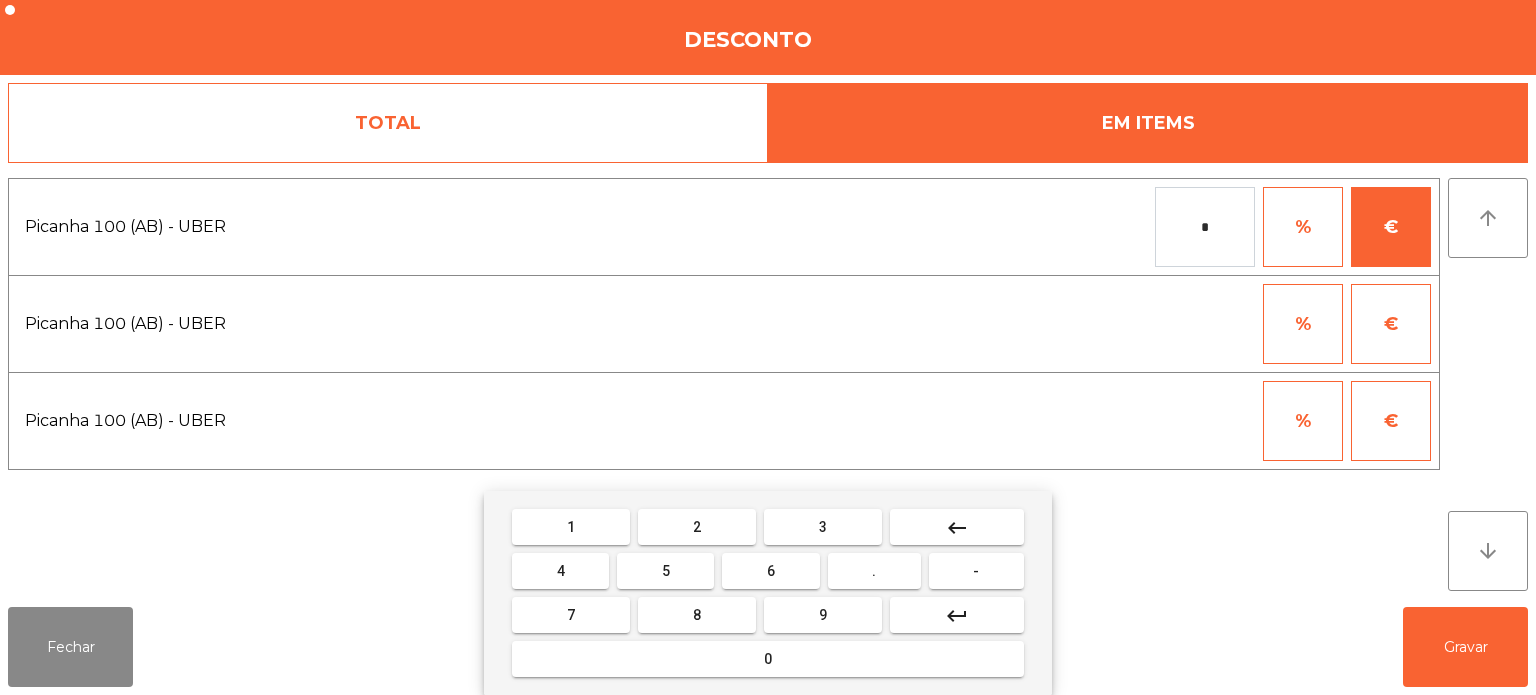 click on "keyboard_backspace" at bounding box center (957, 528) 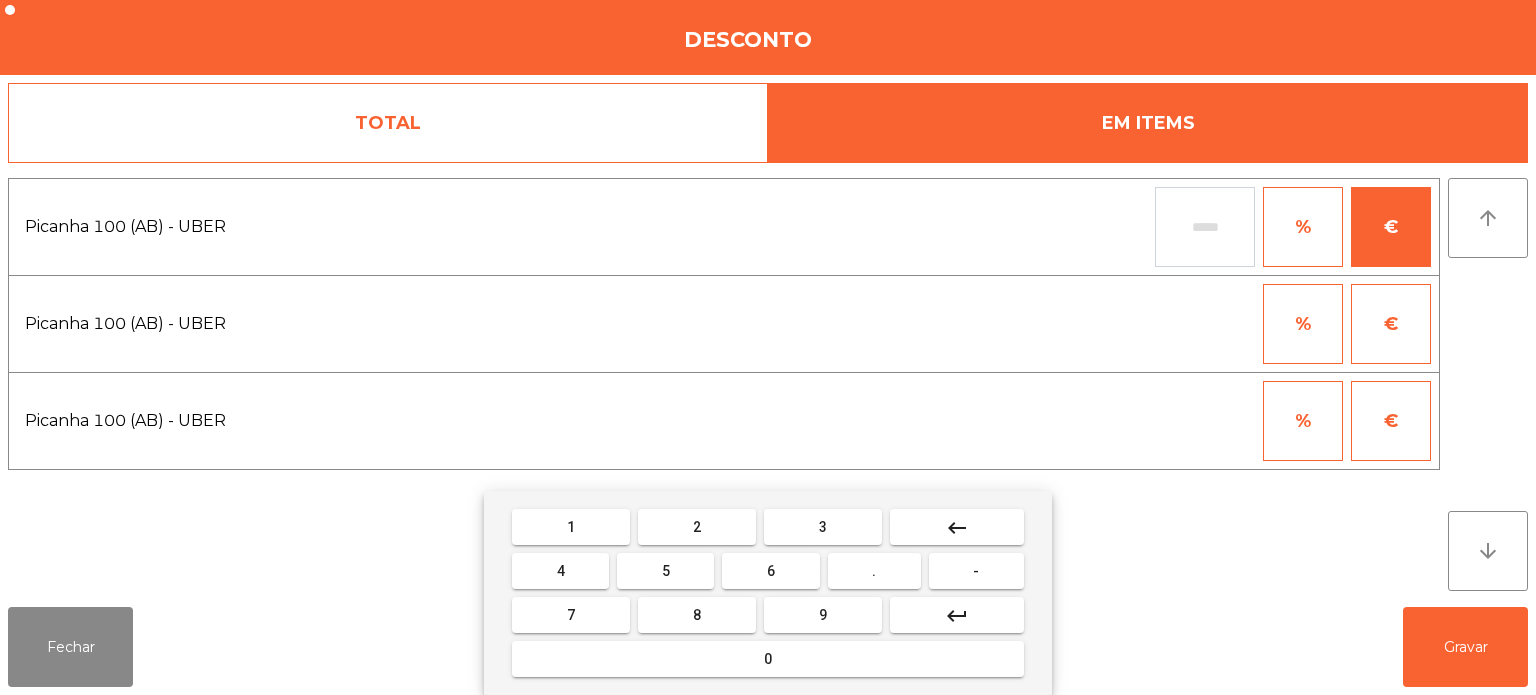 click on "0" at bounding box center (768, 659) 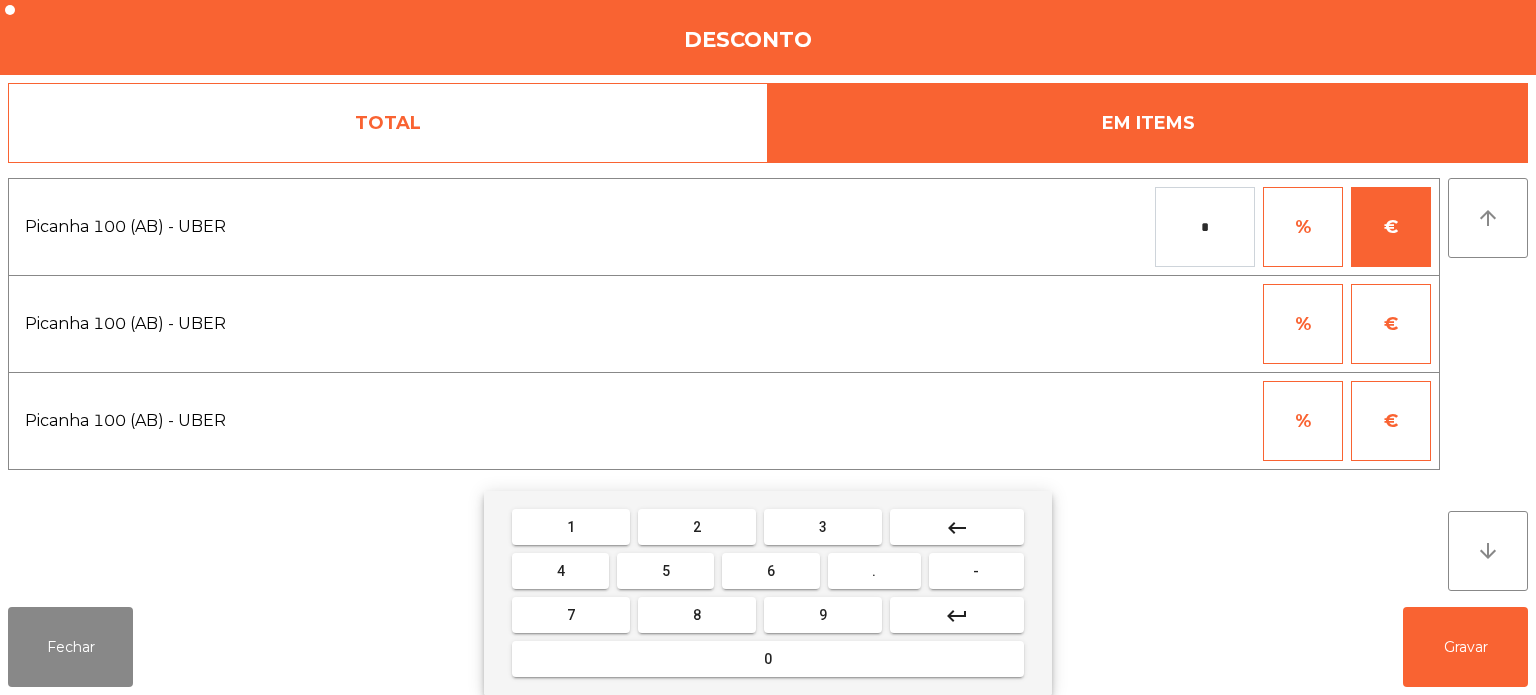 click on "." at bounding box center [874, 571] 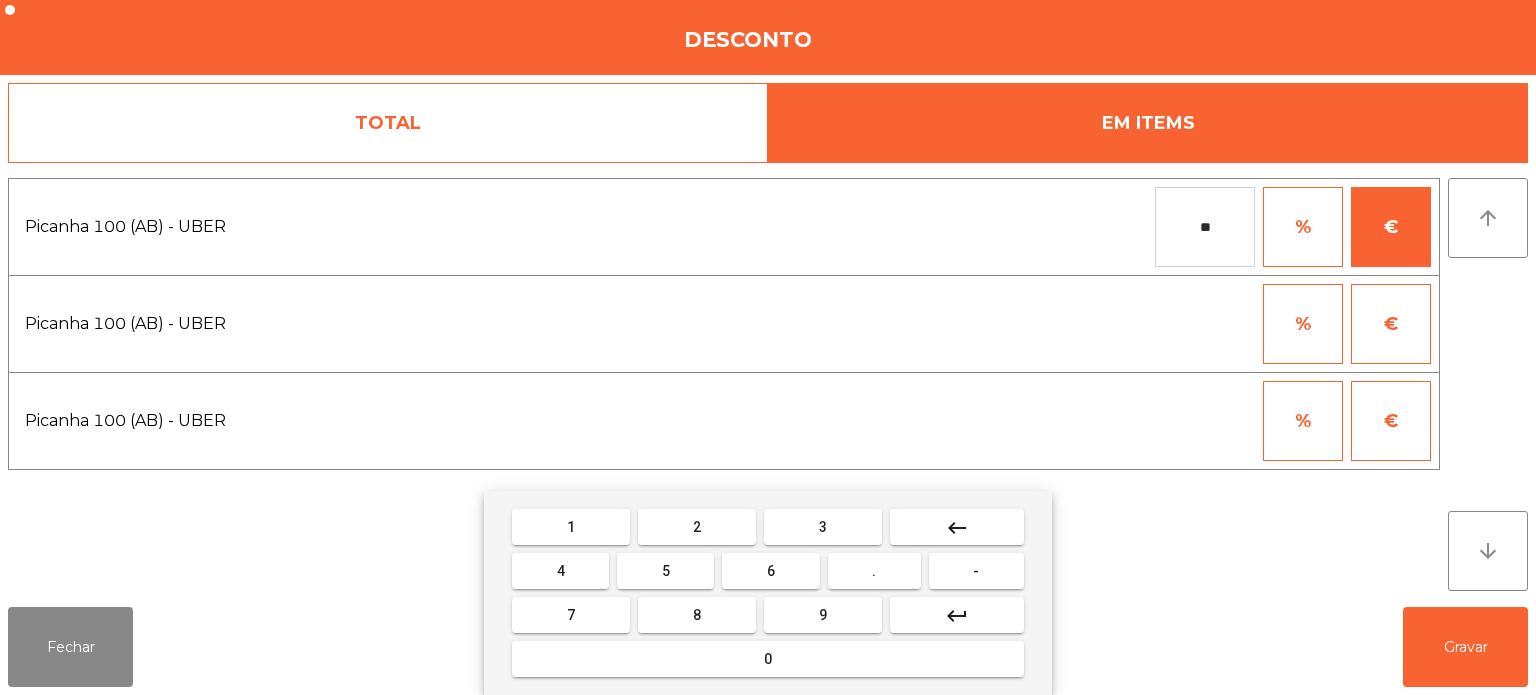click on "0" at bounding box center (768, 659) 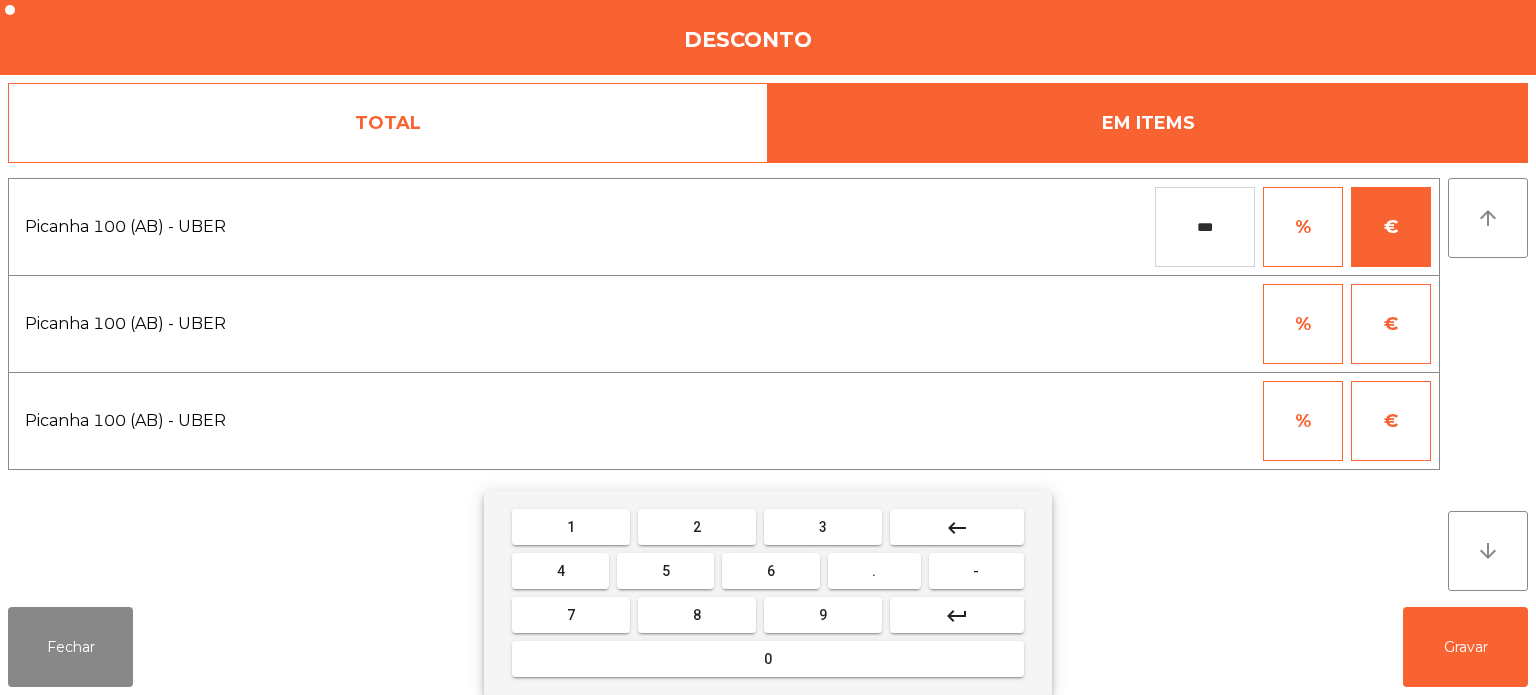 click on "1" at bounding box center (571, 527) 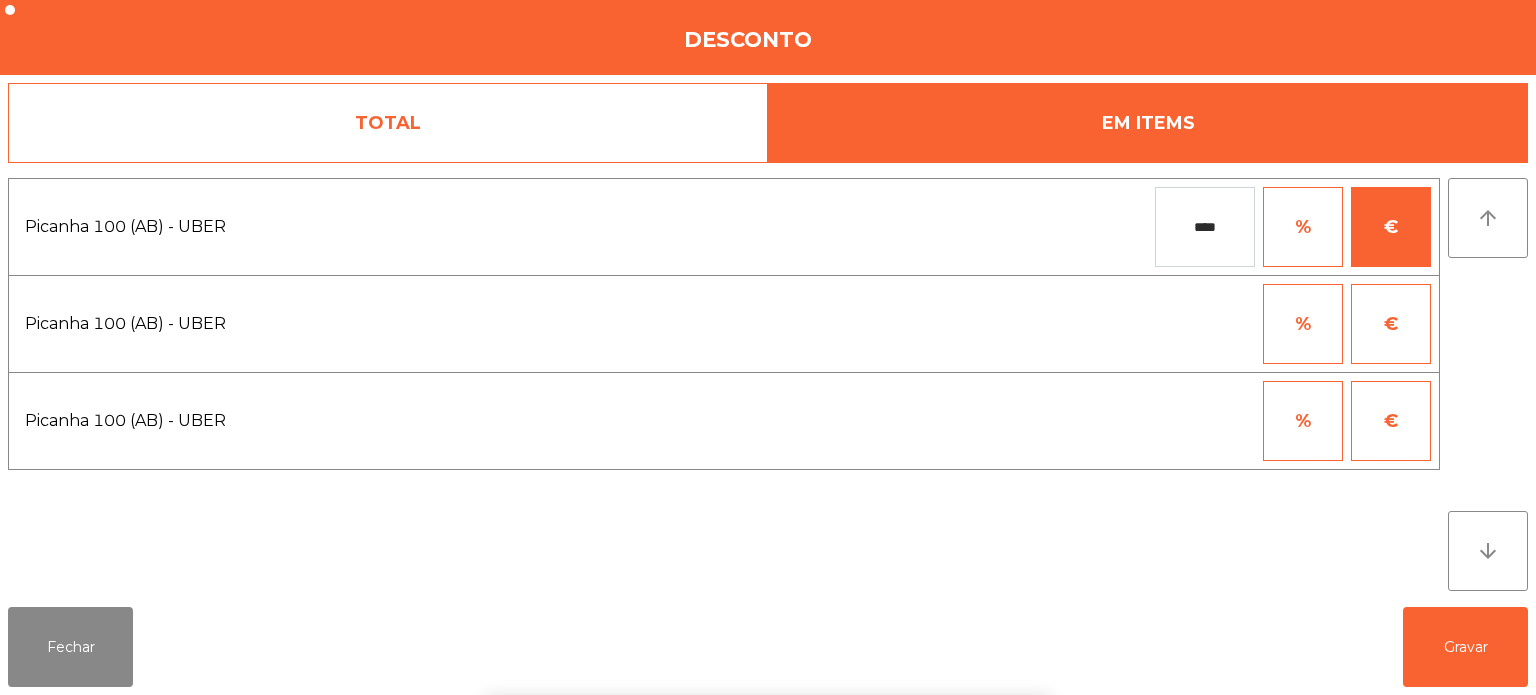 click on "1 2 3 keyboard_backspace 4 5 6 . - 7 8 9 keyboard_return 0" at bounding box center (768, 593) 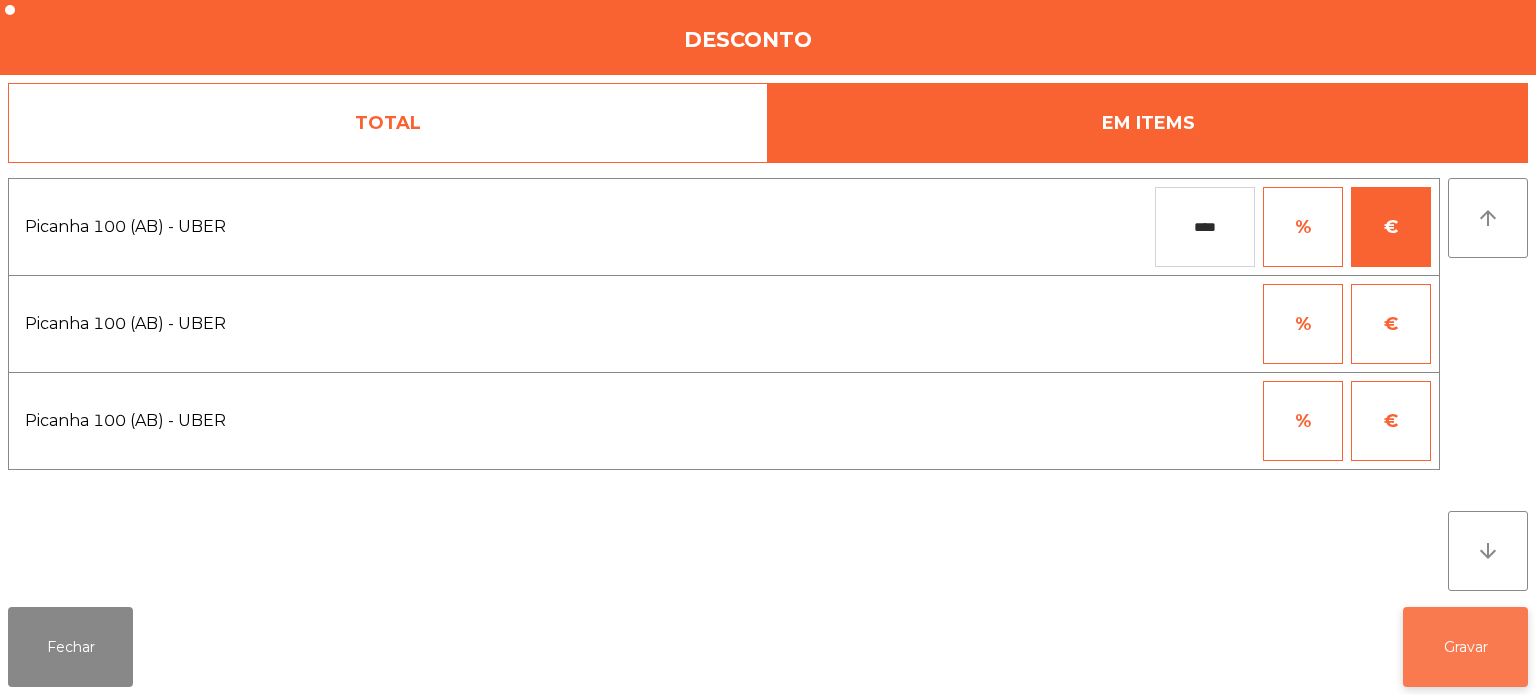 click on "Gravar" 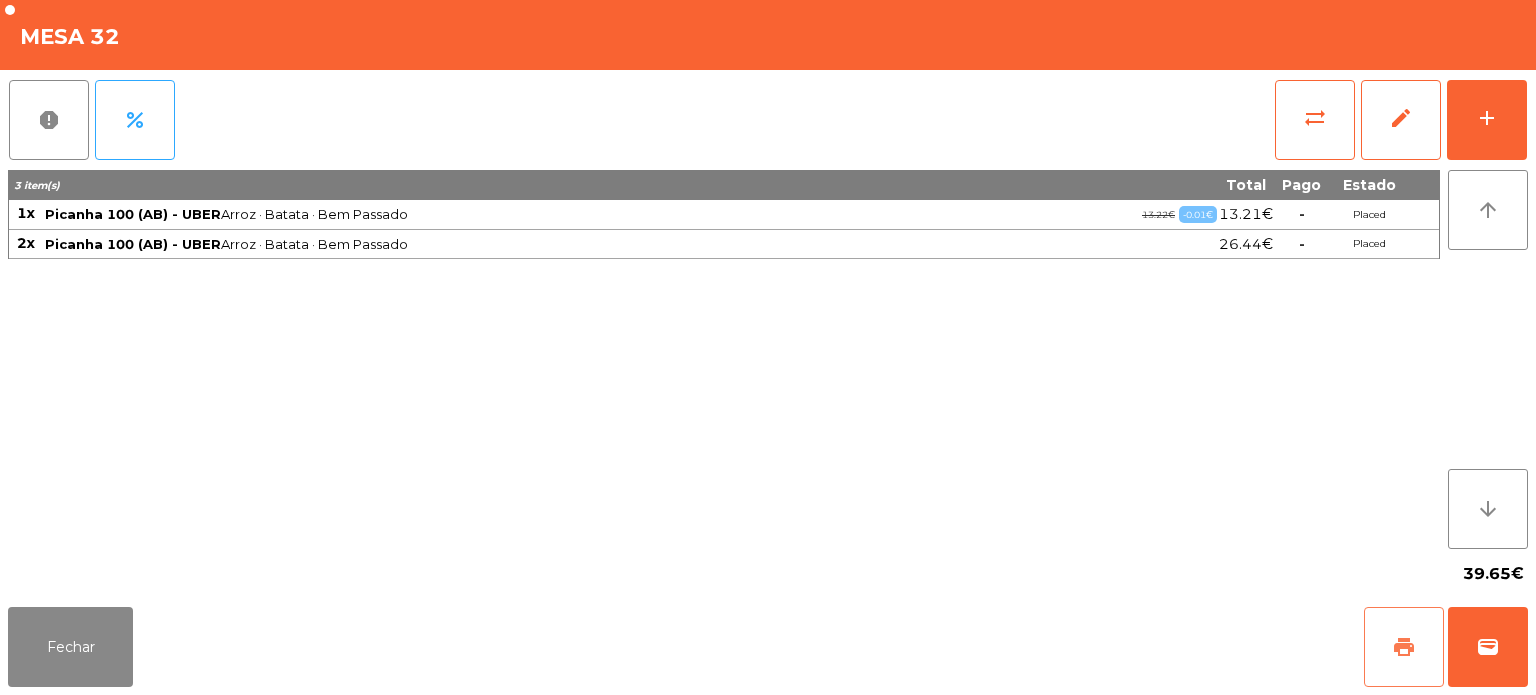 click on "print" 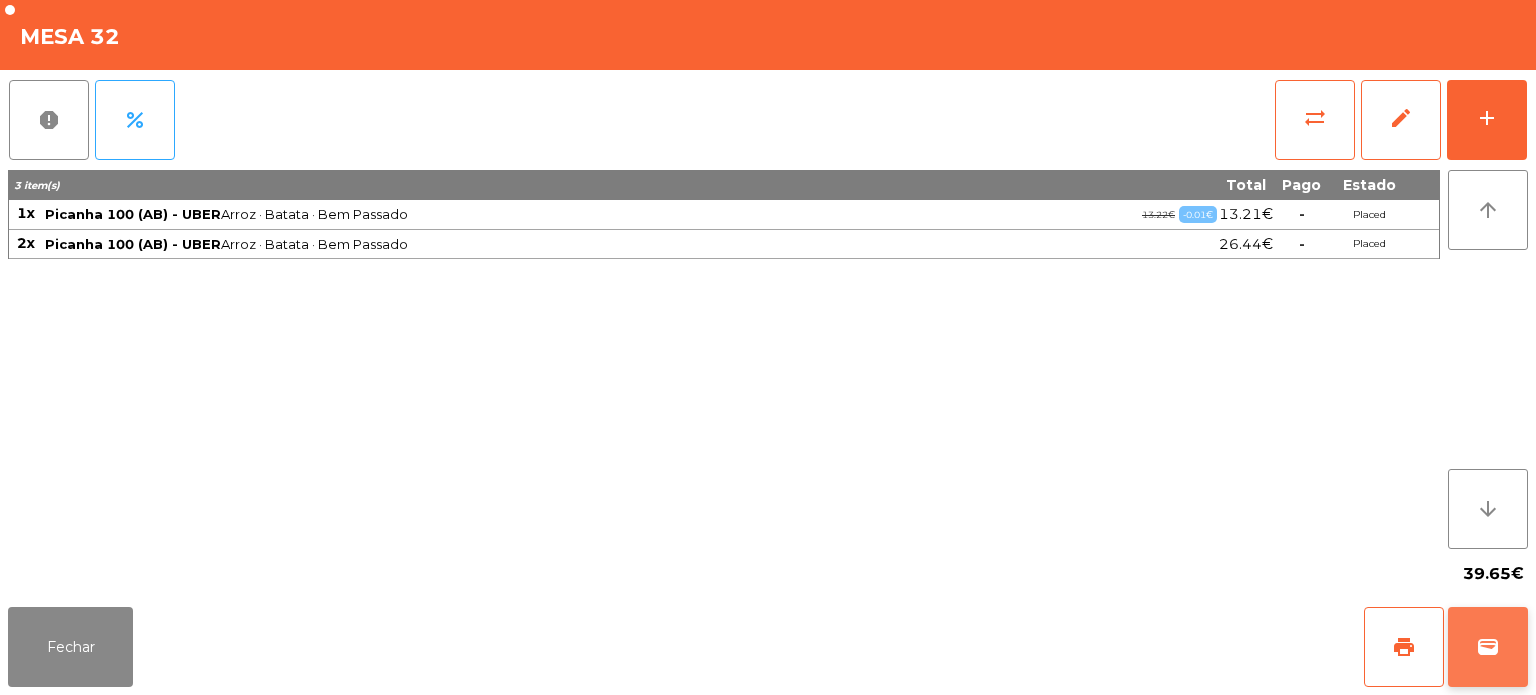click on "wallet" 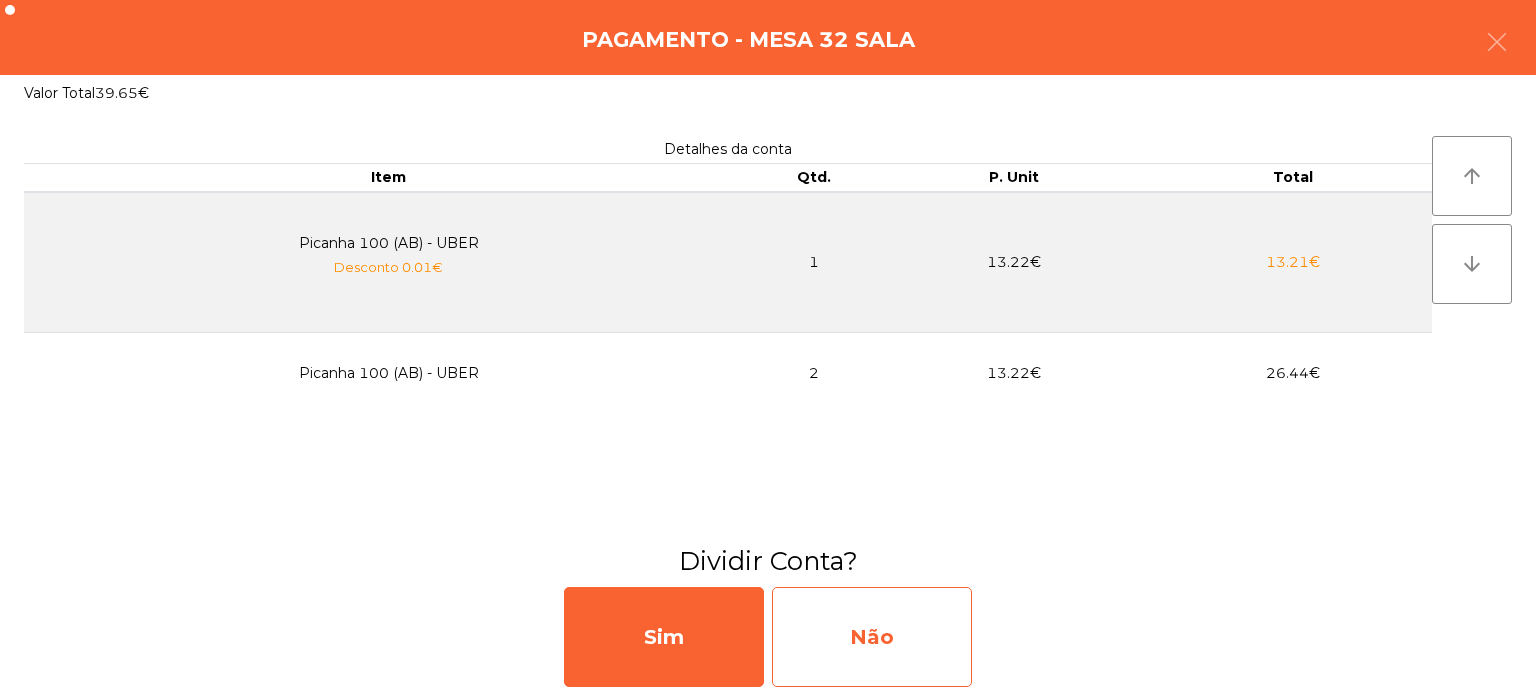 click on "Não" 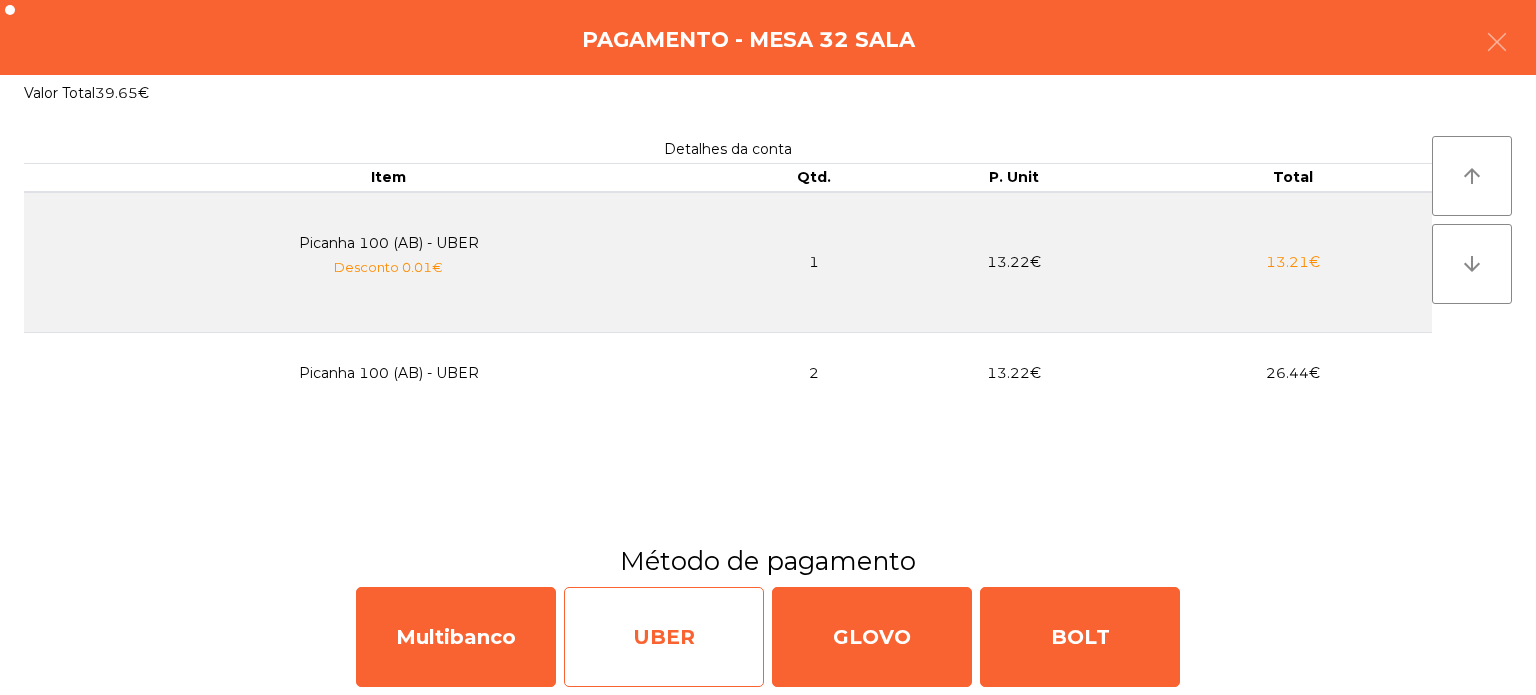 click on "UBER" 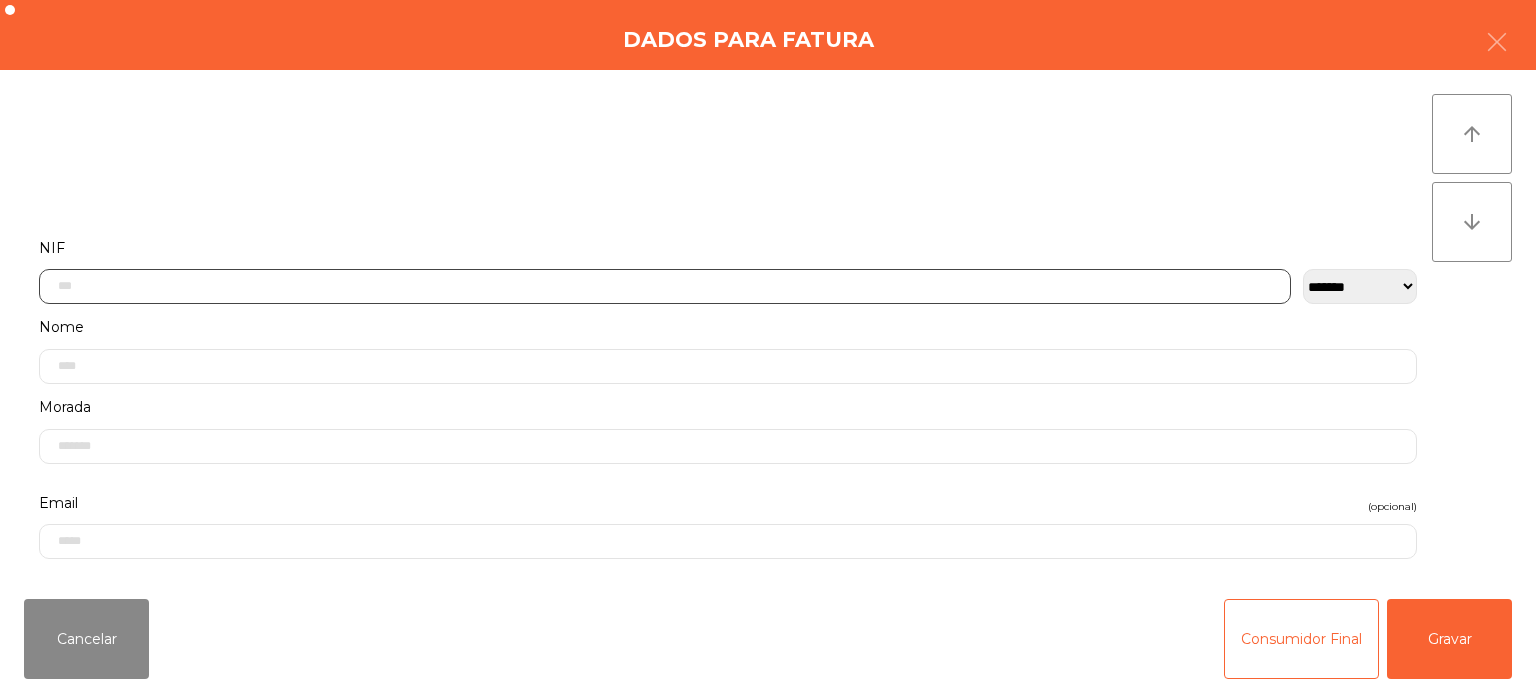 click 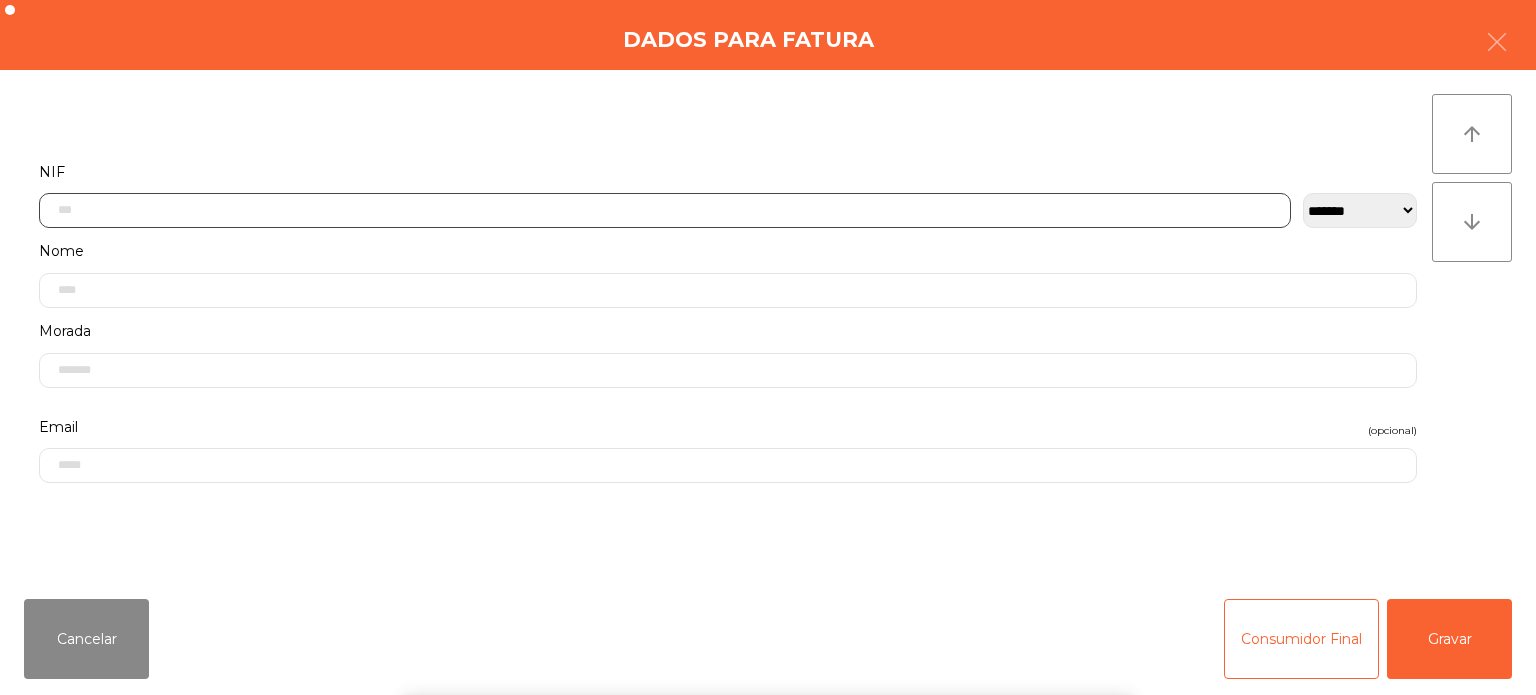 scroll, scrollTop: 139, scrollLeft: 0, axis: vertical 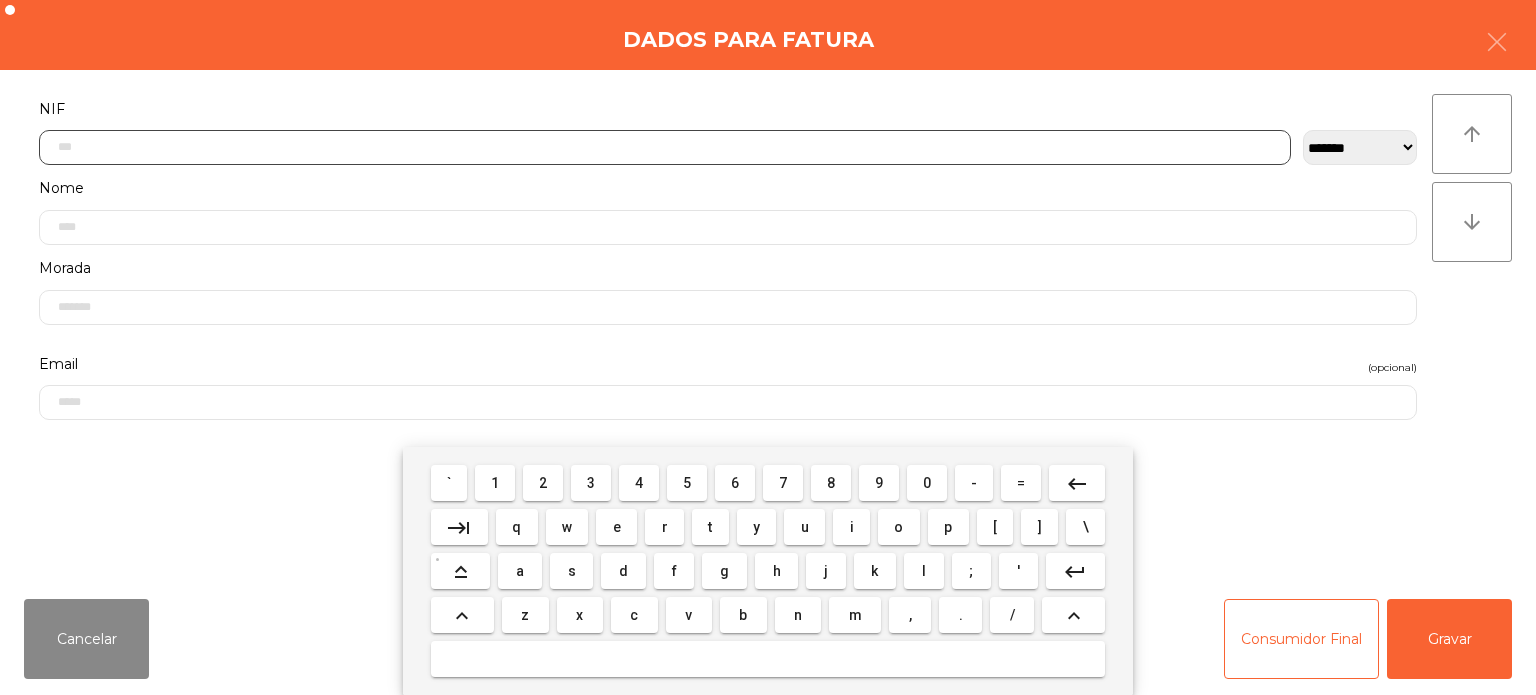 click on "2" at bounding box center [543, 483] 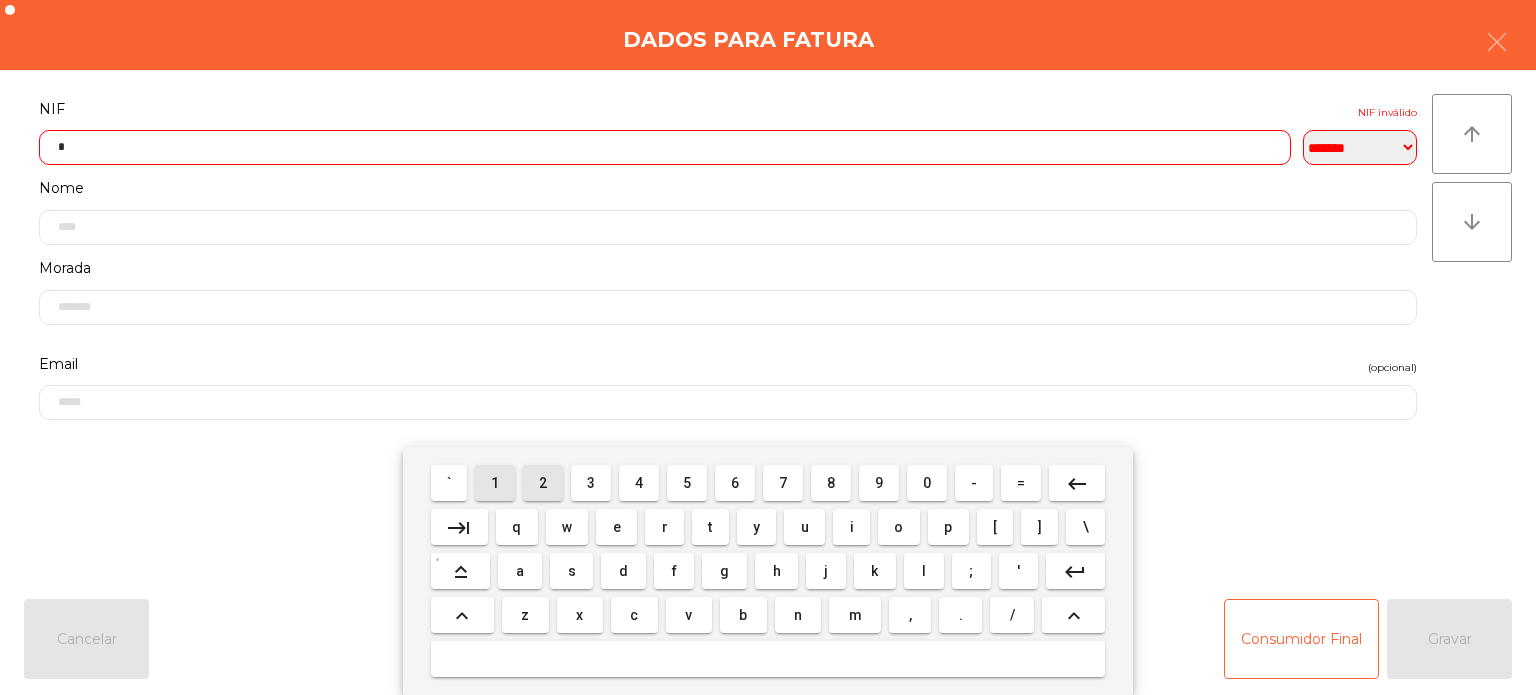 click on "1" at bounding box center (495, 483) 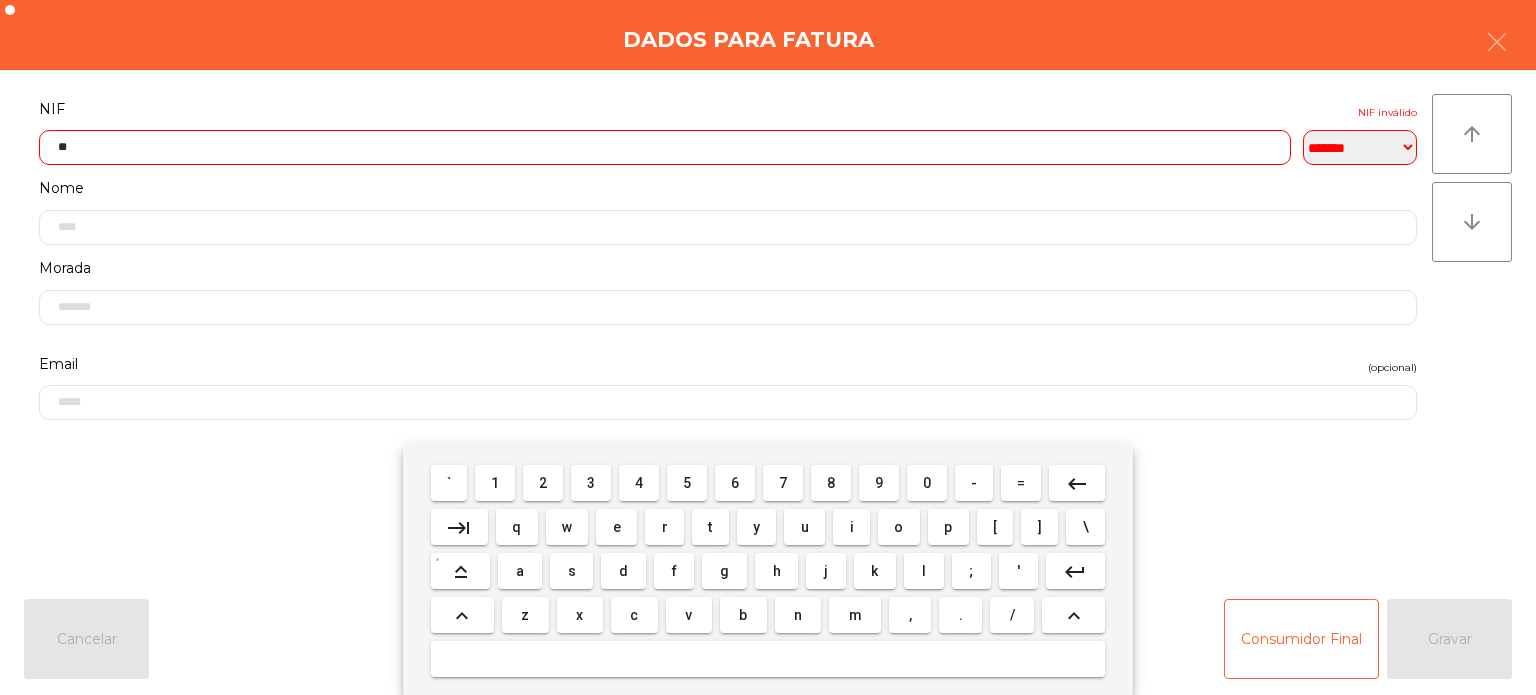 click on "keyboard_backspace" at bounding box center (1077, 484) 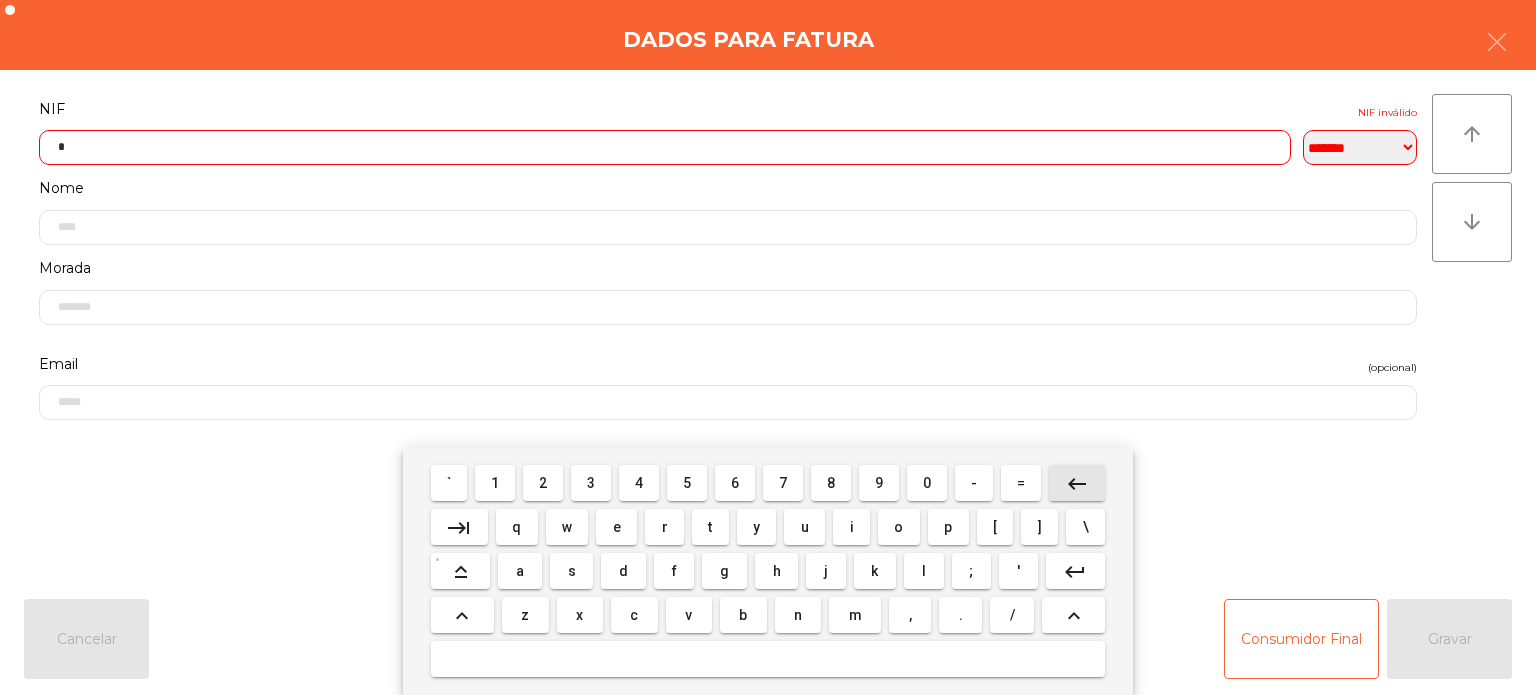 click on "keyboard_backspace" at bounding box center (1077, 484) 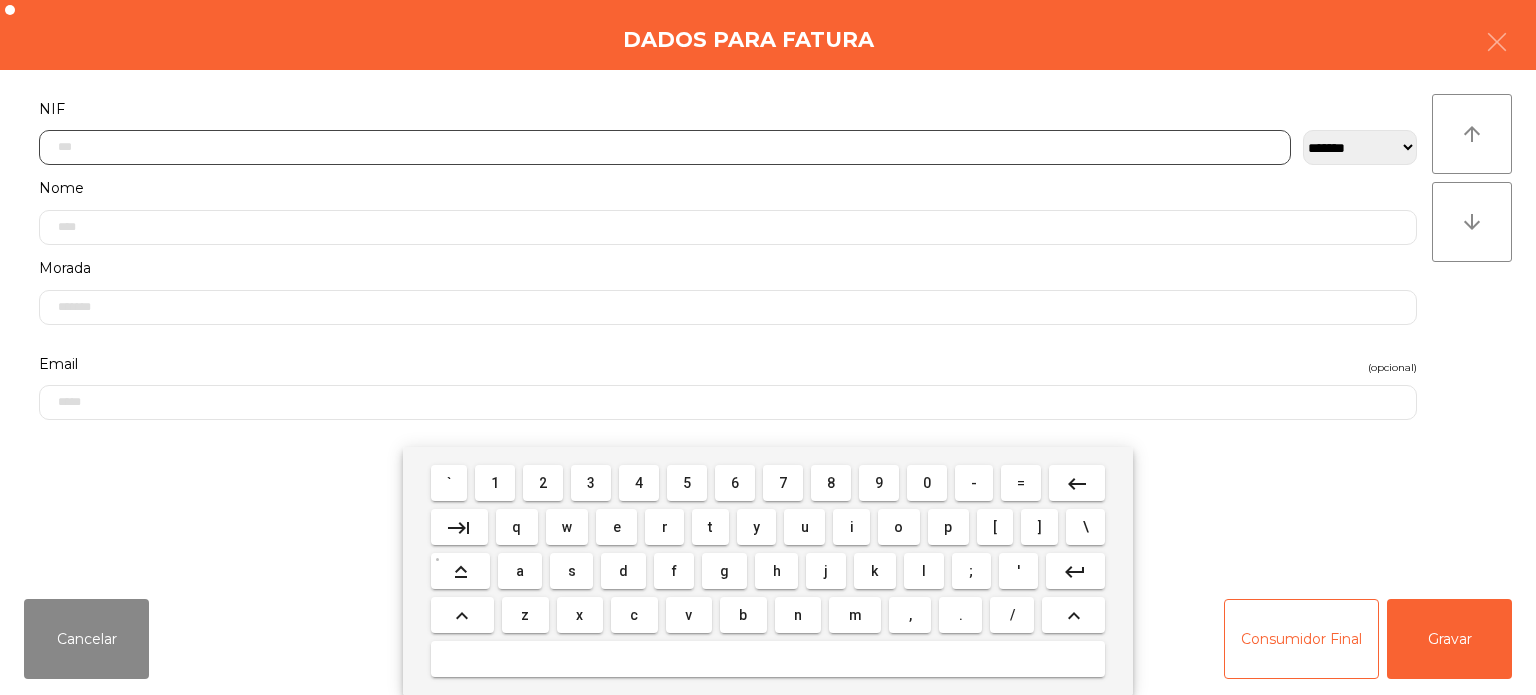 click on "5" at bounding box center [687, 483] 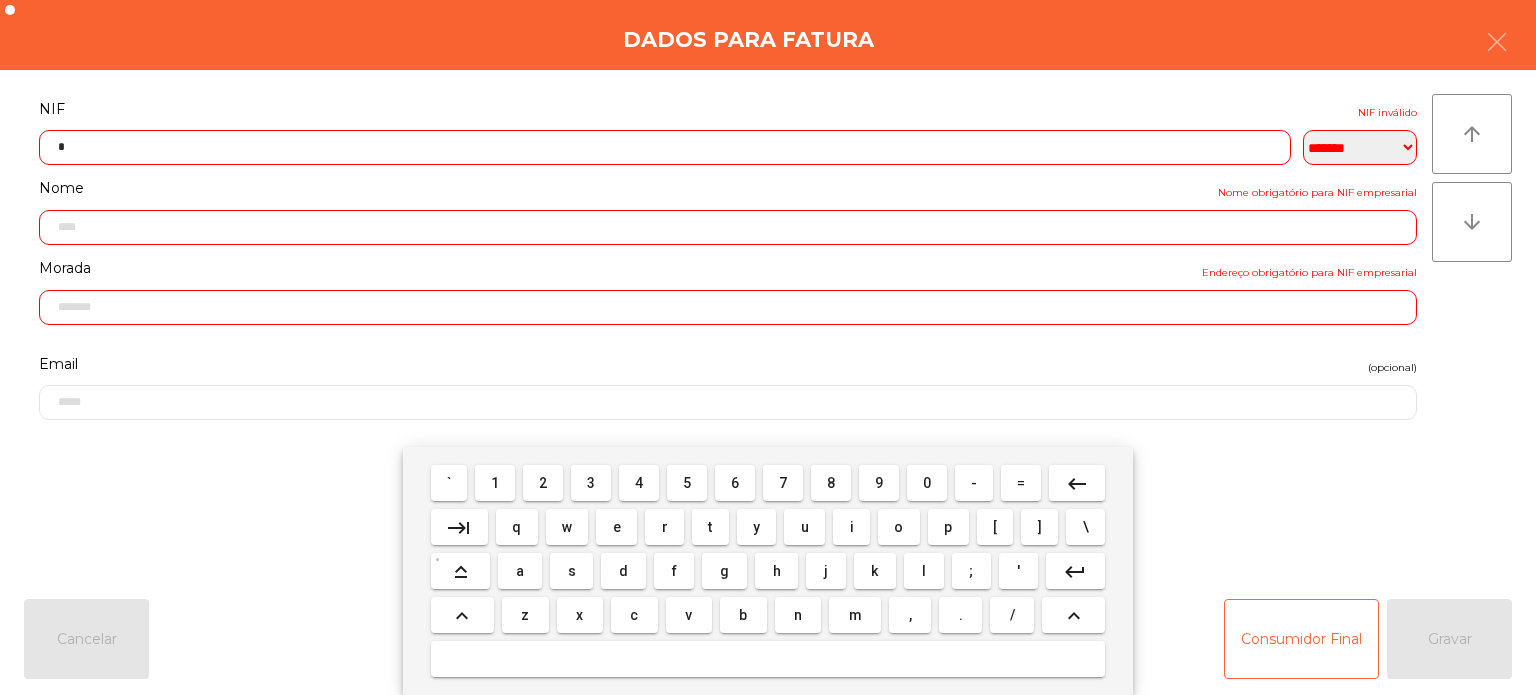 click on "1" at bounding box center [495, 483] 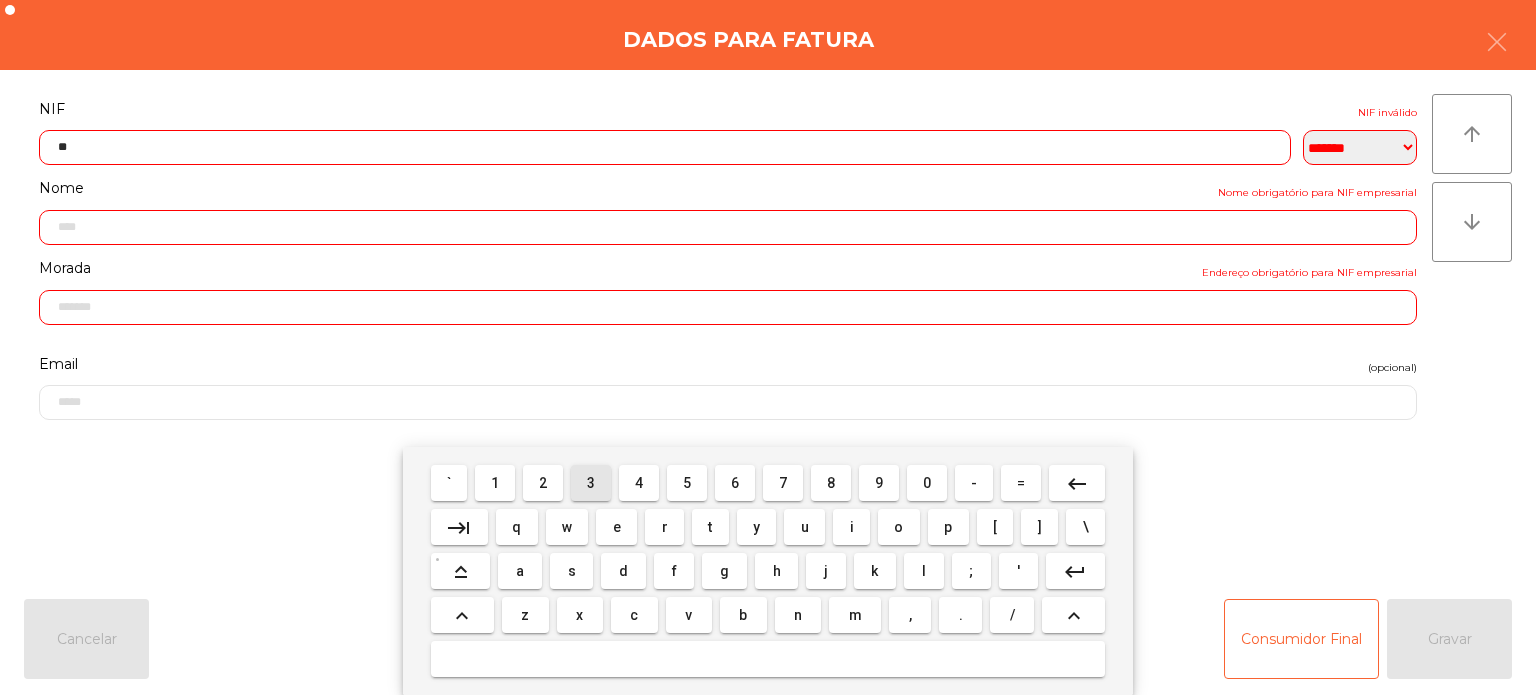 click on "3" at bounding box center [591, 483] 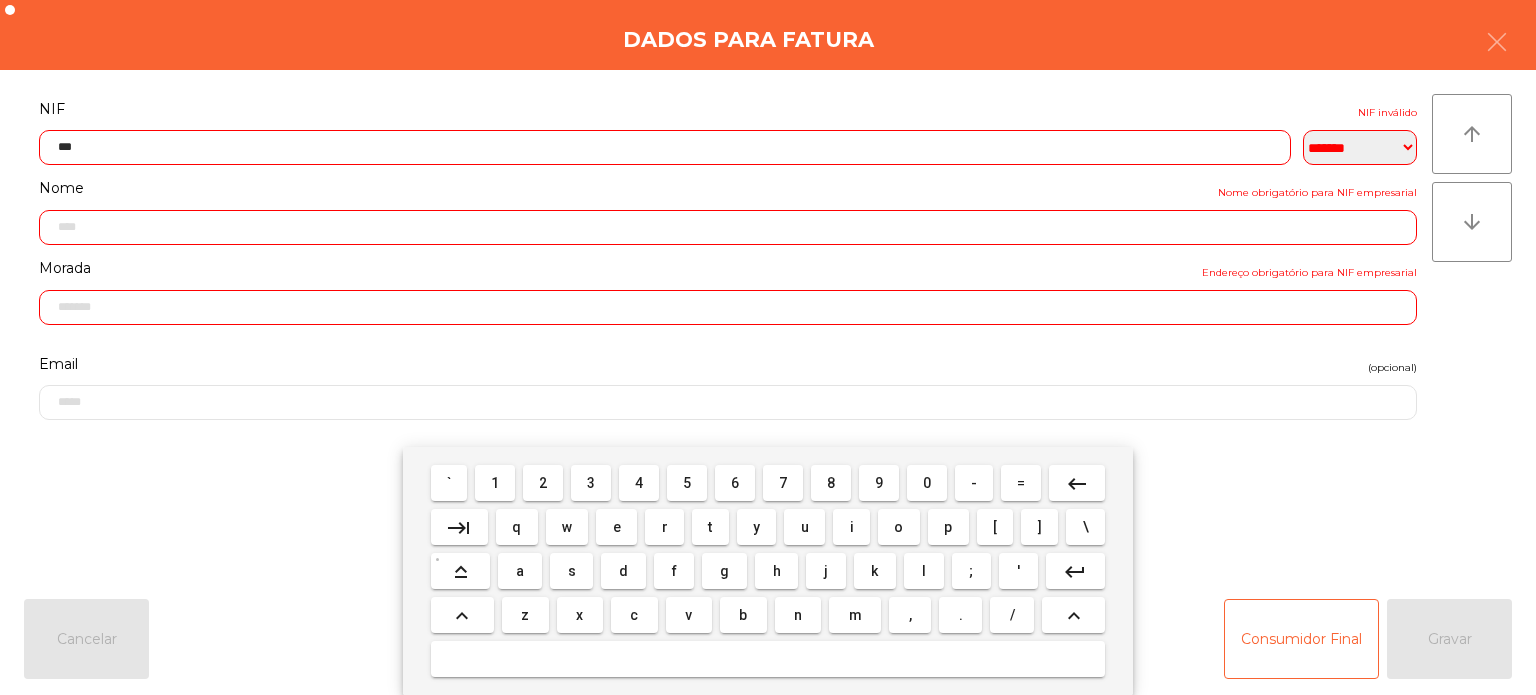 click on "8" at bounding box center [831, 483] 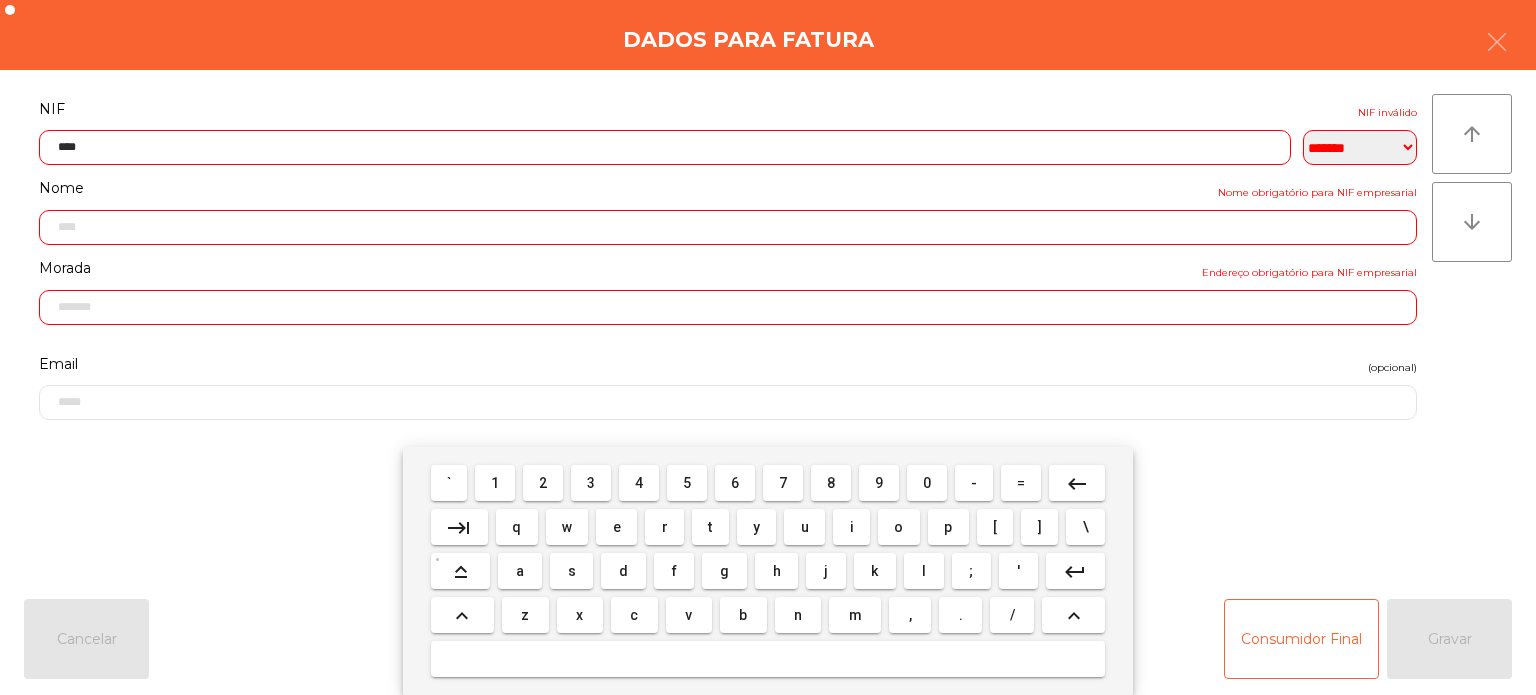 click on "2" at bounding box center (543, 483) 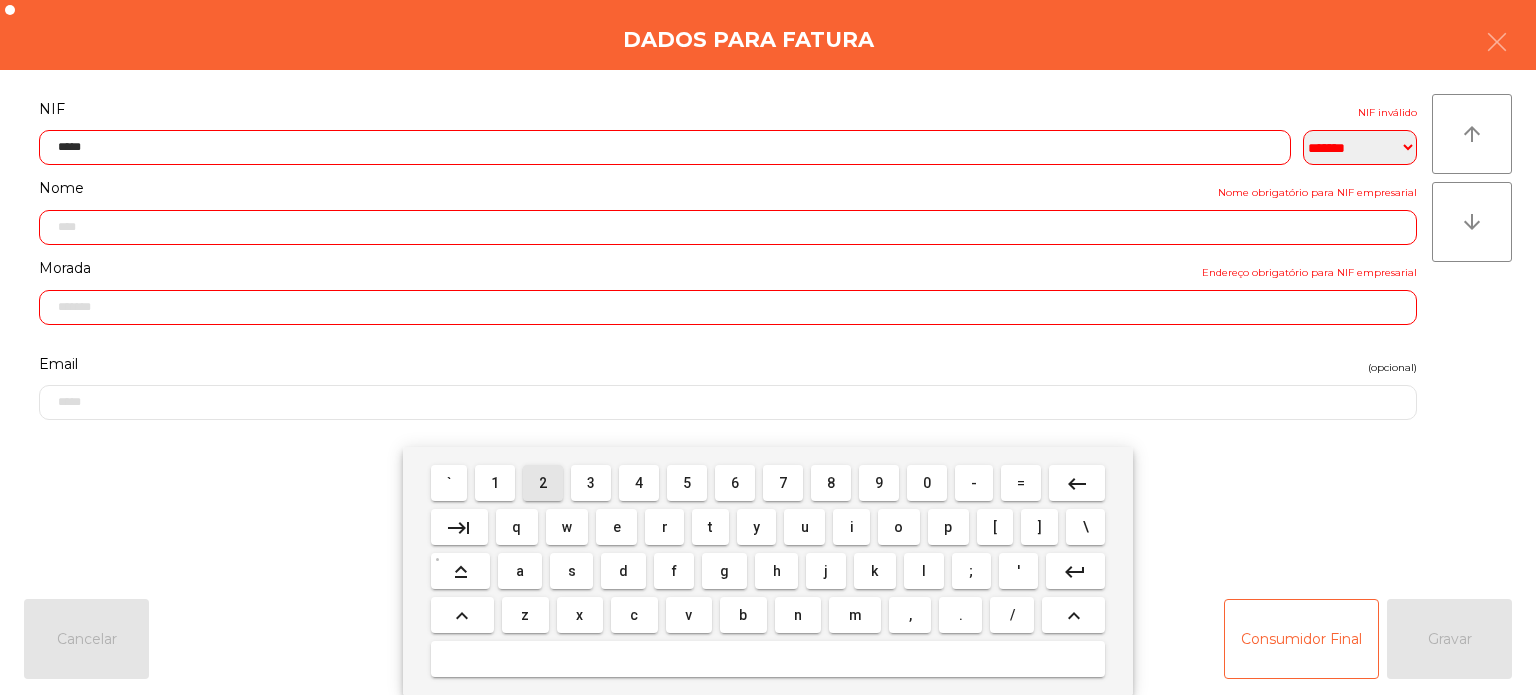 click on "2" at bounding box center [543, 483] 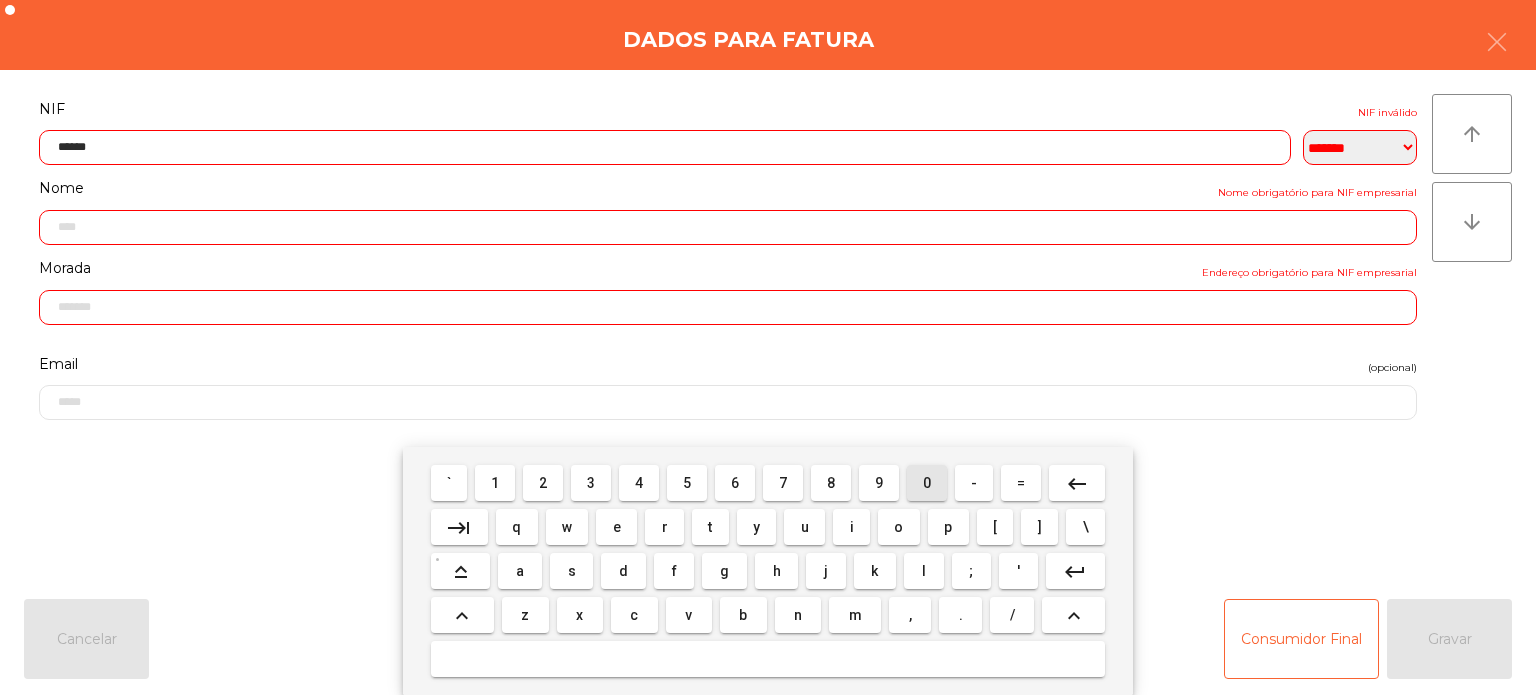 click on "0" at bounding box center (927, 483) 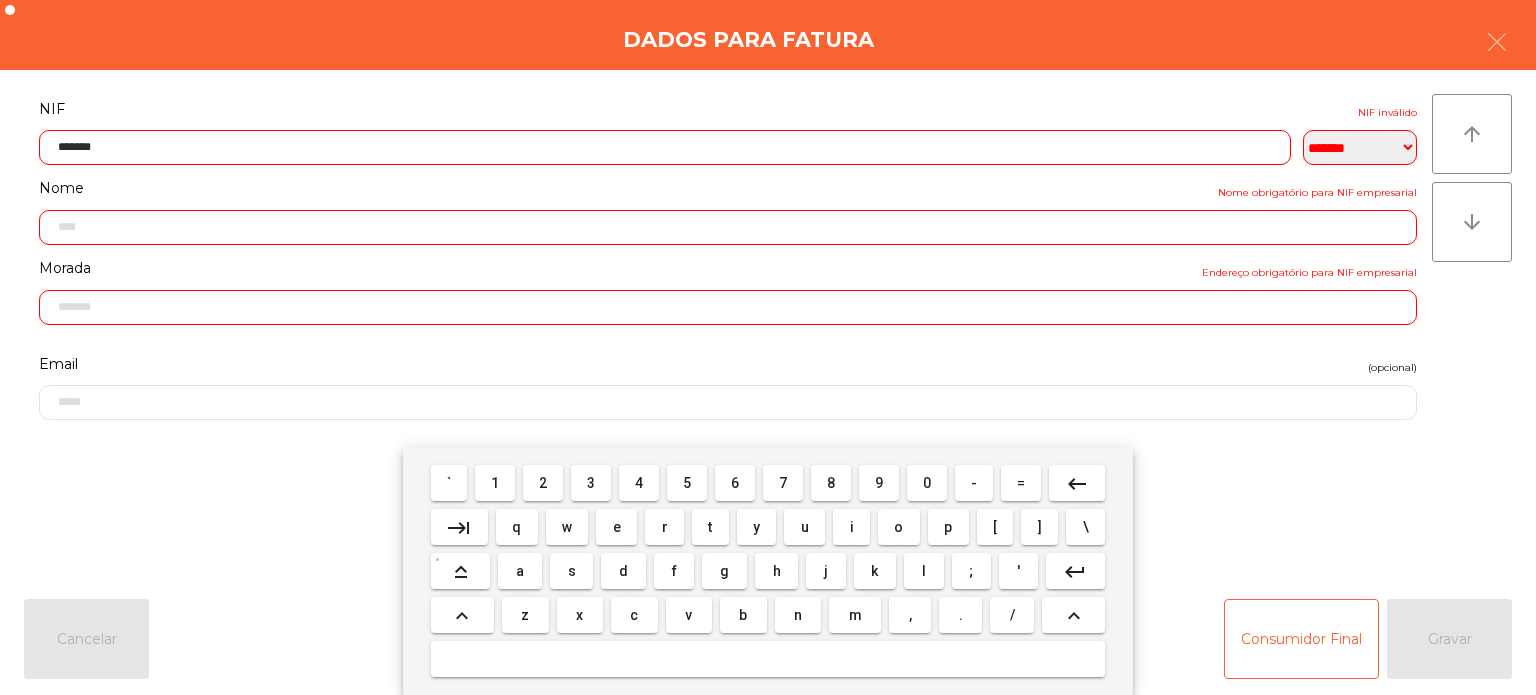 click on "2" at bounding box center (543, 483) 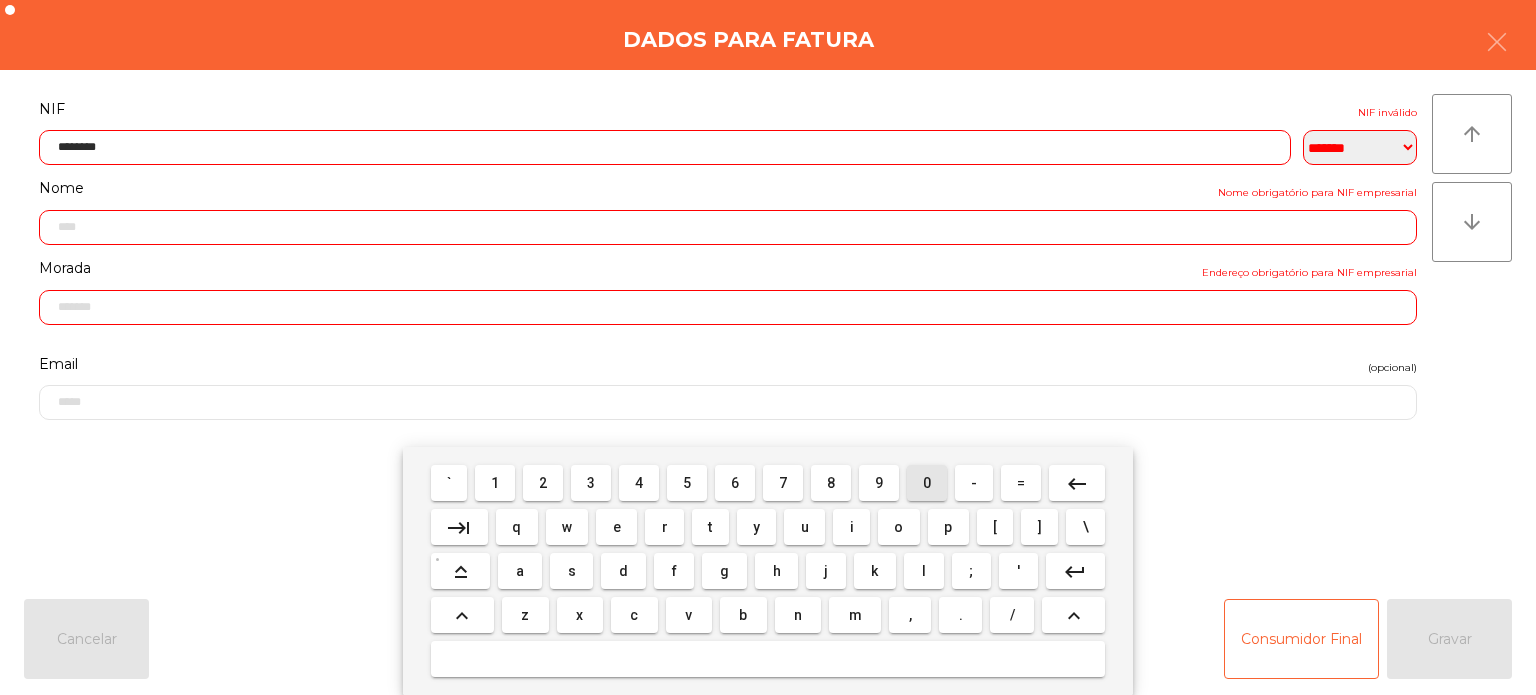 click on "0" at bounding box center [927, 483] 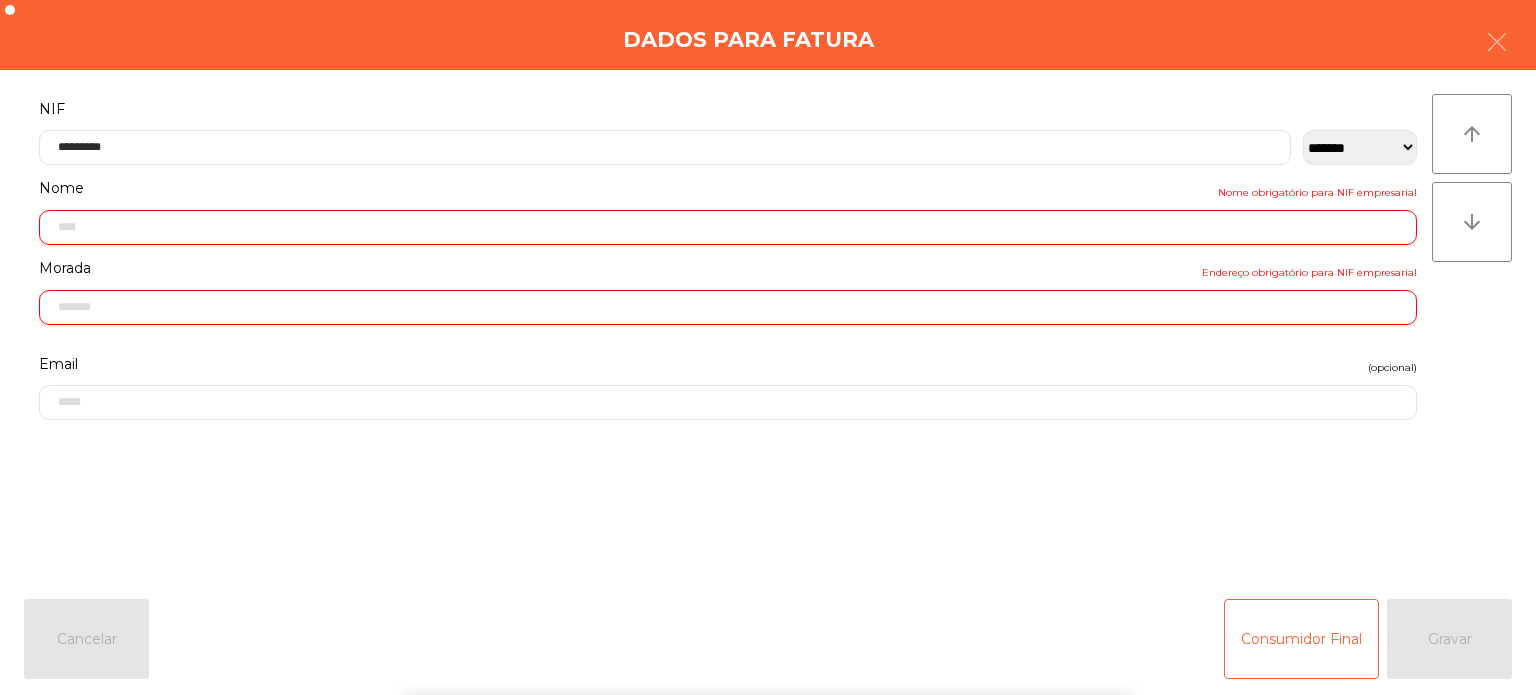 click on "` 1 2 3 4 5 6 7 8 9 0 - = keyboard_backspace keyboard_tab q w e r t y u i o p [ ] \ keyboard_capslock a s d f g h j k l ; ' keyboard_return keyboard_arrow_up z x c v b n m , . / keyboard_arrow_up" at bounding box center [768, 571] 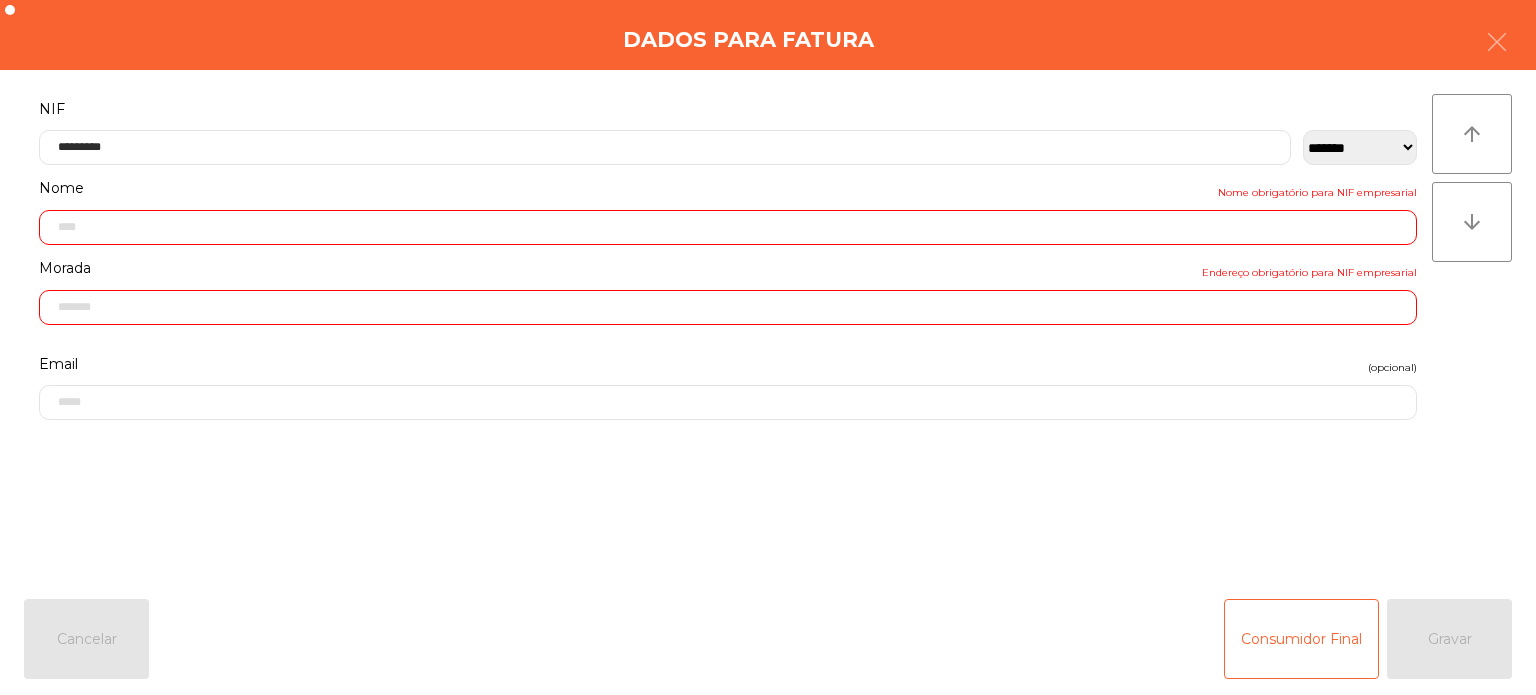 type on "**********" 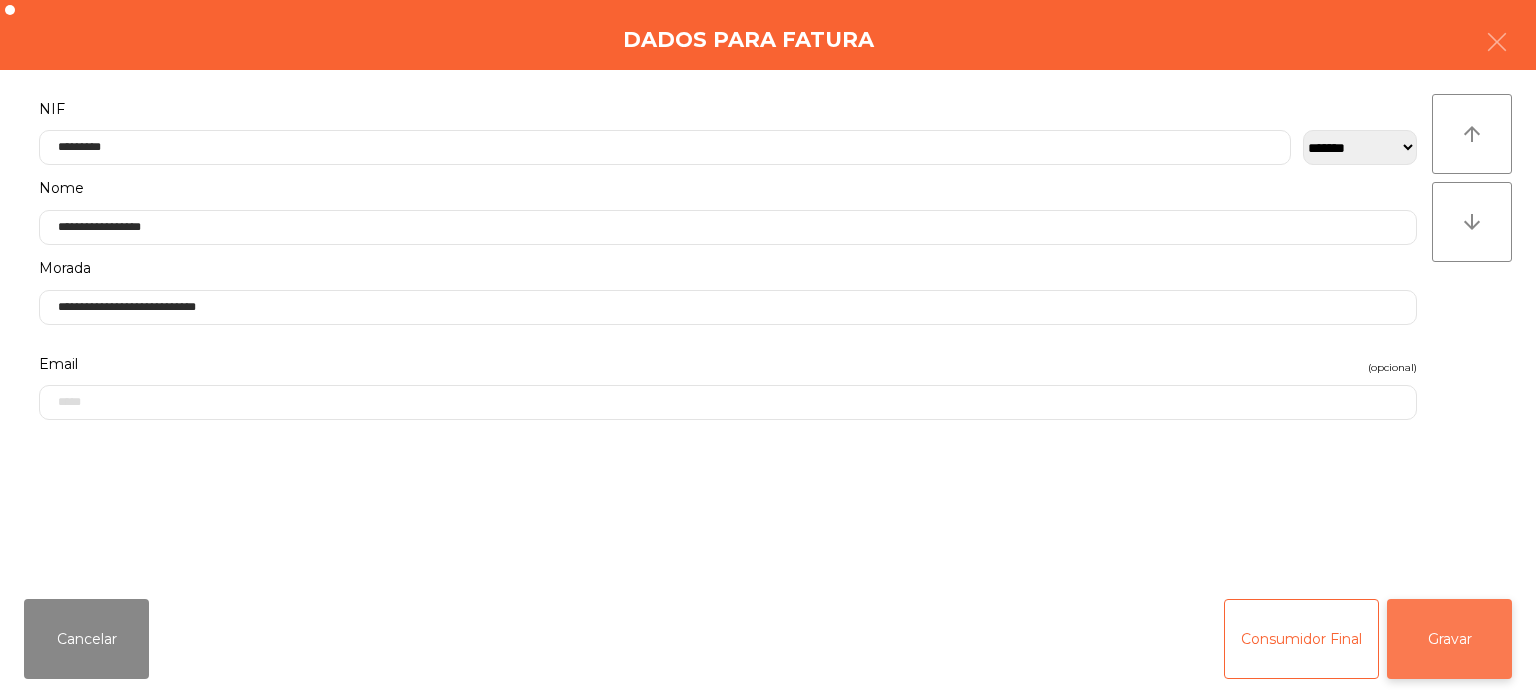 click on "Gravar" 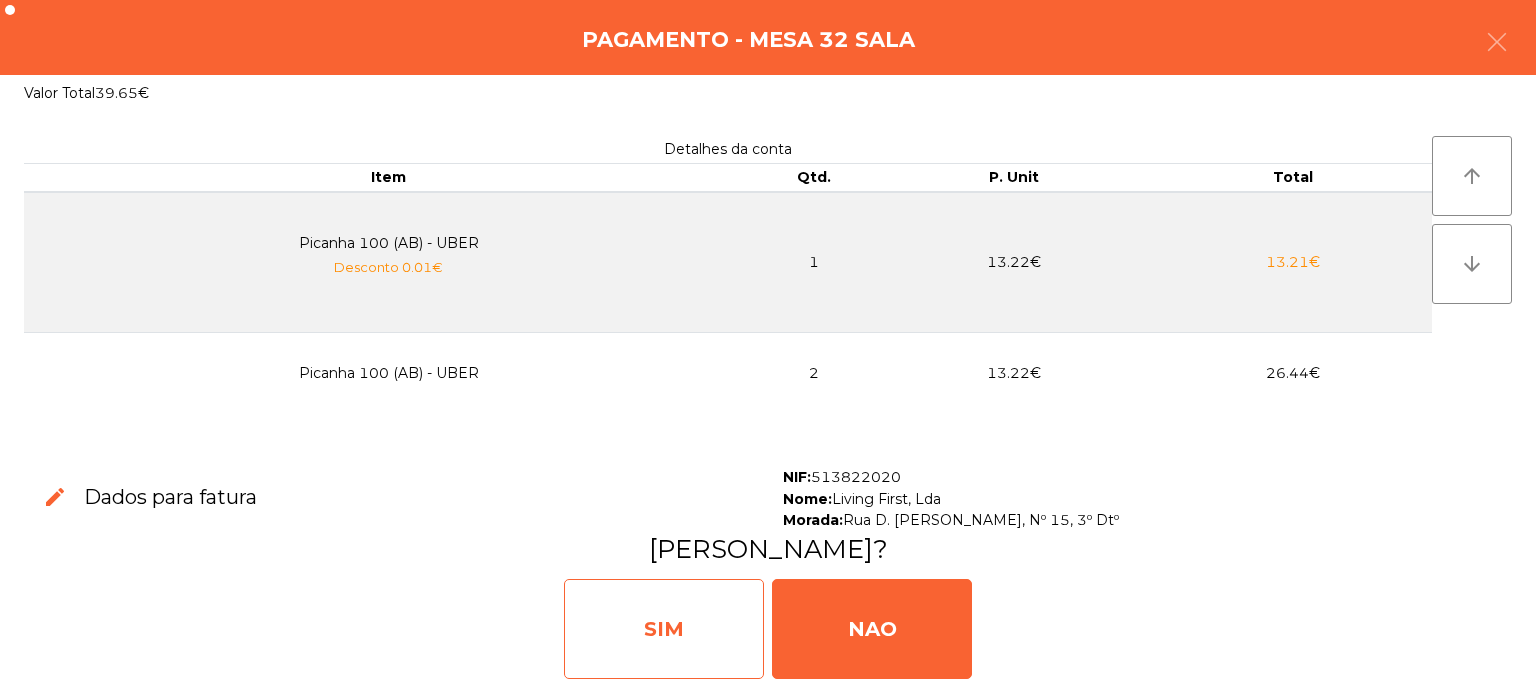 click on "SIM" 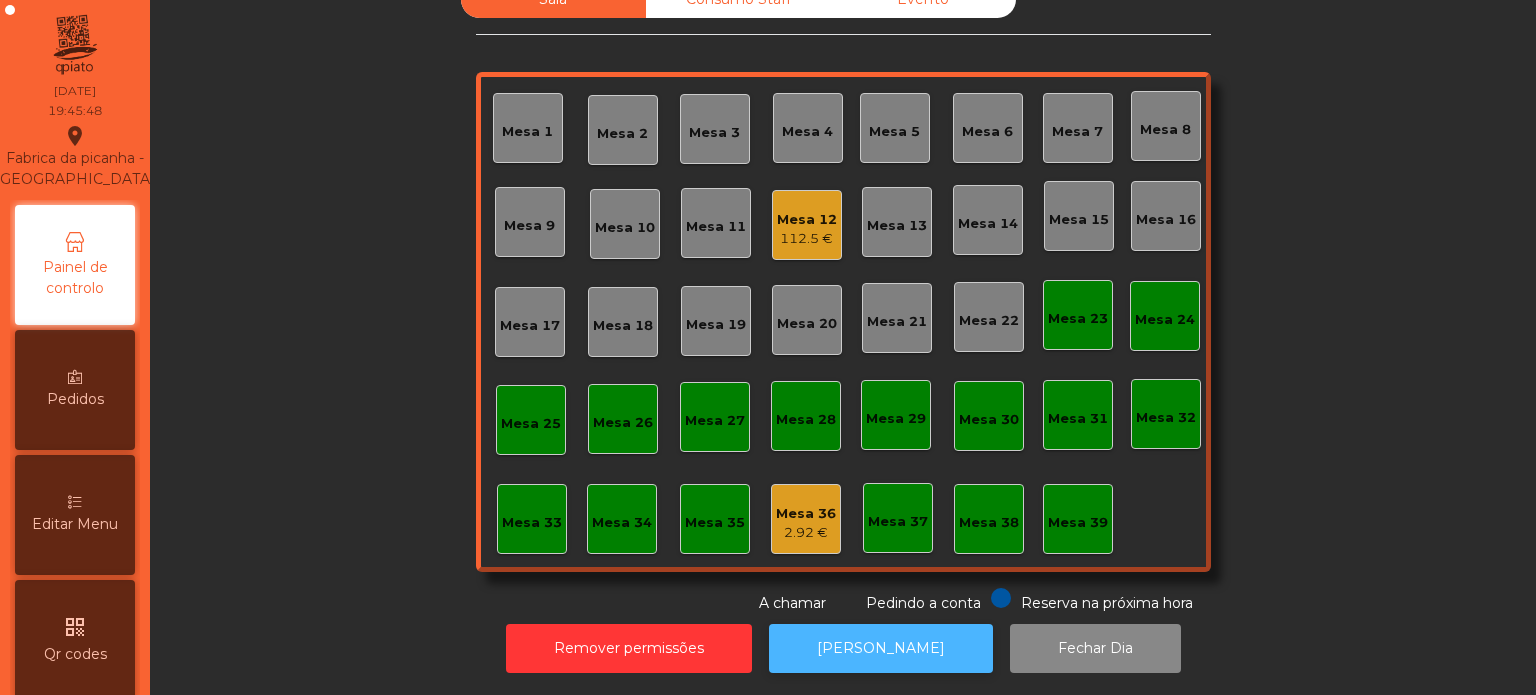 click on "[PERSON_NAME]" 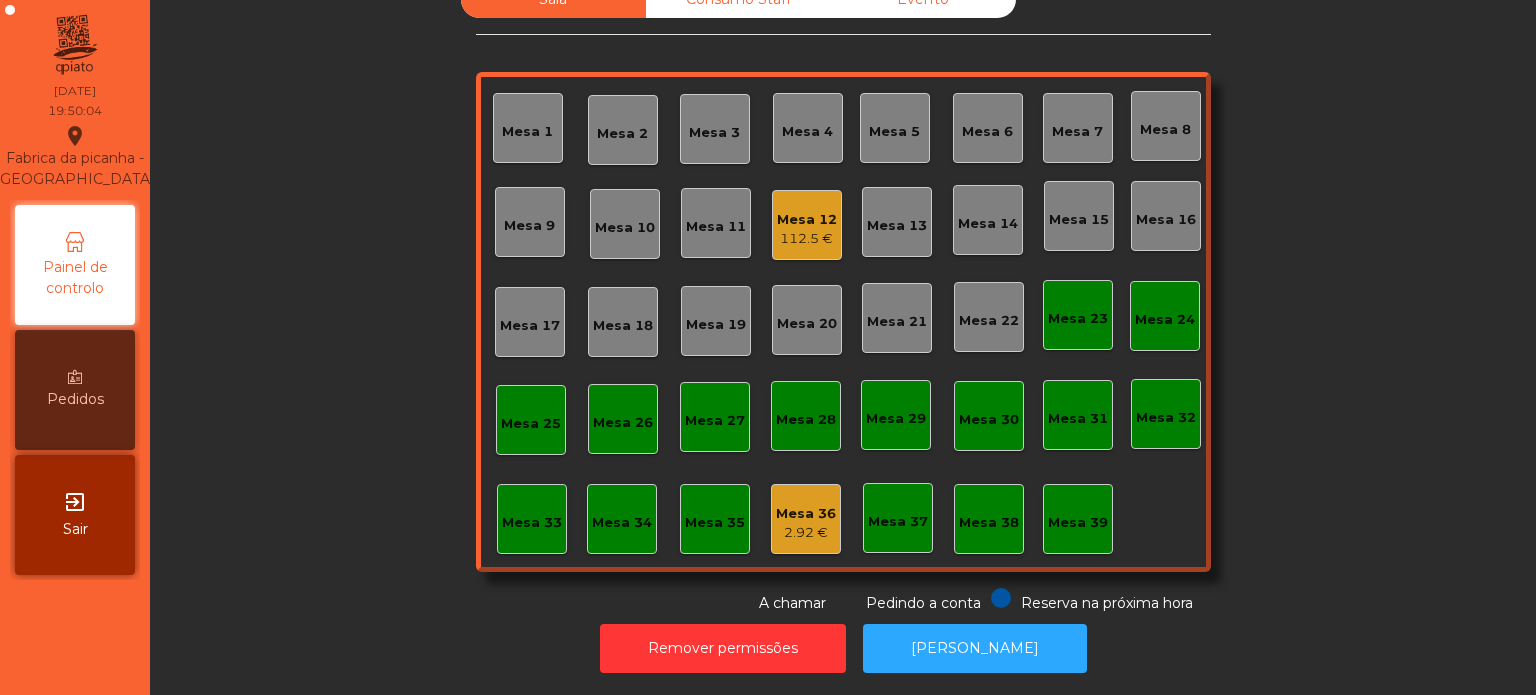 click on "Mesa 10" 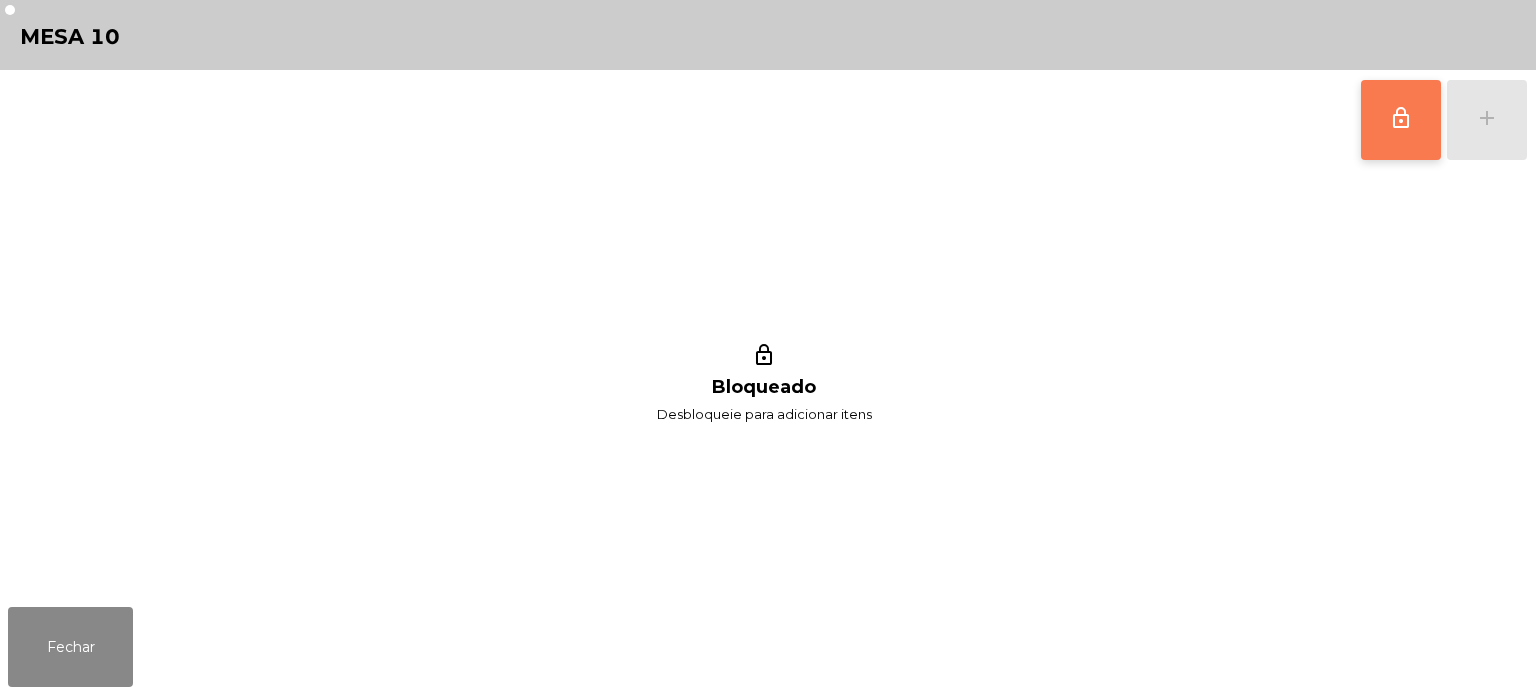 click on "lock_outline" 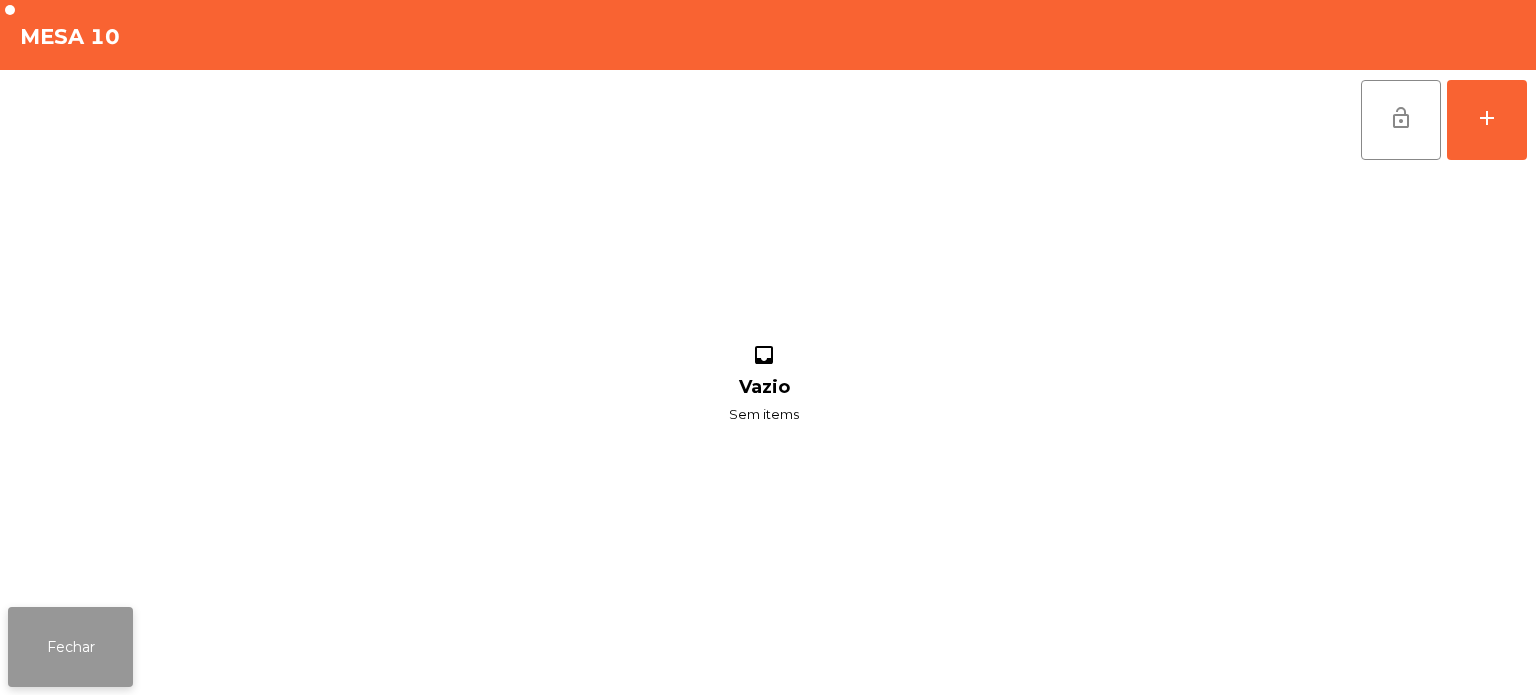 click on "Fechar" 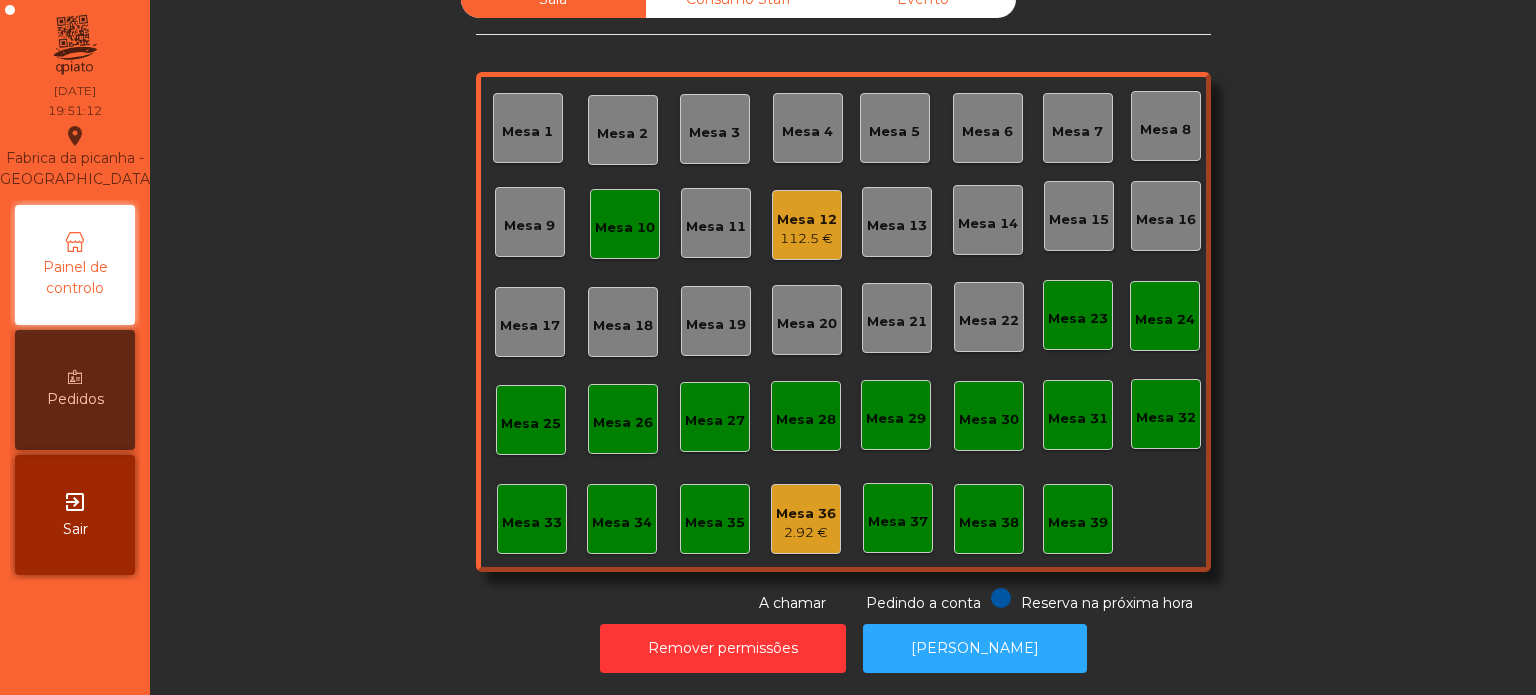 click on "Mesa 10" 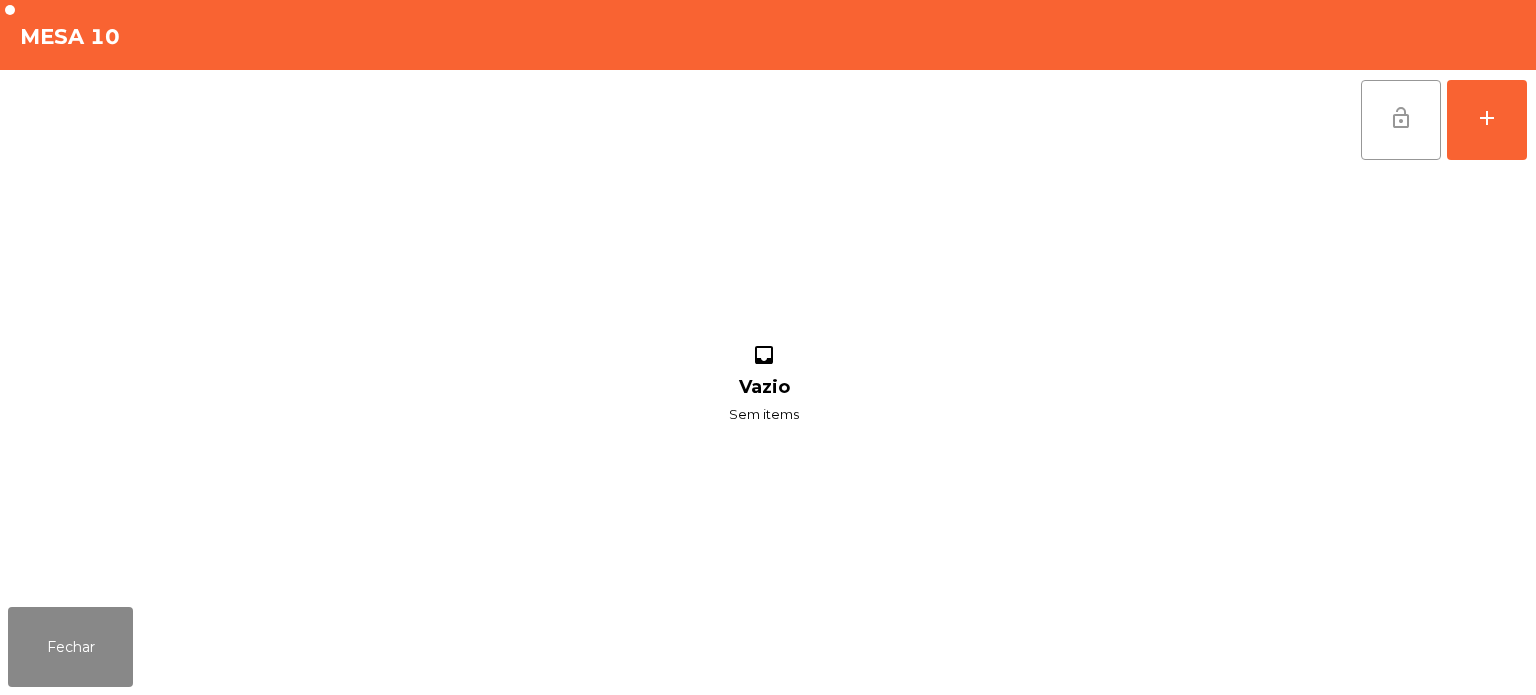 click on "lock_open" 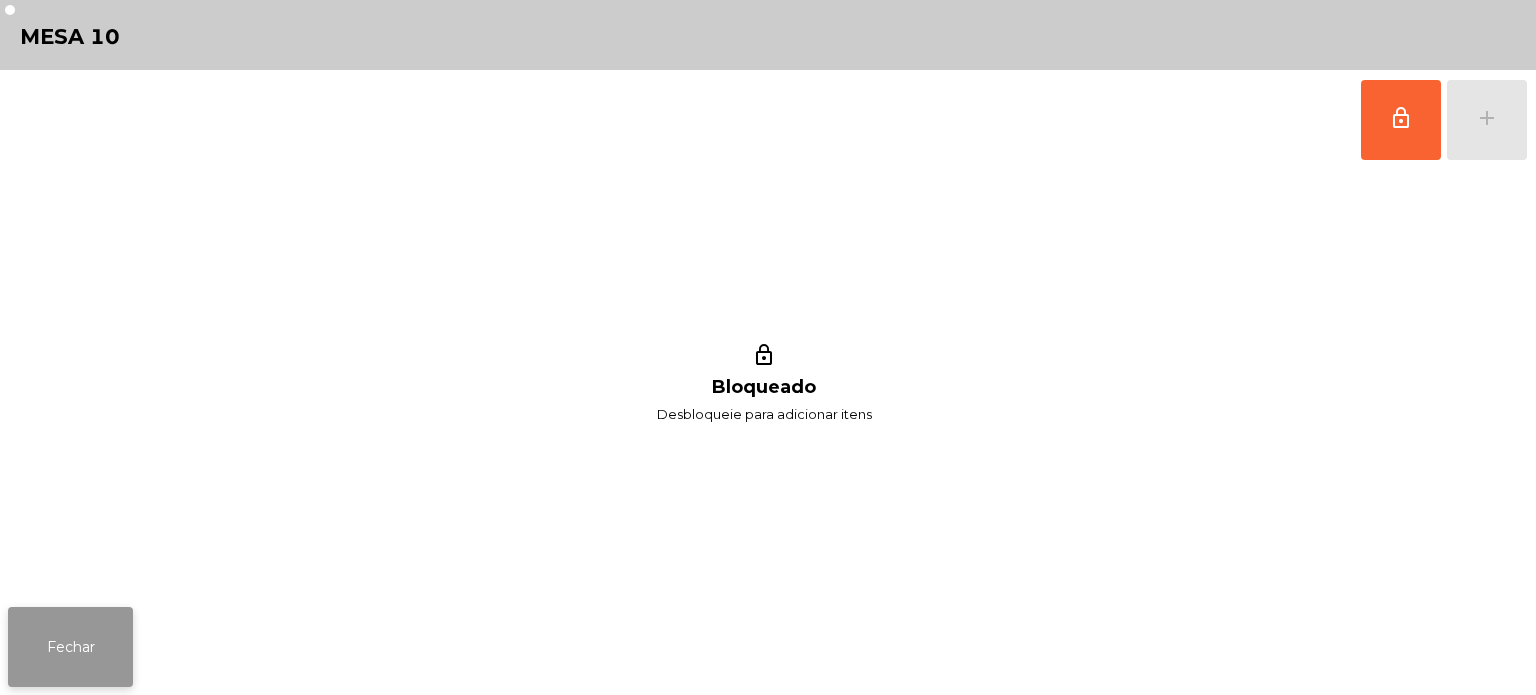 click on "Fechar" 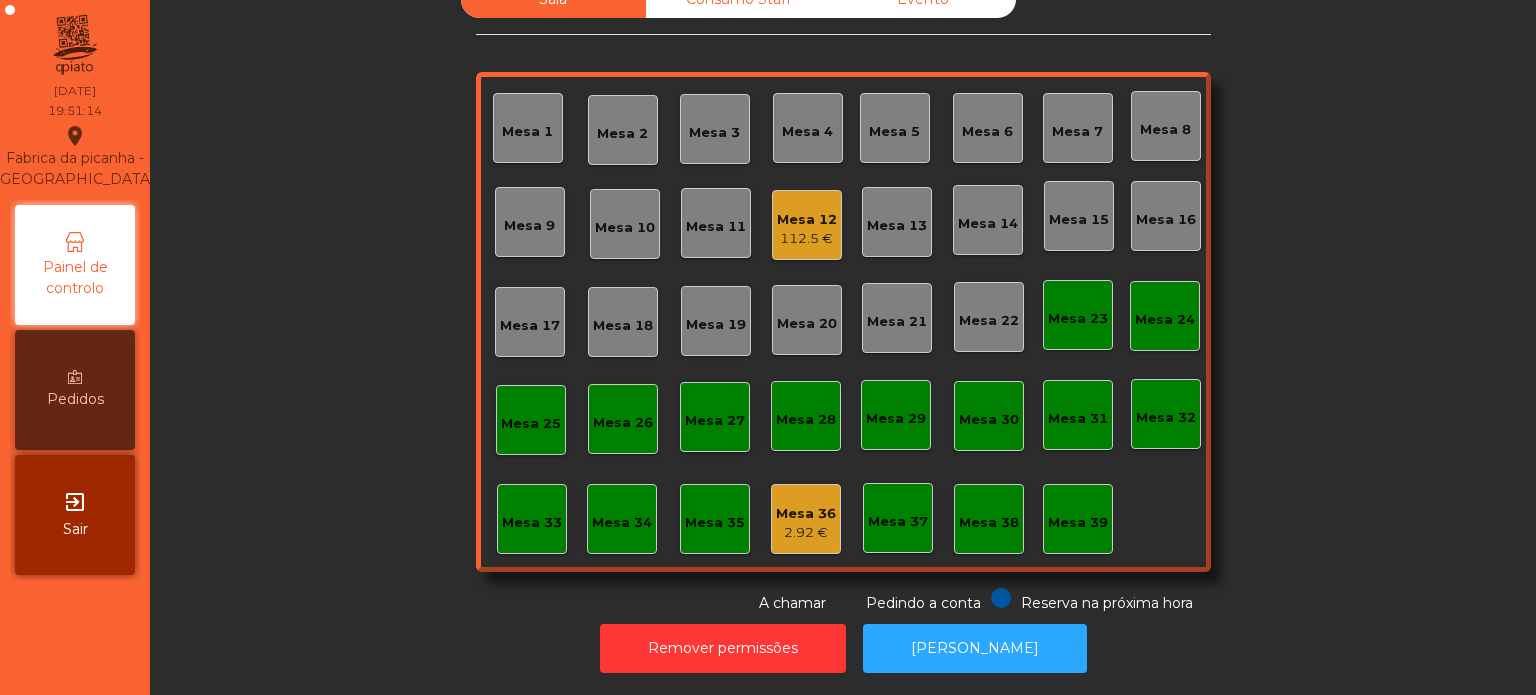 click on "Sala   Consumo Staff   Evento   Mesa 1   [GEOGRAPHIC_DATA] 3   Mesa 4   Mesa 5   [GEOGRAPHIC_DATA] 7   [GEOGRAPHIC_DATA] 8   [GEOGRAPHIC_DATA] 9   [GEOGRAPHIC_DATA] 10   Mesa 11   Mesa 12   112.5 €   Mesa 13   Mesa 14   [GEOGRAPHIC_DATA] 15   [GEOGRAPHIC_DATA] 17   [GEOGRAPHIC_DATA] 18   [GEOGRAPHIC_DATA] 19   [GEOGRAPHIC_DATA] 20   [GEOGRAPHIC_DATA] 21   [GEOGRAPHIC_DATA] 22   [GEOGRAPHIC_DATA] 24   [GEOGRAPHIC_DATA] 26   [GEOGRAPHIC_DATA] 27   [GEOGRAPHIC_DATA] 28   [GEOGRAPHIC_DATA] 30   [GEOGRAPHIC_DATA] 32   [GEOGRAPHIC_DATA] 33   [GEOGRAPHIC_DATA] 34   [GEOGRAPHIC_DATA] 36   2.92 €   [GEOGRAPHIC_DATA] [GEOGRAPHIC_DATA] 38   Mesa 39  Reserva na próxima hora Pedindo a conta A chamar" 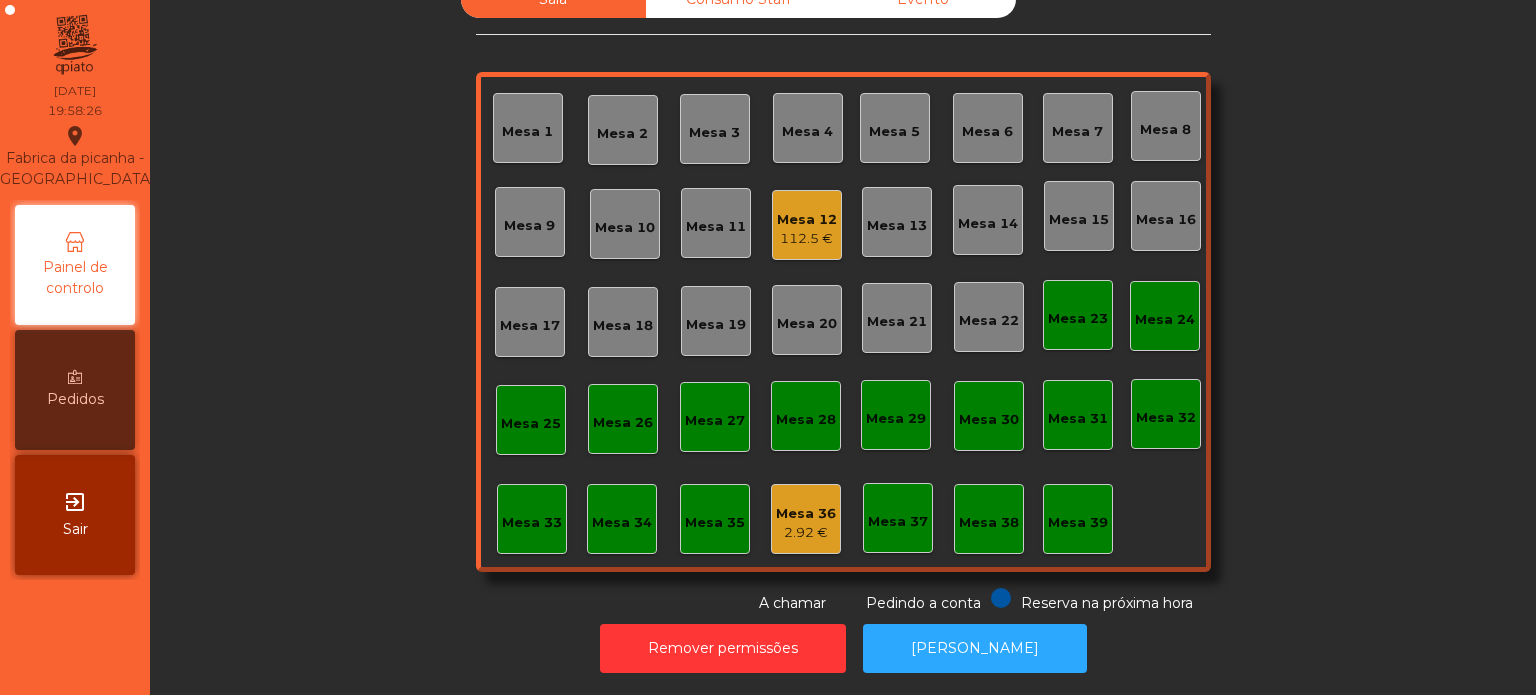 click on "Mesa 13" 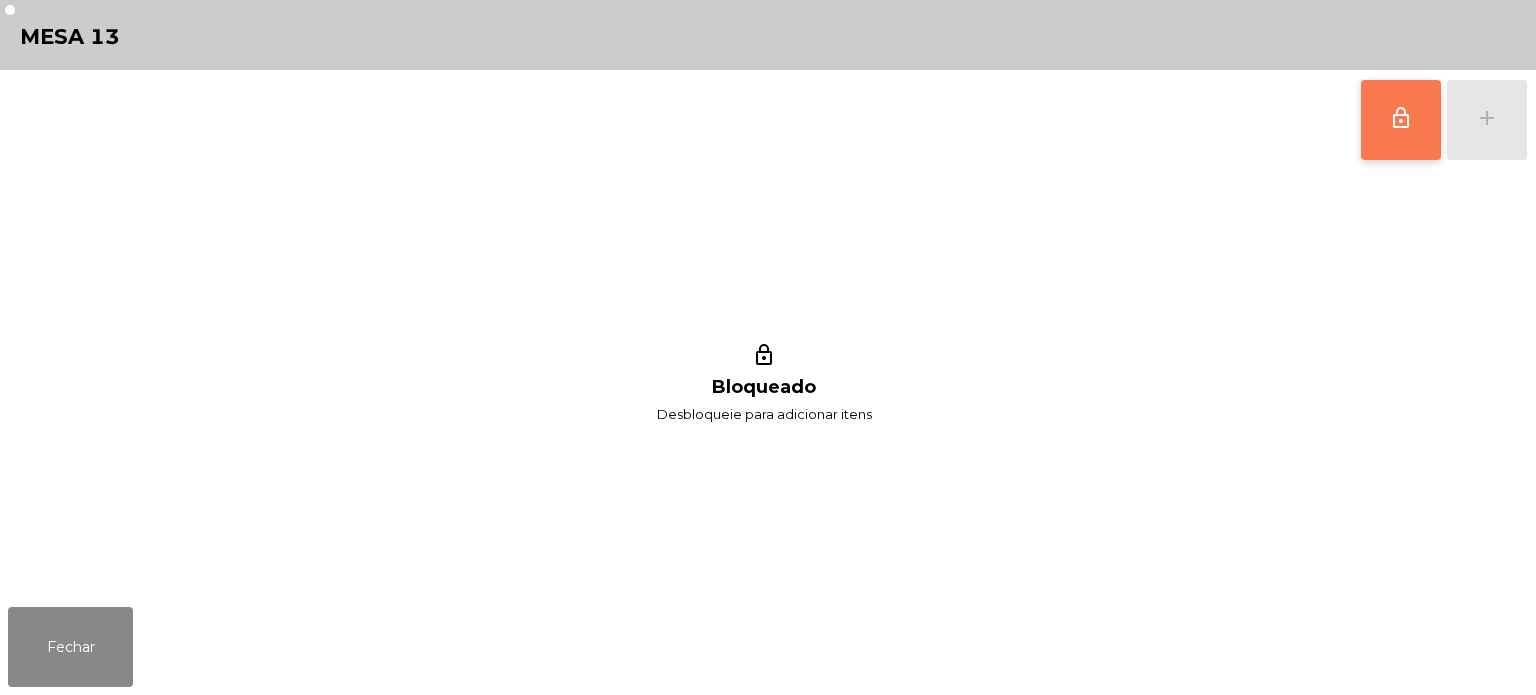 click on "lock_outline" 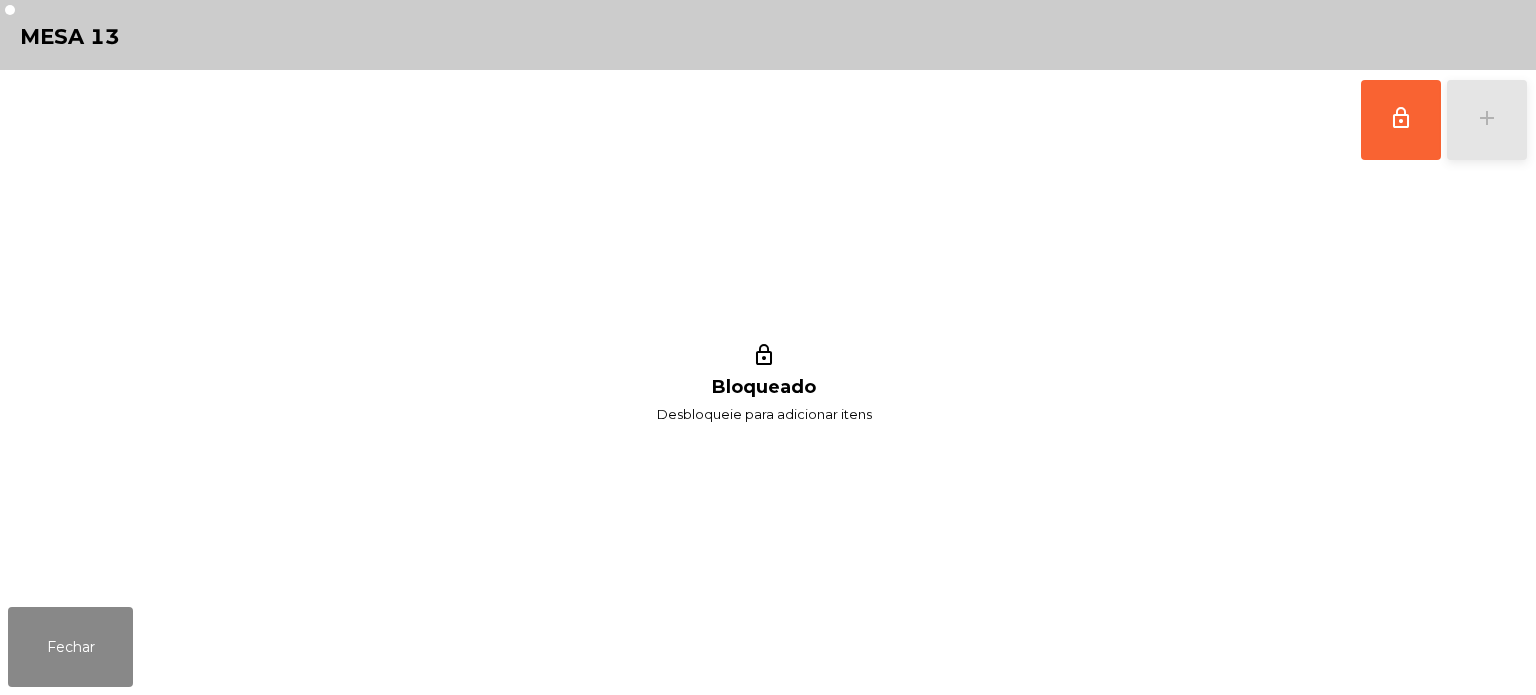 click on "add" 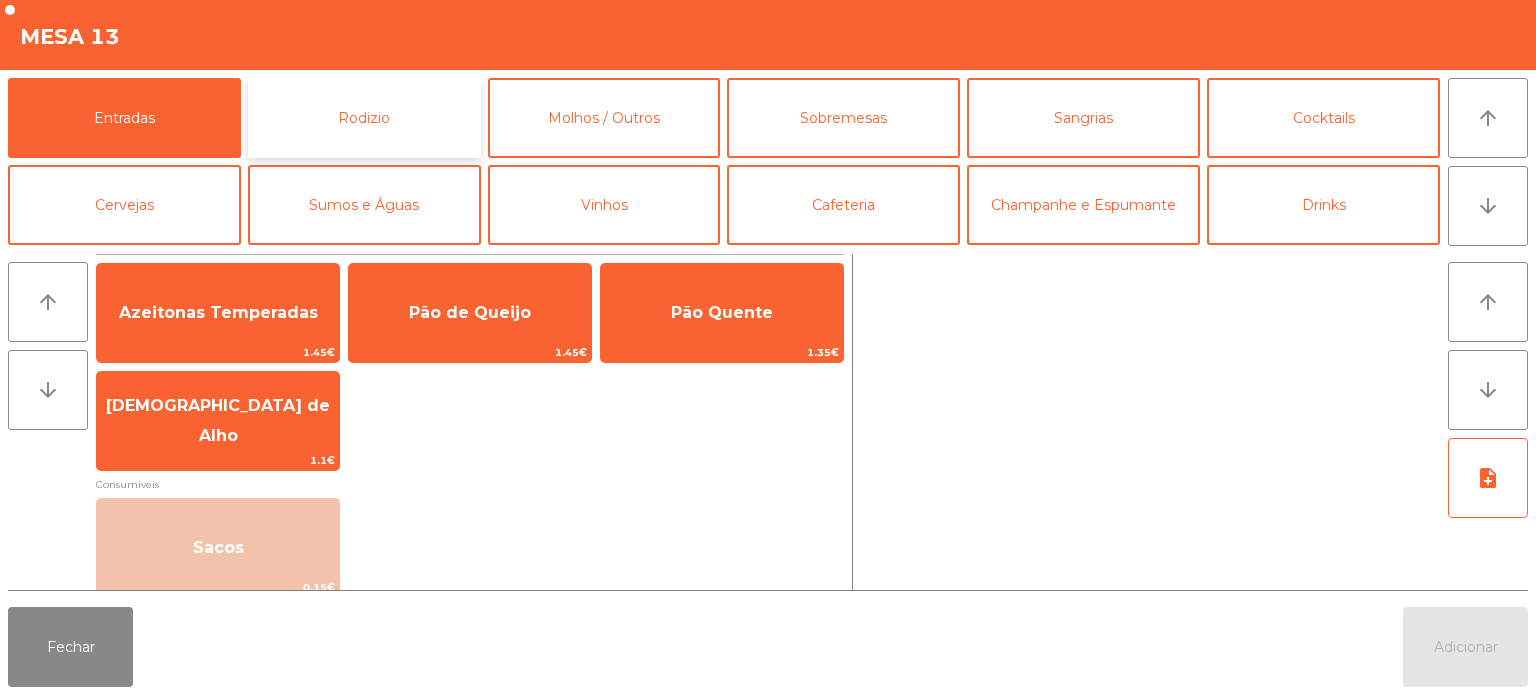 click on "Rodizio" 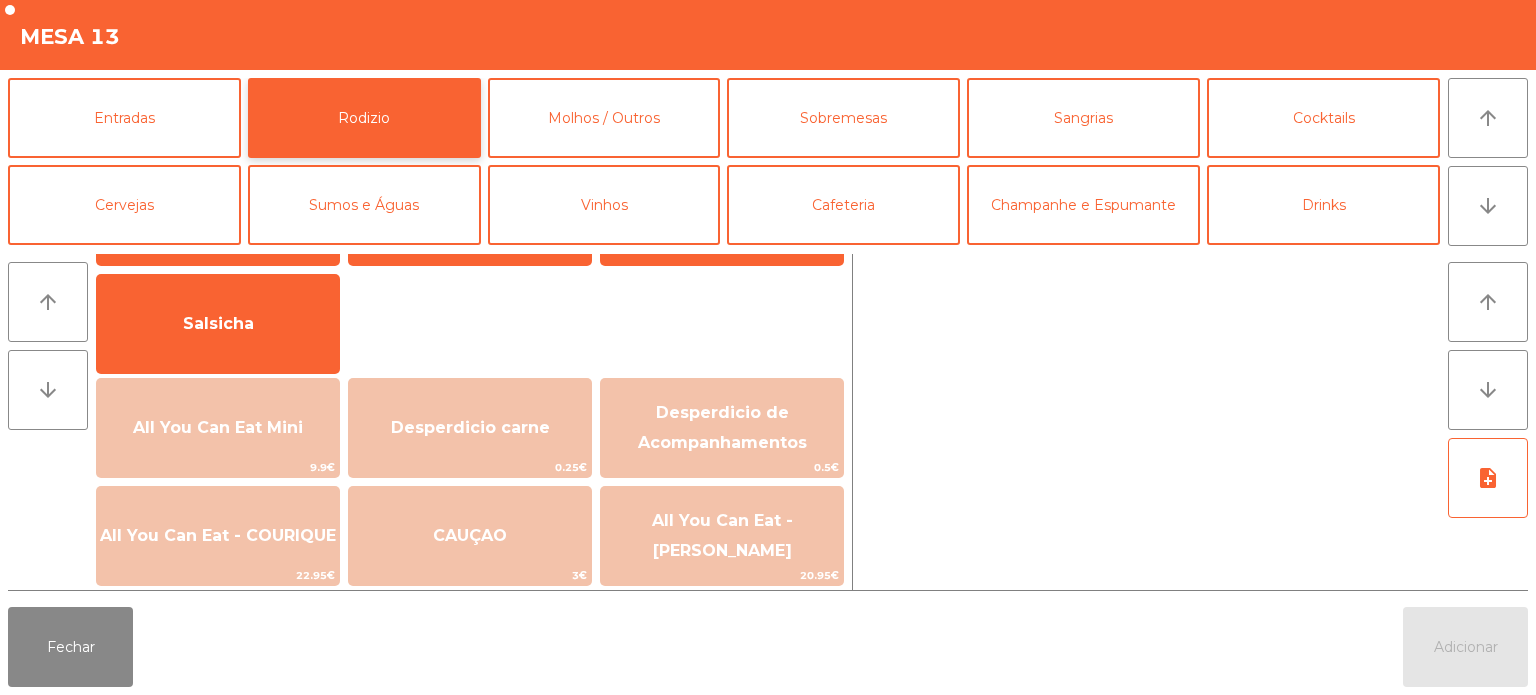 scroll, scrollTop: 128, scrollLeft: 0, axis: vertical 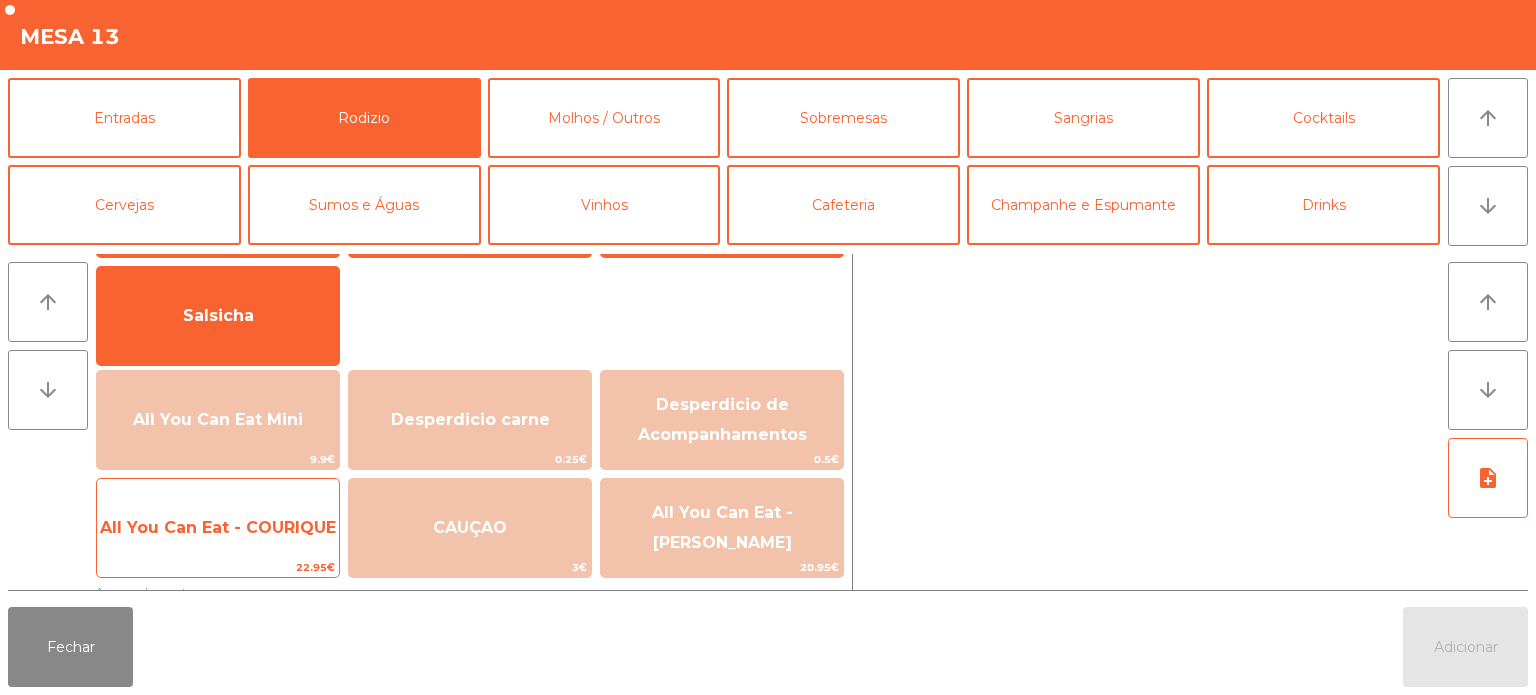 click on "All You Can Eat - COURIQUE" 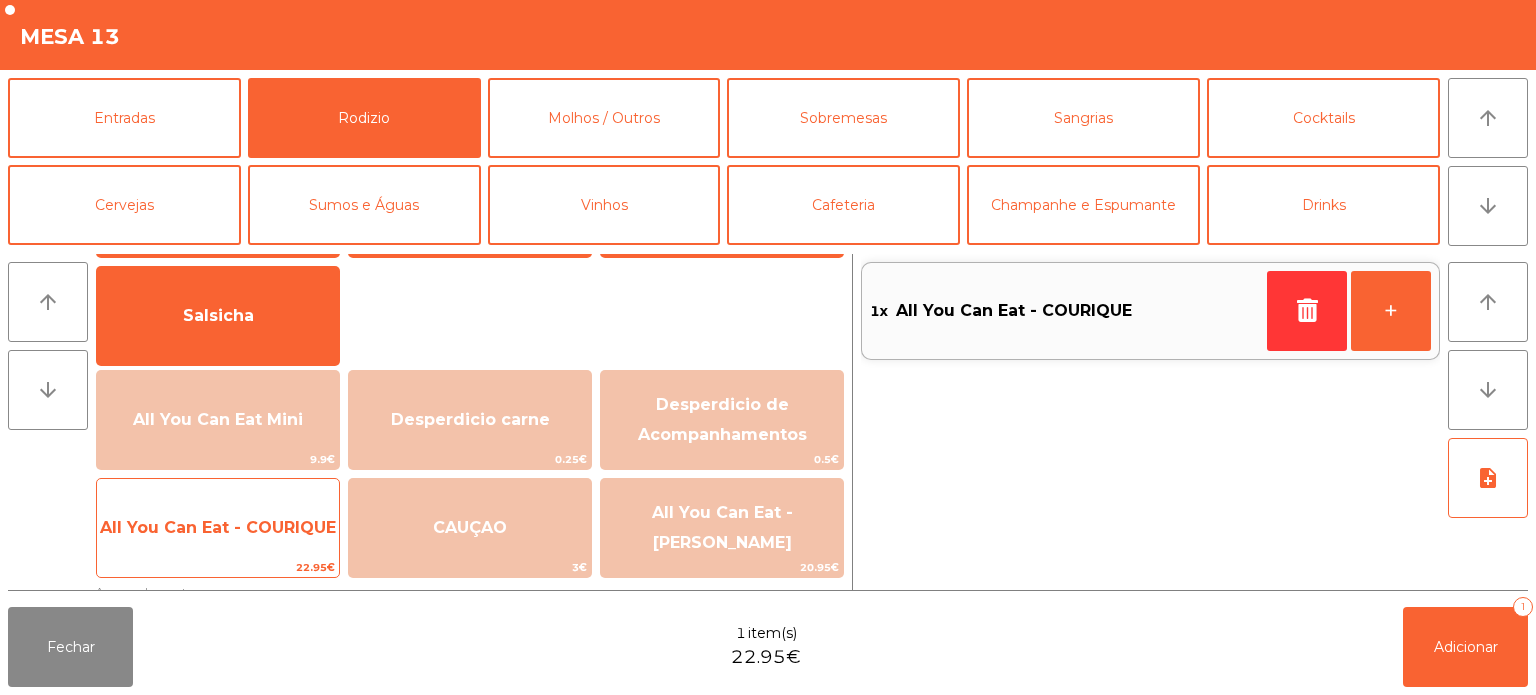 click on "All You Can Eat - COURIQUE" 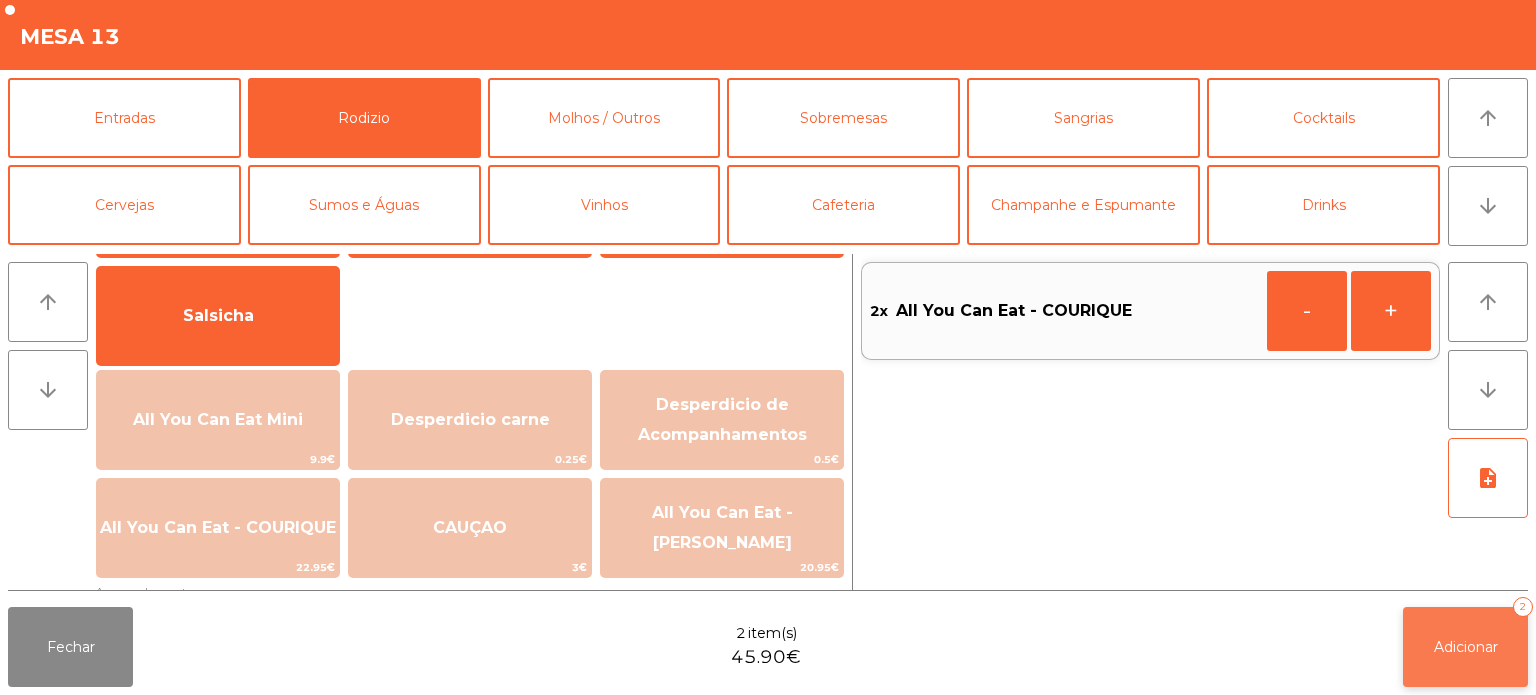 click on "Adicionar   2" 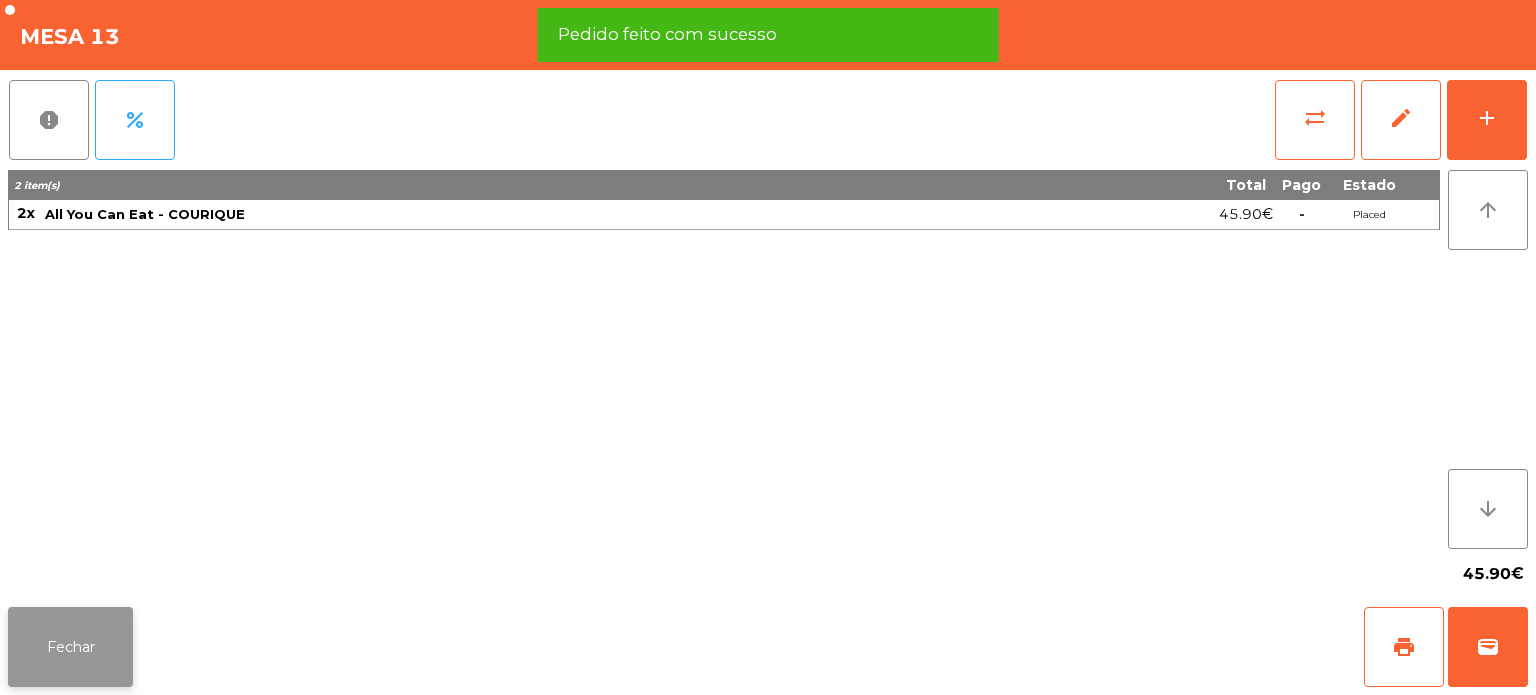click on "Fechar" 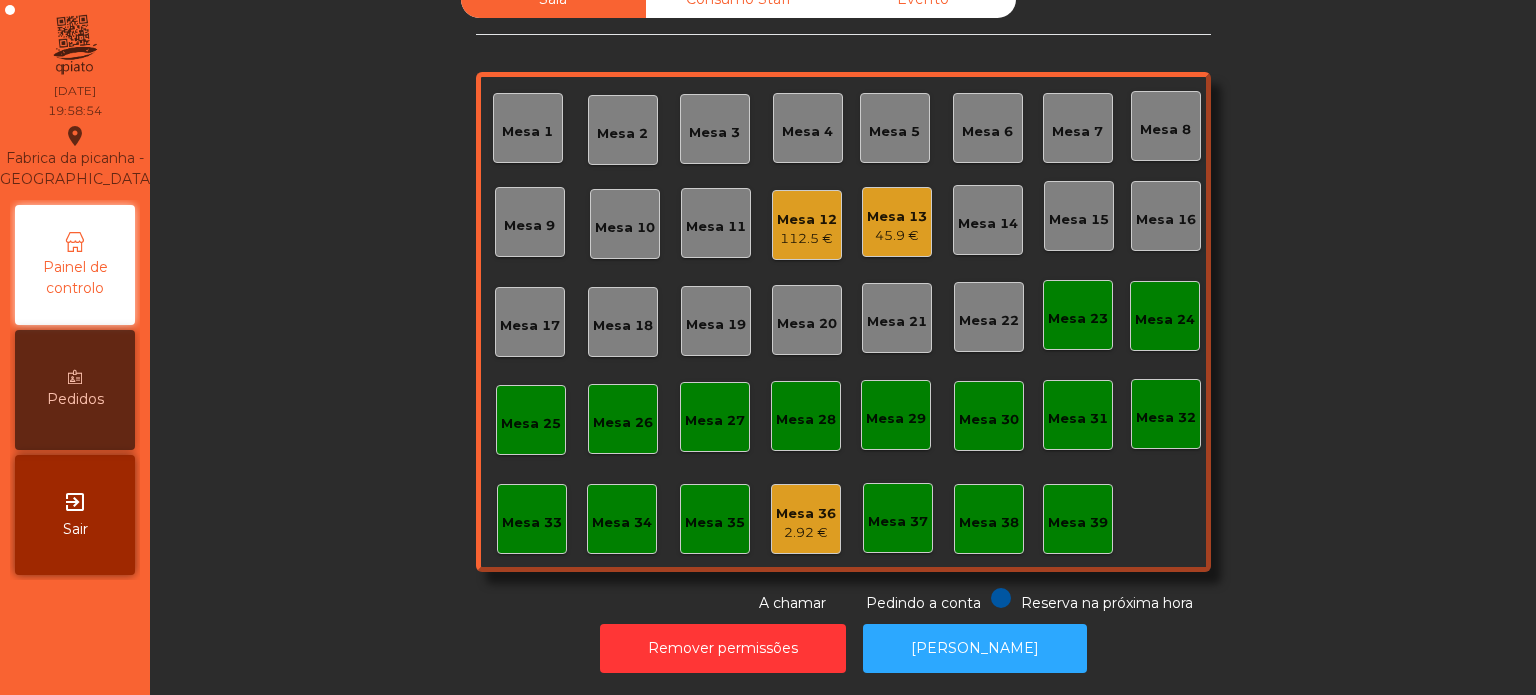 click on "Mesa 12" 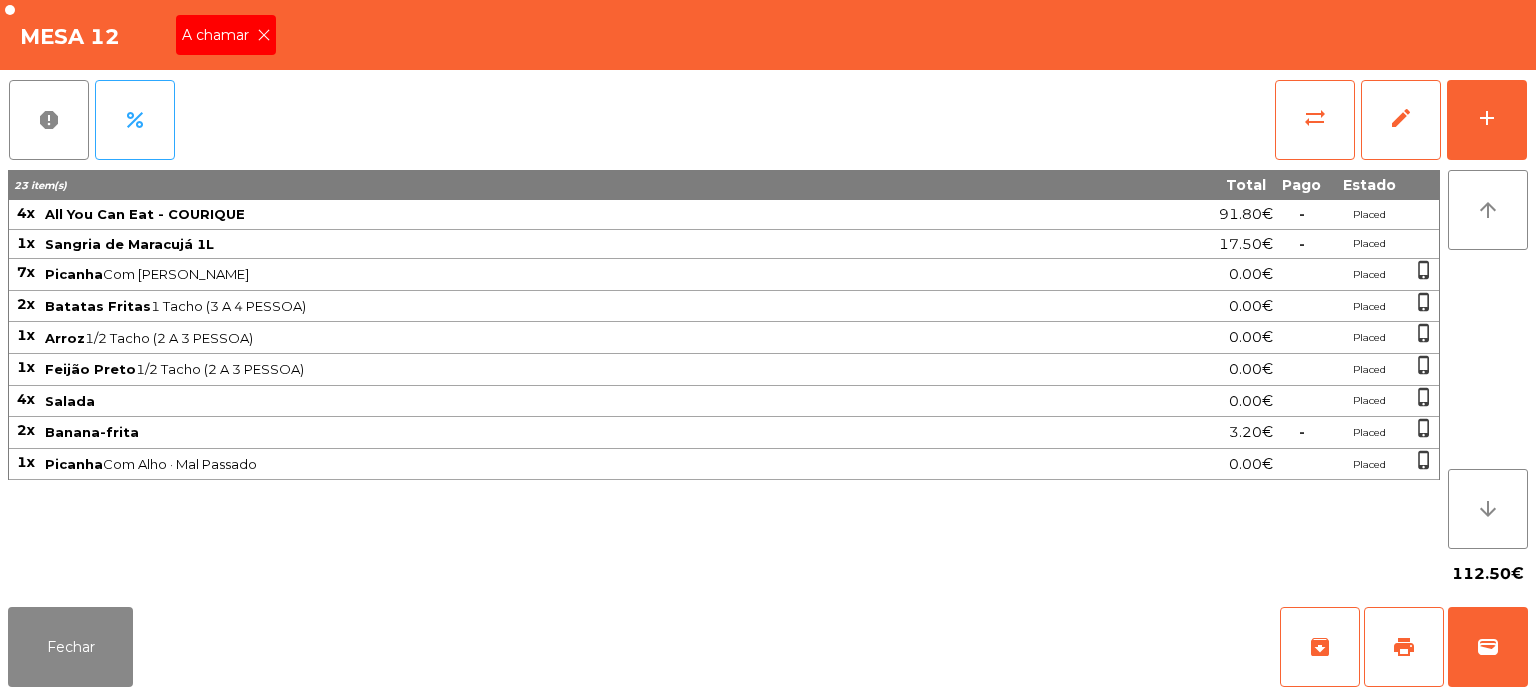 click 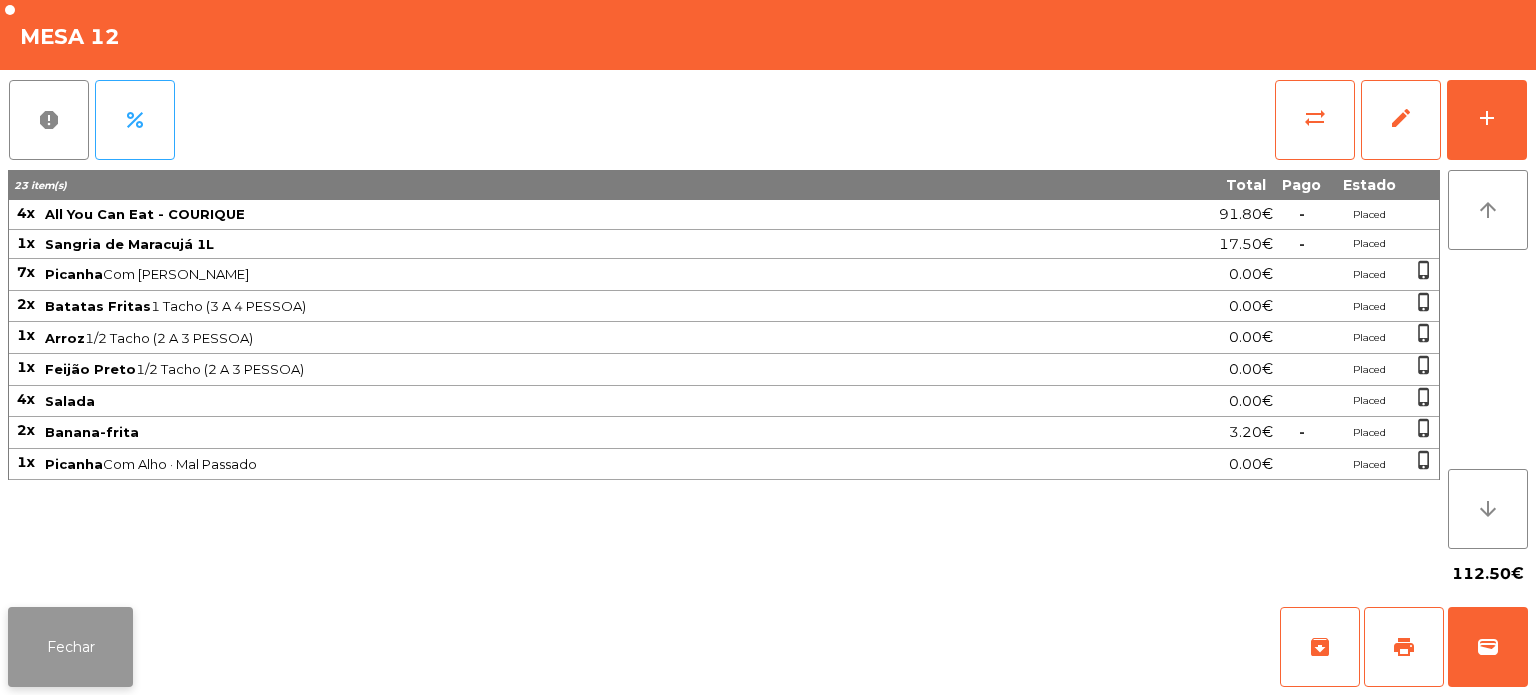 click on "Fechar" 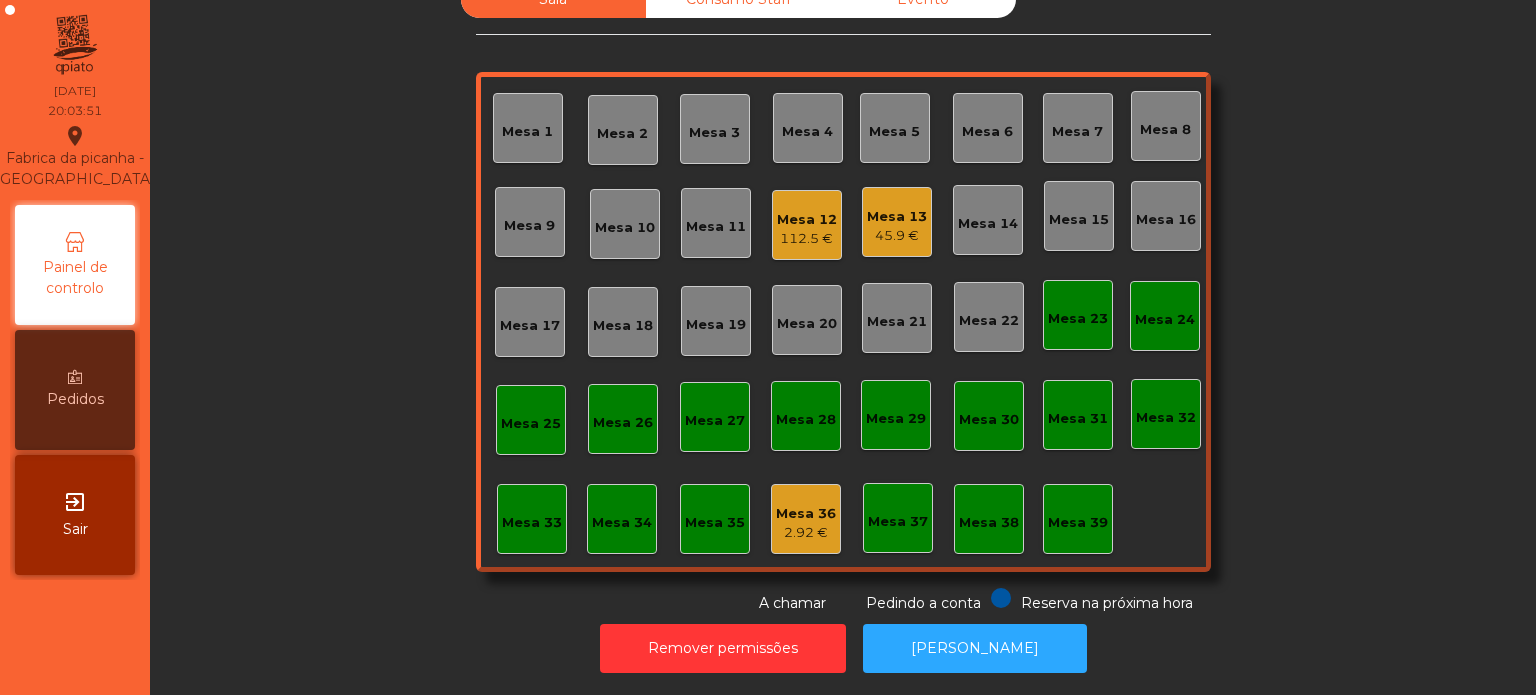 click on "45.9 €" 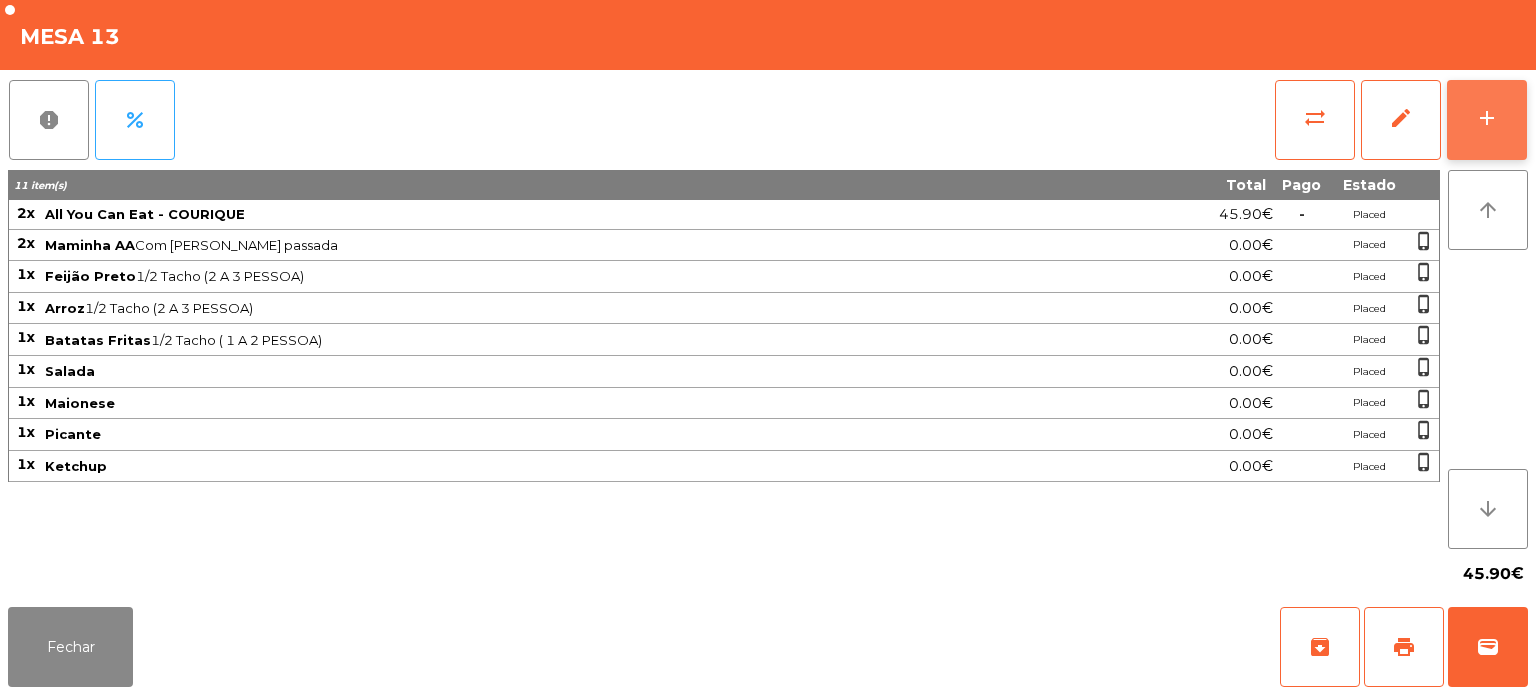 click on "add" 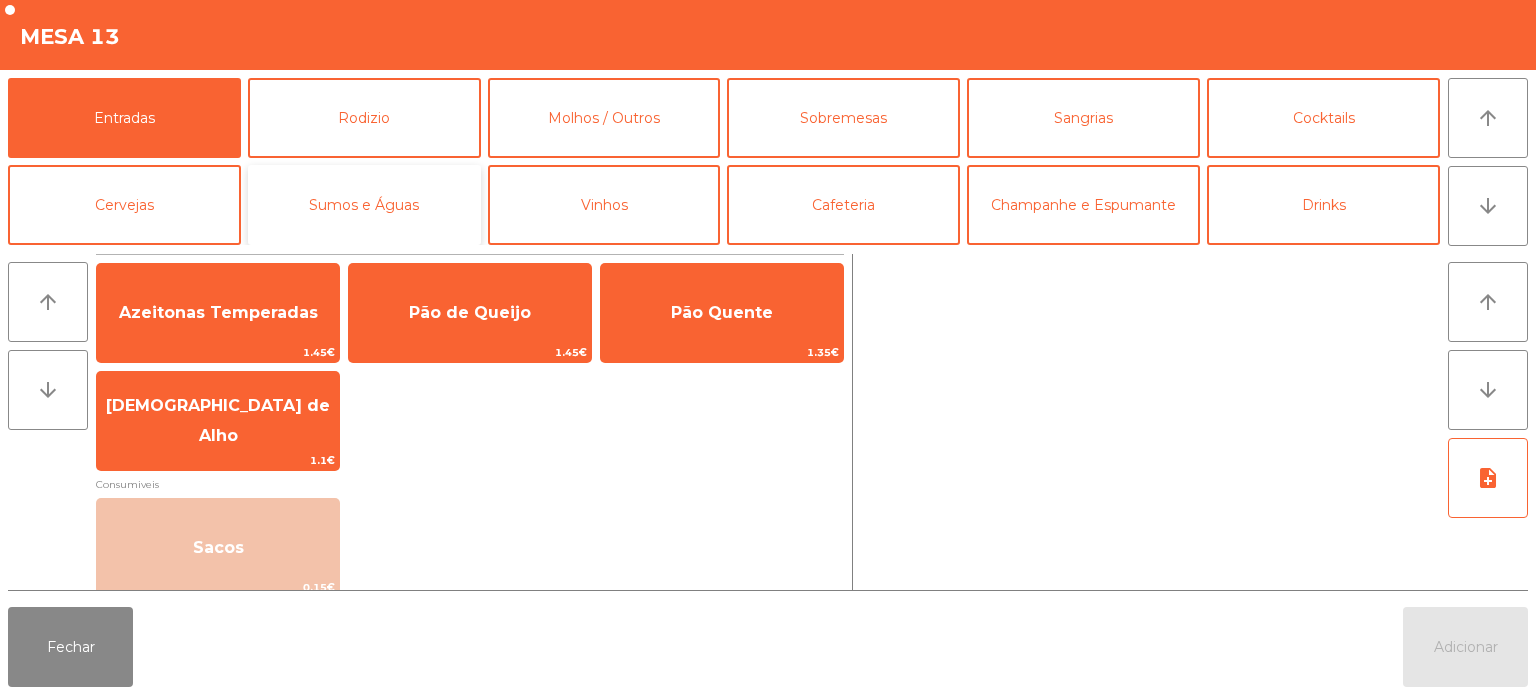 click on "Sumos e Águas" 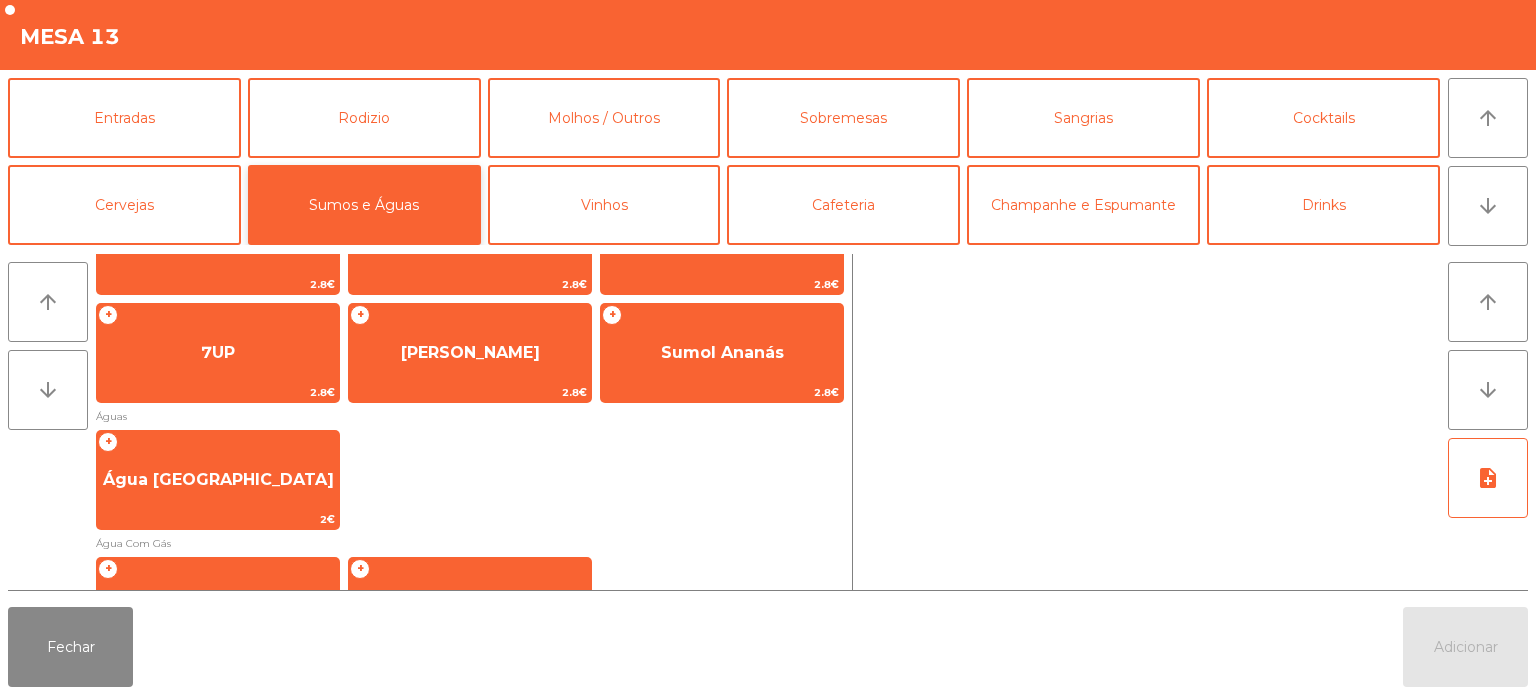 scroll, scrollTop: 314, scrollLeft: 0, axis: vertical 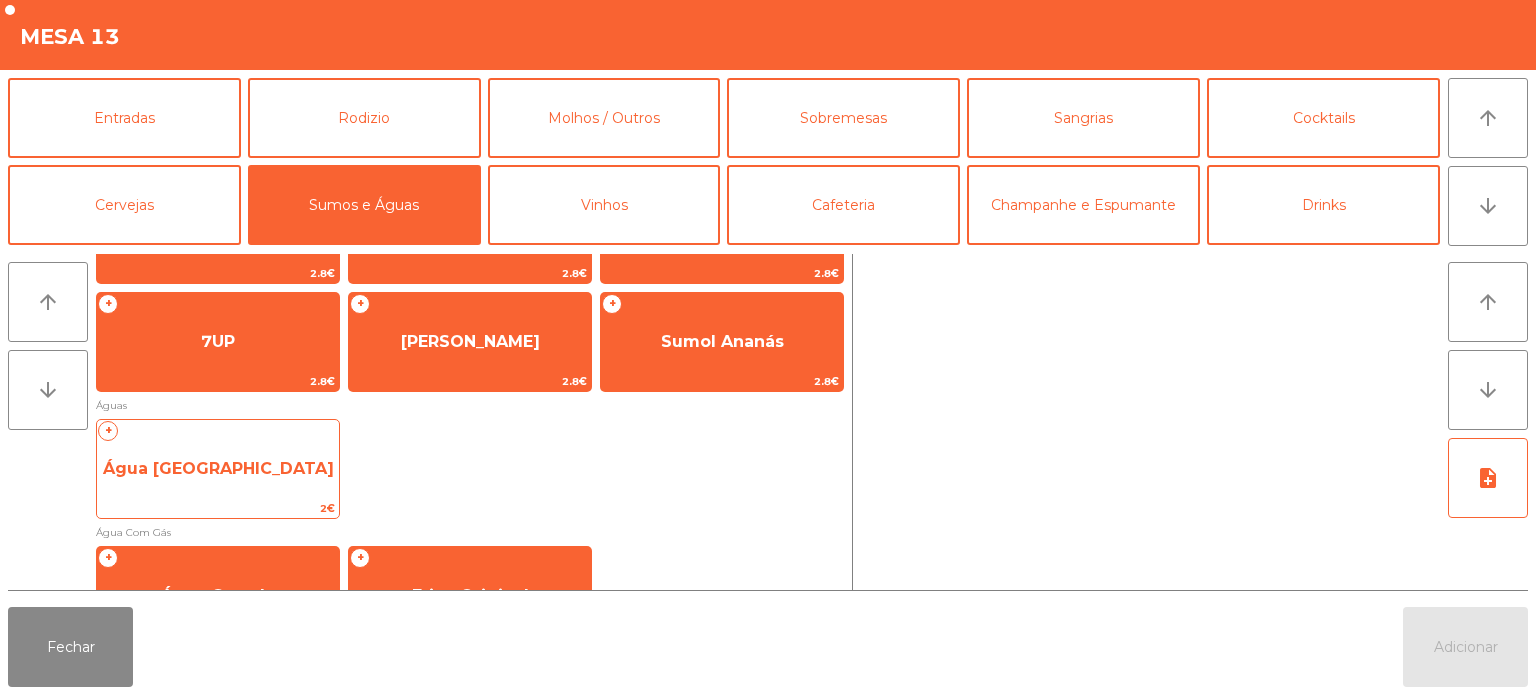 click on "Água [GEOGRAPHIC_DATA]" 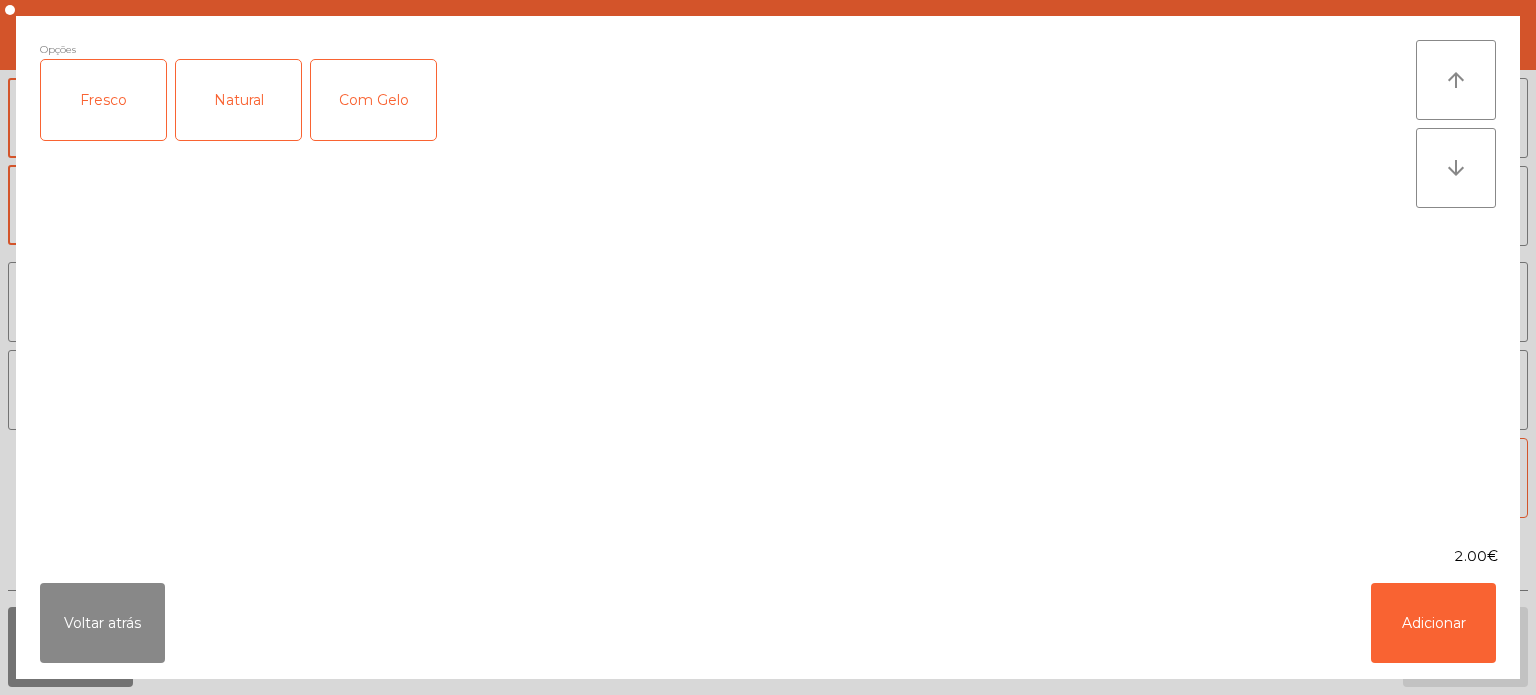 click on "Fresco" 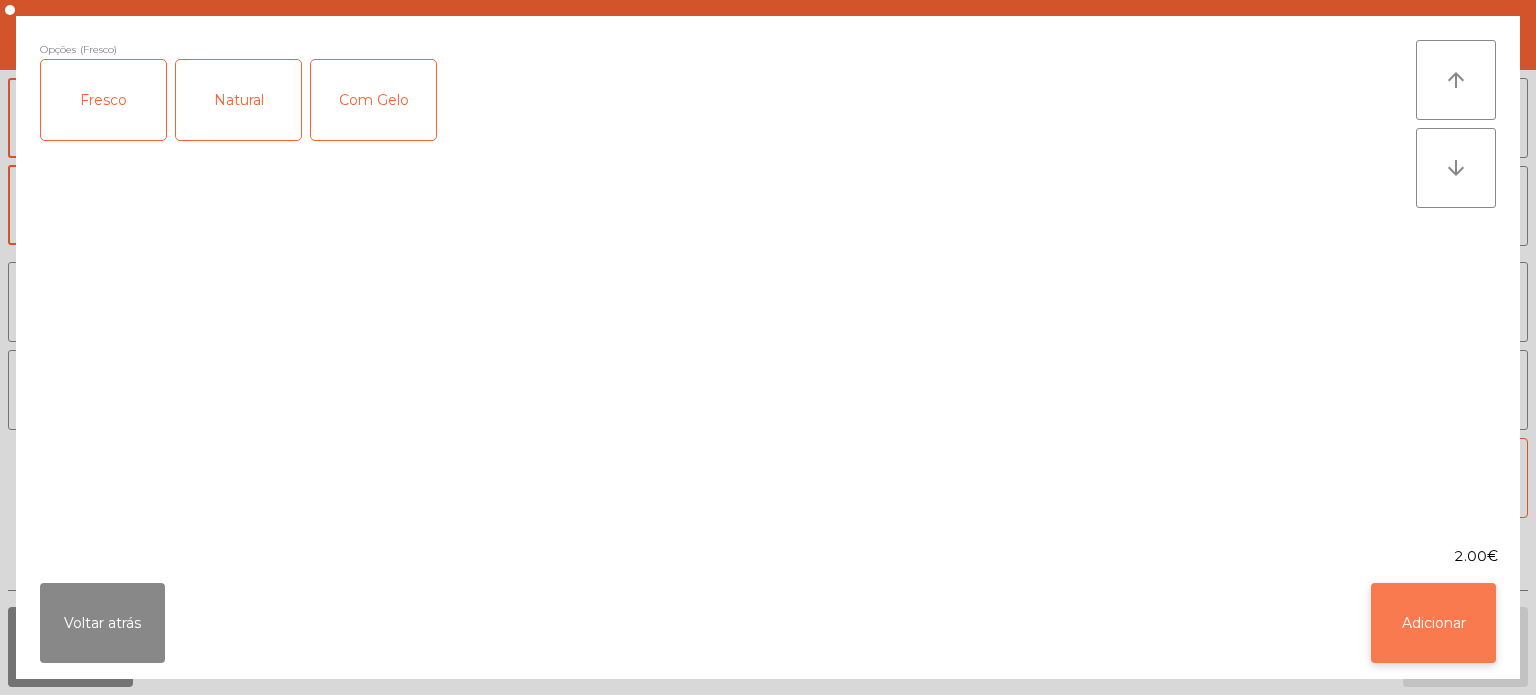 click on "Adicionar" 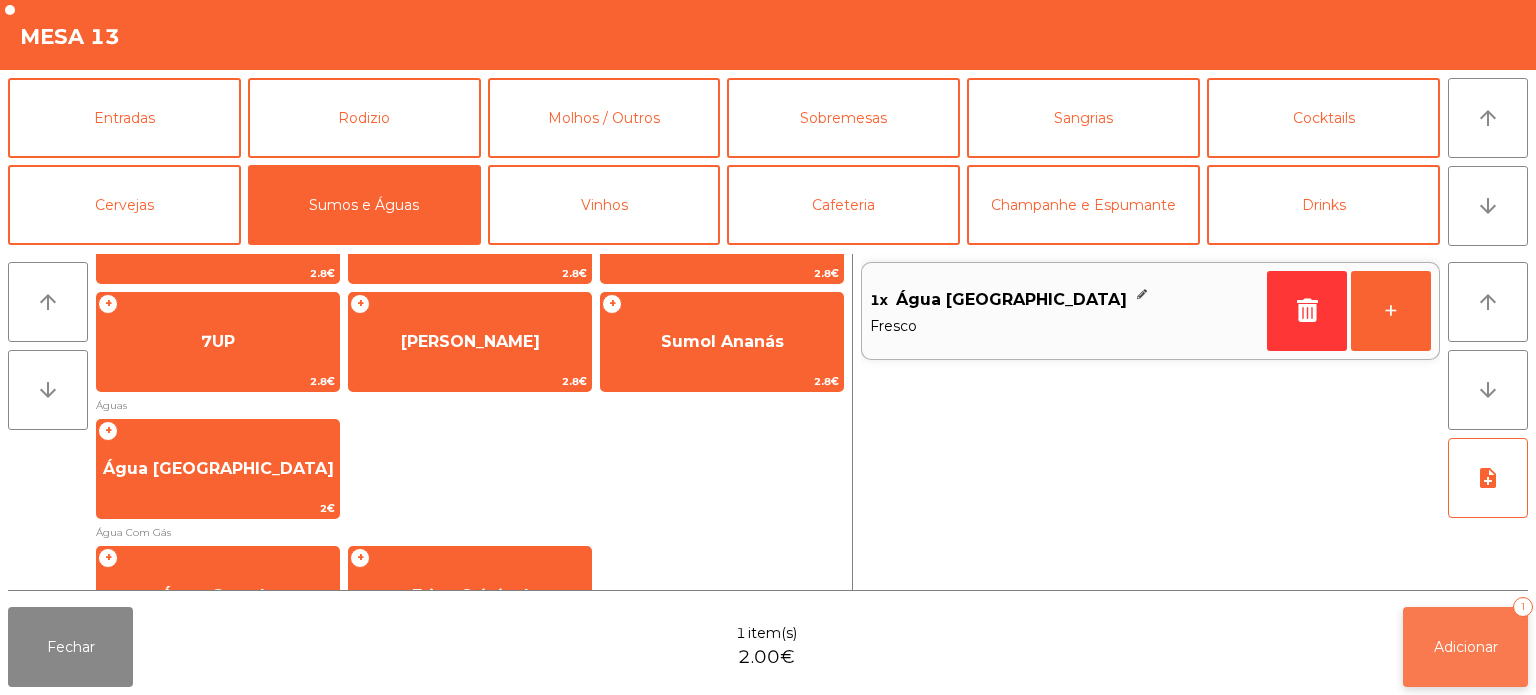 click on "Adicionar   1" 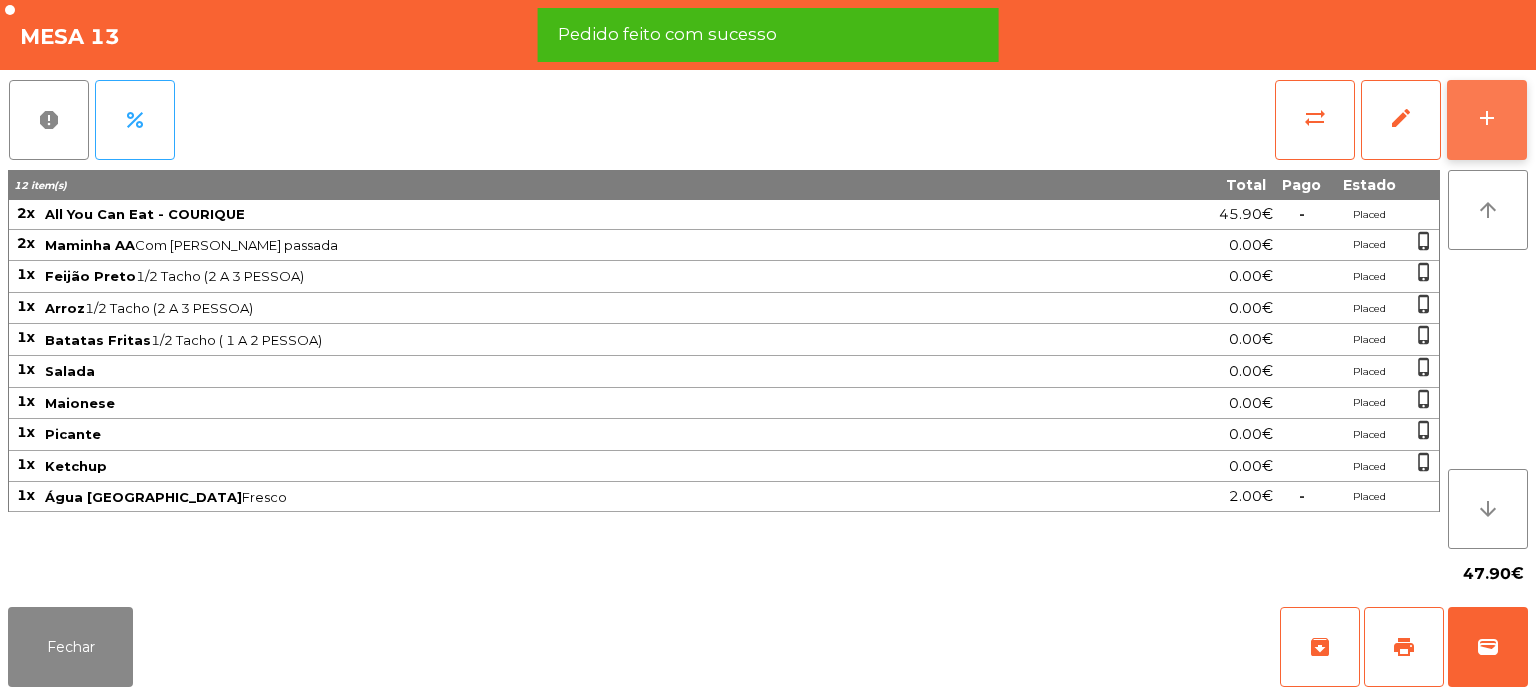 click on "add" 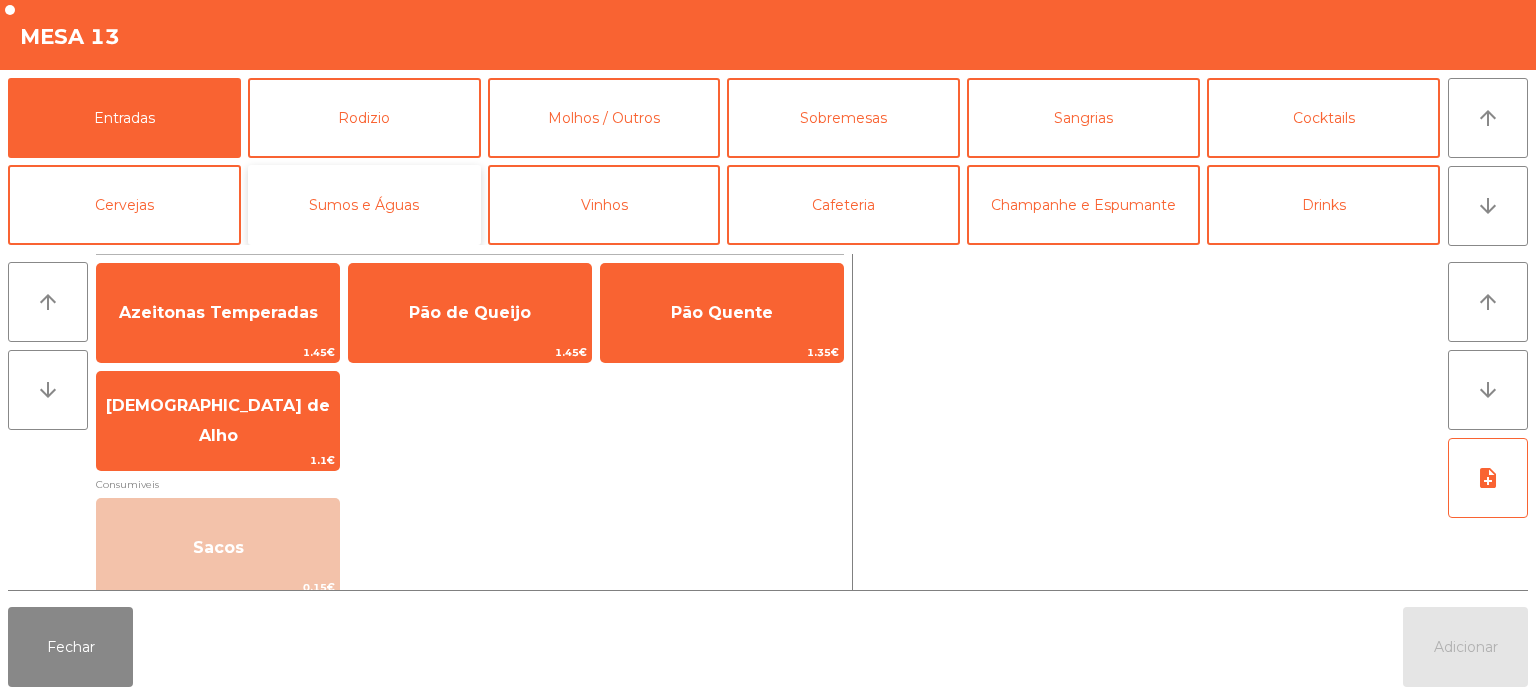 click on "Sumos e Águas" 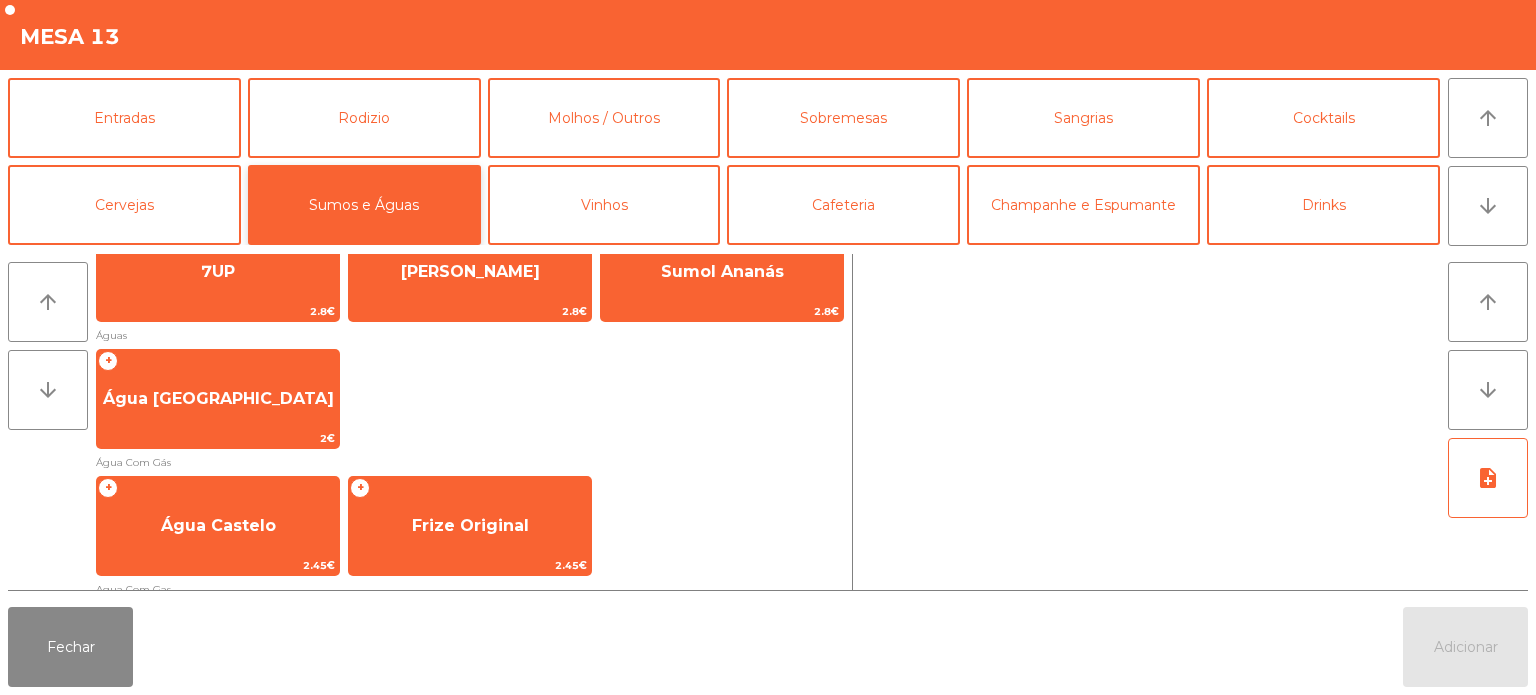scroll, scrollTop: 397, scrollLeft: 0, axis: vertical 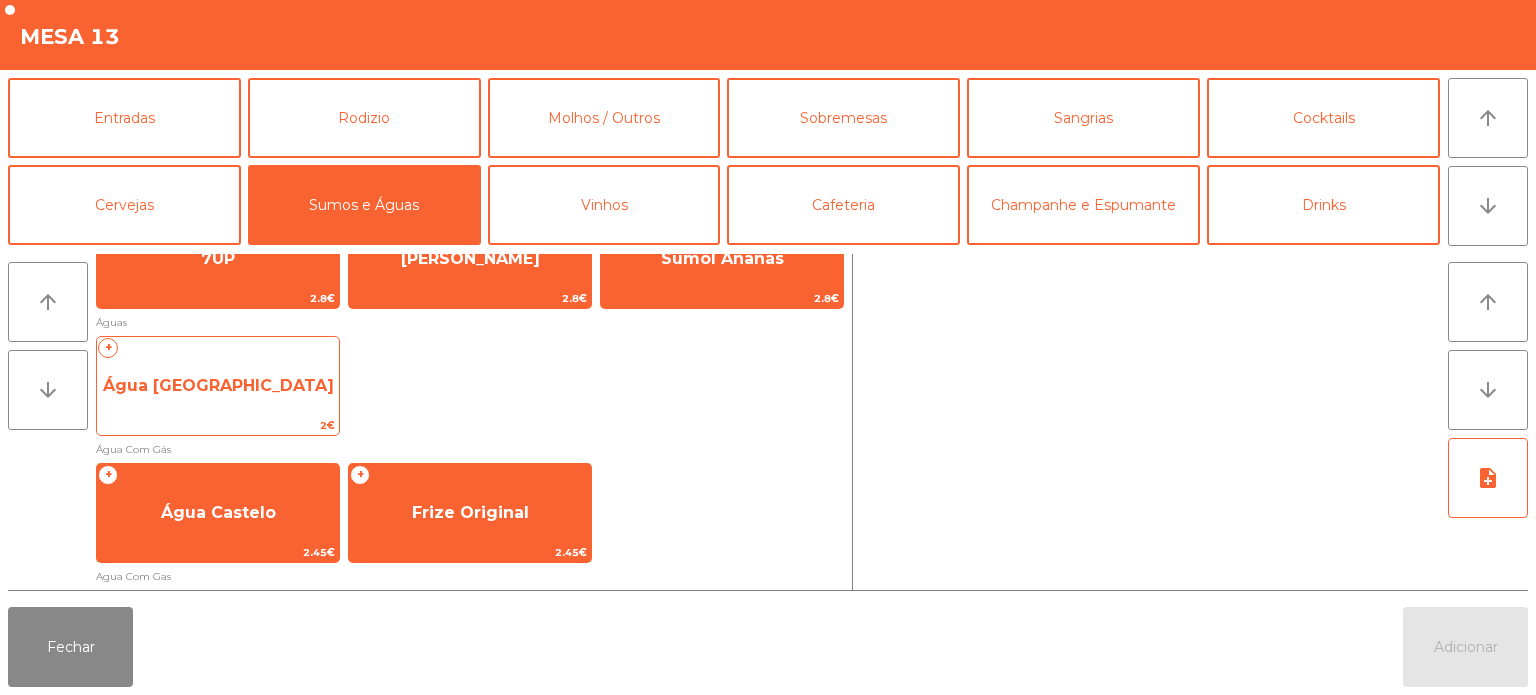 click on "Água [GEOGRAPHIC_DATA]" 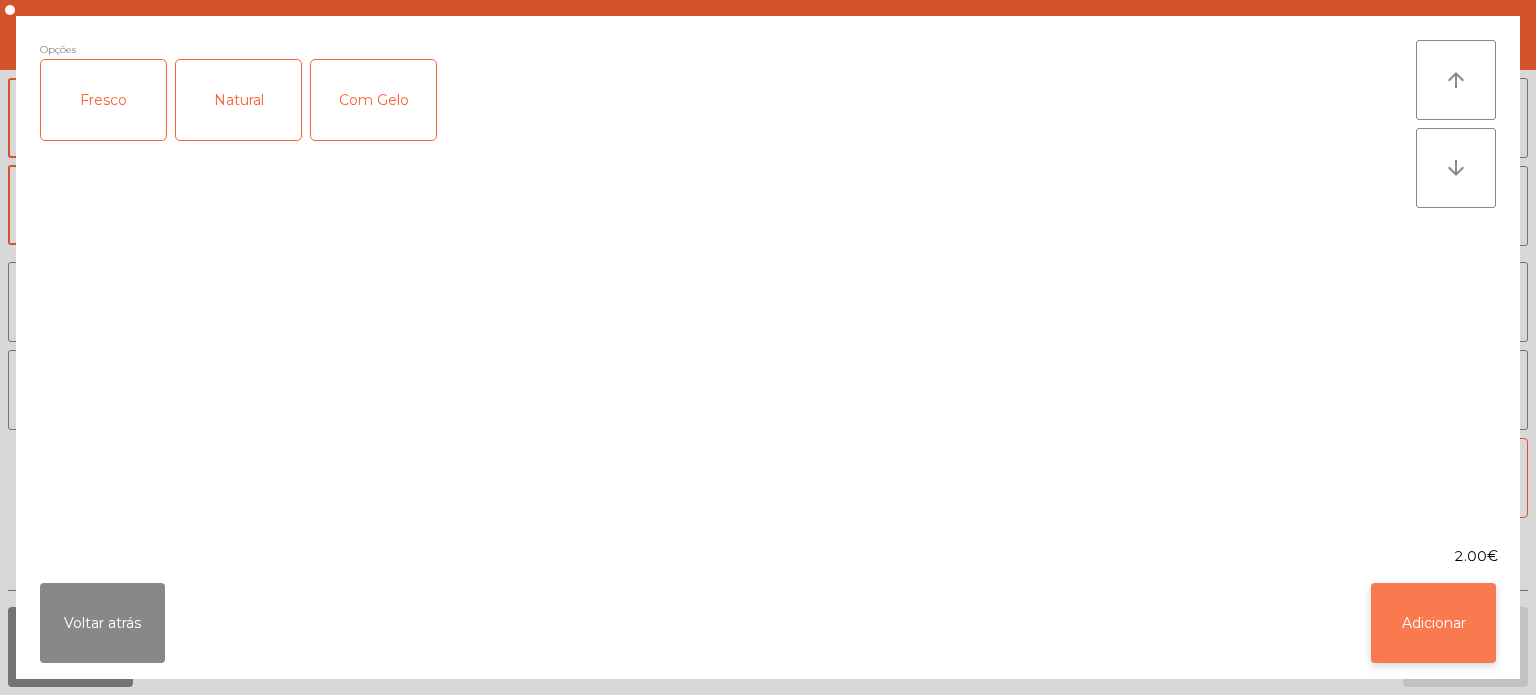 click on "Adicionar" 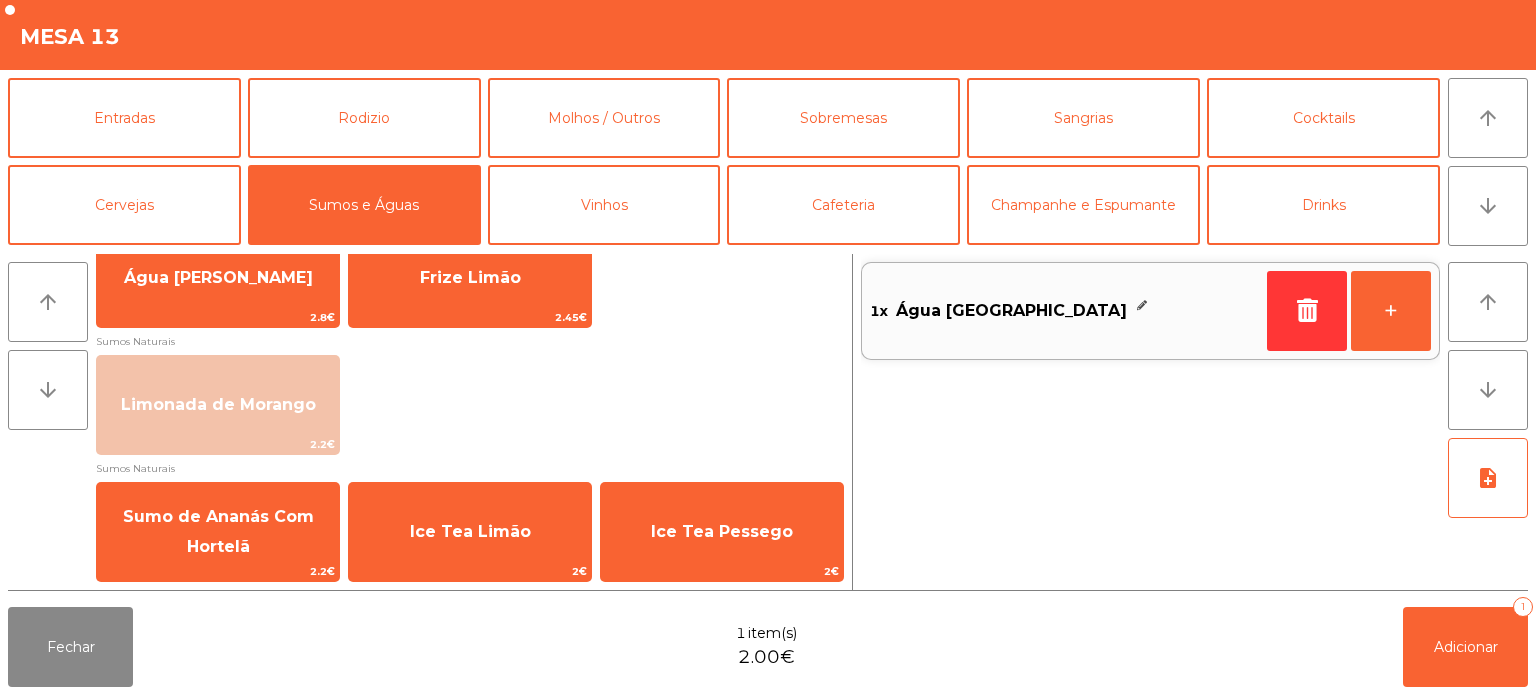 scroll, scrollTop: 758, scrollLeft: 0, axis: vertical 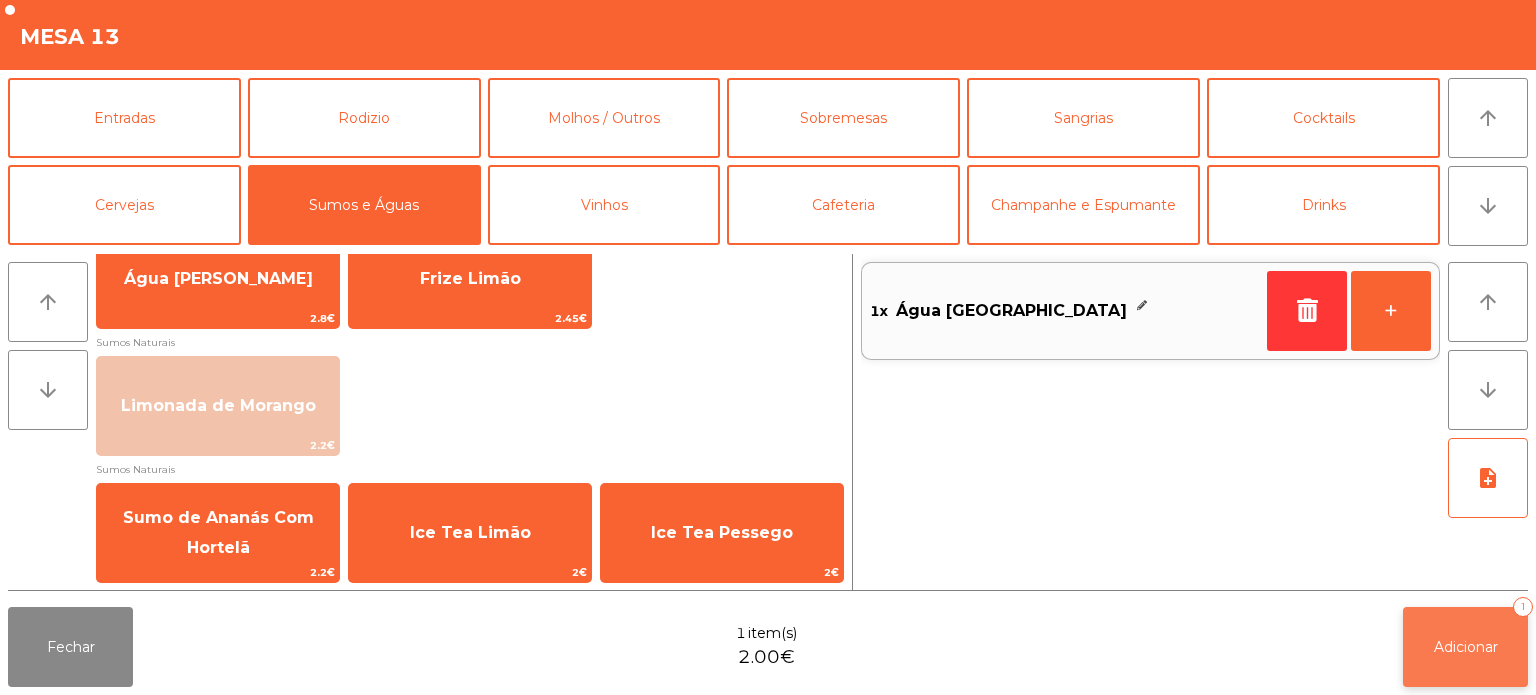 click on "Adicionar   1" 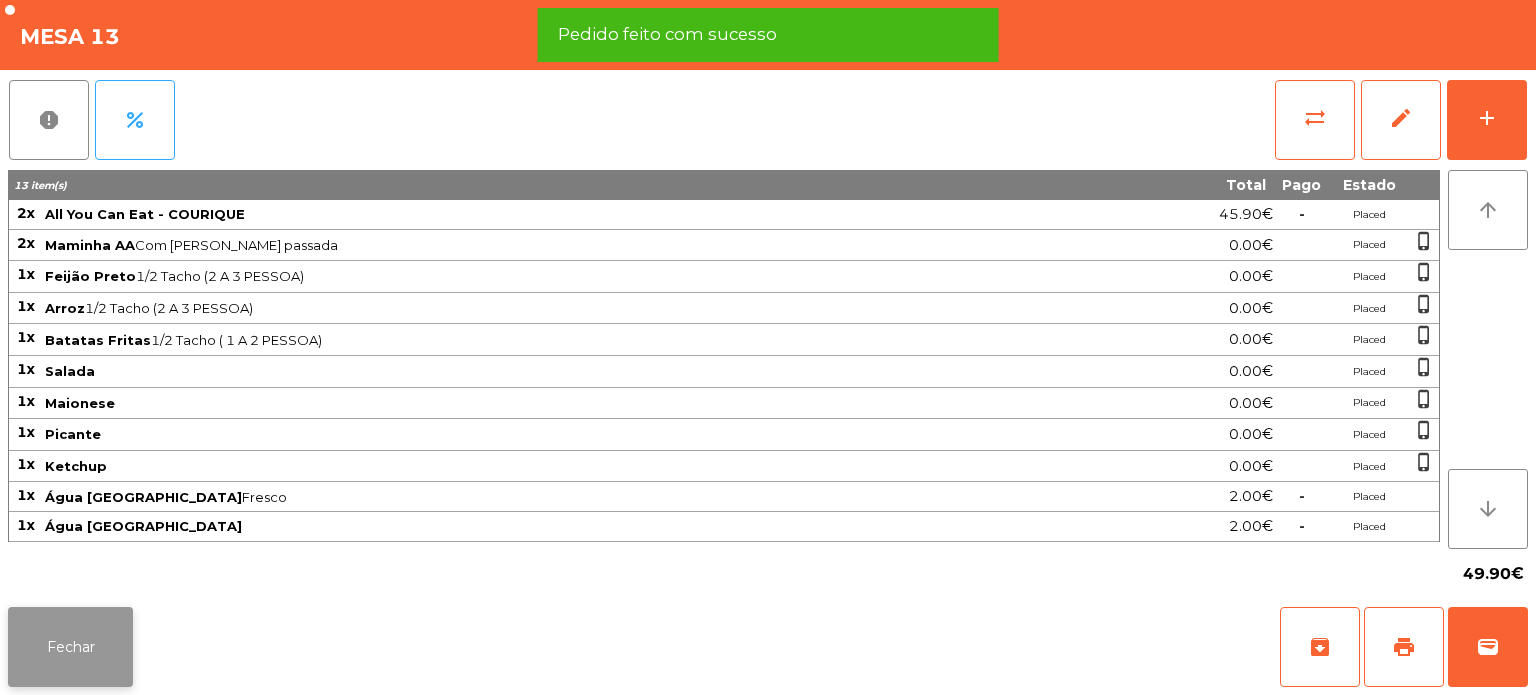 click on "Fechar" 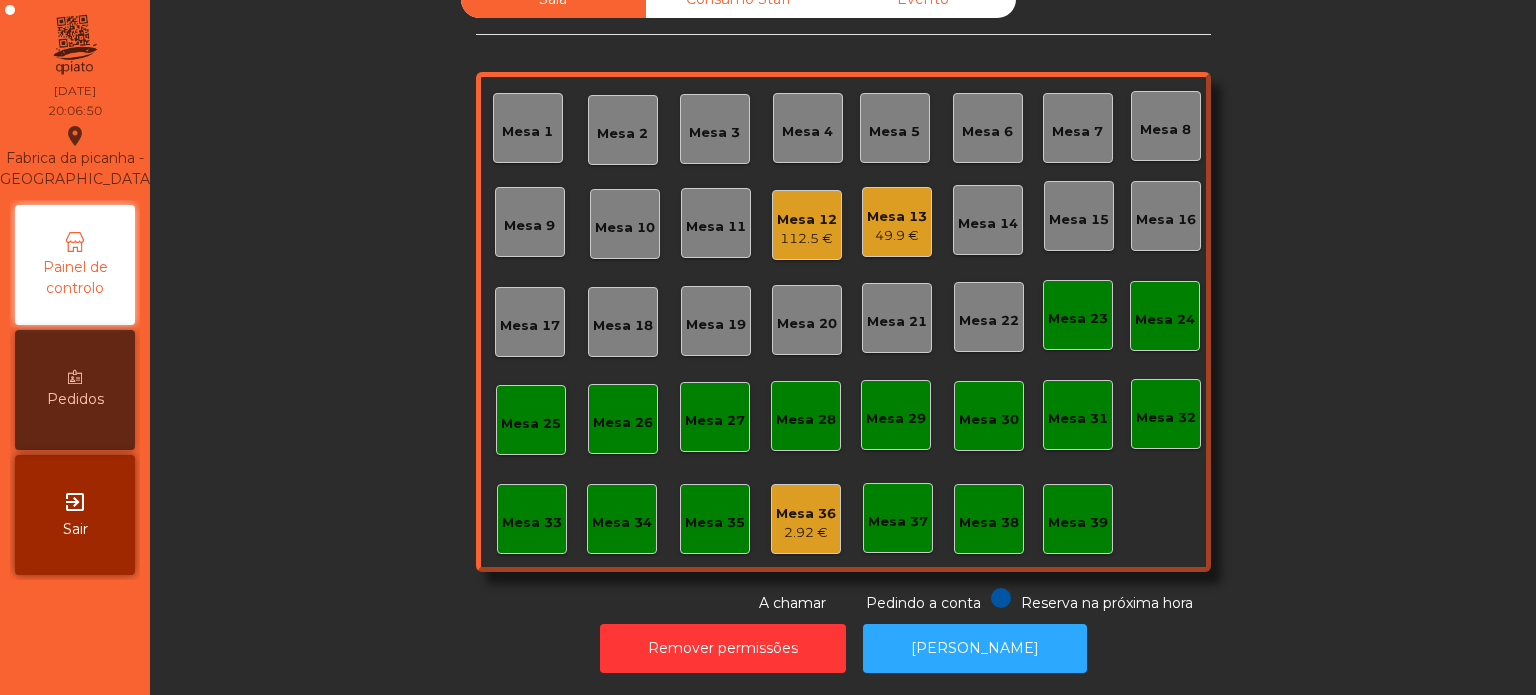 click on "Mesa 17" 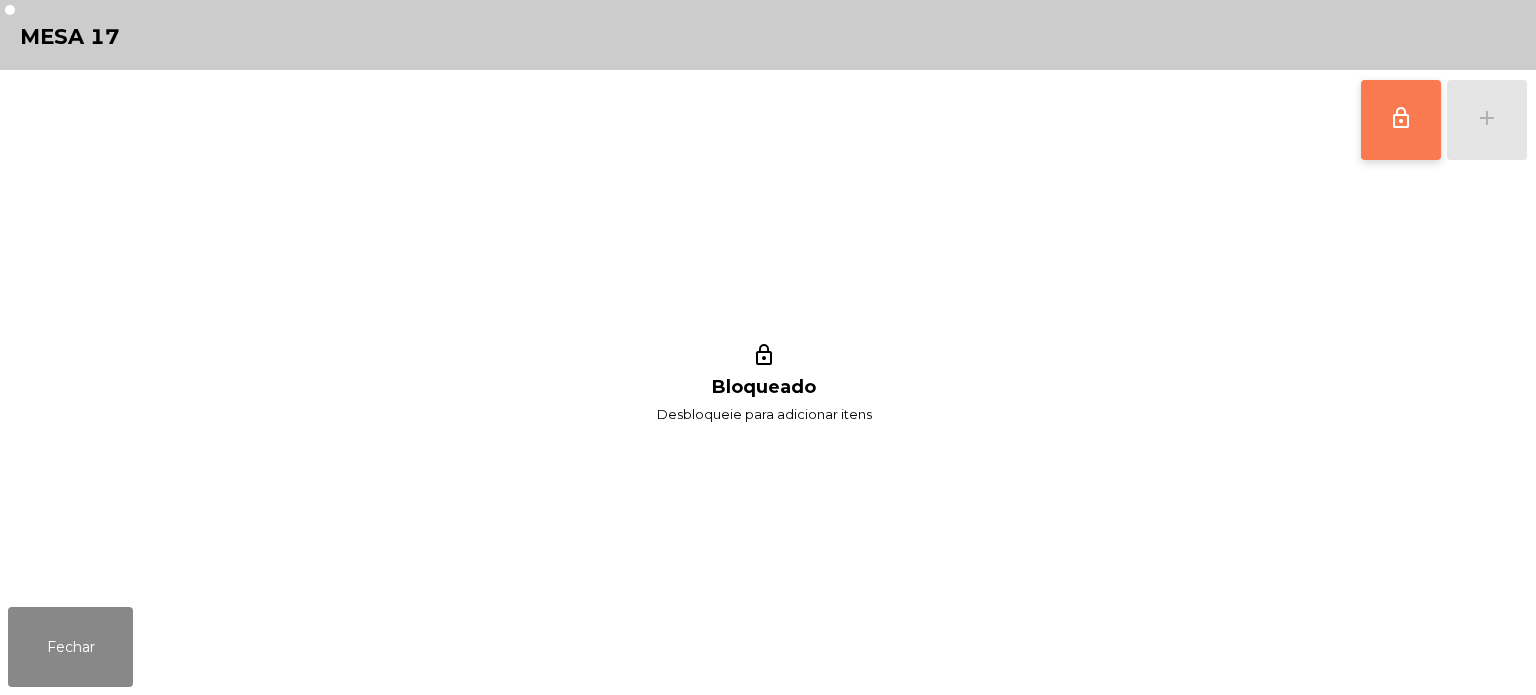 click on "lock_outline" 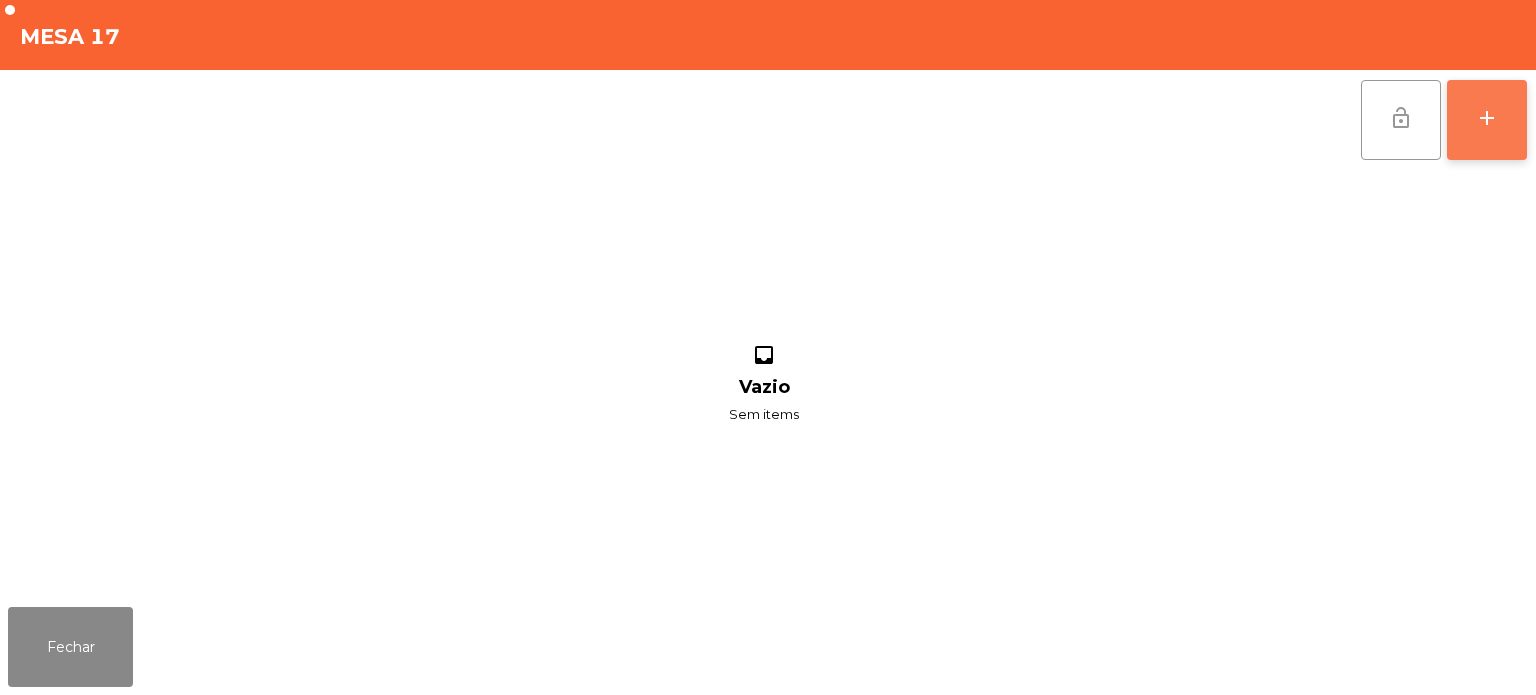click on "add" 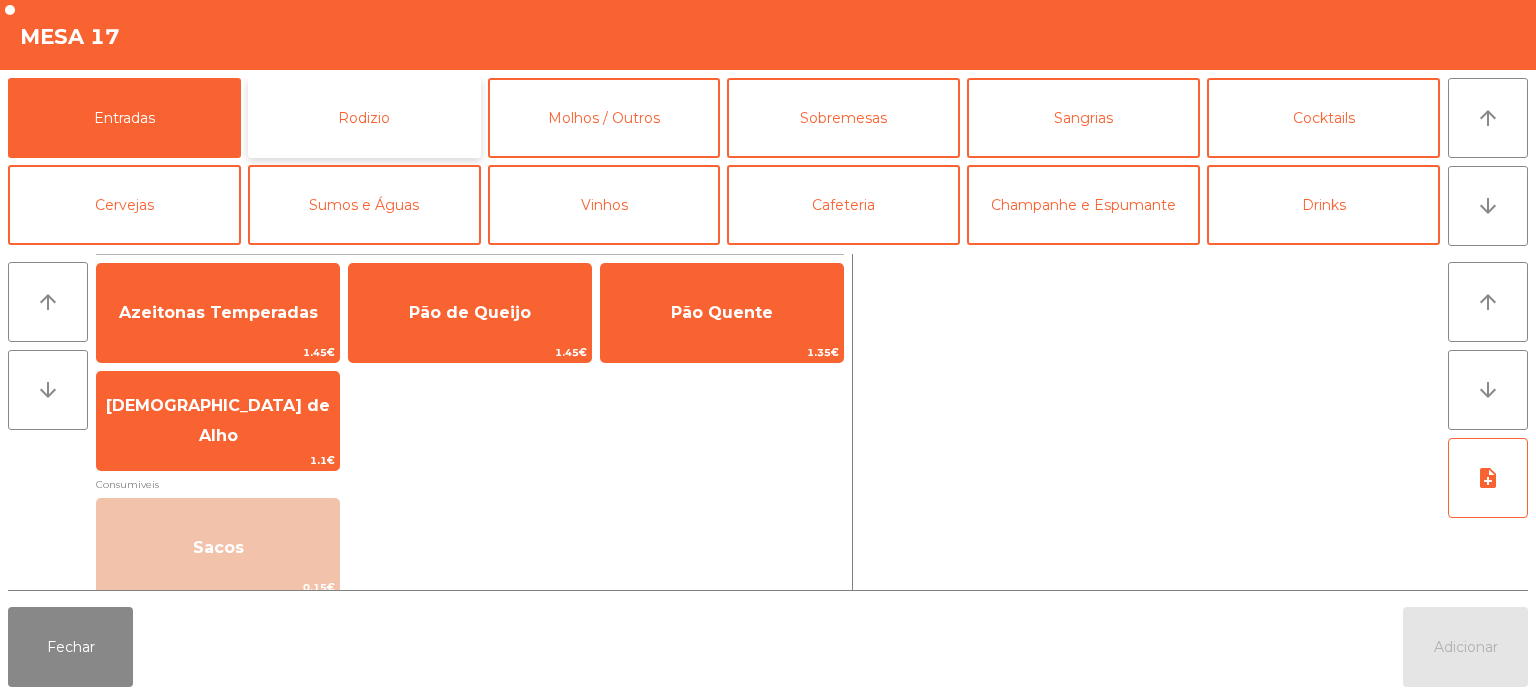 click on "Rodizio" 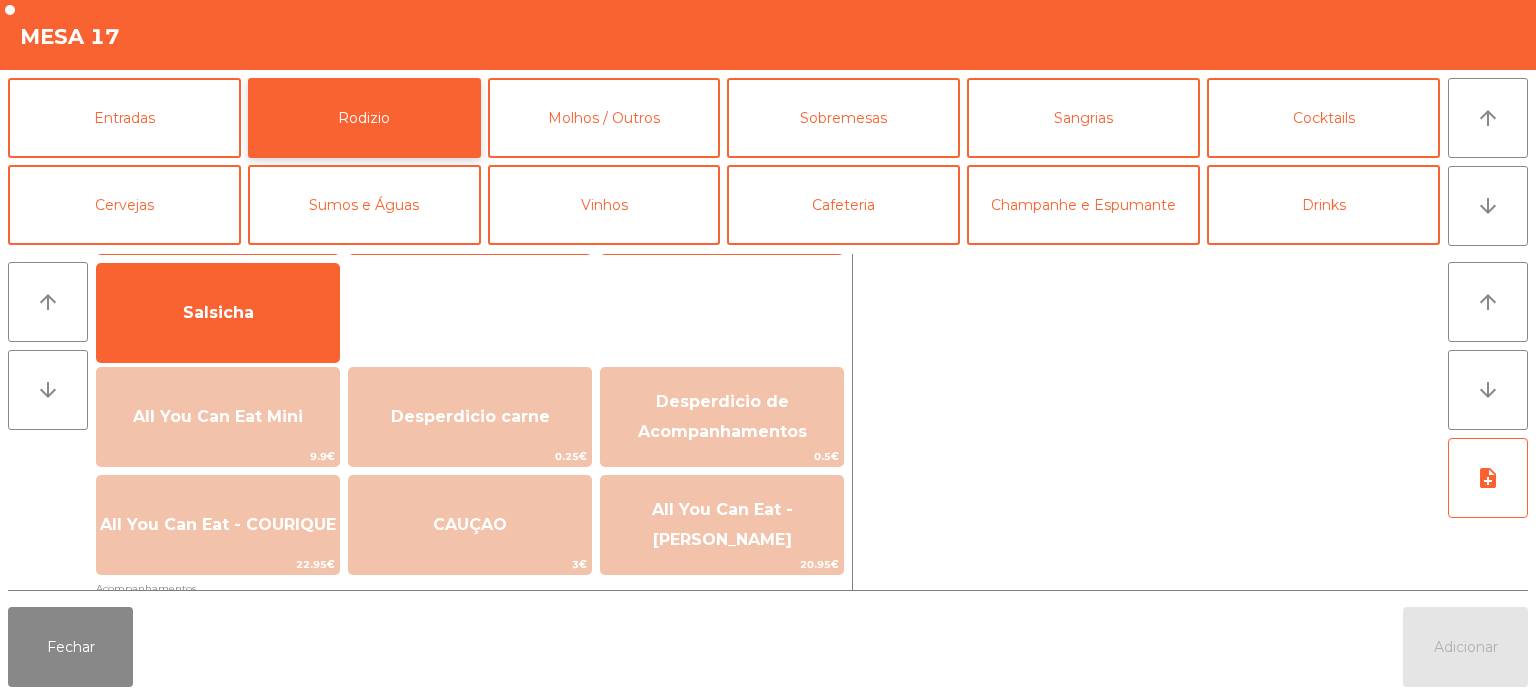 scroll, scrollTop: 170, scrollLeft: 0, axis: vertical 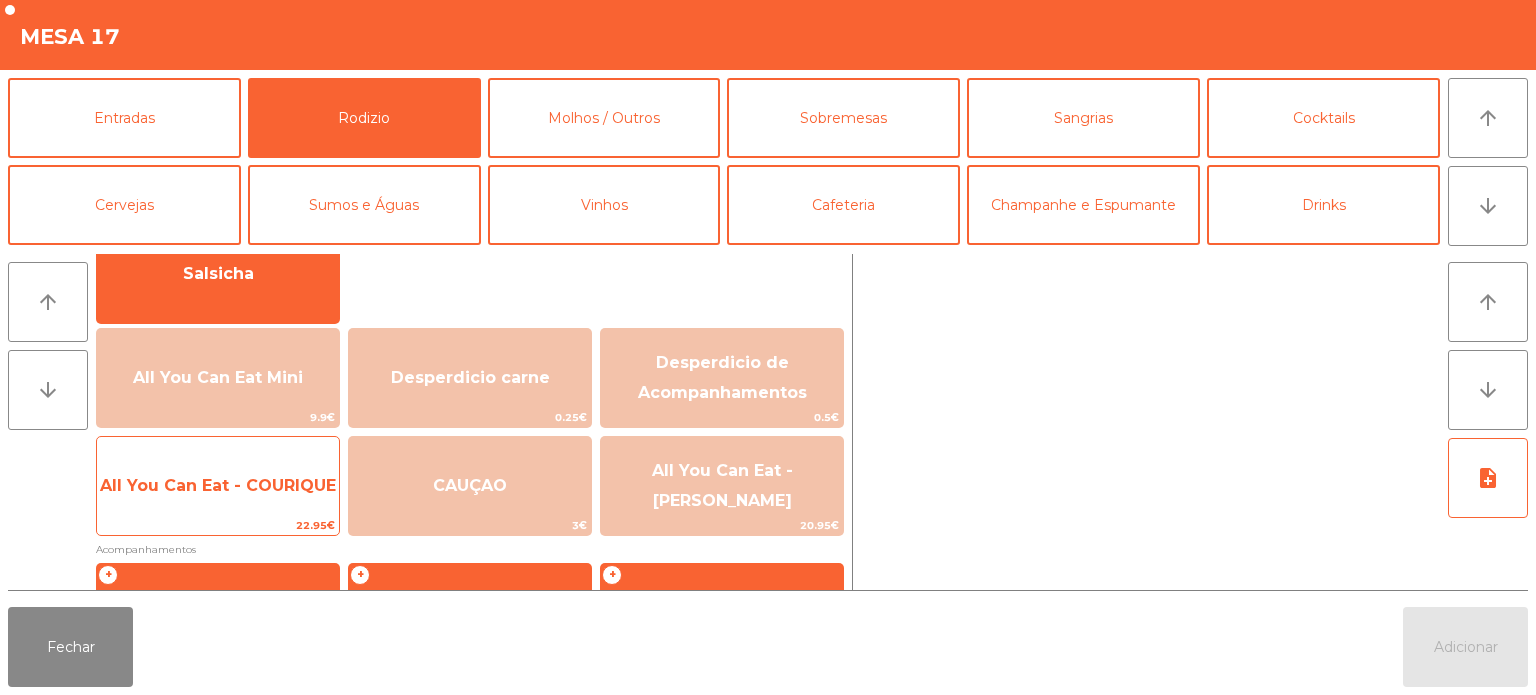 click on "All You Can Eat - COURIQUE" 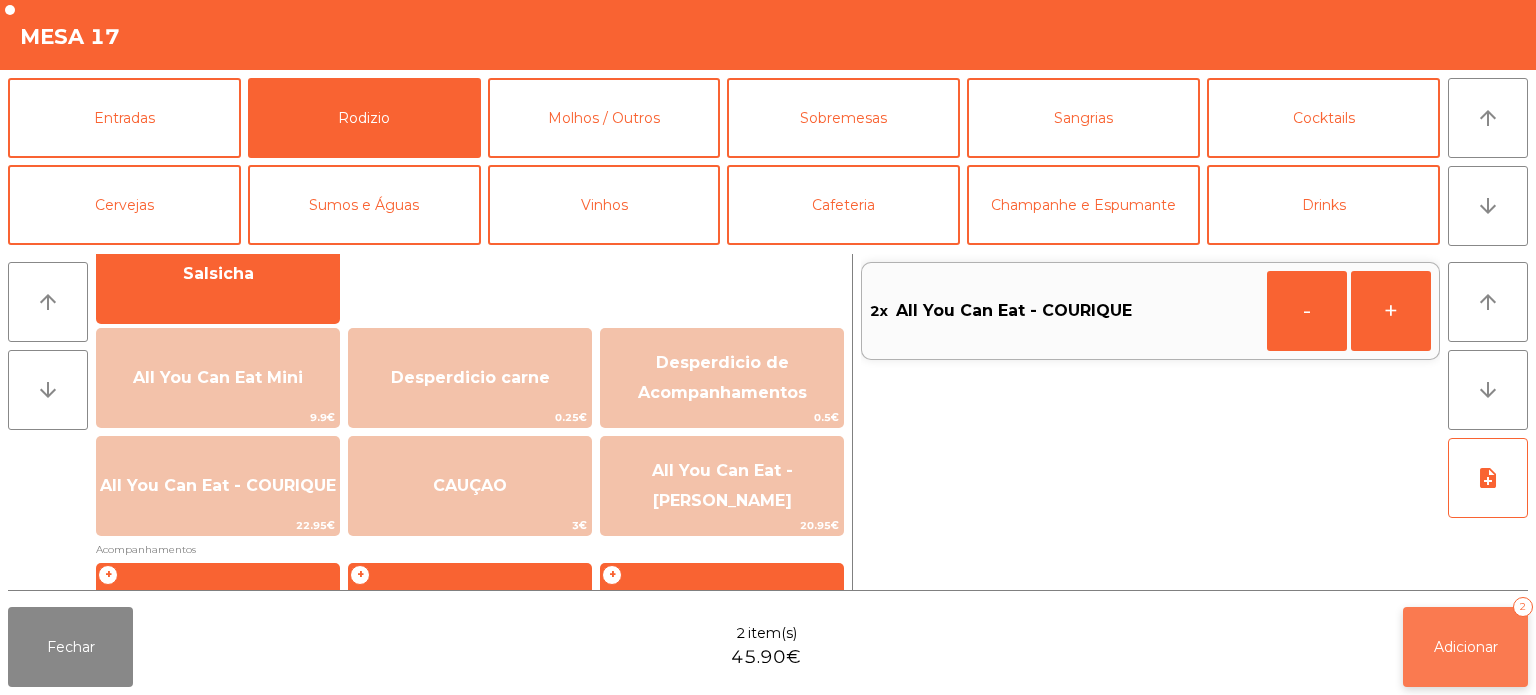 click on "Adicionar" 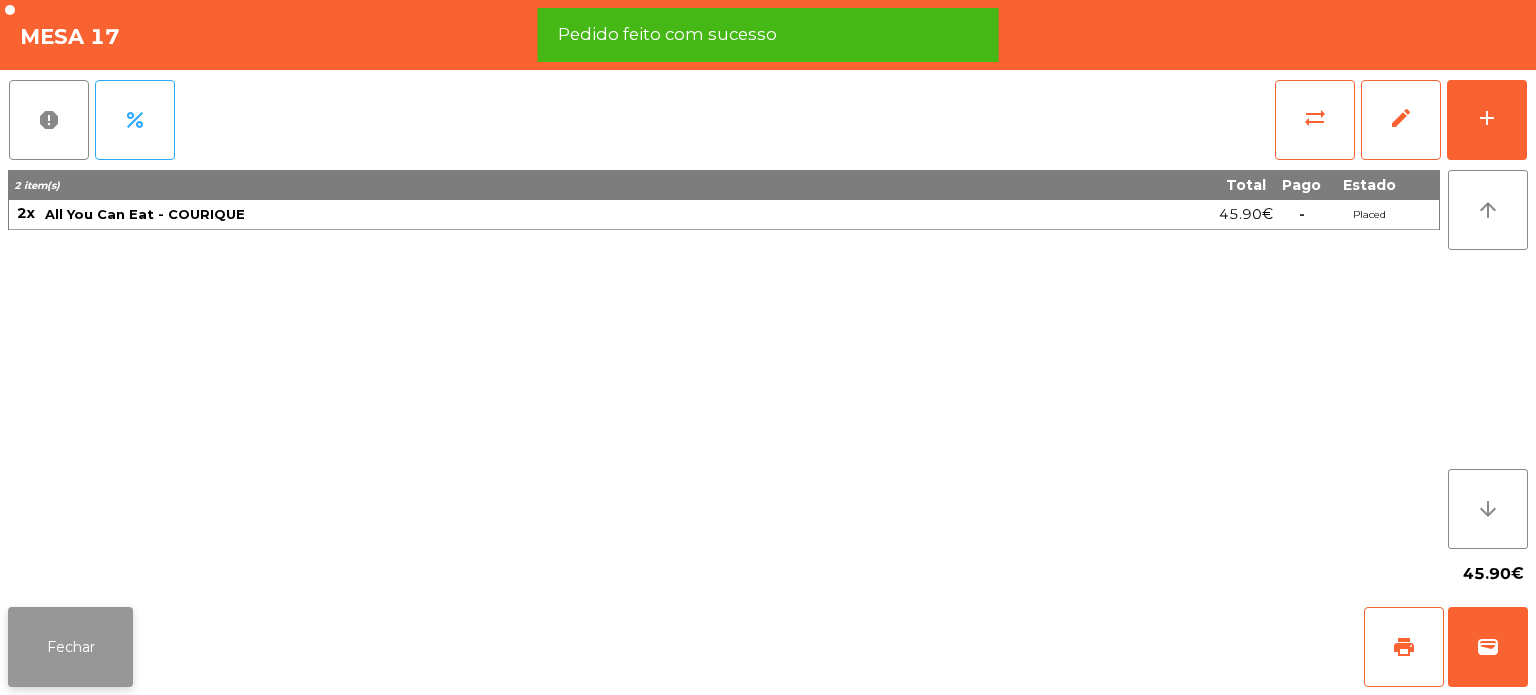 click on "Fechar" 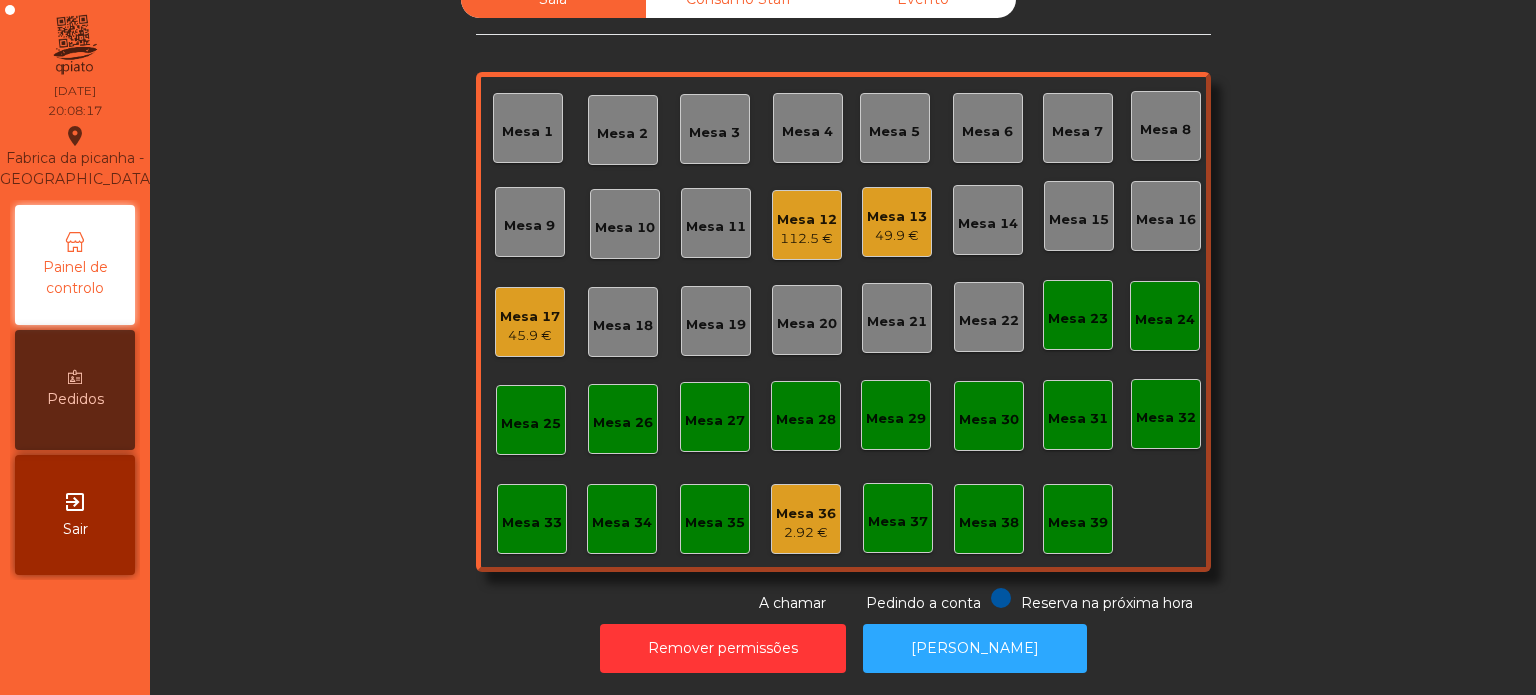 click on "Mesa 33" 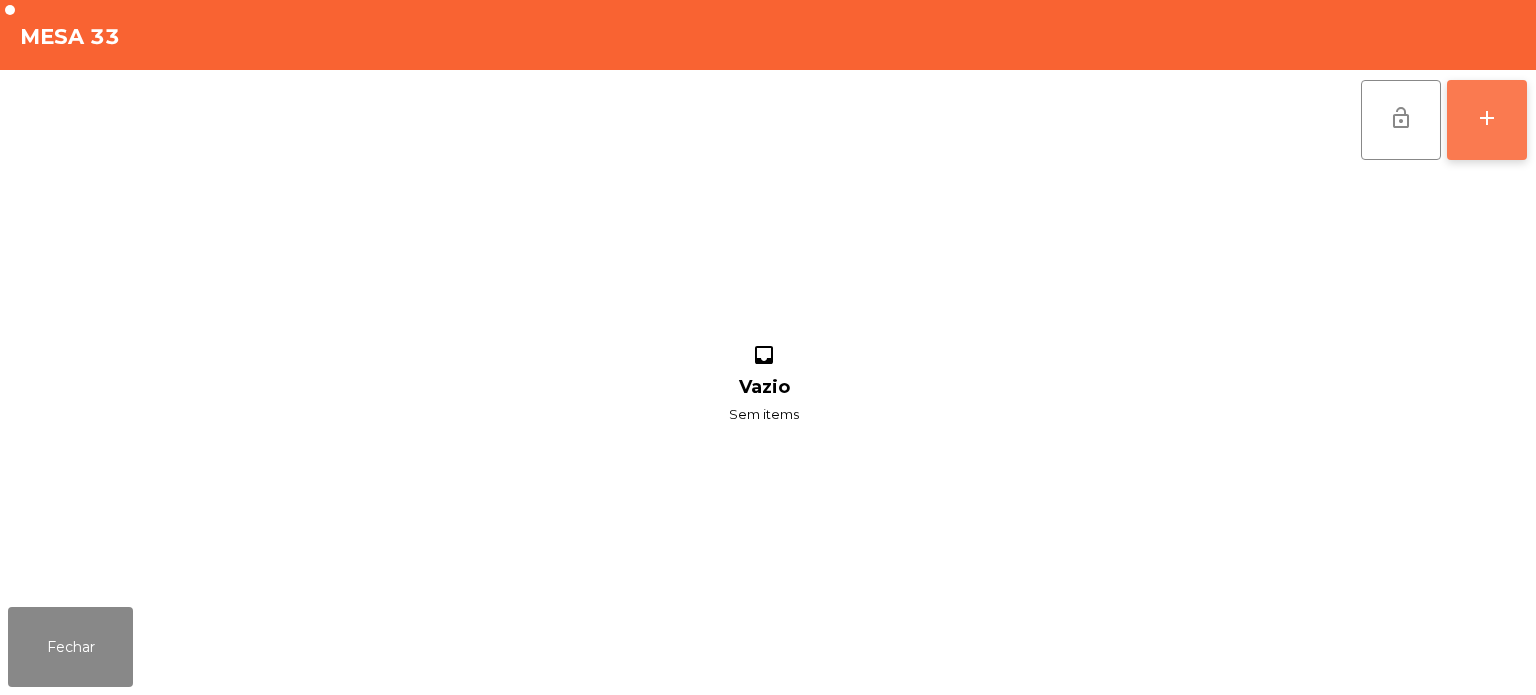 click on "add" 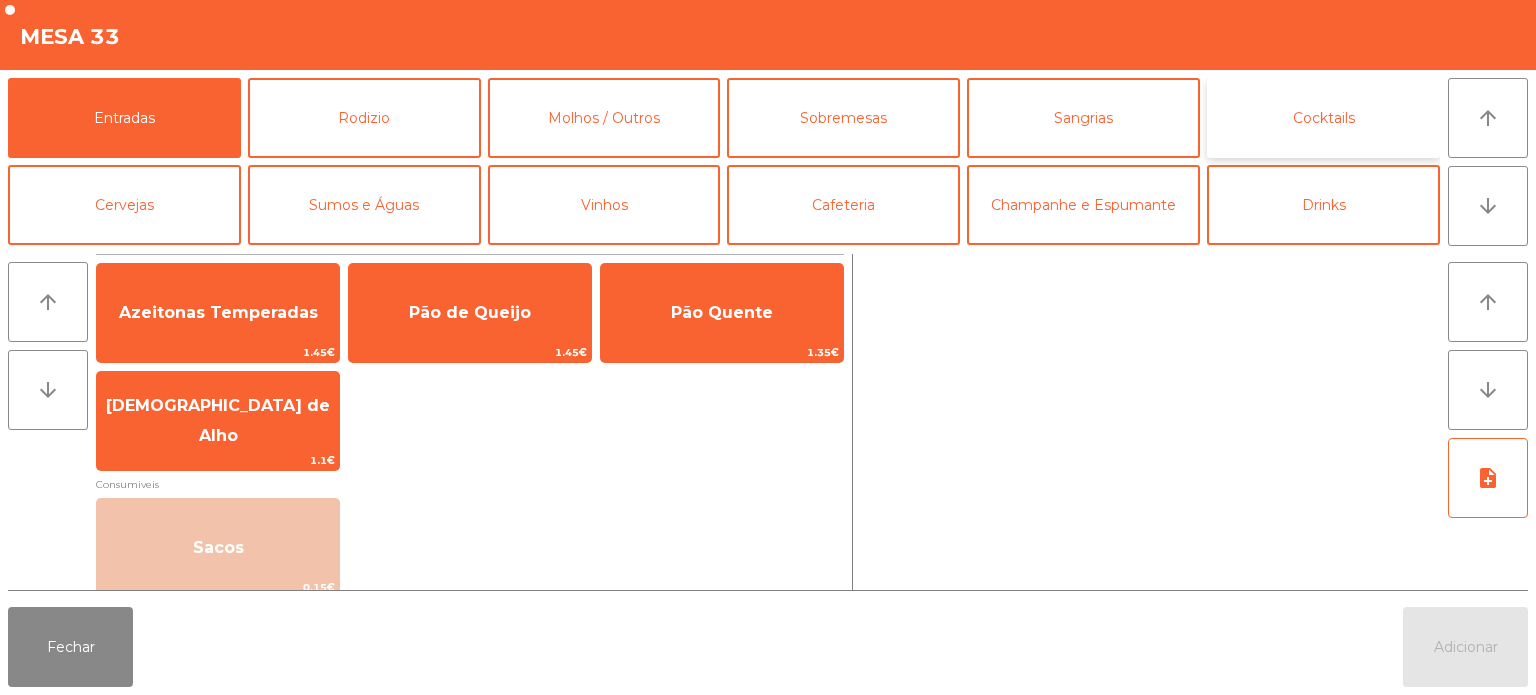 click on "Cocktails" 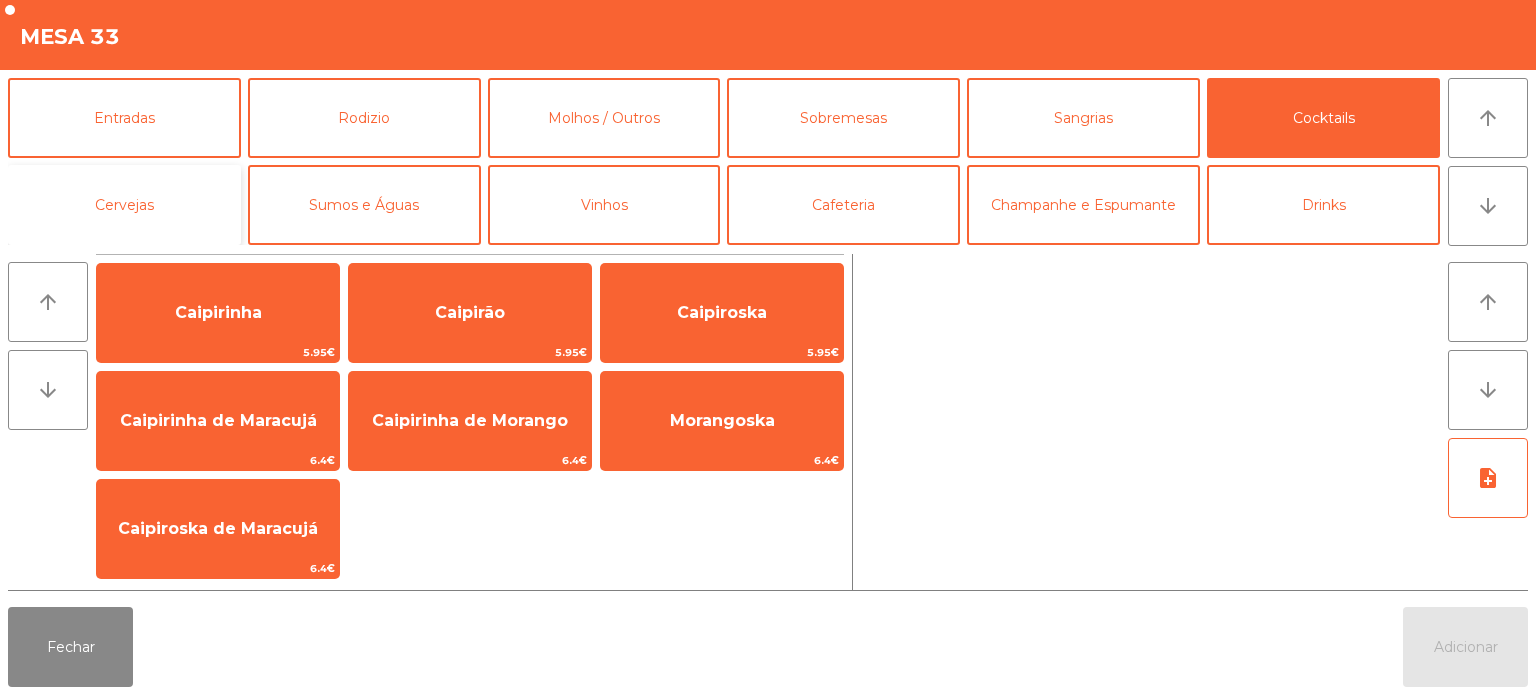 click on "Cervejas" 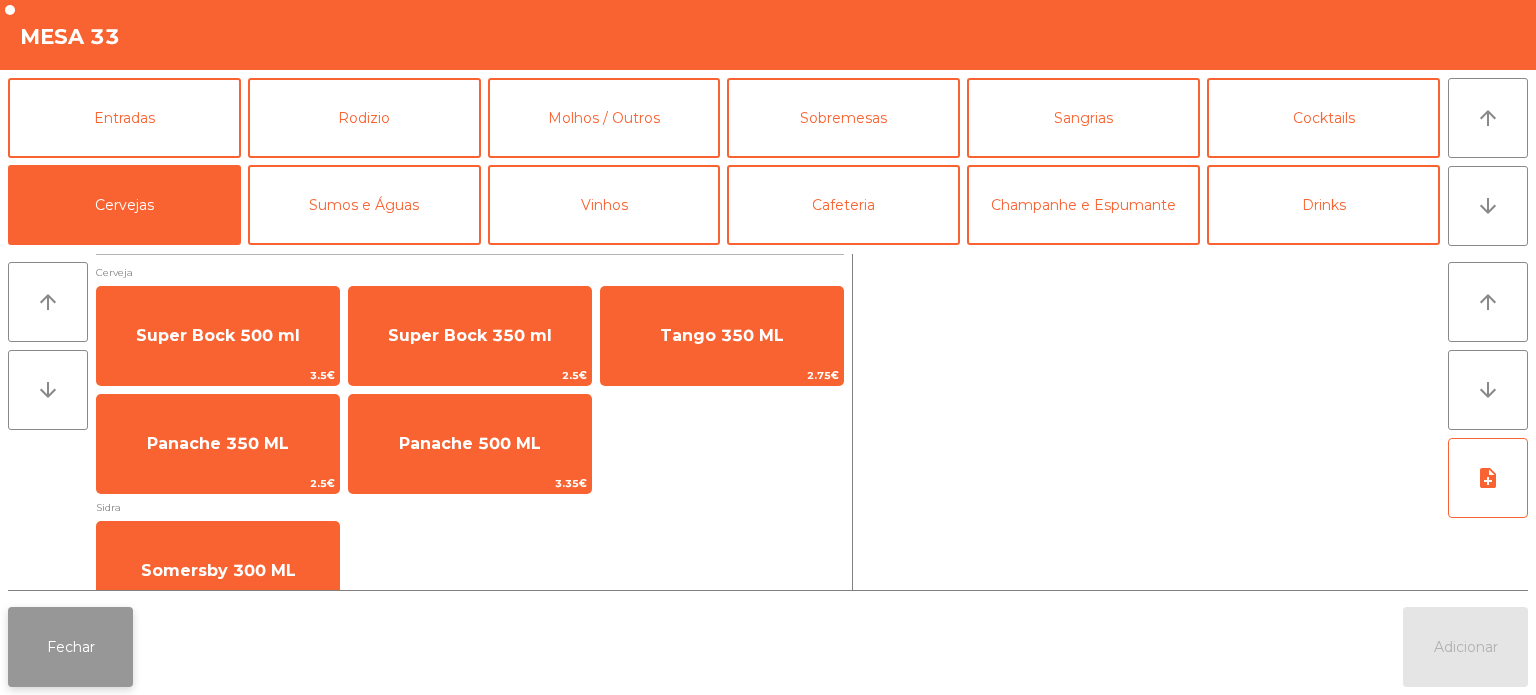 click on "Fechar" 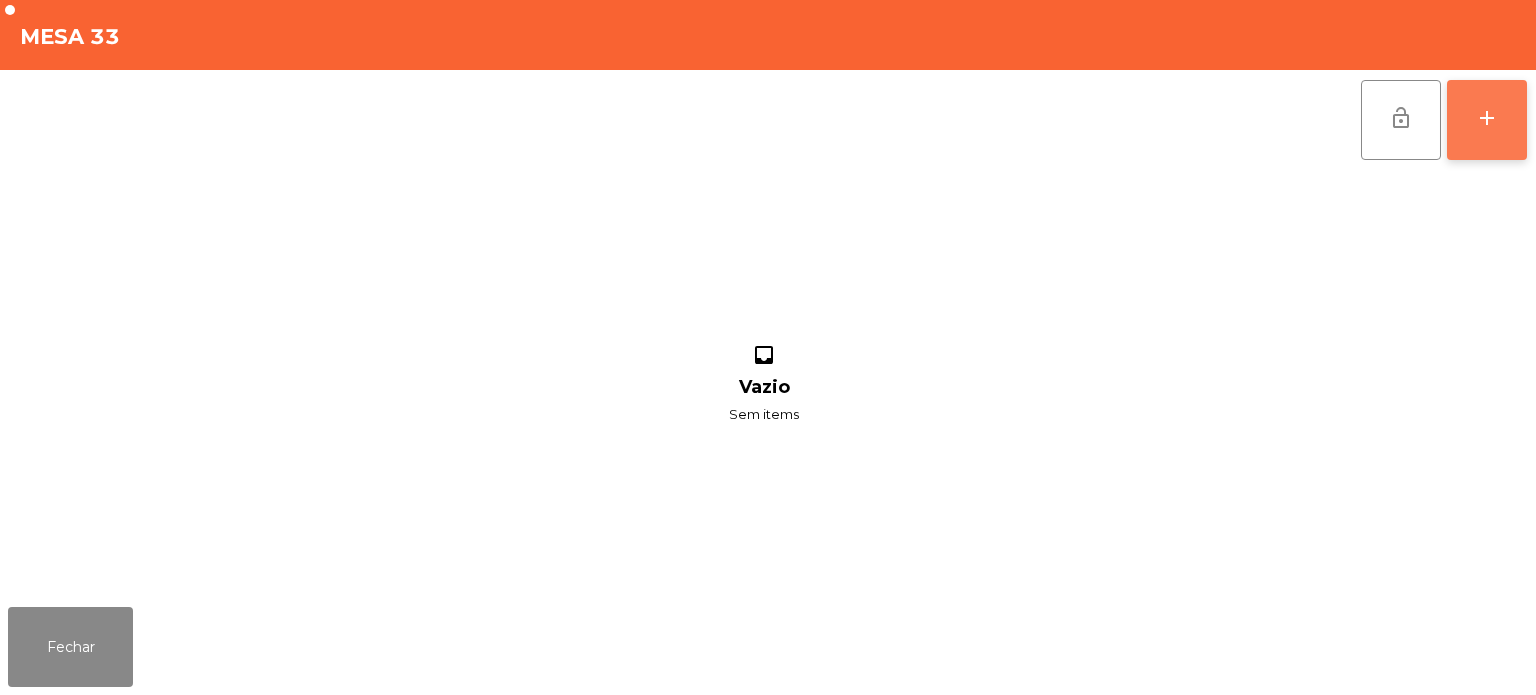click on "add" 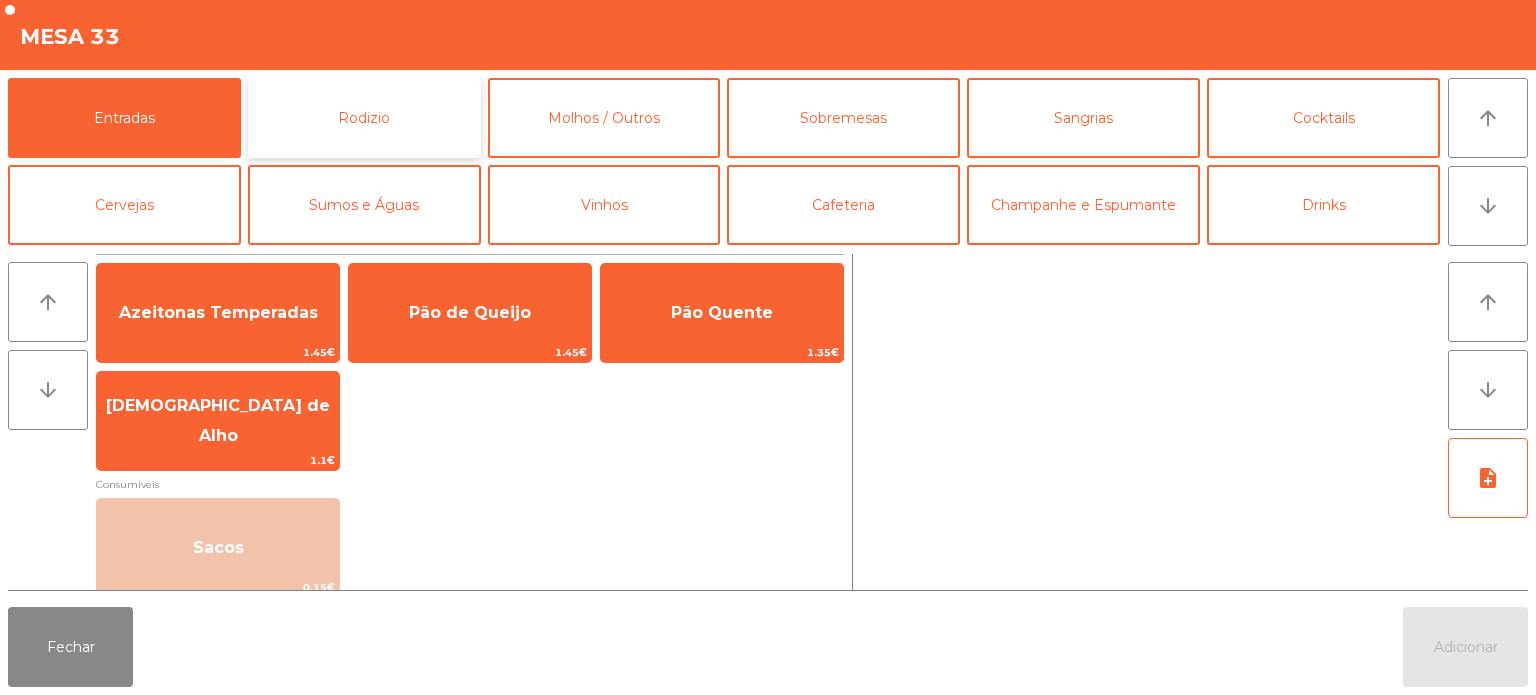 click on "Rodizio" 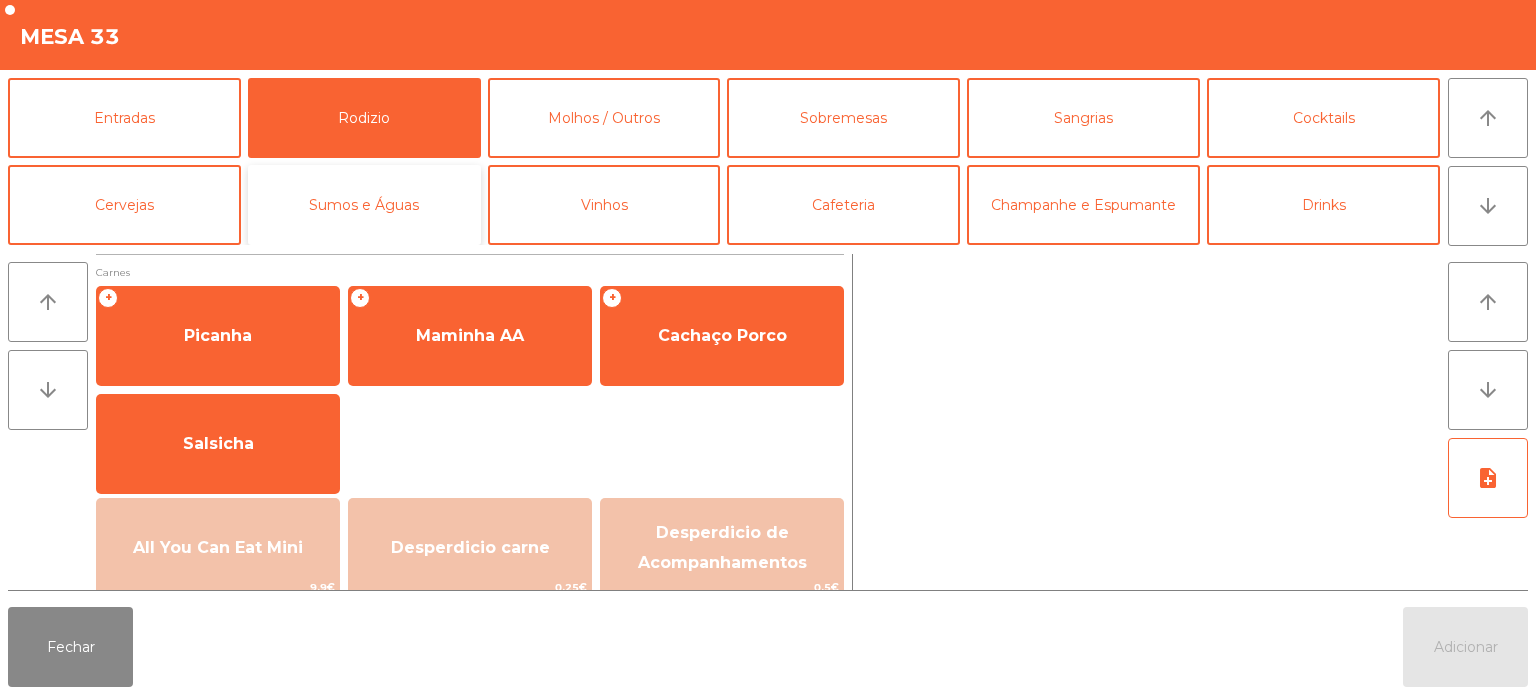 click on "Sumos e Águas" 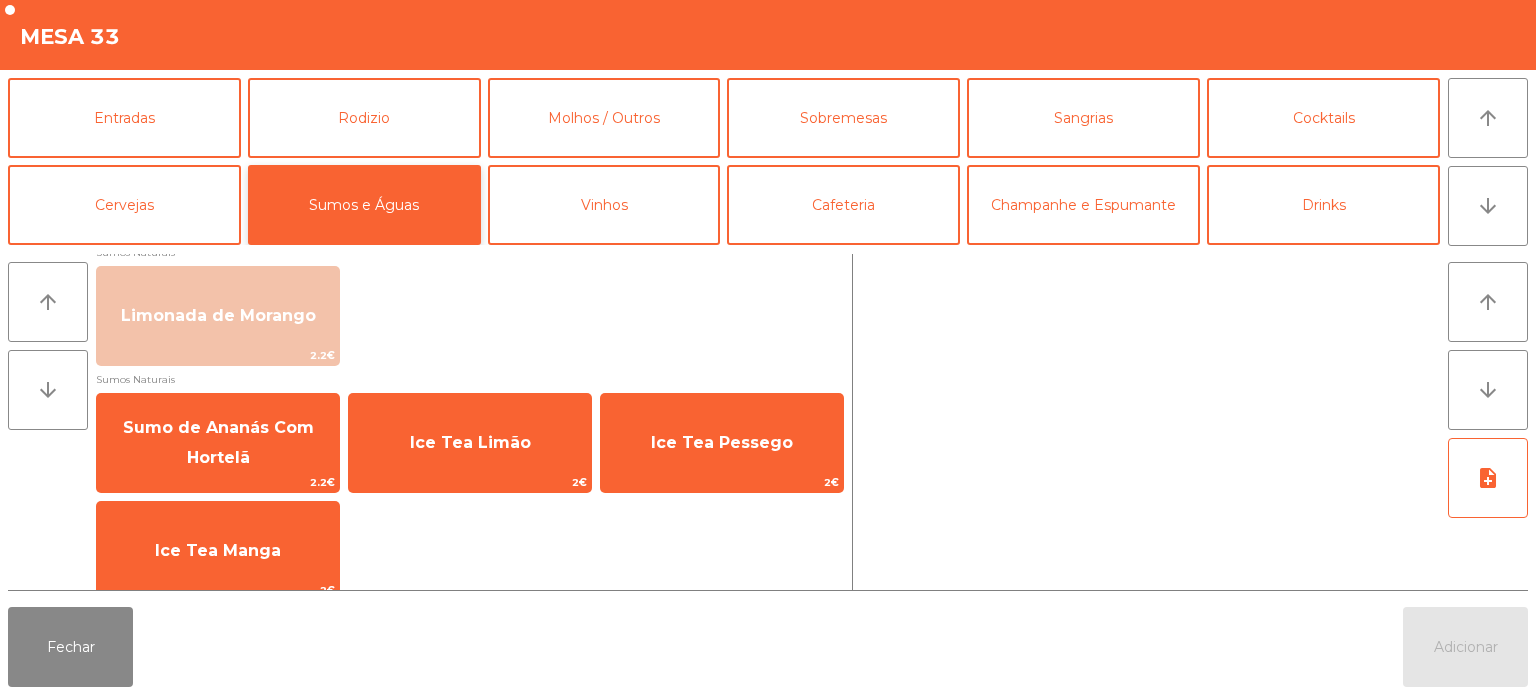 scroll, scrollTop: 866, scrollLeft: 0, axis: vertical 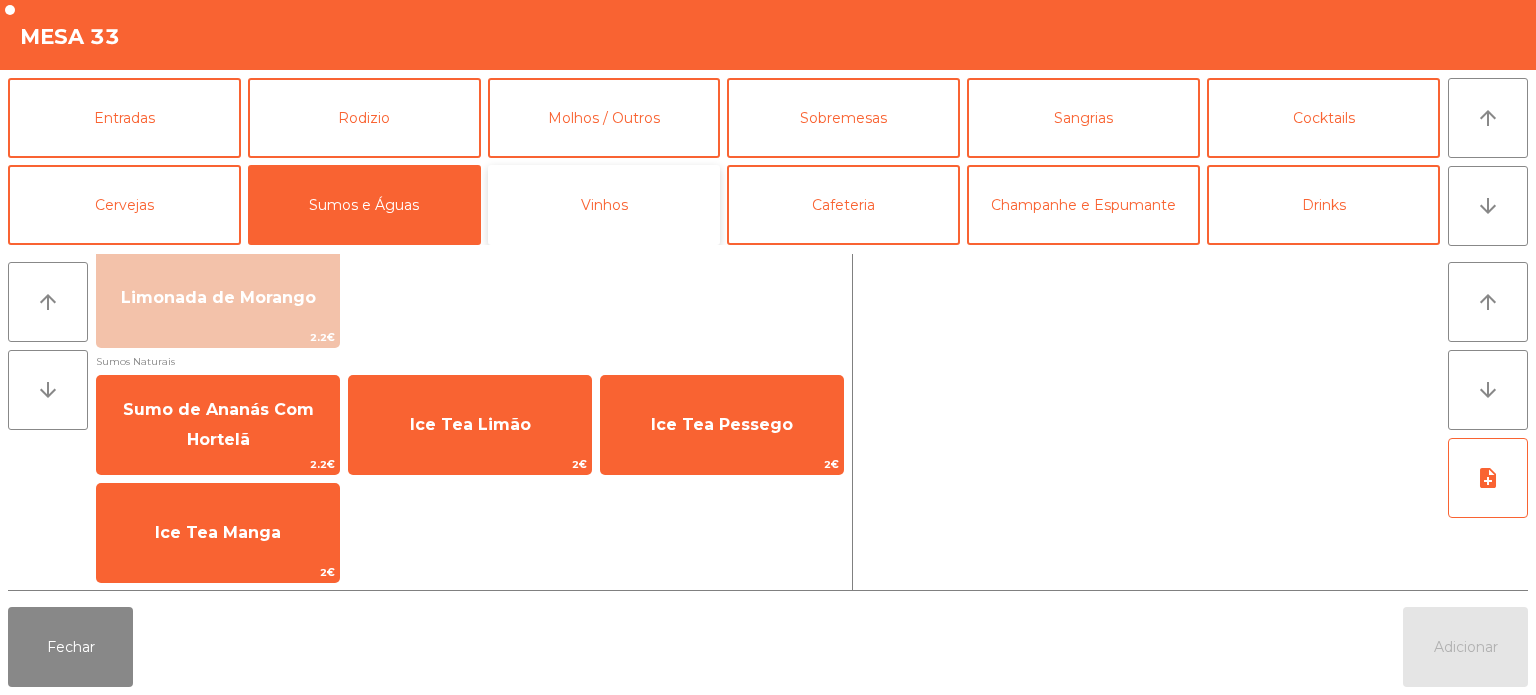 click on "Vinhos" 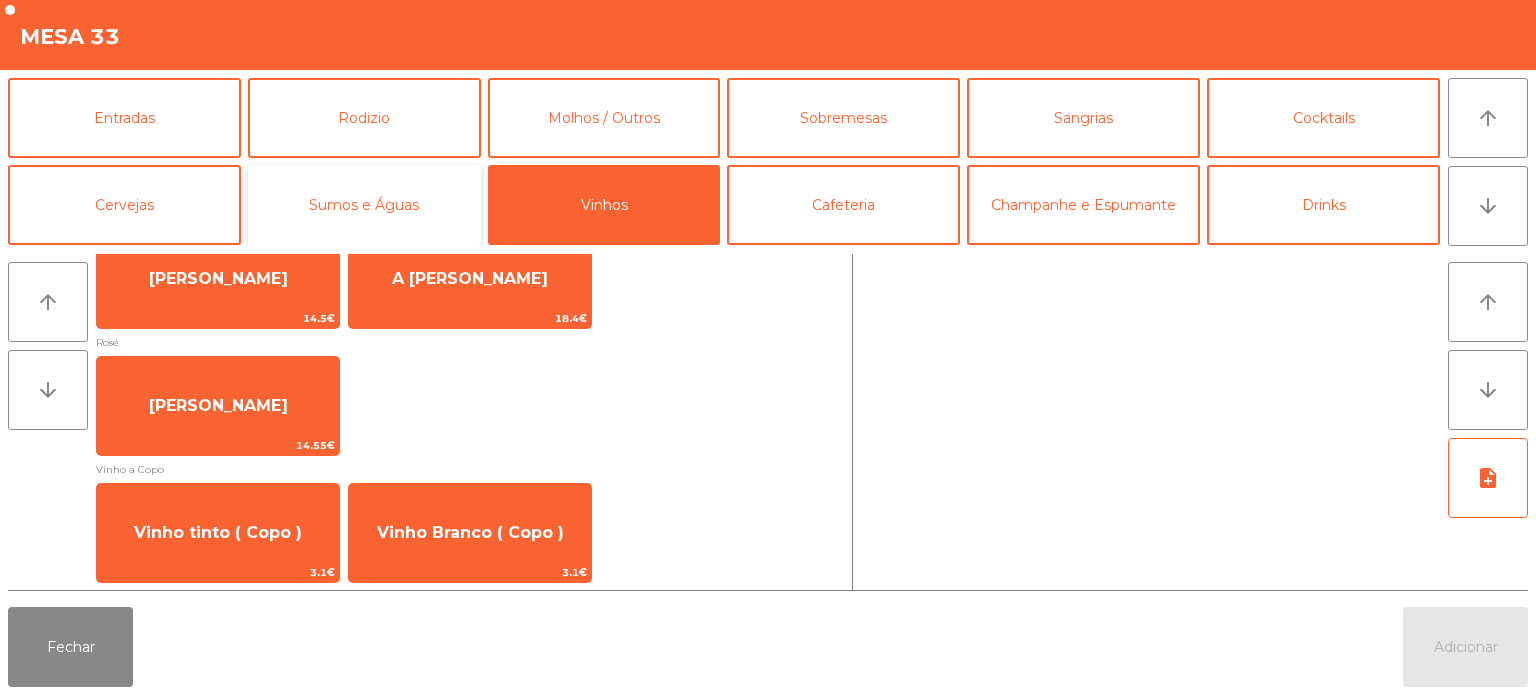 click on "Sumos e Águas" 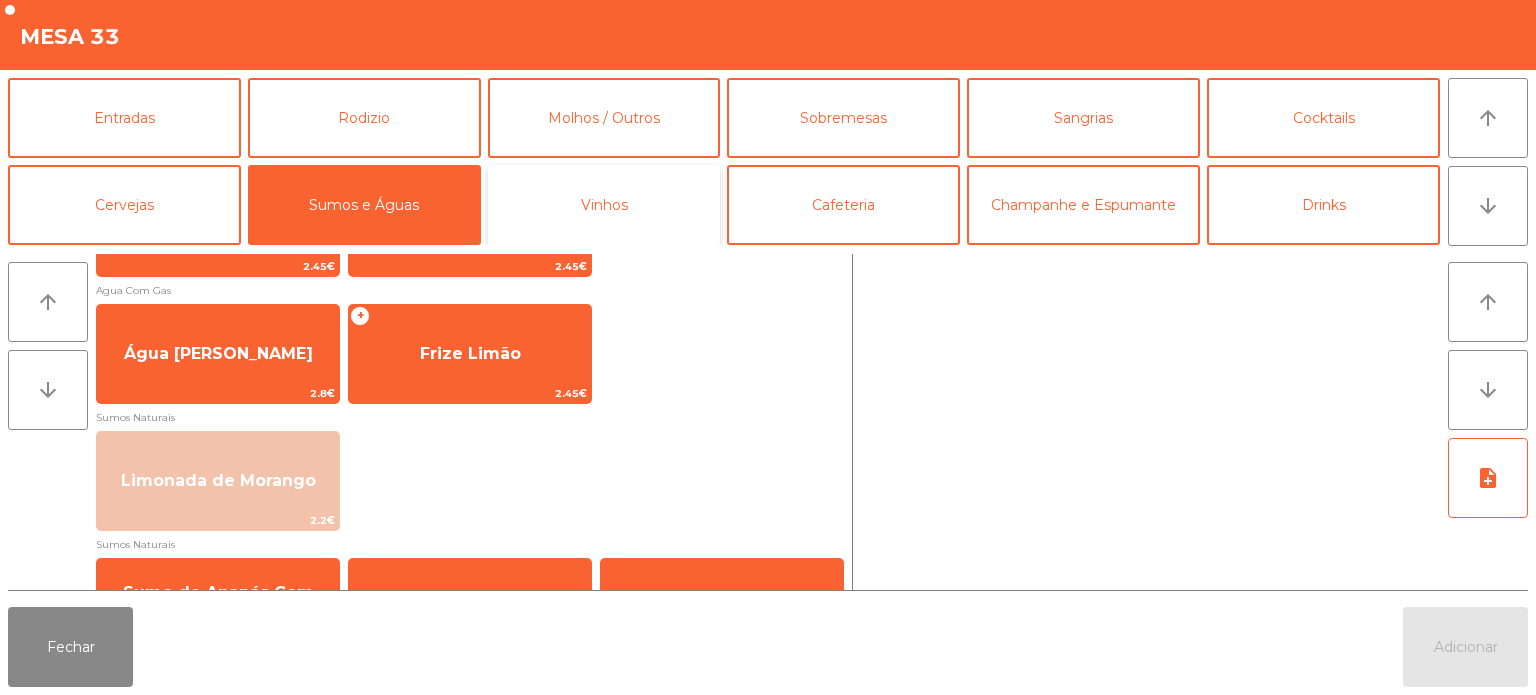 click on "Vinhos" 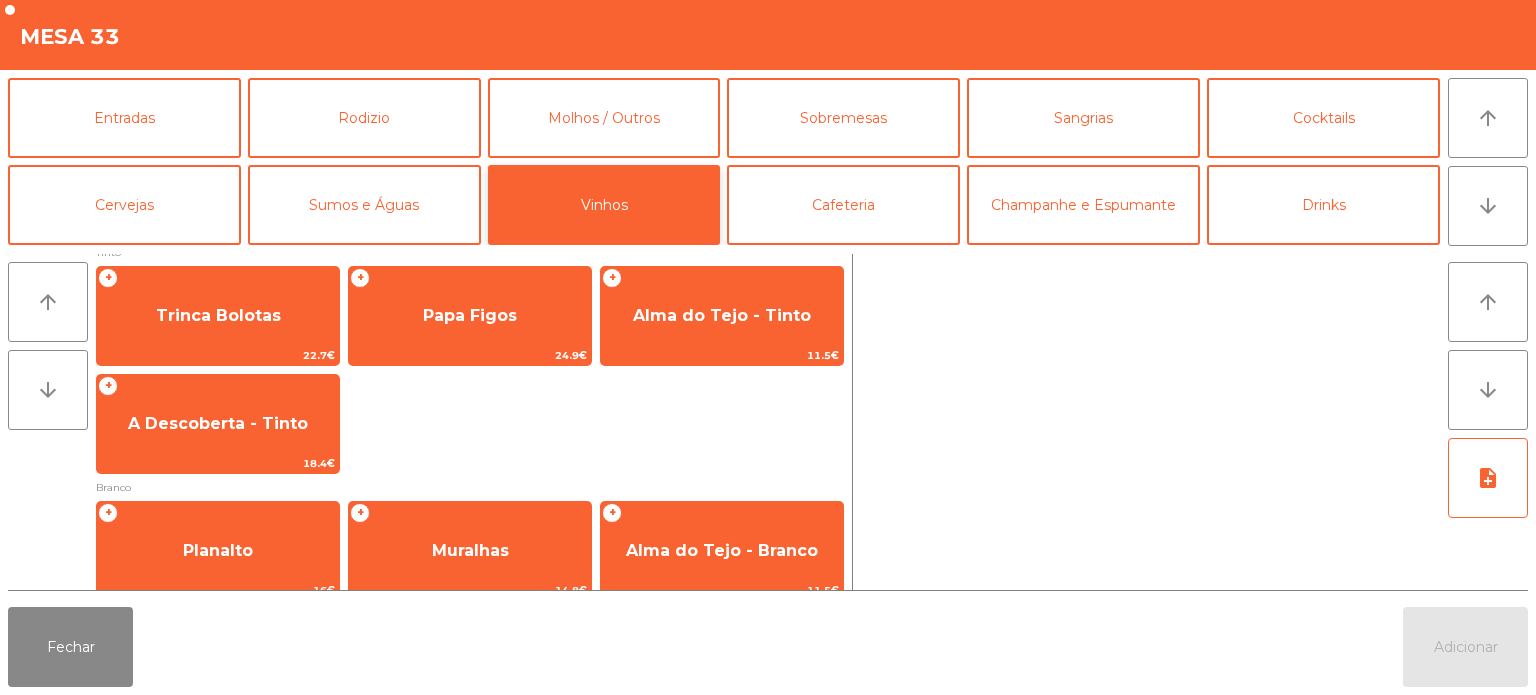 scroll, scrollTop: 0, scrollLeft: 0, axis: both 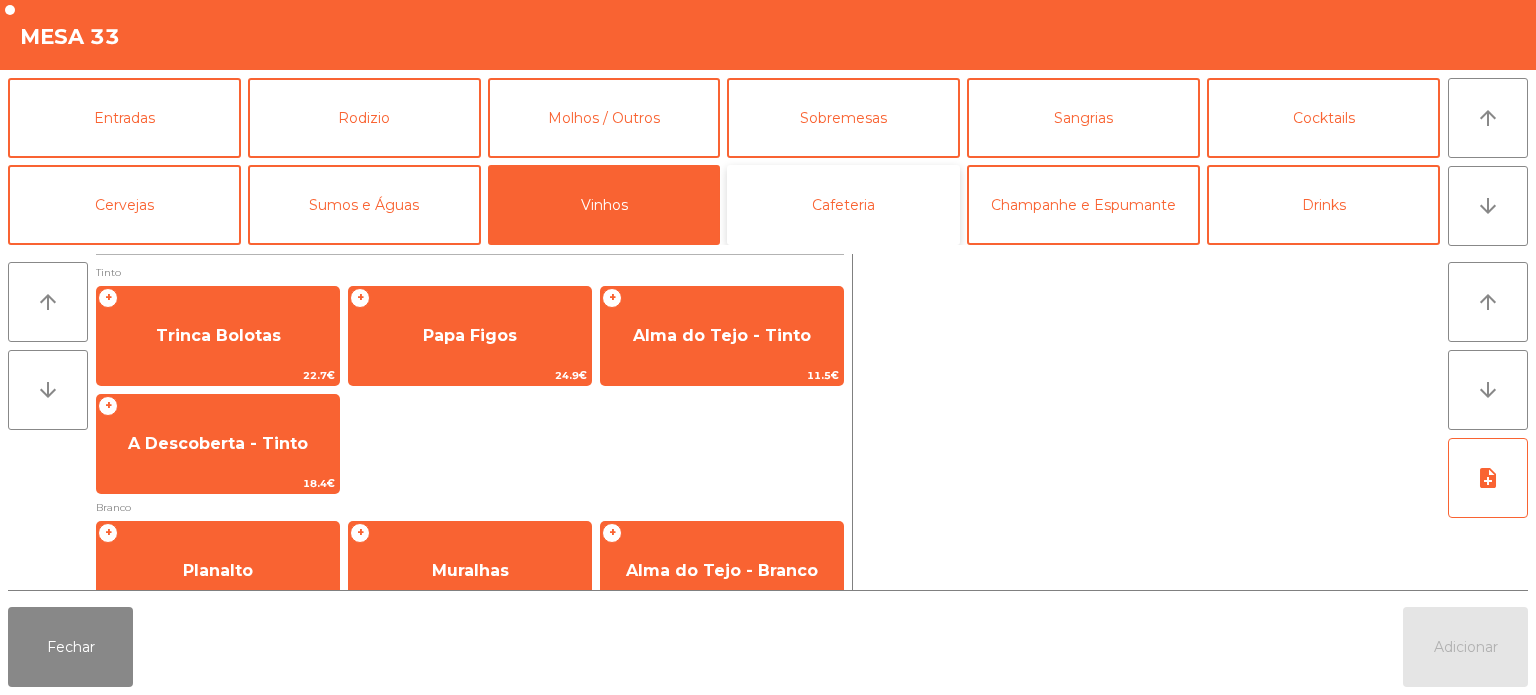 click on "Cafeteria" 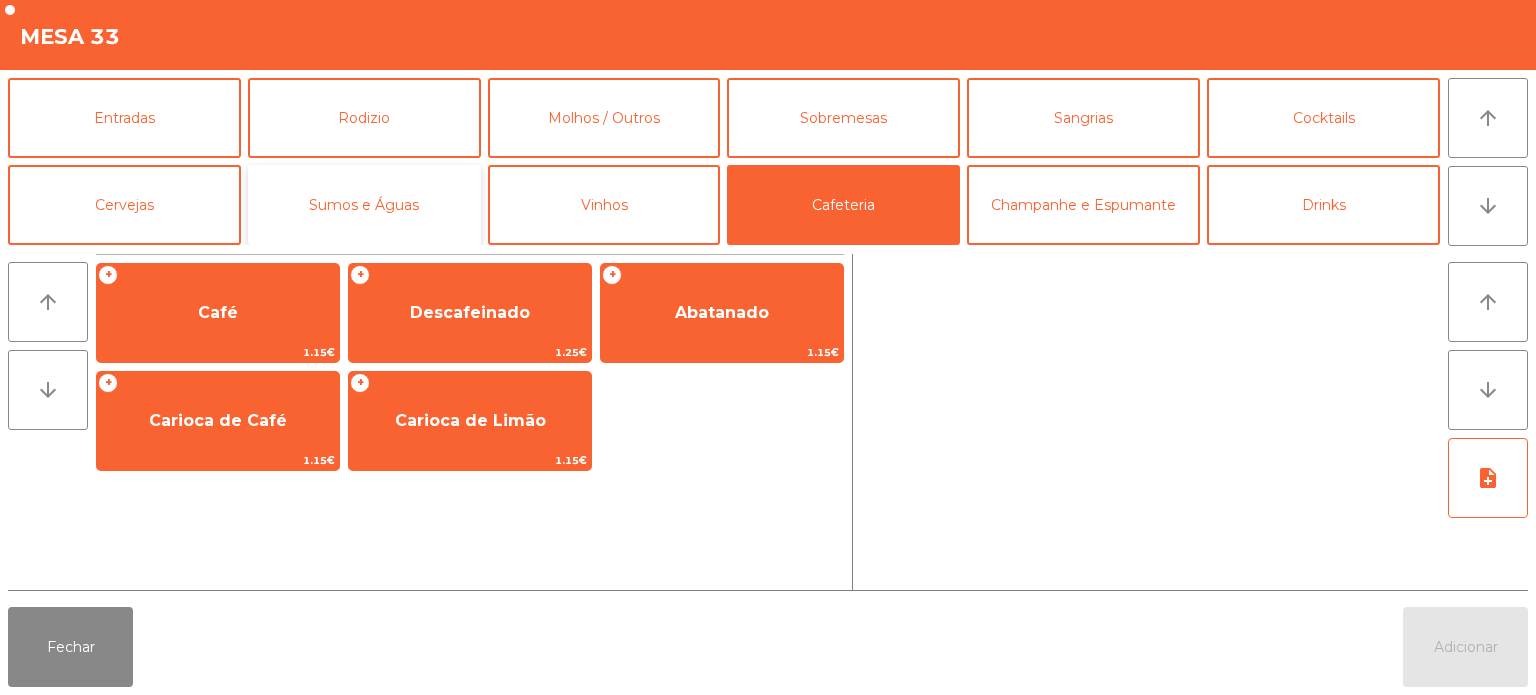 click on "Sumos e Águas" 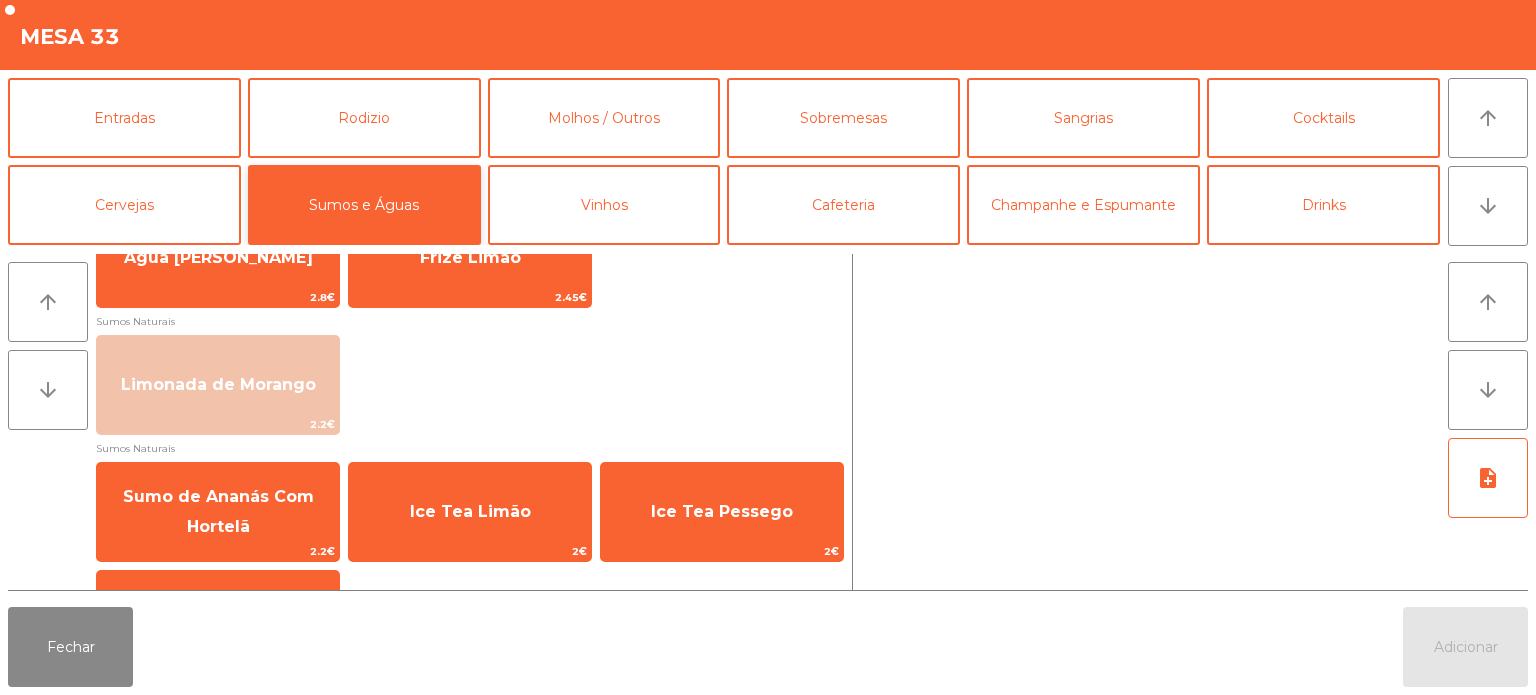 scroll, scrollTop: 795, scrollLeft: 0, axis: vertical 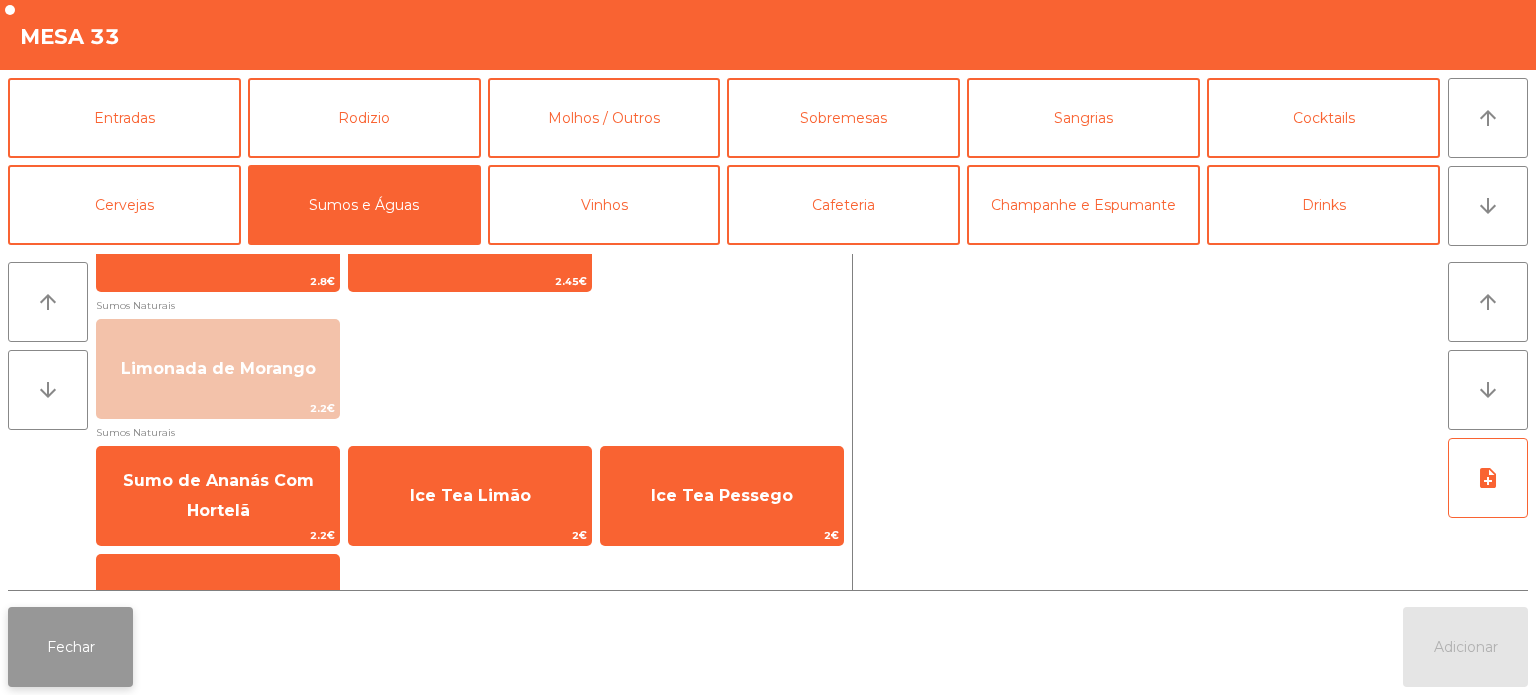click on "Fechar" 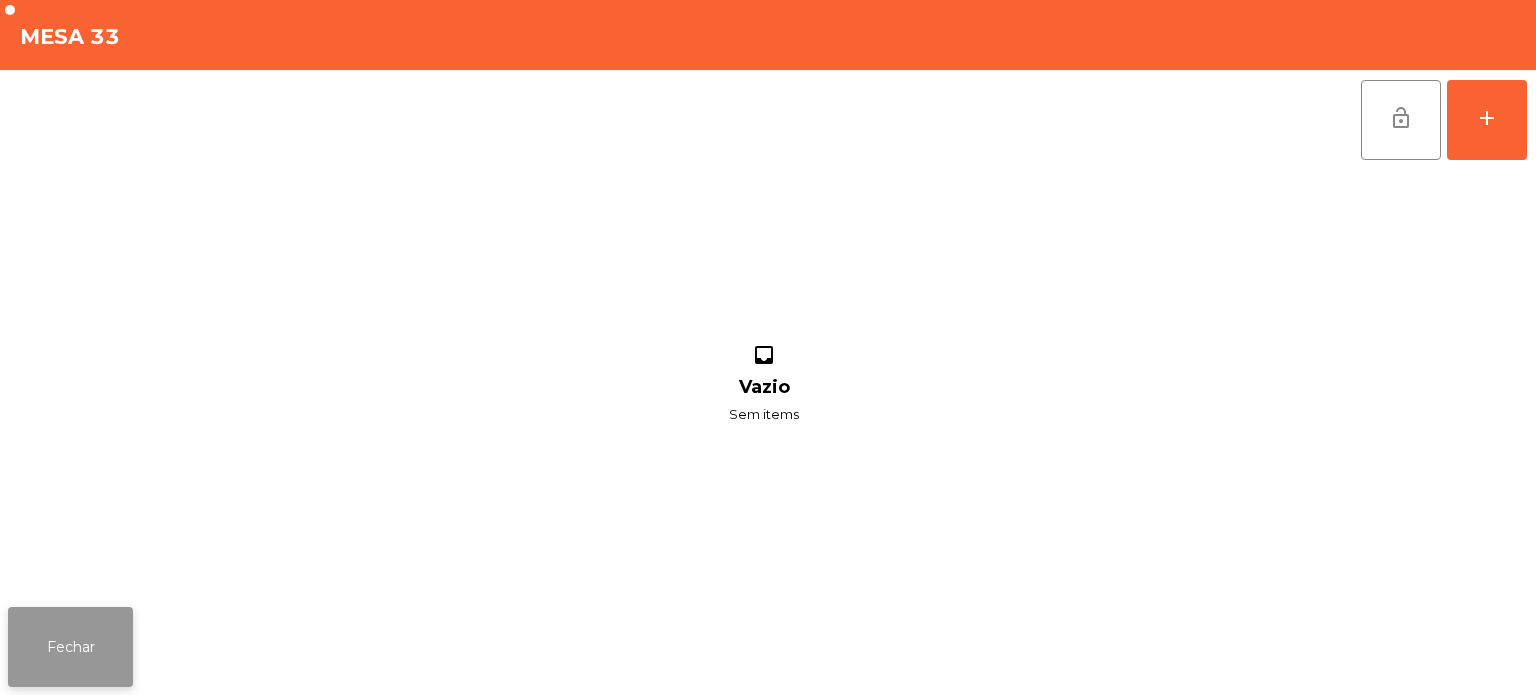 click on "Fechar" 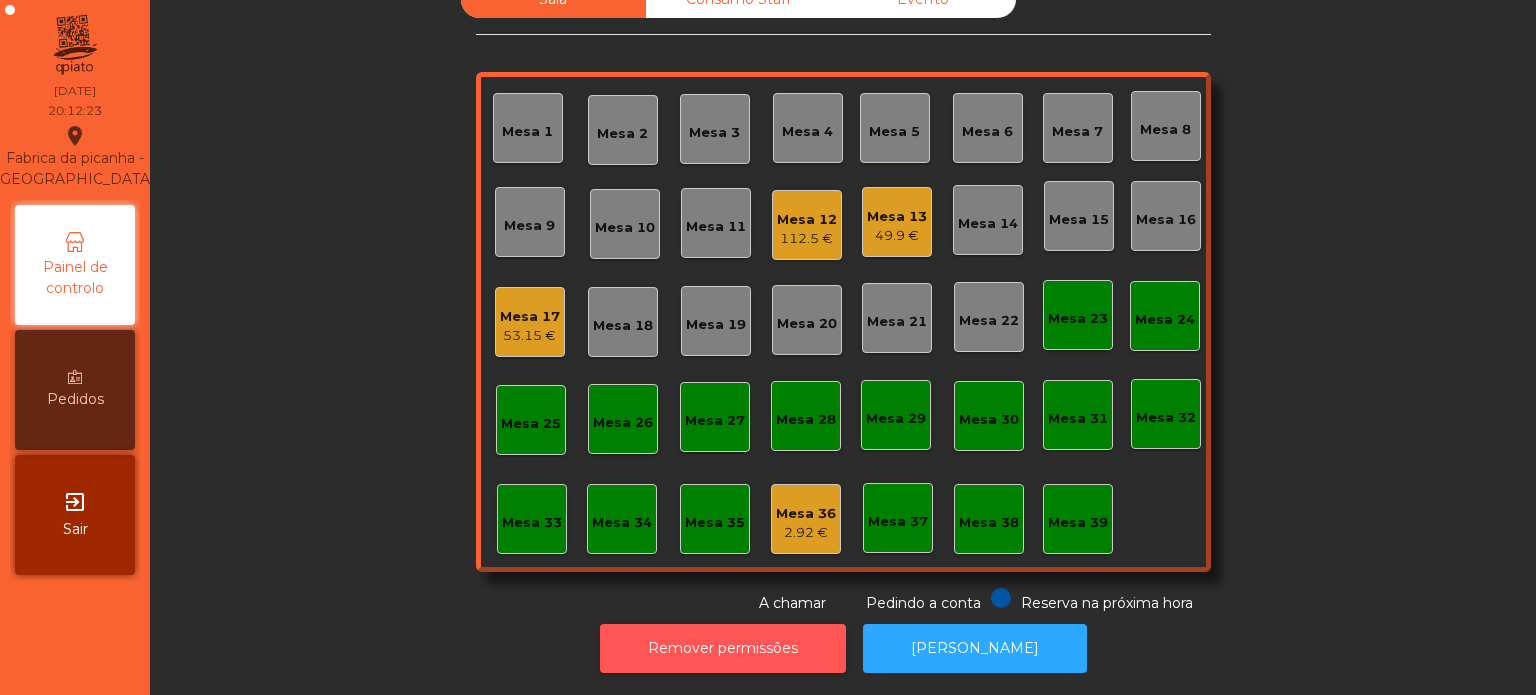 click on "Remover permissões" 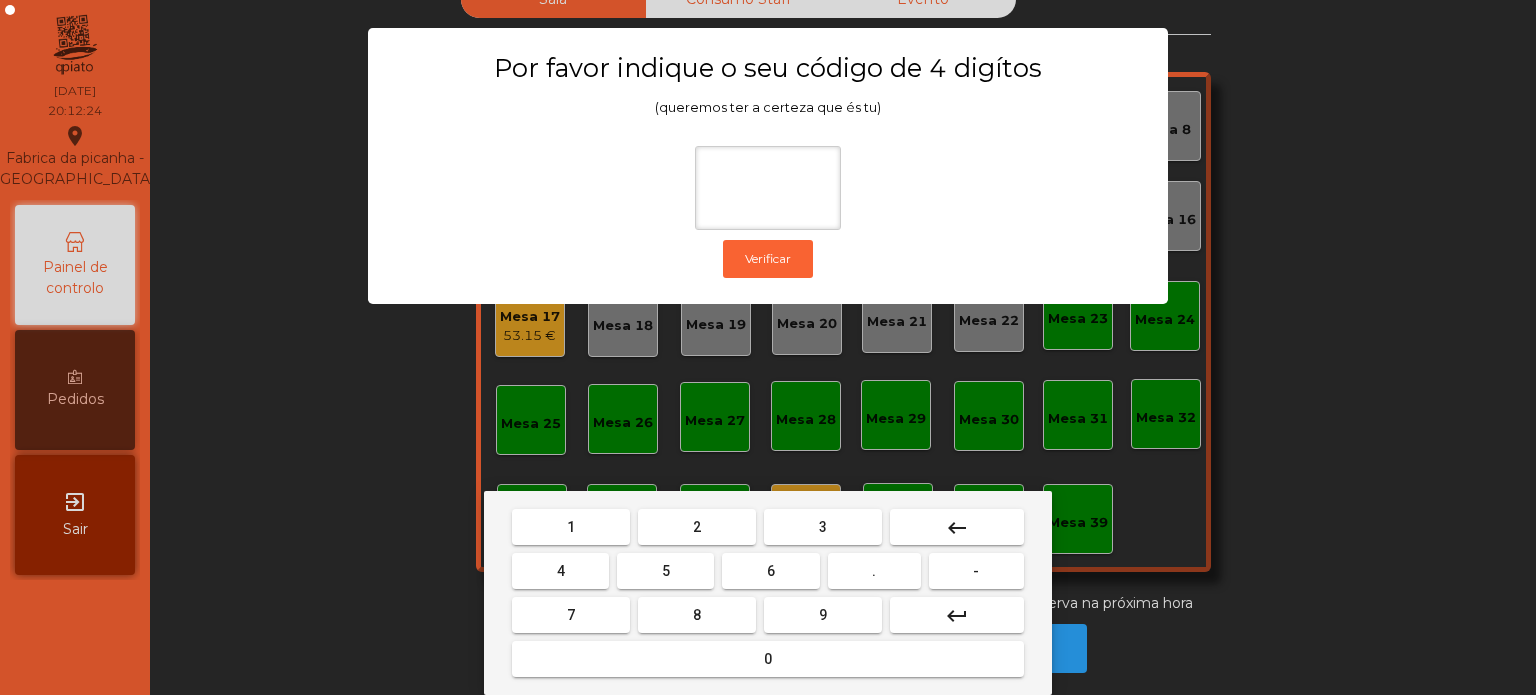 click on "1" at bounding box center (571, 527) 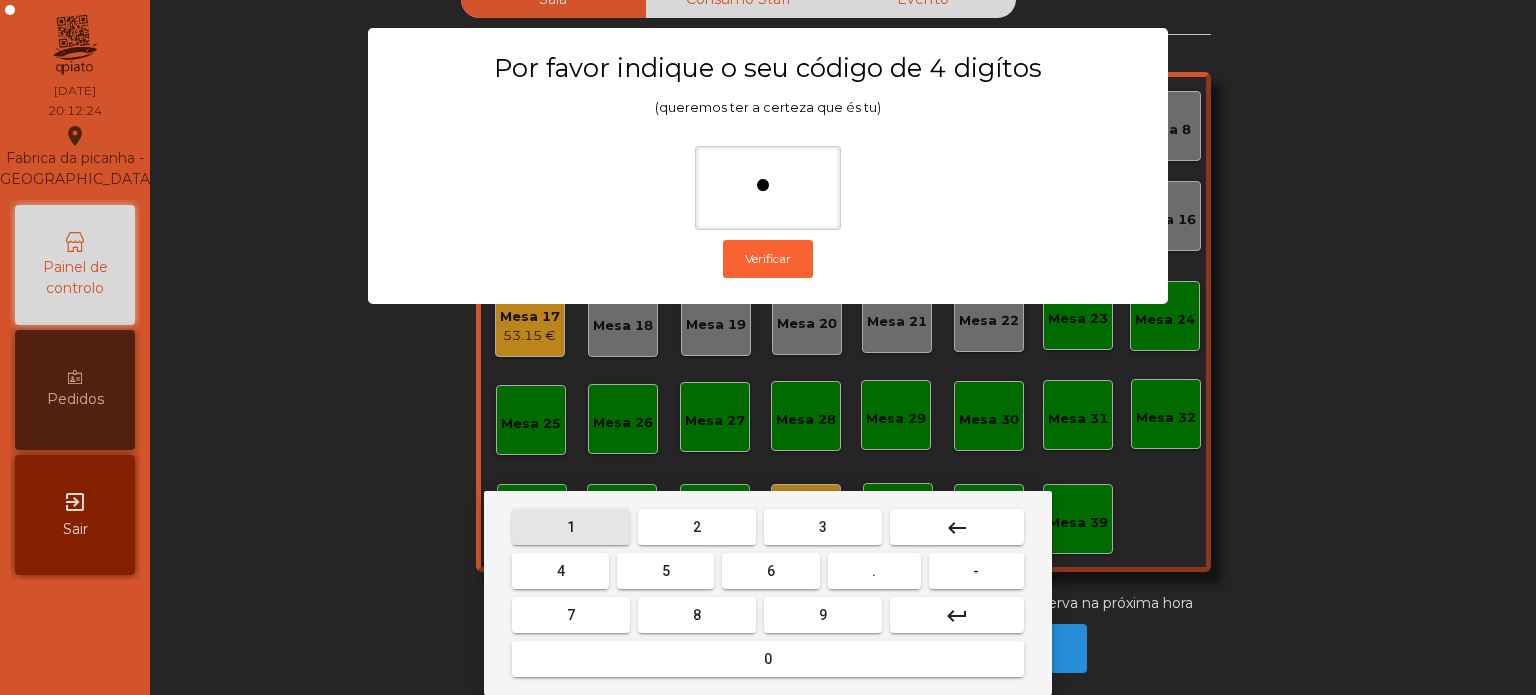 click on "3" at bounding box center [823, 527] 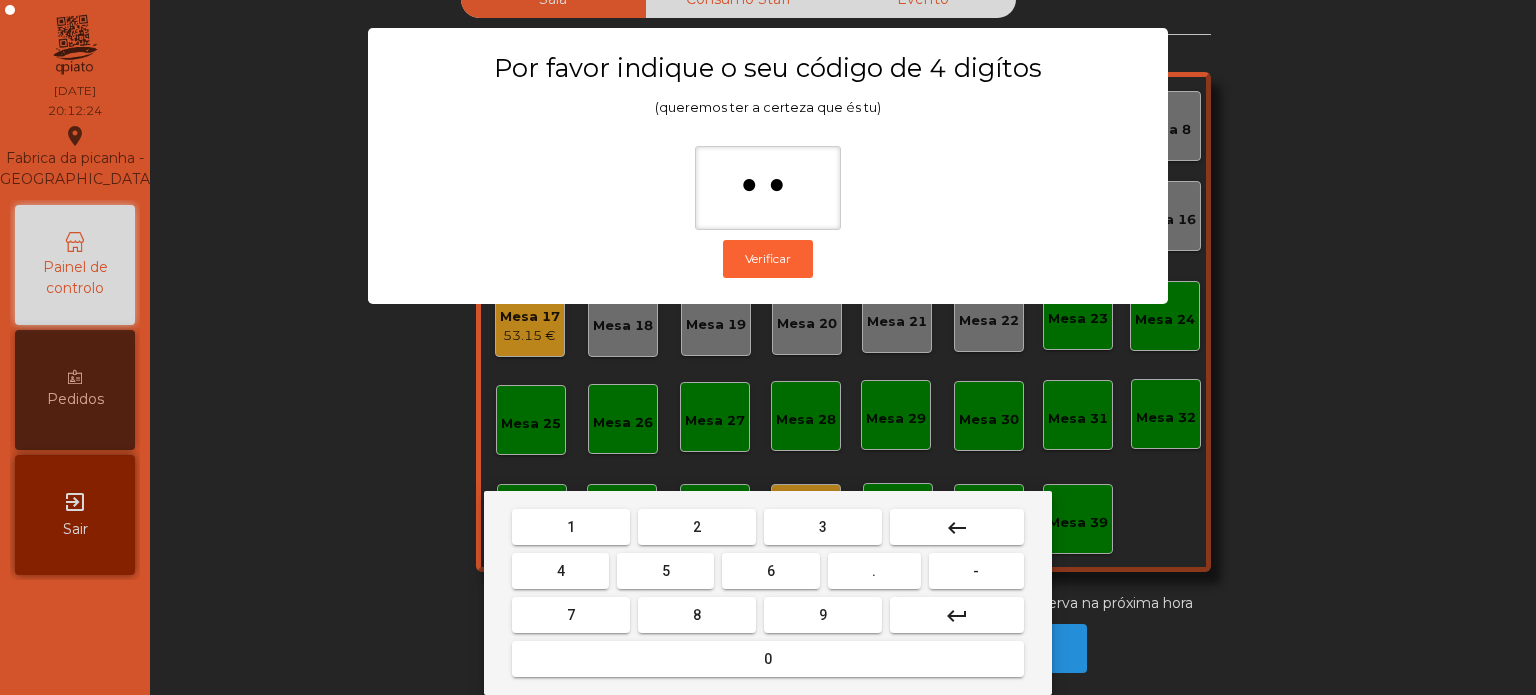 click on "5" at bounding box center (665, 571) 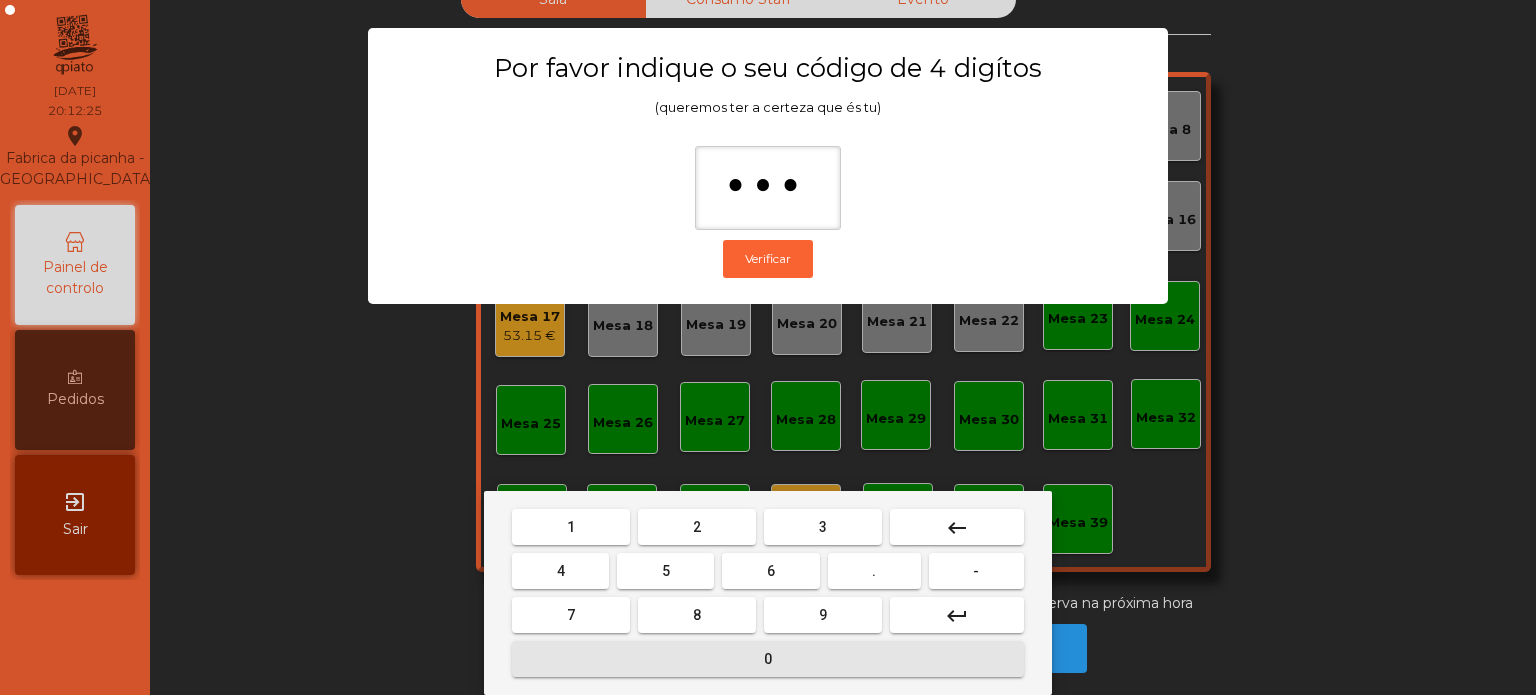 click on "0" at bounding box center (768, 659) 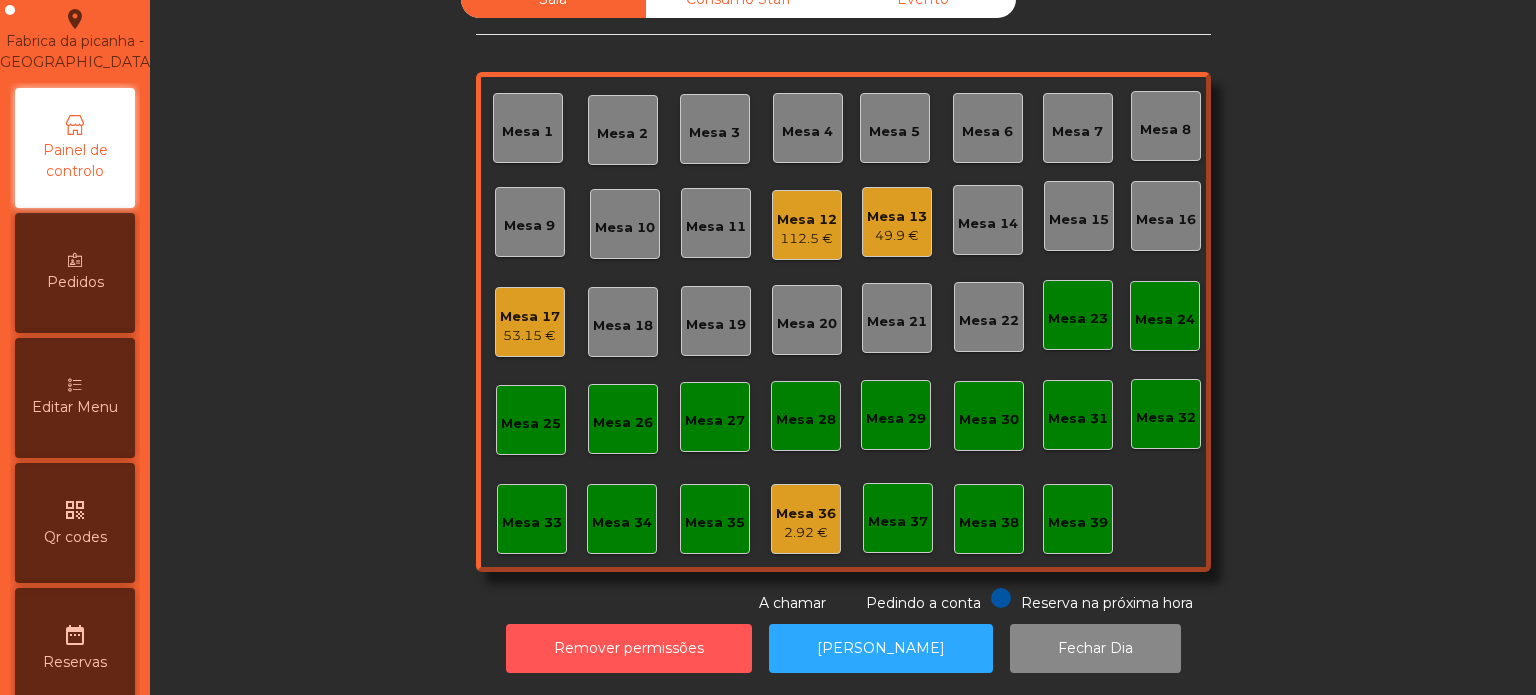 scroll, scrollTop: 118, scrollLeft: 0, axis: vertical 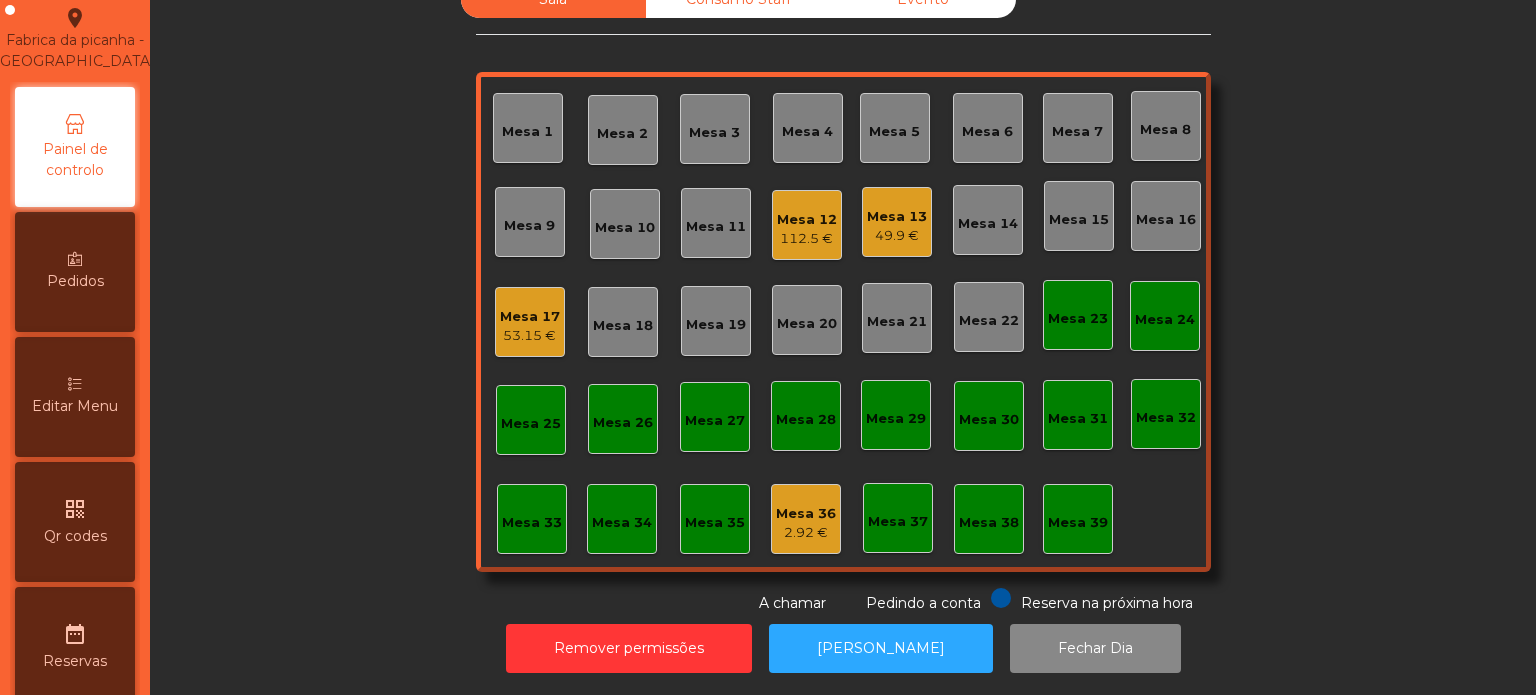 click on "Editar Menu" at bounding box center [75, 397] 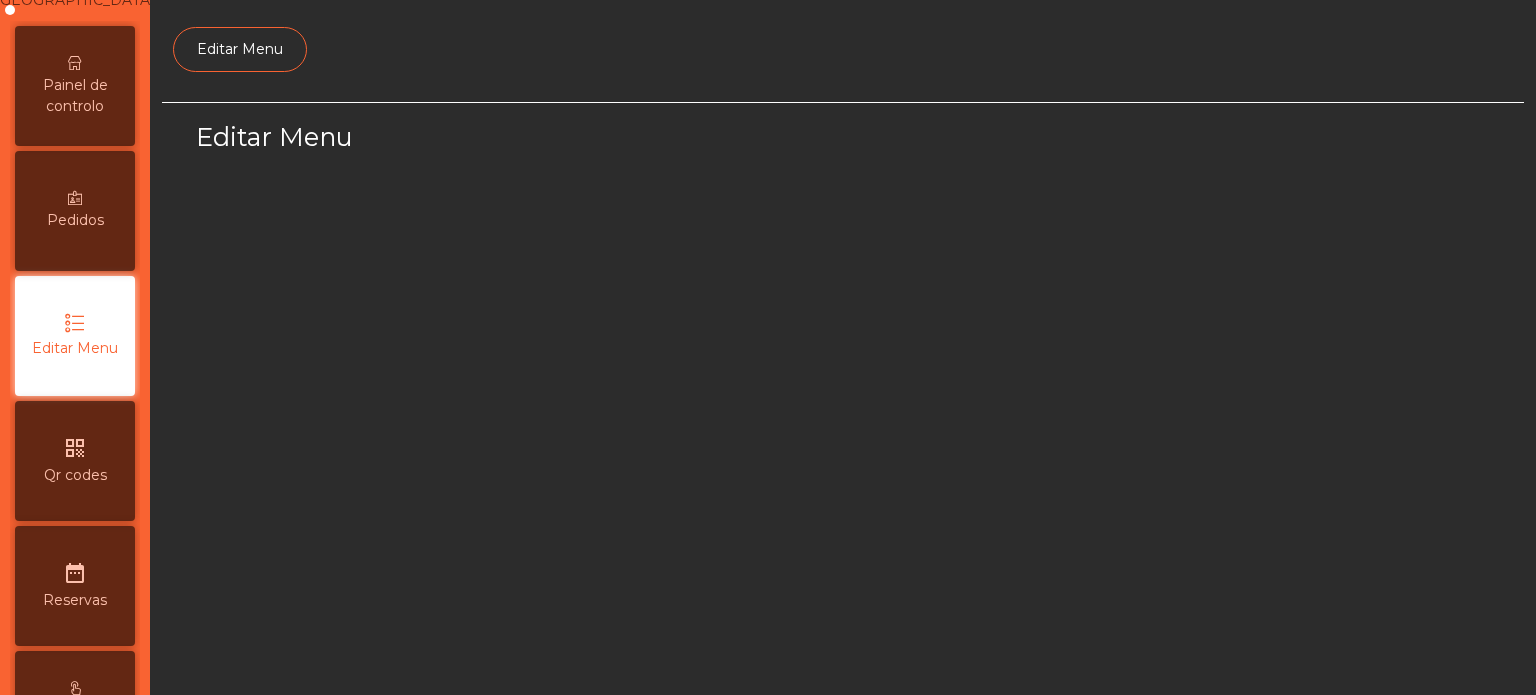scroll, scrollTop: 188, scrollLeft: 0, axis: vertical 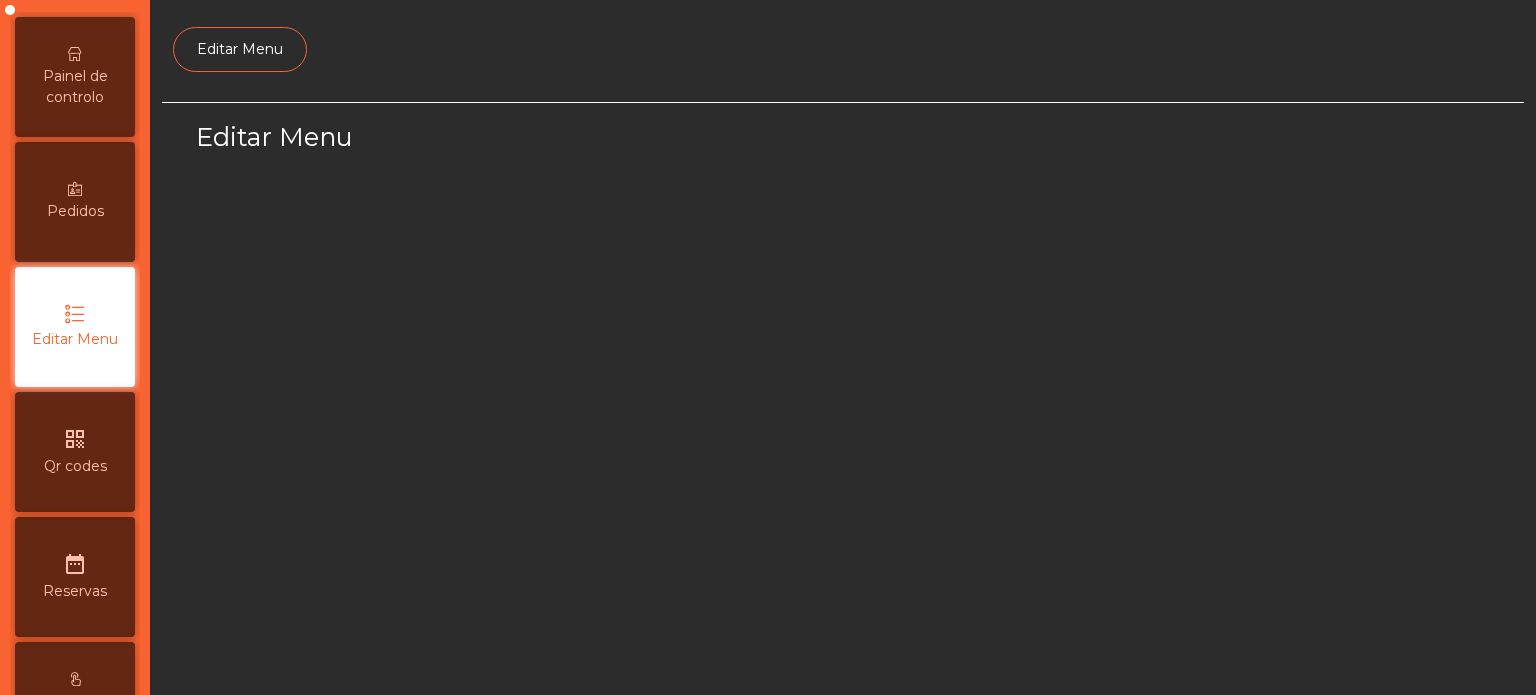 select on "*" 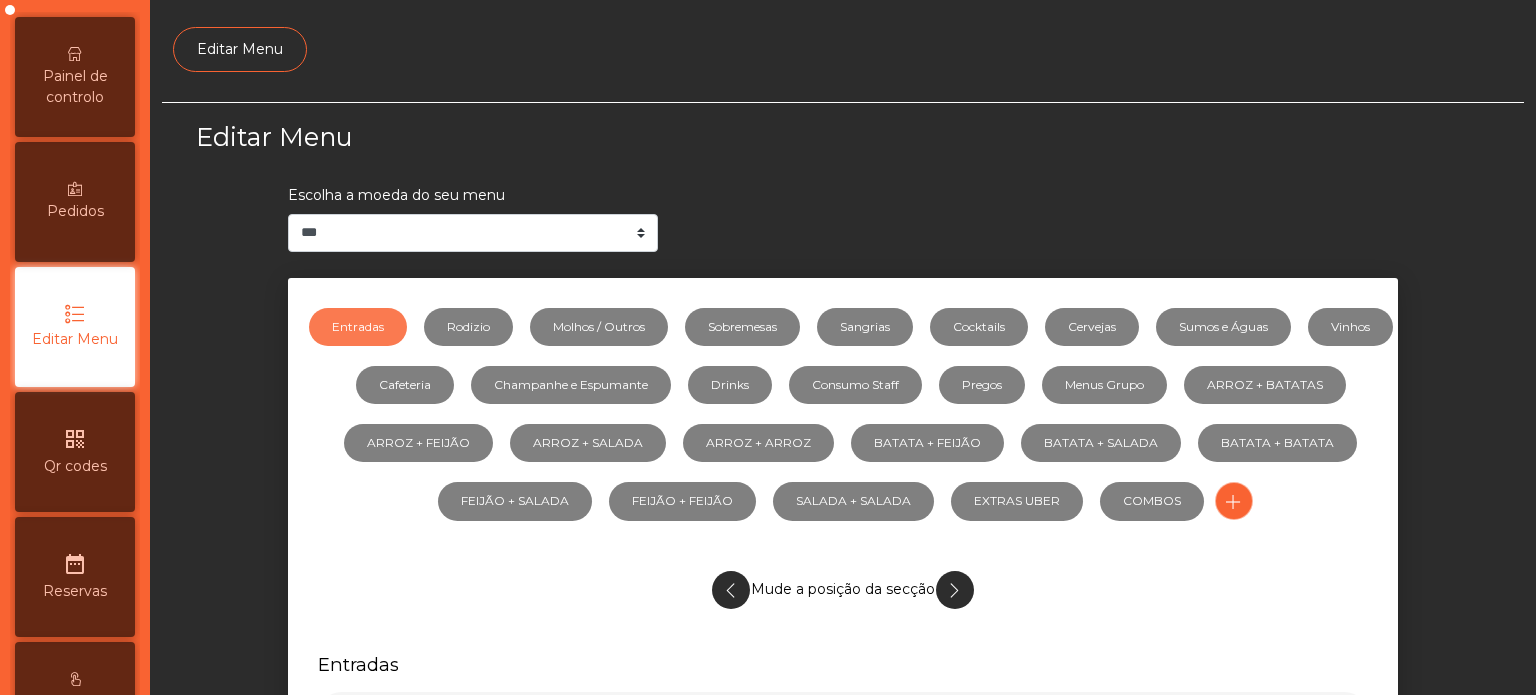 scroll, scrollTop: 0, scrollLeft: 0, axis: both 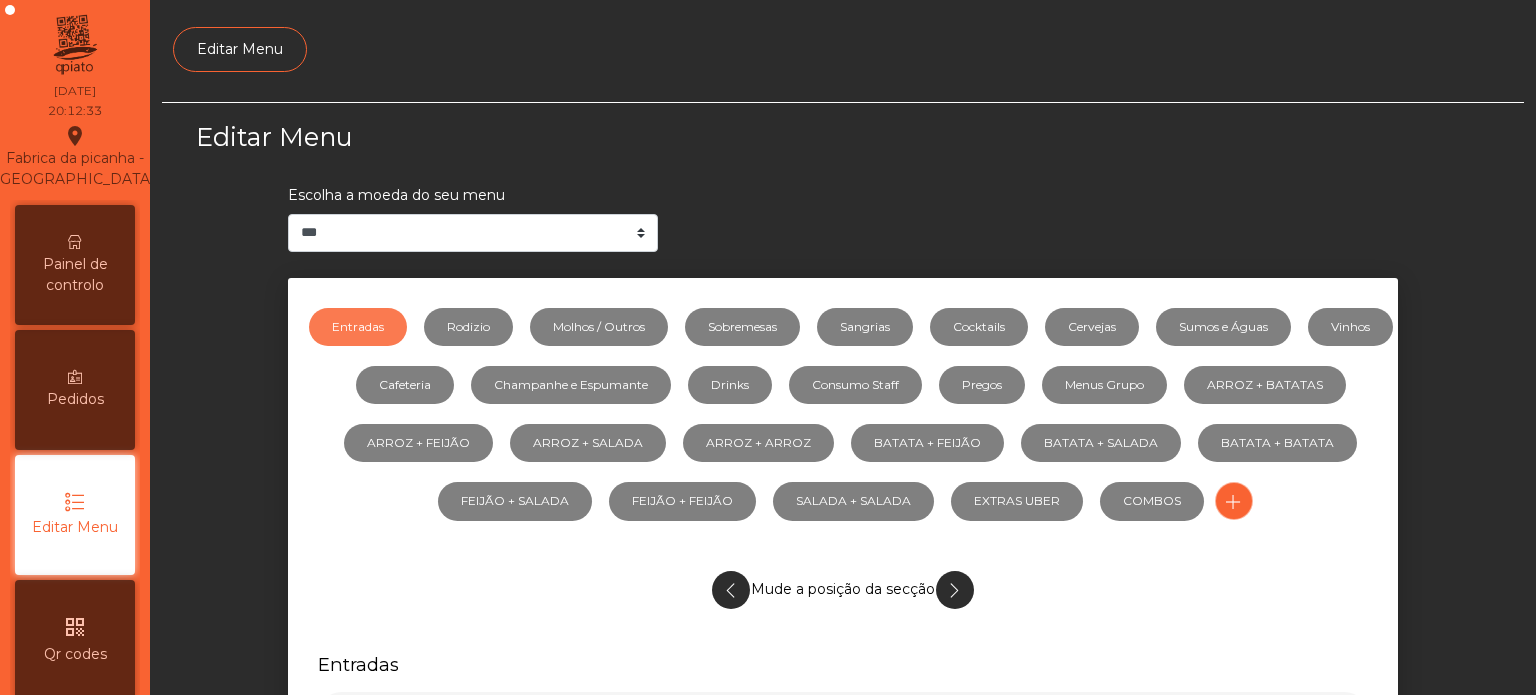 click on "Painel de controlo" at bounding box center [75, 275] 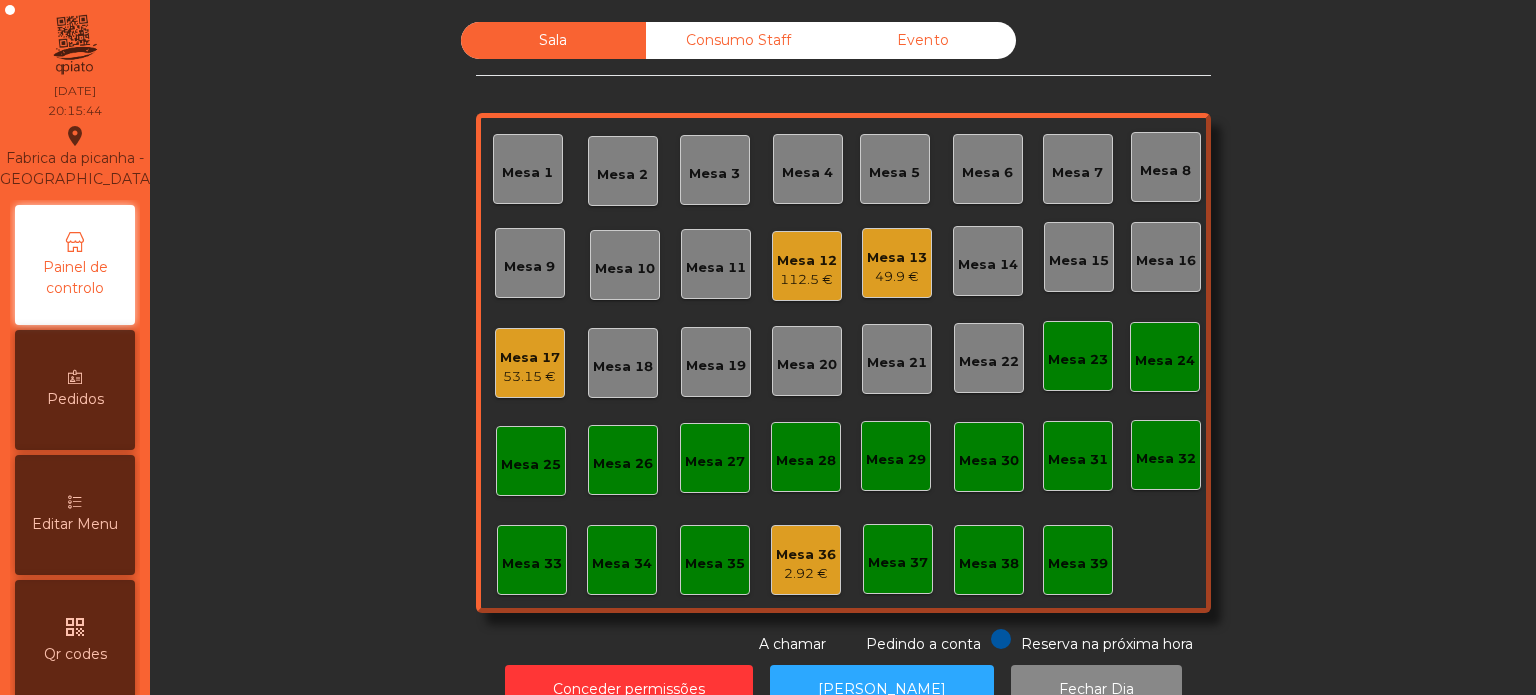 click on "Editar Menu" at bounding box center [75, 524] 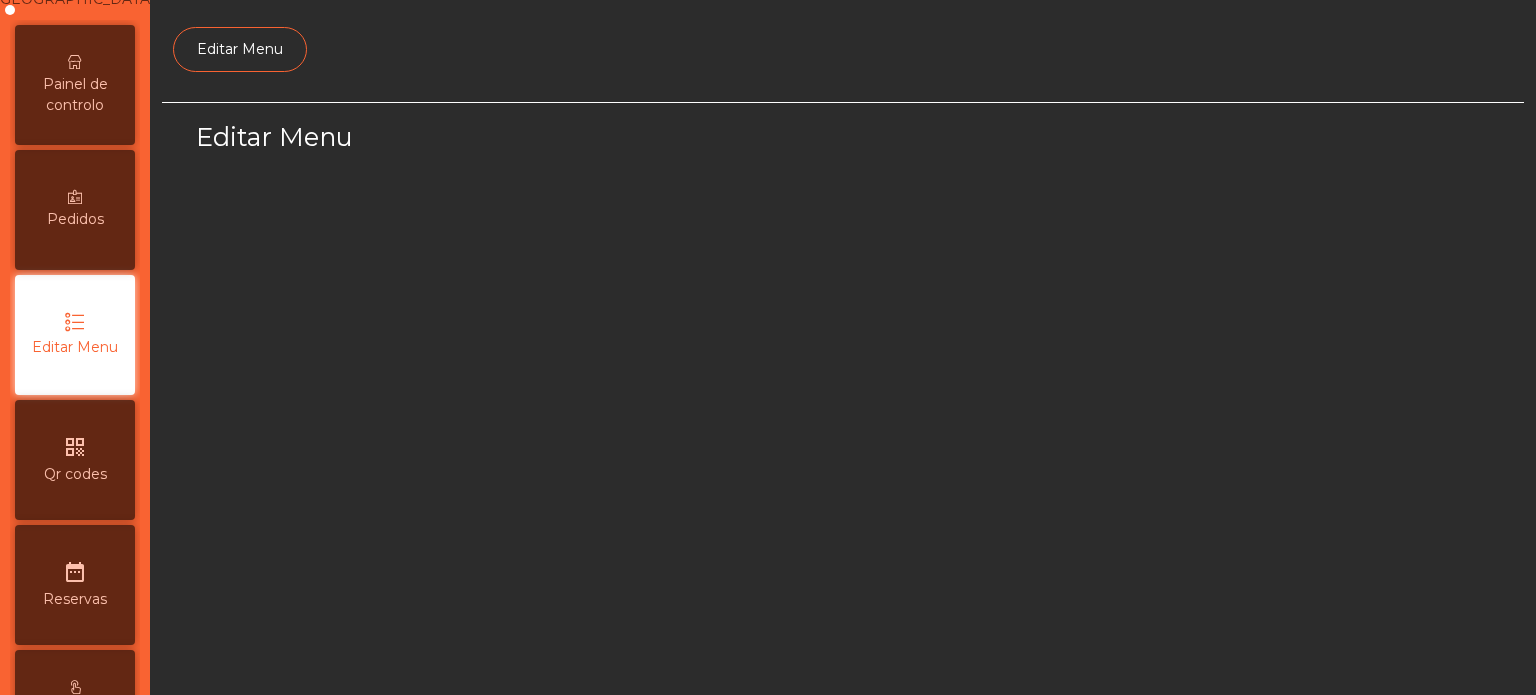 scroll, scrollTop: 188, scrollLeft: 0, axis: vertical 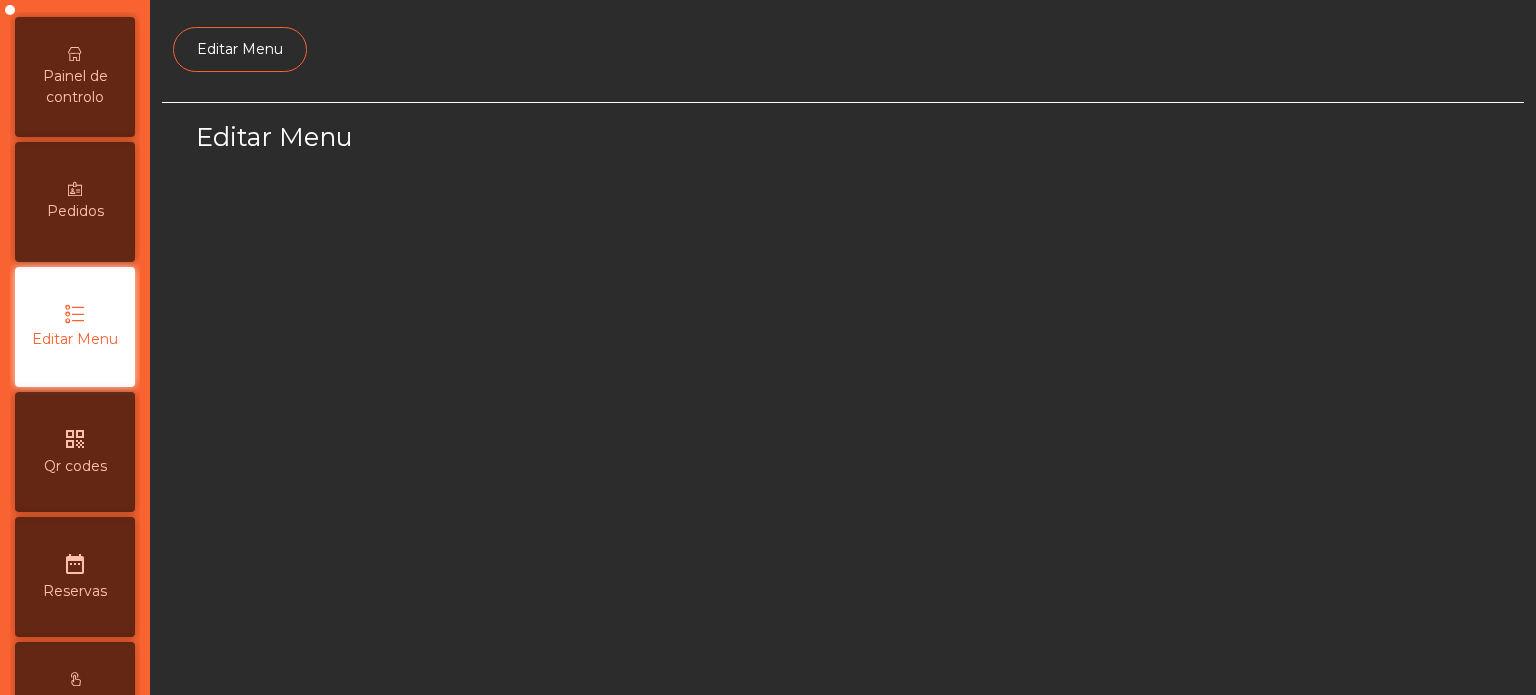 select on "*" 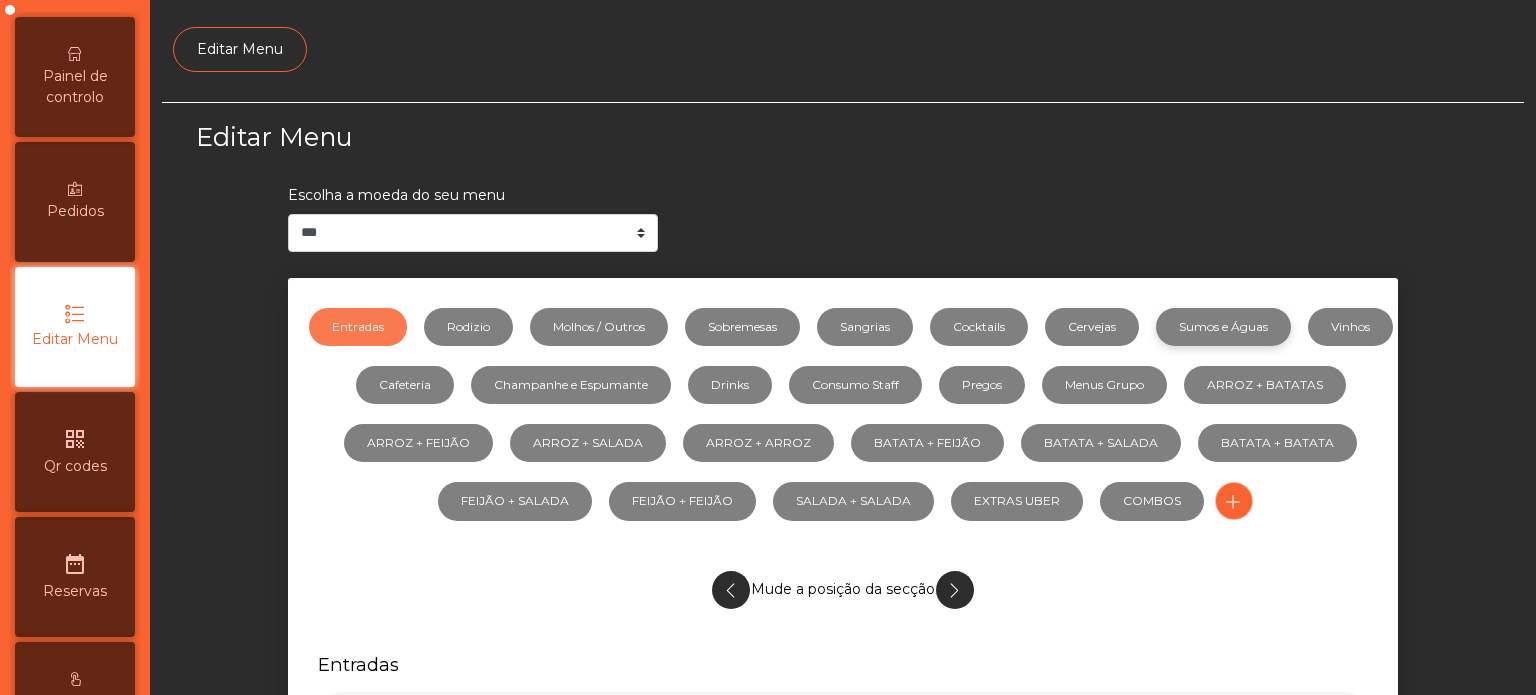 click on "Sumos e Águas" at bounding box center (1223, 327) 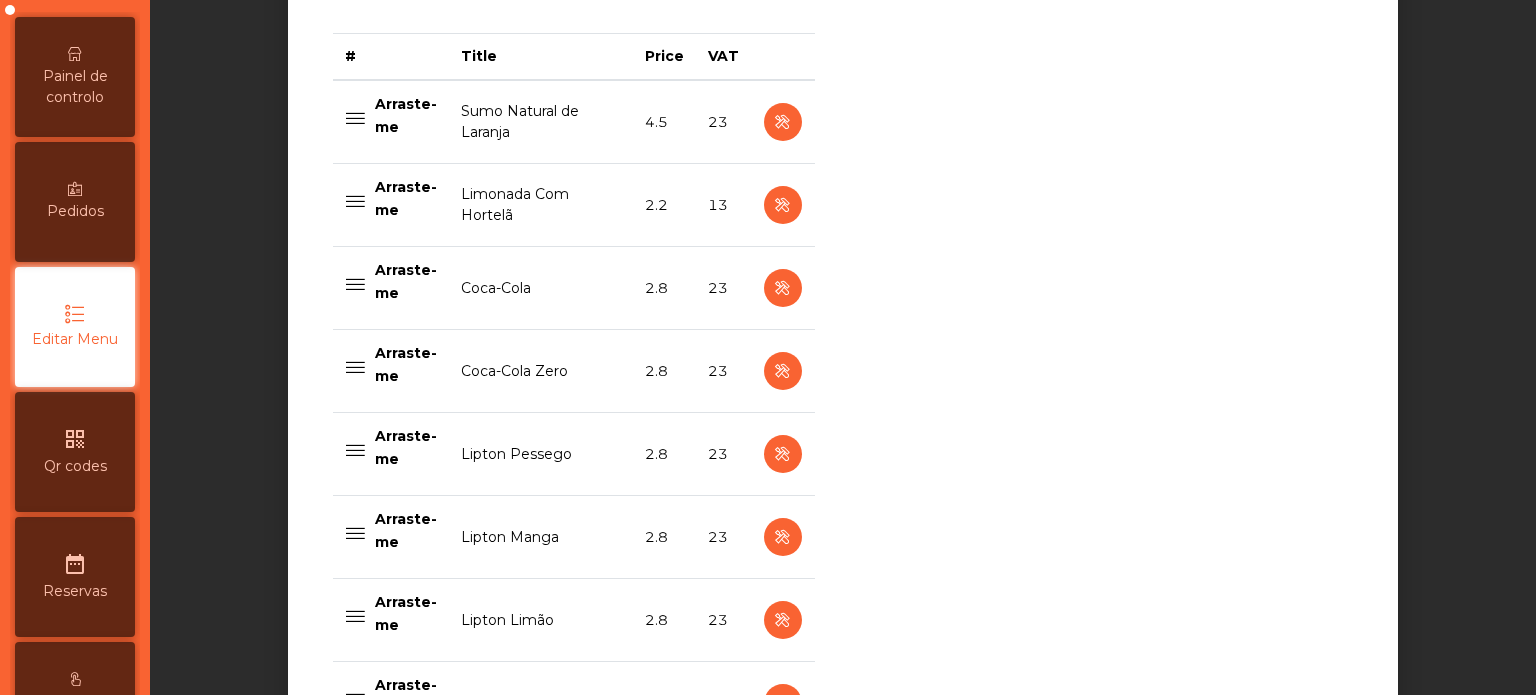 scroll, scrollTop: 844, scrollLeft: 0, axis: vertical 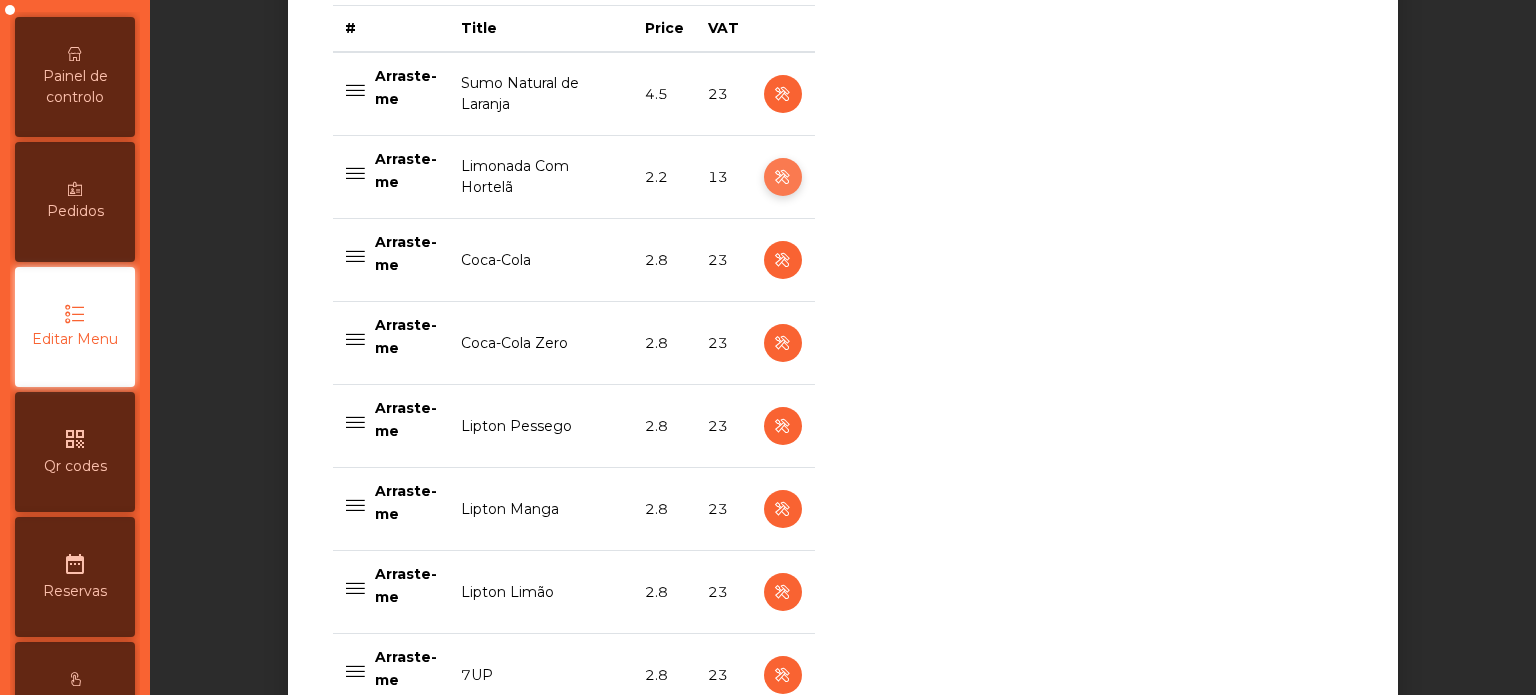 click at bounding box center [783, 177] 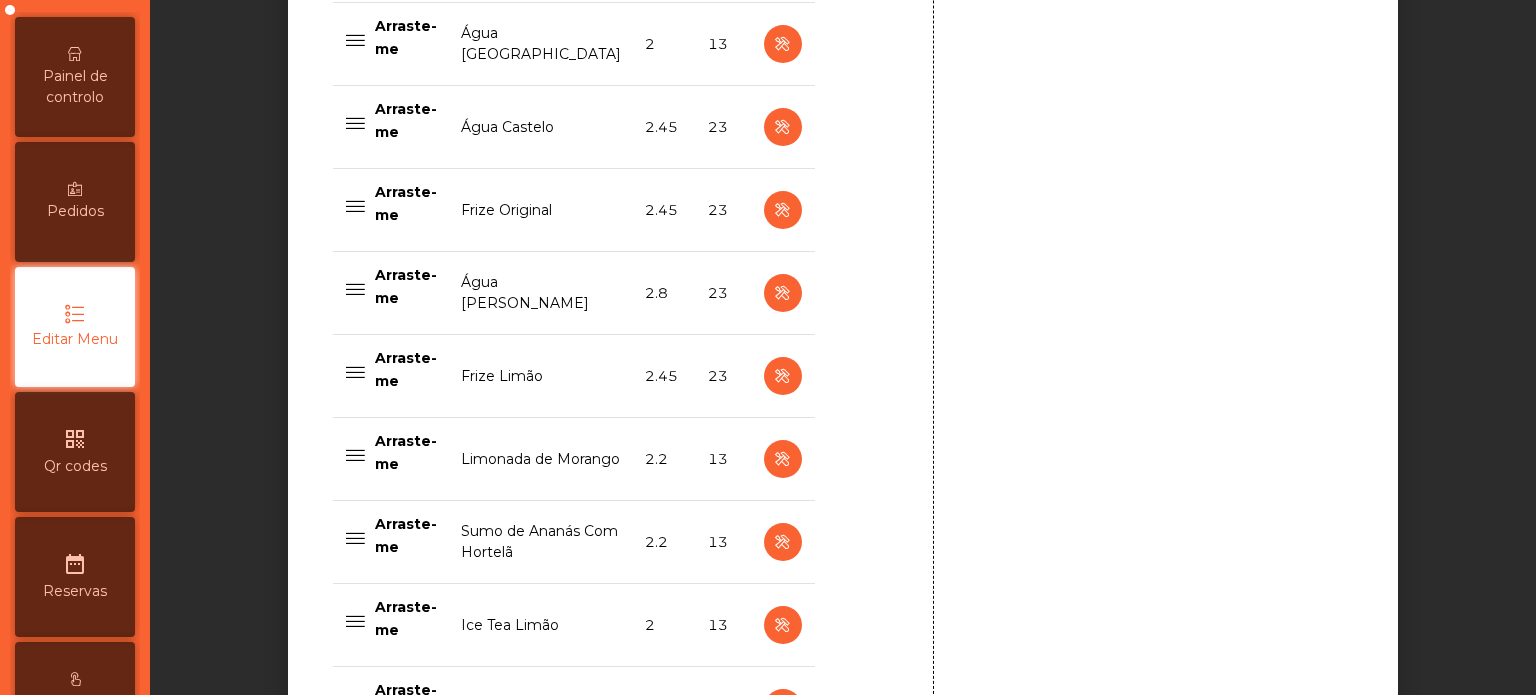 scroll, scrollTop: 1732, scrollLeft: 0, axis: vertical 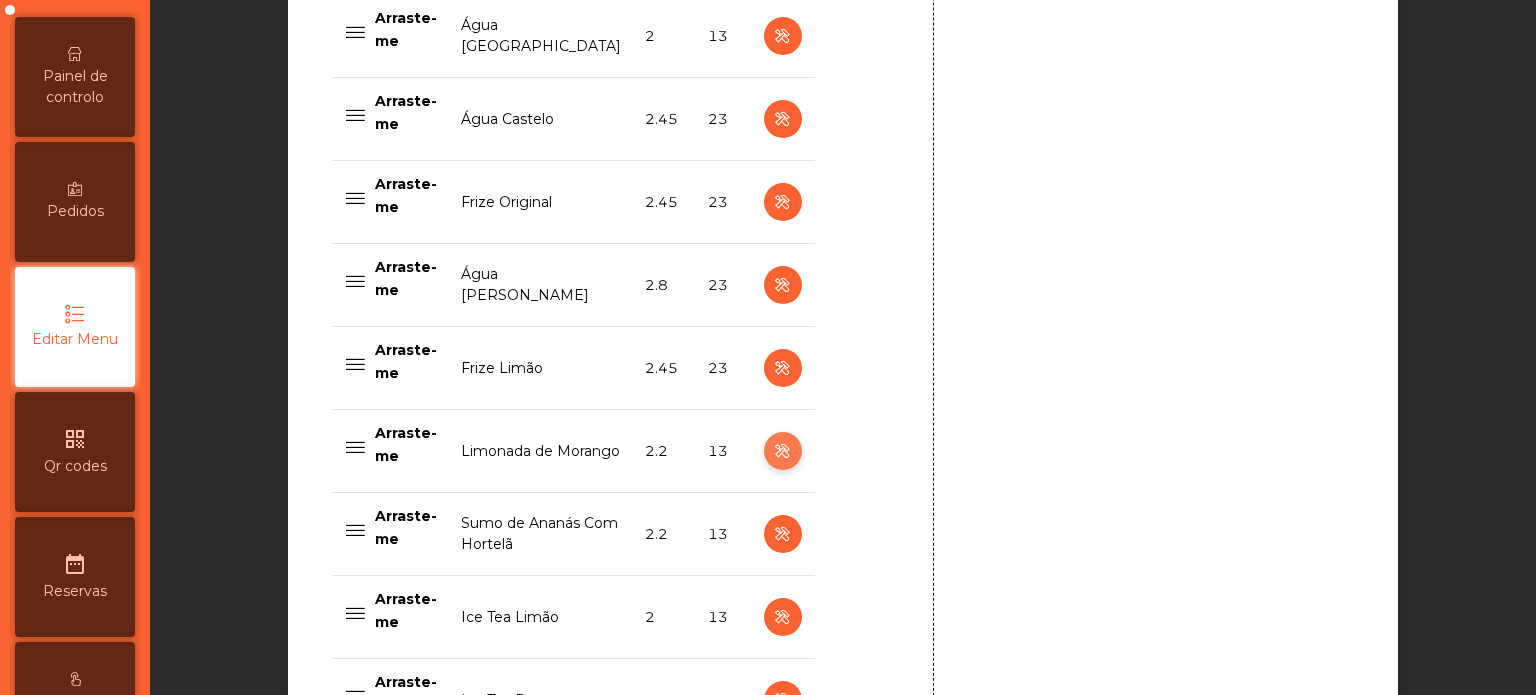click at bounding box center [782, 451] 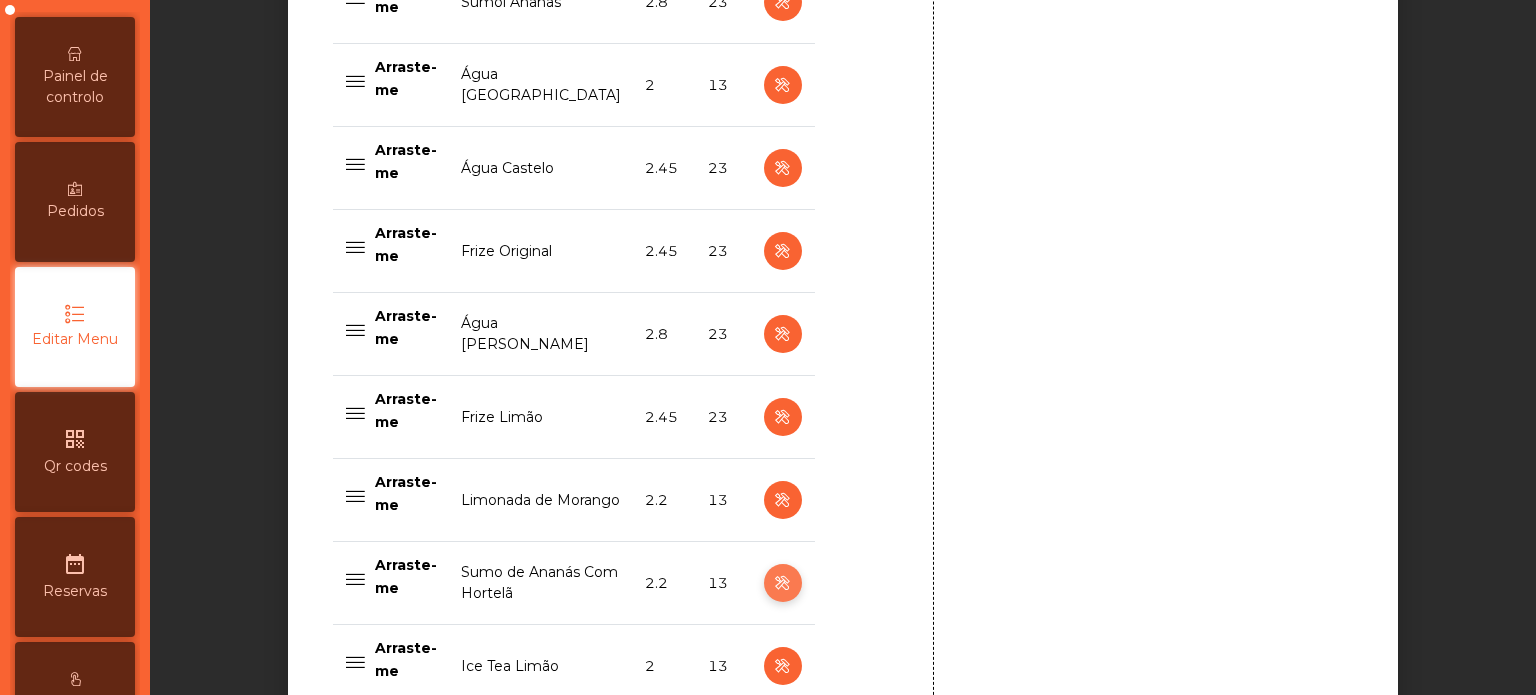 click at bounding box center (782, 583) 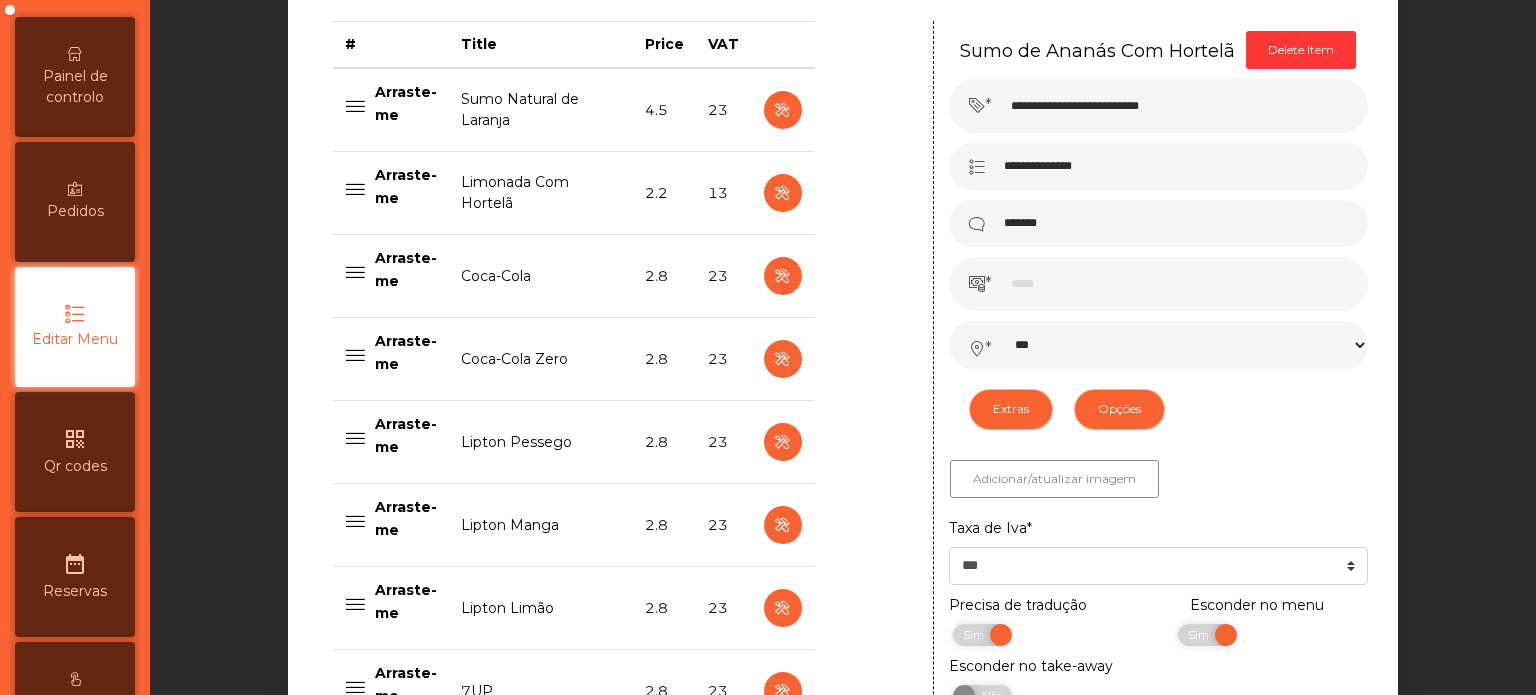 scroll, scrollTop: 826, scrollLeft: 0, axis: vertical 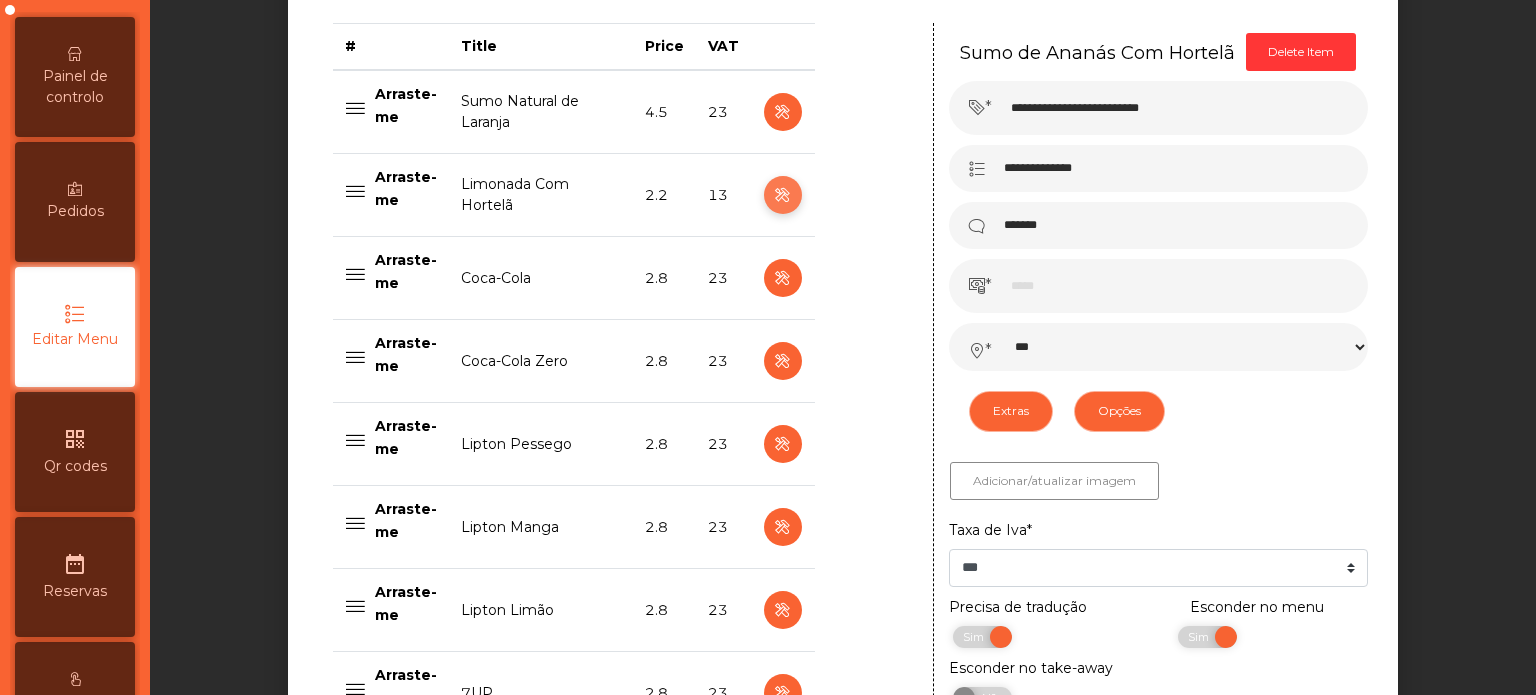click at bounding box center [783, 195] 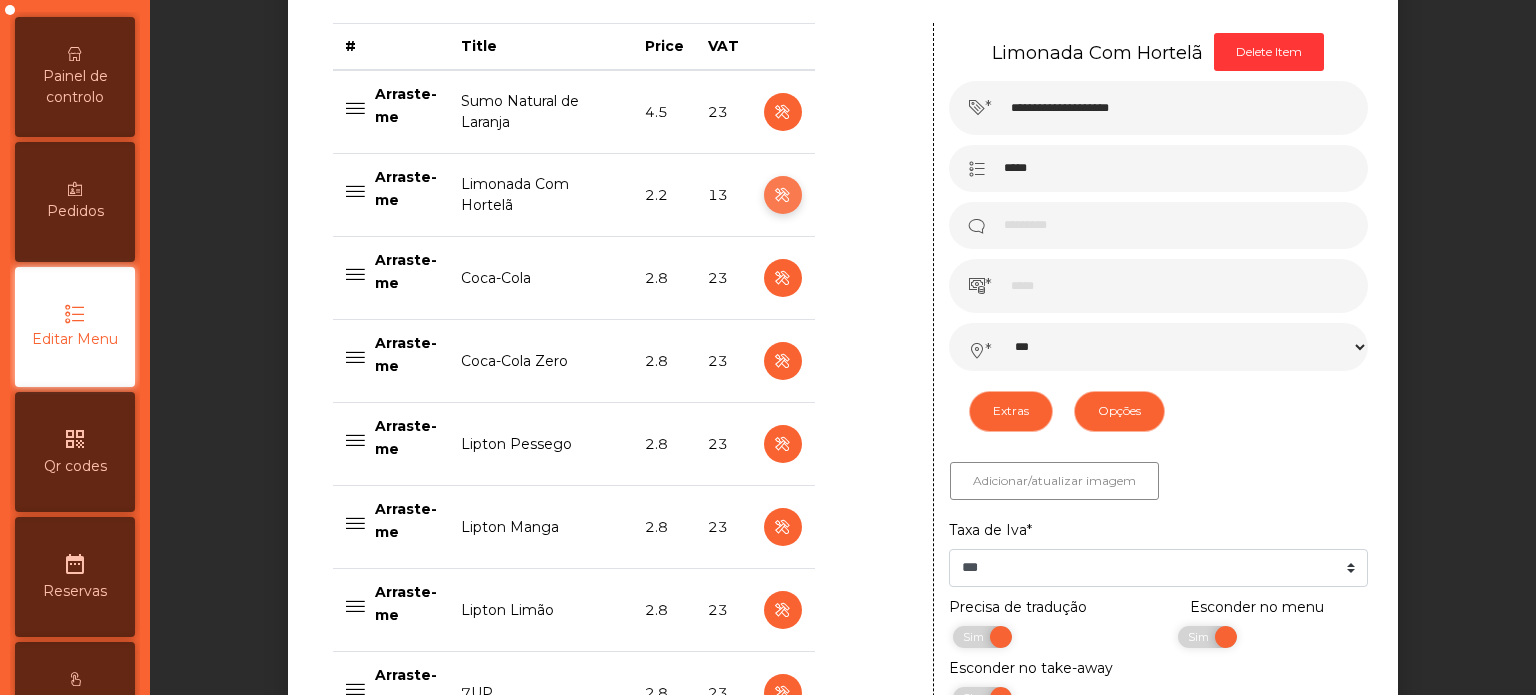 click at bounding box center [782, 195] 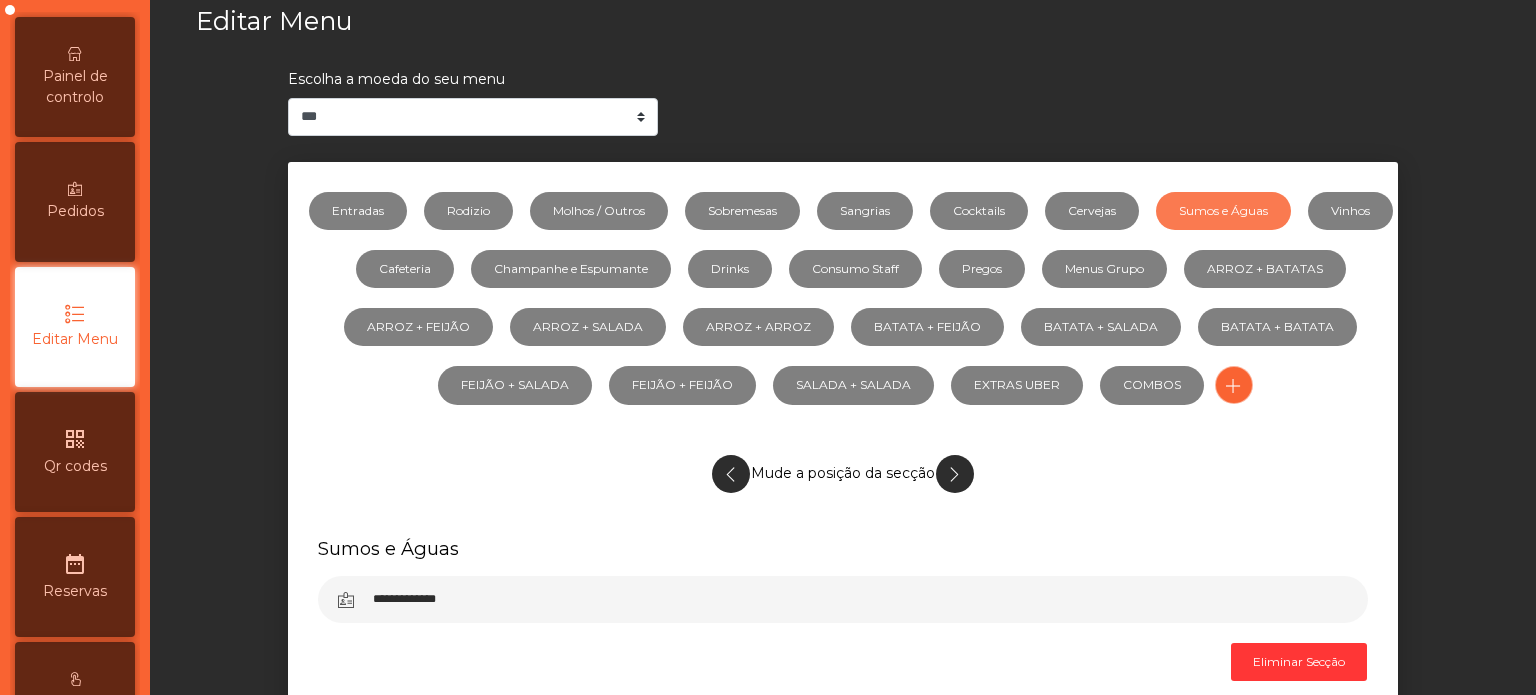 scroll, scrollTop: 121, scrollLeft: 0, axis: vertical 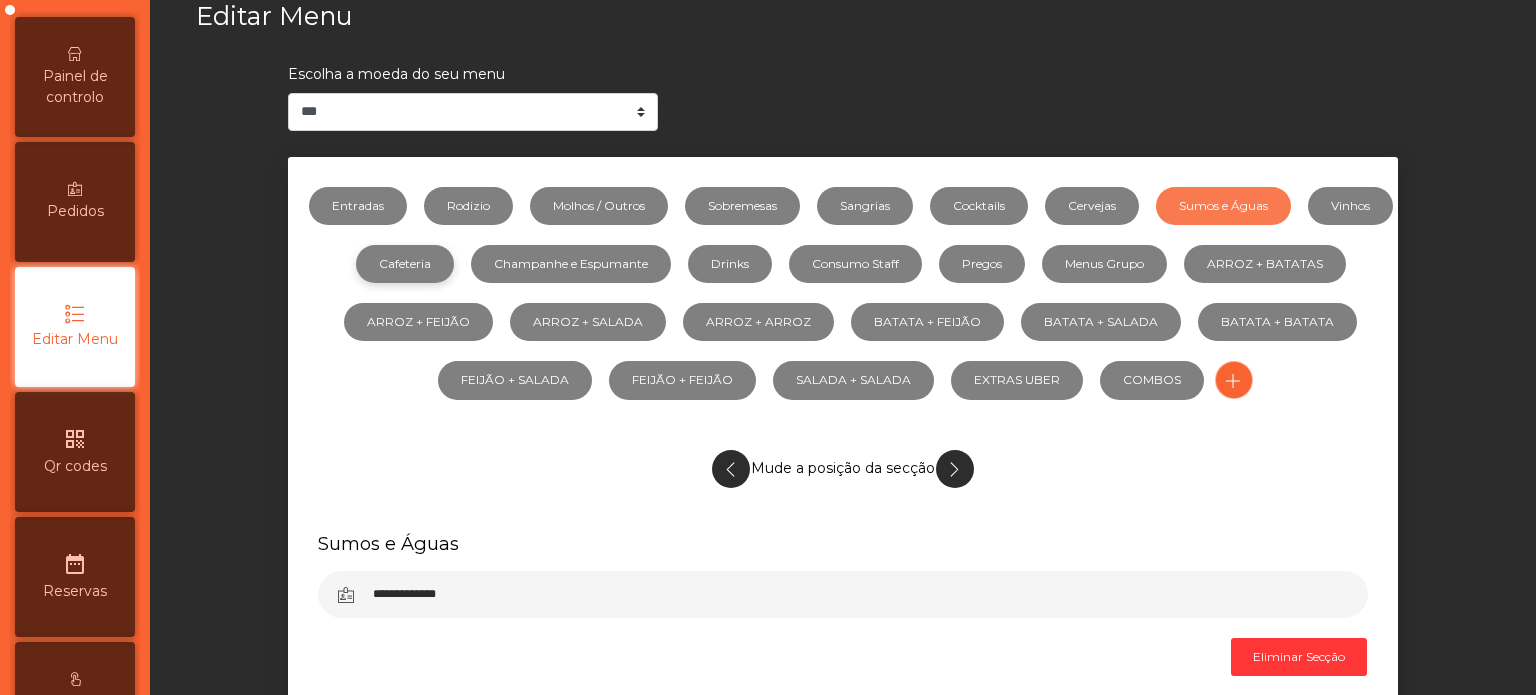 click on "Cafeteria" at bounding box center [405, 264] 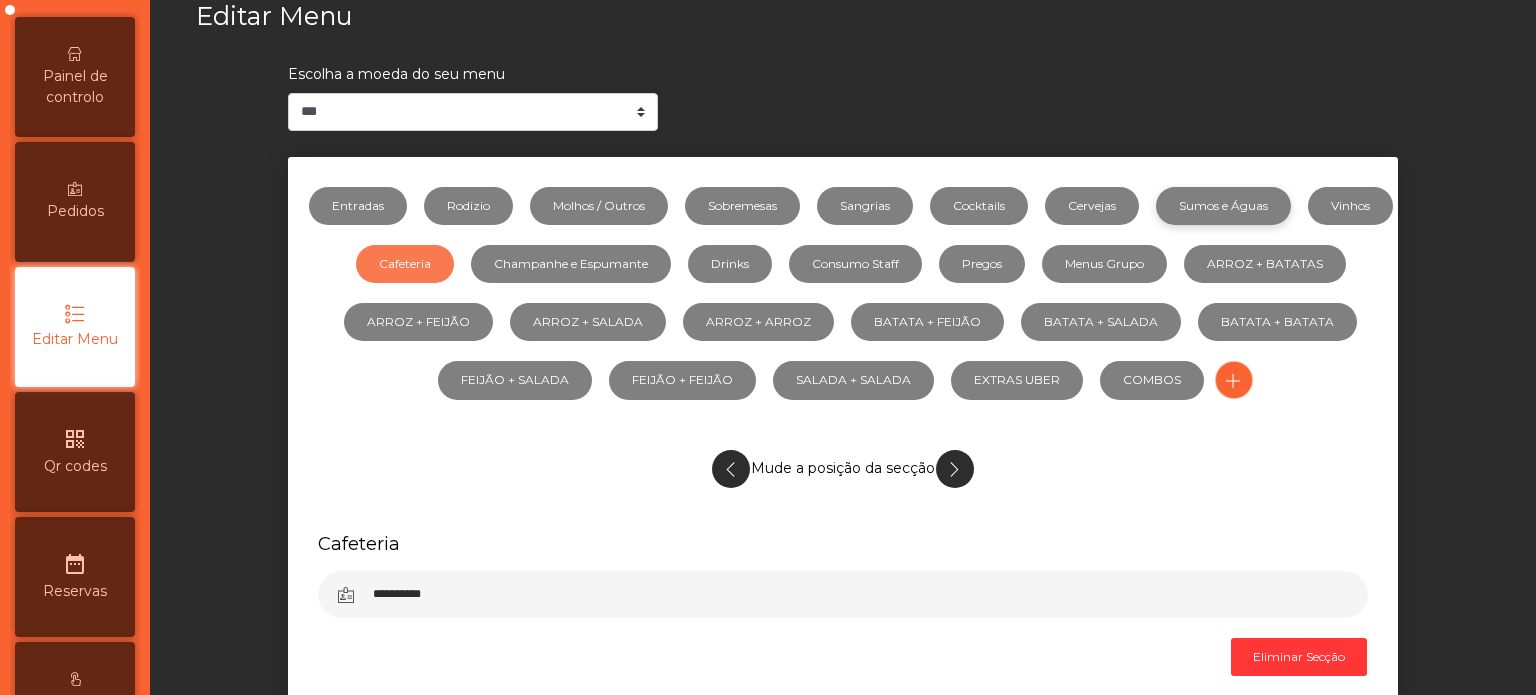 click on "Sumos e Águas" at bounding box center (1223, 206) 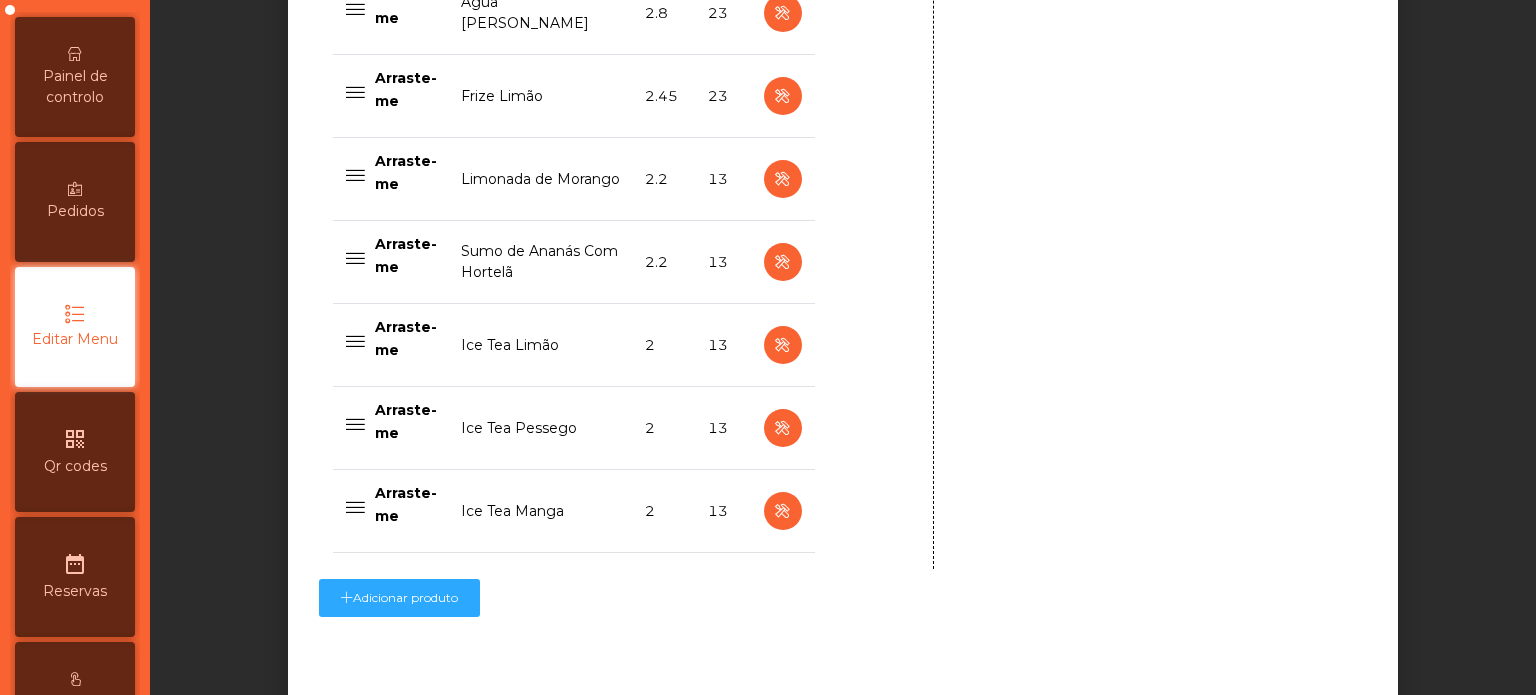 scroll, scrollTop: 2076, scrollLeft: 0, axis: vertical 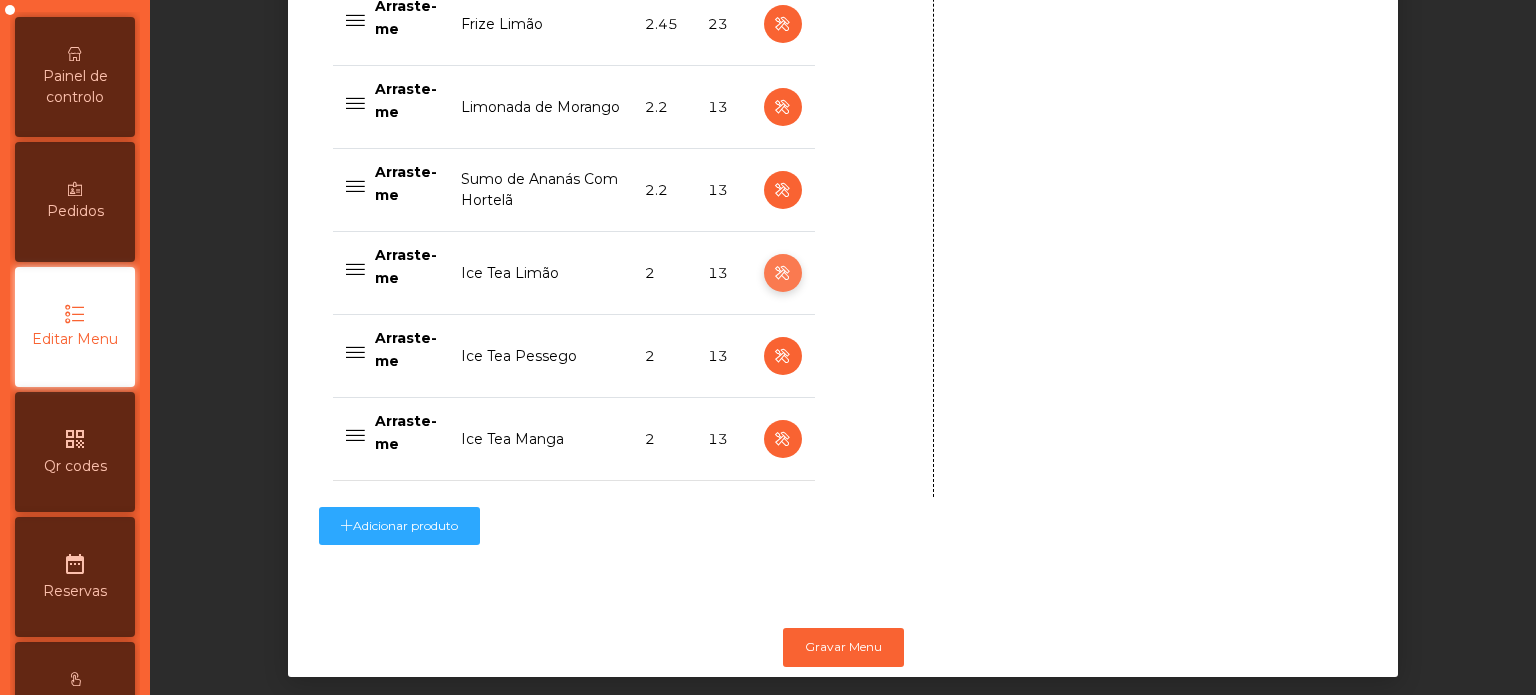 click at bounding box center (783, 273) 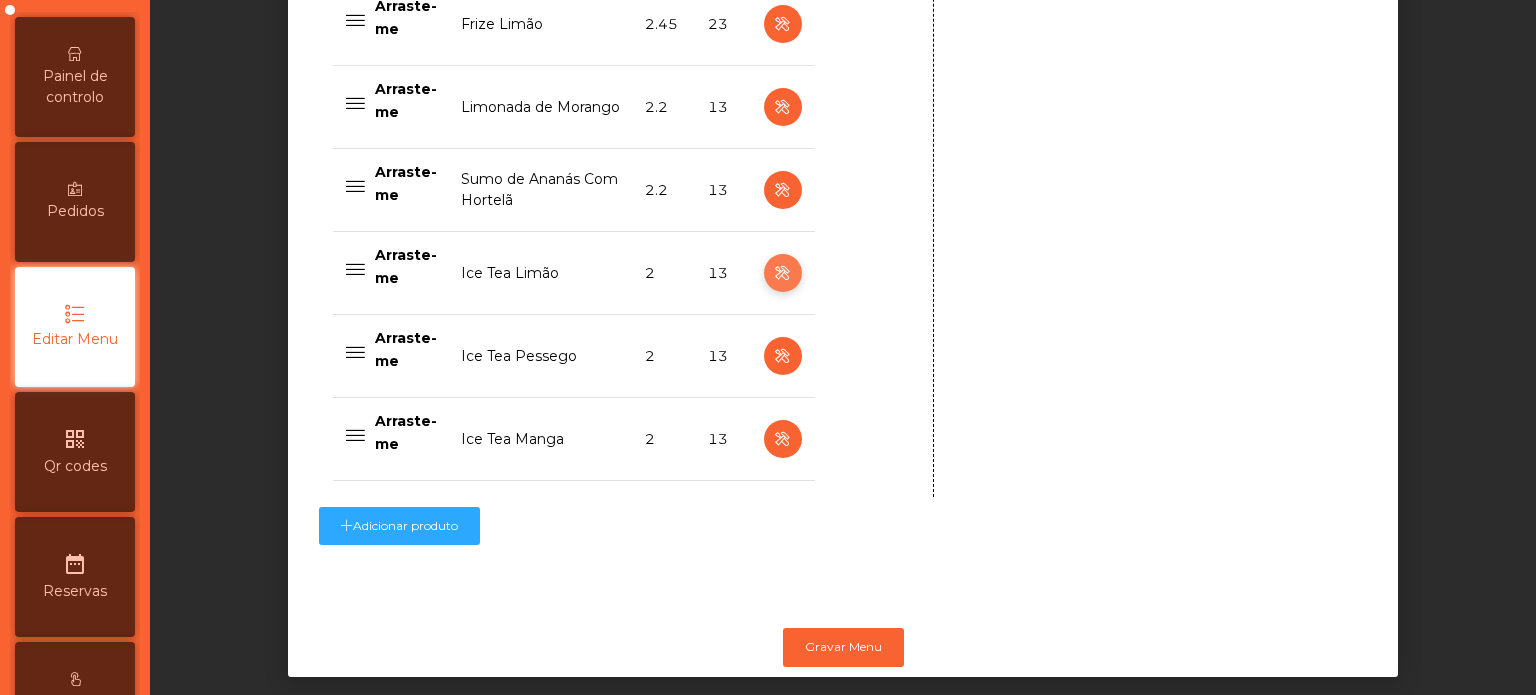 click at bounding box center [782, 273] 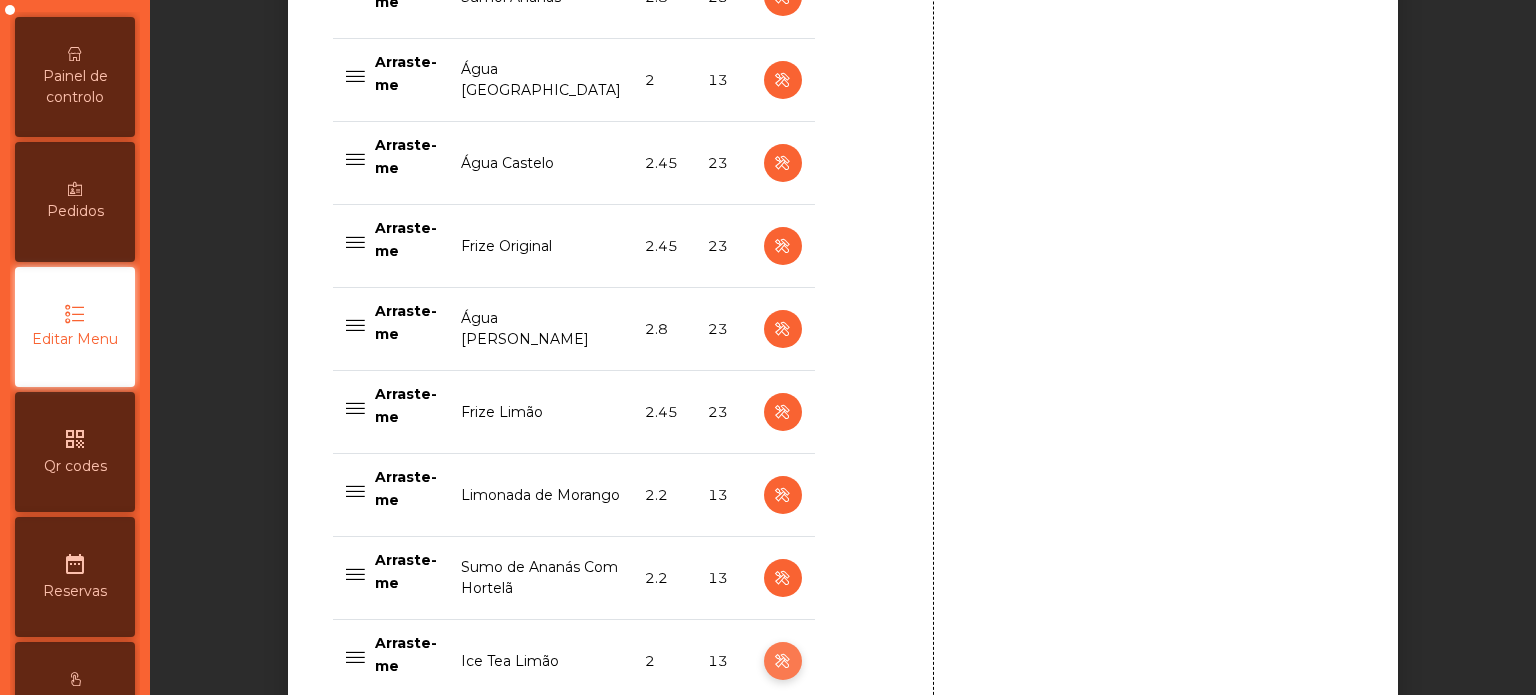 scroll, scrollTop: 2107, scrollLeft: 0, axis: vertical 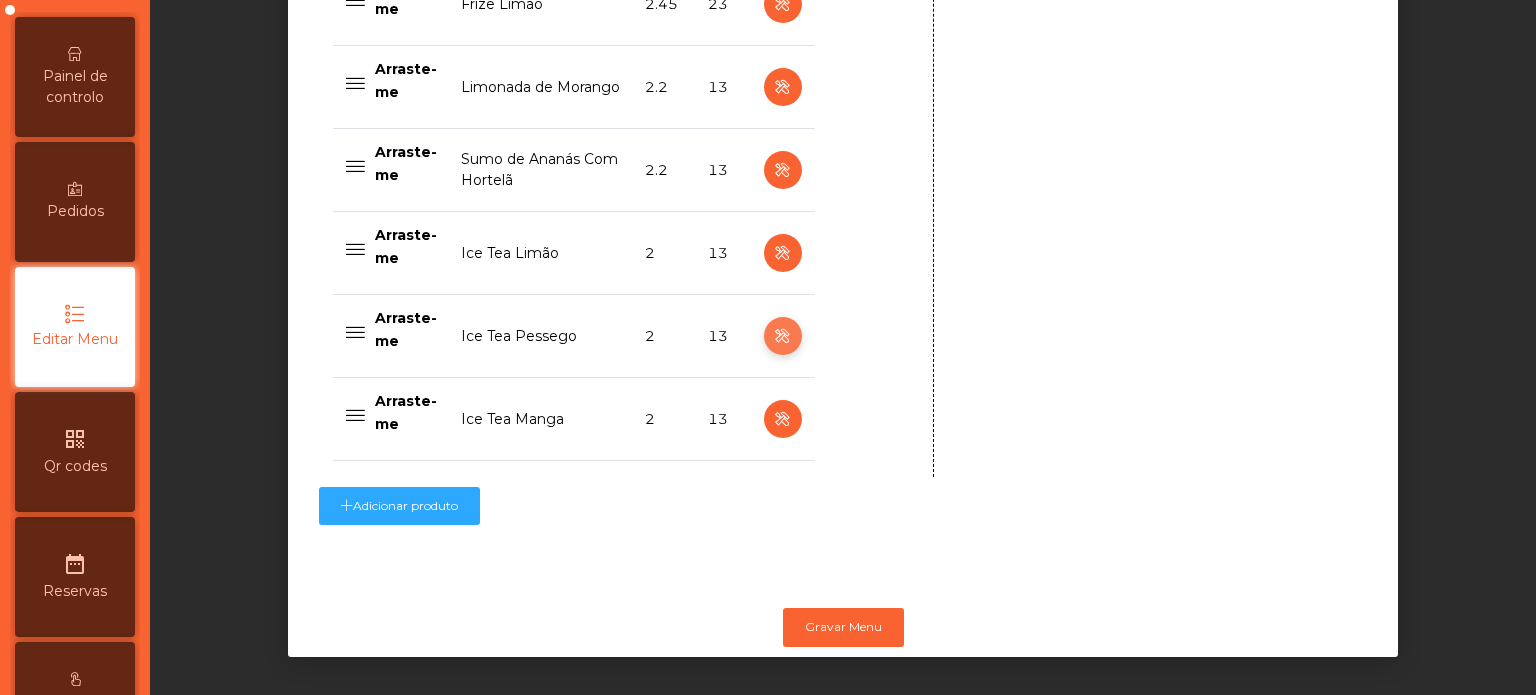 click at bounding box center [782, 336] 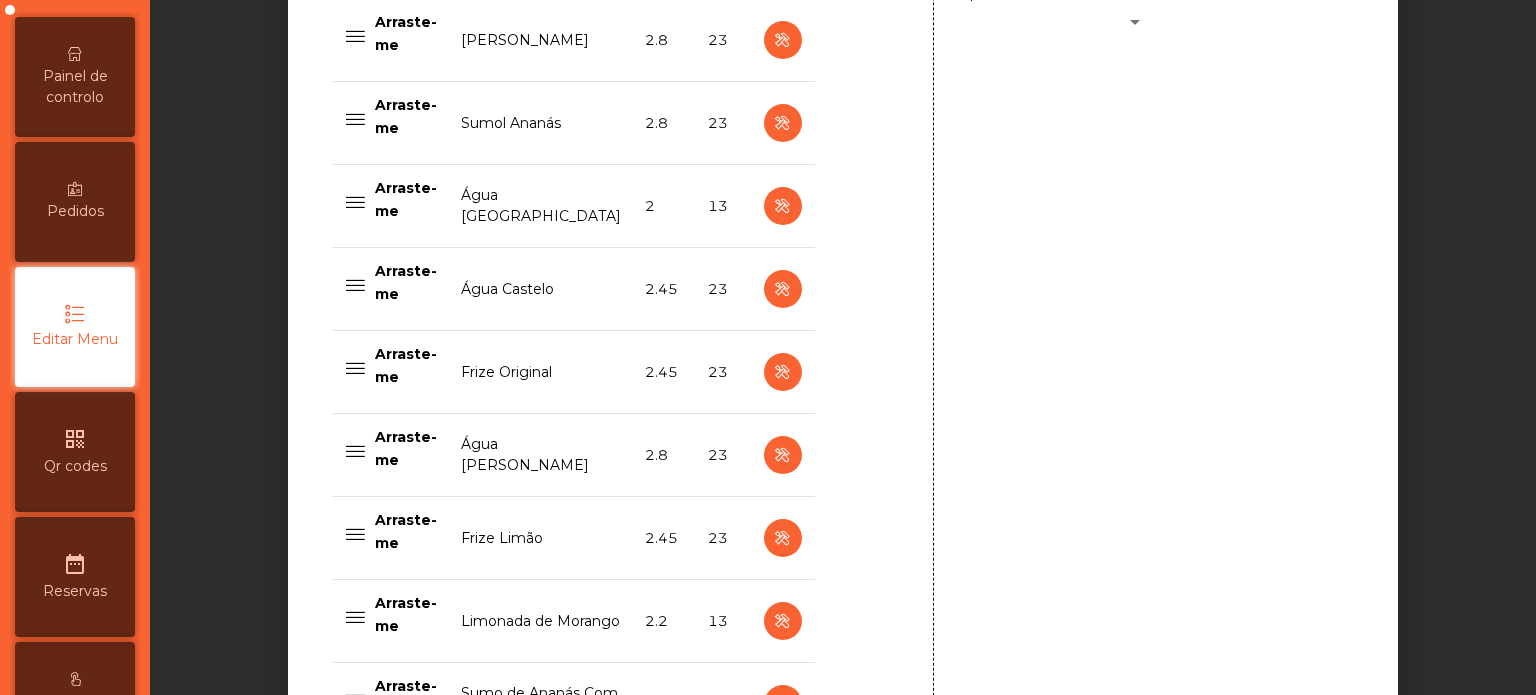 scroll, scrollTop: 2107, scrollLeft: 0, axis: vertical 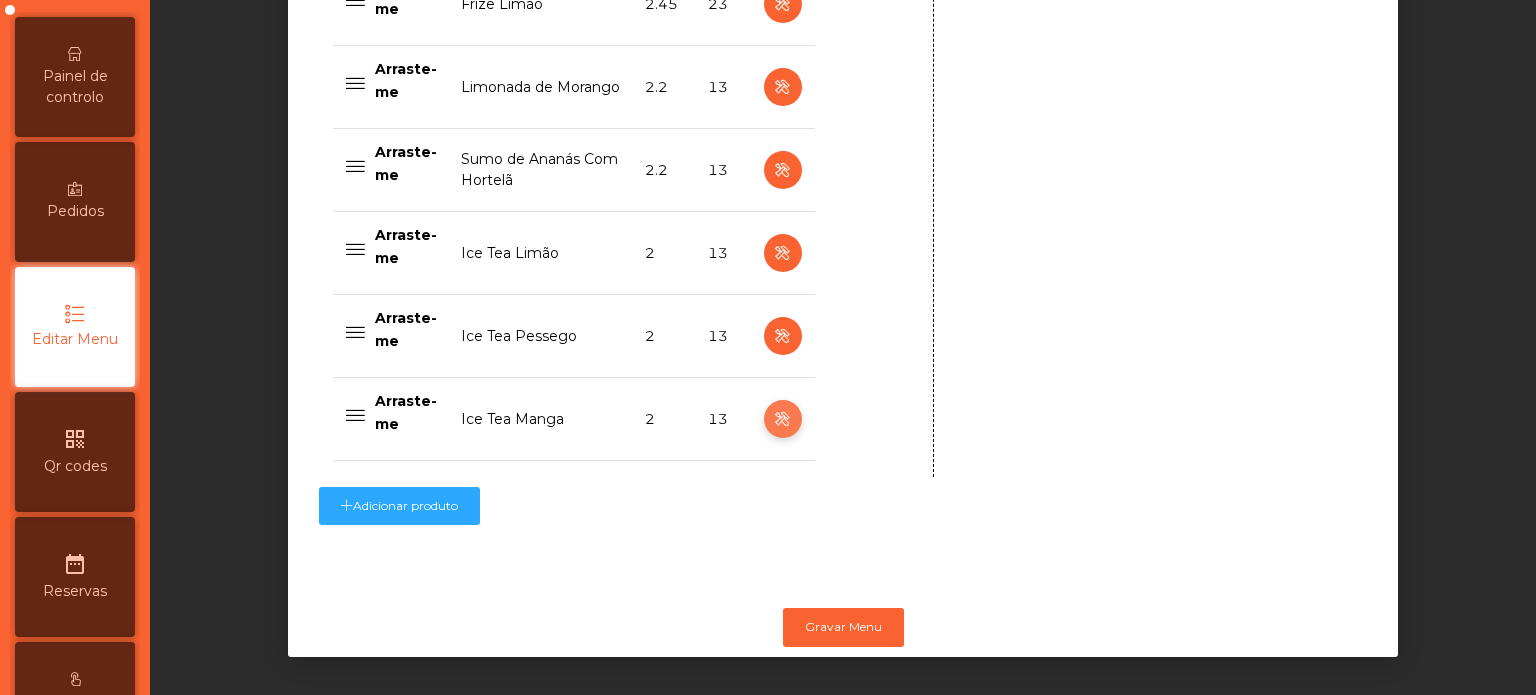 click at bounding box center [782, 419] 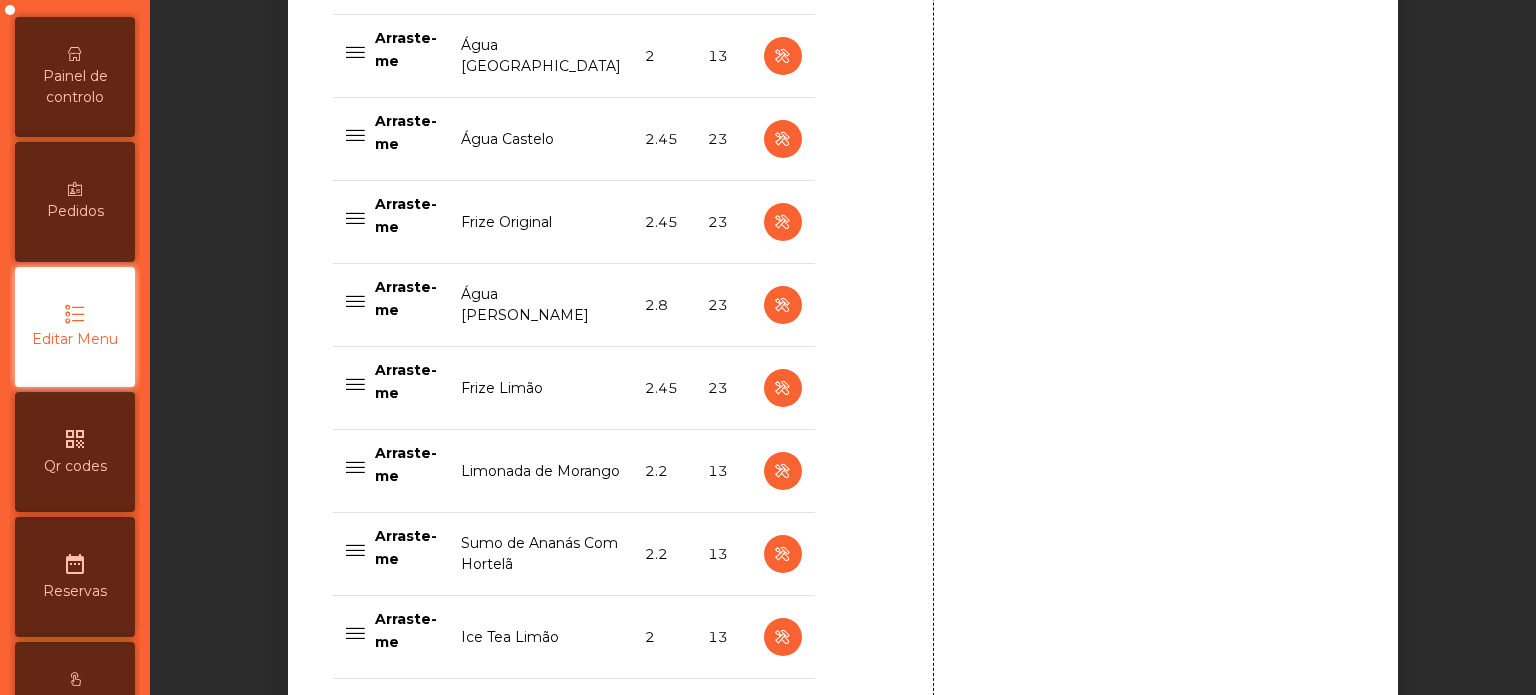 scroll, scrollTop: 2107, scrollLeft: 0, axis: vertical 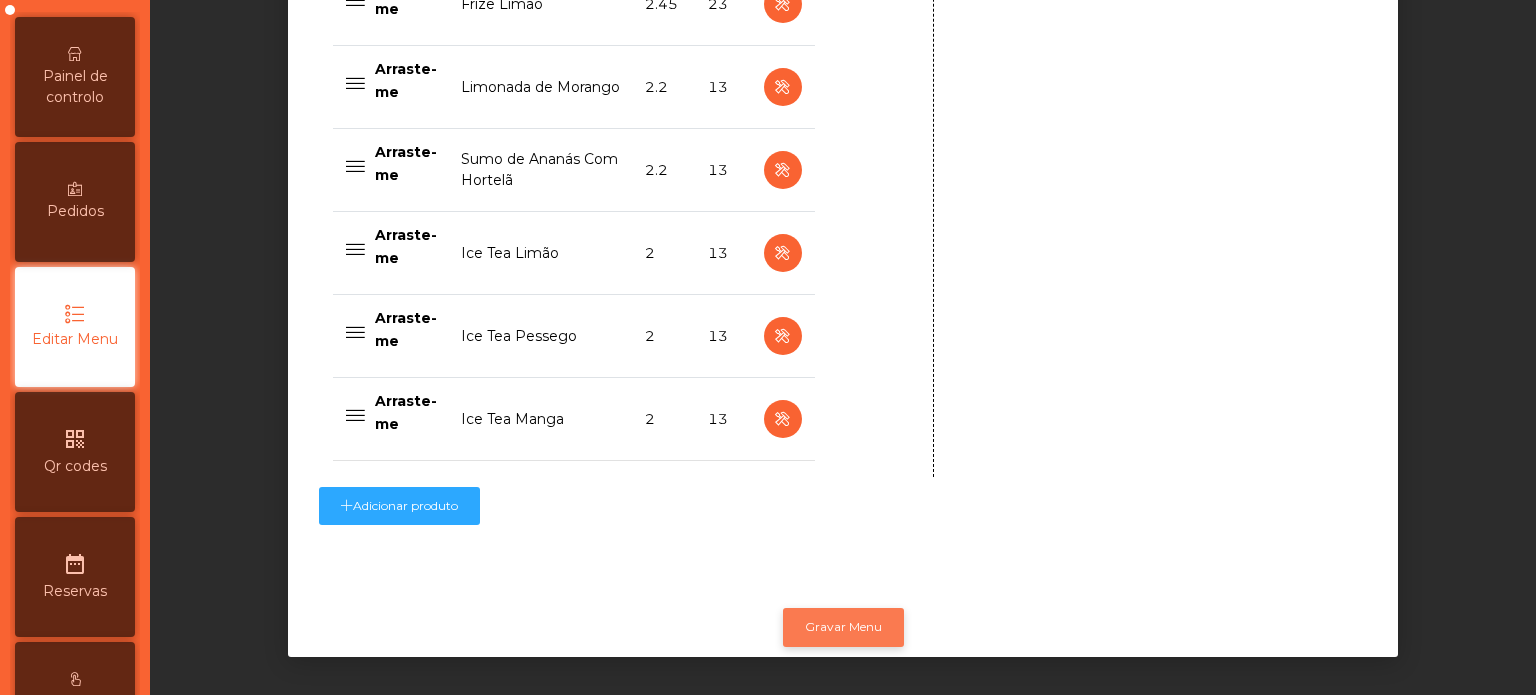 click on "Gravar Menu" at bounding box center (843, 627) 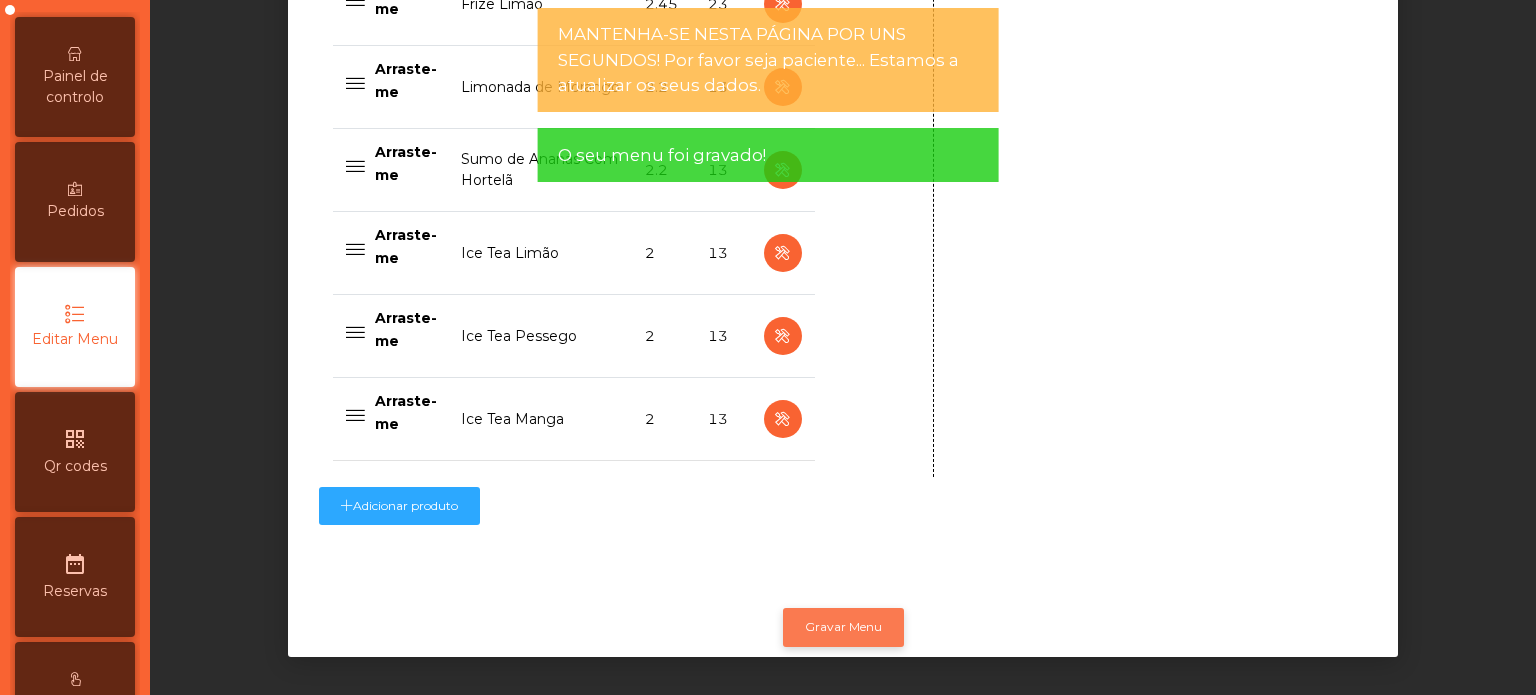 scroll, scrollTop: 0, scrollLeft: 0, axis: both 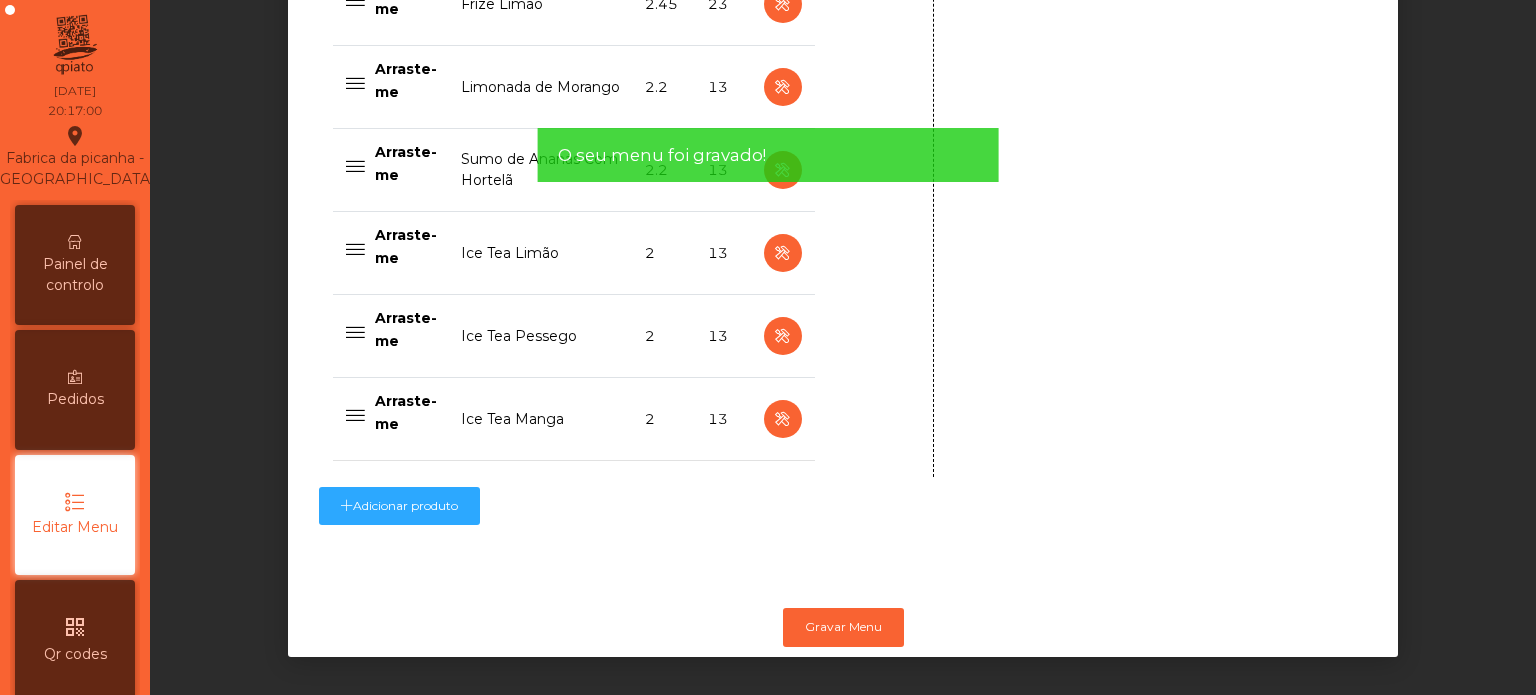 click on "Painel de controlo" at bounding box center [75, 275] 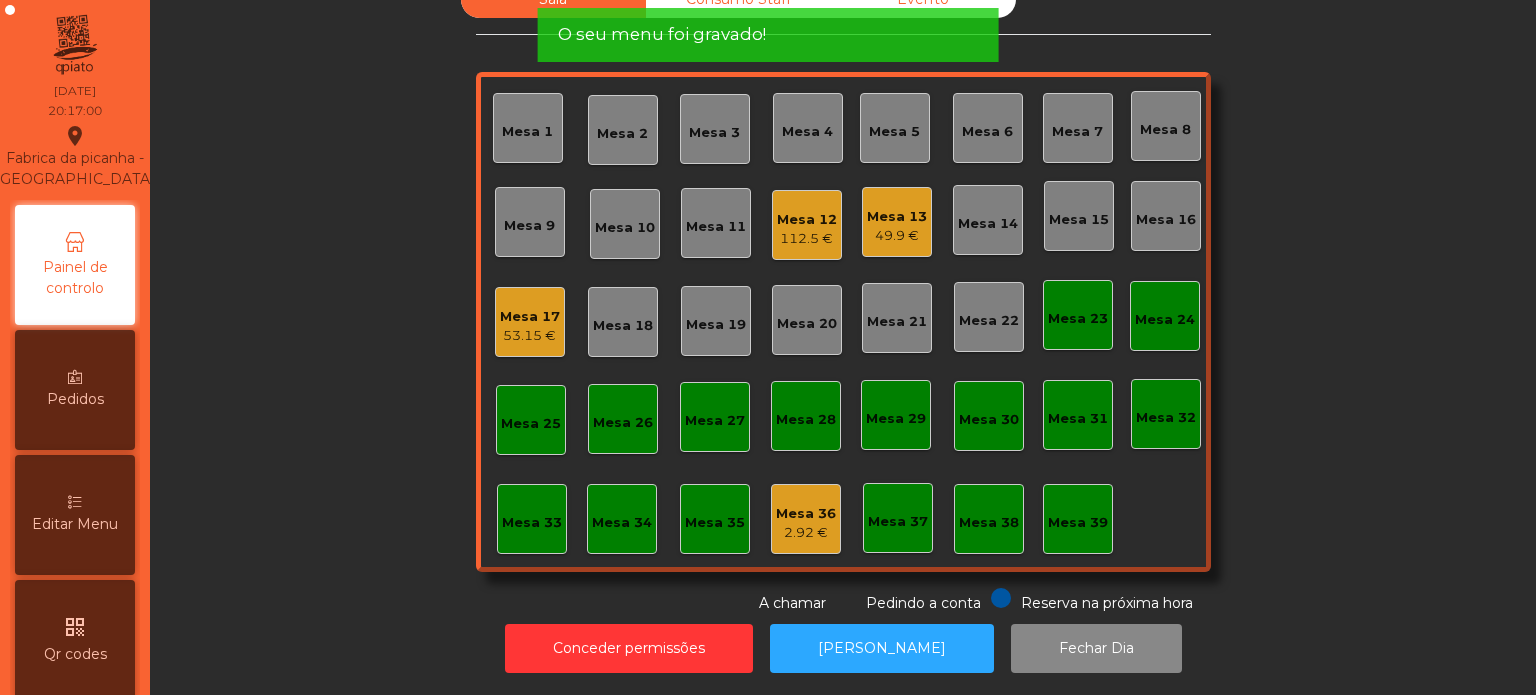 scroll, scrollTop: 55, scrollLeft: 0, axis: vertical 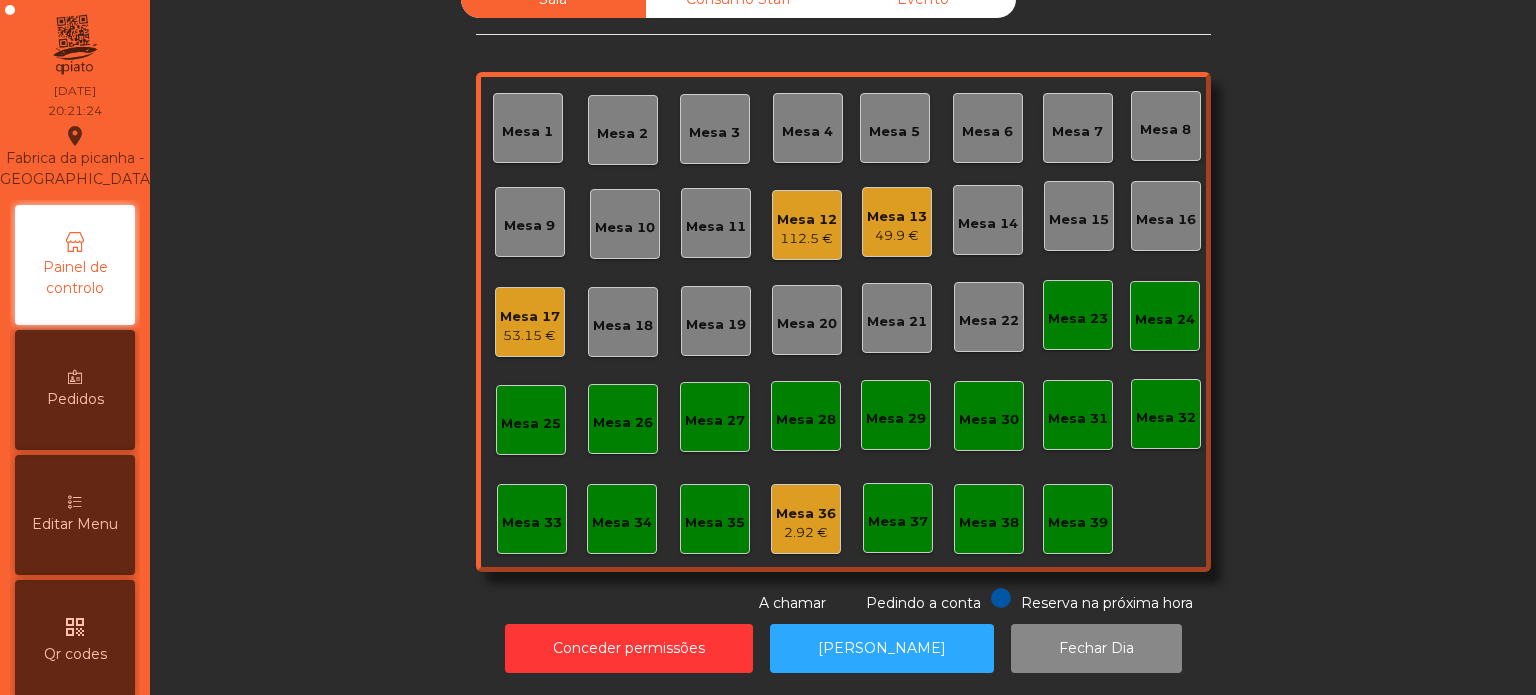 click on "Mesa 6" 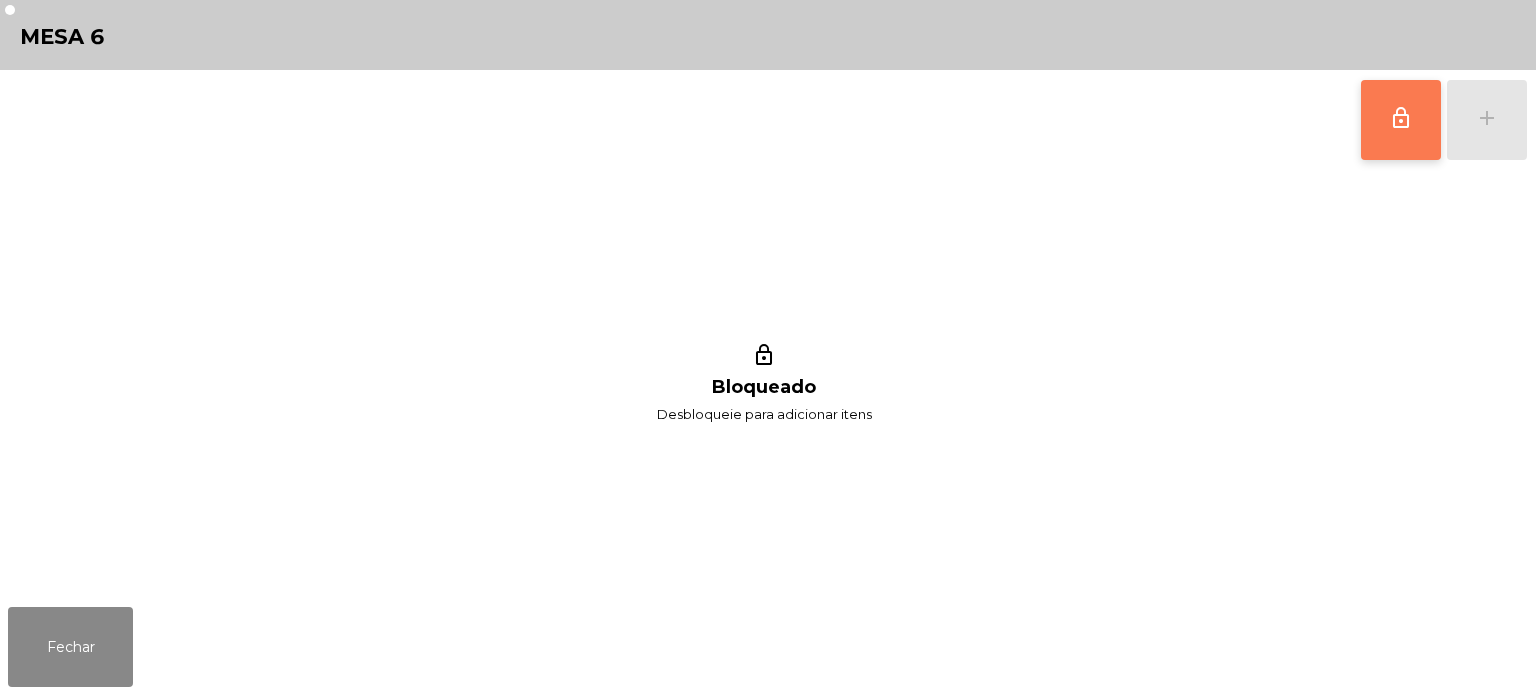 click on "lock_outline" 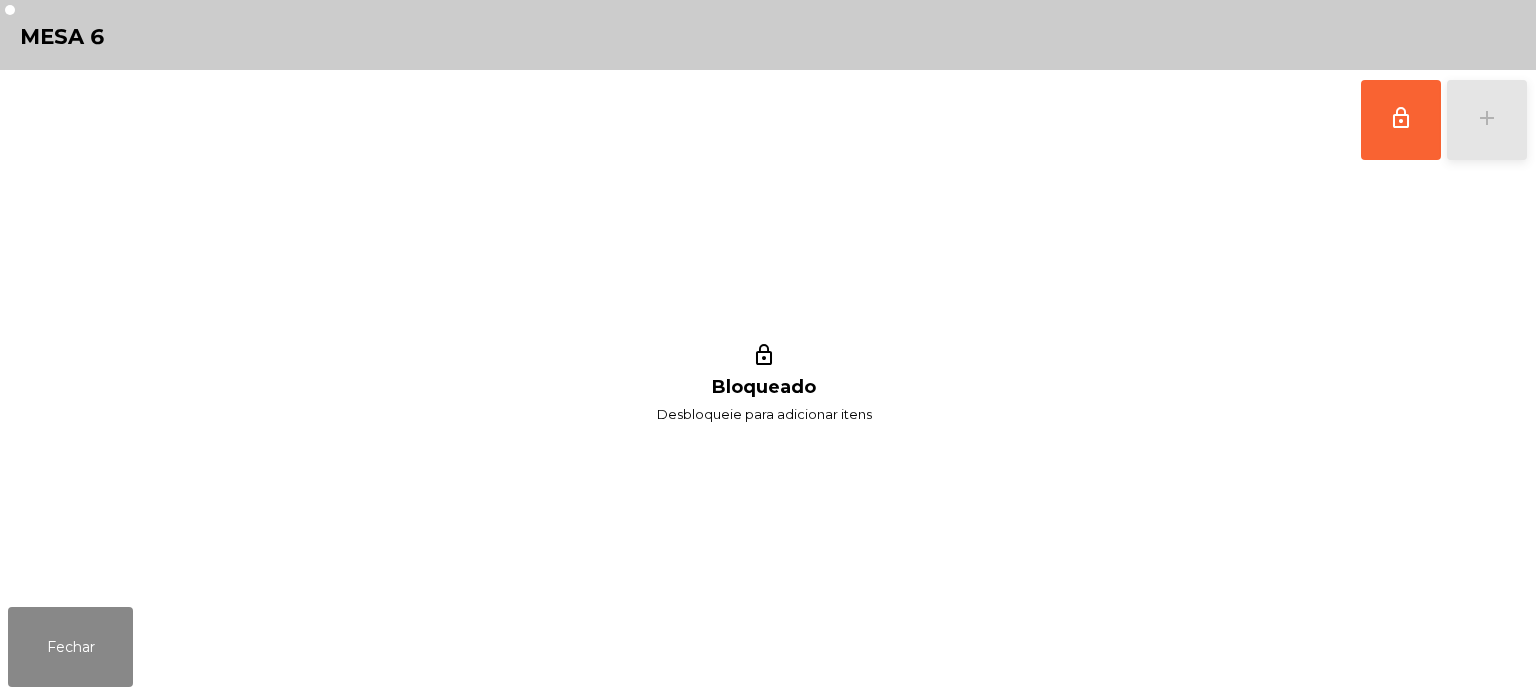 click on "add" 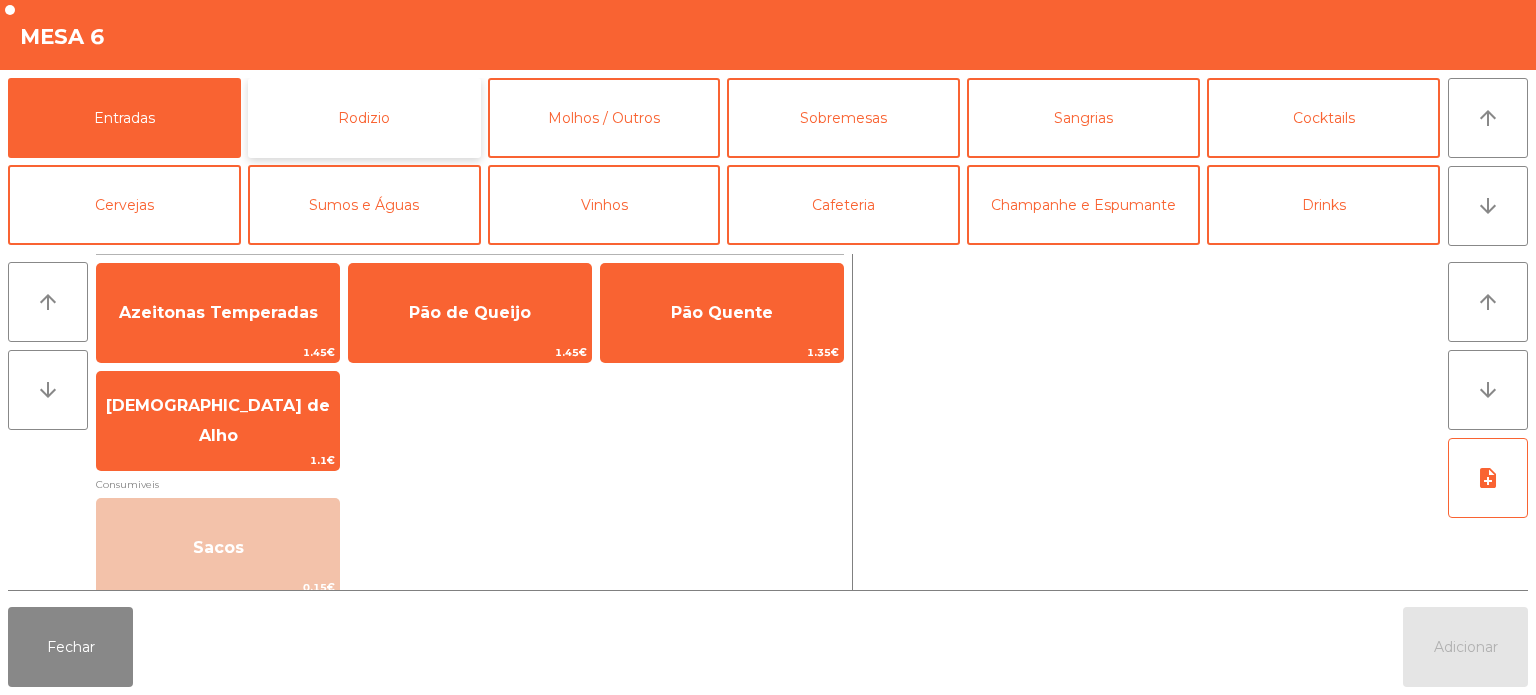 click on "Rodizio" 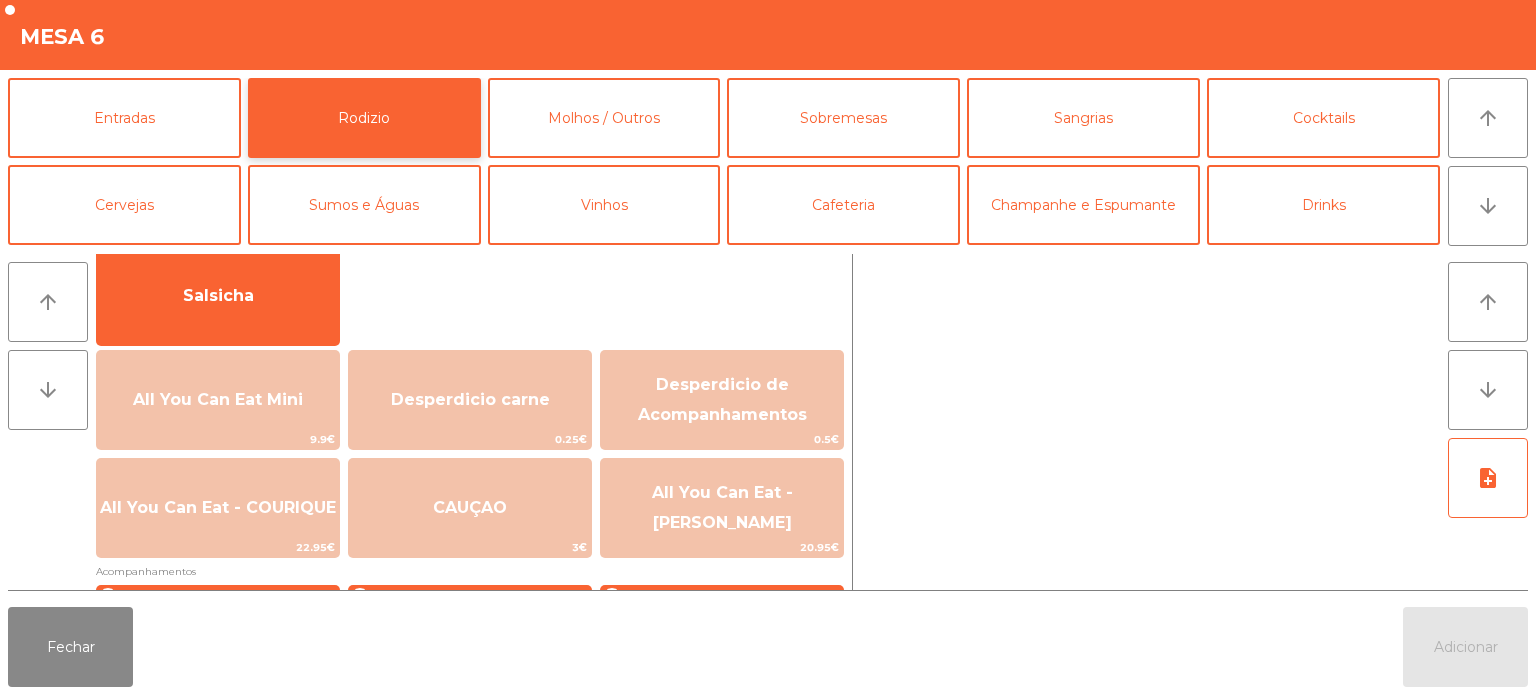 scroll, scrollTop: 168, scrollLeft: 0, axis: vertical 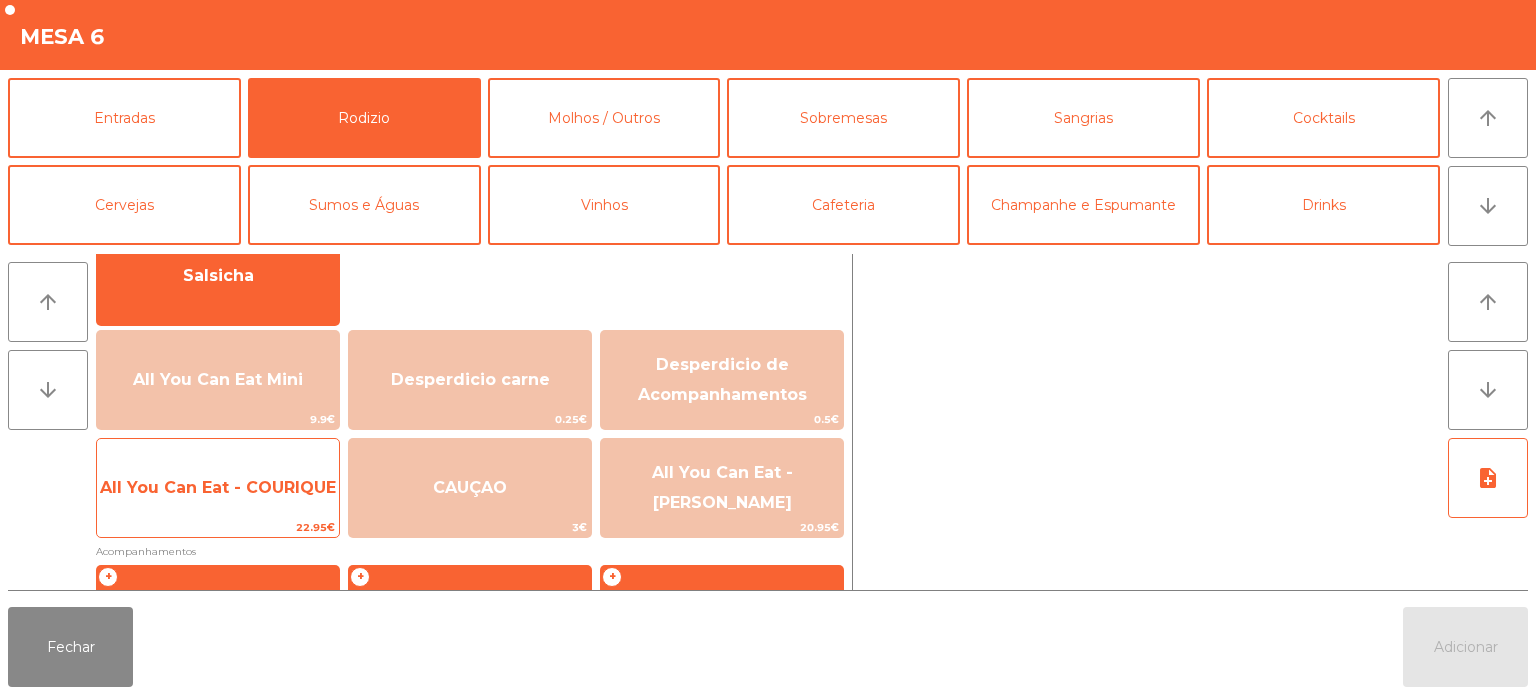 click on "All You Can Eat - COURIQUE" 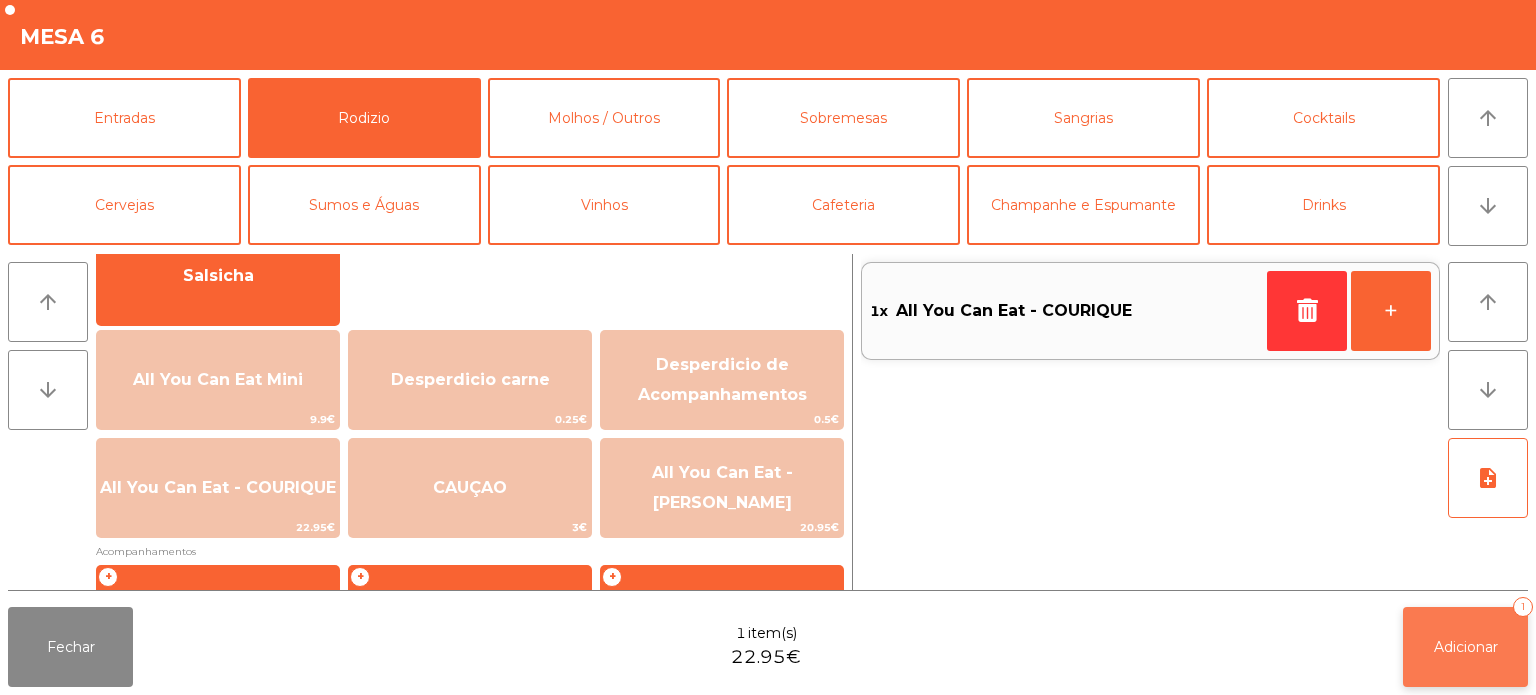 click on "Adicionar   1" 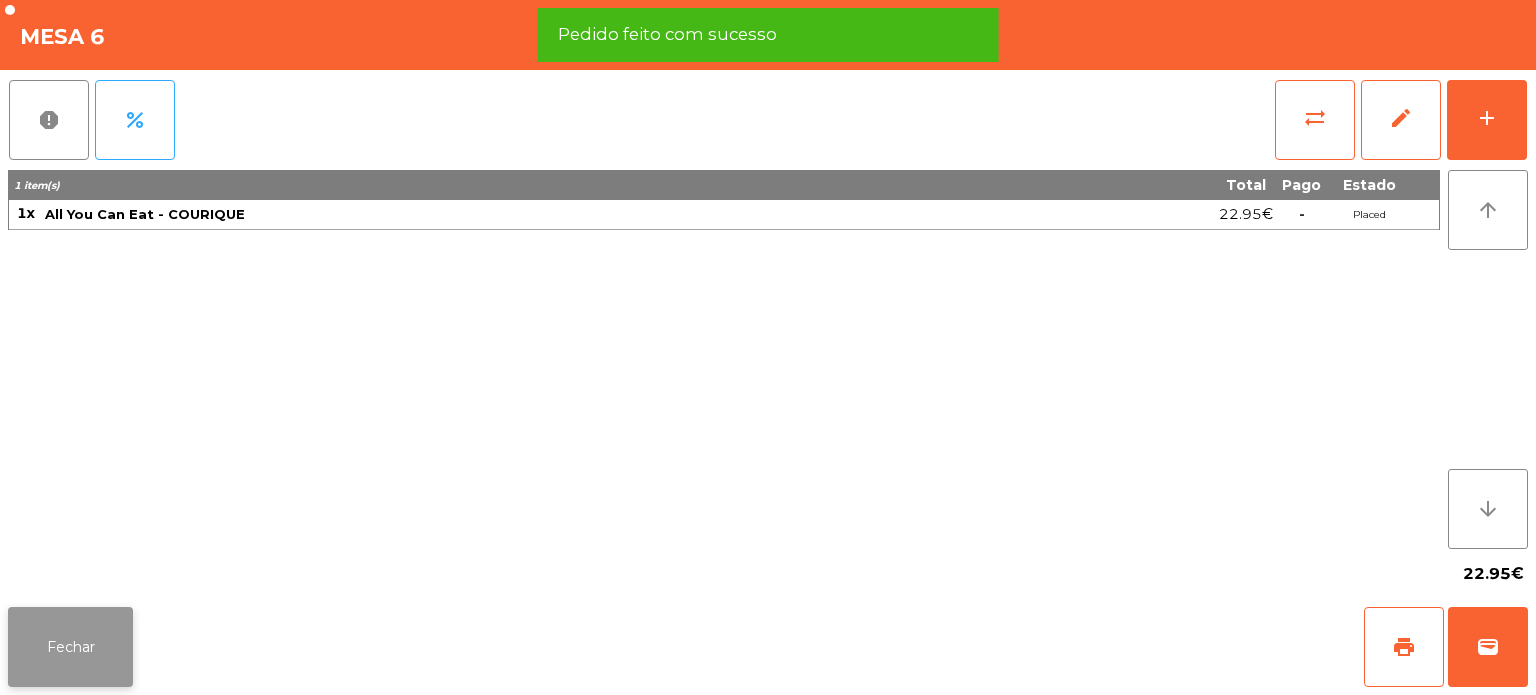 click on "Fechar" 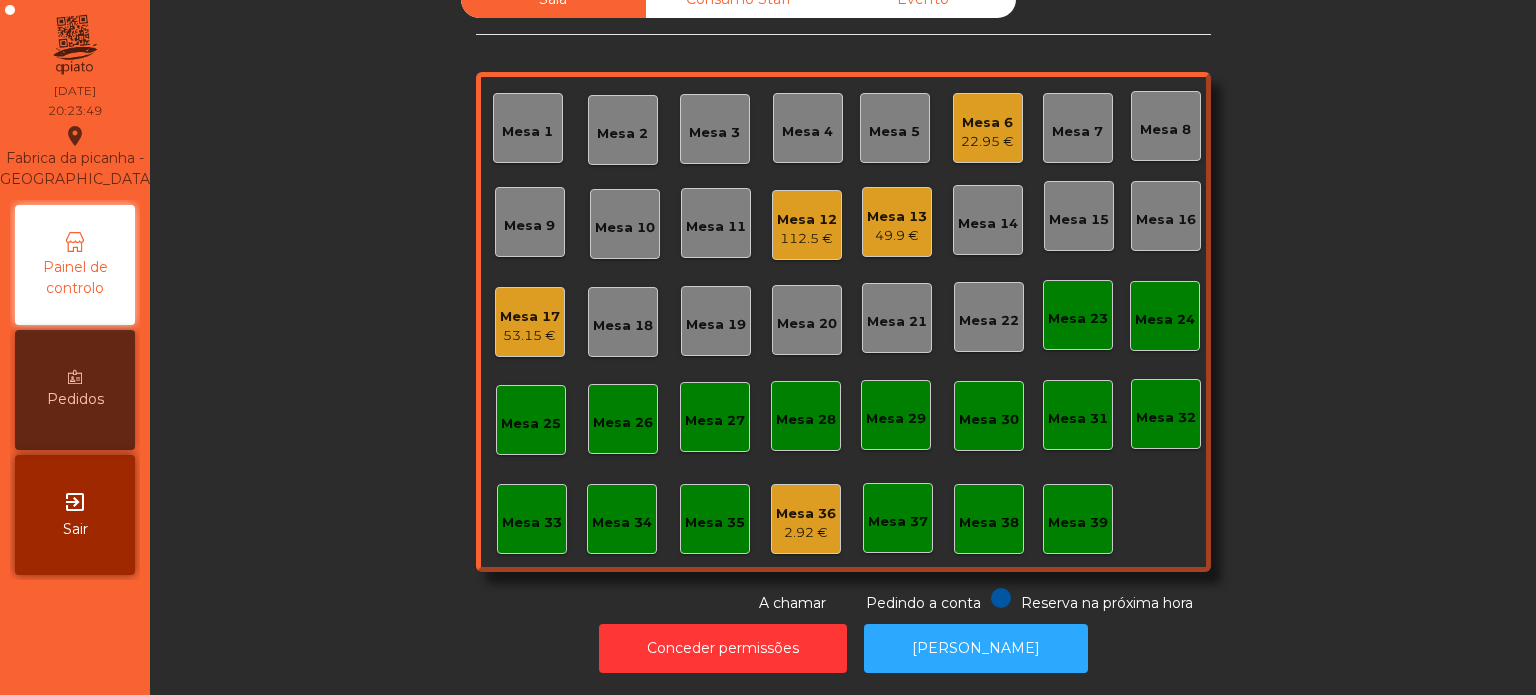 click on "Mesa 2" 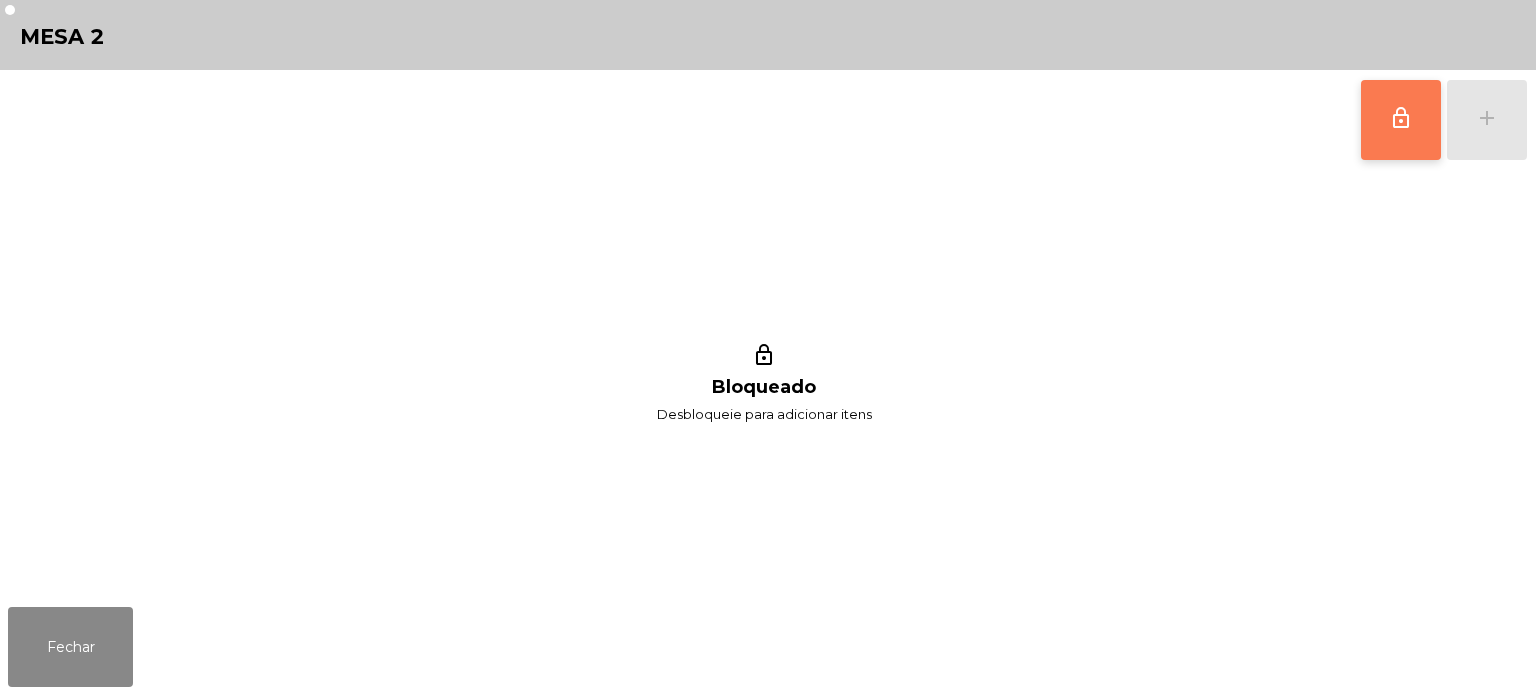 click on "lock_outline" 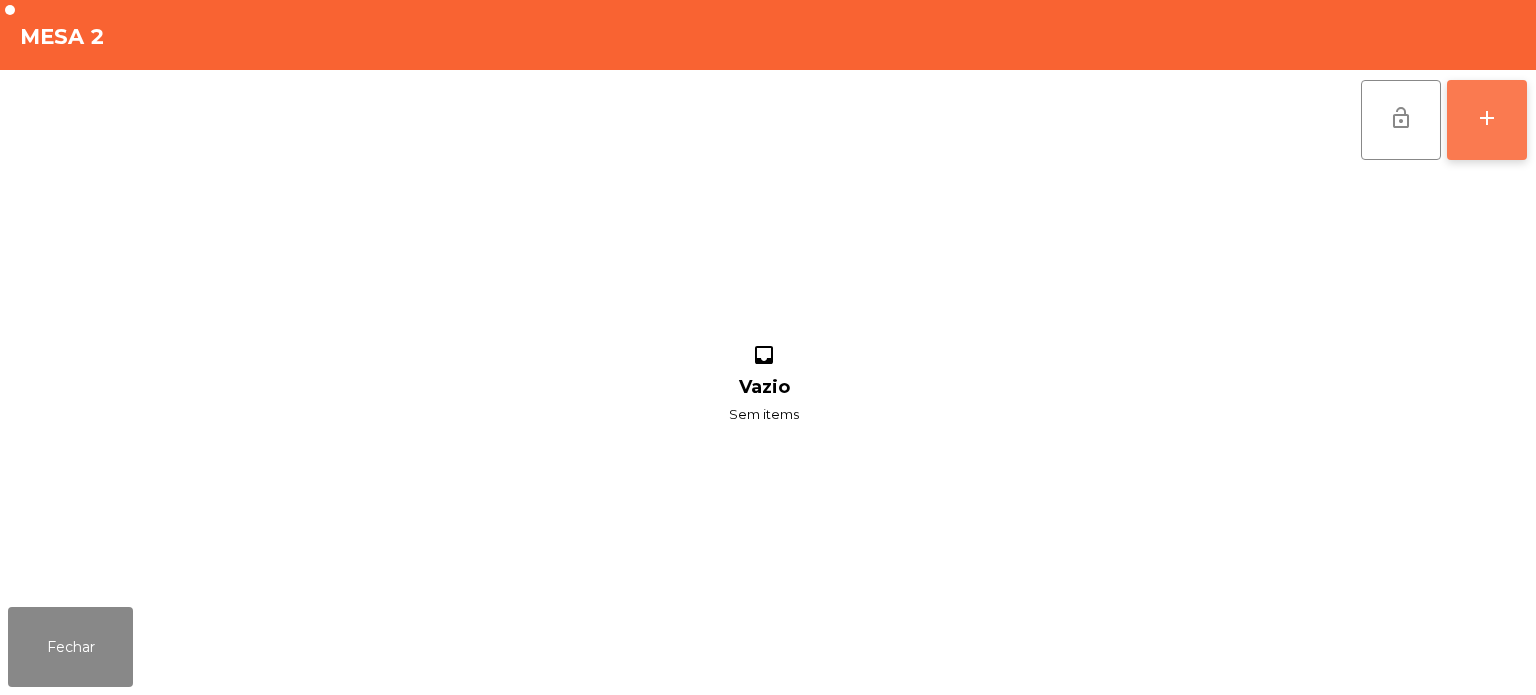 click on "add" 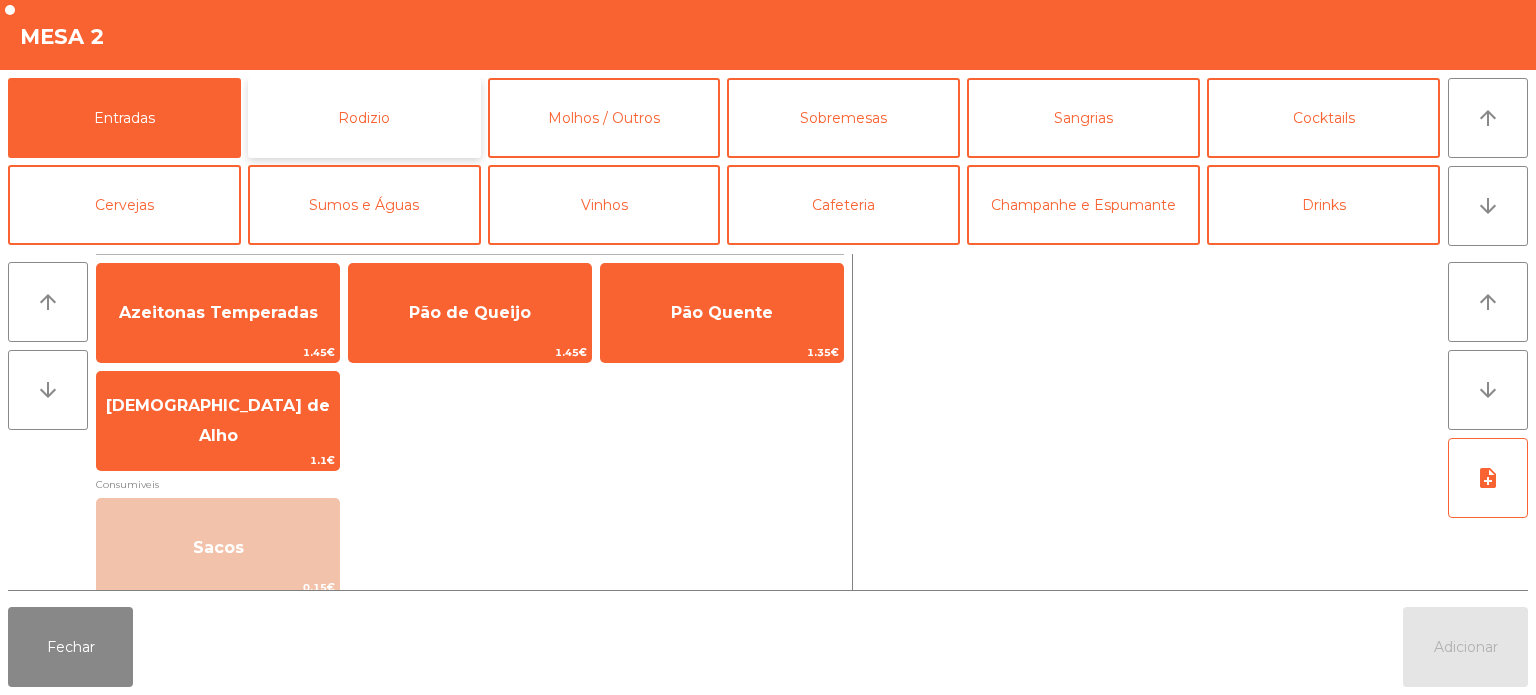 click on "Rodizio" 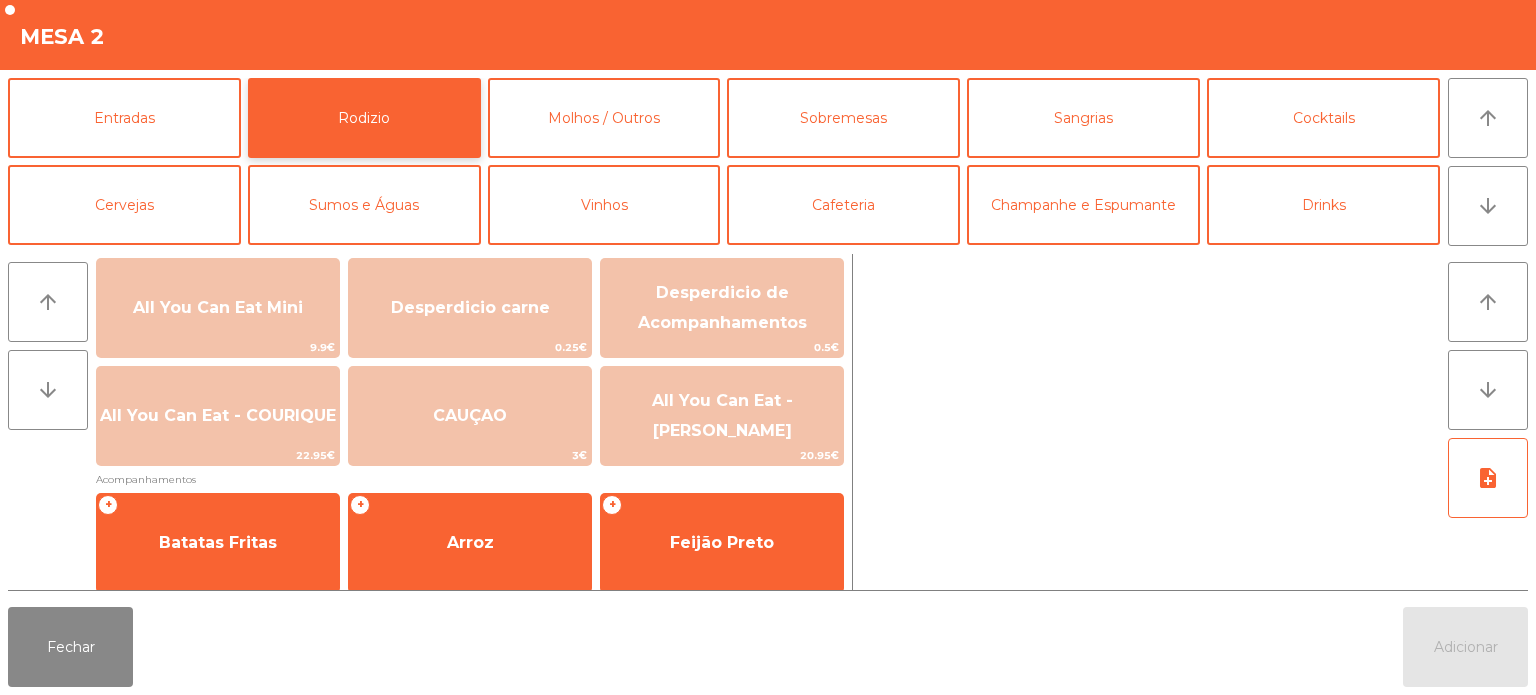 scroll, scrollTop: 249, scrollLeft: 0, axis: vertical 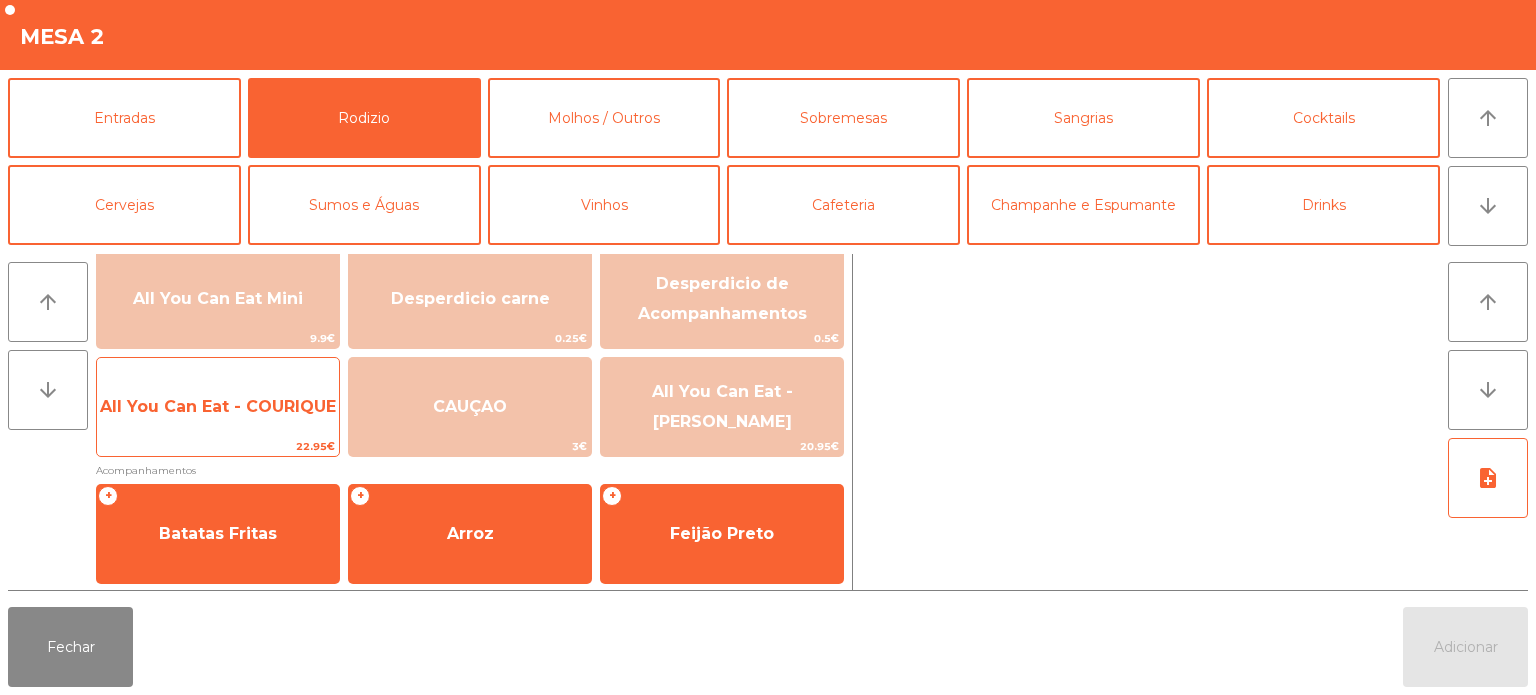 click on "All You Can Eat - COURIQUE" 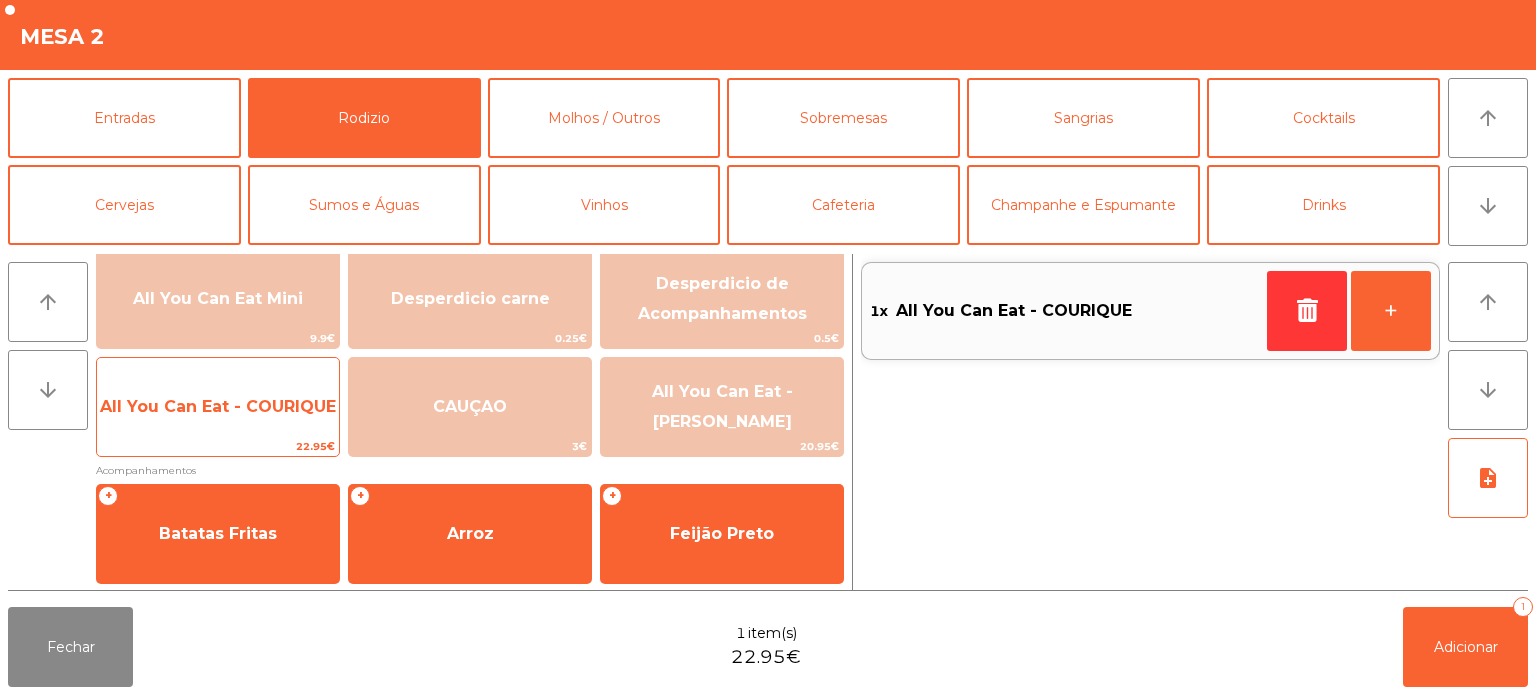 click on "All You Can Eat - COURIQUE" 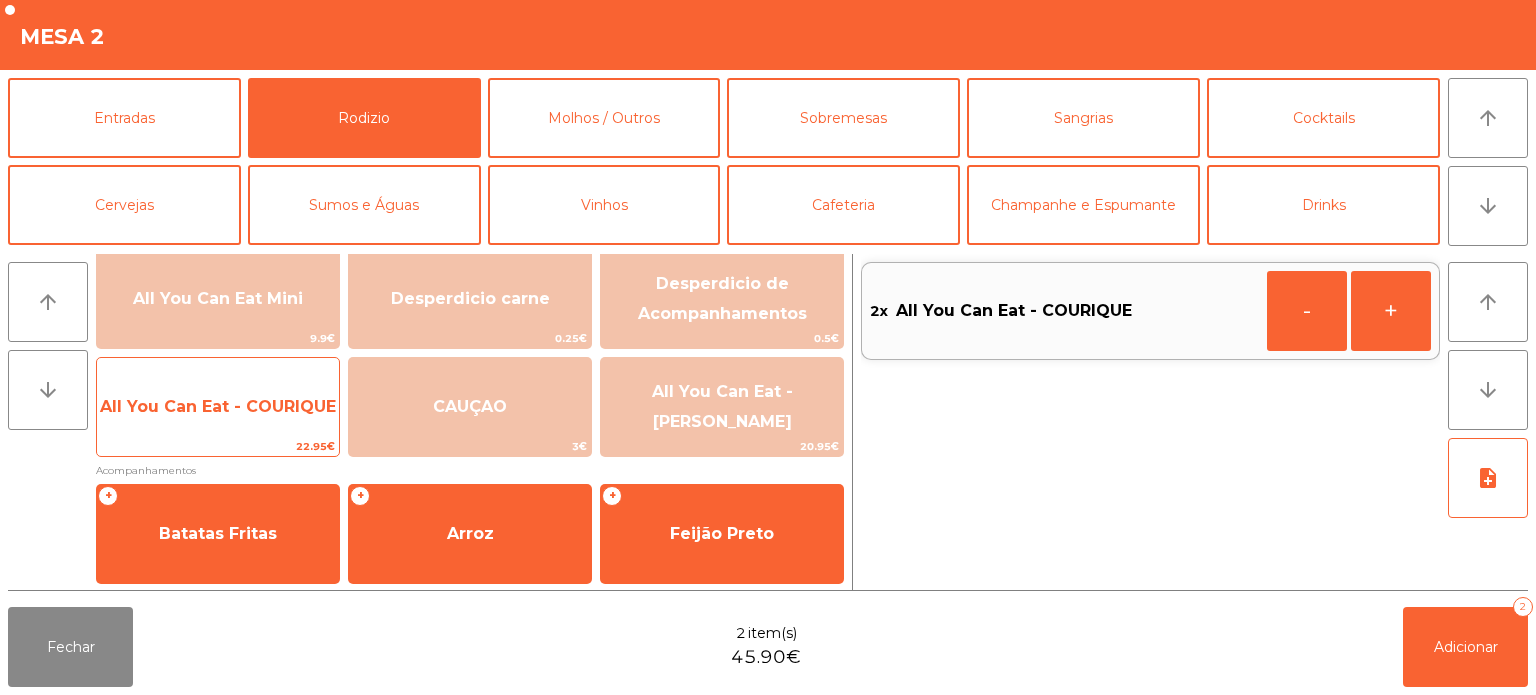 click on "All You Can Eat - COURIQUE" 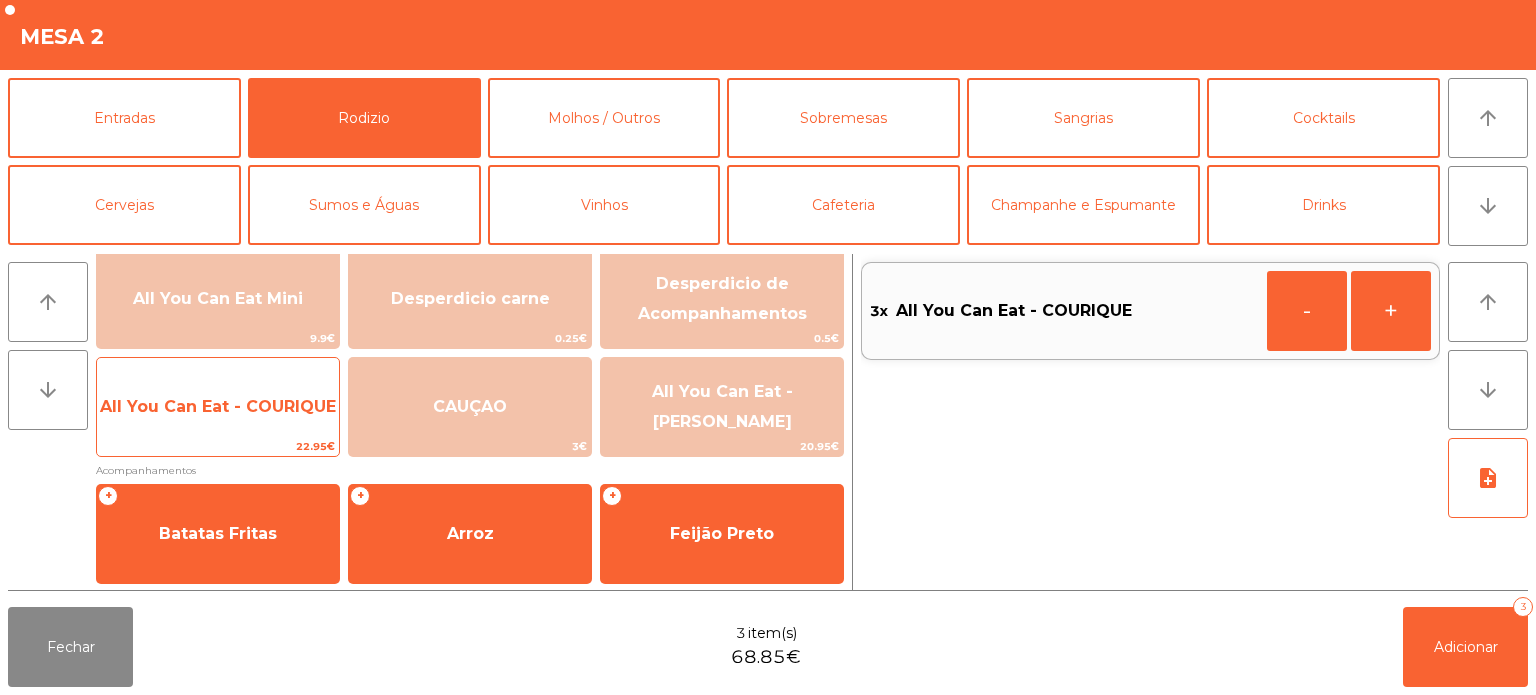 click on "All You Can Eat - COURIQUE" 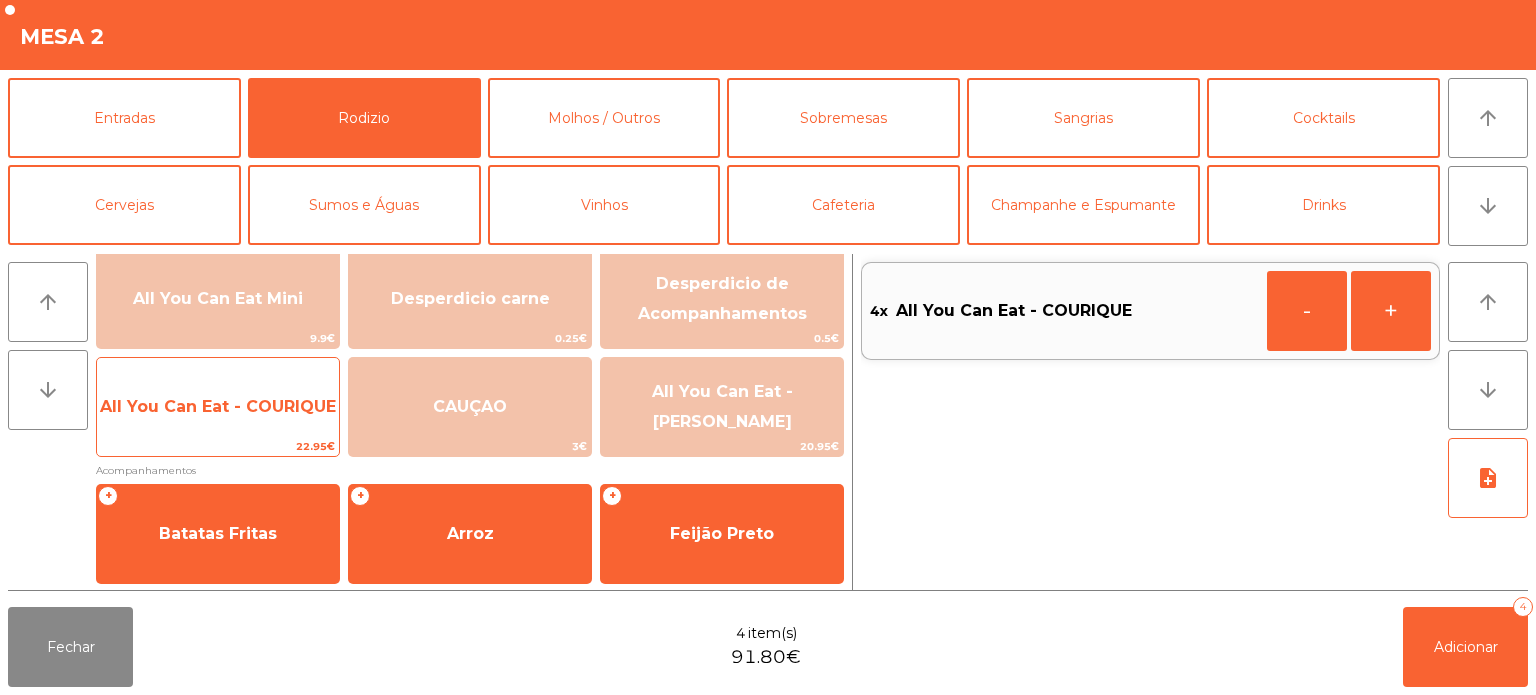 click on "All You Can Eat - COURIQUE" 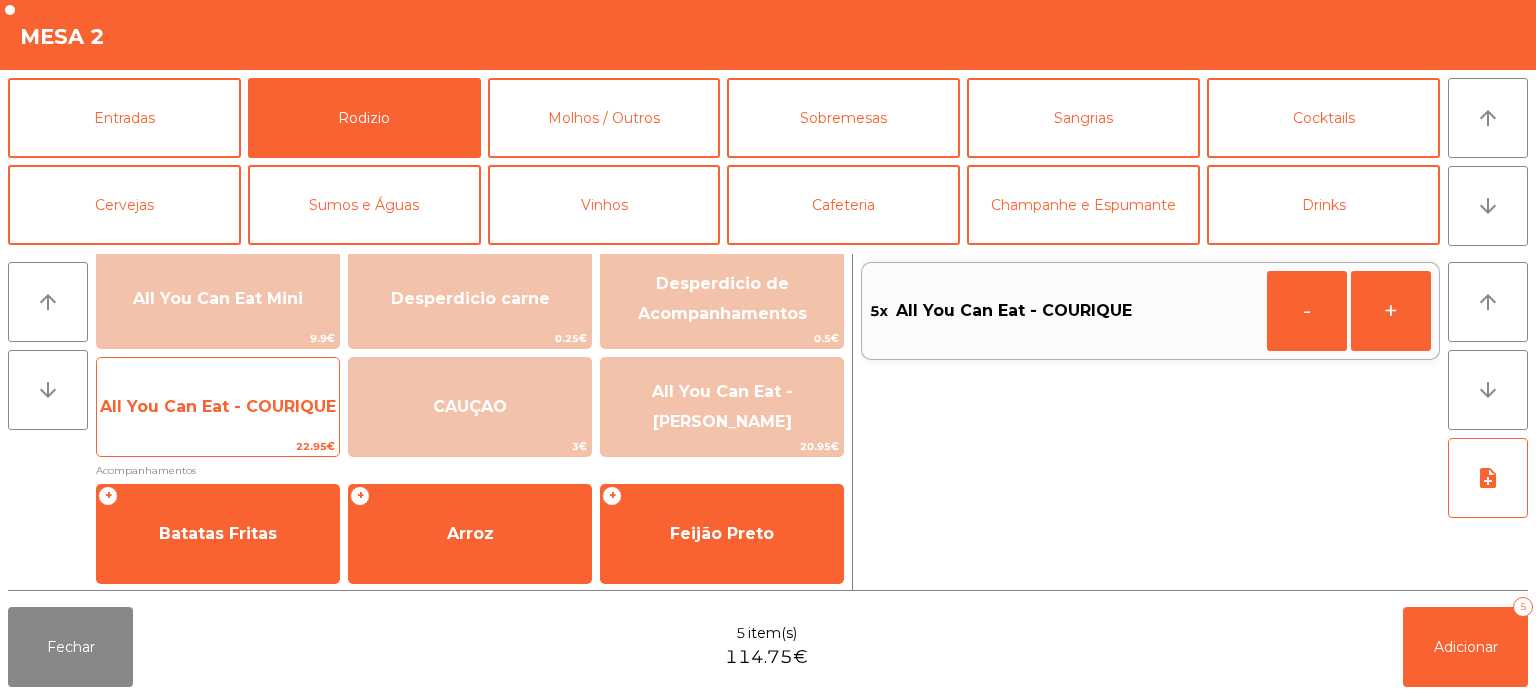 click on "All You Can Eat - COURIQUE" 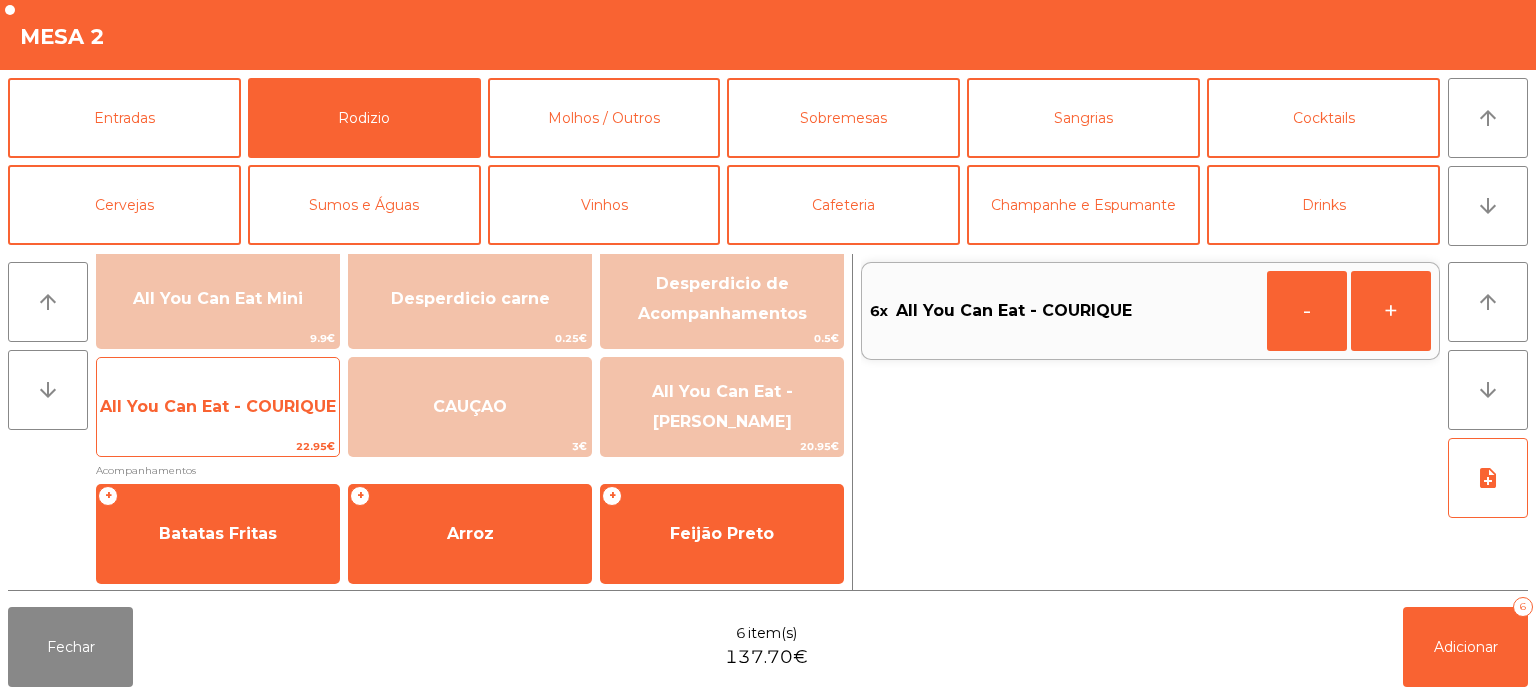 click on "All You Can Eat - COURIQUE" 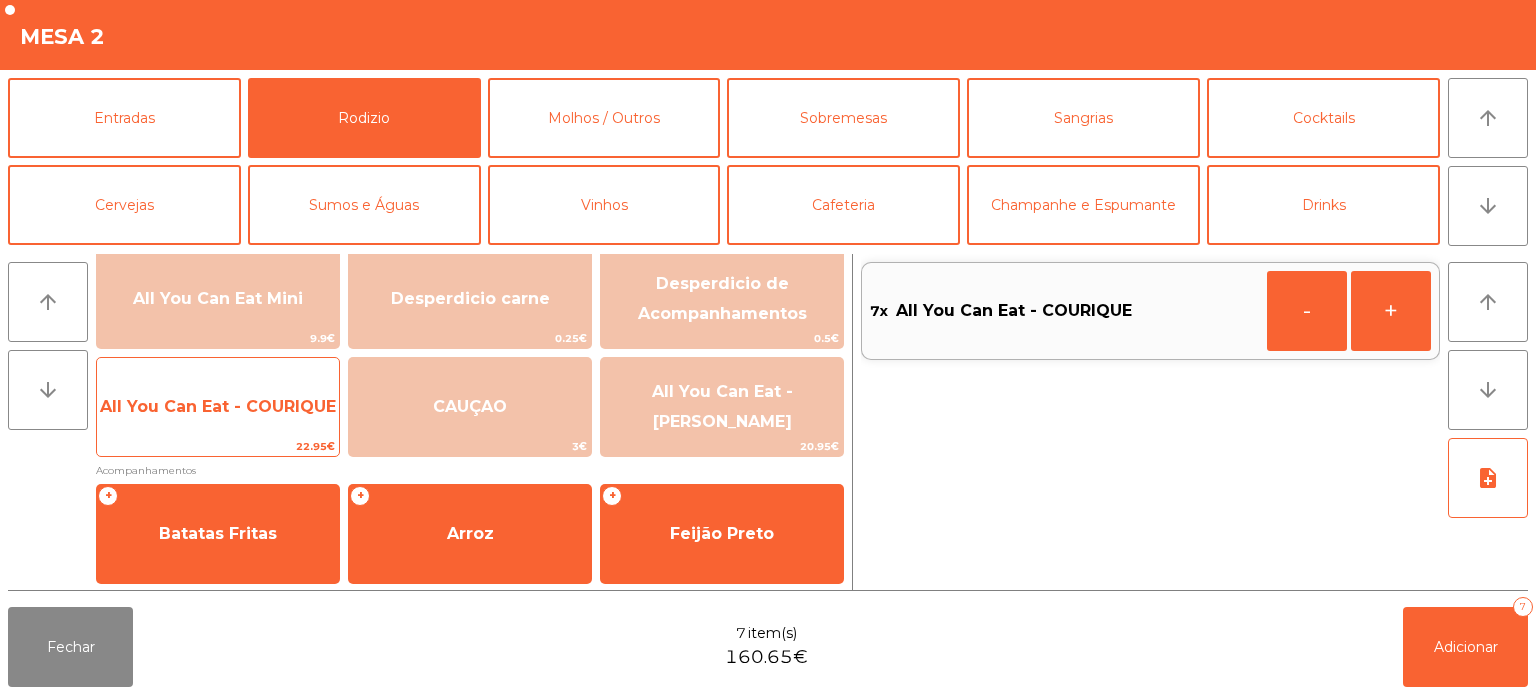 click on "All You Can Eat - COURIQUE" 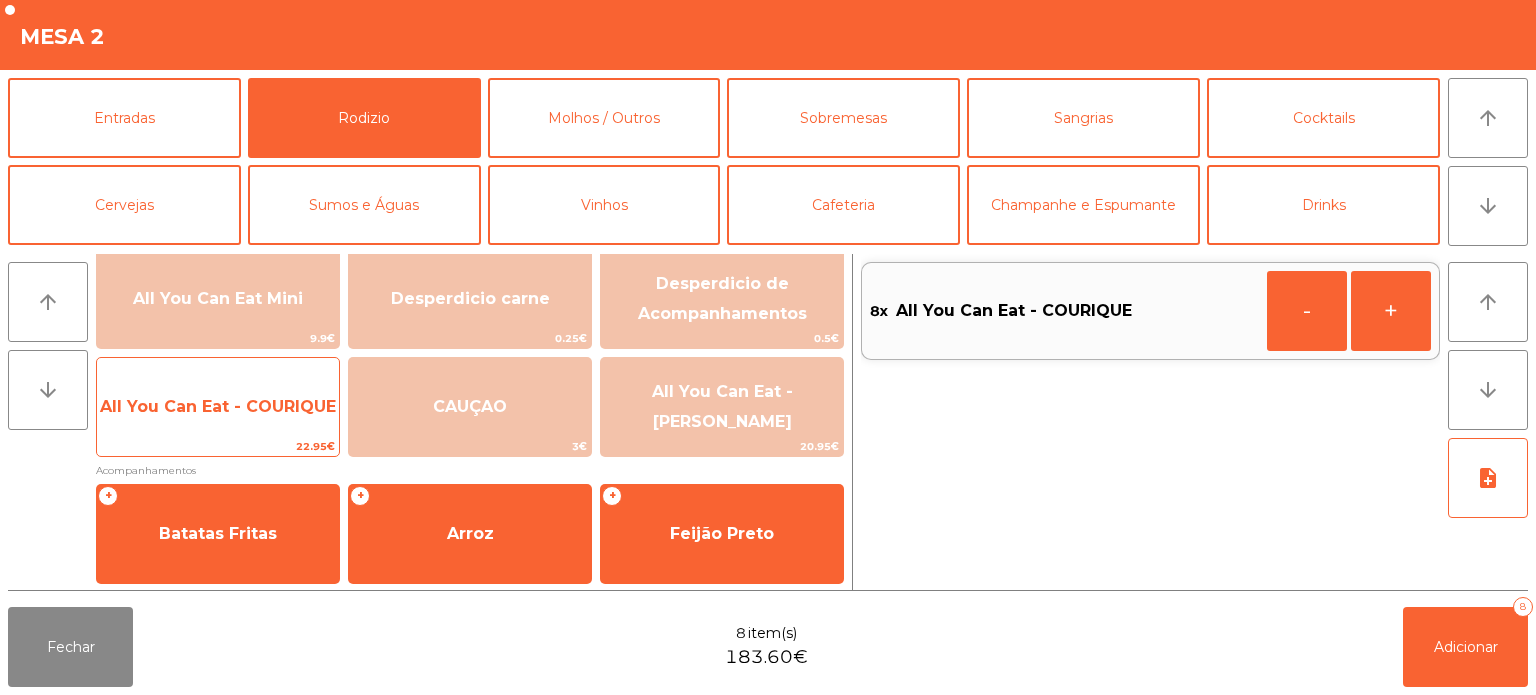 click on "All You Can Eat - COURIQUE" 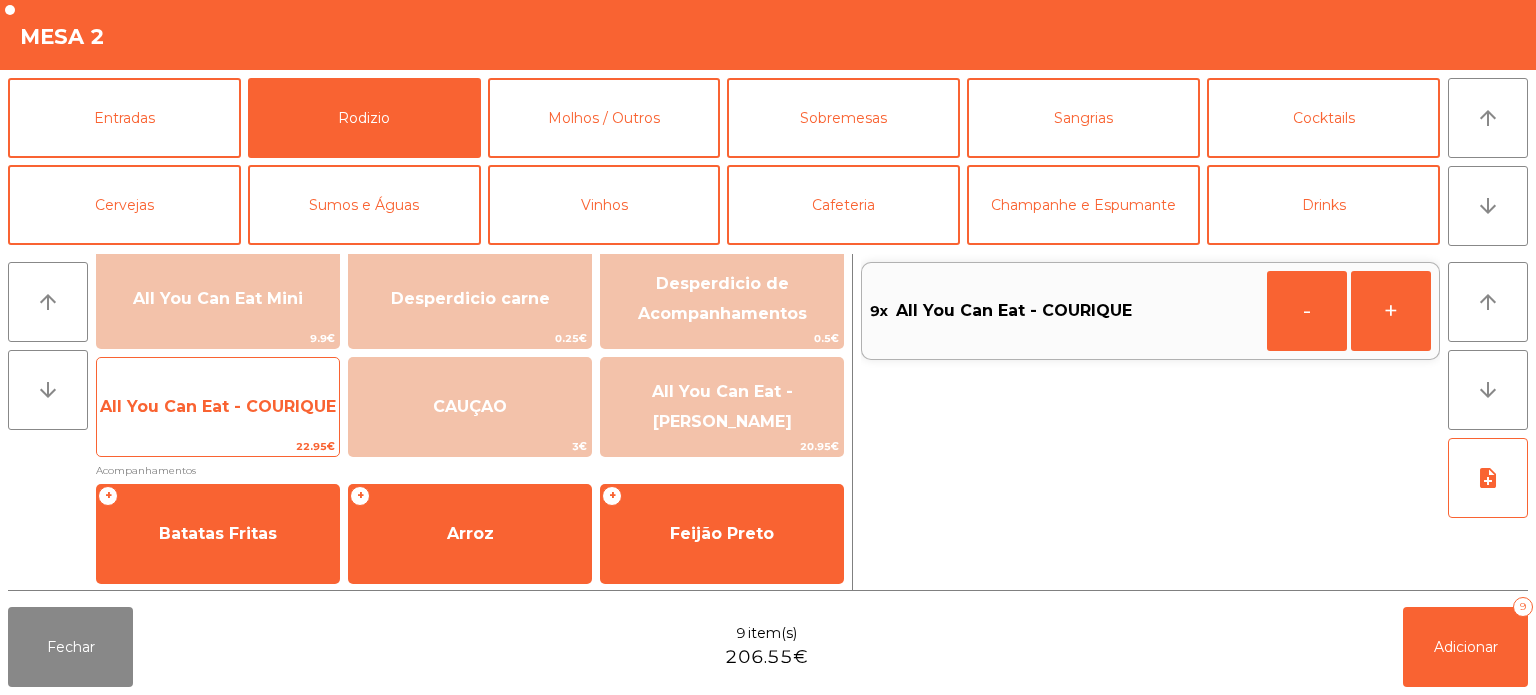 click on "All You Can Eat - COURIQUE" 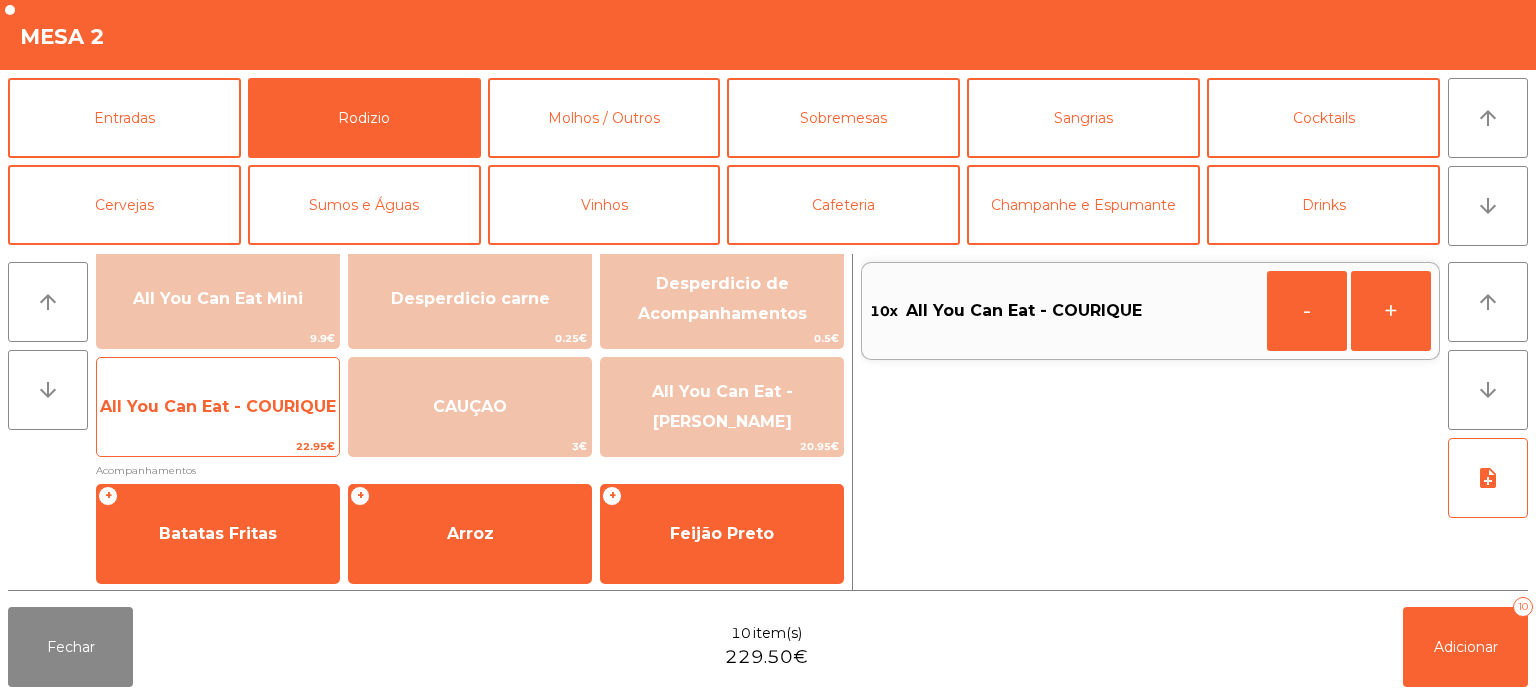 click on "All You Can Eat - COURIQUE" 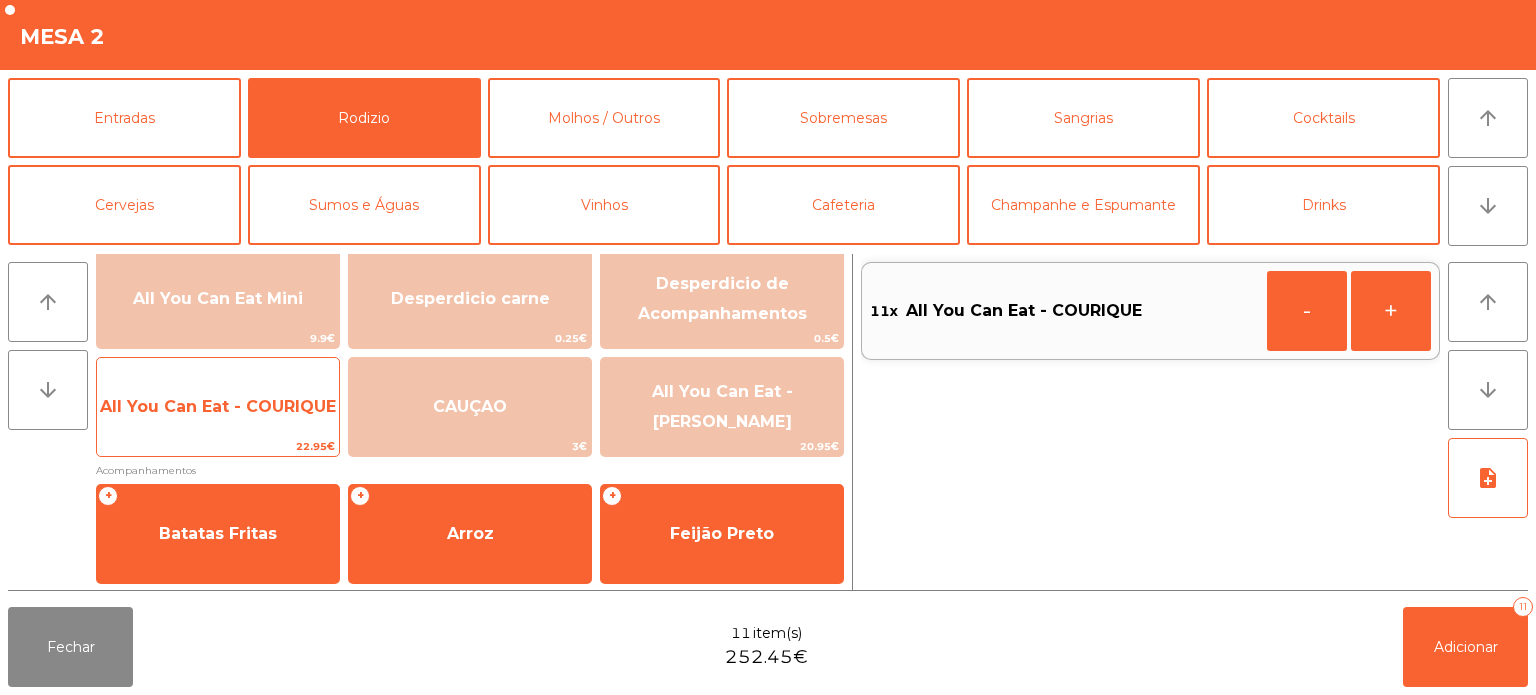 click on "All You Can Eat - COURIQUE" 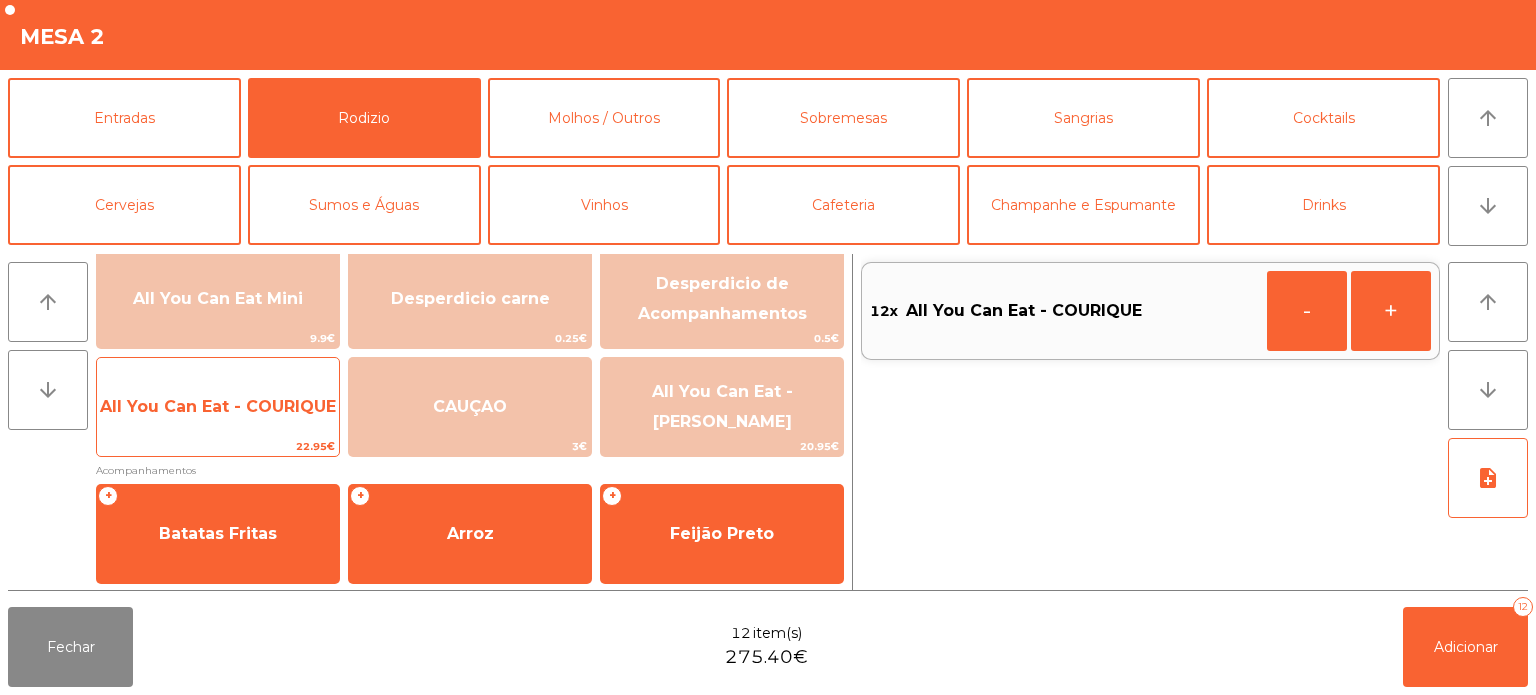 click on "All You Can Eat - COURIQUE" 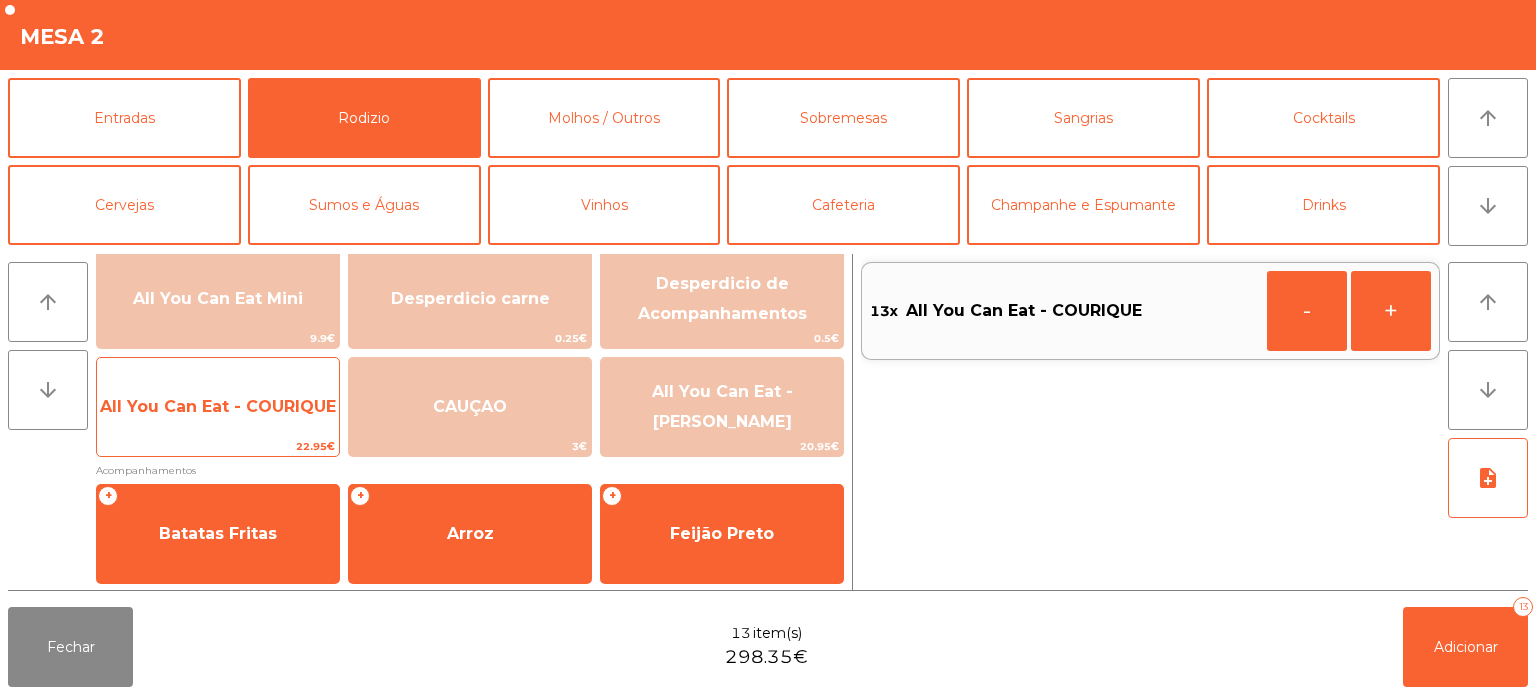click on "All You Can Eat - COURIQUE" 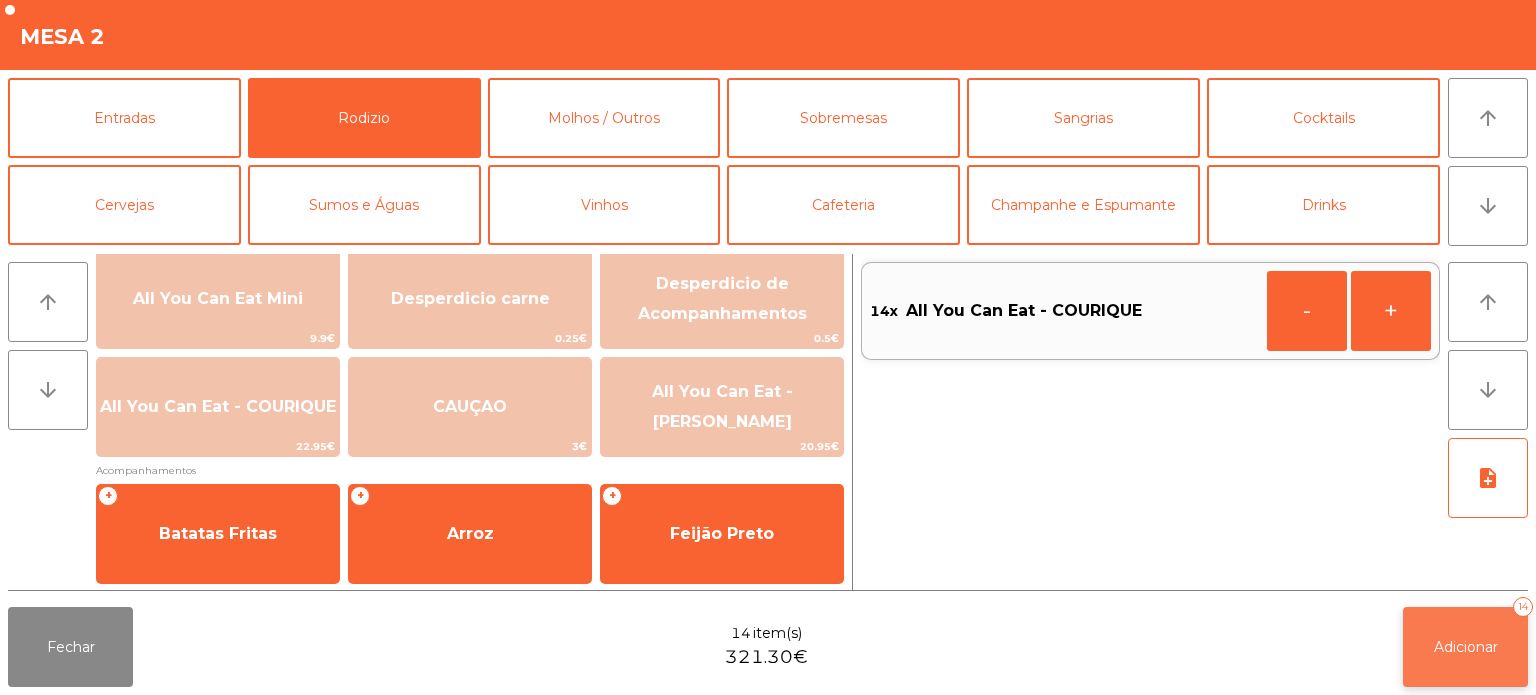 click on "Adicionar" 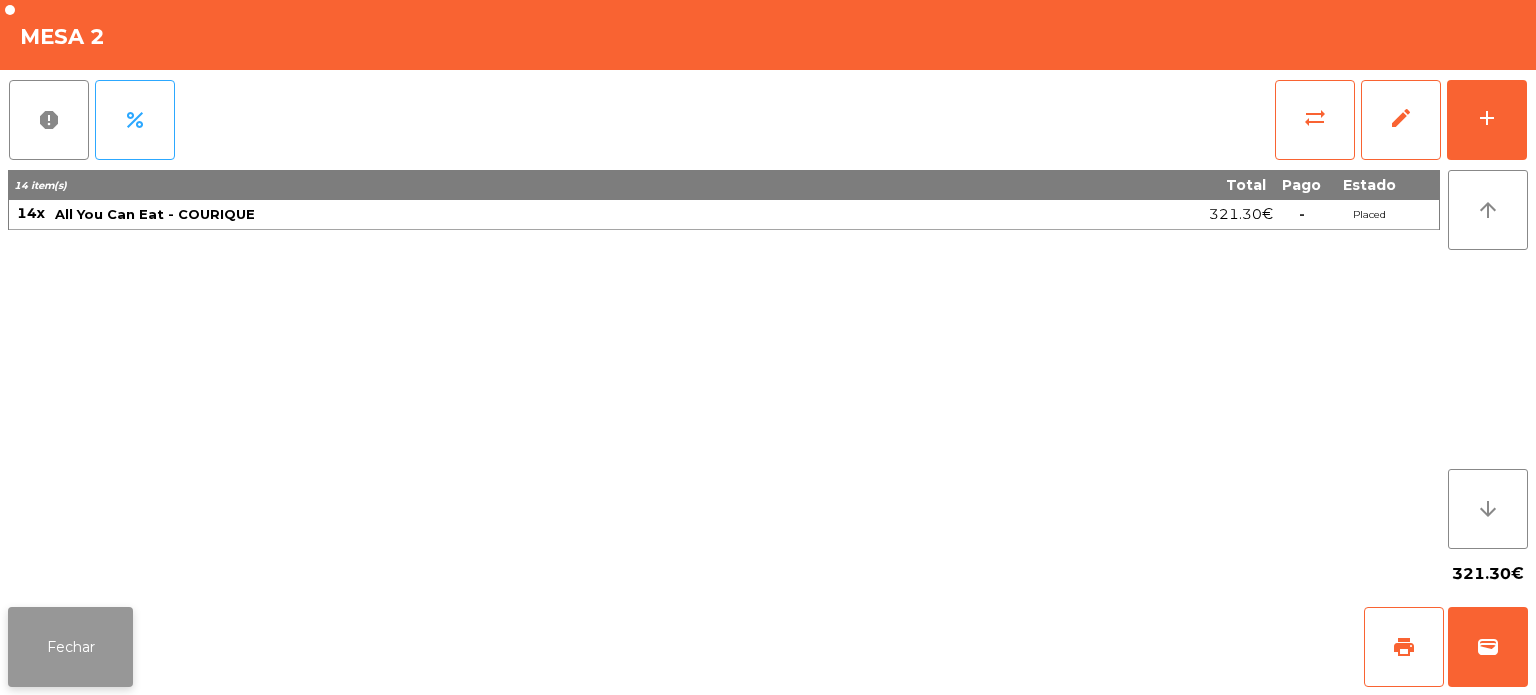 click on "Fechar" 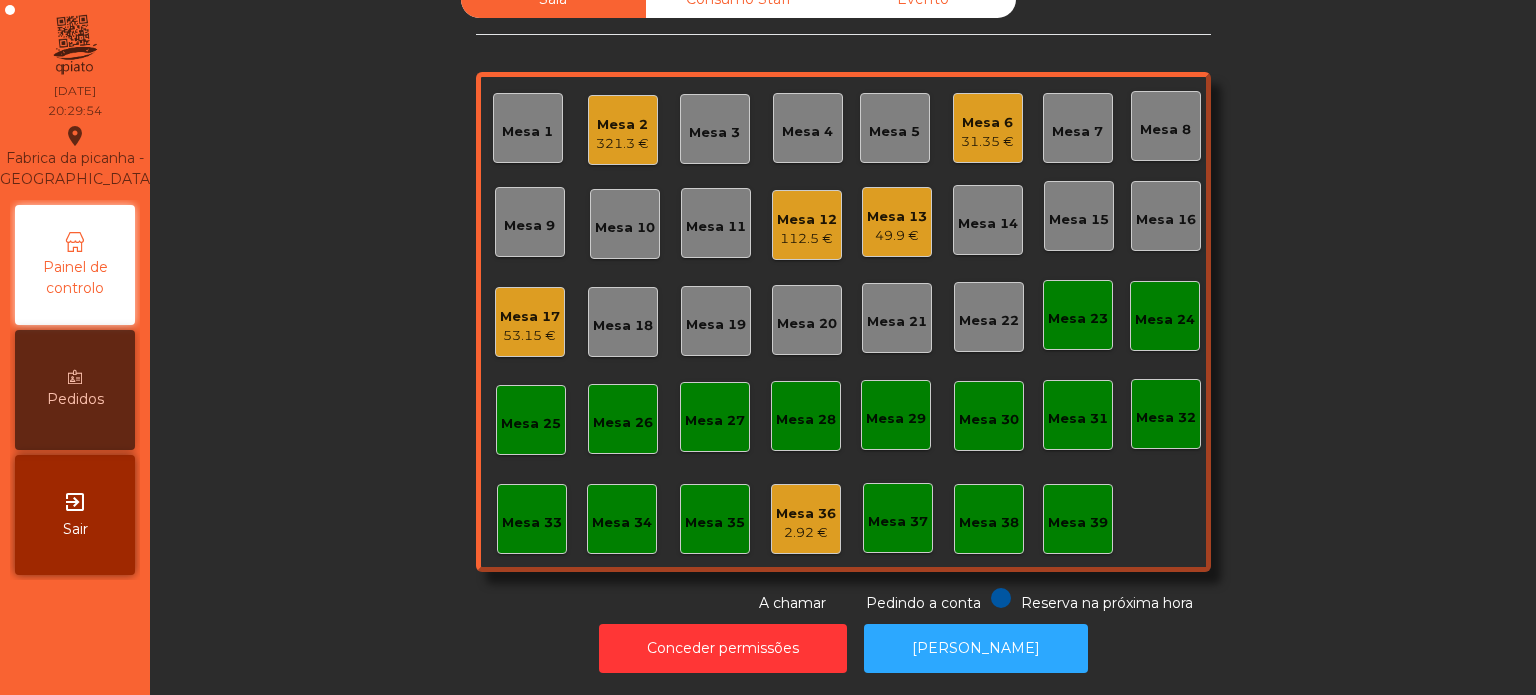 click on "Mesa 6" 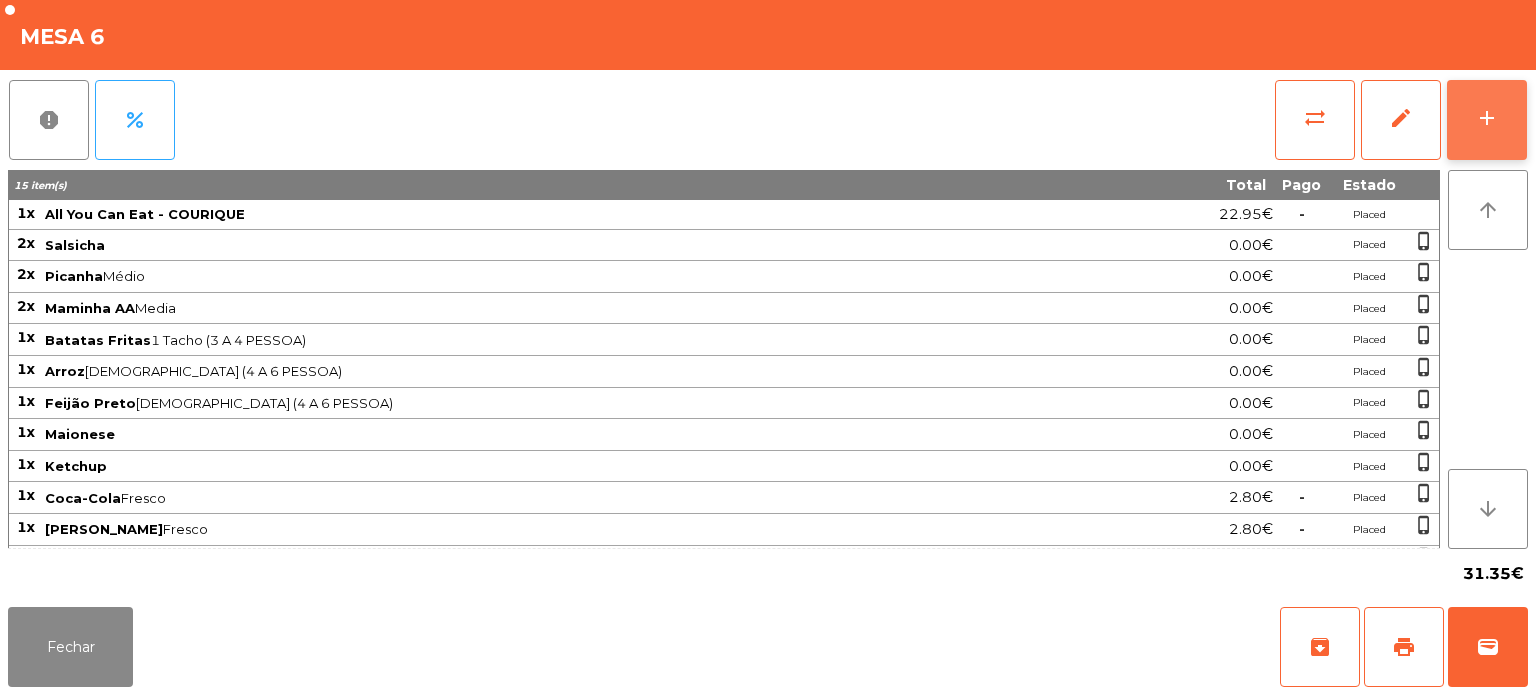 click on "add" 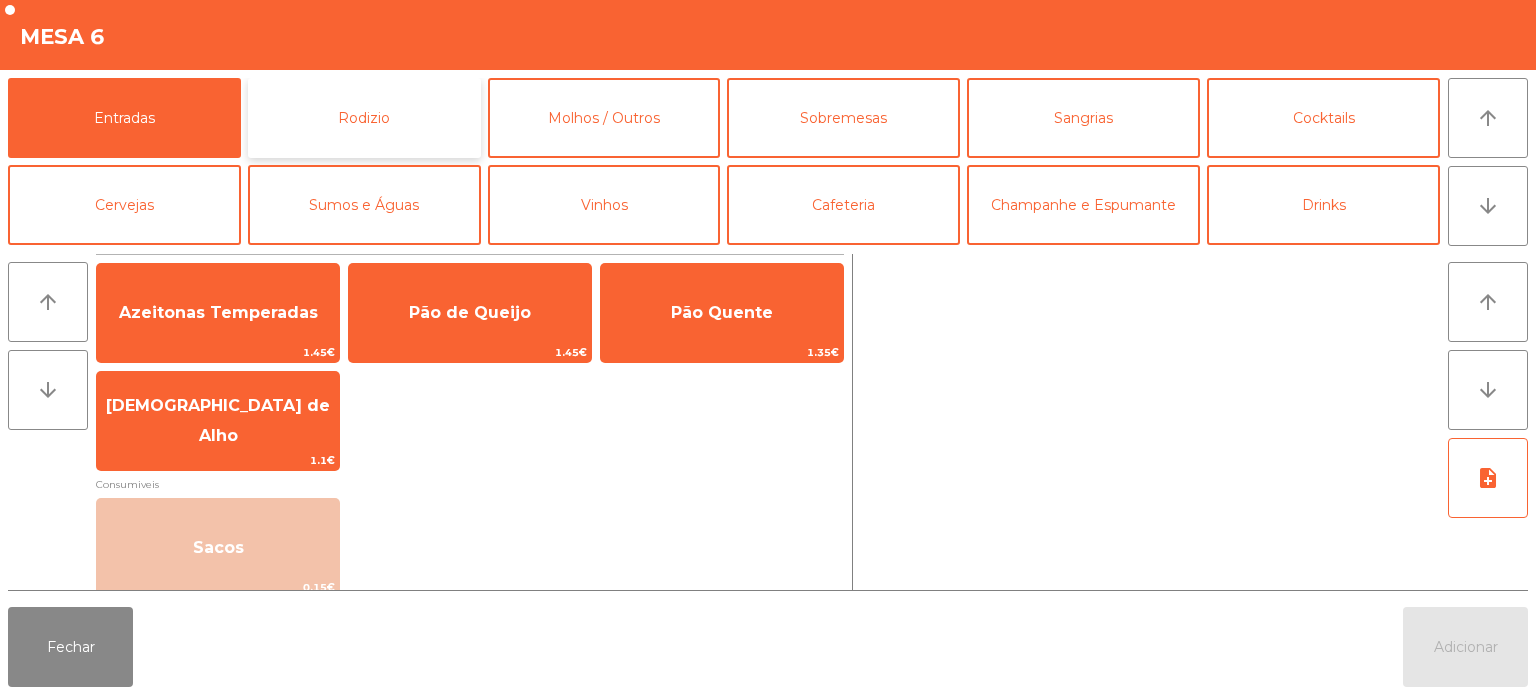 click on "Rodizio" 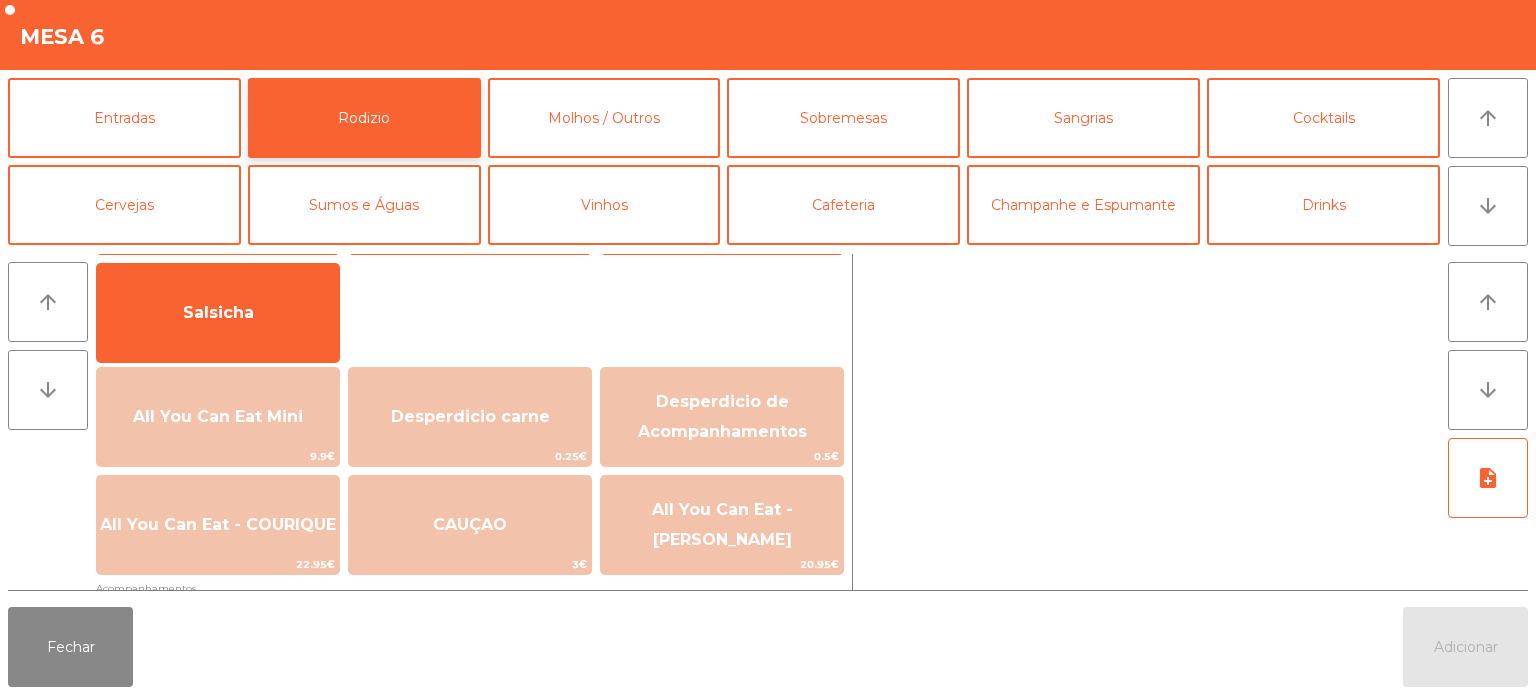 scroll, scrollTop: 168, scrollLeft: 0, axis: vertical 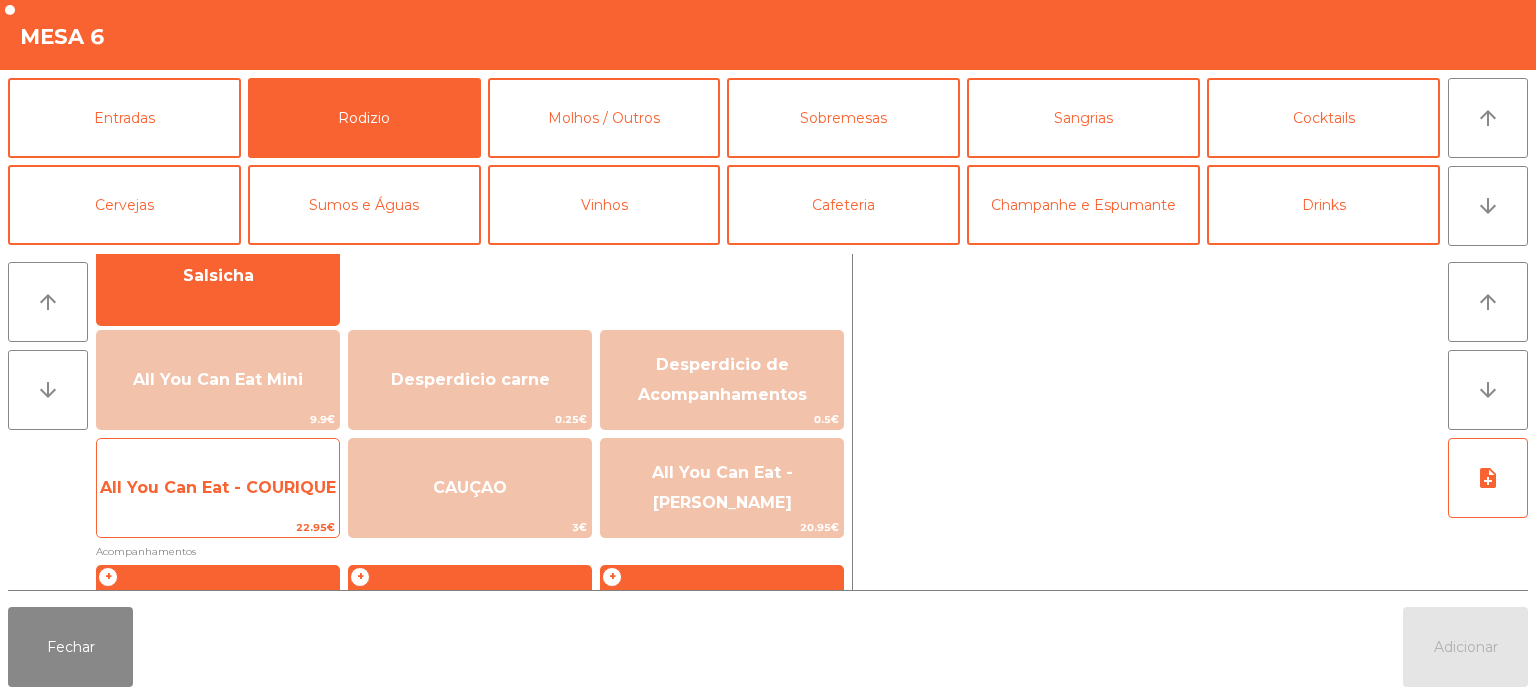 click on "All You Can Eat - COURIQUE" 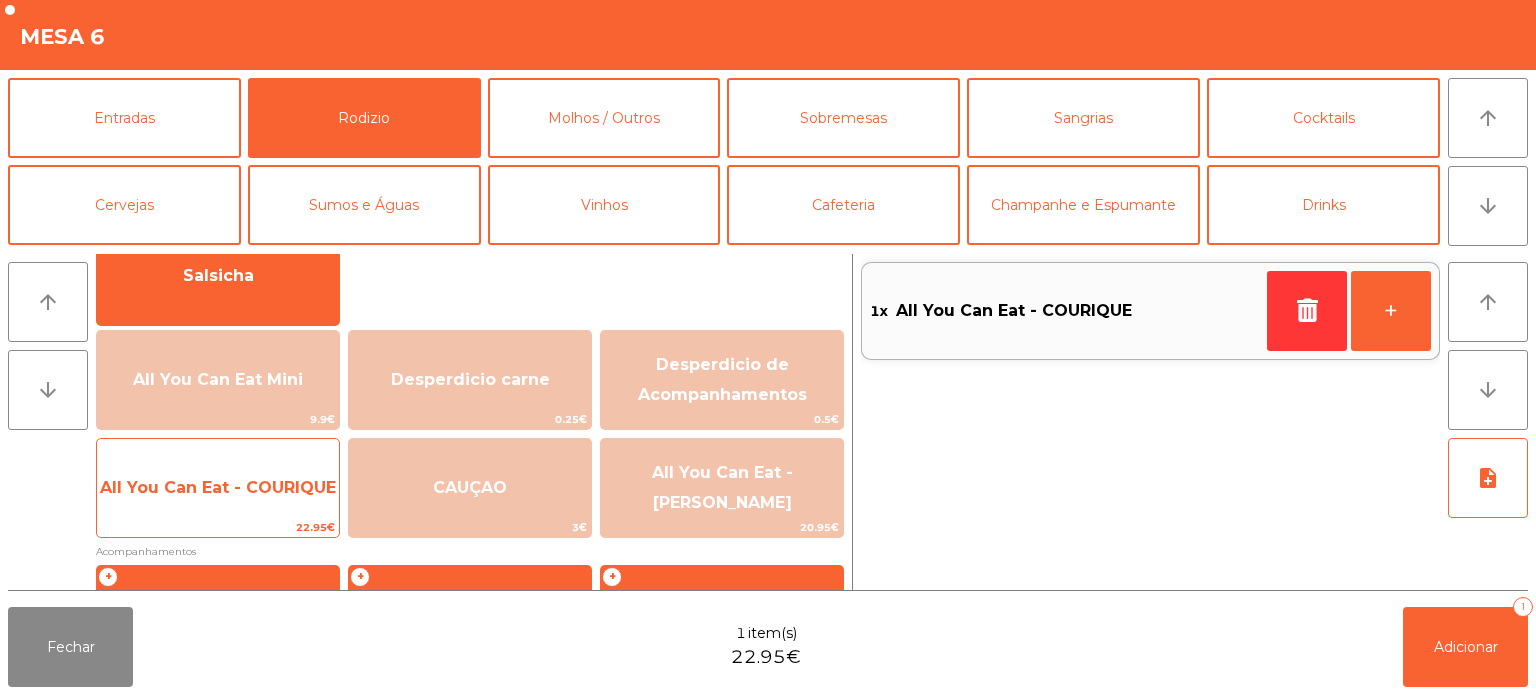 click on "All You Can Eat - COURIQUE" 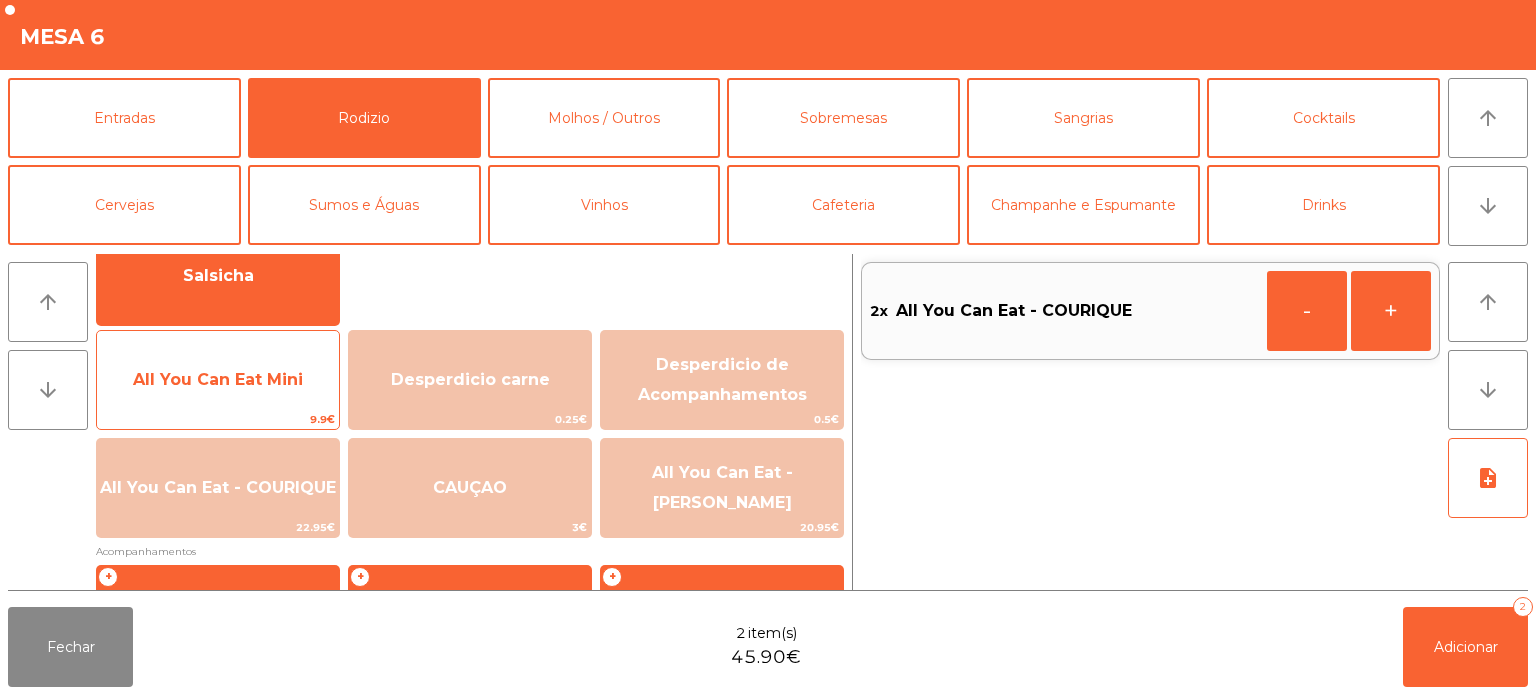 click on "All You Can Eat Mini" 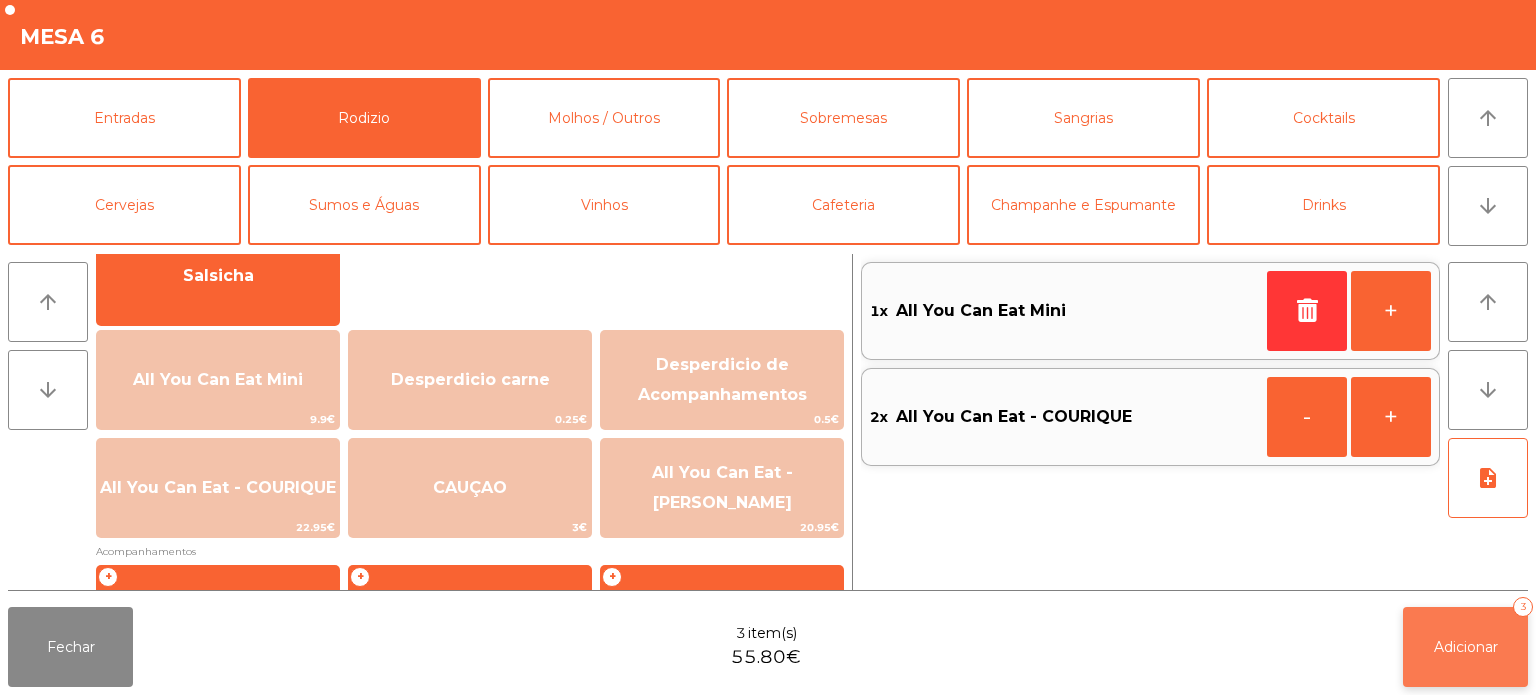 click on "Adicionar" 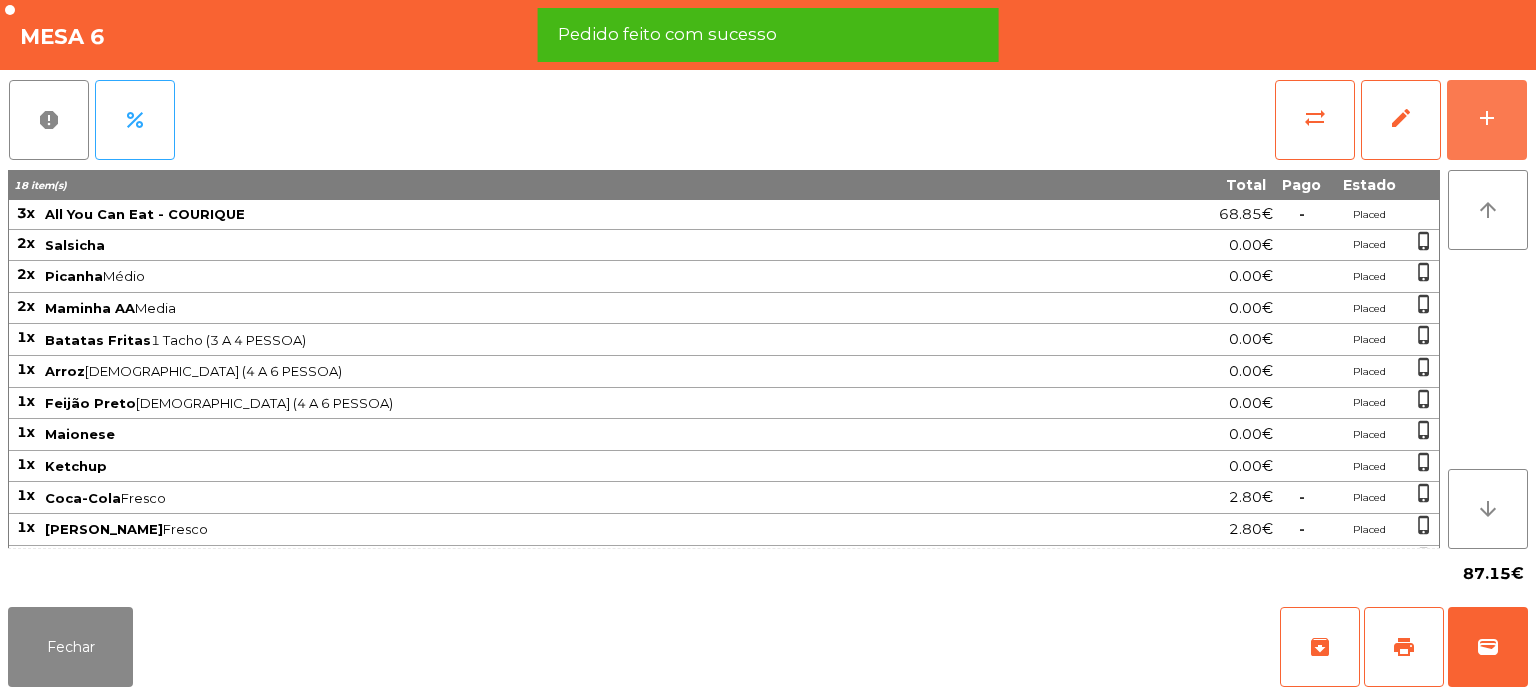 scroll, scrollTop: 51, scrollLeft: 0, axis: vertical 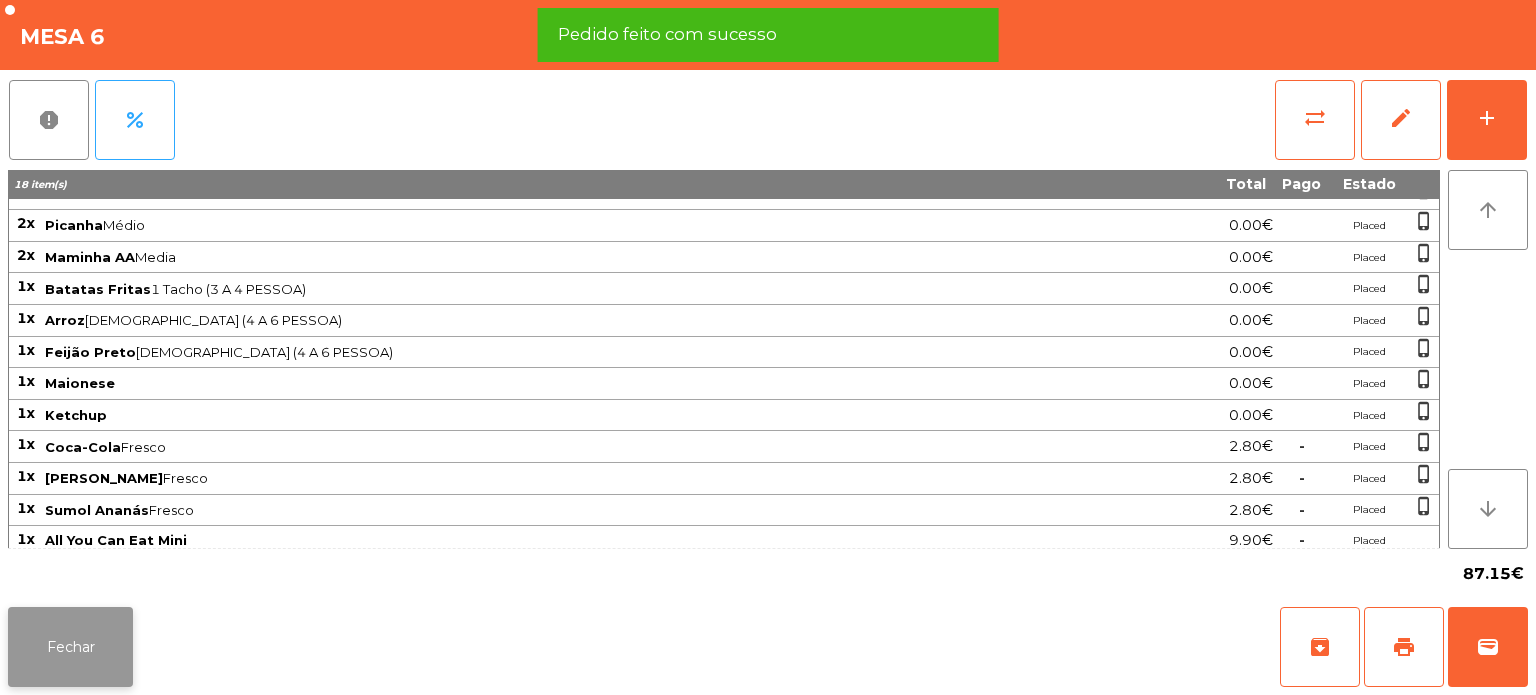 click on "Fechar" 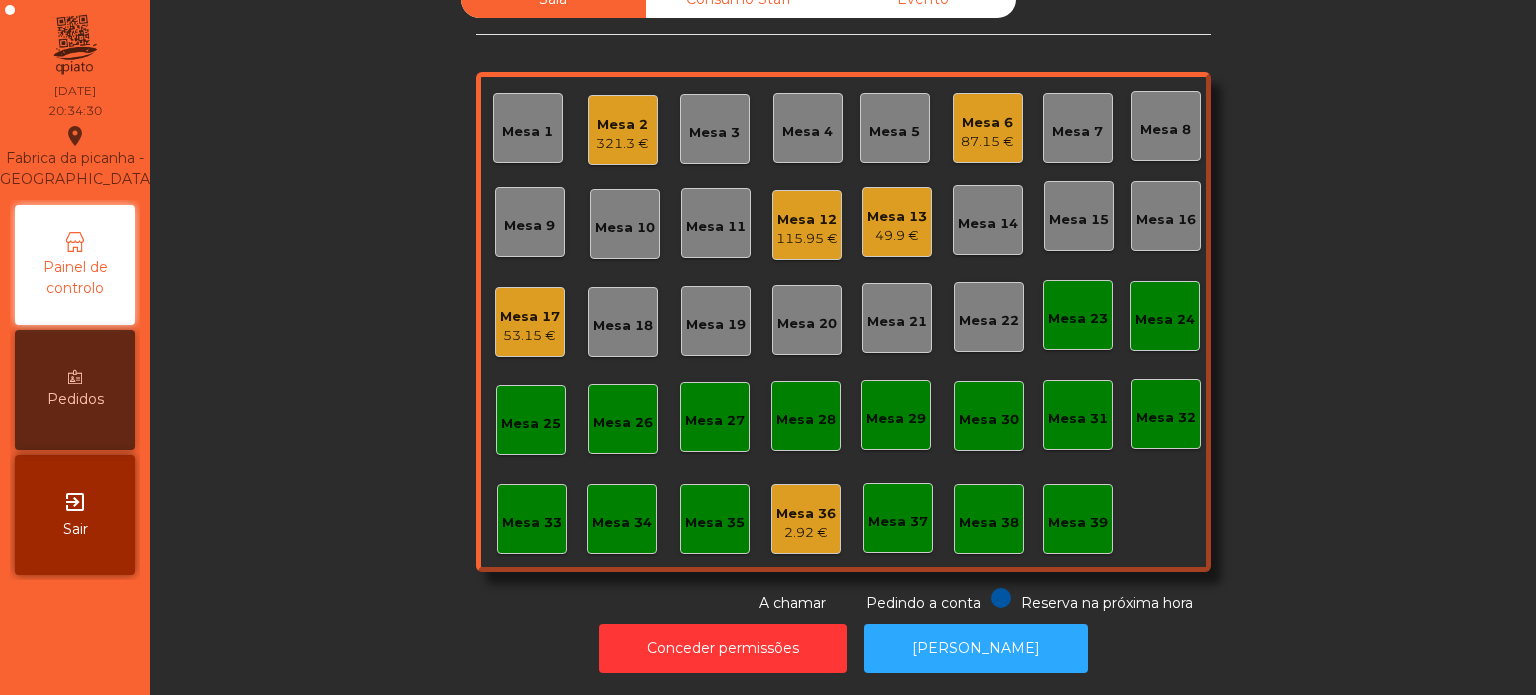 click on "Mesa 15" 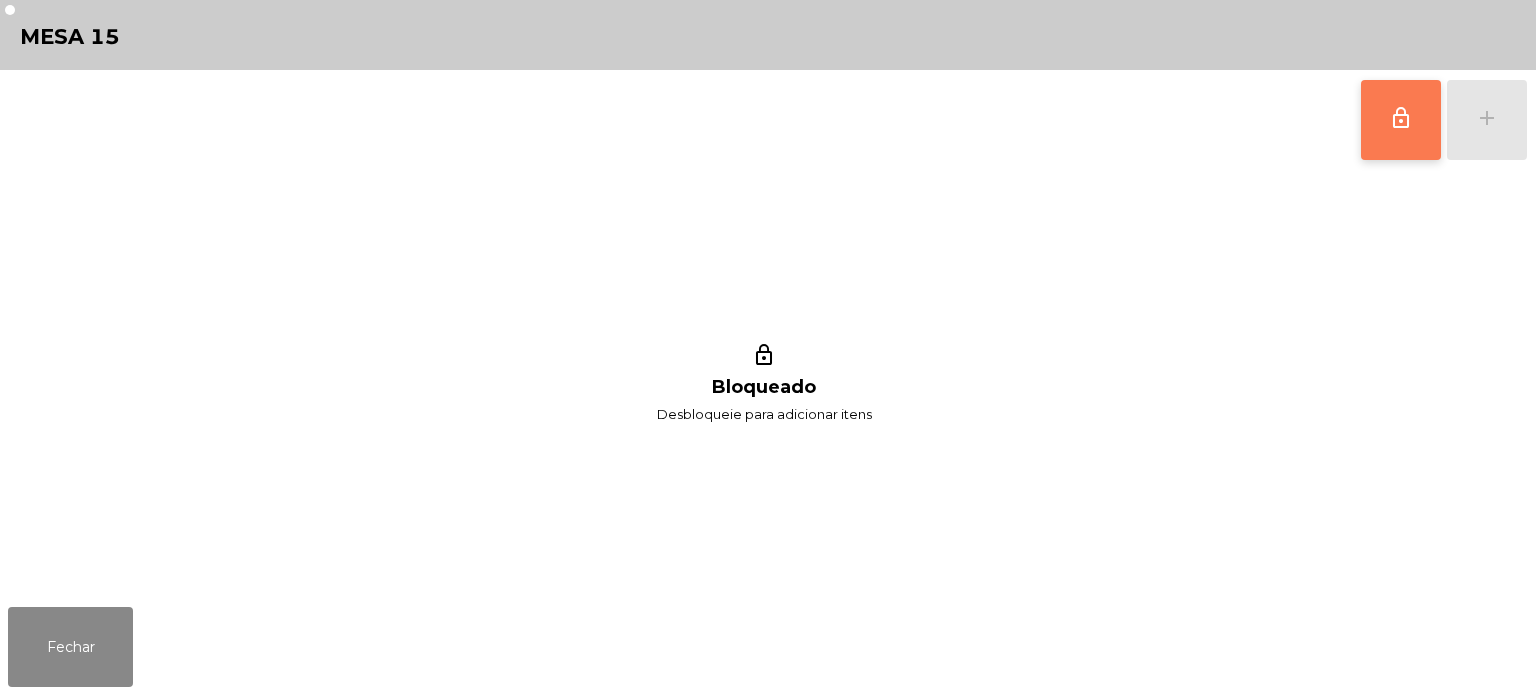 click on "lock_outline" 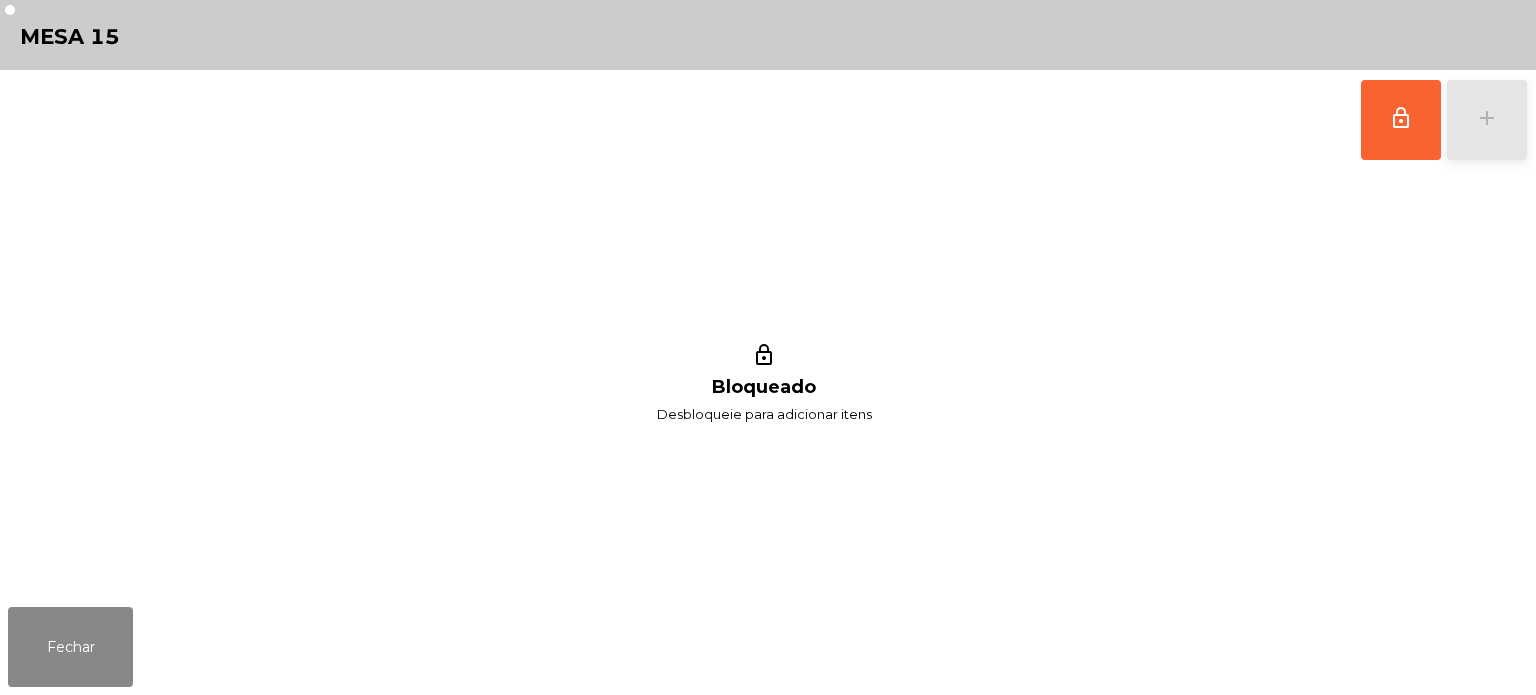 click on "add" 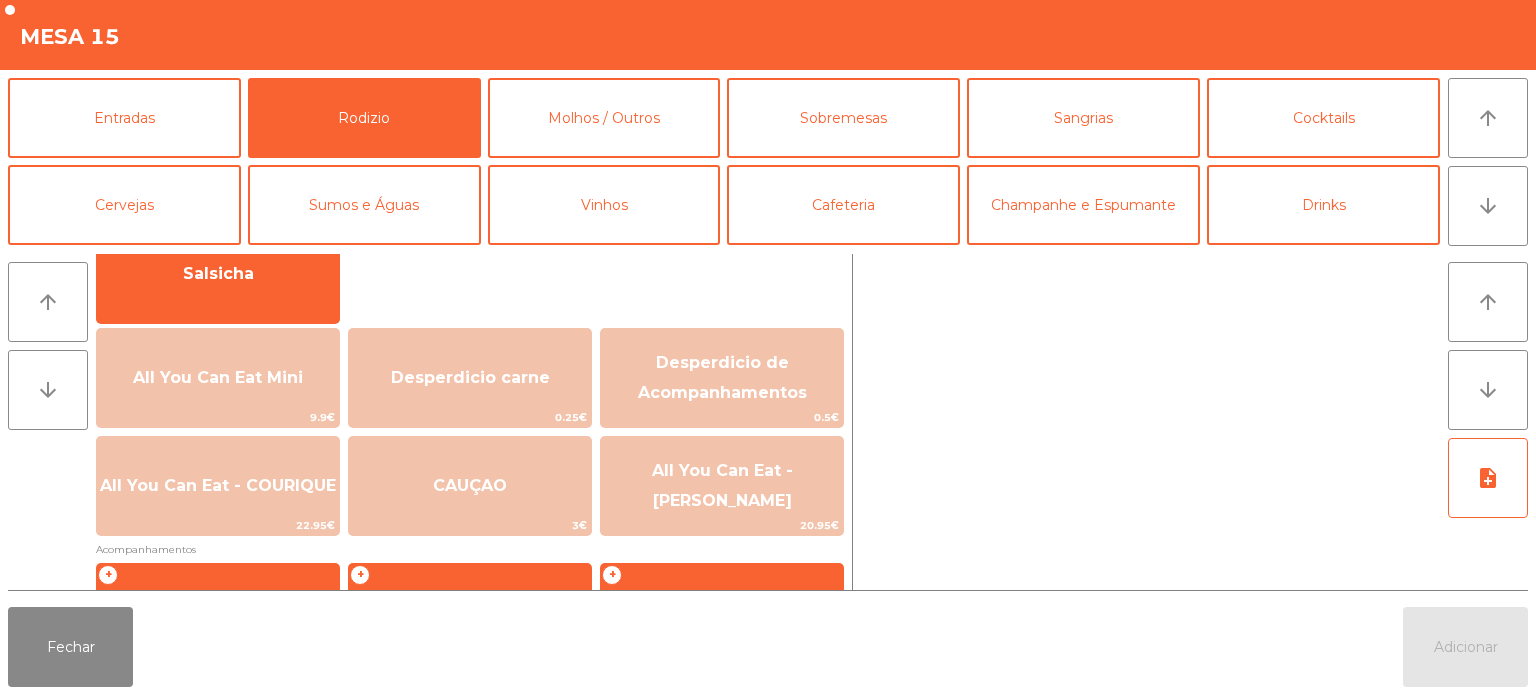 scroll, scrollTop: 172, scrollLeft: 0, axis: vertical 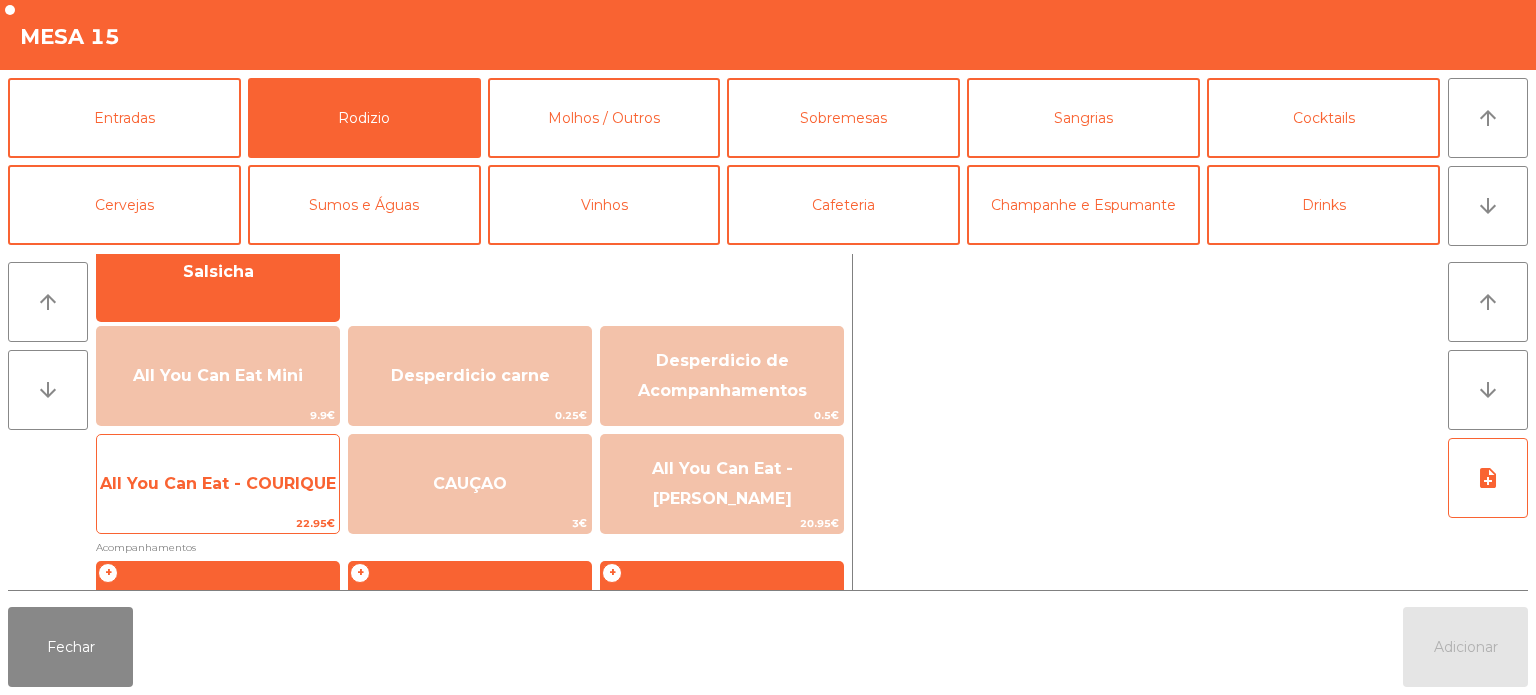 click on "22.95€" 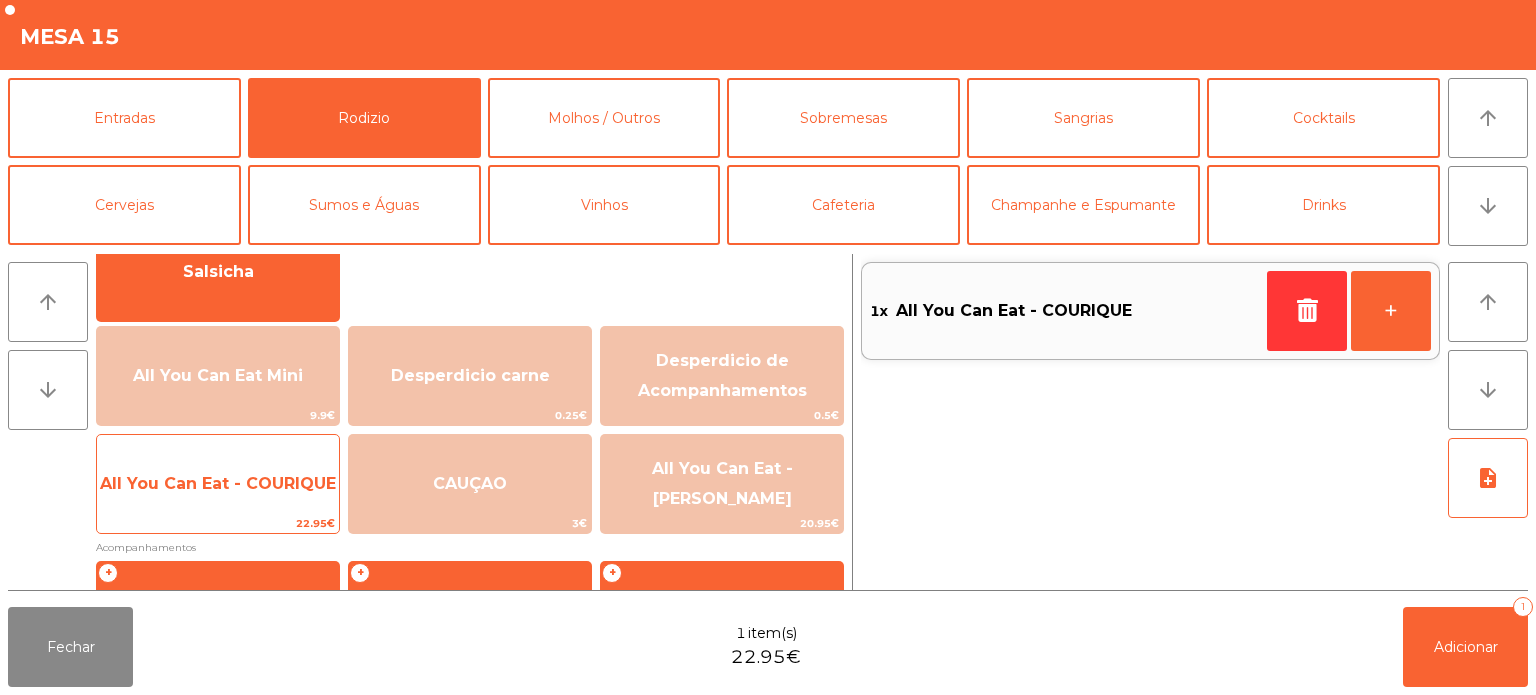 click on "22.95€" 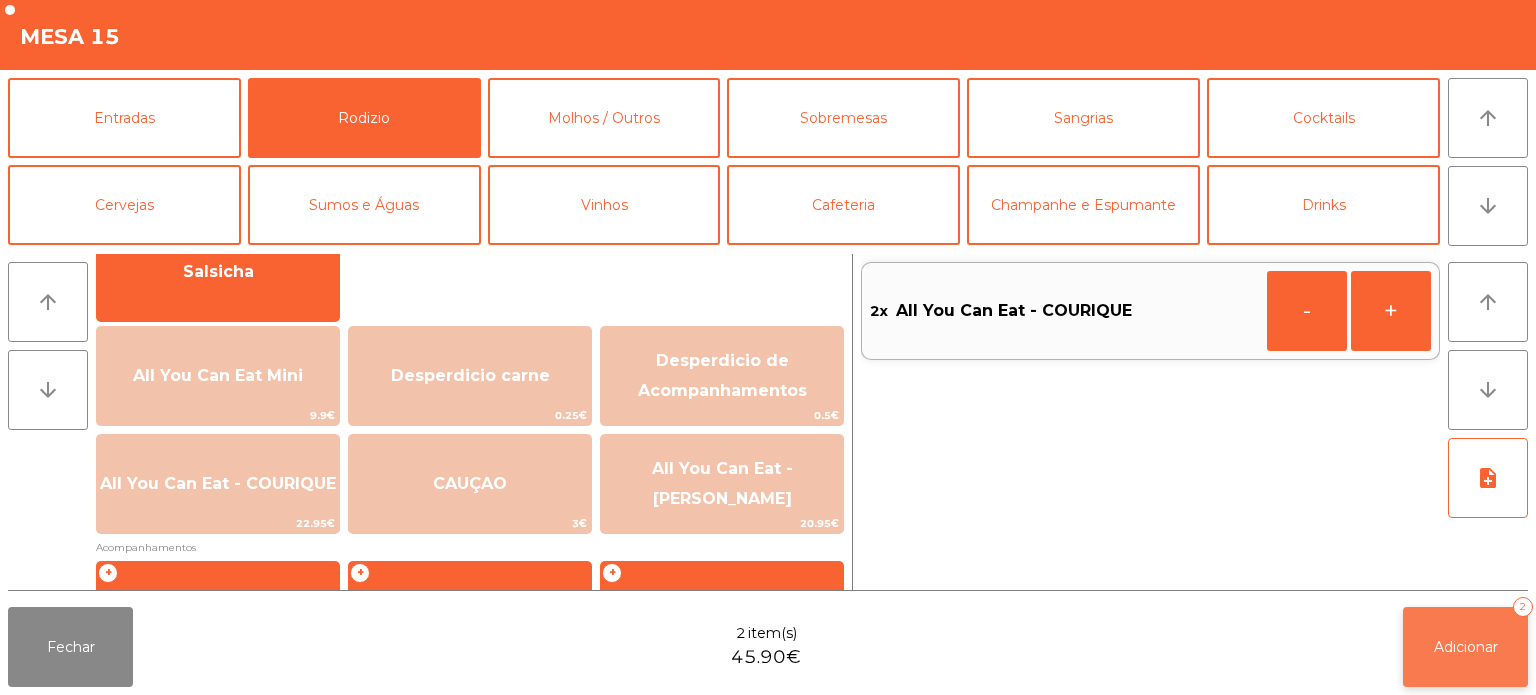 click on "Adicionar   2" 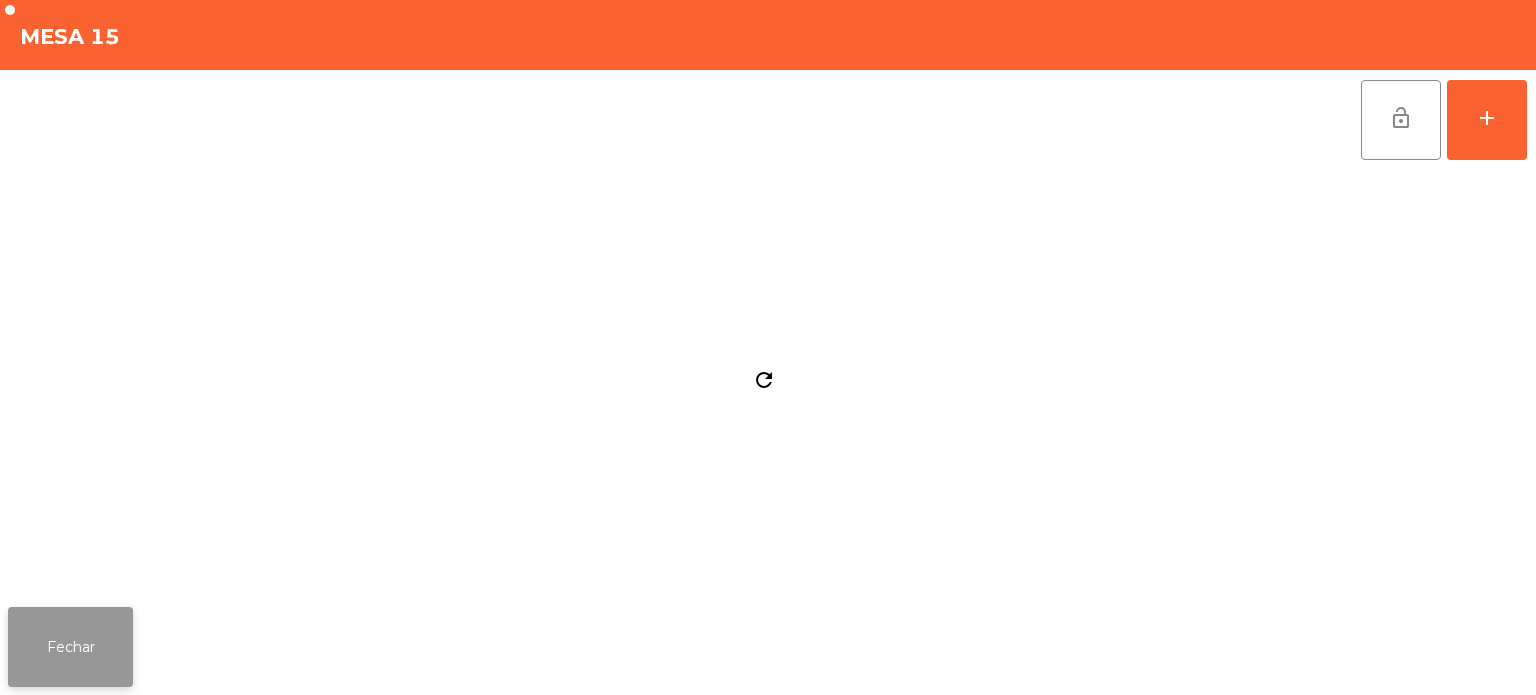 click on "Fechar" 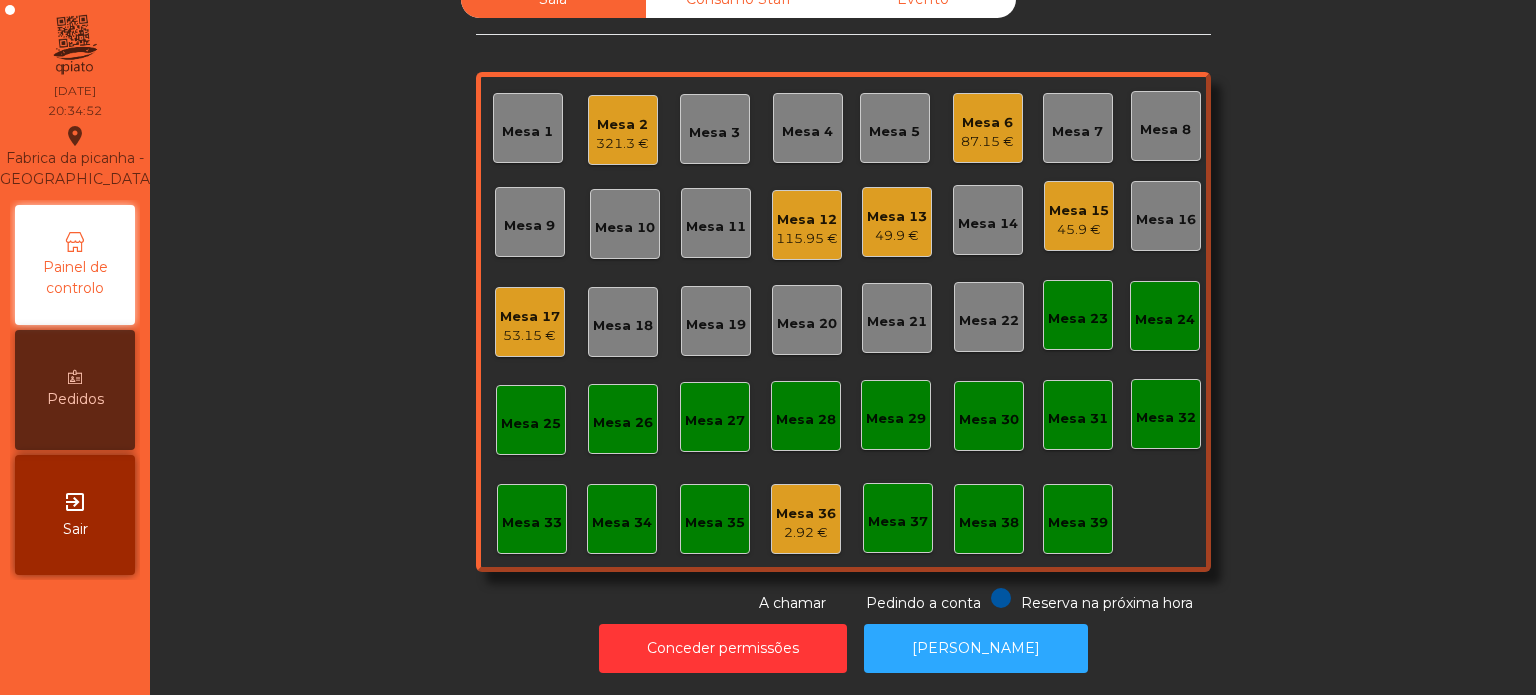 click on "Mesa 17   53.15 €" 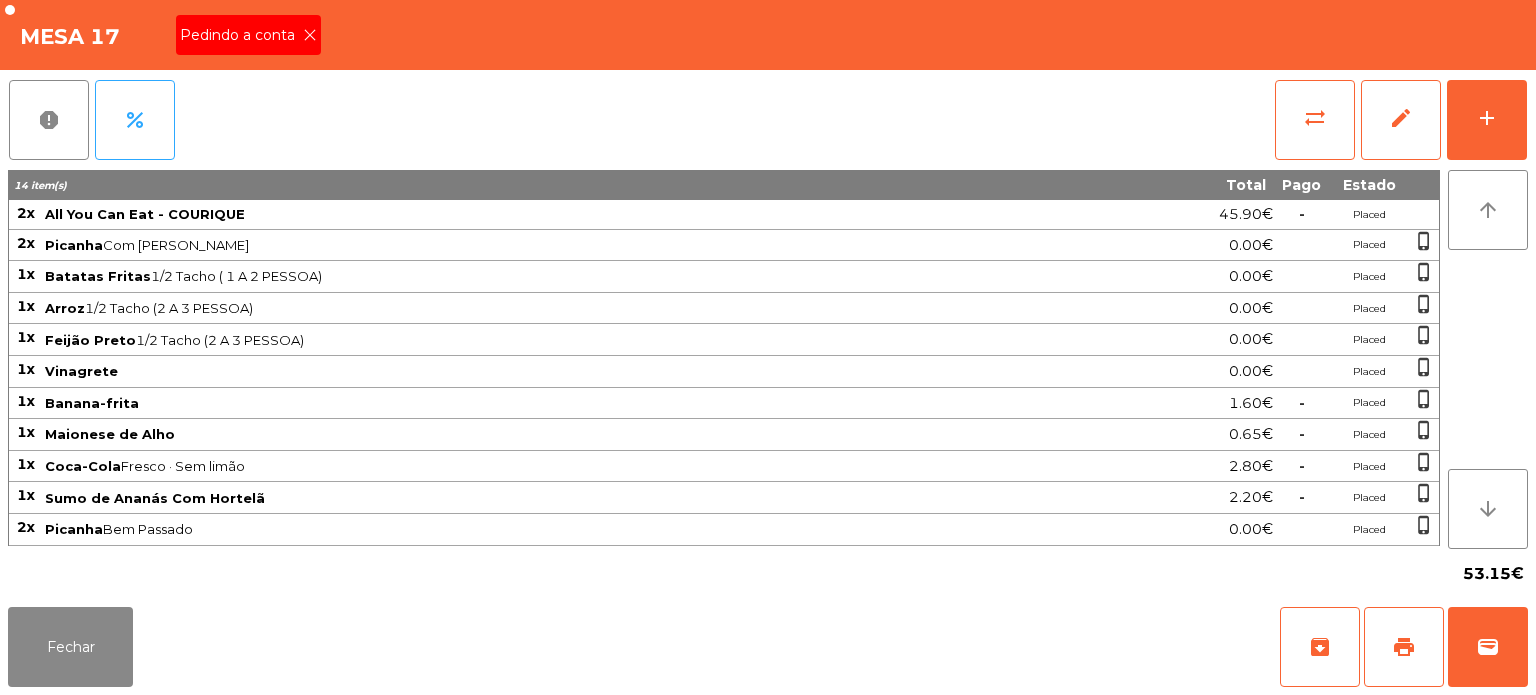 click 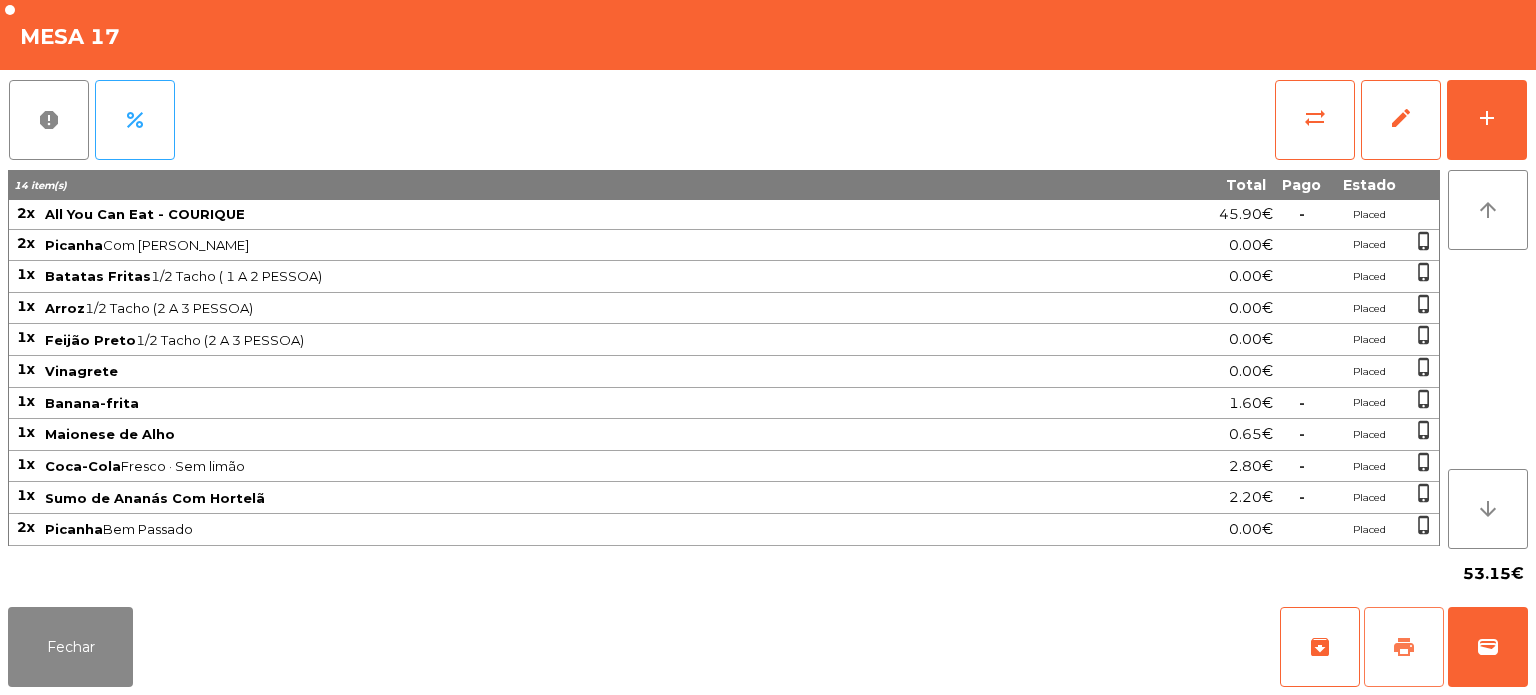 click on "print" 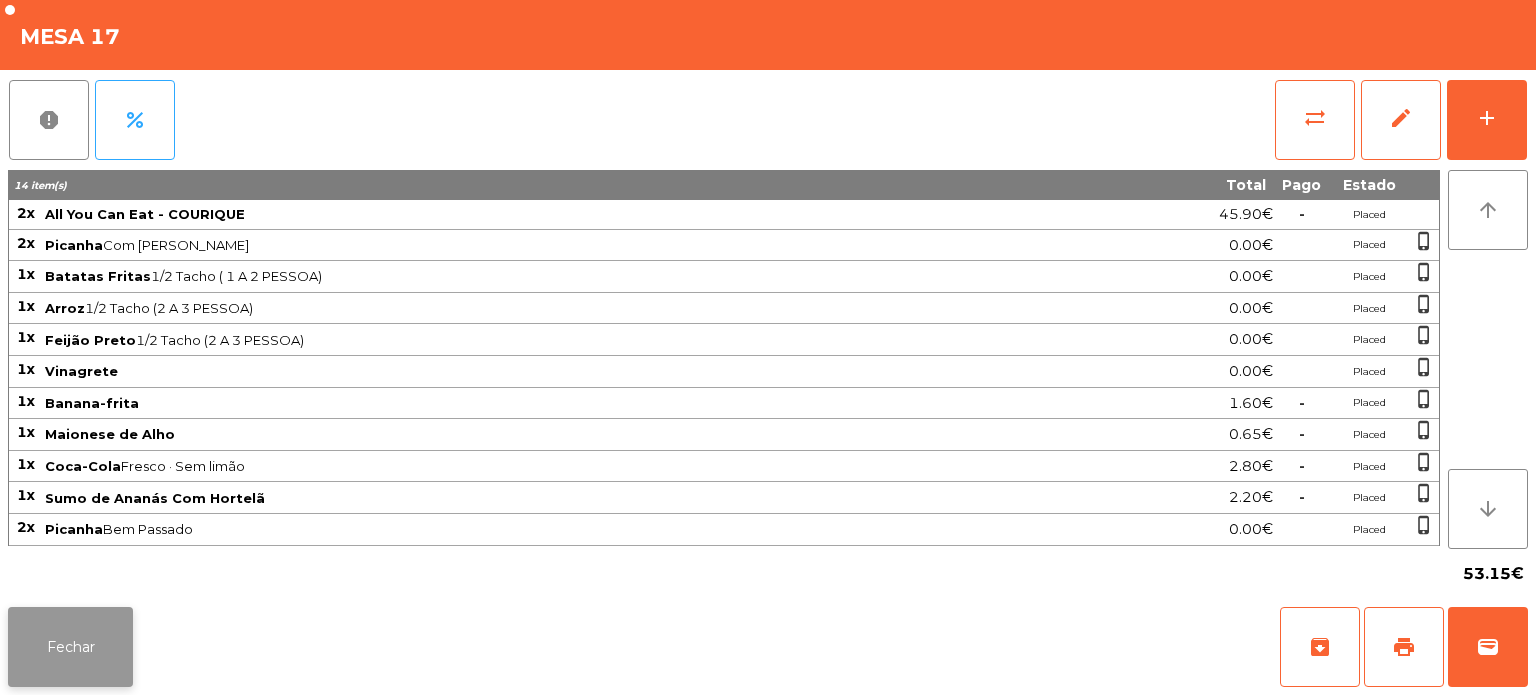 click on "Fechar" 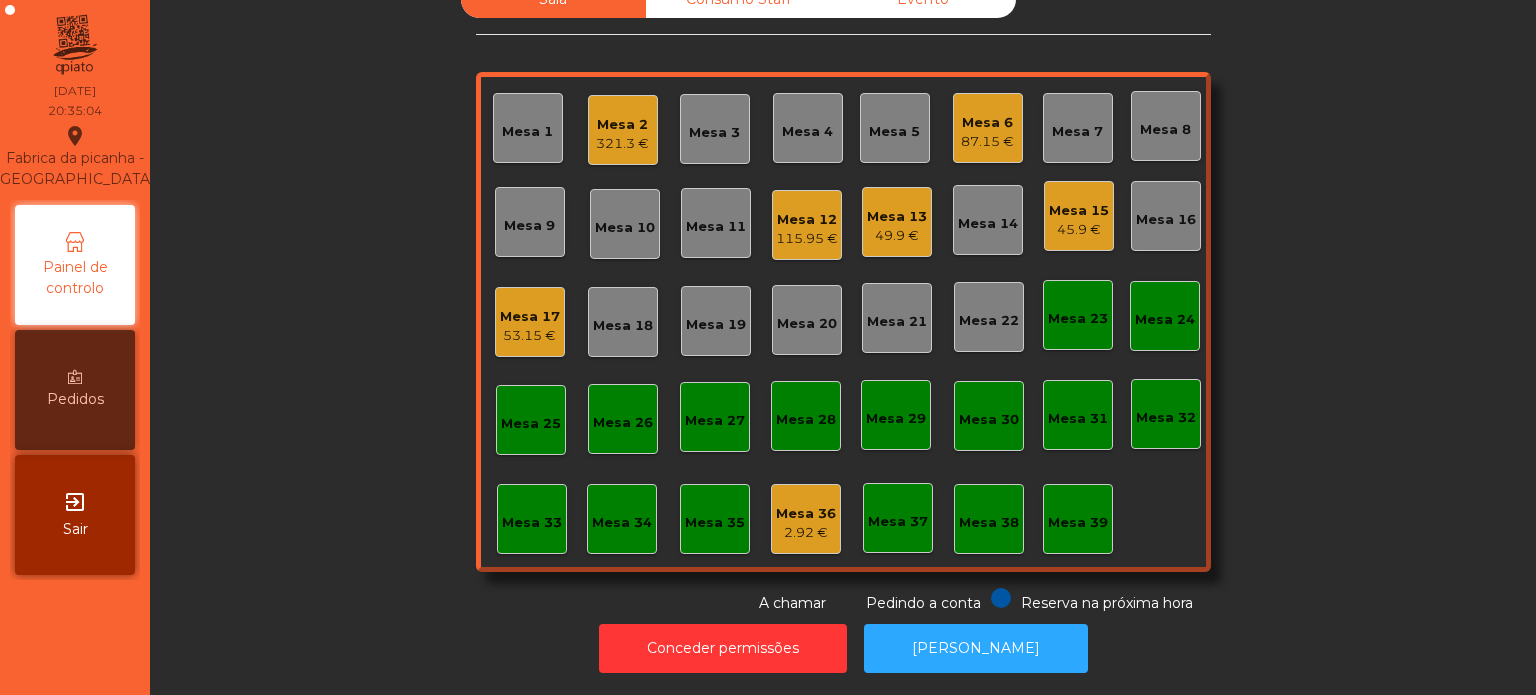 click on "Mesa 12" 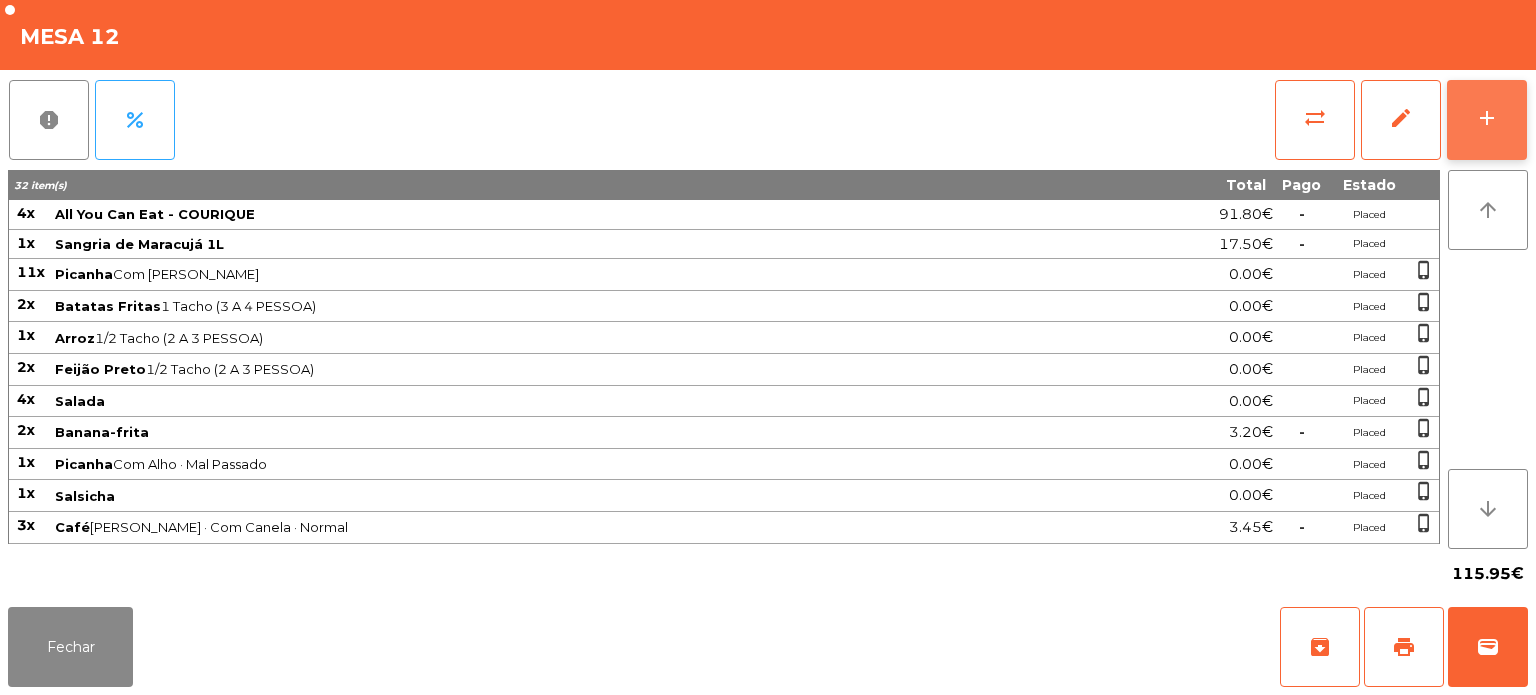 click on "add" 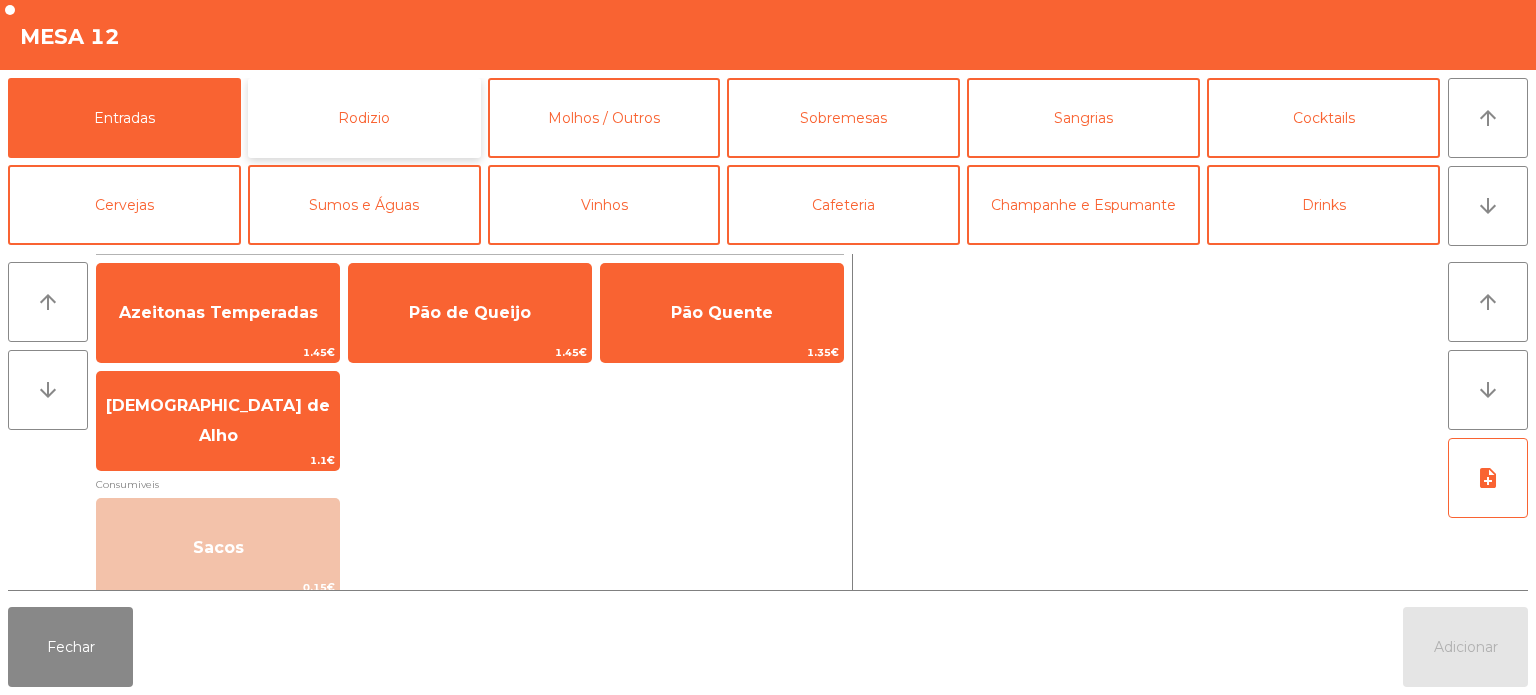 click on "Rodizio" 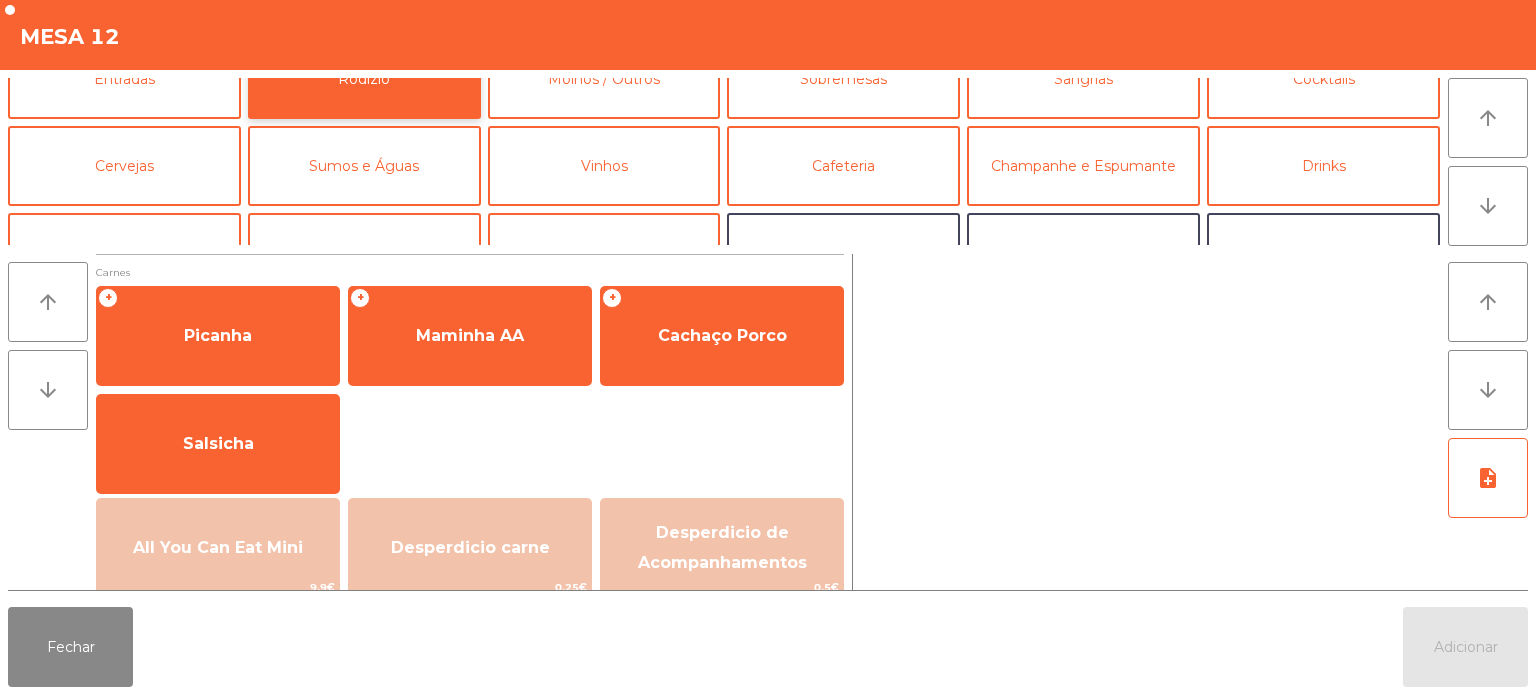 scroll, scrollTop: 25, scrollLeft: 0, axis: vertical 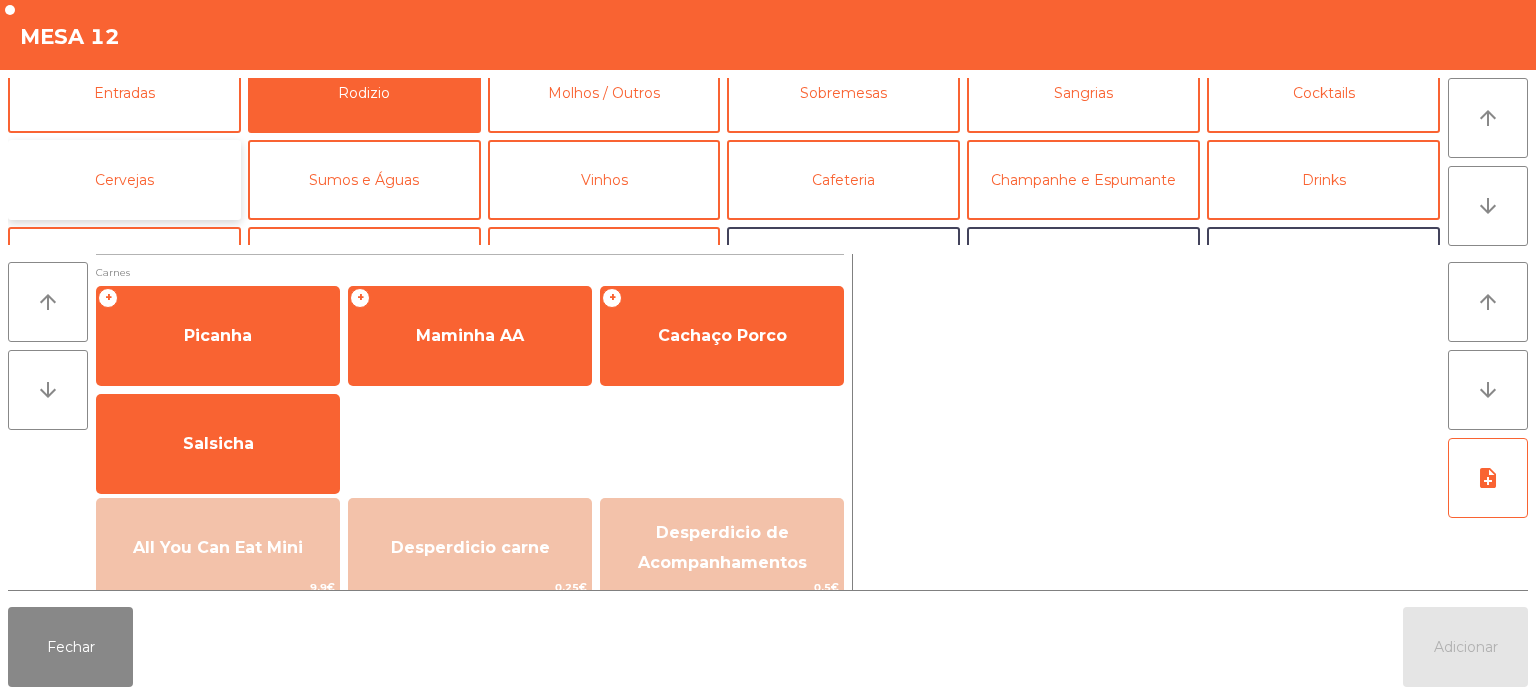 click on "Cervejas" 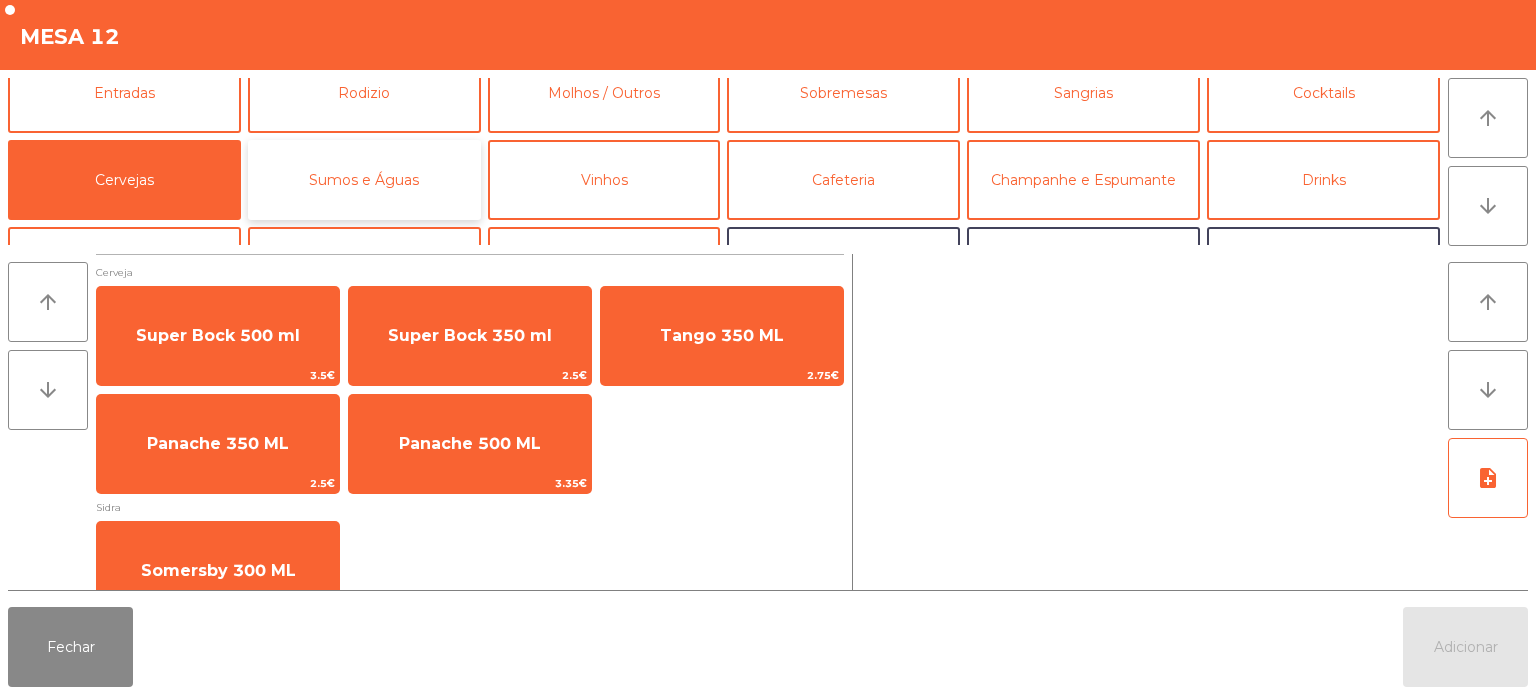 click on "Sumos e Águas" 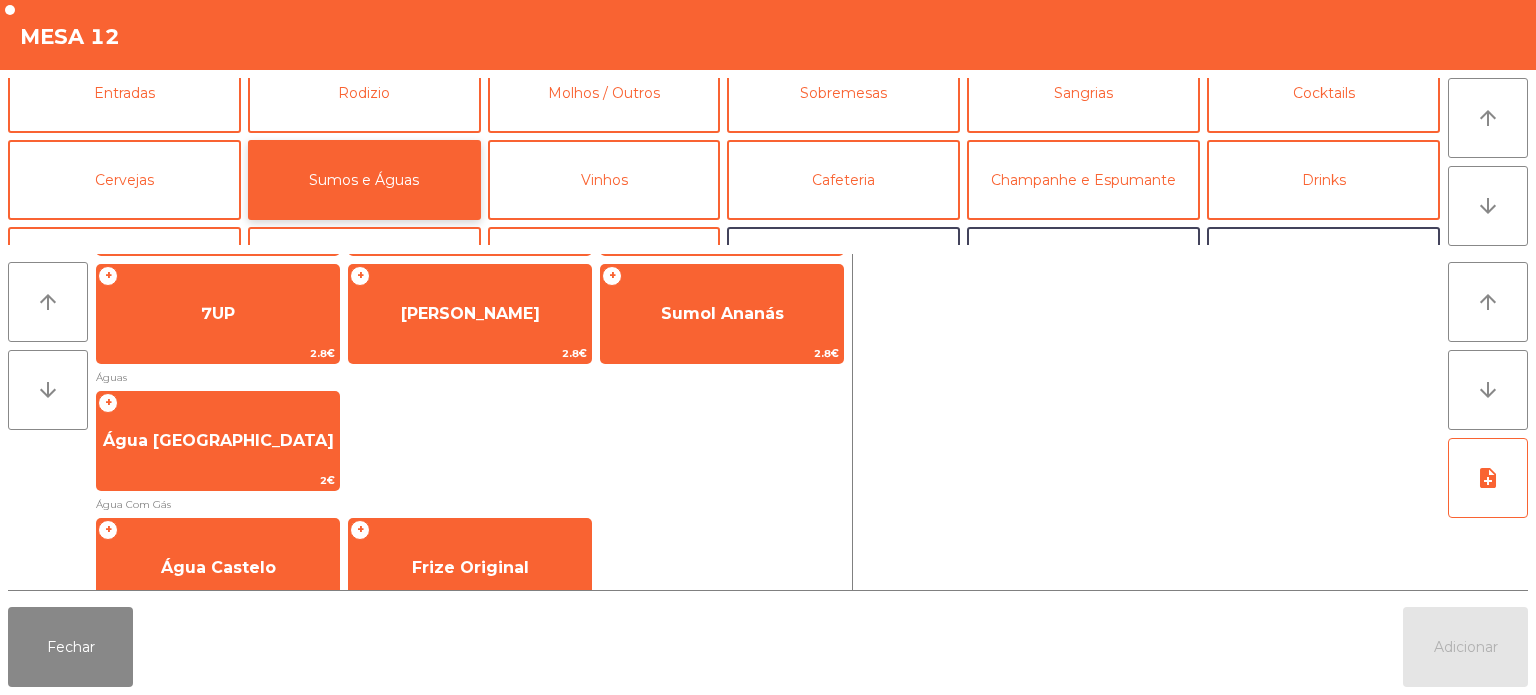 scroll, scrollTop: 343, scrollLeft: 0, axis: vertical 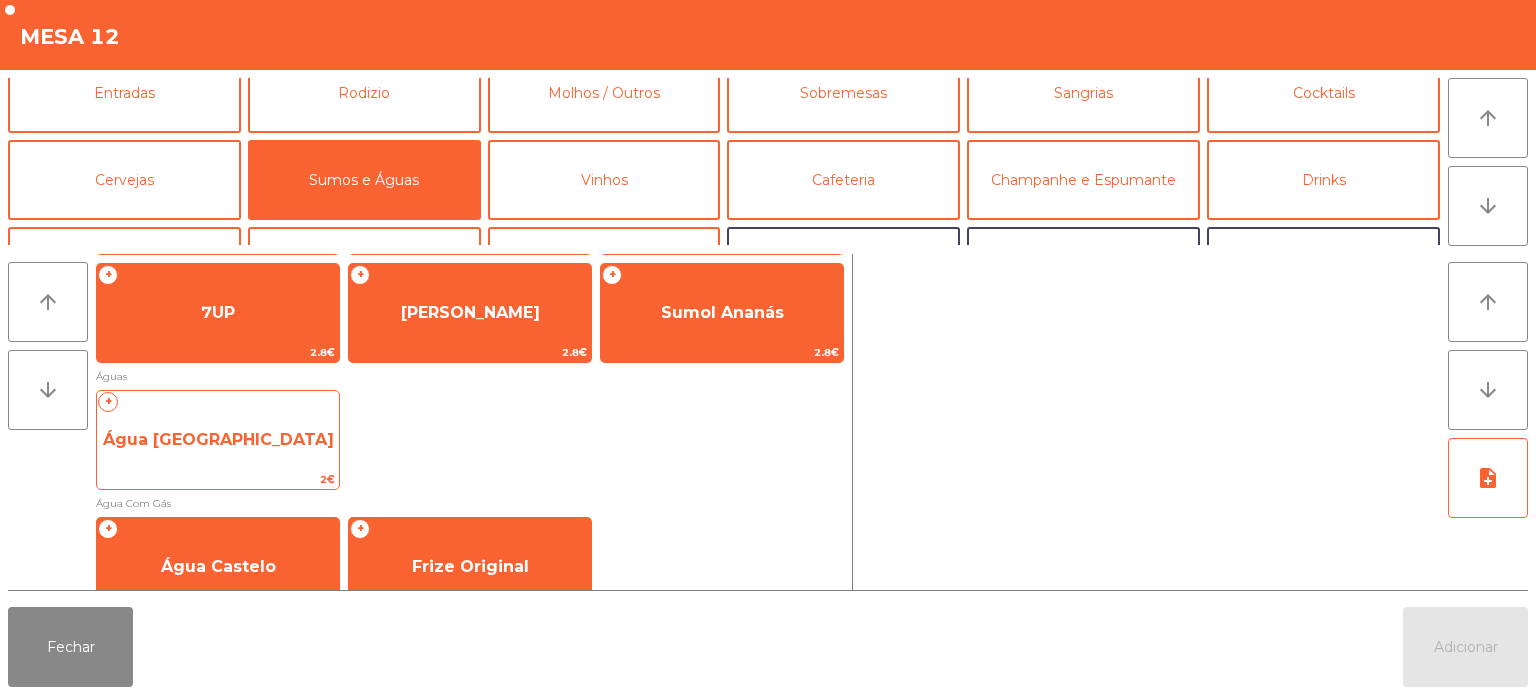 click on "Água [GEOGRAPHIC_DATA]" 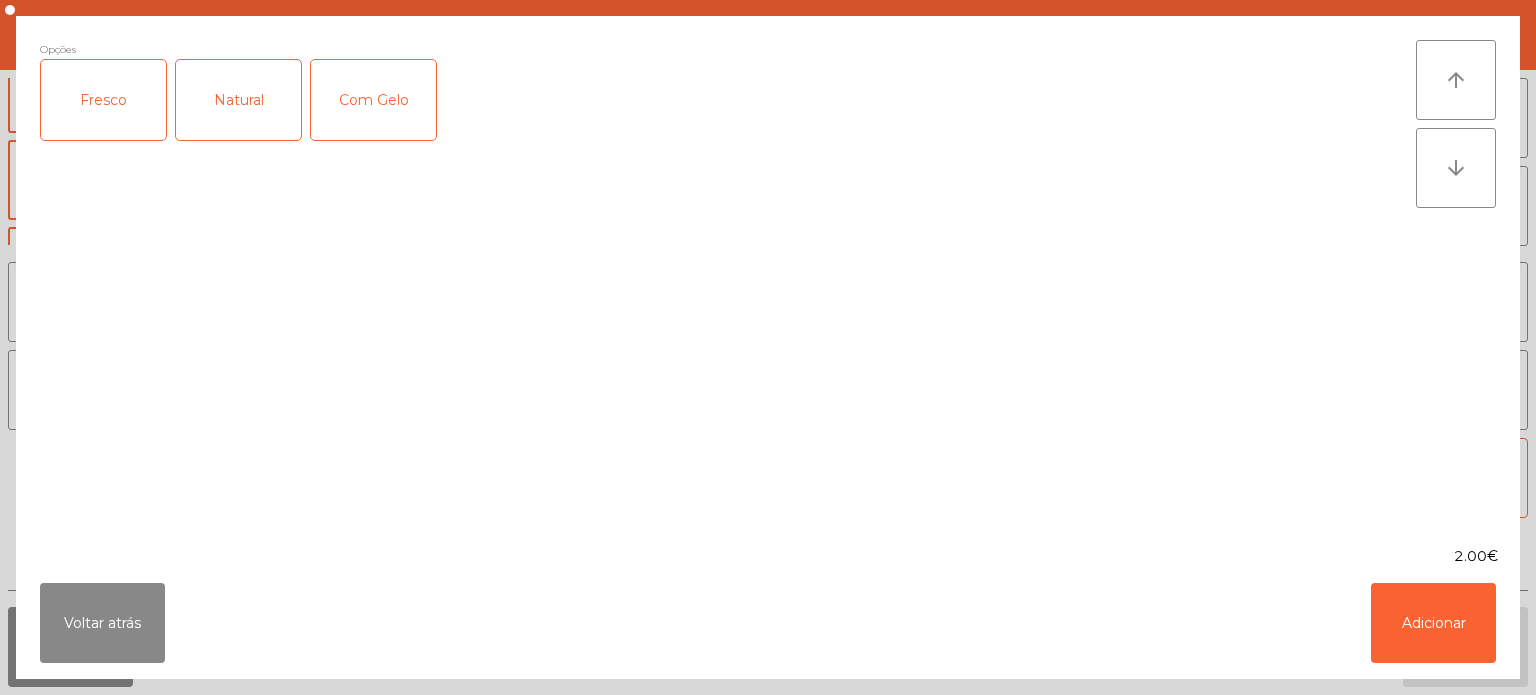 click on "Fresco" 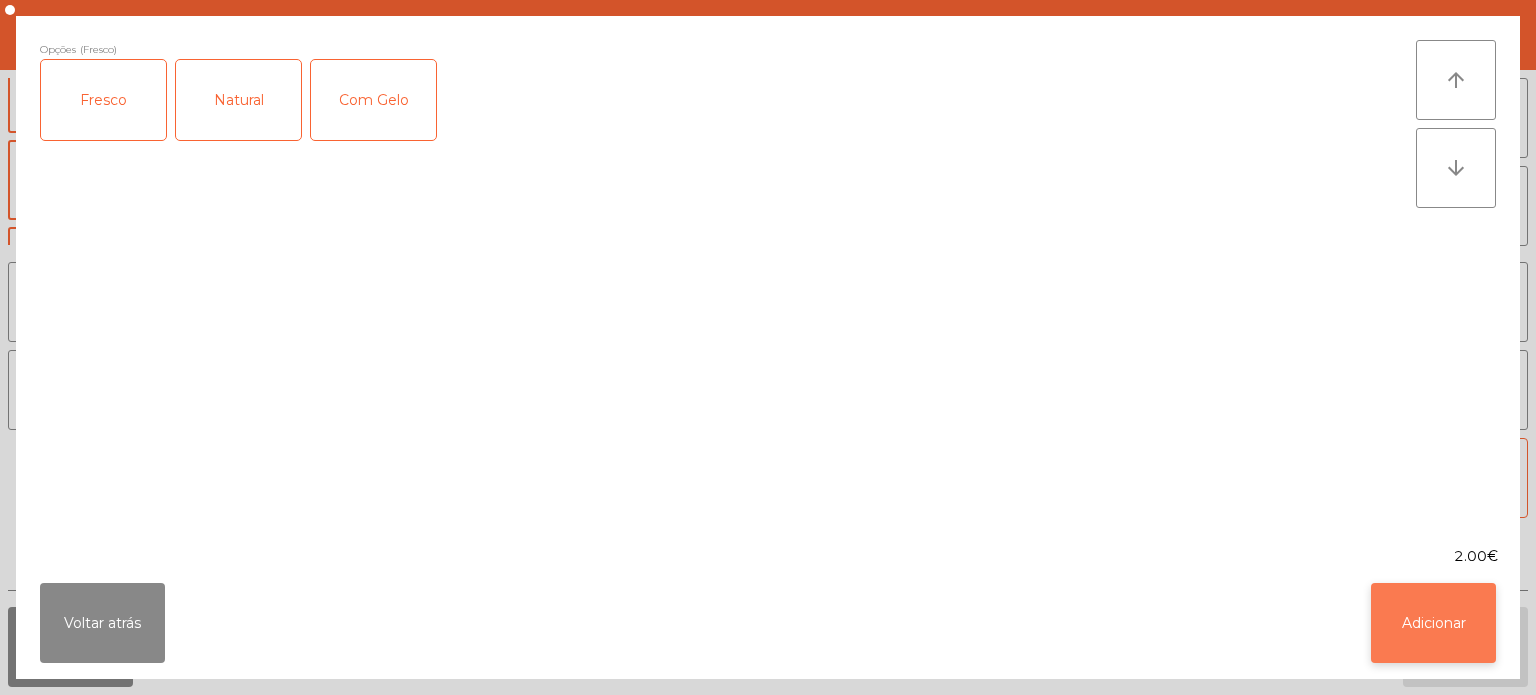 click on "Adicionar" 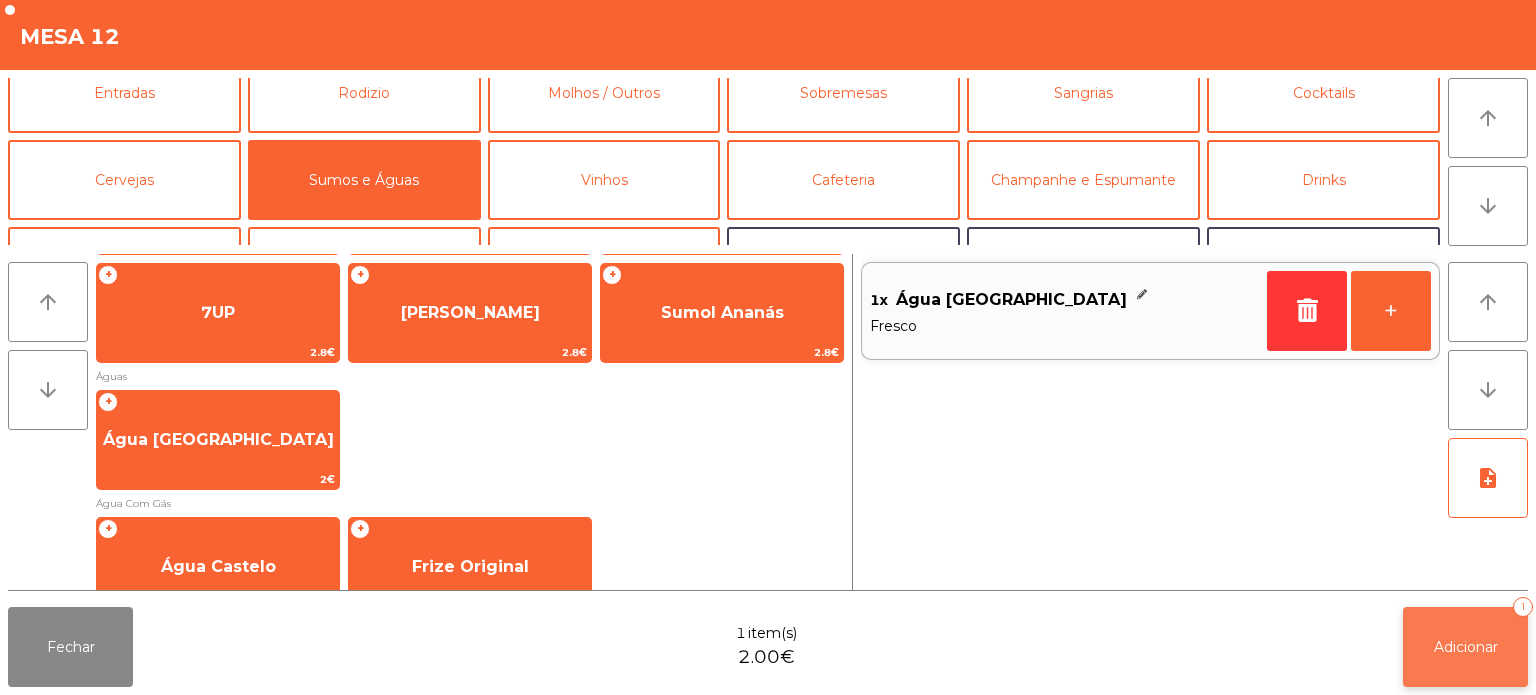 click on "Adicionar   1" 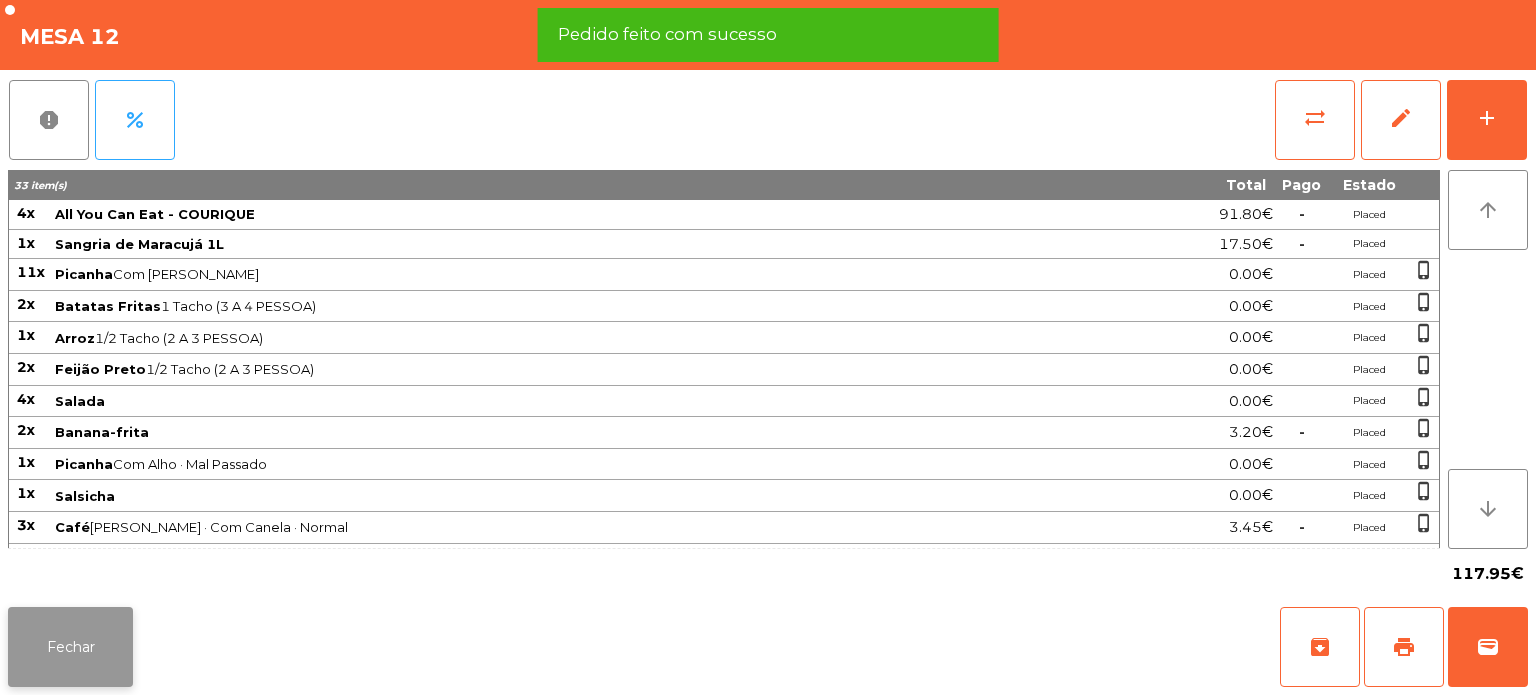 click on "Fechar" 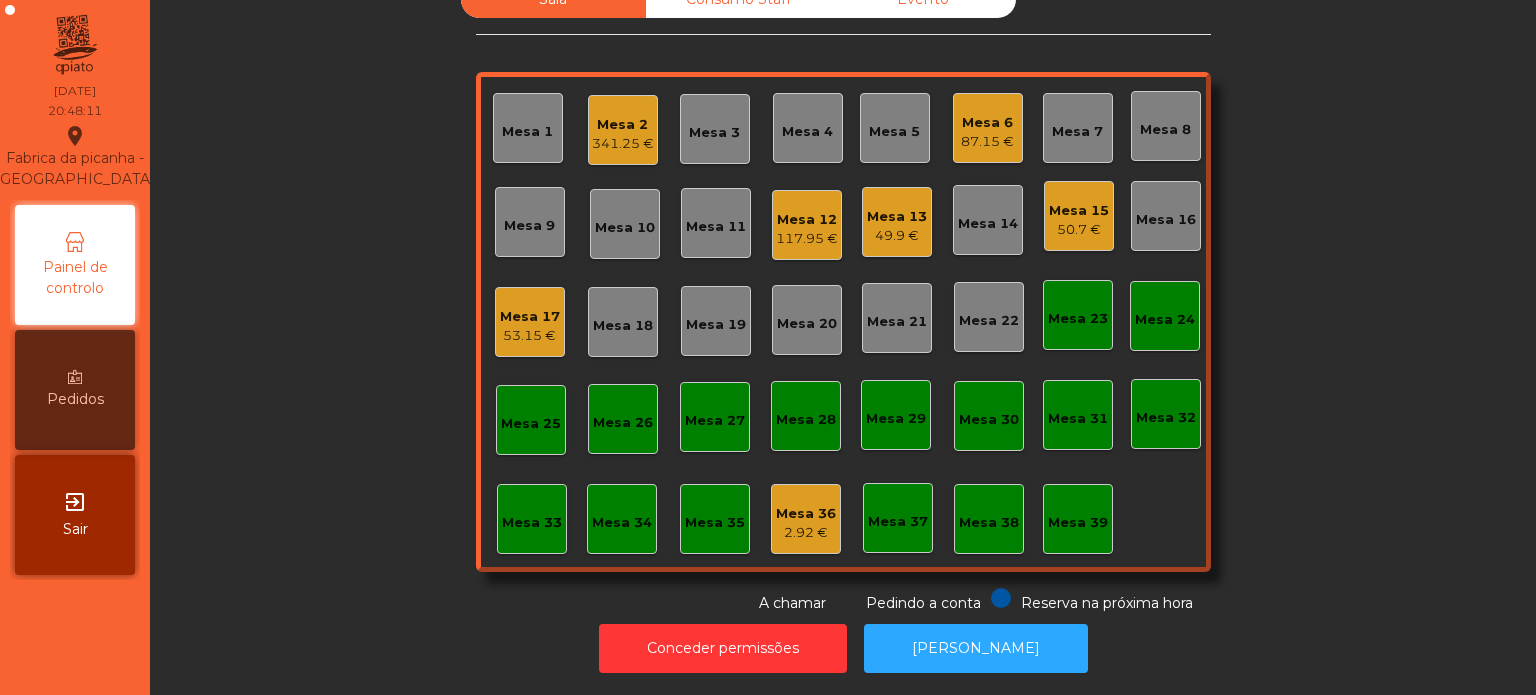 scroll, scrollTop: 0, scrollLeft: 0, axis: both 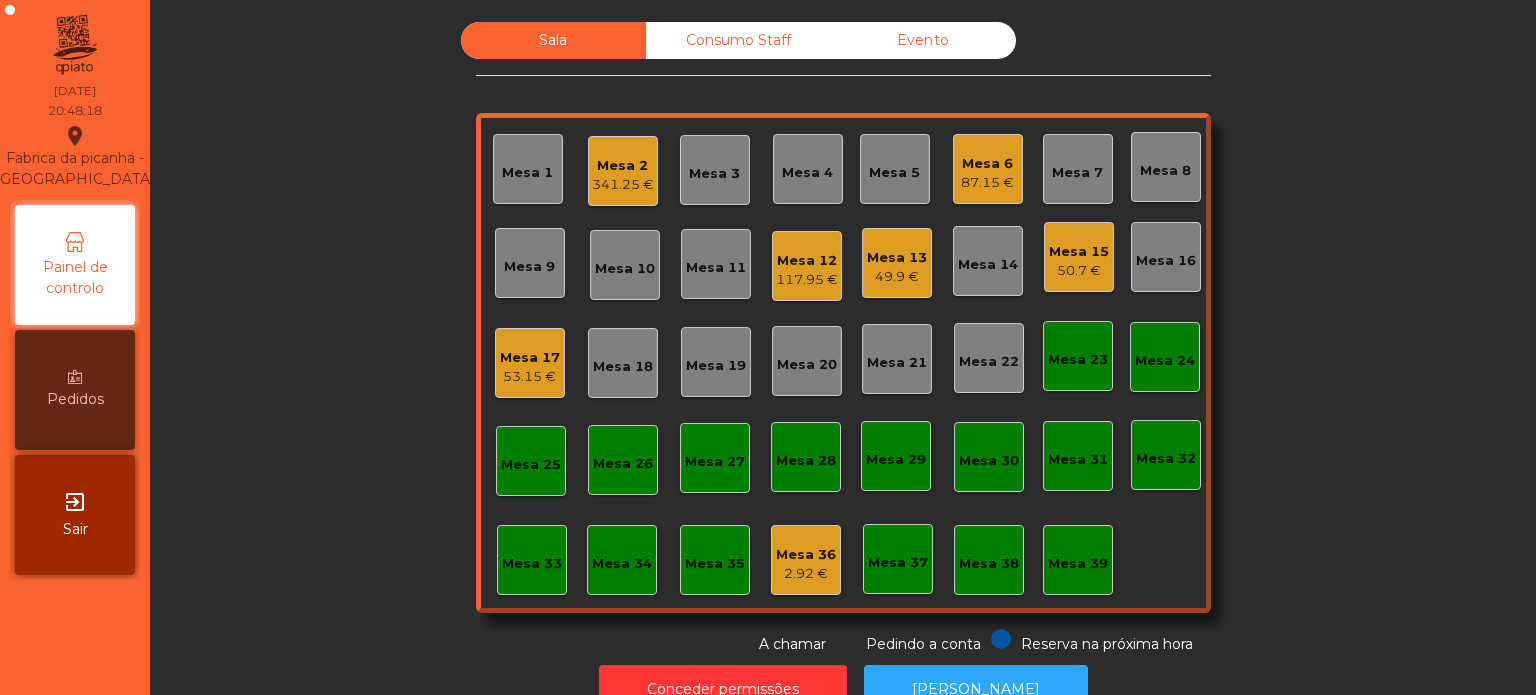click on "Mesa 14" 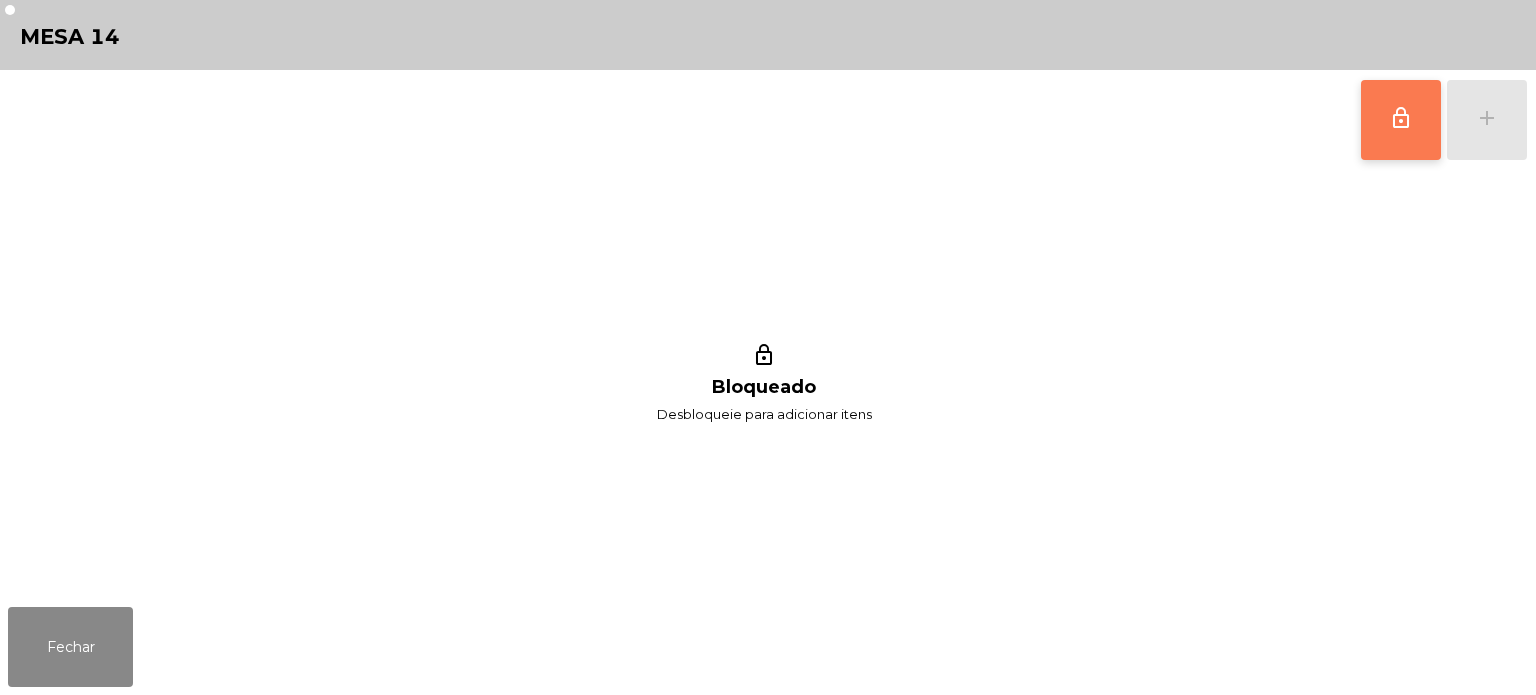 click on "lock_outline" 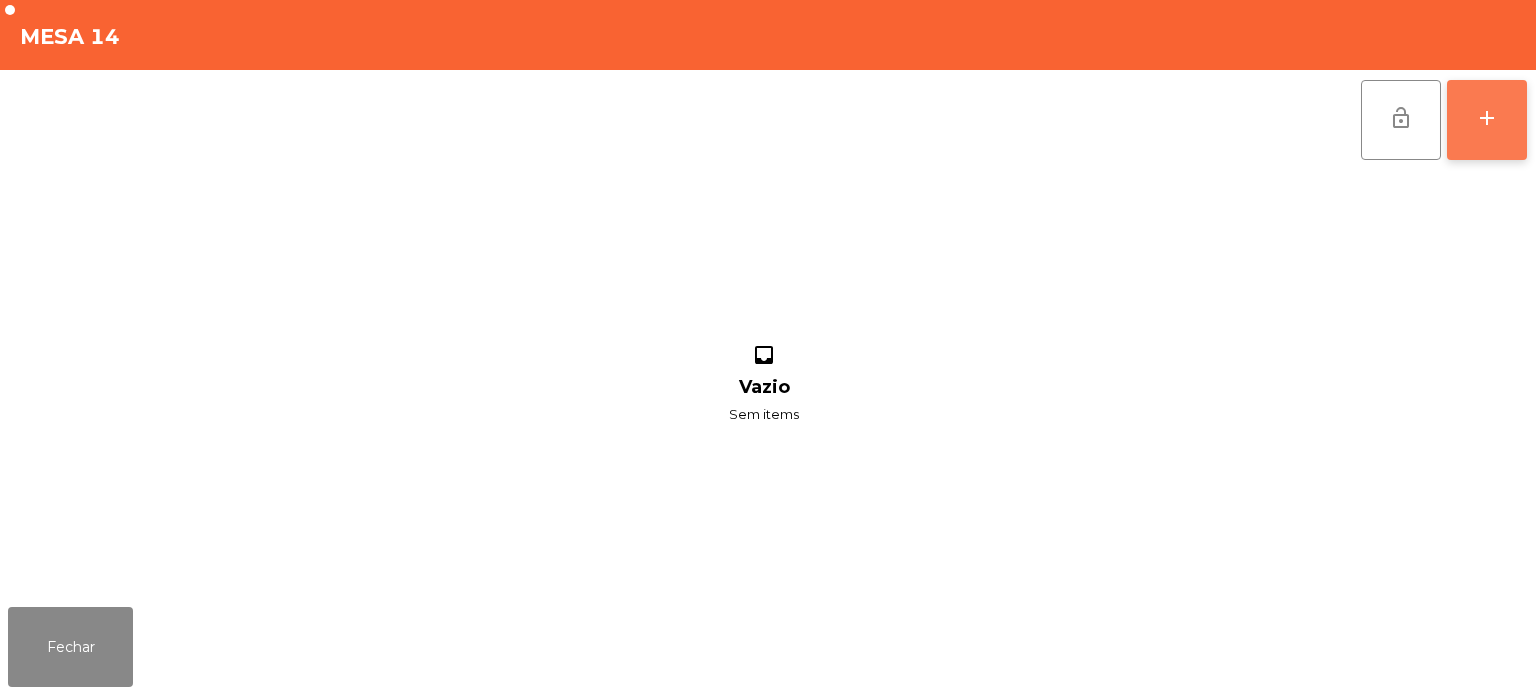click on "add" 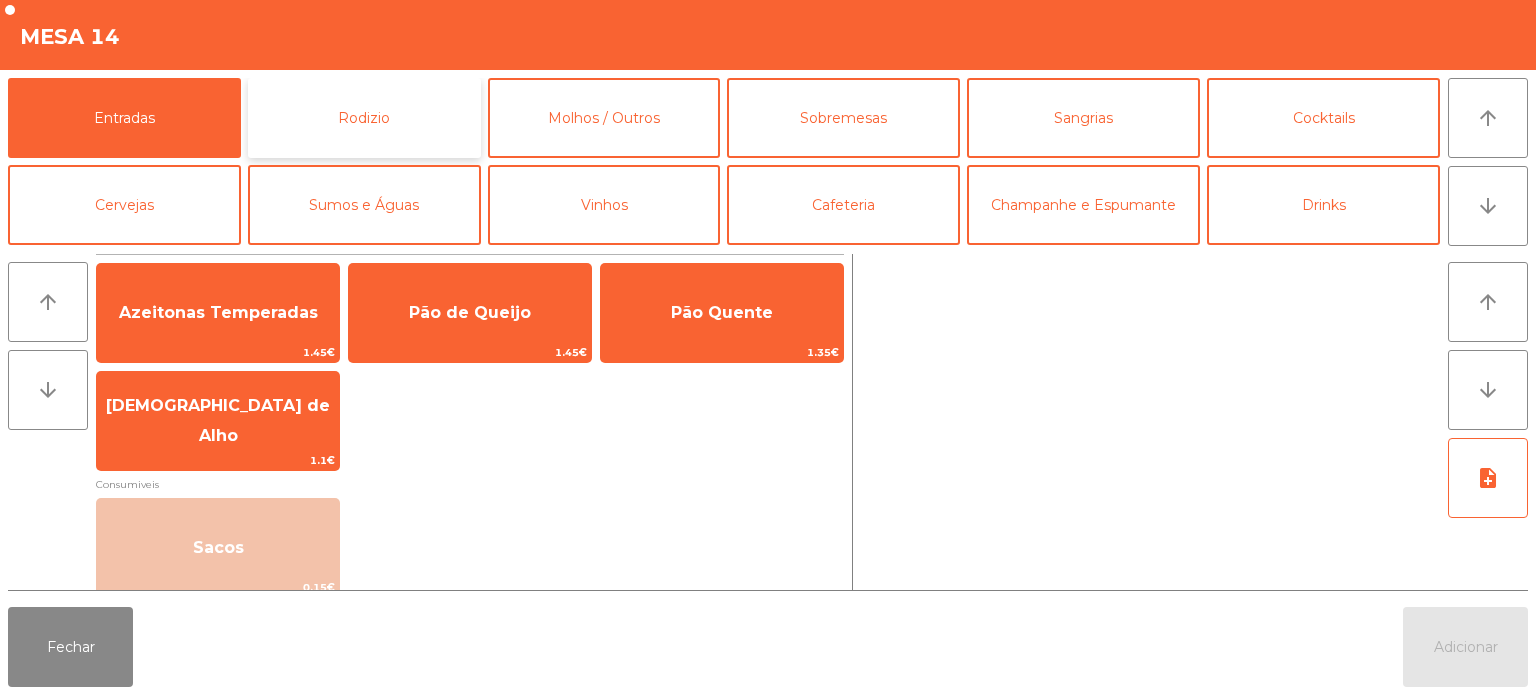 click on "Rodizio" 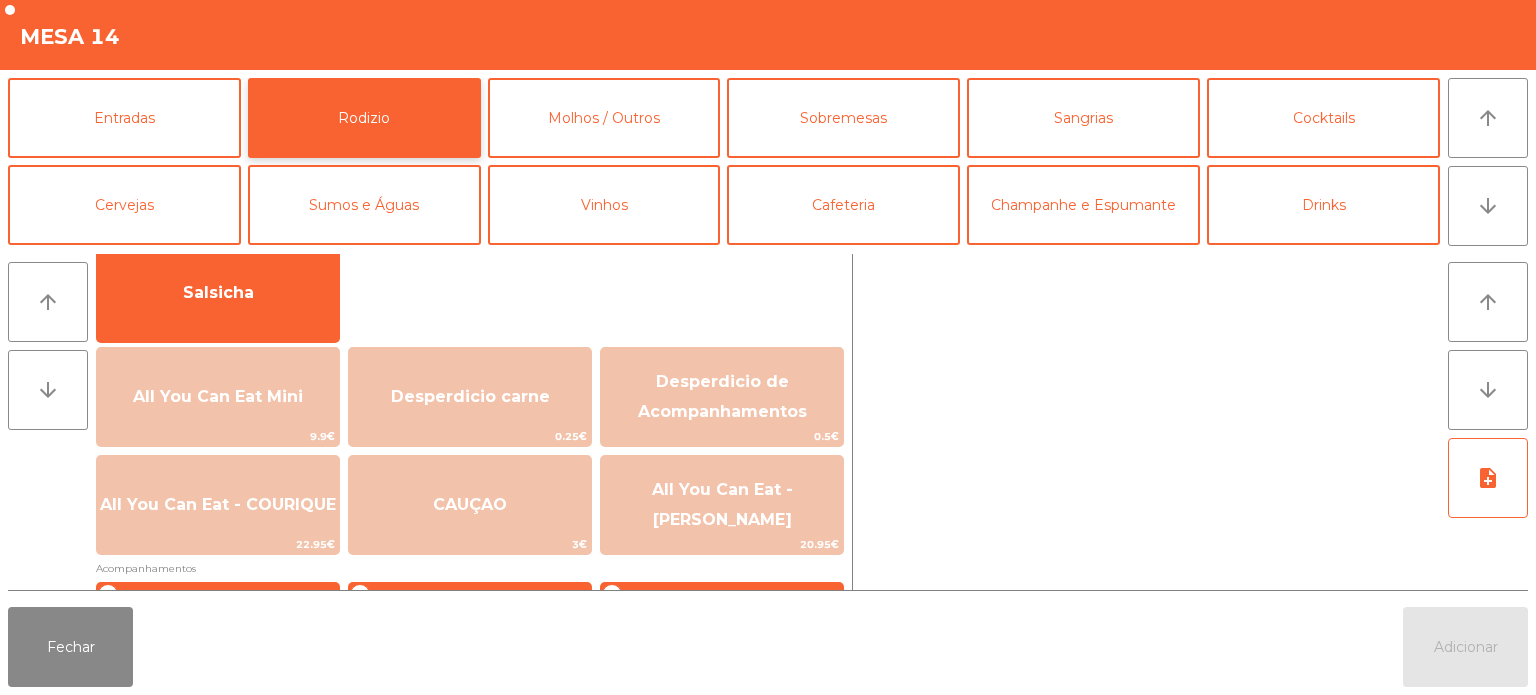 scroll, scrollTop: 157, scrollLeft: 0, axis: vertical 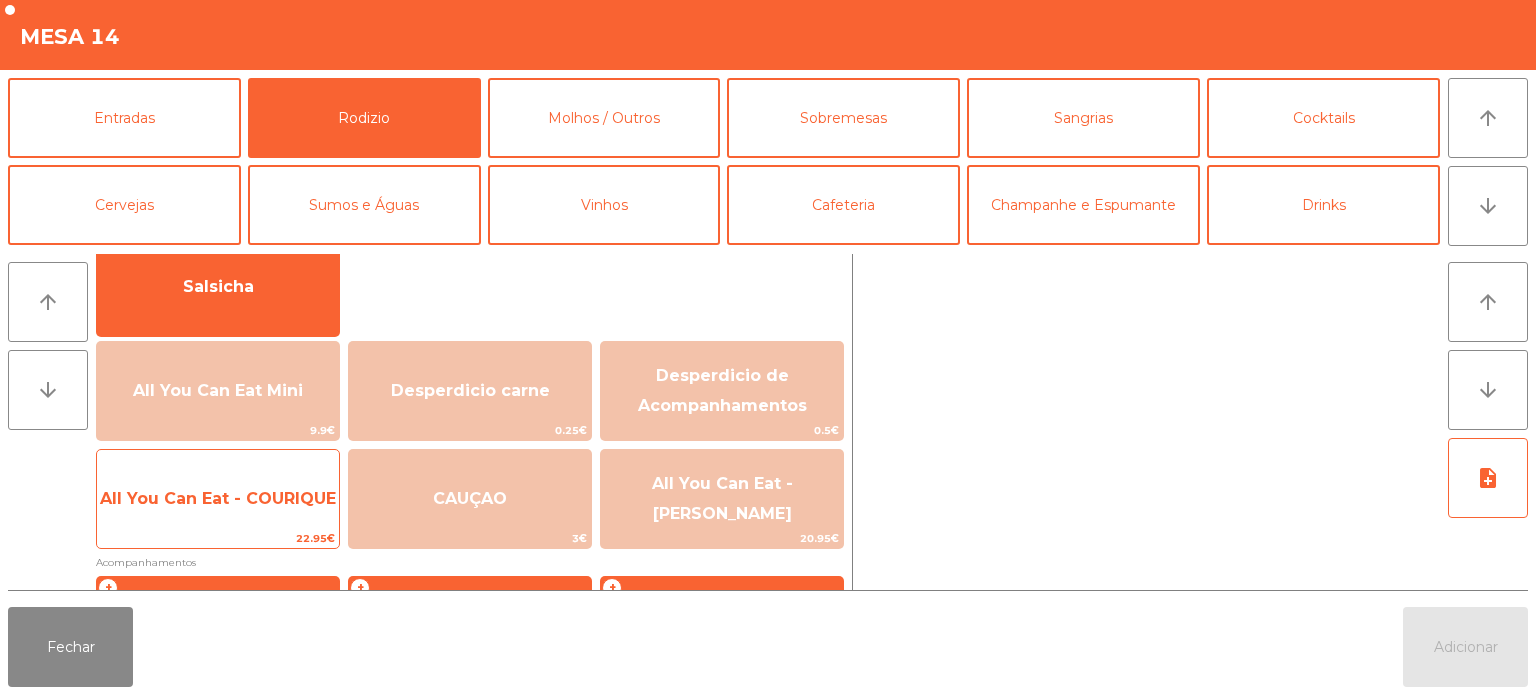 click on "All You Can Eat - COURIQUE" 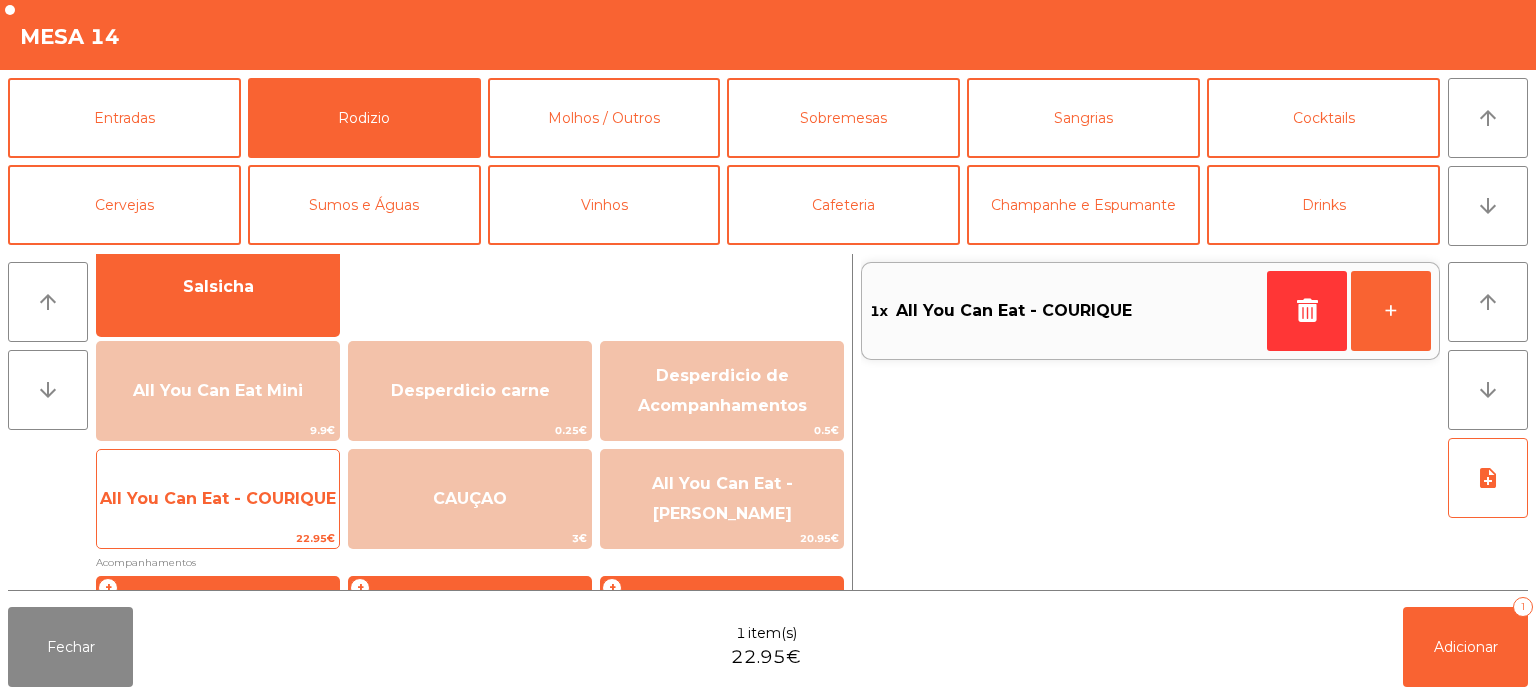 click on "All You Can Eat - COURIQUE" 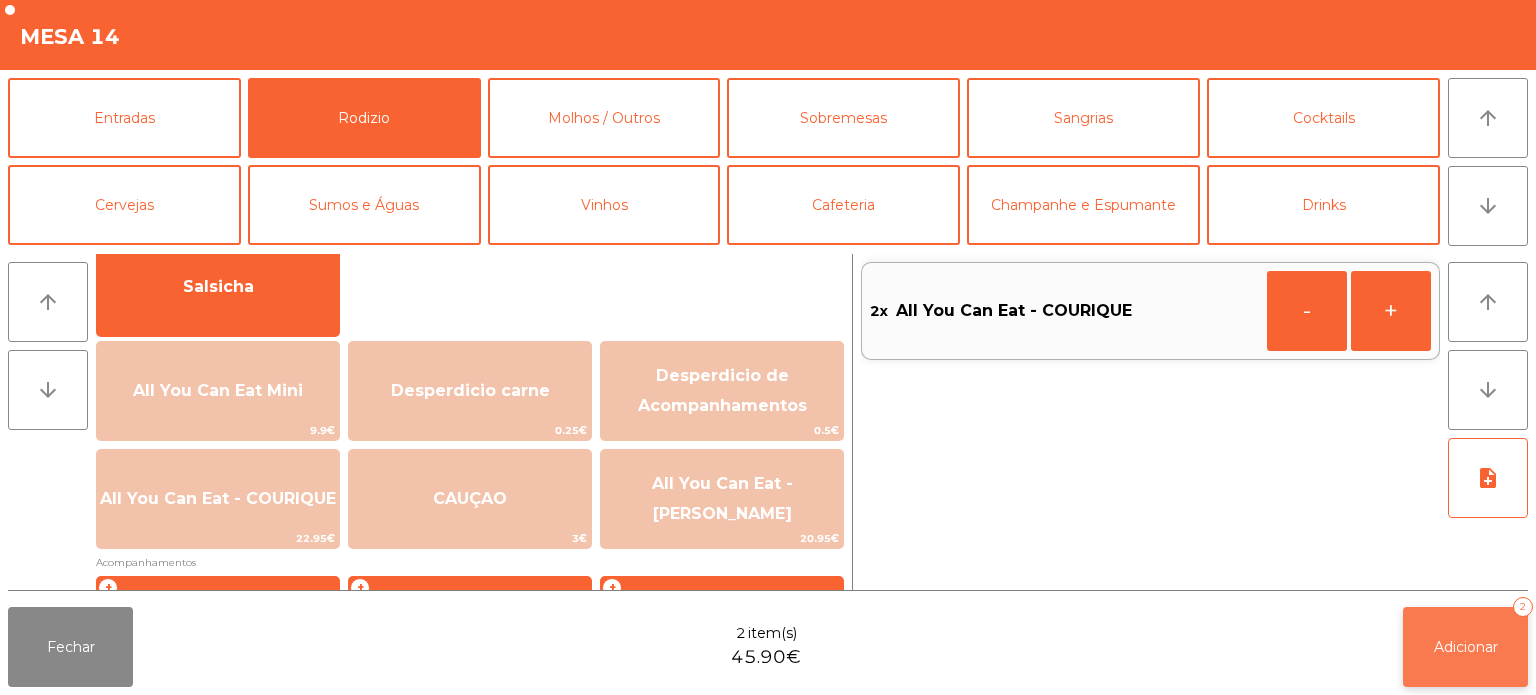 click on "Adicionar" 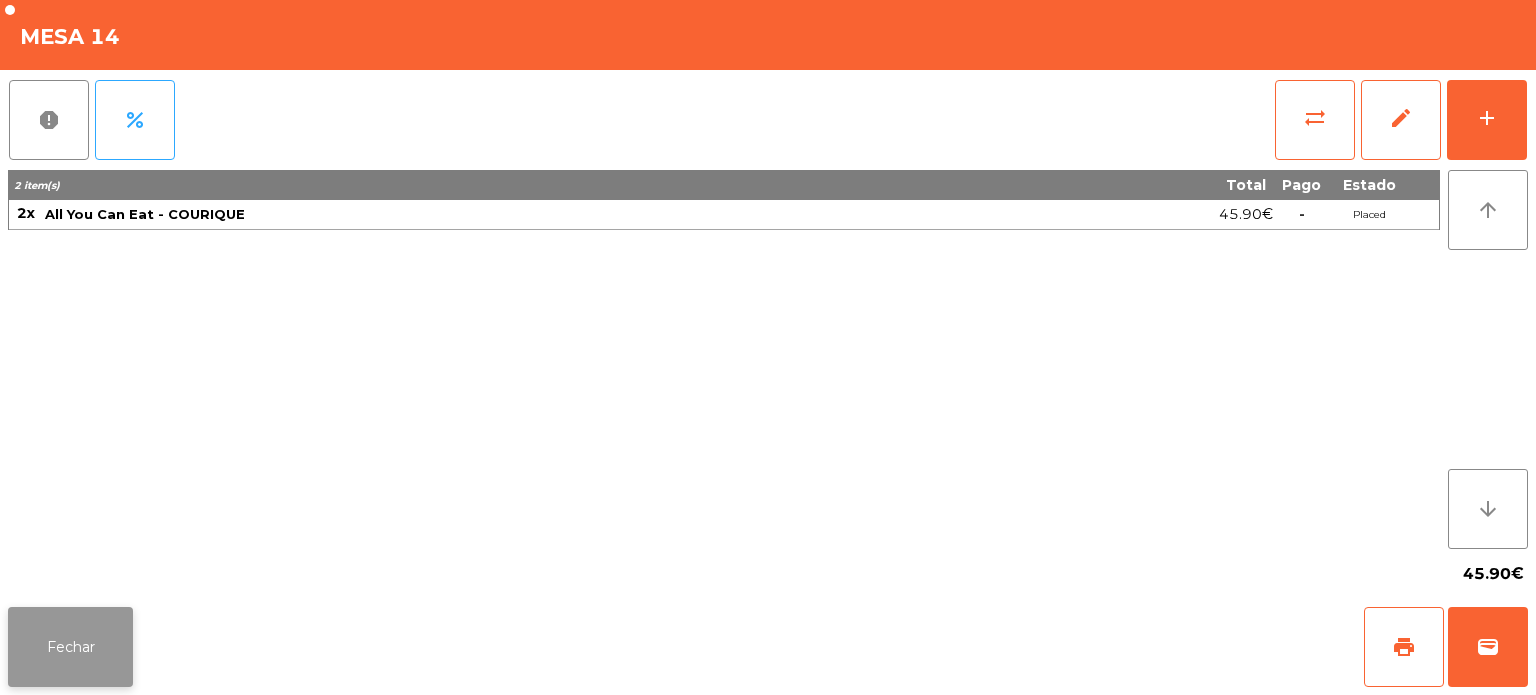 click on "Fechar" 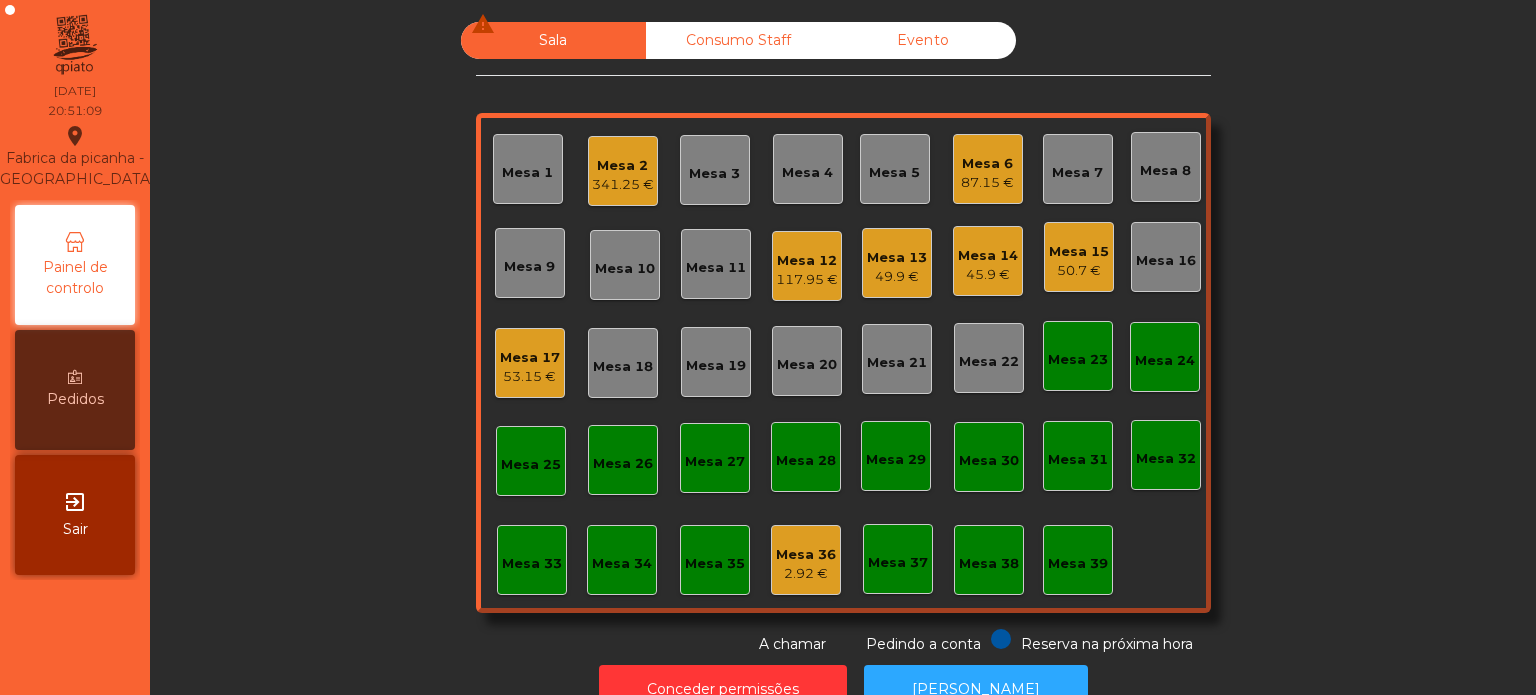 click on "Mesa 17   53.15 €" 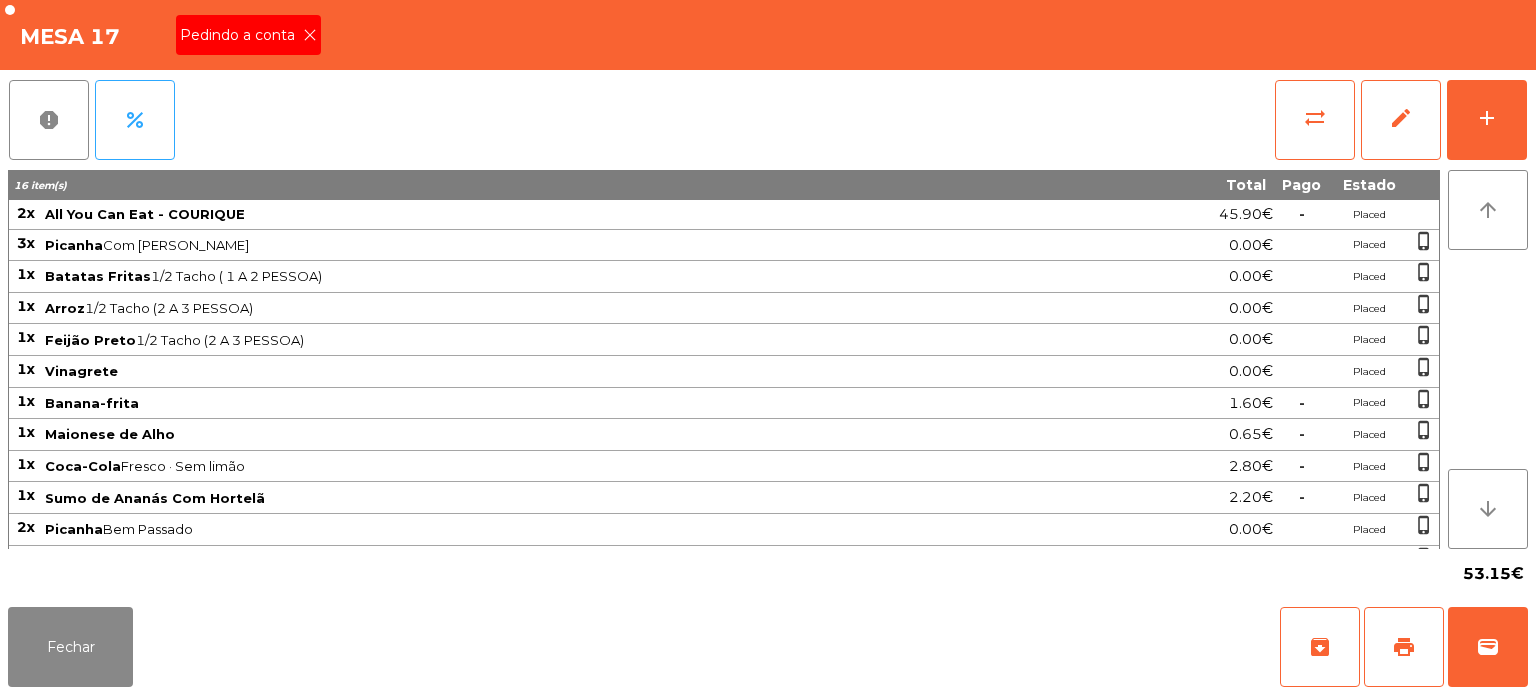 click 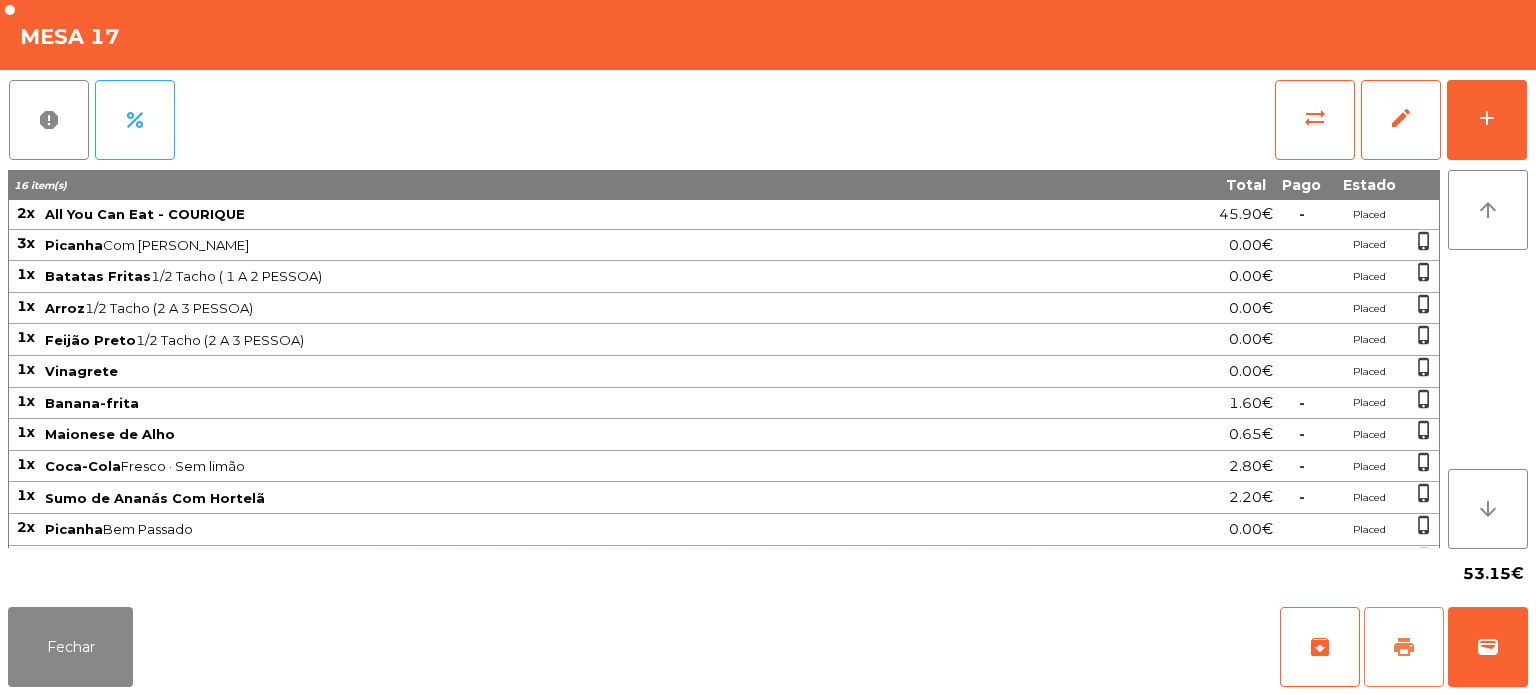 click on "print" 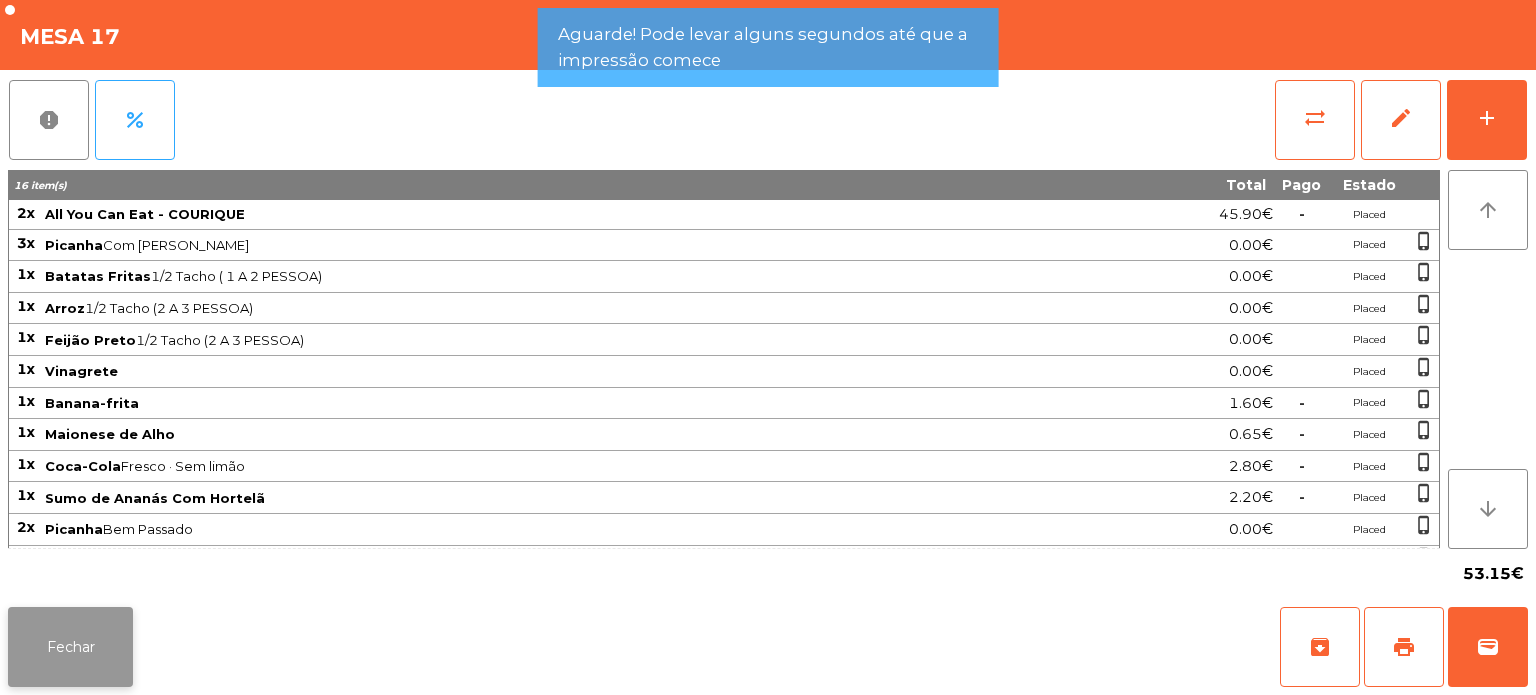 click on "Fechar" 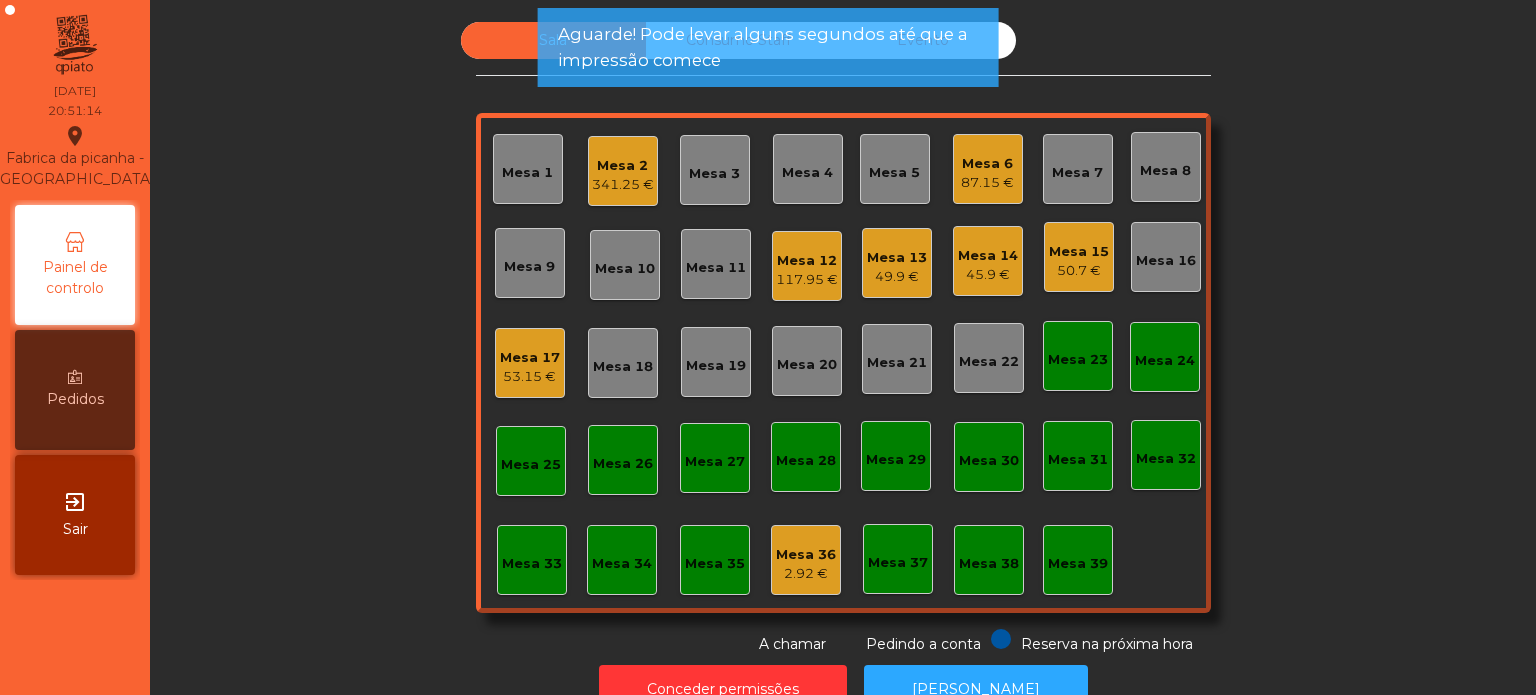 click on "Mesa 4" 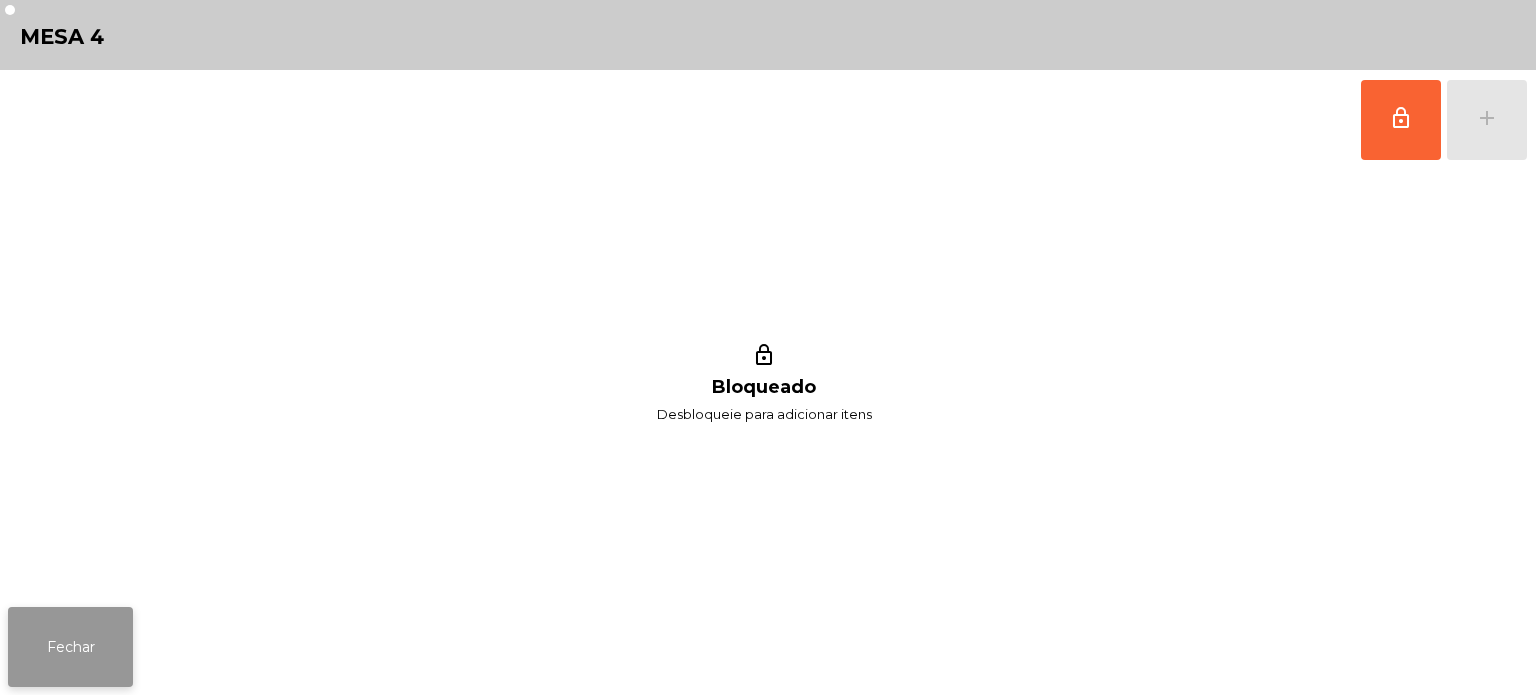 click on "Fechar" 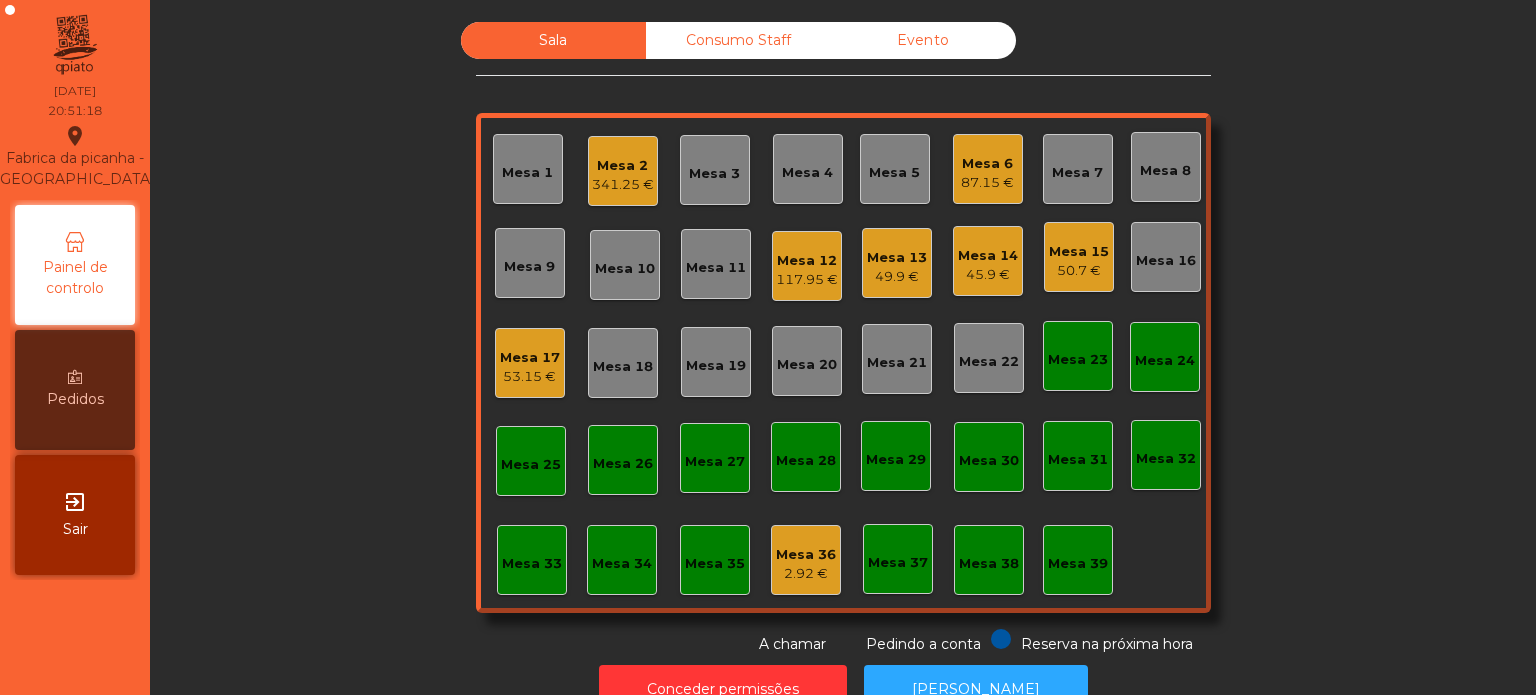 click on "Mesa 5" 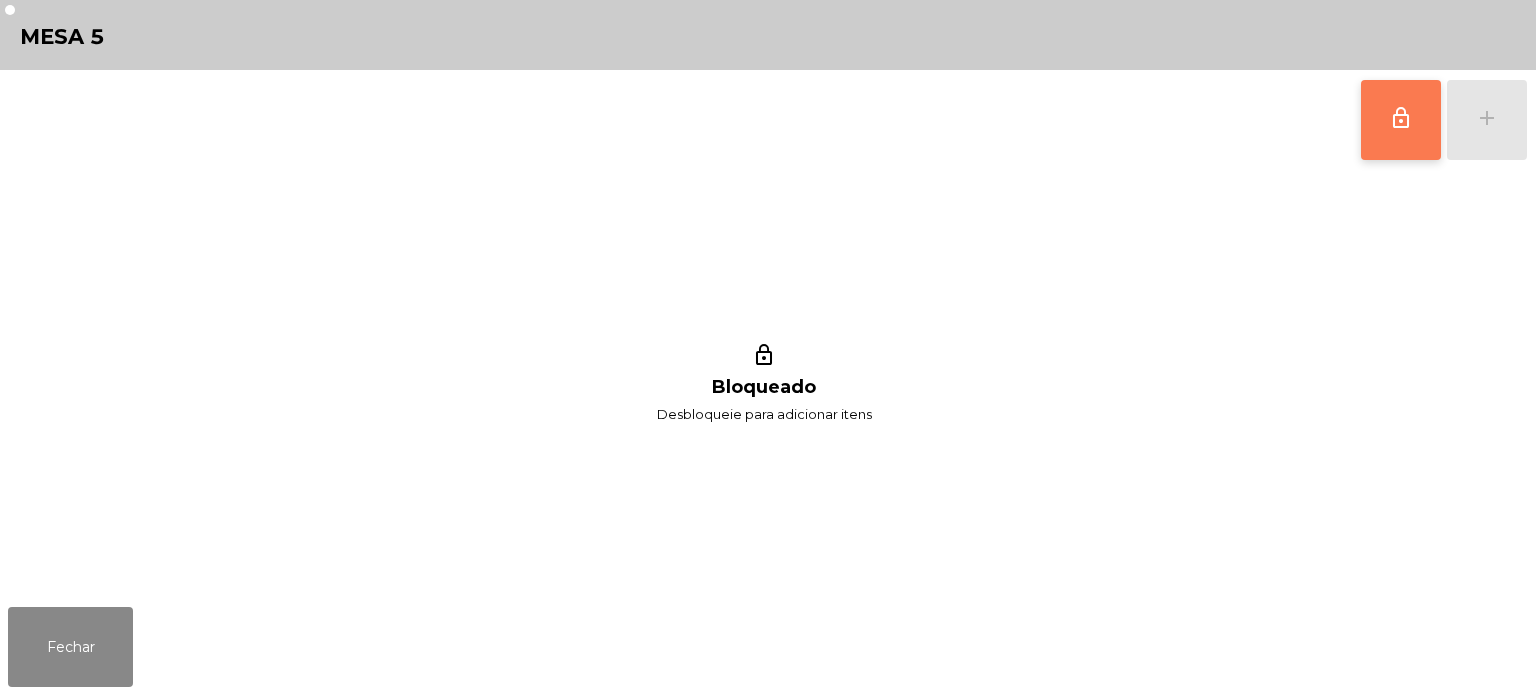 click on "lock_outline" 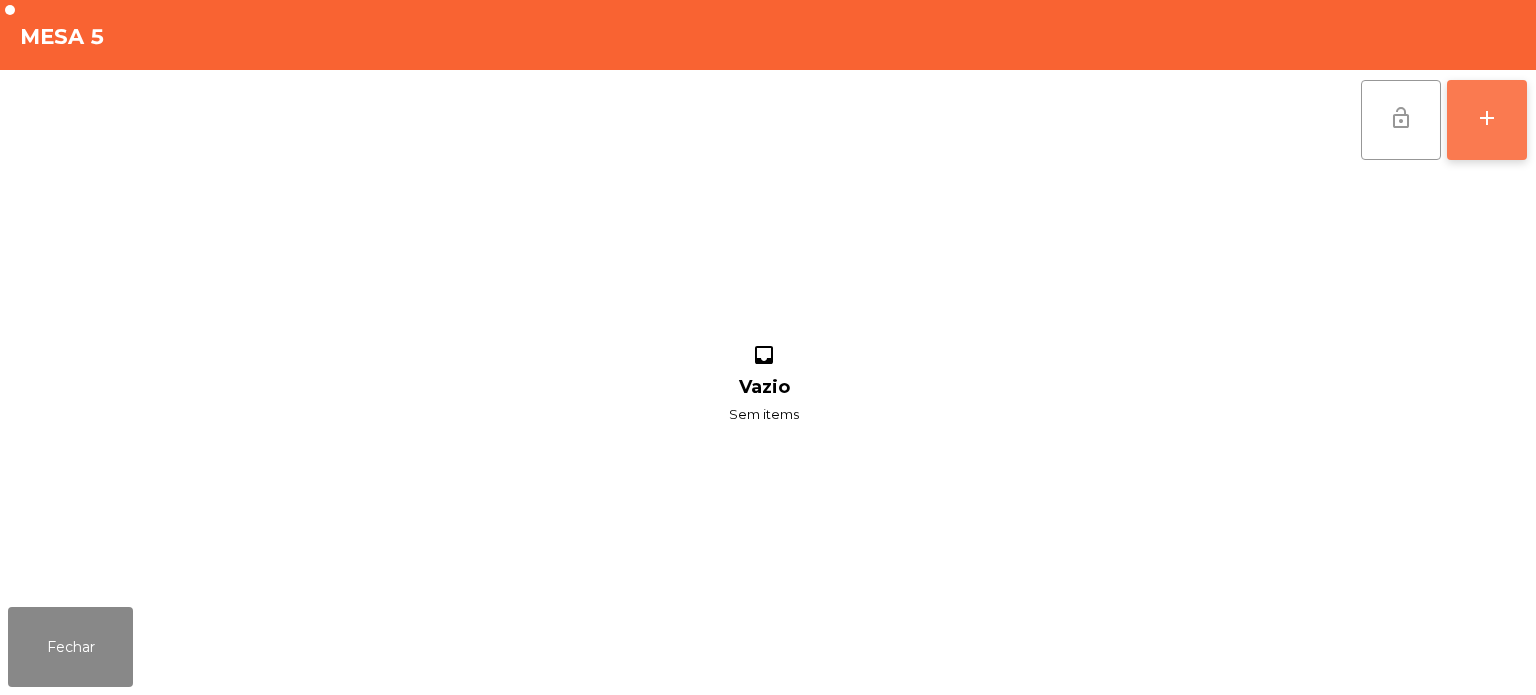 click on "add" 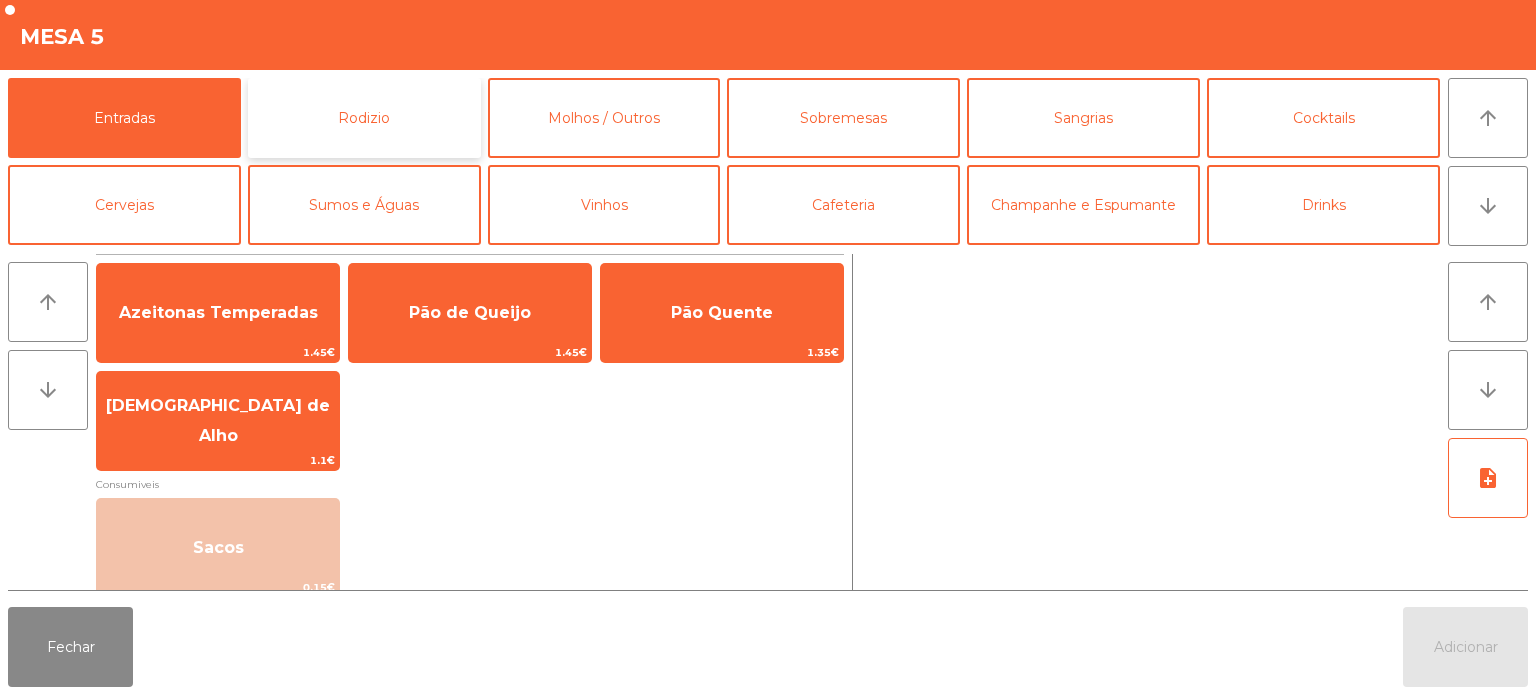click on "Rodizio" 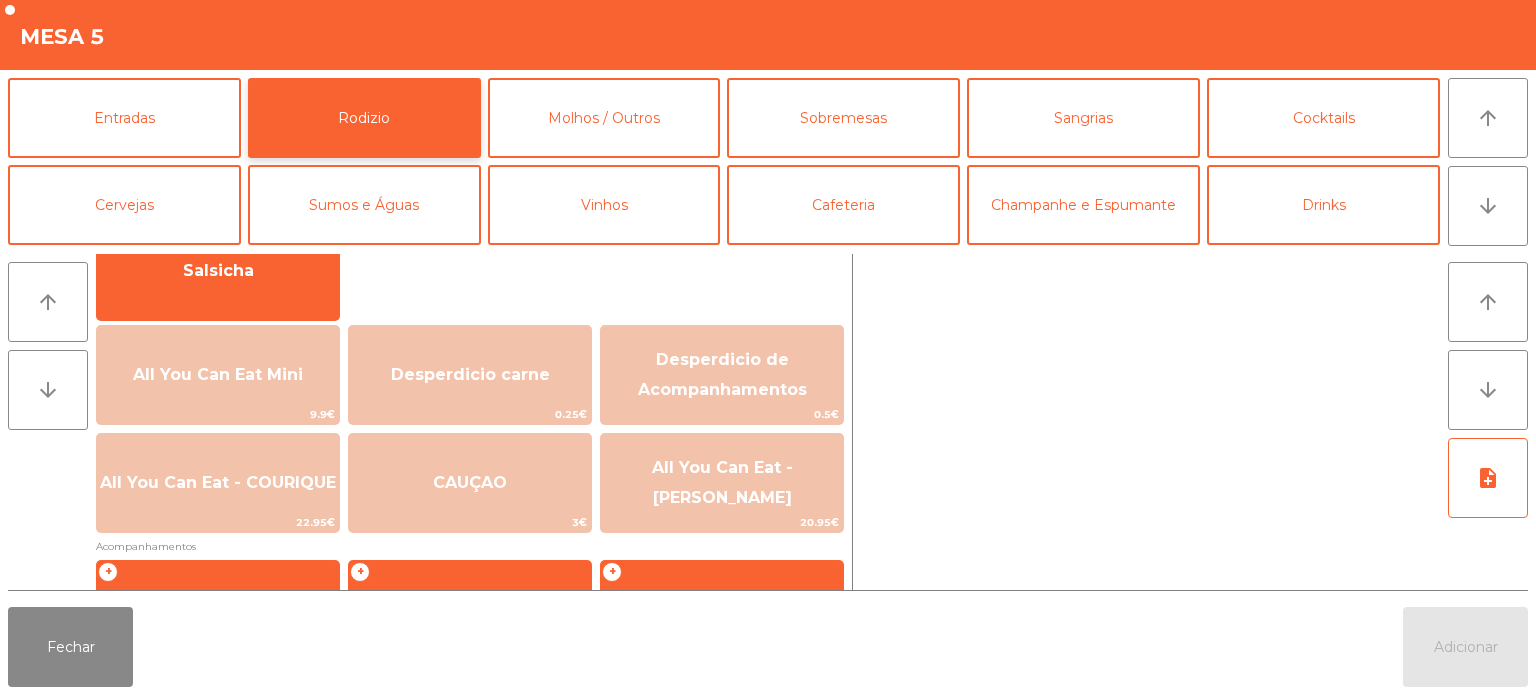 scroll, scrollTop: 200, scrollLeft: 0, axis: vertical 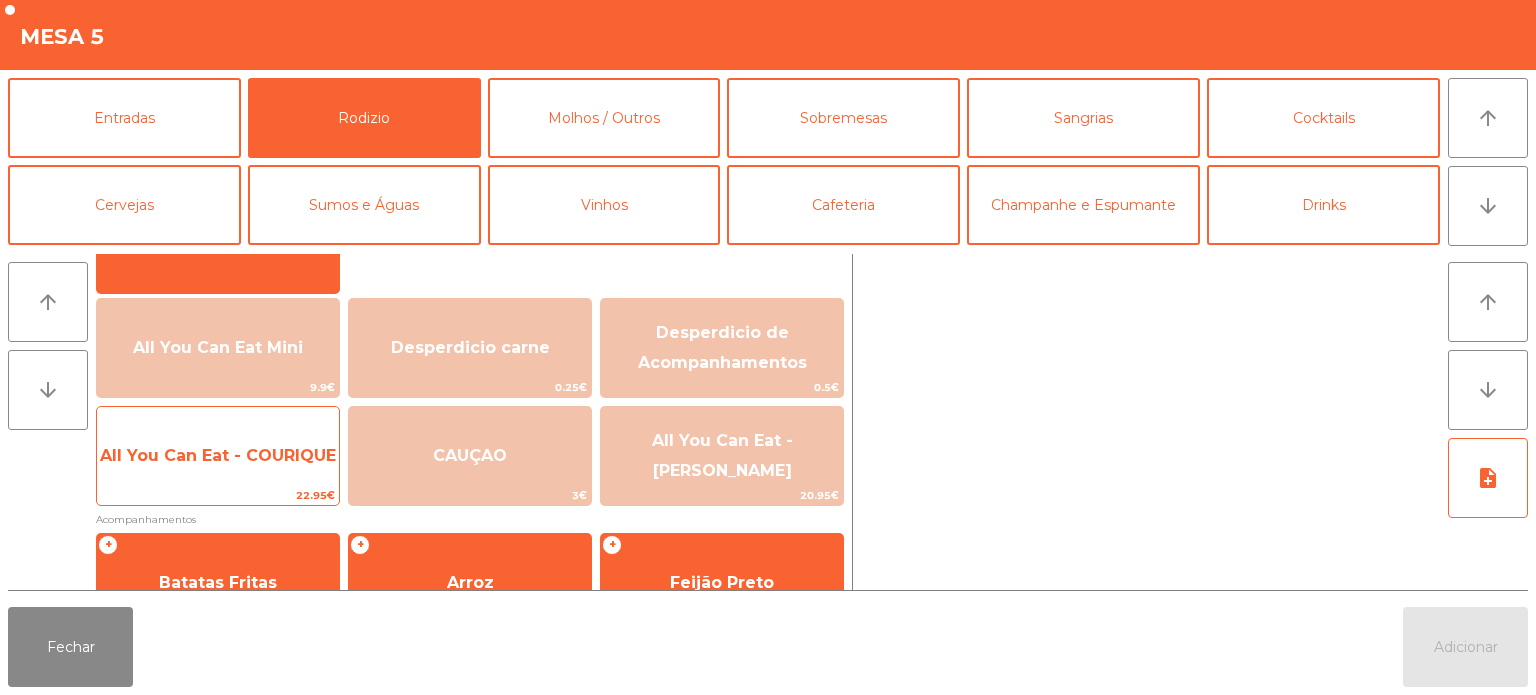 click on "22.95€" 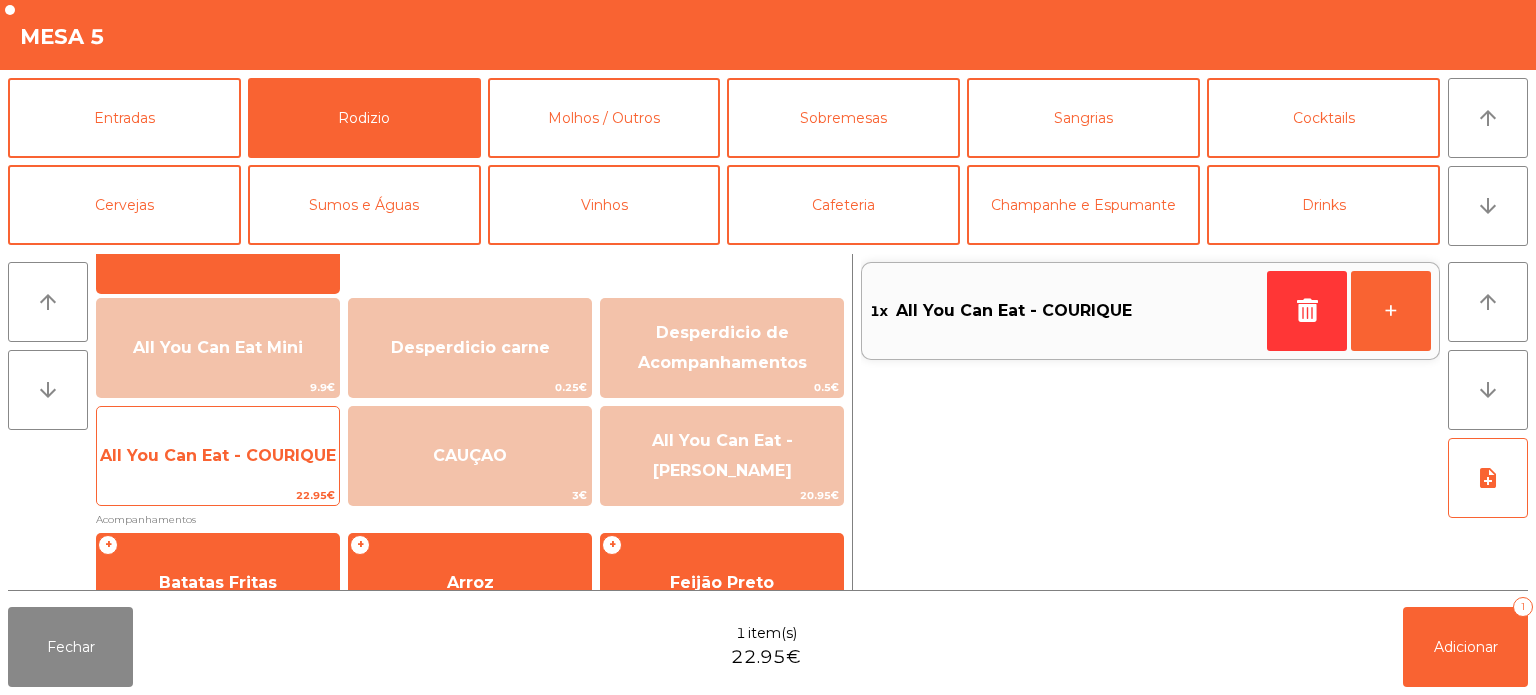 click on "All You Can Eat - COURIQUE" 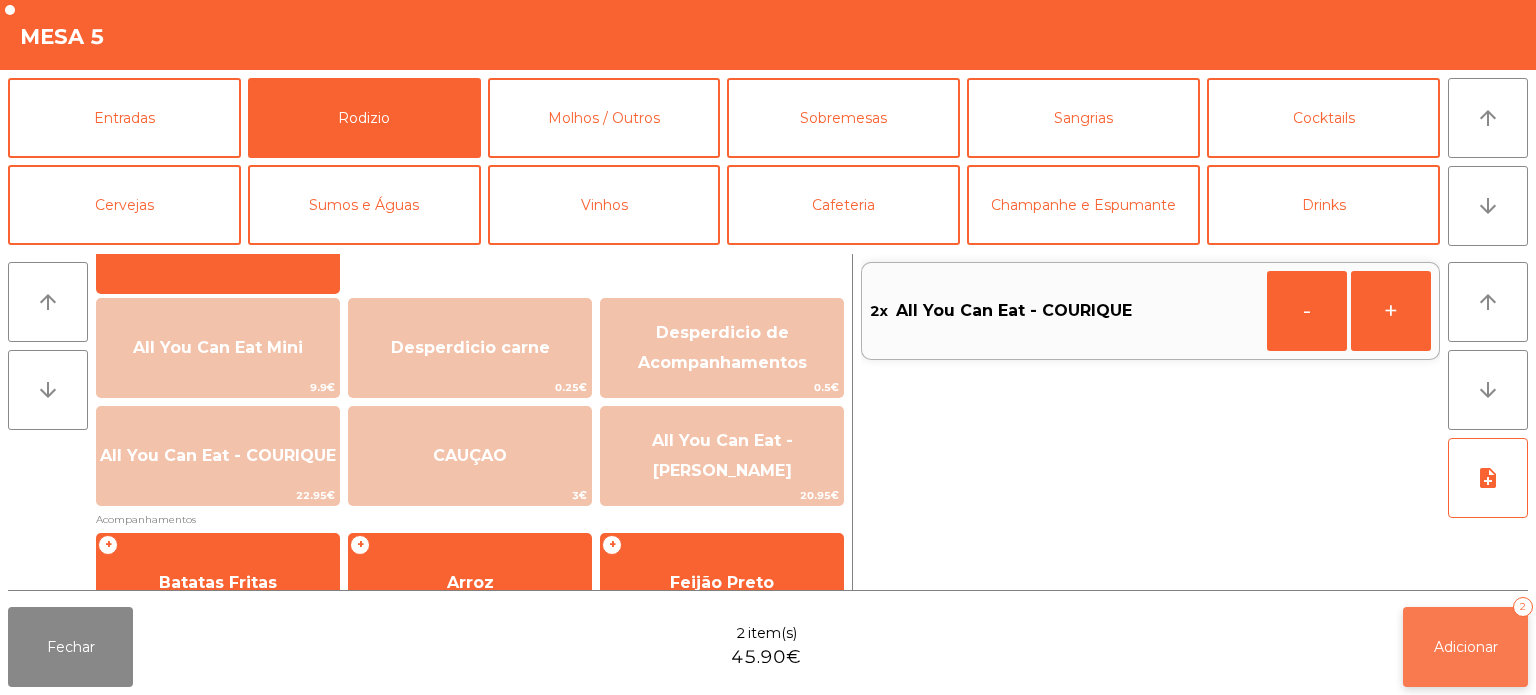 click on "Adicionar   2" 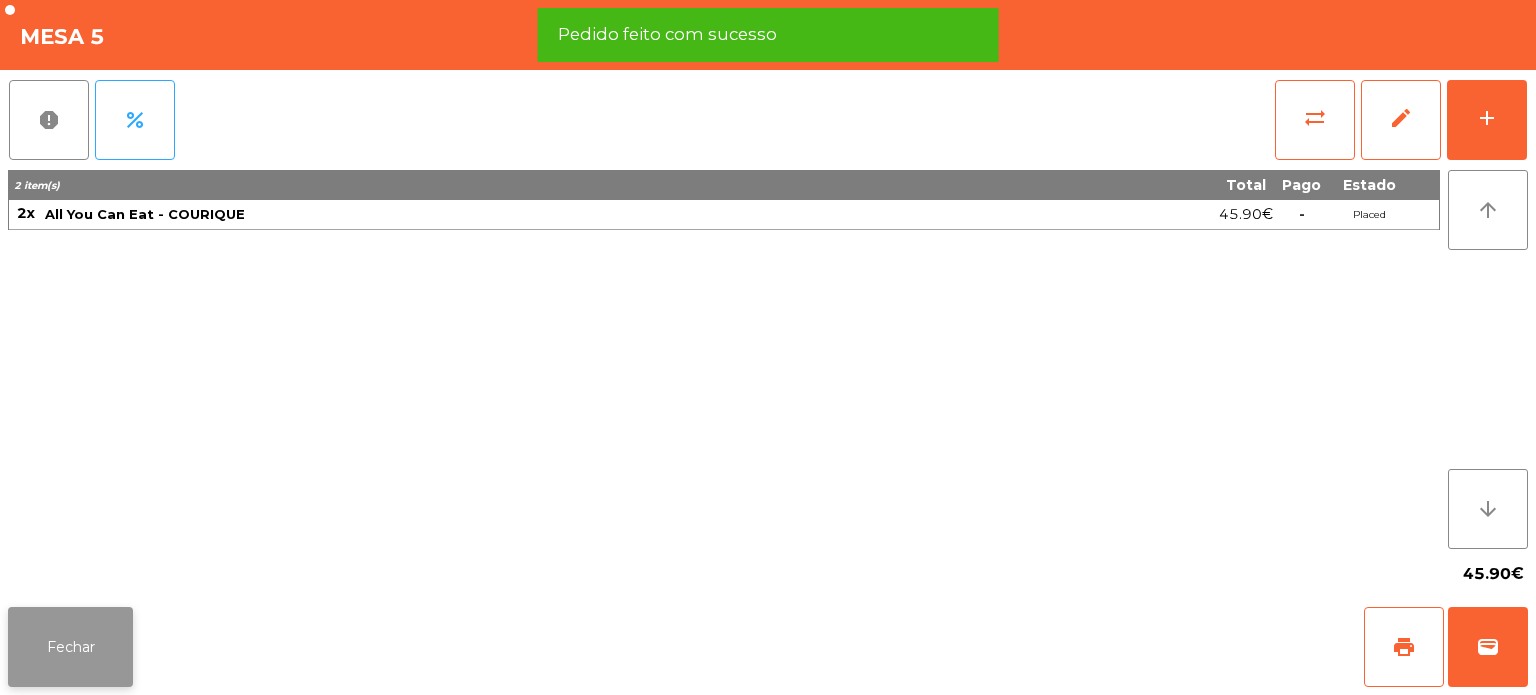 click on "Fechar" 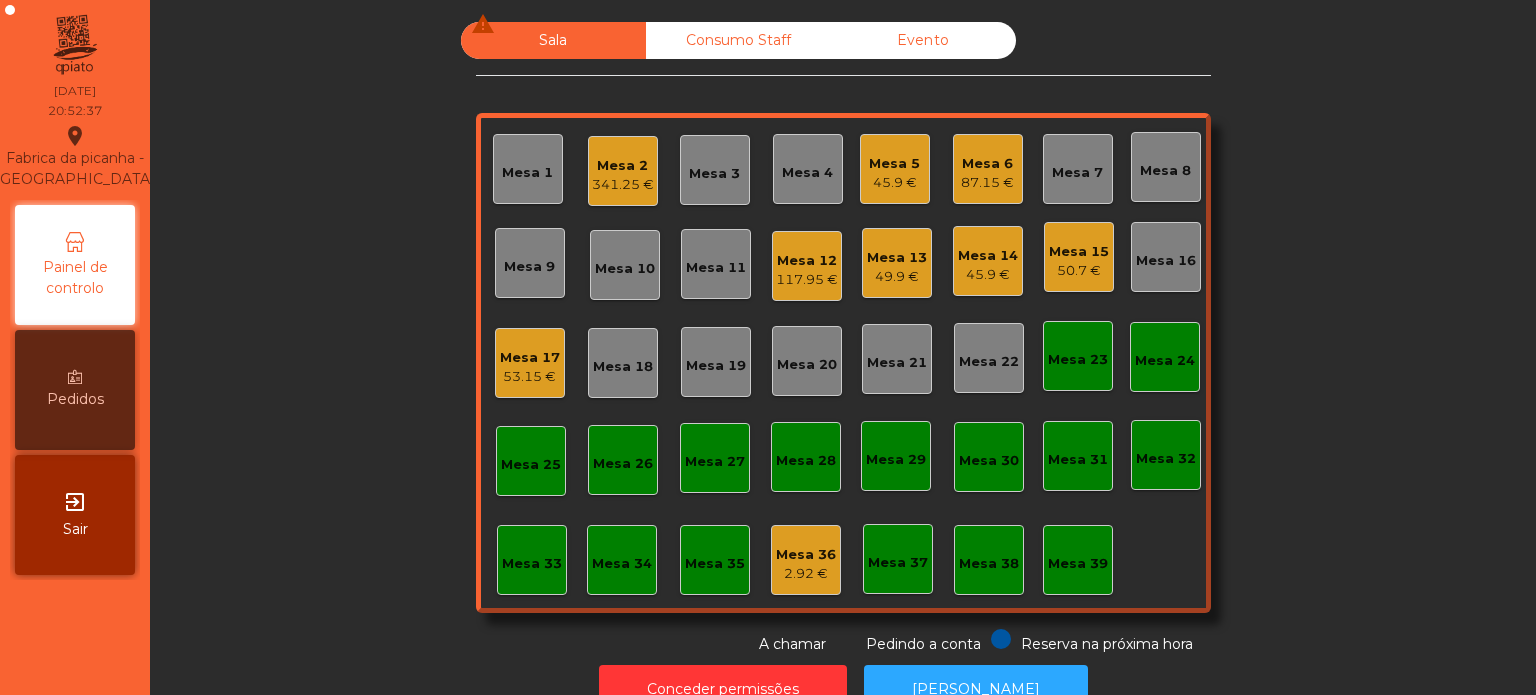 click on "Mesa 11" 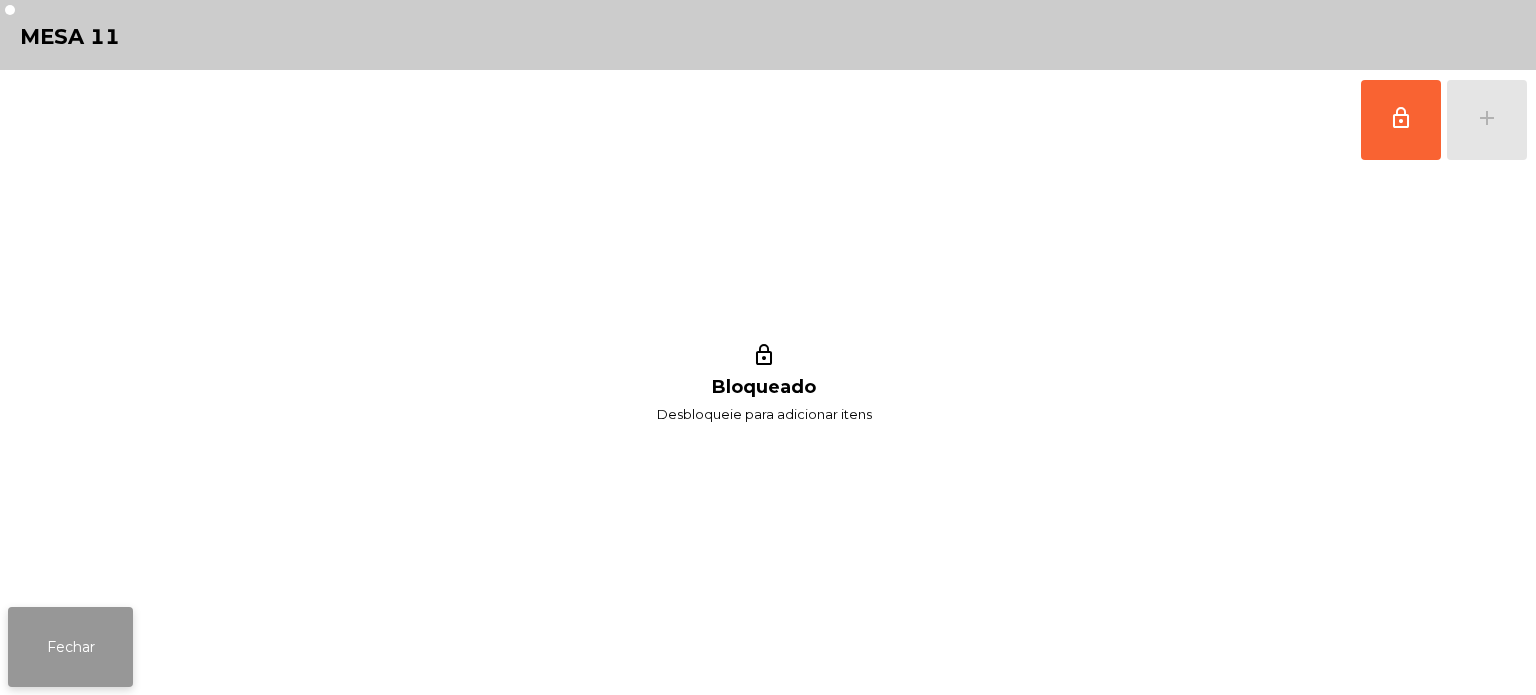 click on "Fechar" 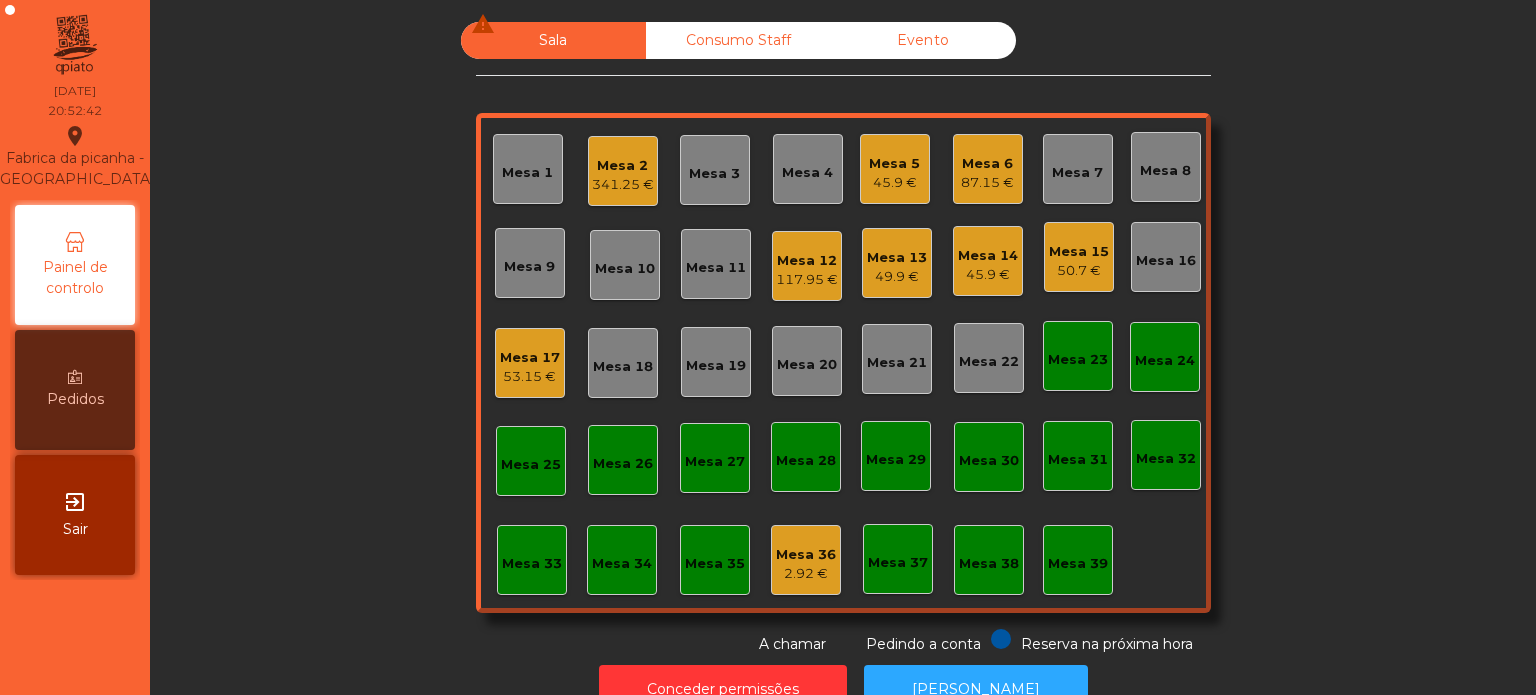 click on "Mesa 12" 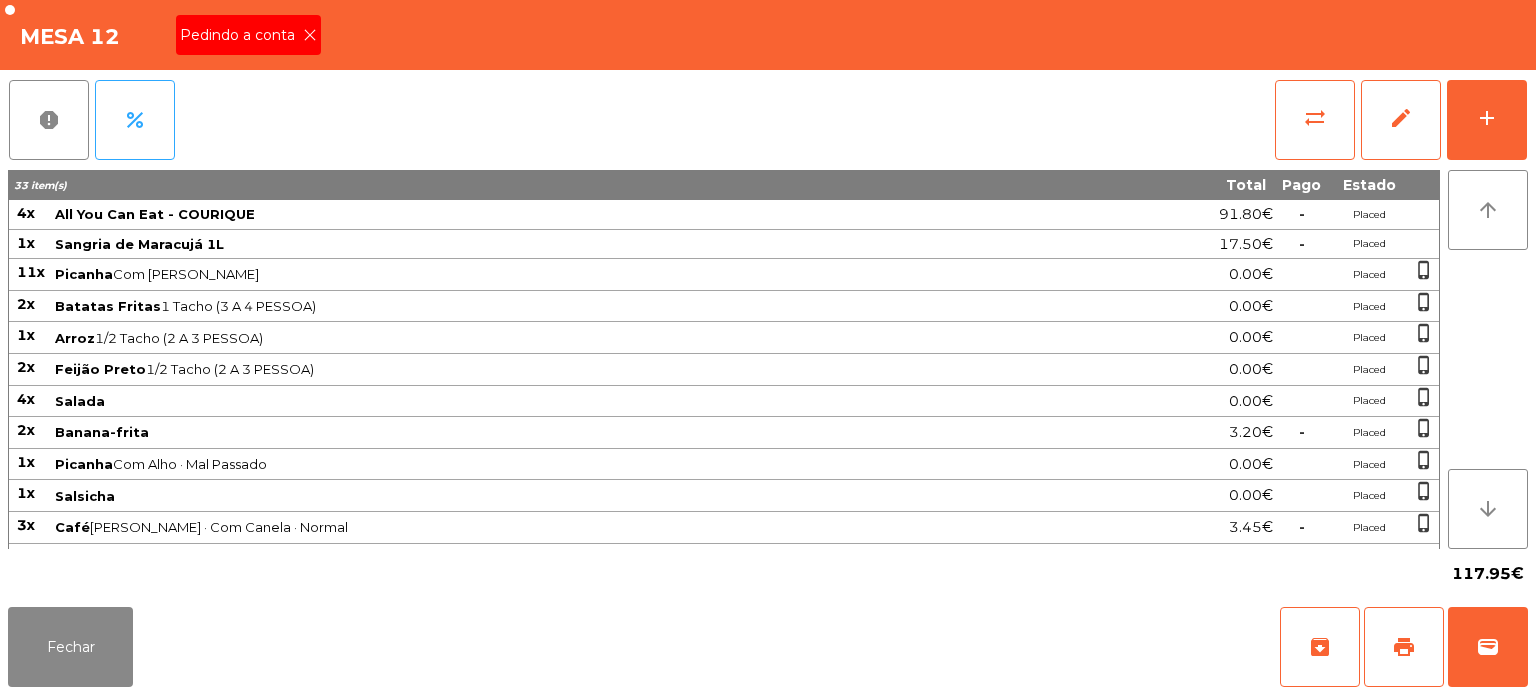 click on "Pedindo a conta" 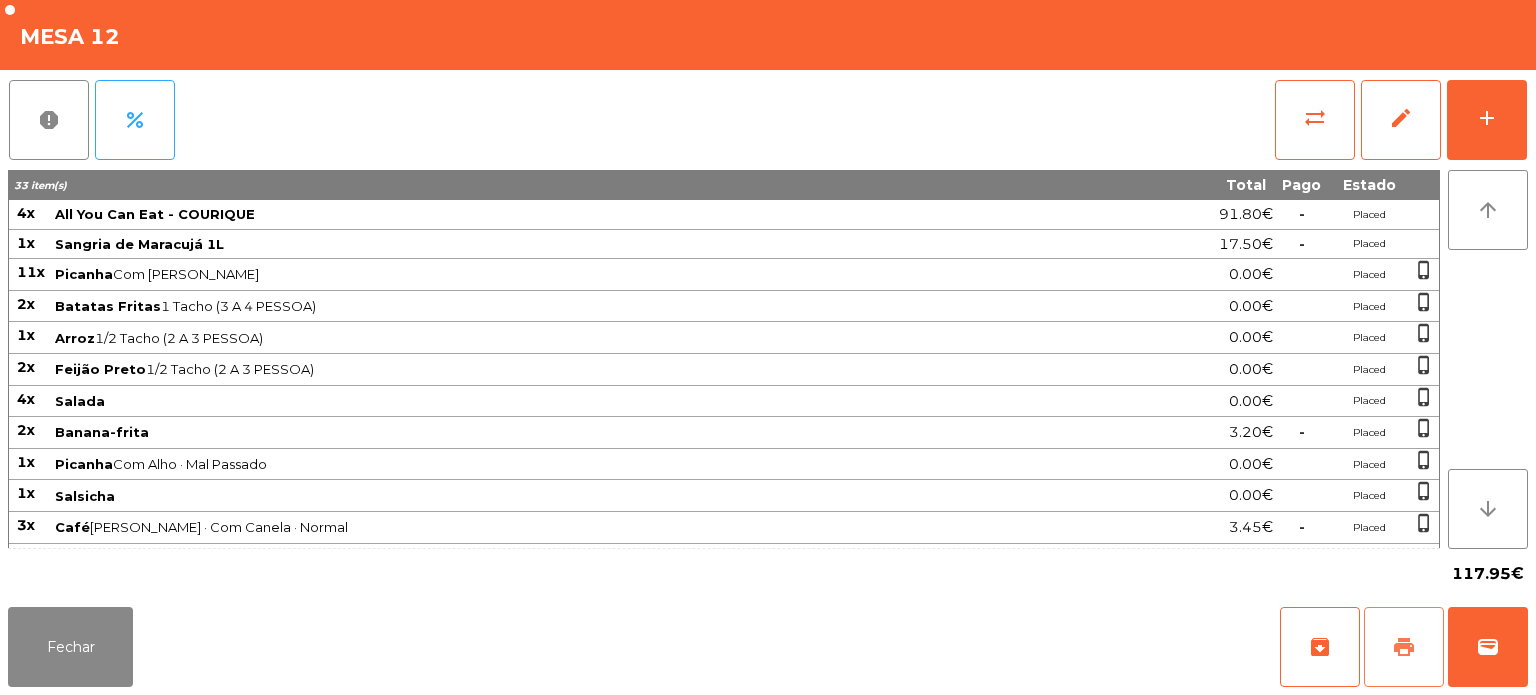 click on "print" 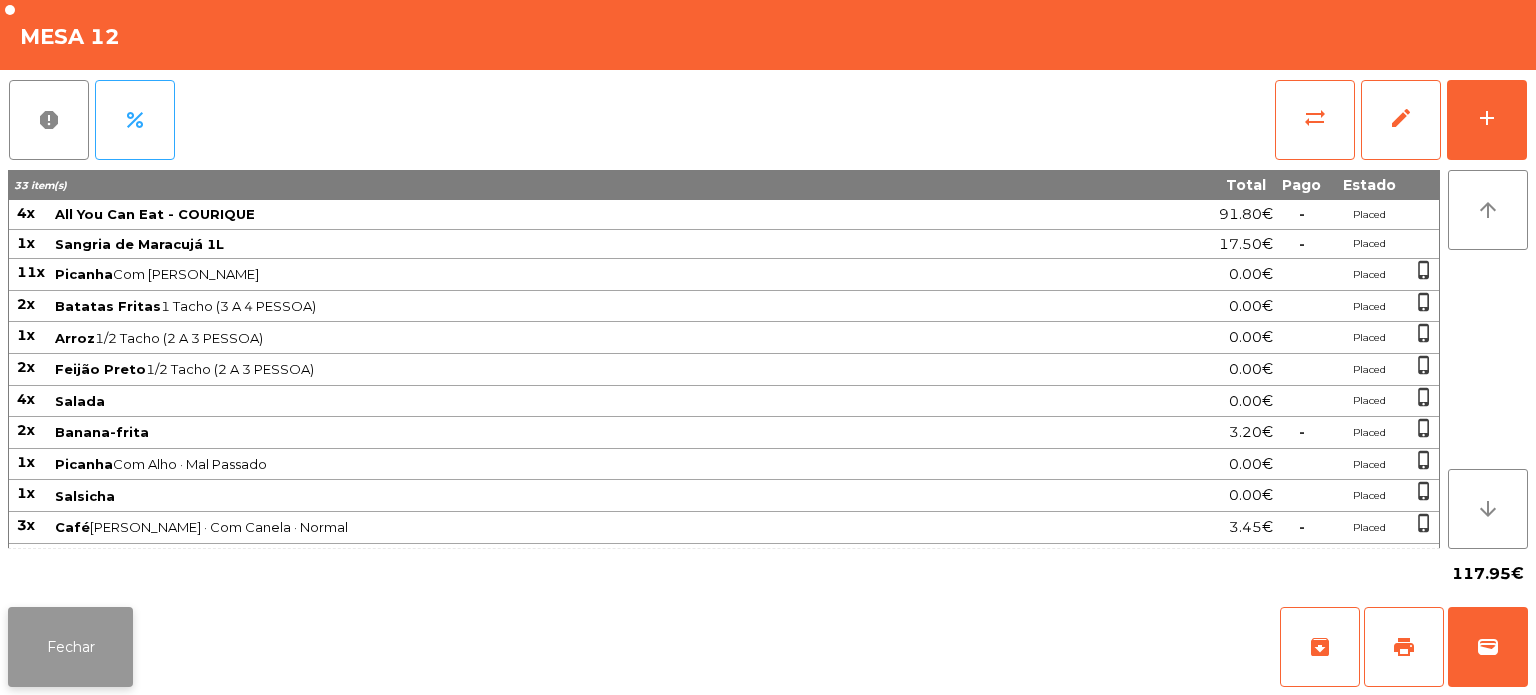 click on "Fechar" 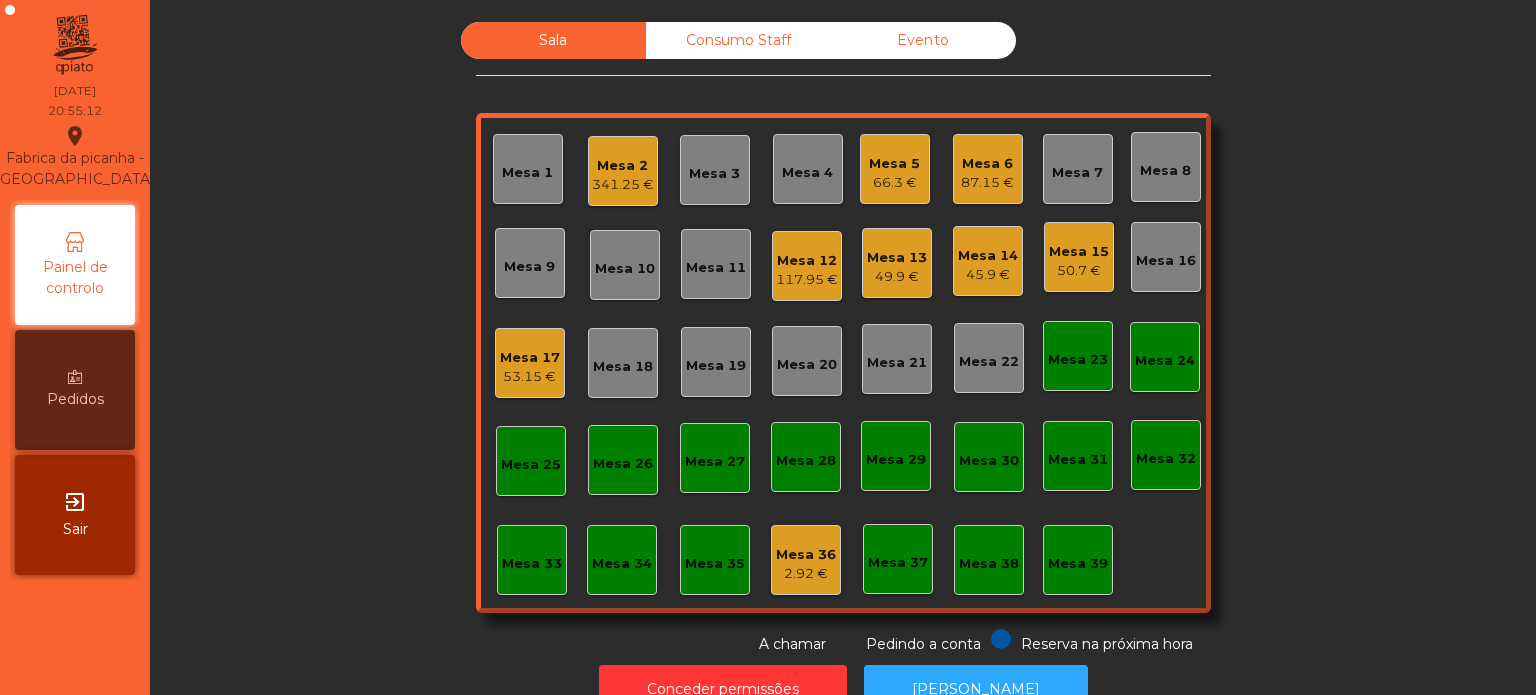 click on "Mesa 12" 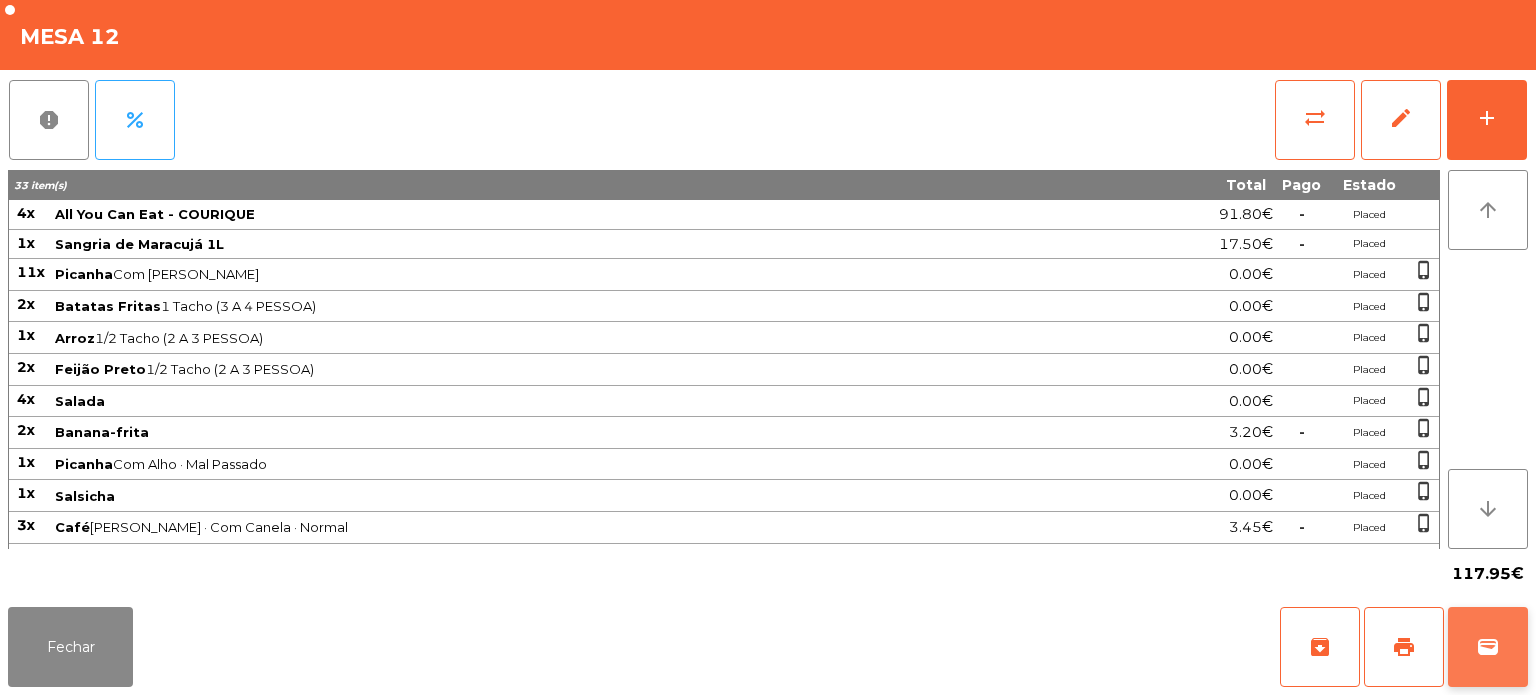 click on "wallet" 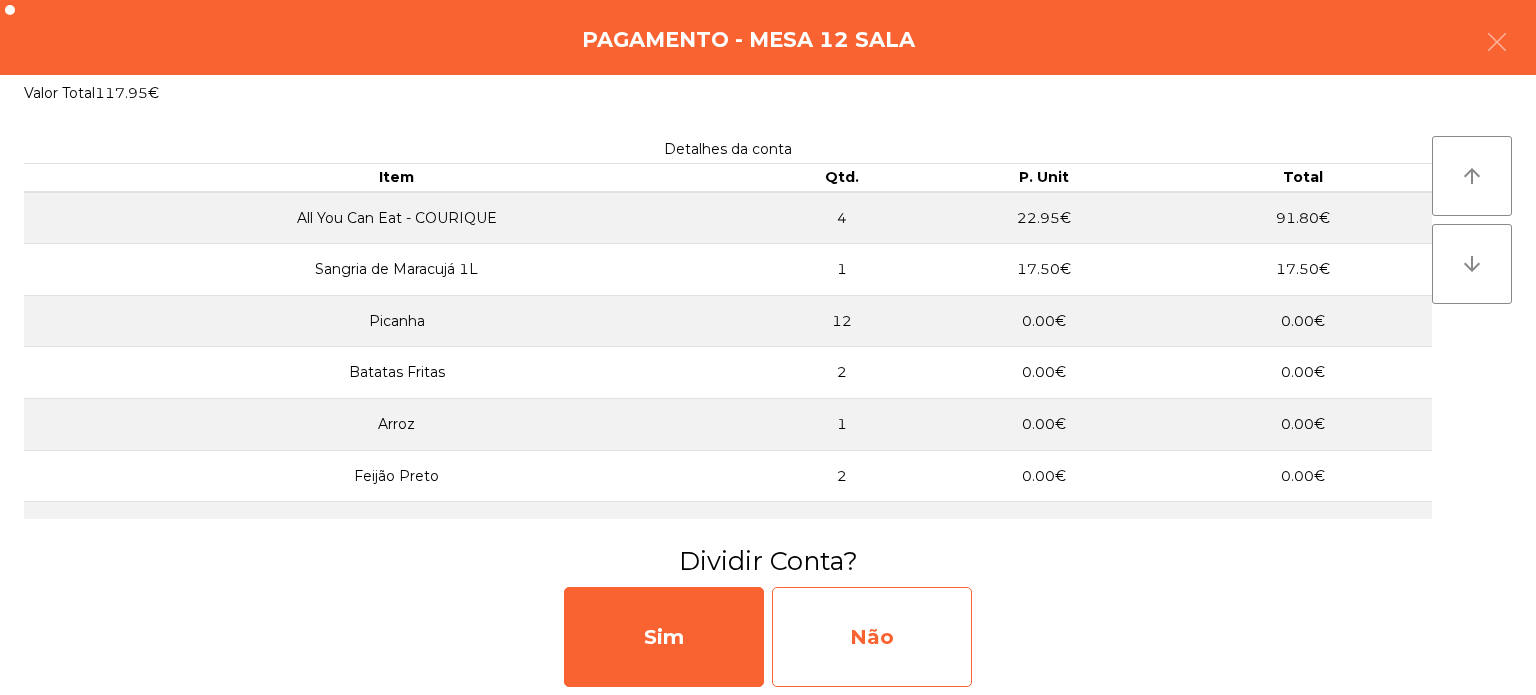 click on "Não" 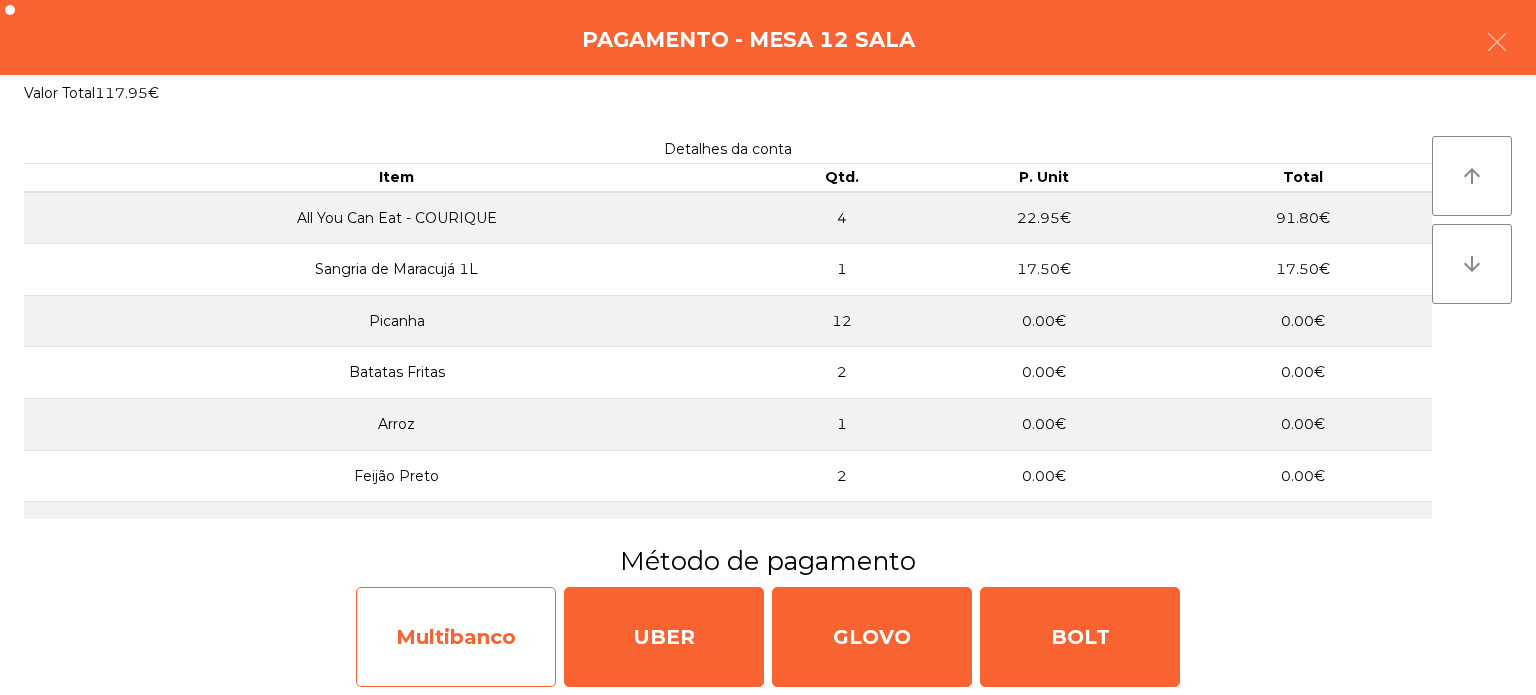 click on "Multibanco" 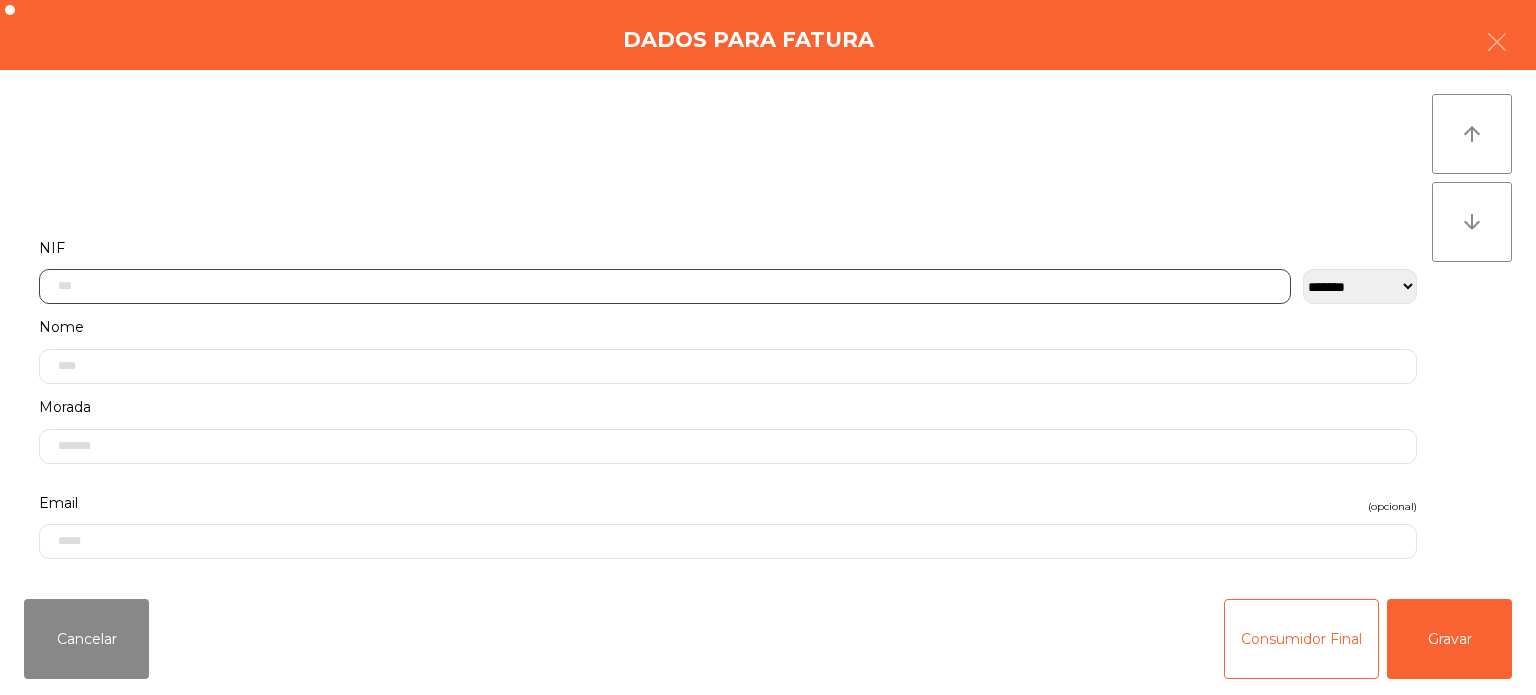click 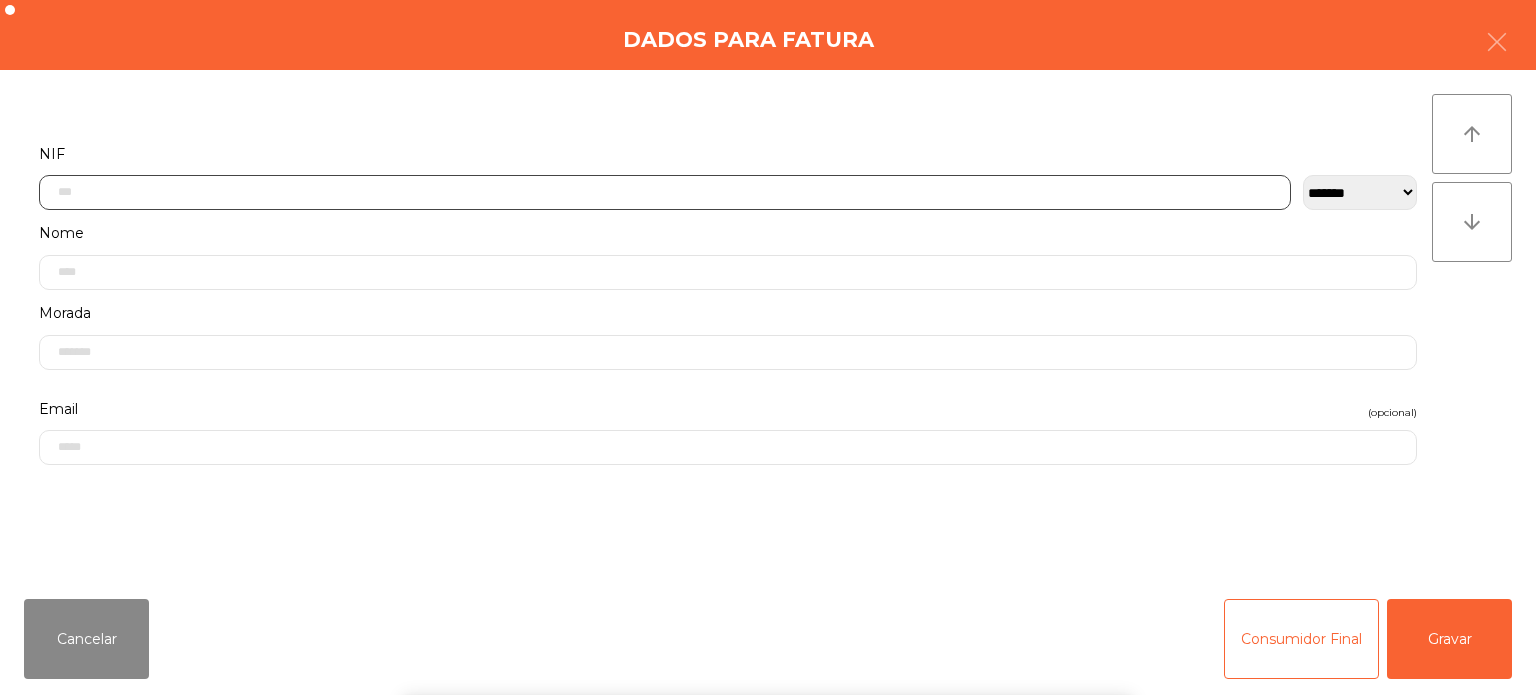 scroll, scrollTop: 139, scrollLeft: 0, axis: vertical 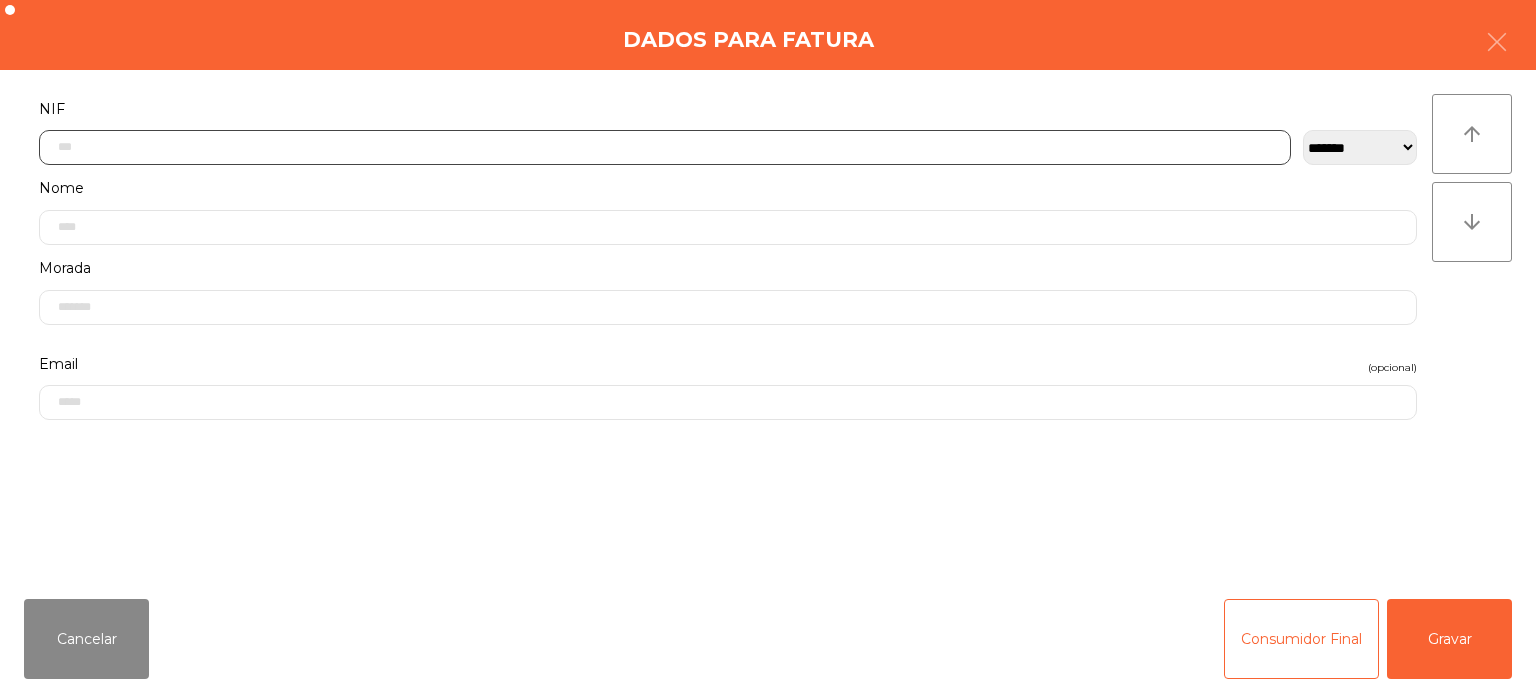 click 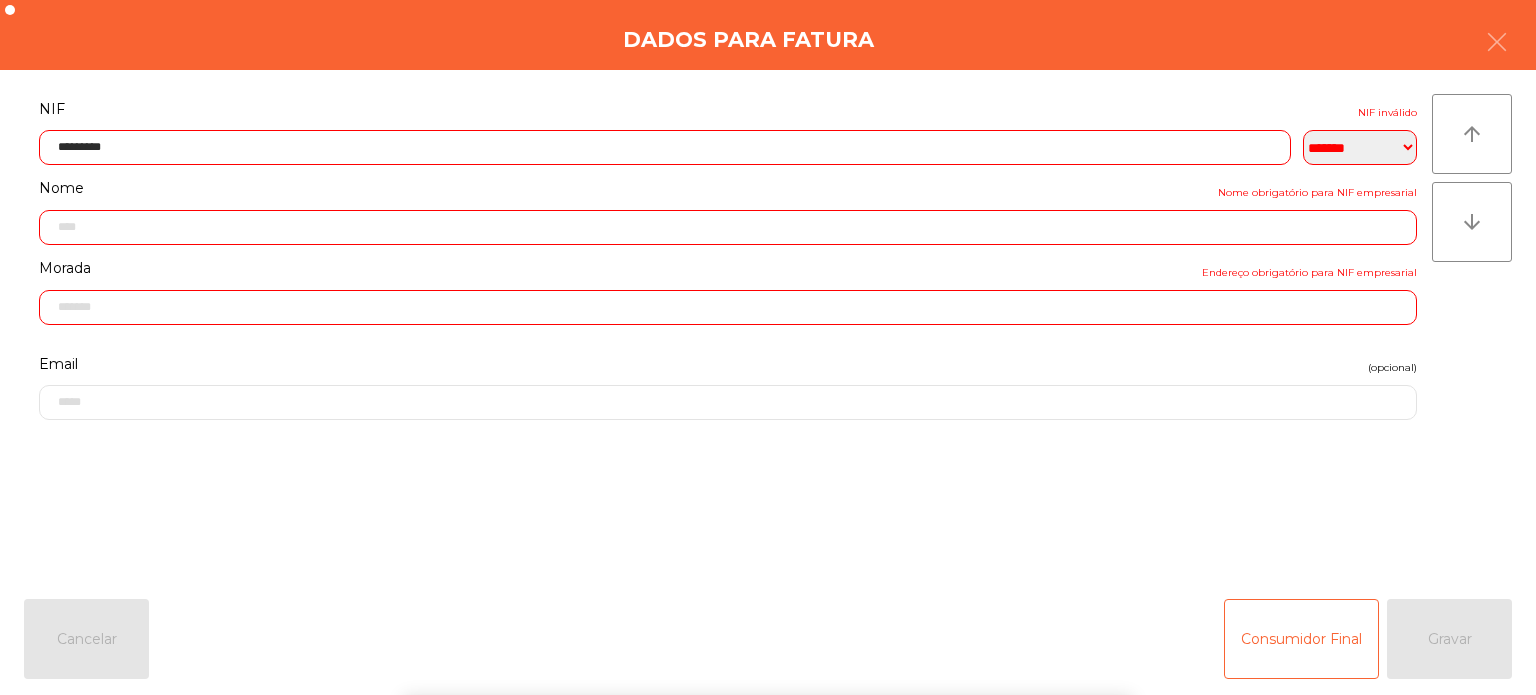 click on "**********" 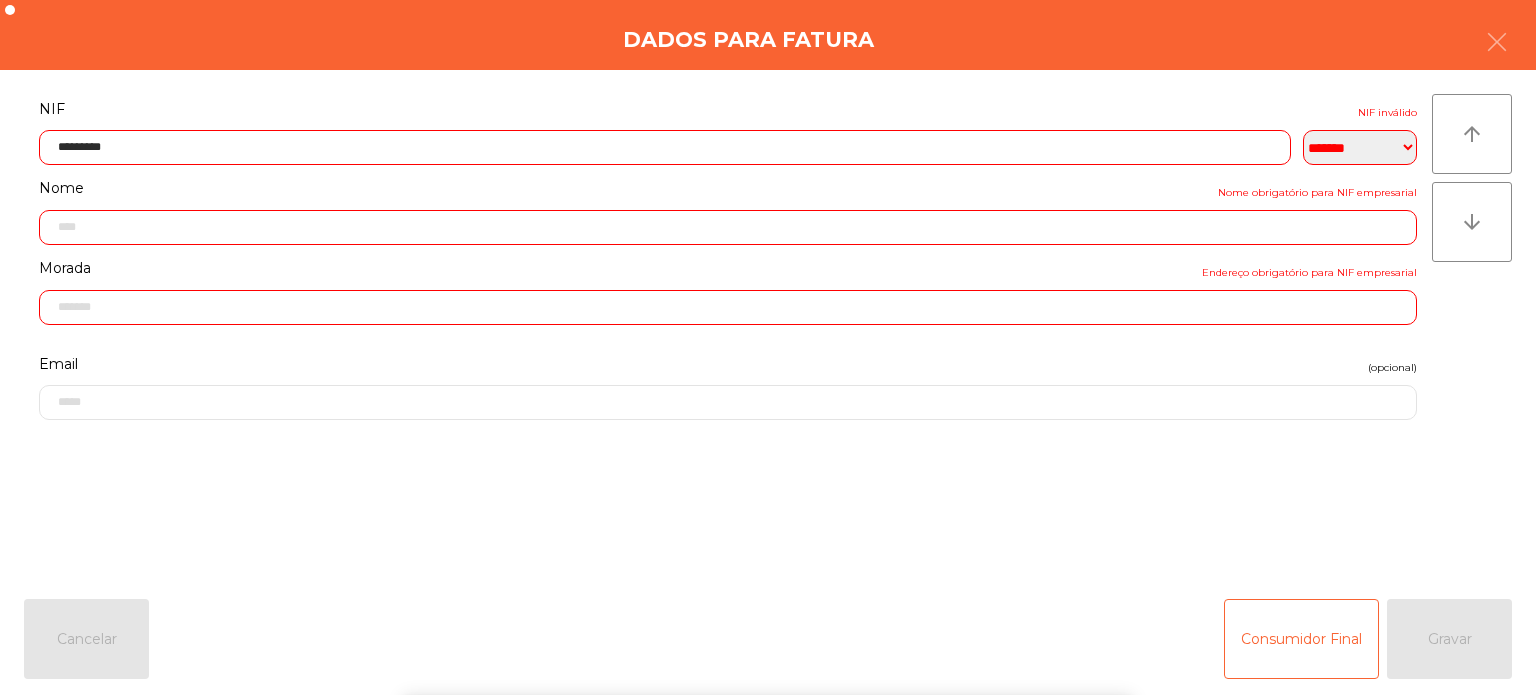 click on "Consumidor Final   Gravar" 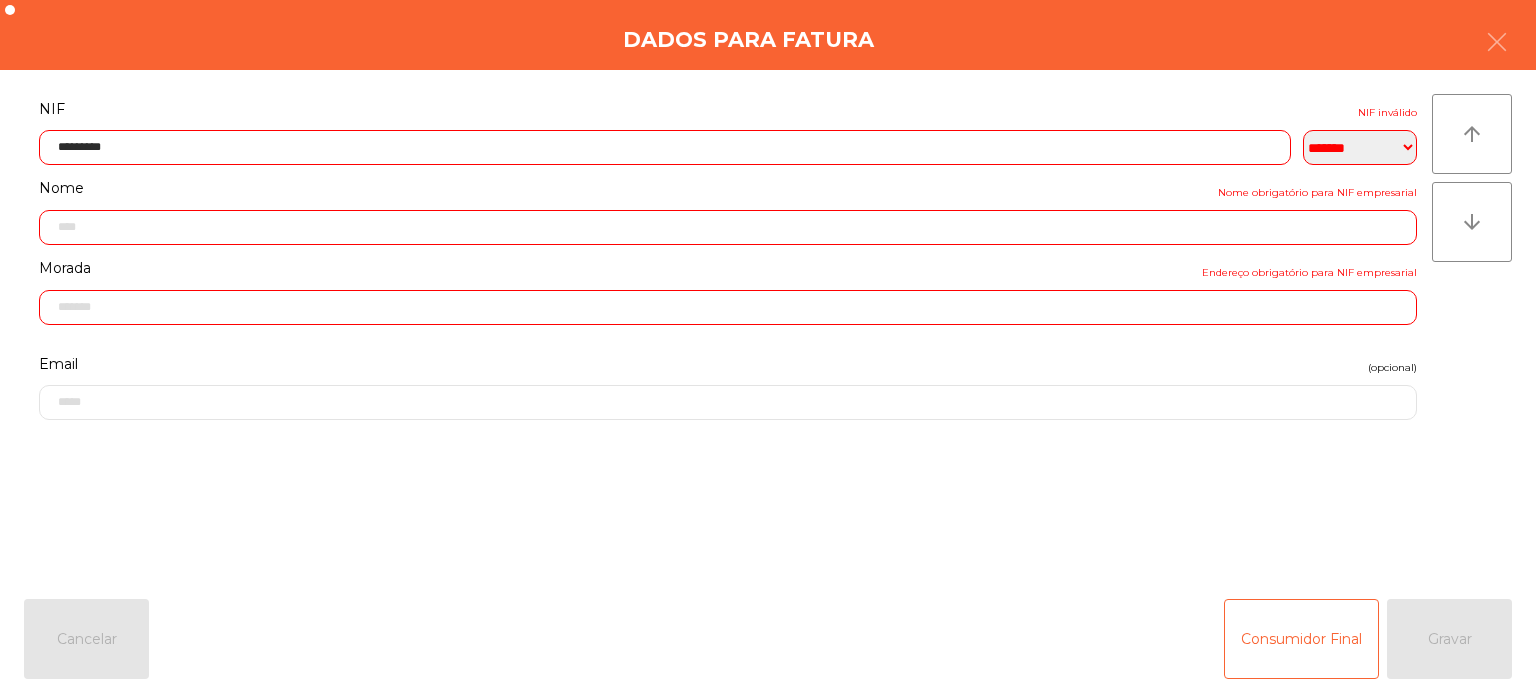 click on "*********" 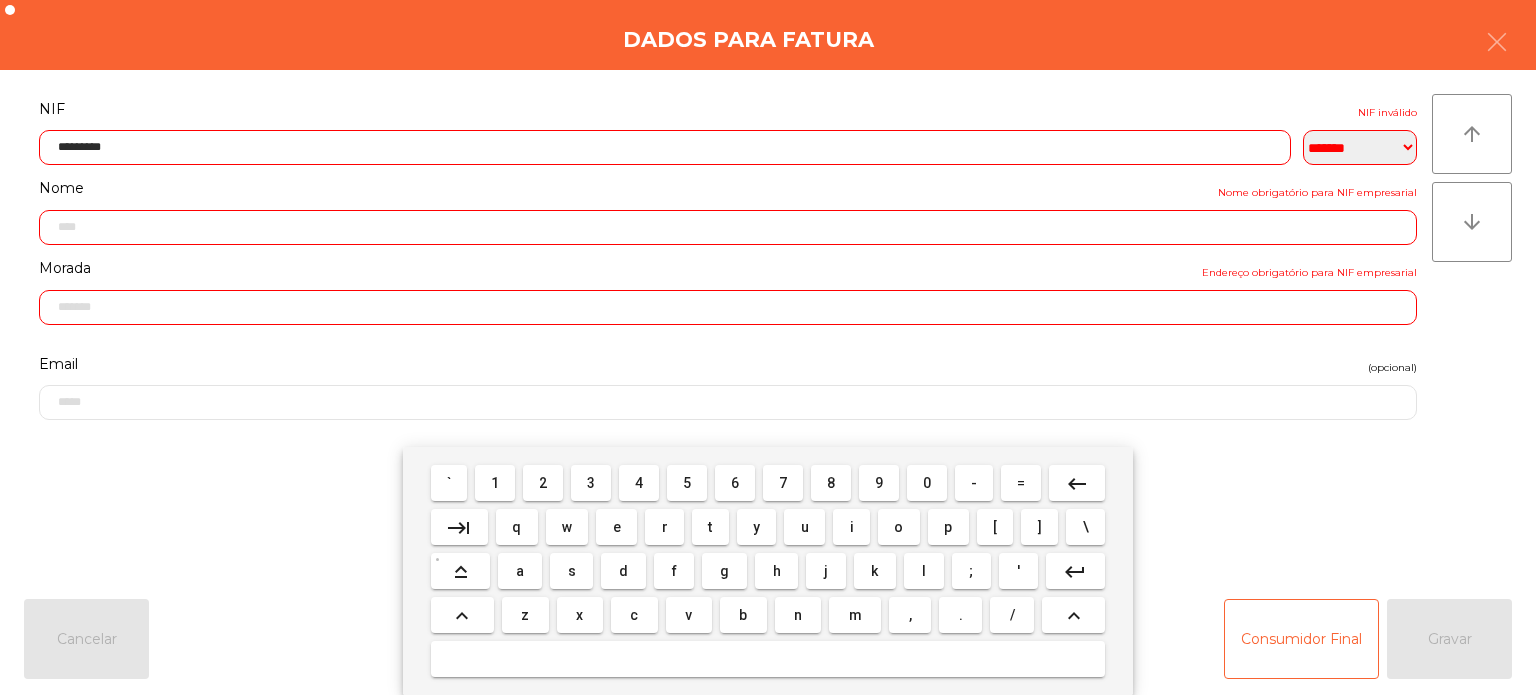 click on "keyboard_backspace" at bounding box center (1077, 484) 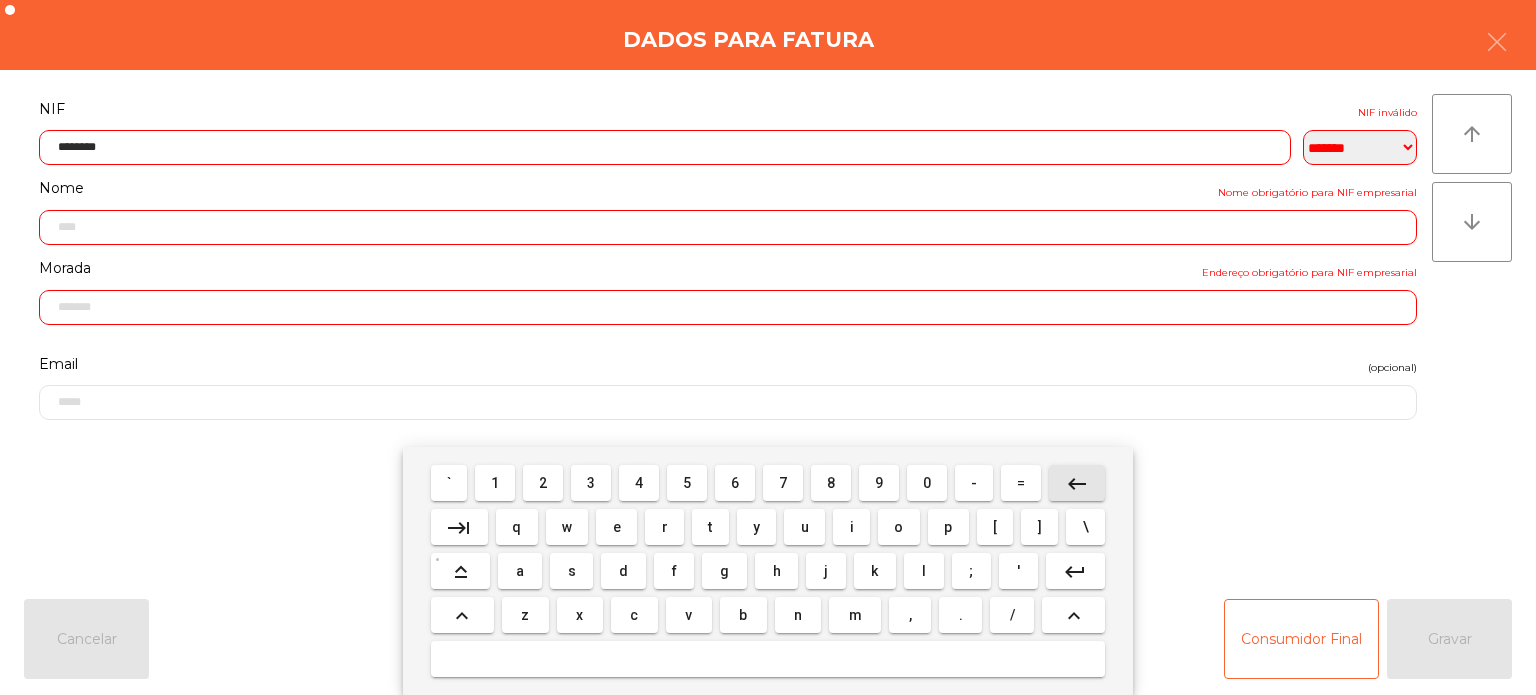 click on "0" at bounding box center (927, 483) 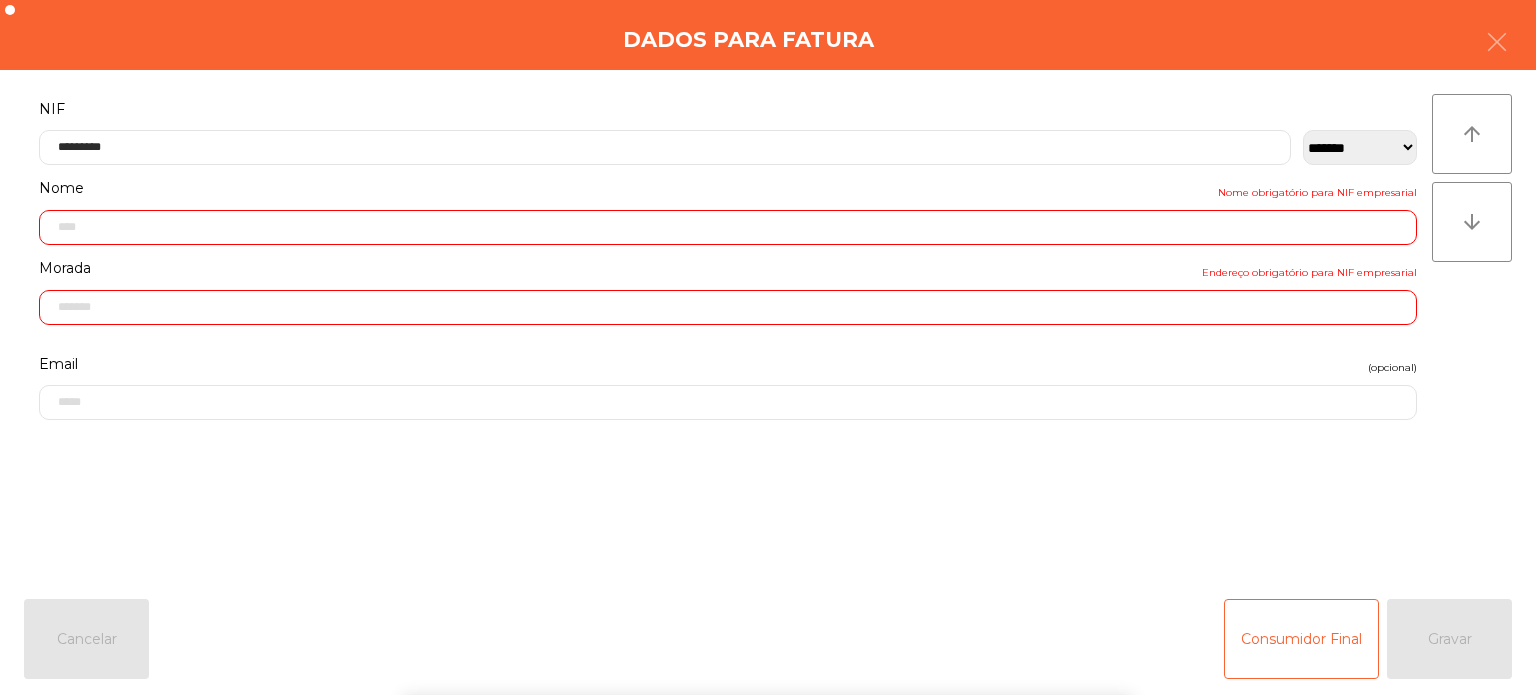 click on "` 1 2 3 4 5 6 7 8 9 0 - = keyboard_backspace keyboard_tab q w e r t y u i o p [ ] \ keyboard_capslock a s d f g h j k l ; ' keyboard_return keyboard_arrow_up z x c v b n m , . / keyboard_arrow_up" at bounding box center (768, 571) 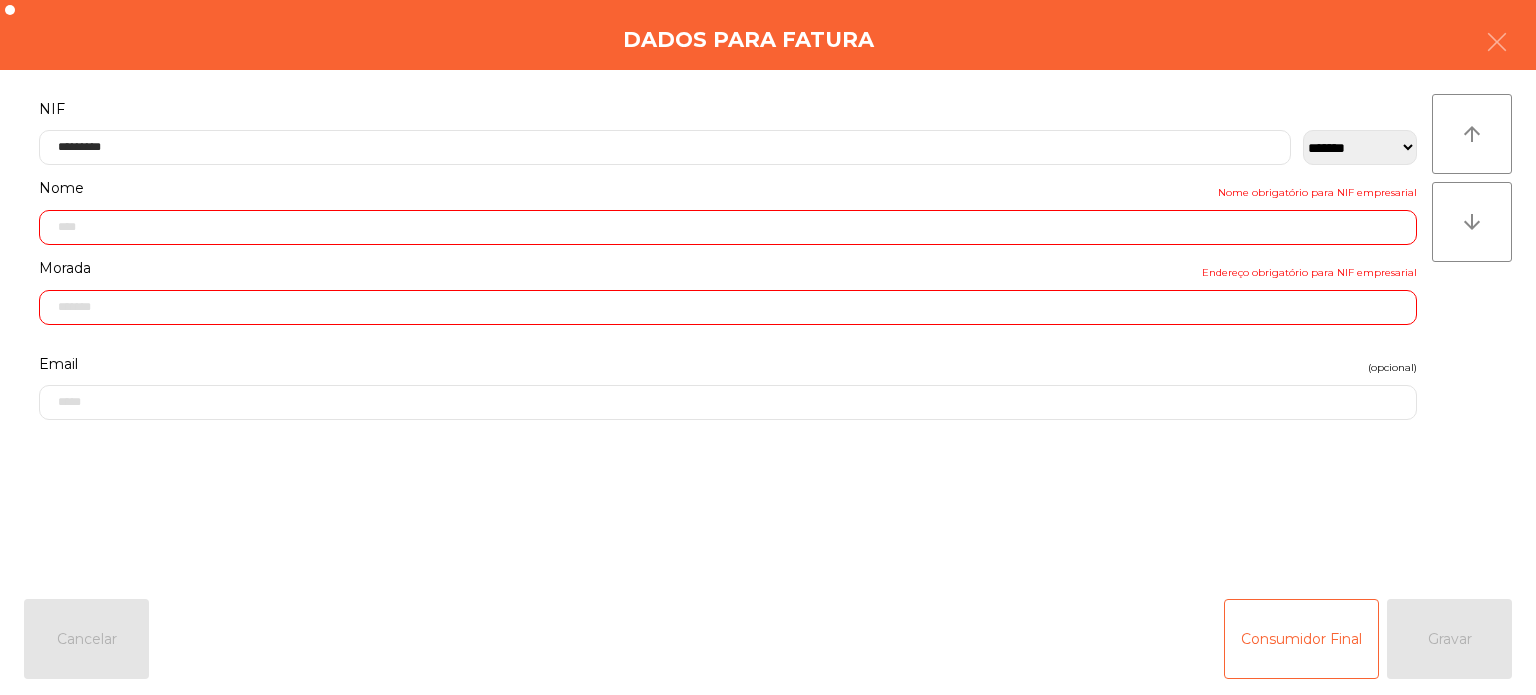 type on "**********" 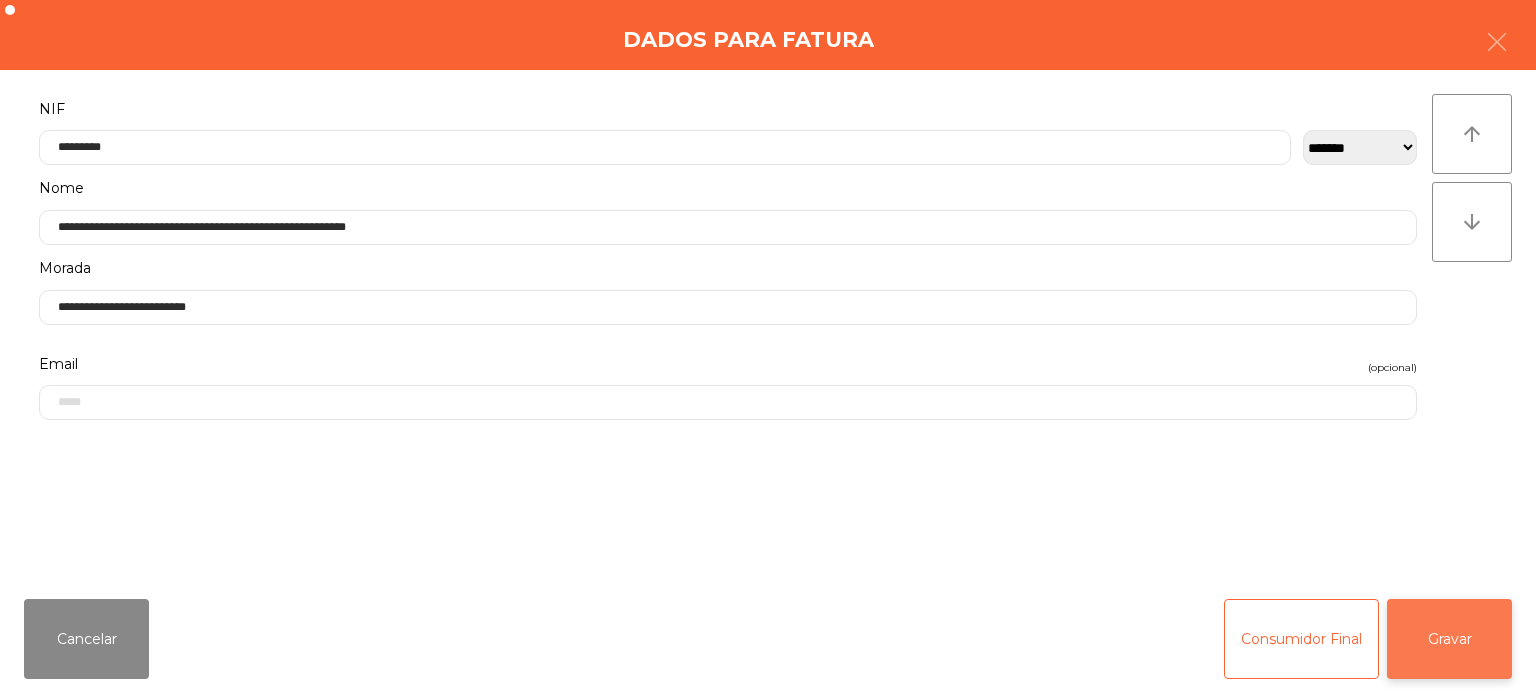 click on "Gravar" 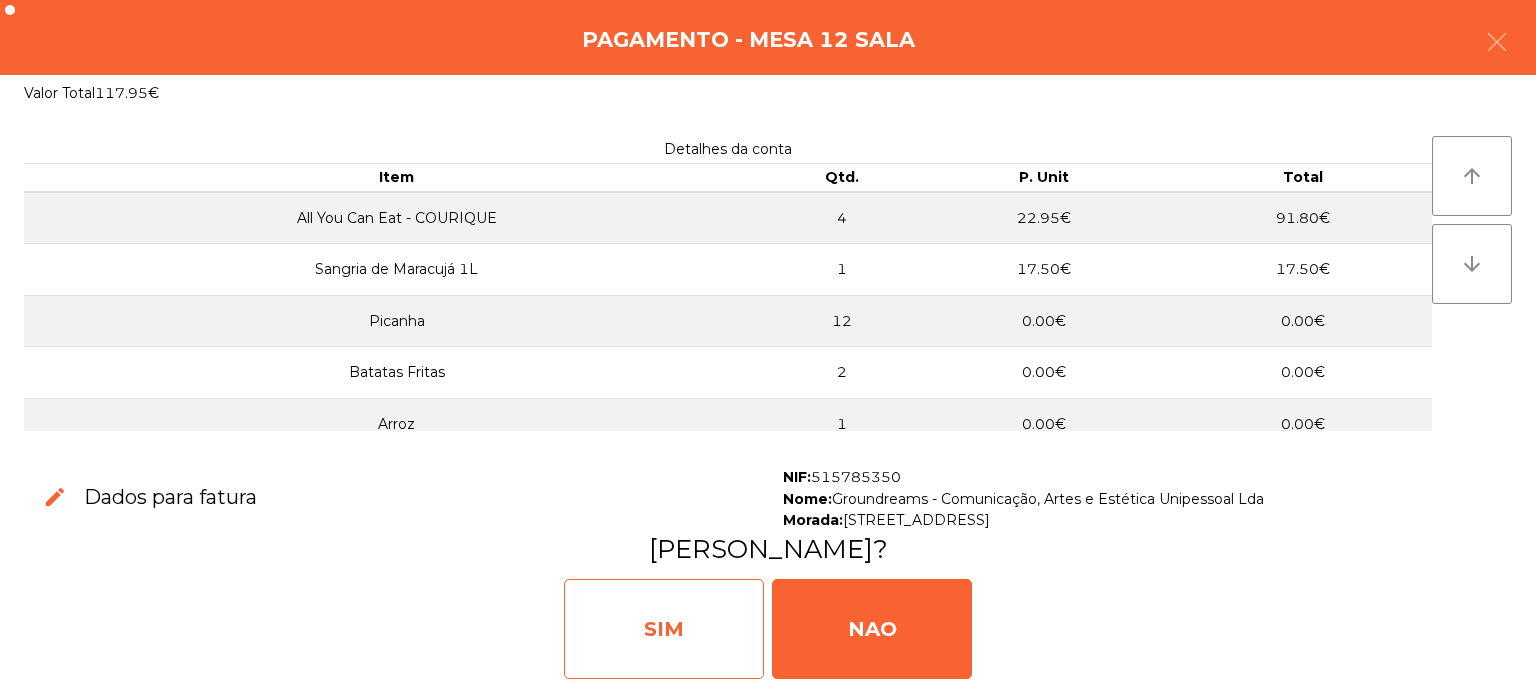 click on "SIM" 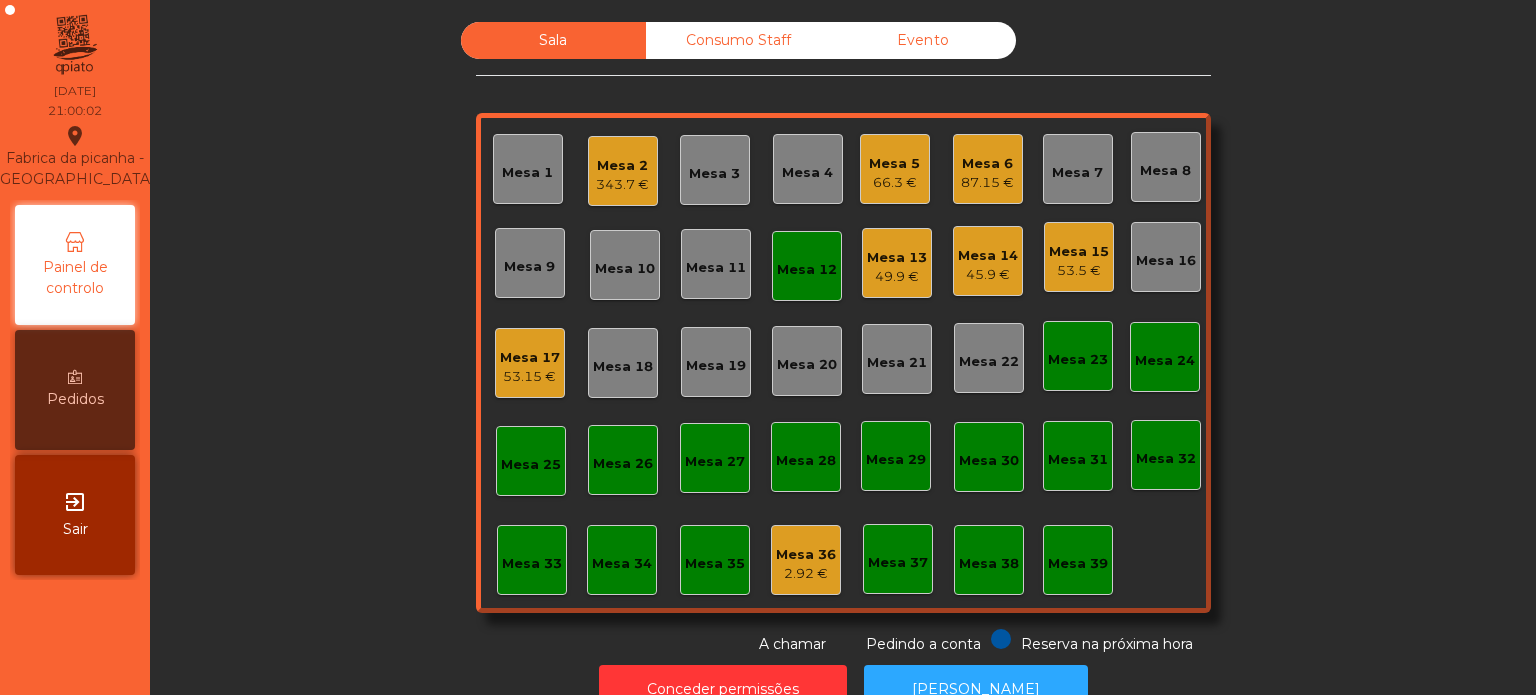 click on "343.7 €" 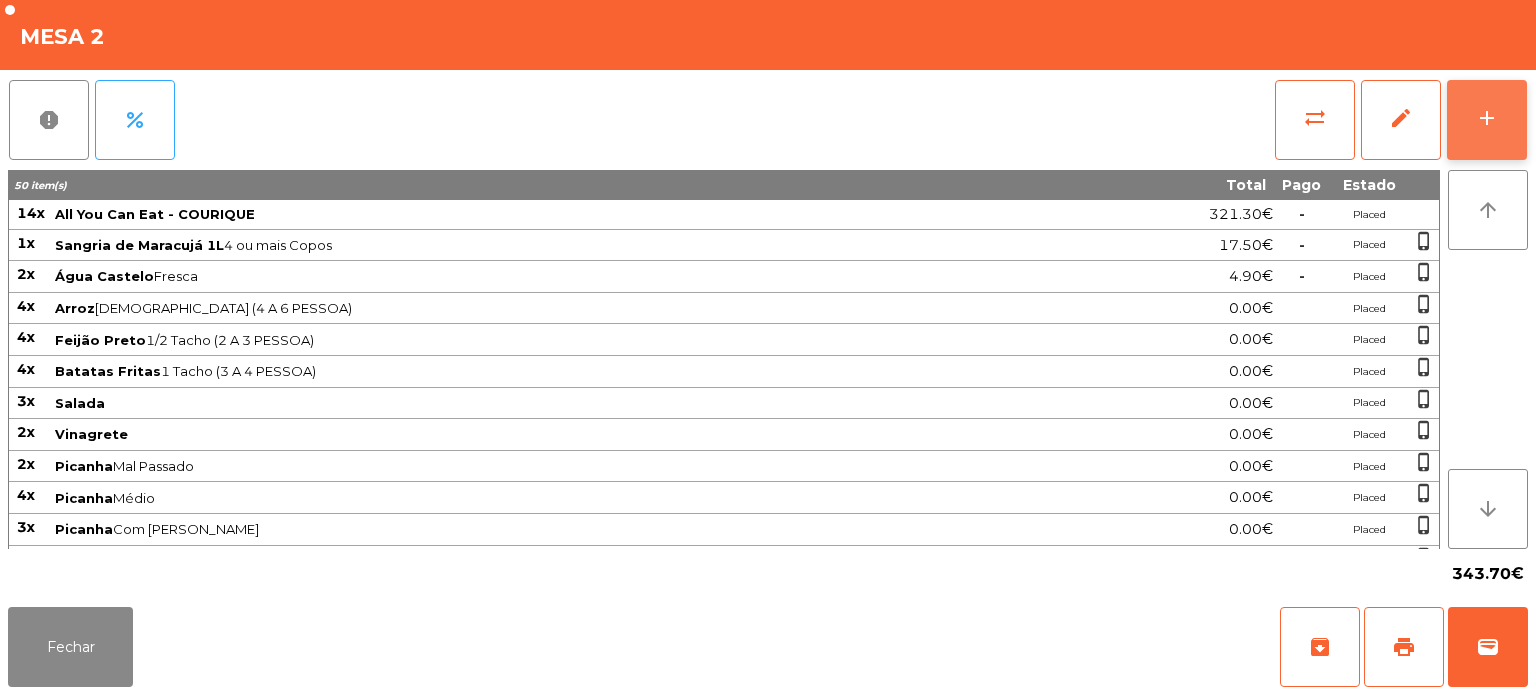 click on "add" 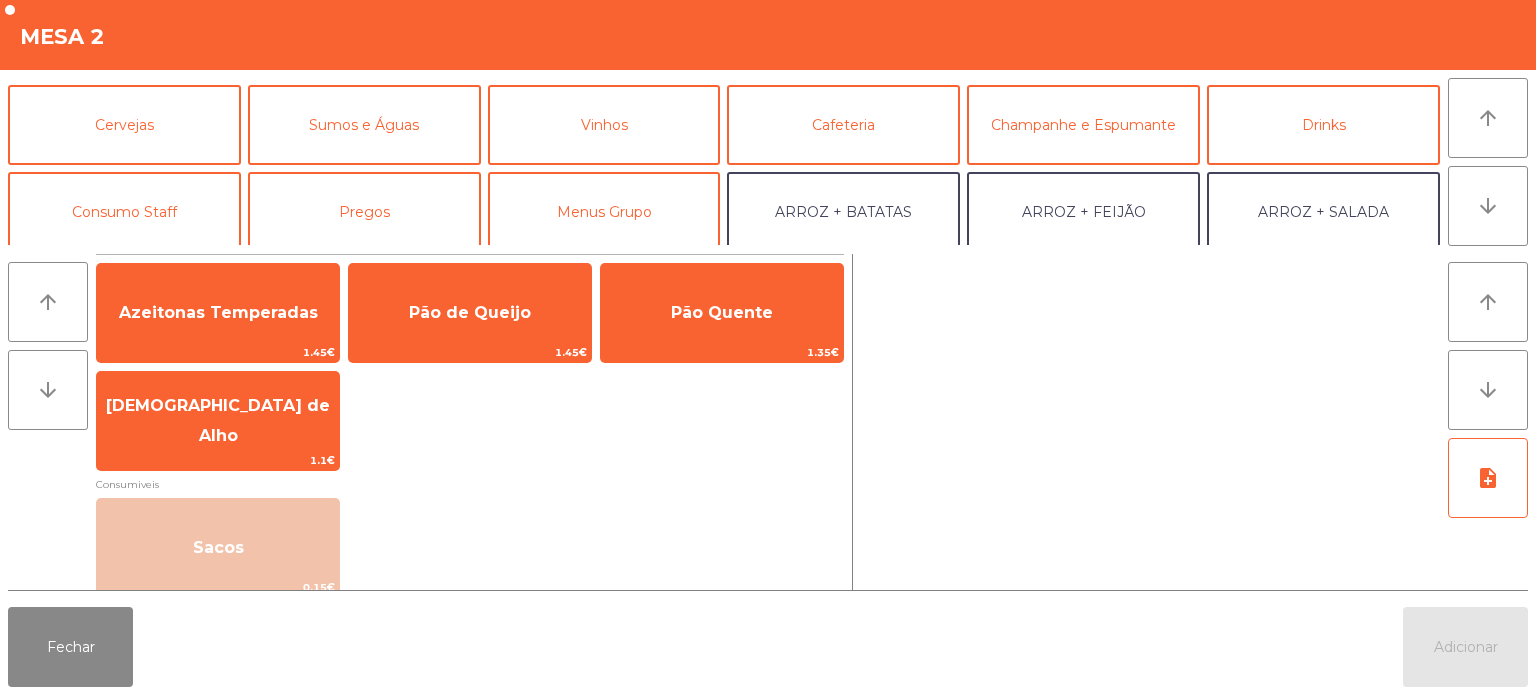scroll, scrollTop: 29, scrollLeft: 0, axis: vertical 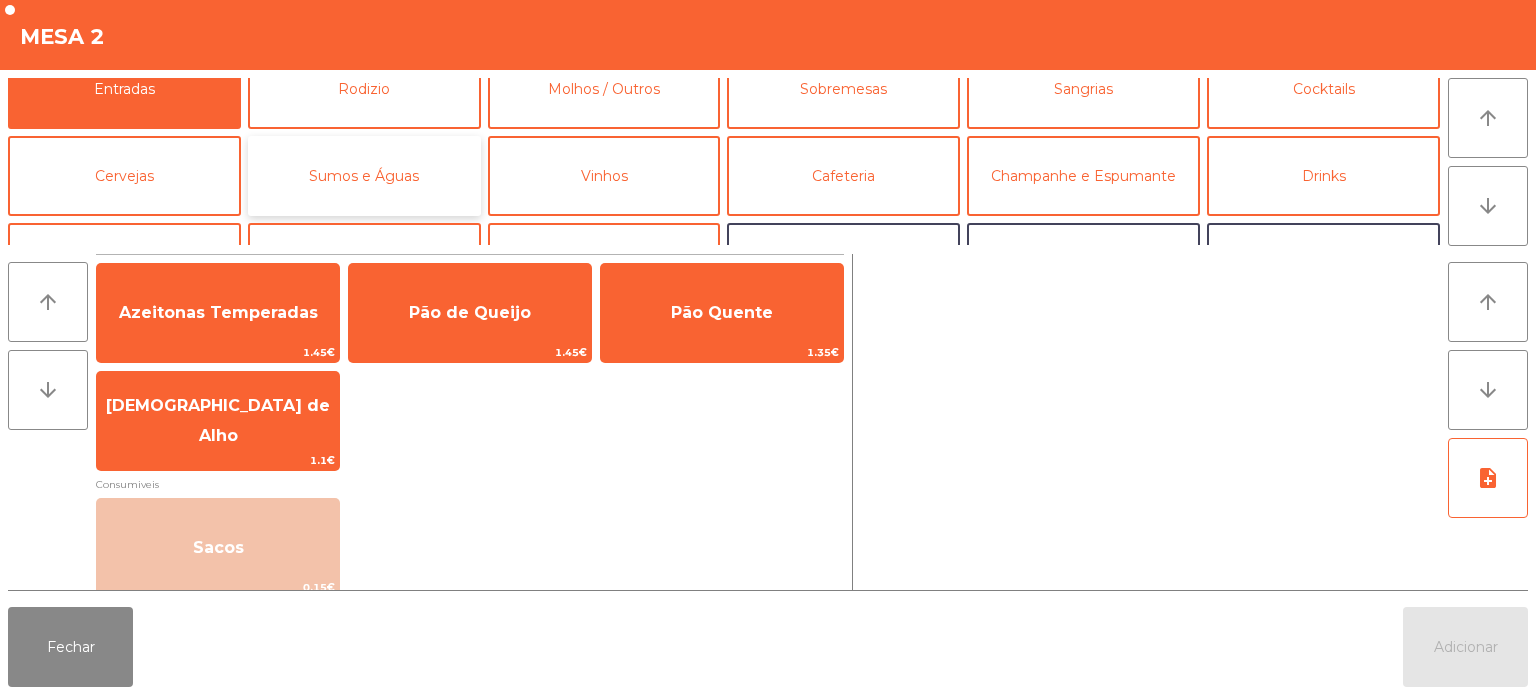 click on "Sumos e Águas" 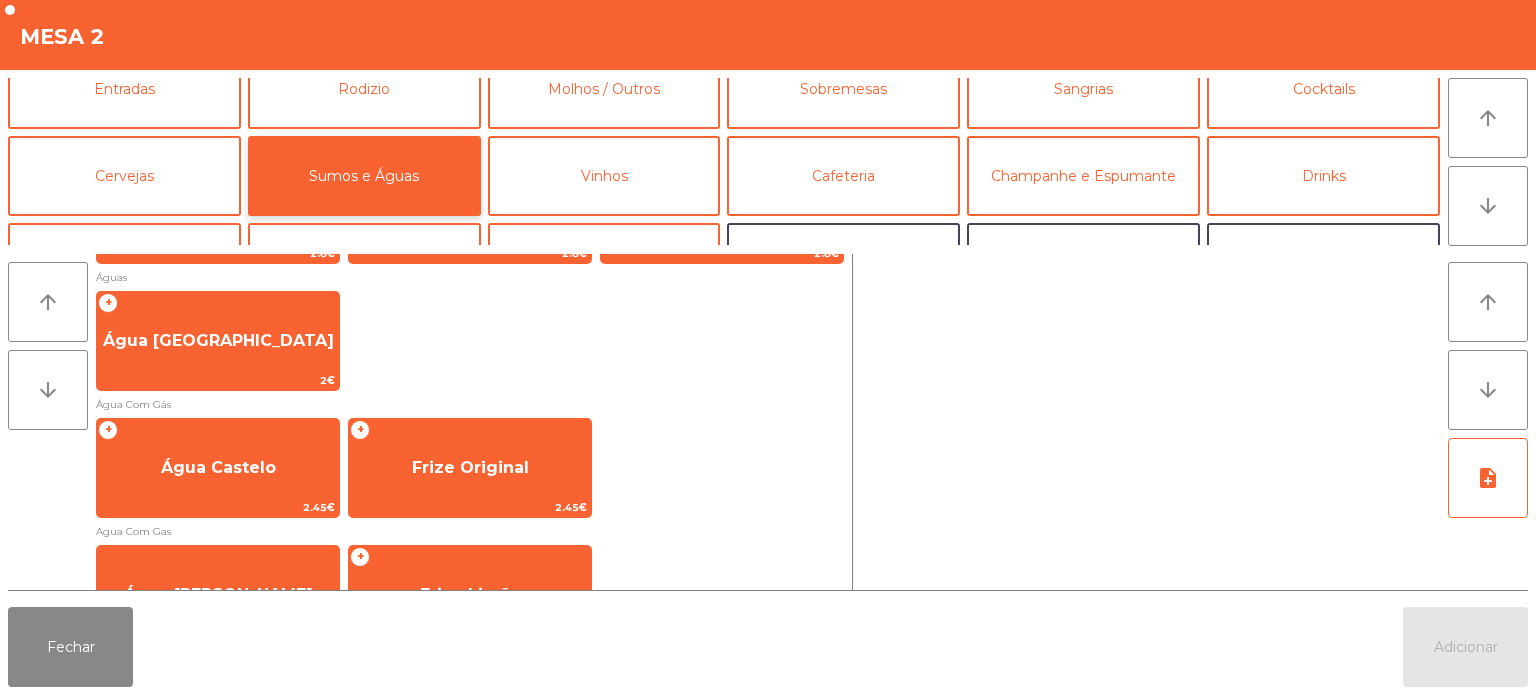 scroll, scrollTop: 439, scrollLeft: 0, axis: vertical 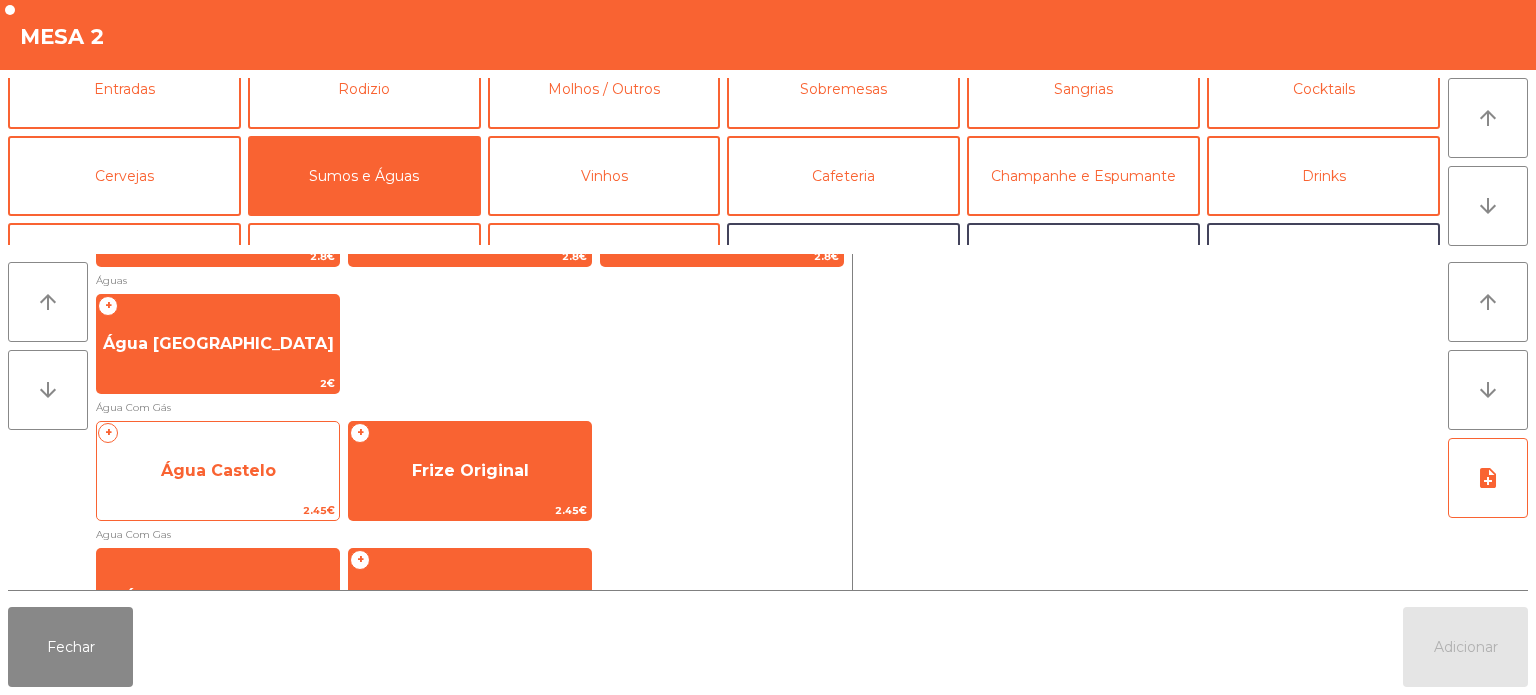 click on "Água Castelo" 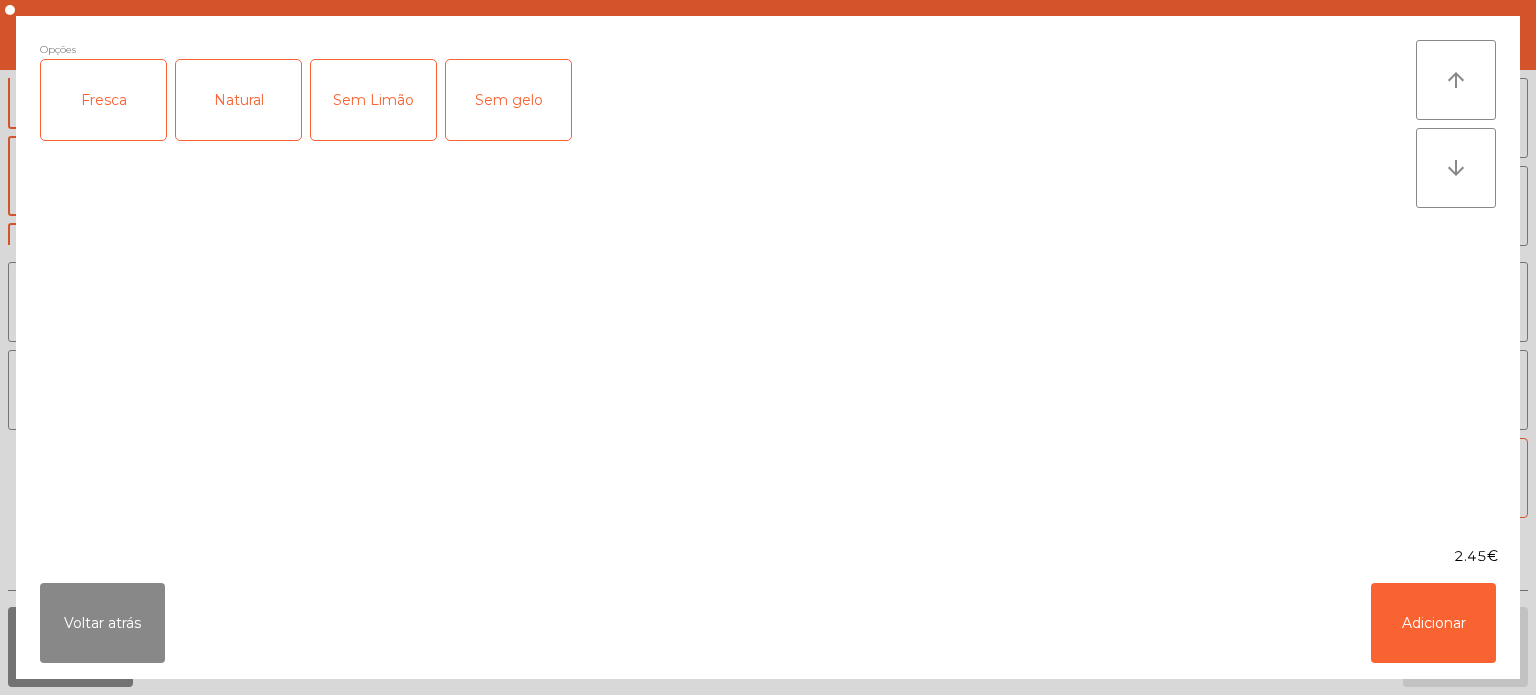 click on "Fresca" 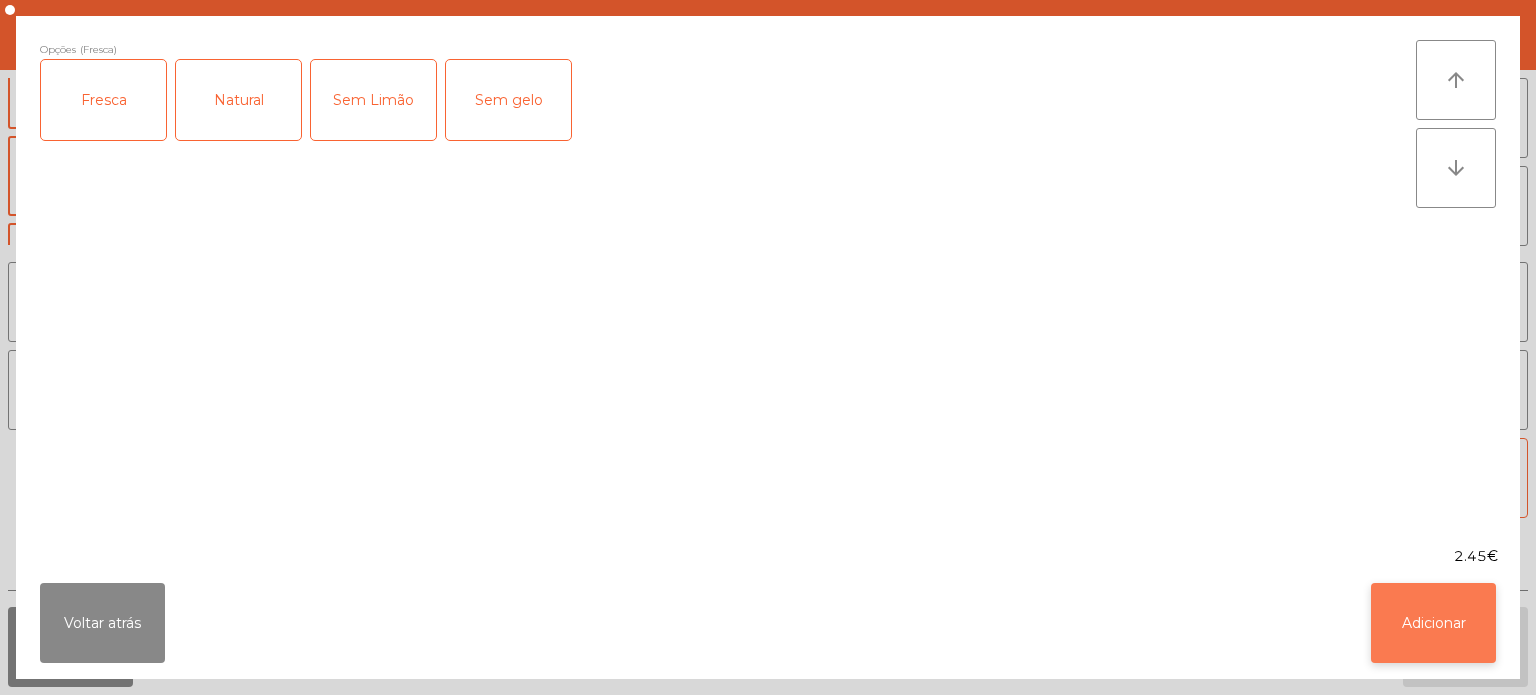 click on "Adicionar" 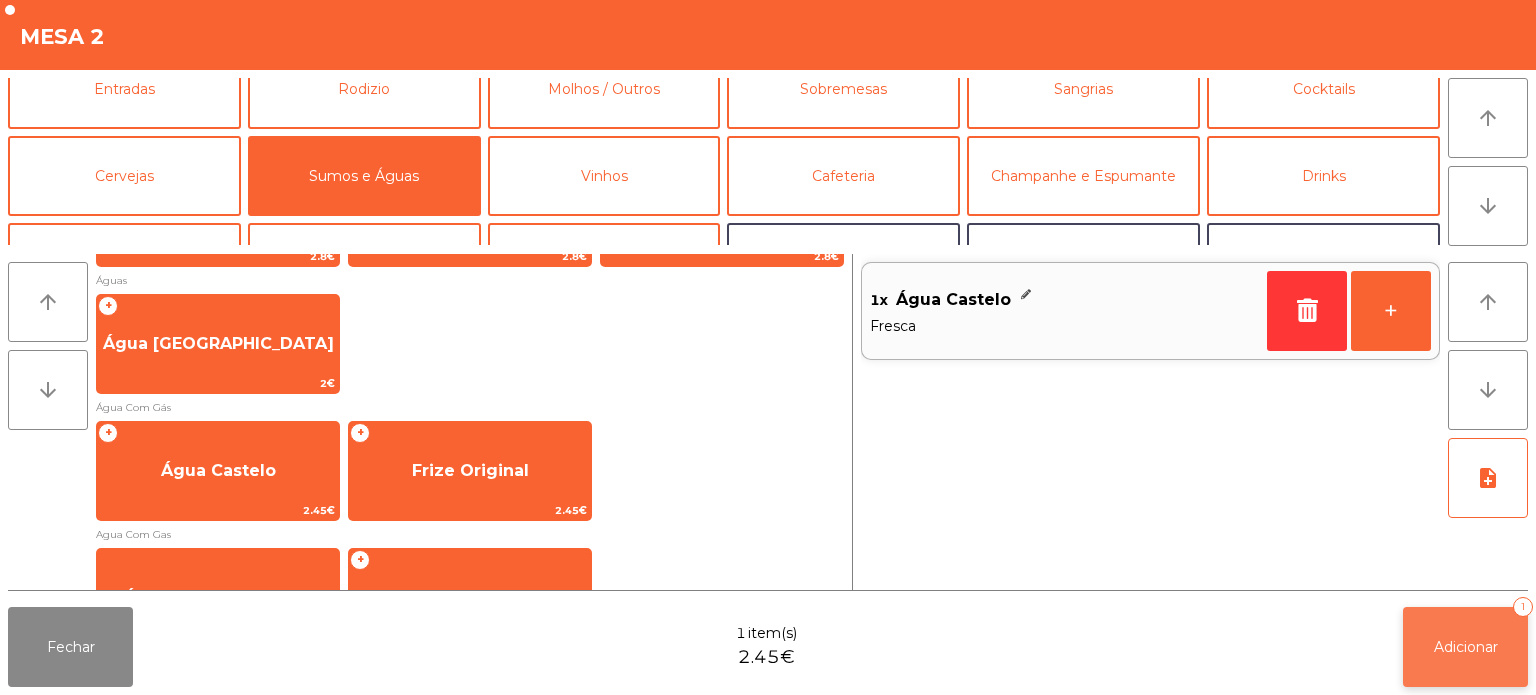 click on "Adicionar   1" 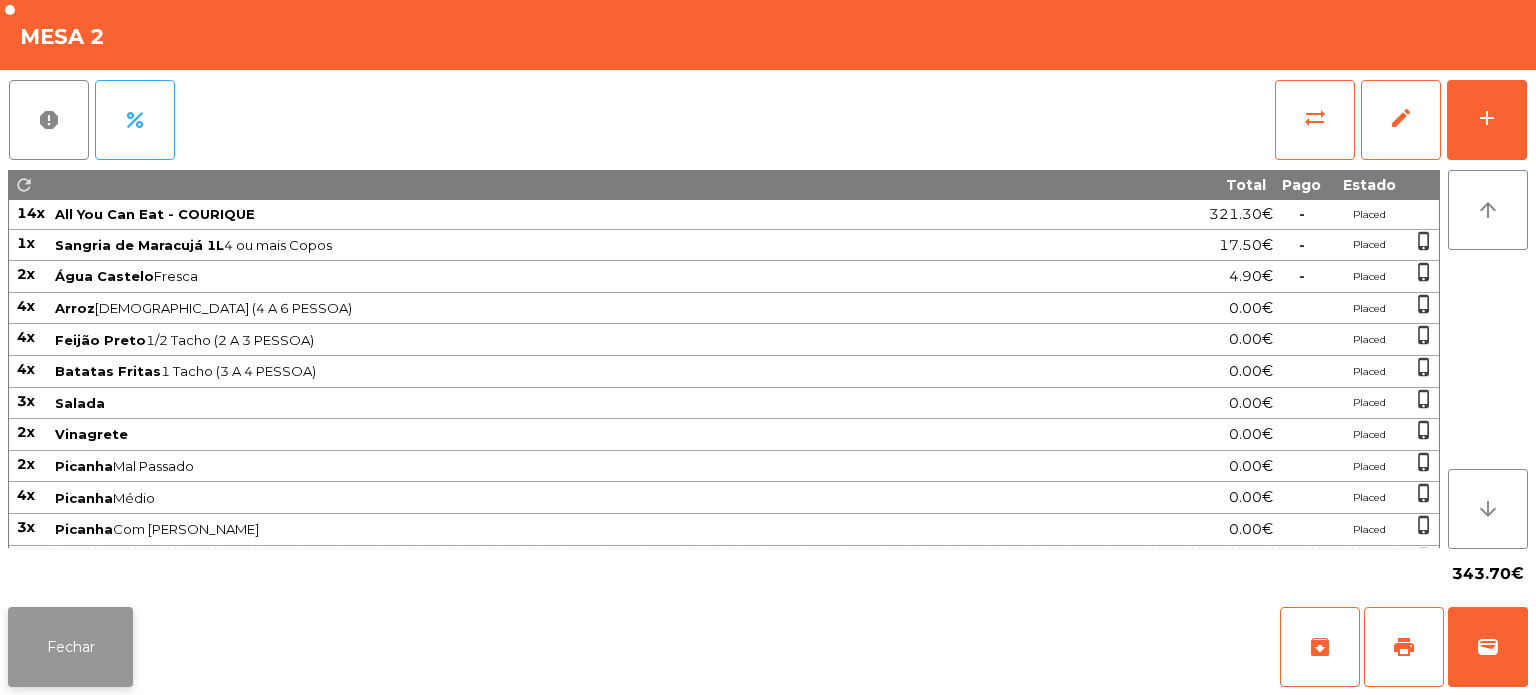 click on "Fechar" 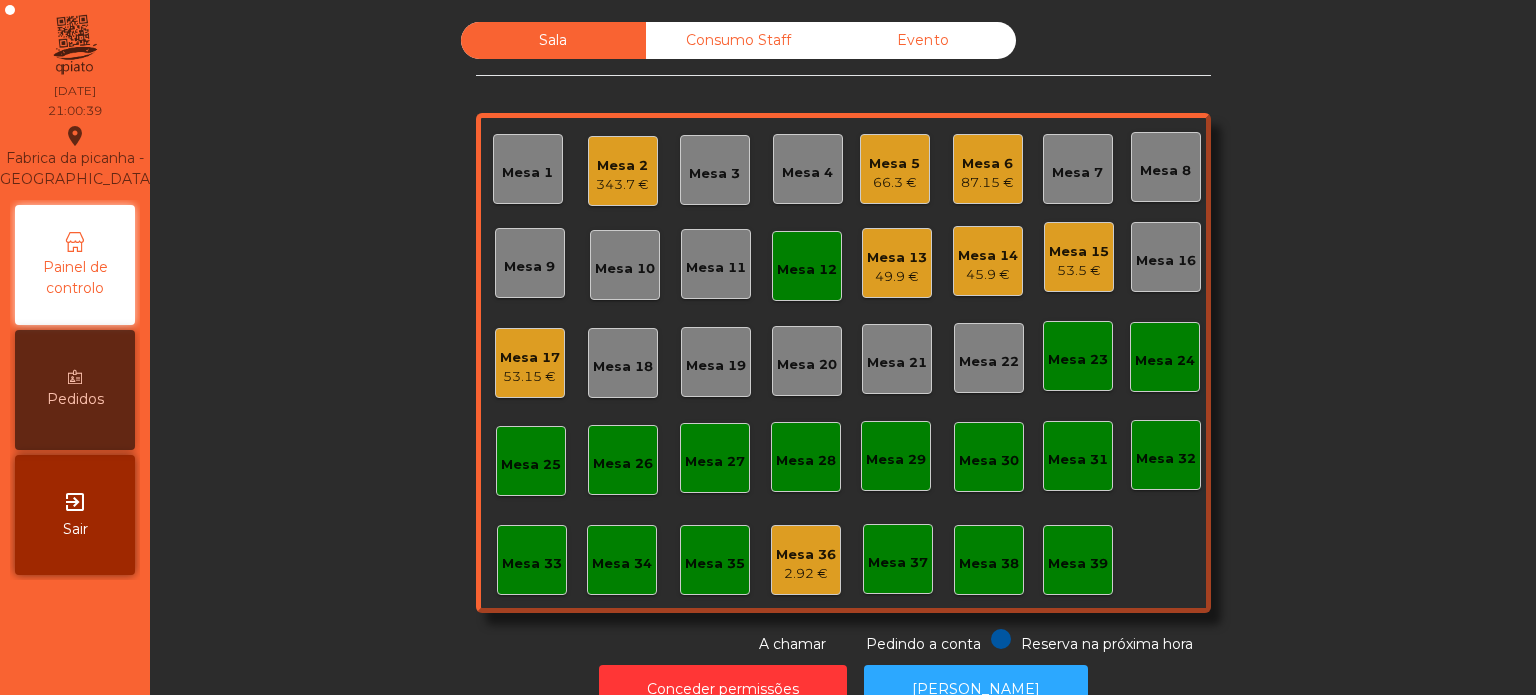 click on "Mesa 2   343.7 €" 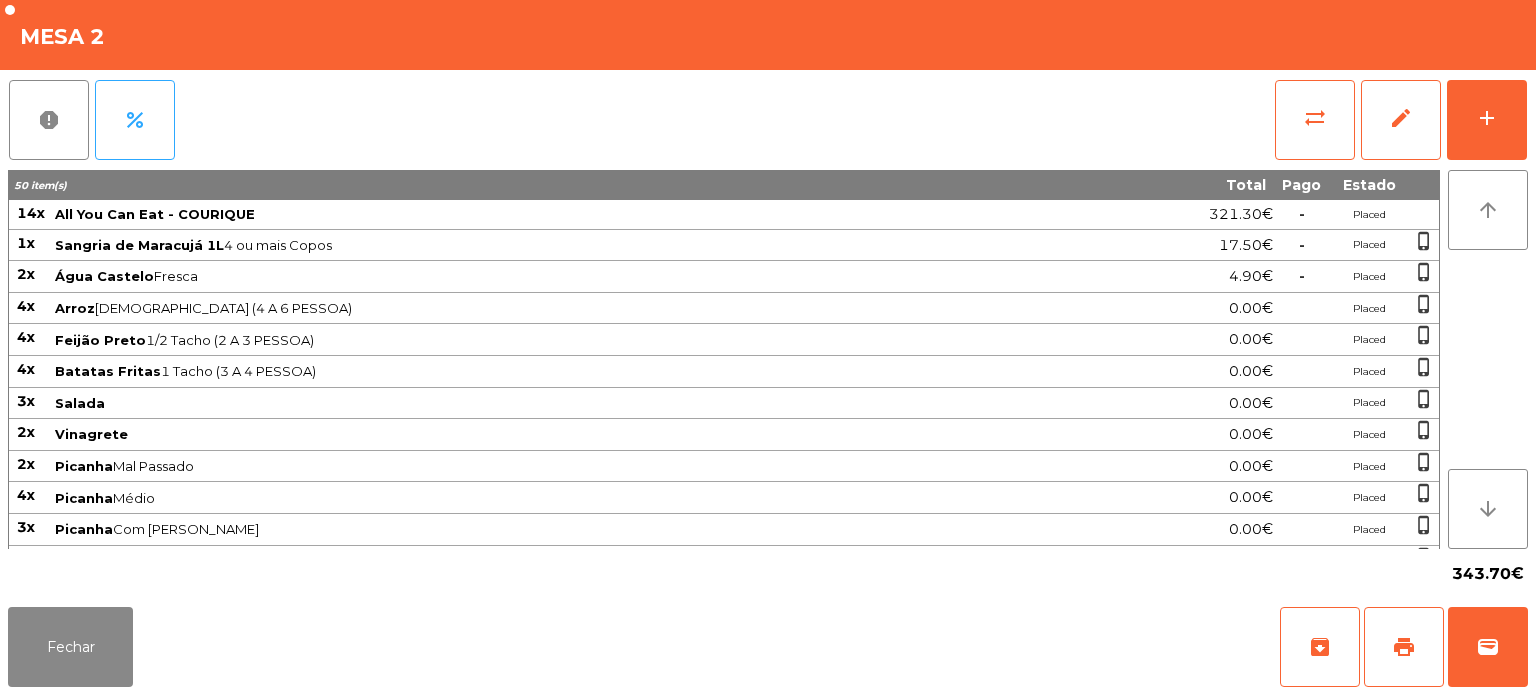 scroll, scrollTop: 83, scrollLeft: 0, axis: vertical 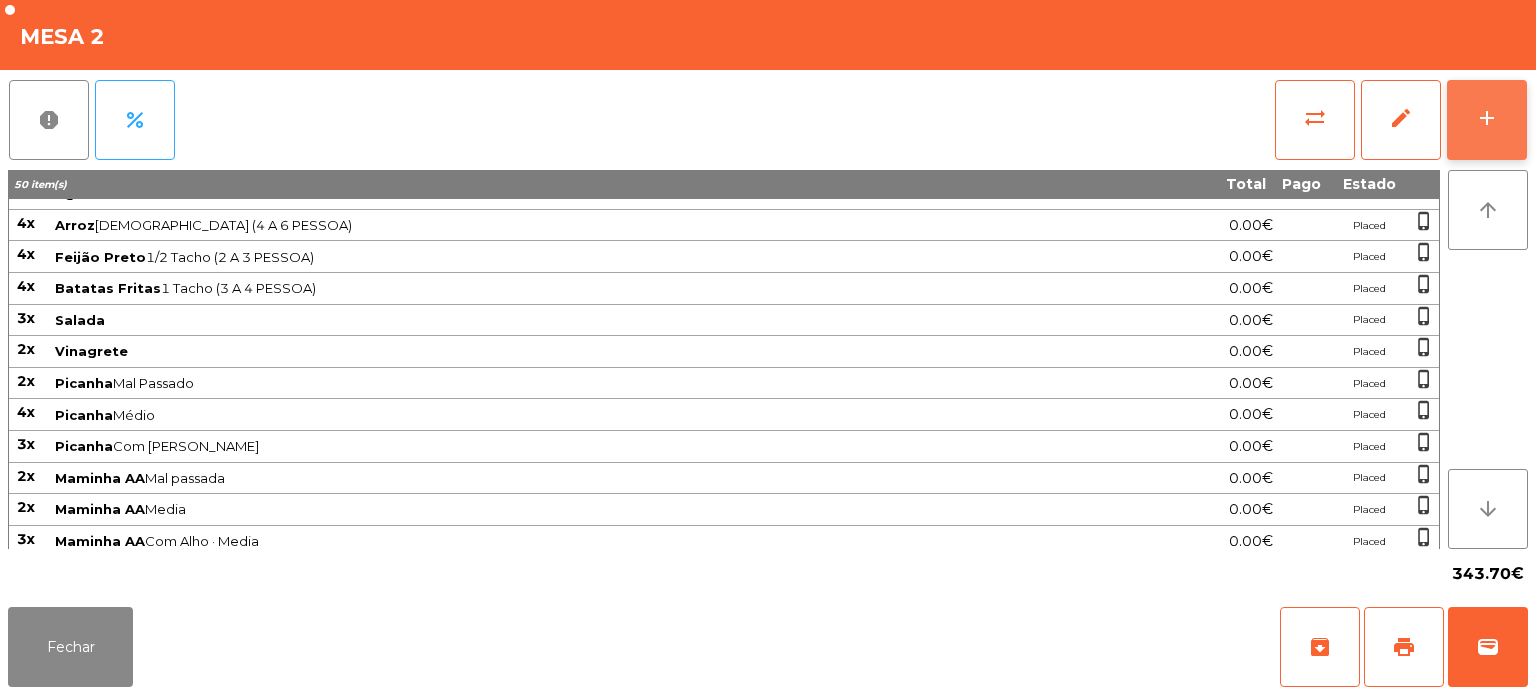 click on "add" 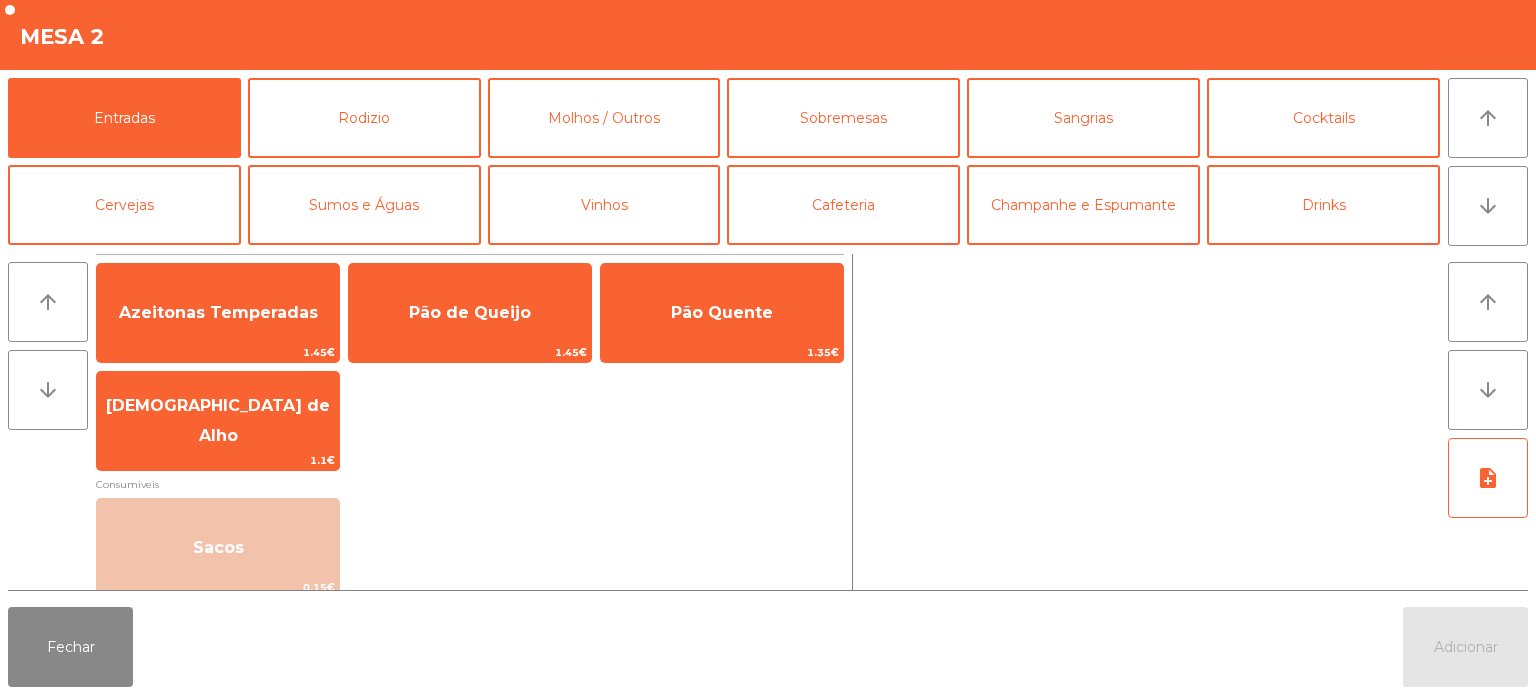 scroll, scrollTop: 68, scrollLeft: 0, axis: vertical 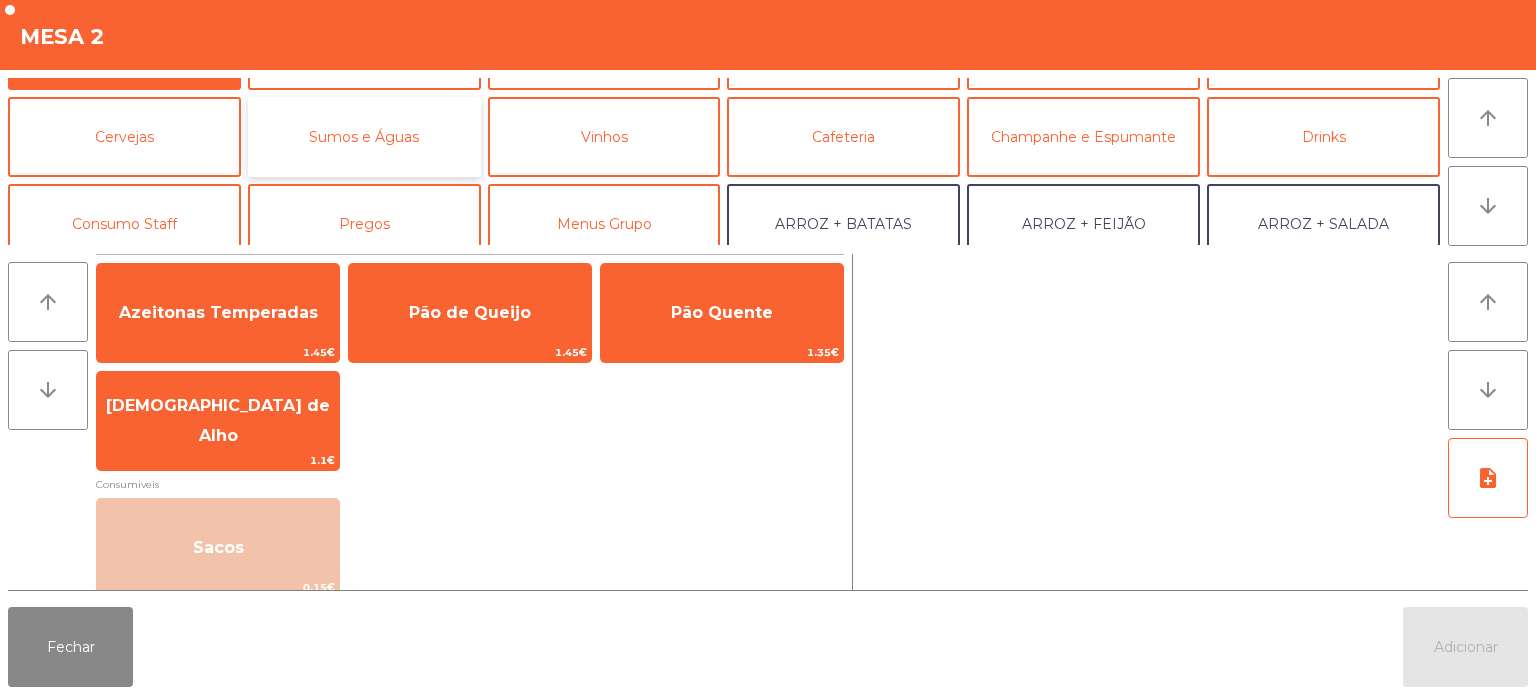 click on "Sumos e Águas" 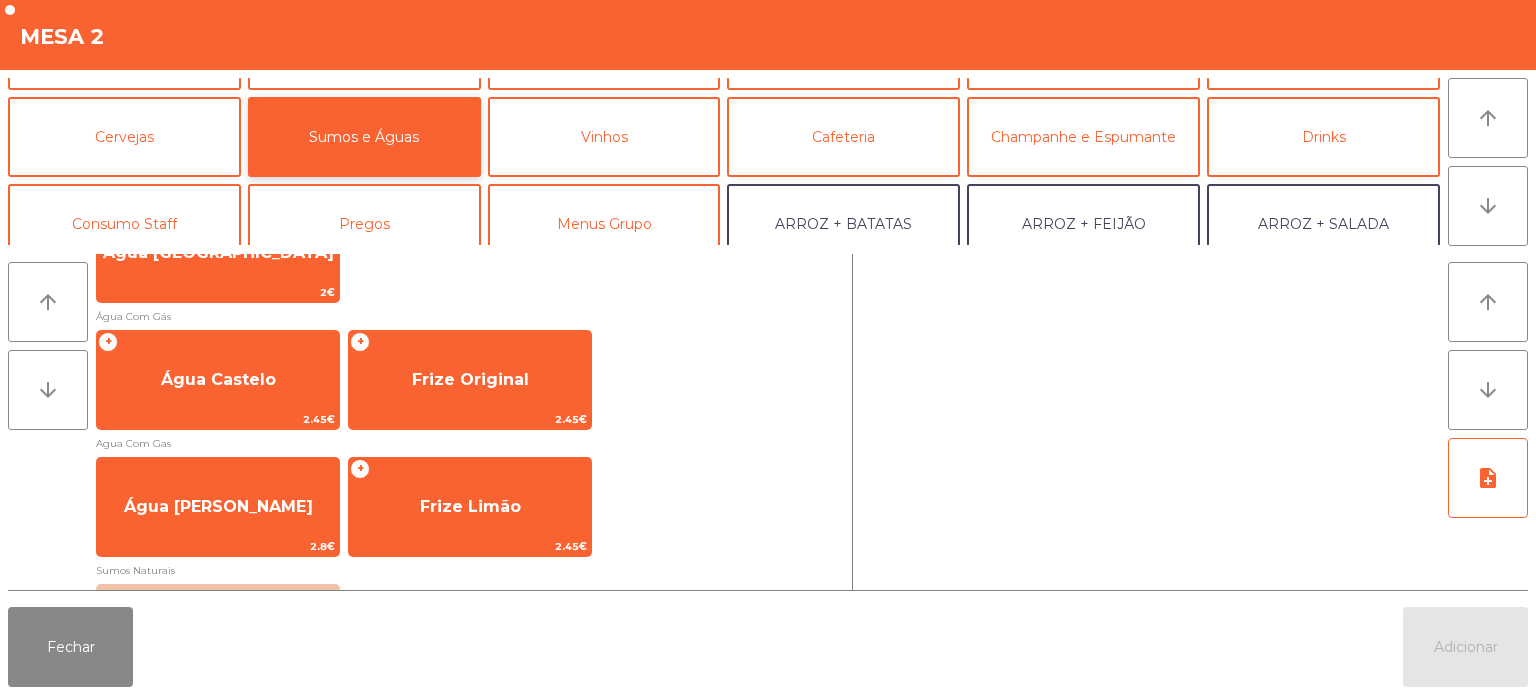 scroll, scrollTop: 534, scrollLeft: 0, axis: vertical 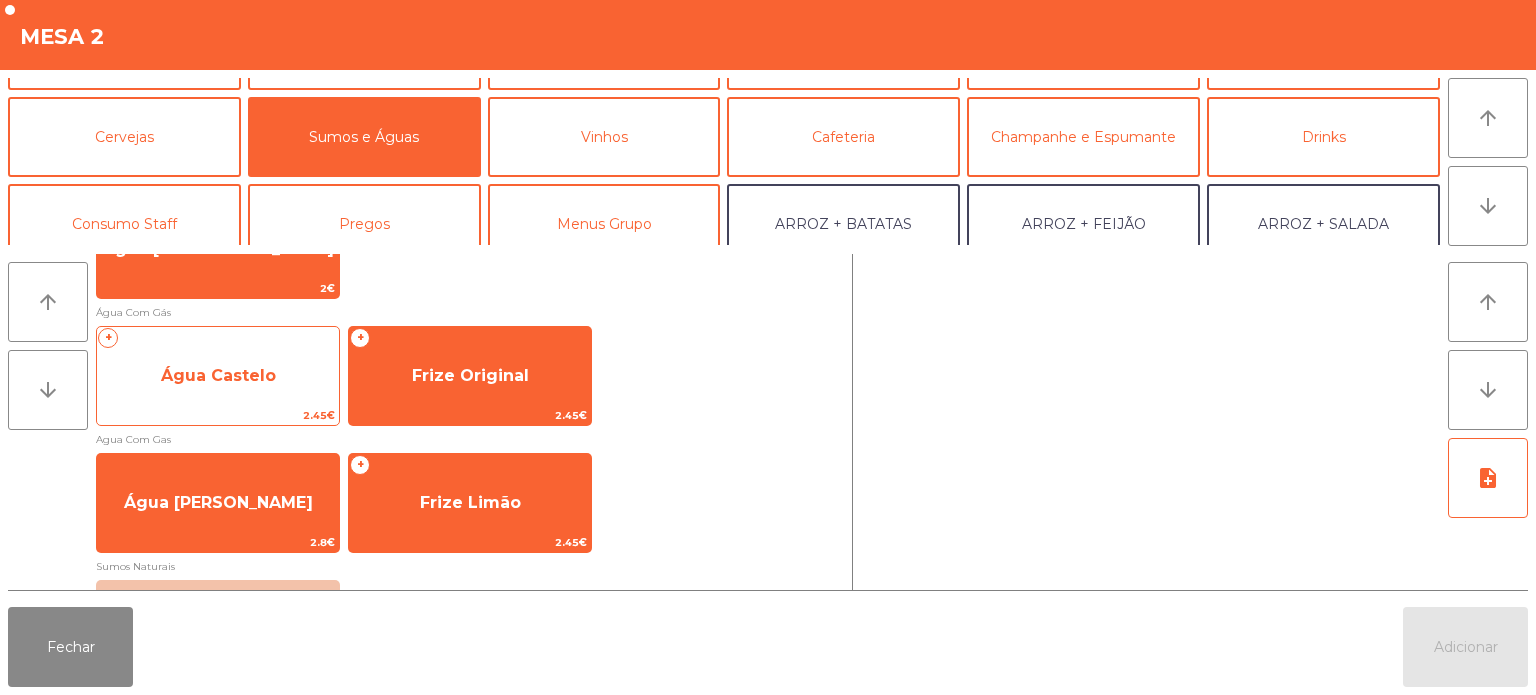click on "Água Castelo" 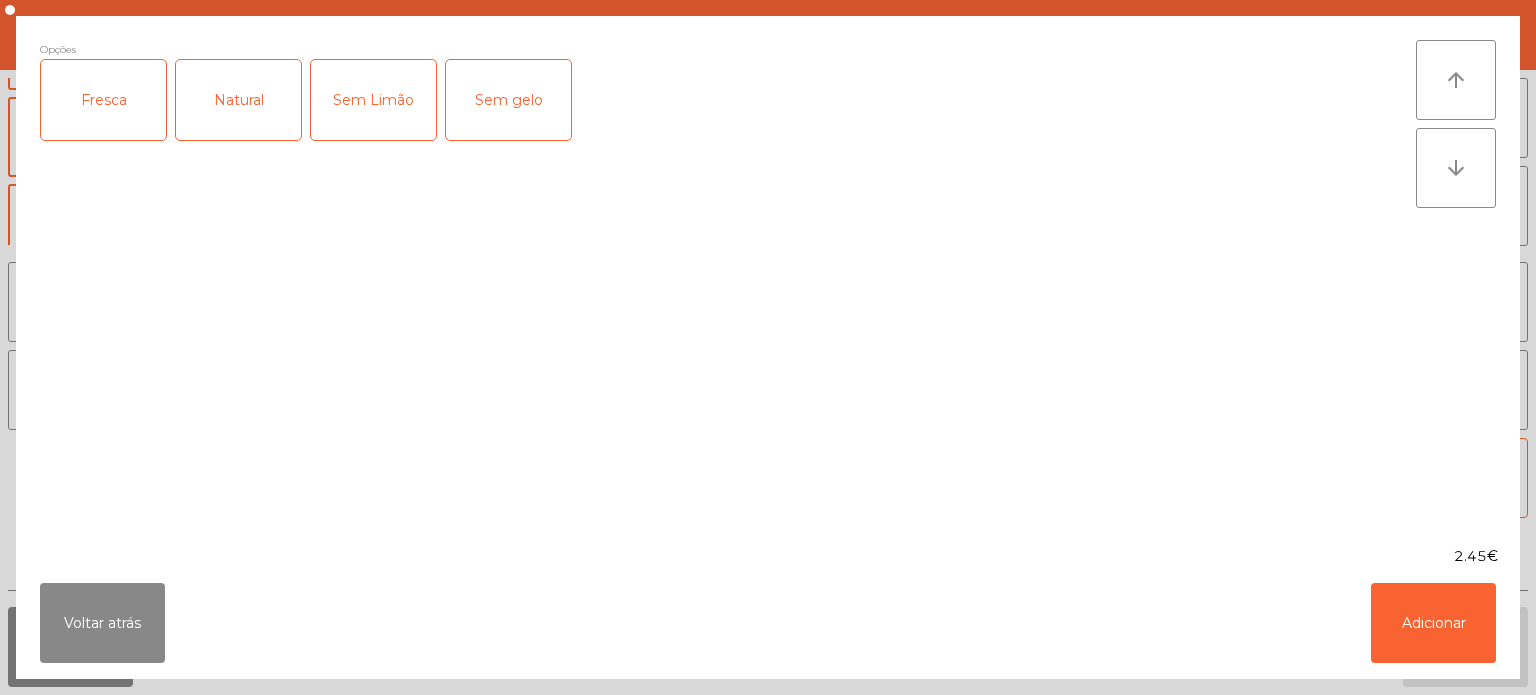 click on "Fresca" 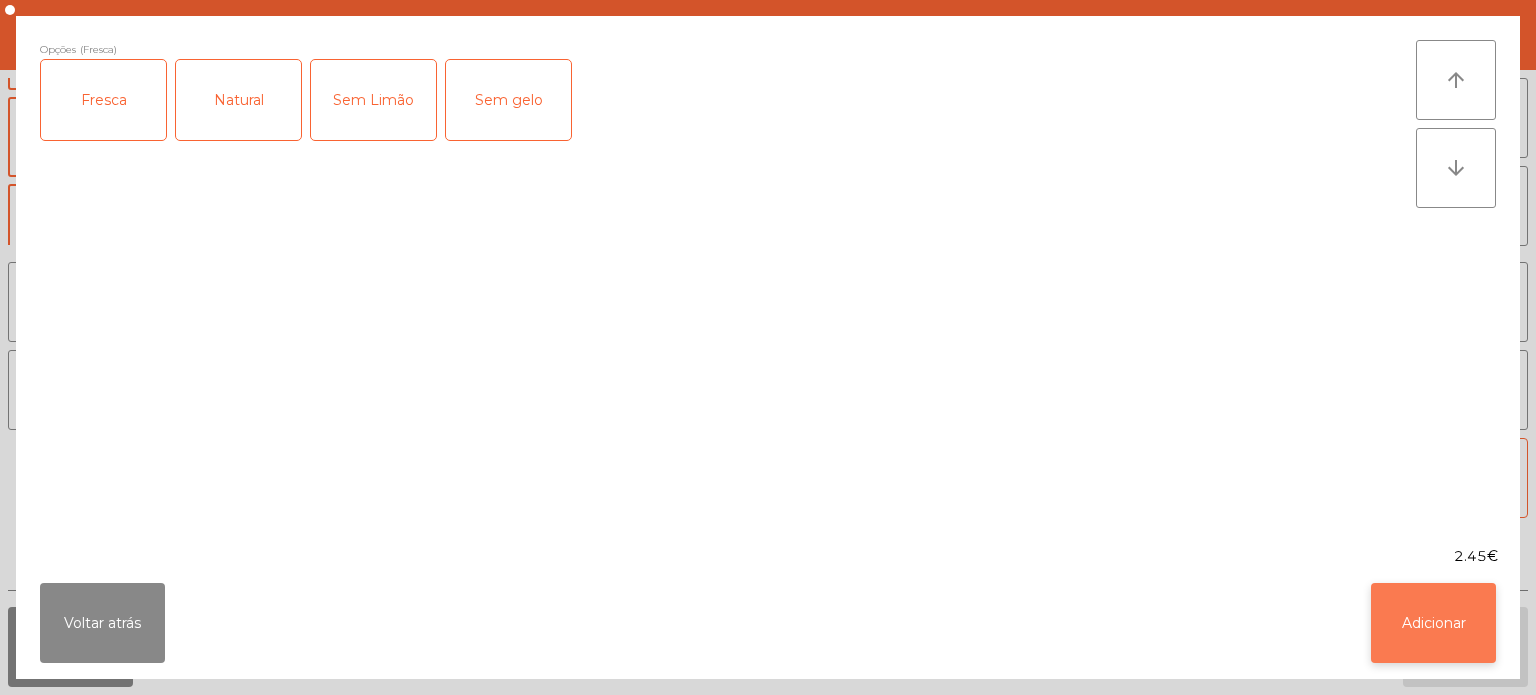 click on "Adicionar" 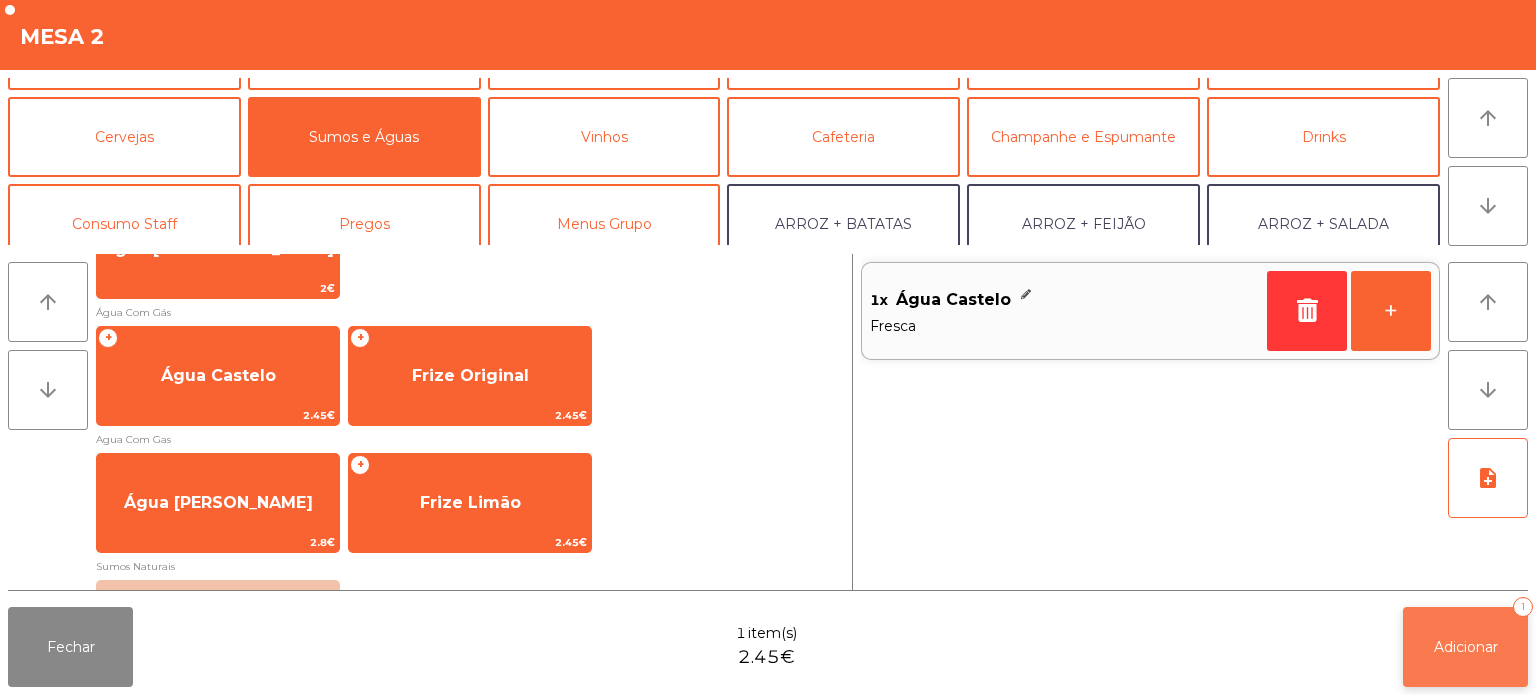 click on "Adicionar" 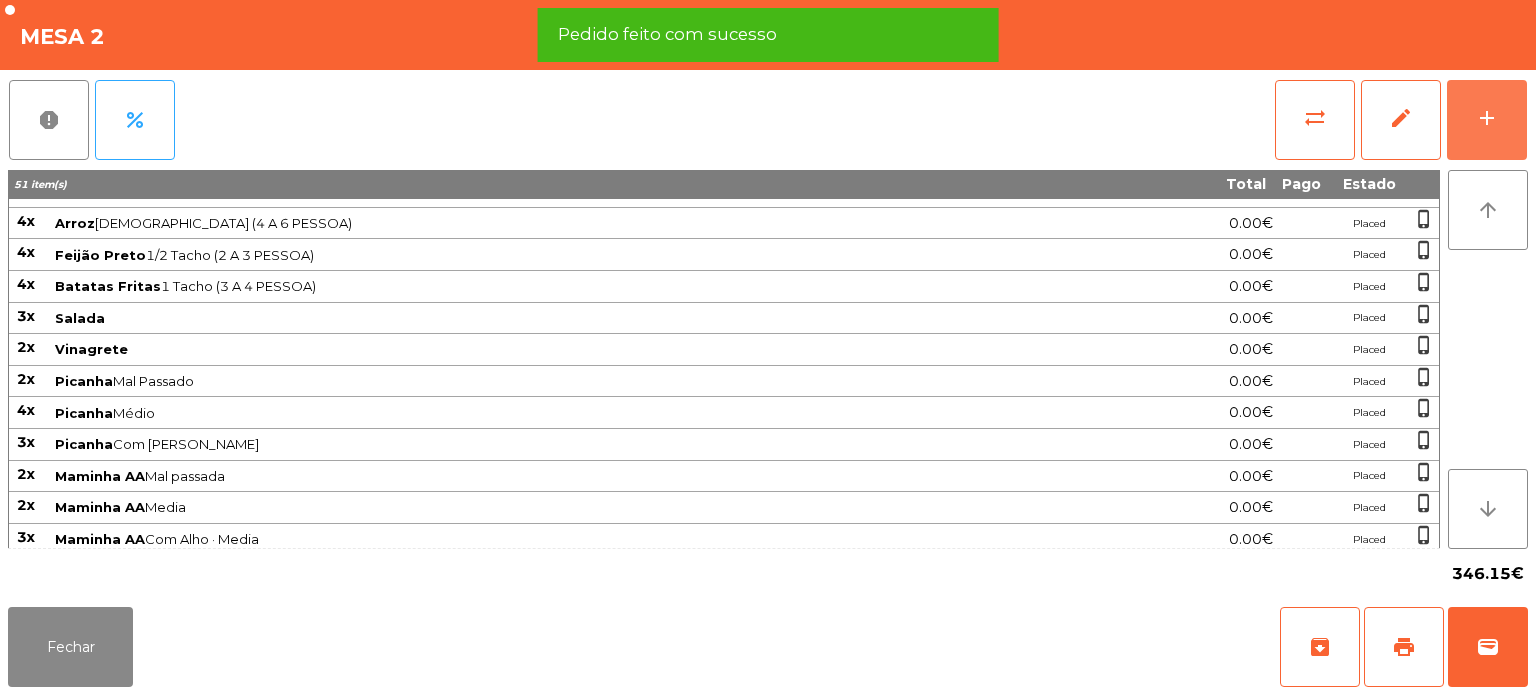 scroll, scrollTop: 82, scrollLeft: 0, axis: vertical 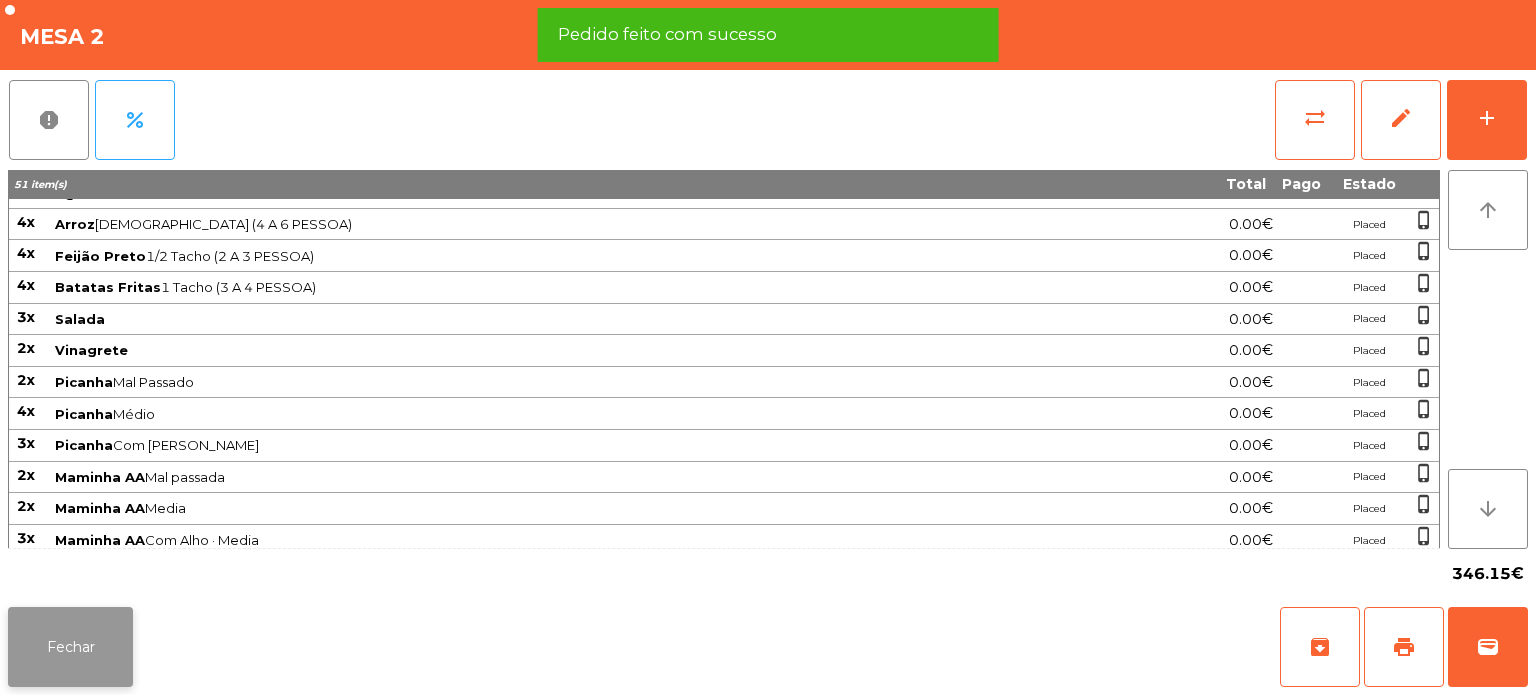 click on "Fechar" 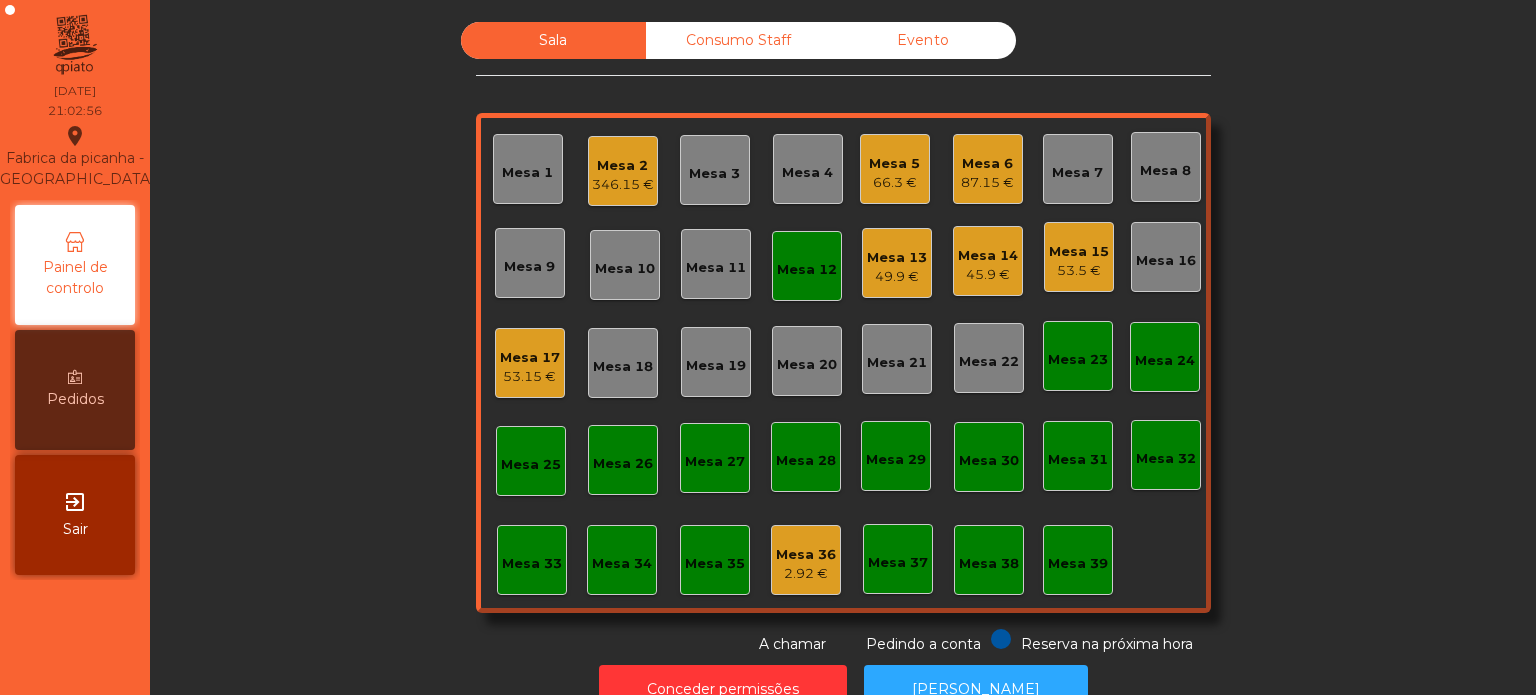 click on "Mesa 6" 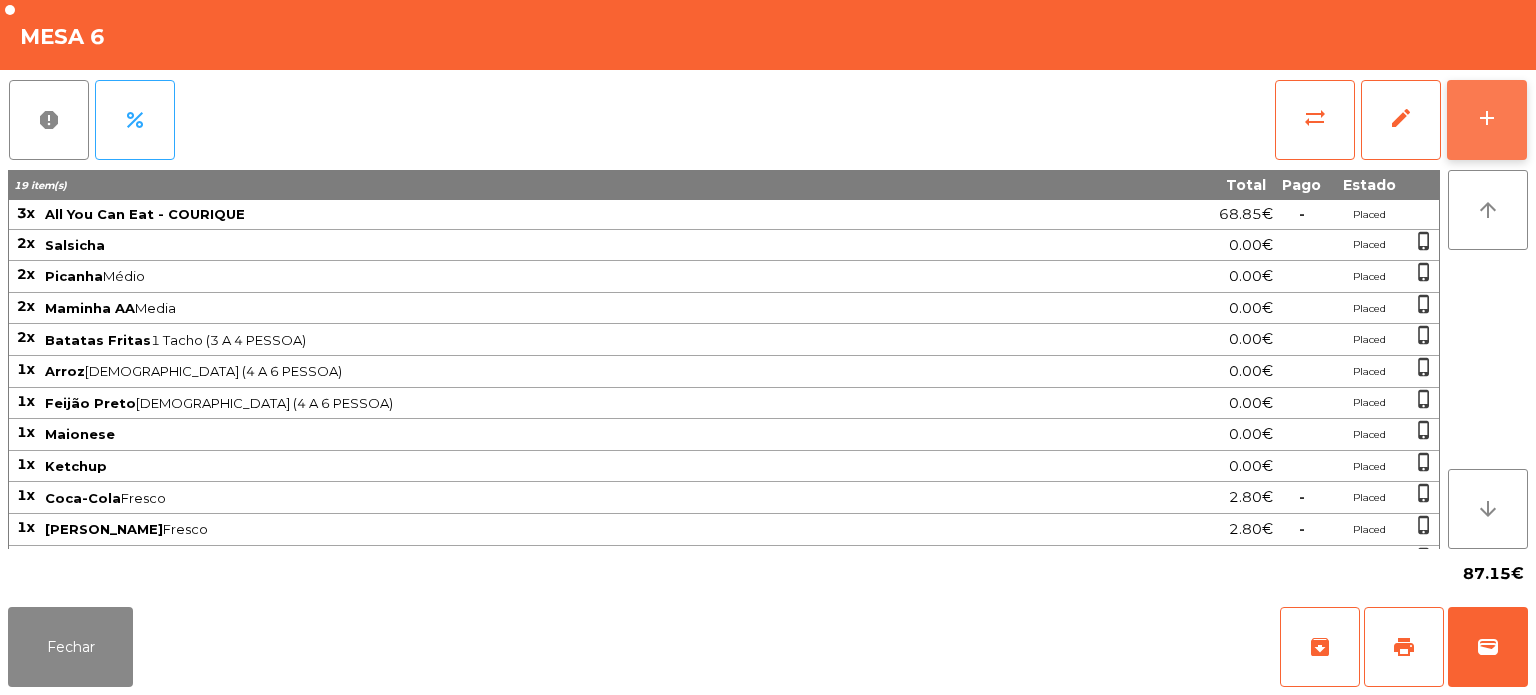click on "add" 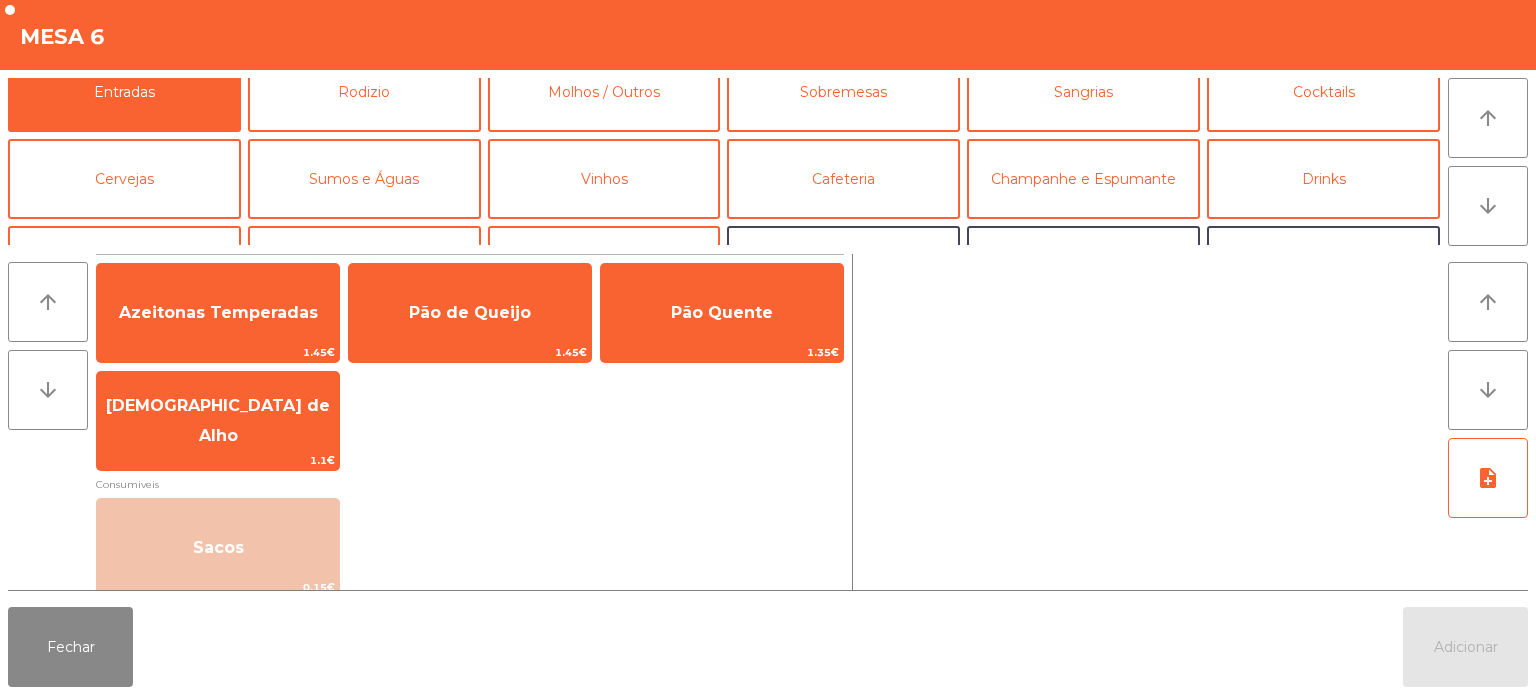 scroll, scrollTop: 0, scrollLeft: 0, axis: both 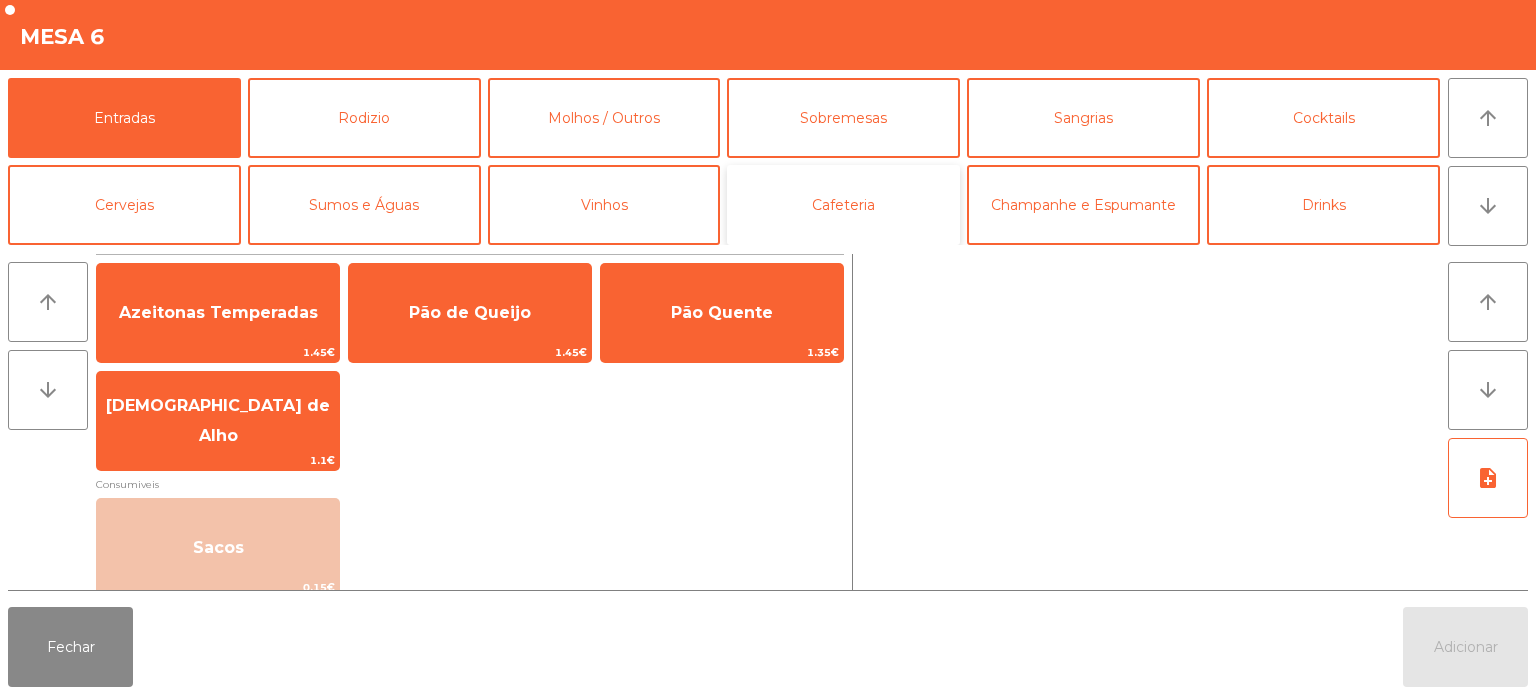 click on "Cafeteria" 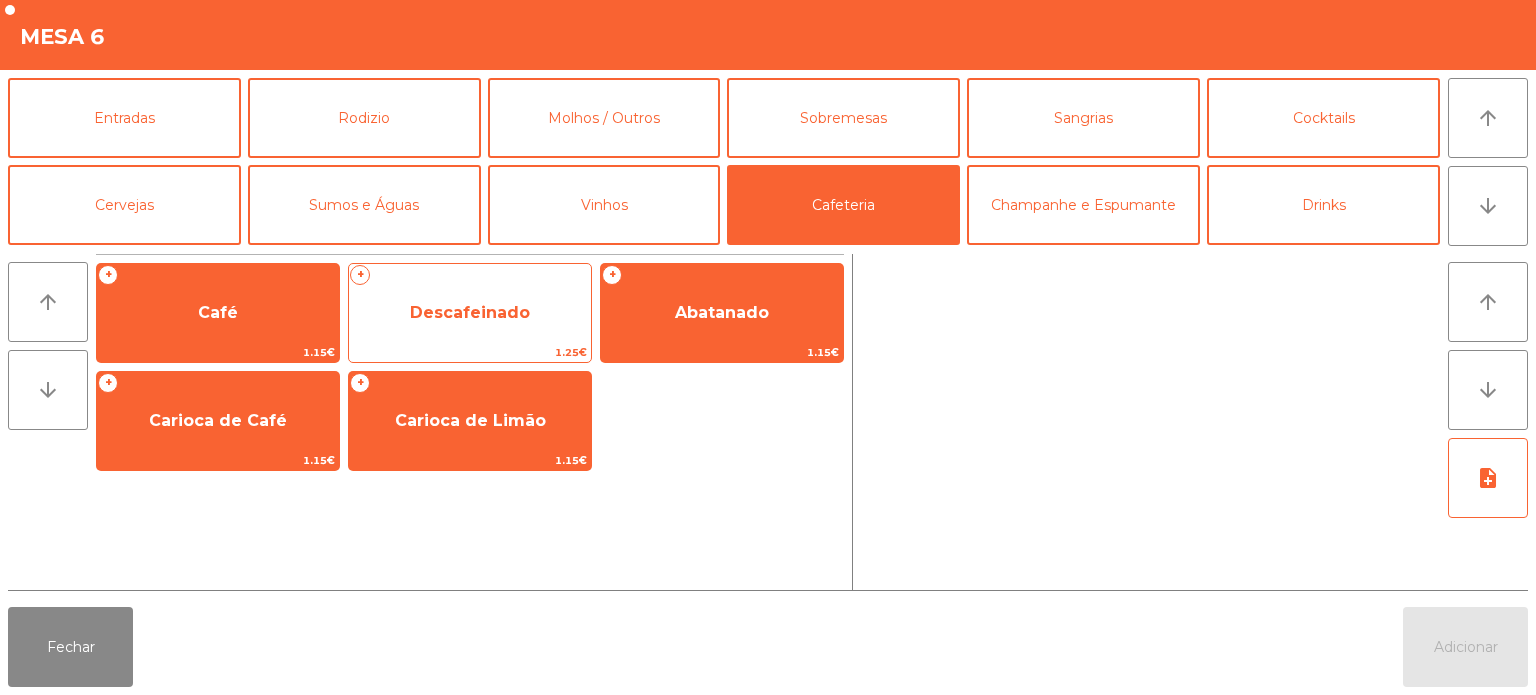 click on "Descafeinado" 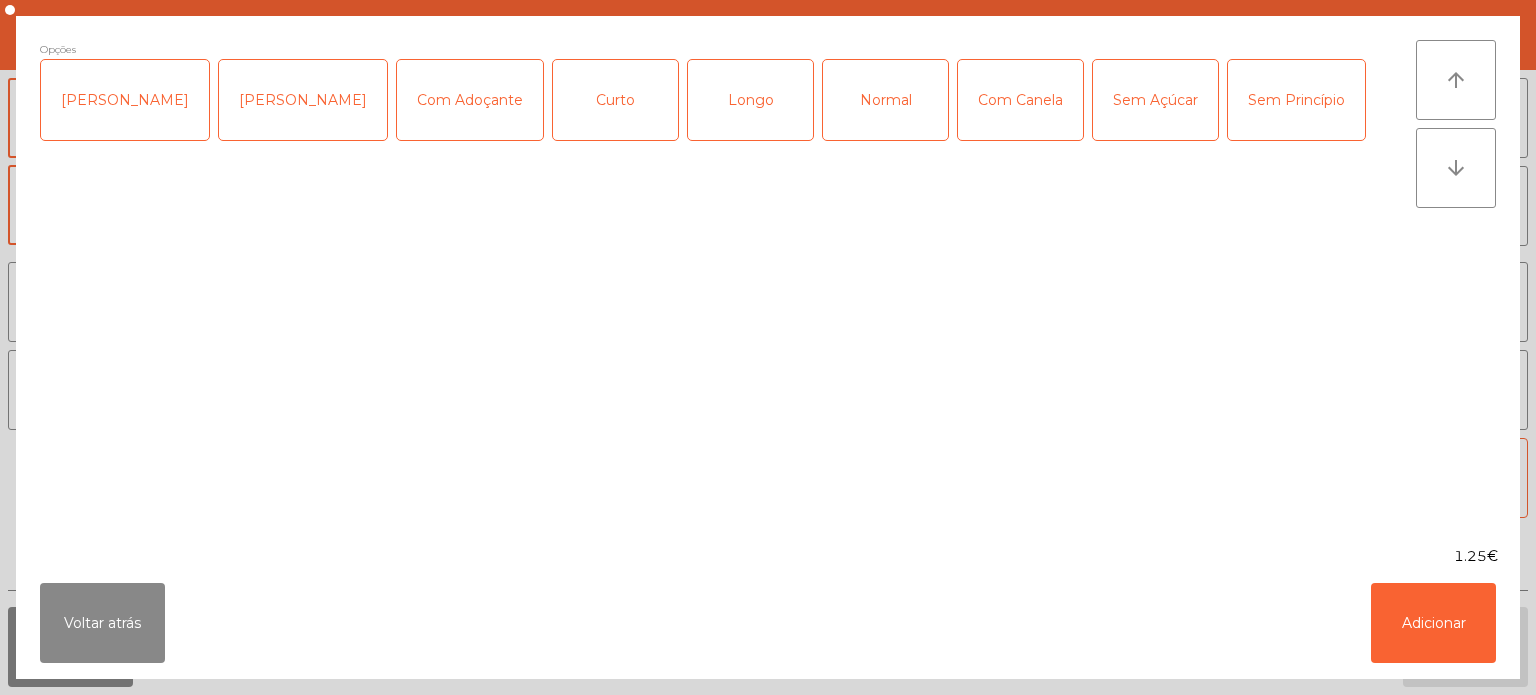 click on "Normal" 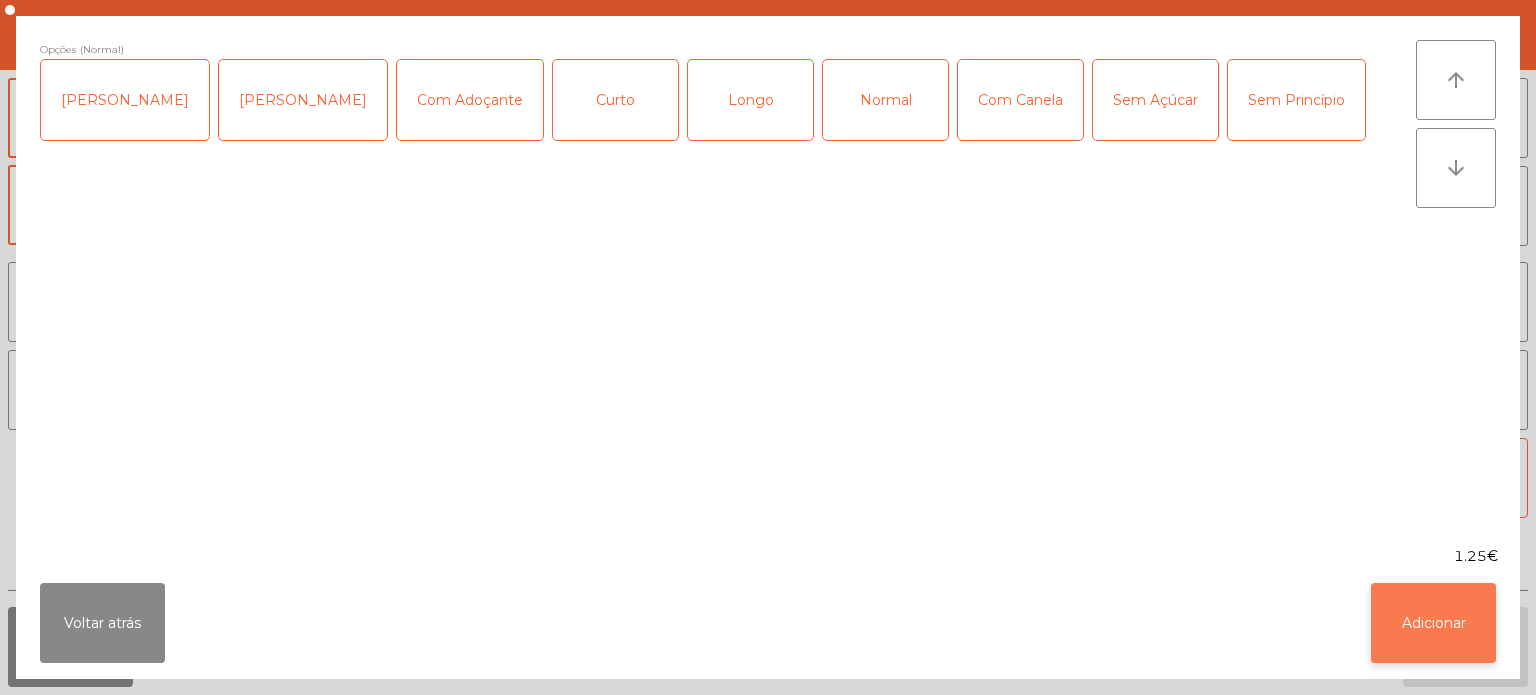 click on "Adicionar" 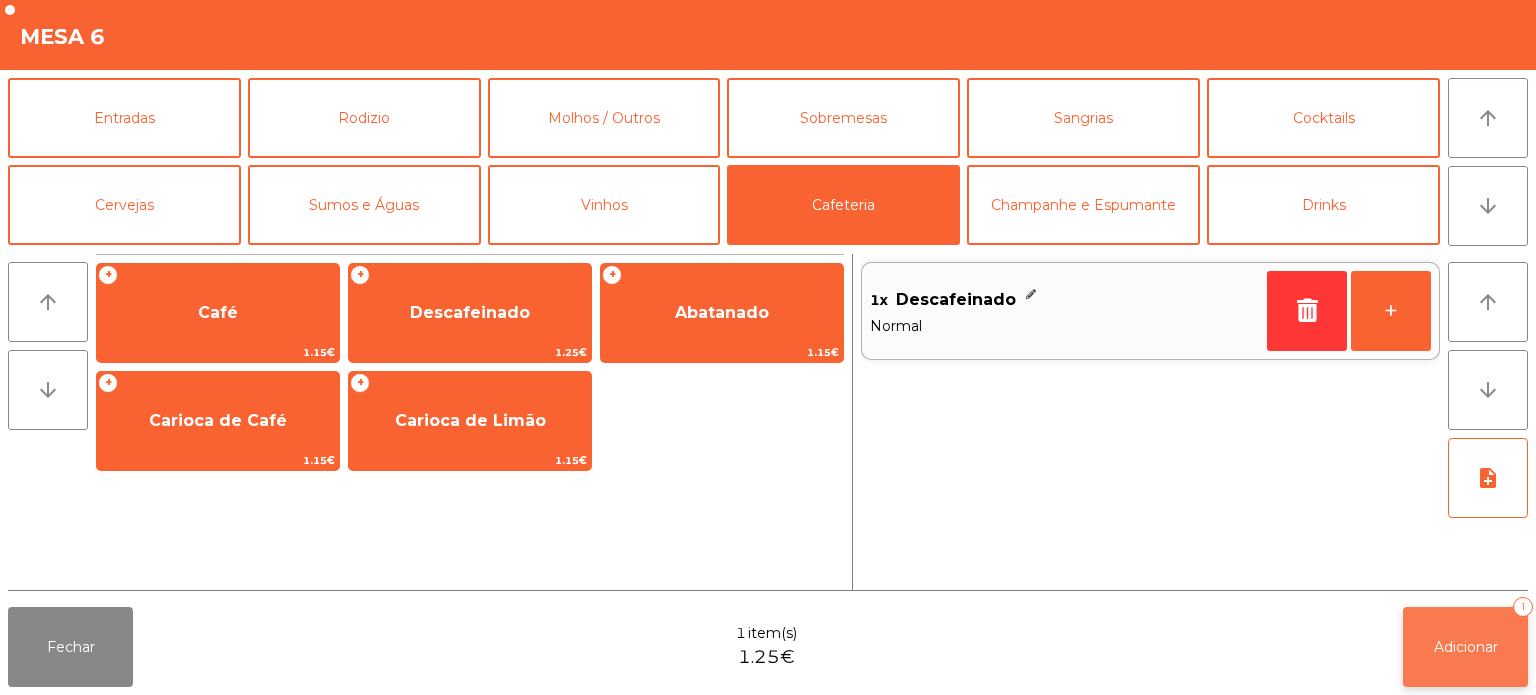 click on "Adicionar   1" 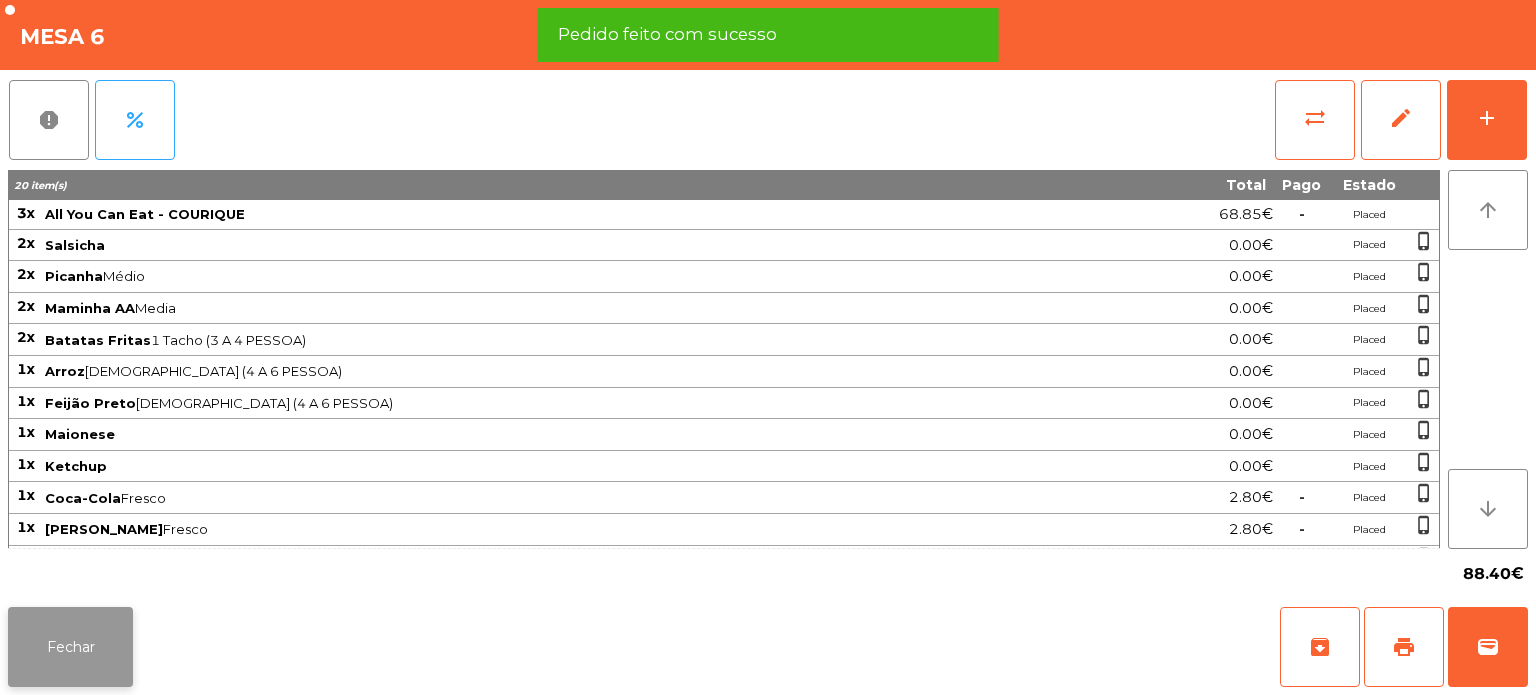 click on "Fechar" 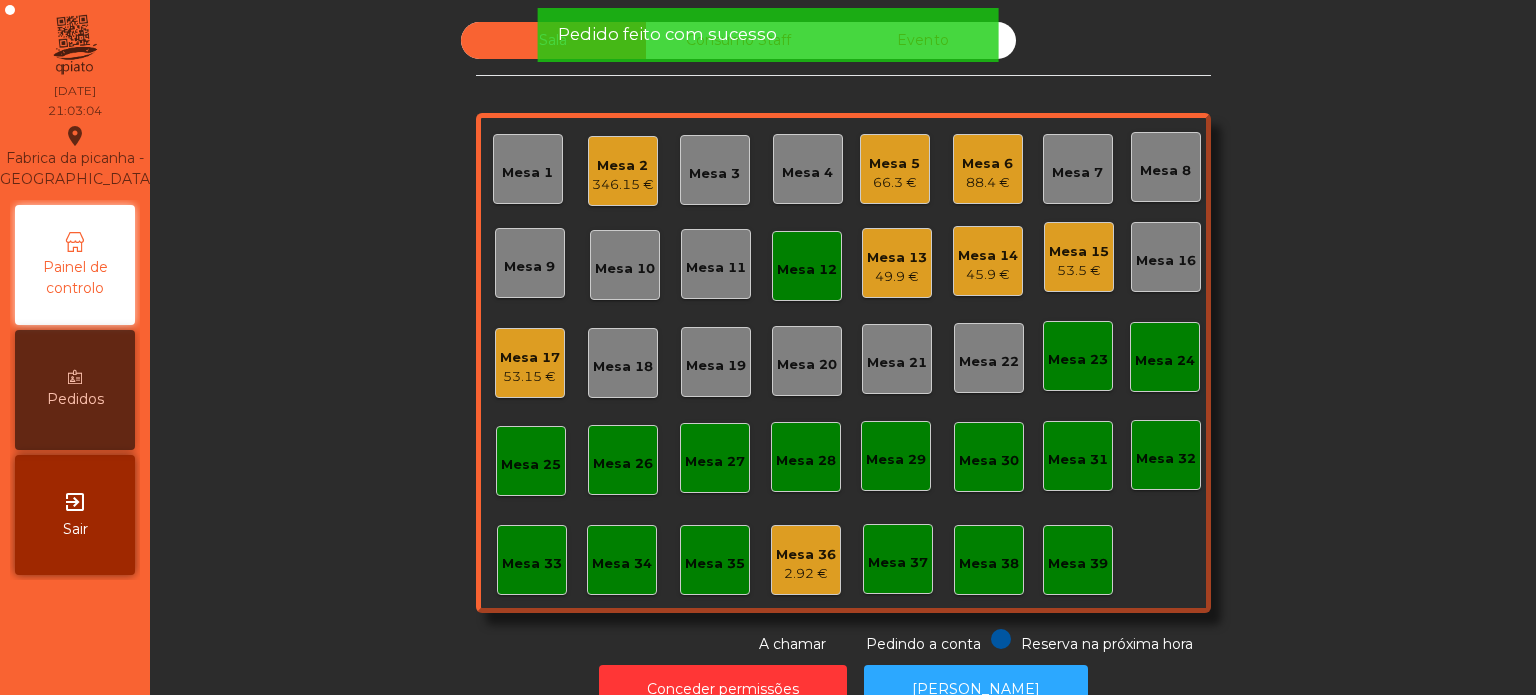 click on "Mesa 12" 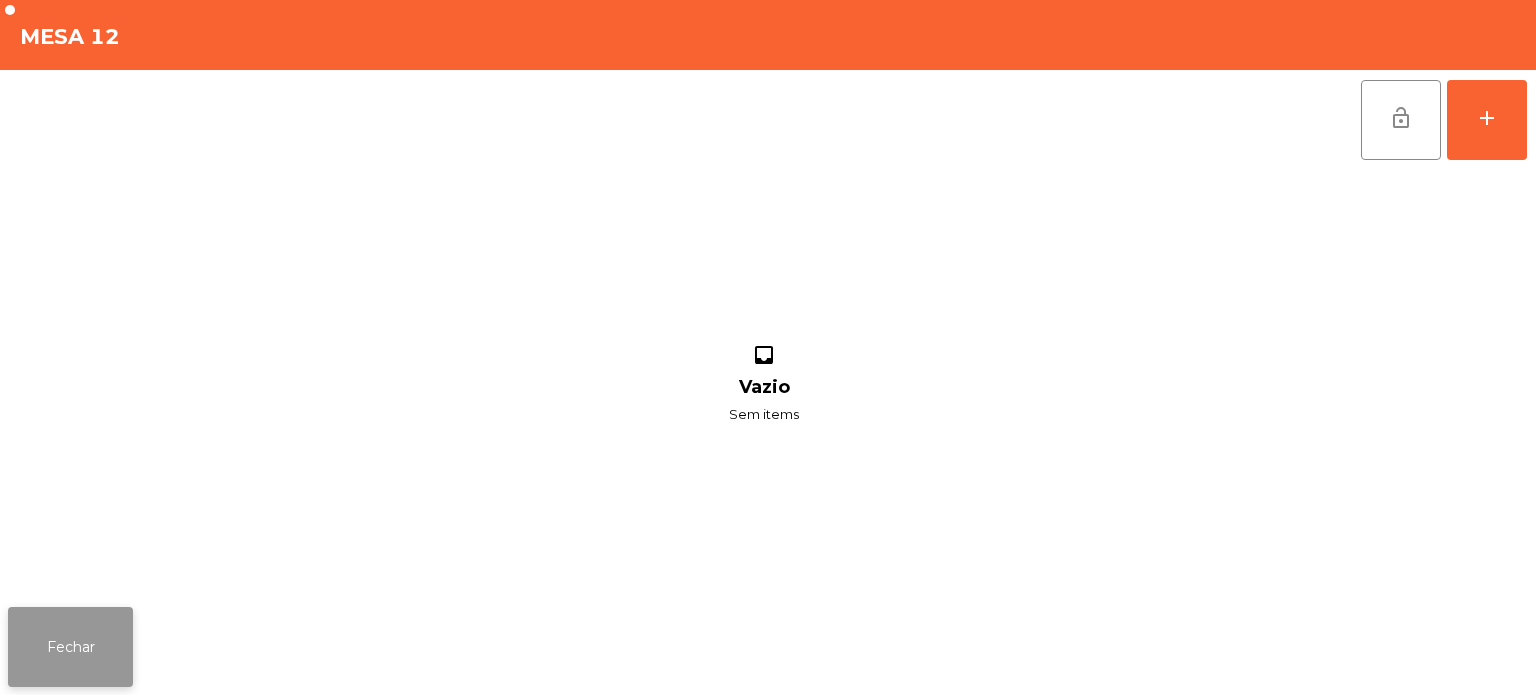 click on "Fechar" 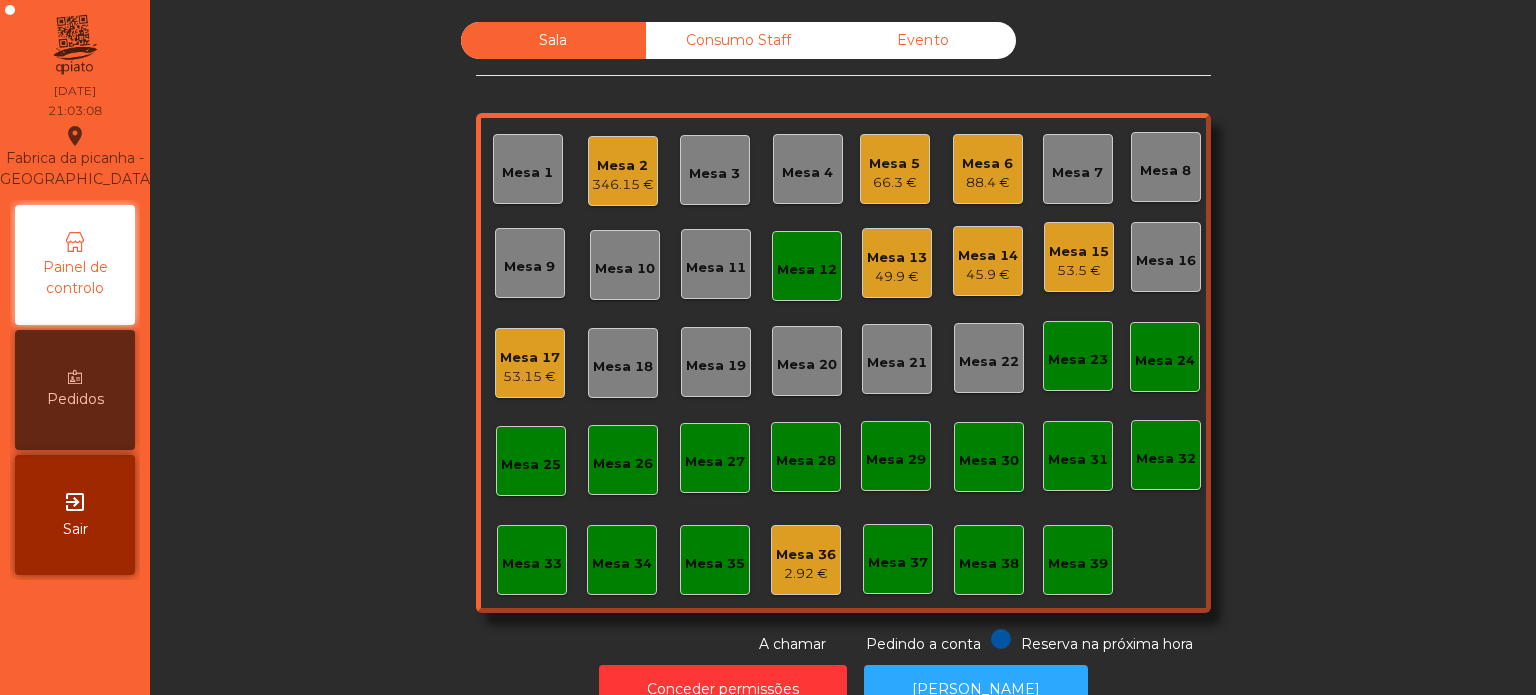 click on "Mesa 18" 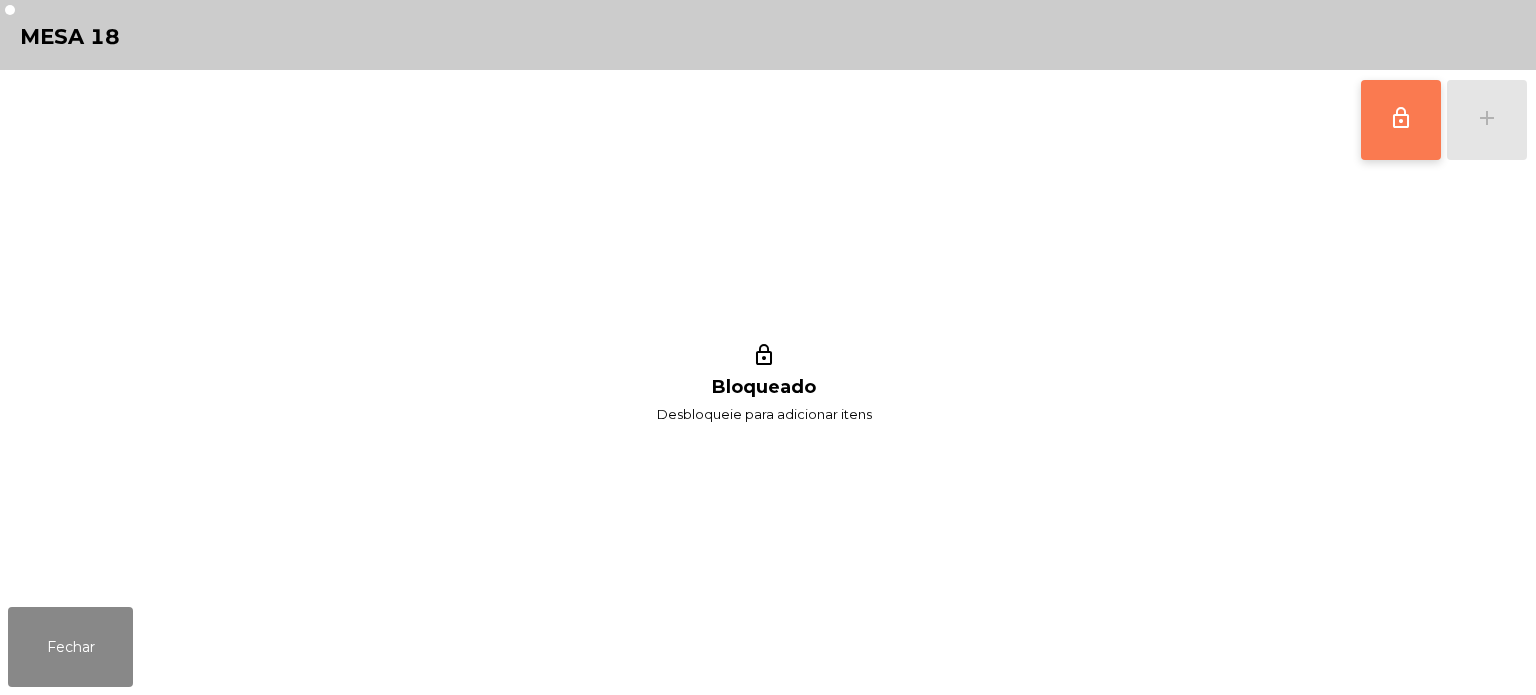 click on "lock_outline" 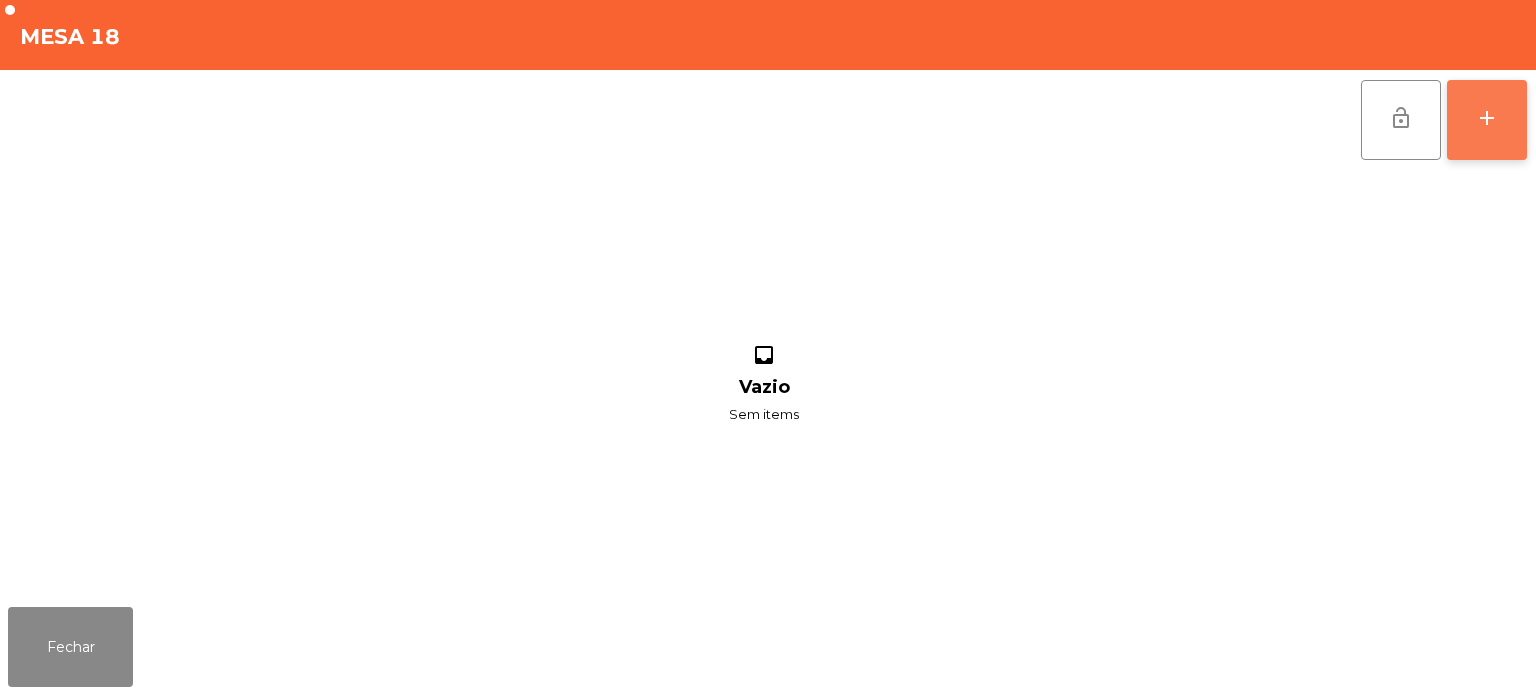 click on "add" 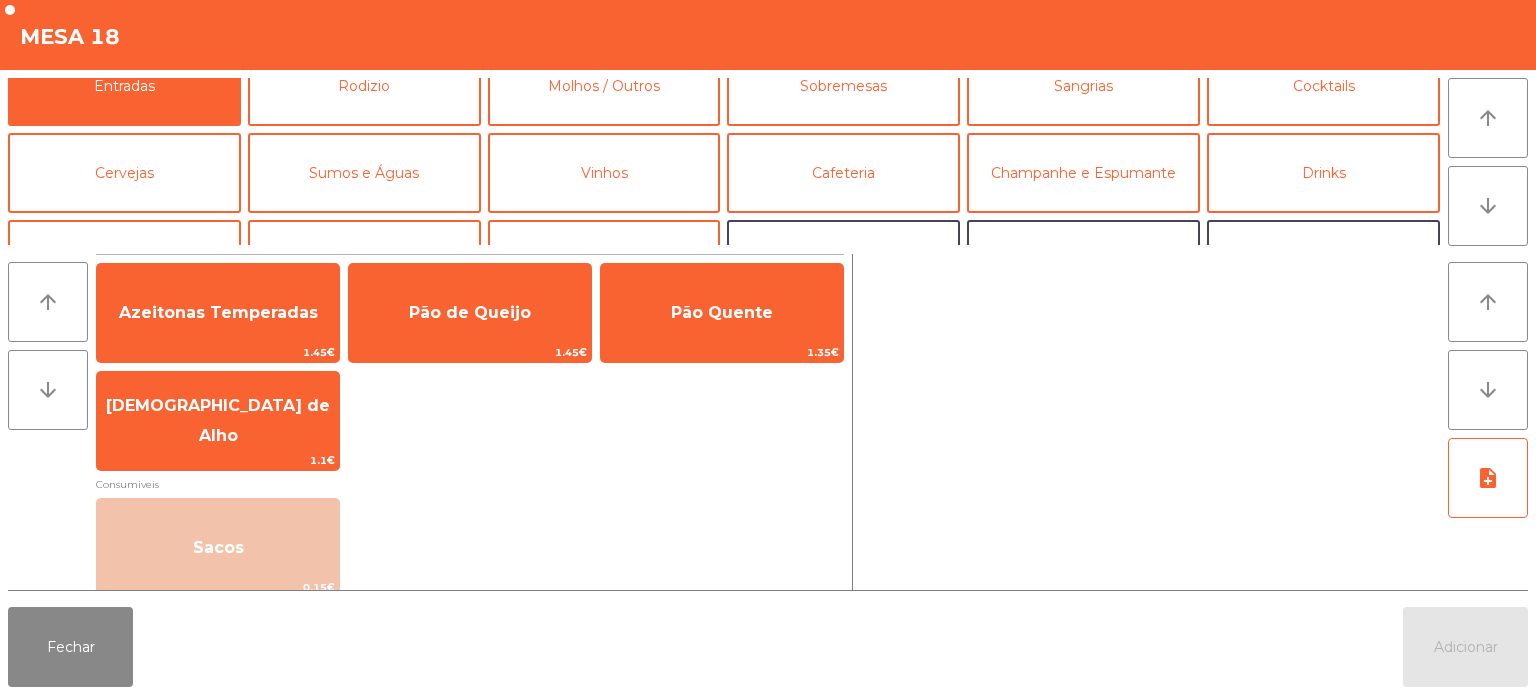 scroll, scrollTop: 34, scrollLeft: 0, axis: vertical 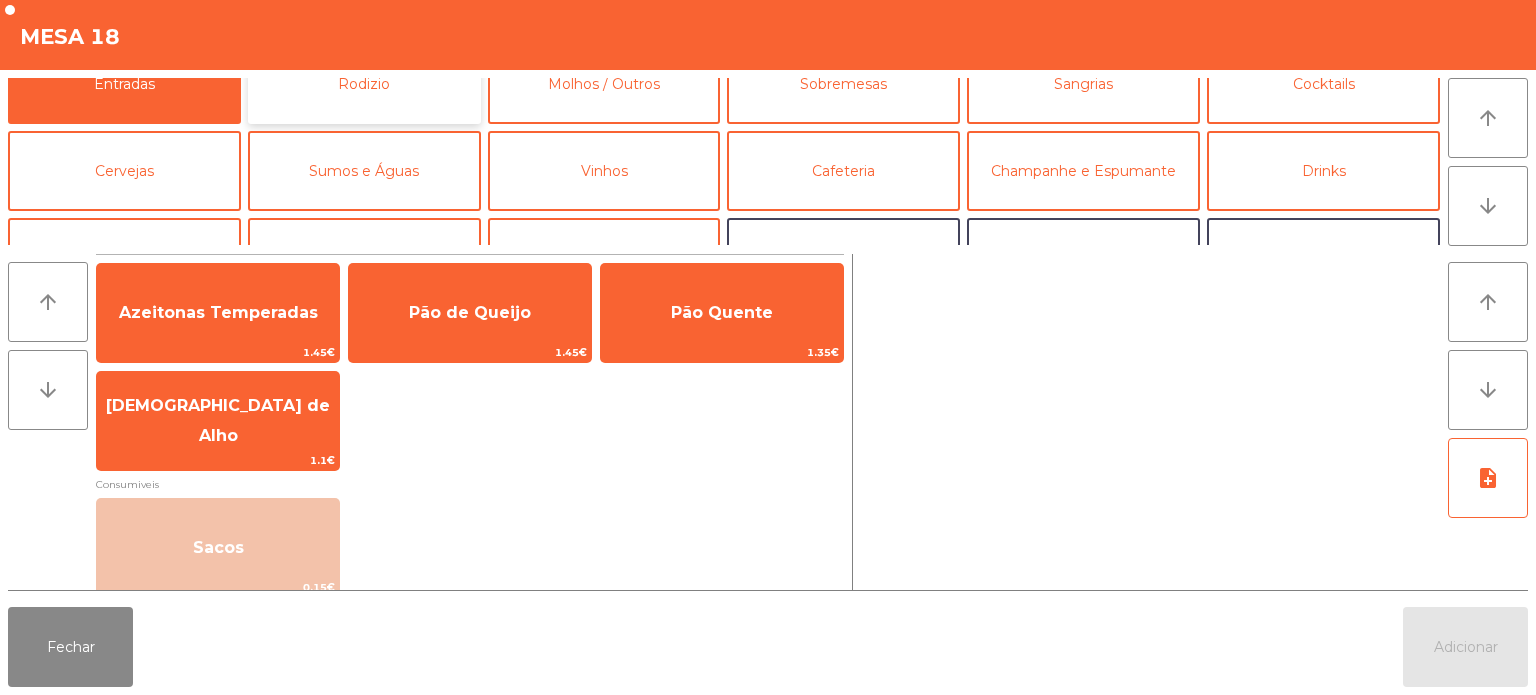 click on "Rodizio" 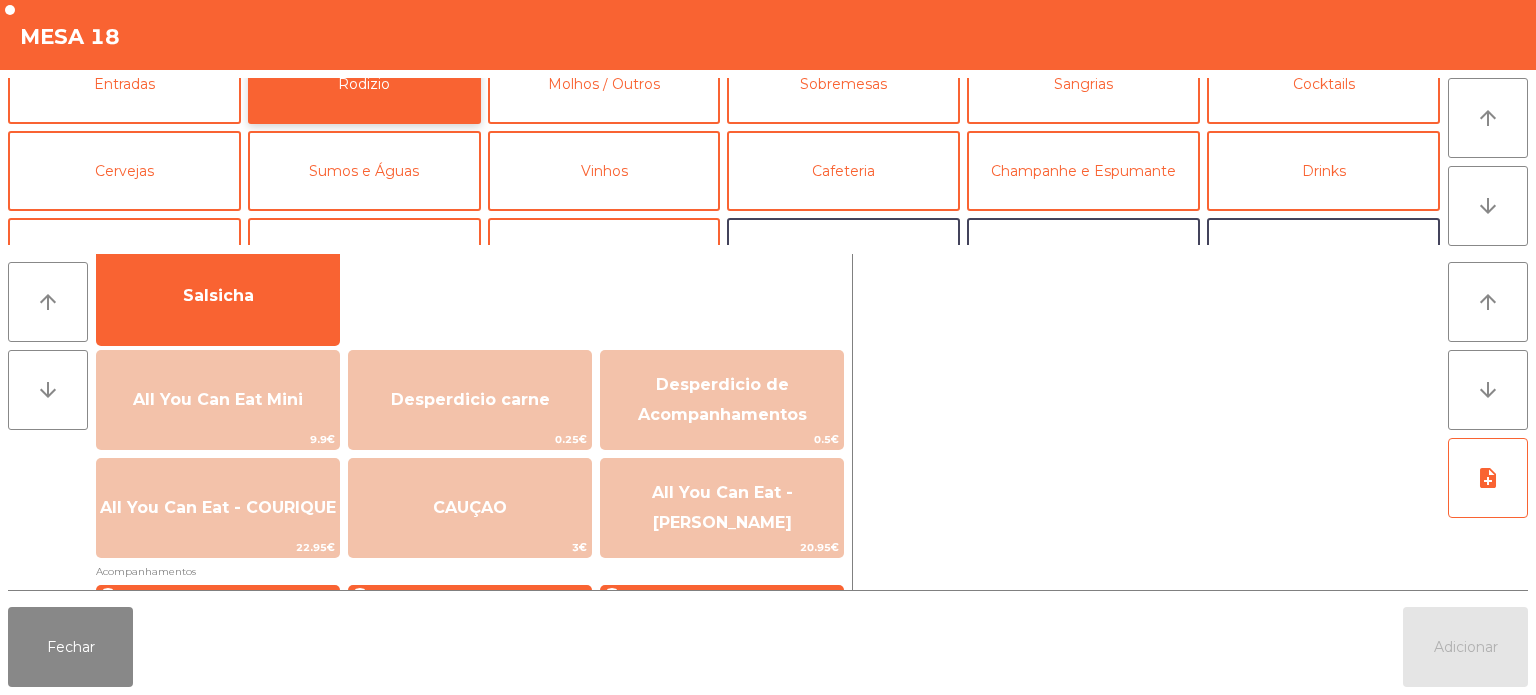 scroll, scrollTop: 172, scrollLeft: 0, axis: vertical 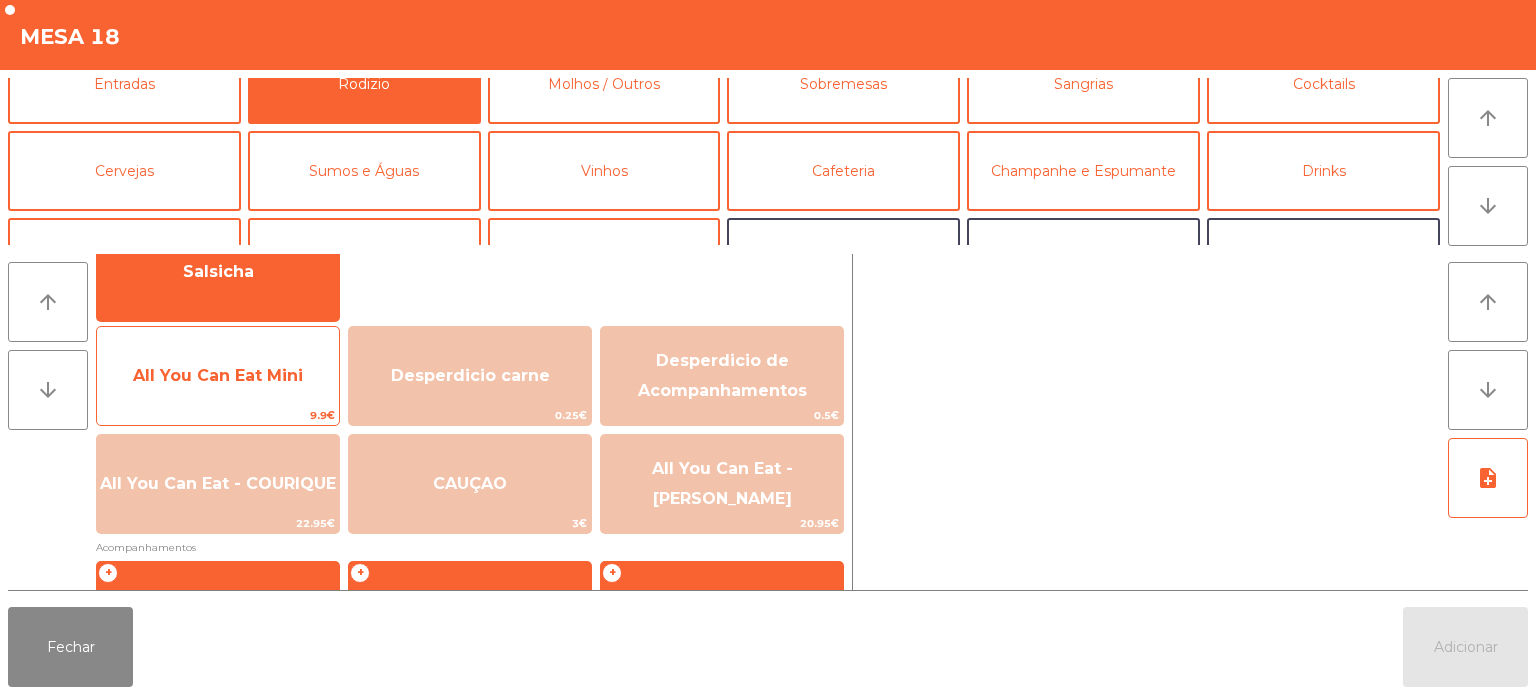 click on "All You Can Eat Mini" 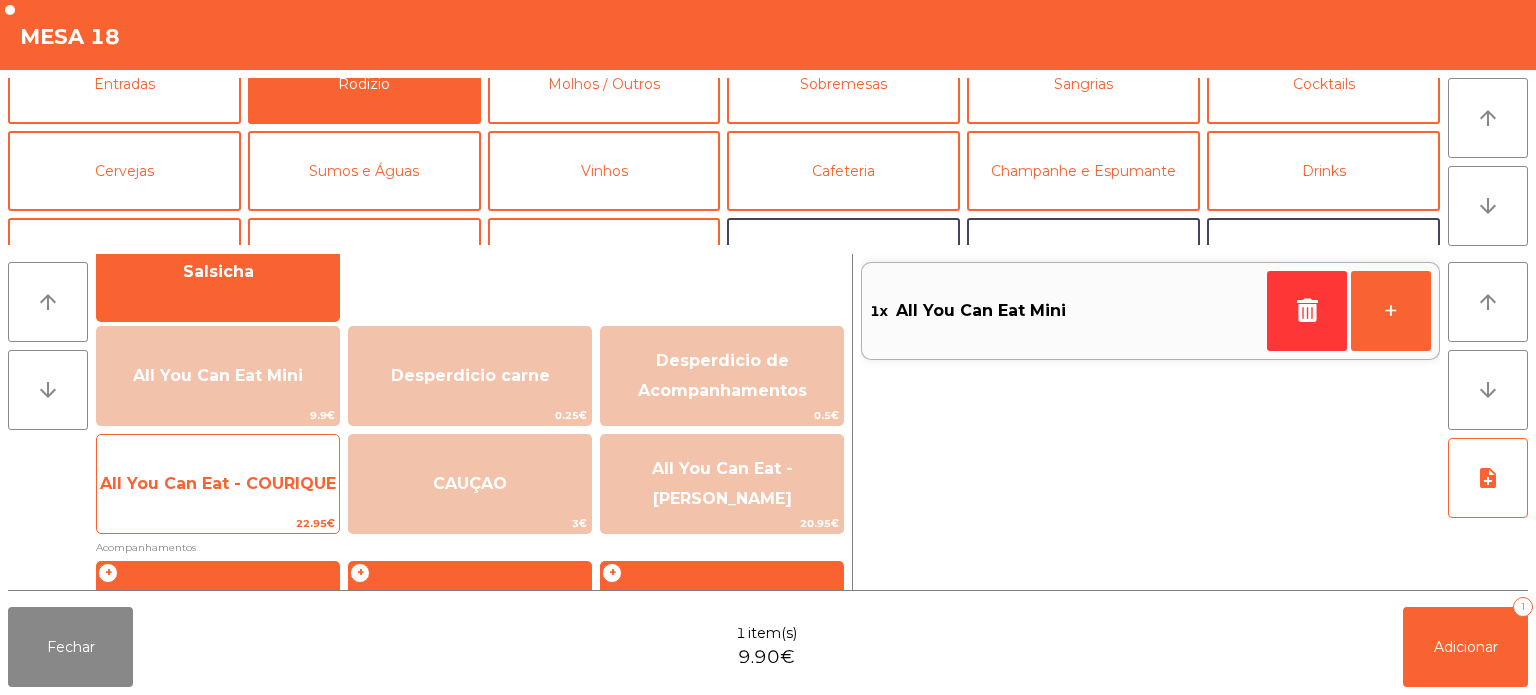click on "All You Can Eat - COURIQUE" 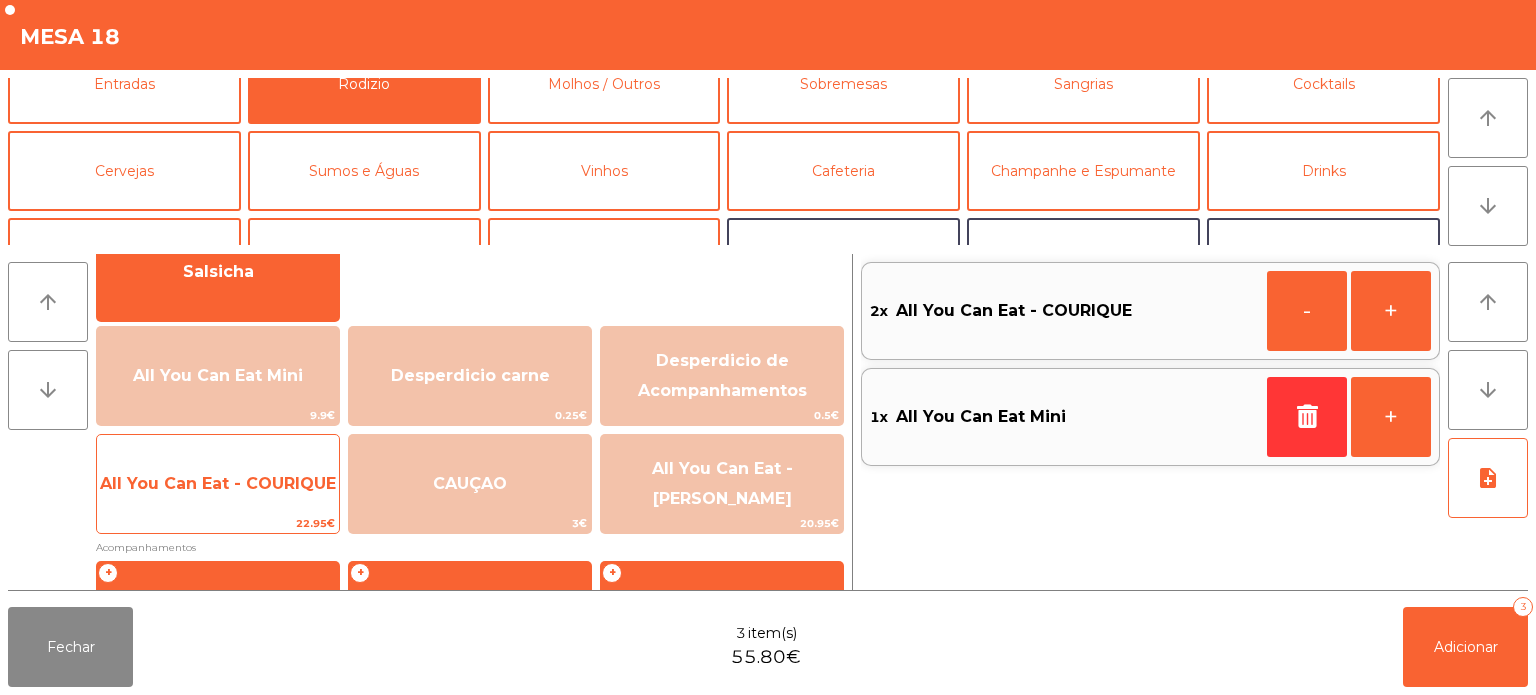 click on "22.95€" 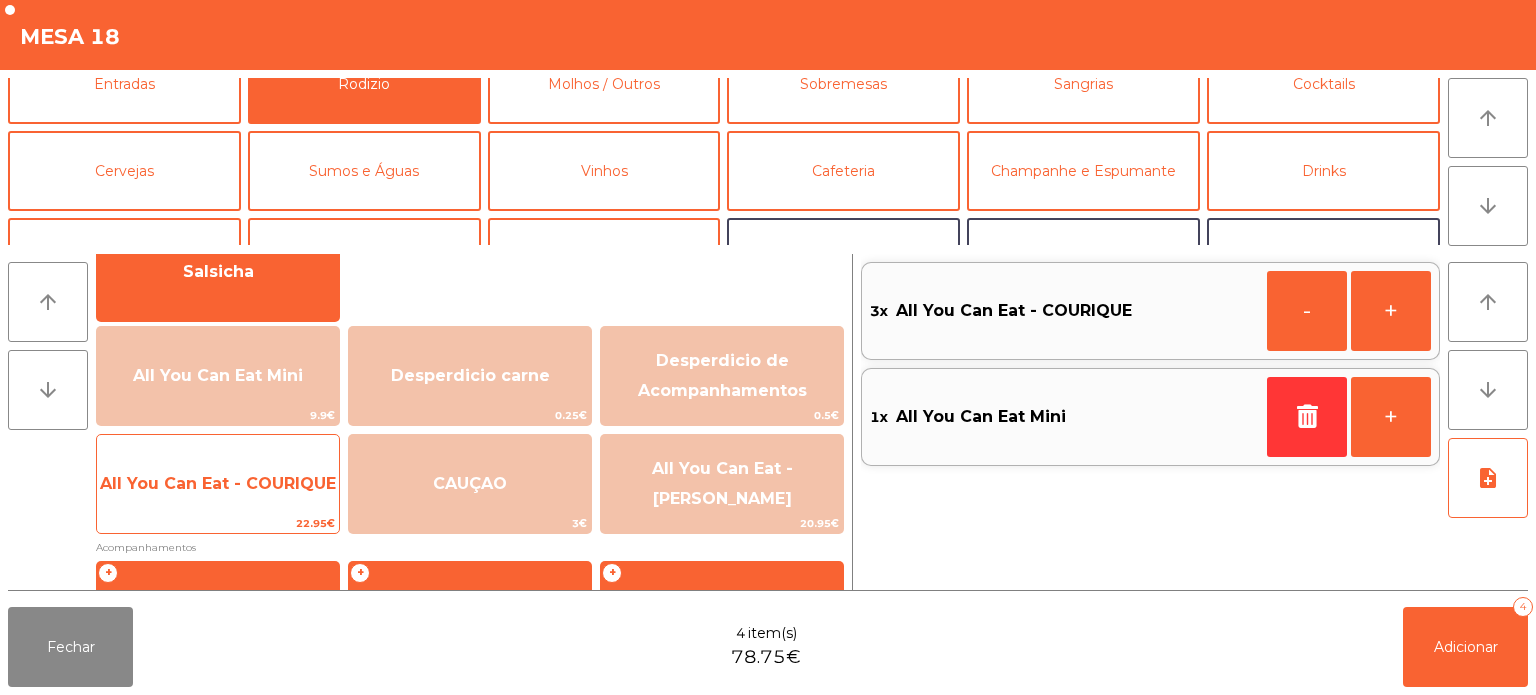click on "All You Can Eat - COURIQUE" 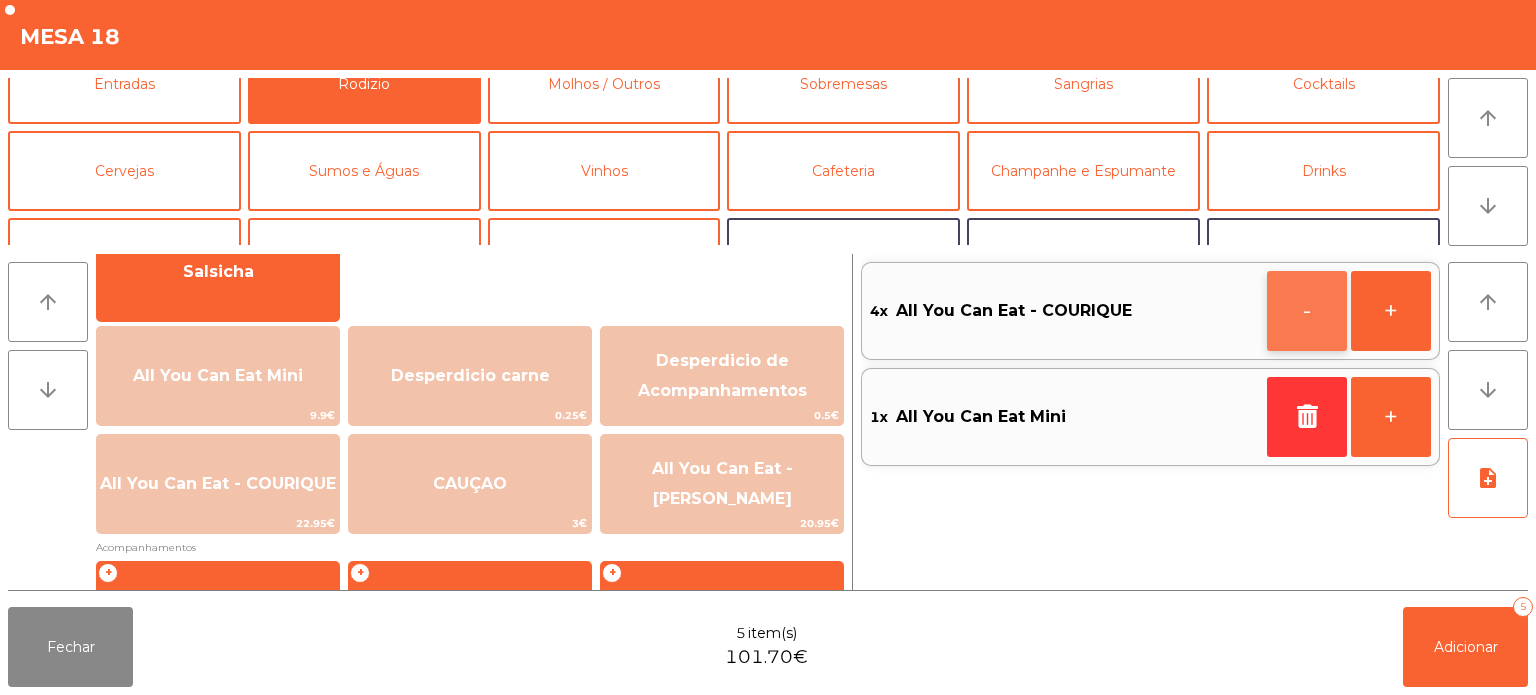 click on "-" 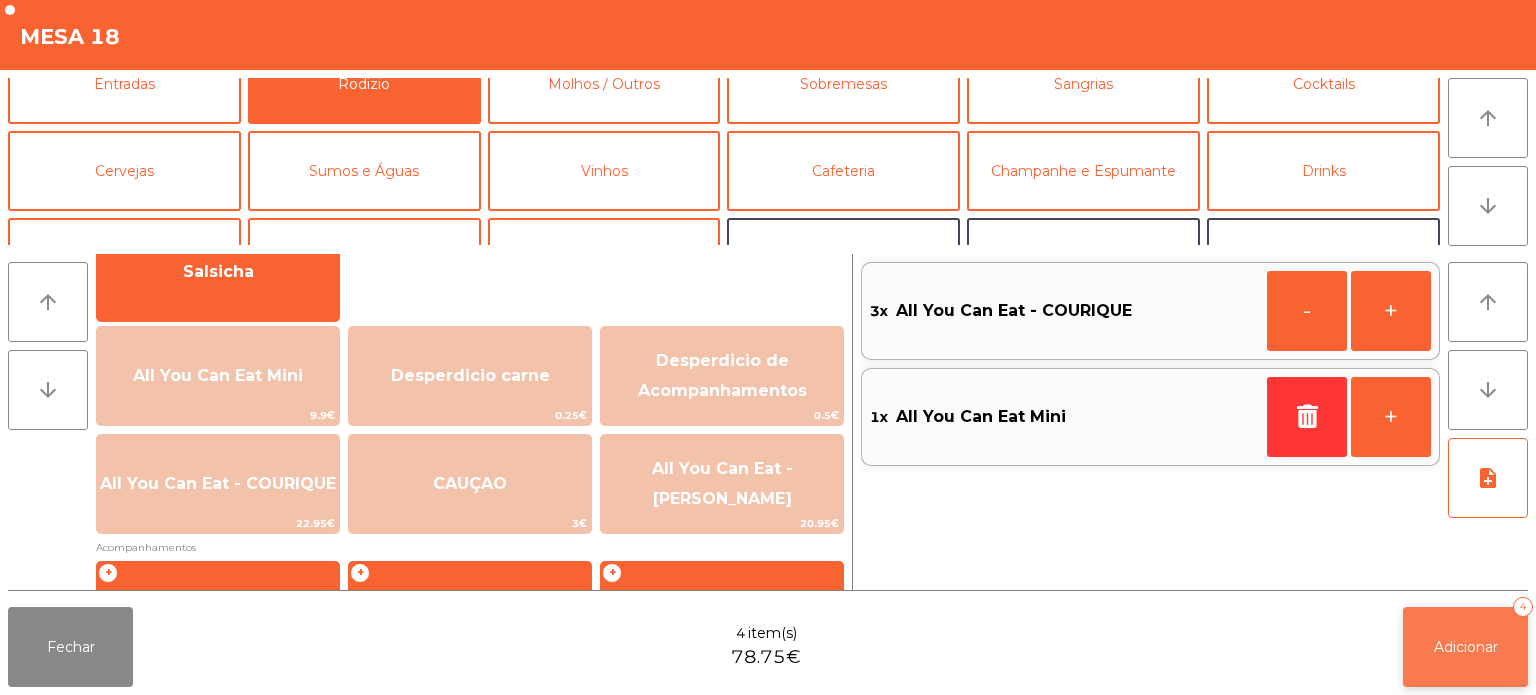 click on "Adicionar   4" 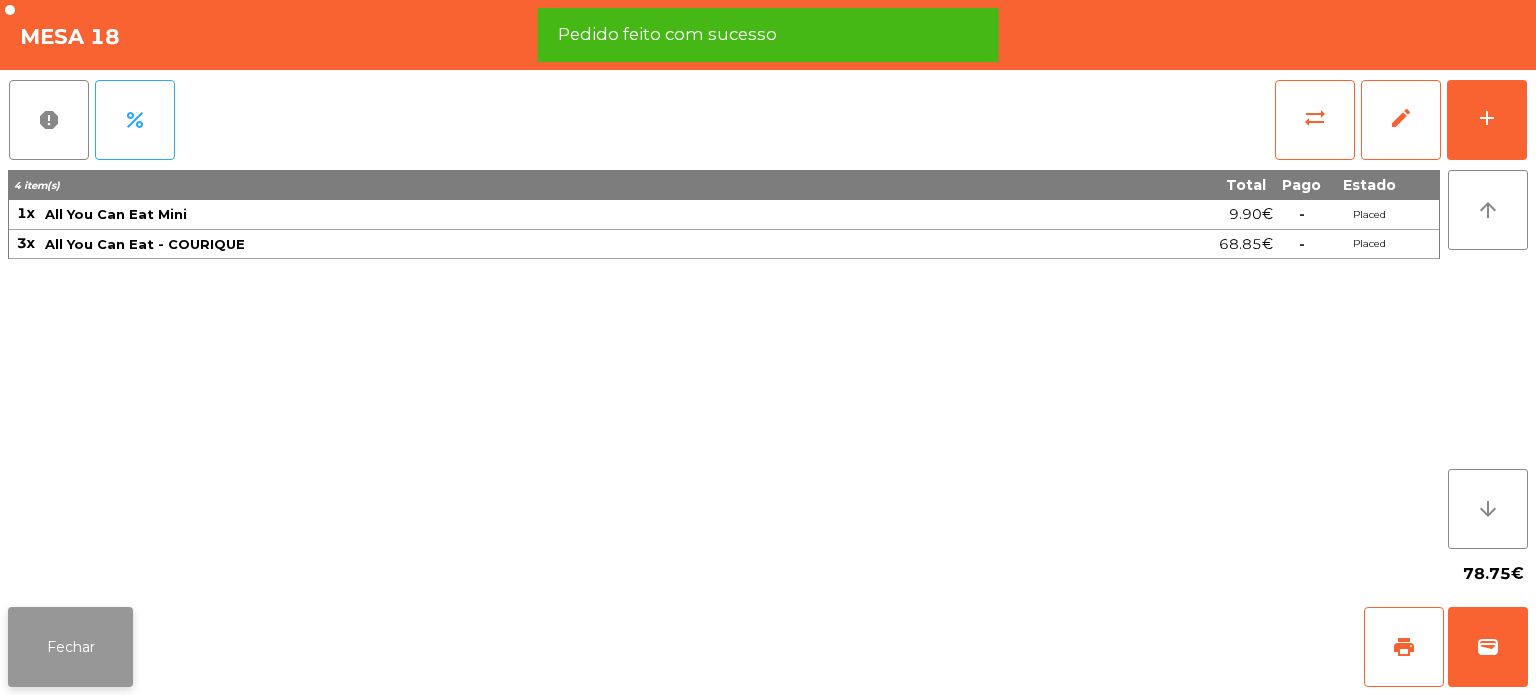 click on "Fechar" 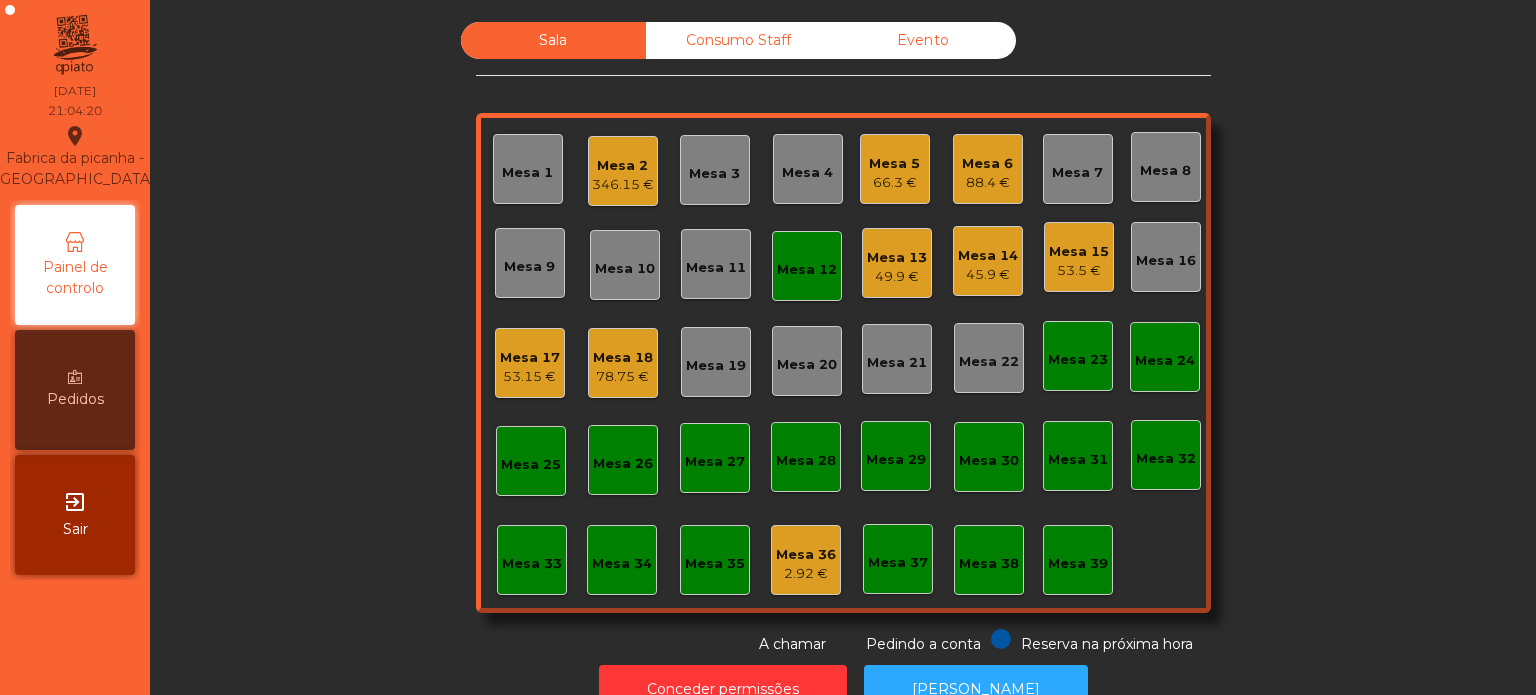 click on "Sala   Consumo Staff   Evento   Mesa 1   Mesa 2   346.15 €   Mesa 3   Mesa 4   Mesa 5   66.3 €   Mesa 6   88.4 €   [GEOGRAPHIC_DATA] 7   Mesa 8   Mesa 9   Mesa 10   Mesa 11   Mesa 12   Mesa 13   49.9 €   Mesa 14   45.9 €   Mesa 15   53.5 €   Mesa 16   Mesa 17   53.15 €   [GEOGRAPHIC_DATA] 18   78.75 €   [GEOGRAPHIC_DATA] 19   [GEOGRAPHIC_DATA] 20   [GEOGRAPHIC_DATA] 21   [GEOGRAPHIC_DATA] 22   [GEOGRAPHIC_DATA] 23   [GEOGRAPHIC_DATA] 24   [GEOGRAPHIC_DATA] 25   [GEOGRAPHIC_DATA] 26   [GEOGRAPHIC_DATA] 27   [GEOGRAPHIC_DATA] 28   [GEOGRAPHIC_DATA] 29   [GEOGRAPHIC_DATA] 30   [GEOGRAPHIC_DATA] 31   [GEOGRAPHIC_DATA] 32   [GEOGRAPHIC_DATA] 33   [GEOGRAPHIC_DATA] 35   Mesa 36   2.92 €   [GEOGRAPHIC_DATA] 38   Mesa 39  Reserva na próxima hora Pedindo a conta A chamar" 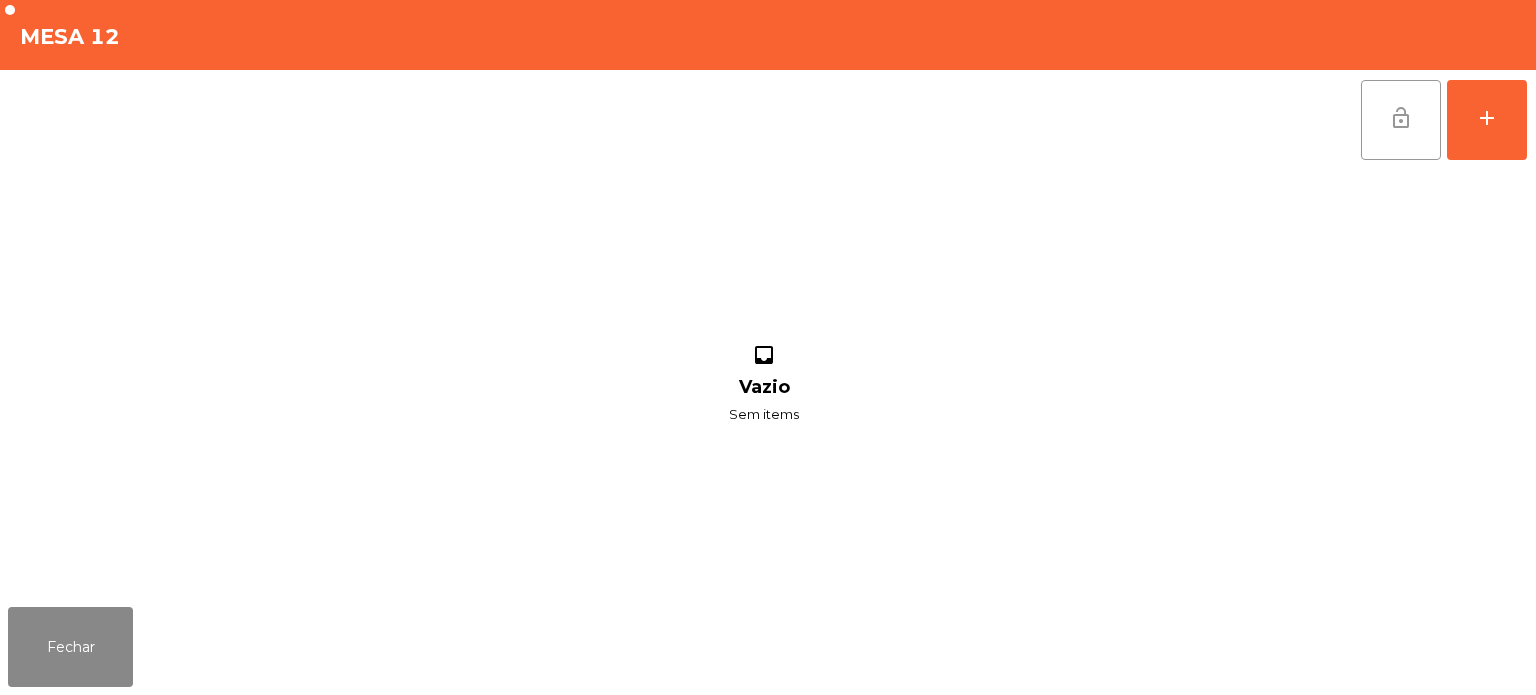 click on "lock_open" 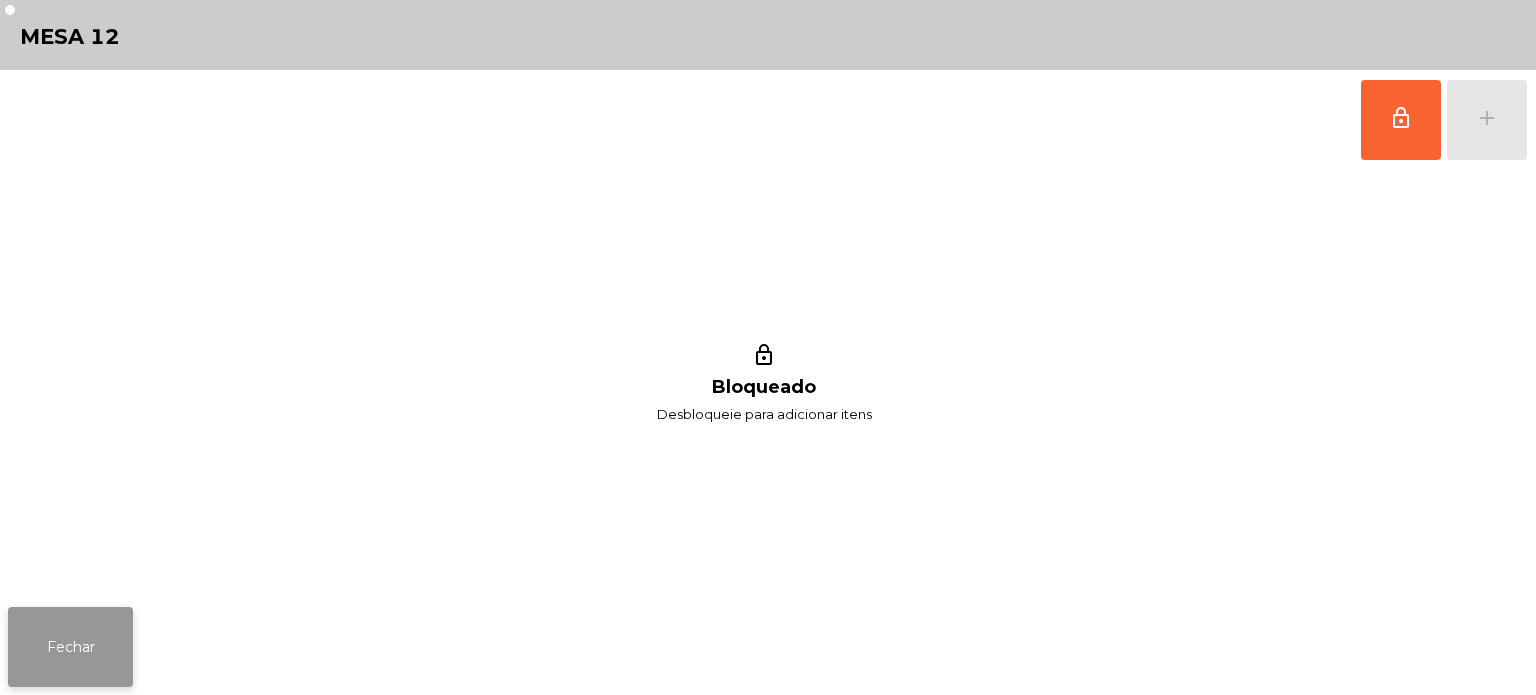 click on "Fechar" 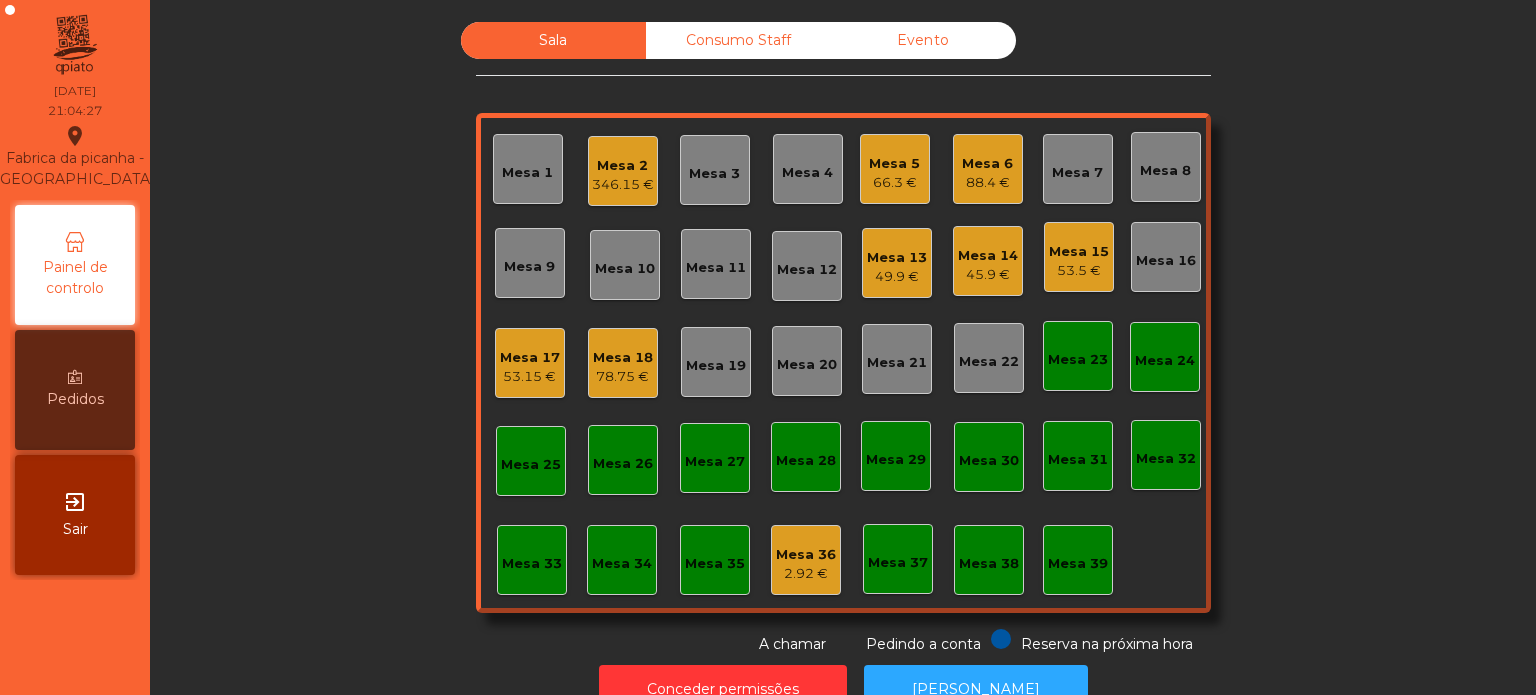 click on "Mesa 17" 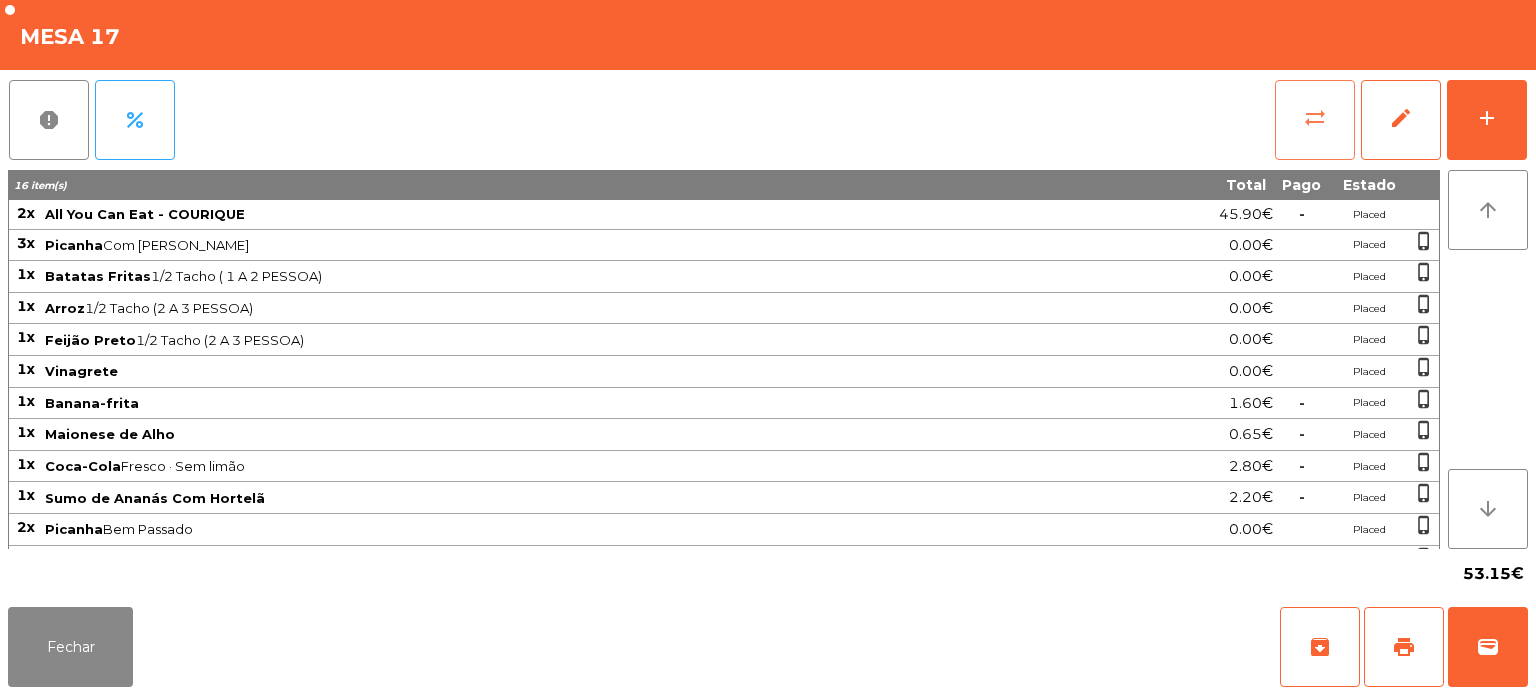 click on "sync_alt" 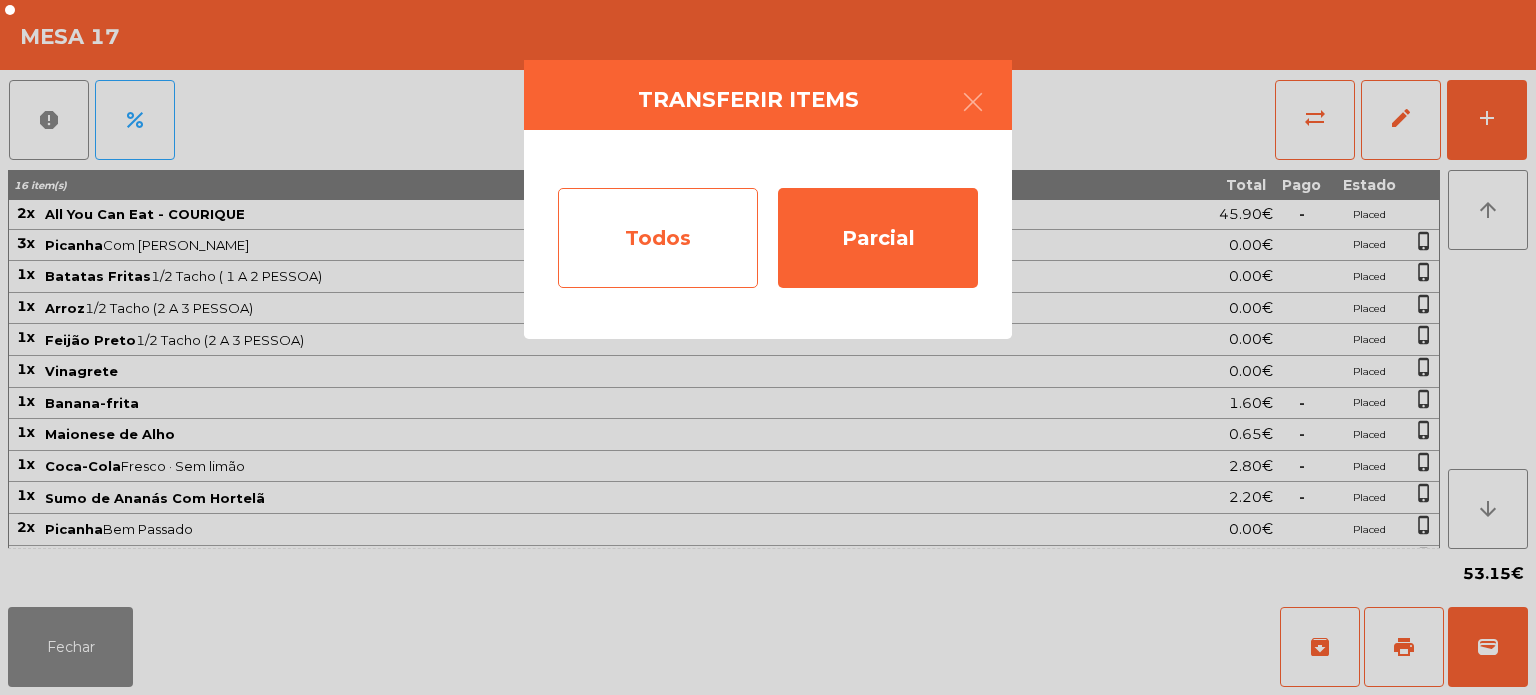 click on "Todos" 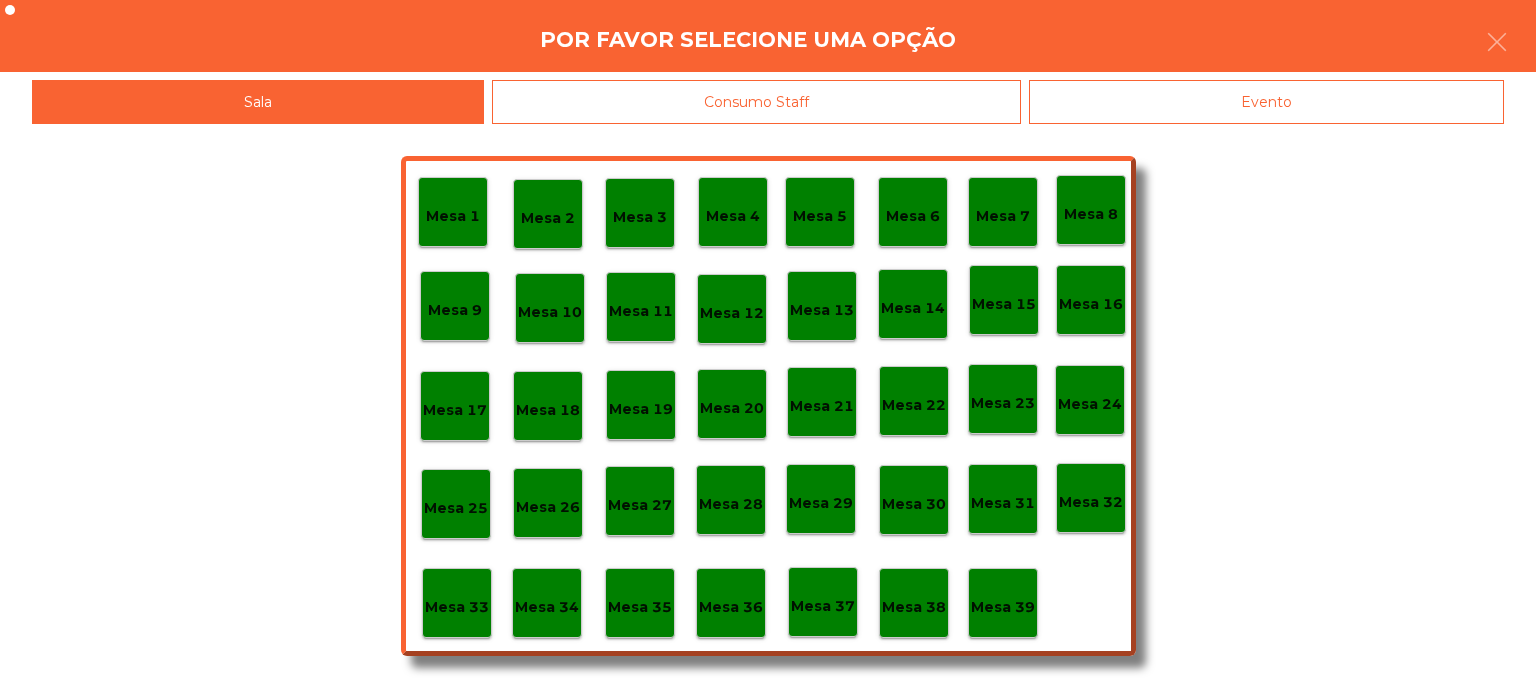 click on "Evento" 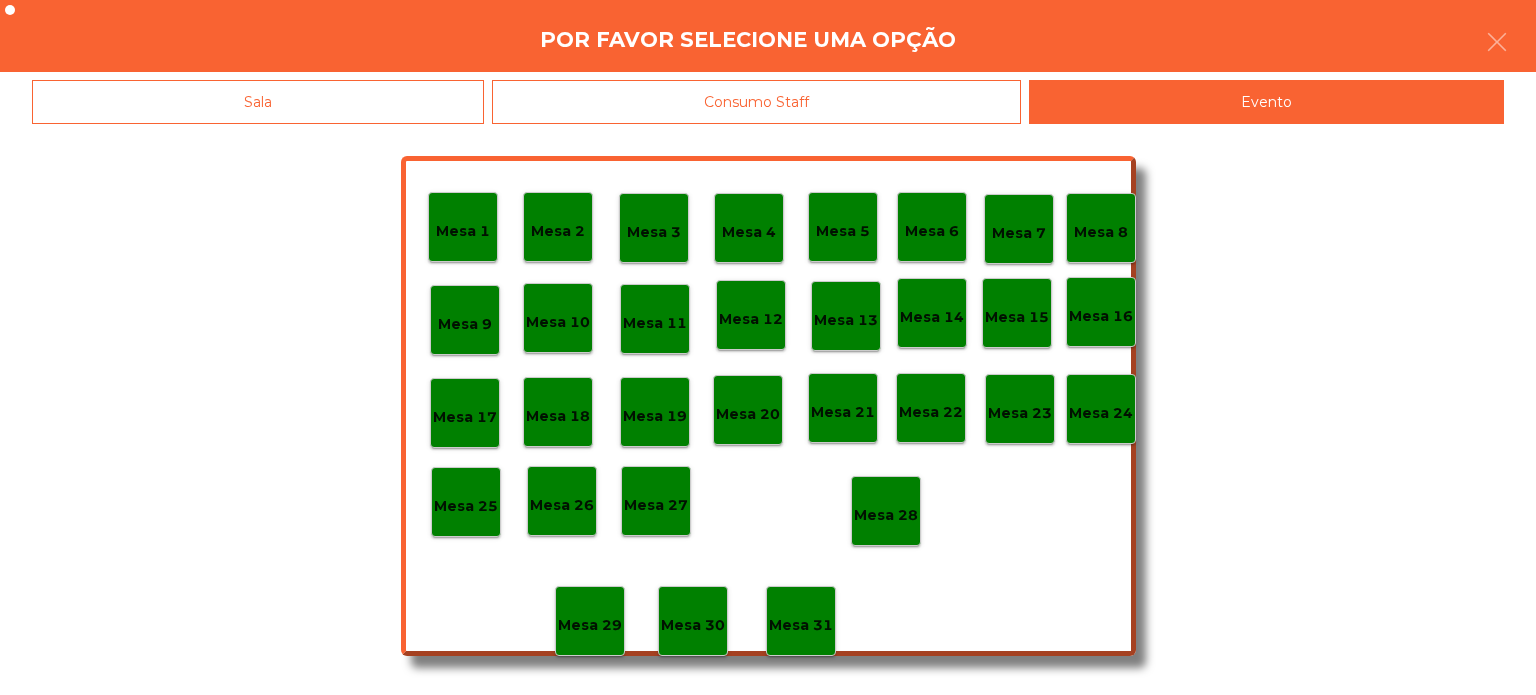click on "Mesa 28" 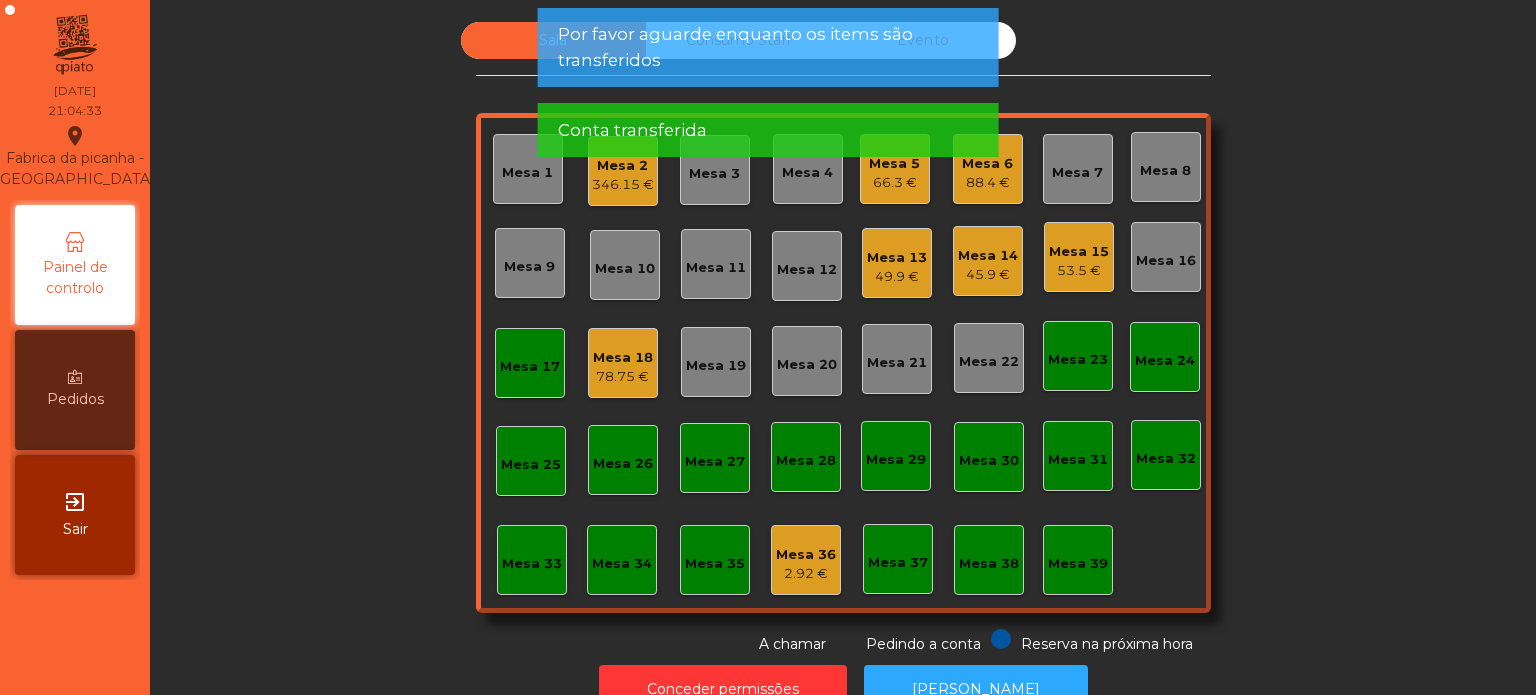 click on "78.75 €" 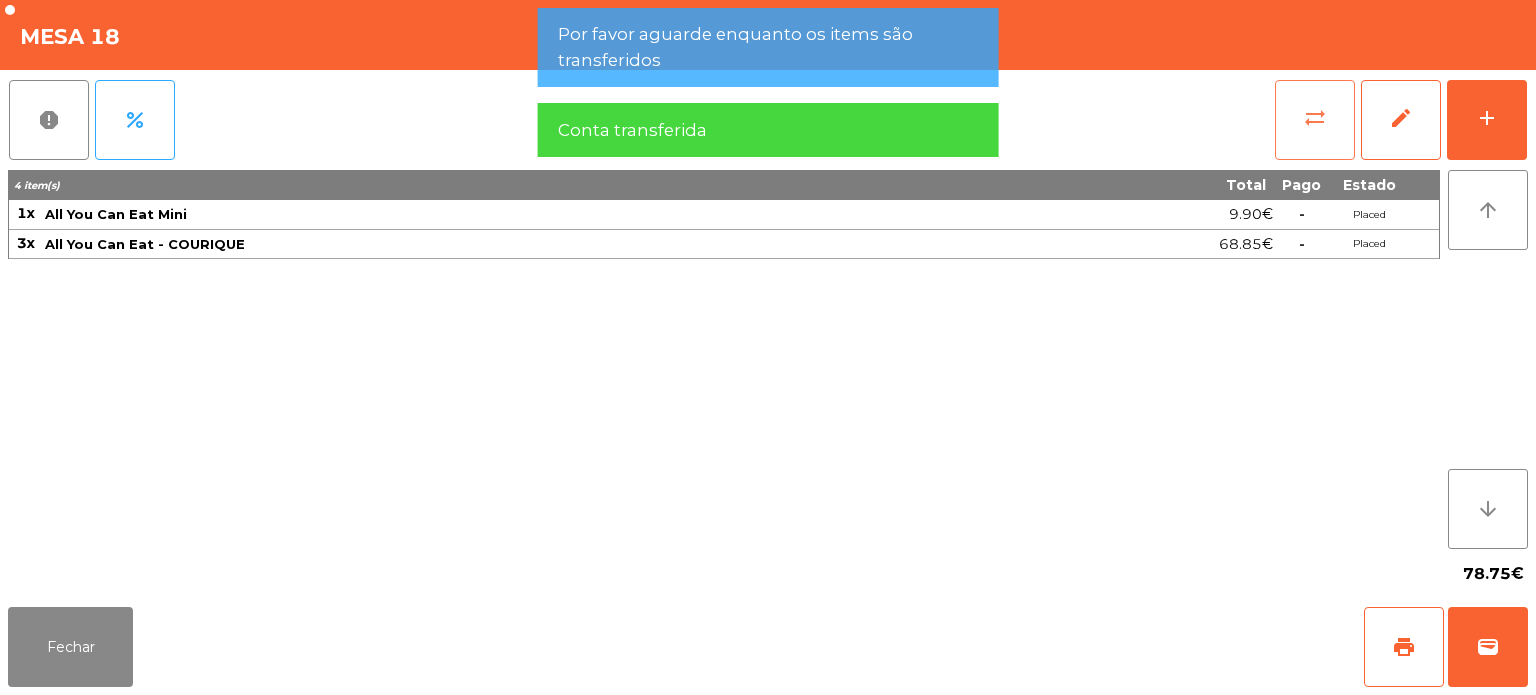 click on "sync_alt" 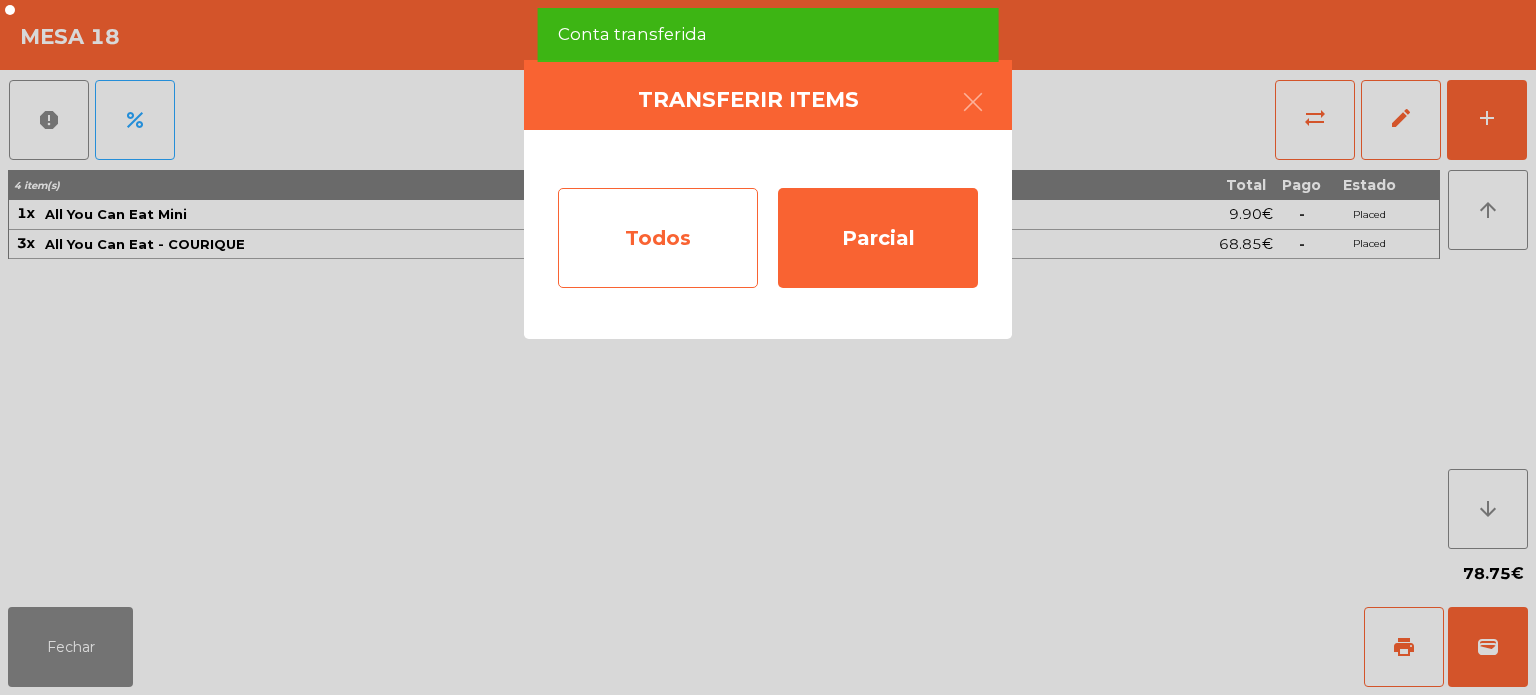 click on "Todos" 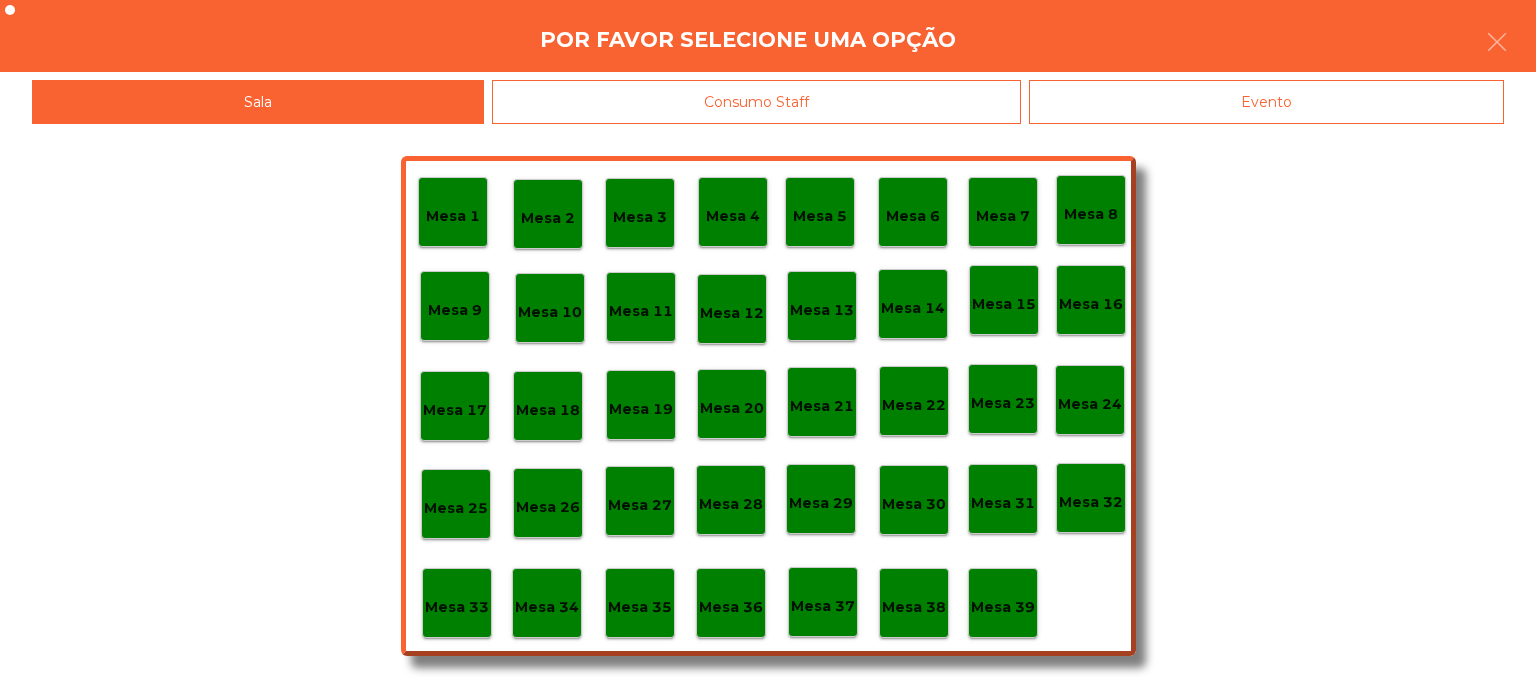 click on "Mesa 17" 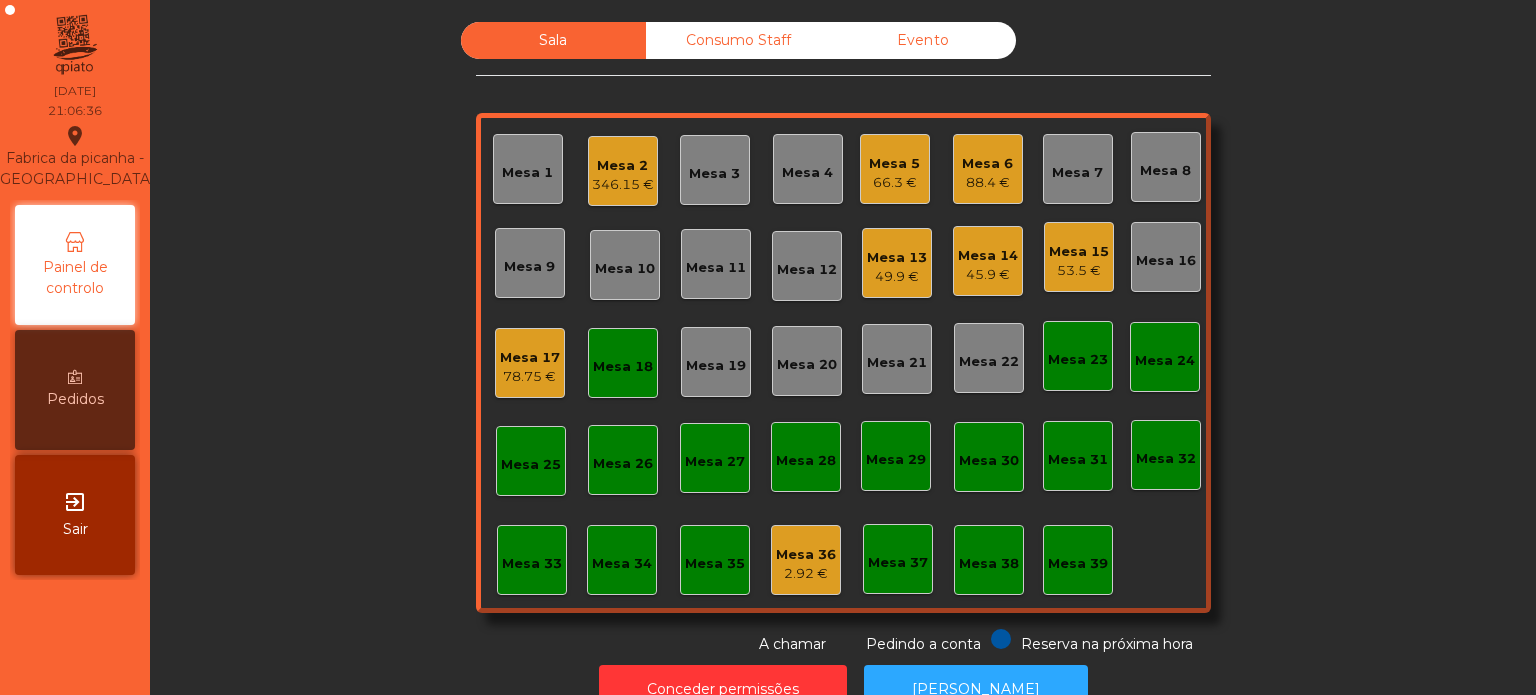 click on "Mesa 18" 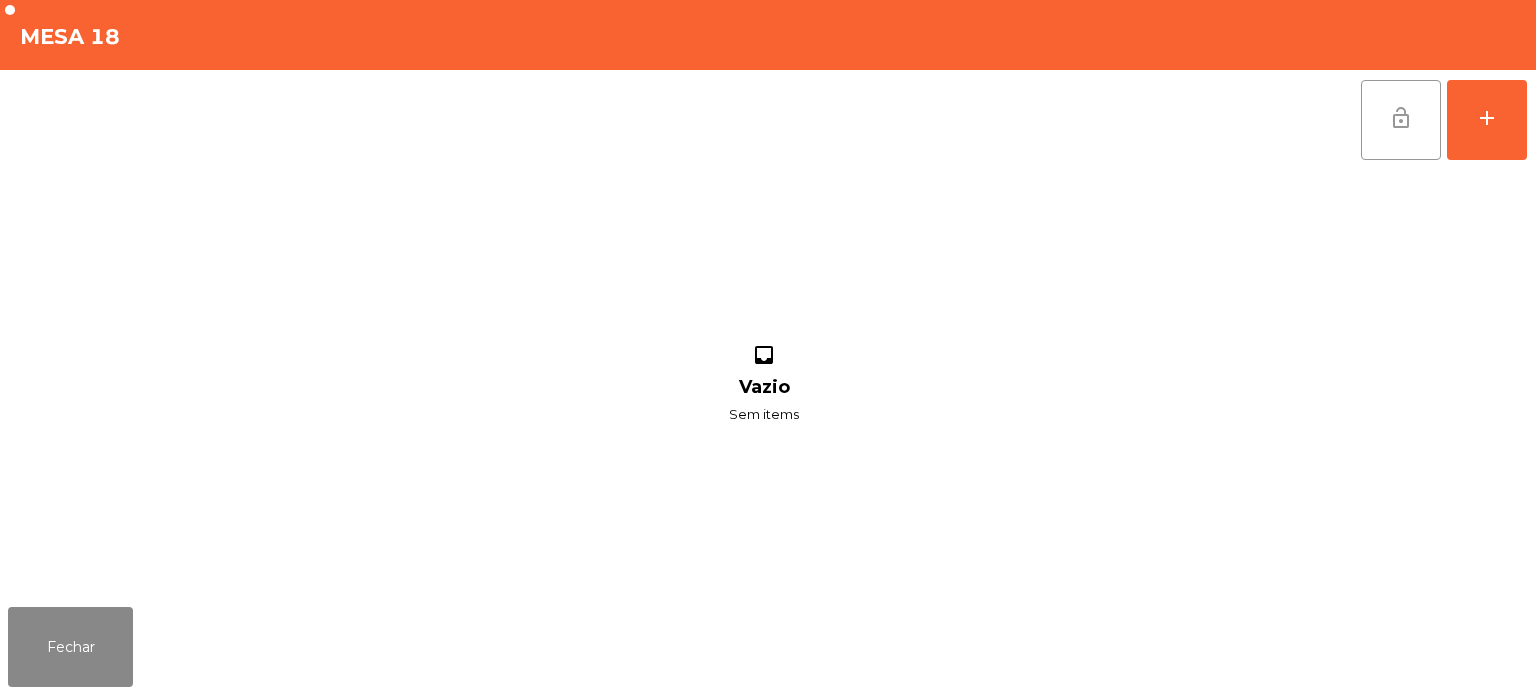 click on "lock_open" 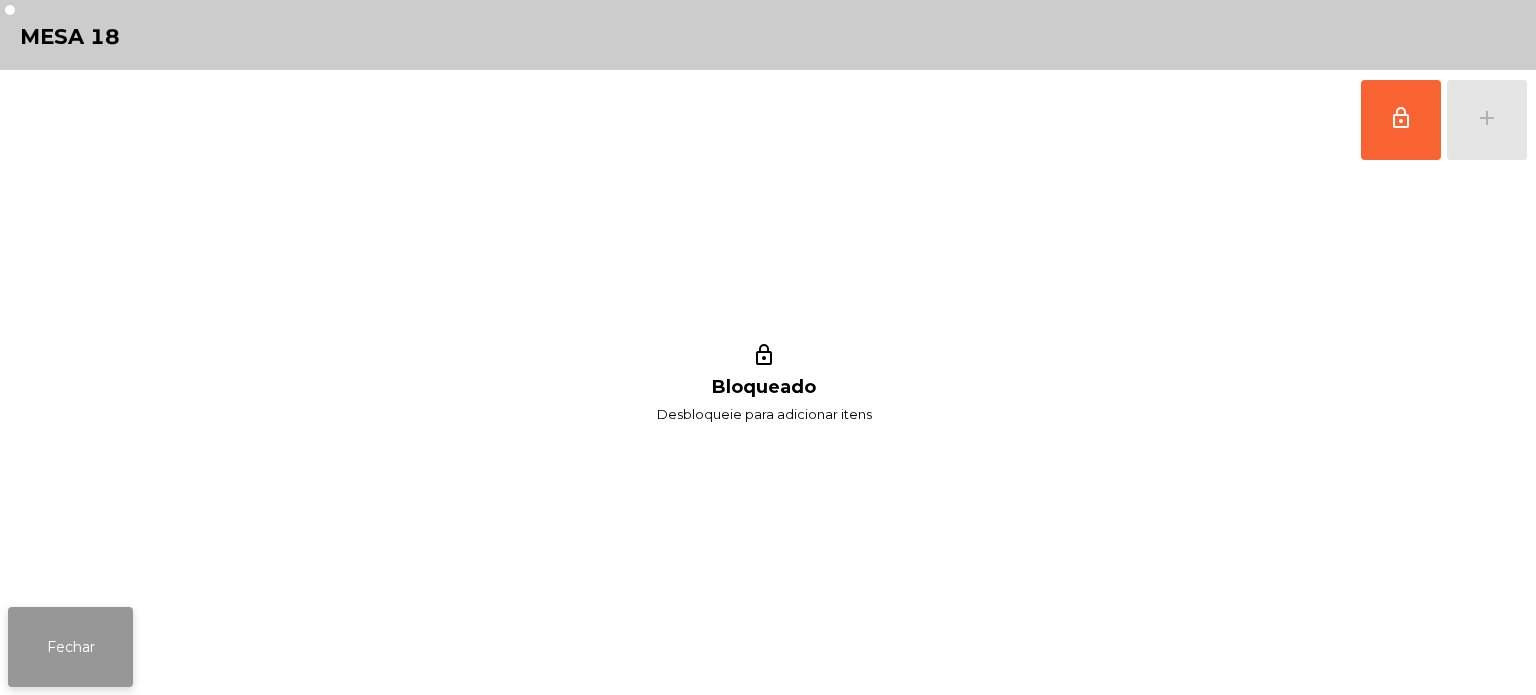 click on "Fechar" 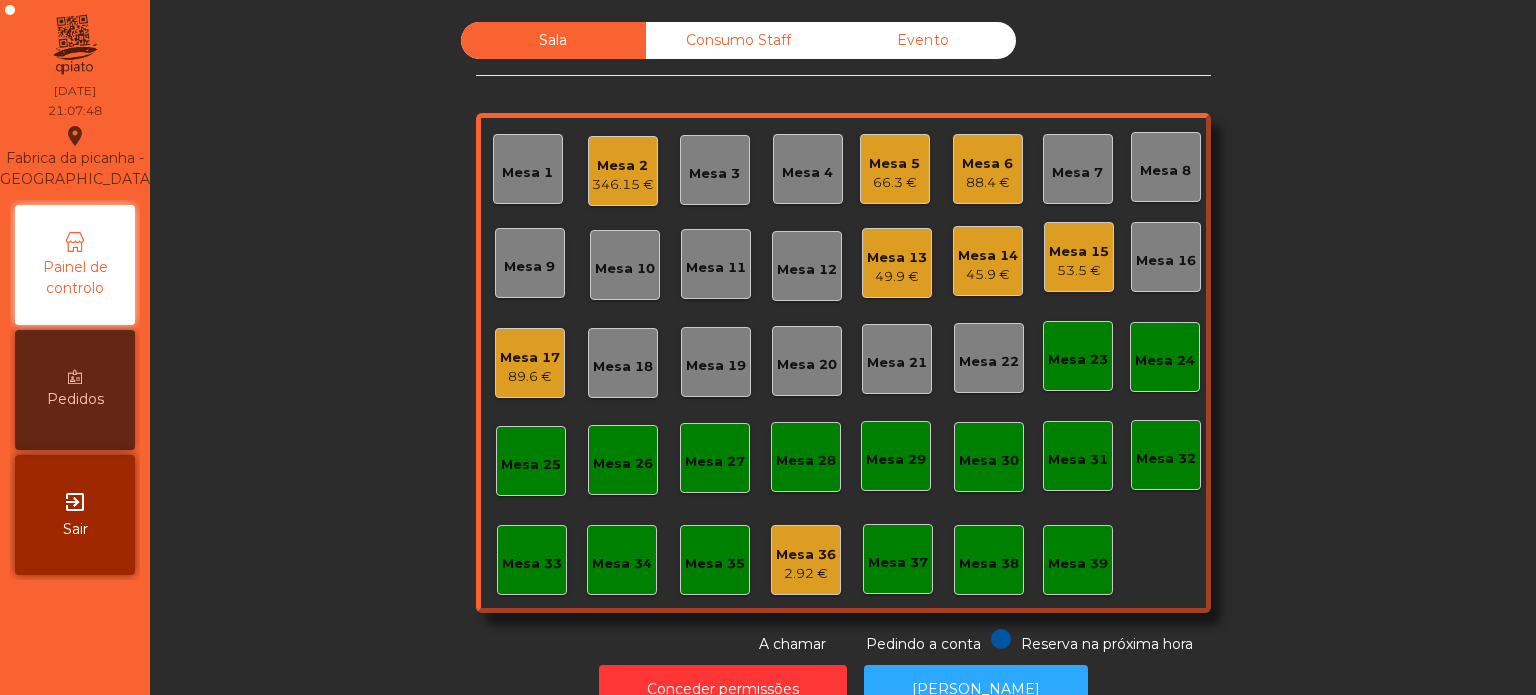 click on "89.6 €" 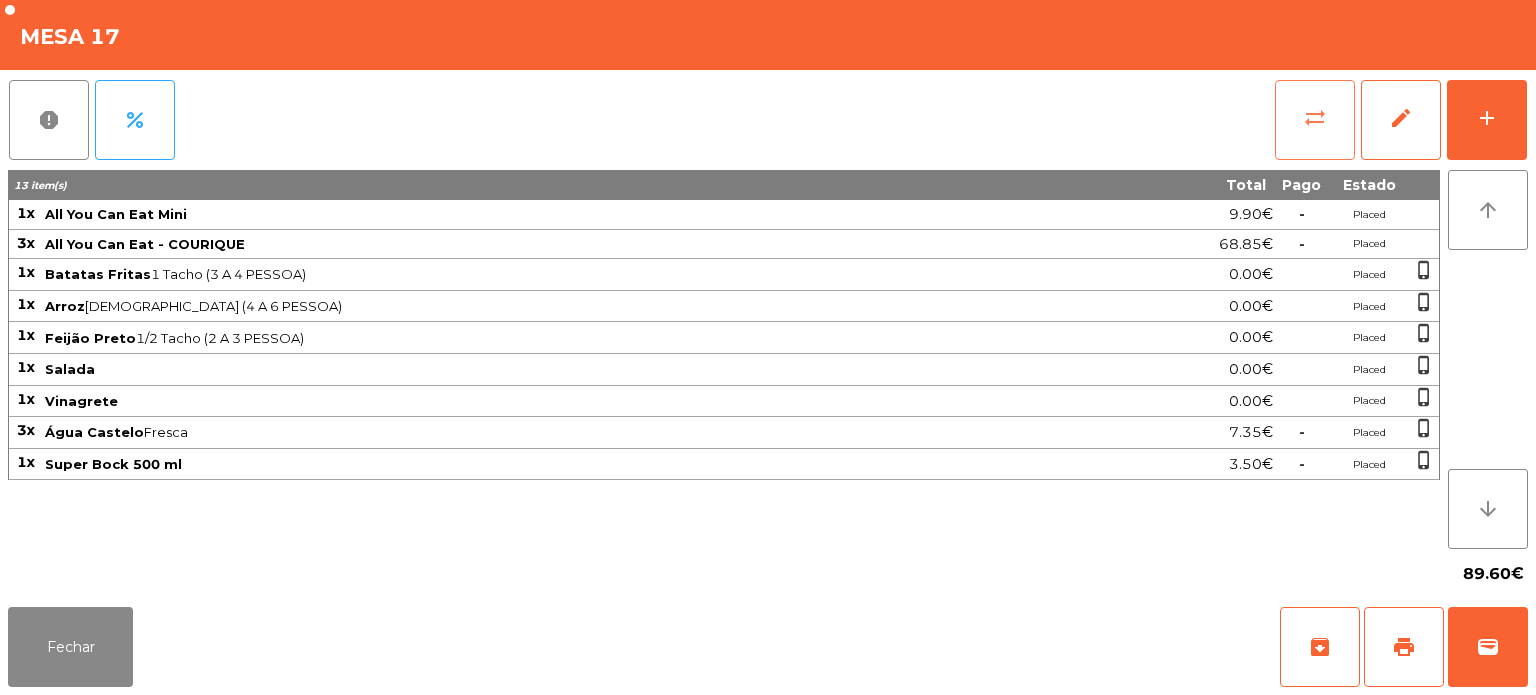 click on "sync_alt" 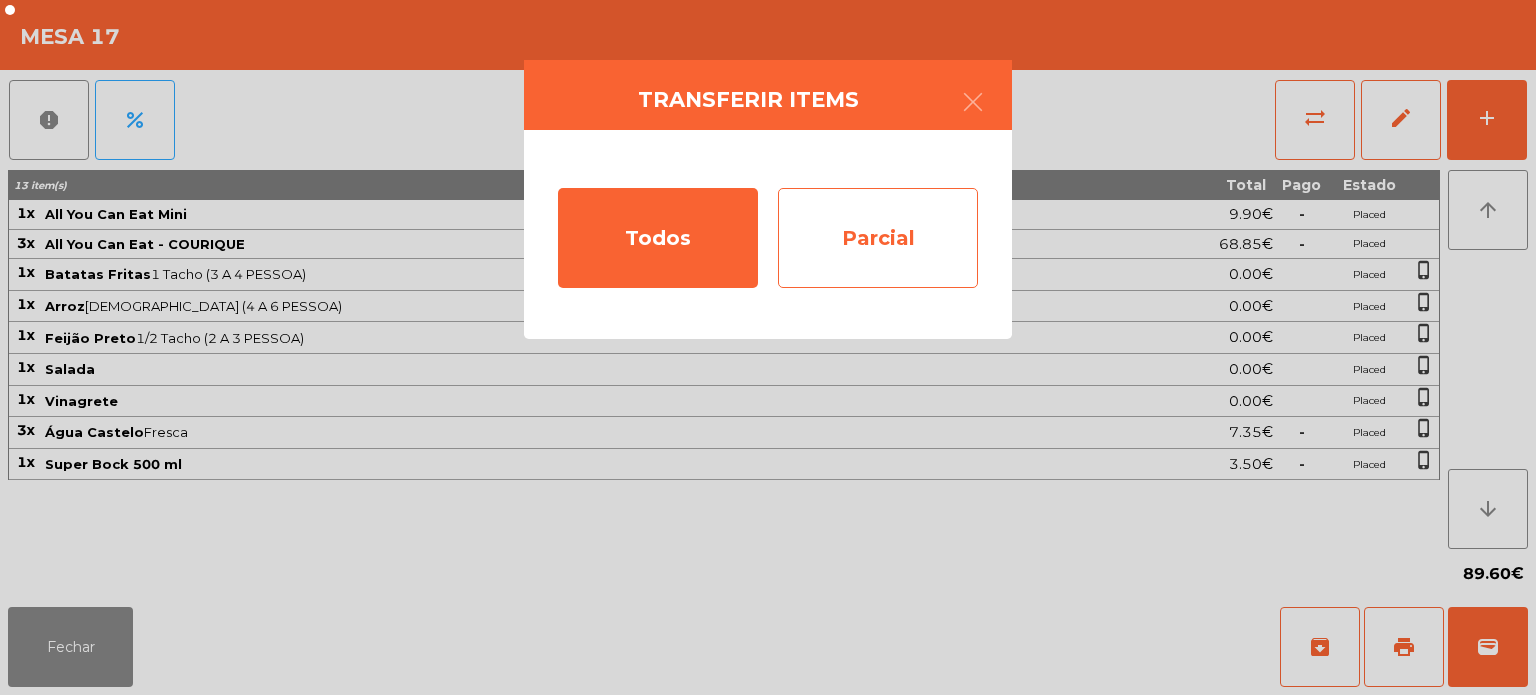 click on "Parcial" 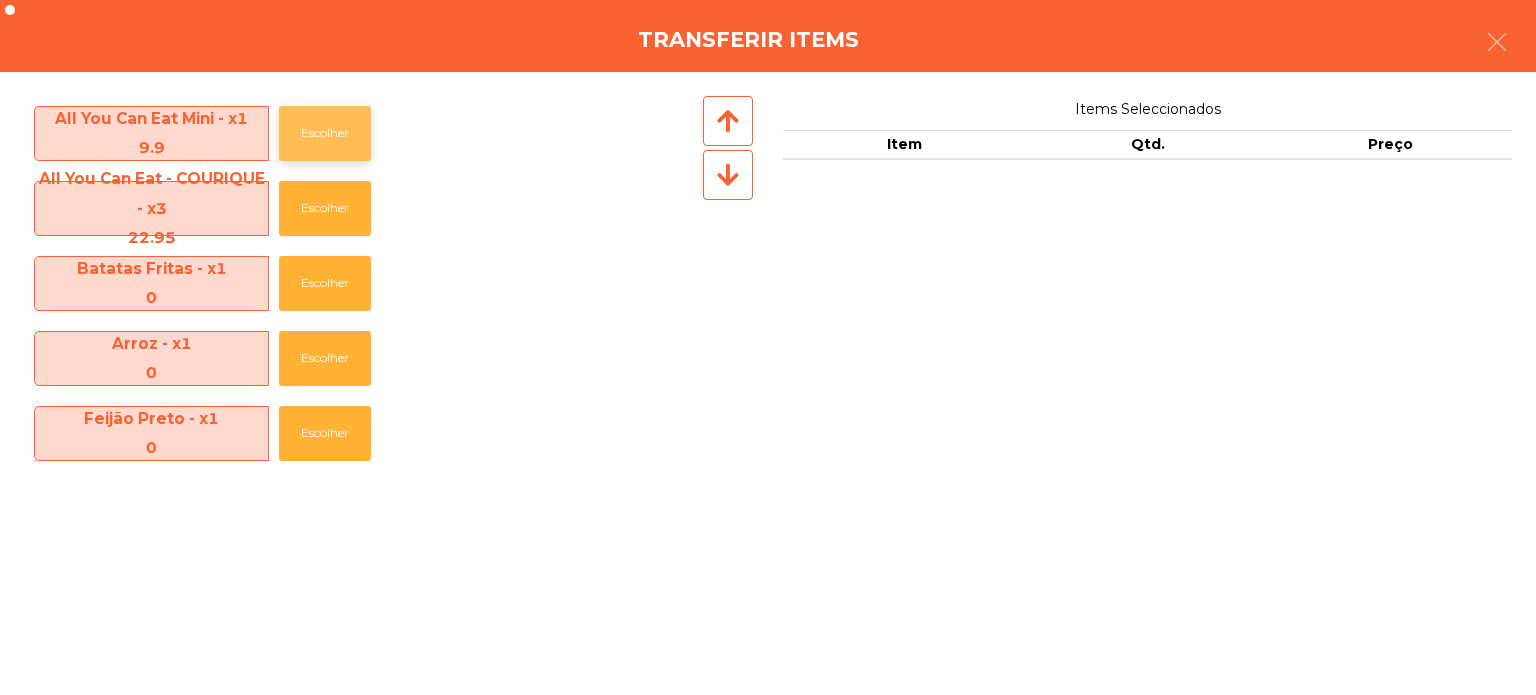 click on "Escolher" 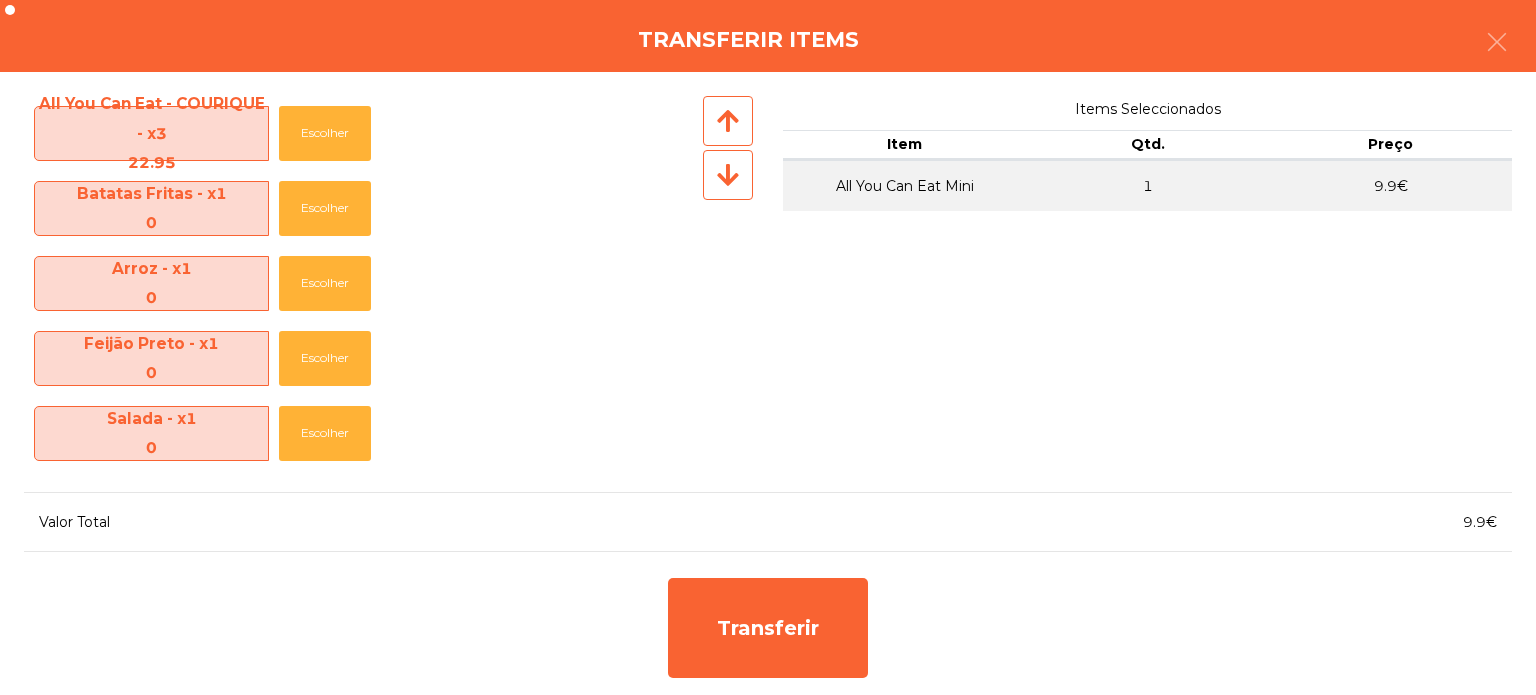 click on "Transferir items" 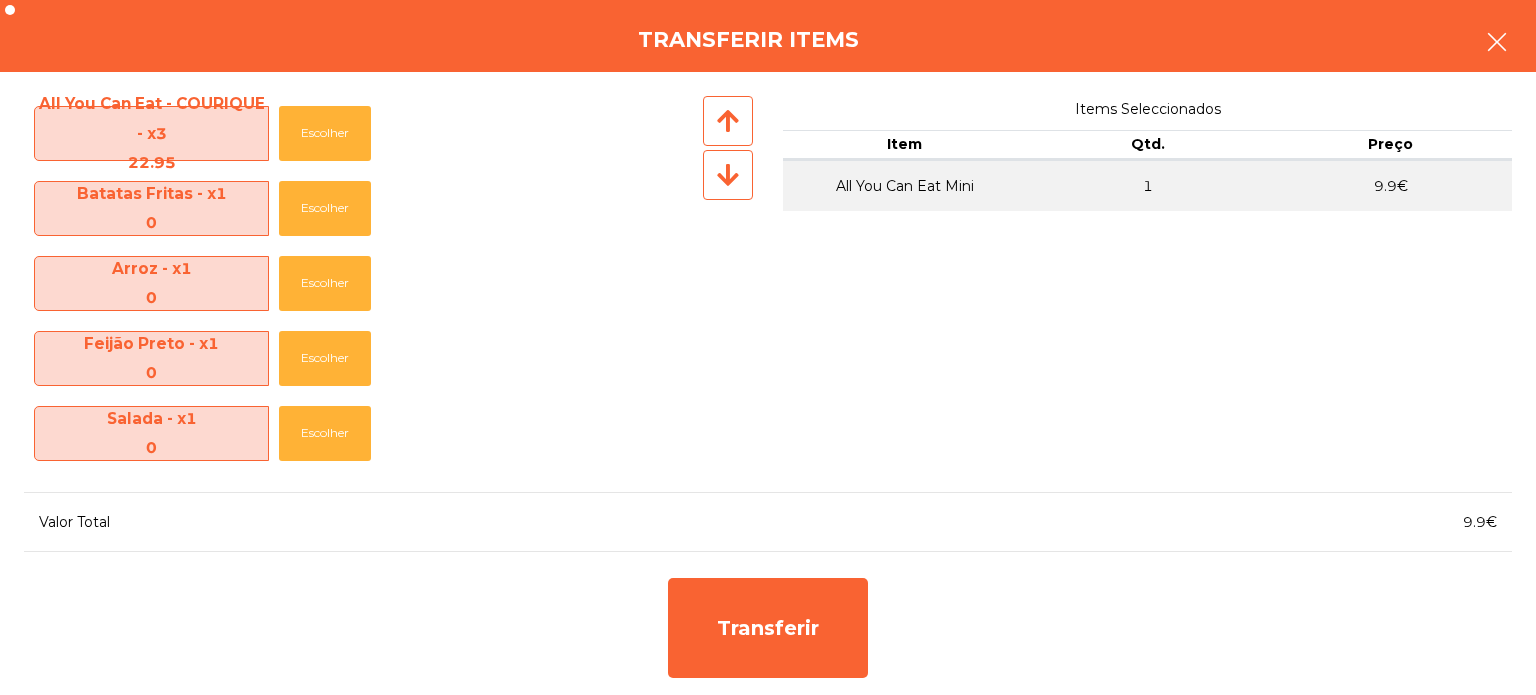 click 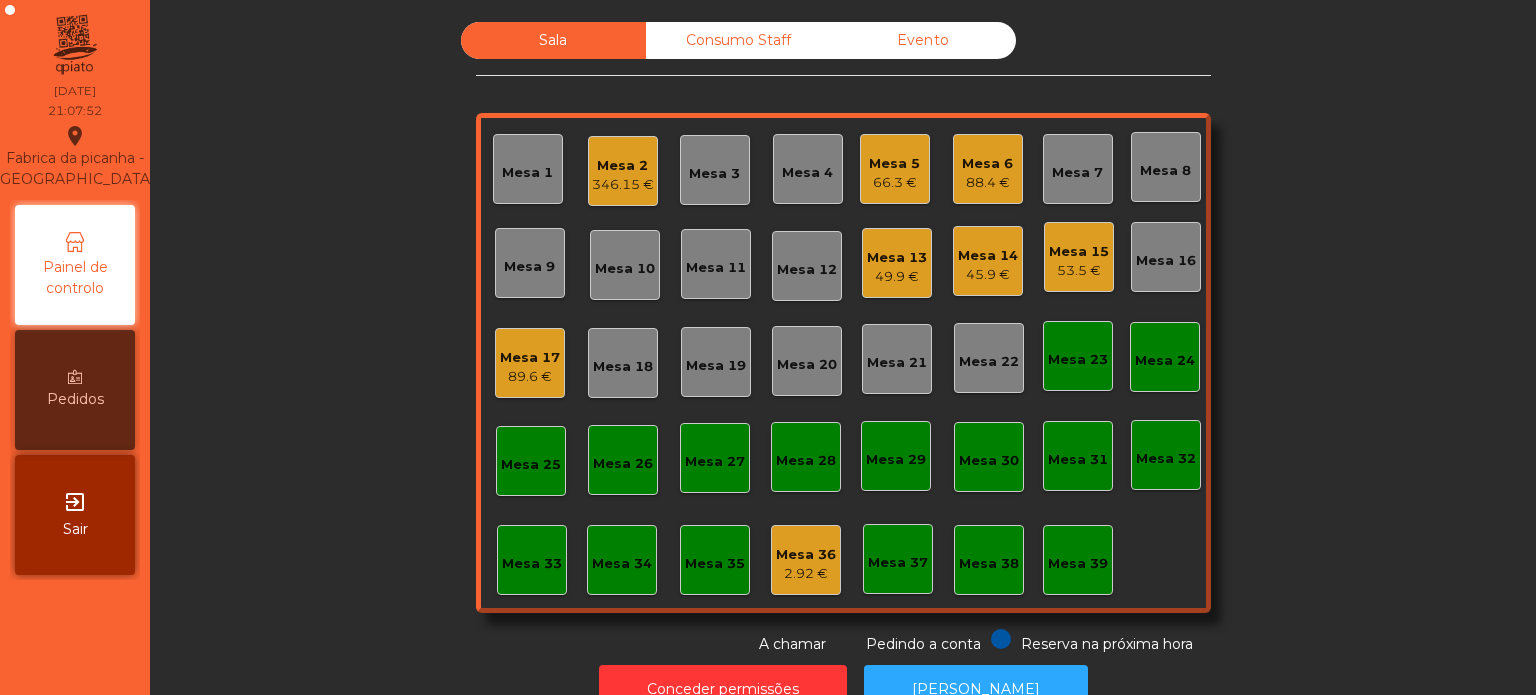 click on "Sala   Consumo Staff   Evento   [GEOGRAPHIC_DATA] 2   346.15 €   Mesa 3   Mesa 4   Mesa 5   66.3 €   Mesa 6   88.4 €   Mesa 7   Mesa 8   Mesa 9   Mesa 10   Mesa 11   Mesa 12   Mesa 13   49.9 €   Mesa 14   45.9 €   Mesa 15   53.5 €   Mesa 16   Mesa 17   89.6 €   [GEOGRAPHIC_DATA] 18   [GEOGRAPHIC_DATA] 19   [GEOGRAPHIC_DATA] 20   [GEOGRAPHIC_DATA] 21   [GEOGRAPHIC_DATA] 22   [GEOGRAPHIC_DATA] 23   [GEOGRAPHIC_DATA] 24   [GEOGRAPHIC_DATA] [GEOGRAPHIC_DATA] 26   [GEOGRAPHIC_DATA] 27   [GEOGRAPHIC_DATA] 28   [GEOGRAPHIC_DATA] 29   [GEOGRAPHIC_DATA] 30   [GEOGRAPHIC_DATA] 32   [GEOGRAPHIC_DATA] 34   [GEOGRAPHIC_DATA] 35   Mesa 36   2.92 €   Mesa 37   Mesa 38   Mesa 39  Reserva na próxima hora Pedindo a conta A chamar" 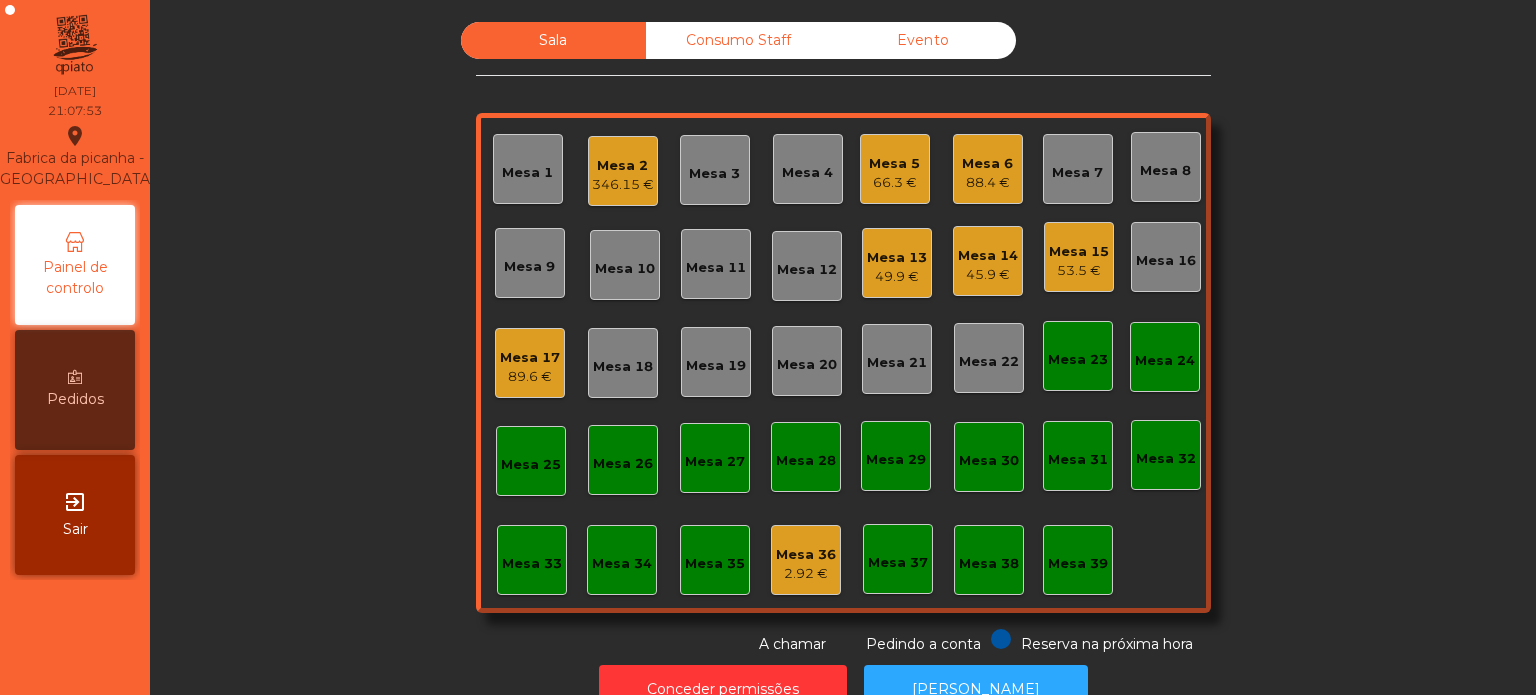 click on "Sala   Consumo Staff   Evento   [GEOGRAPHIC_DATA] 2   346.15 €   Mesa 3   Mesa 4   Mesa 5   66.3 €   Mesa 6   88.4 €   Mesa 7   Mesa 8   Mesa 9   Mesa 10   Mesa 11   Mesa 12   Mesa 13   49.9 €   Mesa 14   45.9 €   Mesa 15   53.5 €   Mesa 16   Mesa 17   89.6 €   [GEOGRAPHIC_DATA] 18   [GEOGRAPHIC_DATA] 19   [GEOGRAPHIC_DATA] 20   [GEOGRAPHIC_DATA] 21   [GEOGRAPHIC_DATA] 22   [GEOGRAPHIC_DATA] 23   [GEOGRAPHIC_DATA] 24   [GEOGRAPHIC_DATA] [GEOGRAPHIC_DATA] 26   [GEOGRAPHIC_DATA] 27   [GEOGRAPHIC_DATA] 28   [GEOGRAPHIC_DATA] 29   [GEOGRAPHIC_DATA] 30   [GEOGRAPHIC_DATA] 32   [GEOGRAPHIC_DATA] 34   [GEOGRAPHIC_DATA] 35   Mesa 36   2.92 €   Mesa 37   Mesa 38   Mesa 39  Reserva na próxima hora Pedindo a conta A chamar" 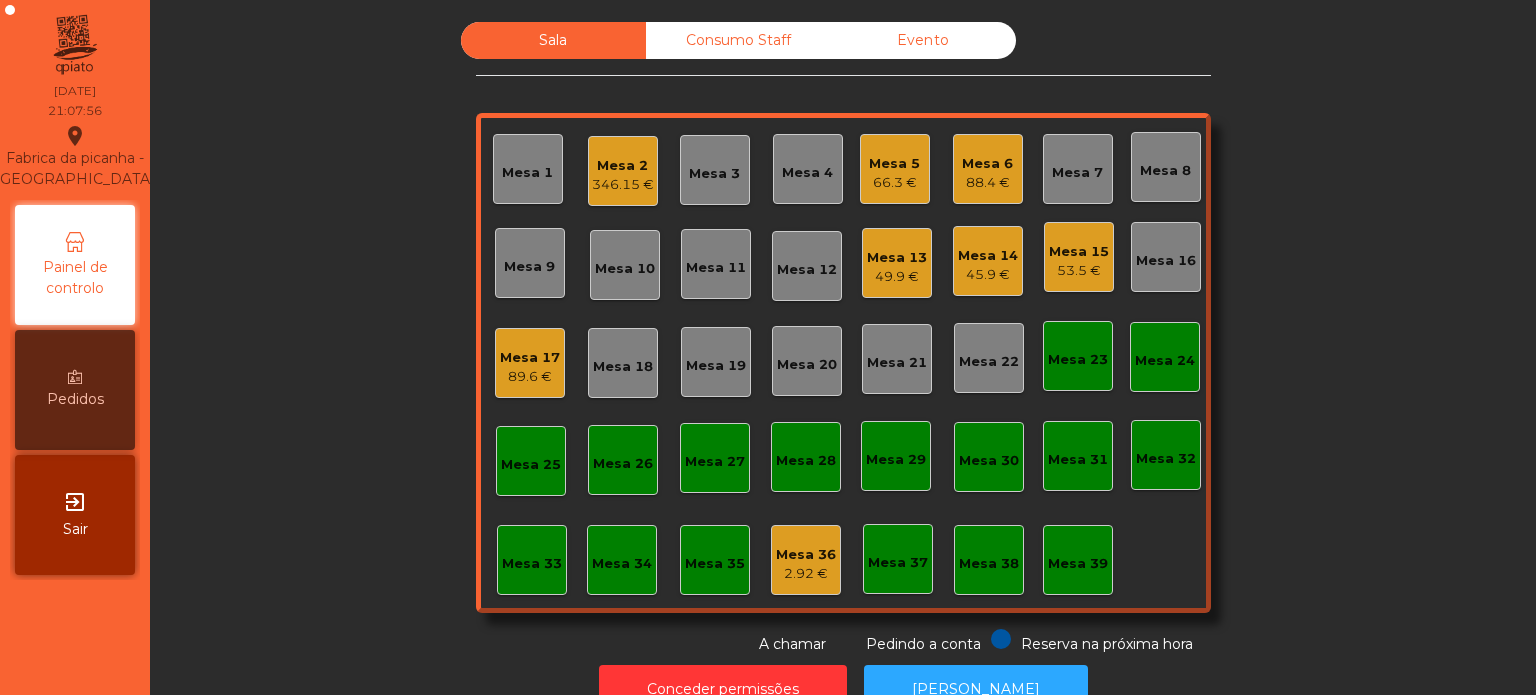 click on "Sala   Consumo Staff   Evento   [GEOGRAPHIC_DATA] 2   346.15 €   Mesa 3   Mesa 4   Mesa 5   66.3 €   Mesa 6   88.4 €   Mesa 7   Mesa 8   Mesa 9   Mesa 10   Mesa 11   Mesa 12   Mesa 13   49.9 €   Mesa 14   45.9 €   Mesa 15   53.5 €   Mesa 16   Mesa 17   89.6 €   [GEOGRAPHIC_DATA] 18   [GEOGRAPHIC_DATA] 19   [GEOGRAPHIC_DATA] 20   [GEOGRAPHIC_DATA] 21   [GEOGRAPHIC_DATA] 22   [GEOGRAPHIC_DATA] 23   [GEOGRAPHIC_DATA] 24   [GEOGRAPHIC_DATA] [GEOGRAPHIC_DATA] 26   [GEOGRAPHIC_DATA] 27   [GEOGRAPHIC_DATA] 28   [GEOGRAPHIC_DATA] 29   [GEOGRAPHIC_DATA] 30   [GEOGRAPHIC_DATA] 32   [GEOGRAPHIC_DATA] 34   [GEOGRAPHIC_DATA] 35   Mesa 36   2.92 €   Mesa 37   Mesa 38   Mesa 39  Reserva na próxima hora Pedindo a conta A chamar" 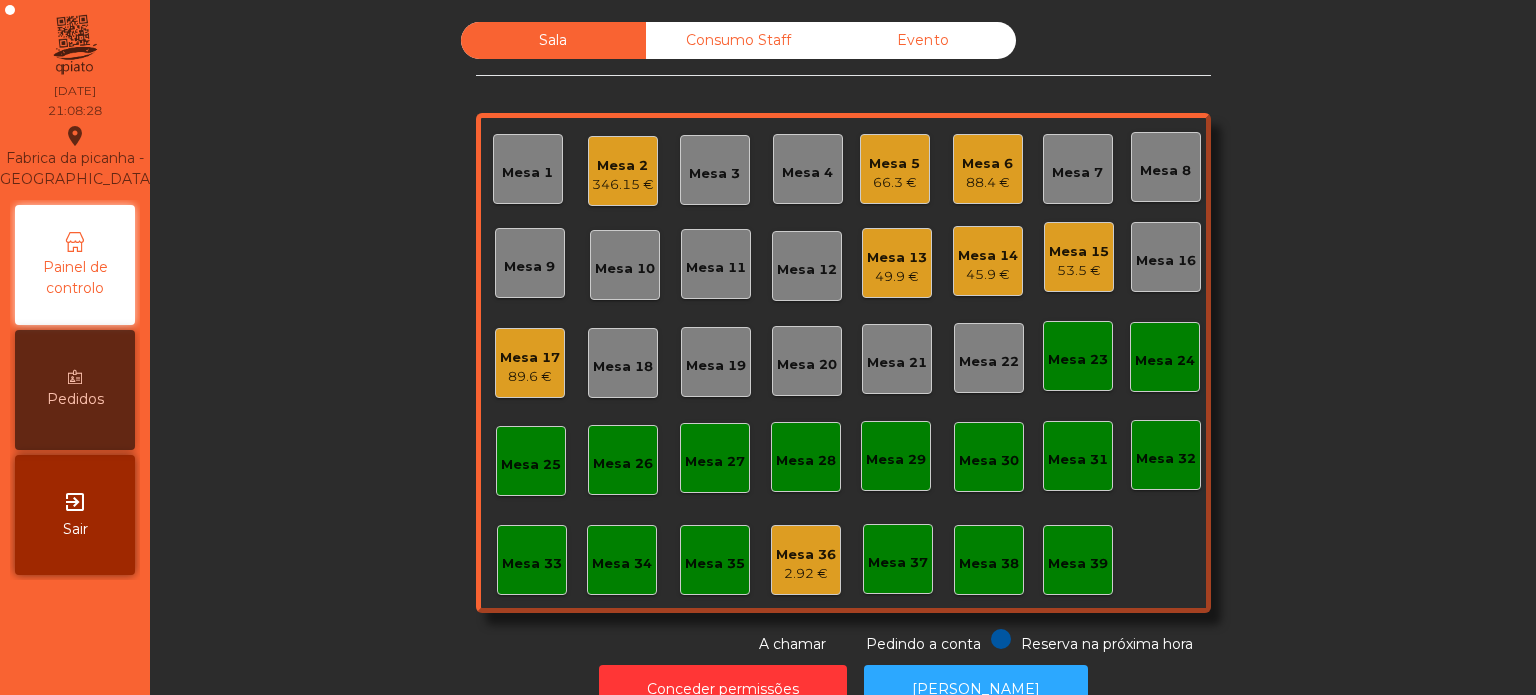click on "Mesa 17" 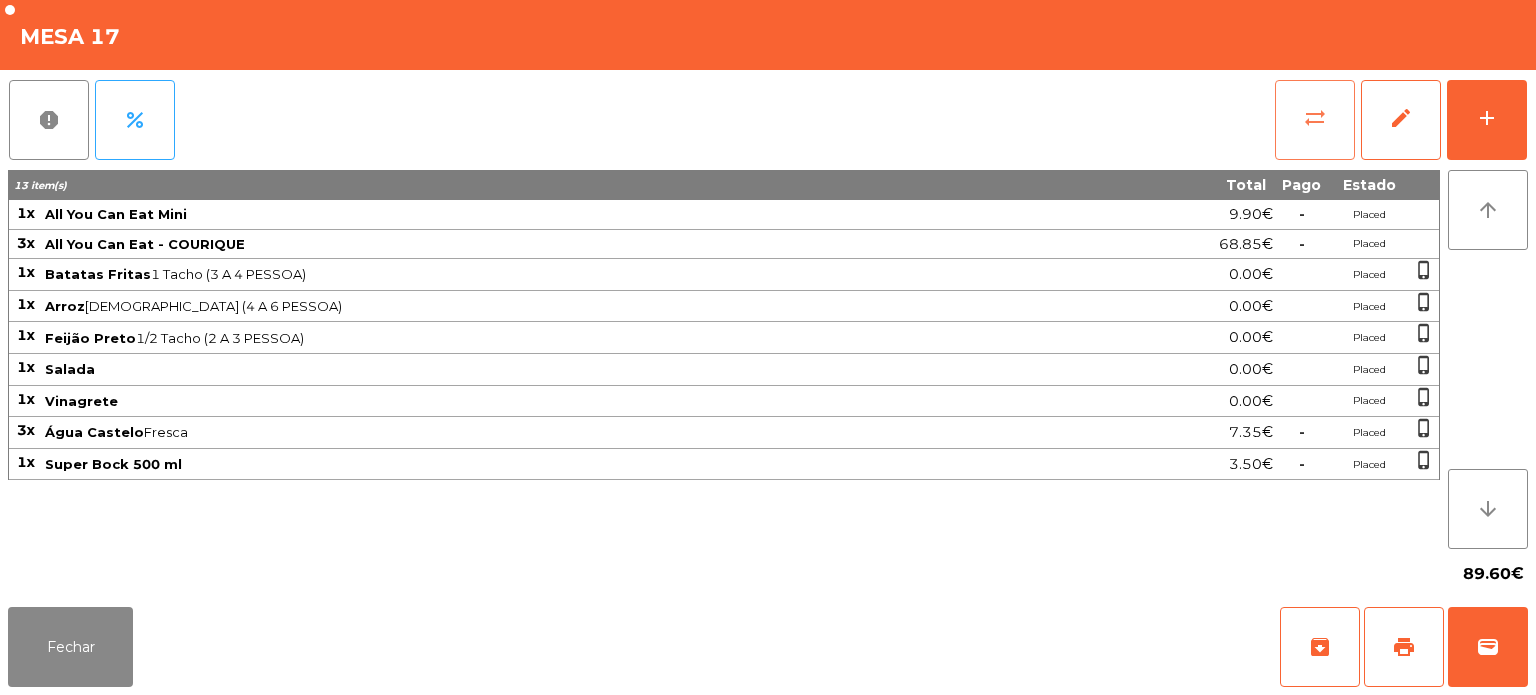 click on "sync_alt" 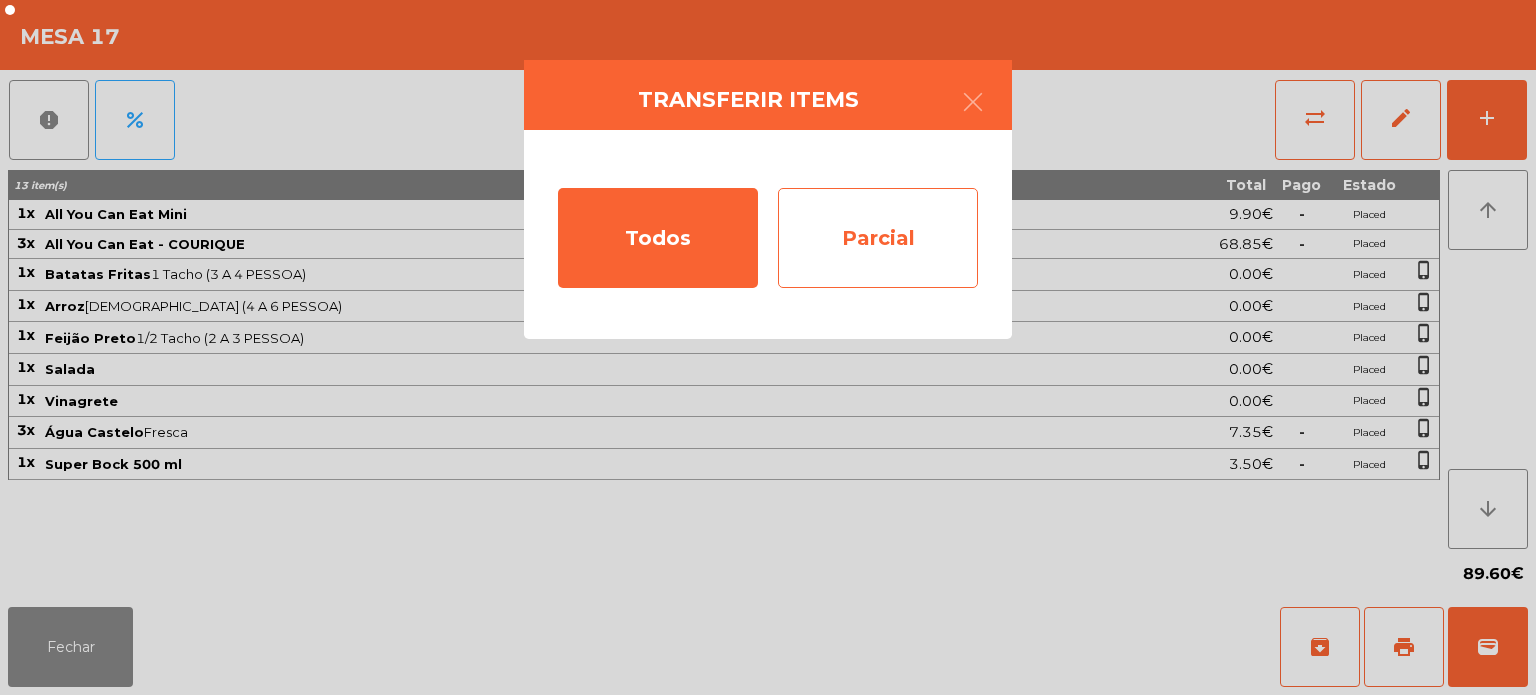click on "Parcial" 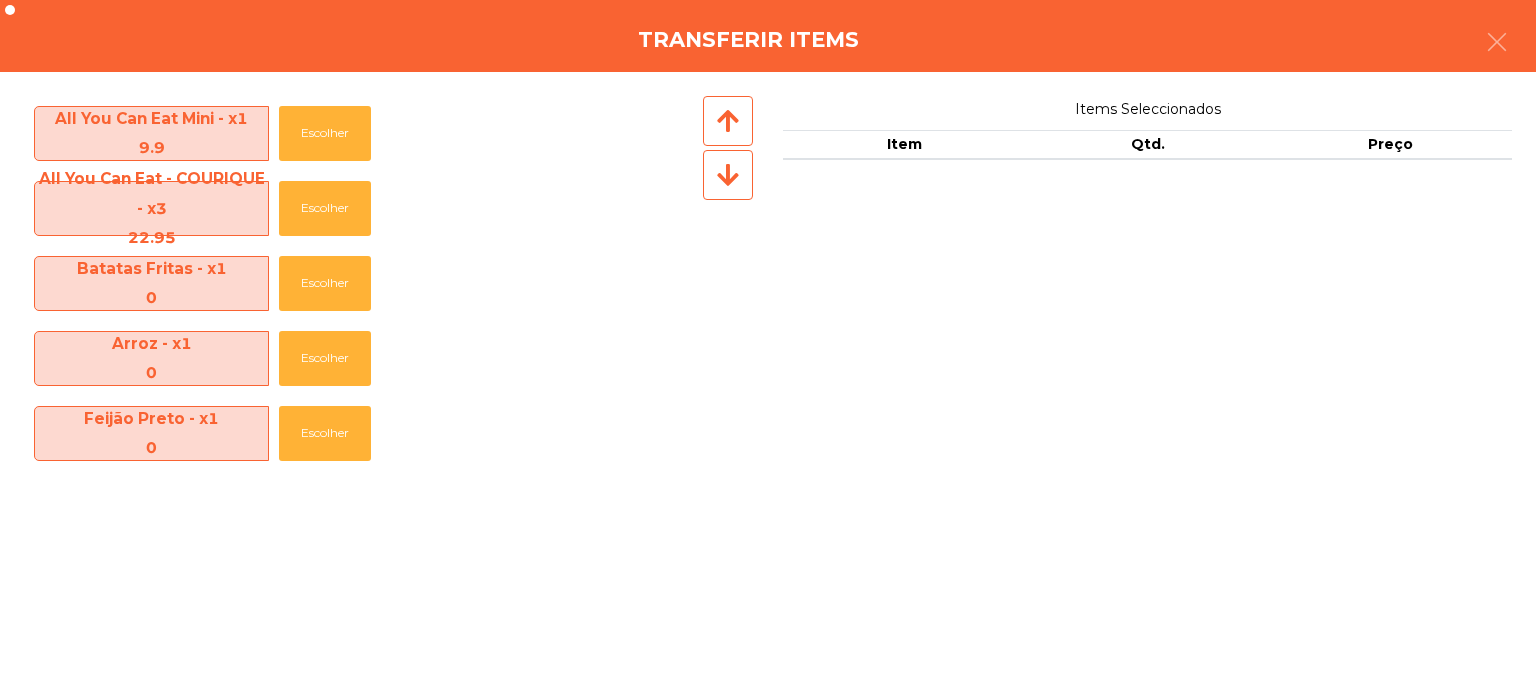 scroll, scrollTop: 295, scrollLeft: 0, axis: vertical 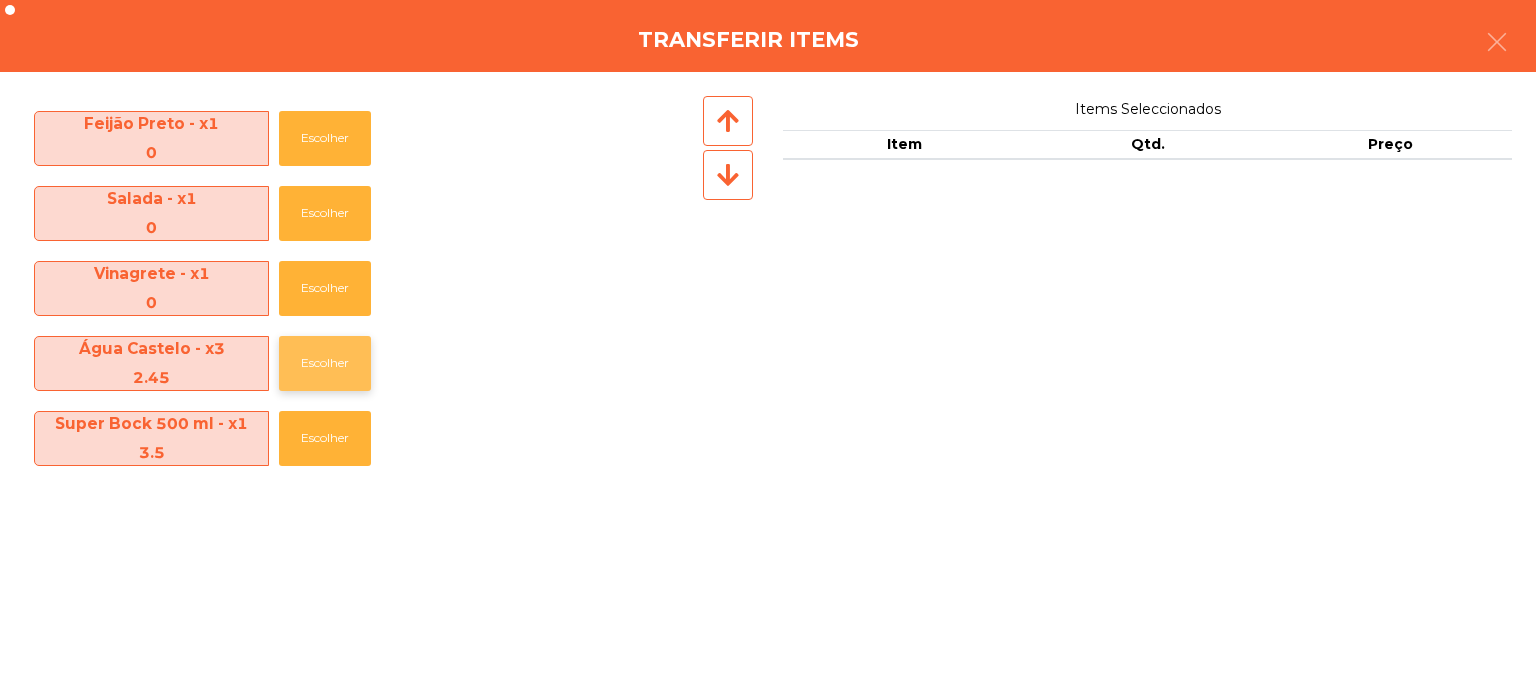 click on "Escolher" 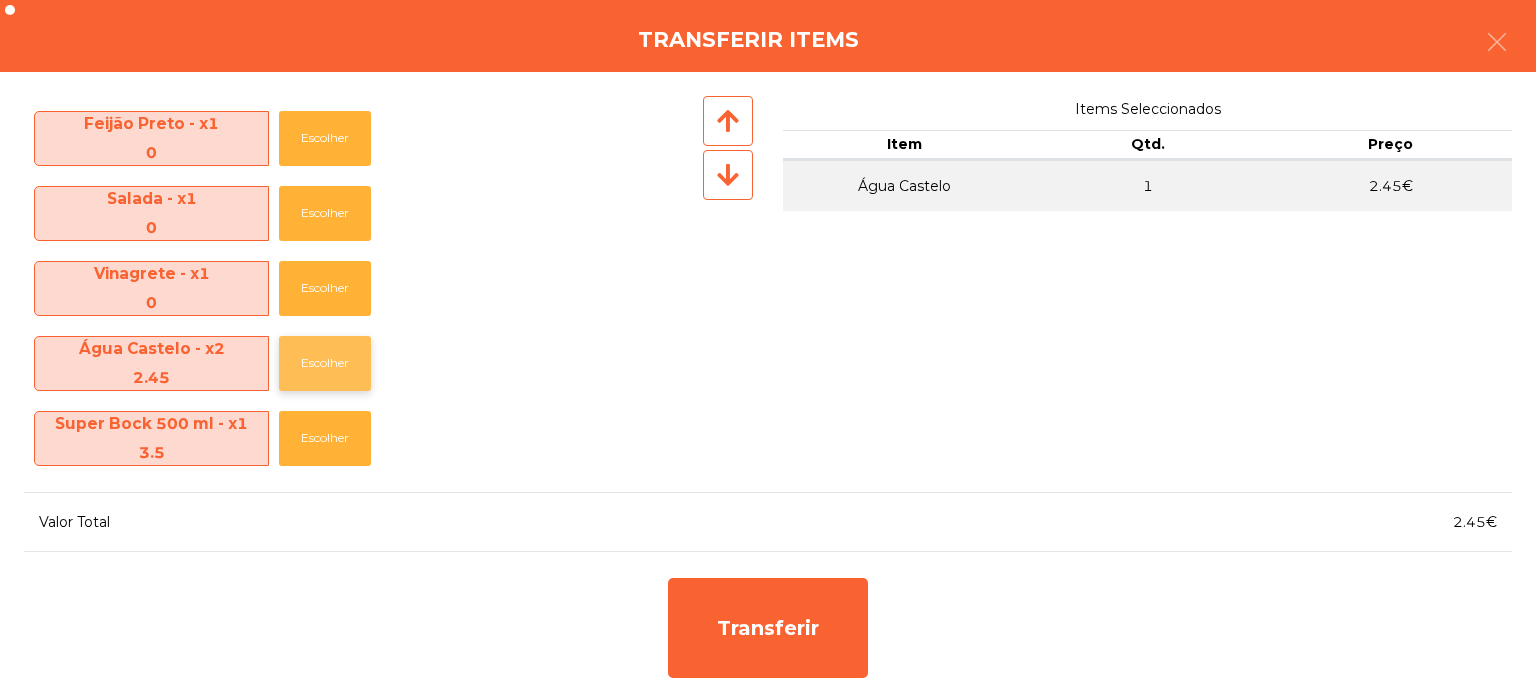 click on "Escolher" 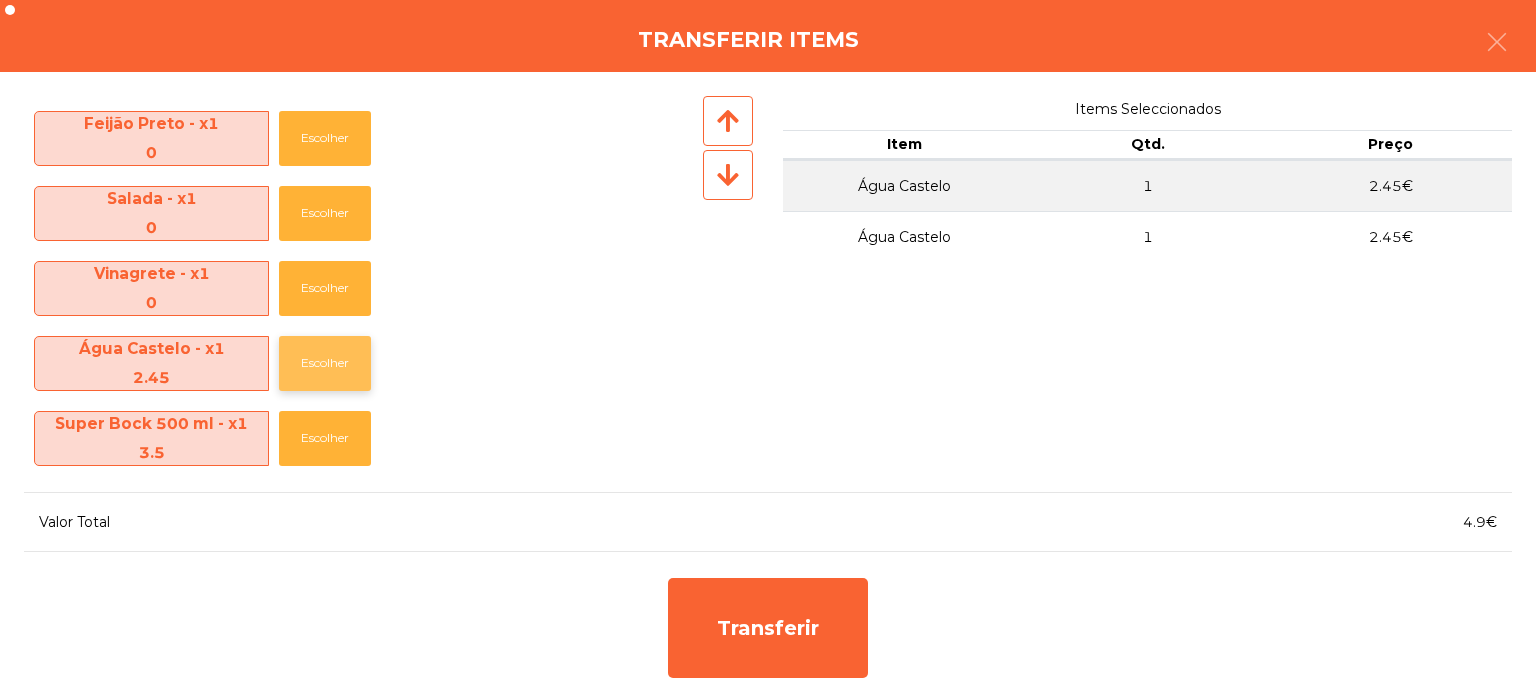 click on "Escolher" 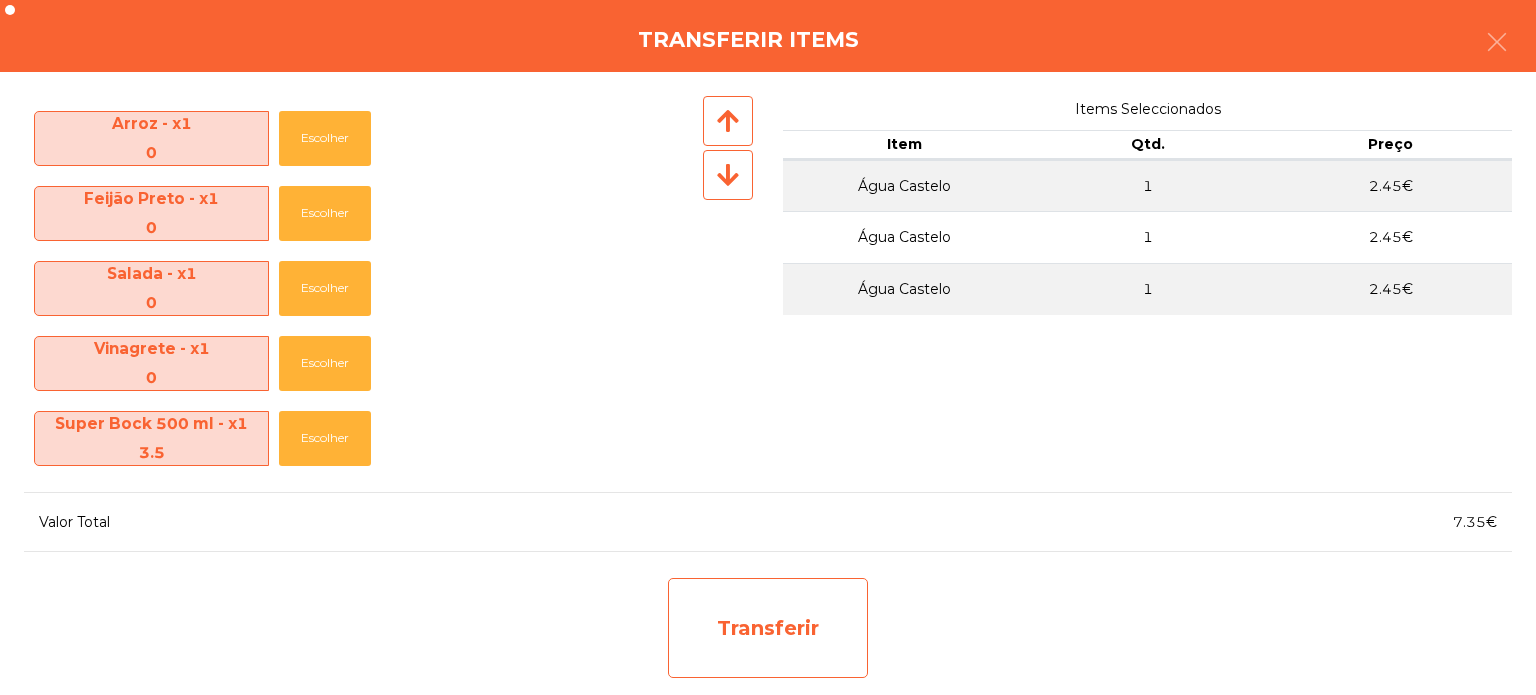click on "Transferir" 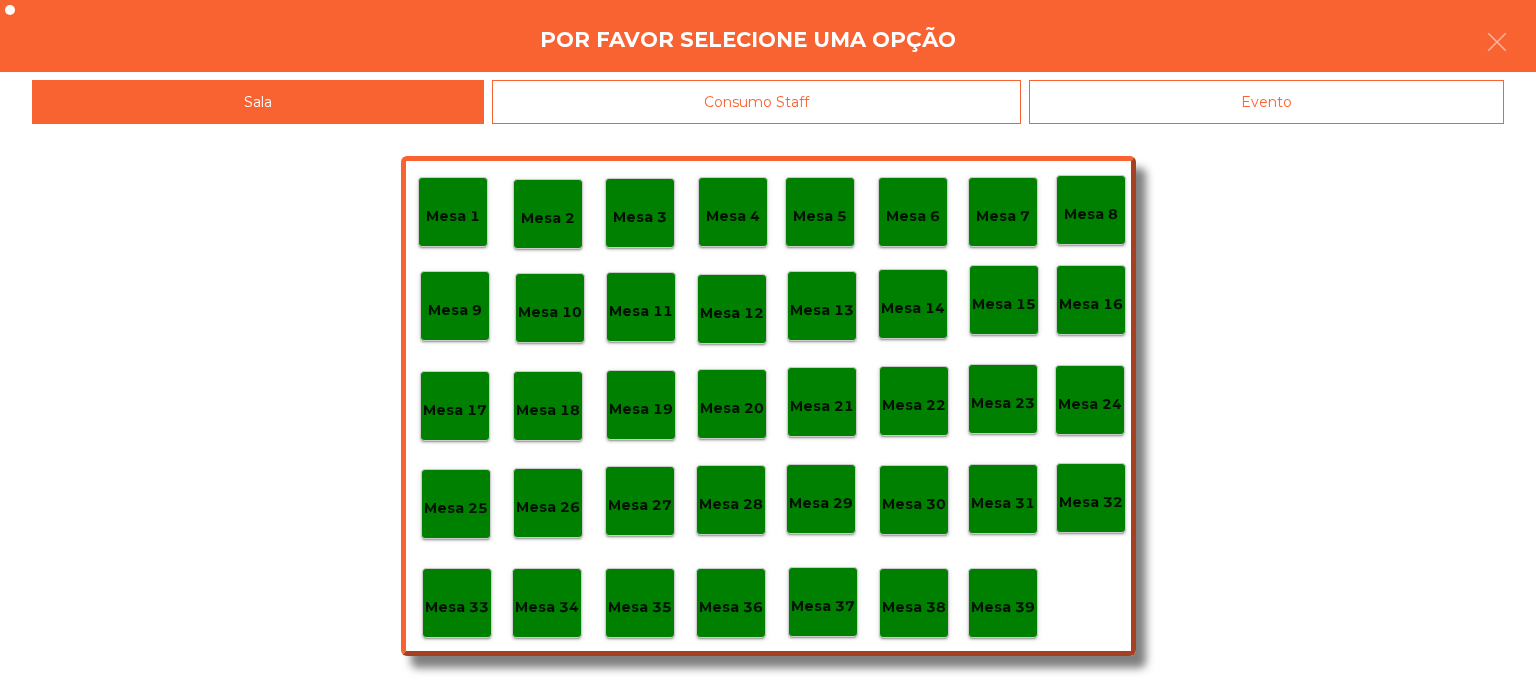 click on "Mesa 37" 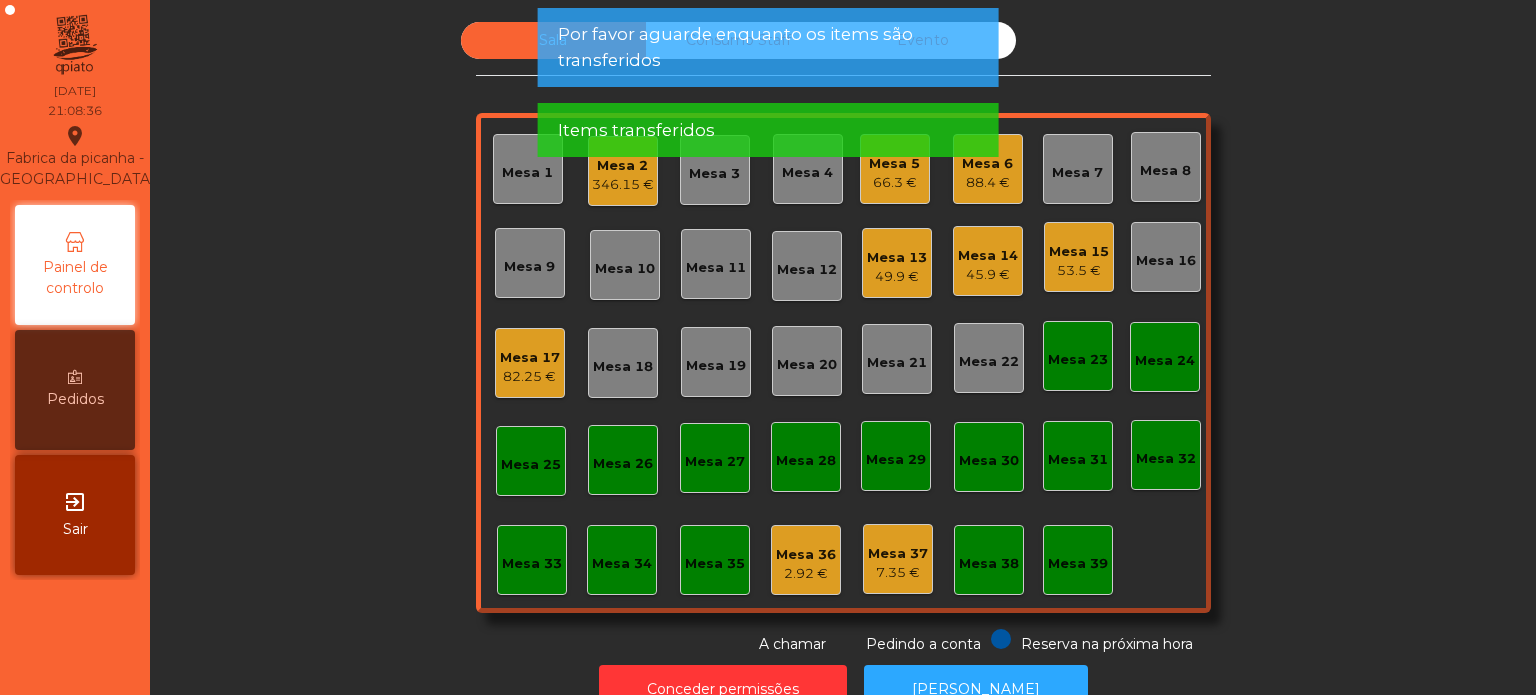click on "Mesa 17" 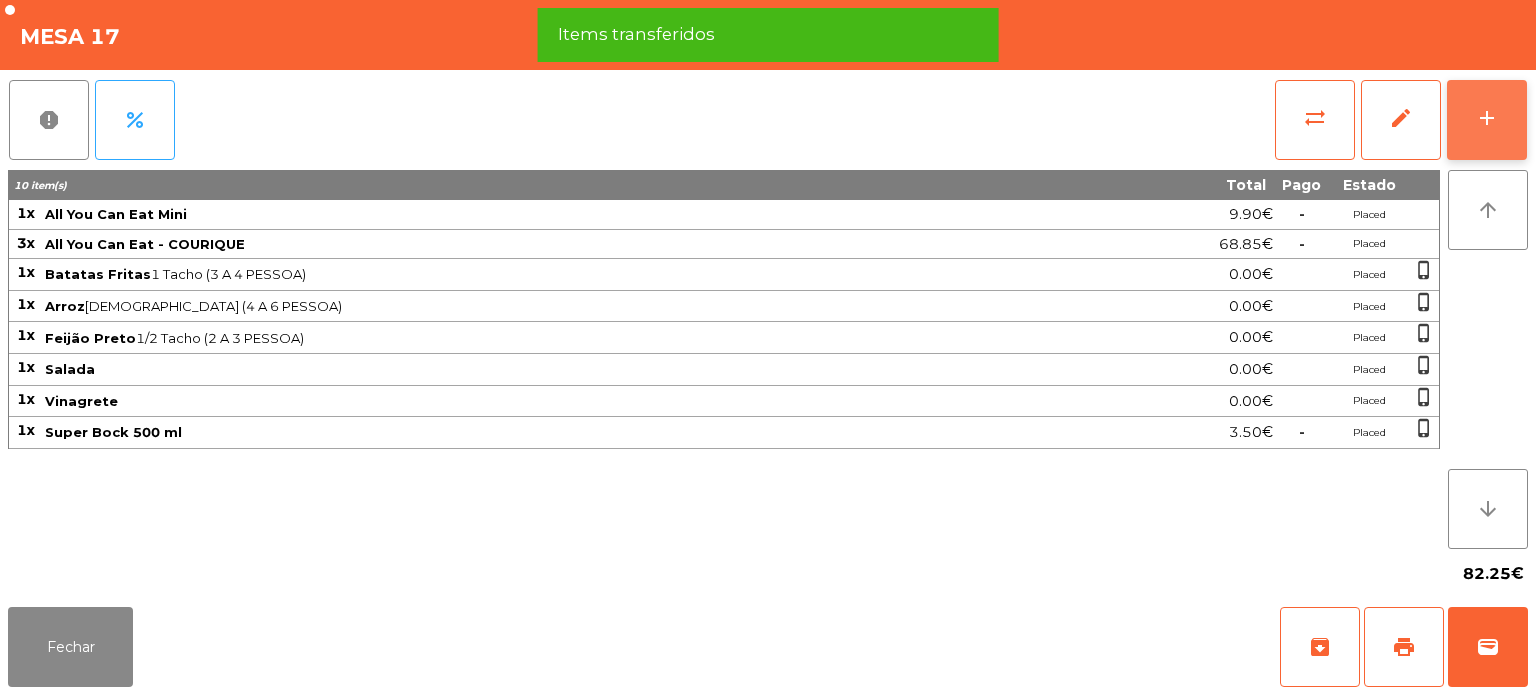 click on "add" 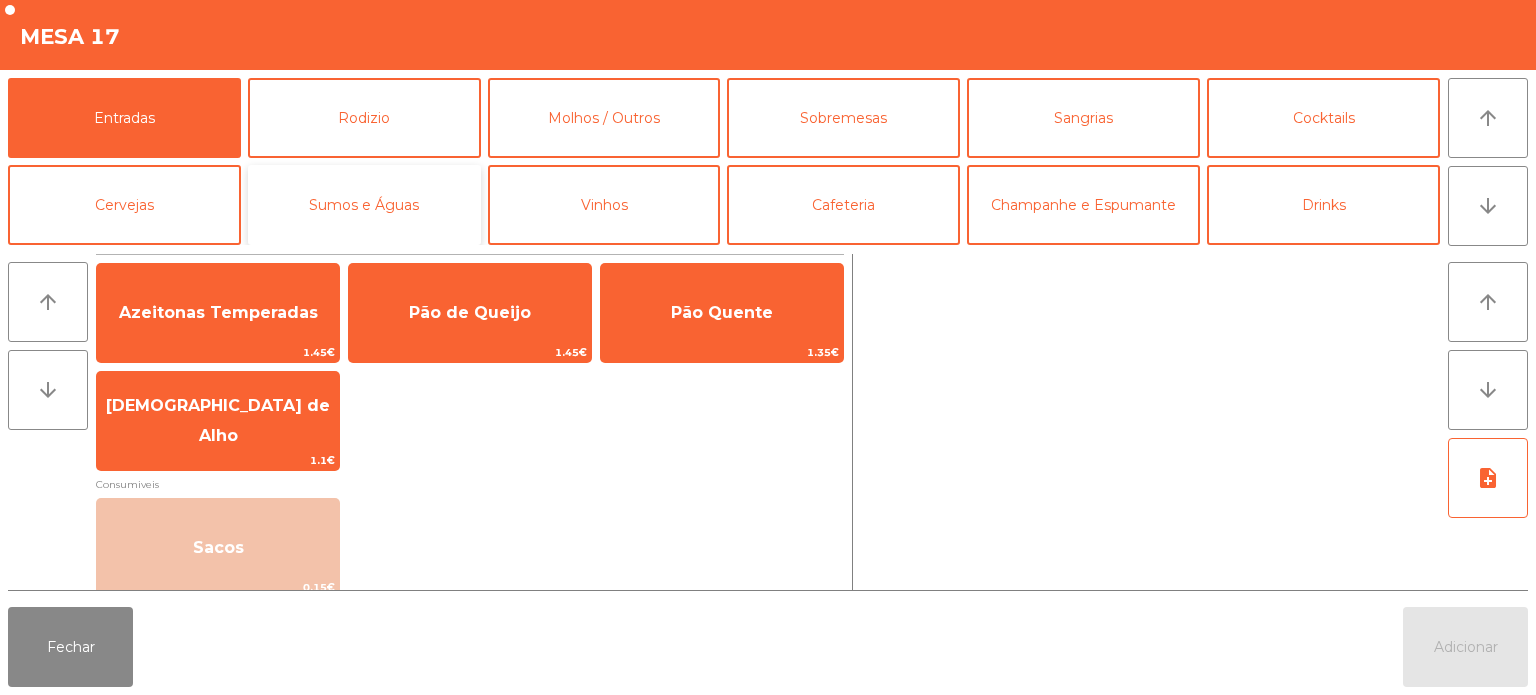 click on "Sumos e Águas" 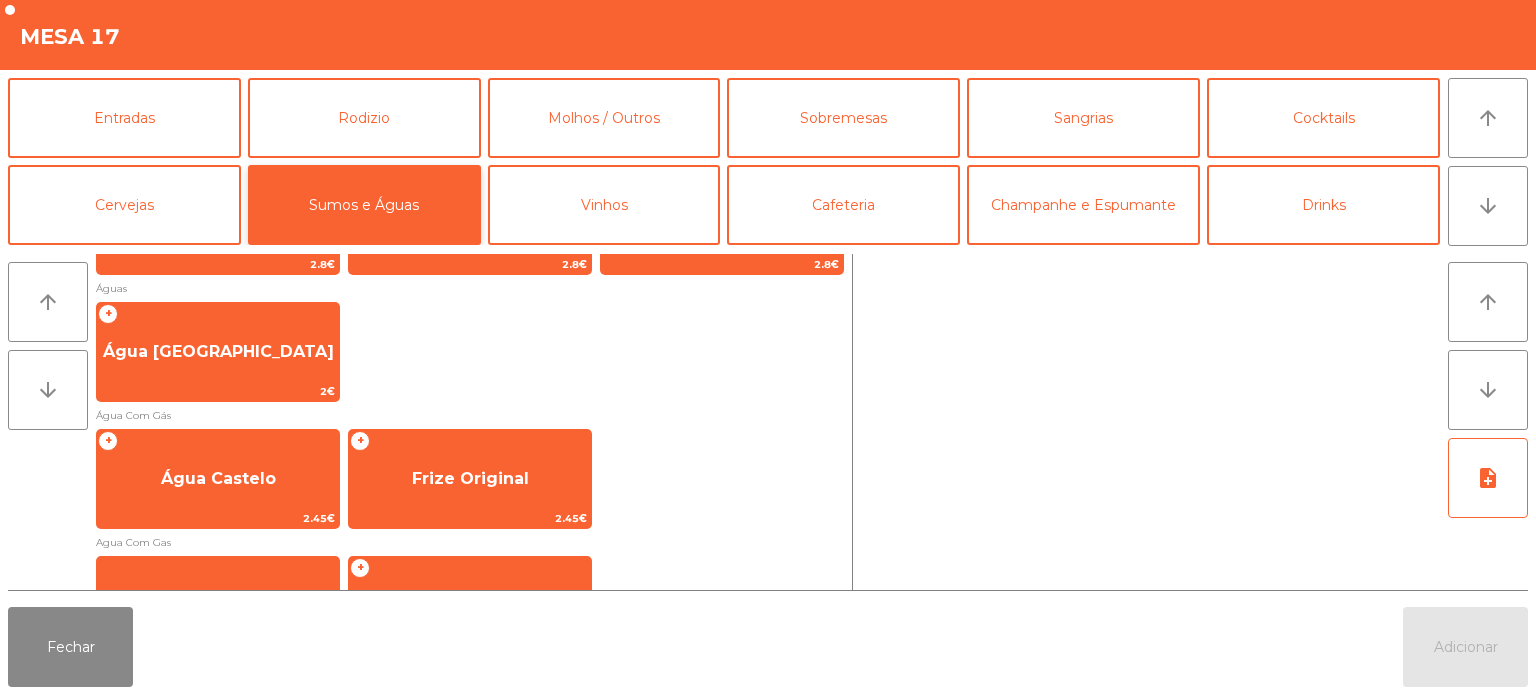scroll, scrollTop: 424, scrollLeft: 0, axis: vertical 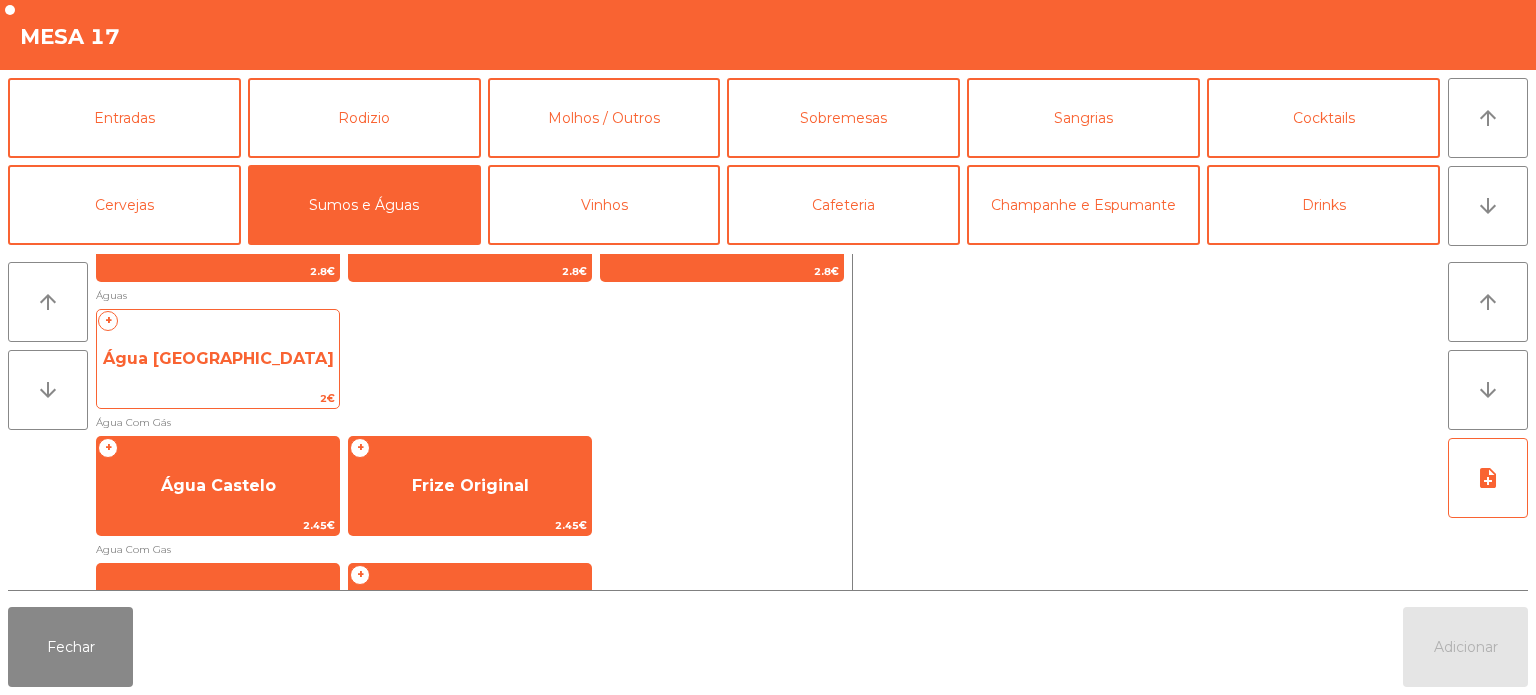 click on "Água [GEOGRAPHIC_DATA]" 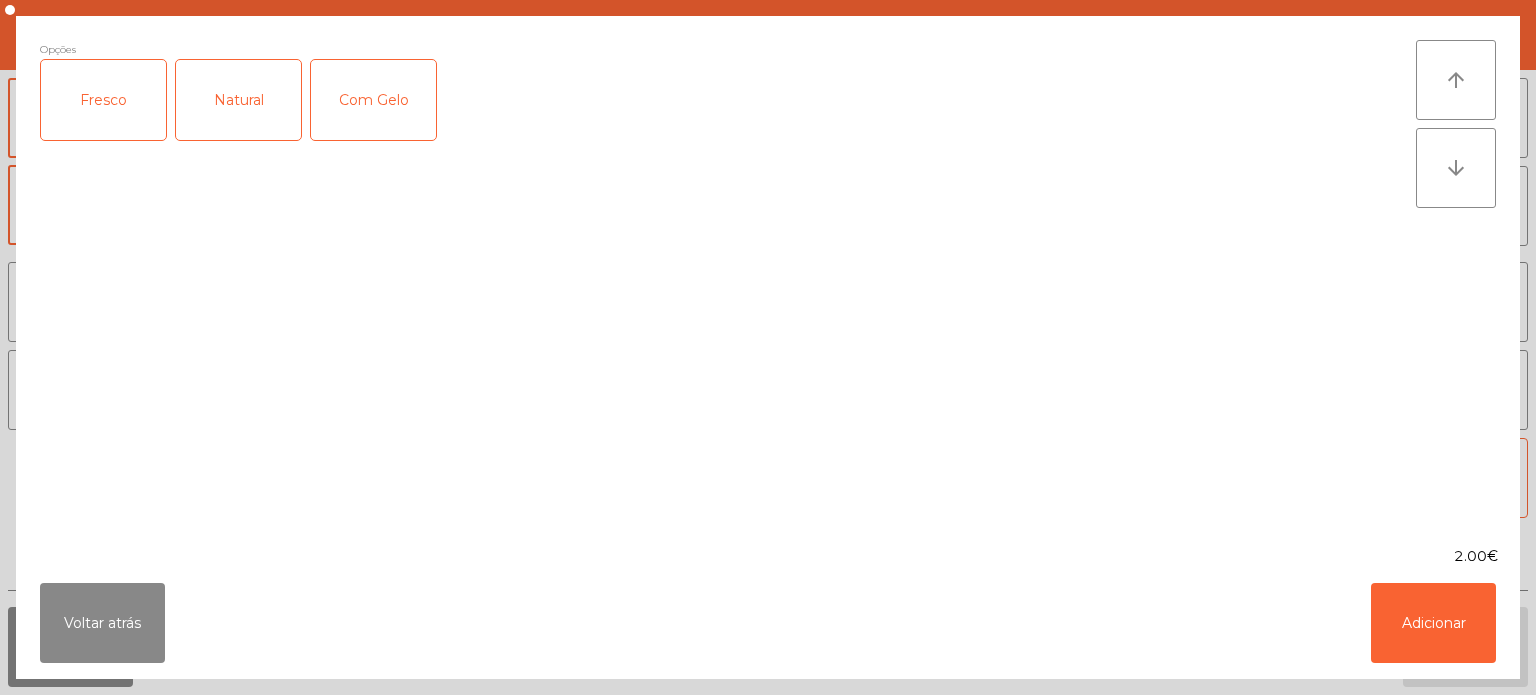click on "Fresco" 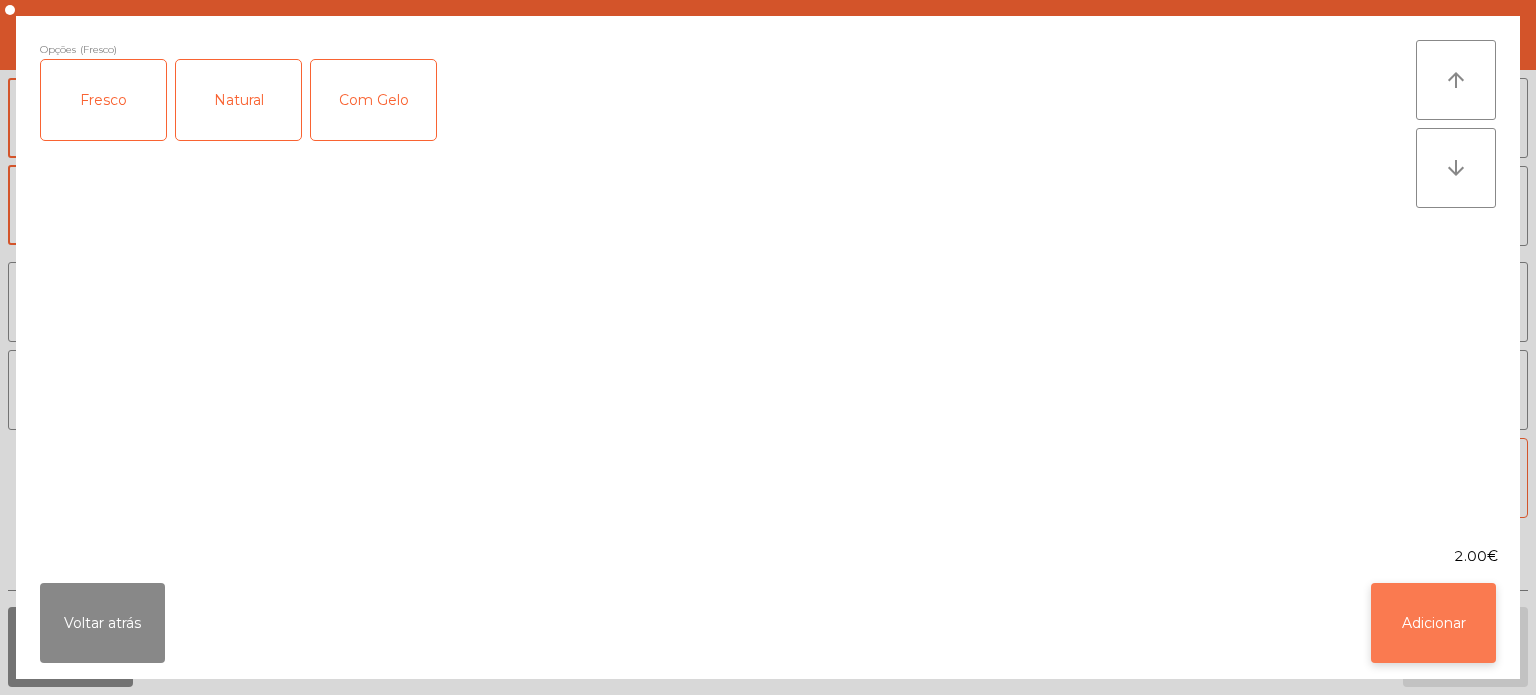 click on "Adicionar" 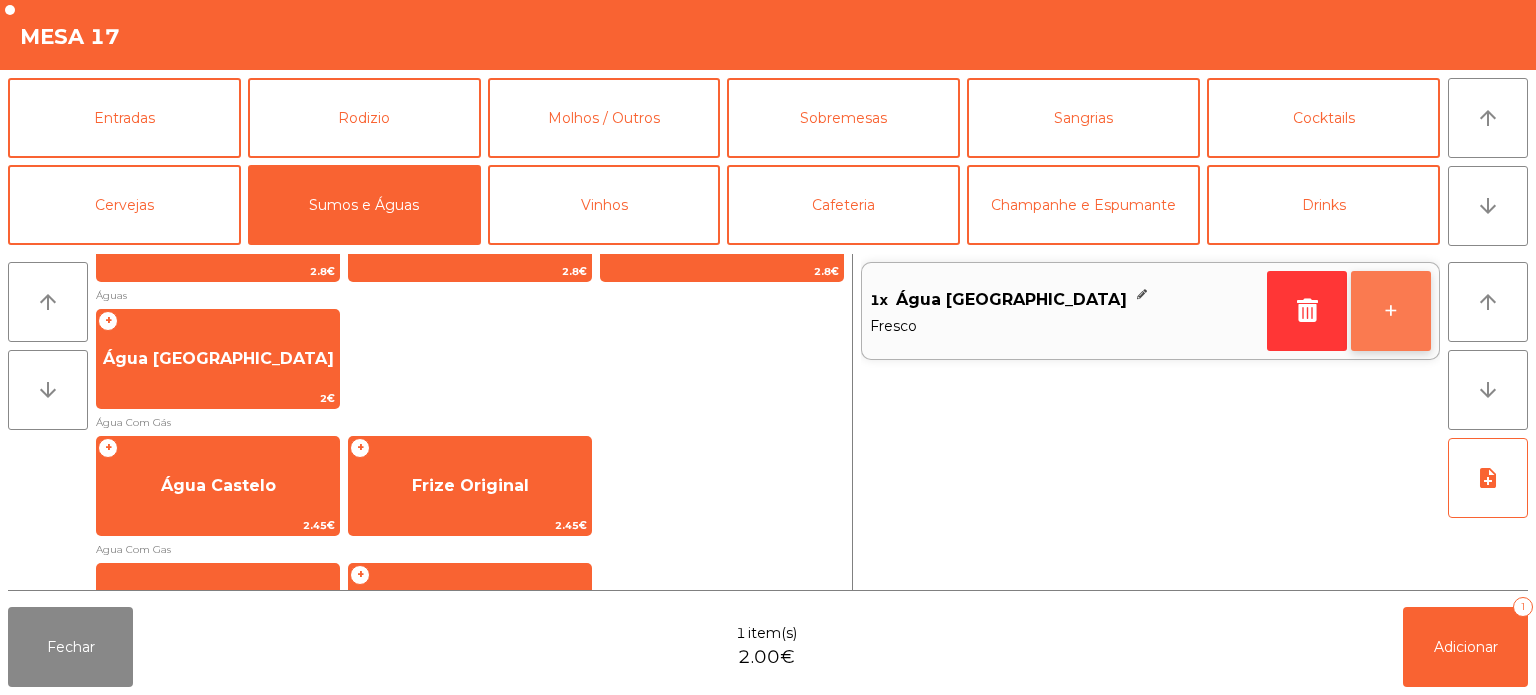 click on "+" 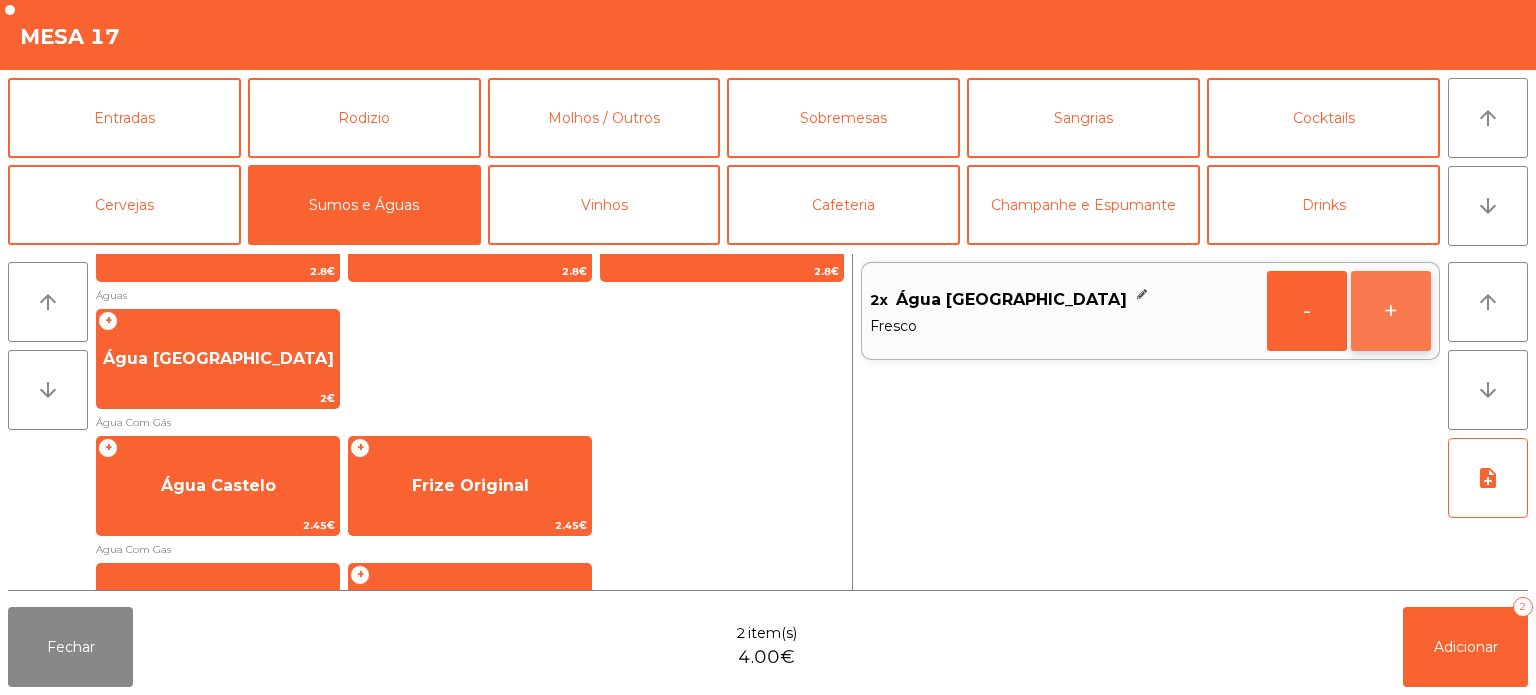 click on "+" 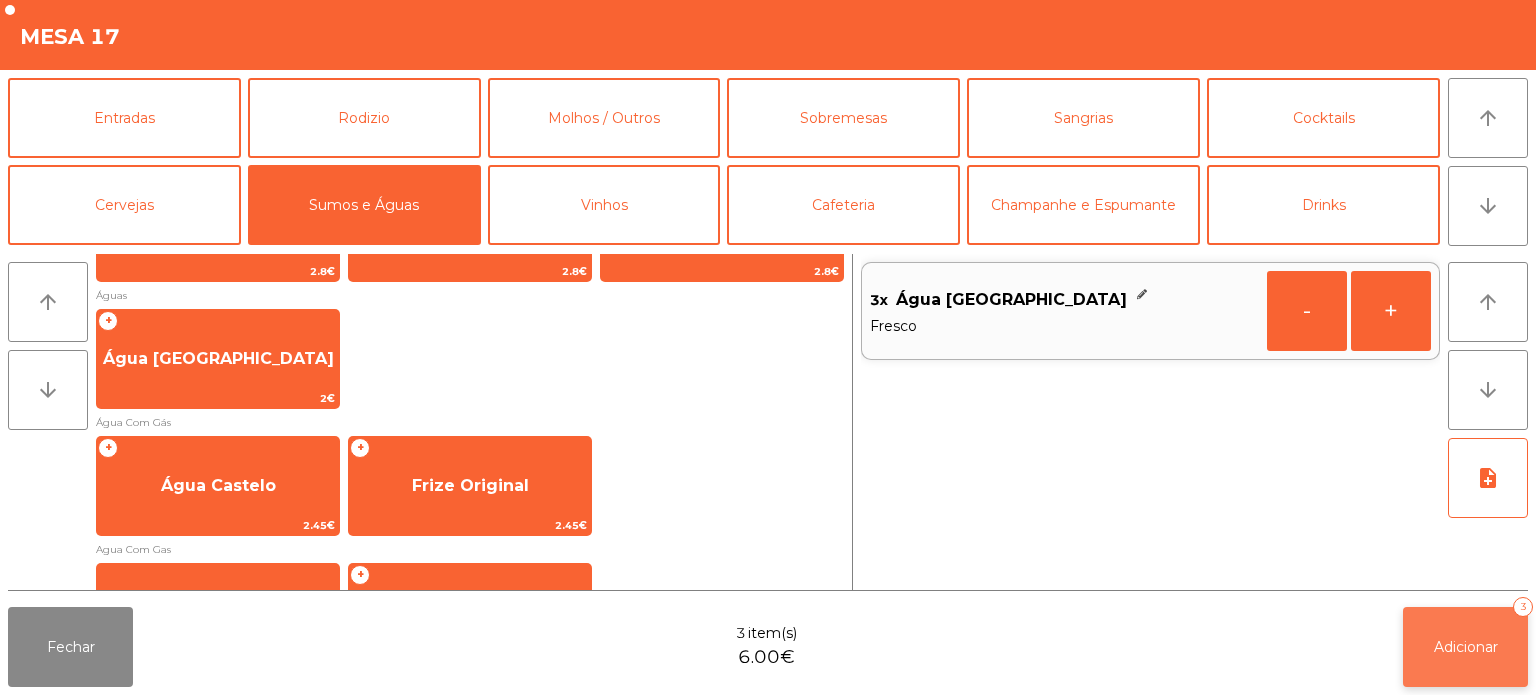 click on "Adicionar" 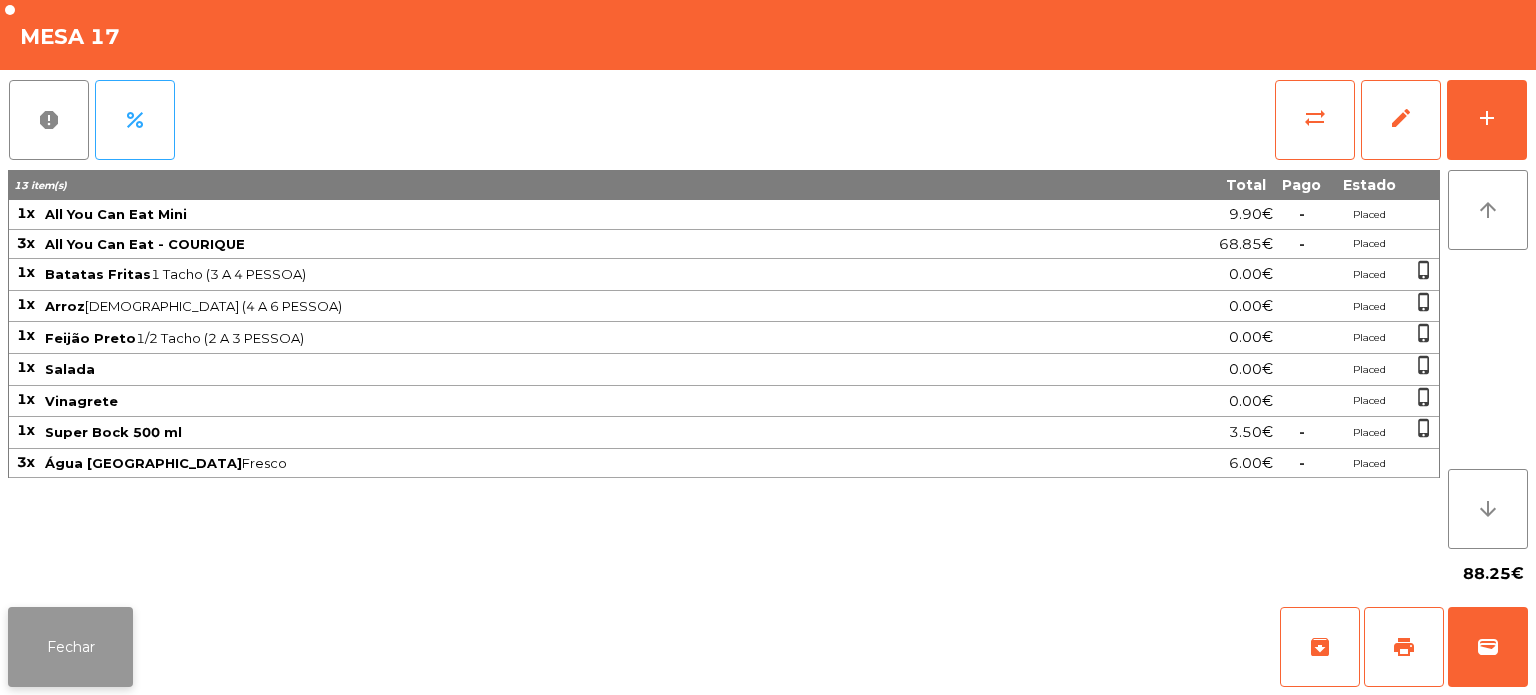 click on "Fechar" 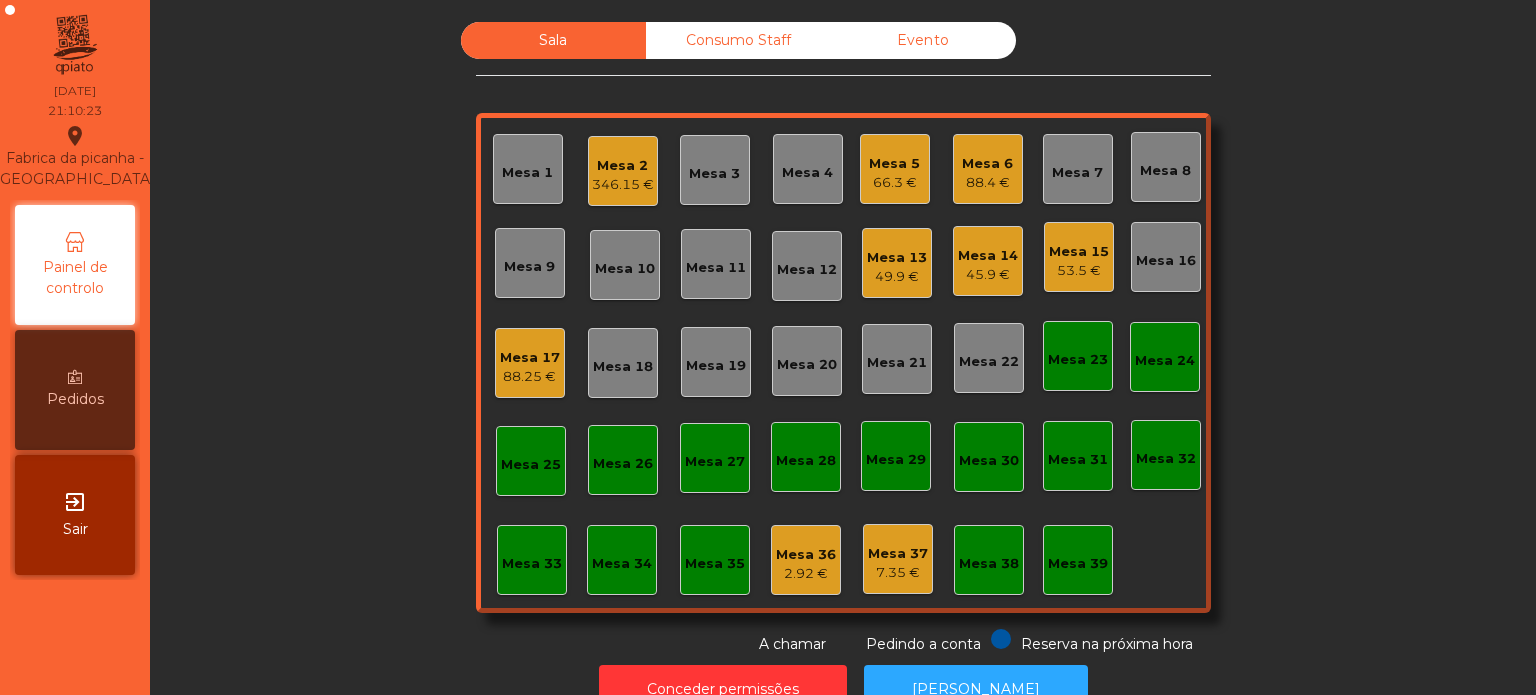 click on "49.9 €" 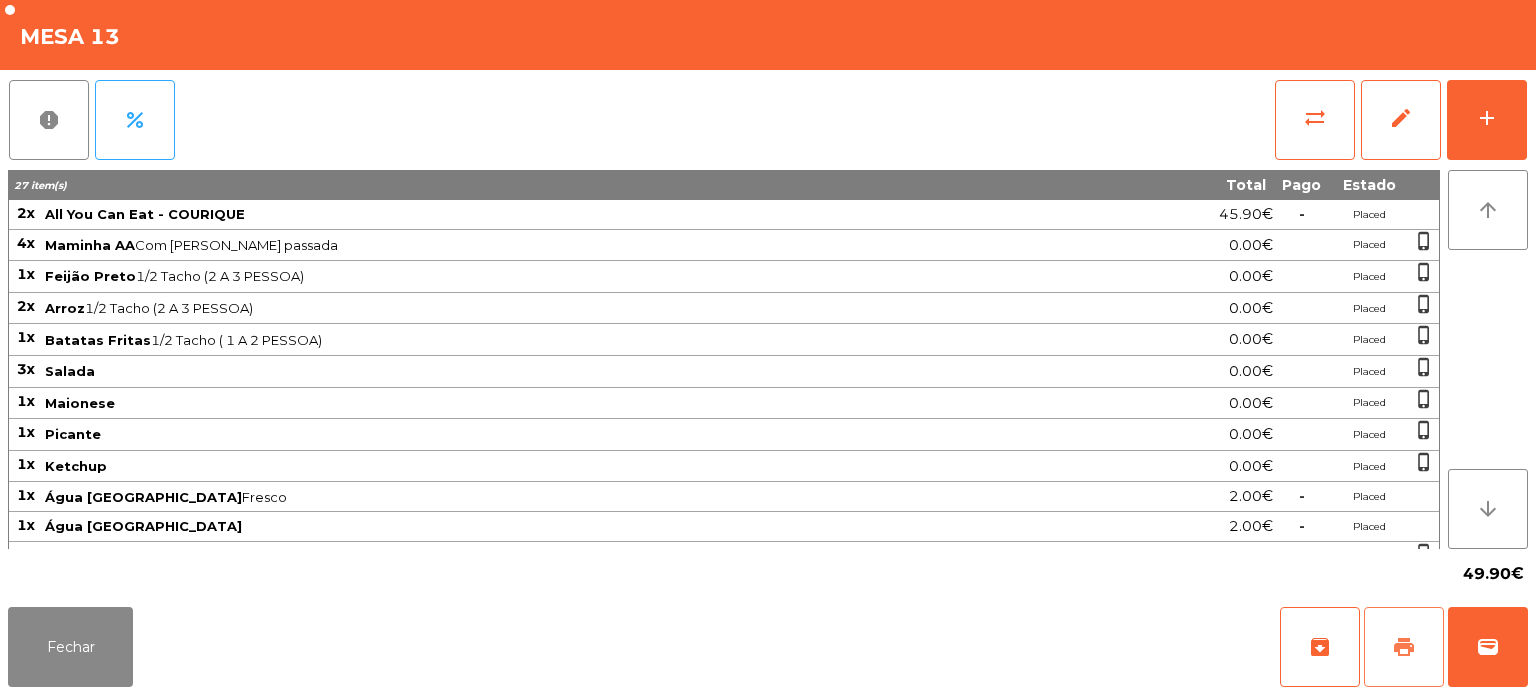 click on "print" 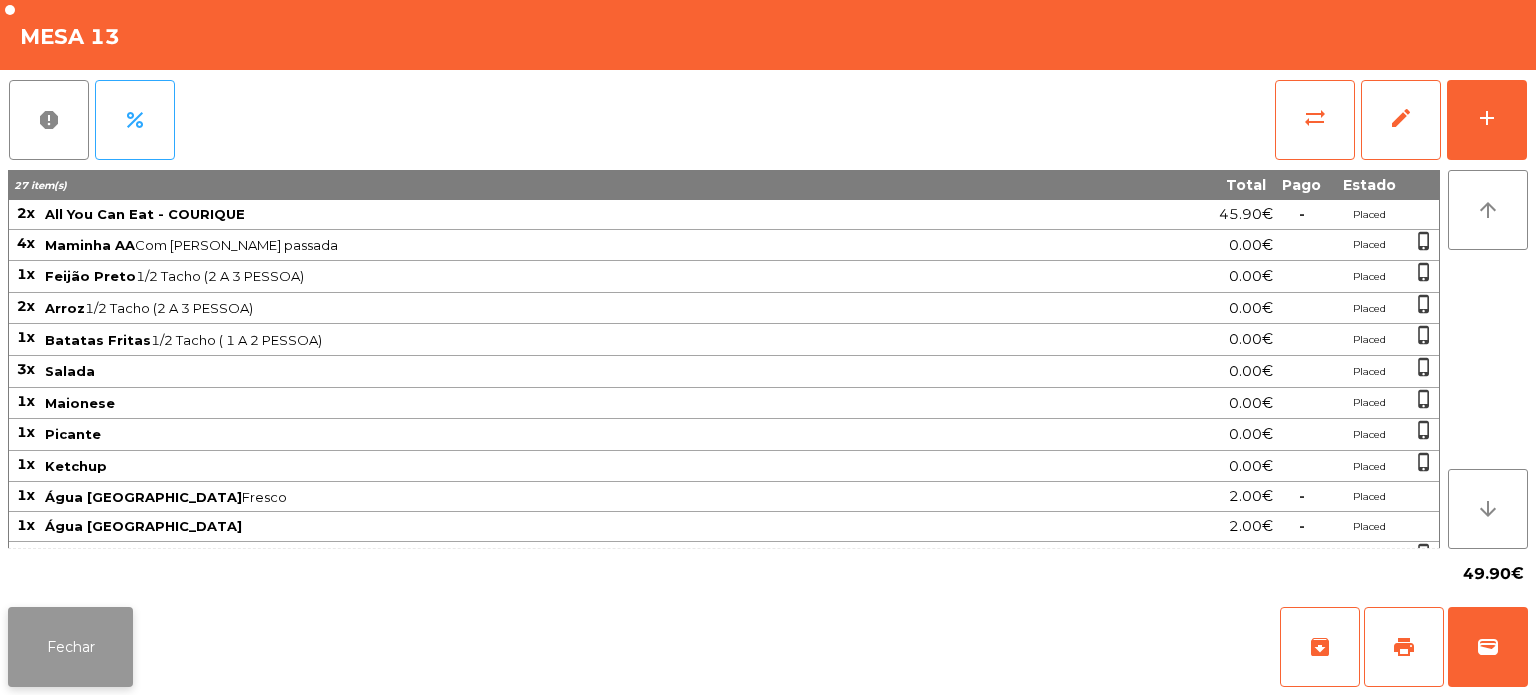 click on "Fechar" 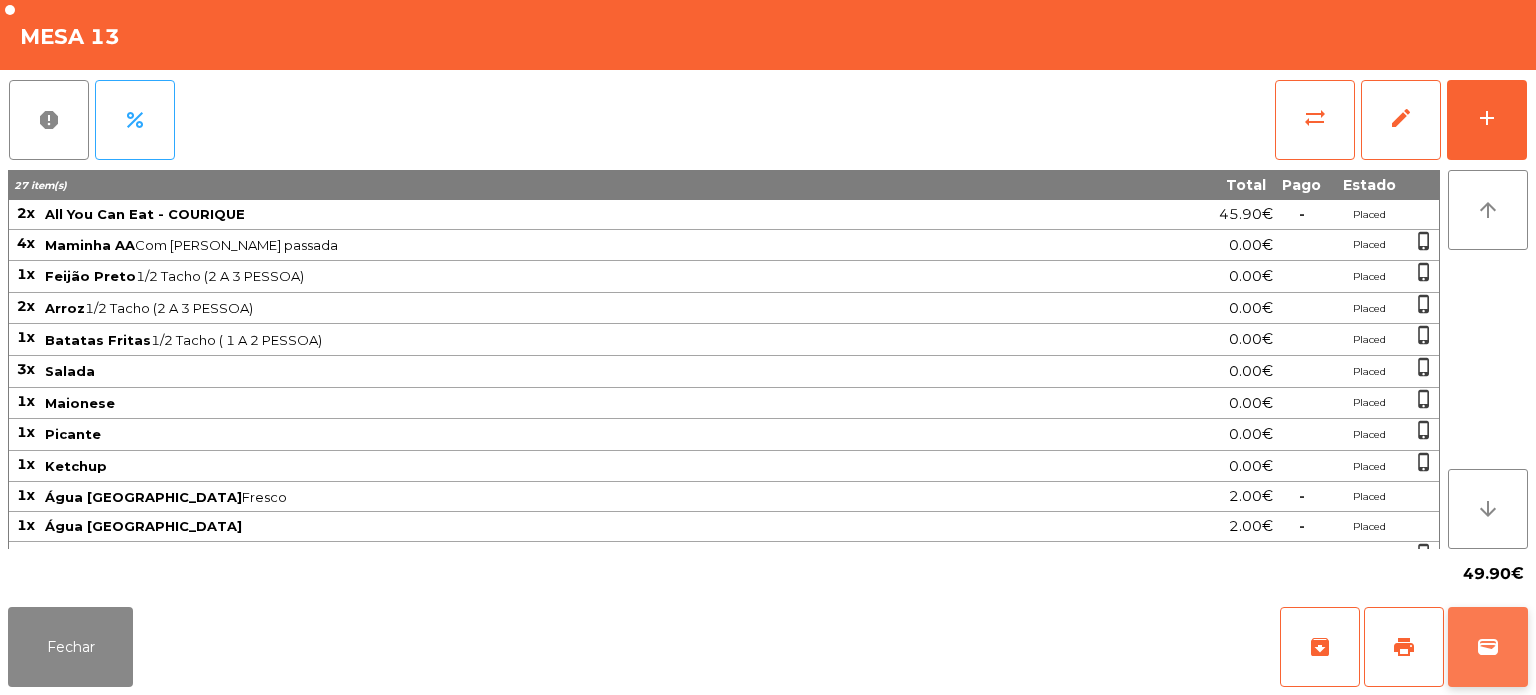 click on "wallet" 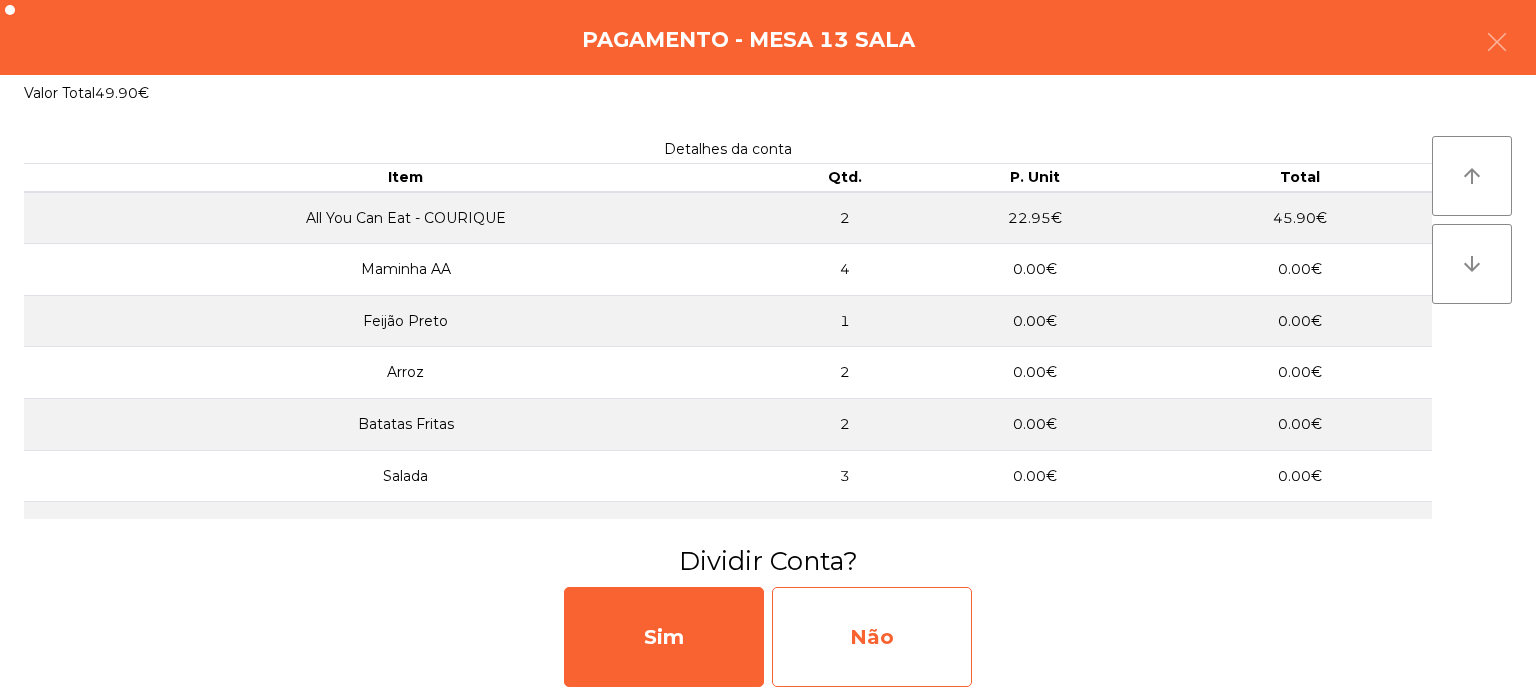 click on "Não" 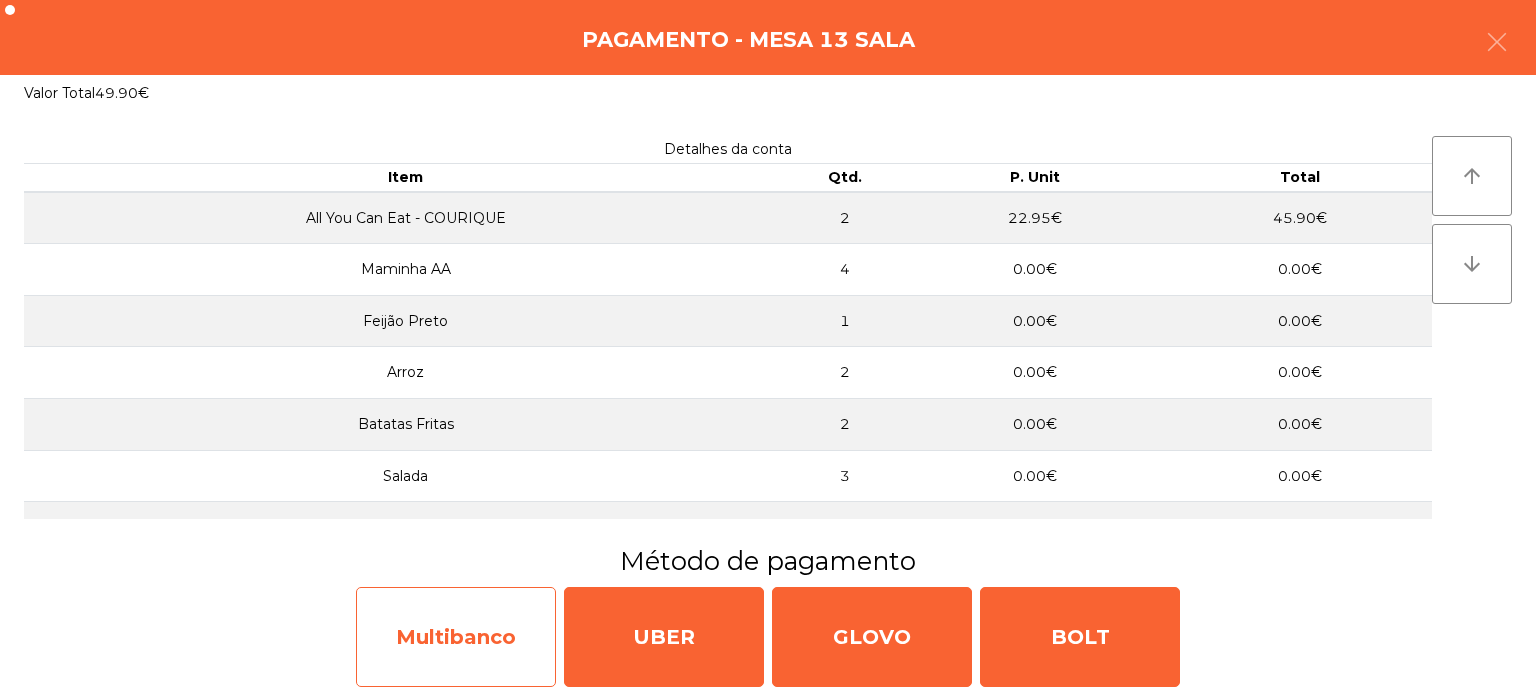 click on "Multibanco" 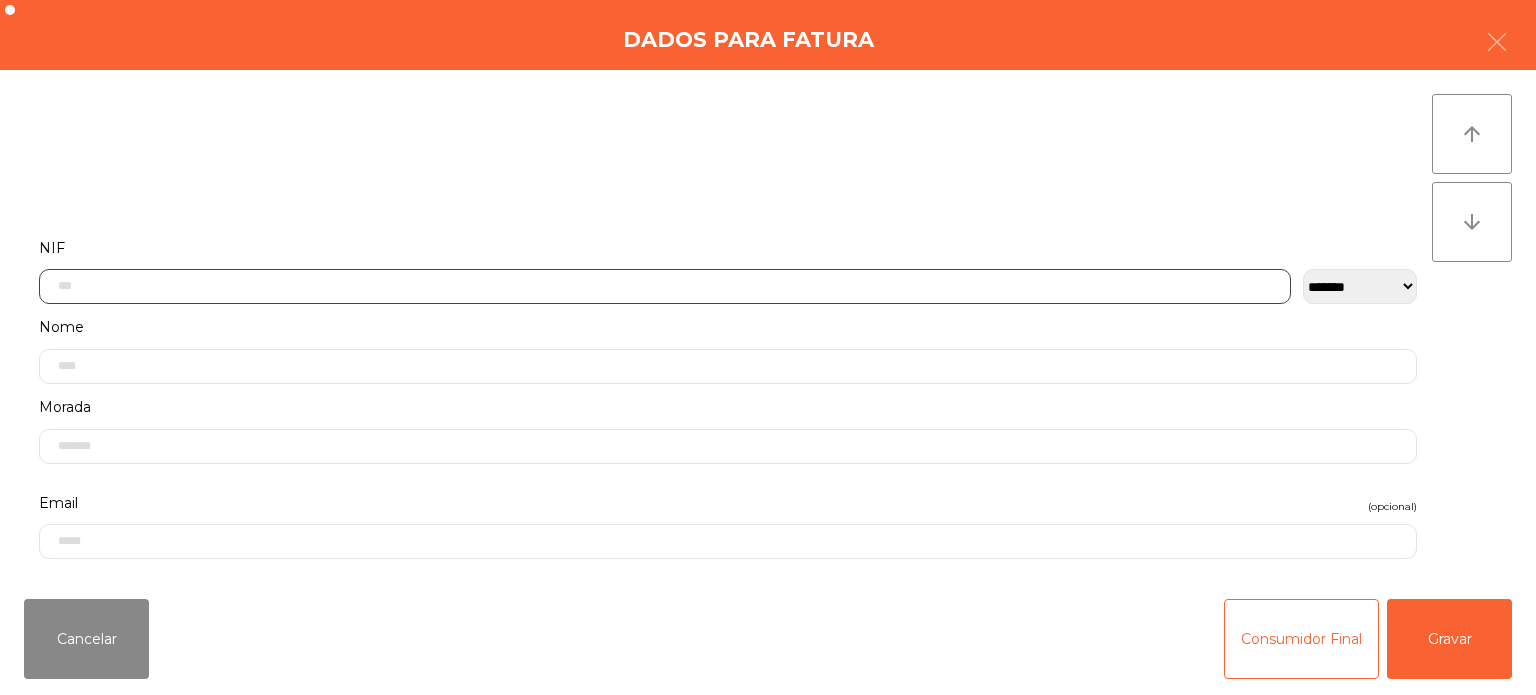 click 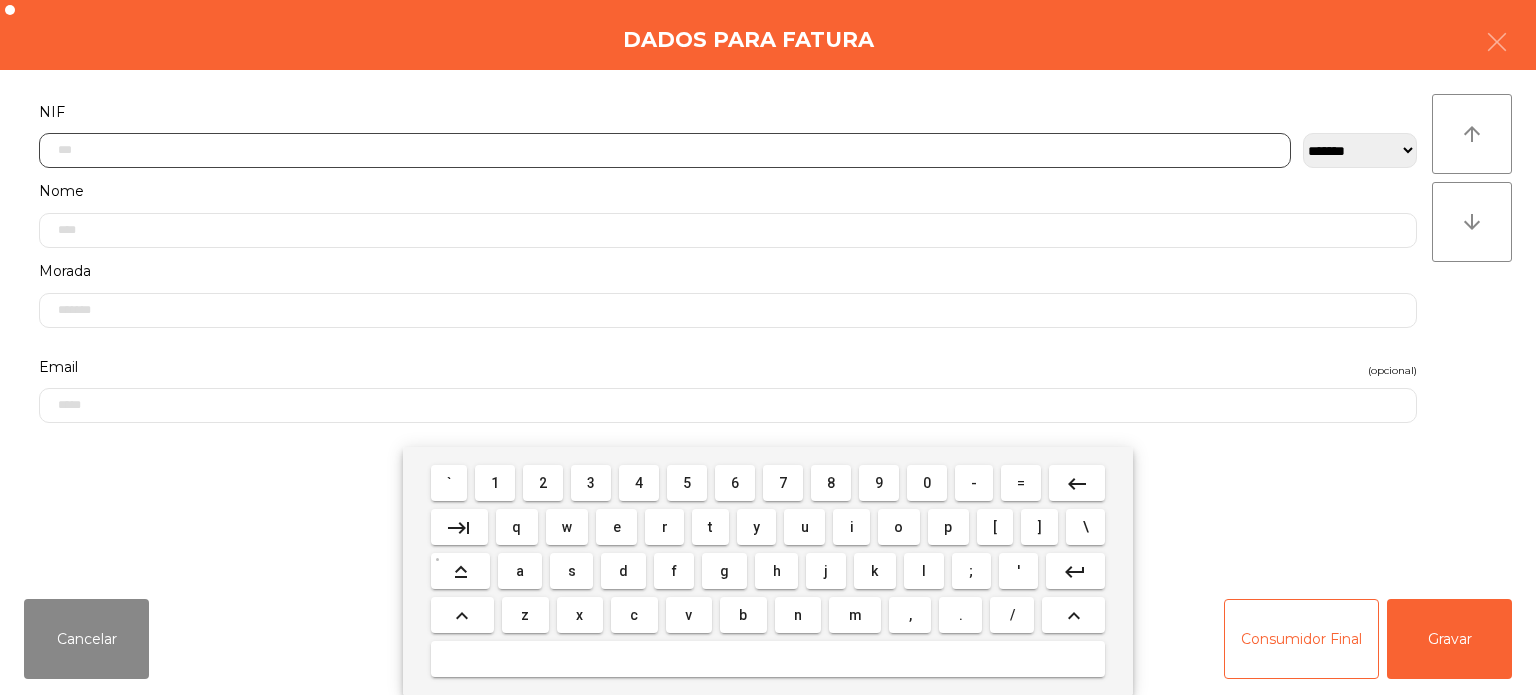 scroll, scrollTop: 139, scrollLeft: 0, axis: vertical 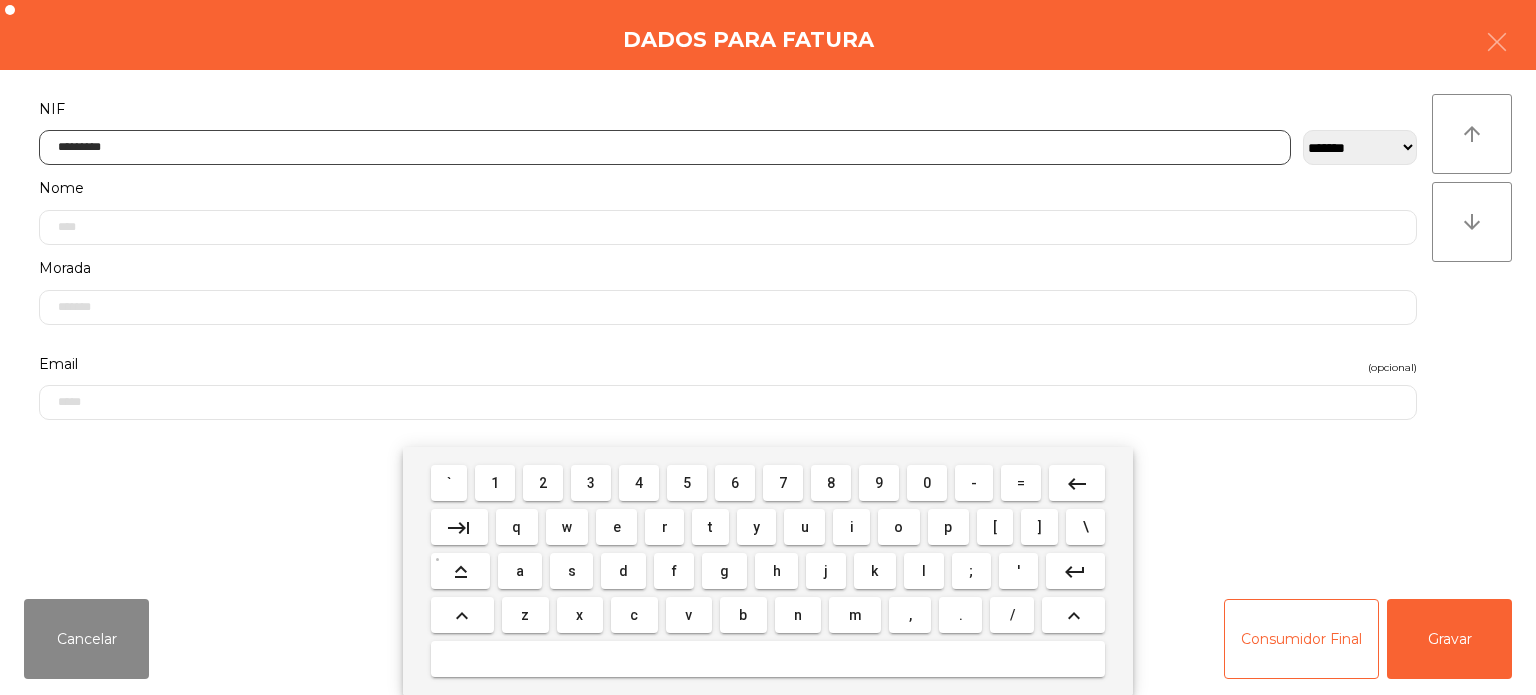 type on "*********" 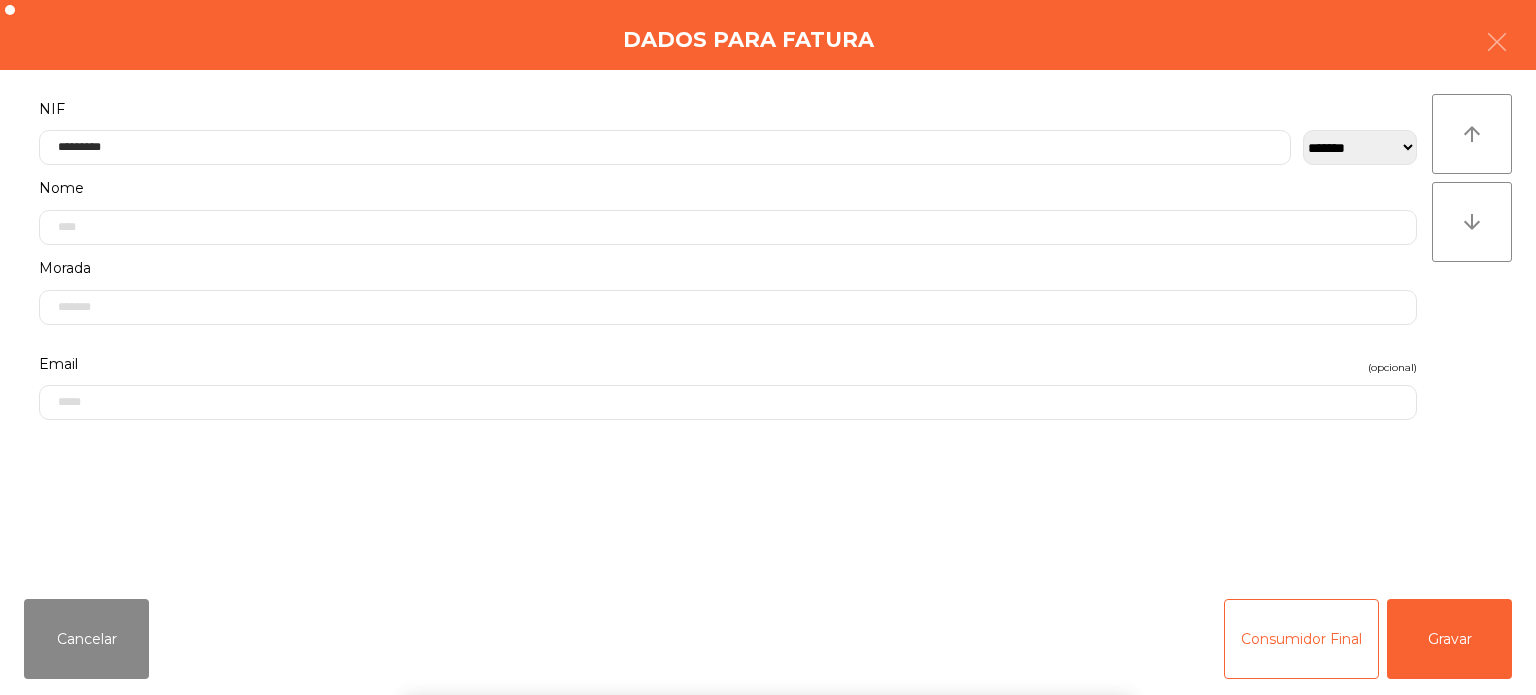 click on "` 1 2 3 4 5 6 7 8 9 0 - = keyboard_backspace keyboard_tab q w e r t y u i o p [ ] \ keyboard_capslock a s d f g h j k l ; ' keyboard_return keyboard_arrow_up z x c v b n m , . / keyboard_arrow_up" at bounding box center [768, 571] 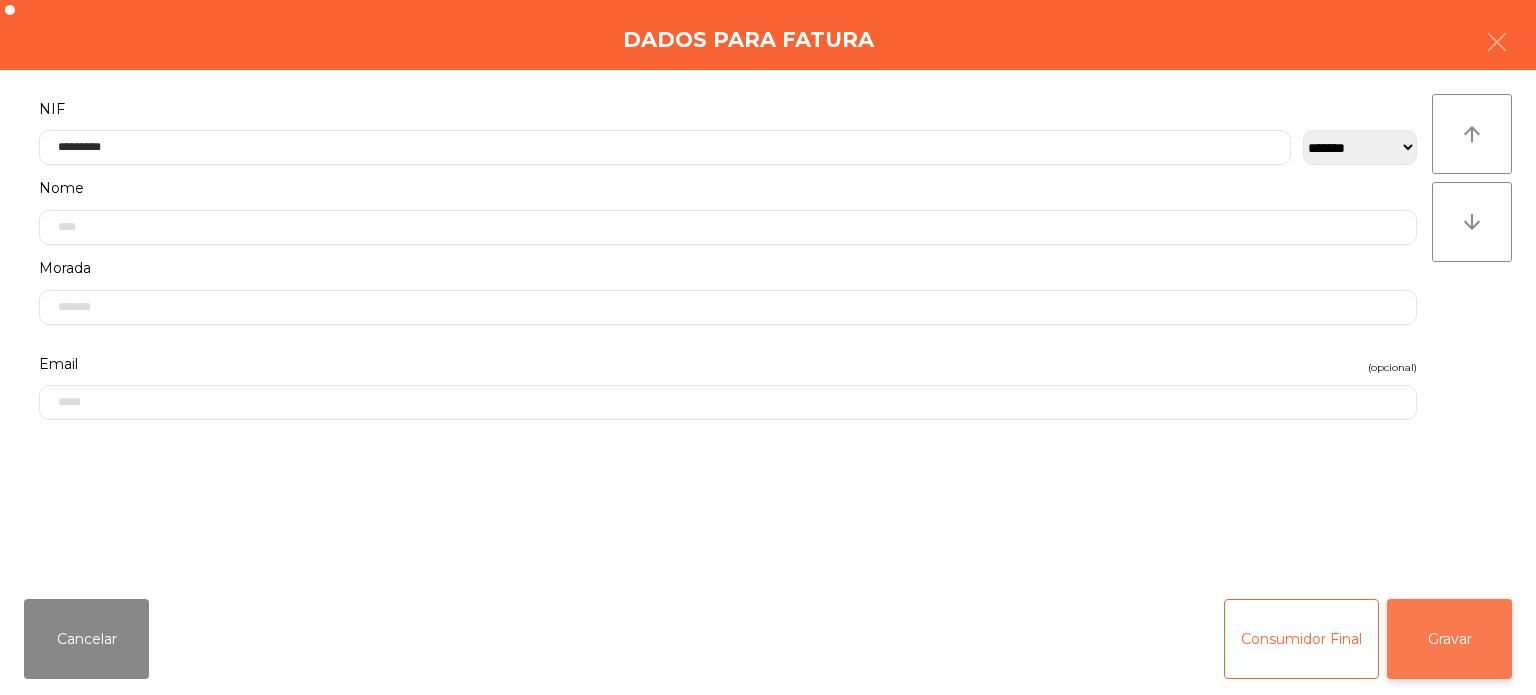 click on "Gravar" 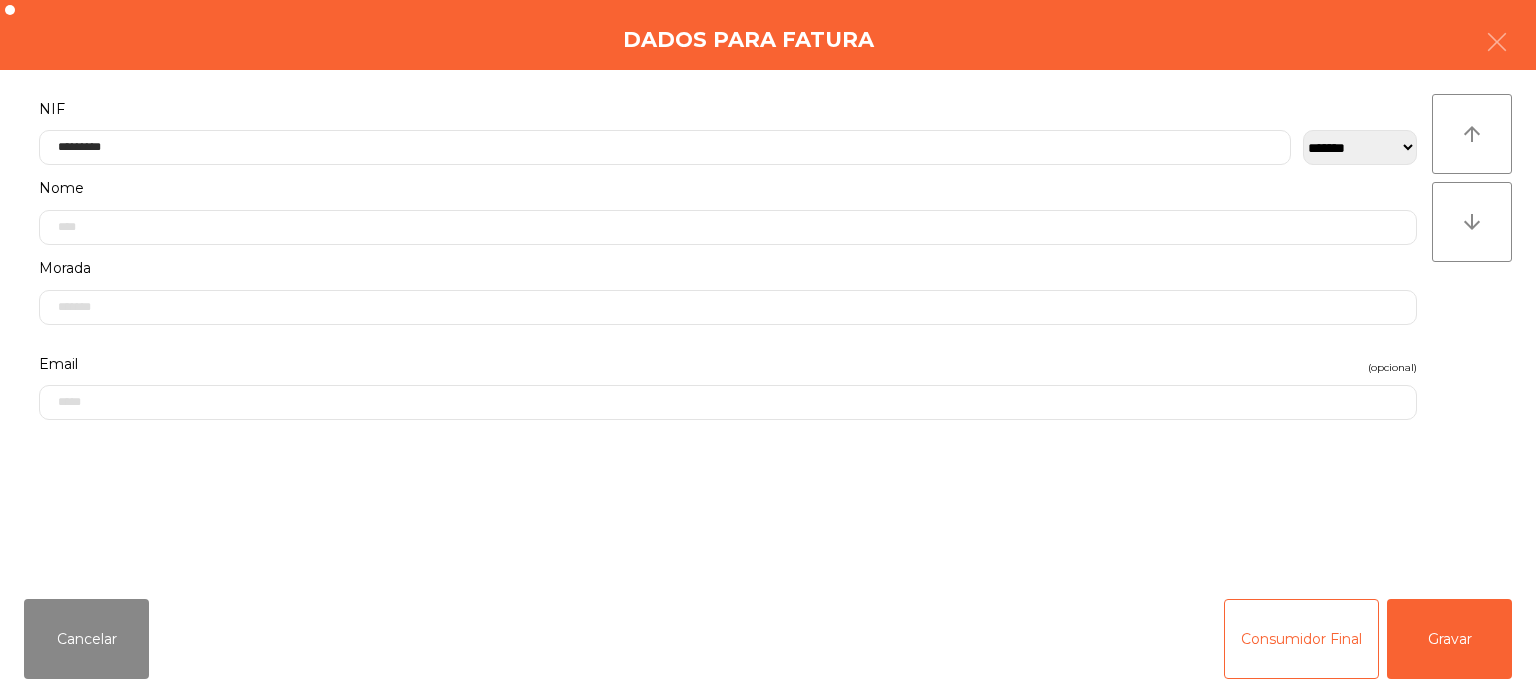 click on "[PERSON_NAME]" 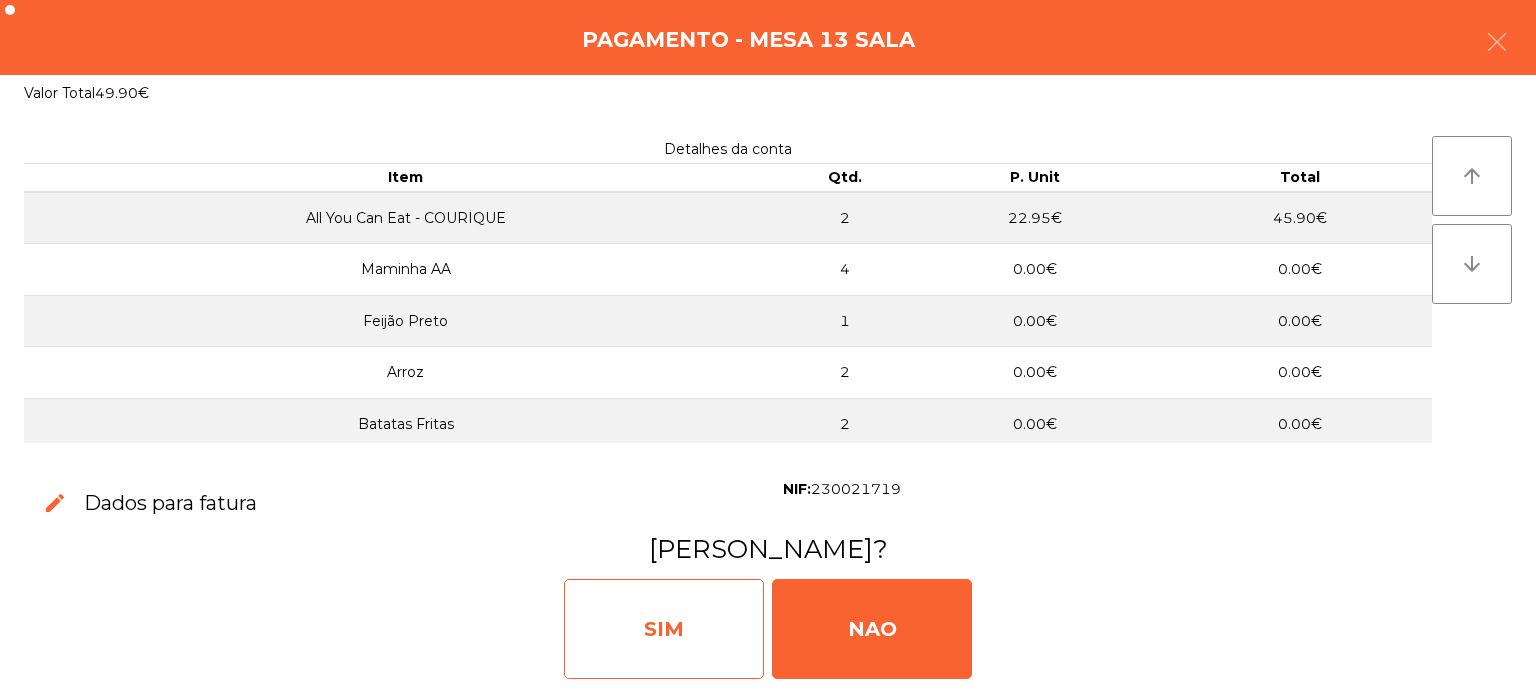 click on "SIM" 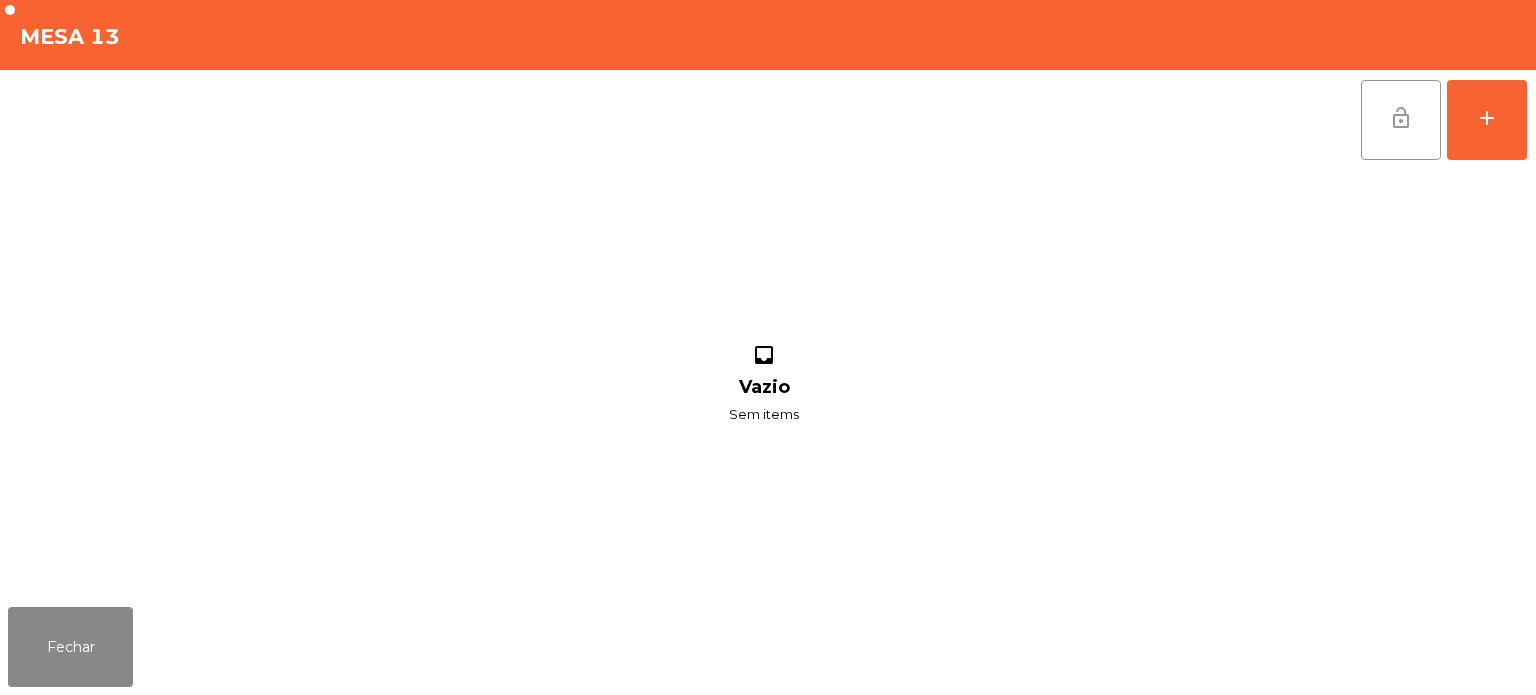 click on "lock_open" 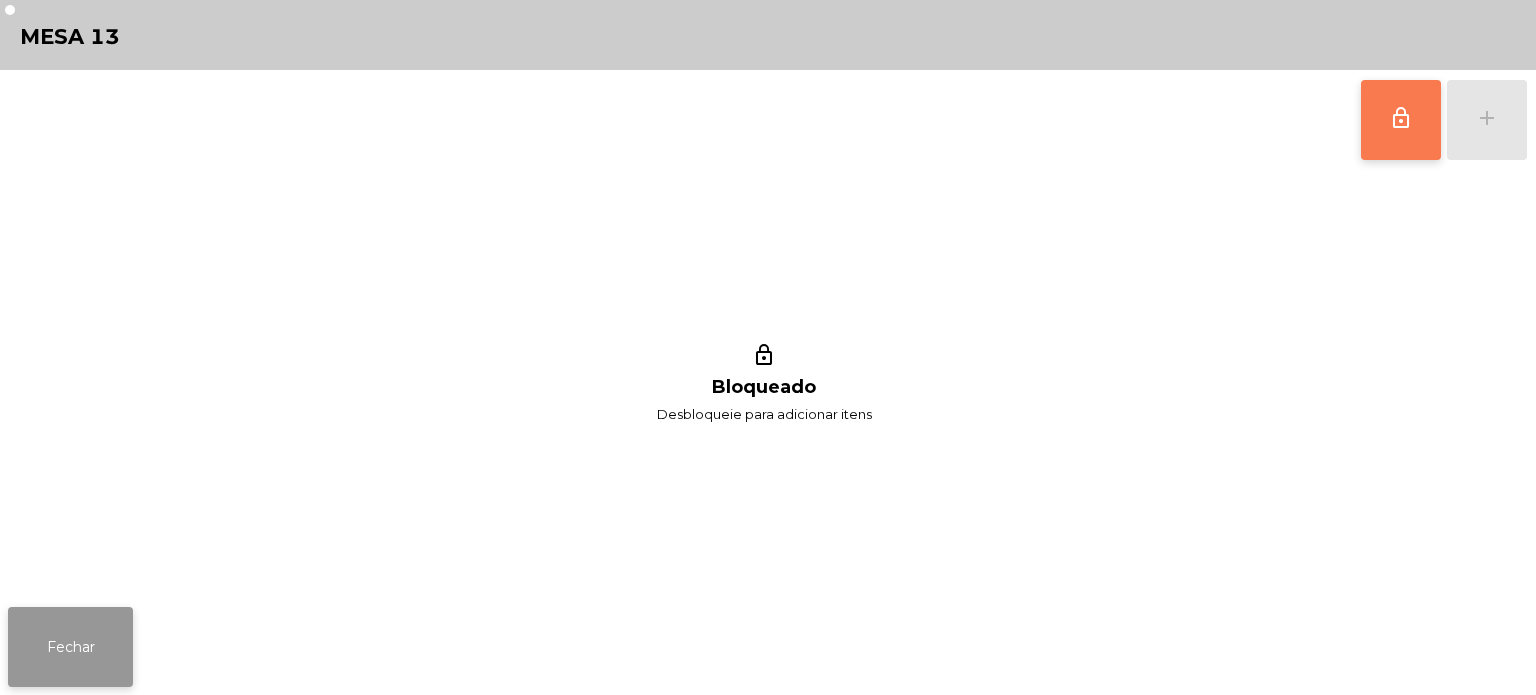 click on "Fechar" 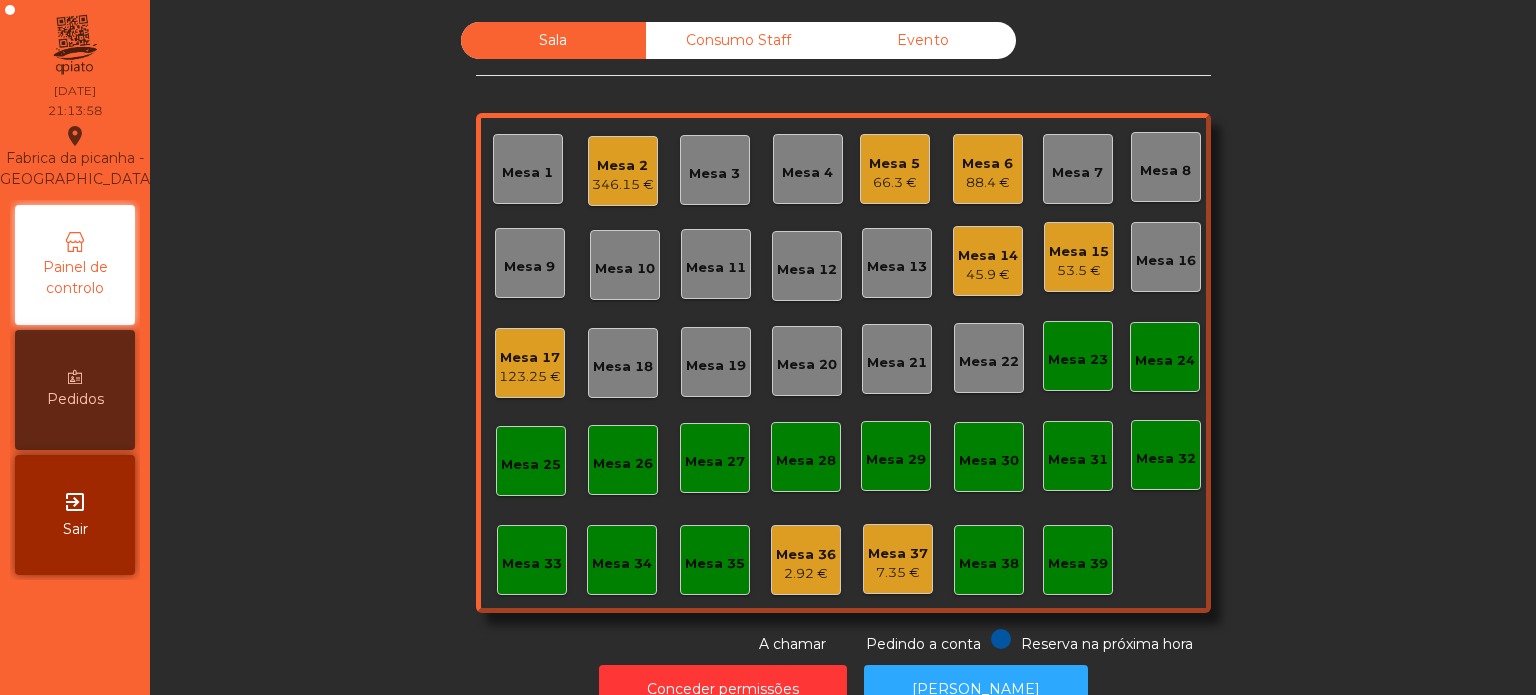click on "Mesa 2" 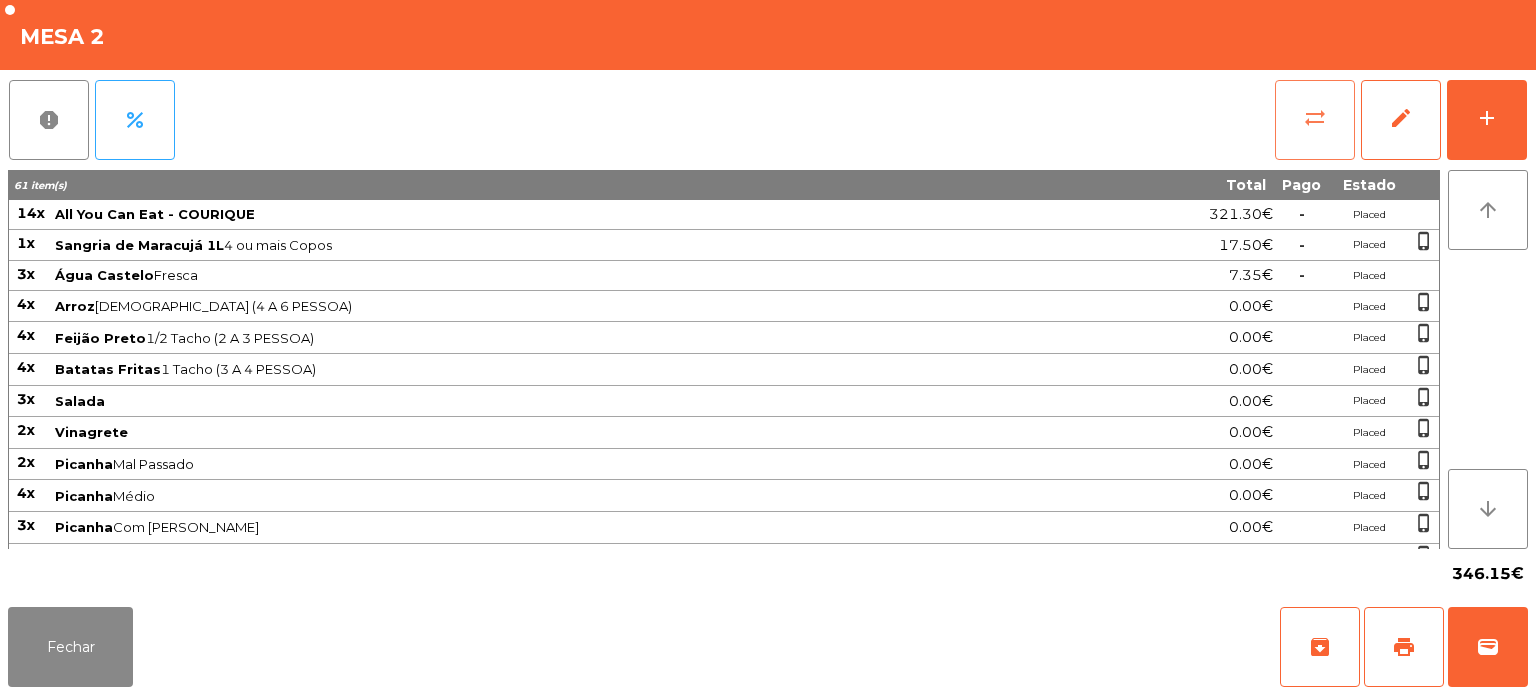 click on "sync_alt" 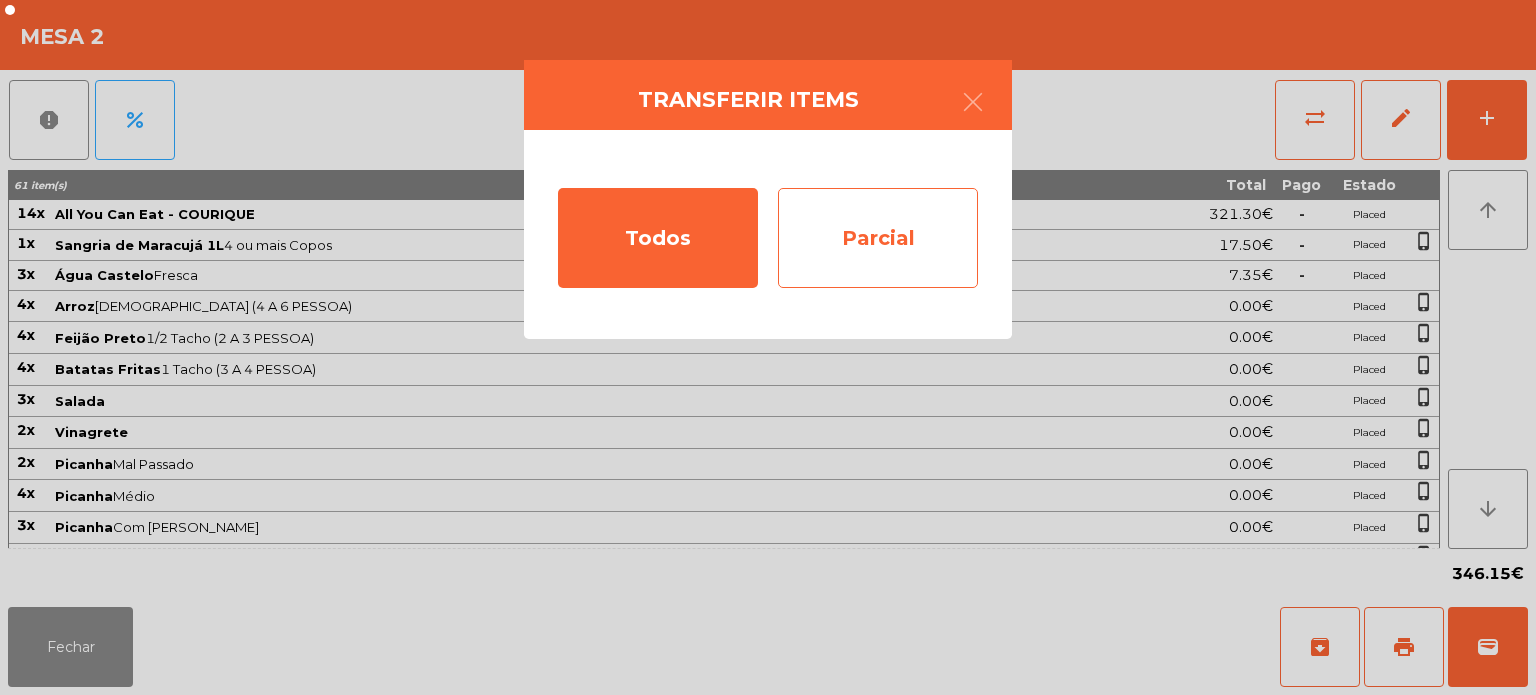 click on "Parcial" 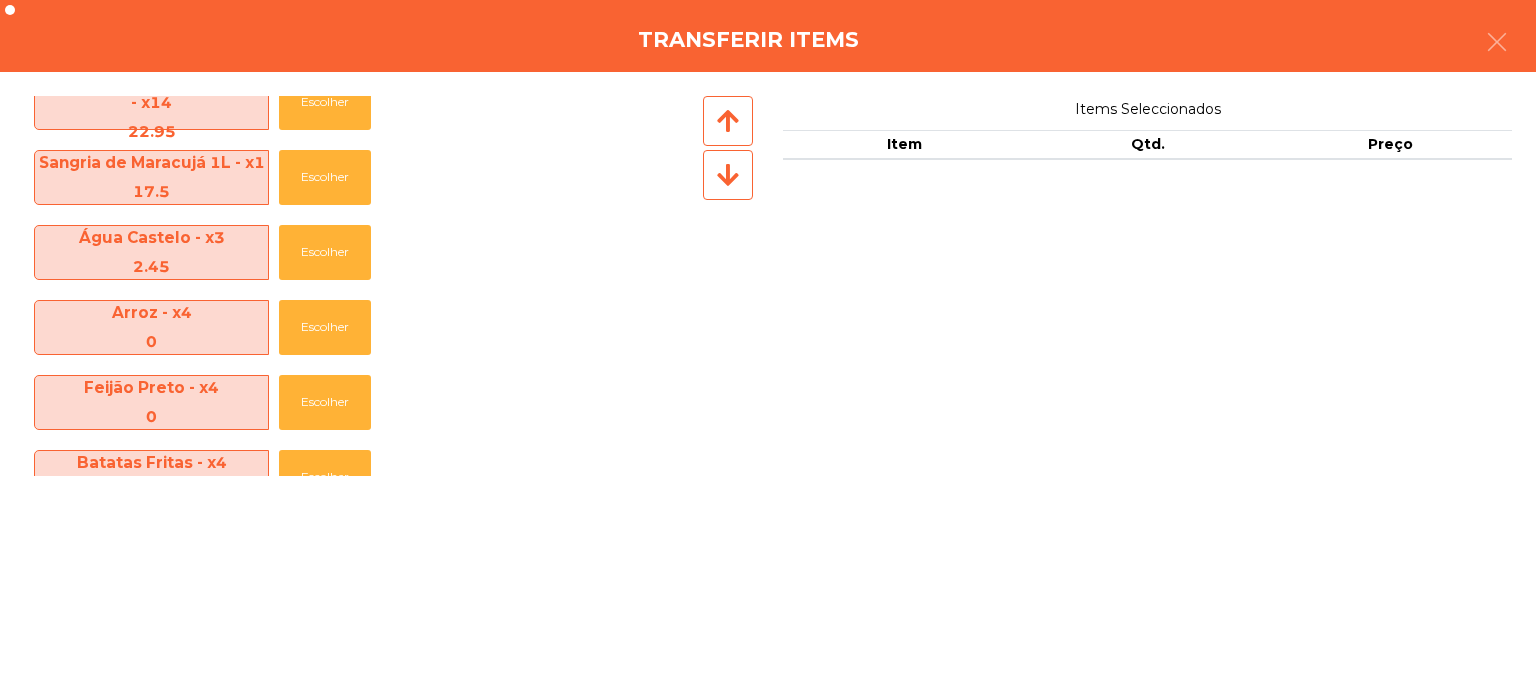 scroll, scrollTop: 0, scrollLeft: 0, axis: both 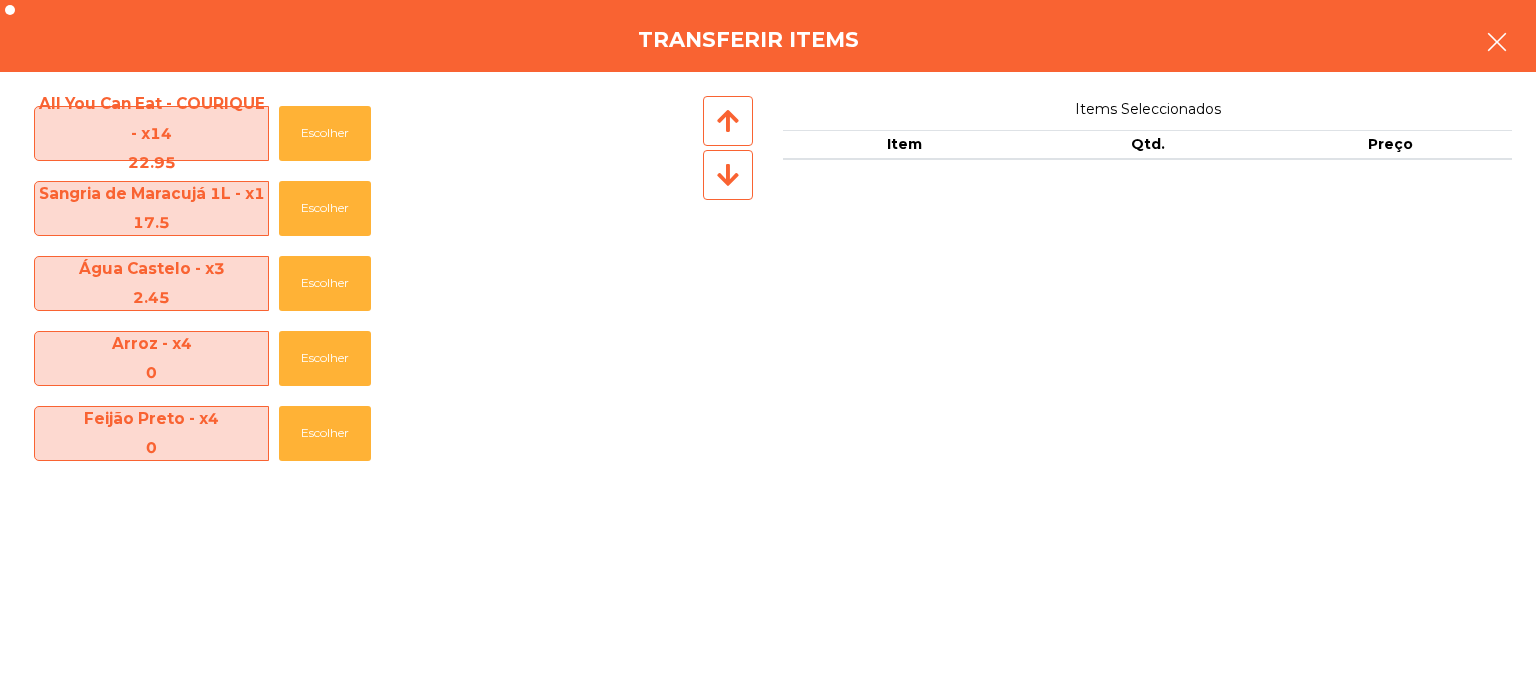 click 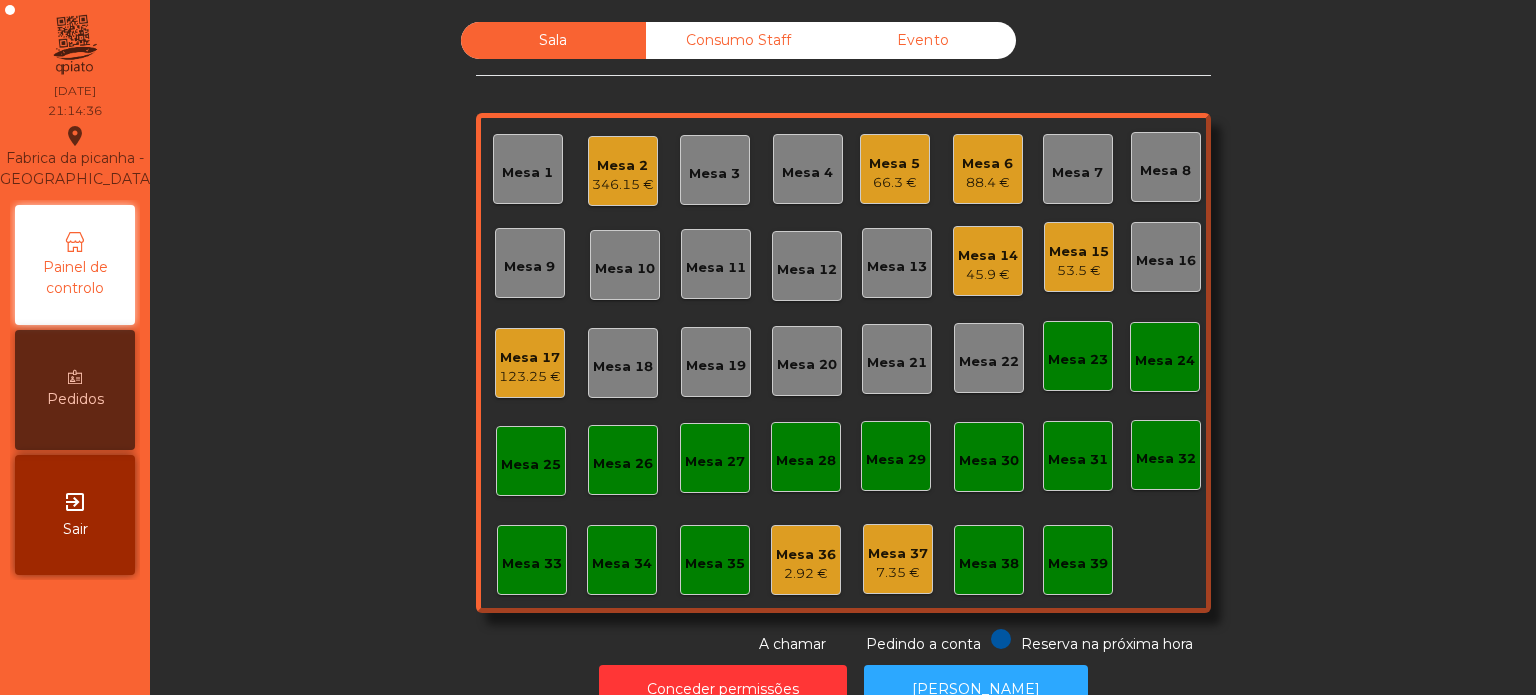 click on "Mesa 17" 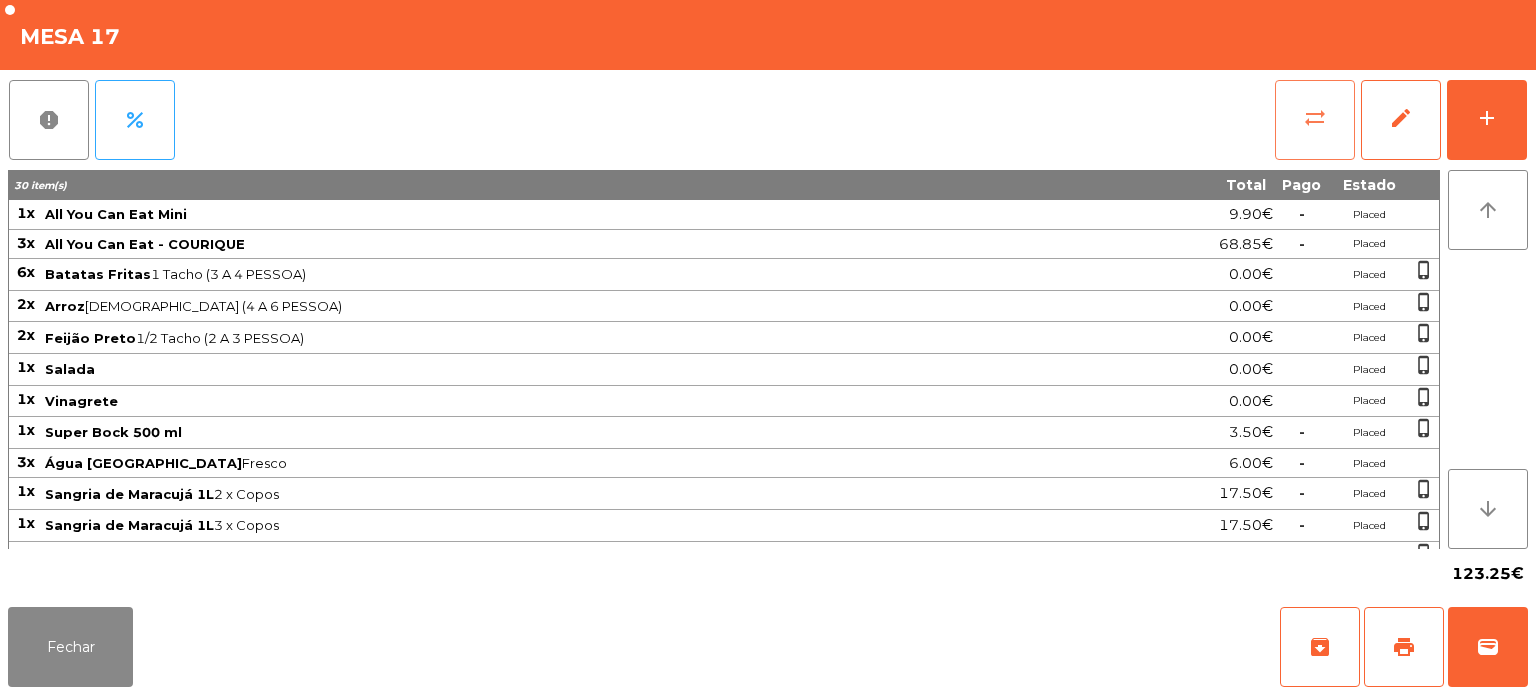 click on "sync_alt" 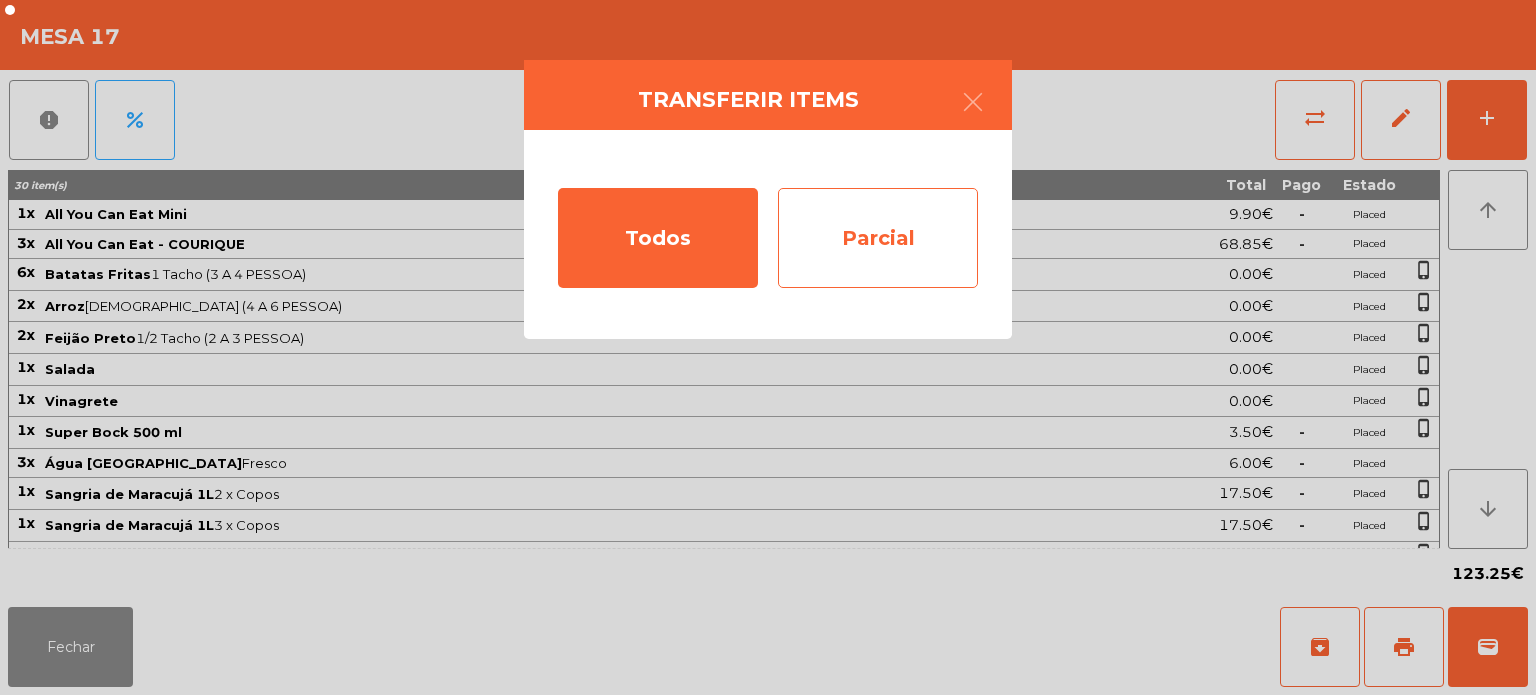 click on "Parcial" 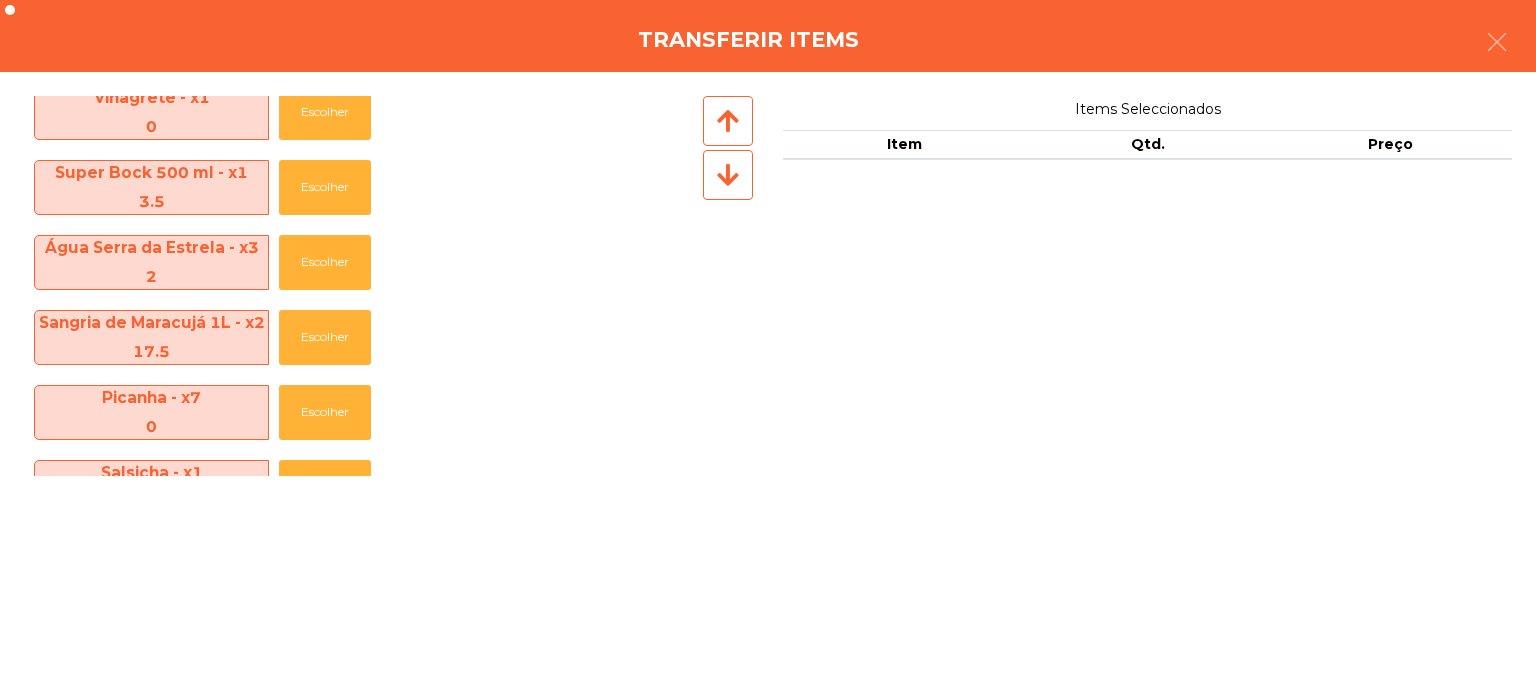 scroll, scrollTop: 460, scrollLeft: 0, axis: vertical 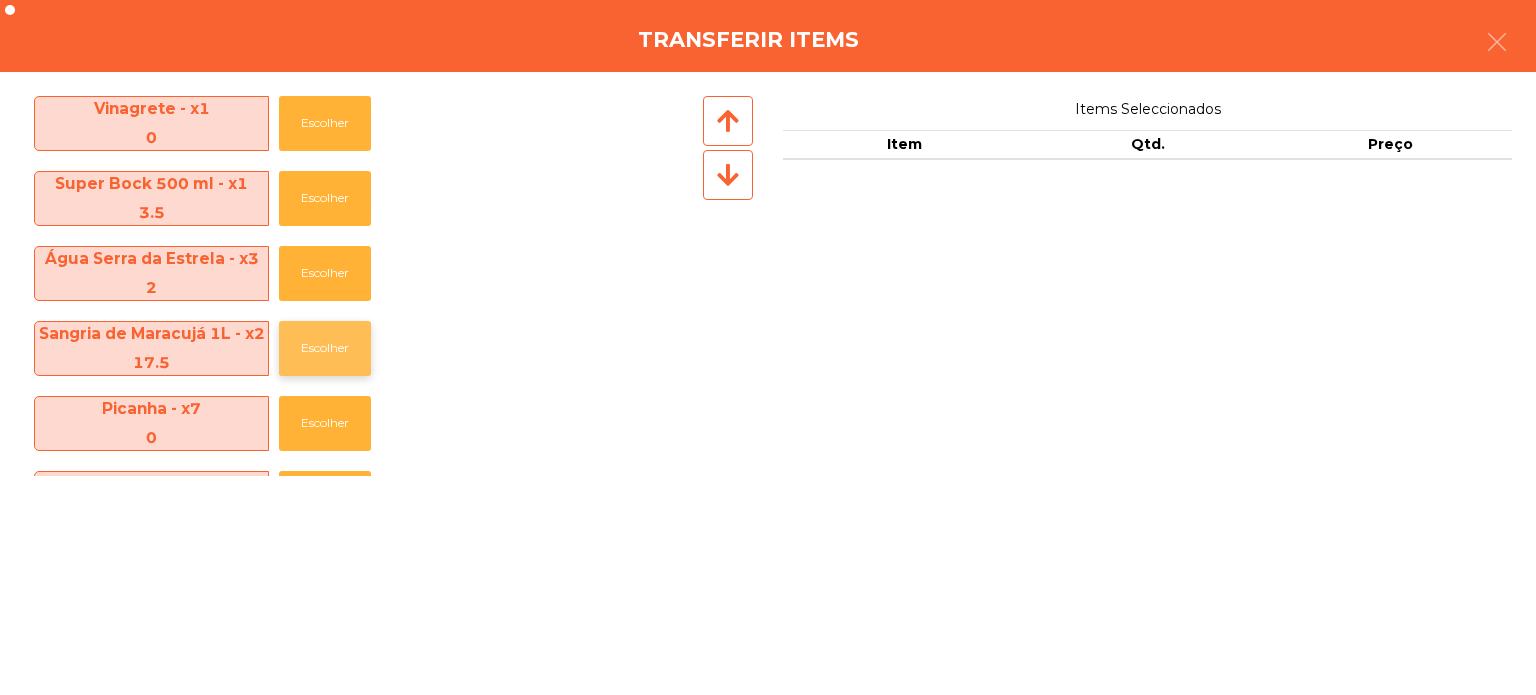 click on "Escolher" 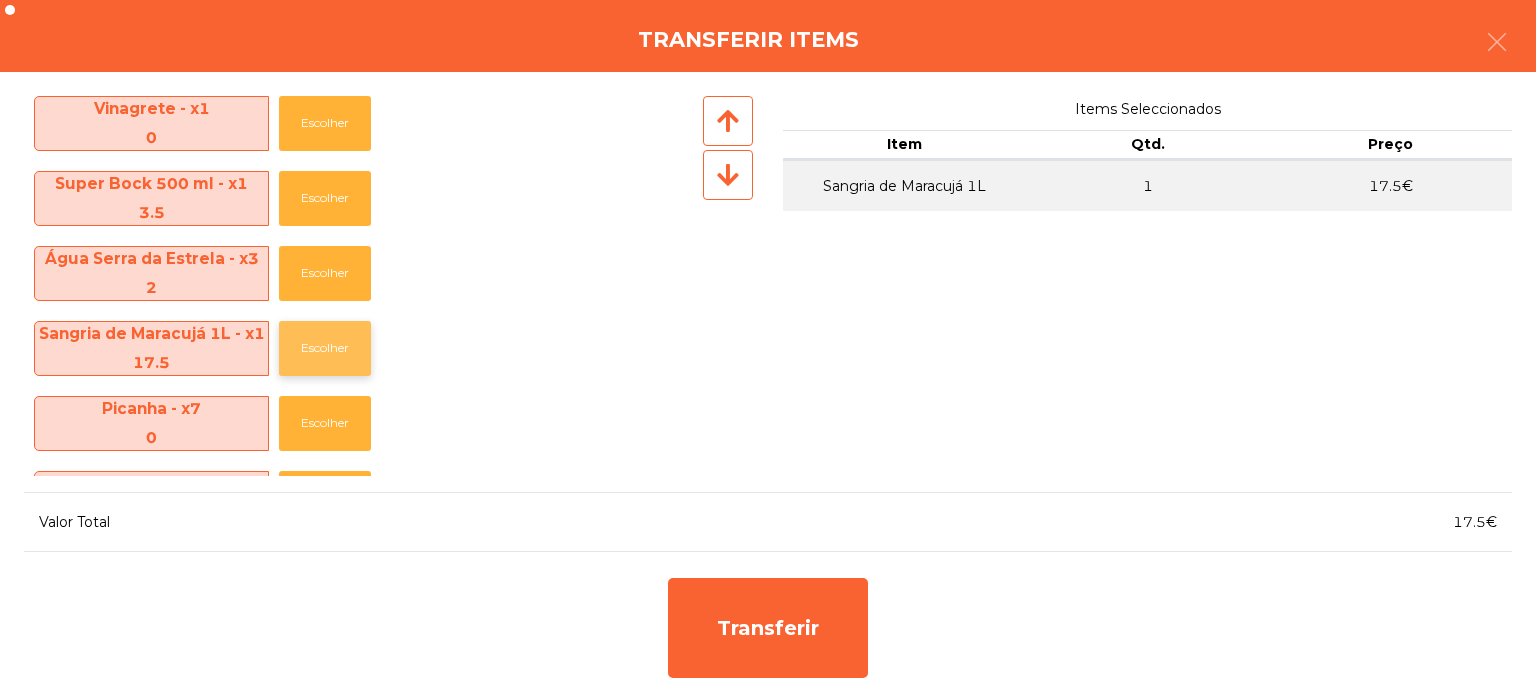click on "Escolher" 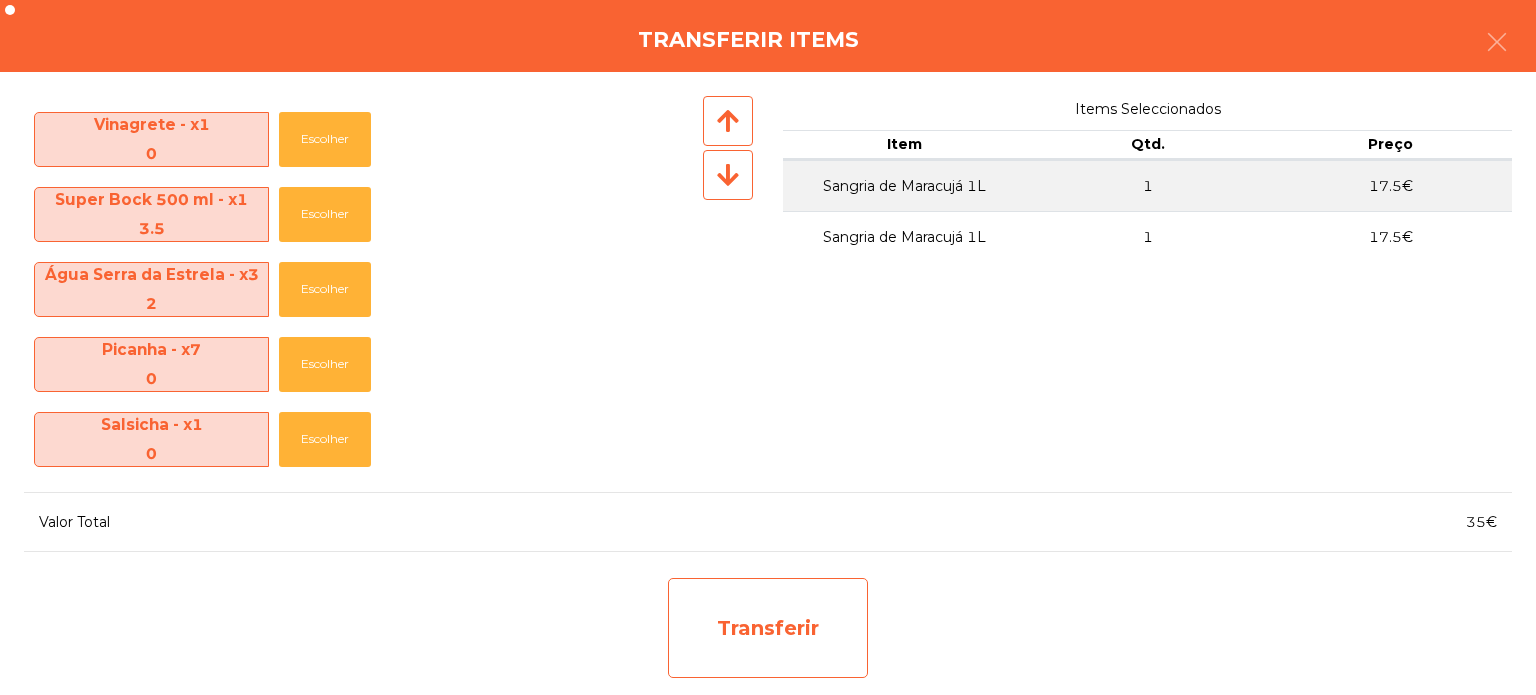 click on "Transferir" 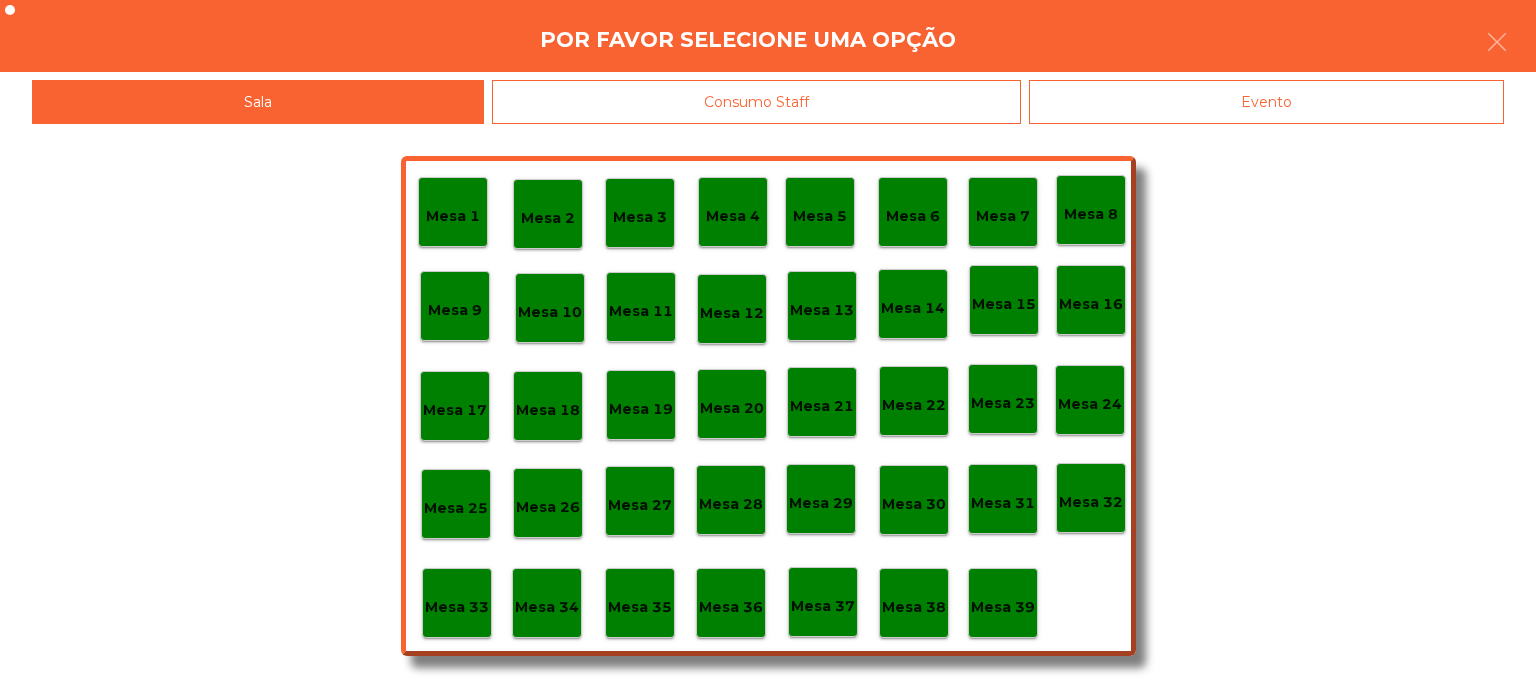 click on "Mesa 37" 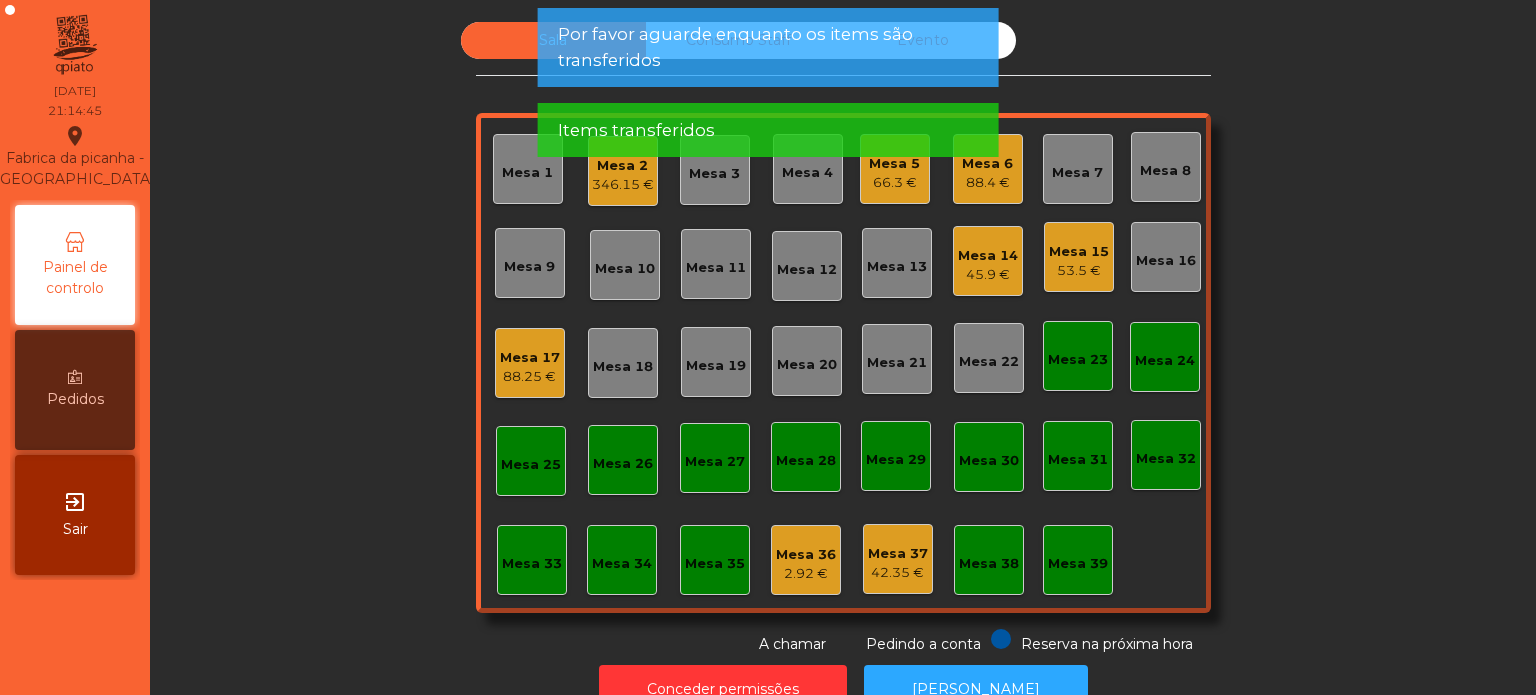 click on "Mesa 37" 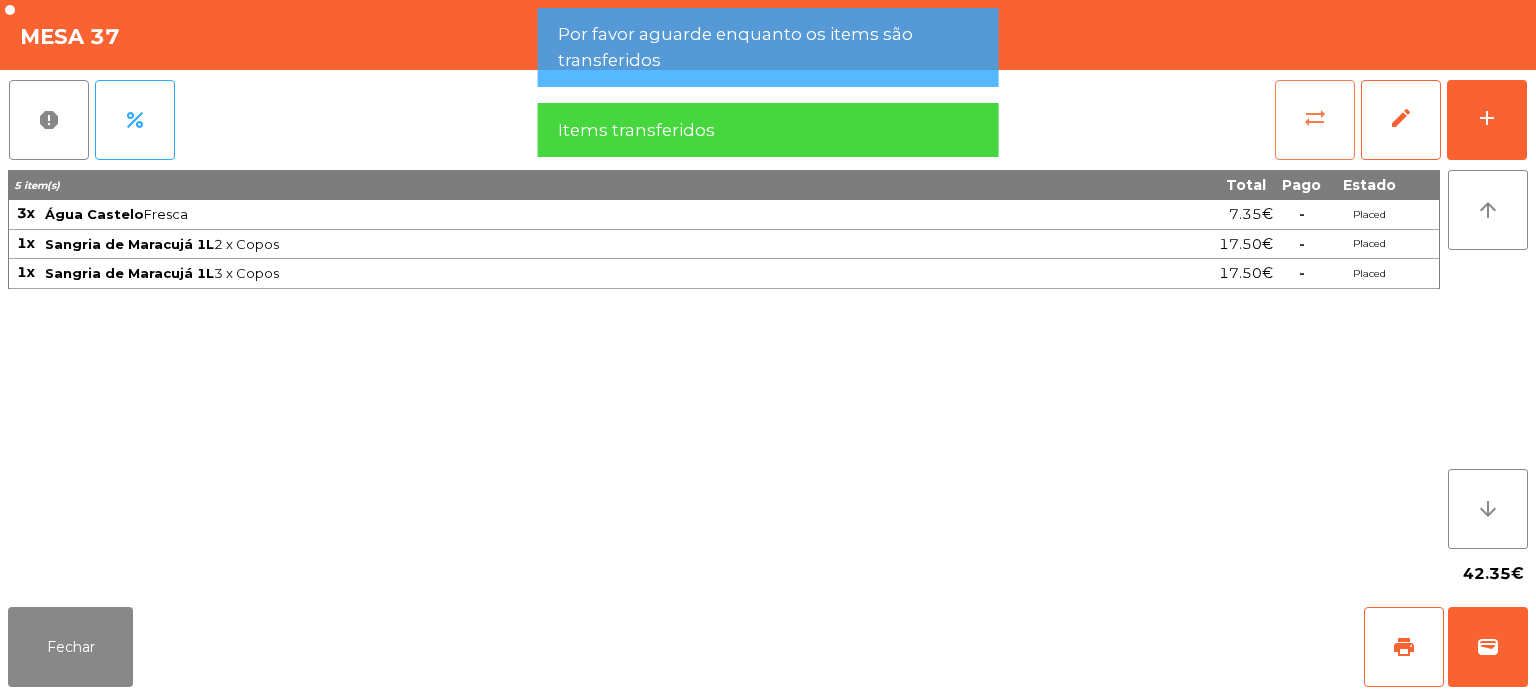 click on "sync_alt" 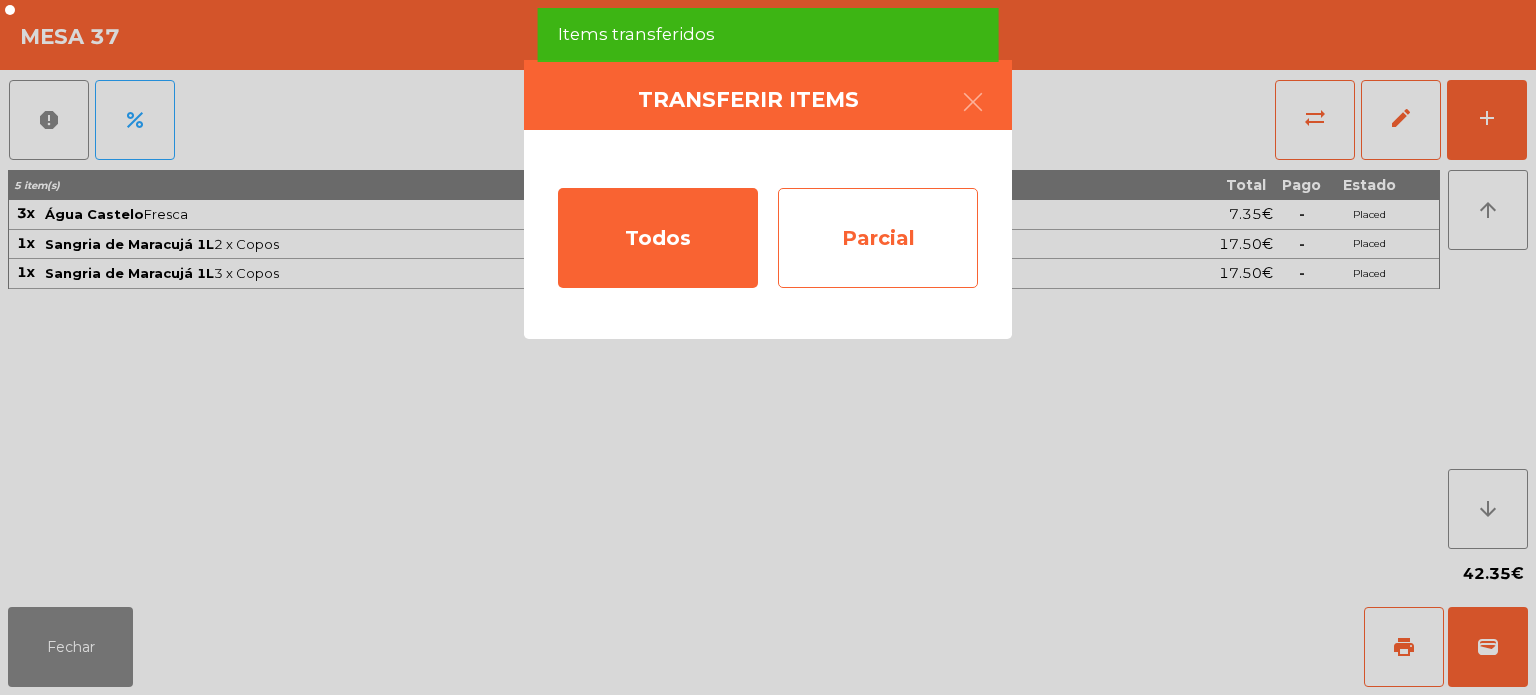 click on "Parcial" 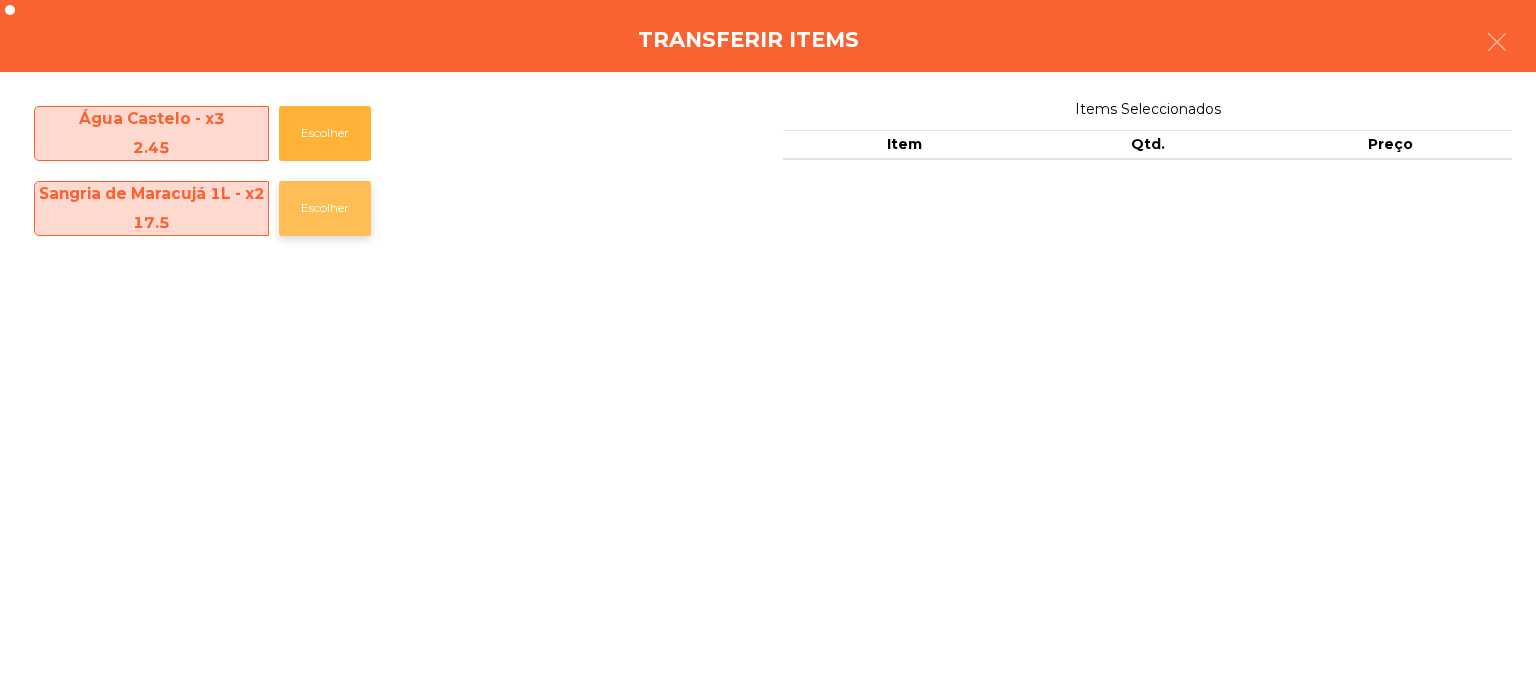 click on "Escolher" 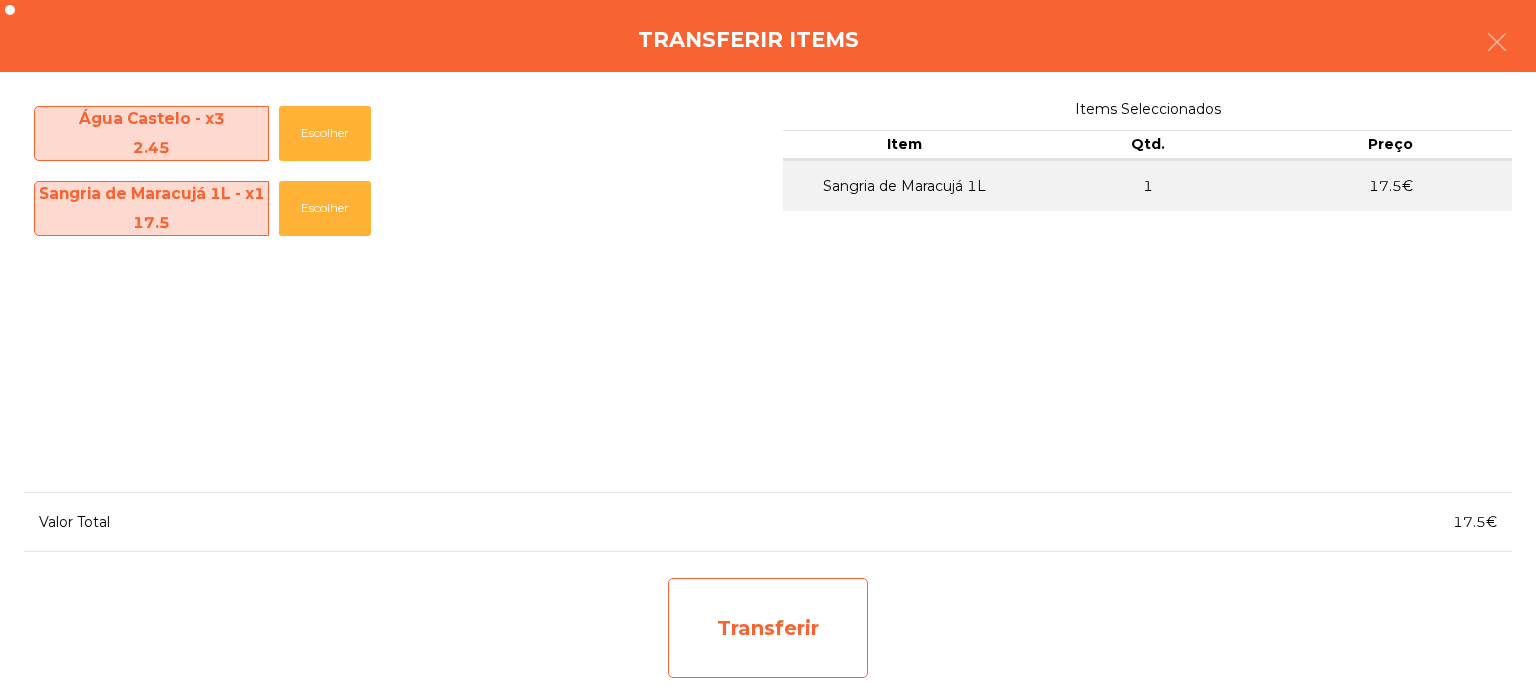 click on "Transferir" 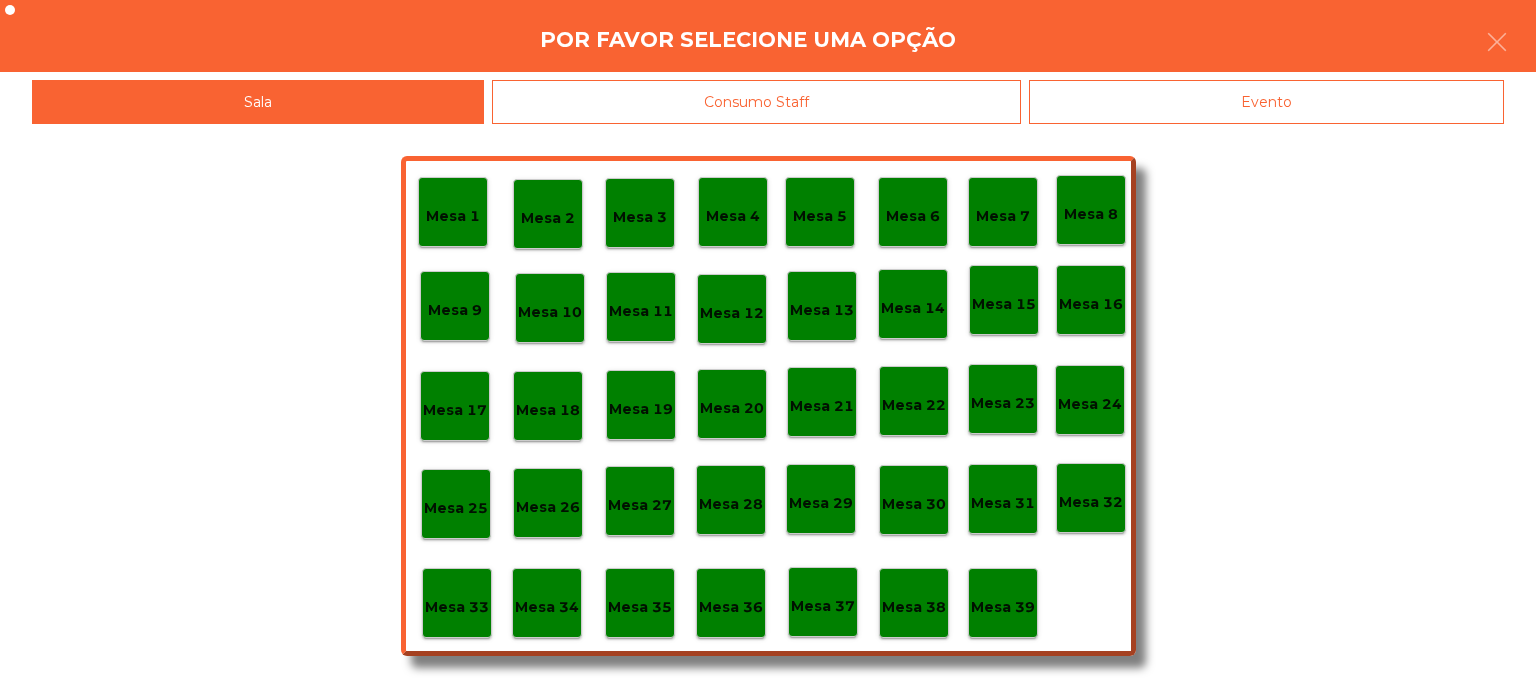 click on "Mesa 2" 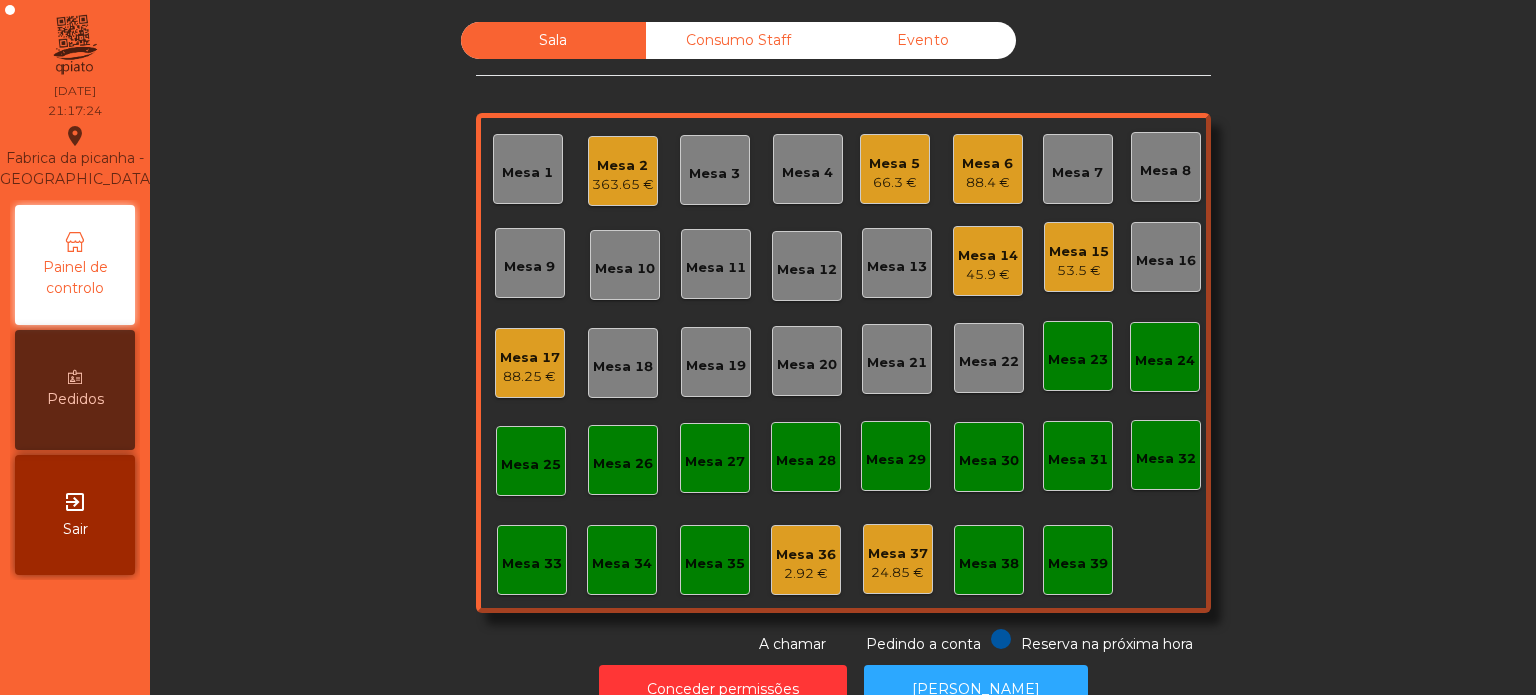 click on "Mesa 6   88.4 €" 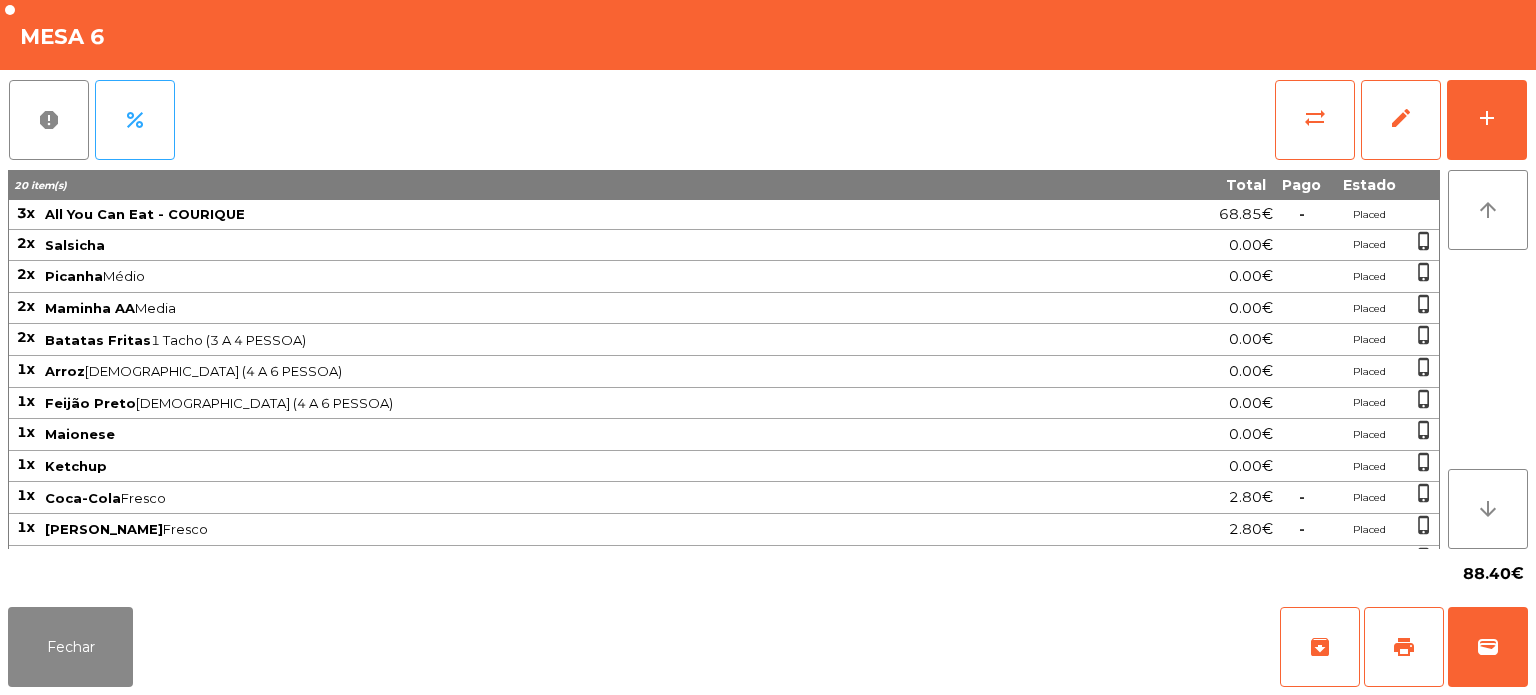 scroll, scrollTop: 80, scrollLeft: 0, axis: vertical 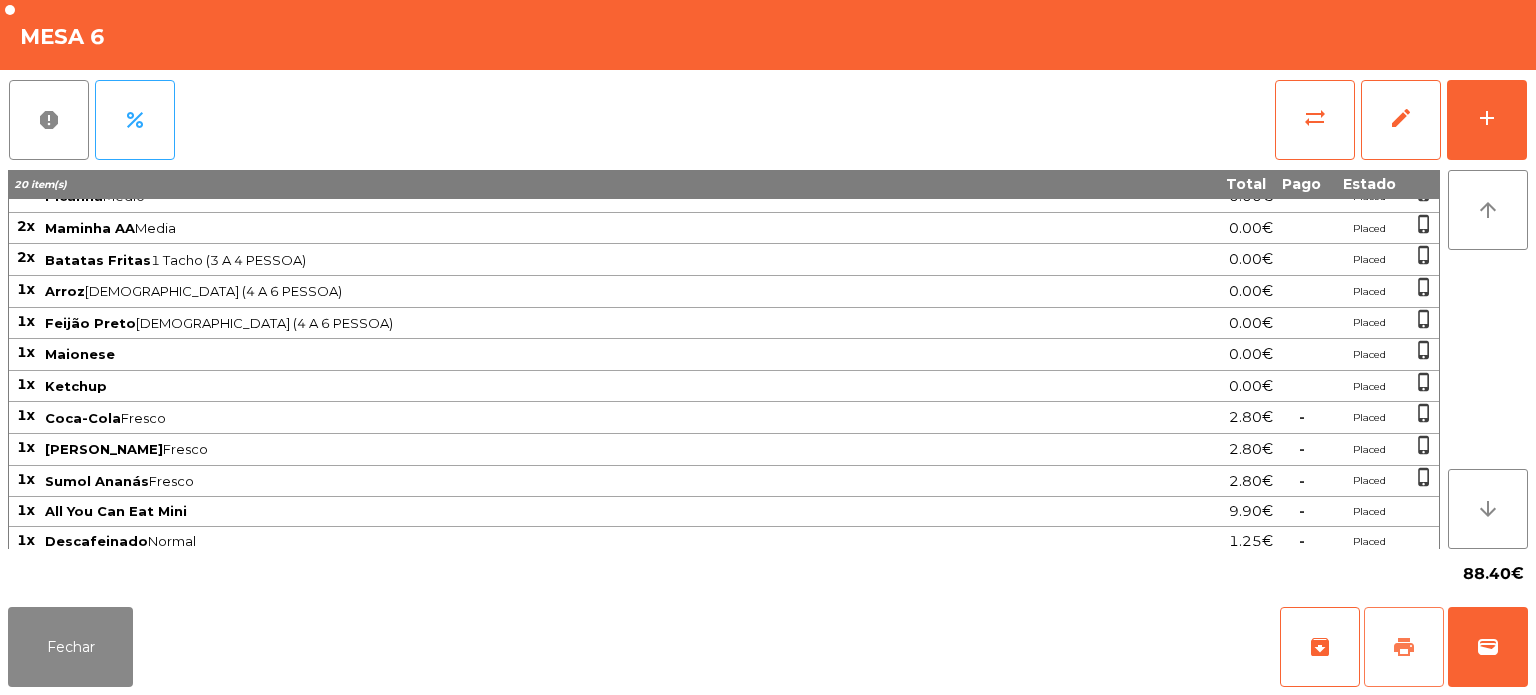 click on "print" 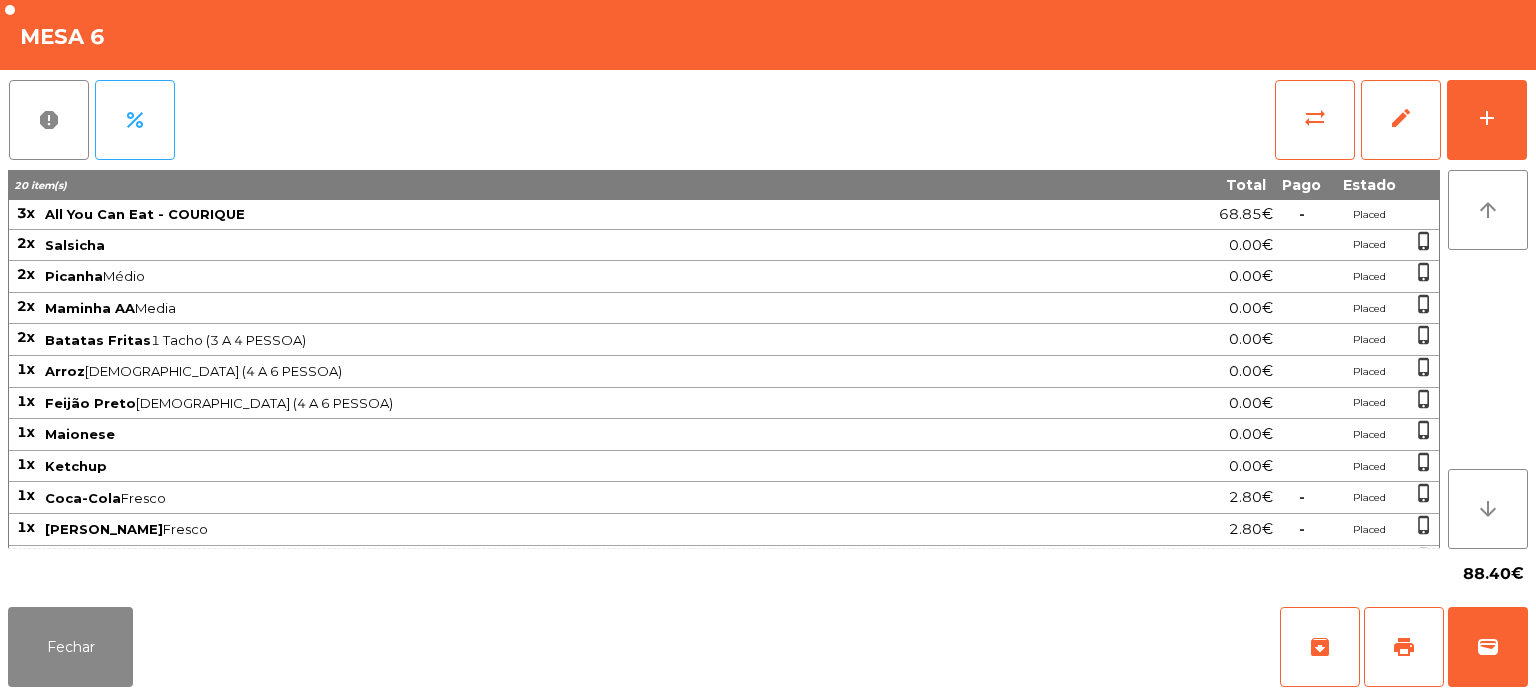 scroll, scrollTop: 0, scrollLeft: 0, axis: both 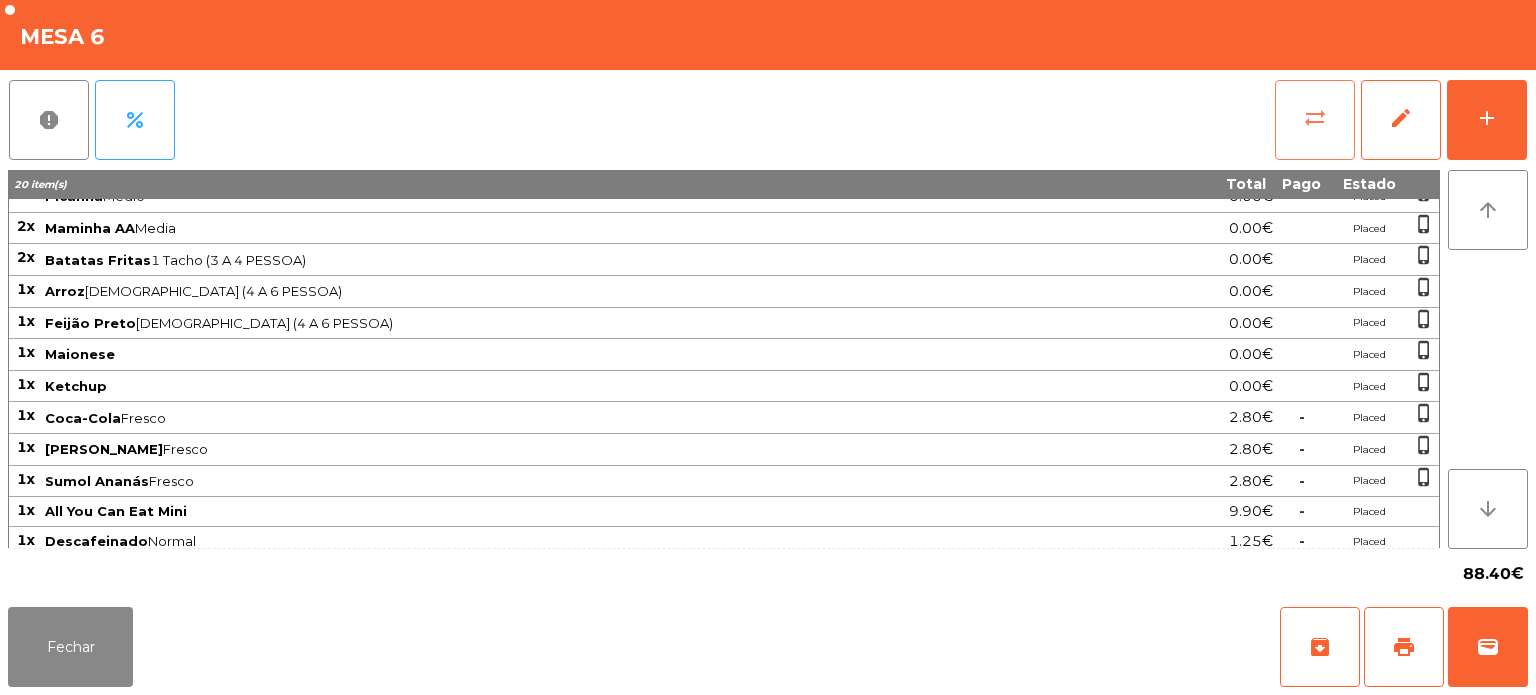 click on "sync_alt" 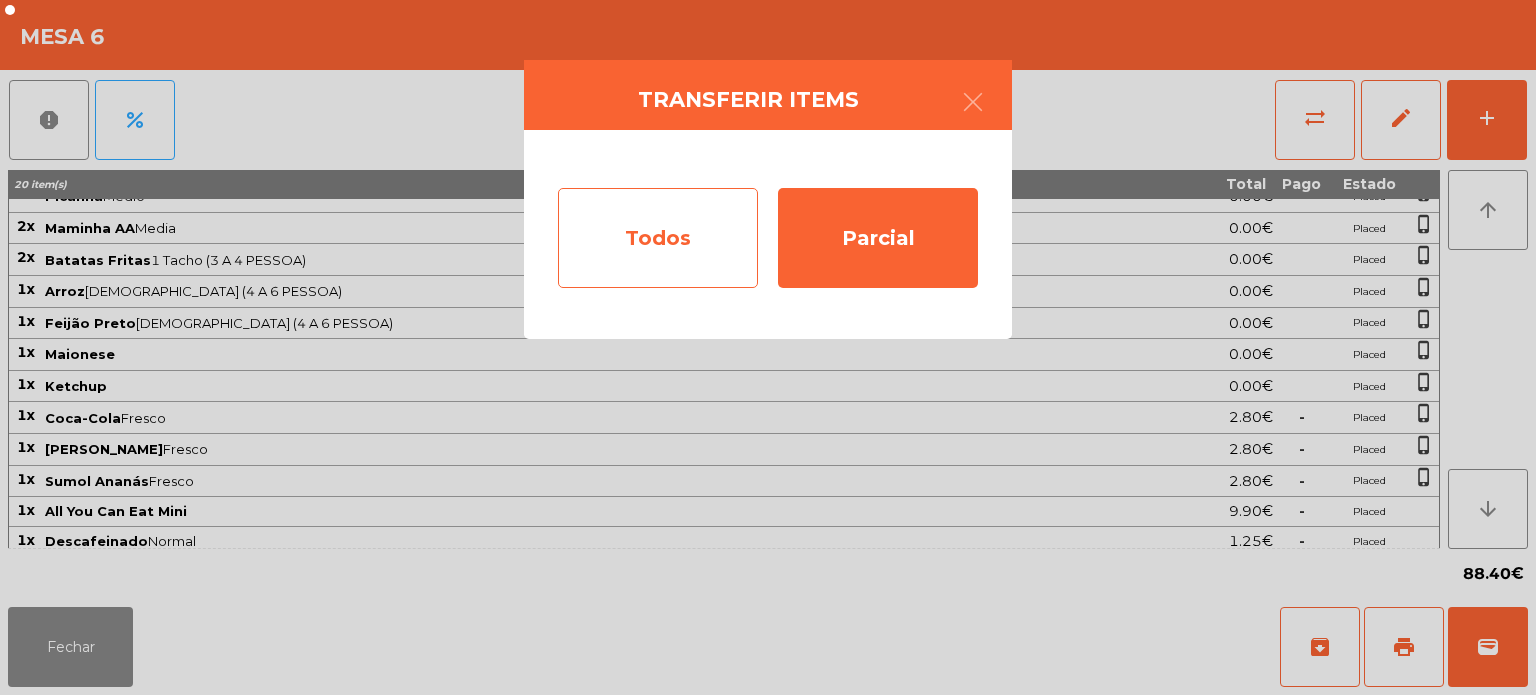 click on "Todos" 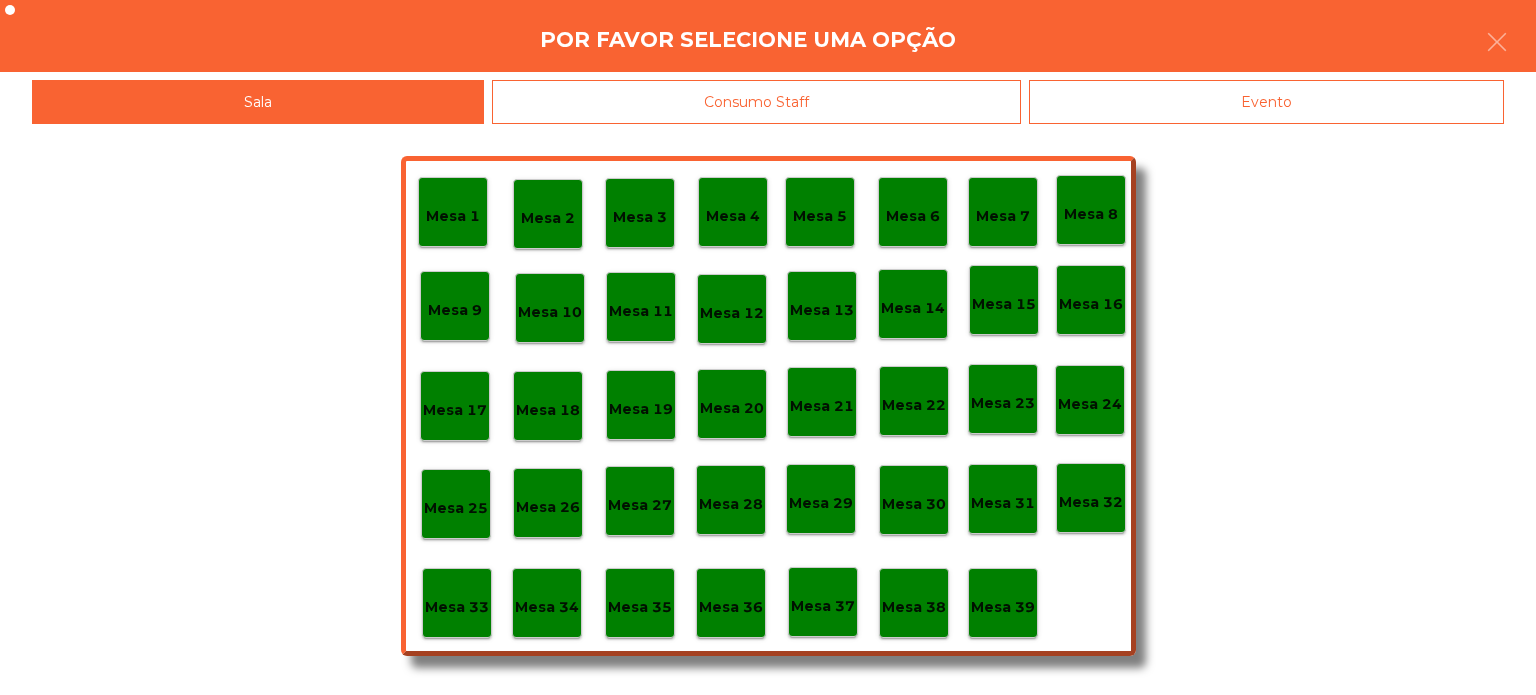 click on "Evento" 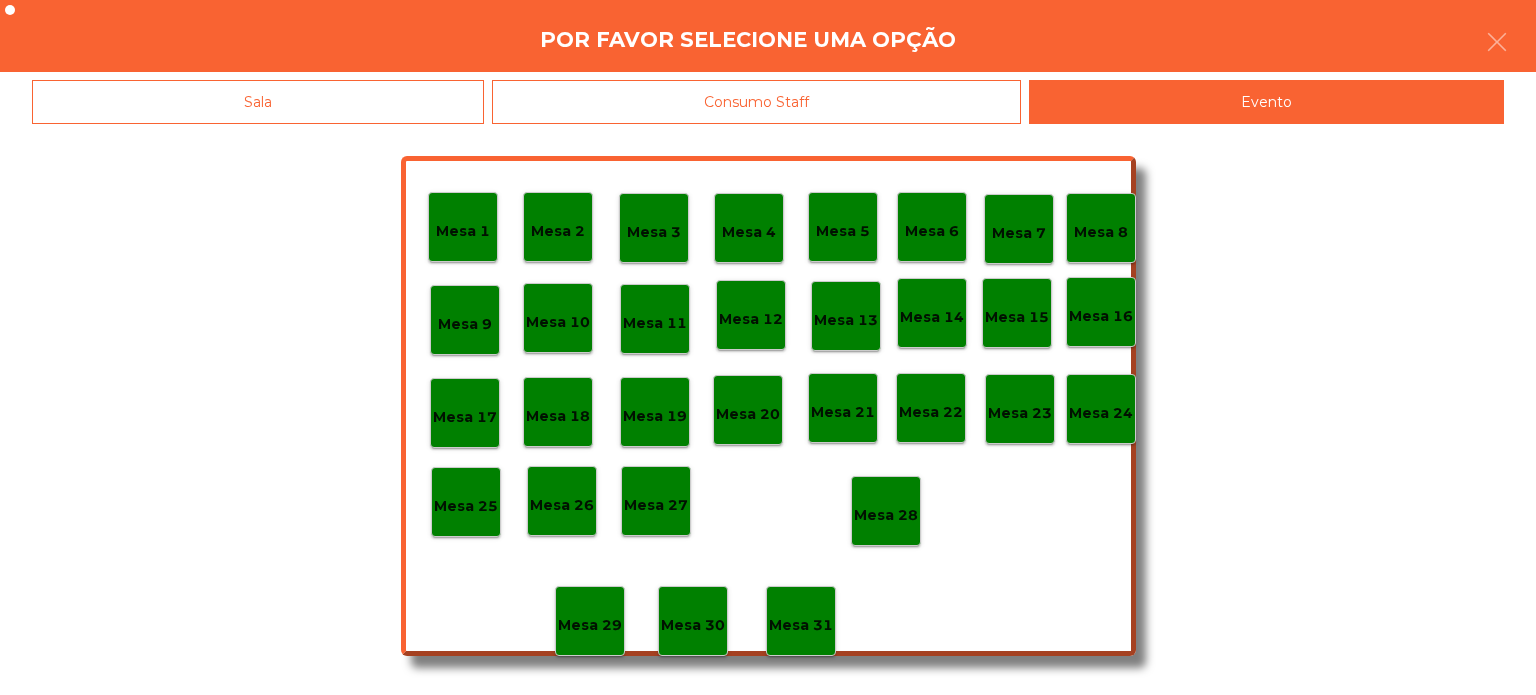 click on "Mesa 28" 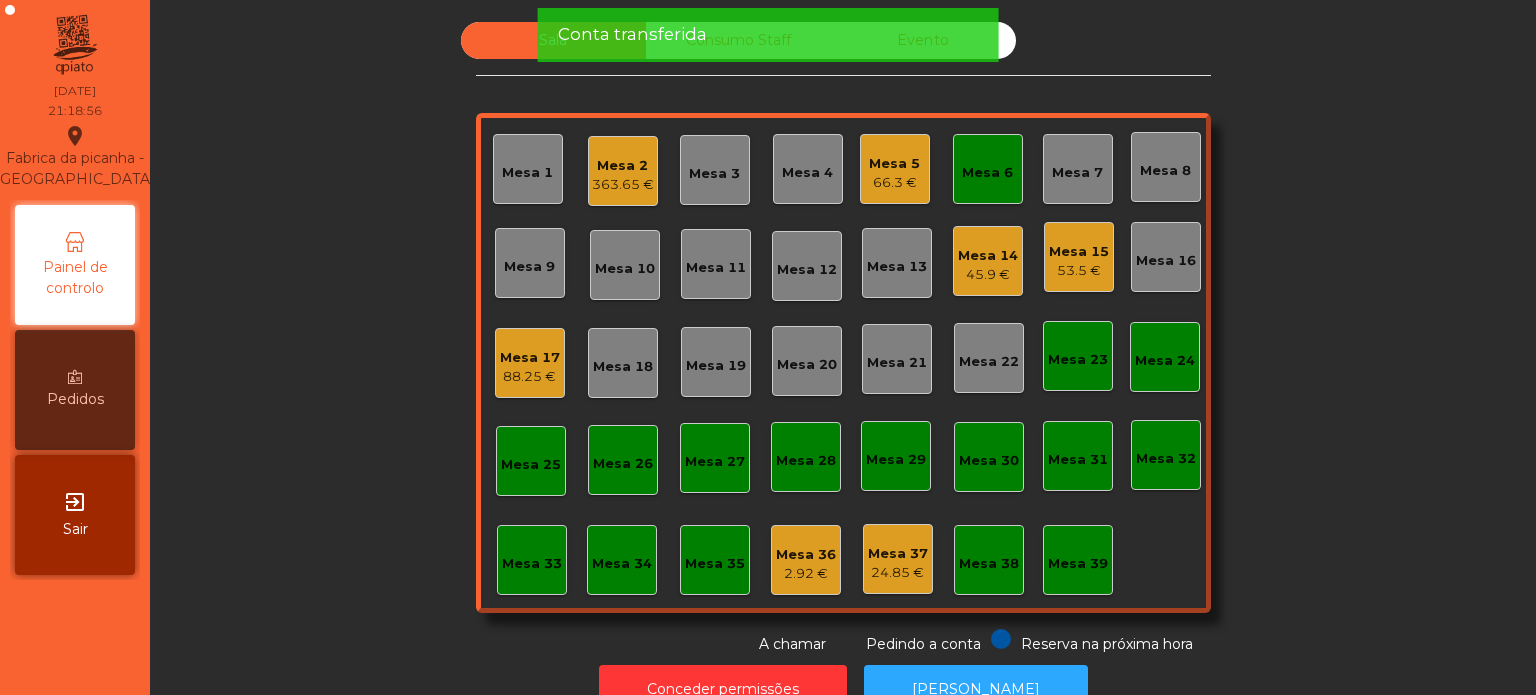 click on "Mesa 6" 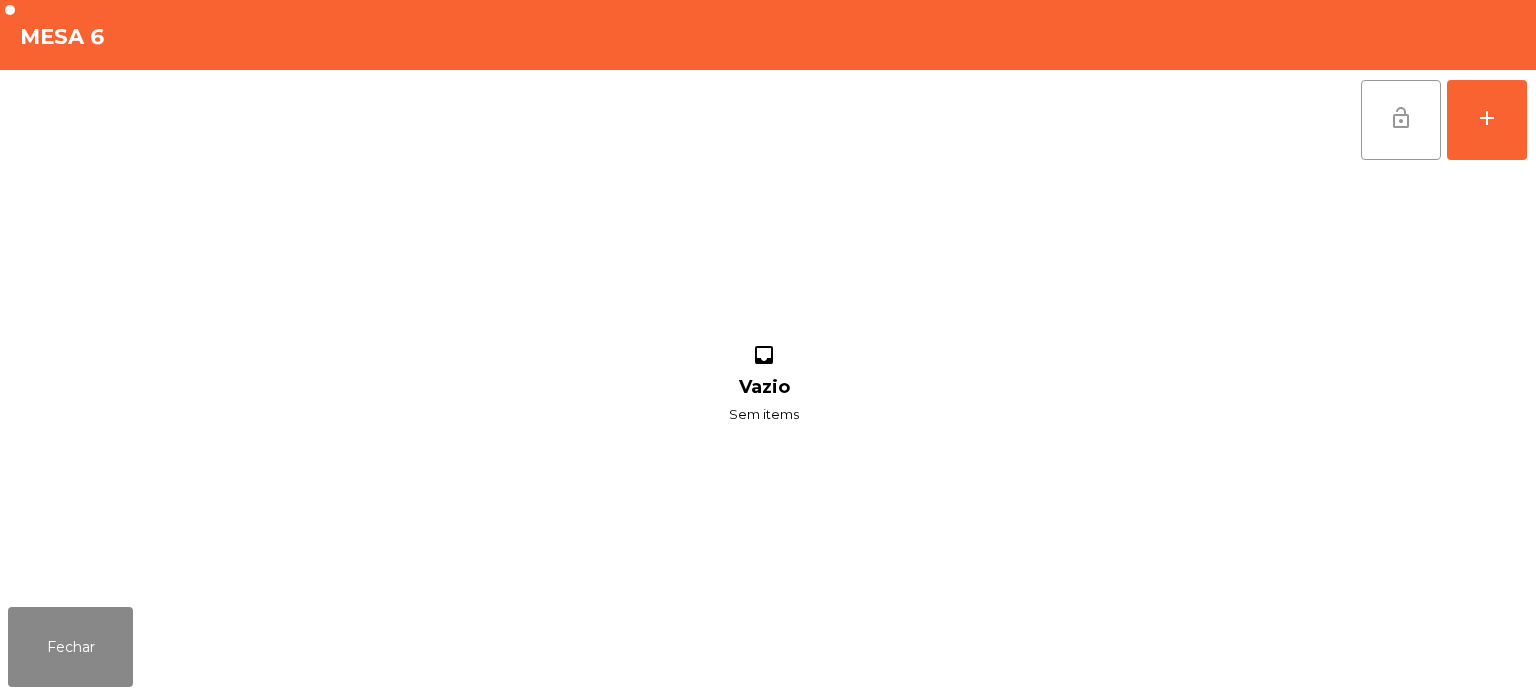 click on "lock_open" 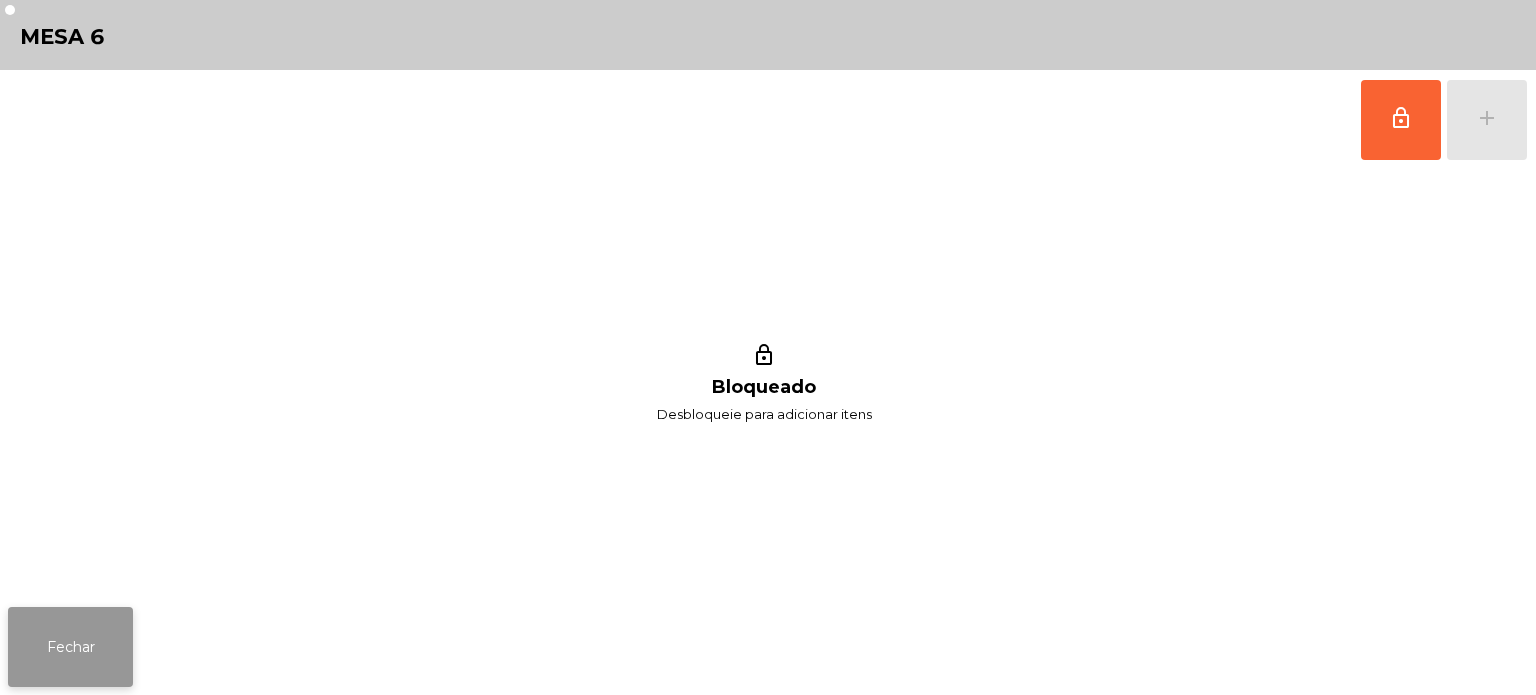 click on "Fechar" 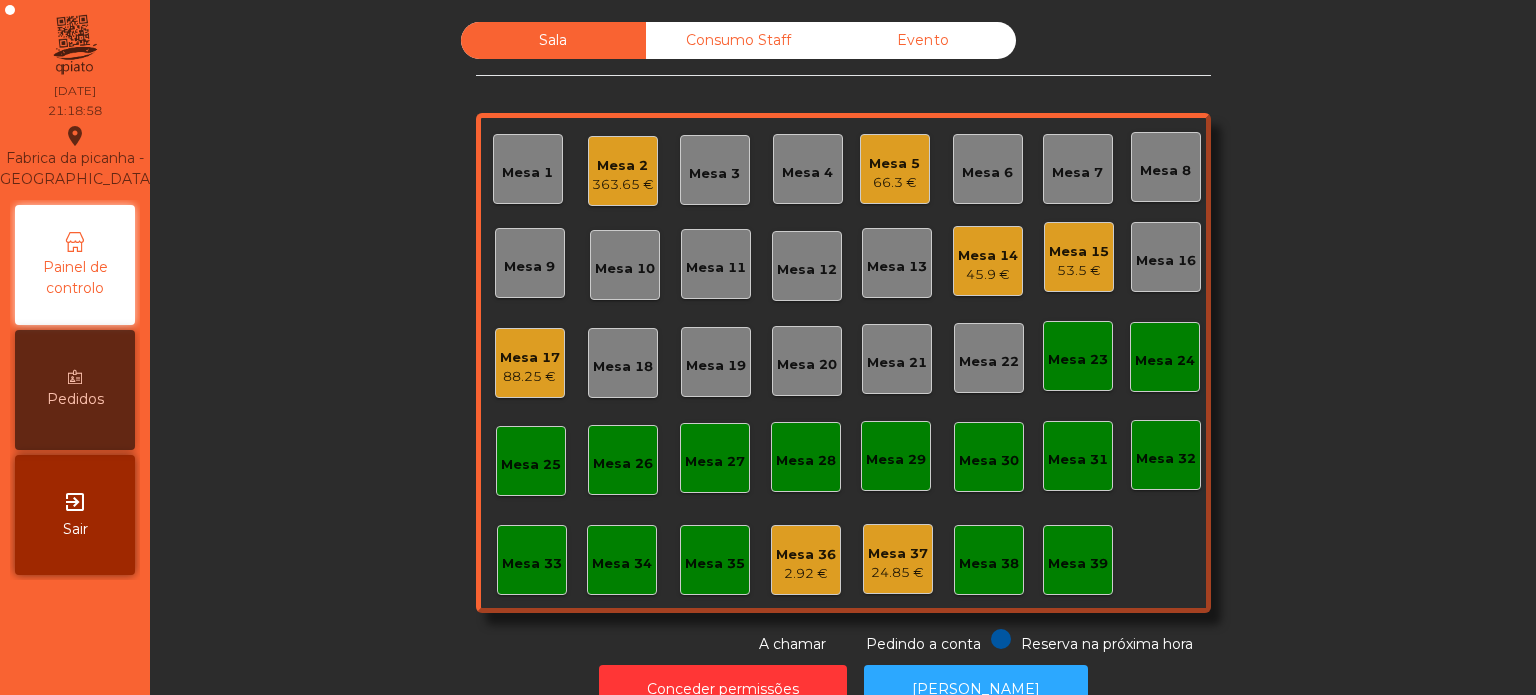click on "Sala   Consumo Staff   Evento   Mesa 1   Mesa 2   363.65 €   Mesa 3   Mesa 4   Mesa 5   66.3 €   Mesa 6   Mesa 7   Mesa 8   Mesa 9   Mesa 10   Mesa 11   Mesa 12   Mesa 13   Mesa 14   45.9 €   Mesa 15   53.5 €   Mesa 16   Mesa 17   88.25 €   Mesa 18   Mesa 19   Mesa 20   Mesa 21   Mesa 22   Mesa 23   Mesa 24   Mesa 25   Mesa 26   Mesa 27   Mesa 28   Mesa 29   Mesa 30   Mesa 31   Mesa 32   Mesa 33   Mesa 34   Mesa 35   Mesa 36   2.92 €   Mesa 37   24.85 €   Mesa 38   Mesa 39  Reserva na próxima hora Pedindo a conta A chamar" 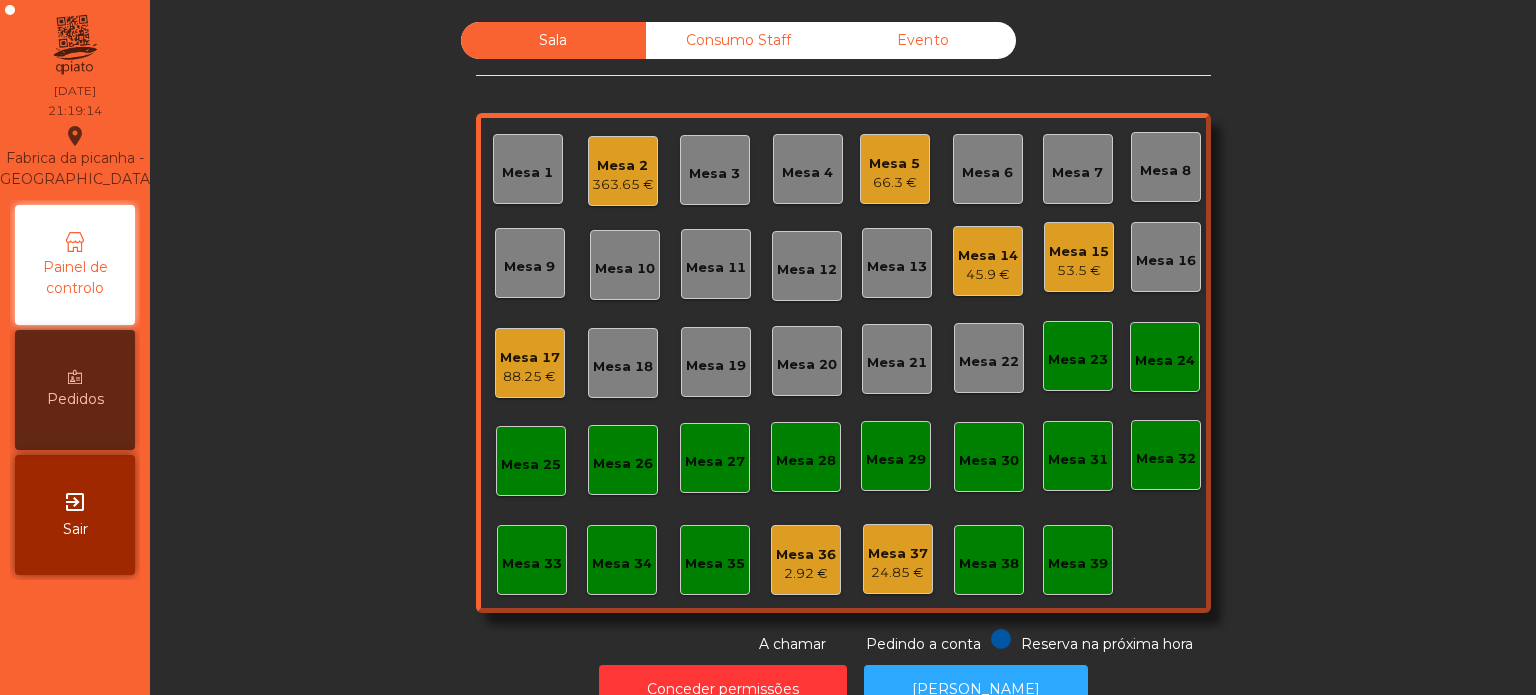 click on "Sala   Consumo Staff   Evento   Mesa 1   Mesa 2   363.65 €   Mesa 3   Mesa 4   Mesa 5   66.3 €   Mesa 6   Mesa 7   Mesa 8   Mesa 9   Mesa 10   Mesa 11   Mesa 12   Mesa 13   Mesa 14   45.9 €   Mesa 15   53.5 €   Mesa 16   Mesa 17   88.25 €   Mesa 18   Mesa 19   Mesa 20   Mesa 21   Mesa 22   Mesa 23   Mesa 24   Mesa 25   Mesa 26   Mesa 27   Mesa 28   Mesa 29   Mesa 30   Mesa 31   Mesa 32   Mesa 33   Mesa 34   Mesa 35   Mesa 36   2.92 €   Mesa 37   24.85 €   Mesa 38   Mesa 39  Reserva na próxima hora Pedindo a conta A chamar" 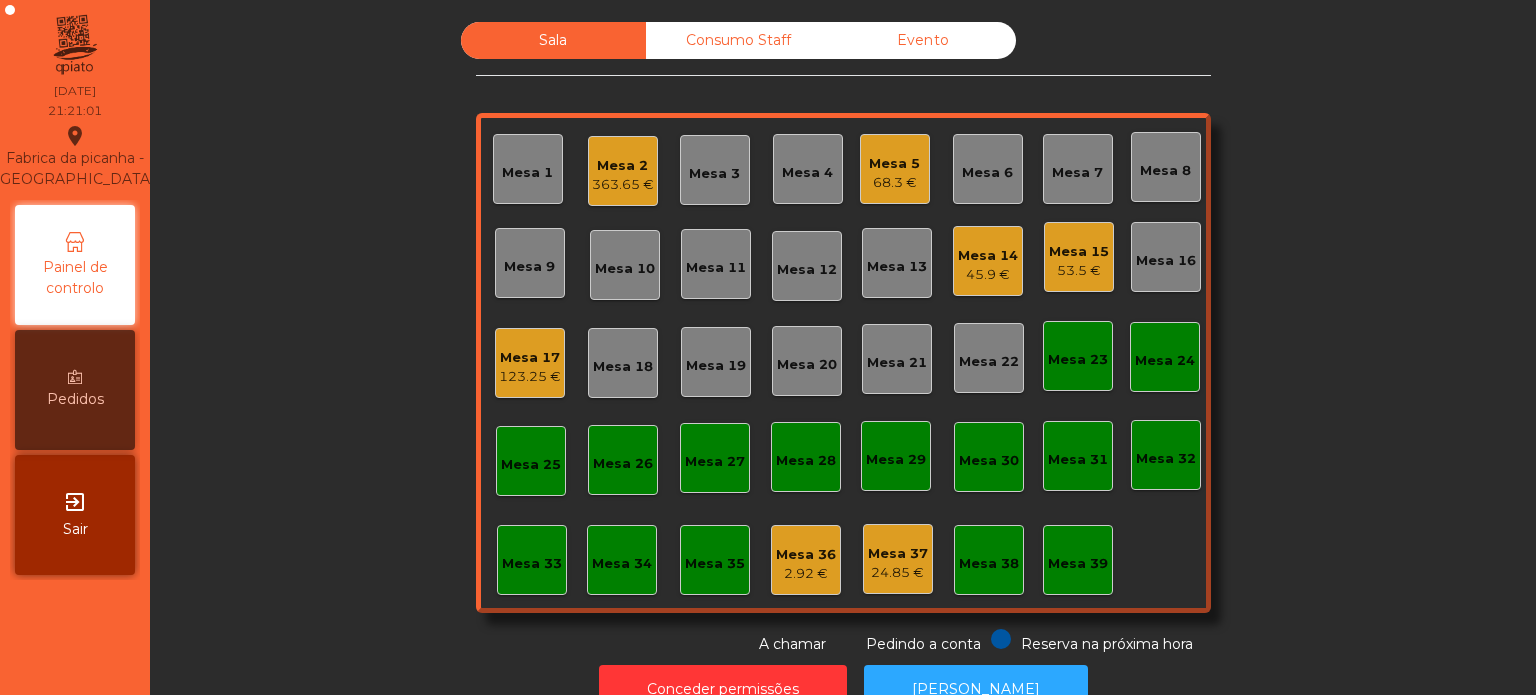 click on "Mesa 17" 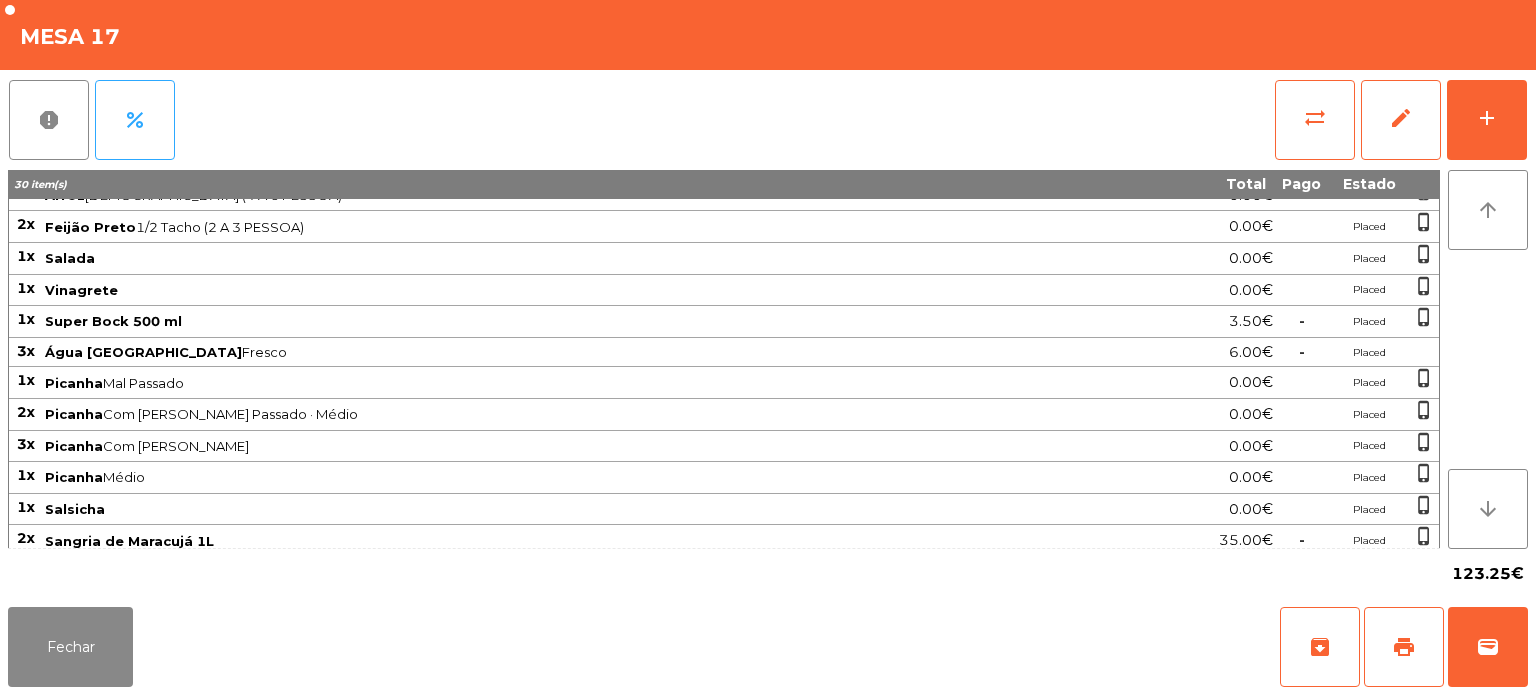scroll, scrollTop: 107, scrollLeft: 0, axis: vertical 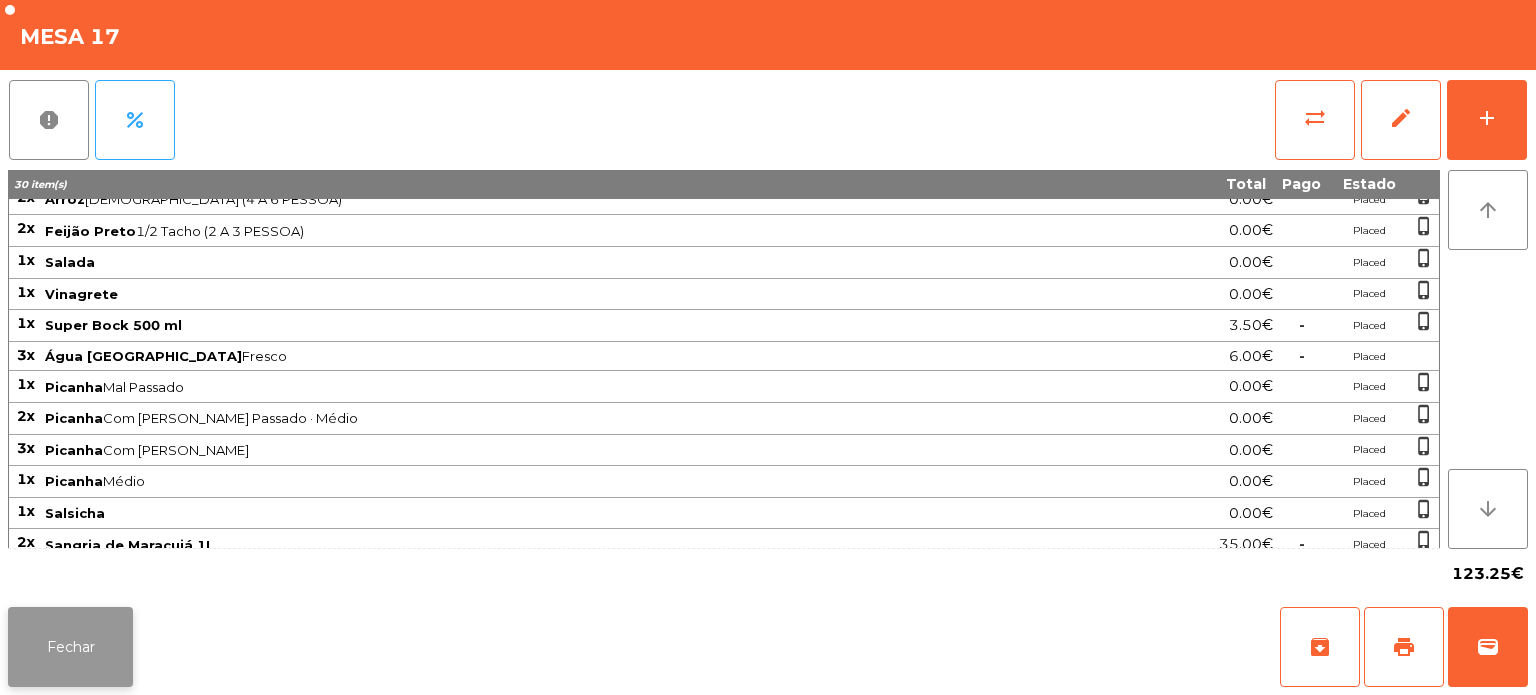 click on "Fechar" 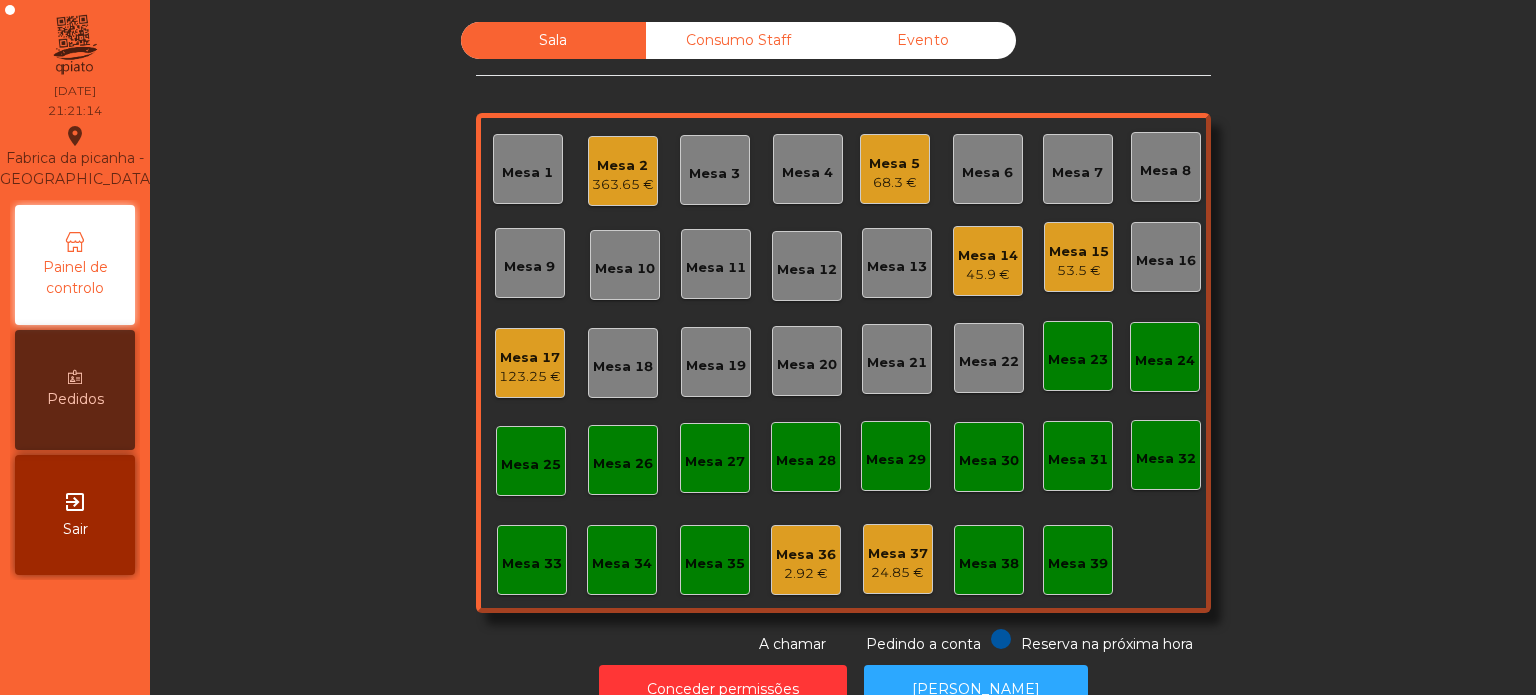 click on "Mesa 17" 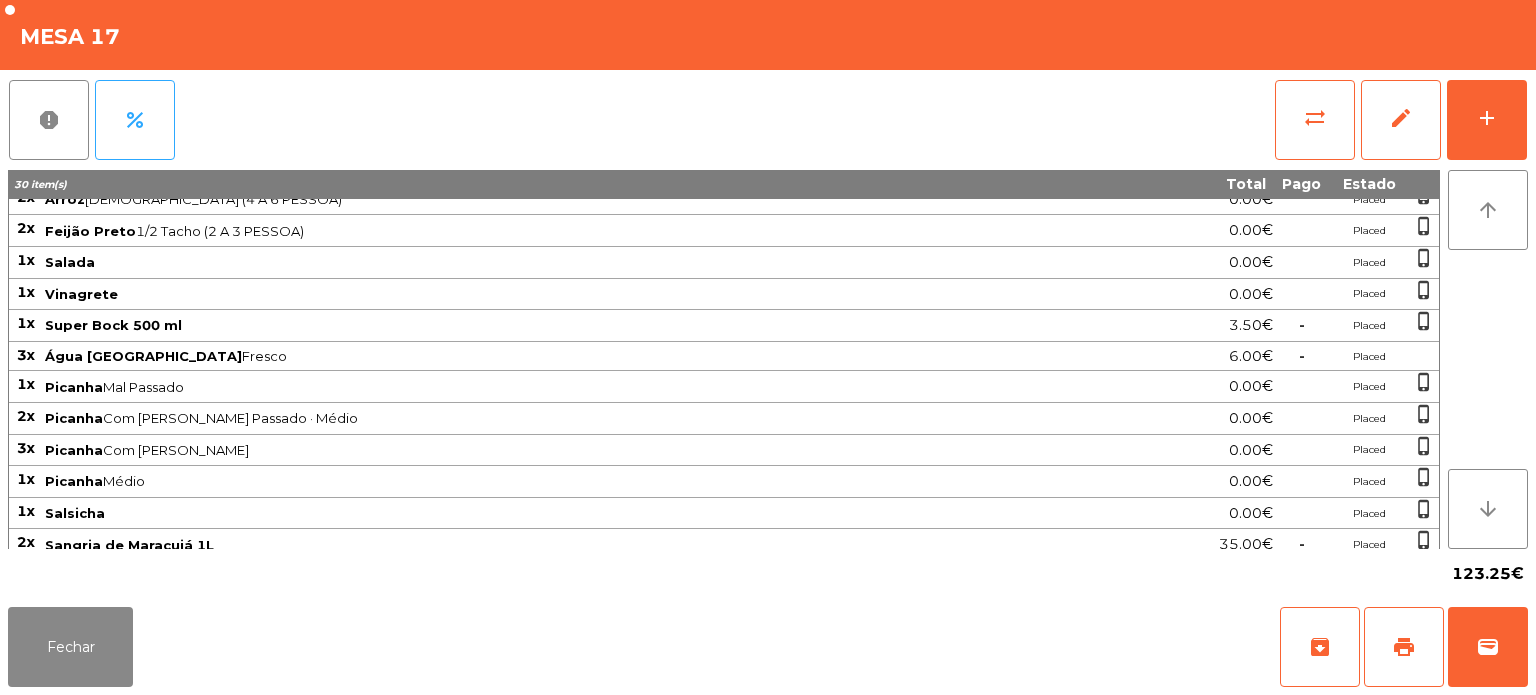scroll, scrollTop: 110, scrollLeft: 0, axis: vertical 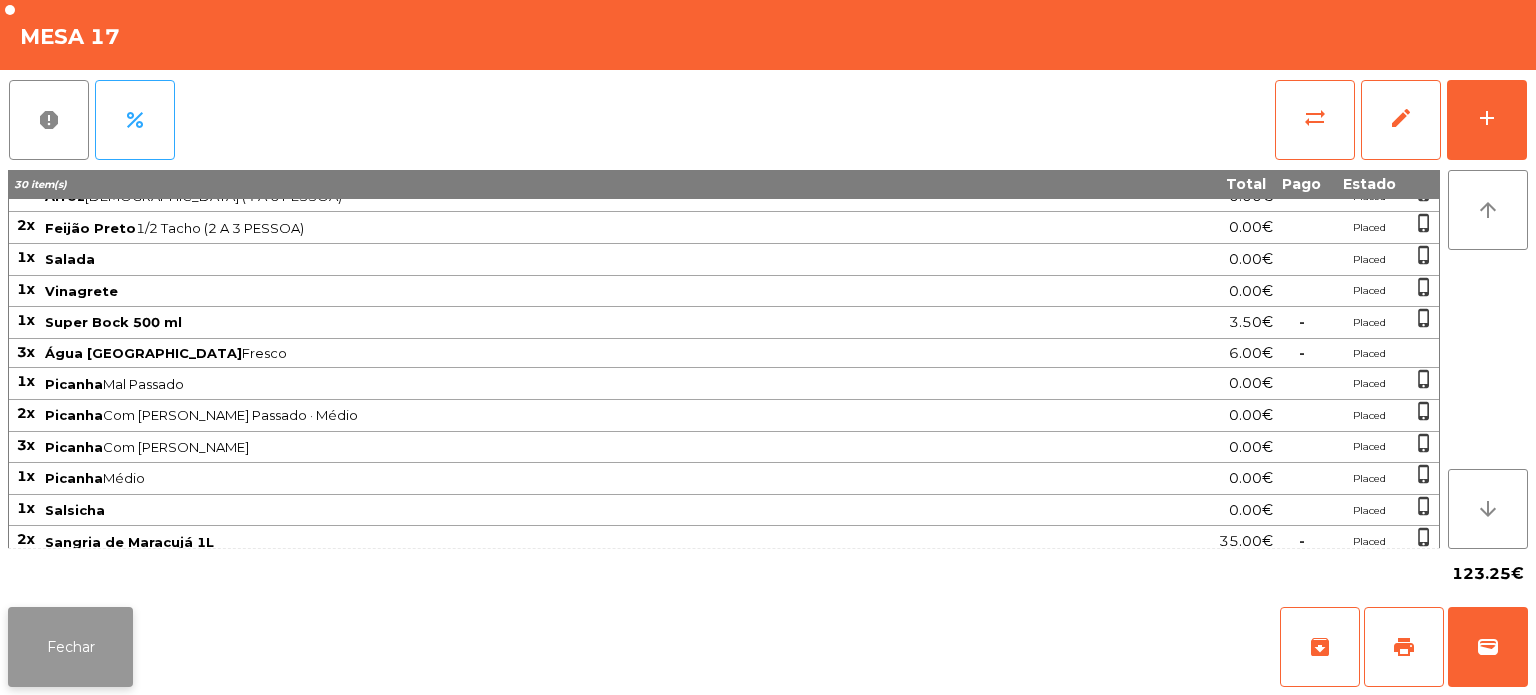click on "Fechar" 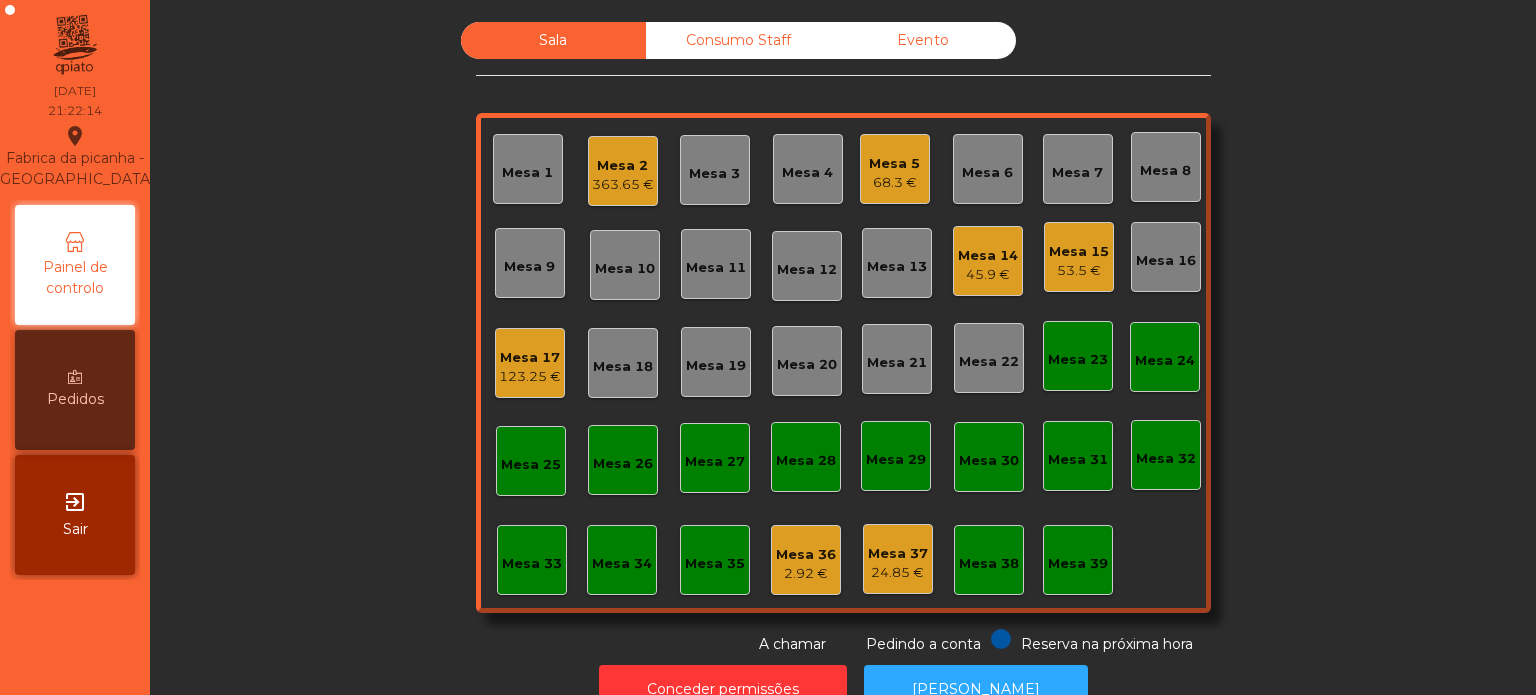 scroll, scrollTop: 55, scrollLeft: 0, axis: vertical 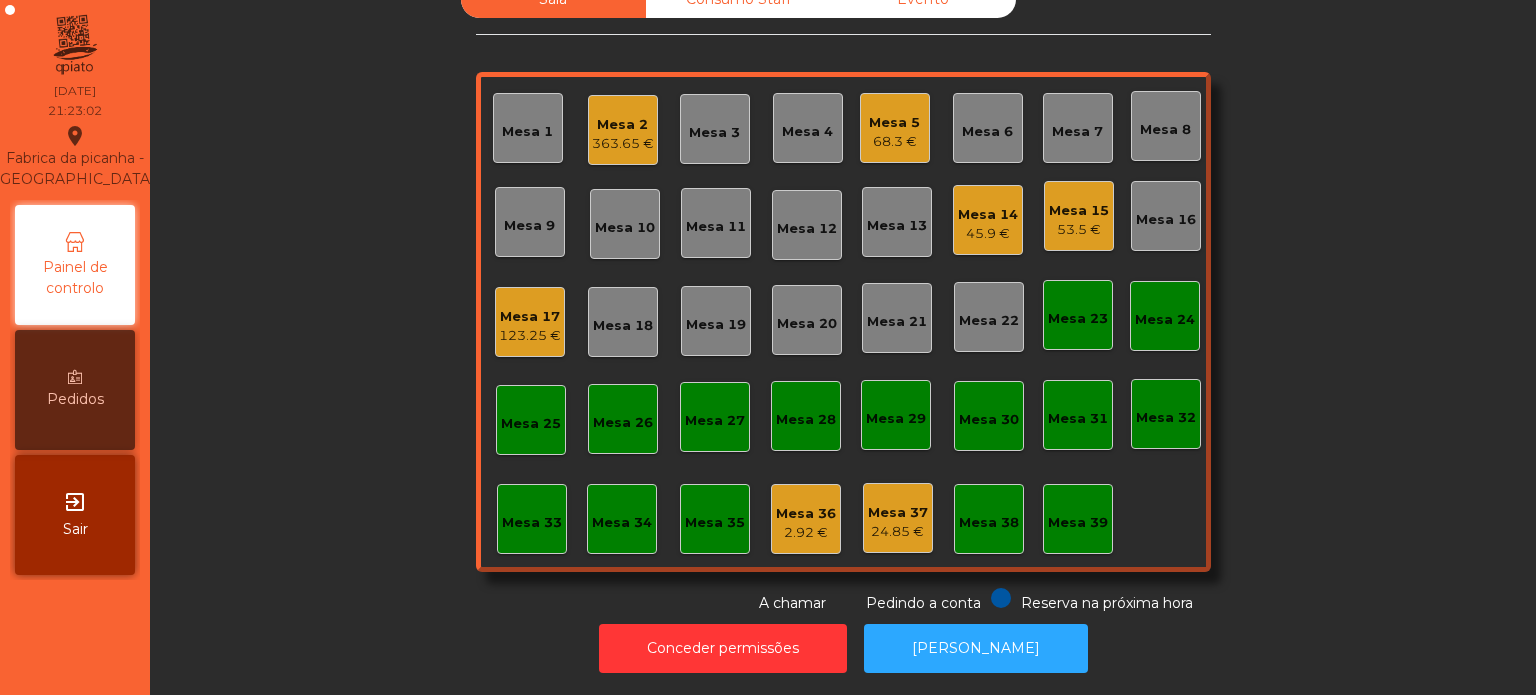 click on "Mesa 8" 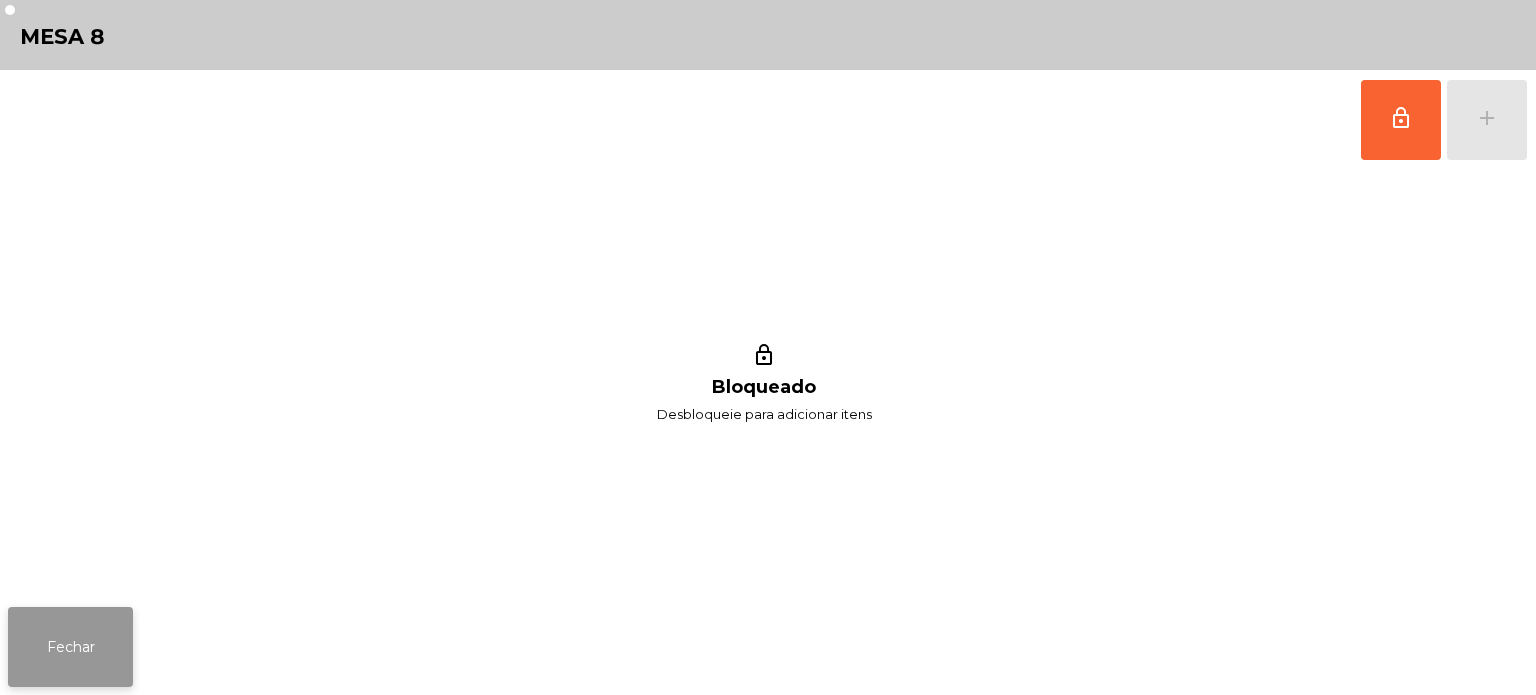 click on "Fechar" 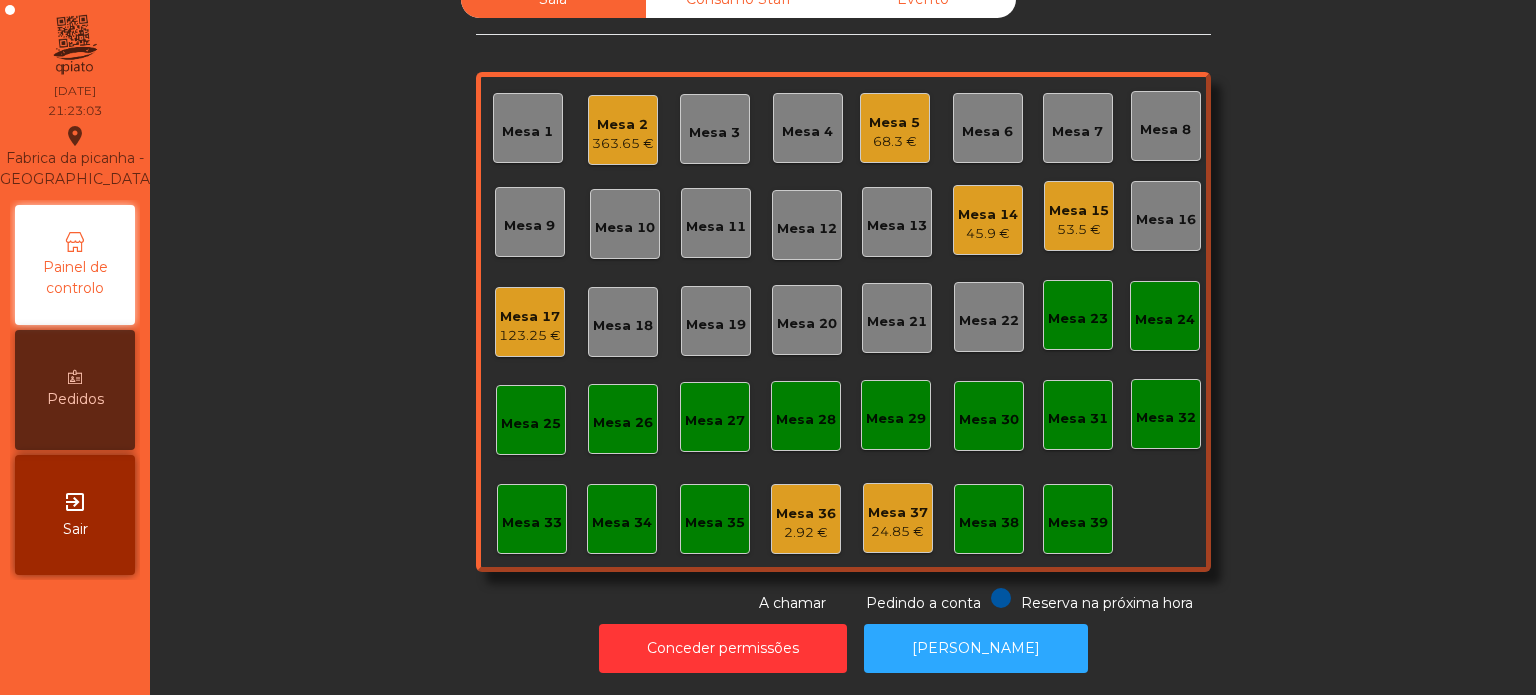 click on "Mesa 8" 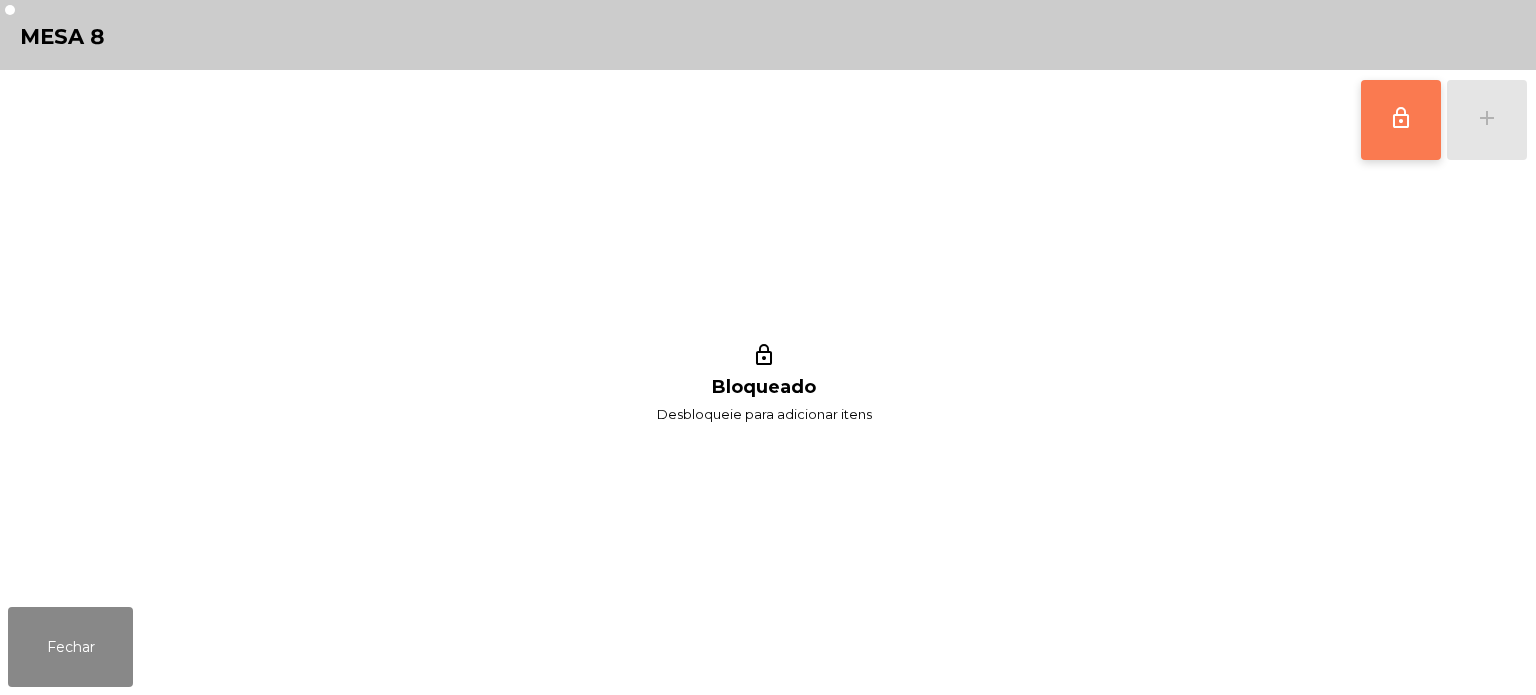 click on "lock_outline" 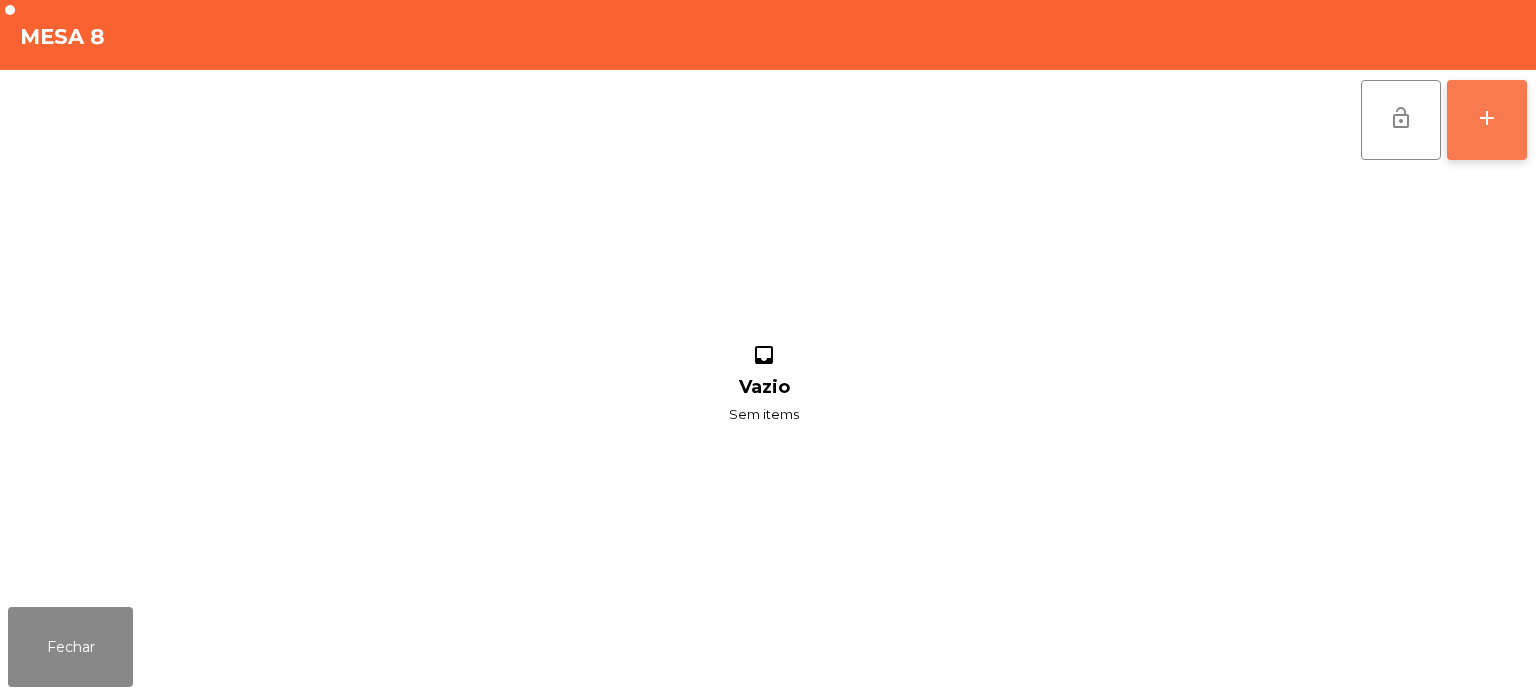 click on "add" 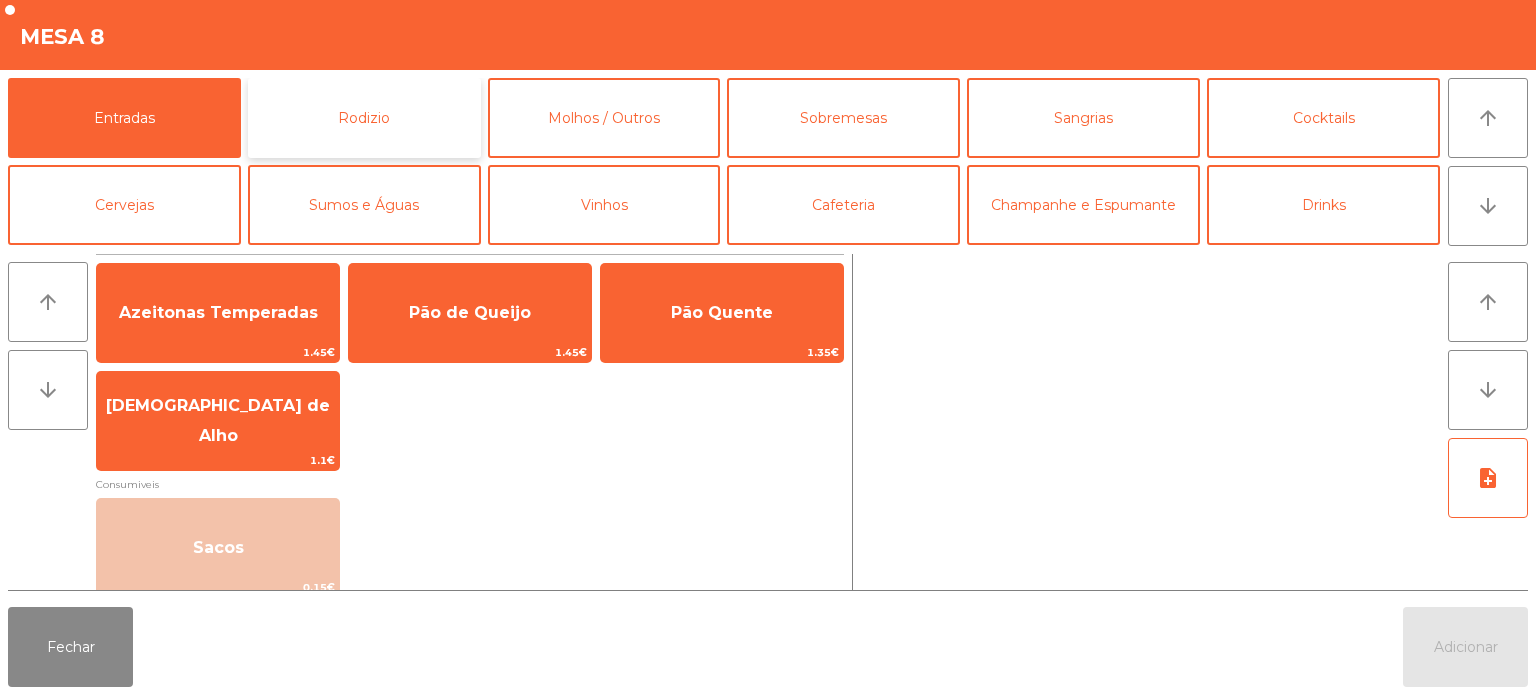 click on "Rodizio" 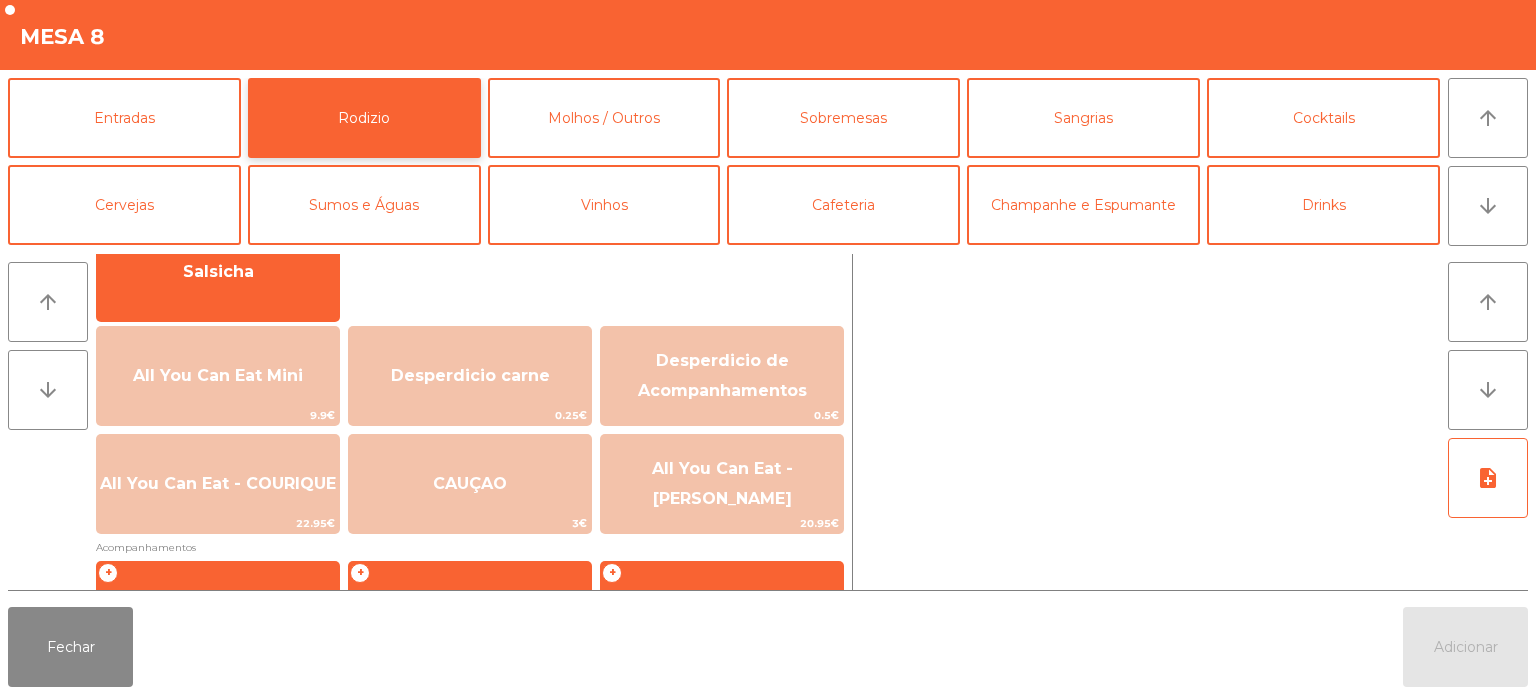scroll, scrollTop: 173, scrollLeft: 0, axis: vertical 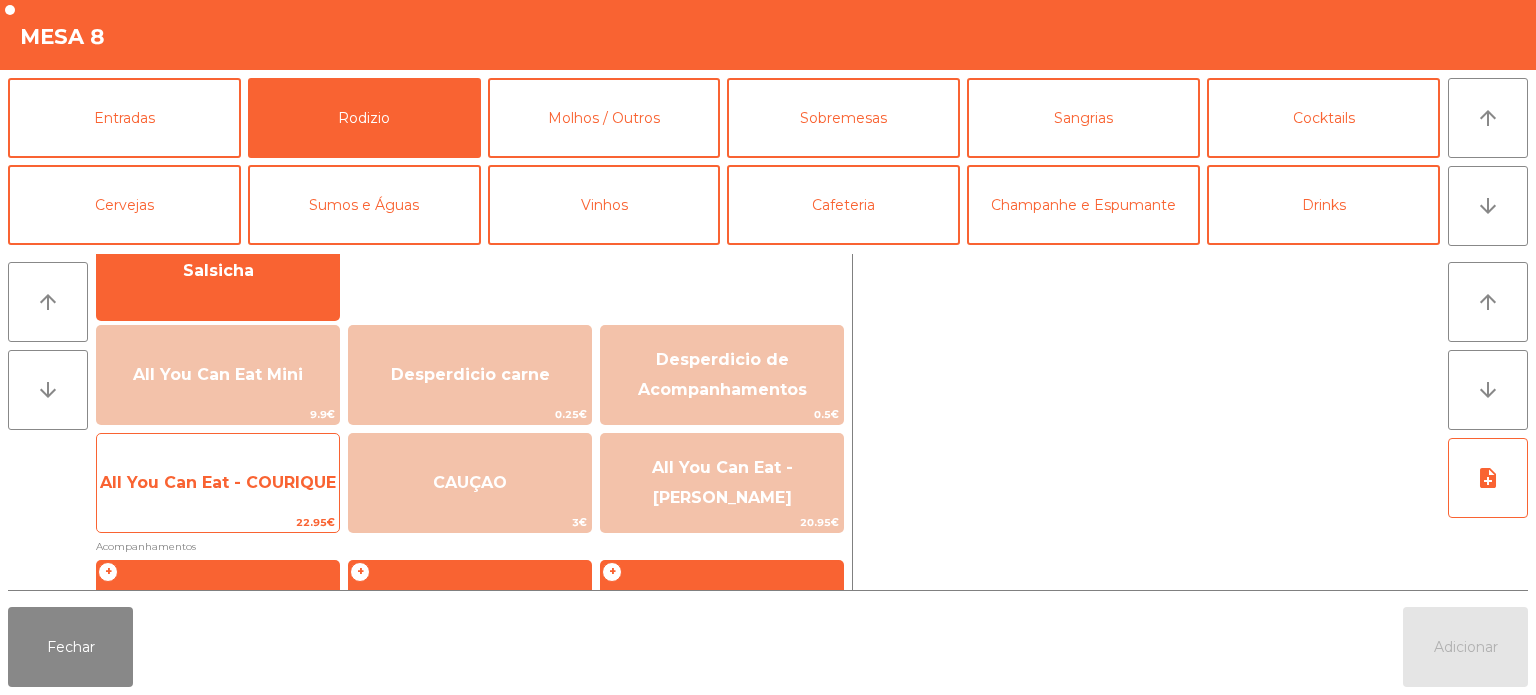 click on "All You Can Eat - COURIQUE" 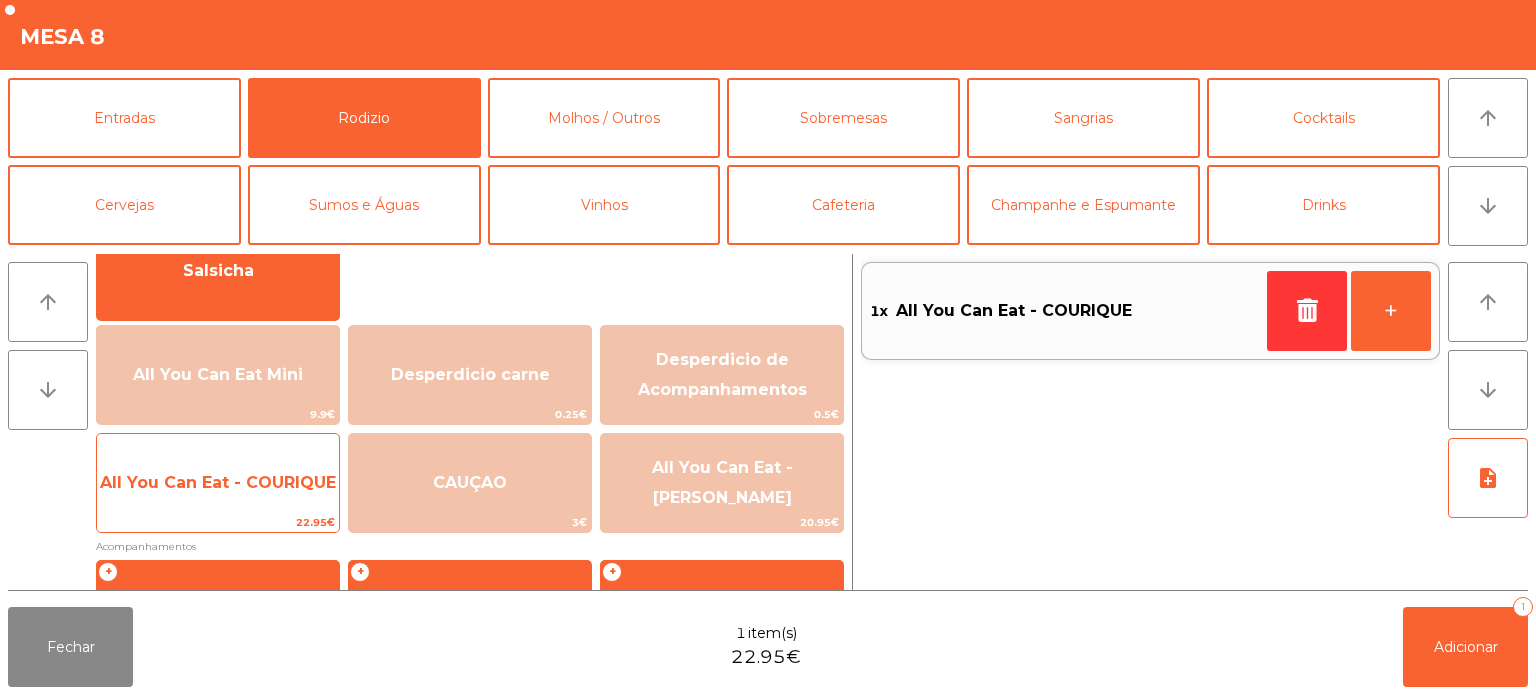 click on "All You Can Eat - COURIQUE" 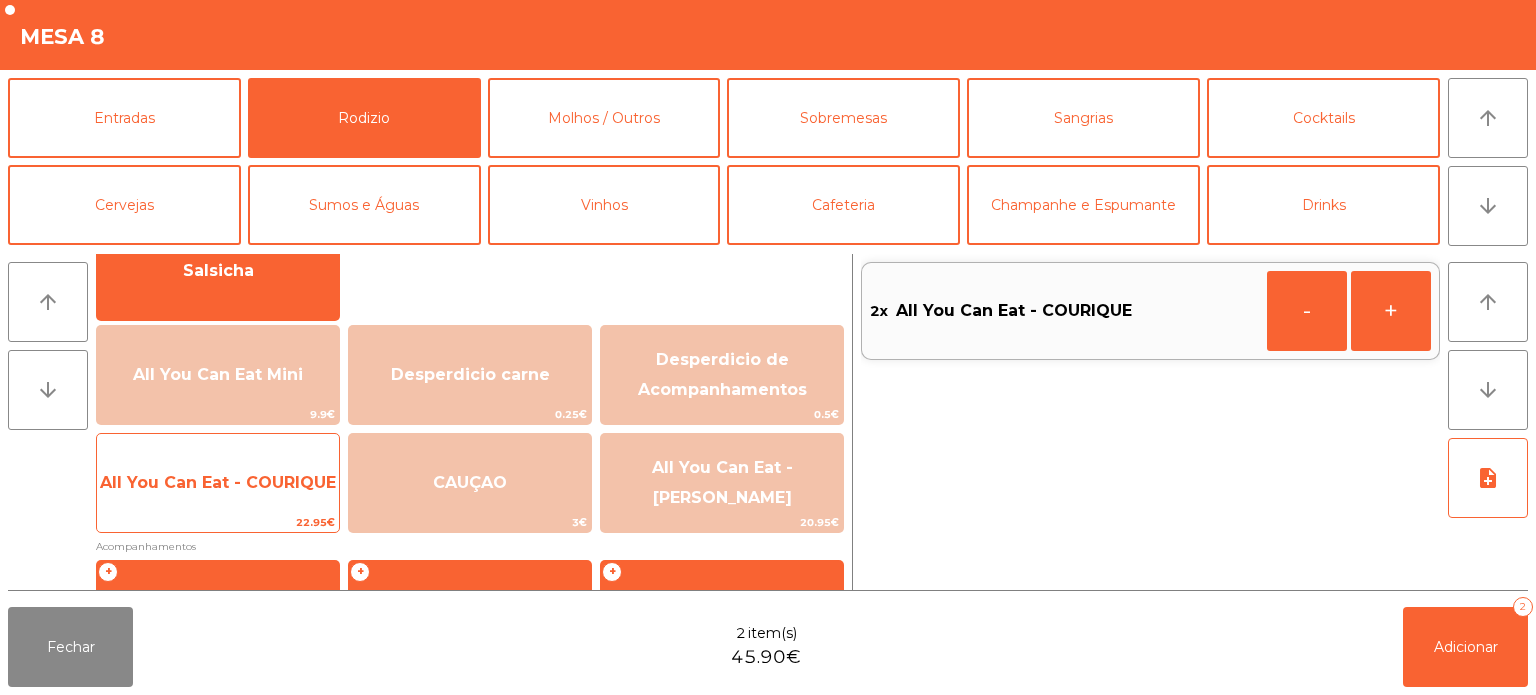 click on "All You Can Eat - COURIQUE" 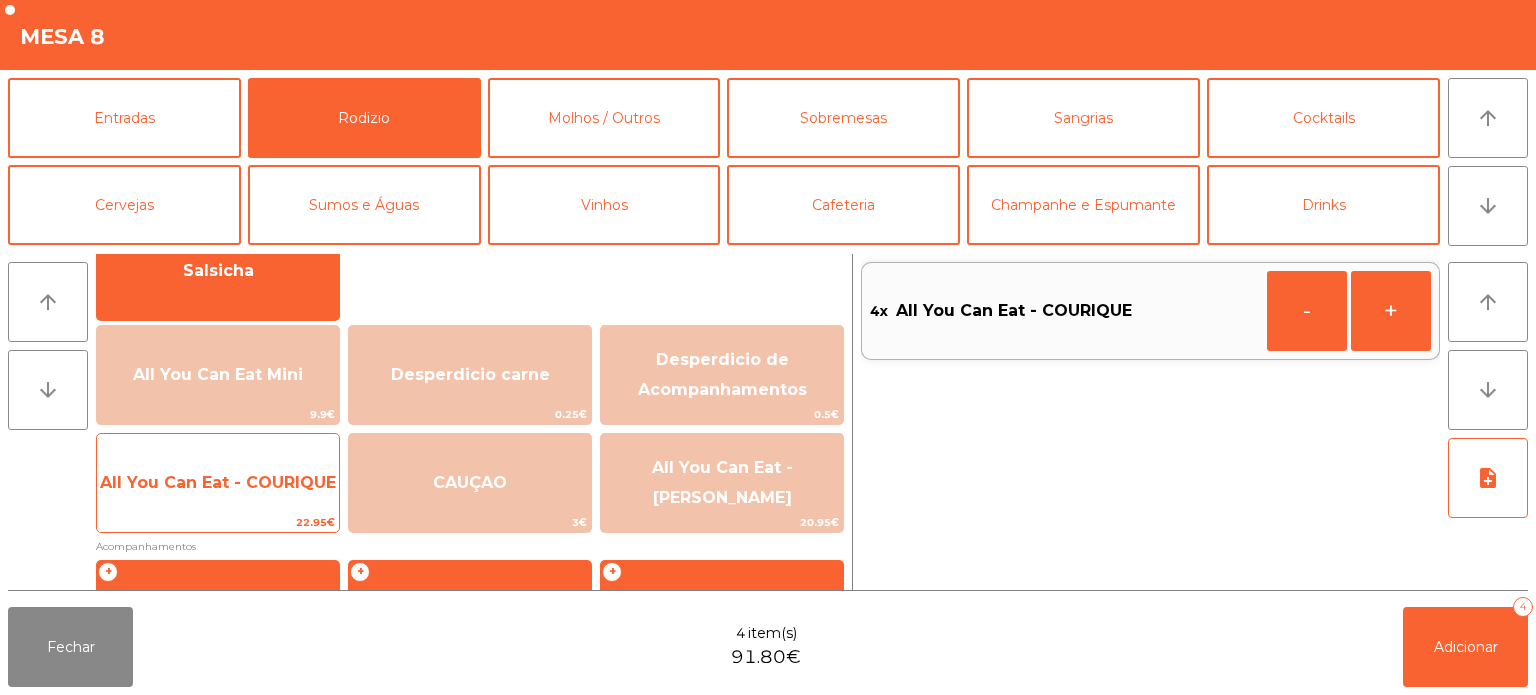 click on "All You Can Eat - COURIQUE" 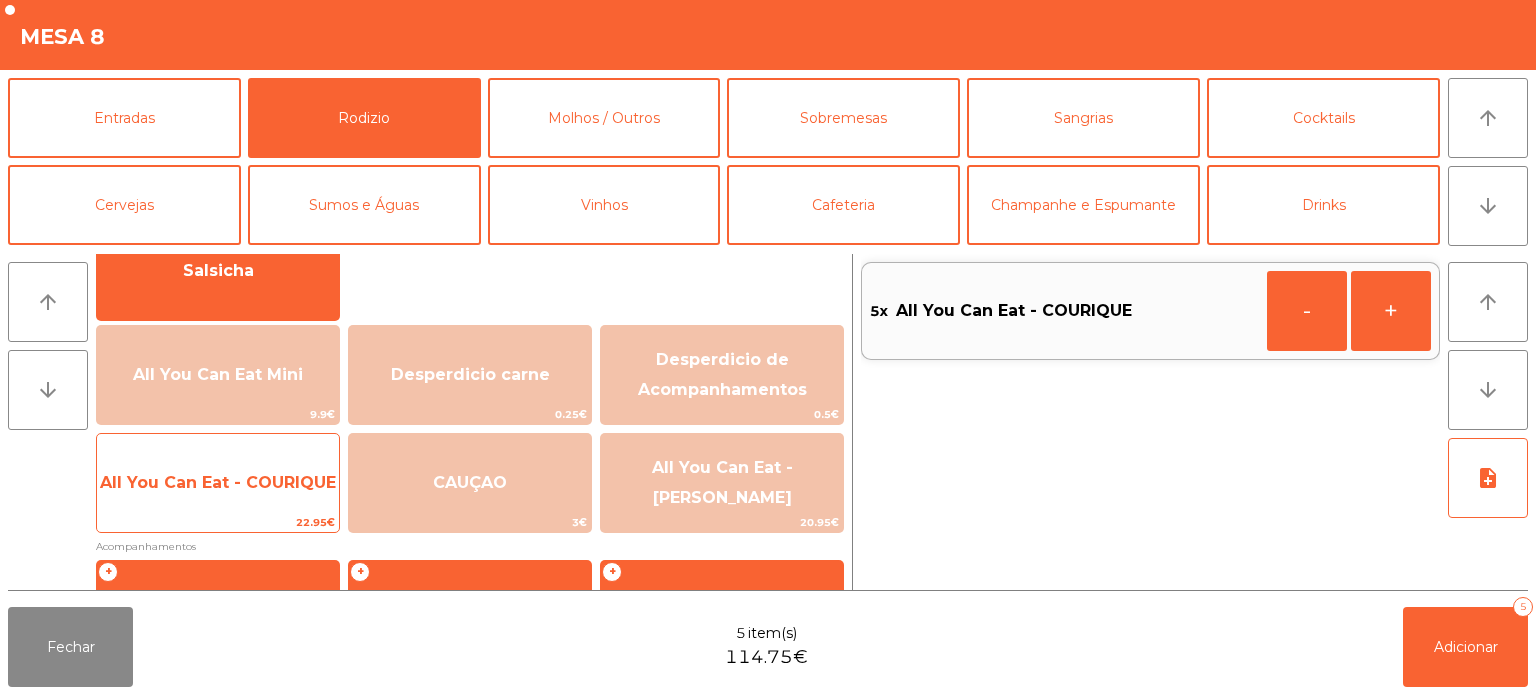 click on "All You Can Eat - COURIQUE" 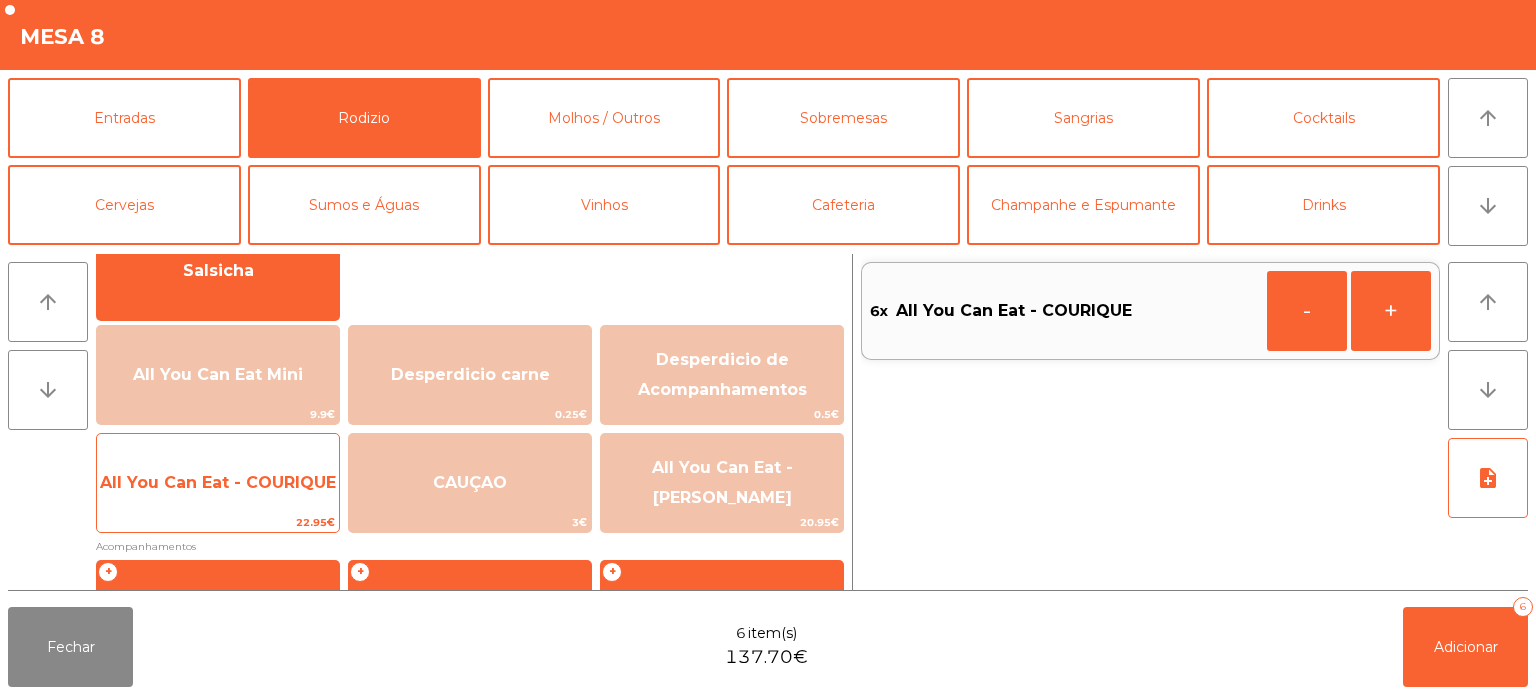 click on "All You Can Eat - COURIQUE" 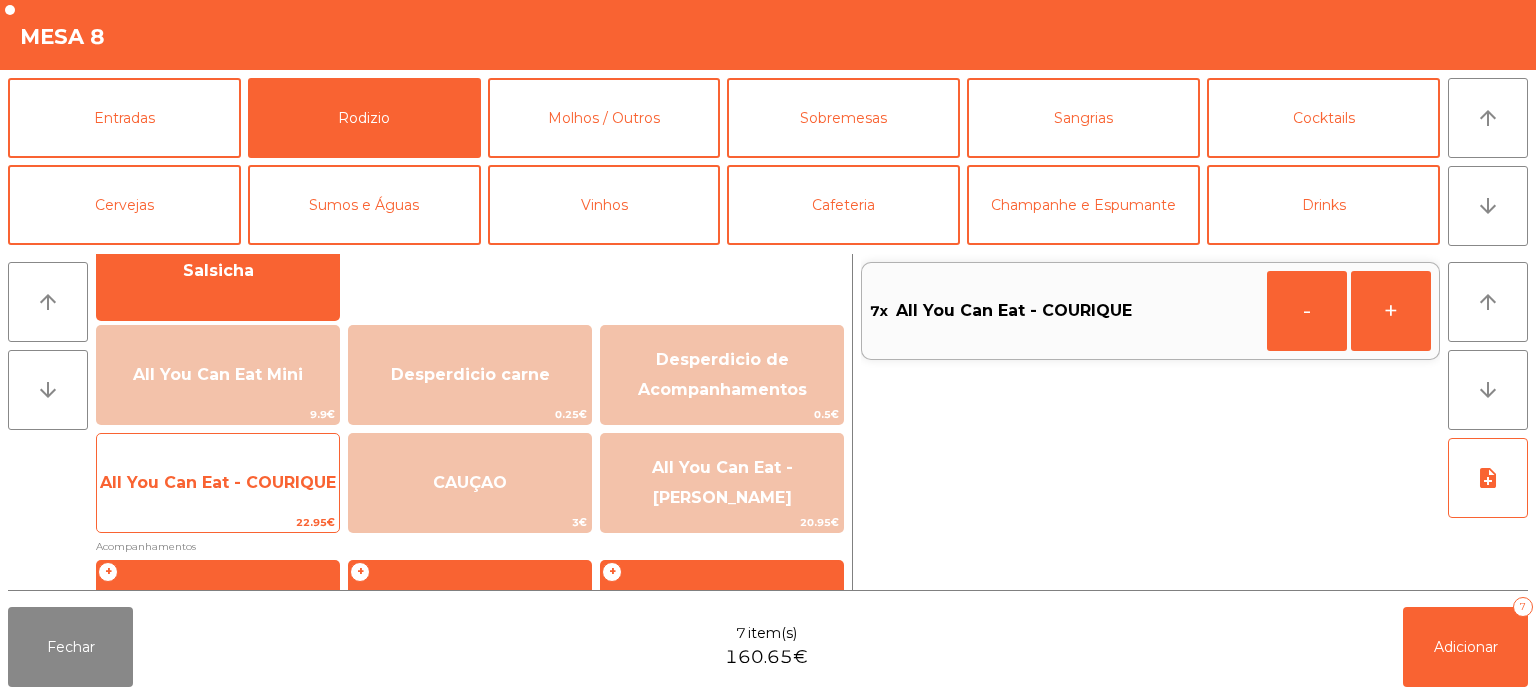 click on "All You Can Eat - COURIQUE" 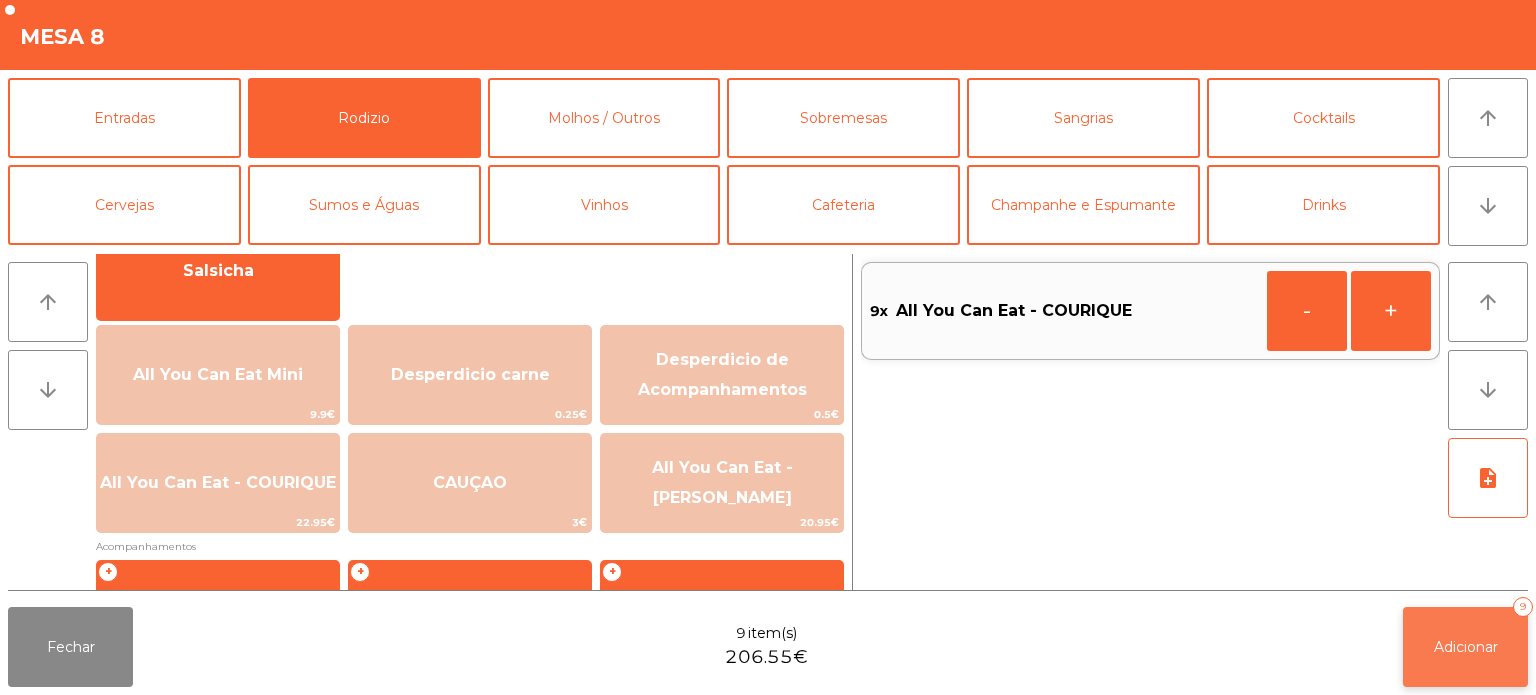 click on "Adicionar   9" 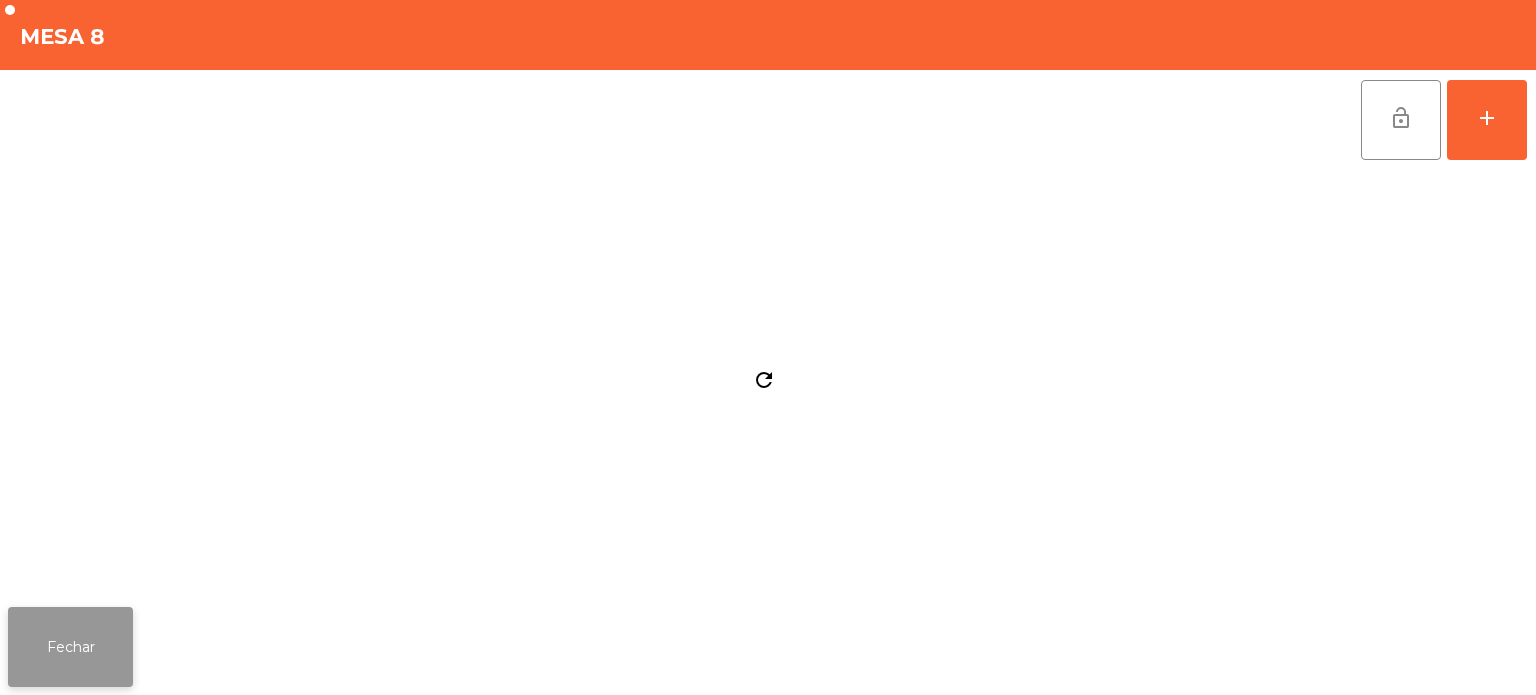 click on "Fechar" 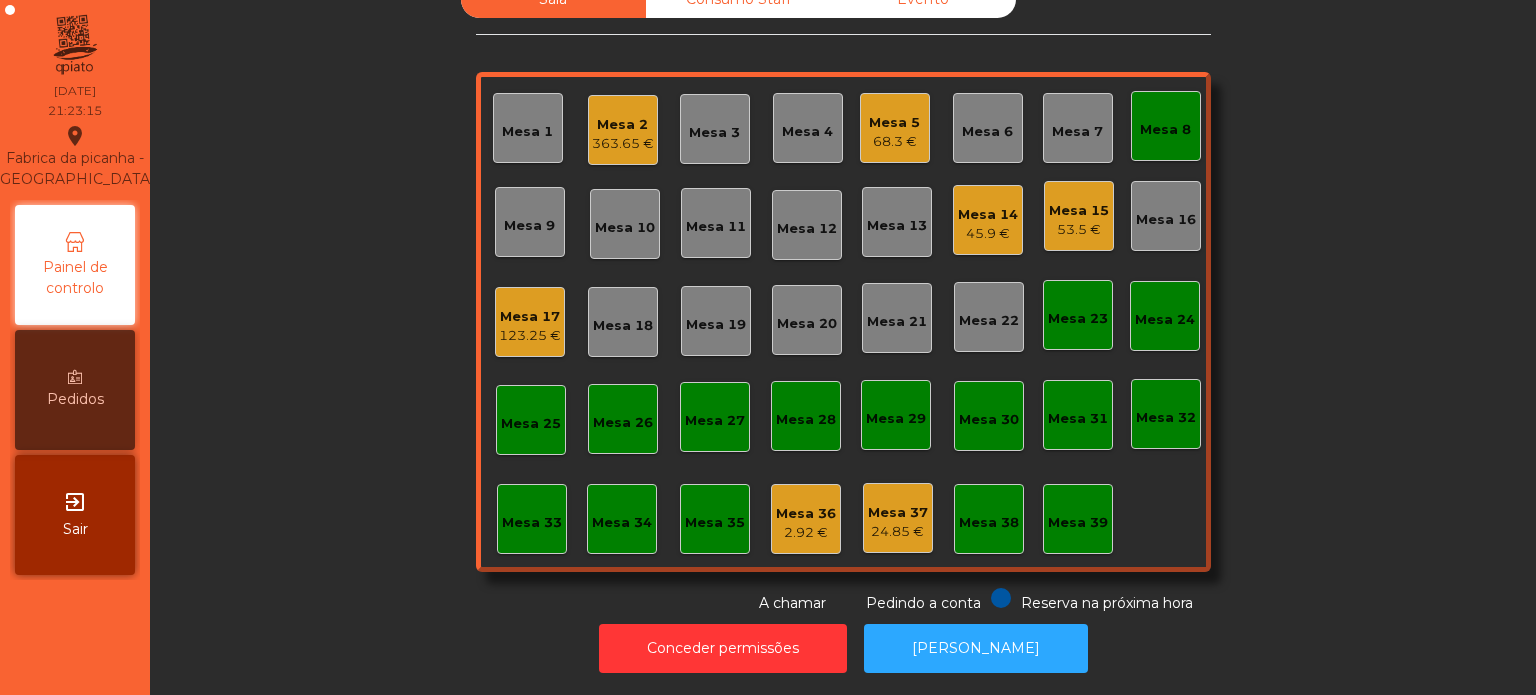 click on "Mesa 2   363.65 €" 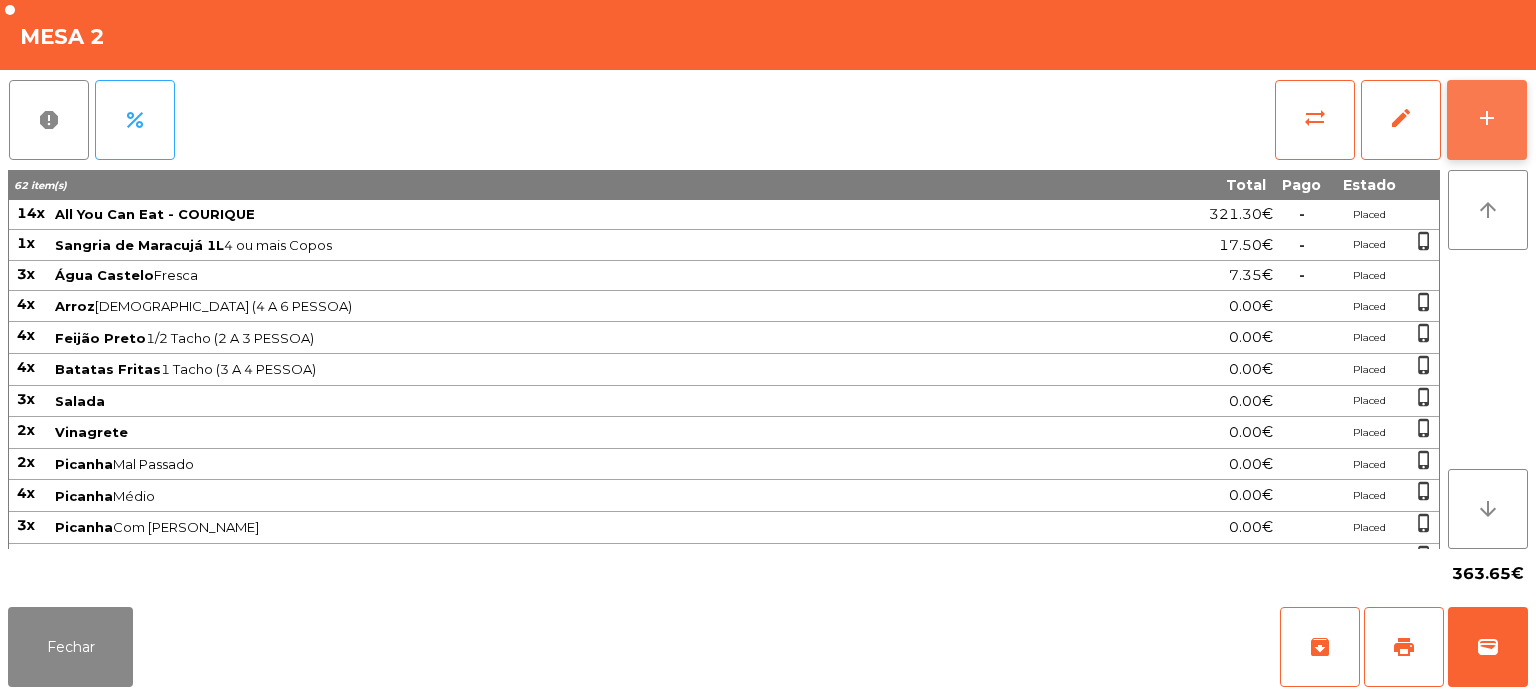 click on "add" 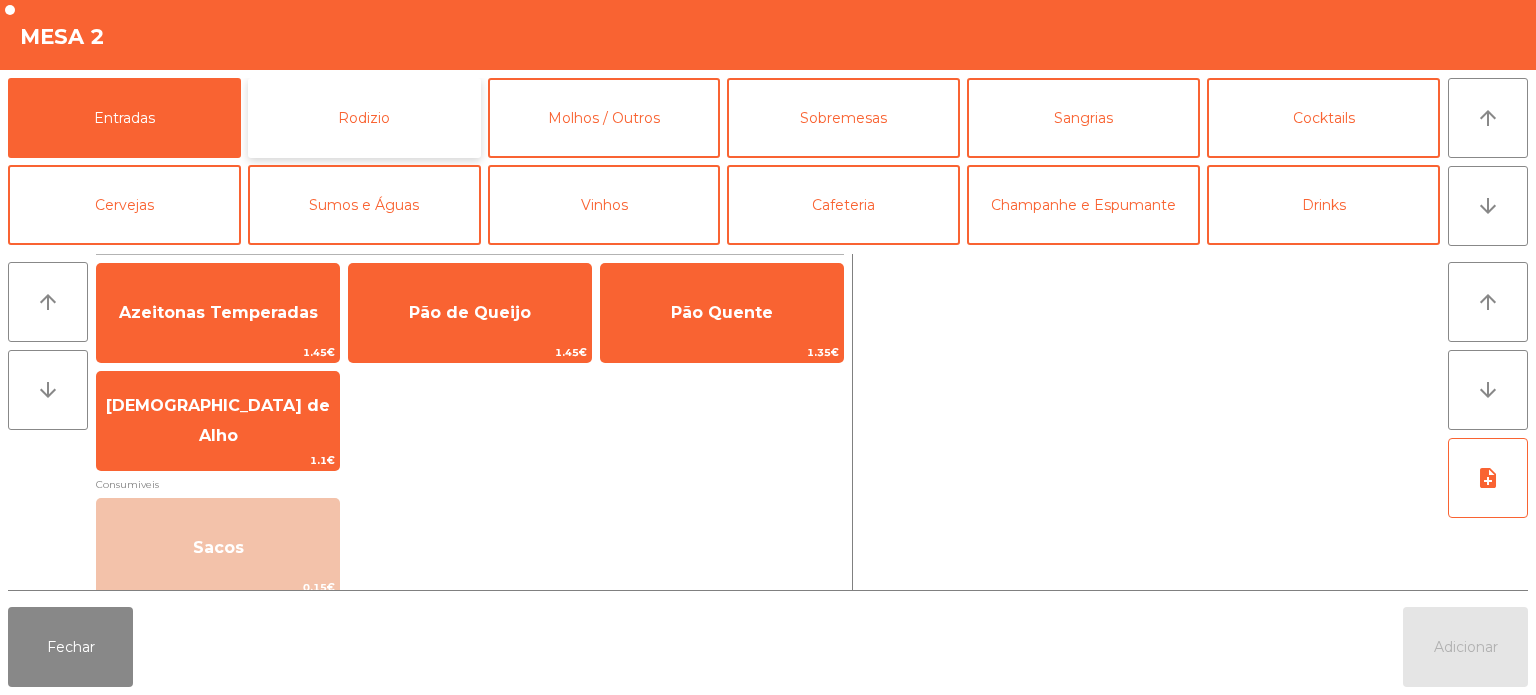 click on "Rodizio" 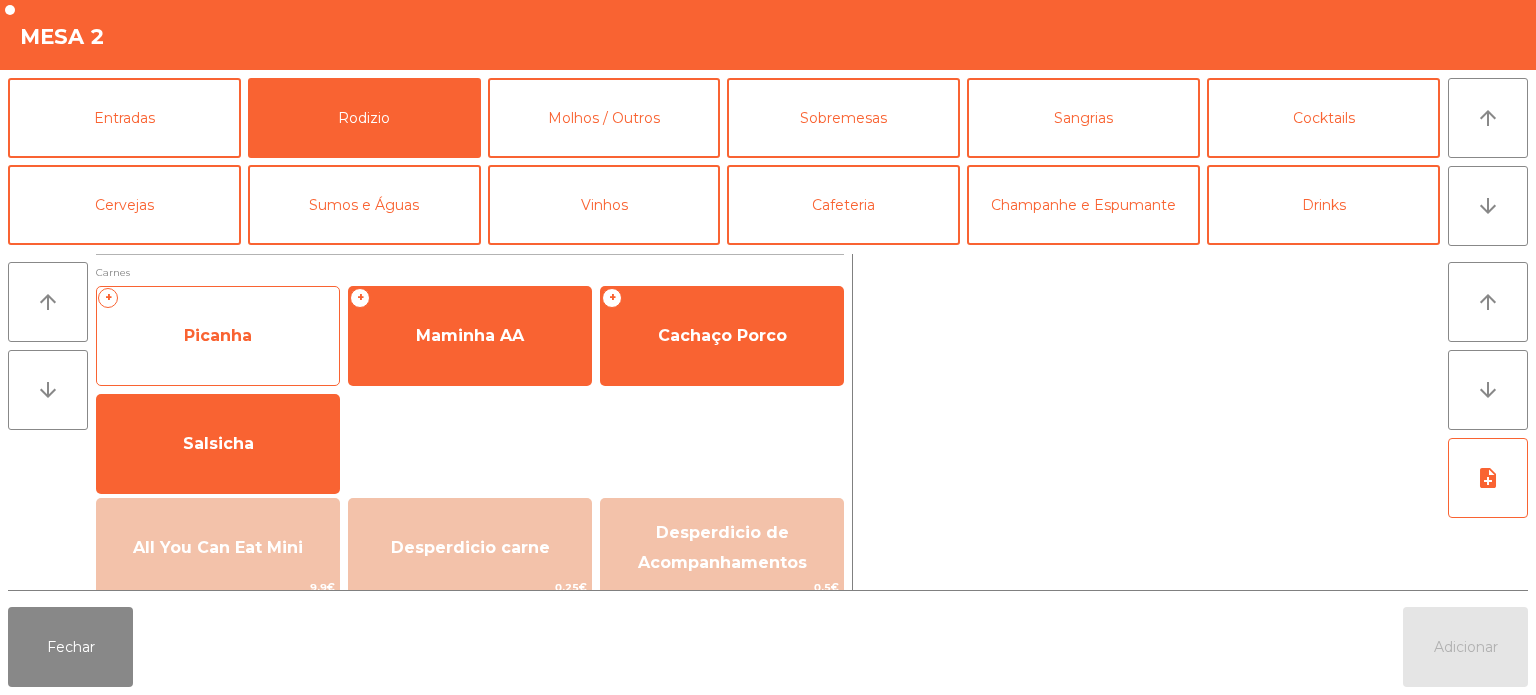 click on "Picanha" 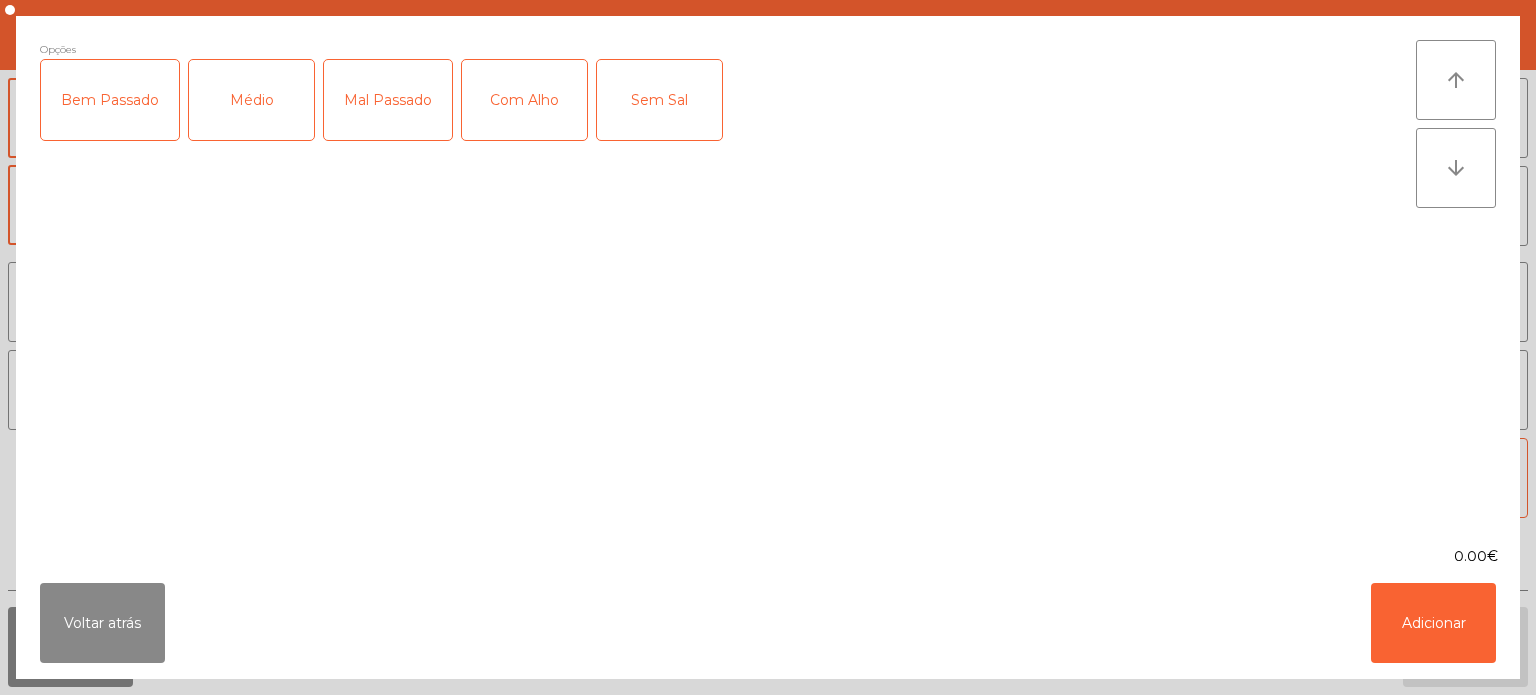 click on "Médio" 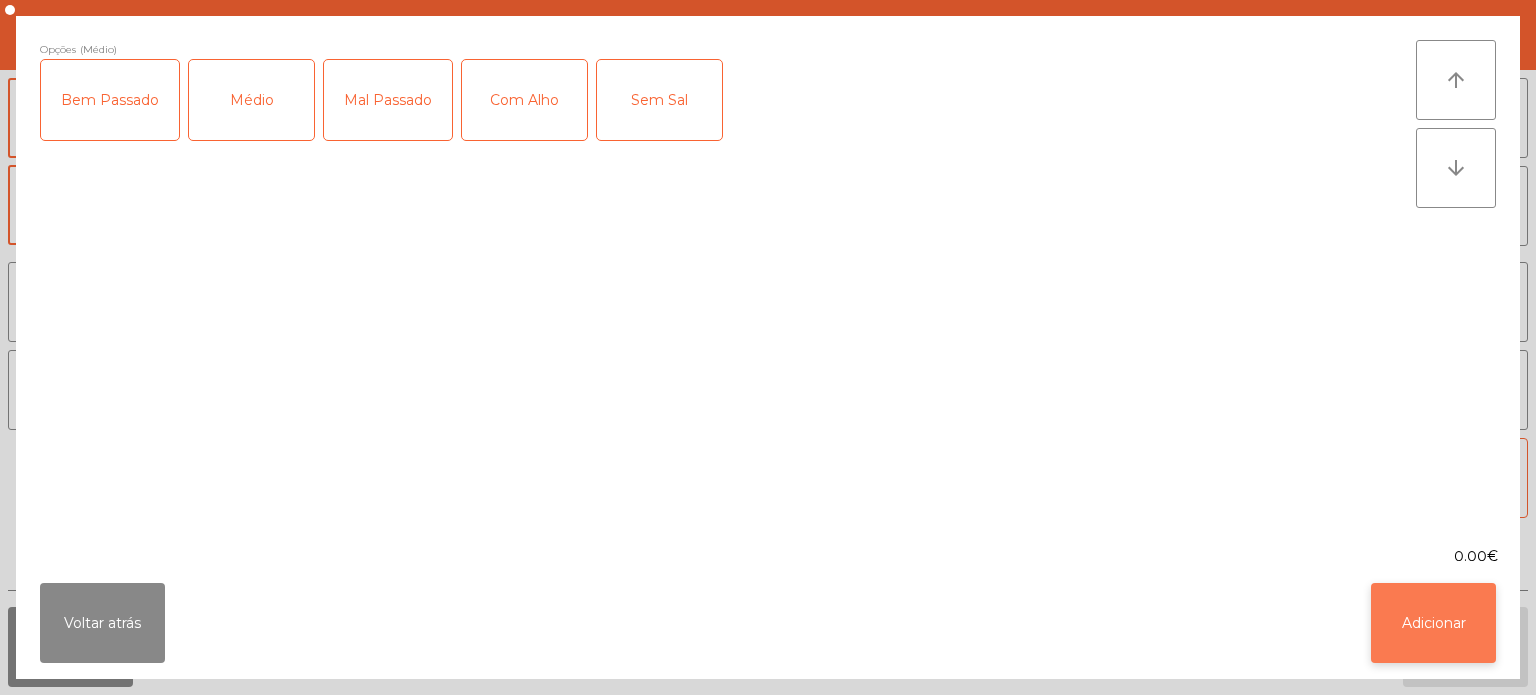 click on "Adicionar" 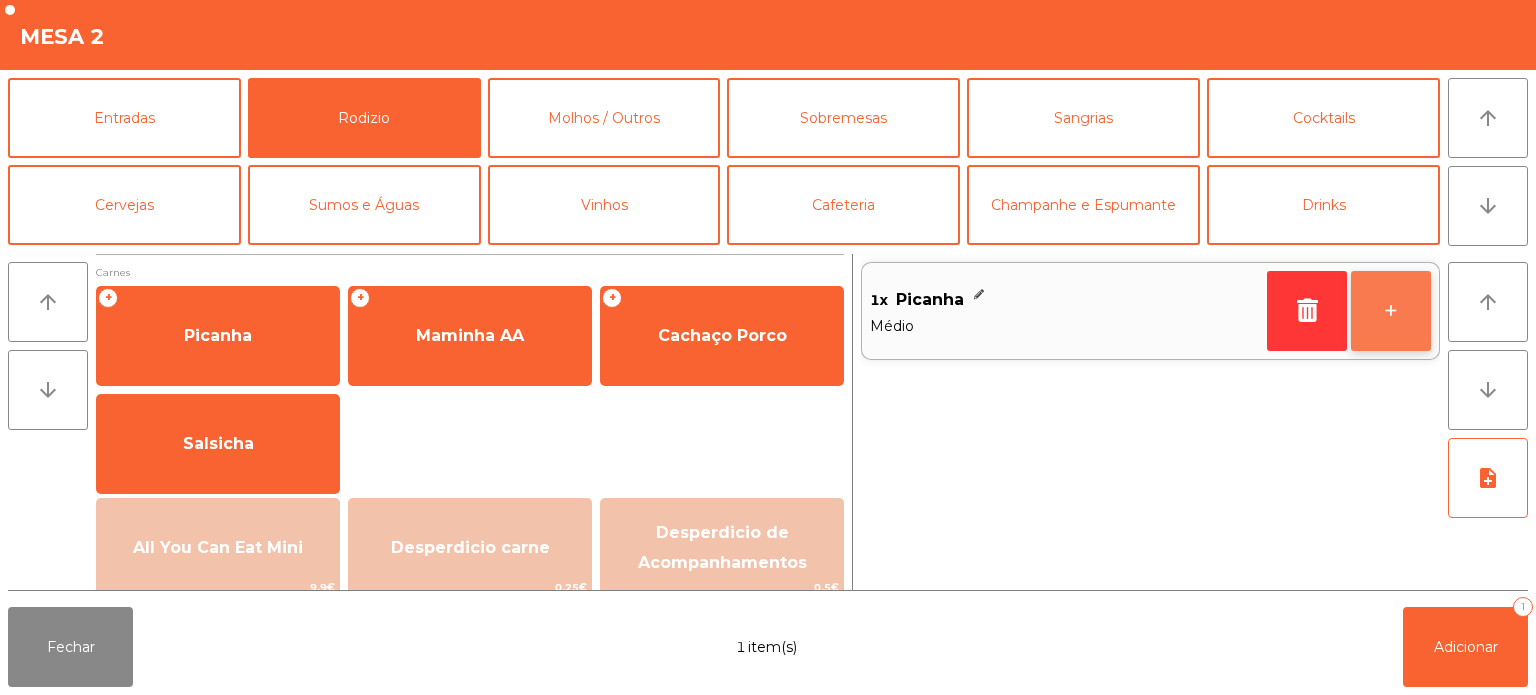 click on "+" 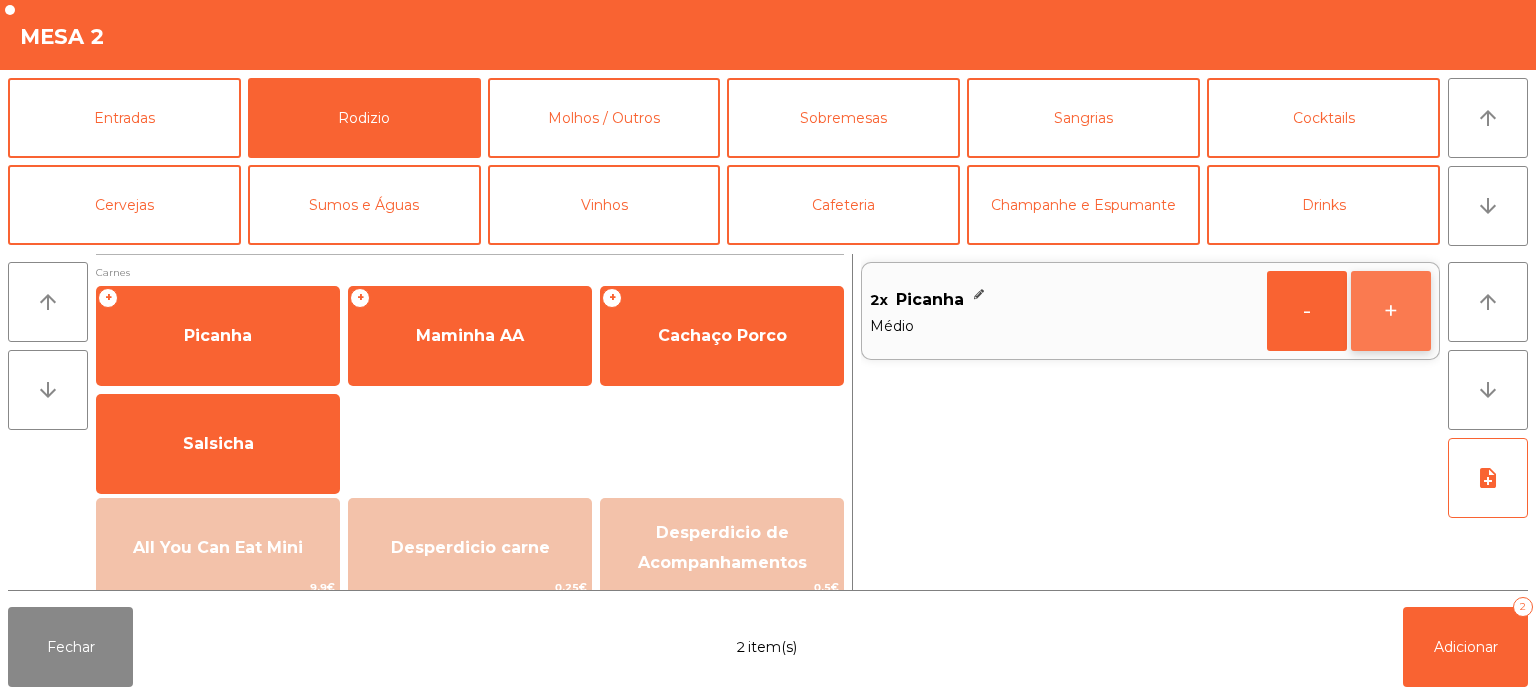 click on "+" 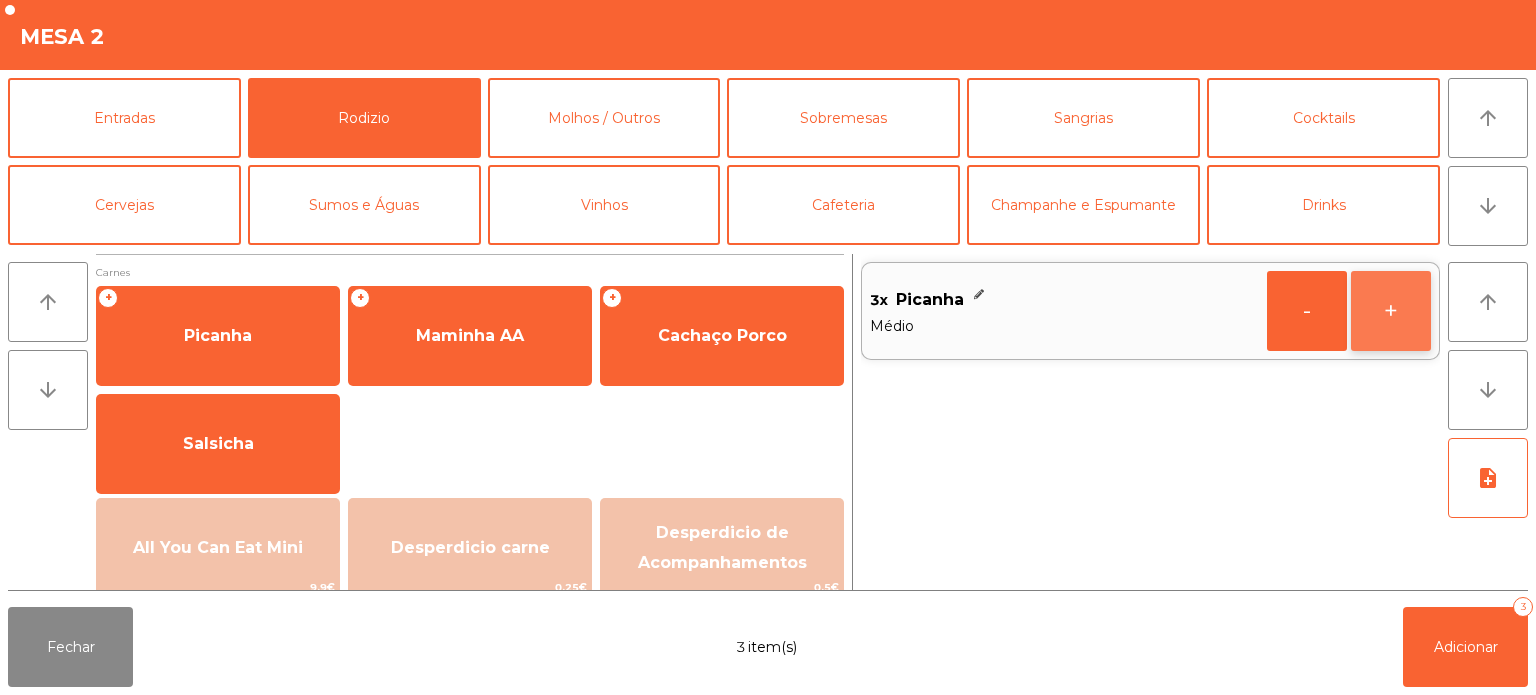 click on "+" 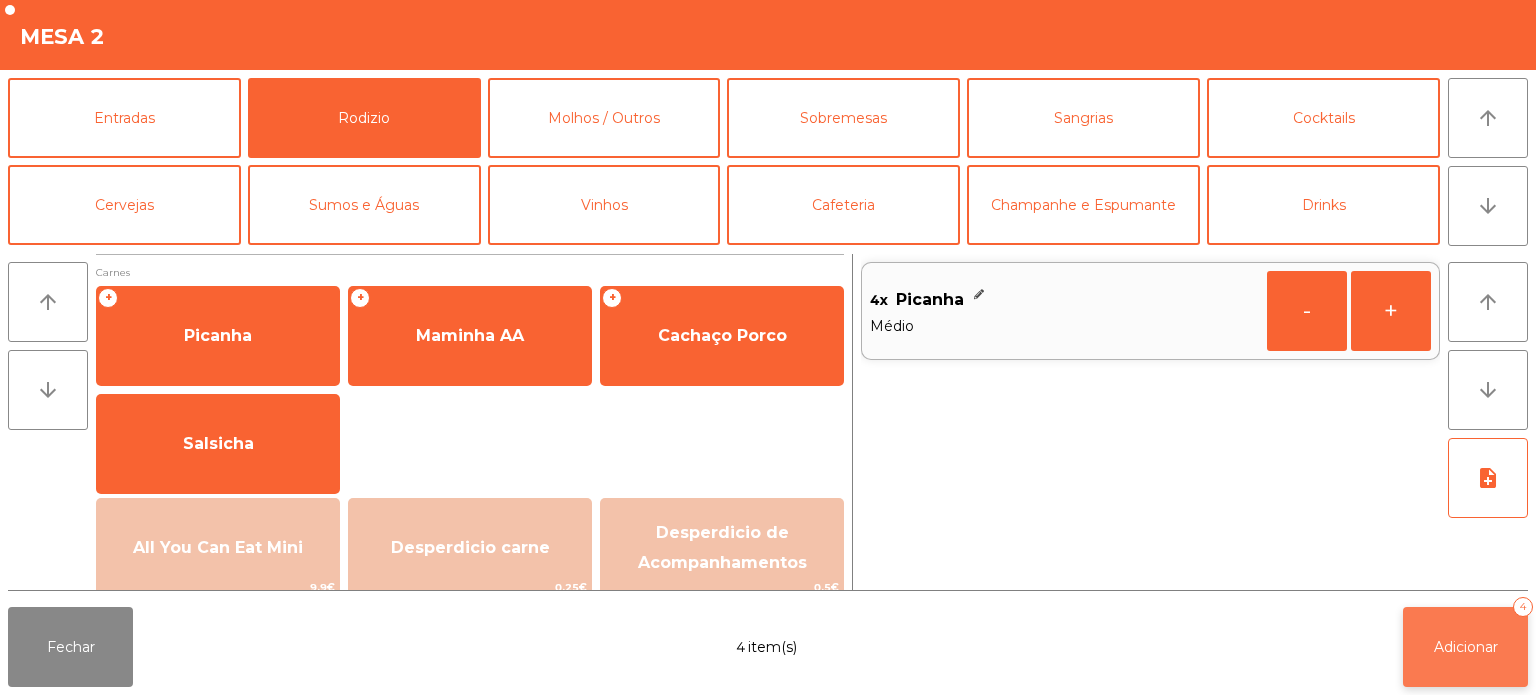 click on "Adicionar" 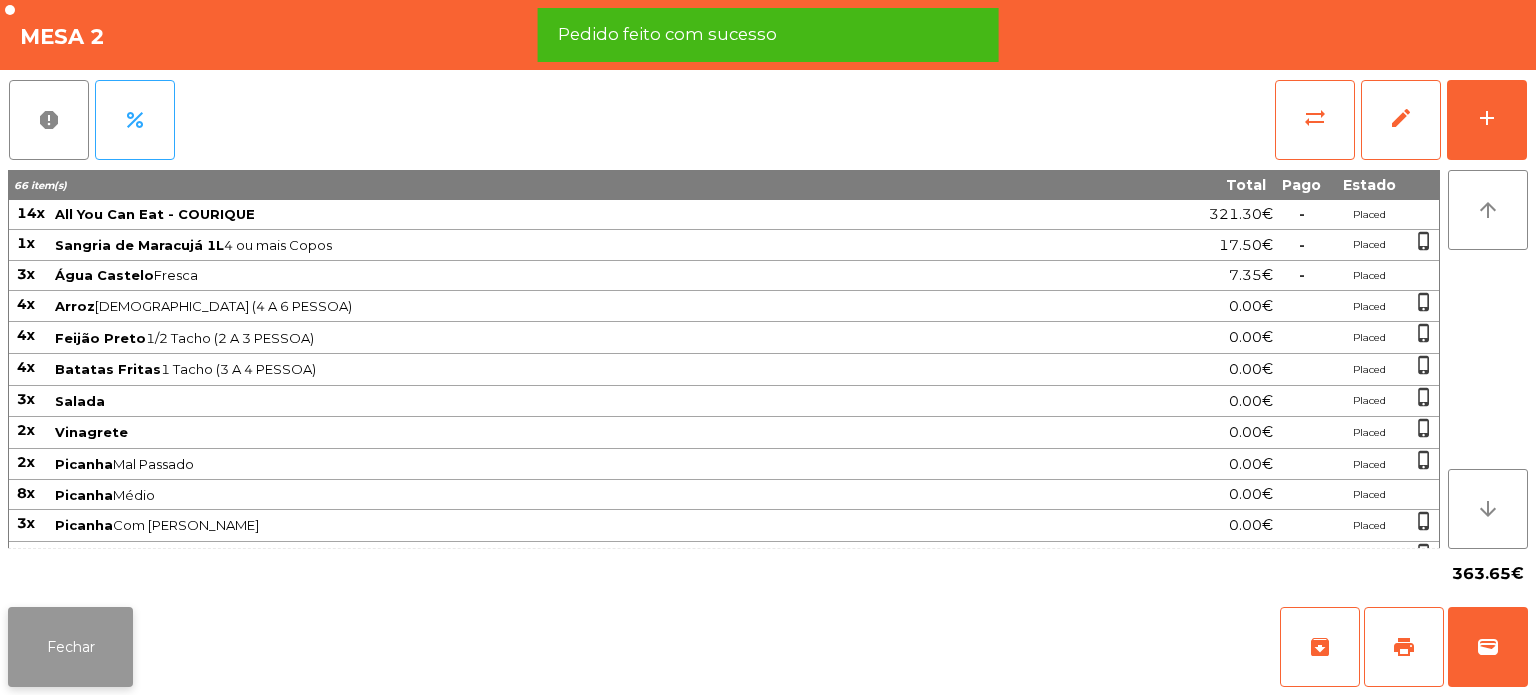 click on "Fechar" 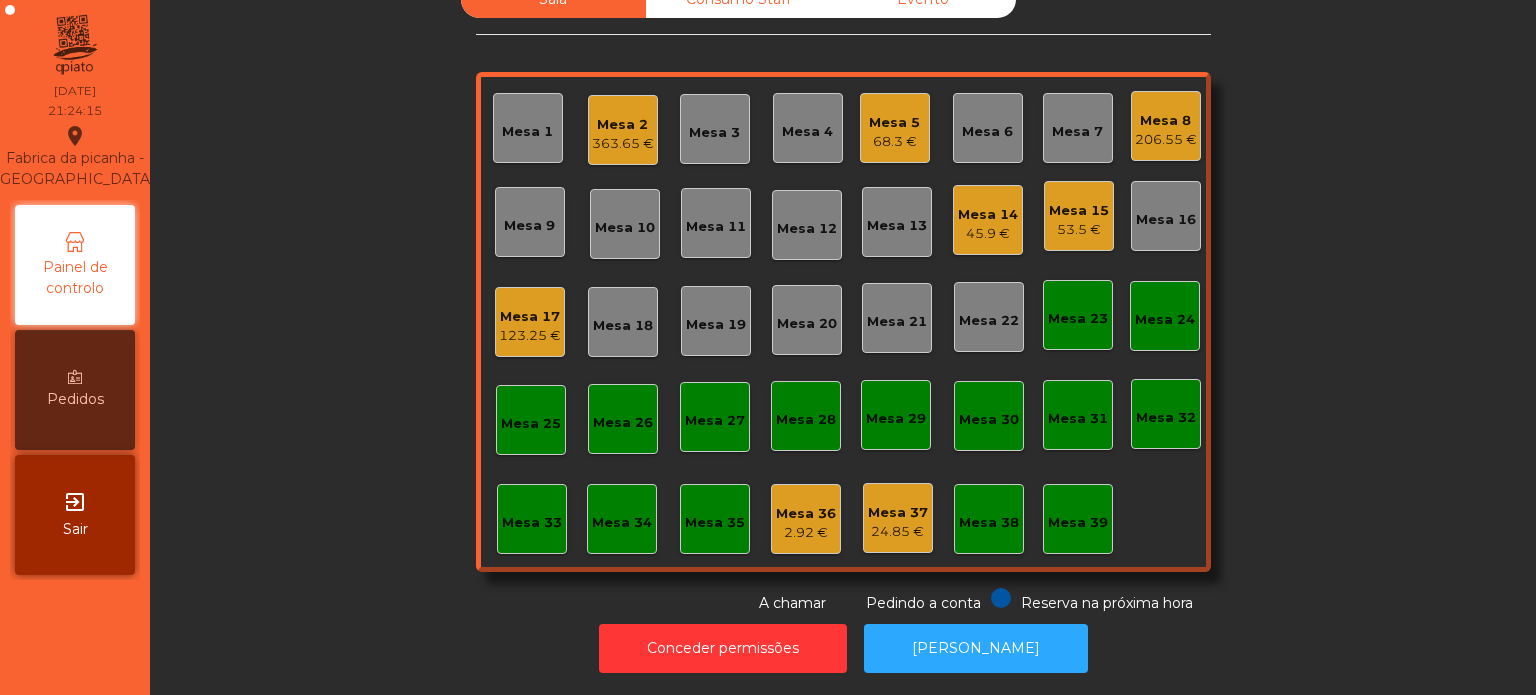 click on "Mesa 2   363.65 €" 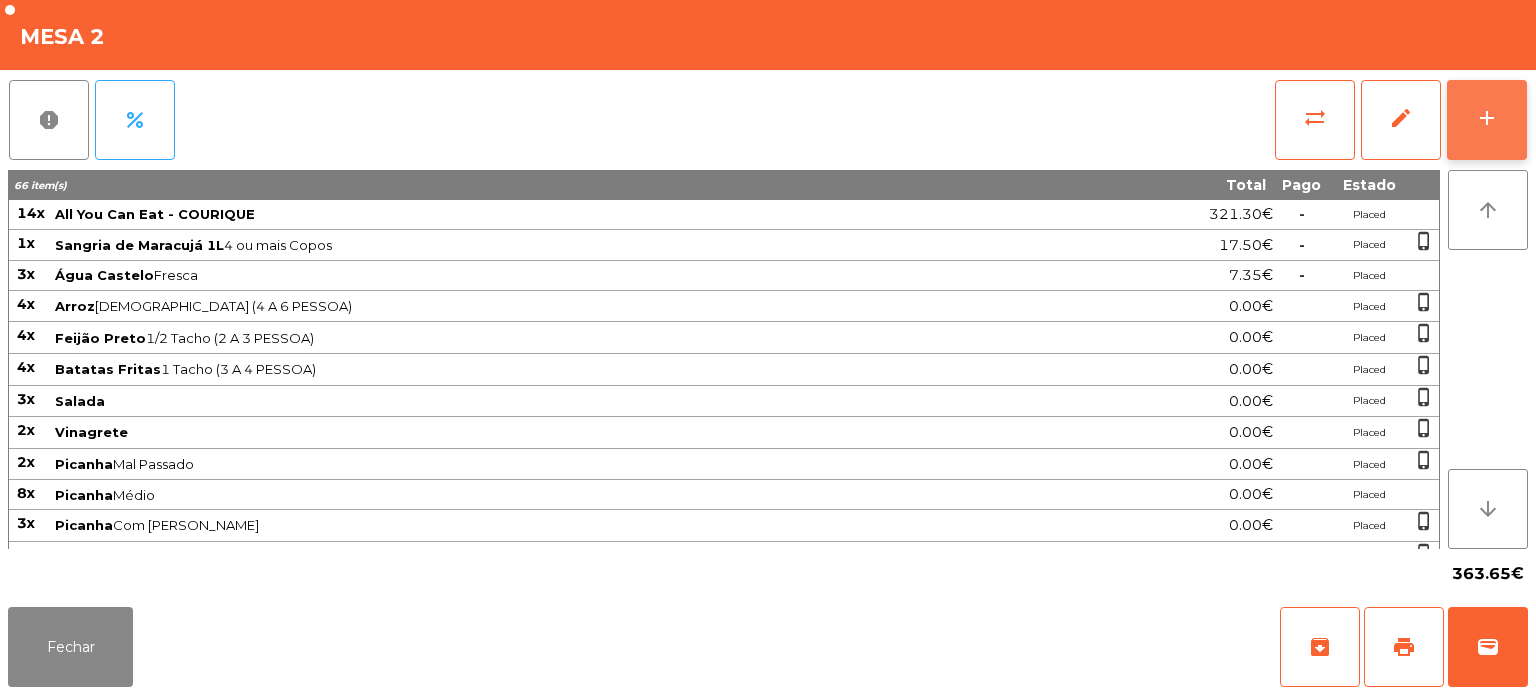 click on "add" 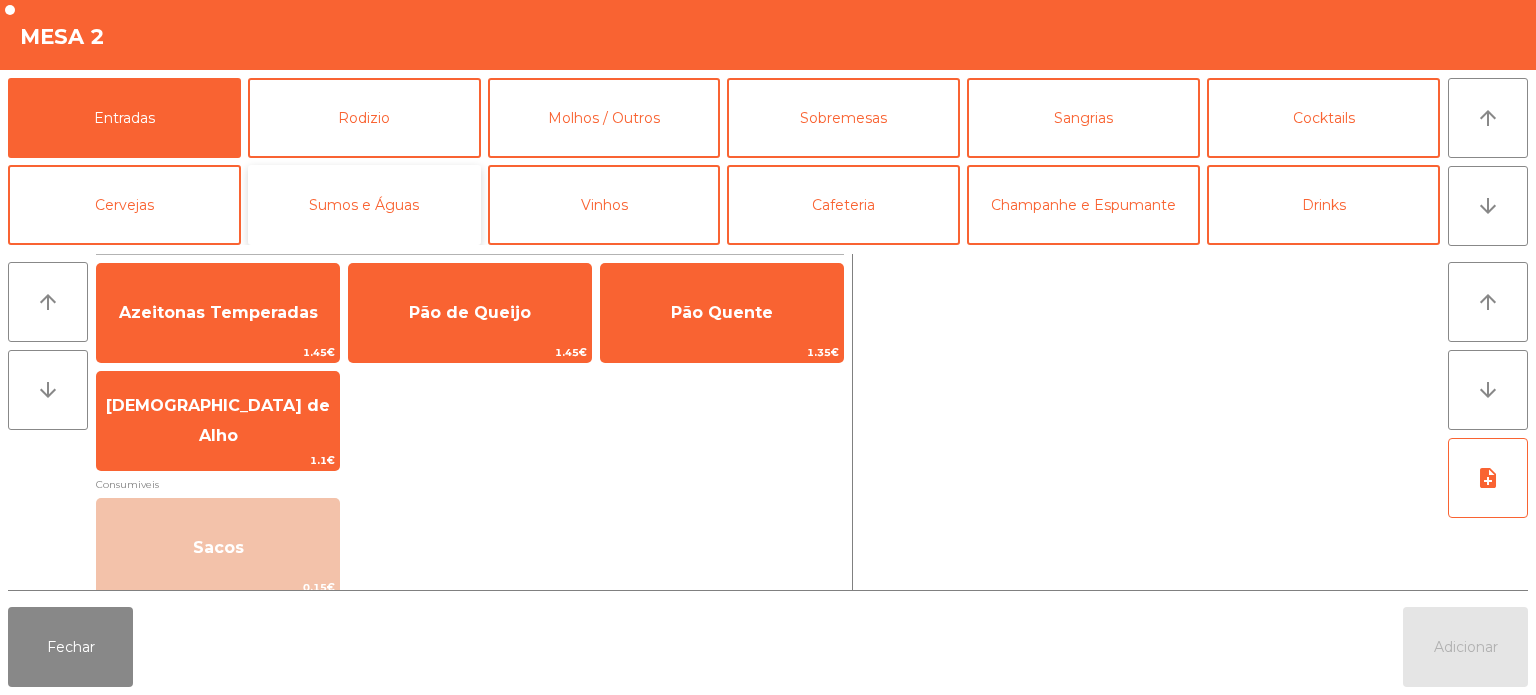 click on "Sumos e Águas" 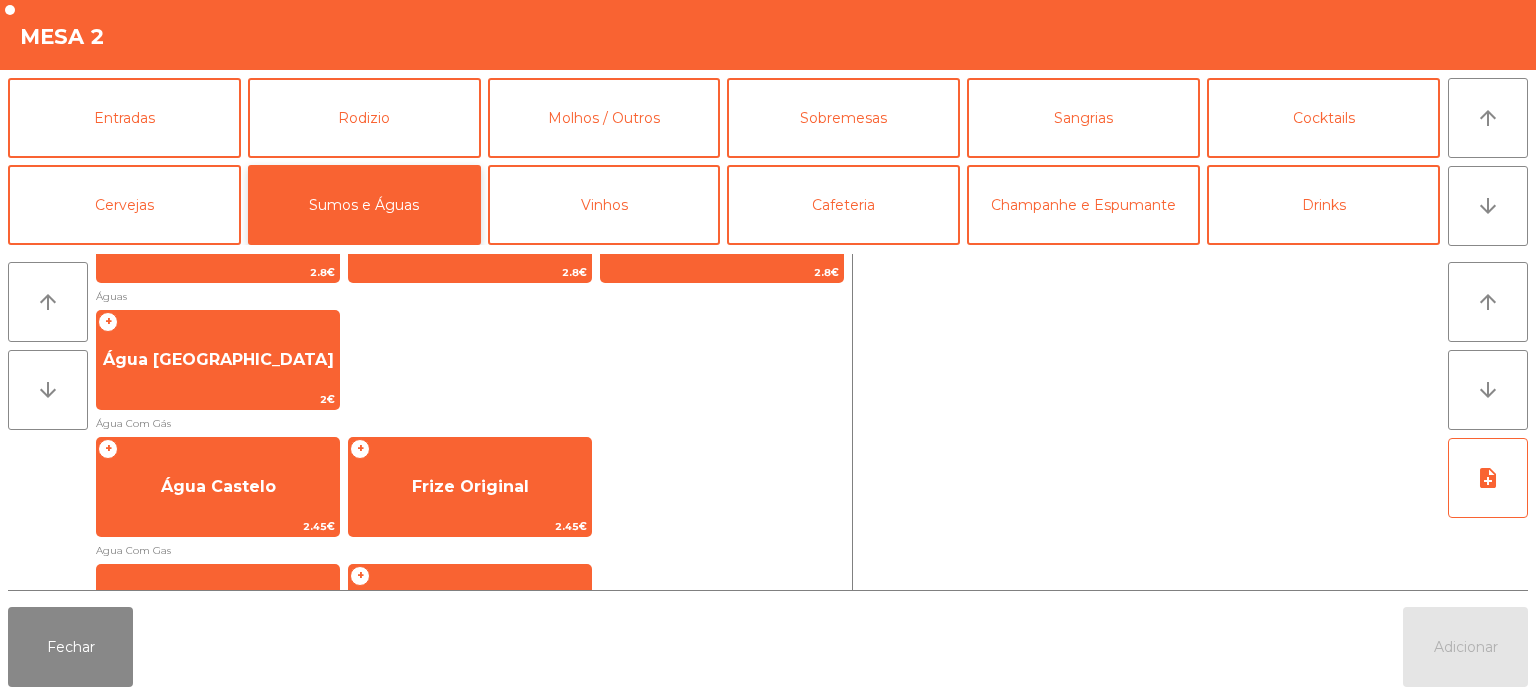 scroll, scrollTop: 447, scrollLeft: 0, axis: vertical 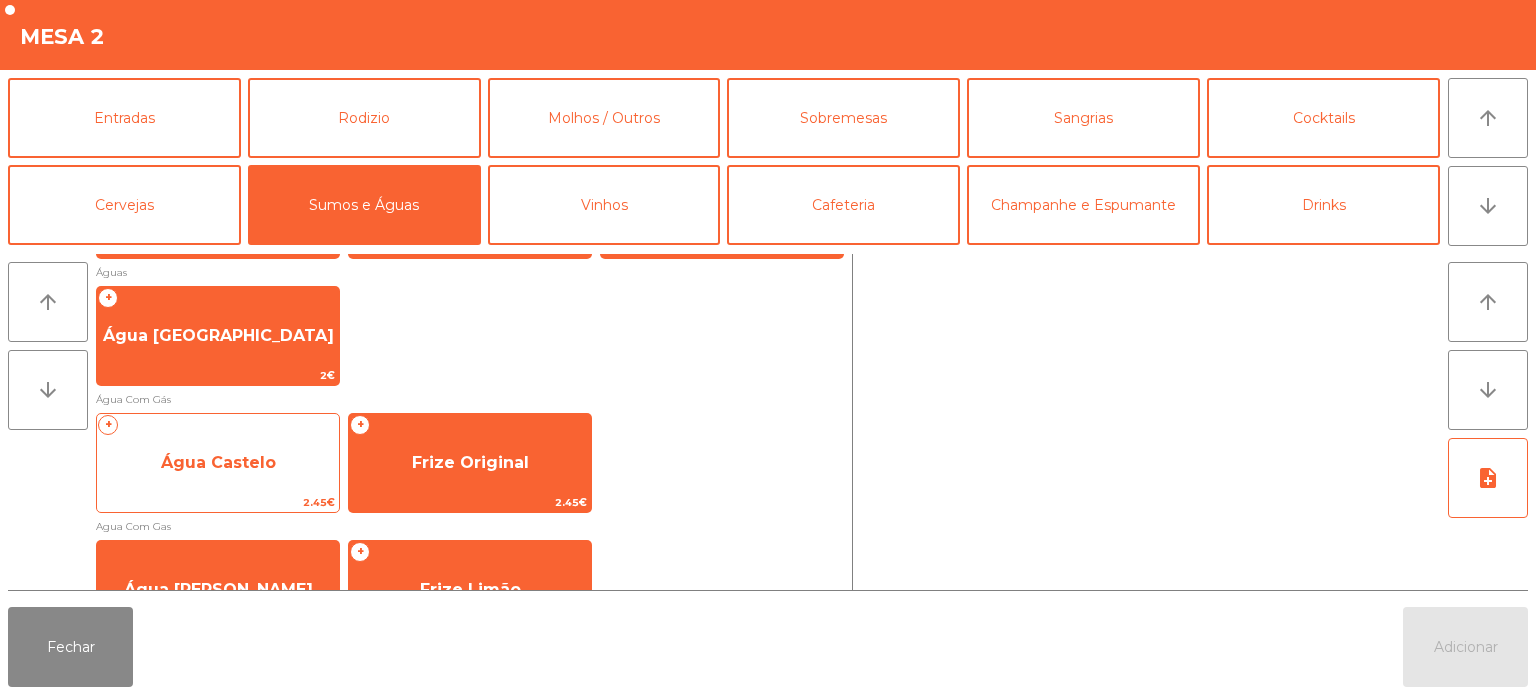 click on "Água Castelo" 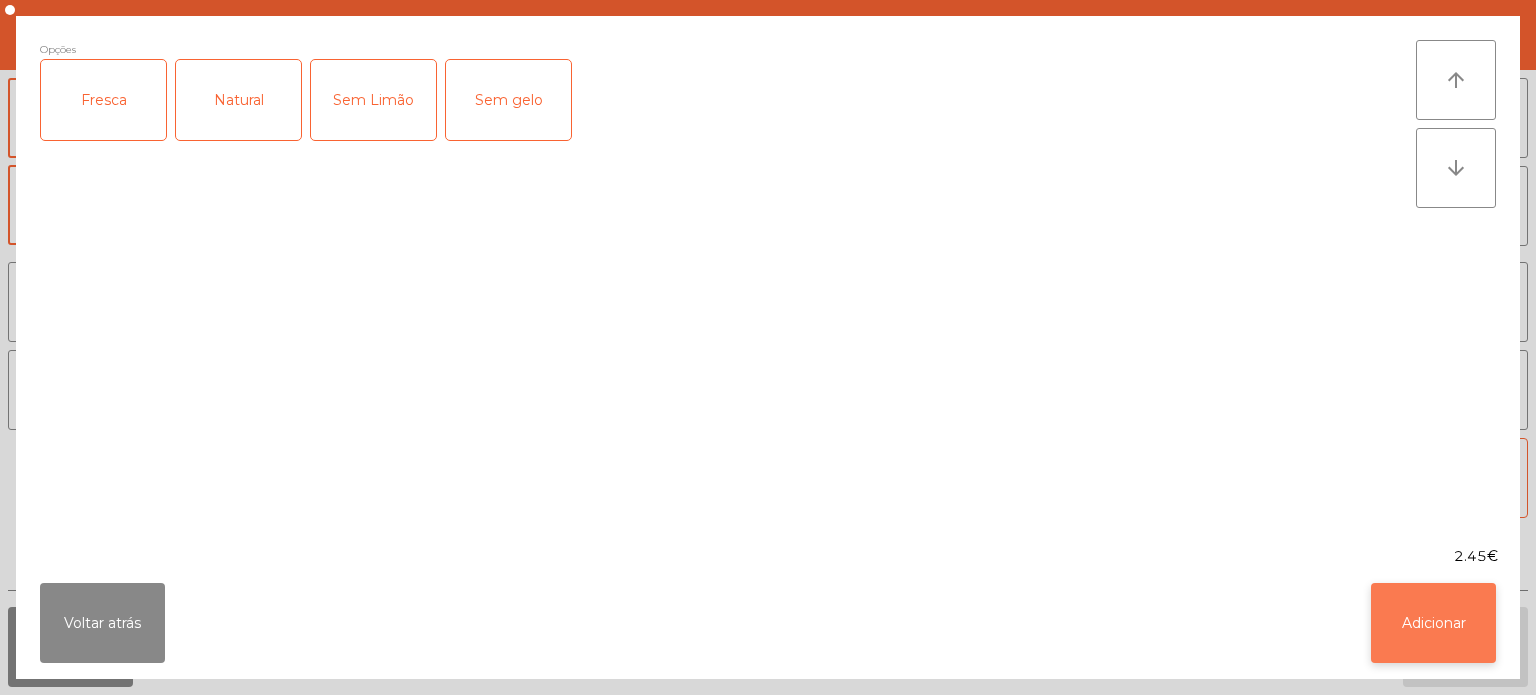 click on "Adicionar" 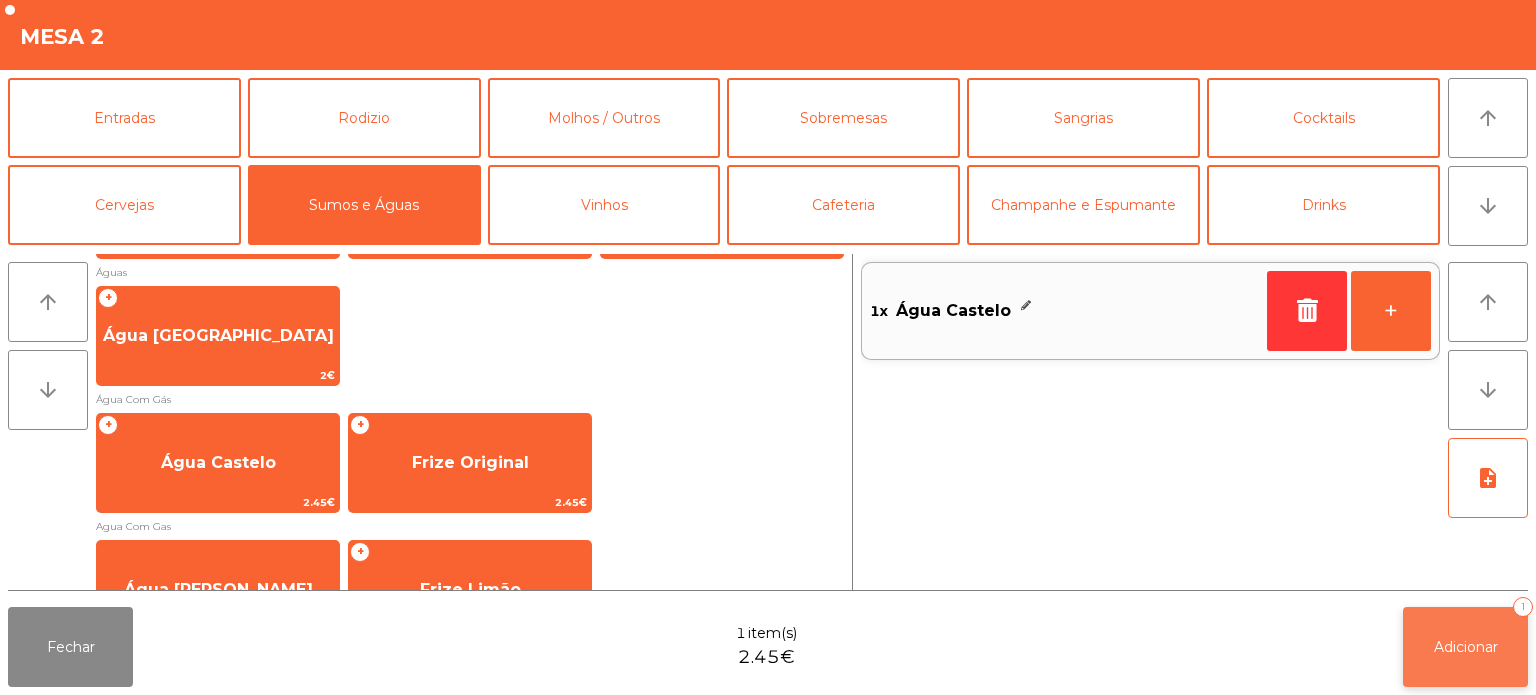 click on "Adicionar   1" 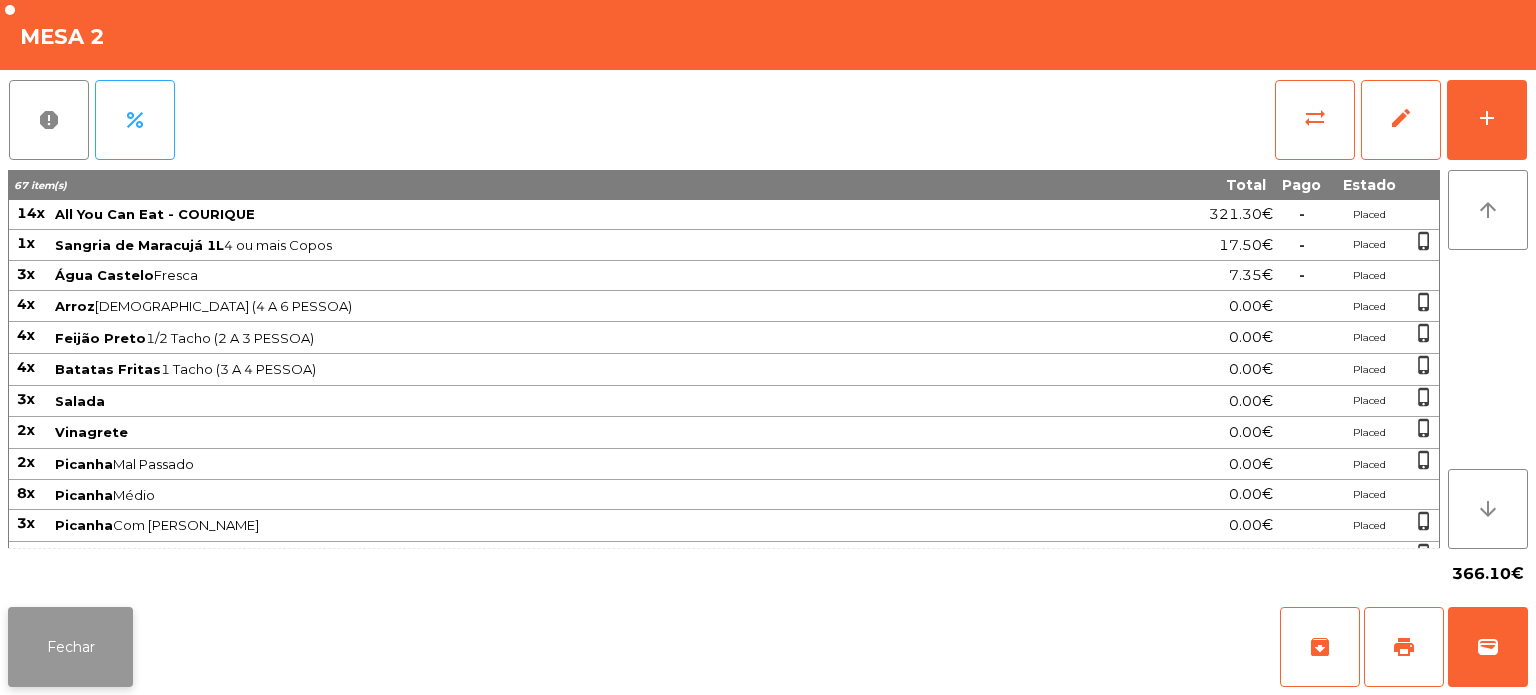 click on "Fechar" 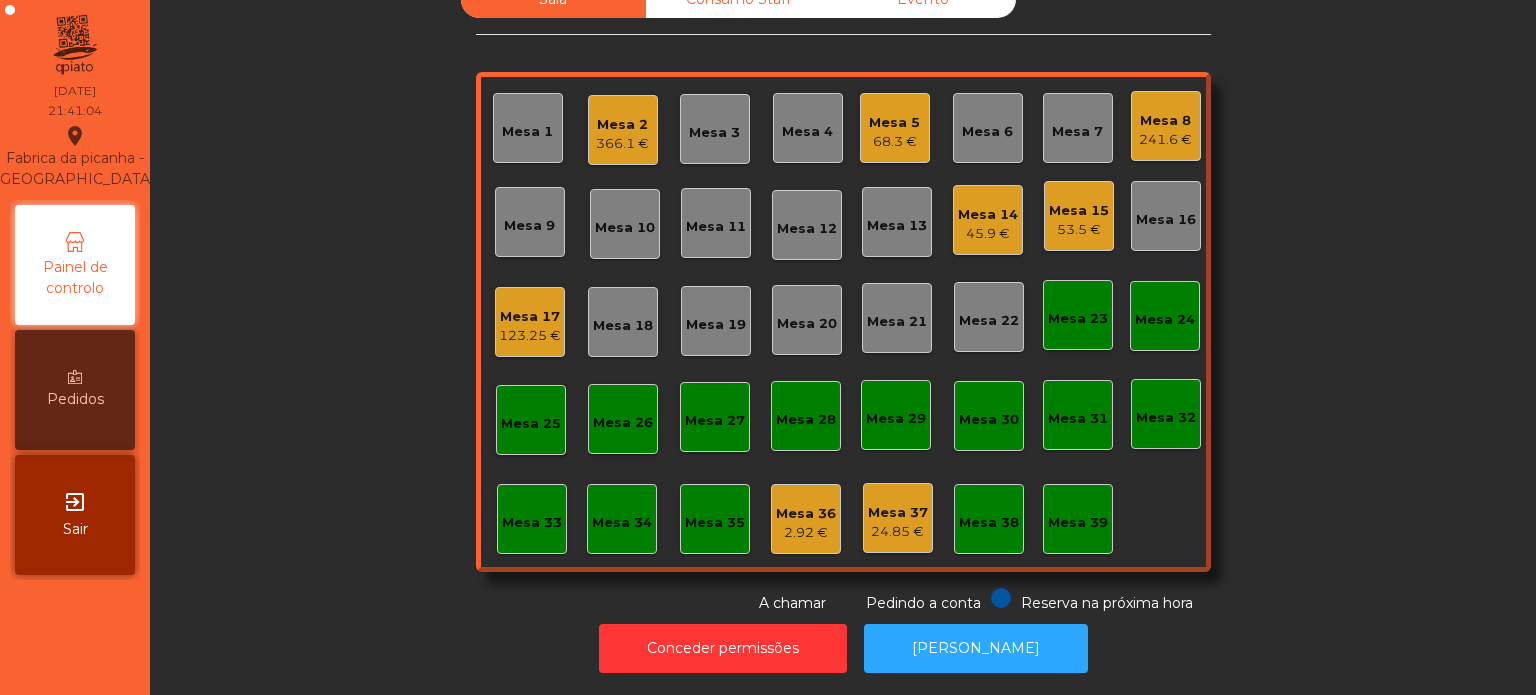 click on "241.6 €" 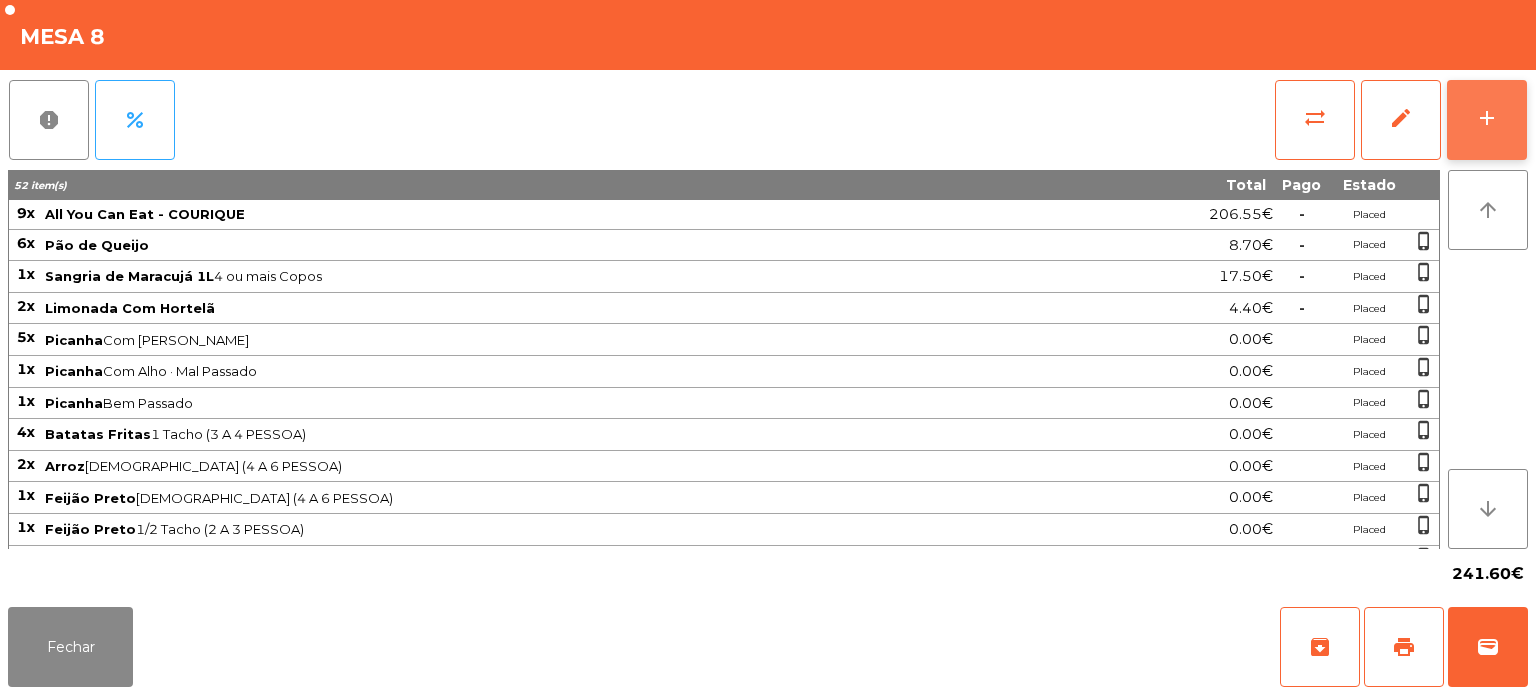 click on "add" 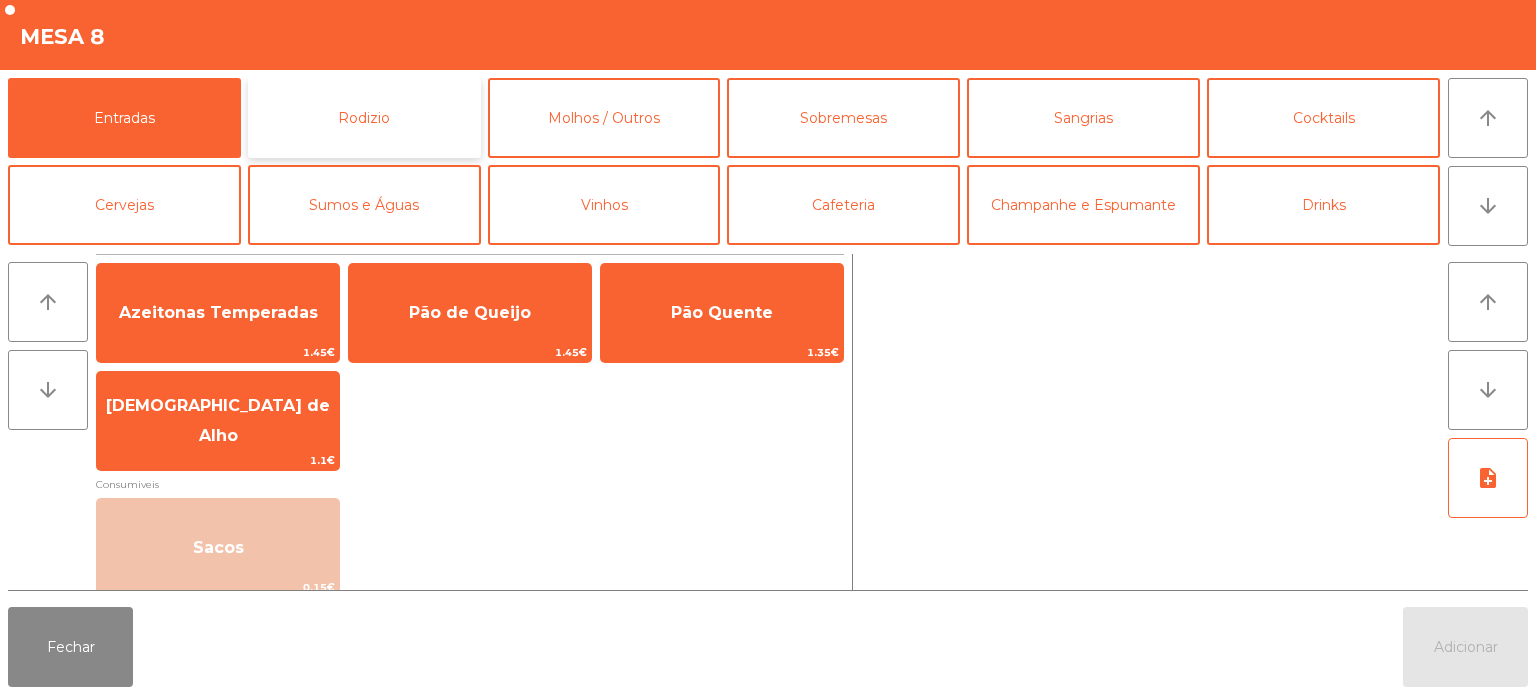 click on "Rodizio" 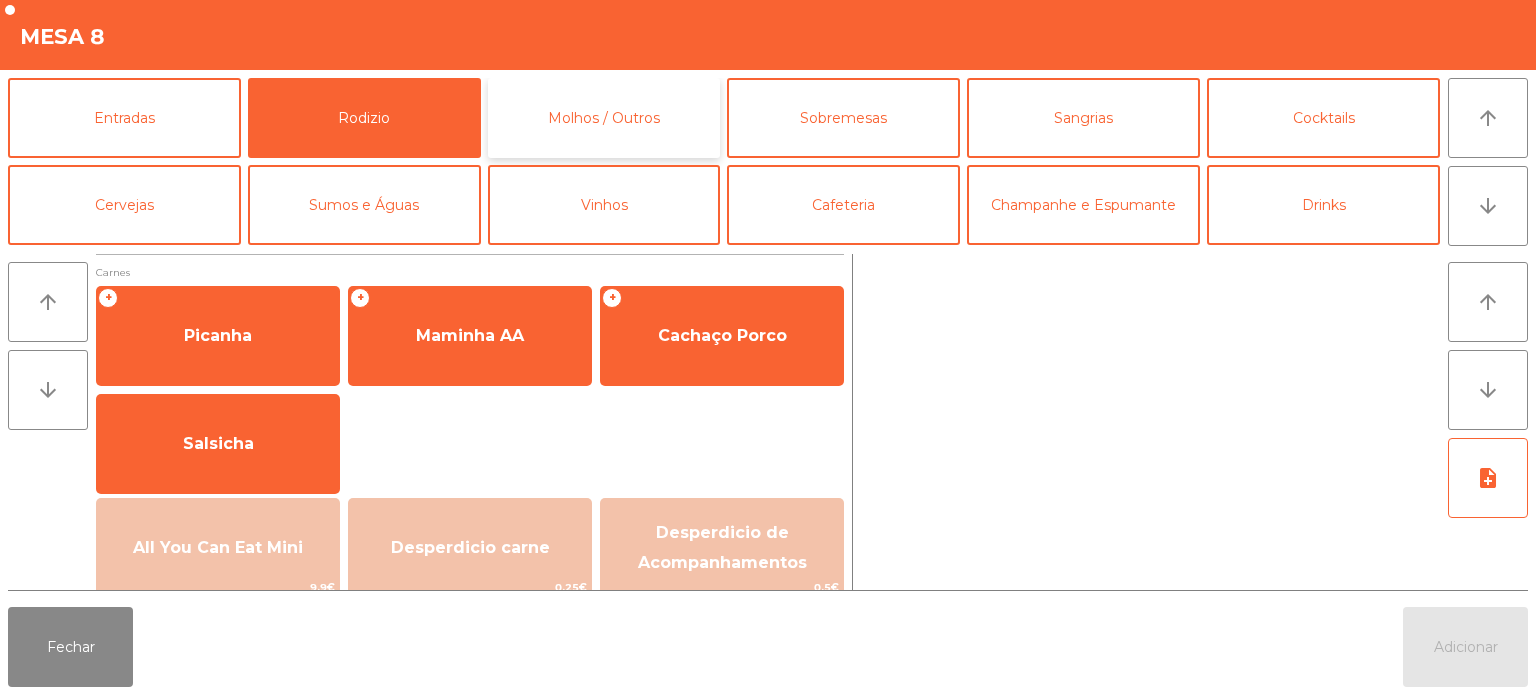click on "Molhos / Outros" 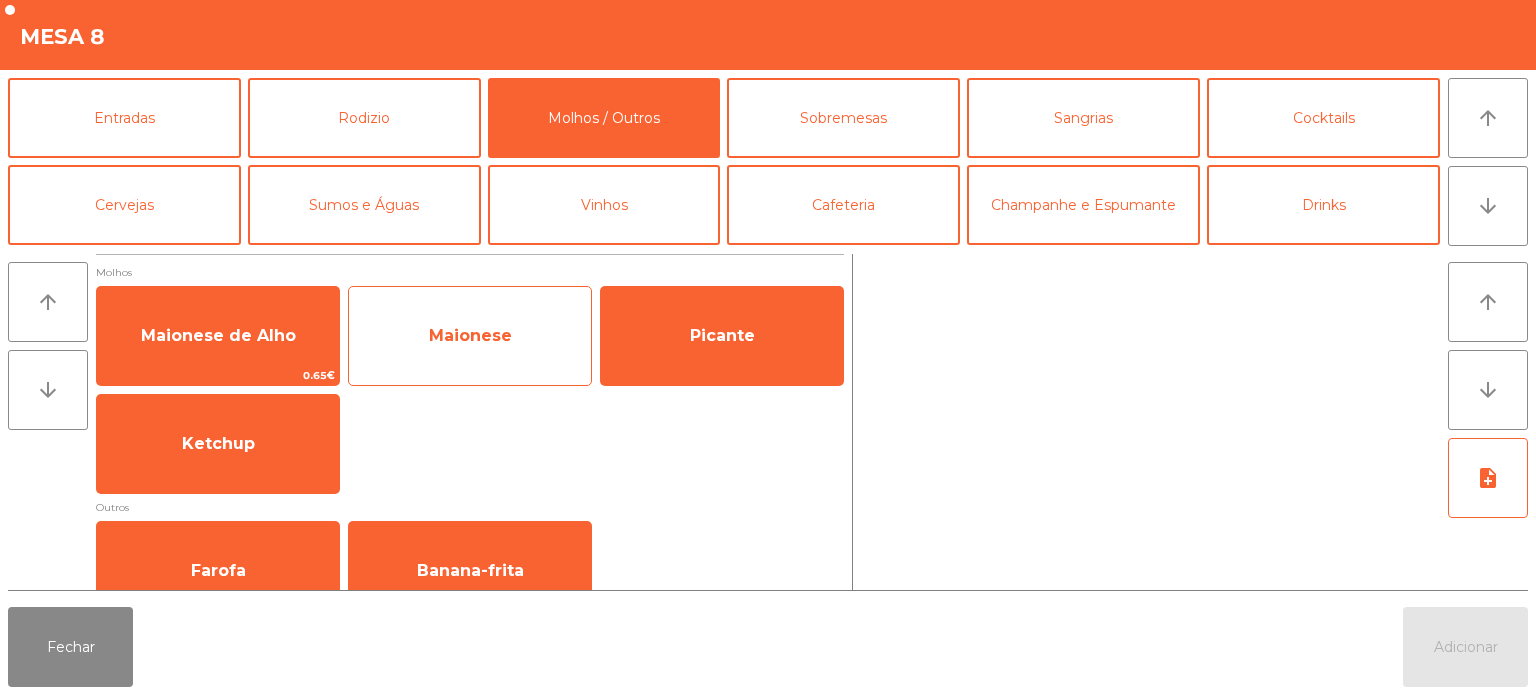 click on "Maionese" 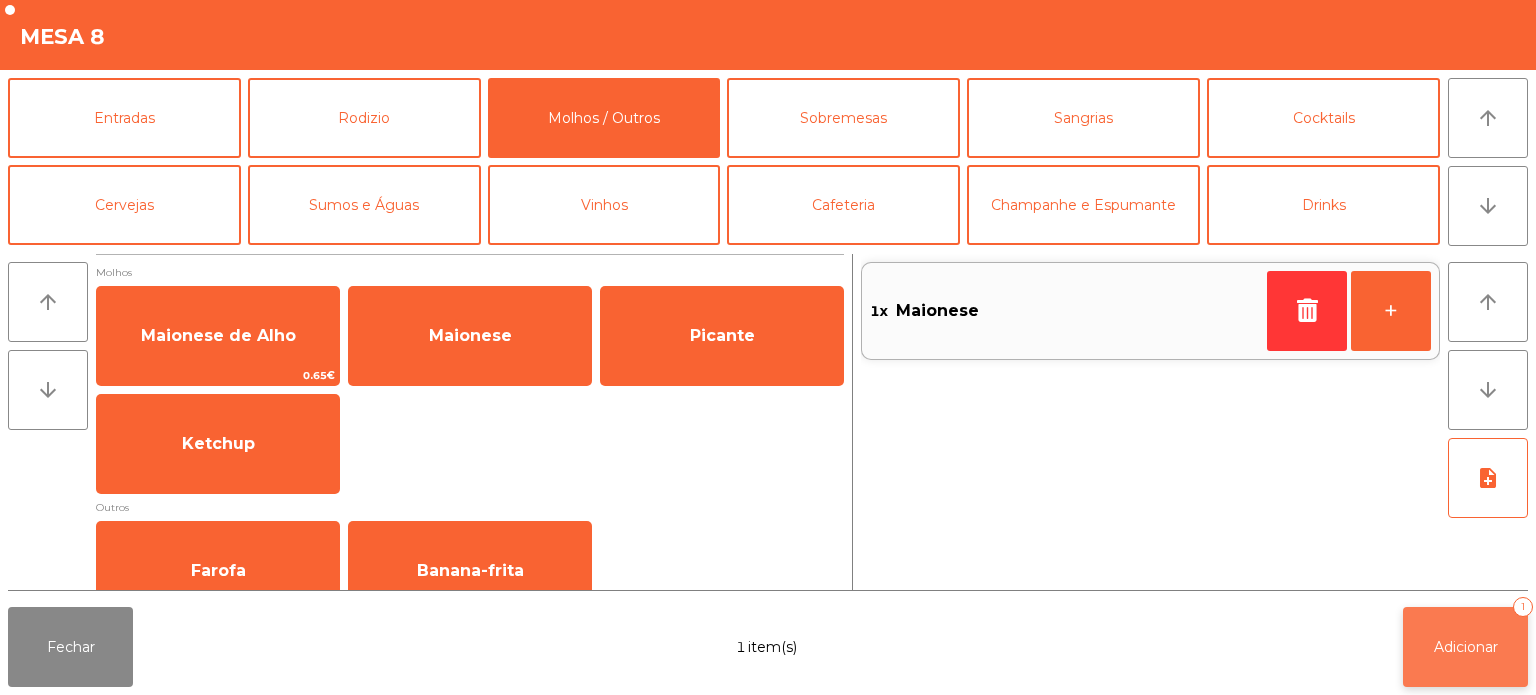 click on "Adicionar" 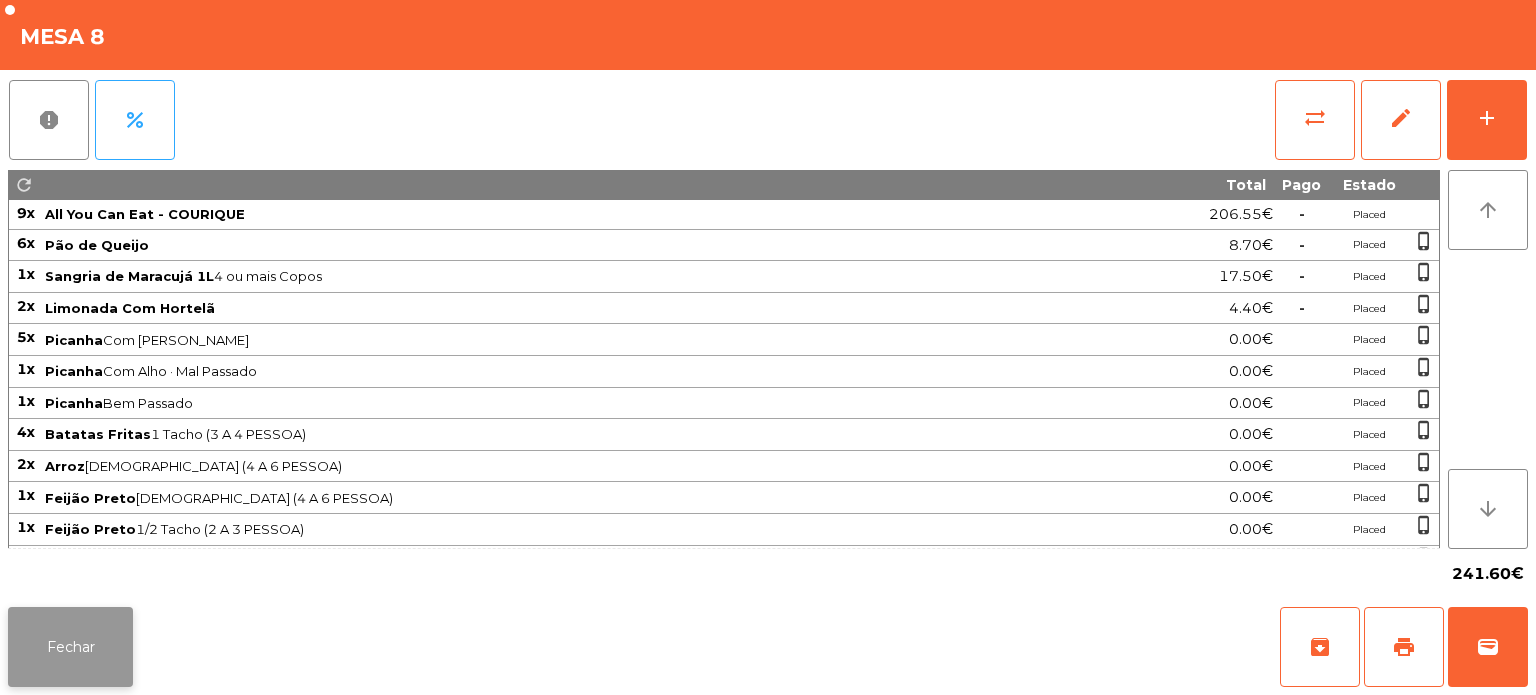 click on "Fechar" 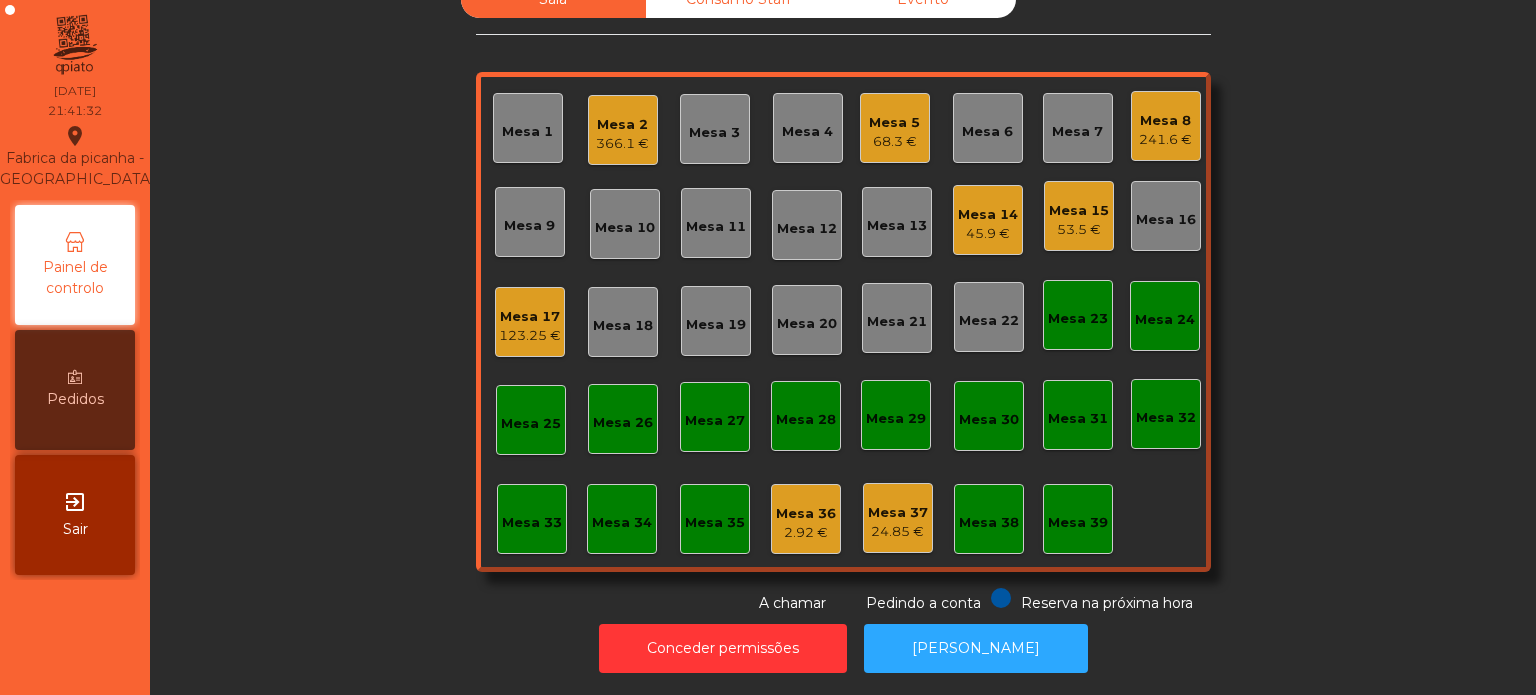 click on "68.3 €" 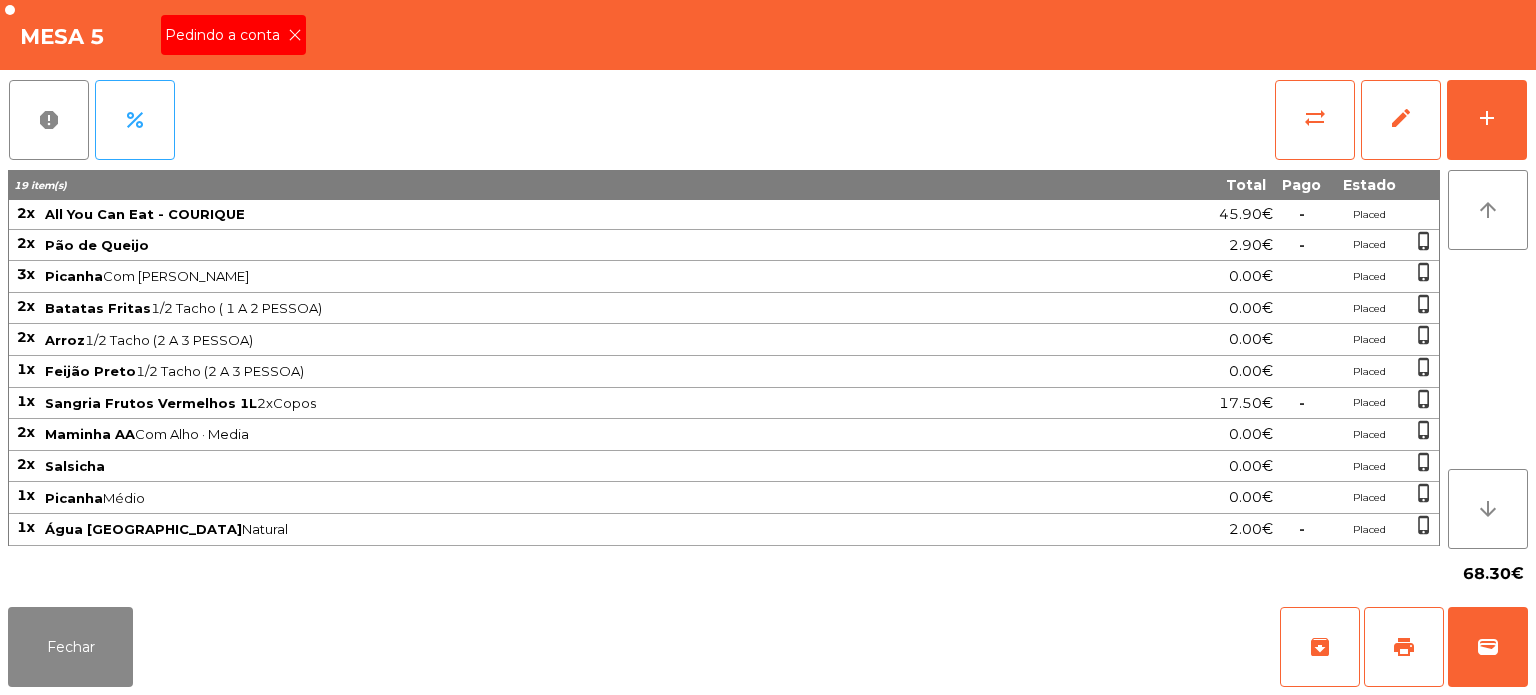 click on "Pedindo a conta" 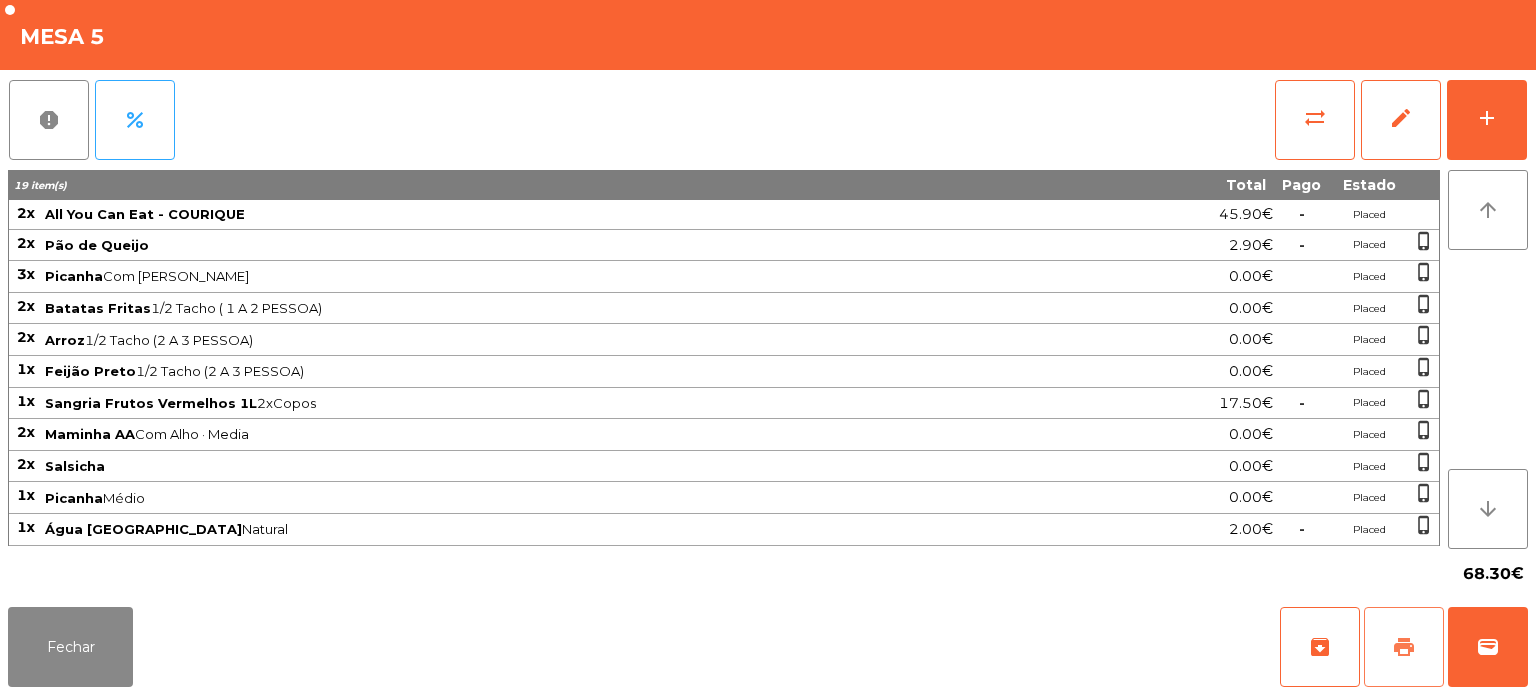 click on "print" 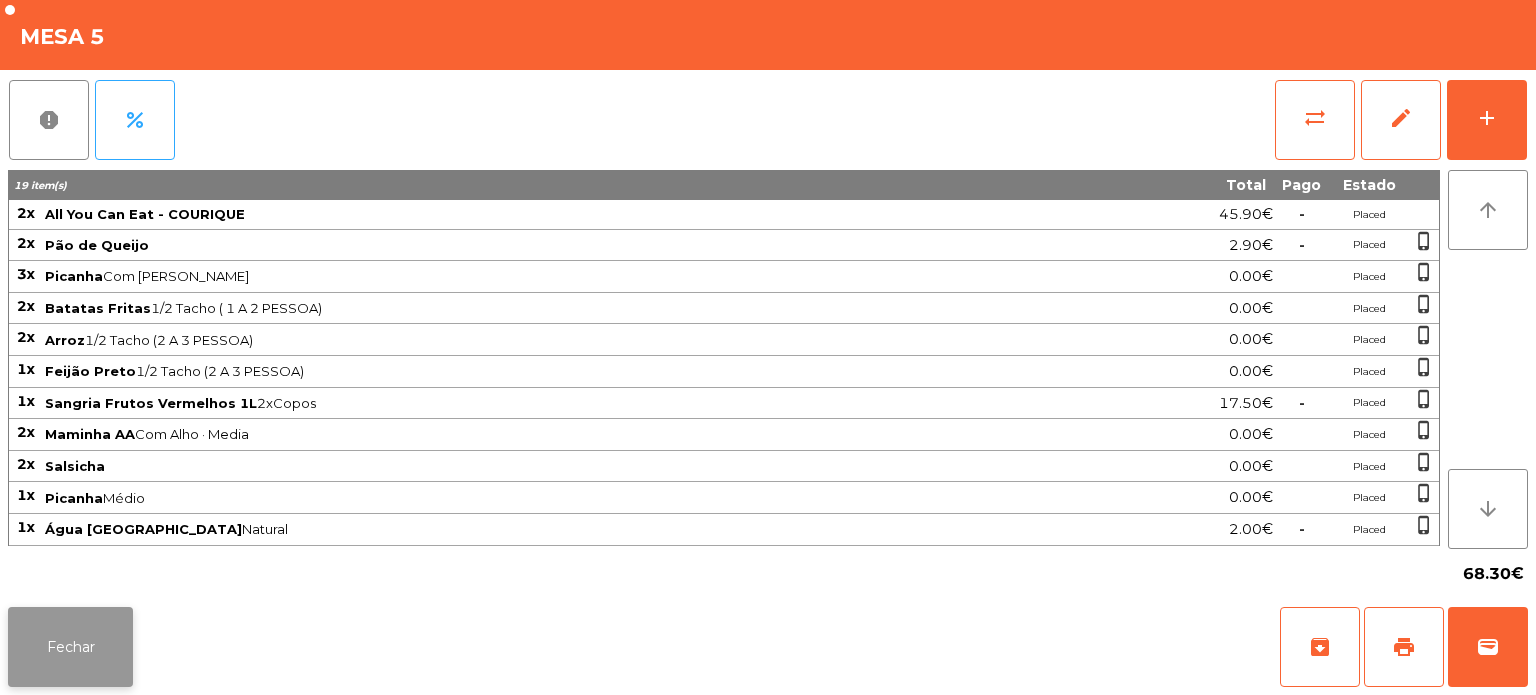 click on "Fechar" 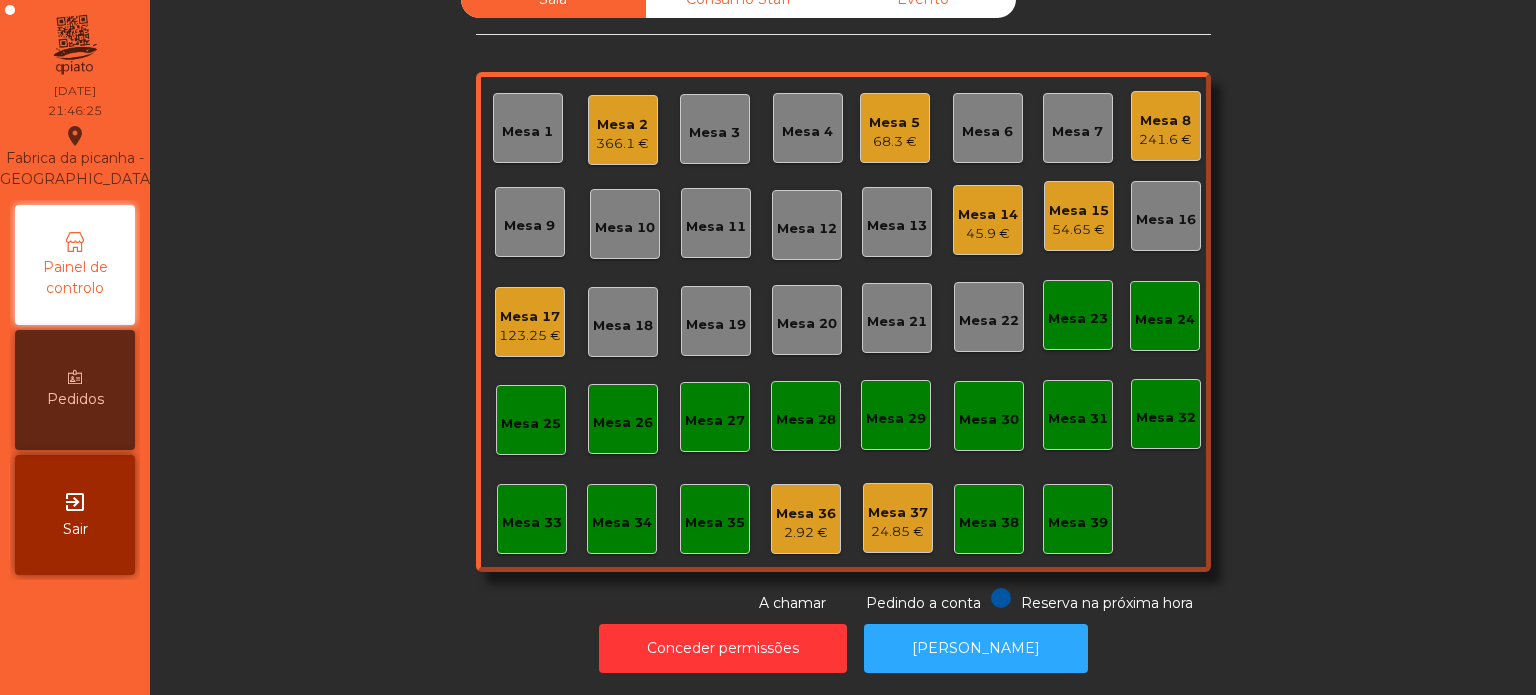 click on "123.25 €" 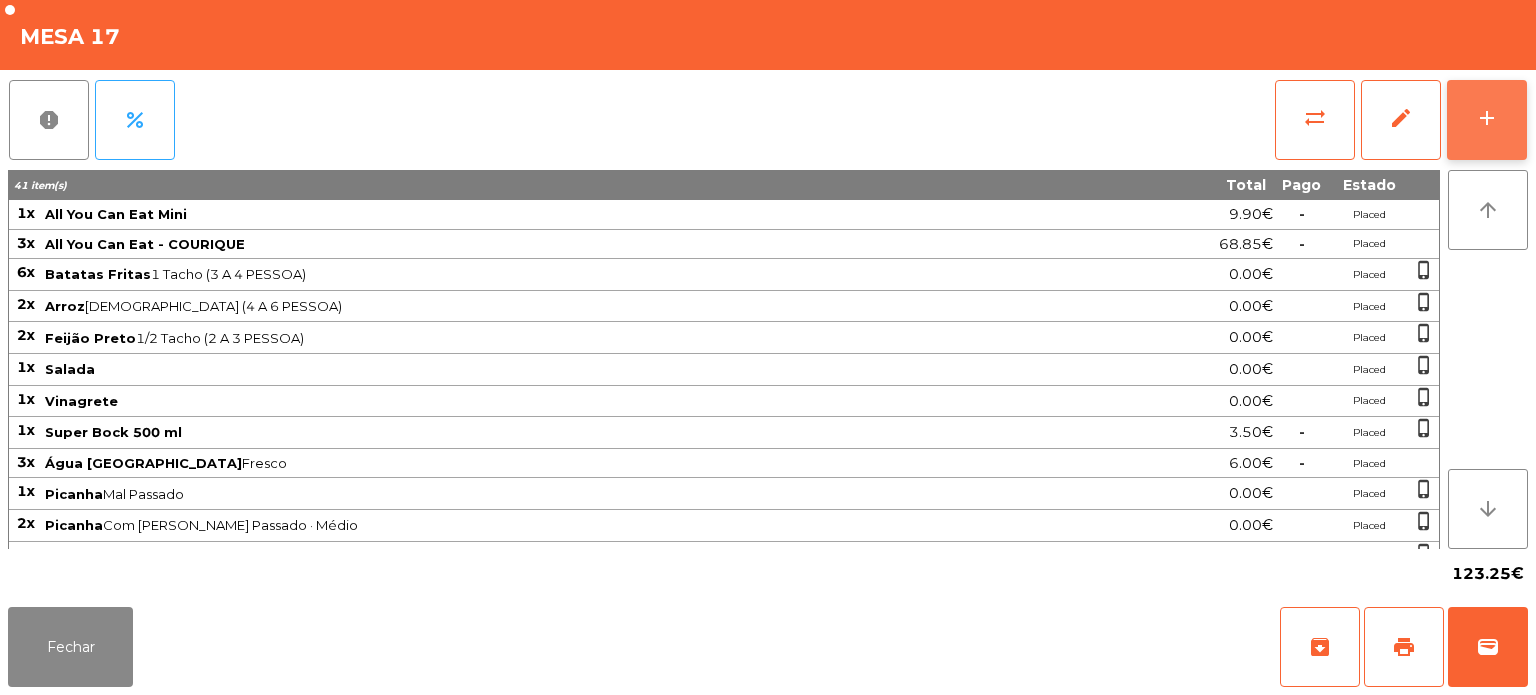 click on "add" 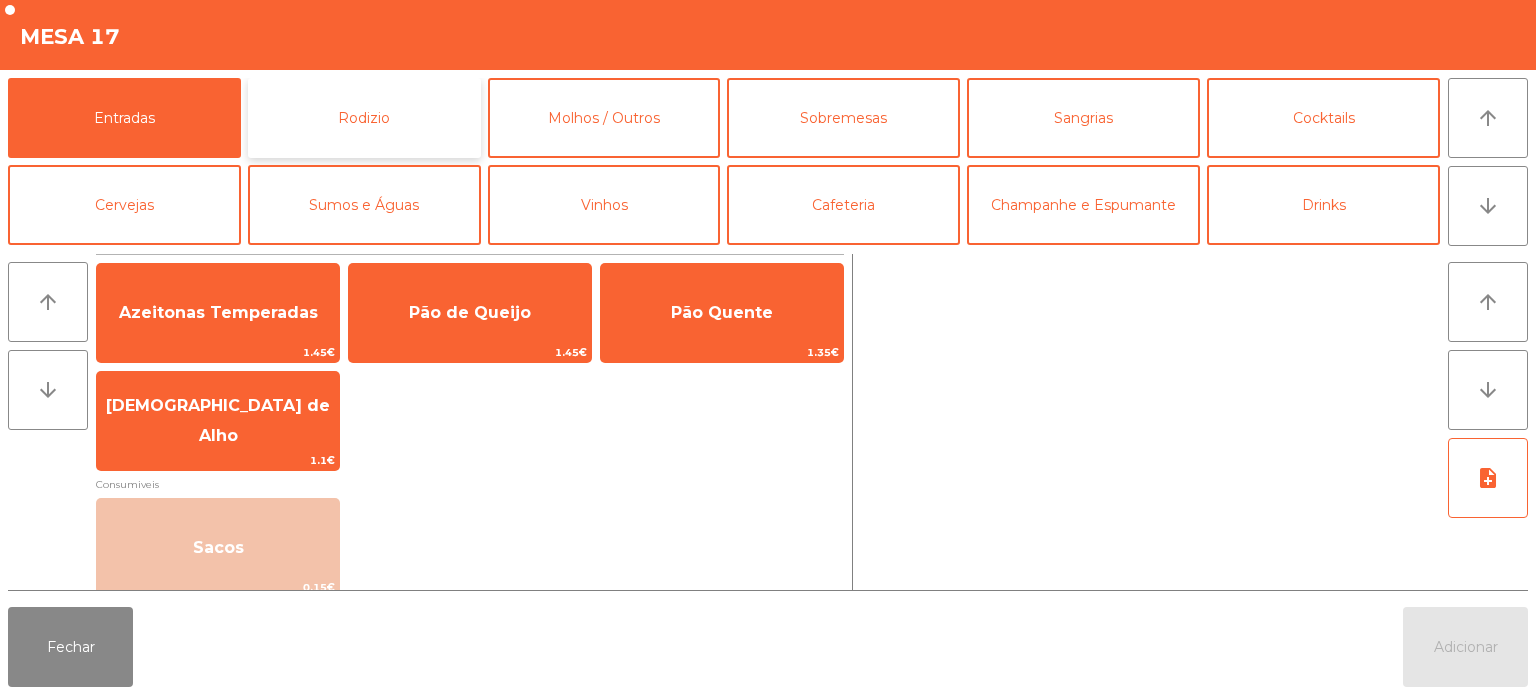 click on "Rodizio" 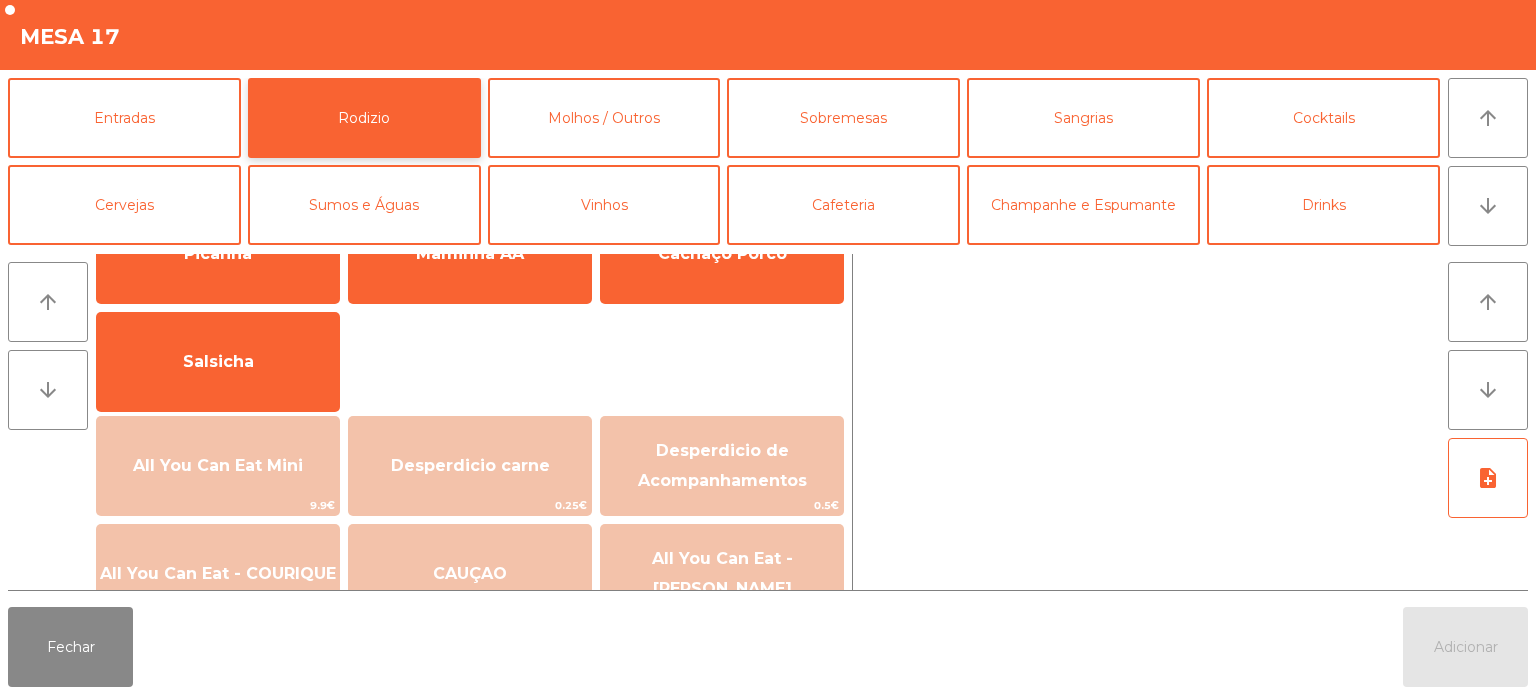 scroll, scrollTop: 0, scrollLeft: 0, axis: both 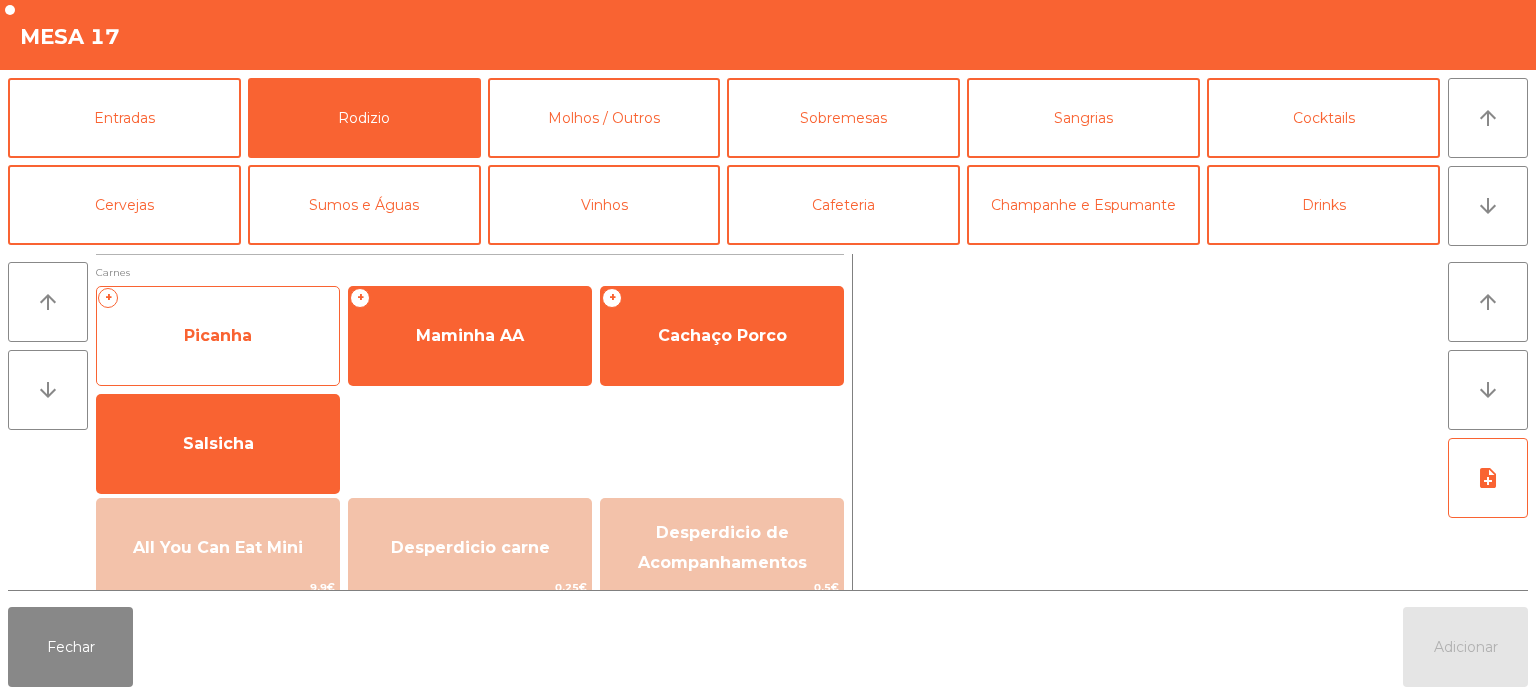 click on "Picanha" 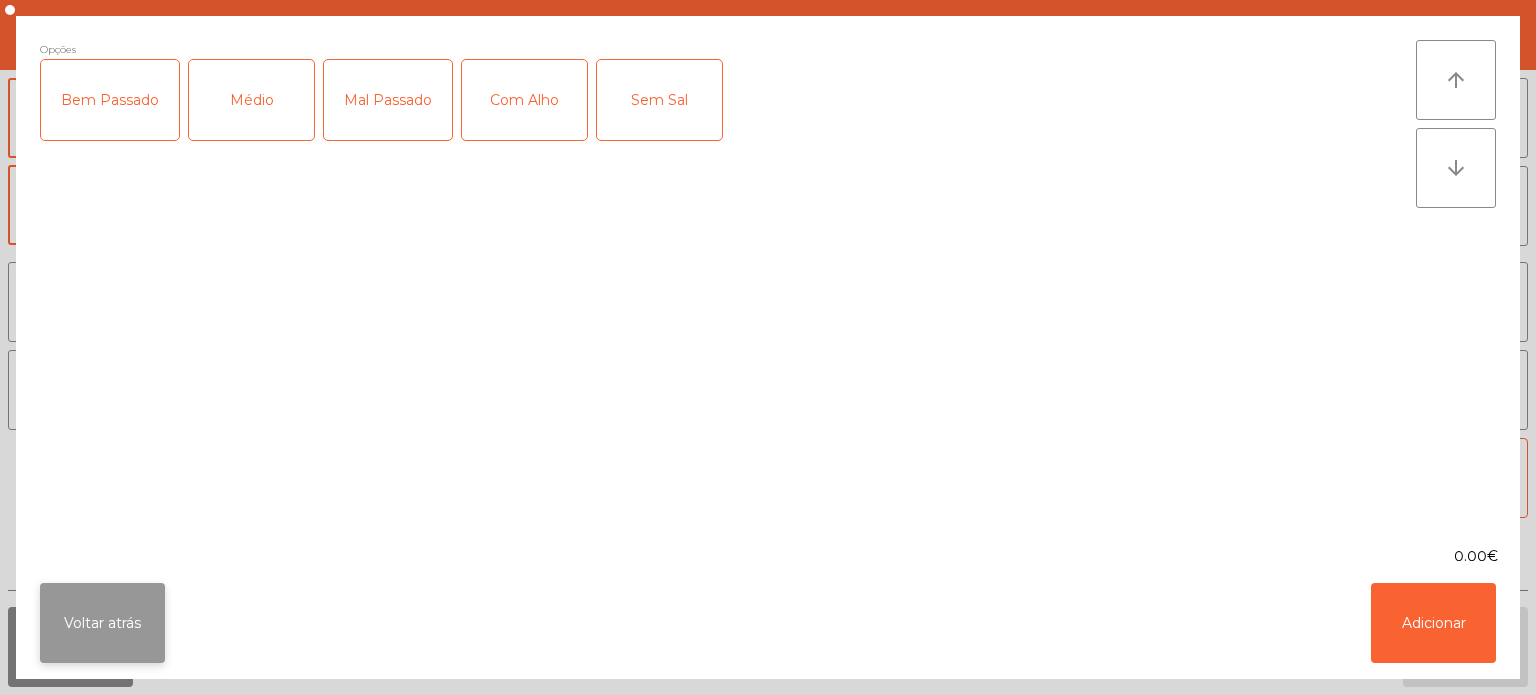 click on "Voltar atrás" 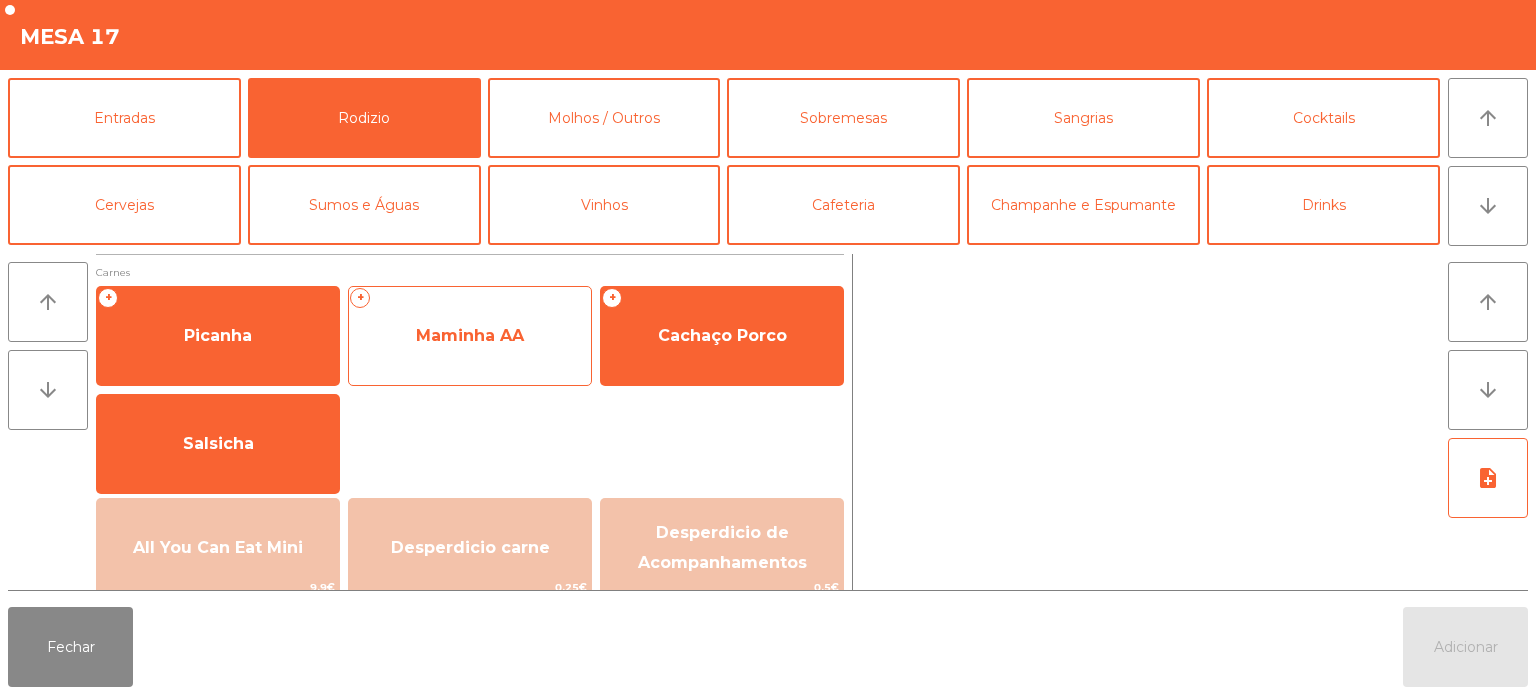 click on "Maminha AA" 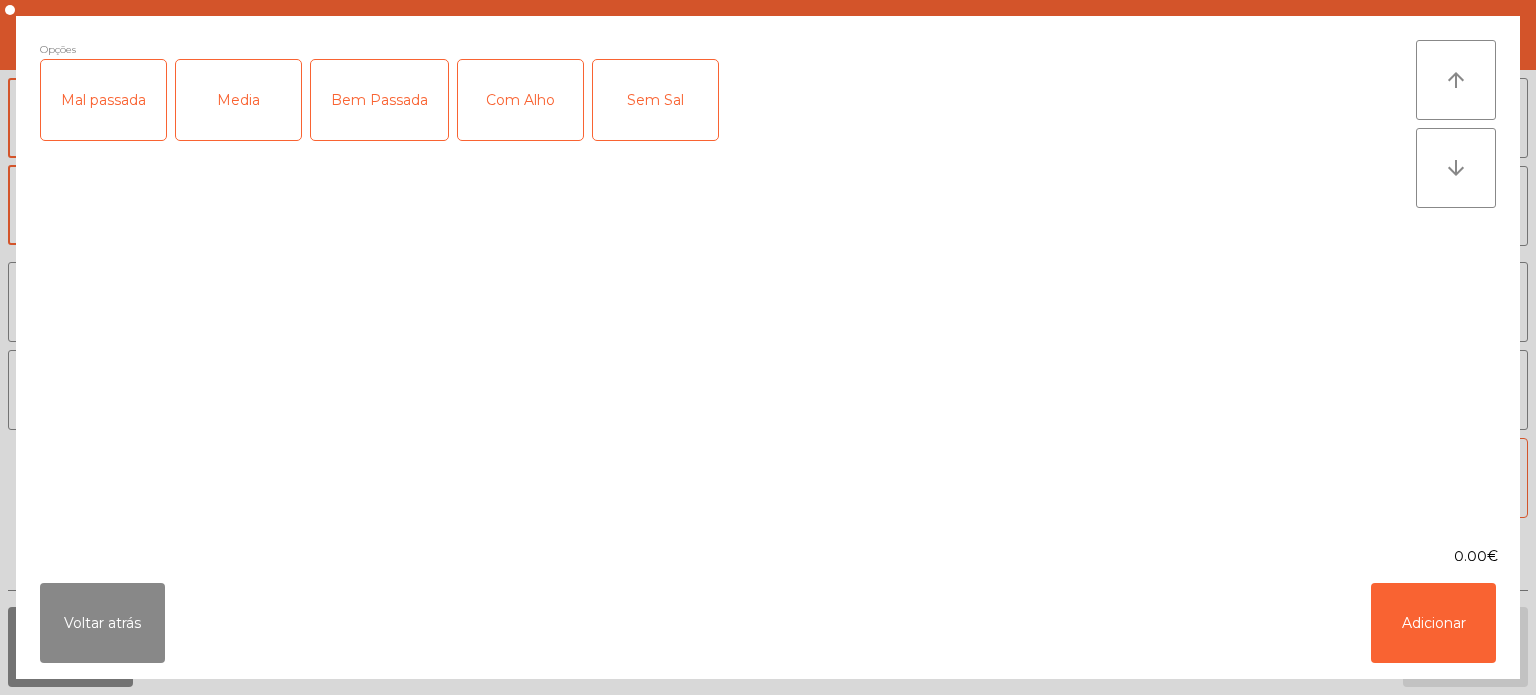 click on "Media" 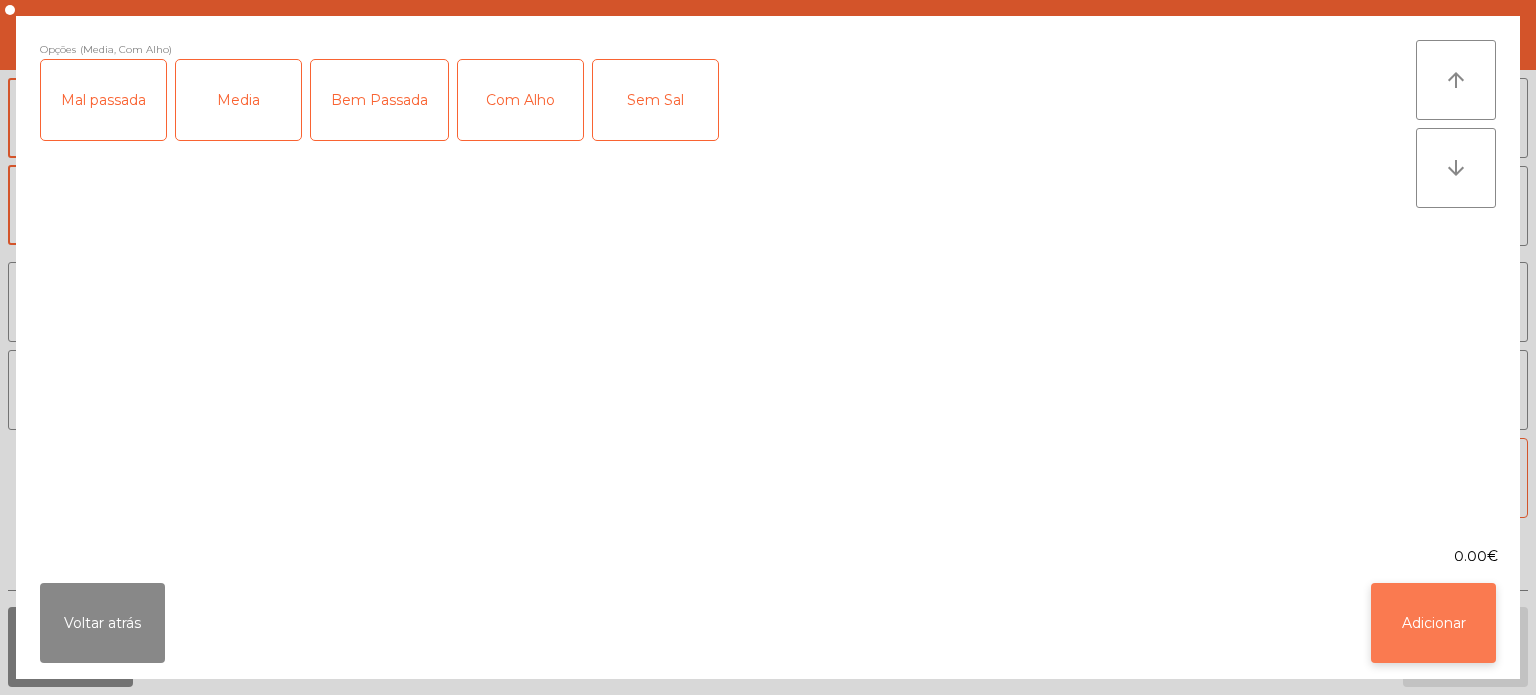 click on "Adicionar" 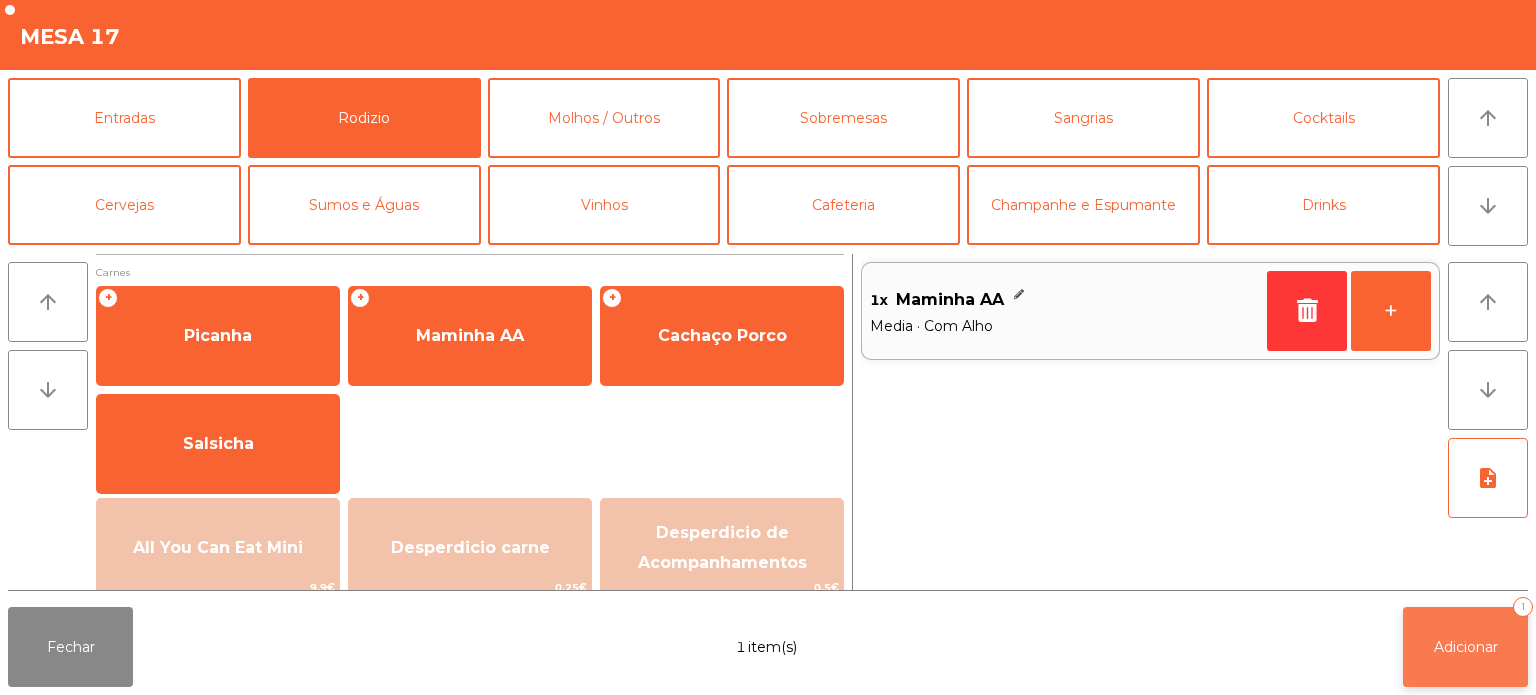 click on "Adicionar   1" 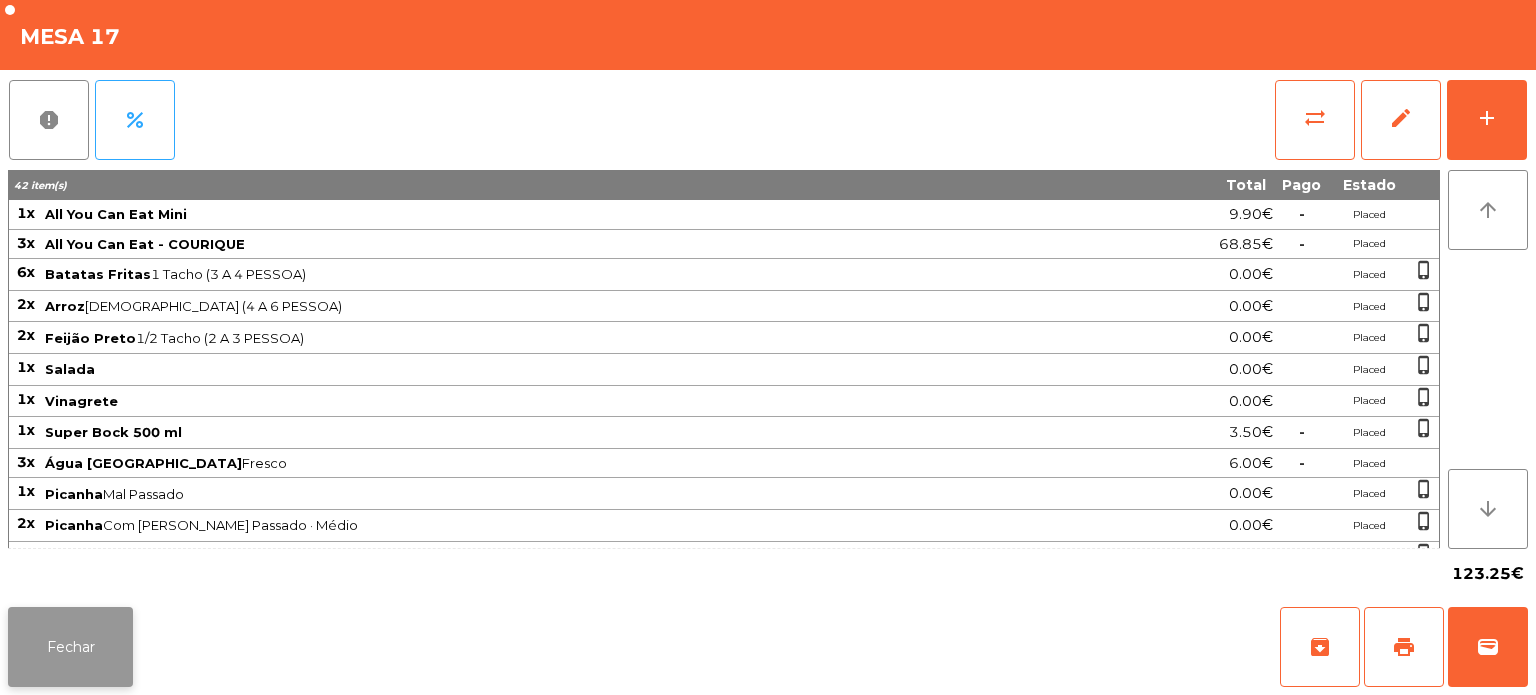 click on "Fechar" 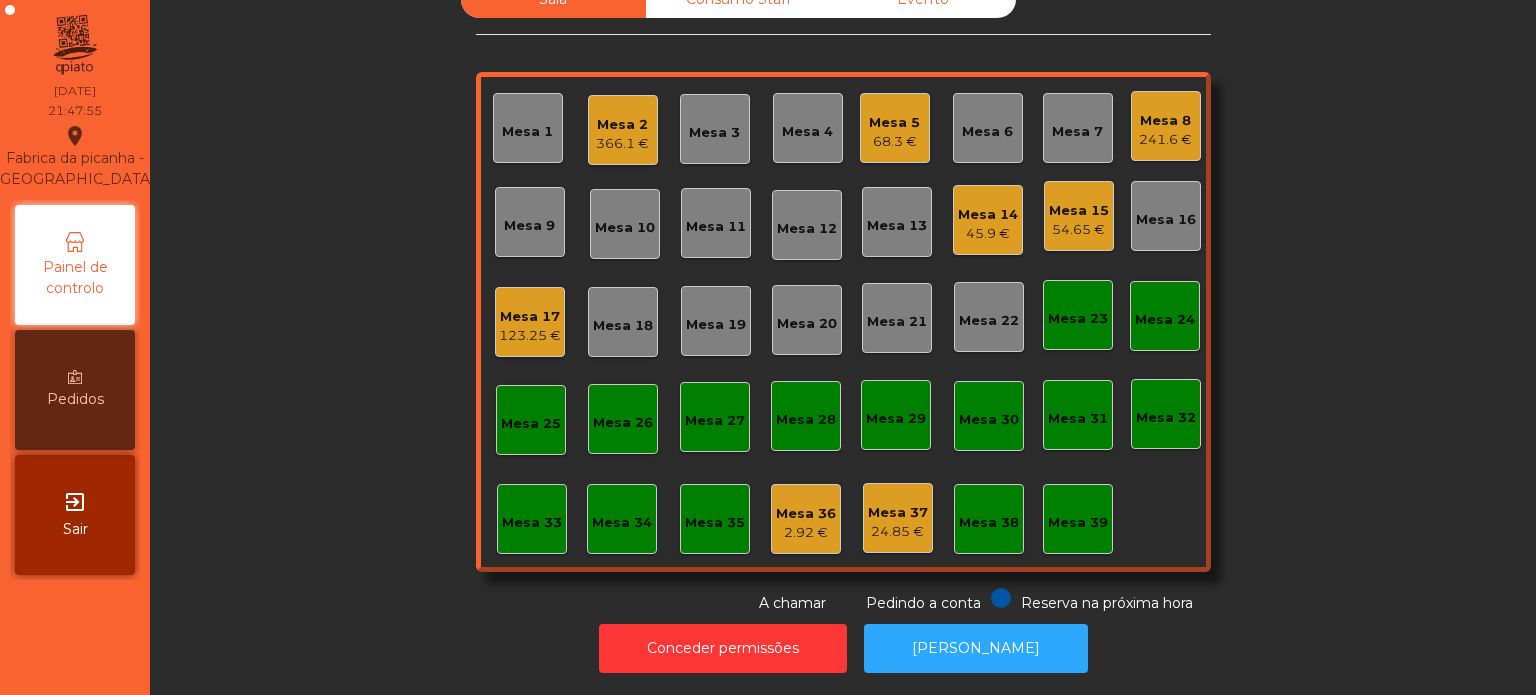 click on "54.65 €" 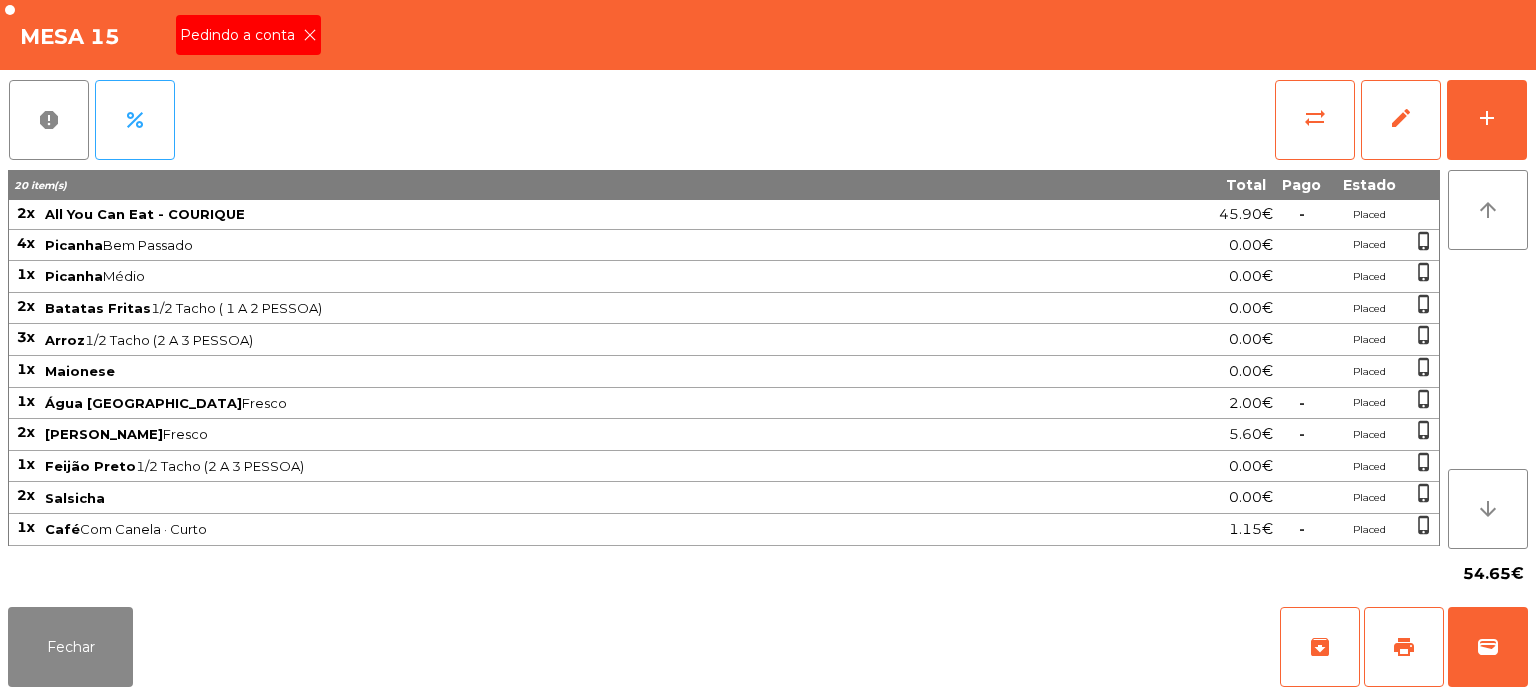 click on "Pedindo a conta" 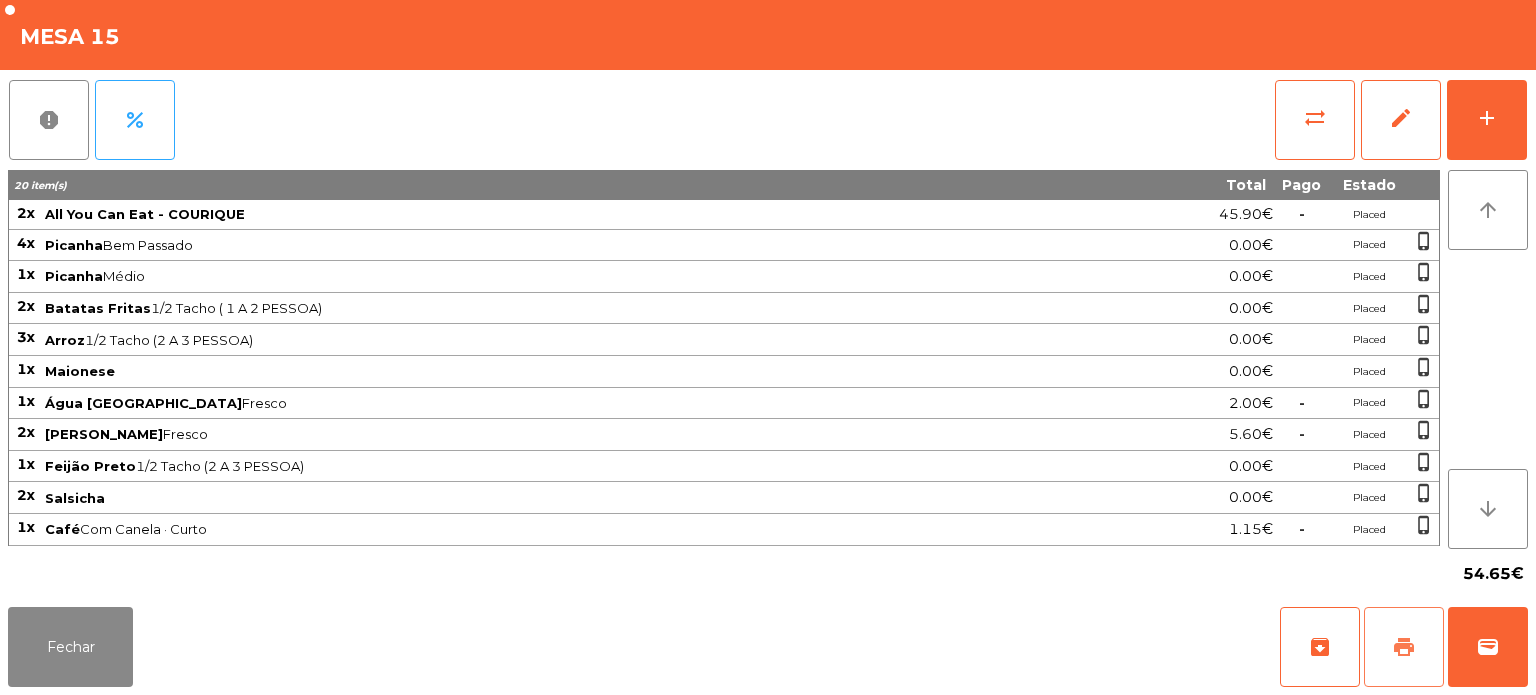 click on "print" 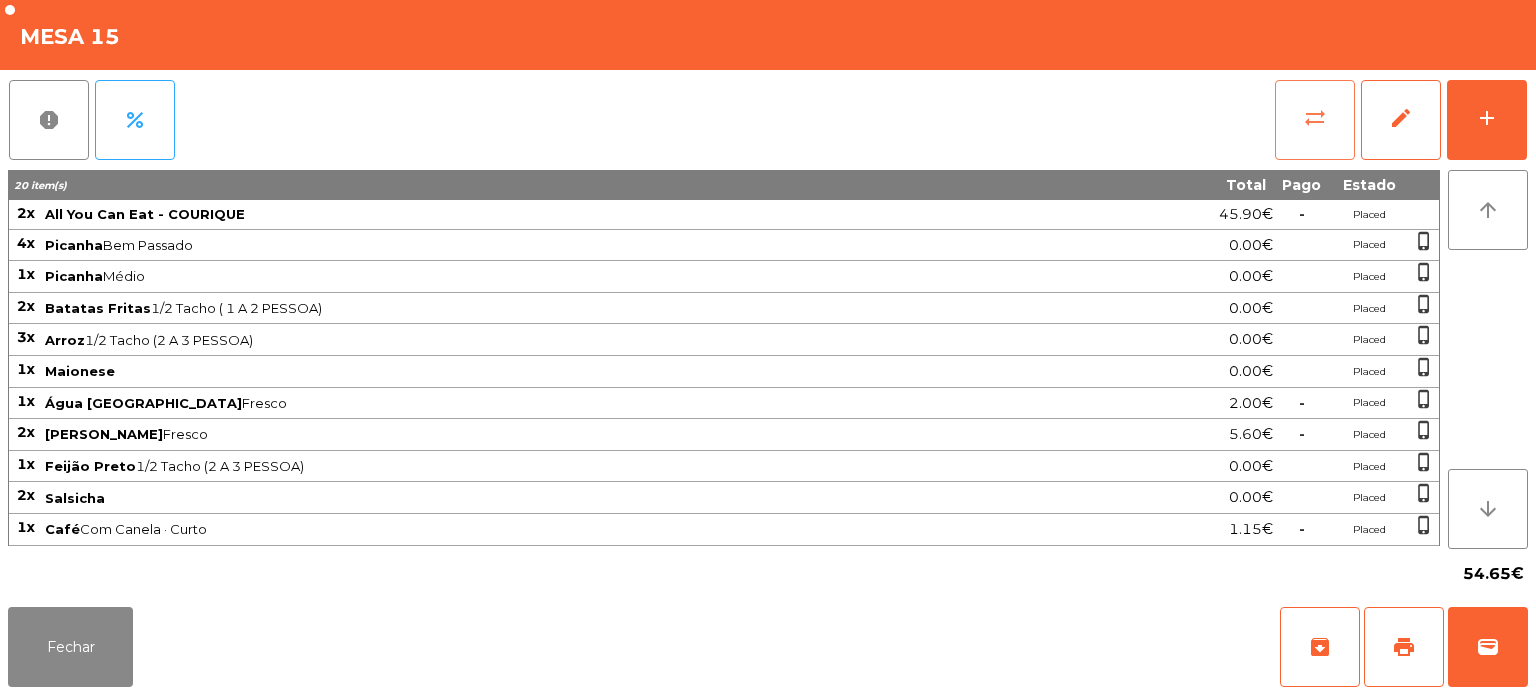 click on "sync_alt" 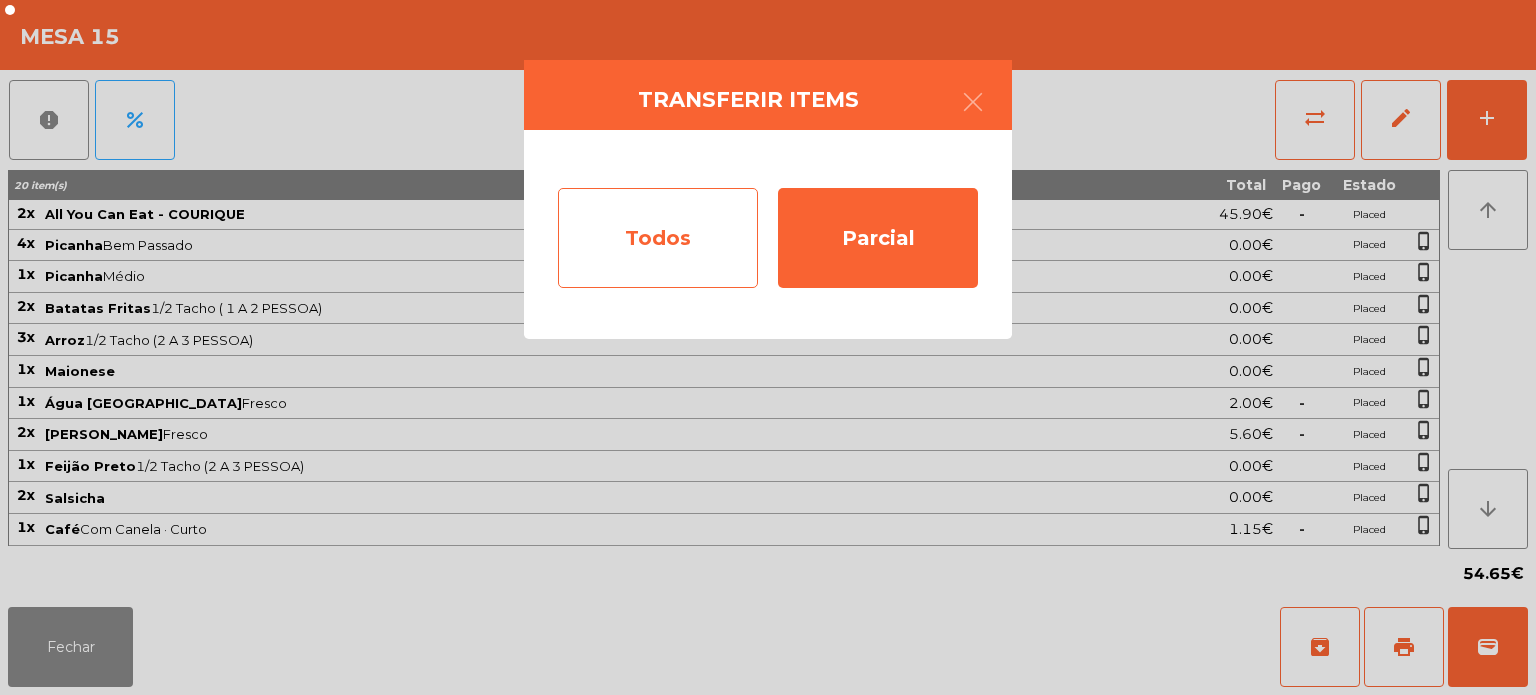 click on "Todos" 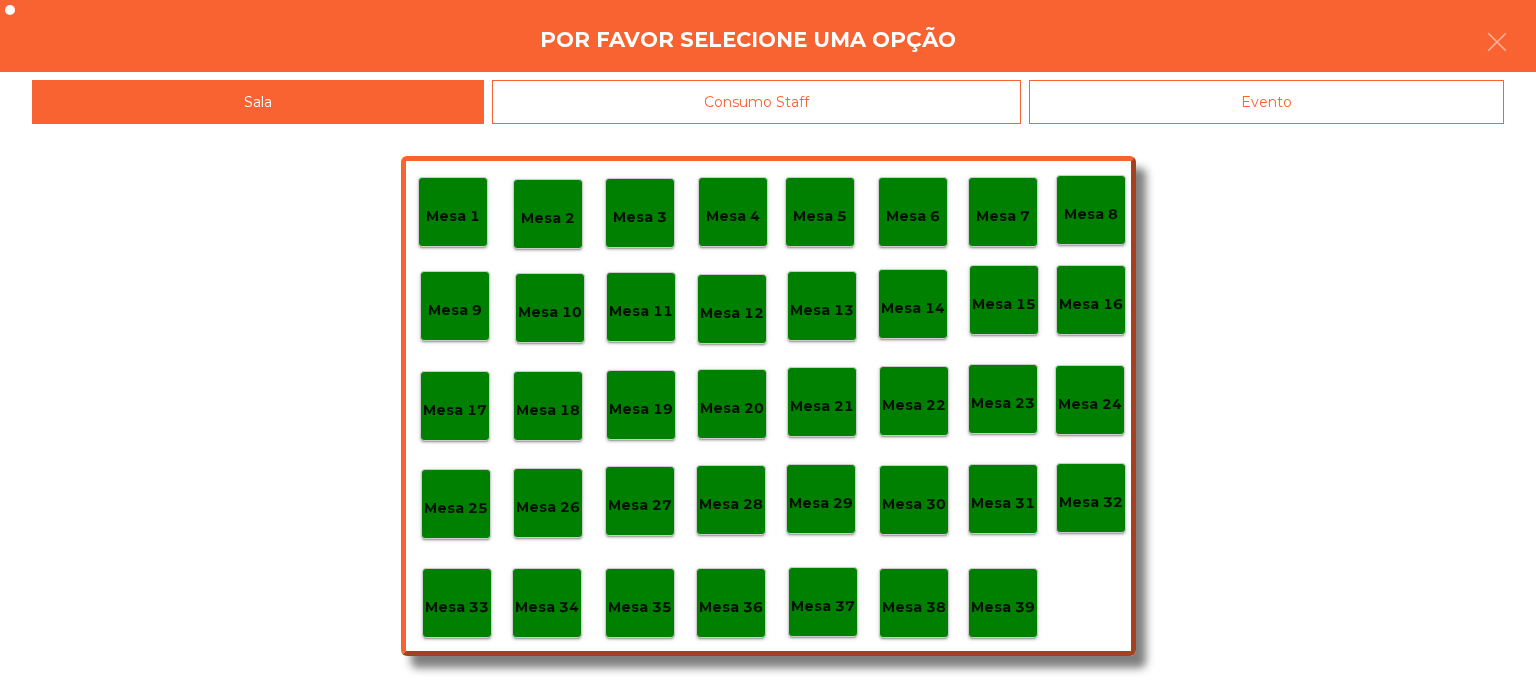 click on "Evento" 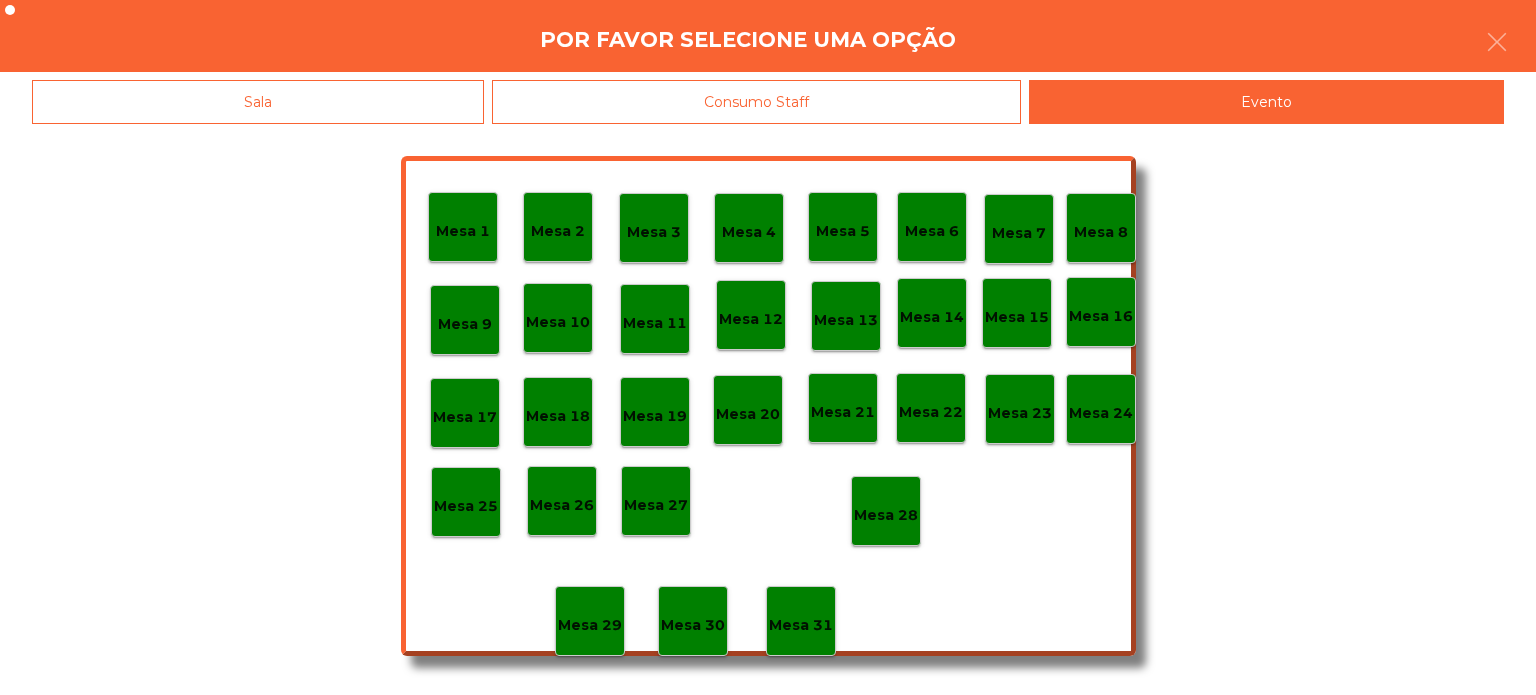 click on "Mesa 28" 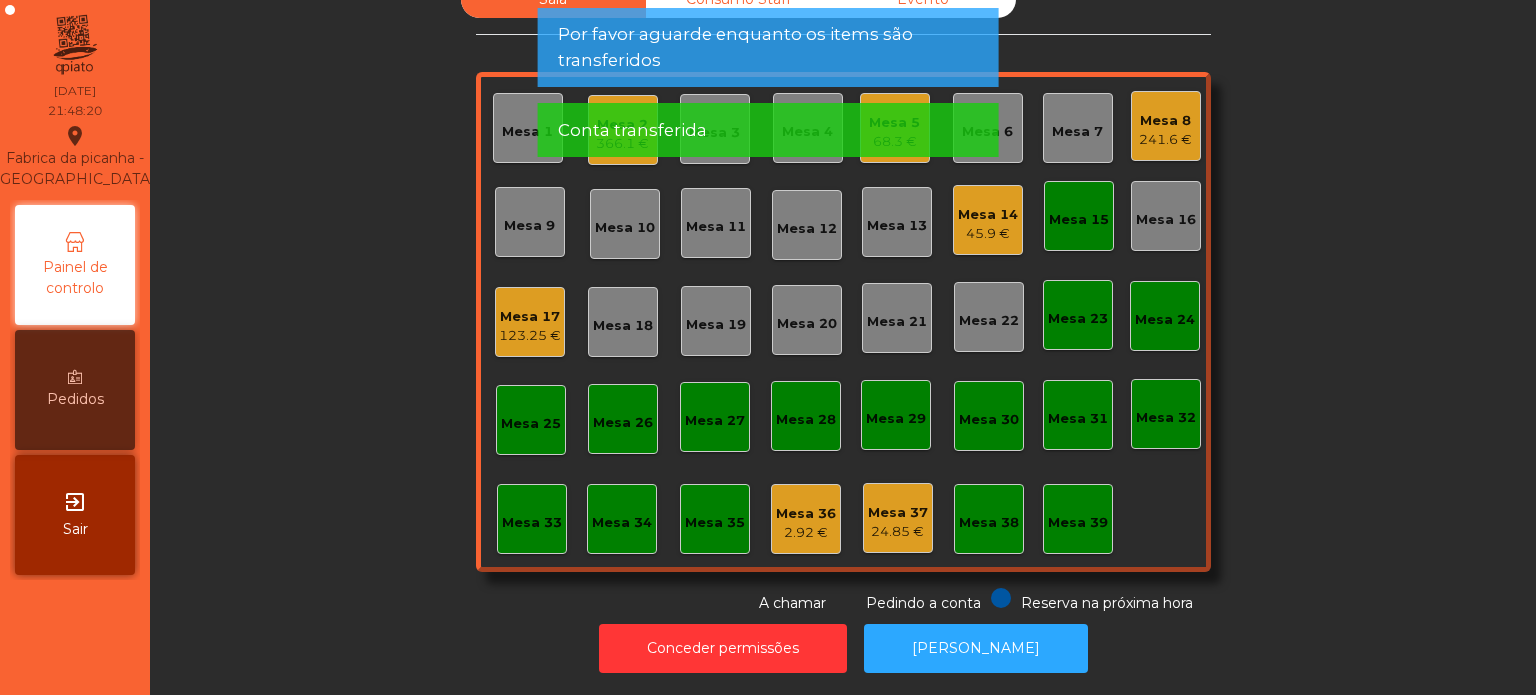 click on "Mesa 15" 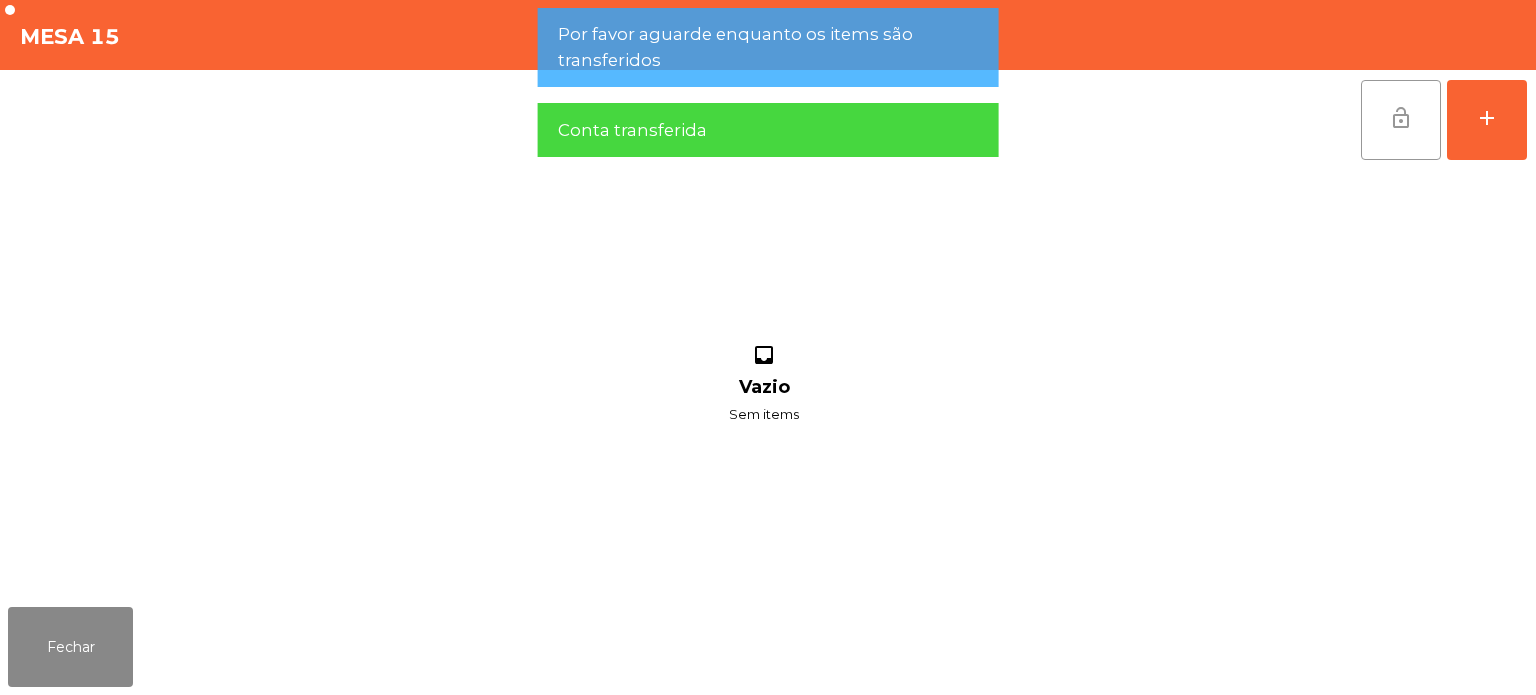 click on "lock_open" 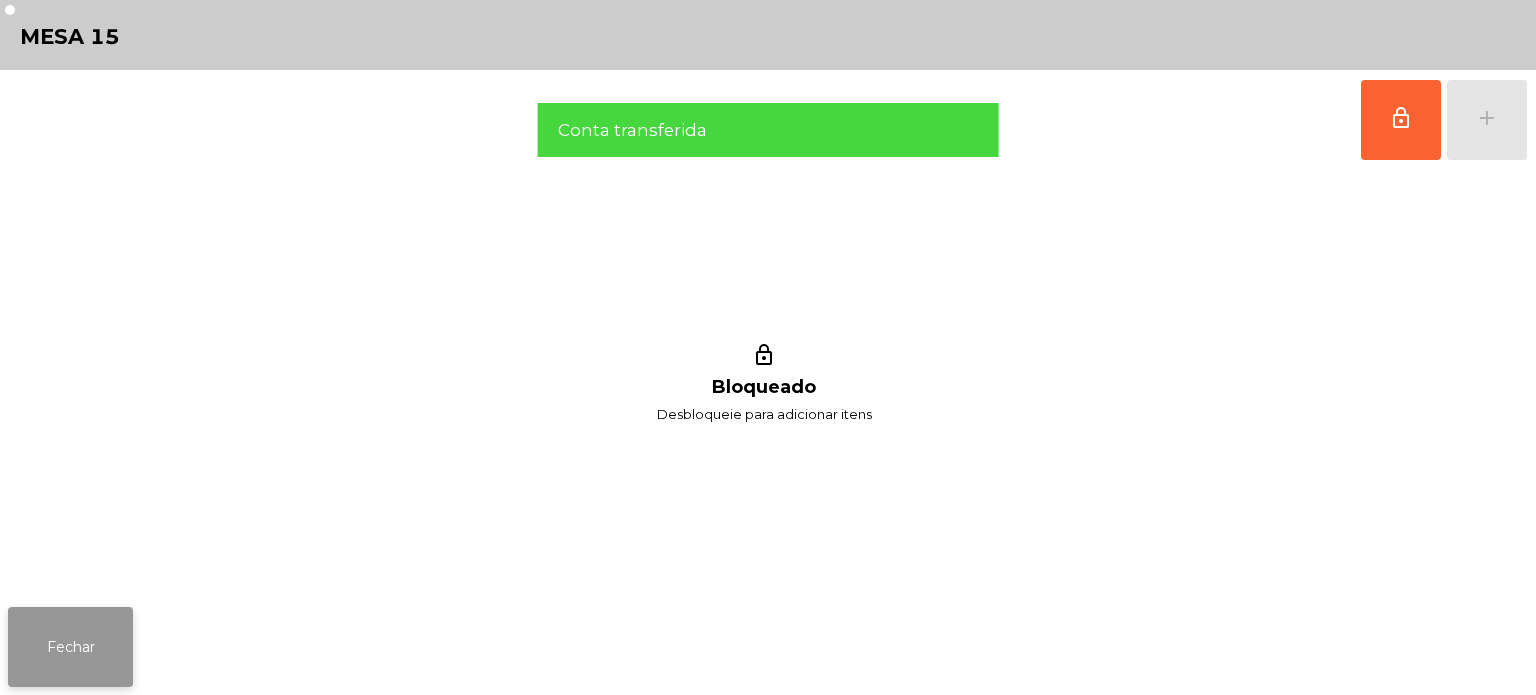 click on "Fechar" 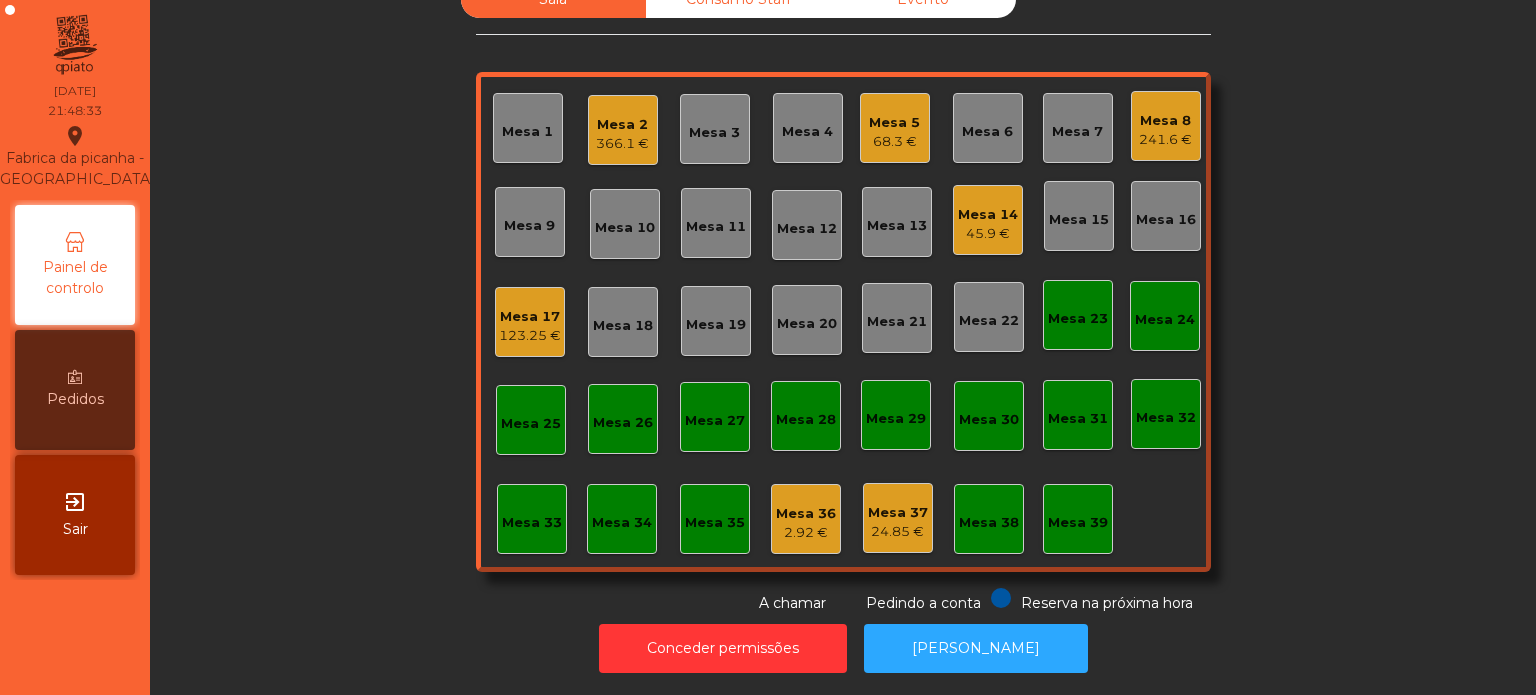 click on "Mesa 20" 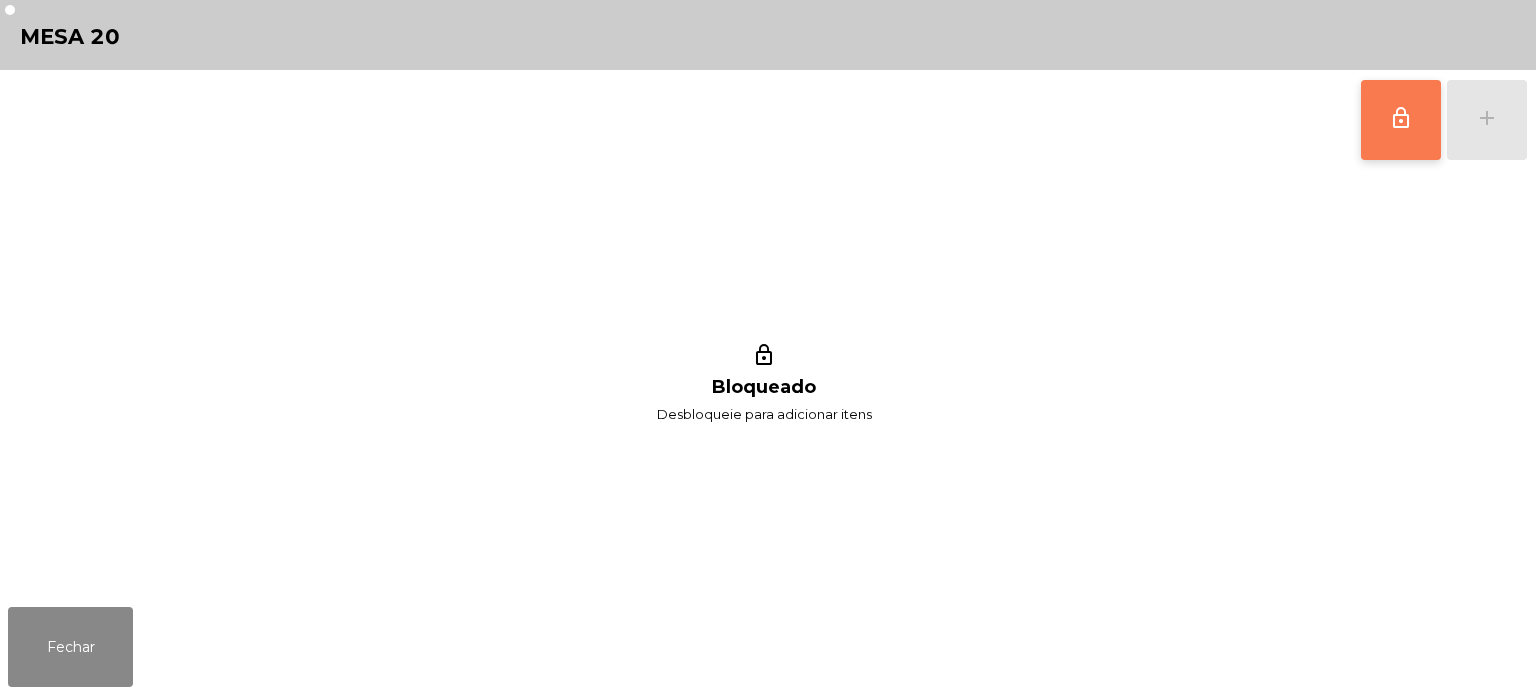 click on "lock_outline" 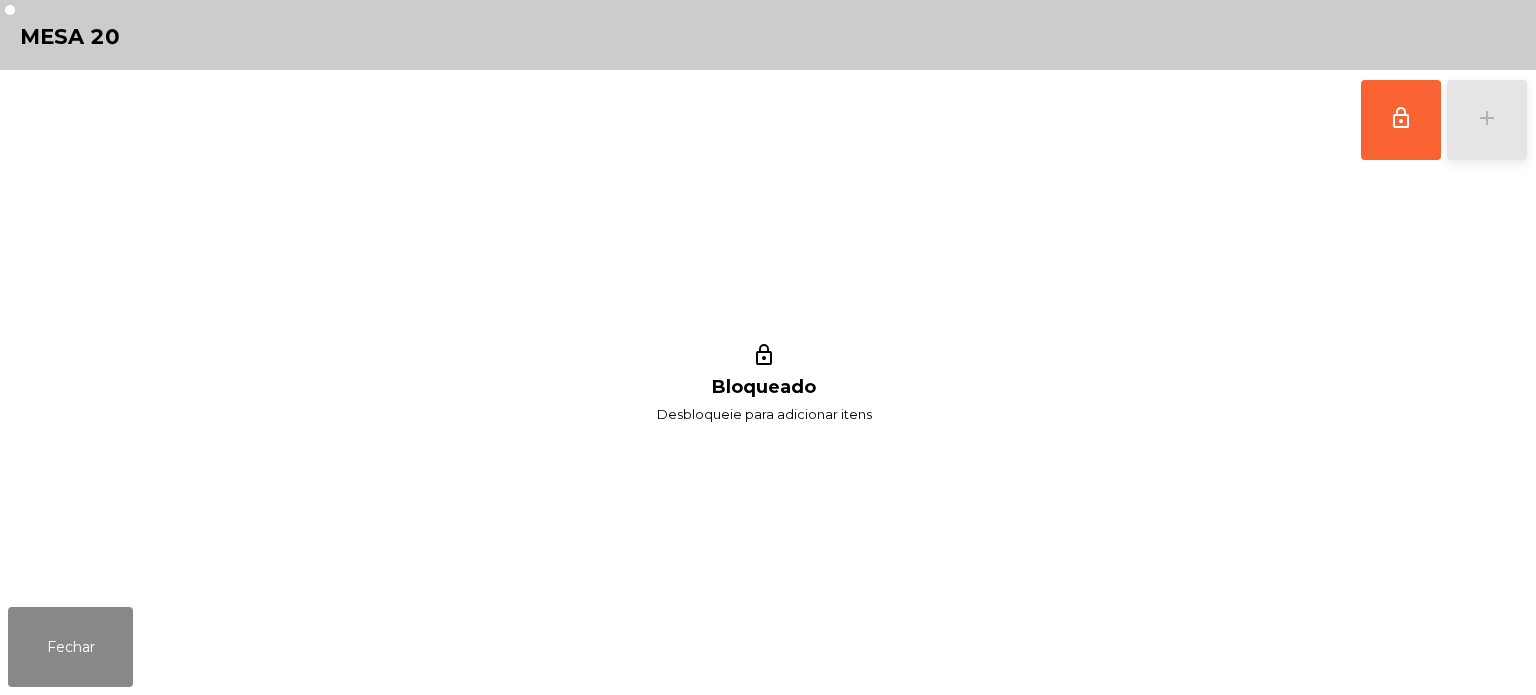 click on "add" 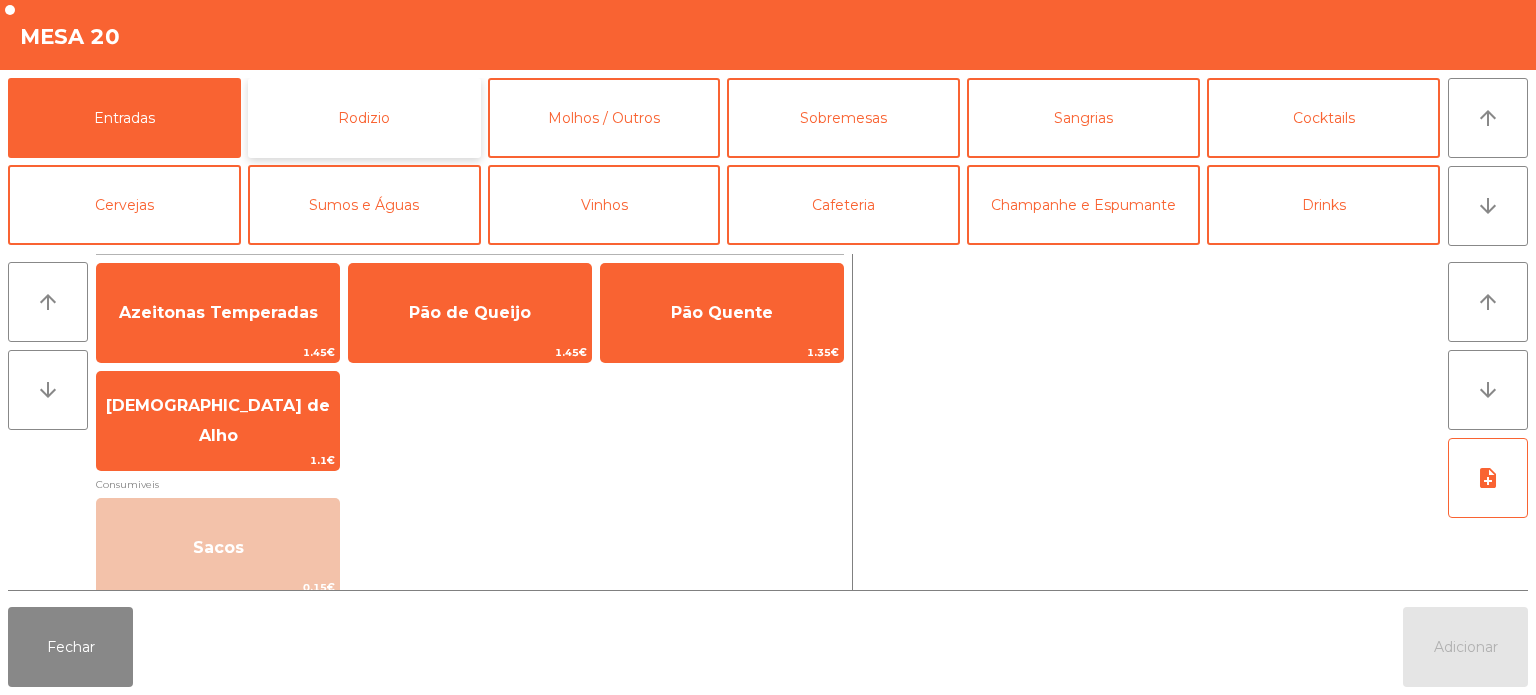click on "Rodizio" 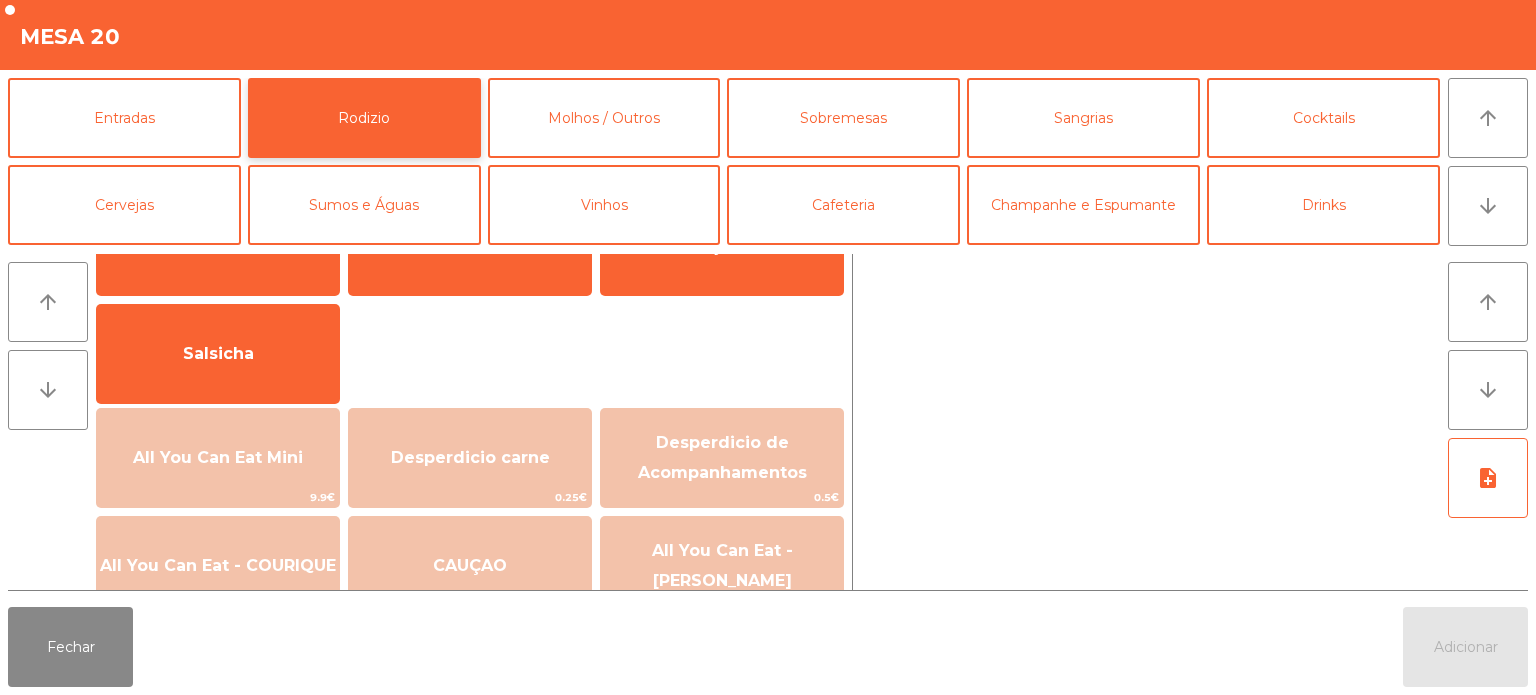 scroll, scrollTop: 176, scrollLeft: 0, axis: vertical 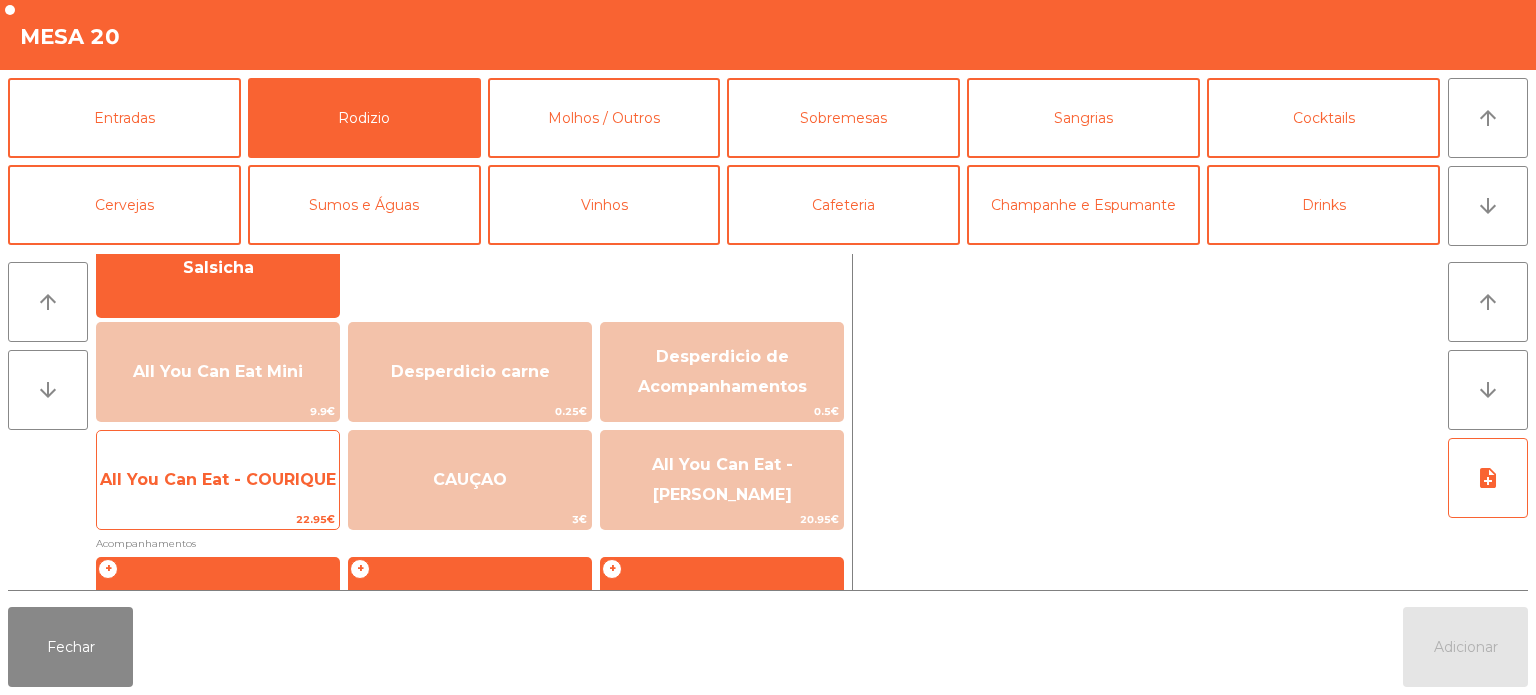 click on "All You Can Eat - COURIQUE" 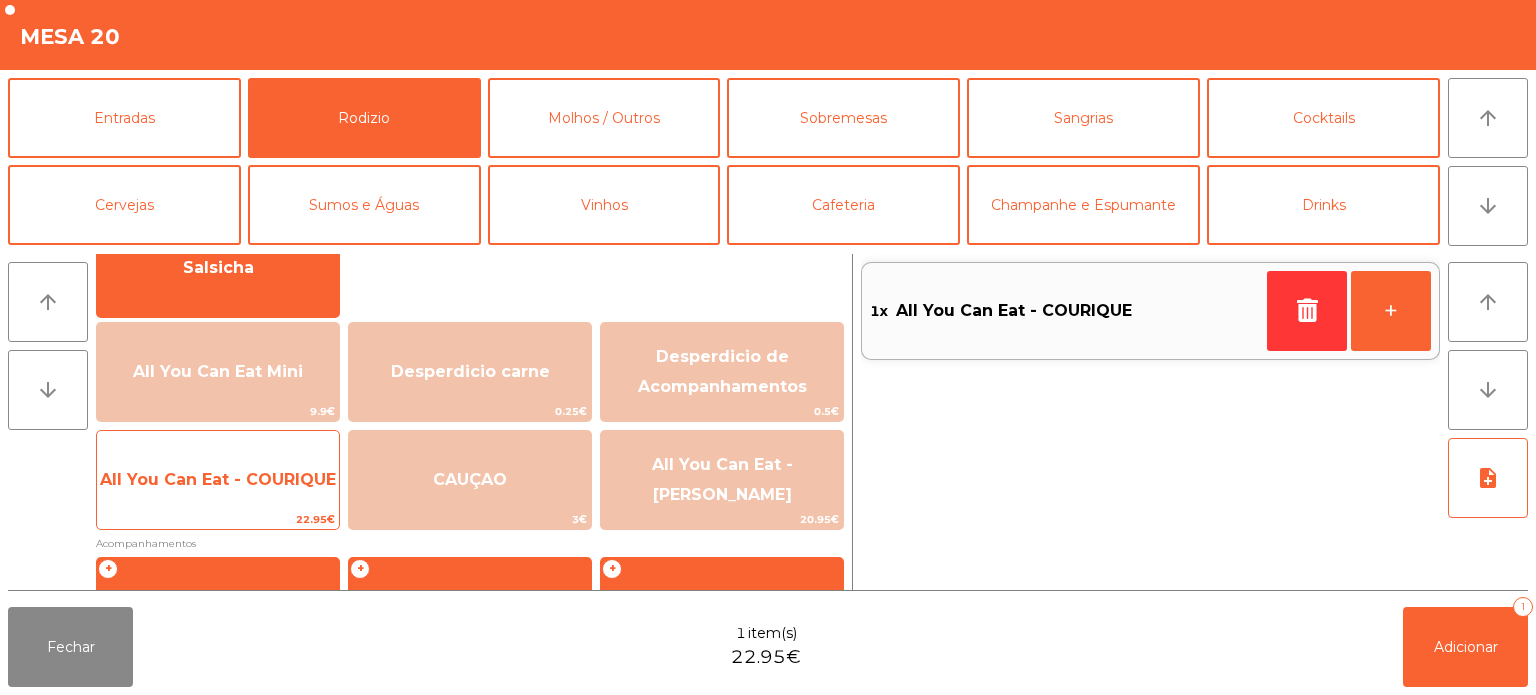 click on "All You Can Eat - COURIQUE" 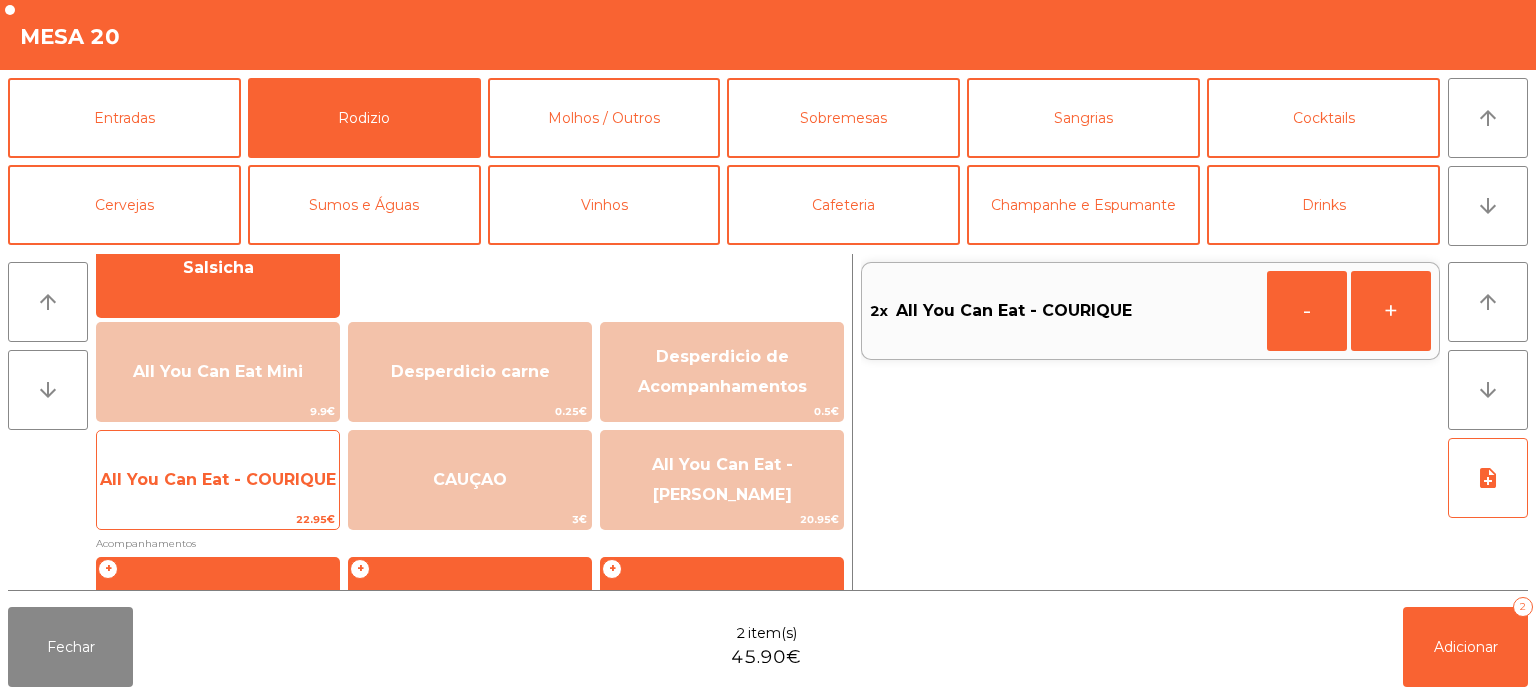 click on "All You Can Eat - COURIQUE" 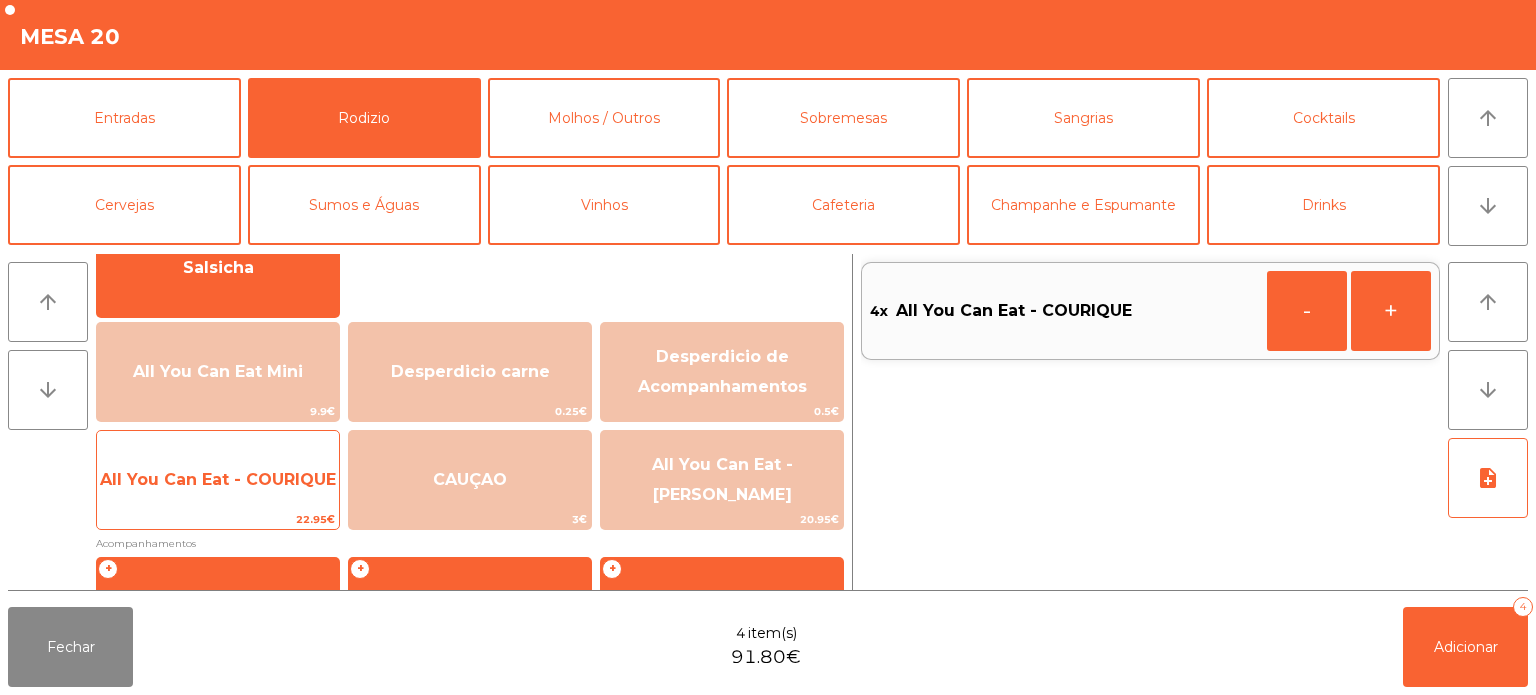 click on "All You Can Eat - COURIQUE" 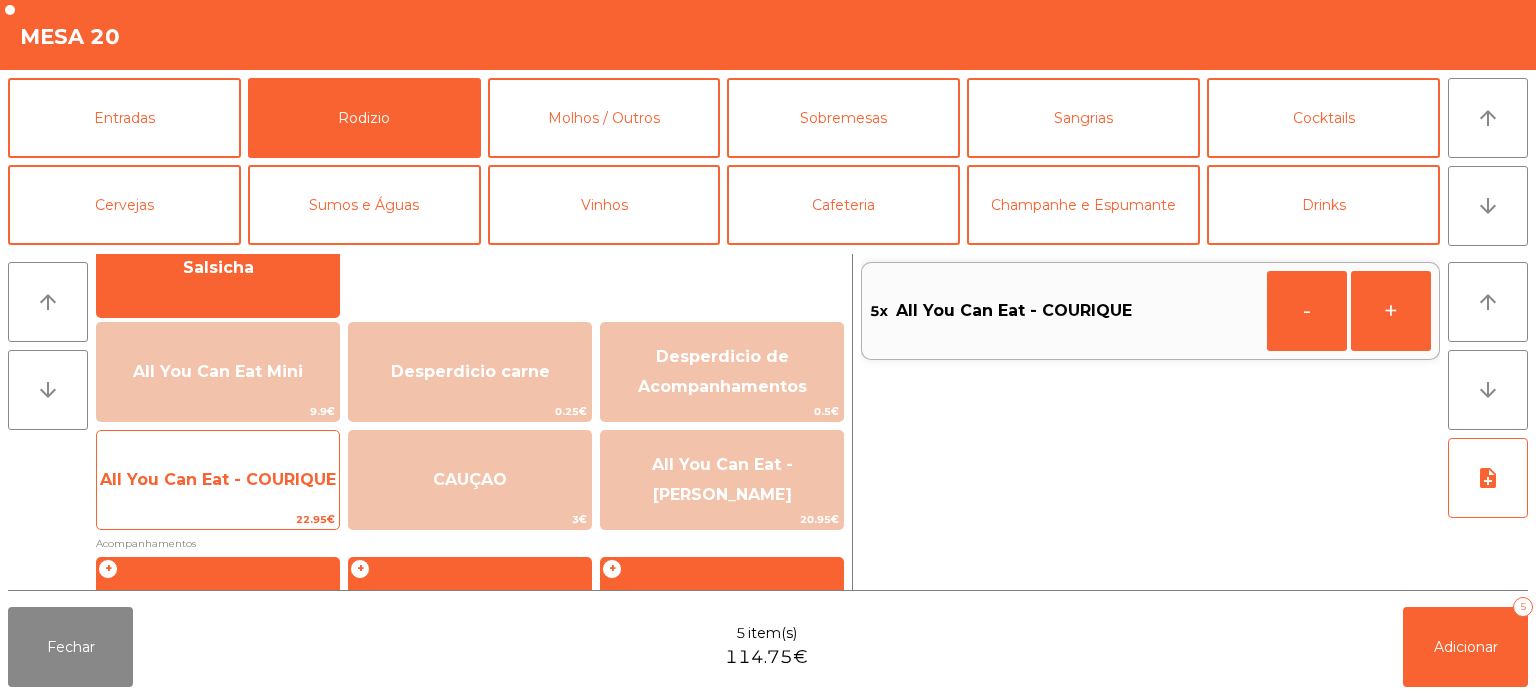 click on "All You Can Eat - COURIQUE" 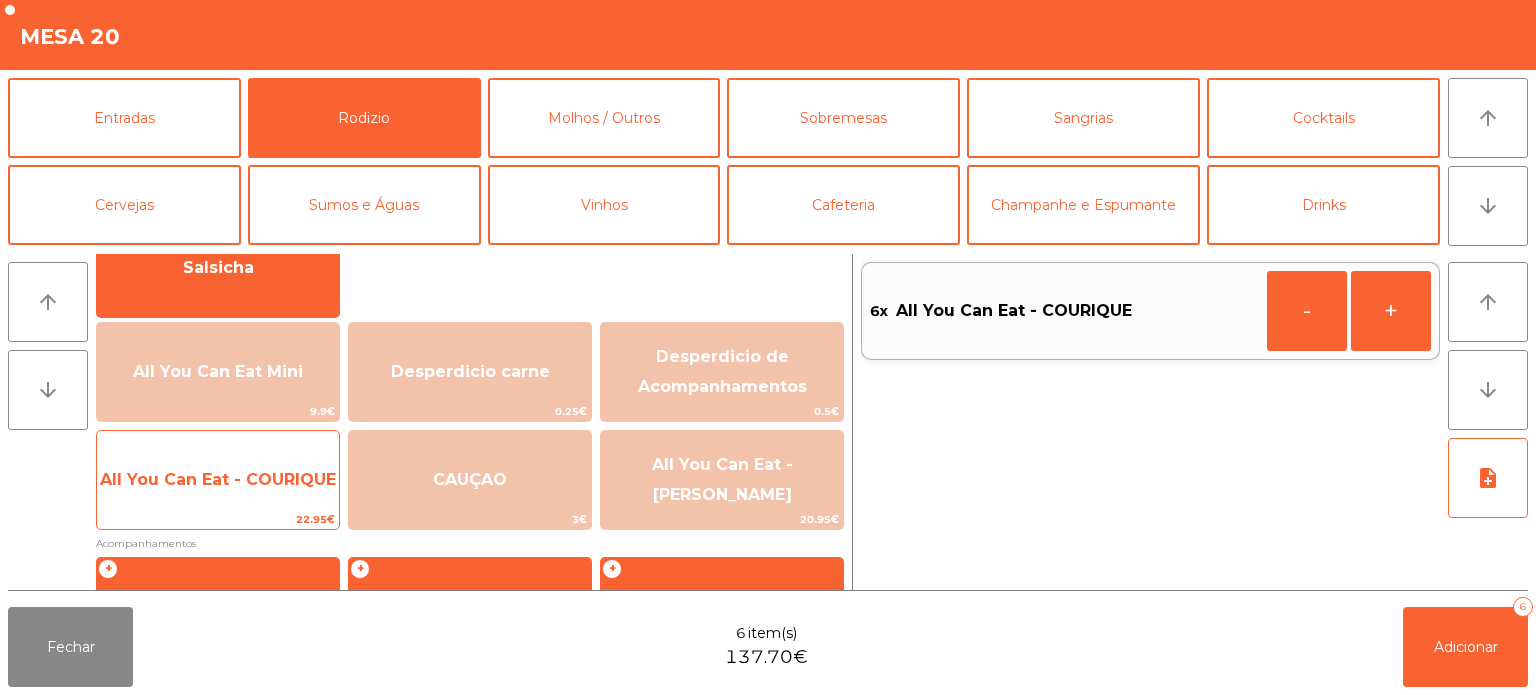 click on "All You Can Eat - COURIQUE   22.95€" 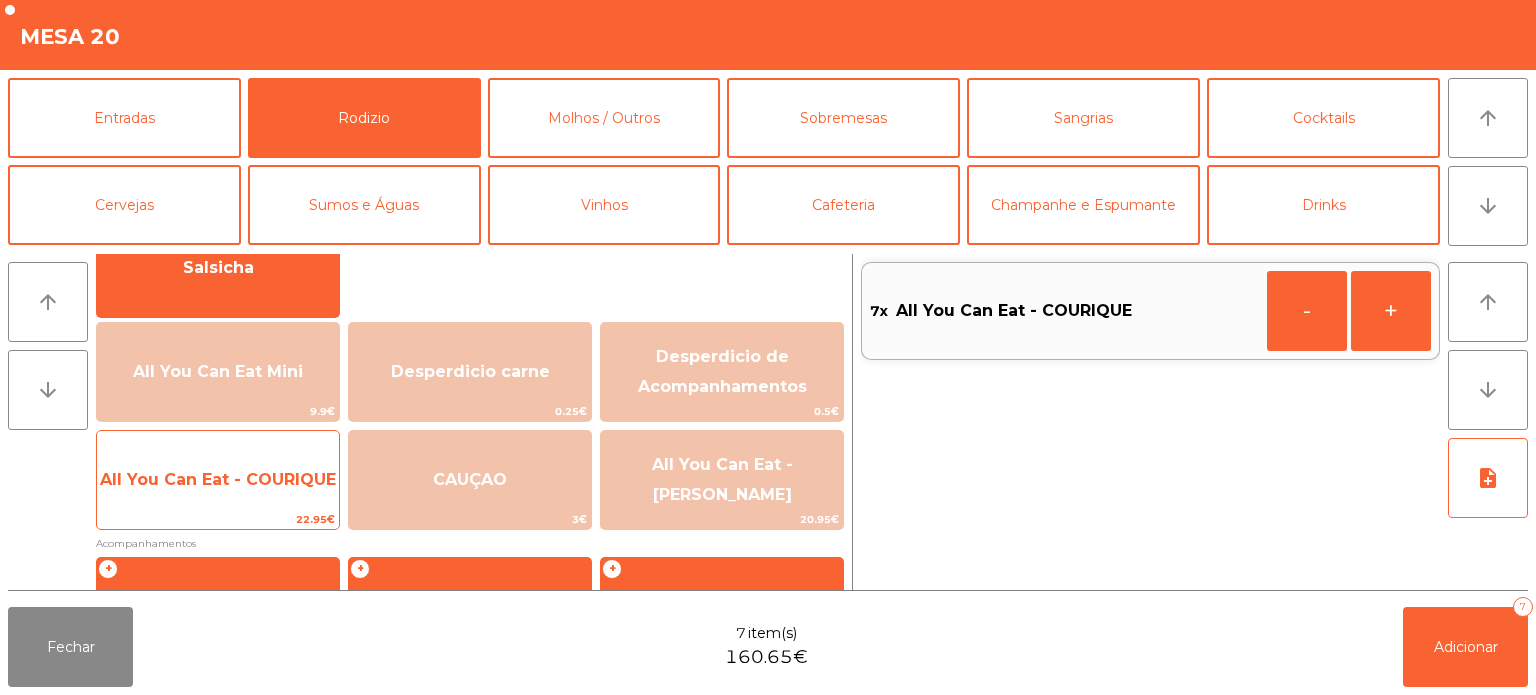 click on "All You Can Eat - COURIQUE" 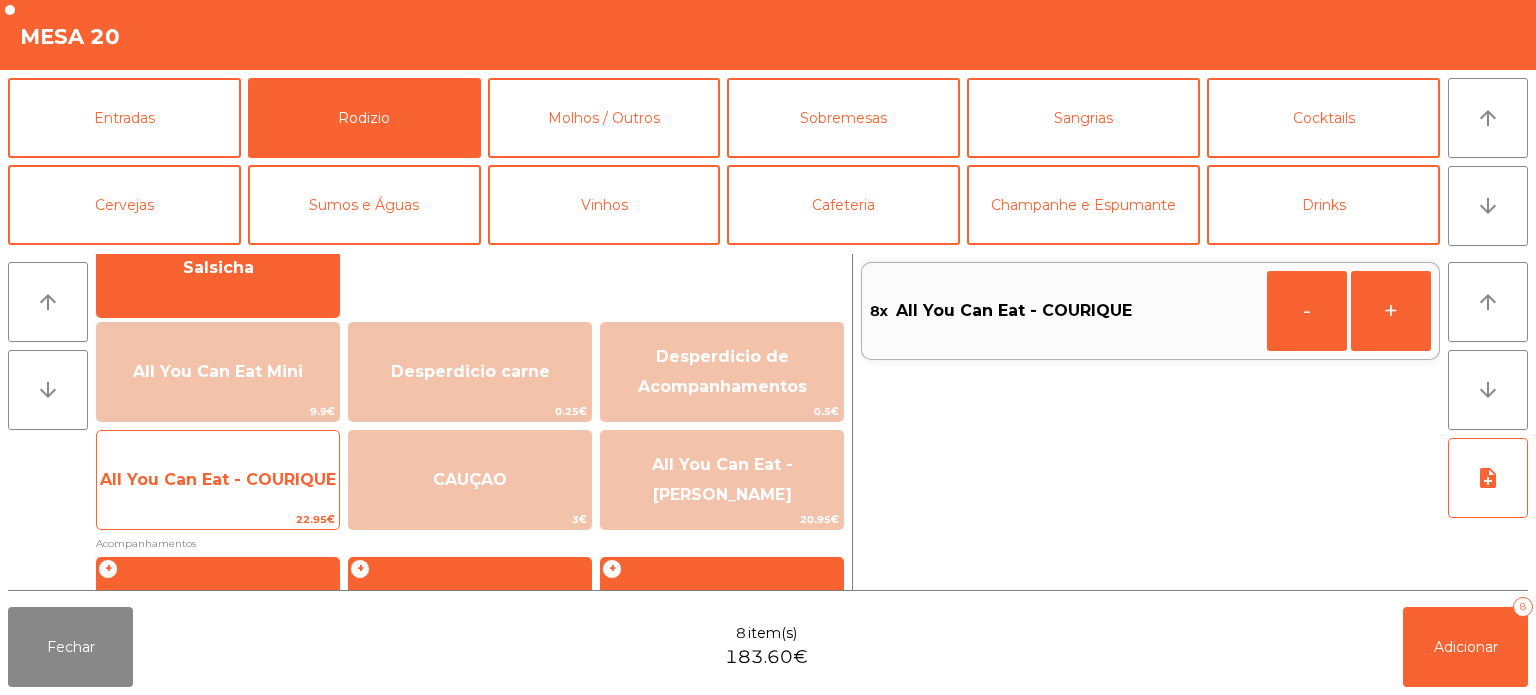 click on "All You Can Eat - COURIQUE" 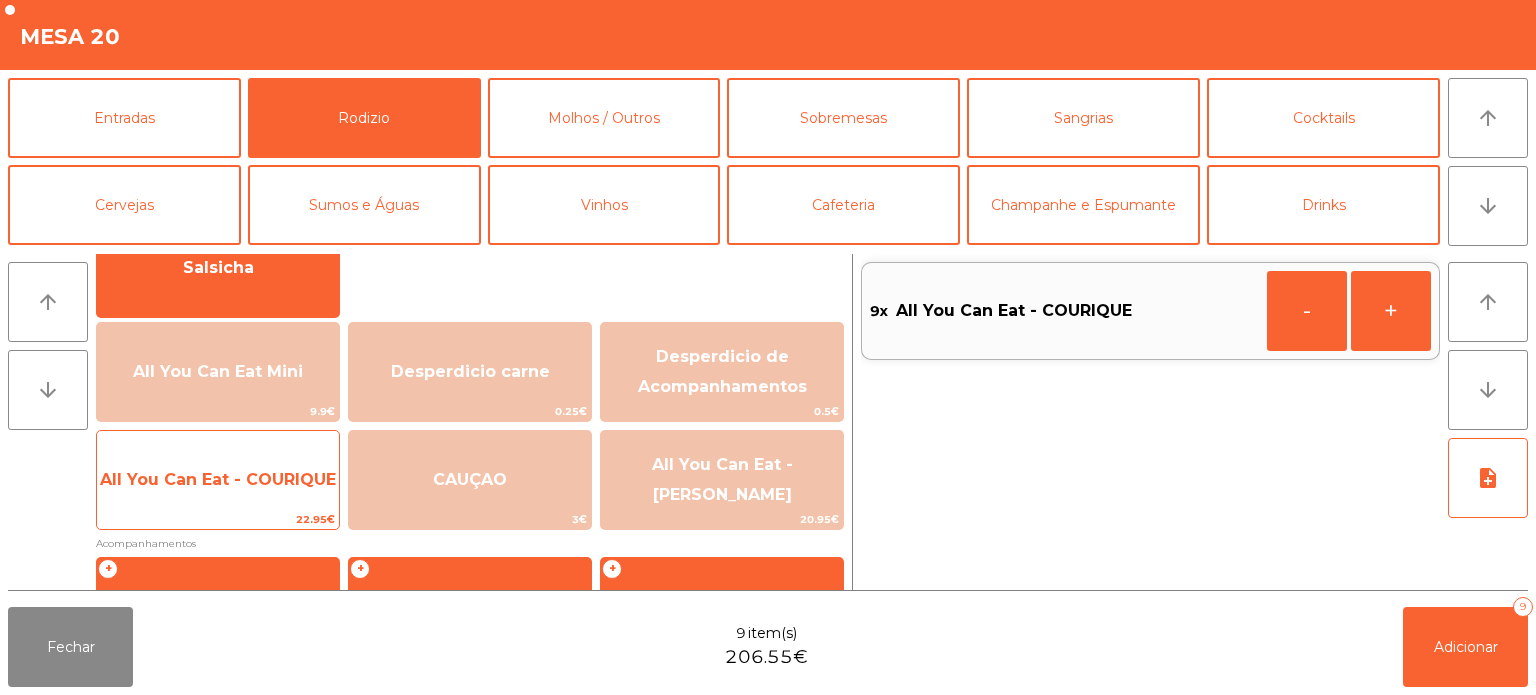 click on "All You Can Eat - COURIQUE" 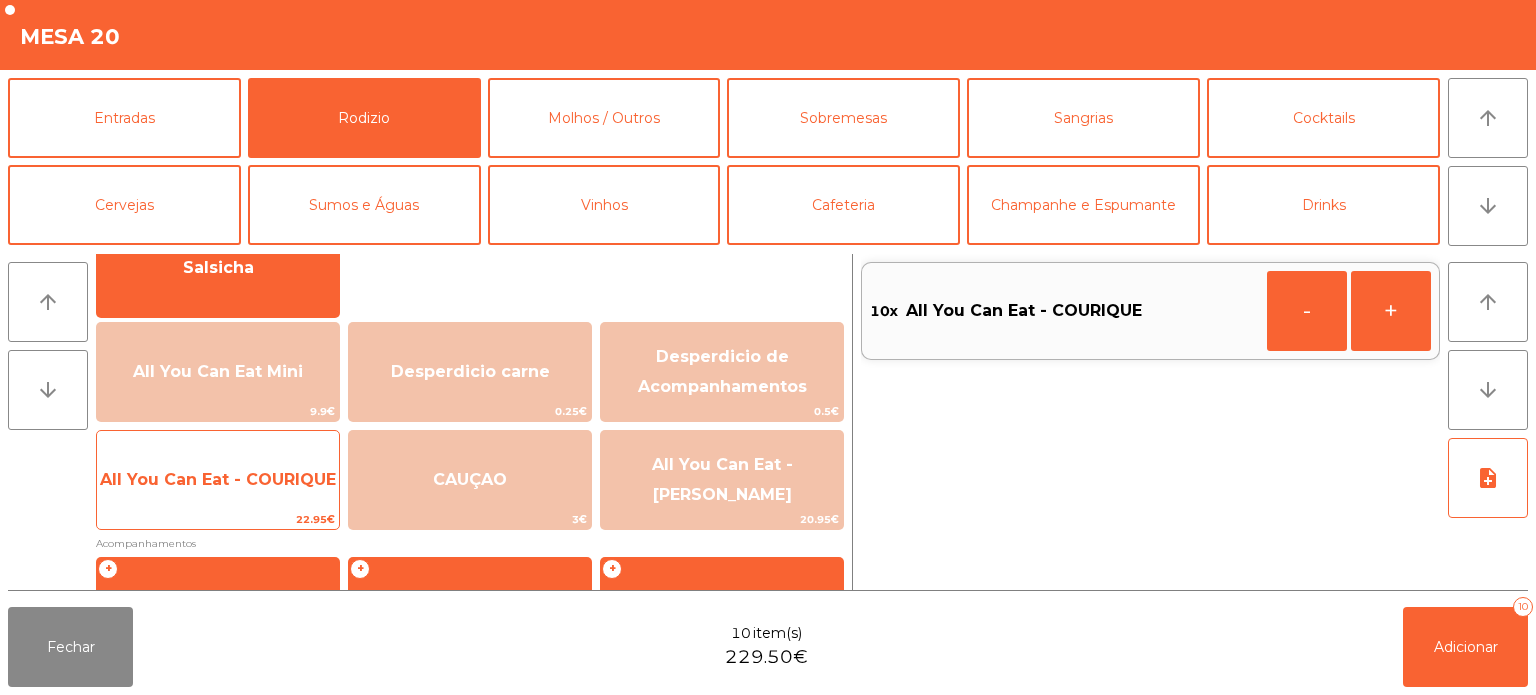 click on "All You Can Eat - COURIQUE" 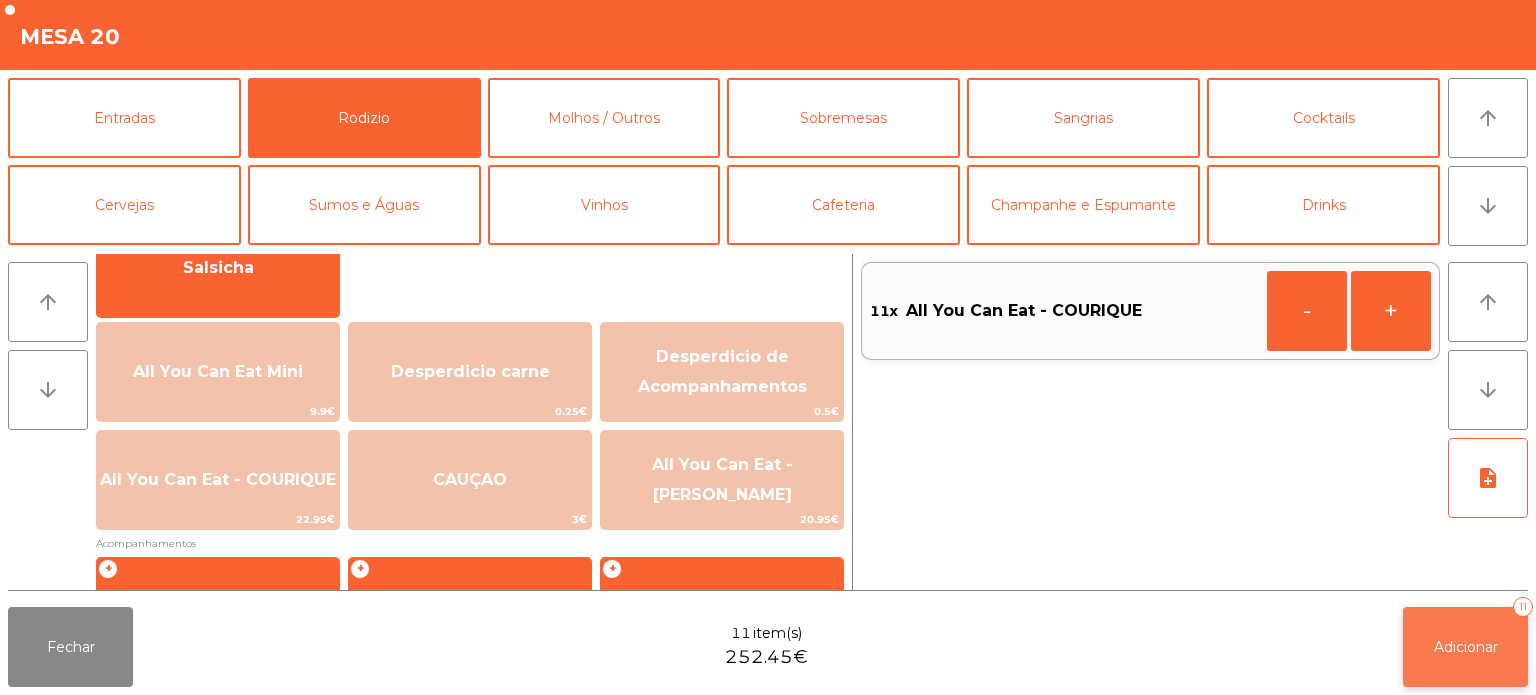 click on "Adicionar   11" 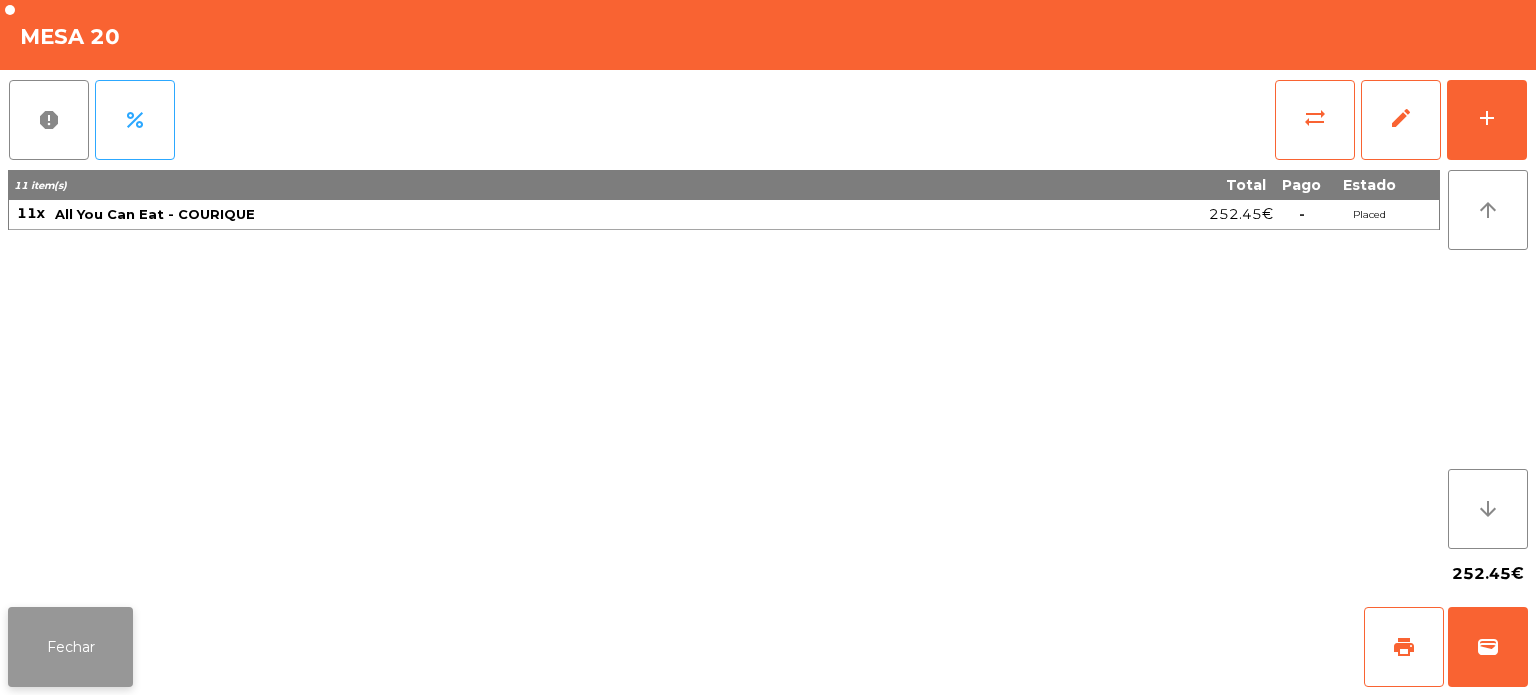 click on "Fechar" 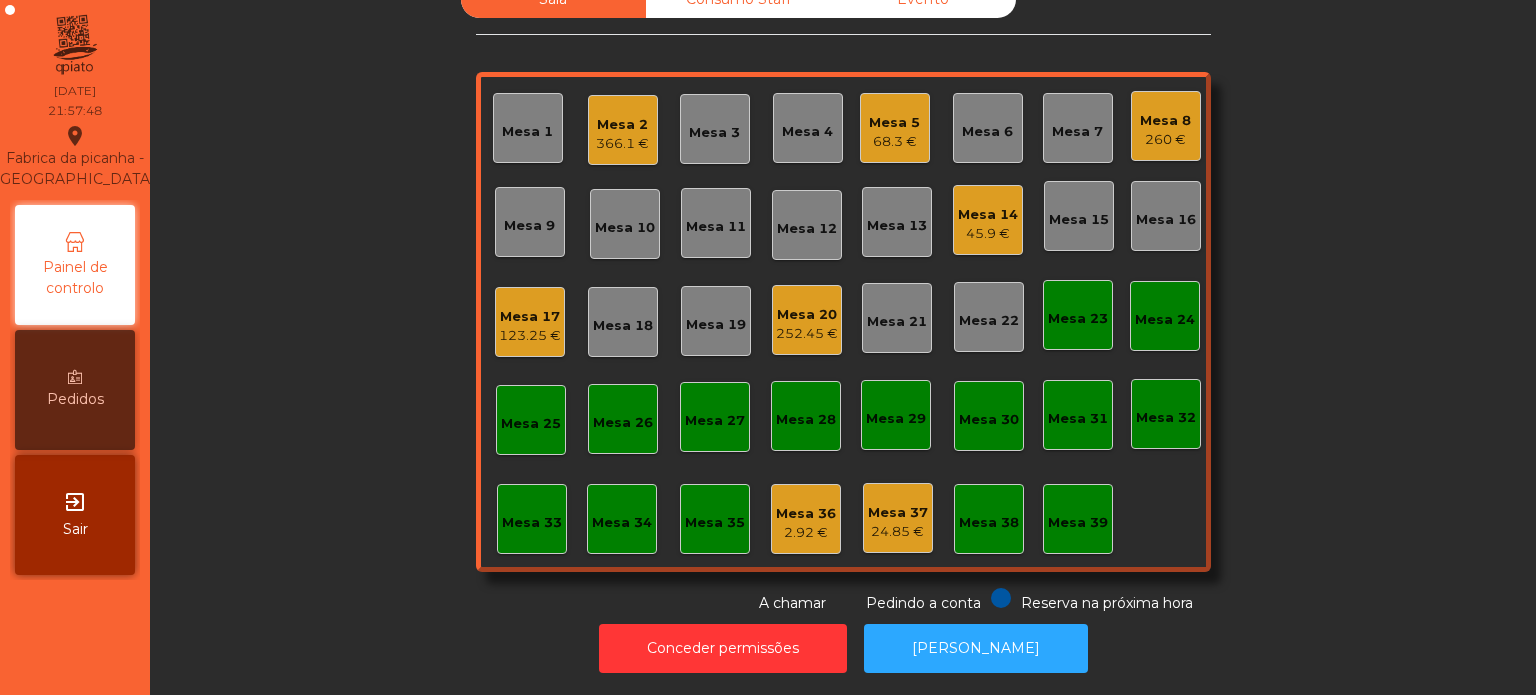 click on "123.25 €" 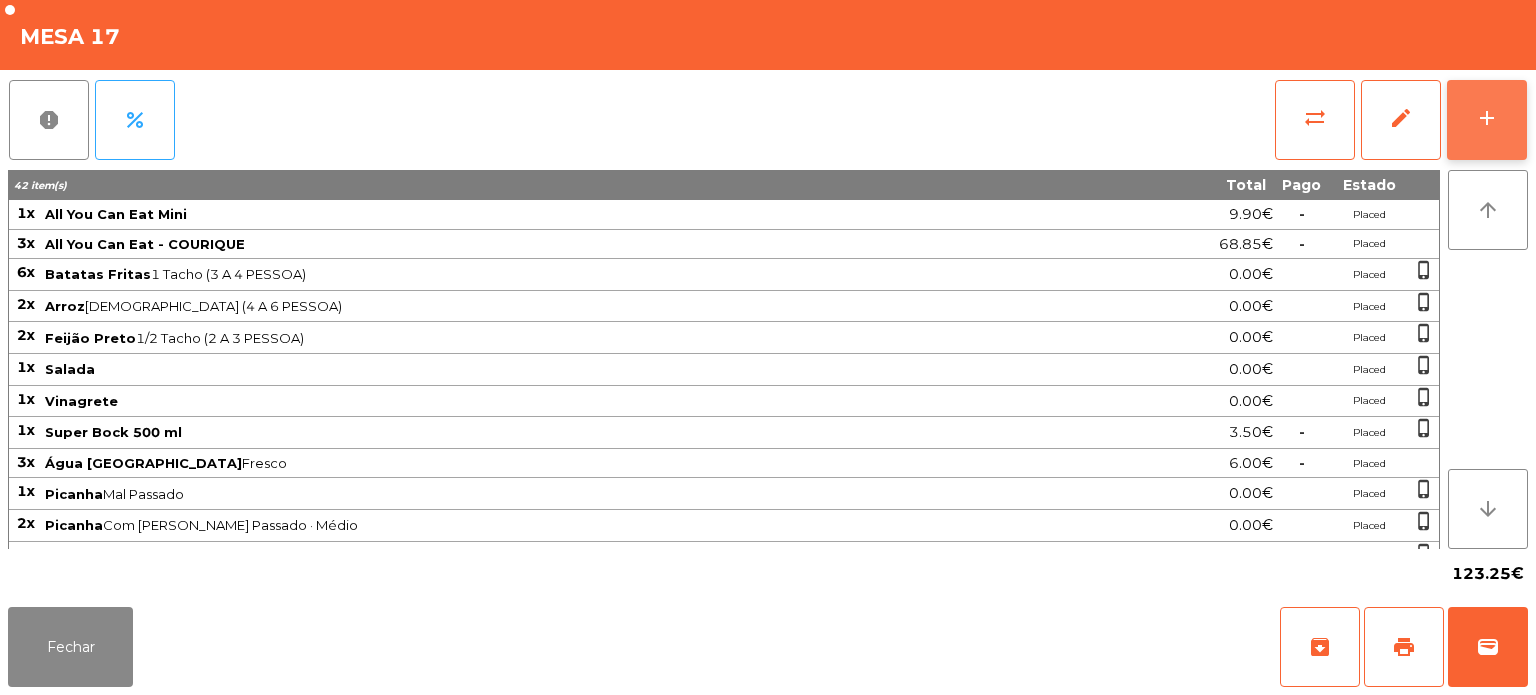 click on "add" 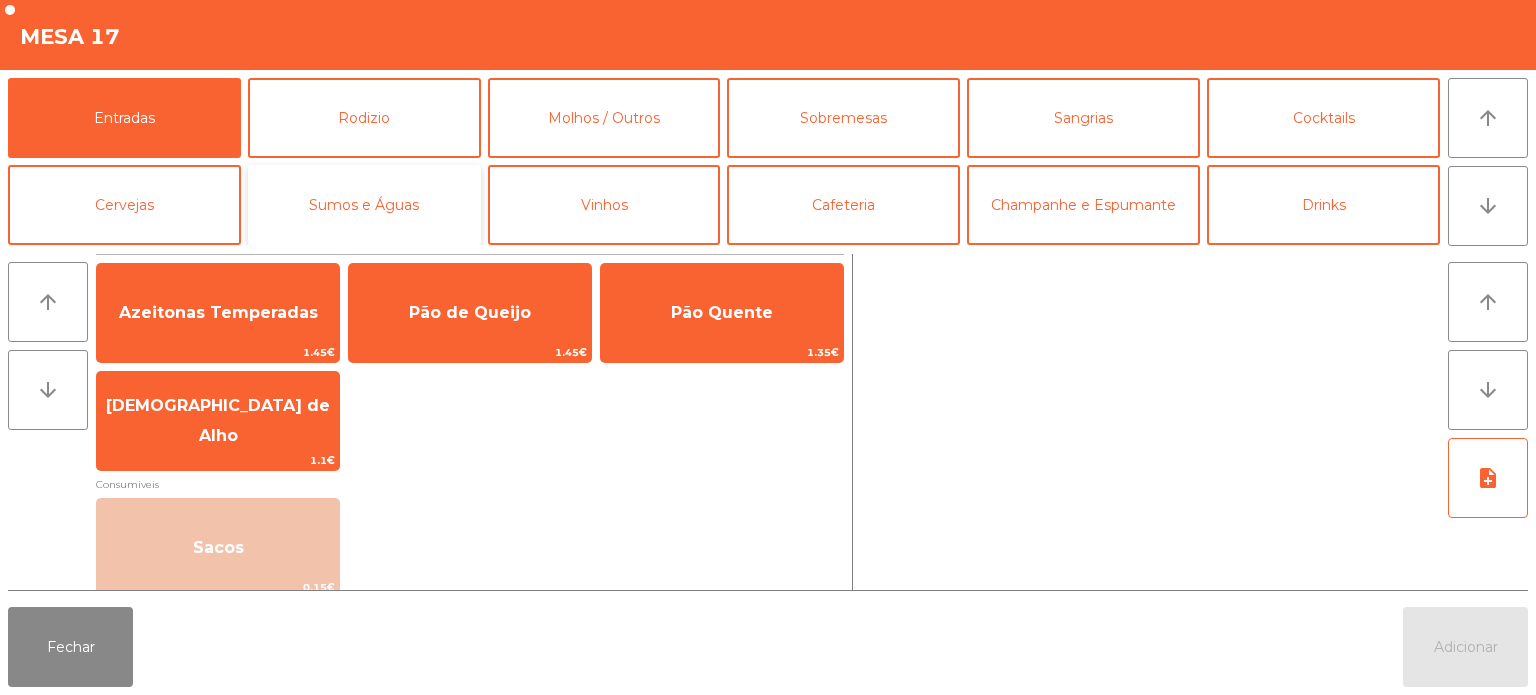 click on "Sumos e Águas" 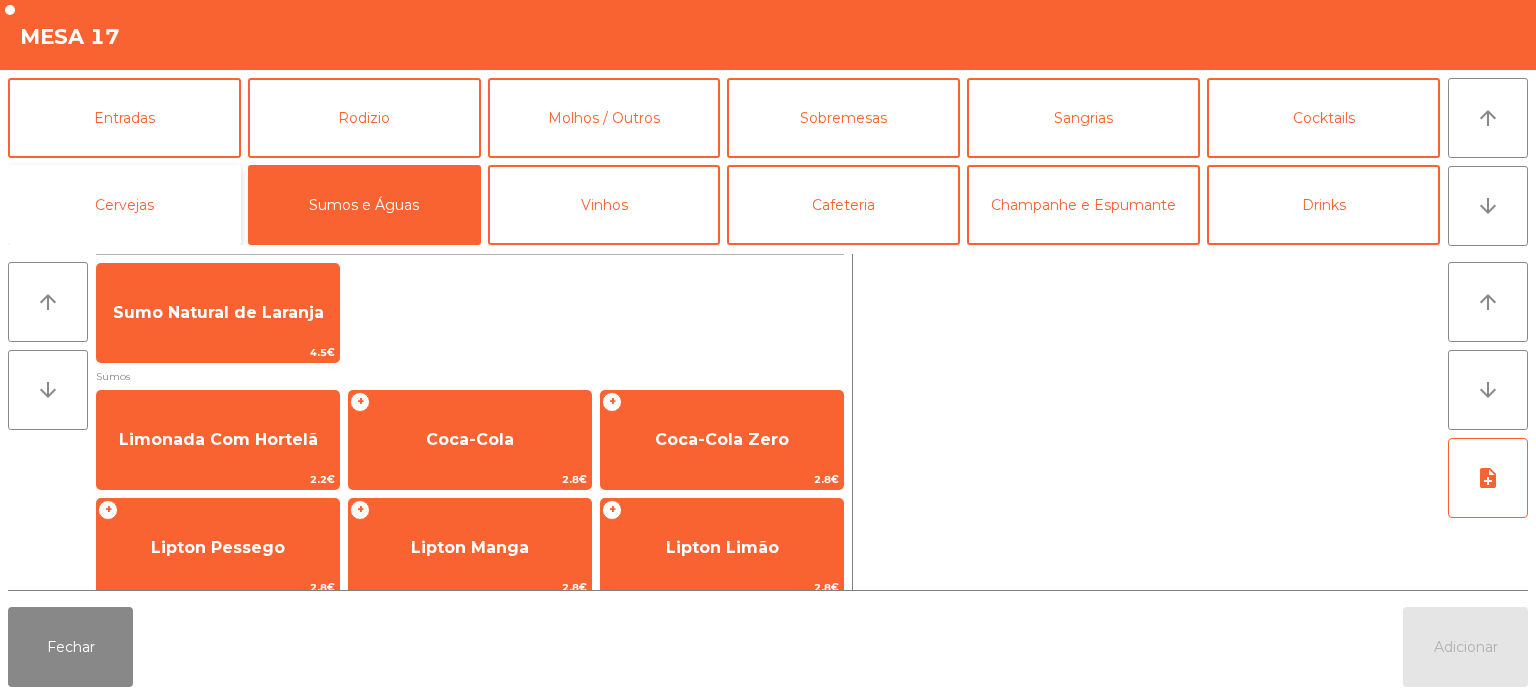 click on "Cervejas" 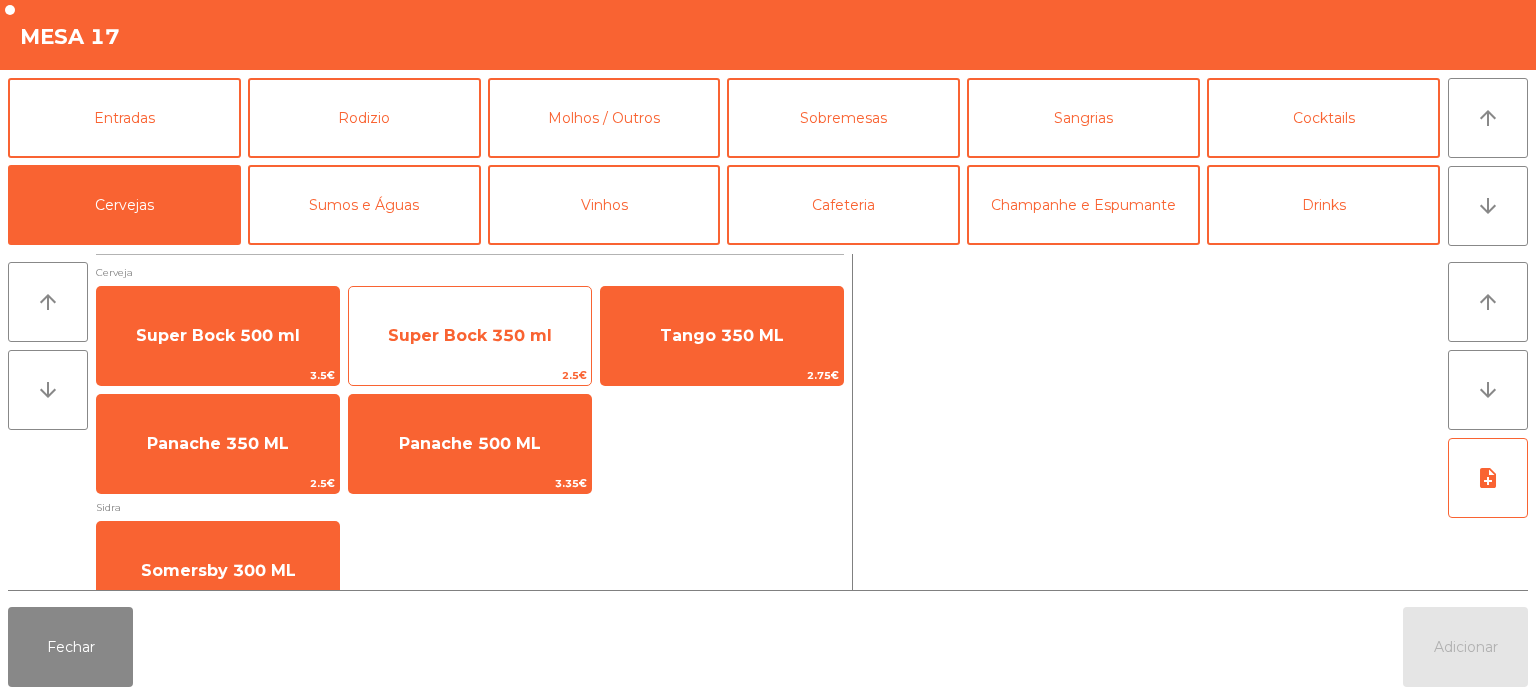 click on "Super Bock 350 ml" 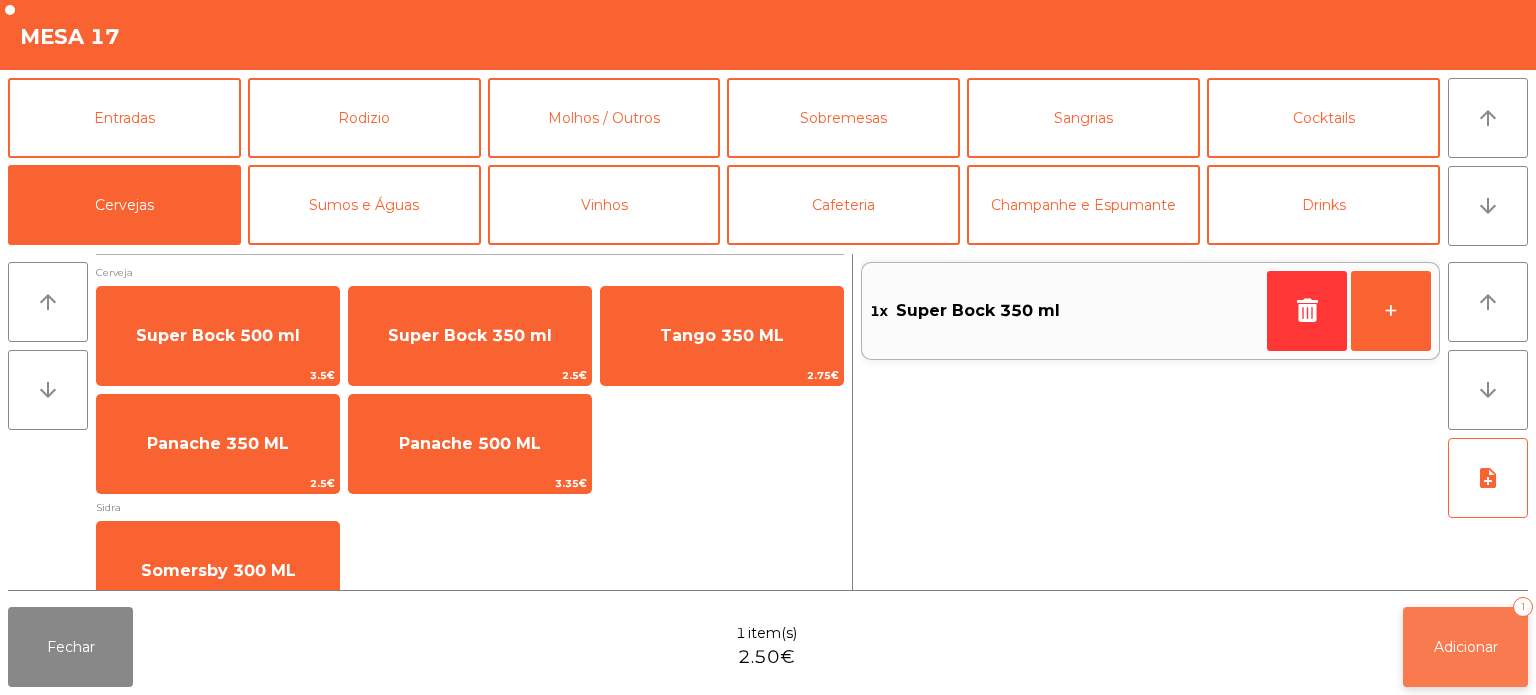 click on "Adicionar   1" 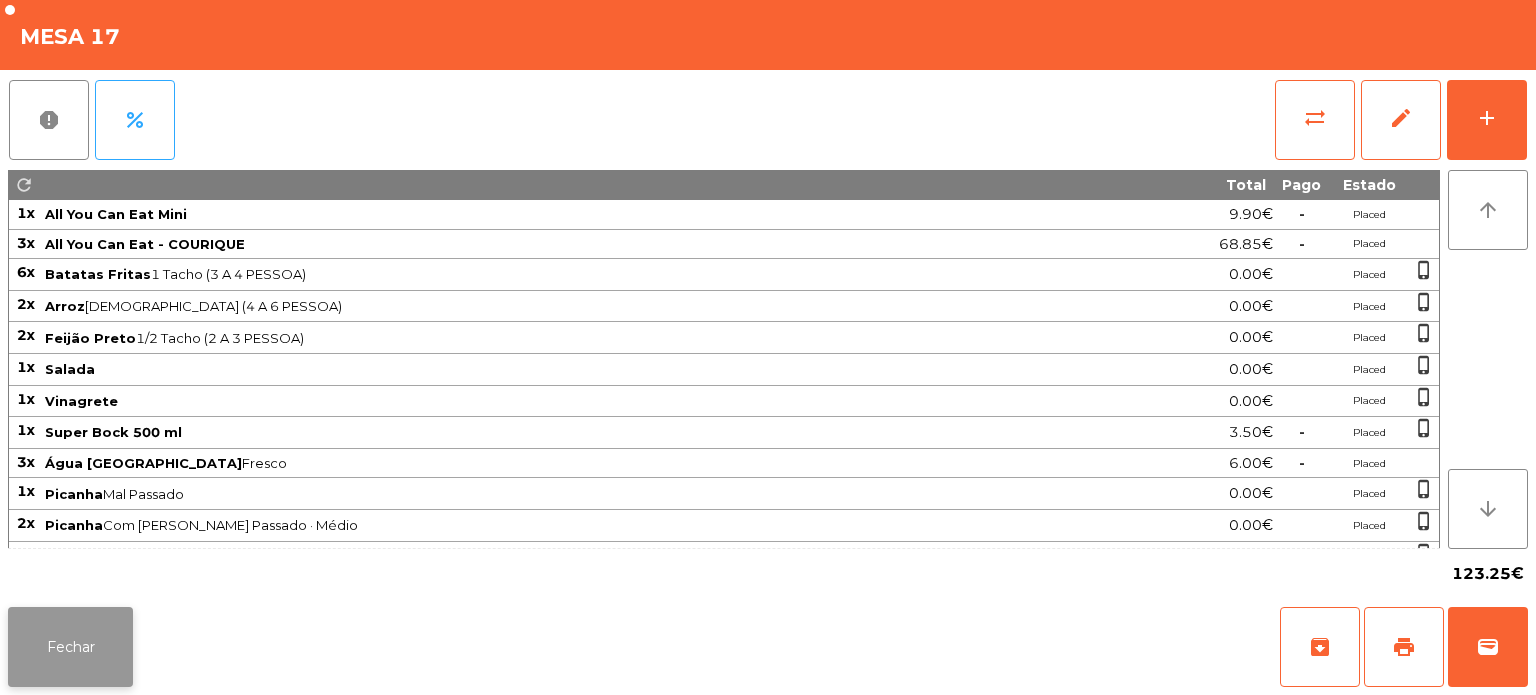 click on "Fechar" 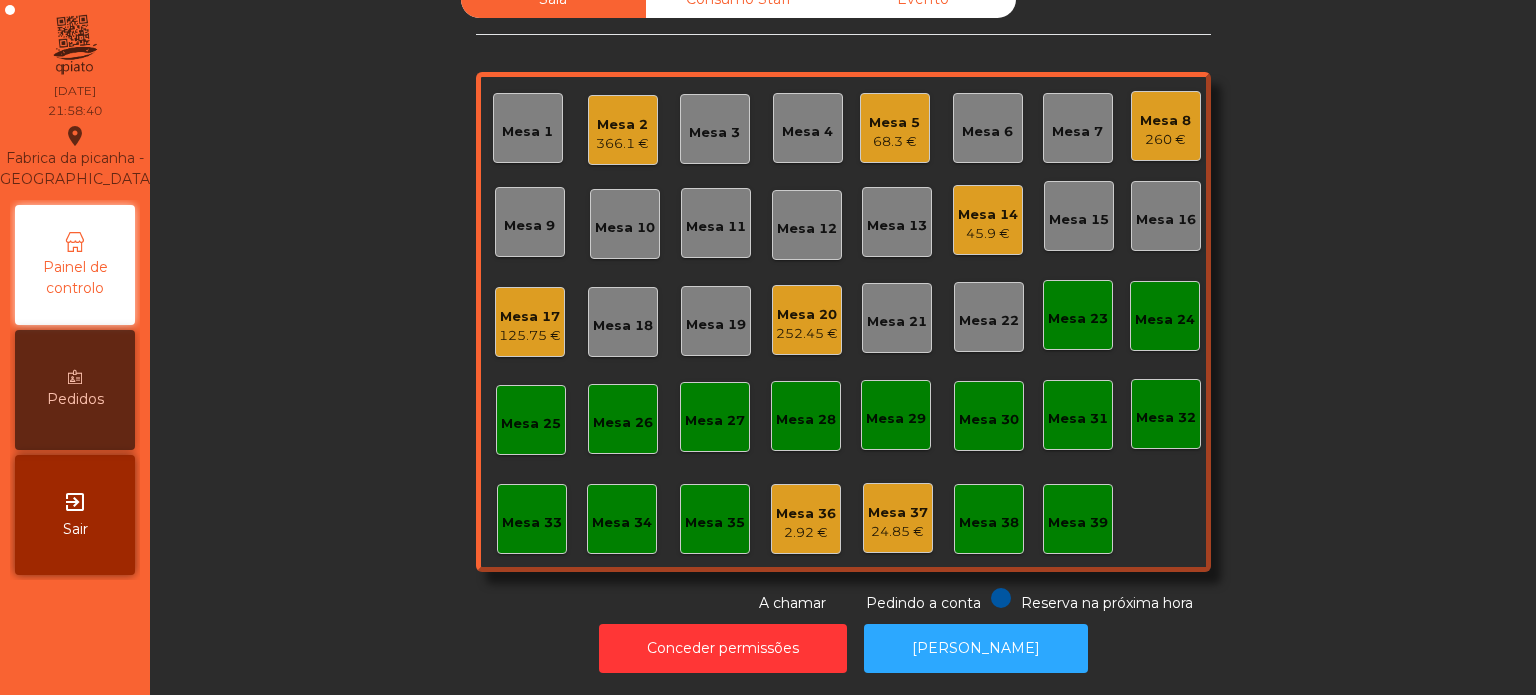click on "252.45 €" 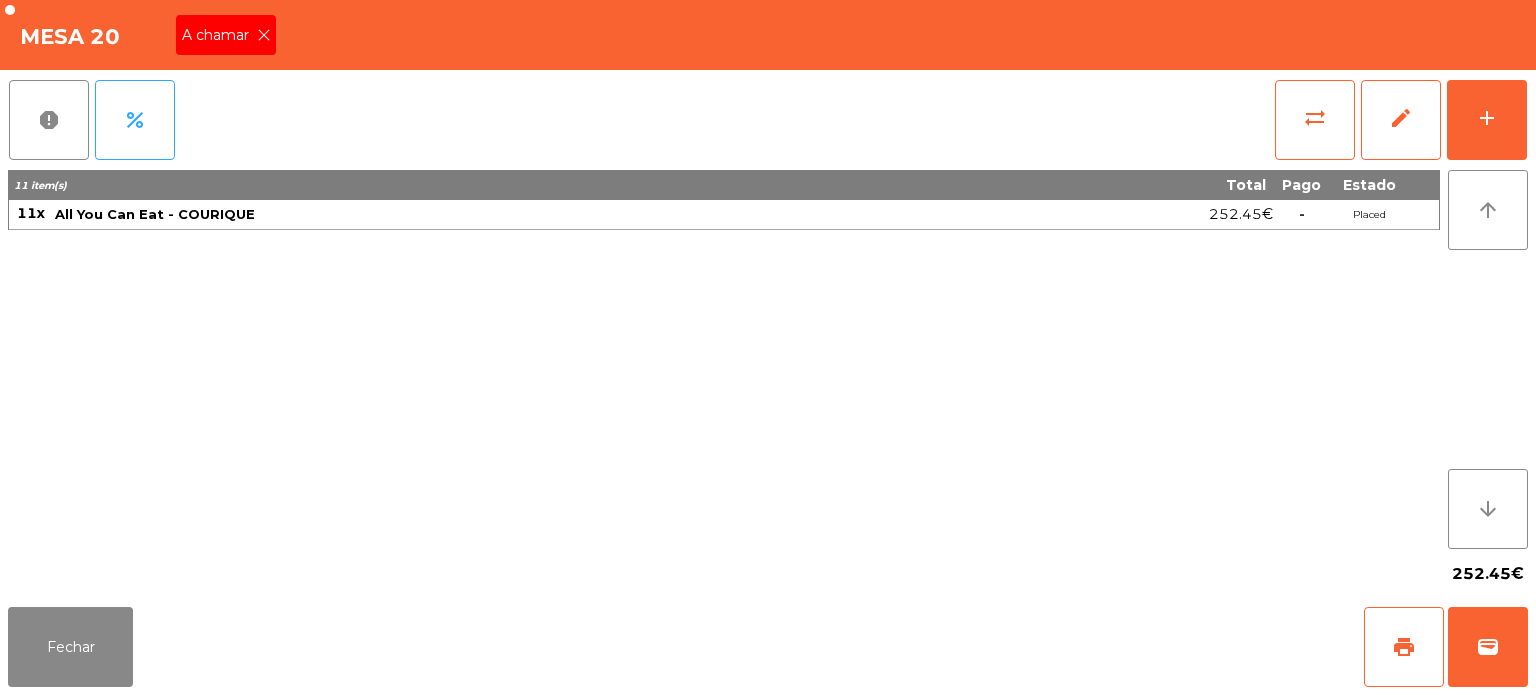 click 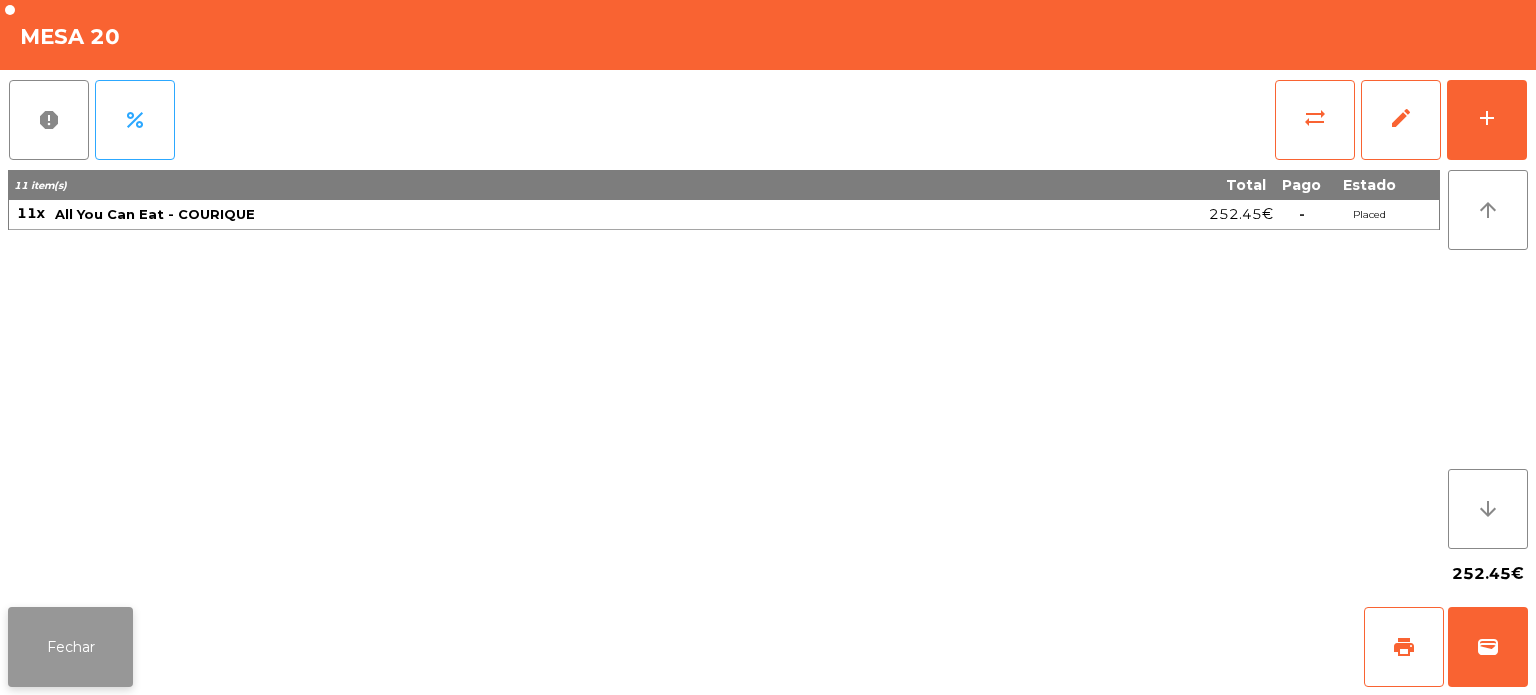click on "Fechar" 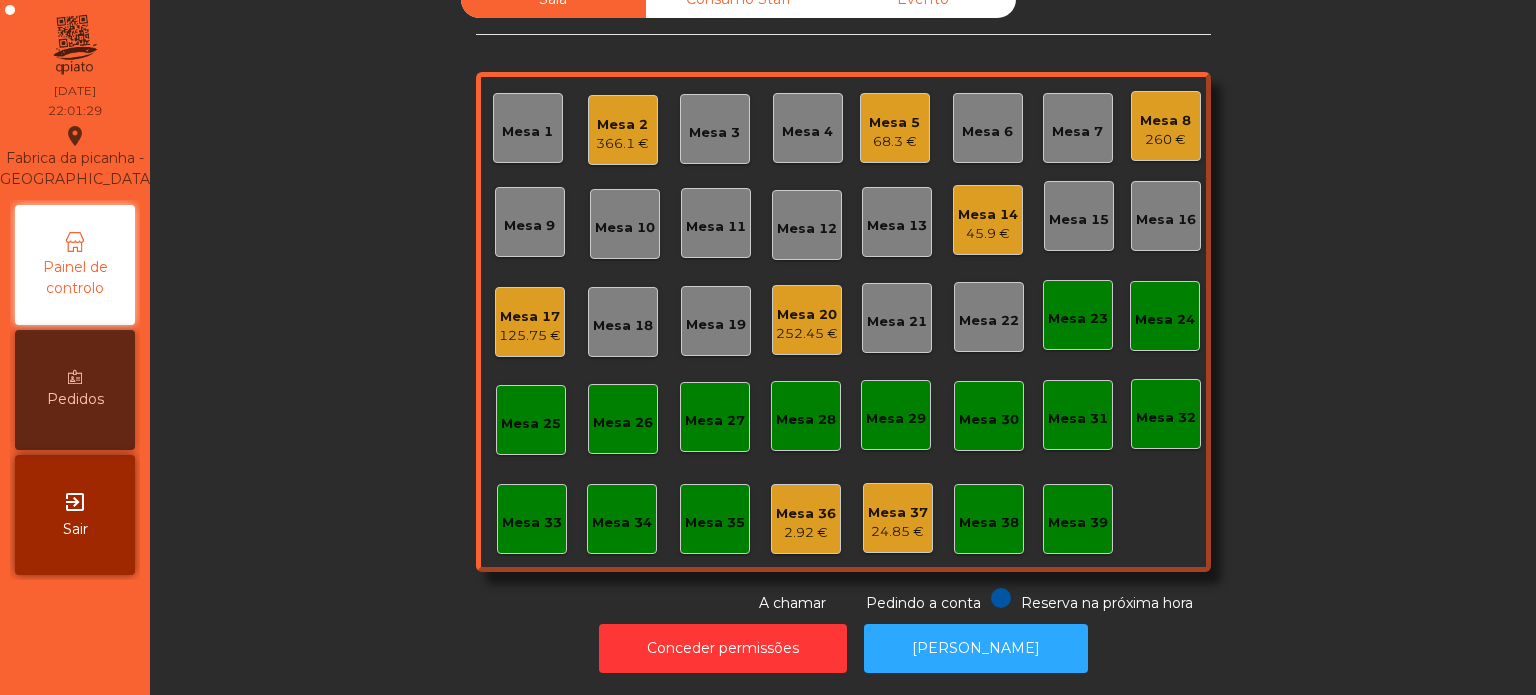 click on "125.75 €" 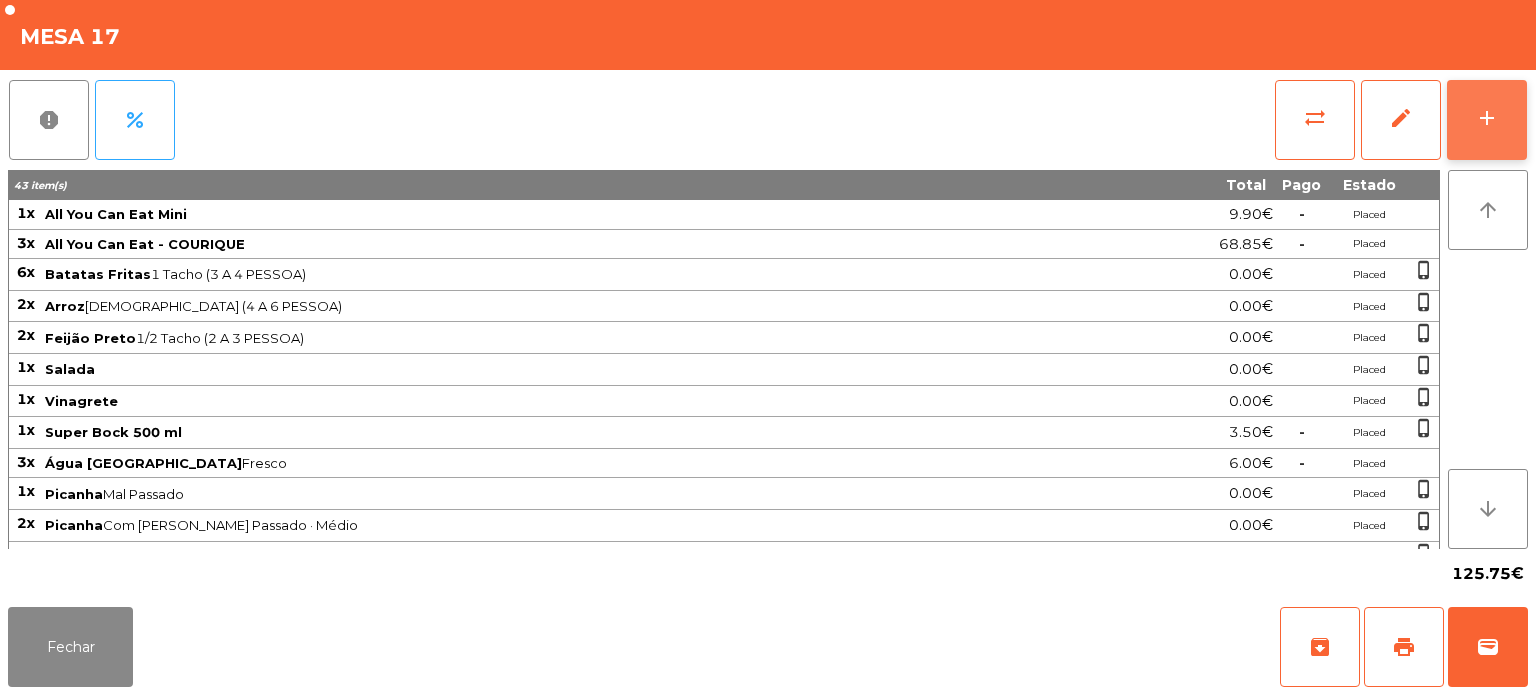 click on "add" 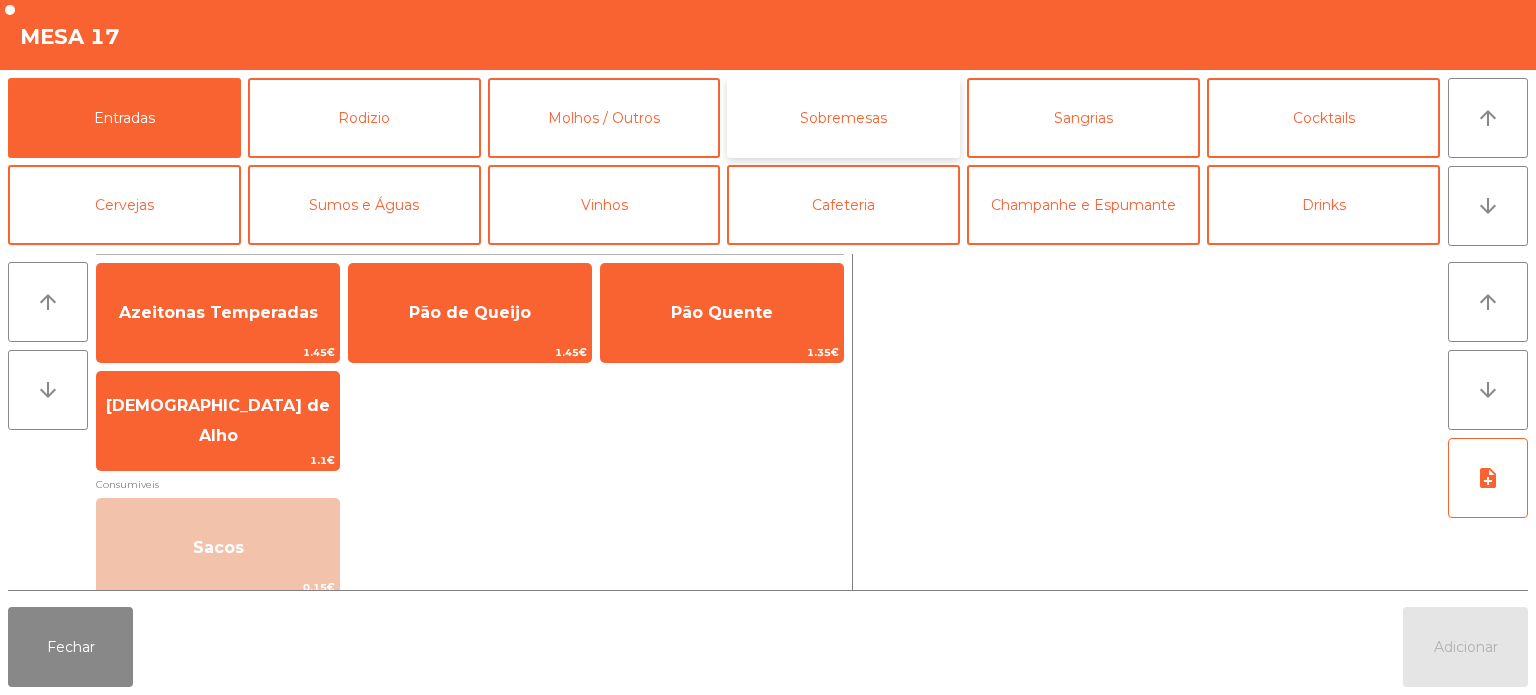 click on "Sobremesas" 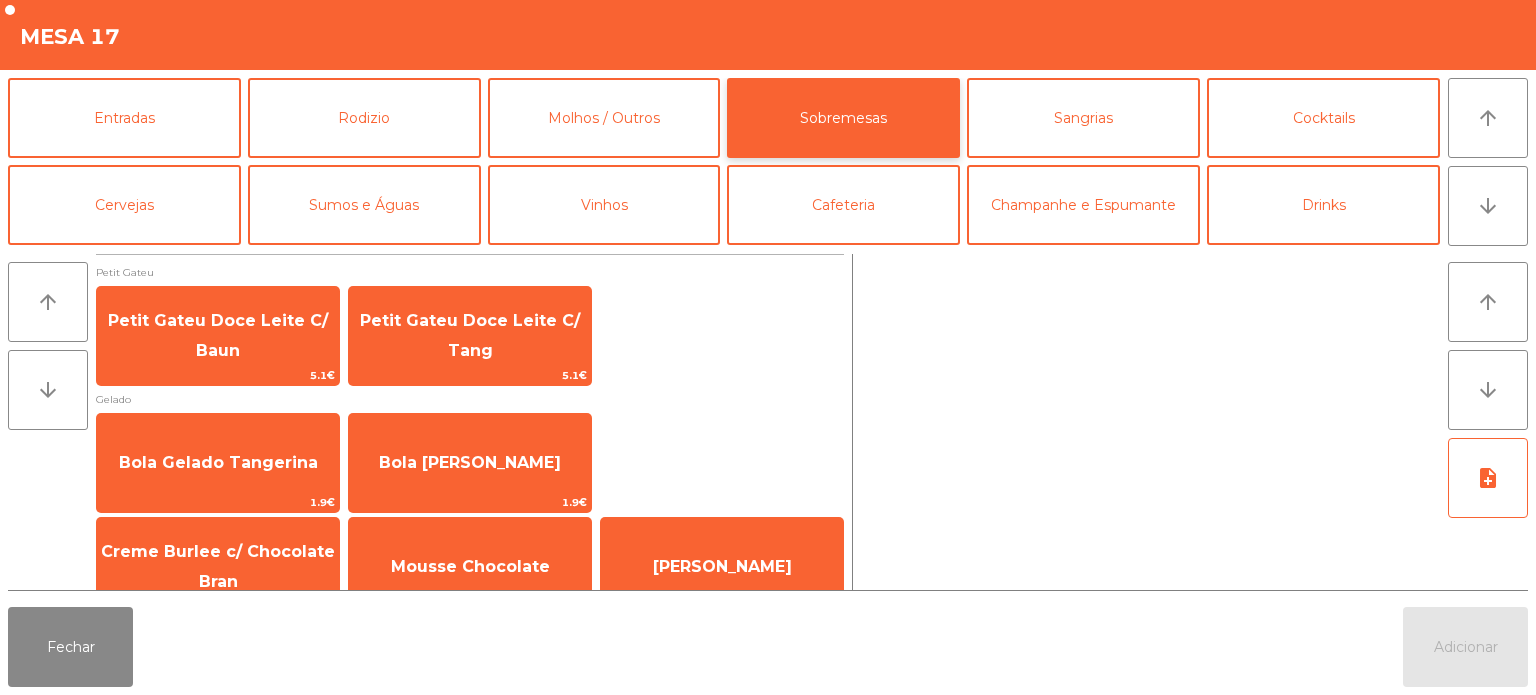 scroll, scrollTop: 34, scrollLeft: 0, axis: vertical 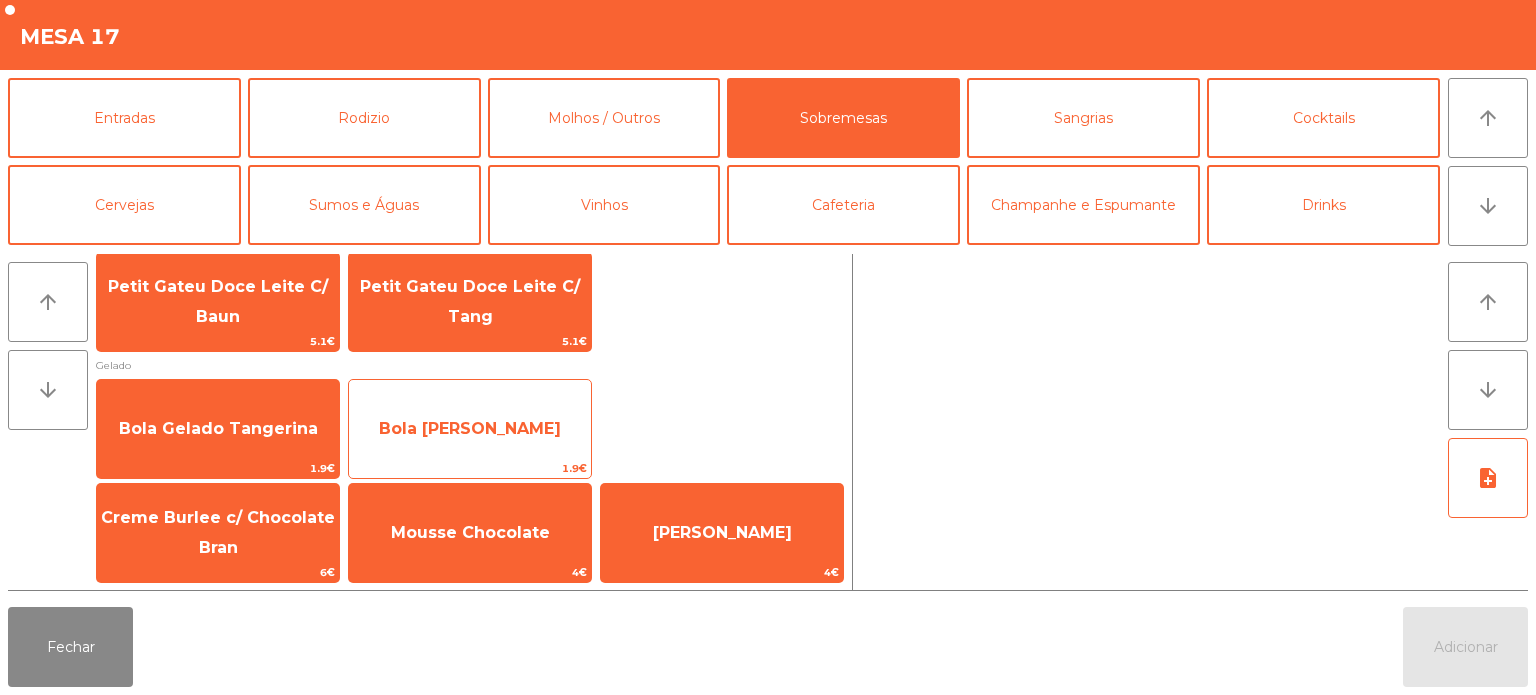 click on "Bola Gelado Baunilha" 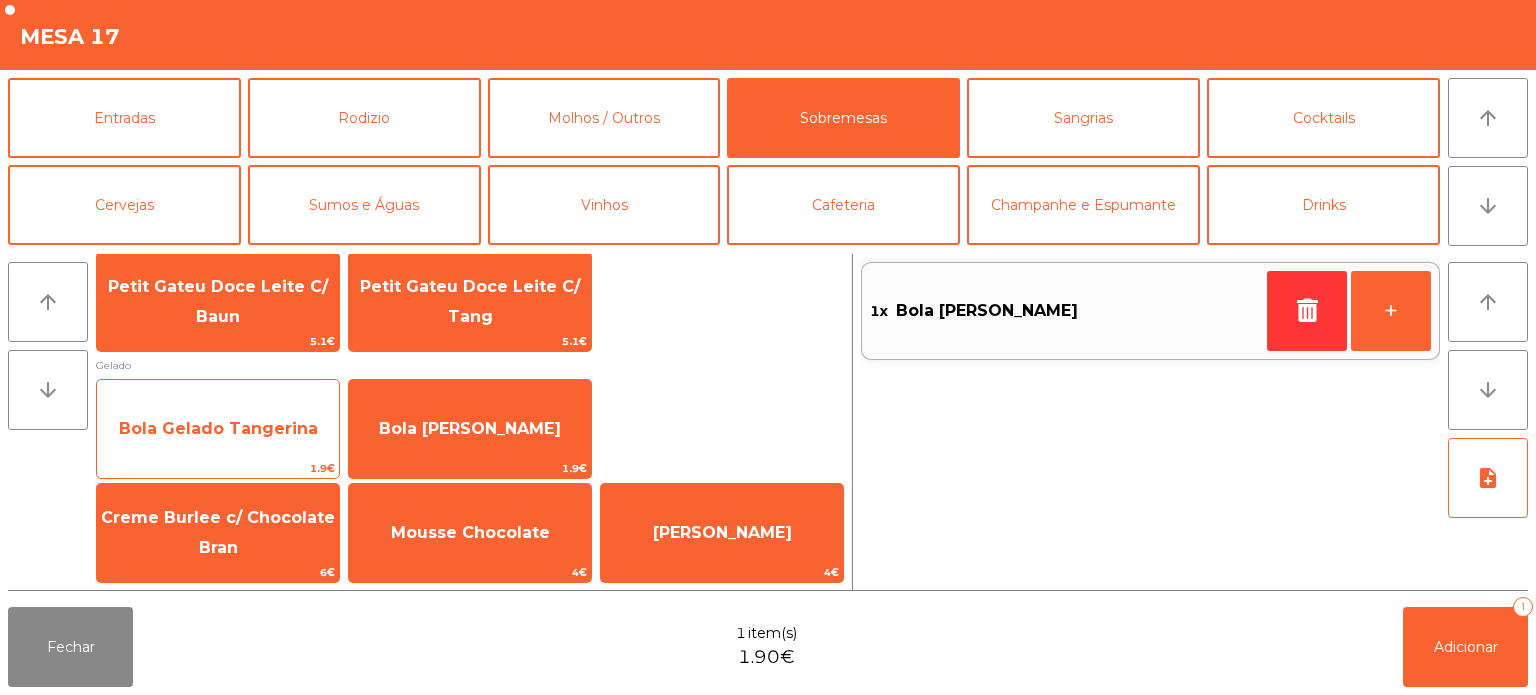 click on "Bola Gelado Tangerina" 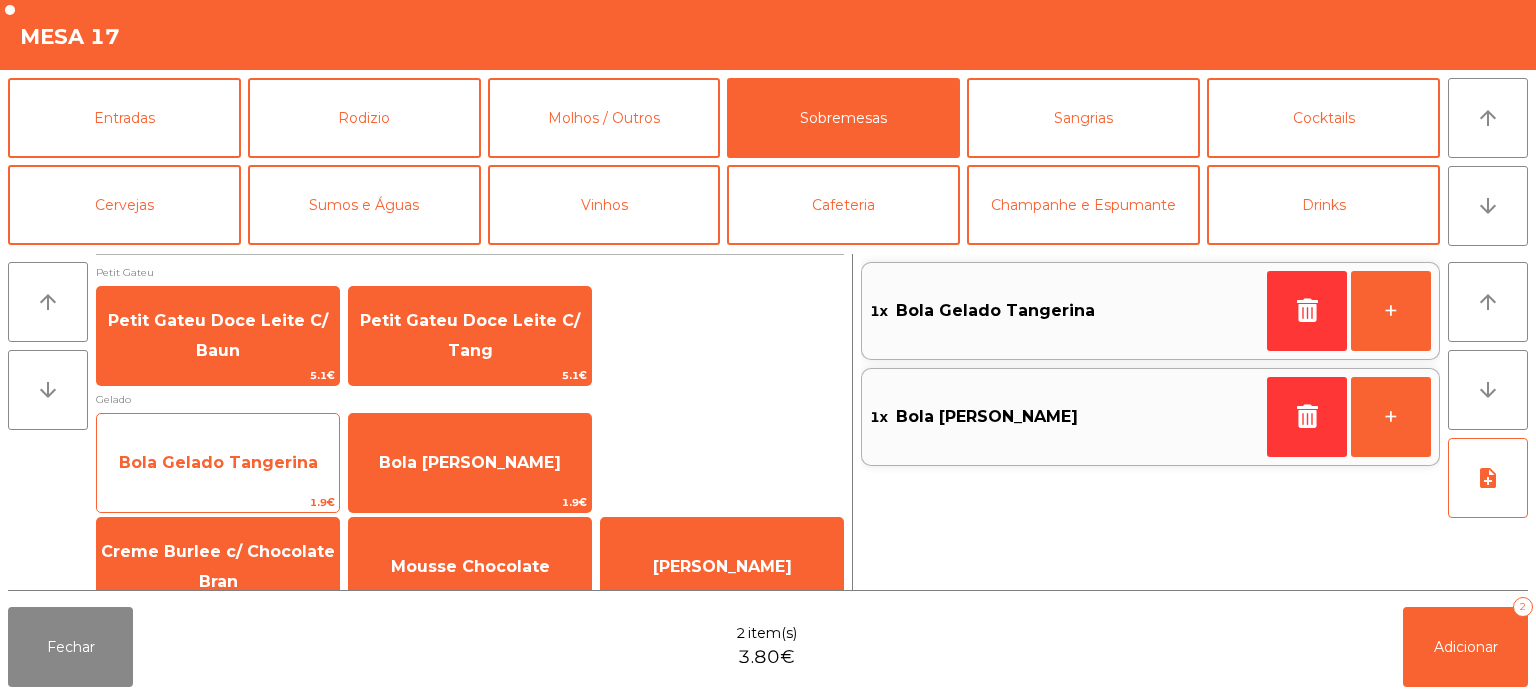 scroll, scrollTop: 34, scrollLeft: 0, axis: vertical 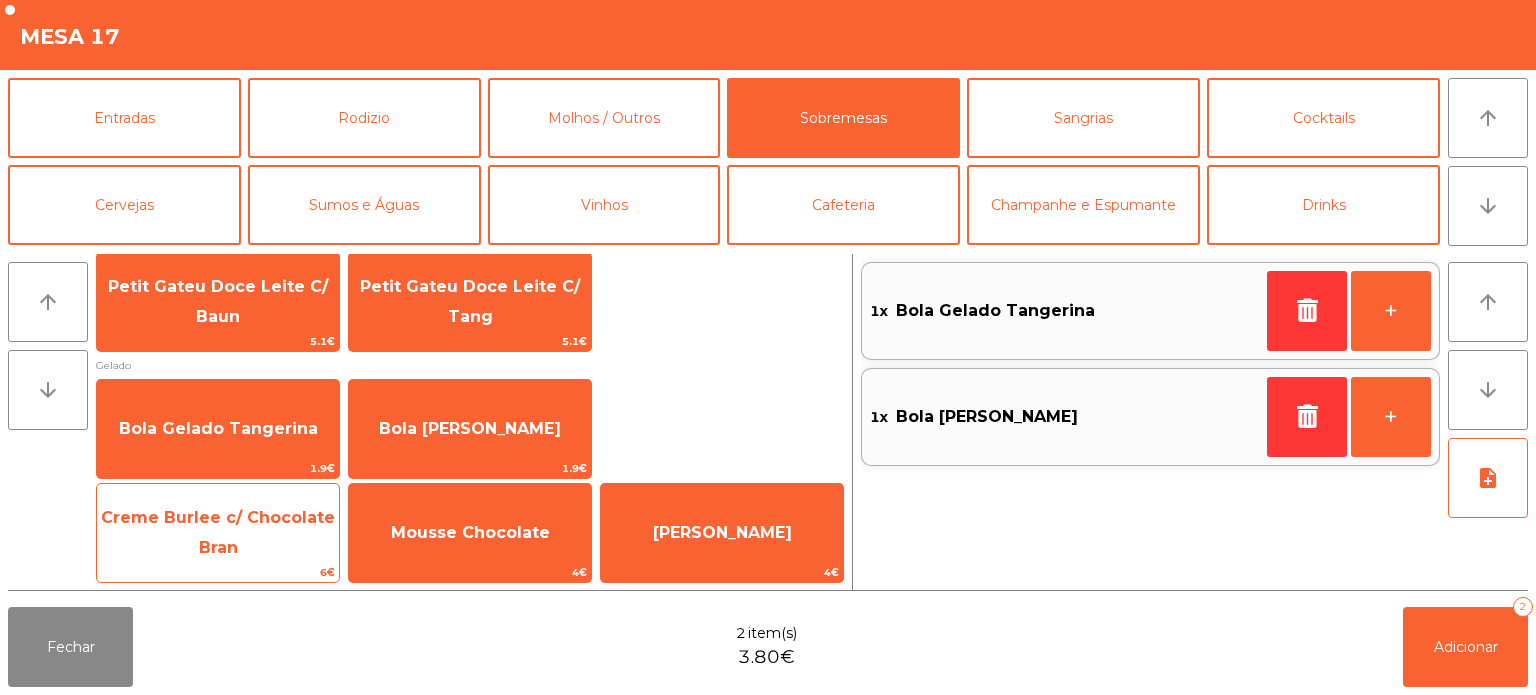 click on "Creme Burlee c/ Chocolate Bran" 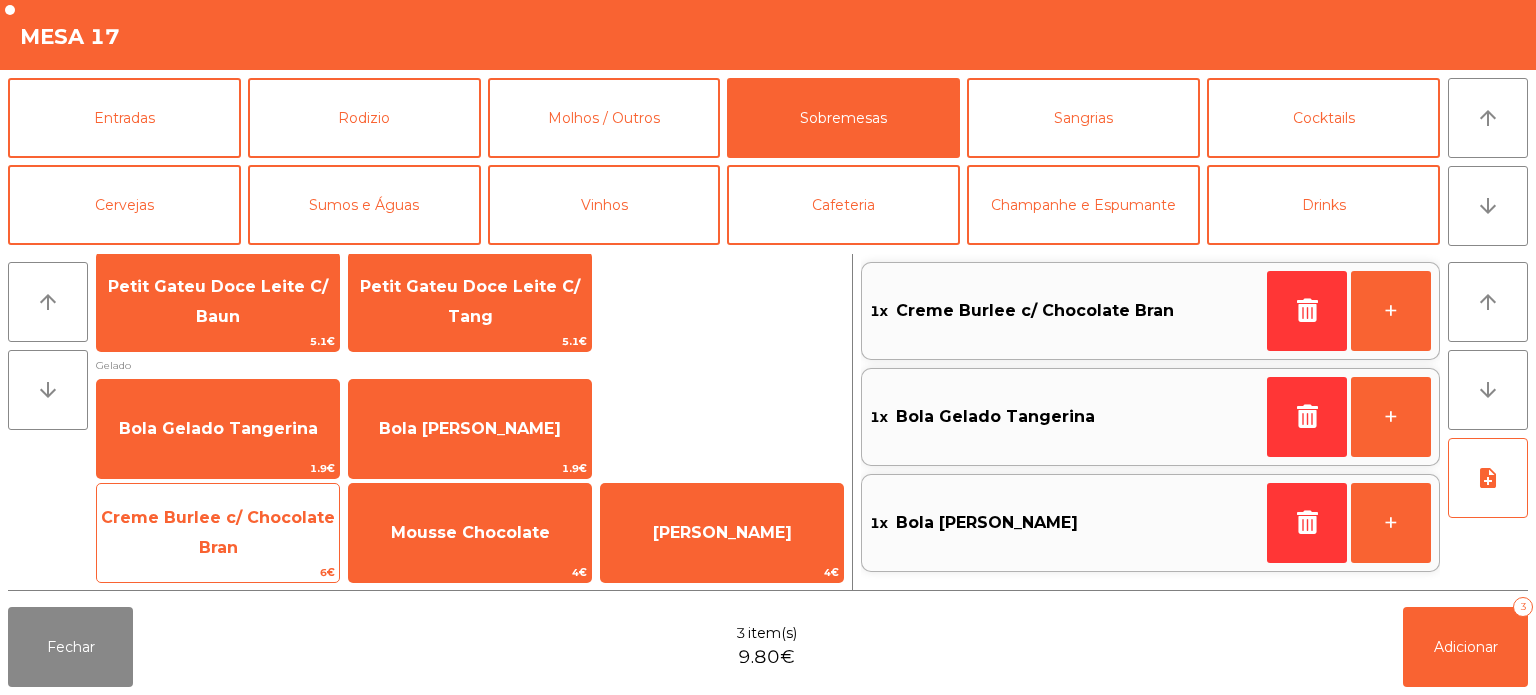click on "Creme Burlee c/ Chocolate Bran" 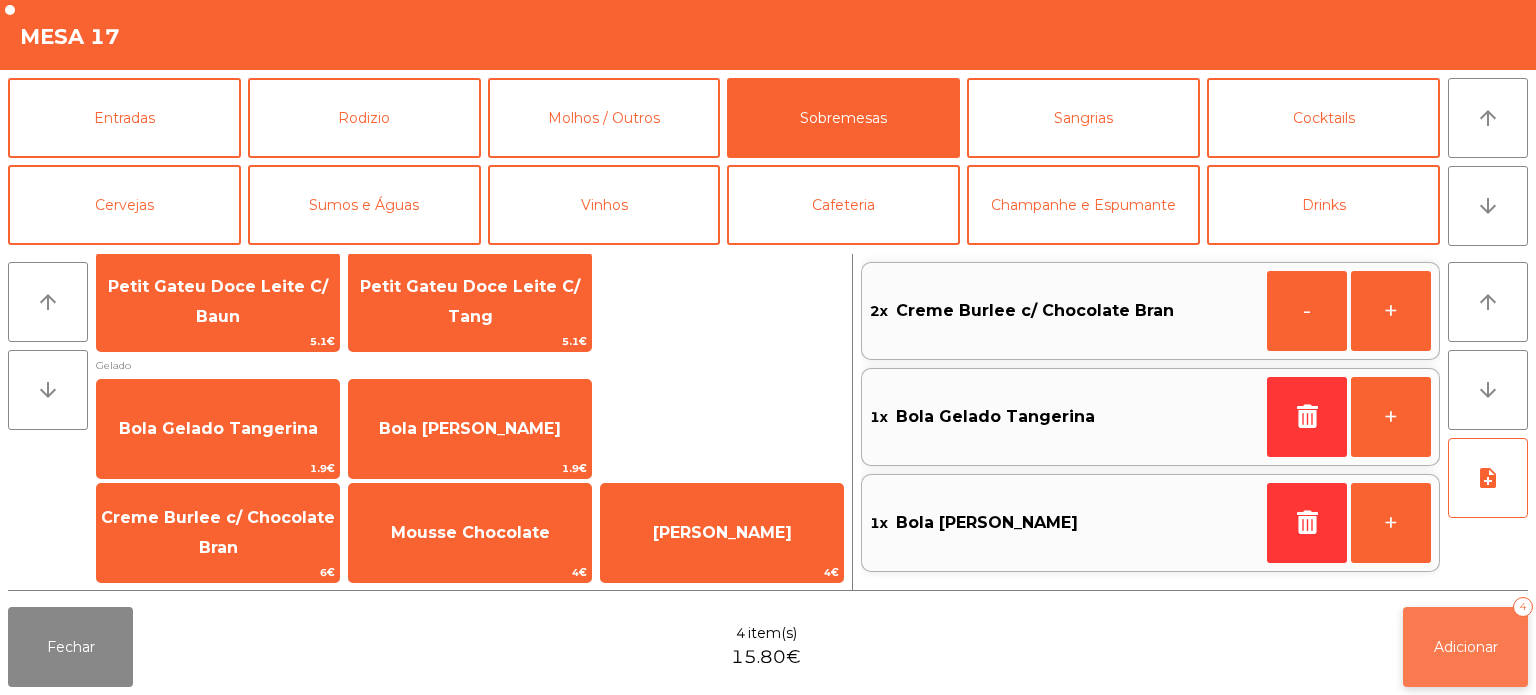 click on "Adicionar" 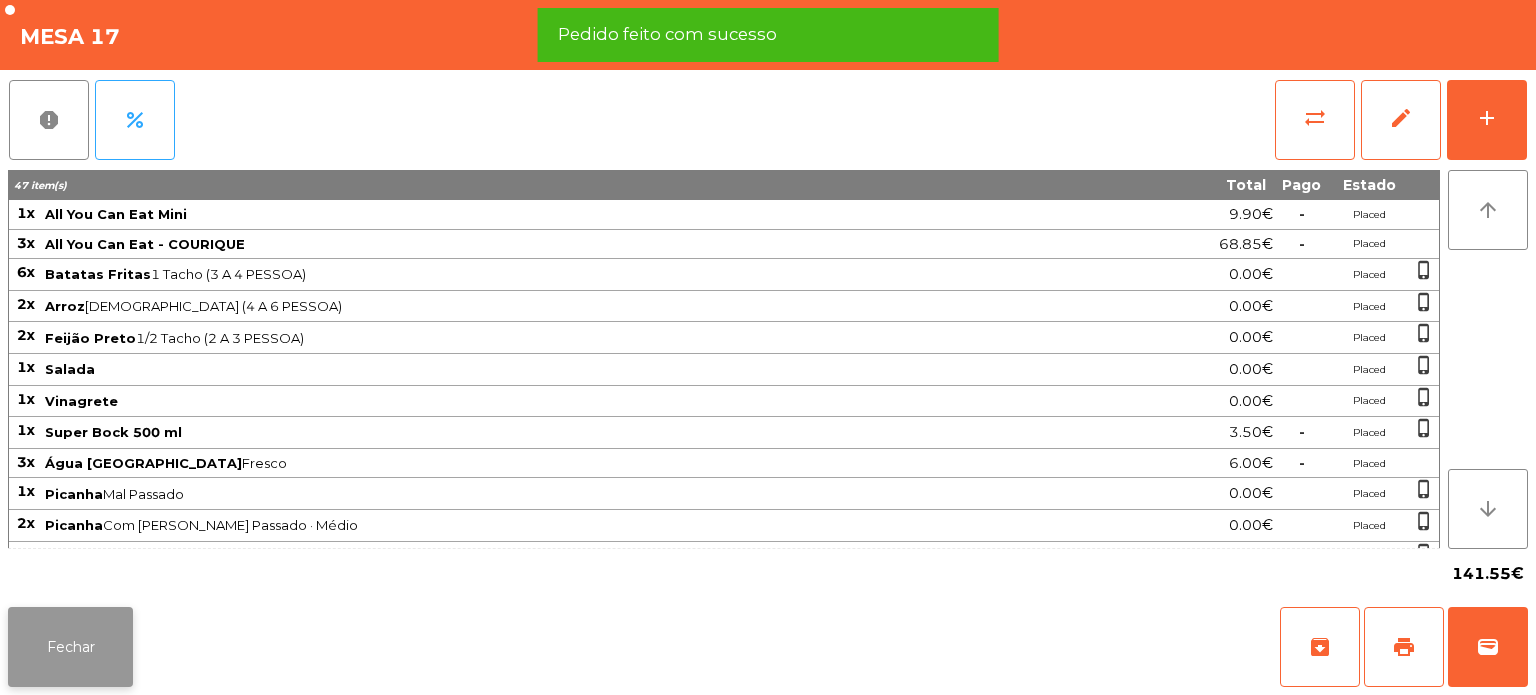click on "Fechar" 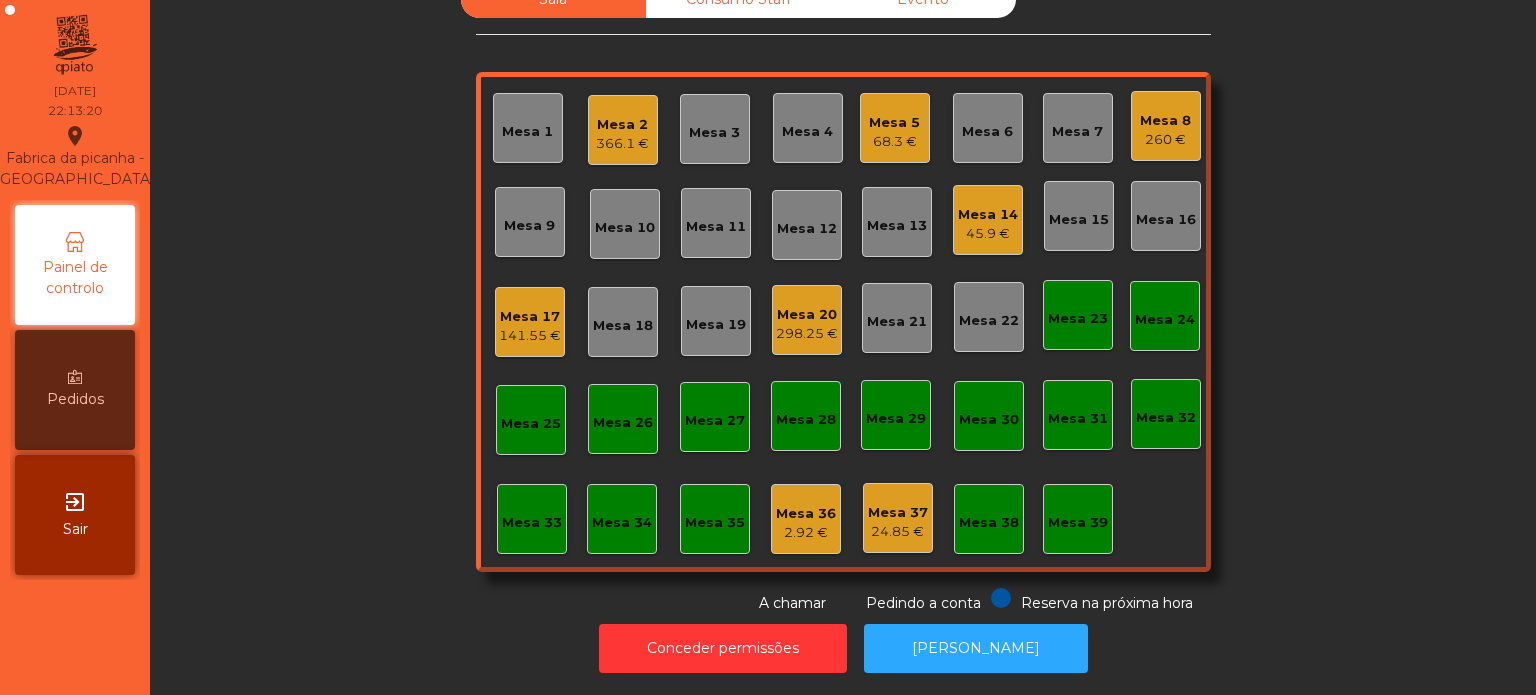 click on "366.1 €" 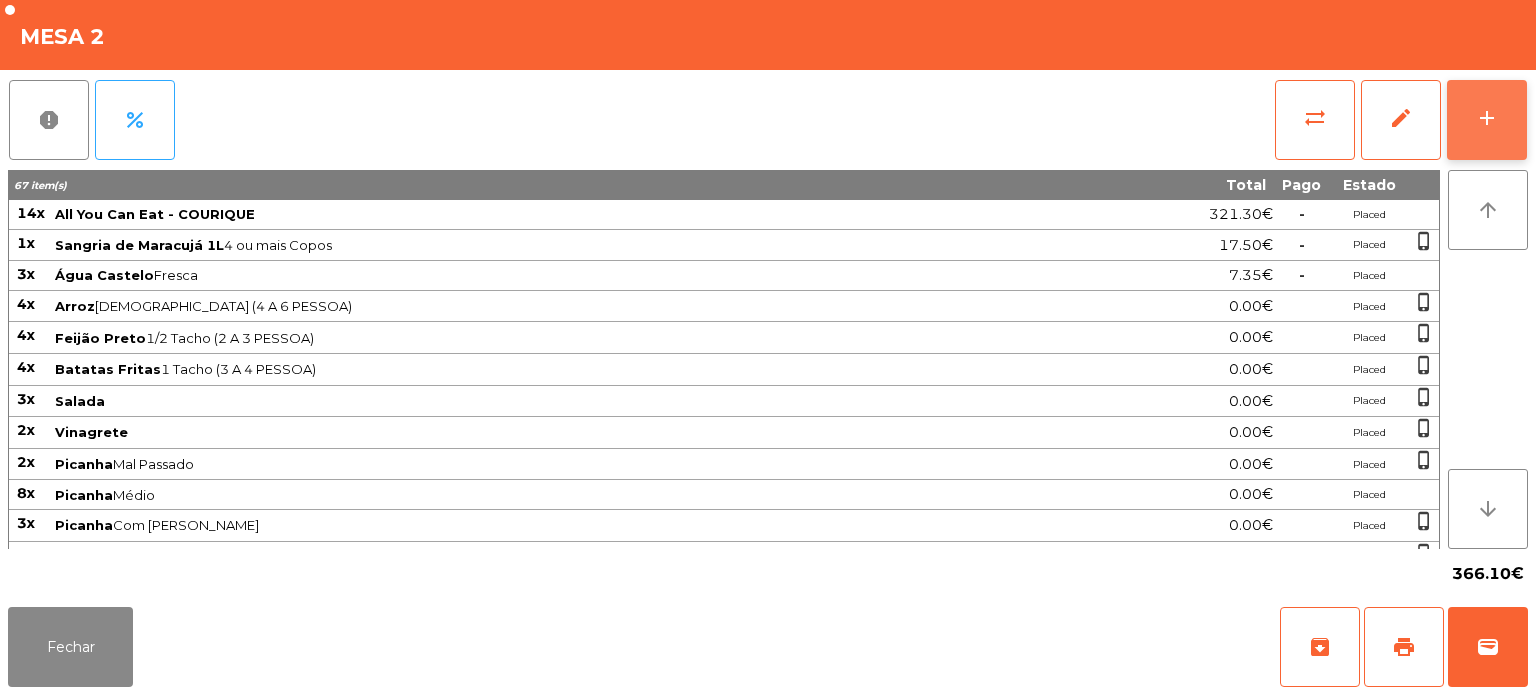 click on "add" 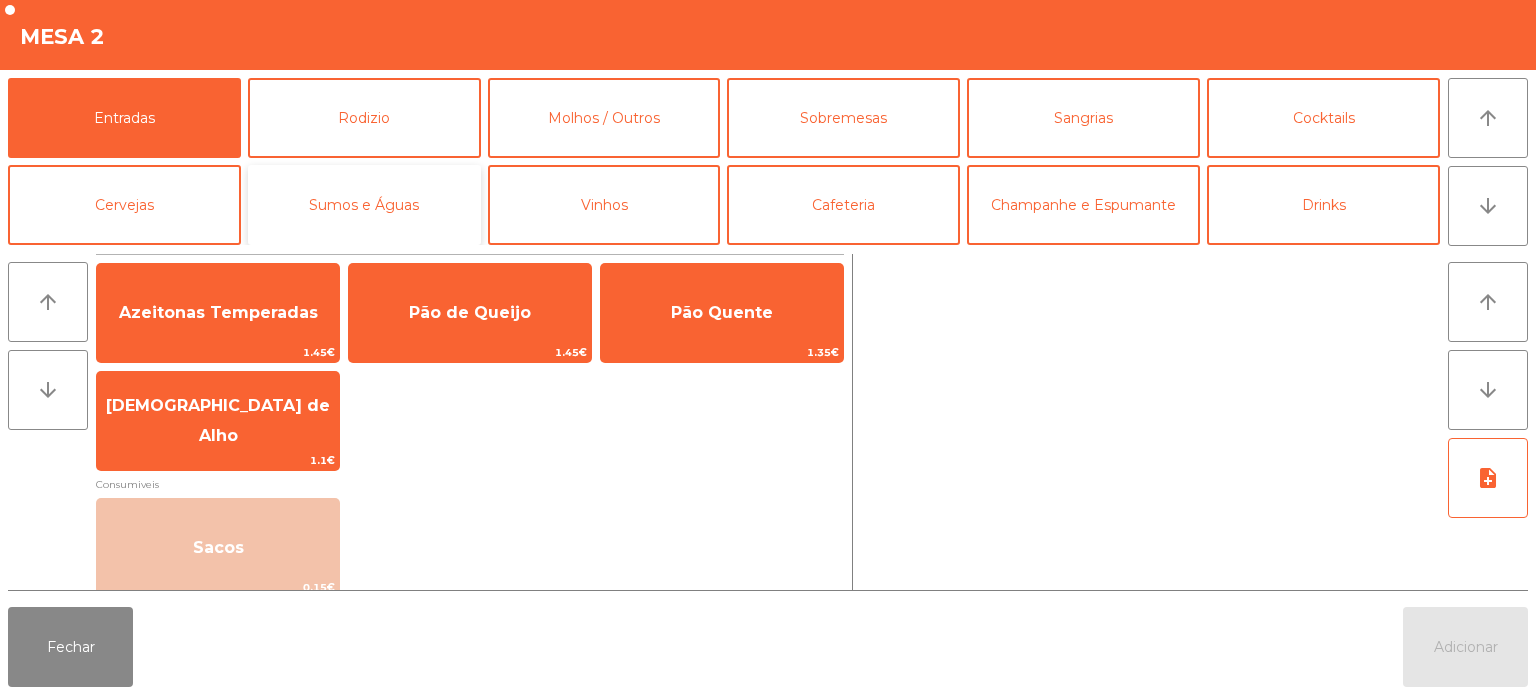 click on "Sumos e Águas" 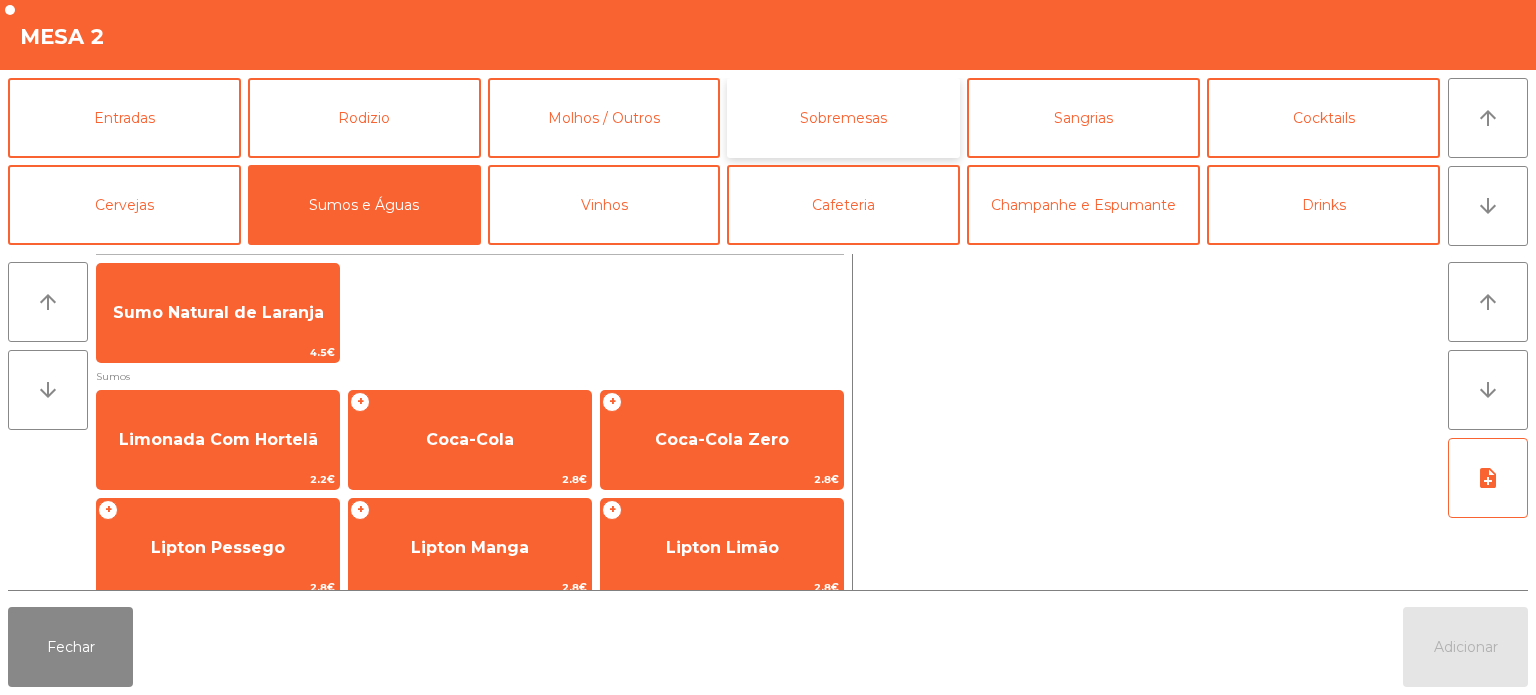 click on "Sobremesas" 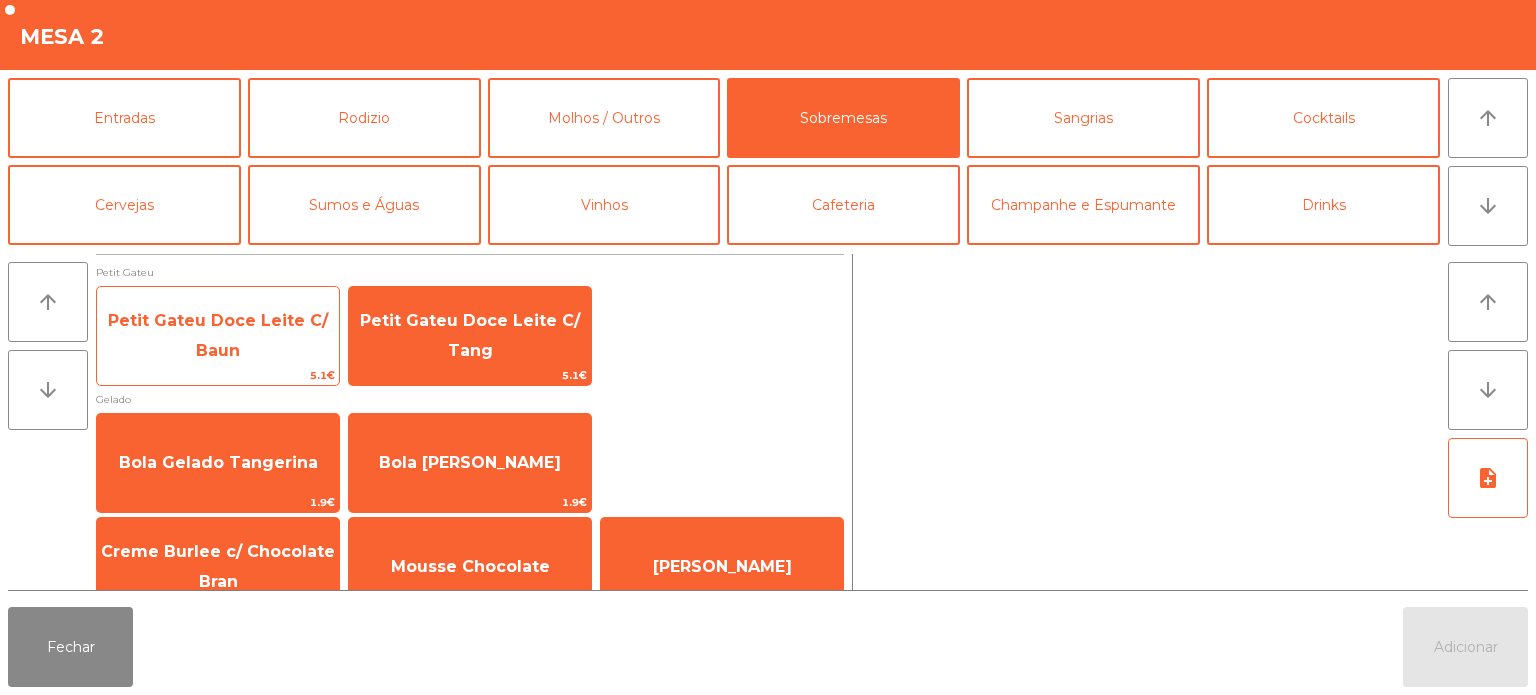 click on "Petit Gateu Doce Leite C/ Baun" 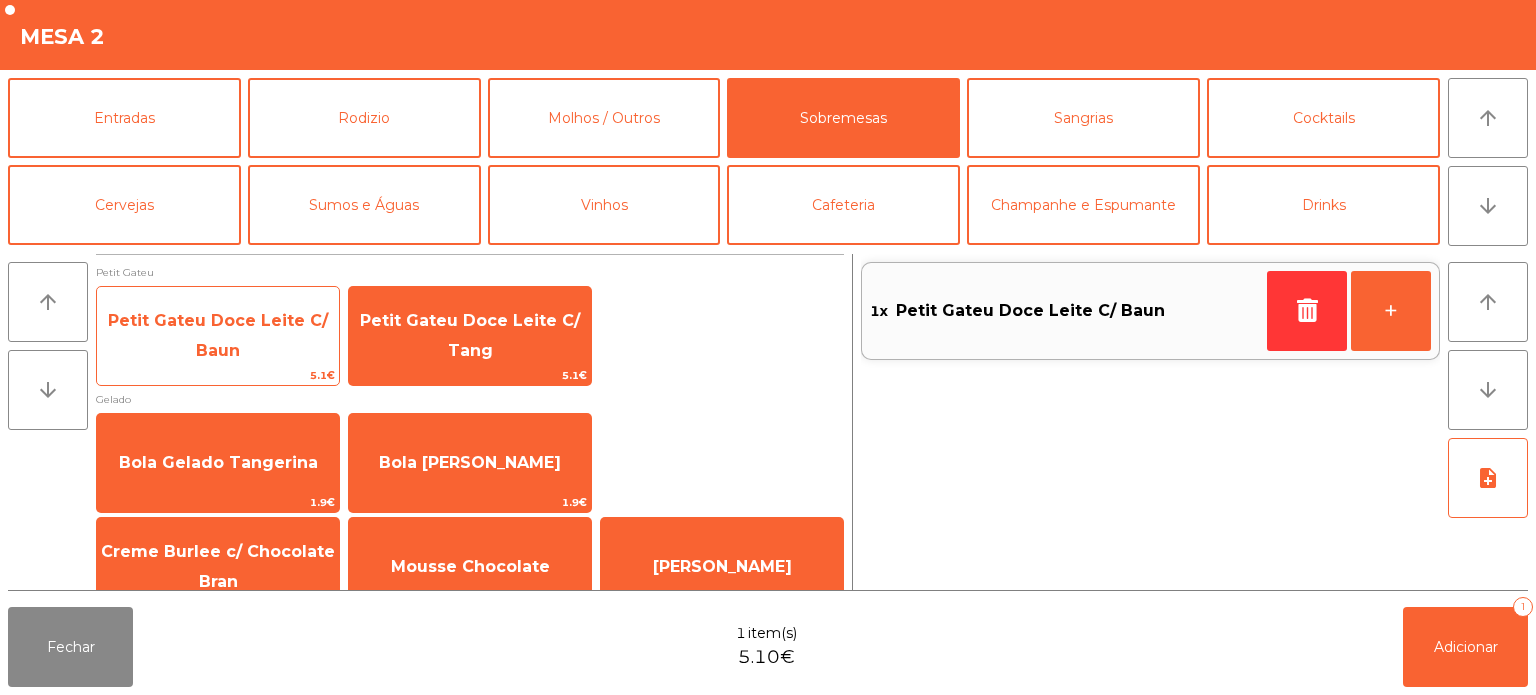 scroll, scrollTop: 34, scrollLeft: 0, axis: vertical 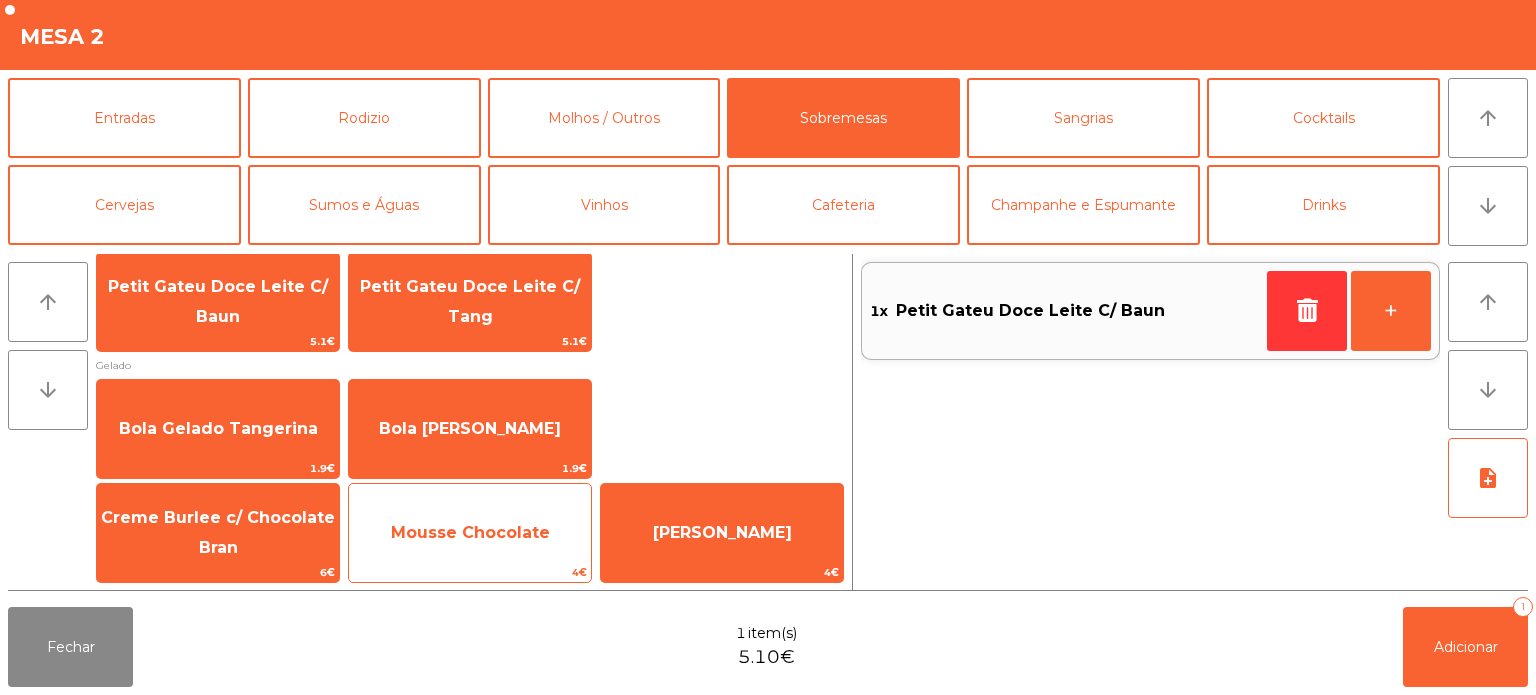 click on "Mousse Chocolate" 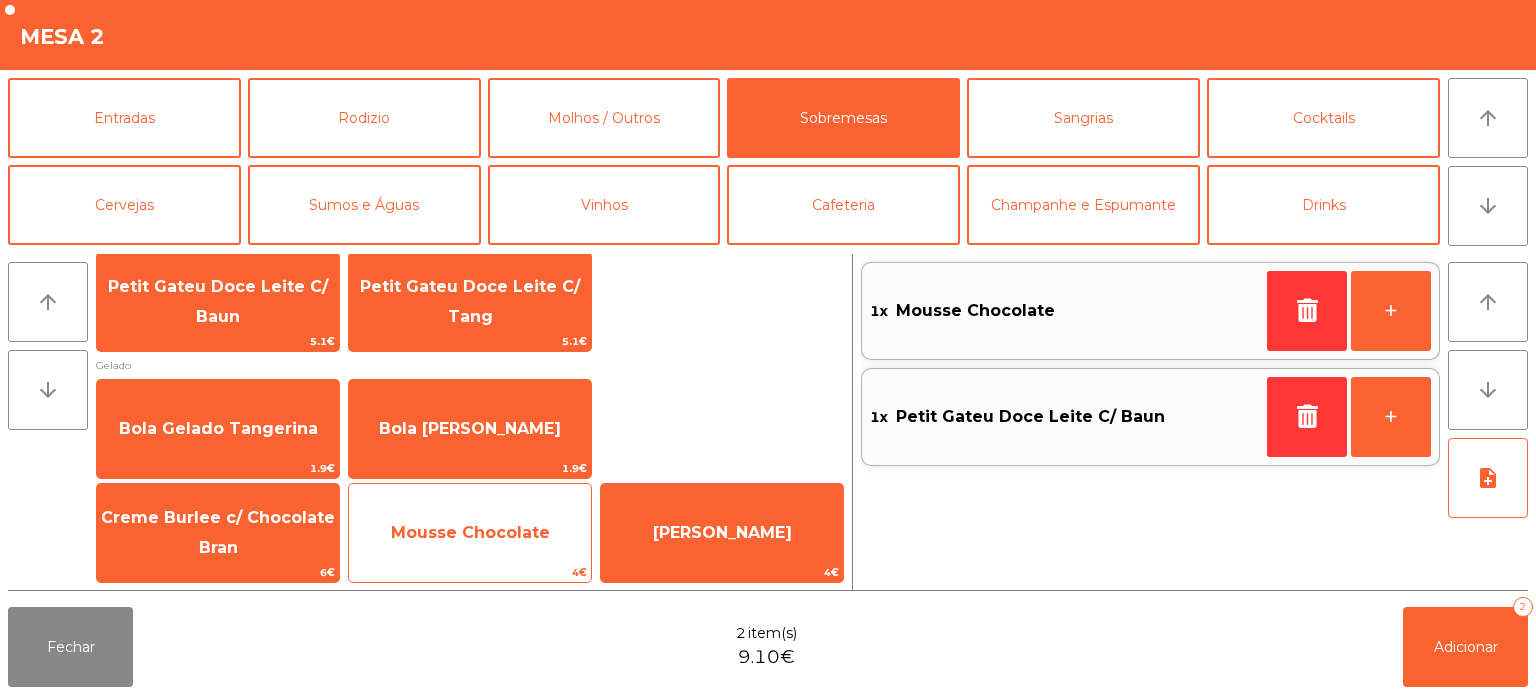 click on "Mousse Chocolate" 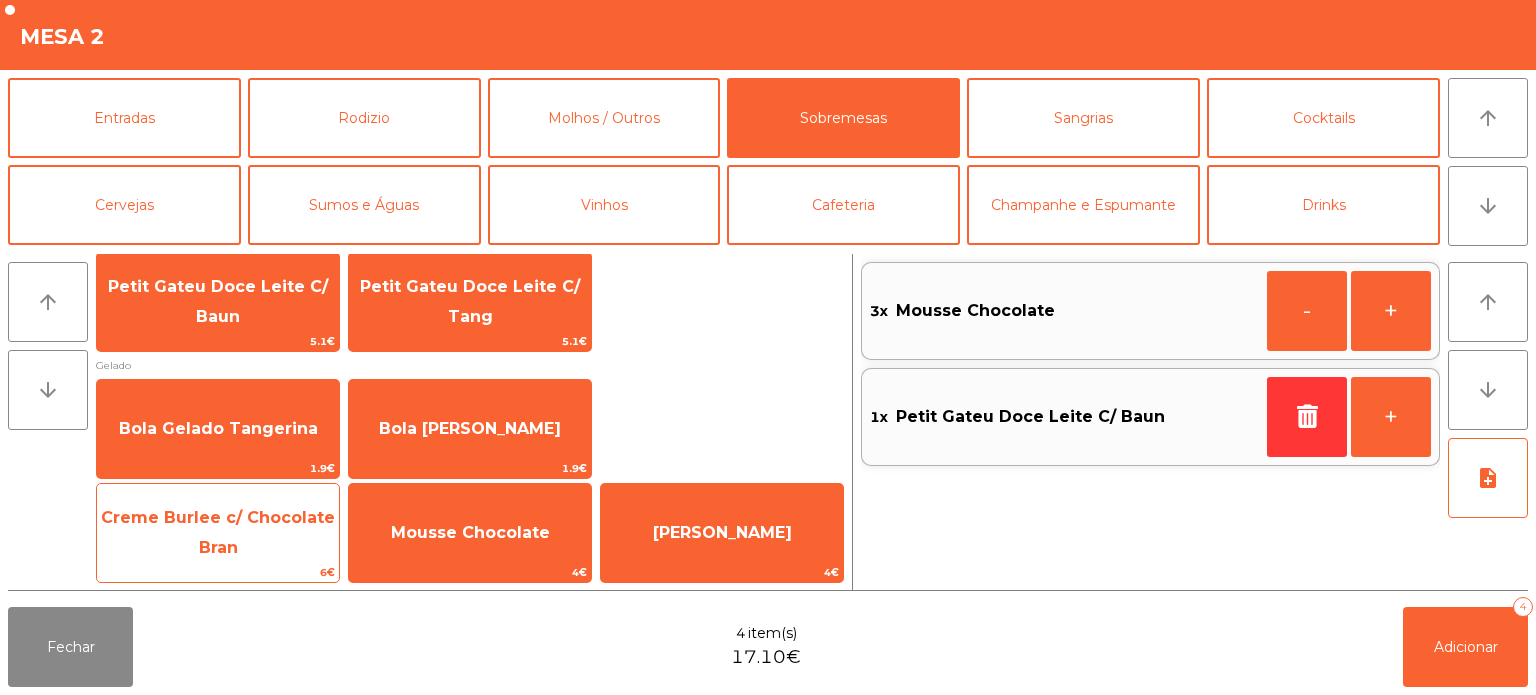 click on "Creme Burlee c/ Chocolate Bran" 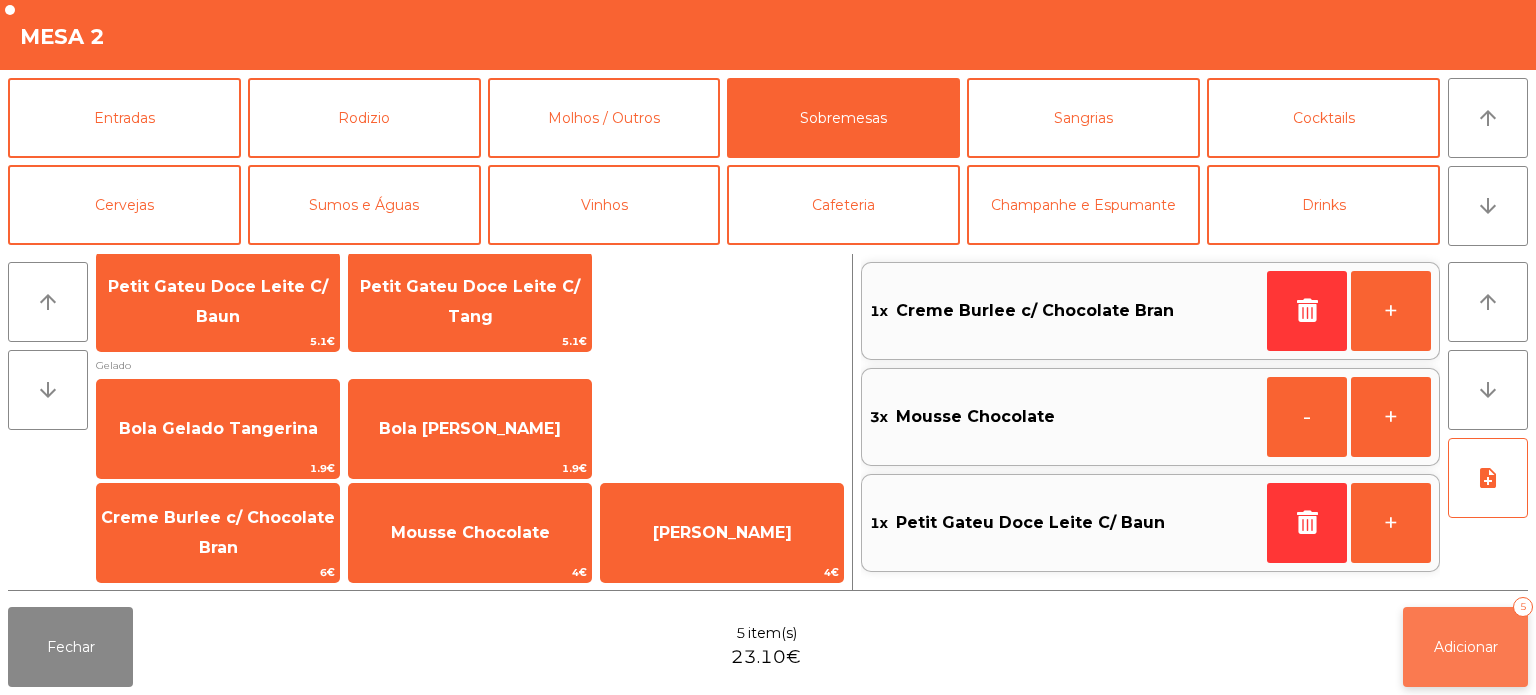 click on "Adicionar" 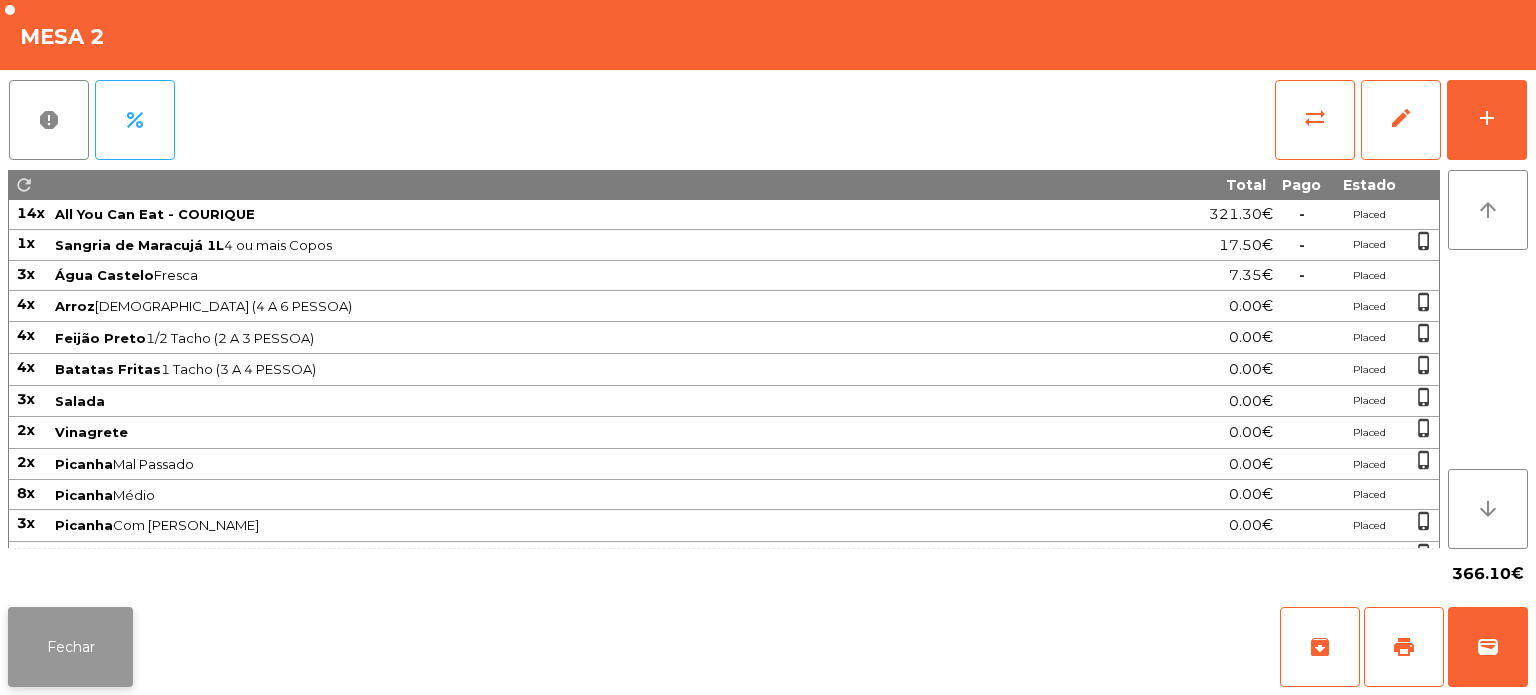 click on "Fechar" 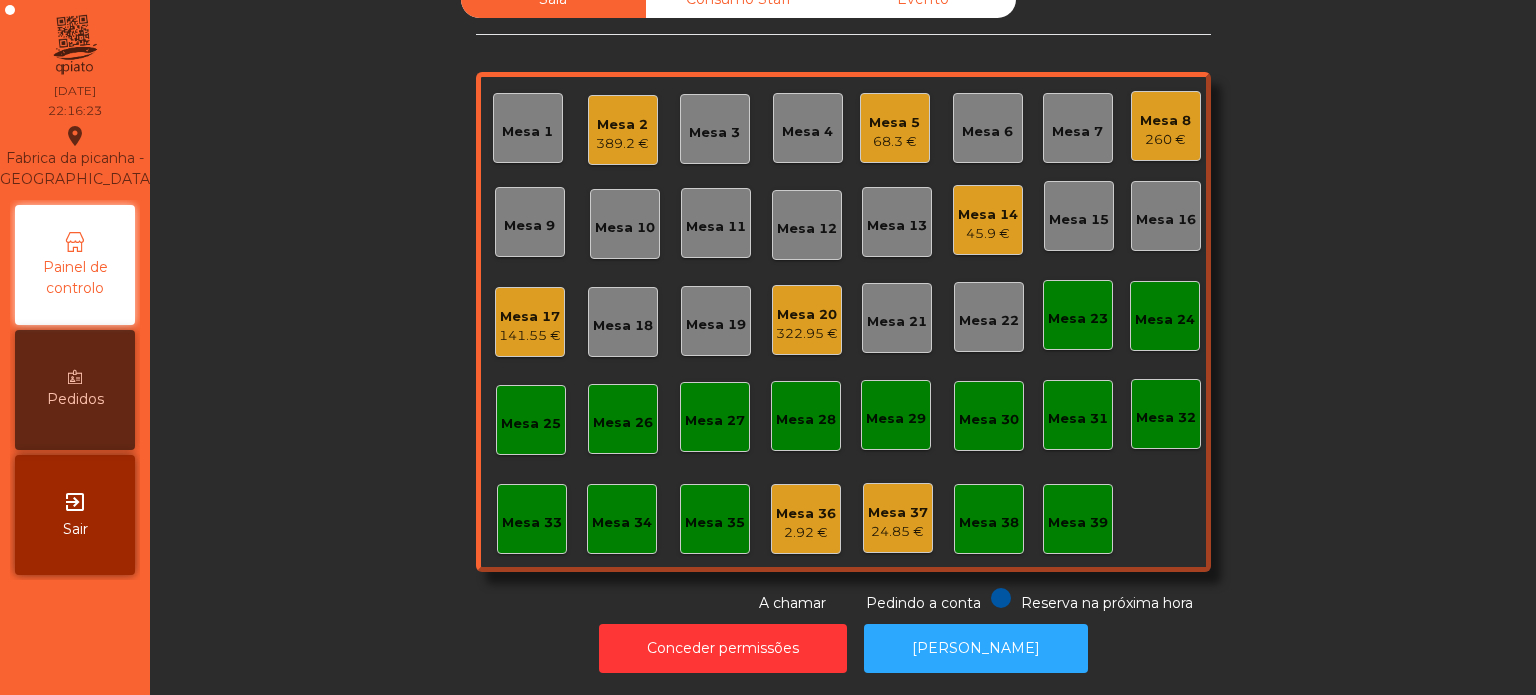 click on "Mesa 33" 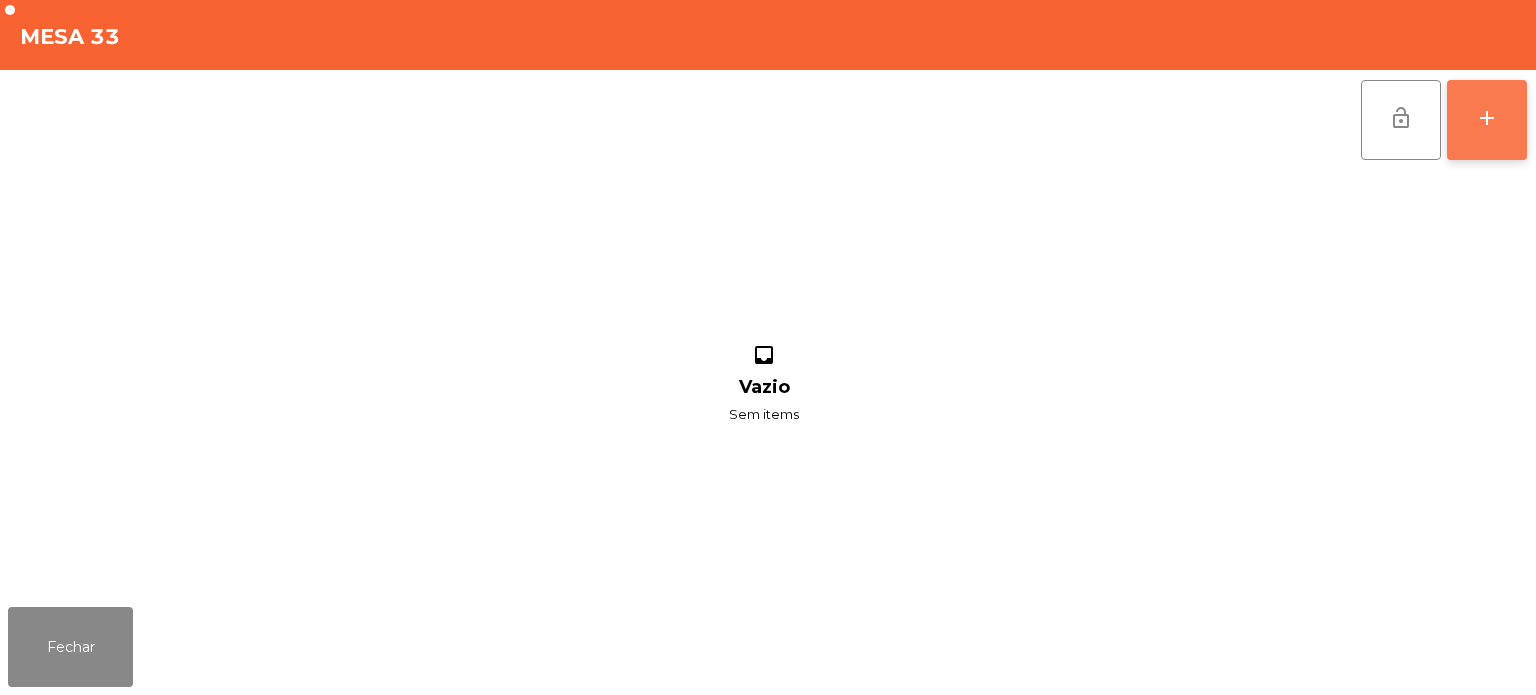 click on "add" 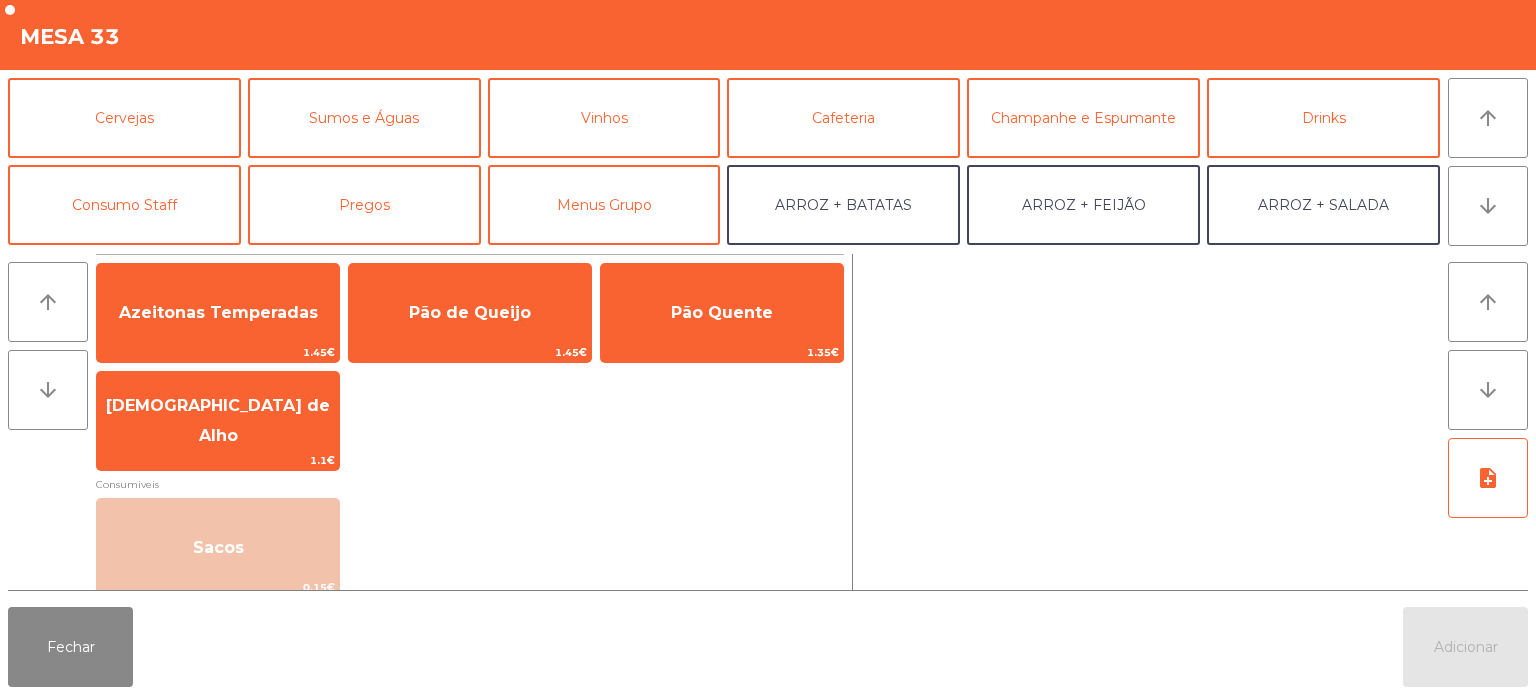 scroll, scrollTop: 90, scrollLeft: 0, axis: vertical 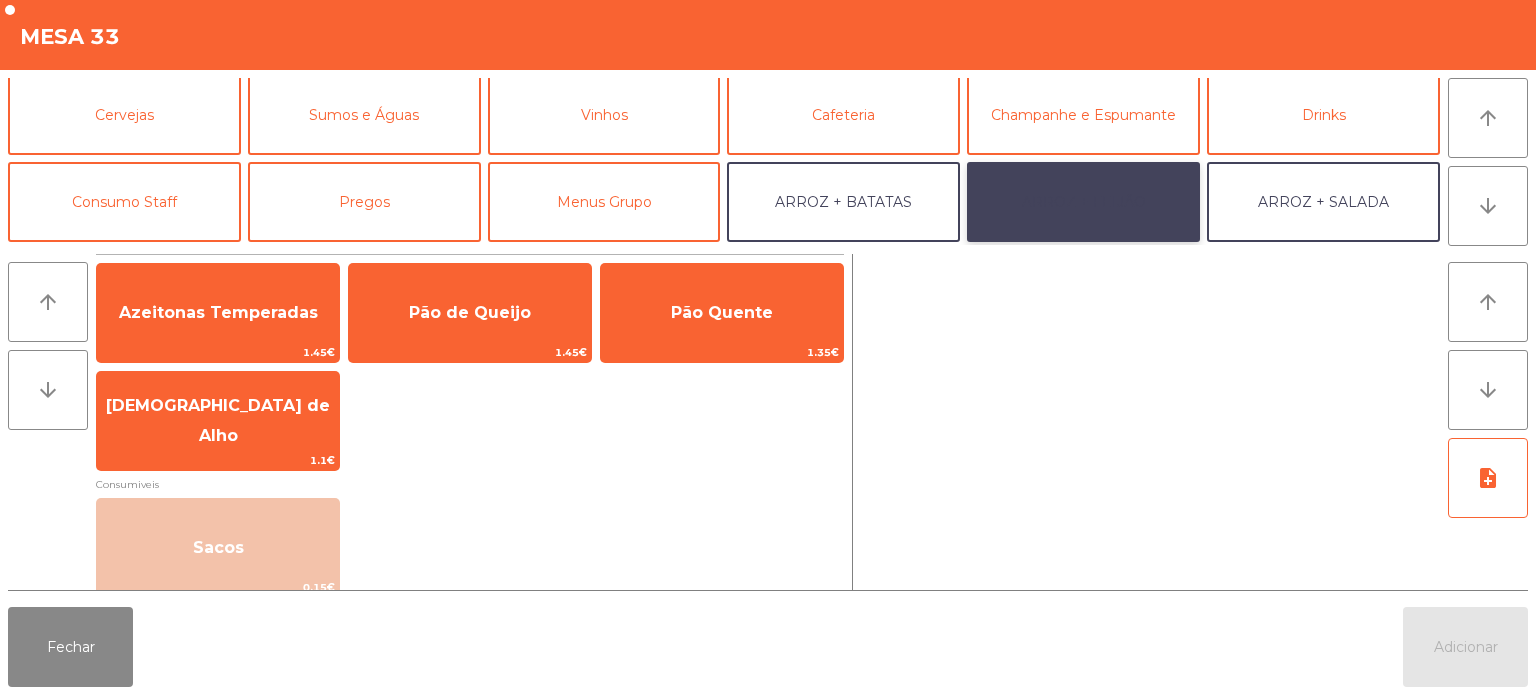 click on "ARROZ + FEIJÃO" 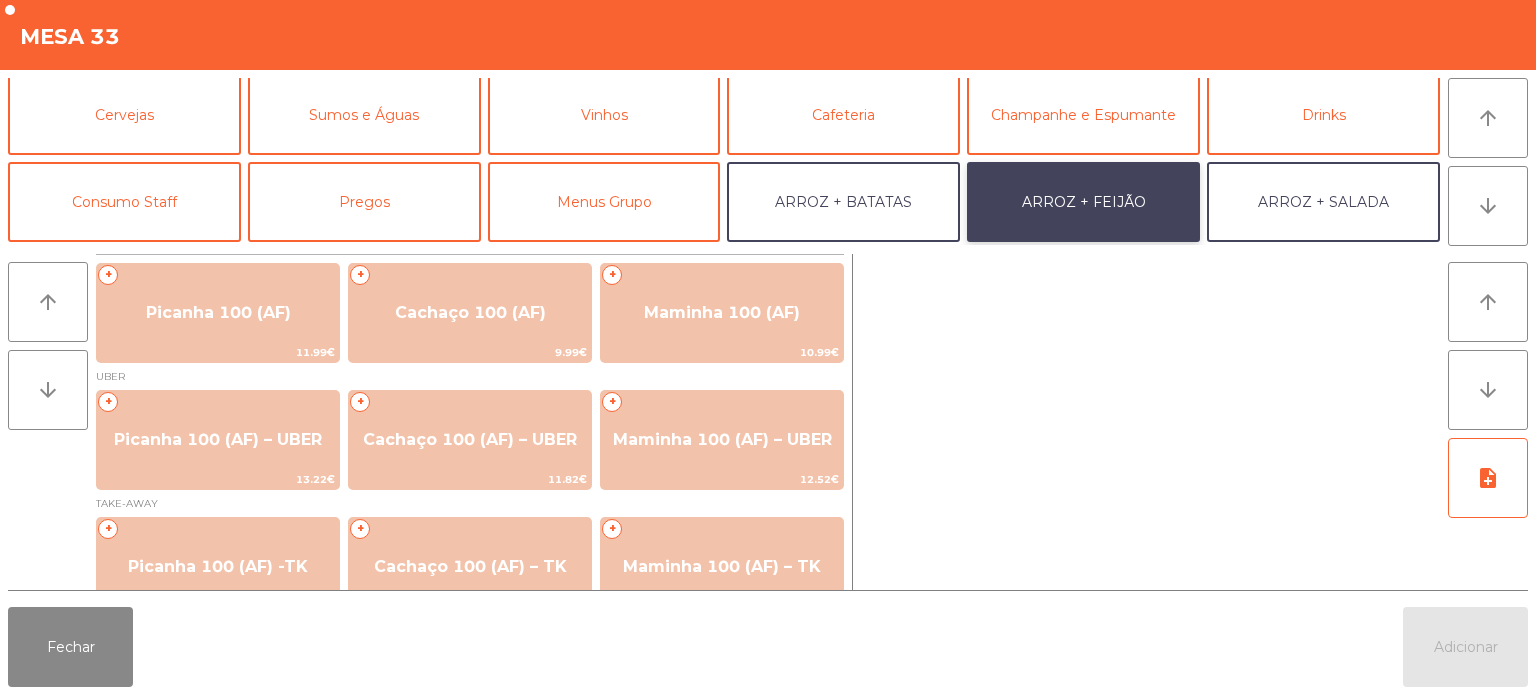 scroll, scrollTop: 34, scrollLeft: 0, axis: vertical 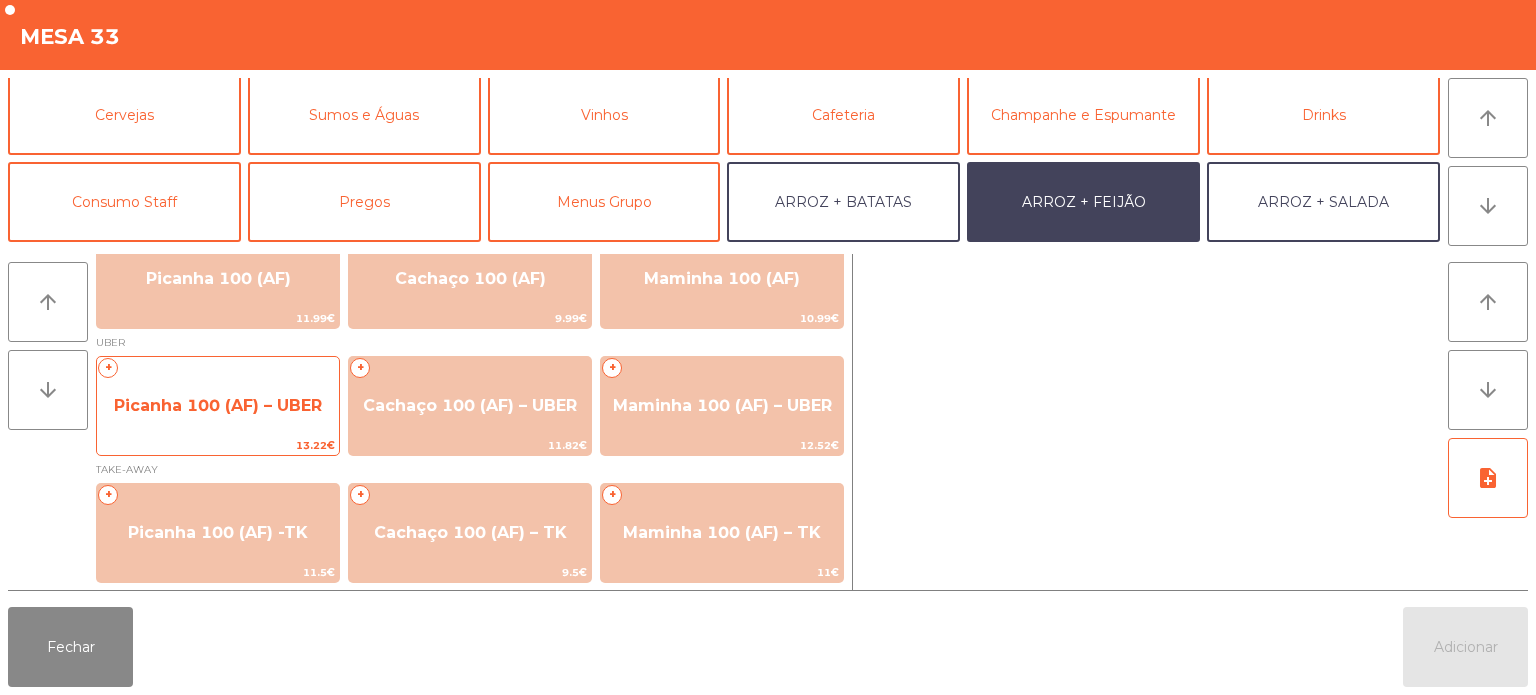 click on "Picanha 100 (AF) – UBER" 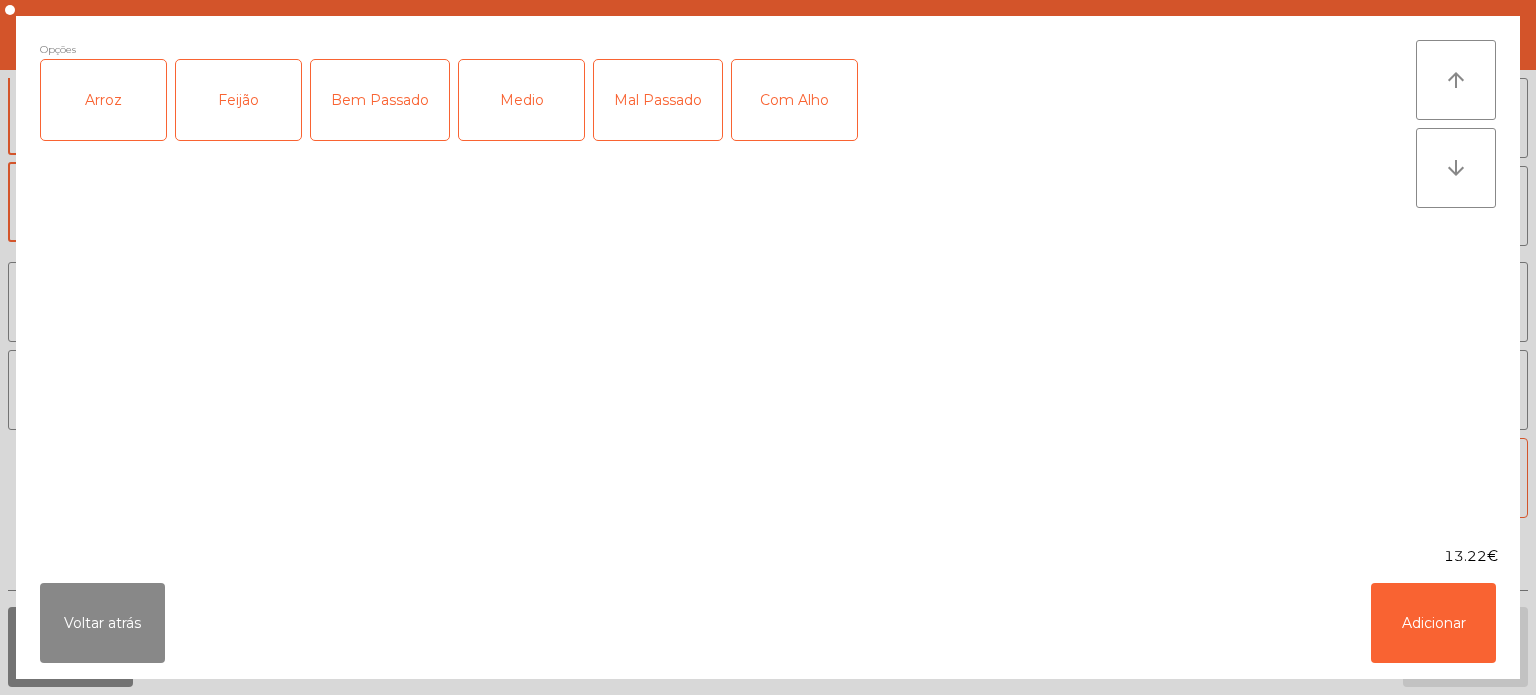 click on "Feijão" 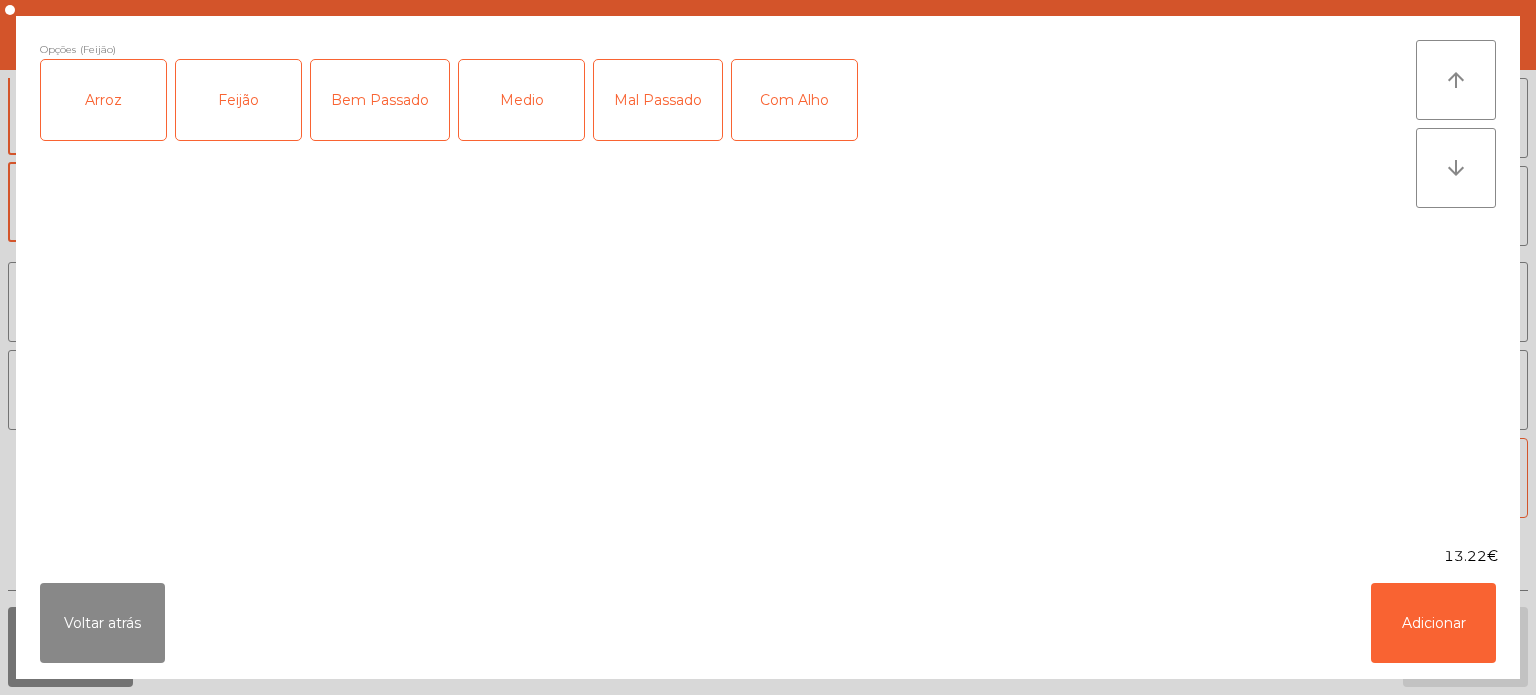 click on "Feijão" 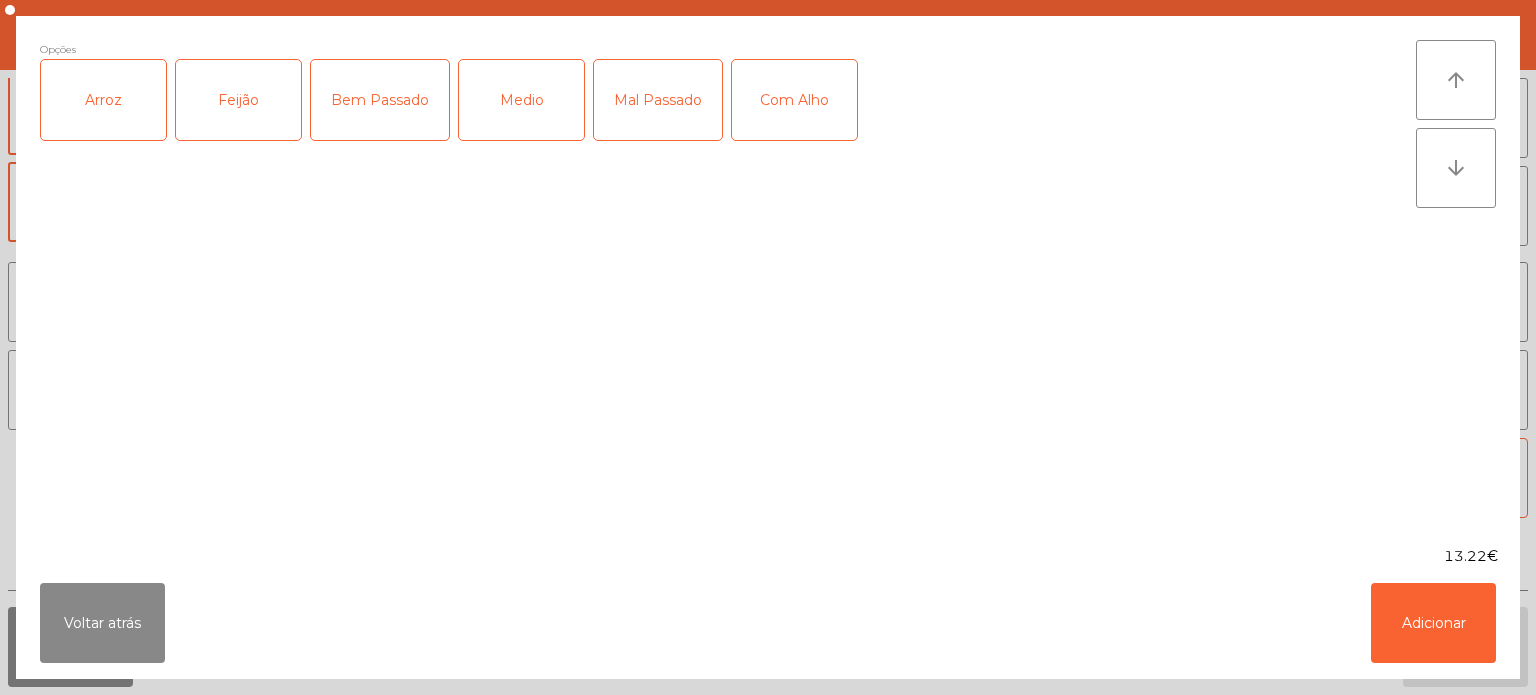 click on "Medio" 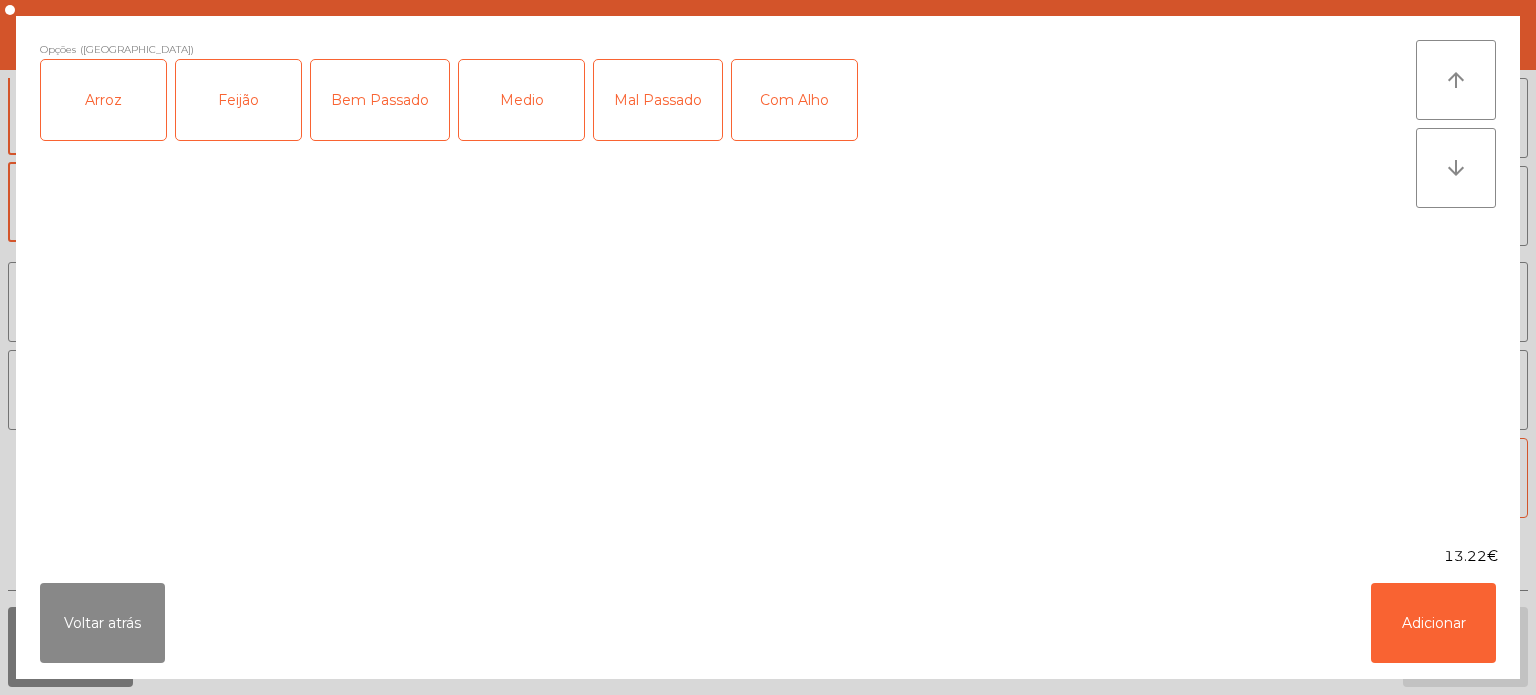 click on "Feijão" 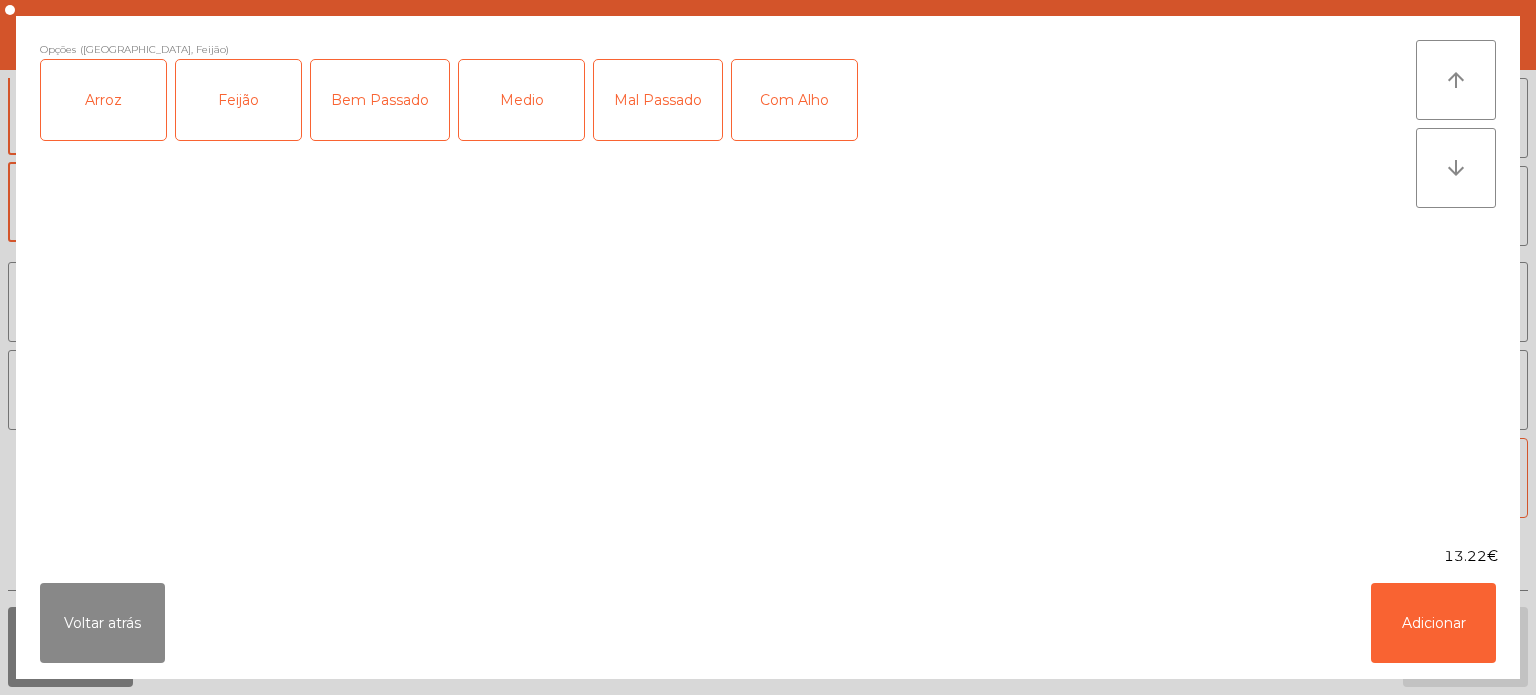 click on "Arroz" 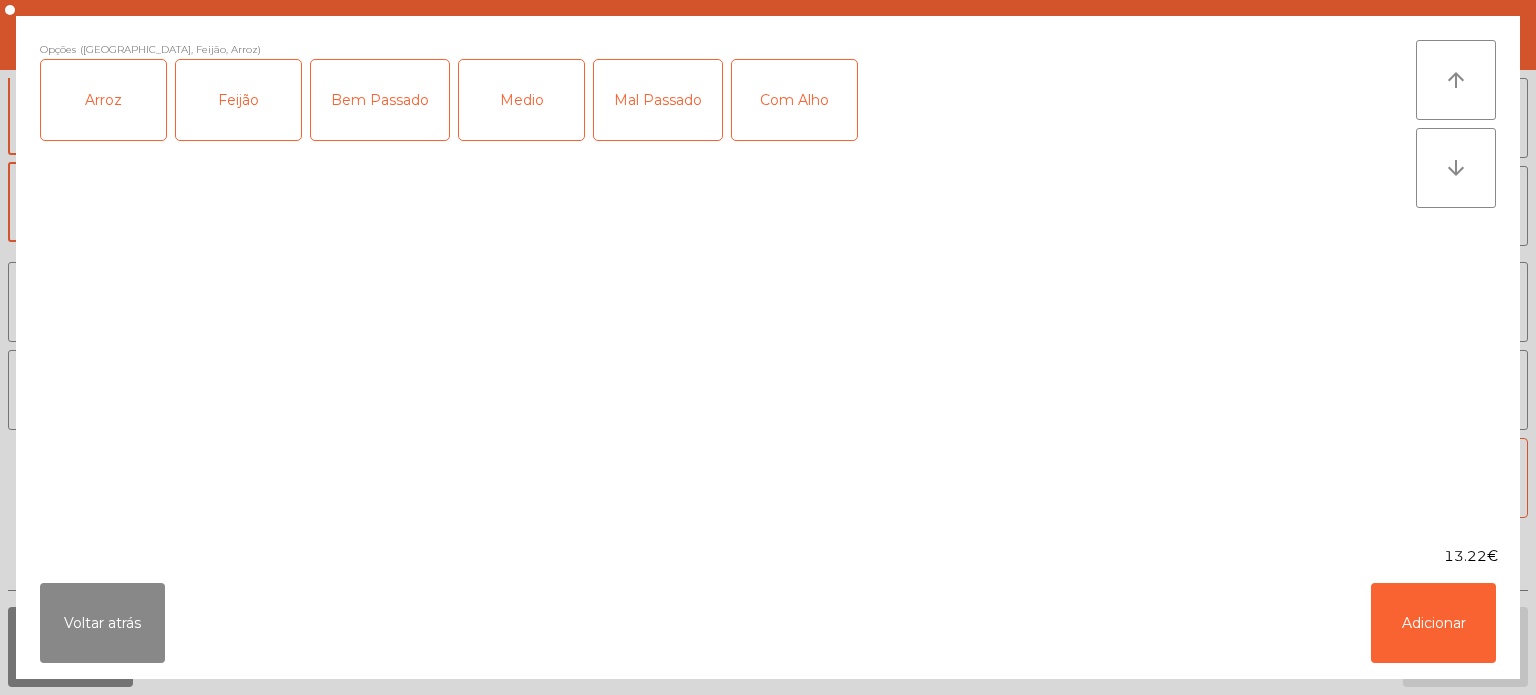 click on "Mal Passado" 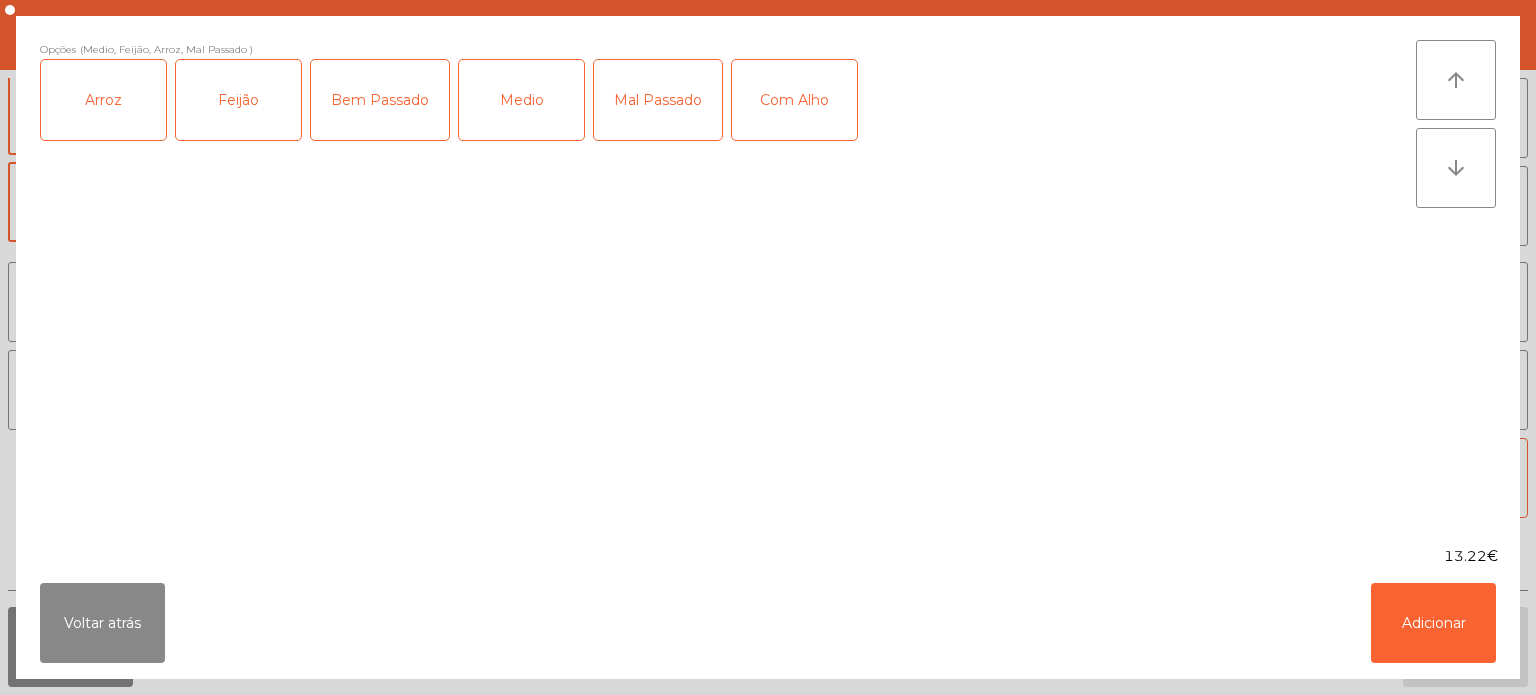 click on "Mal Passado" 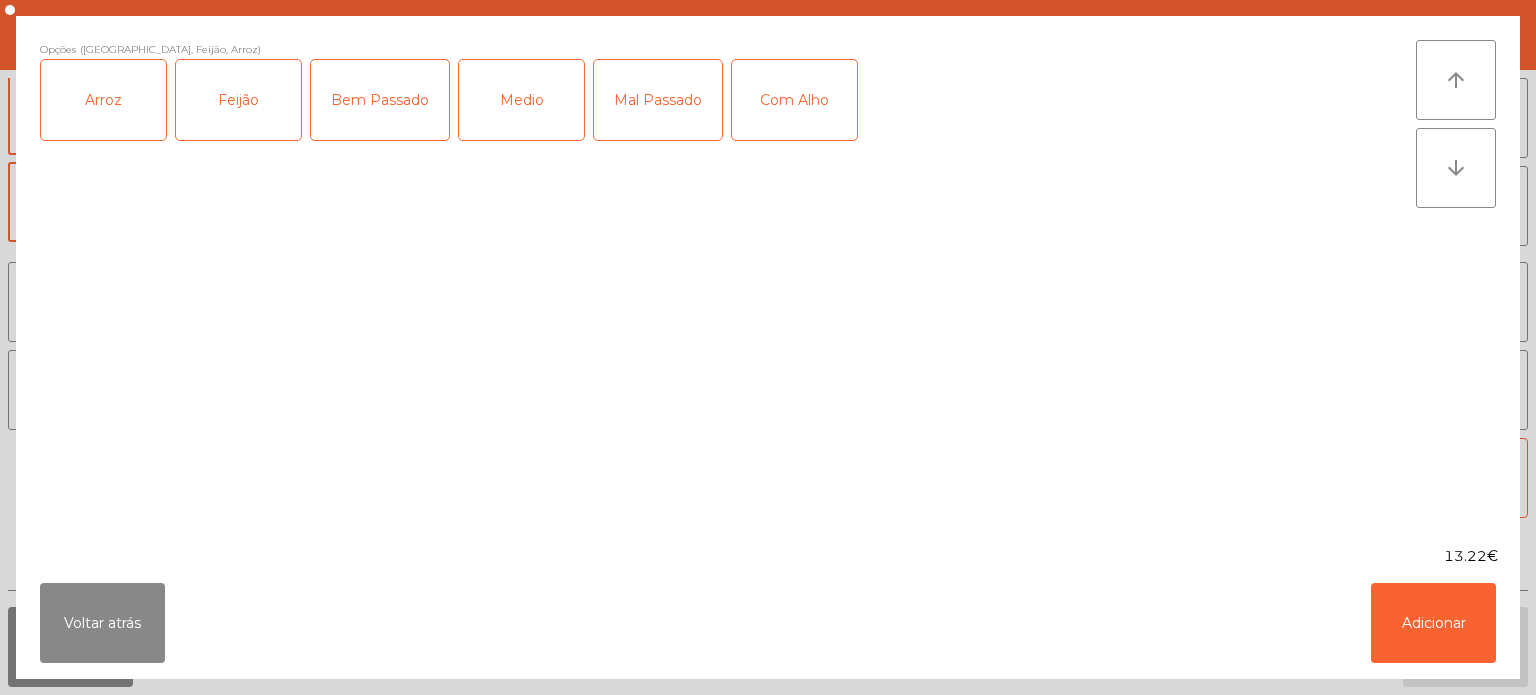 click on "Com Alho" 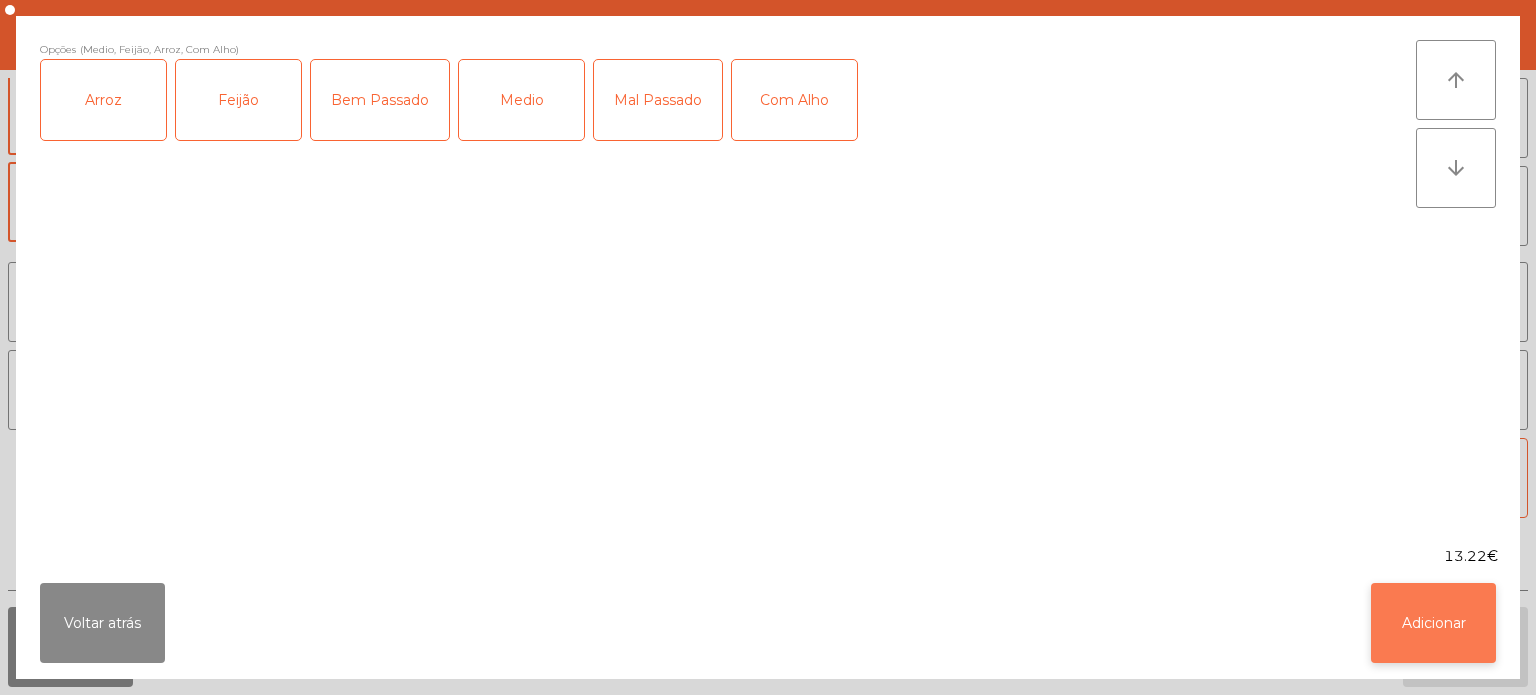click on "Adicionar" 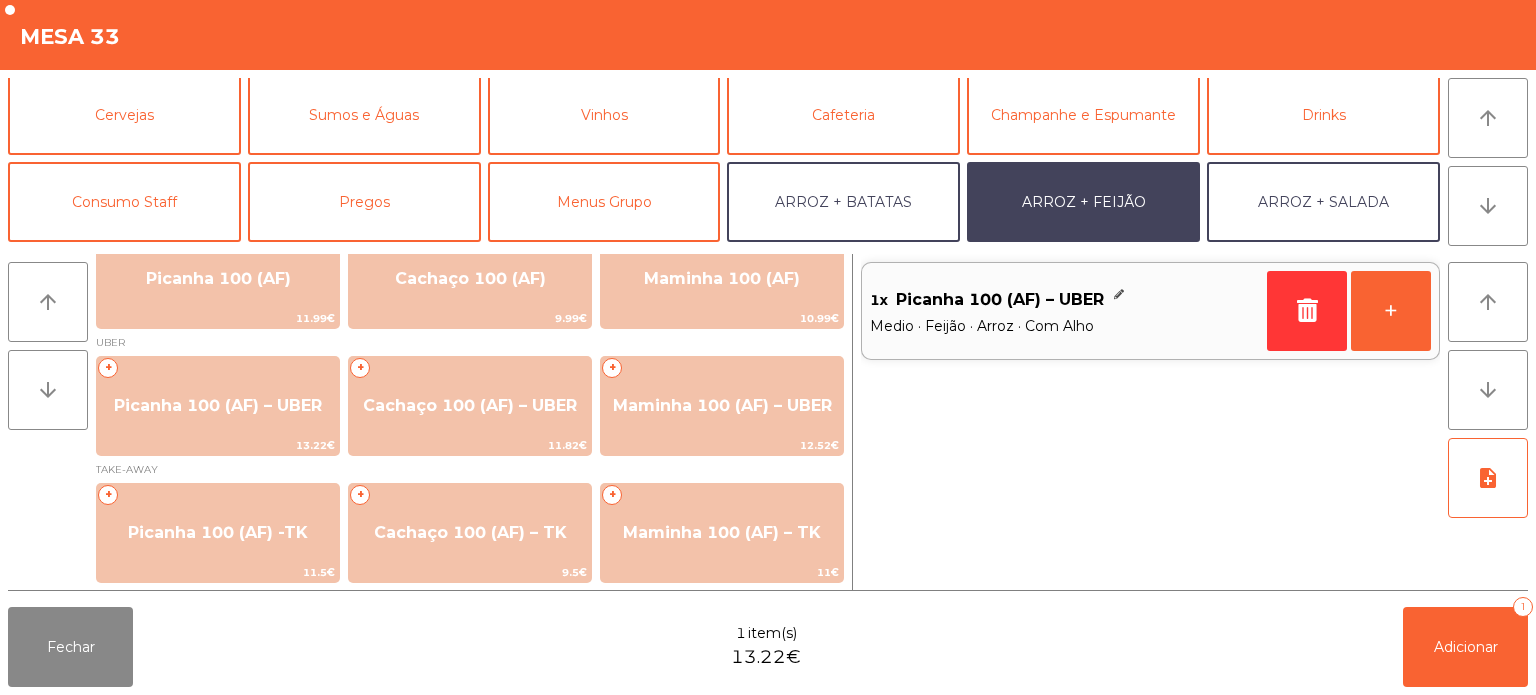 click on "Fechar  1 item(s)  13.22€   Adicionar   1" 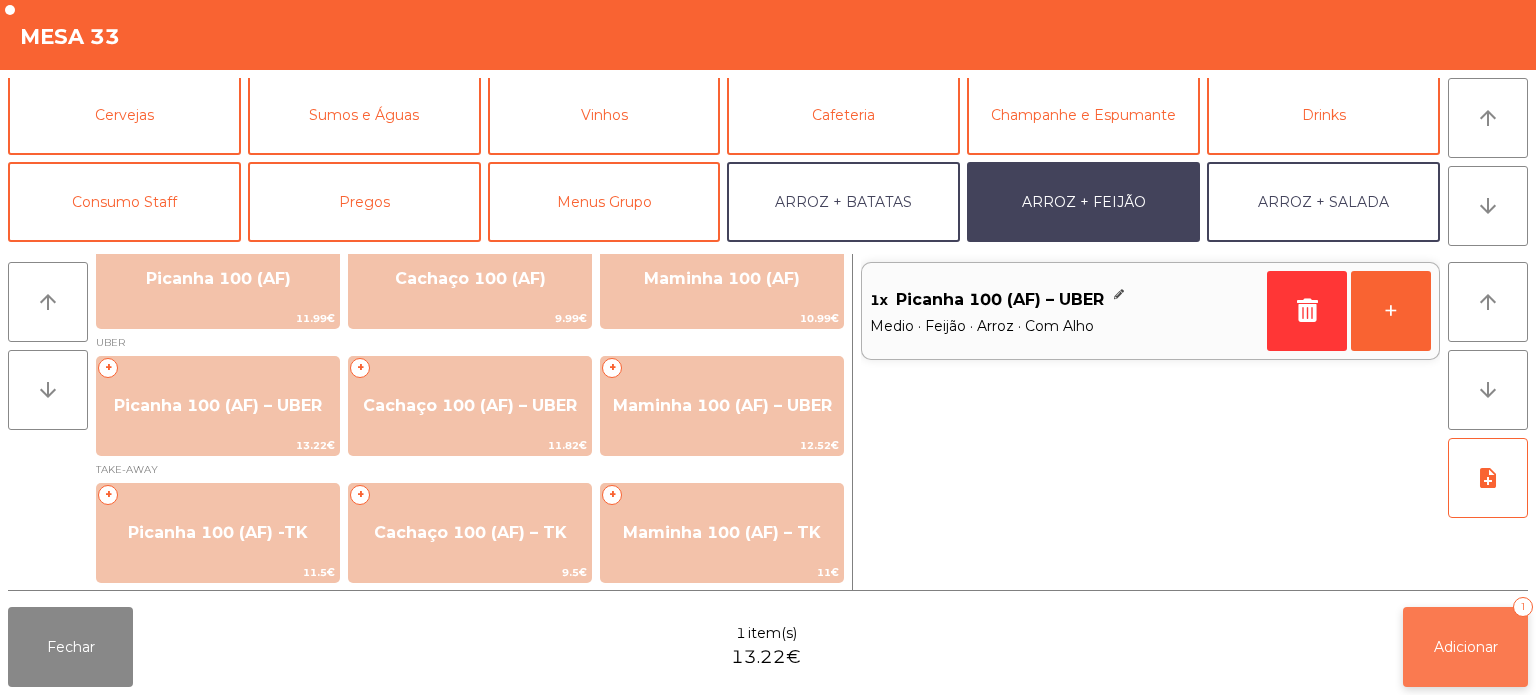 click on "Adicionar   1" 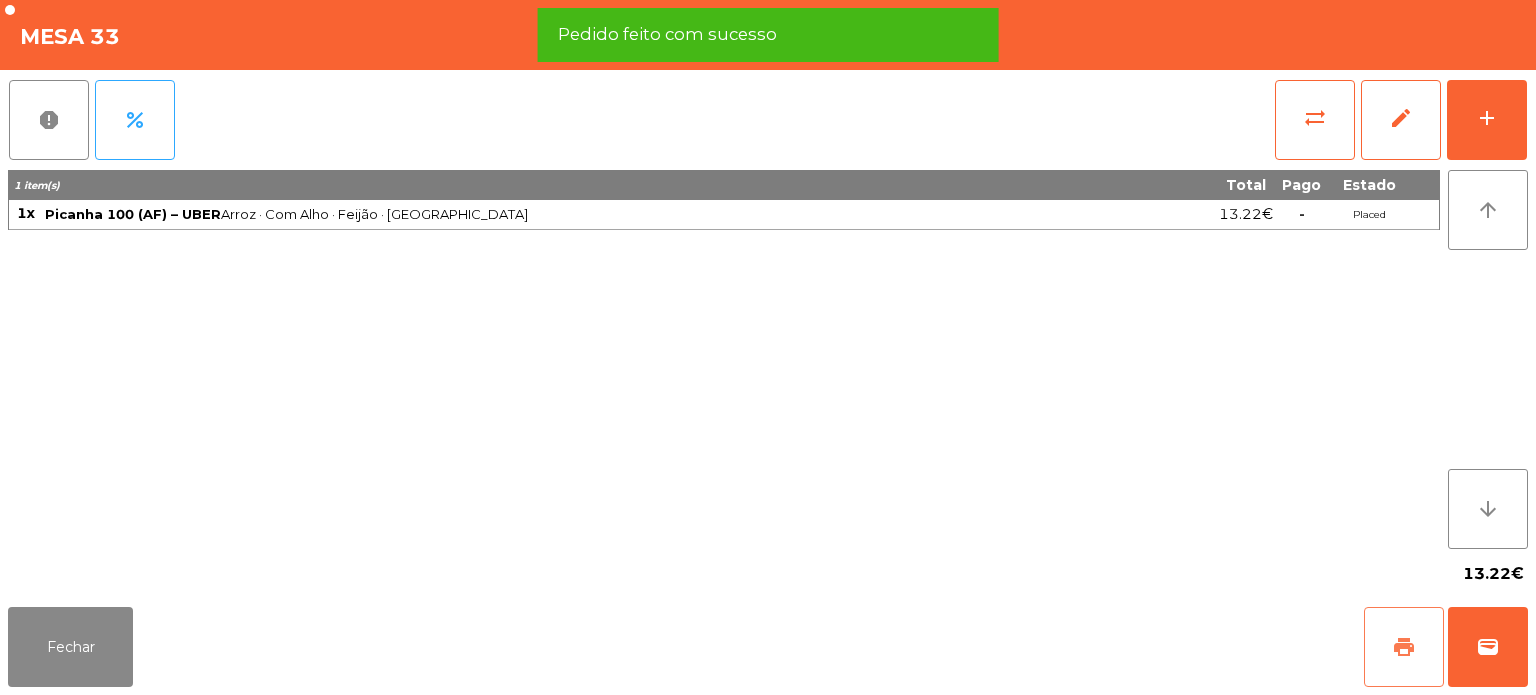 click on "print" 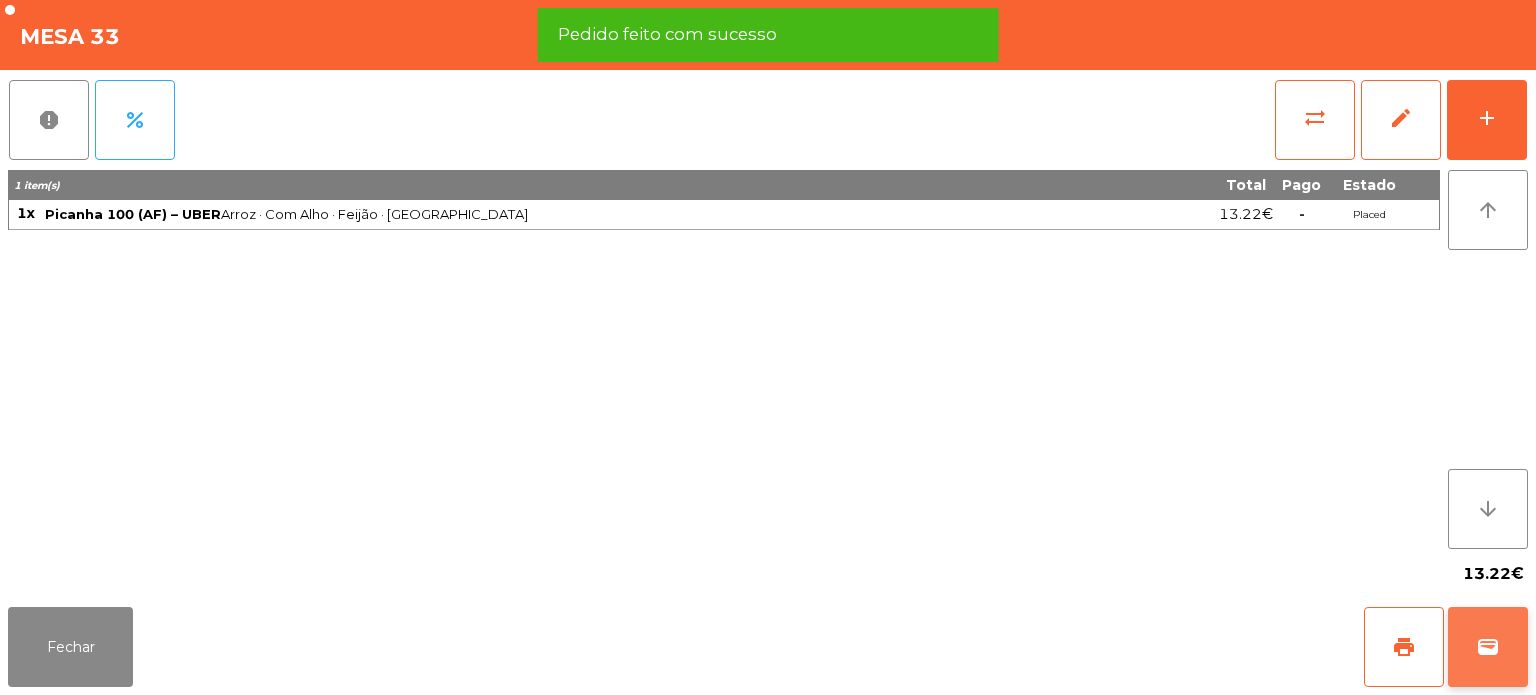 click on "wallet" 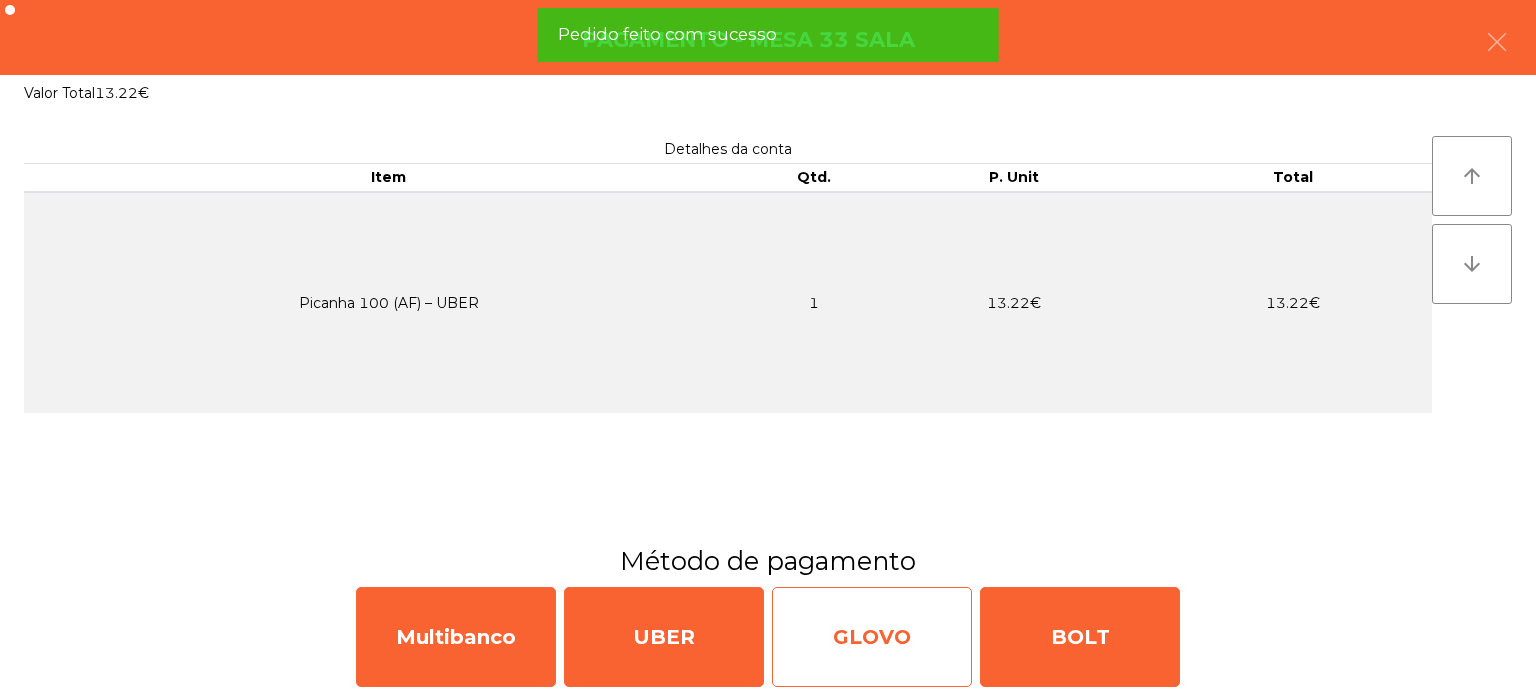 click on "GLOVO" 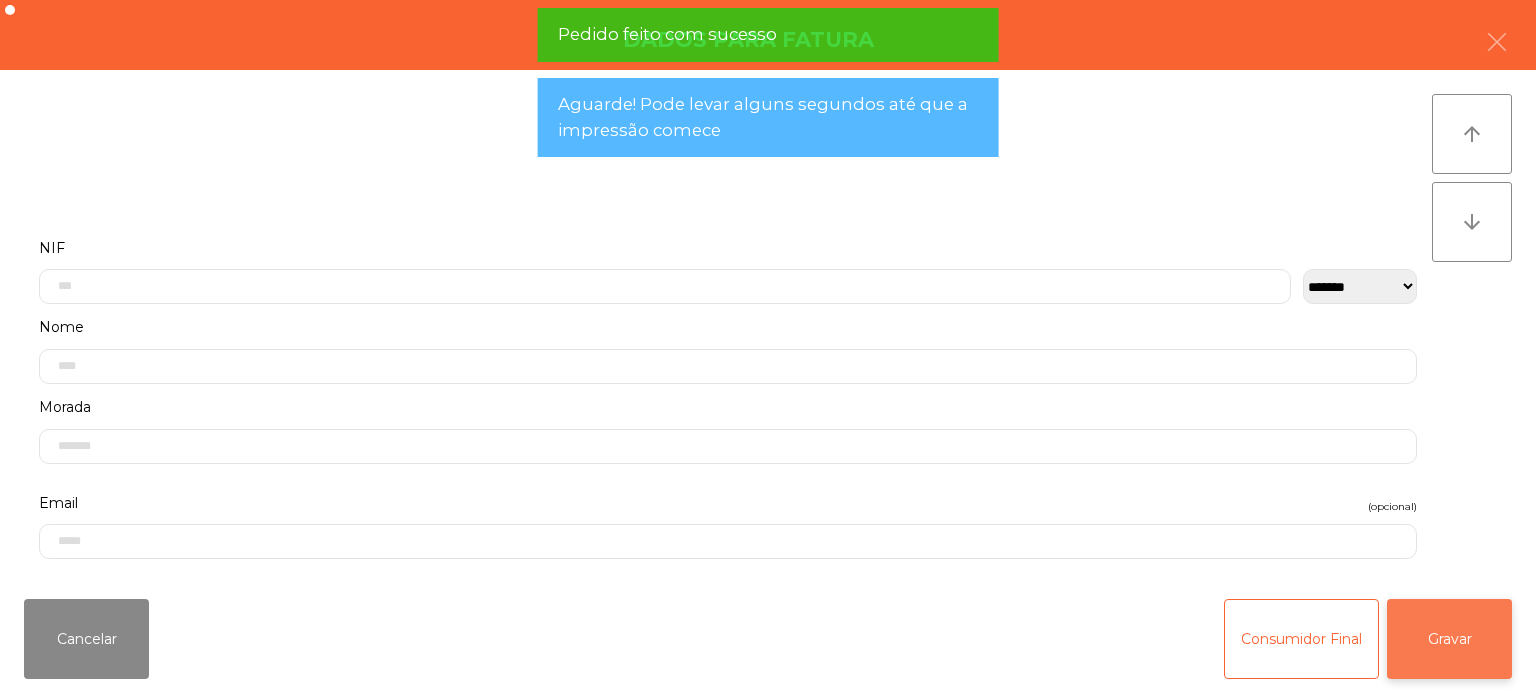 click on "Gravar" 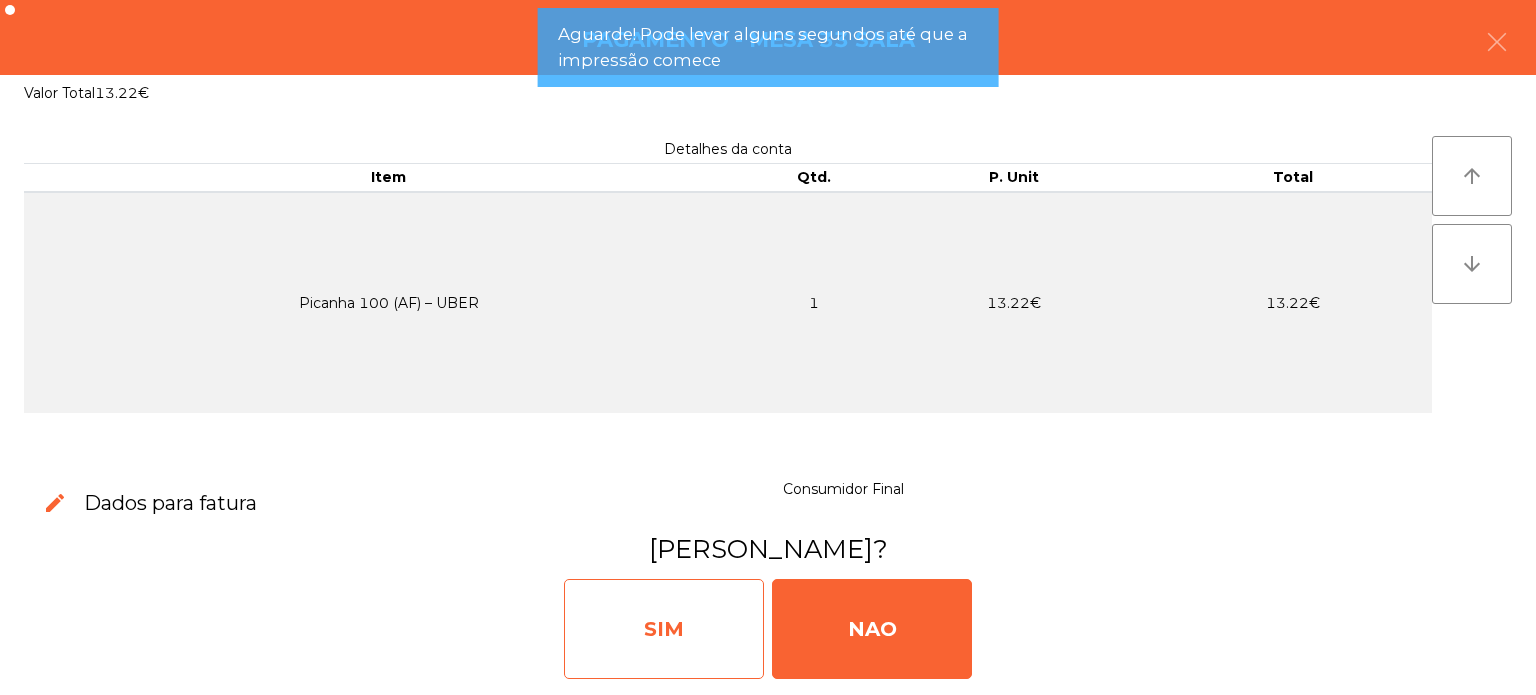 click on "SIM" 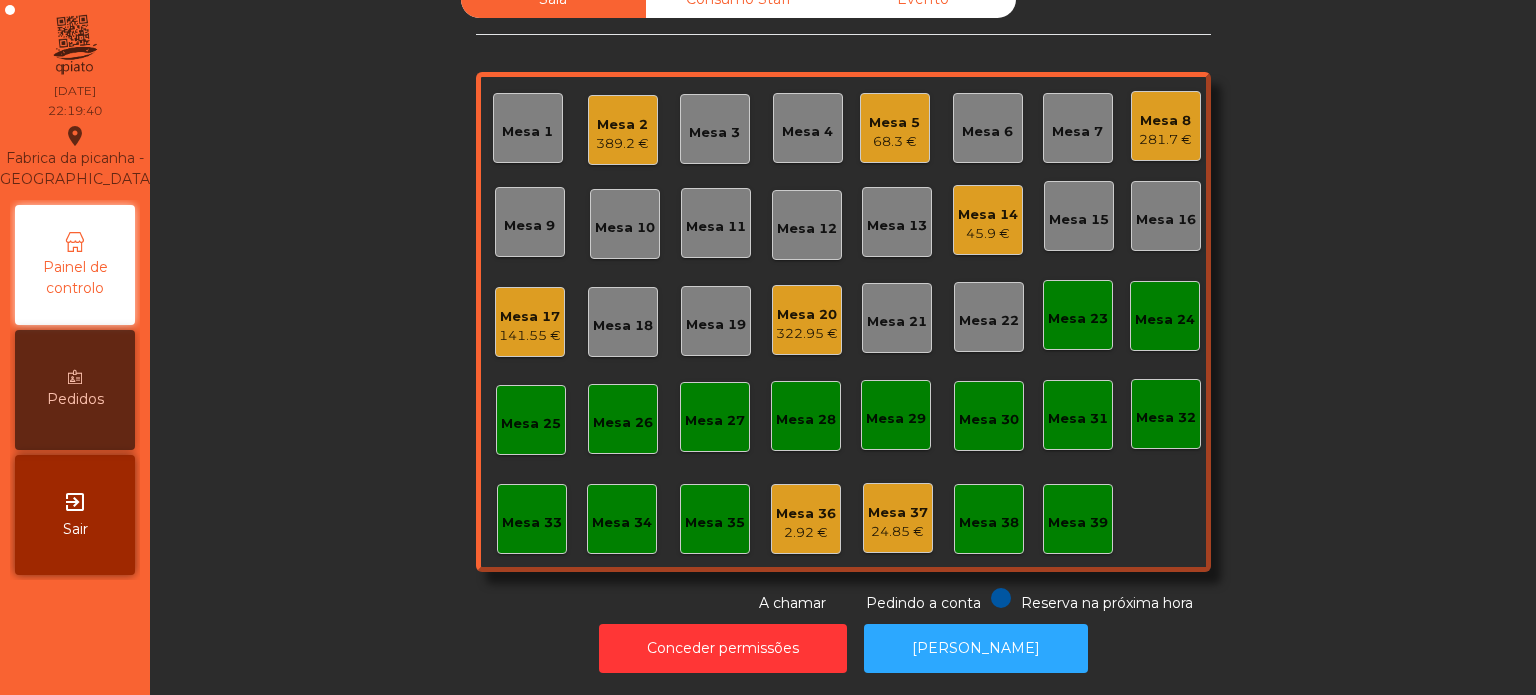 click on "Mesa 2   389.2 €" 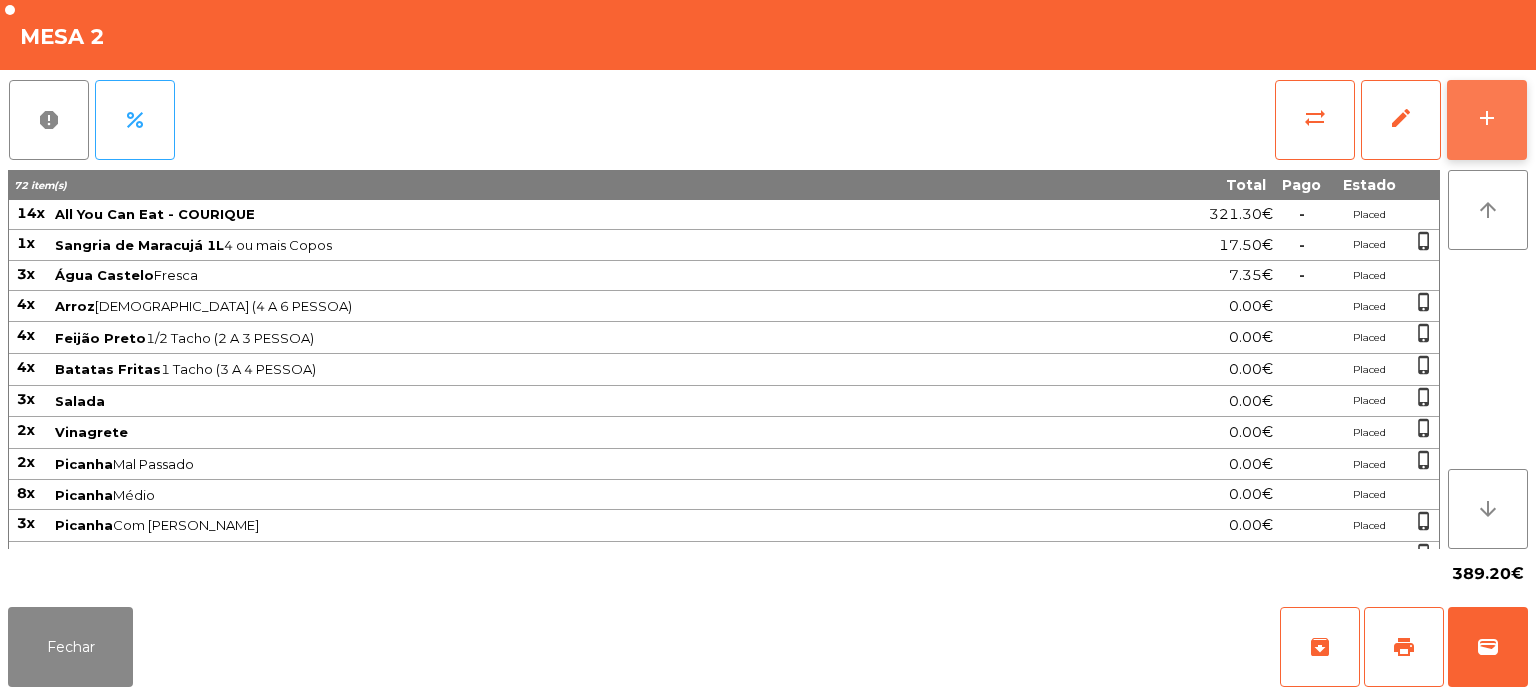 click on "add" 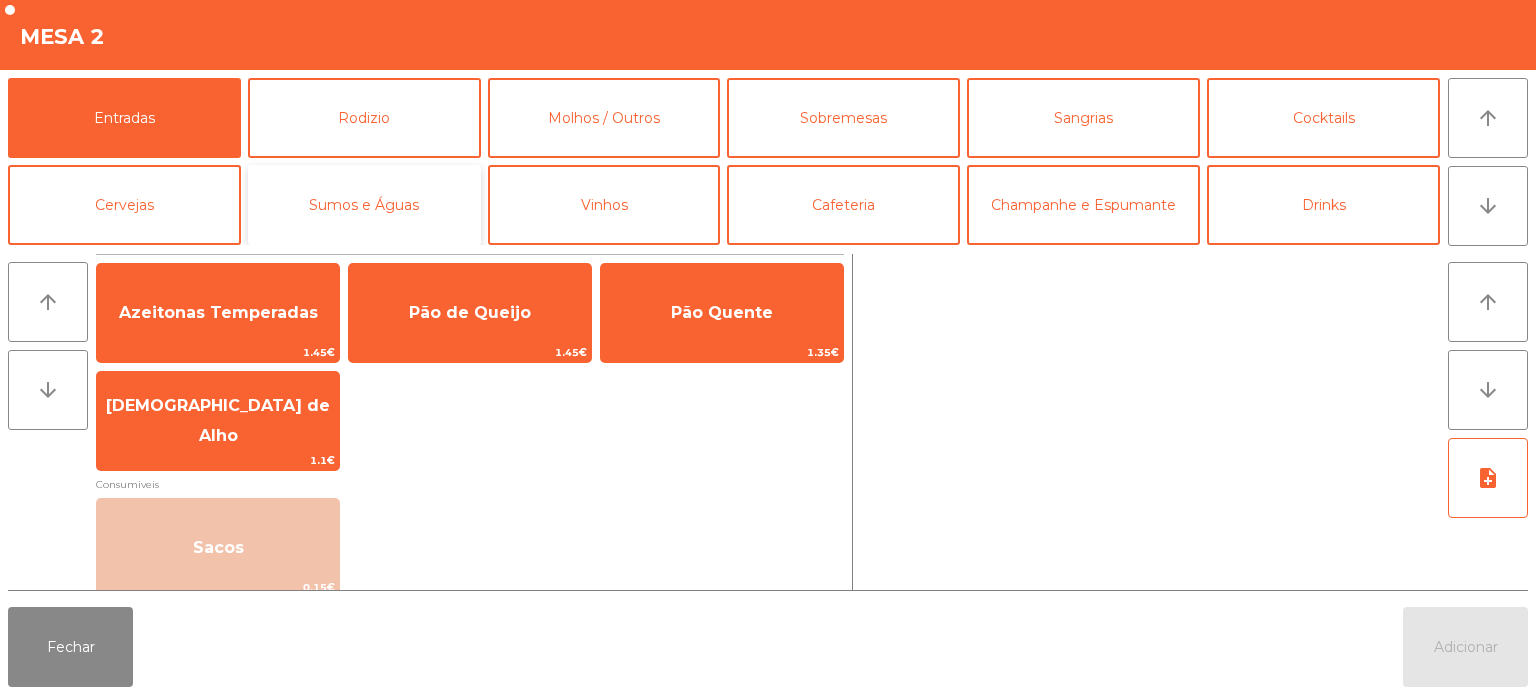 click on "Sumos e Águas" 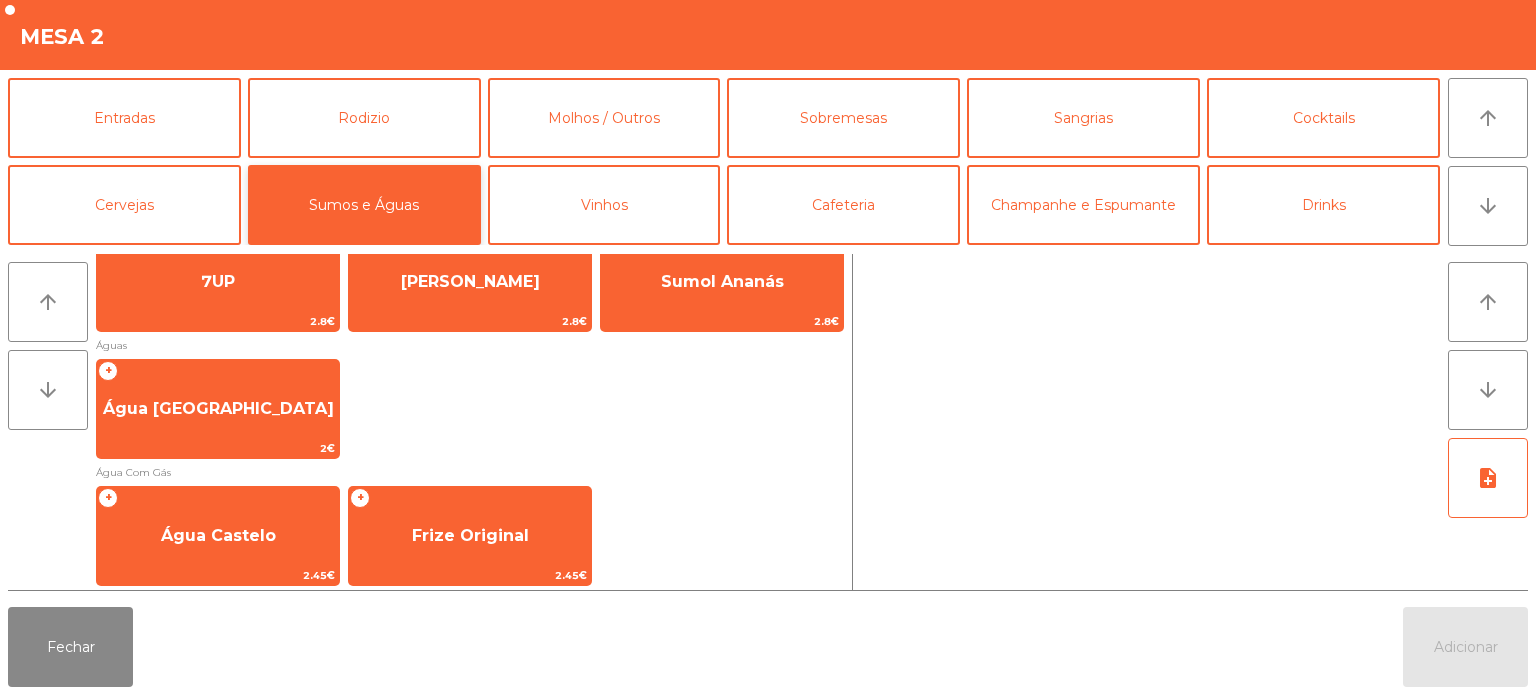scroll, scrollTop: 334, scrollLeft: 0, axis: vertical 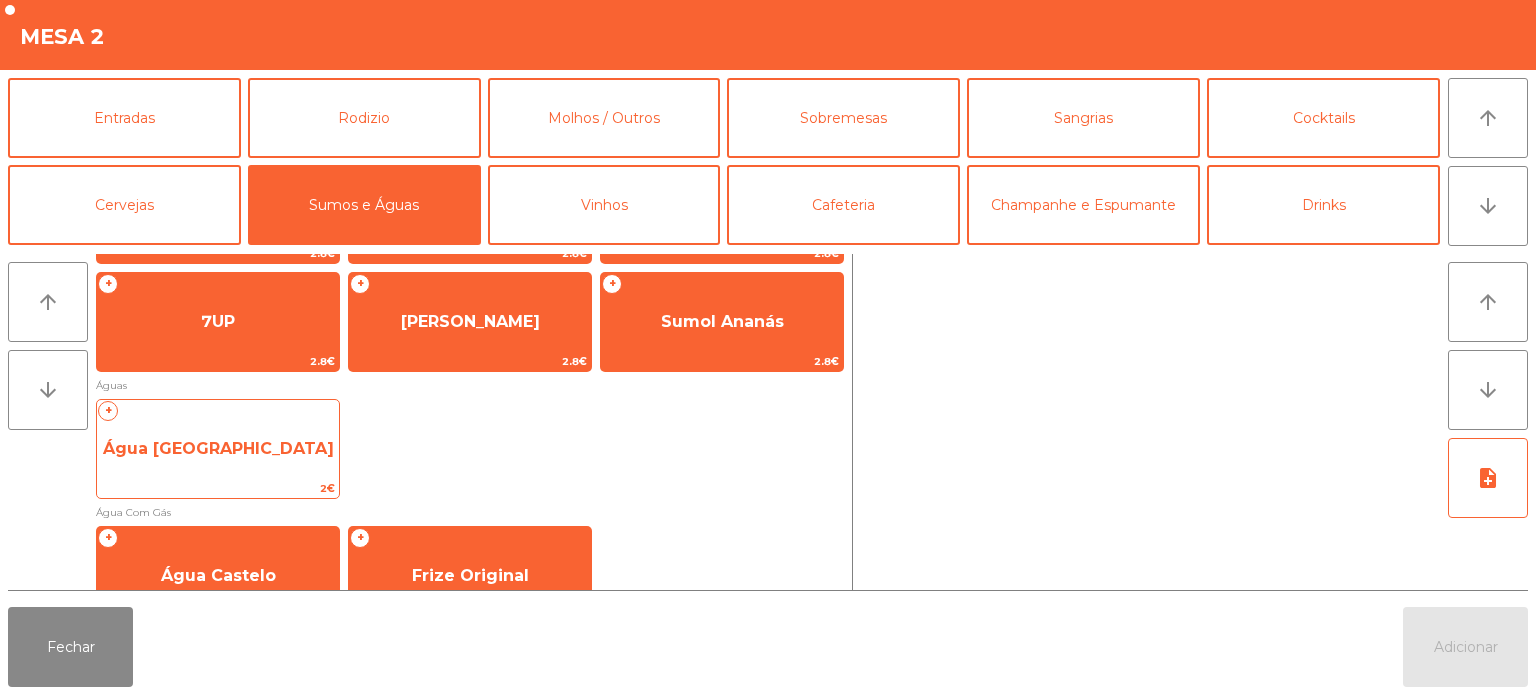 click on "Água [GEOGRAPHIC_DATA]" 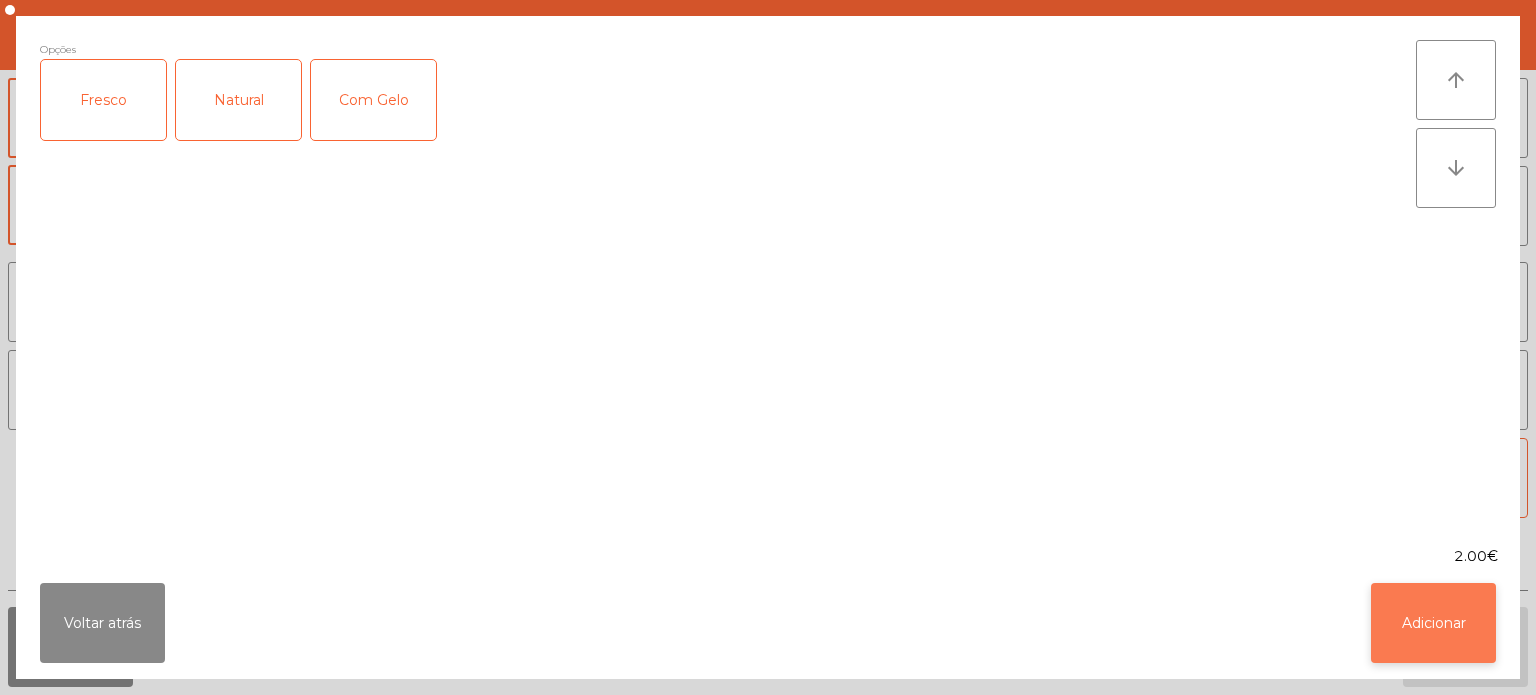 click on "Adicionar" 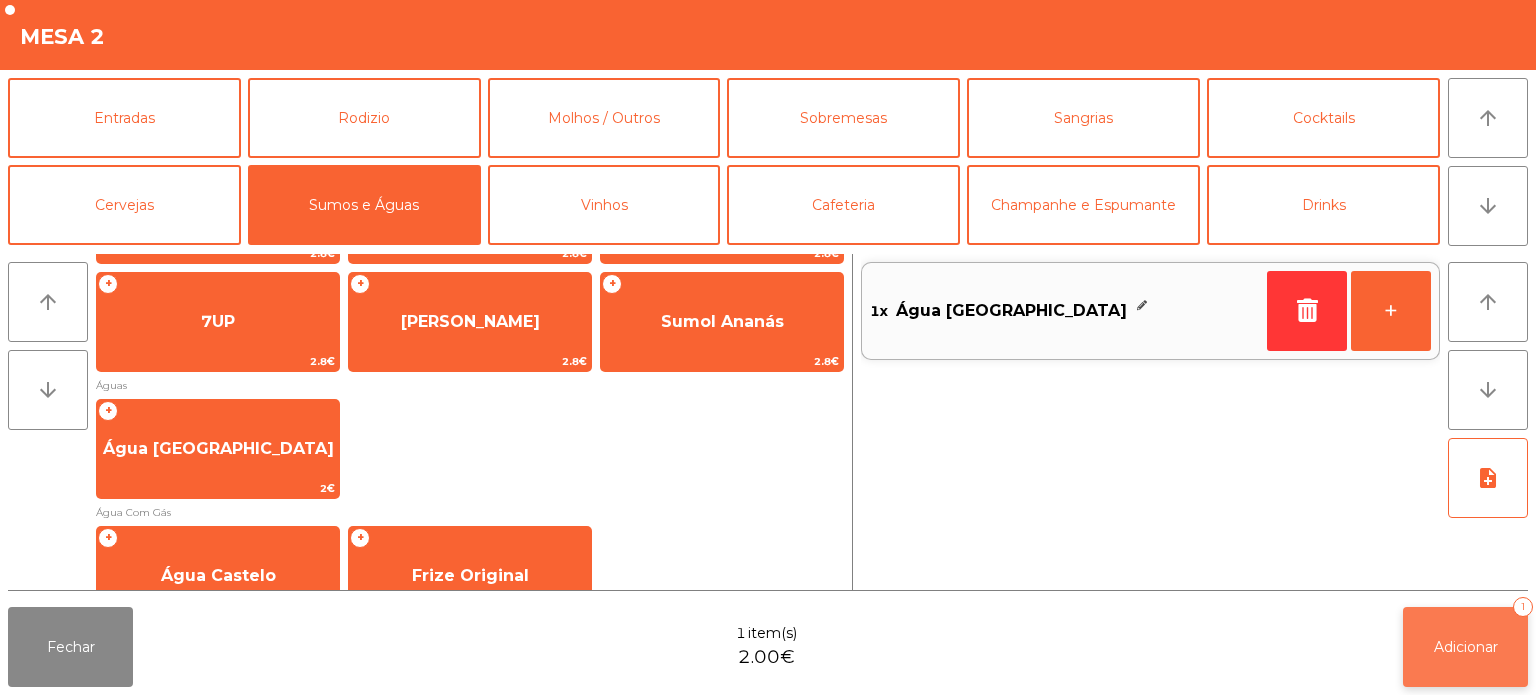 click on "Adicionar" 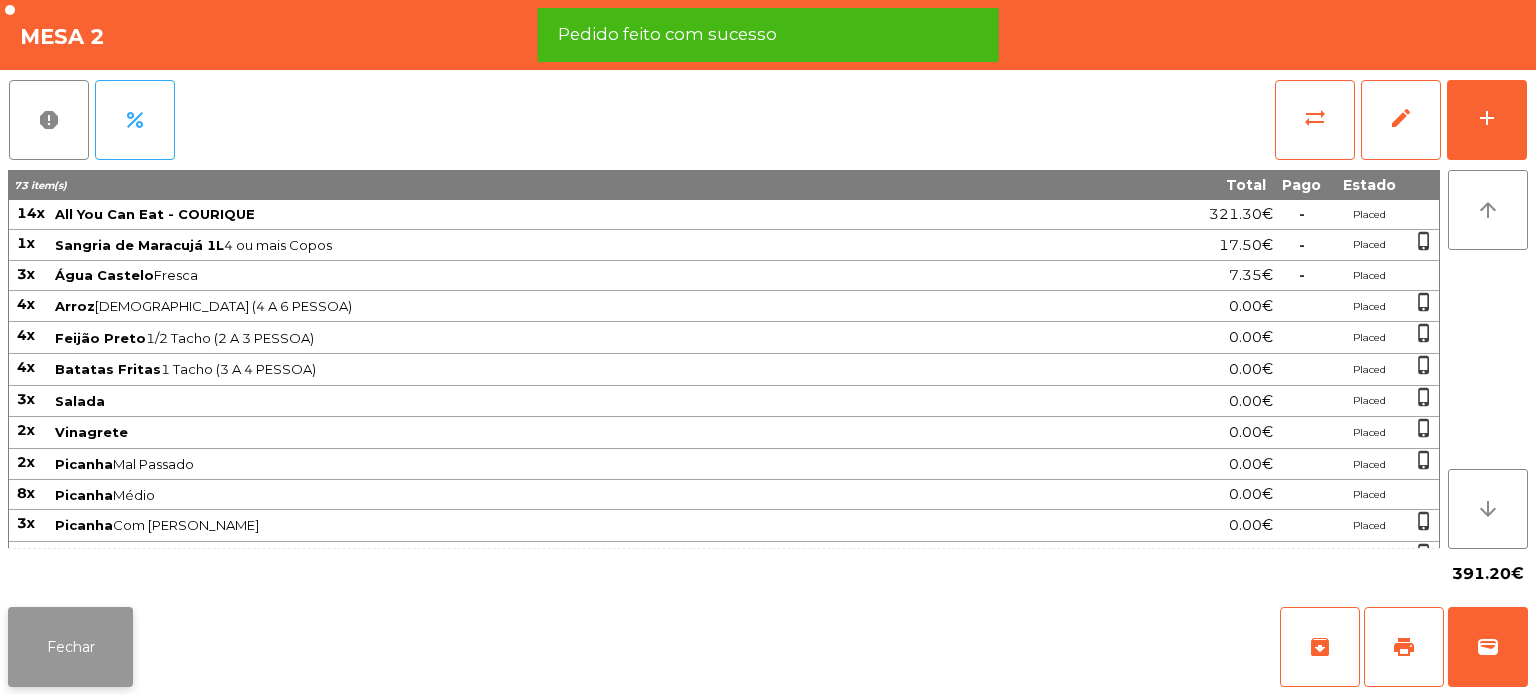 click on "Fechar" 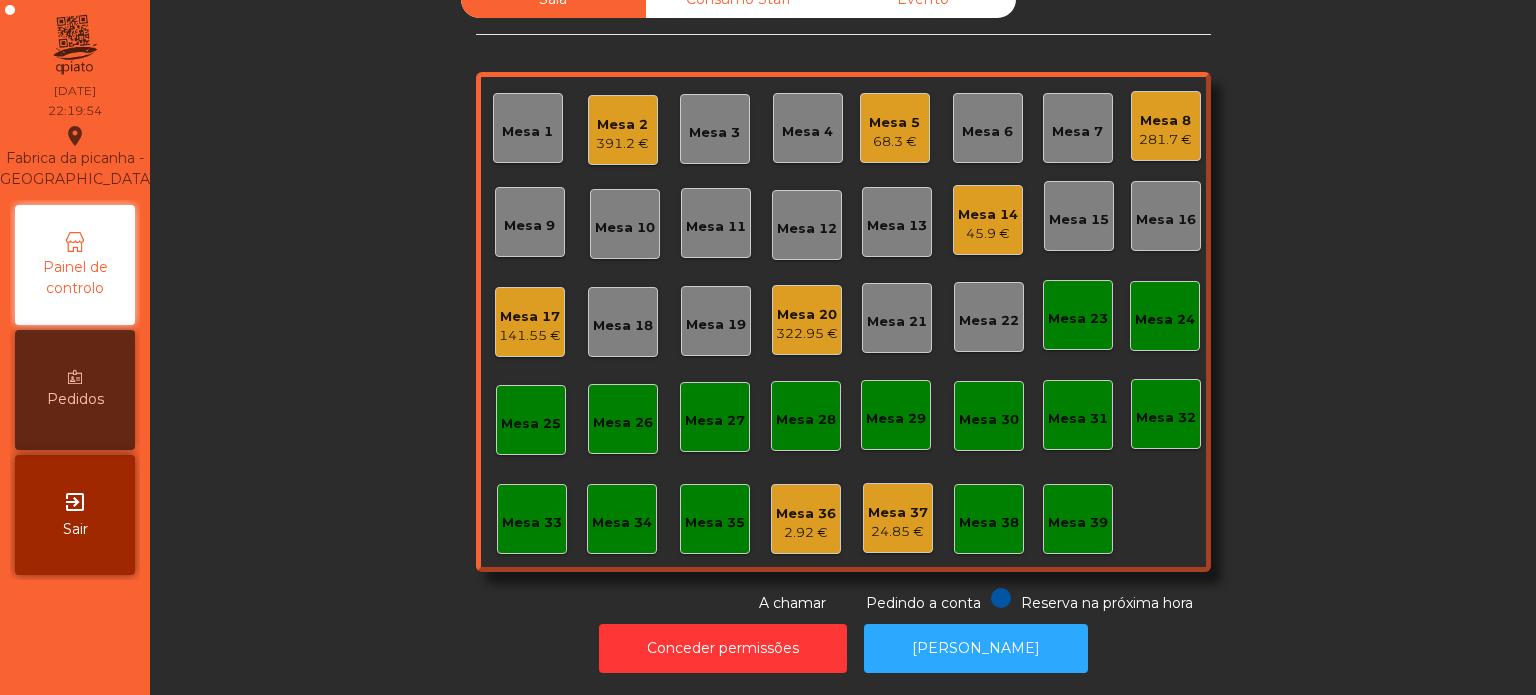 click on "Mesa 2" 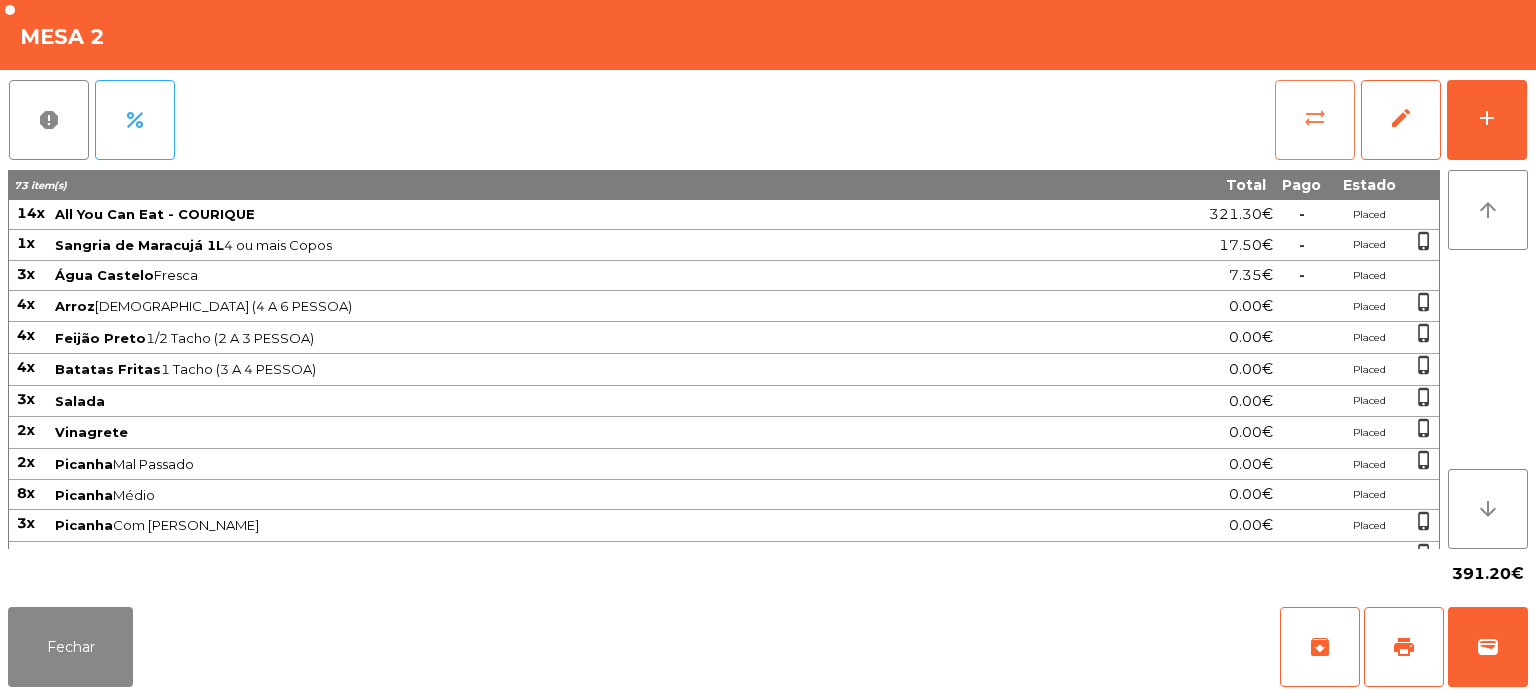 click on "sync_alt" 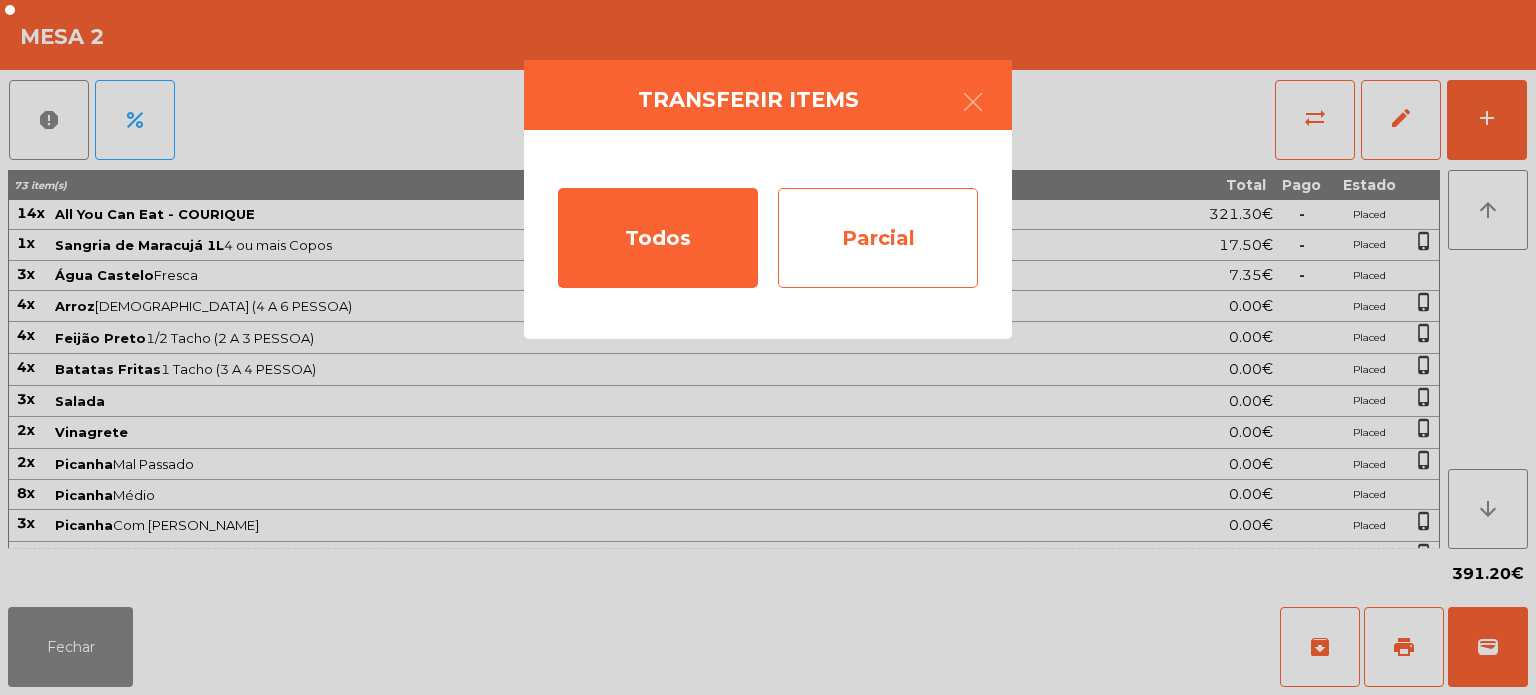 click on "Parcial" 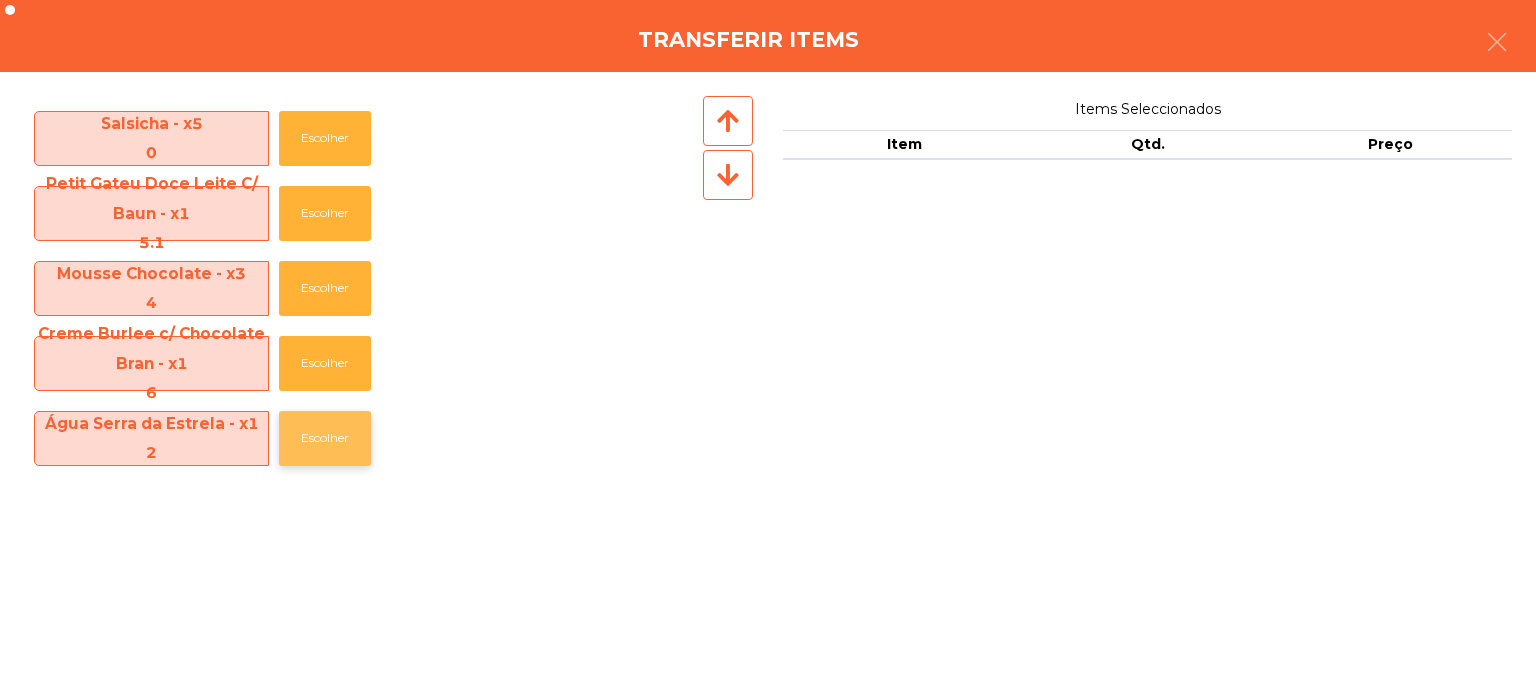 click on "Escolher" 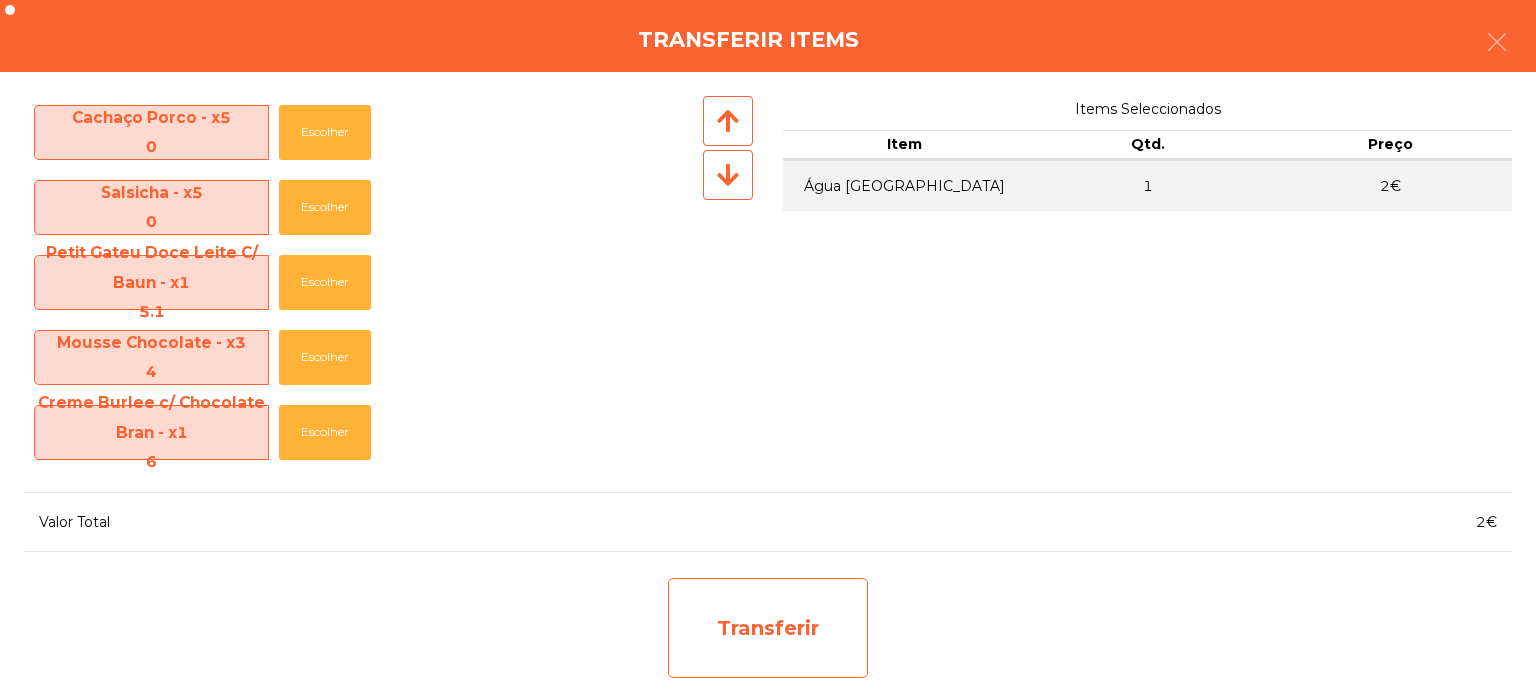 click on "Transferir" 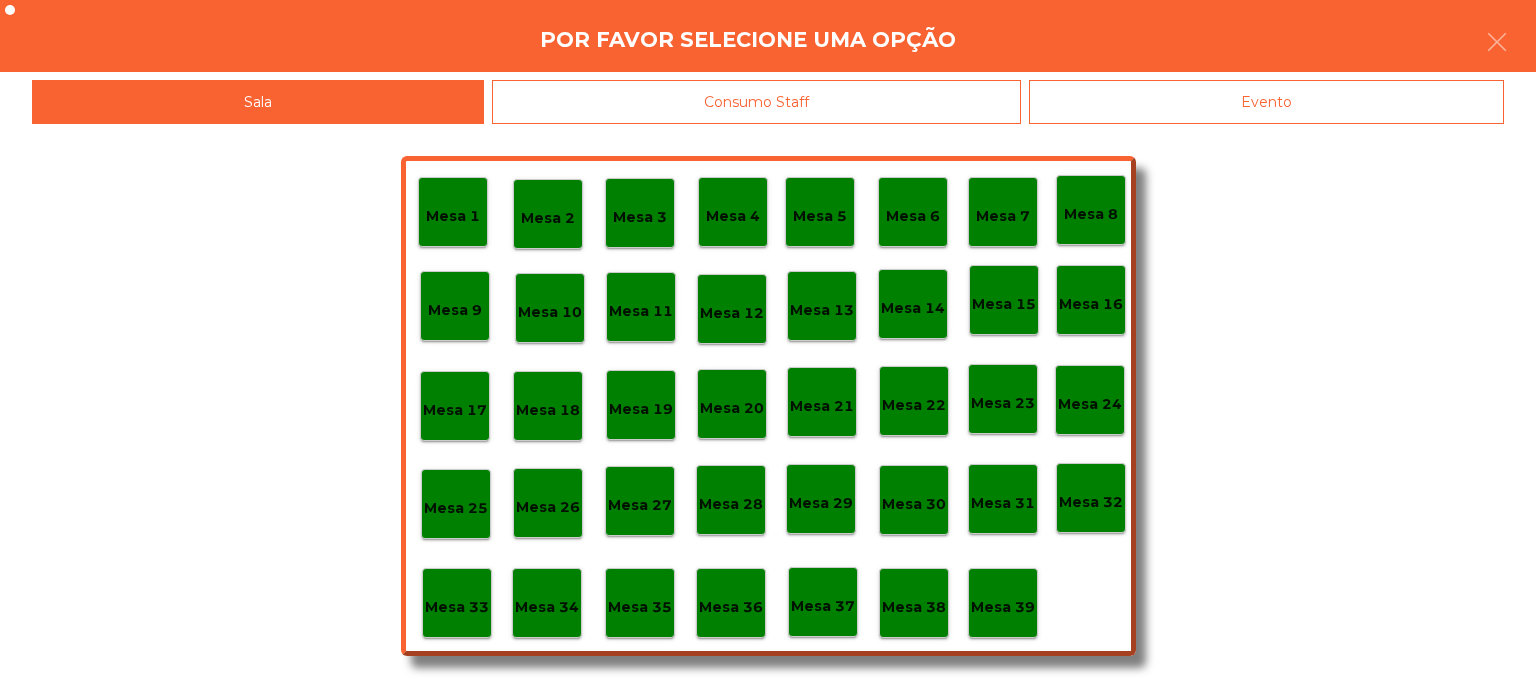 click on "Mesa 37" 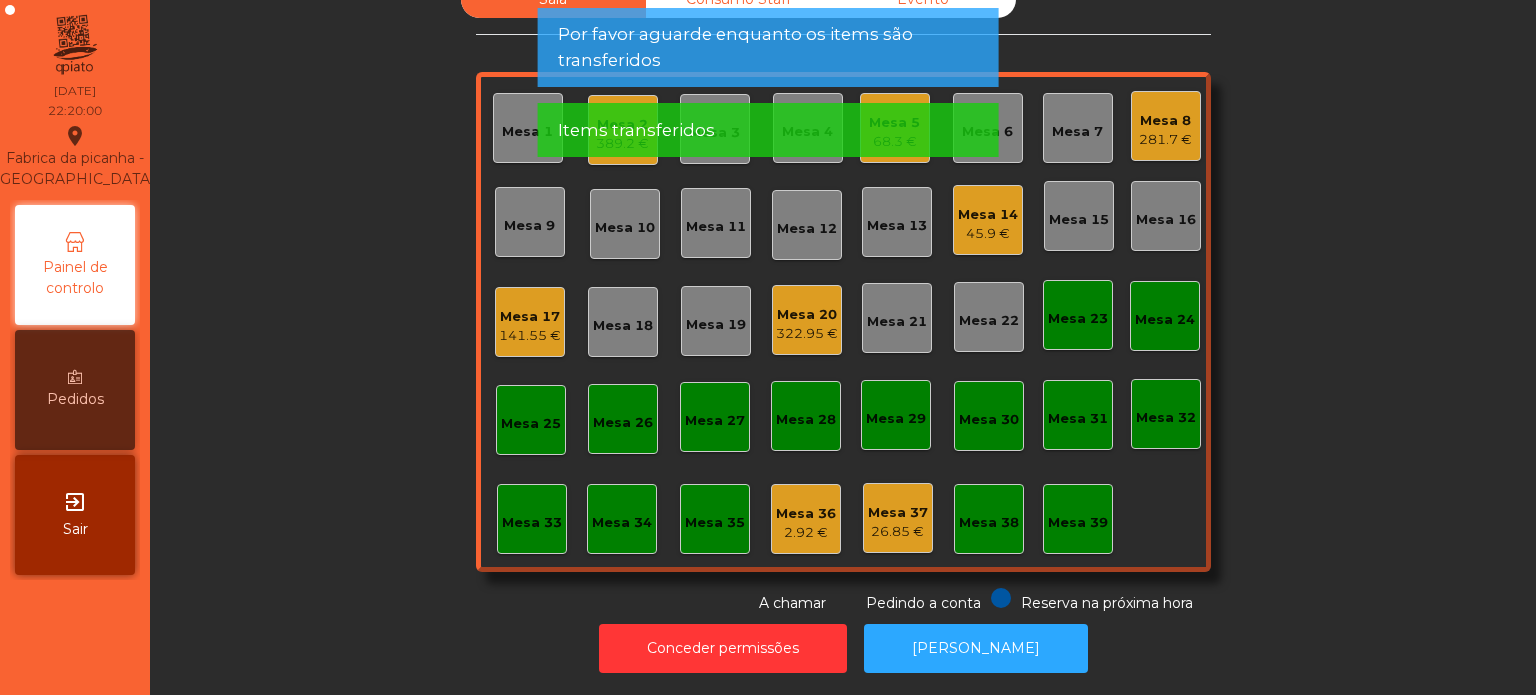 click on "Por favor aguarde enquanto os items são transferidos" 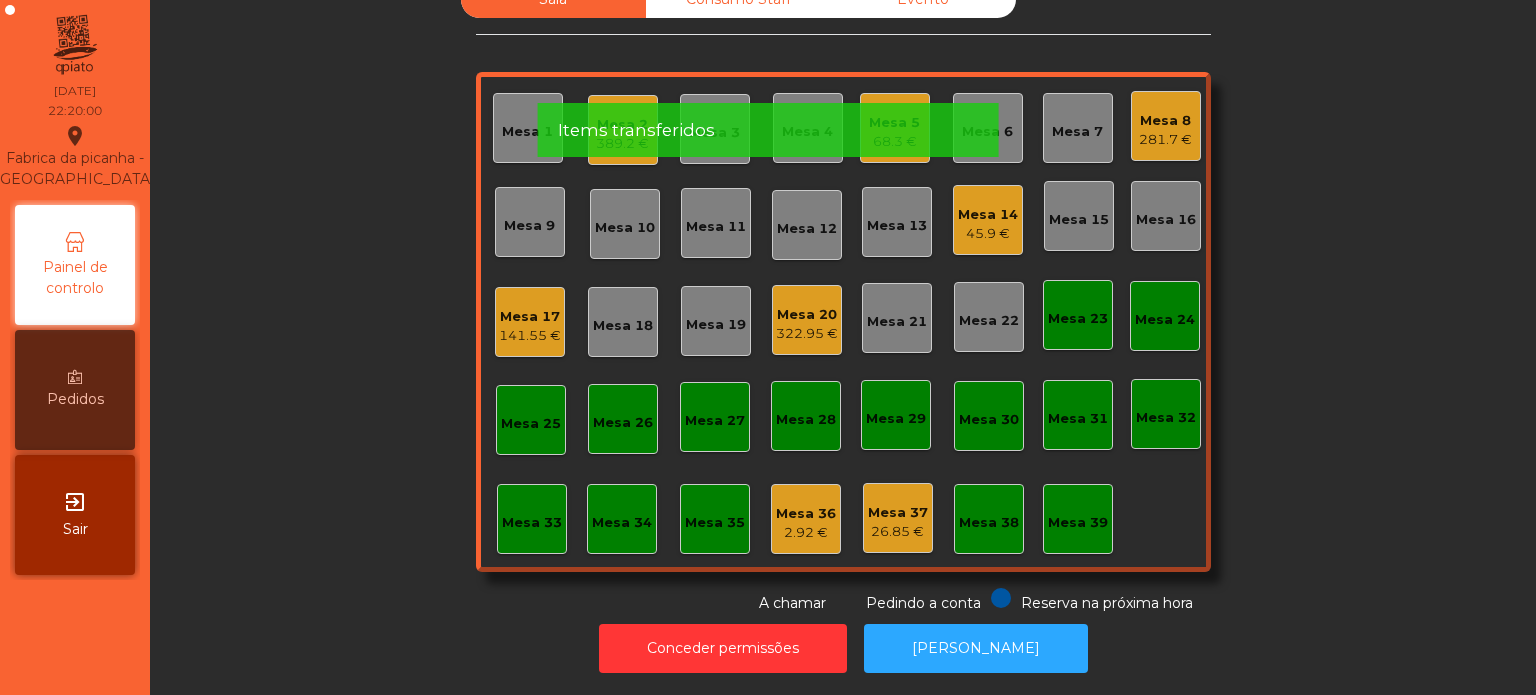 click on "Consumo Staff" 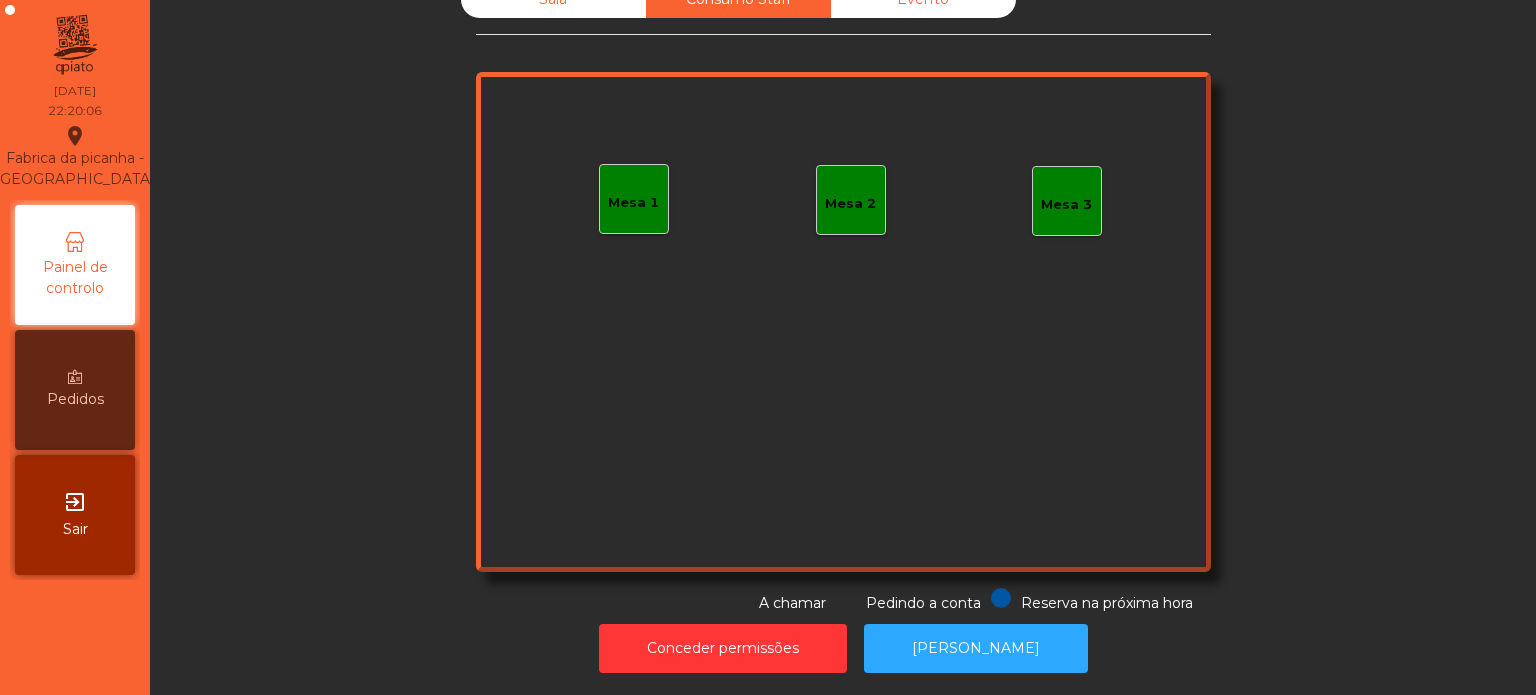 scroll, scrollTop: 0, scrollLeft: 0, axis: both 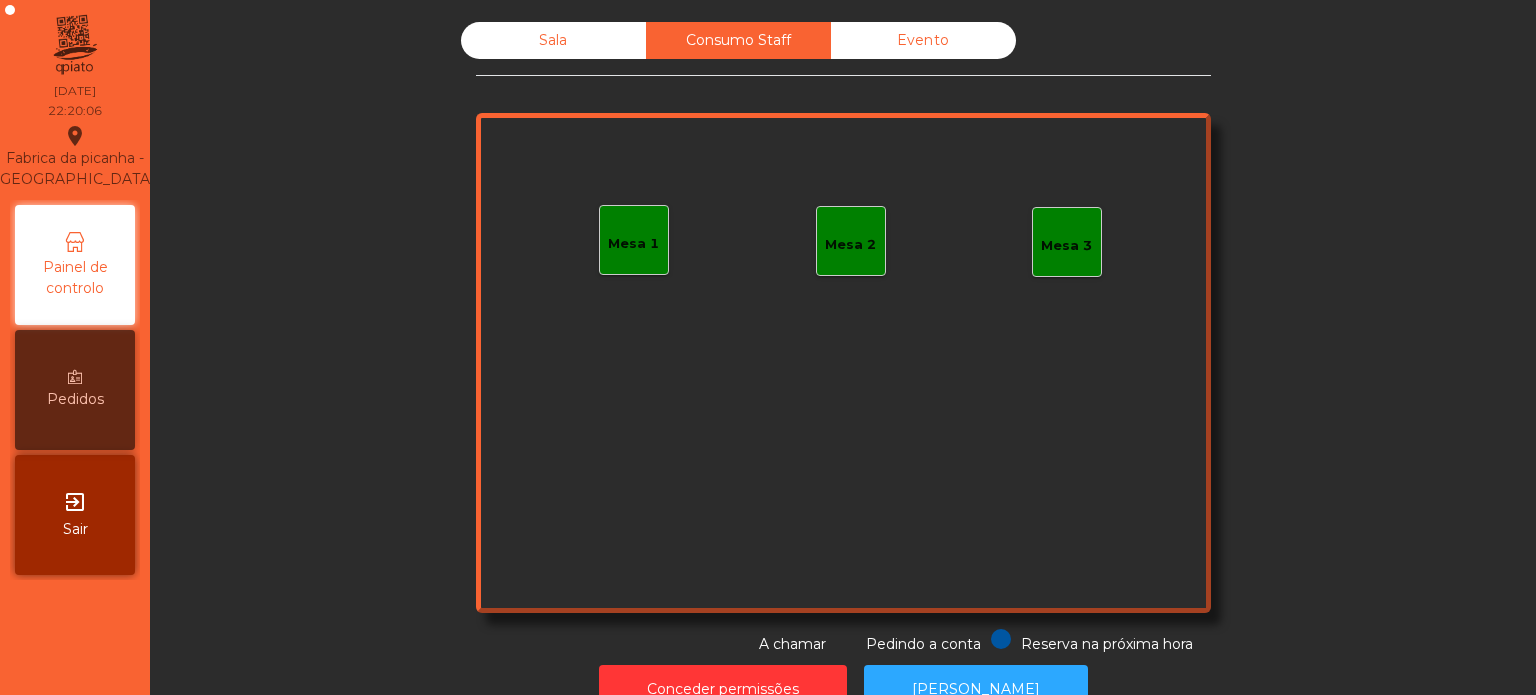 click on "Sala" 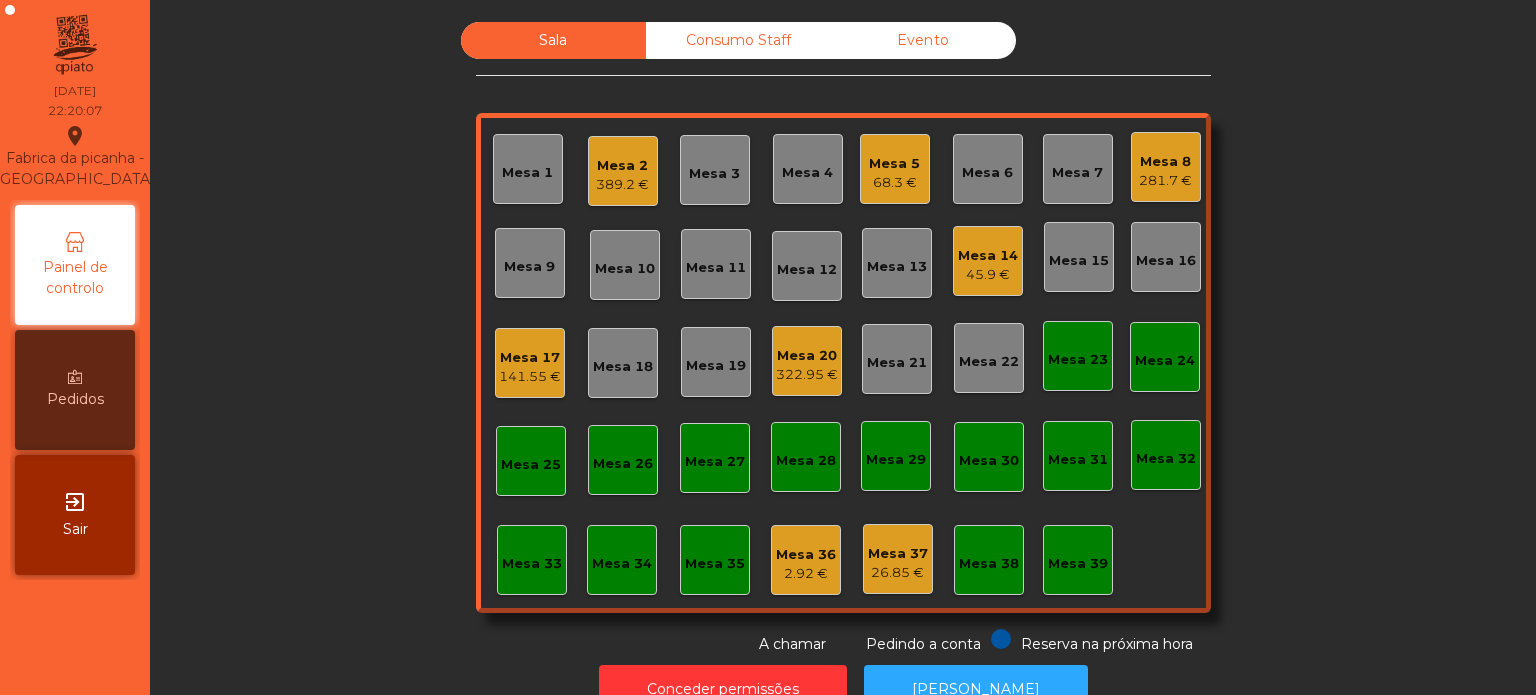 click on "Mesa 2" 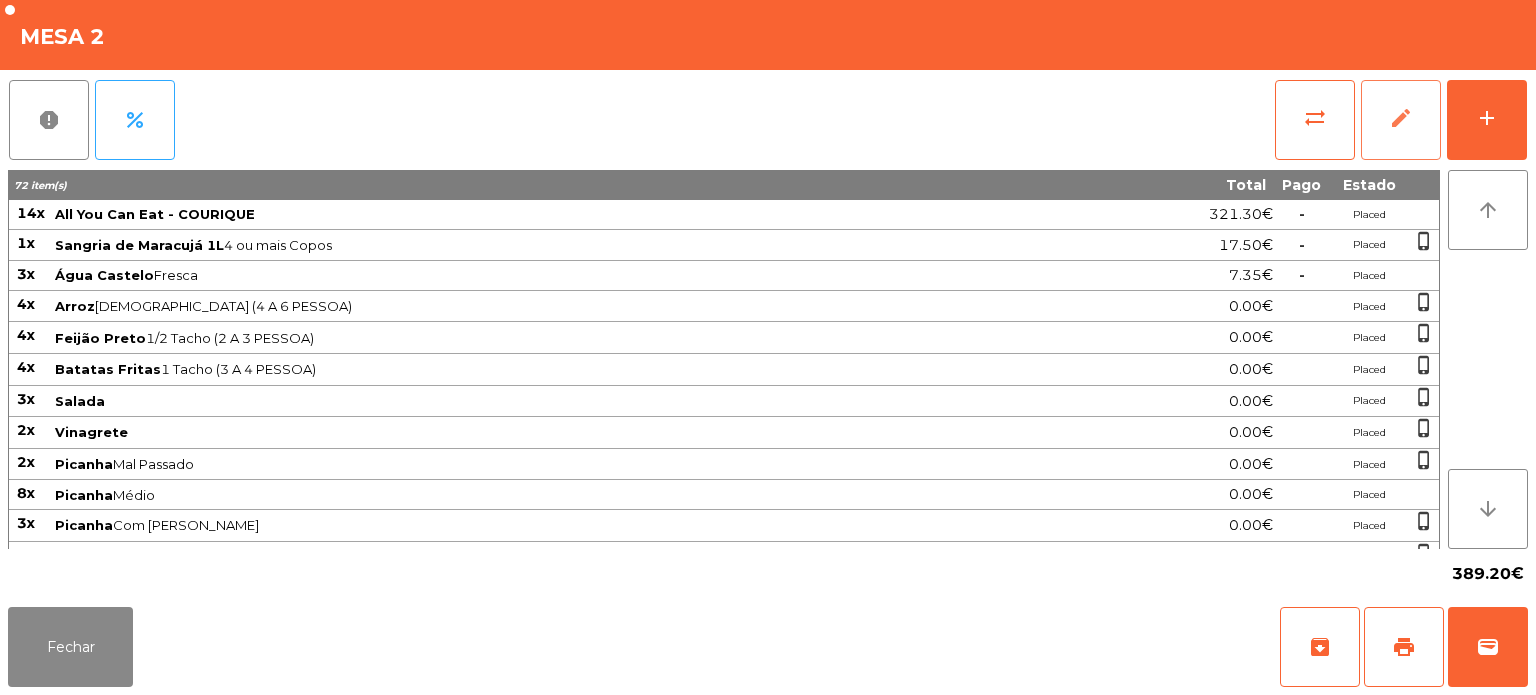 click on "edit" 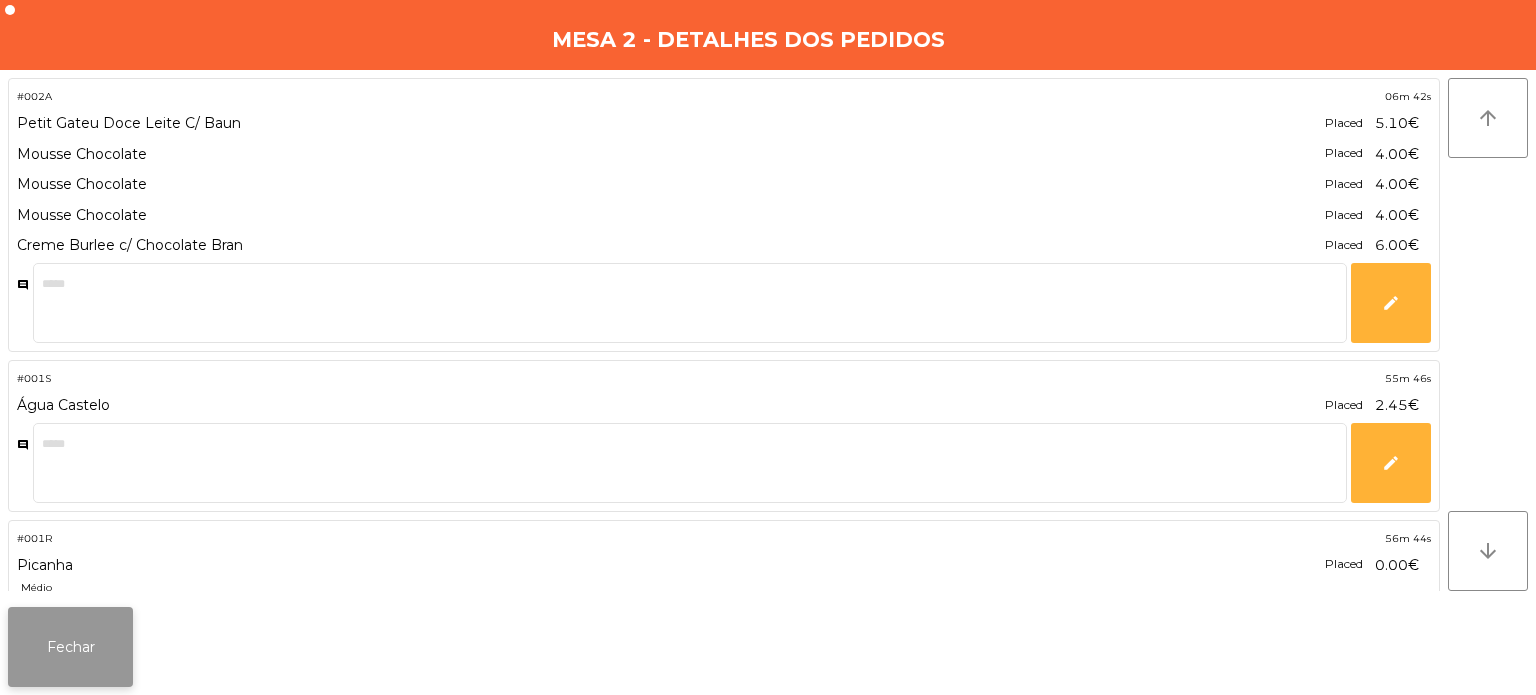 click on "Fechar" 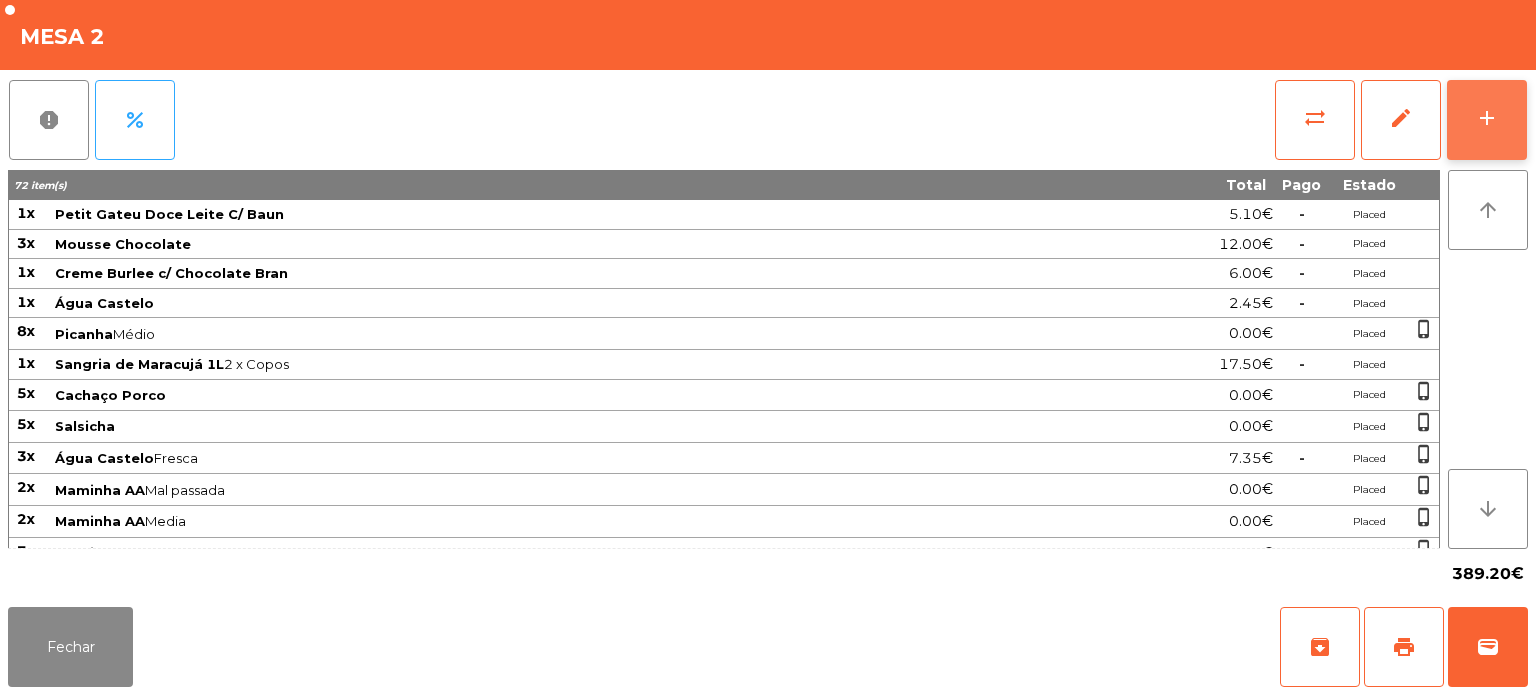 click on "add" 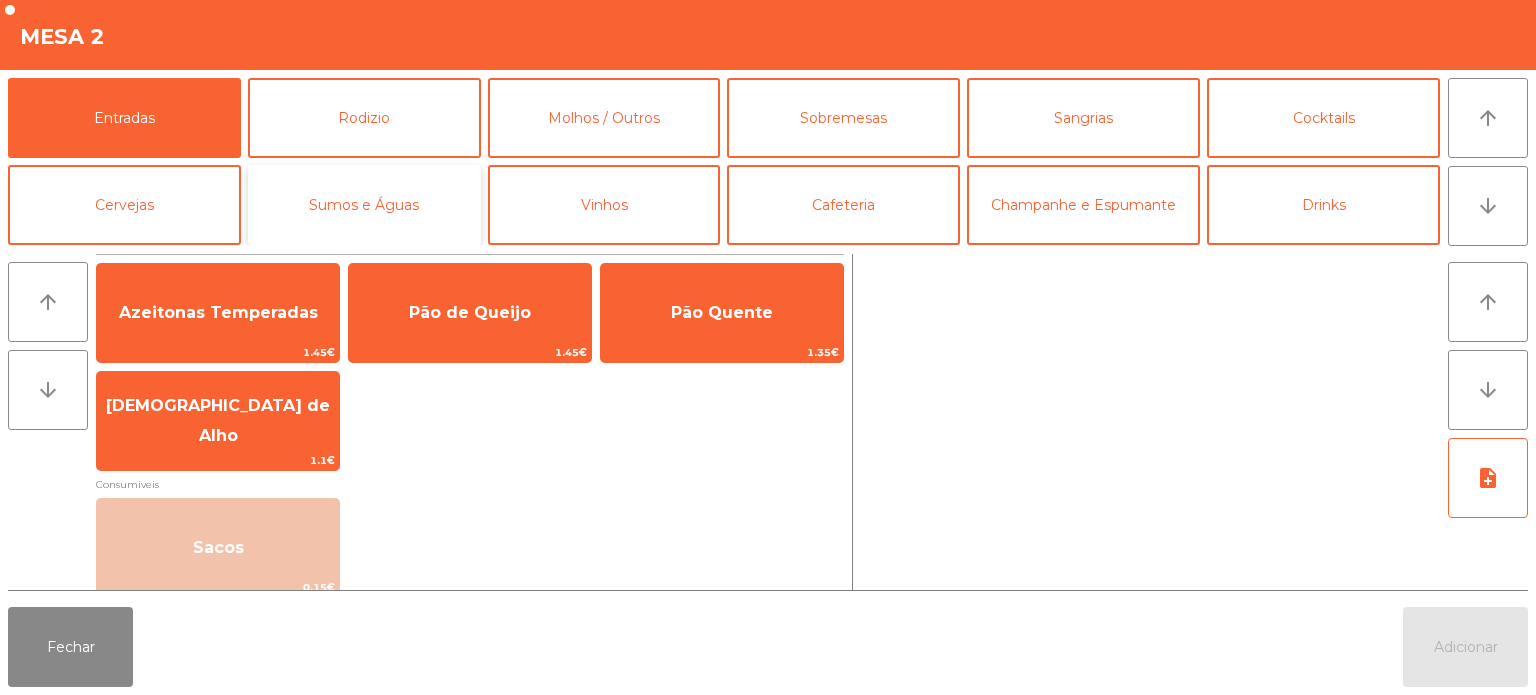 click on "Sumos e Águas" 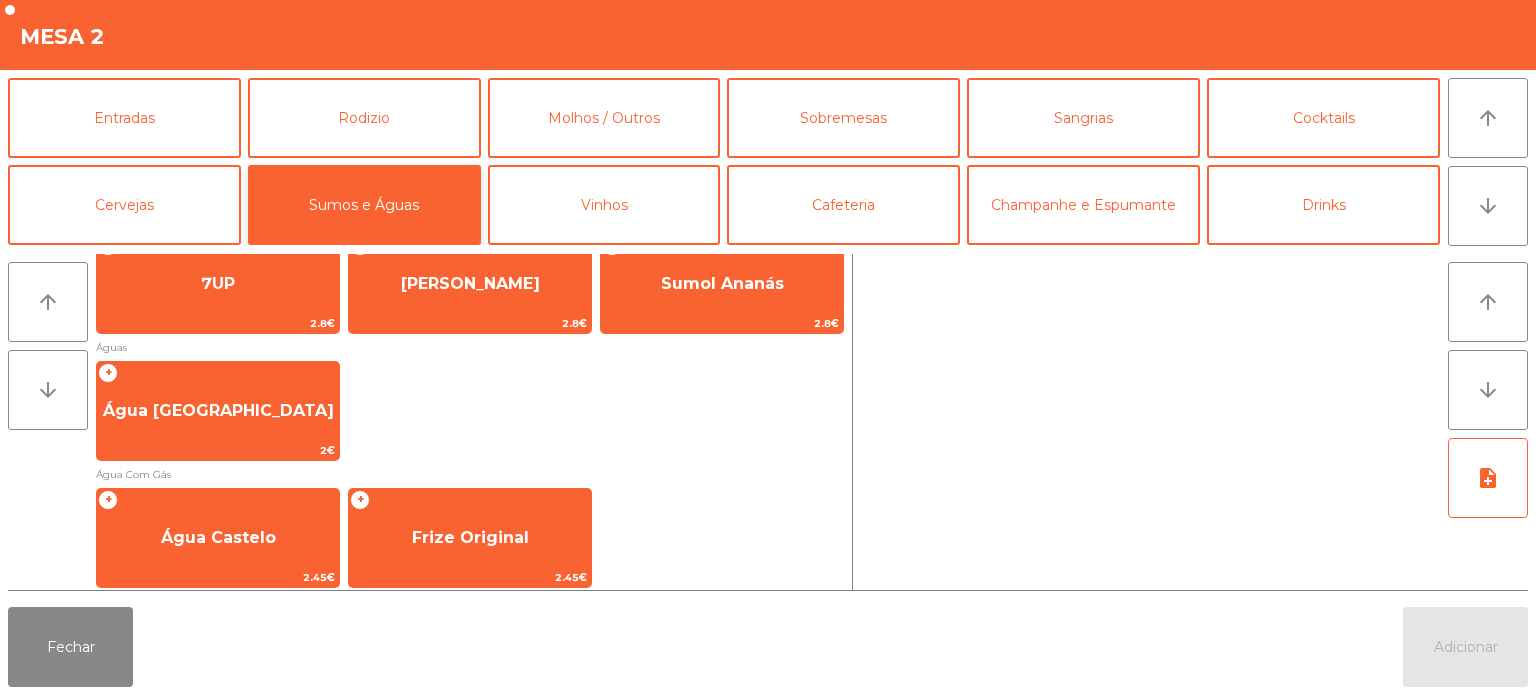 scroll, scrollTop: 398, scrollLeft: 0, axis: vertical 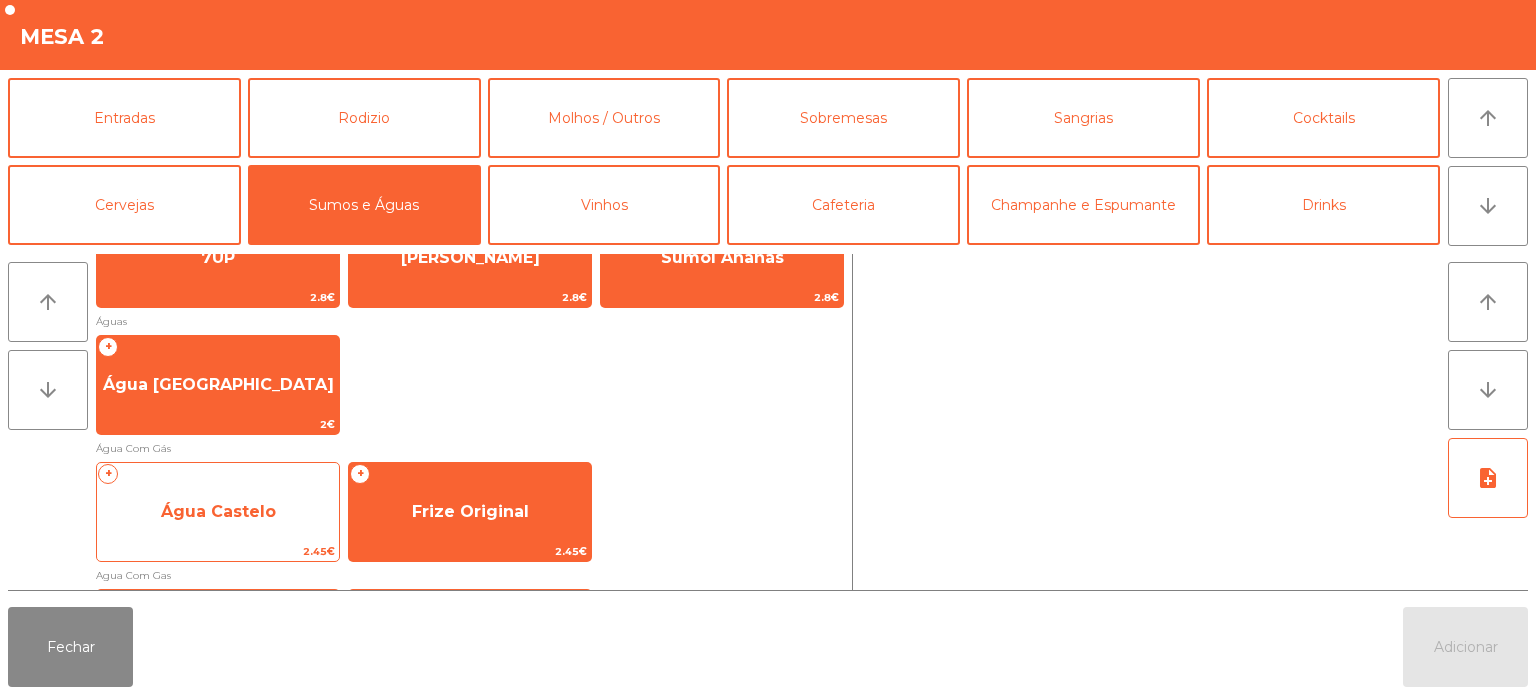 click on "Água Castelo" 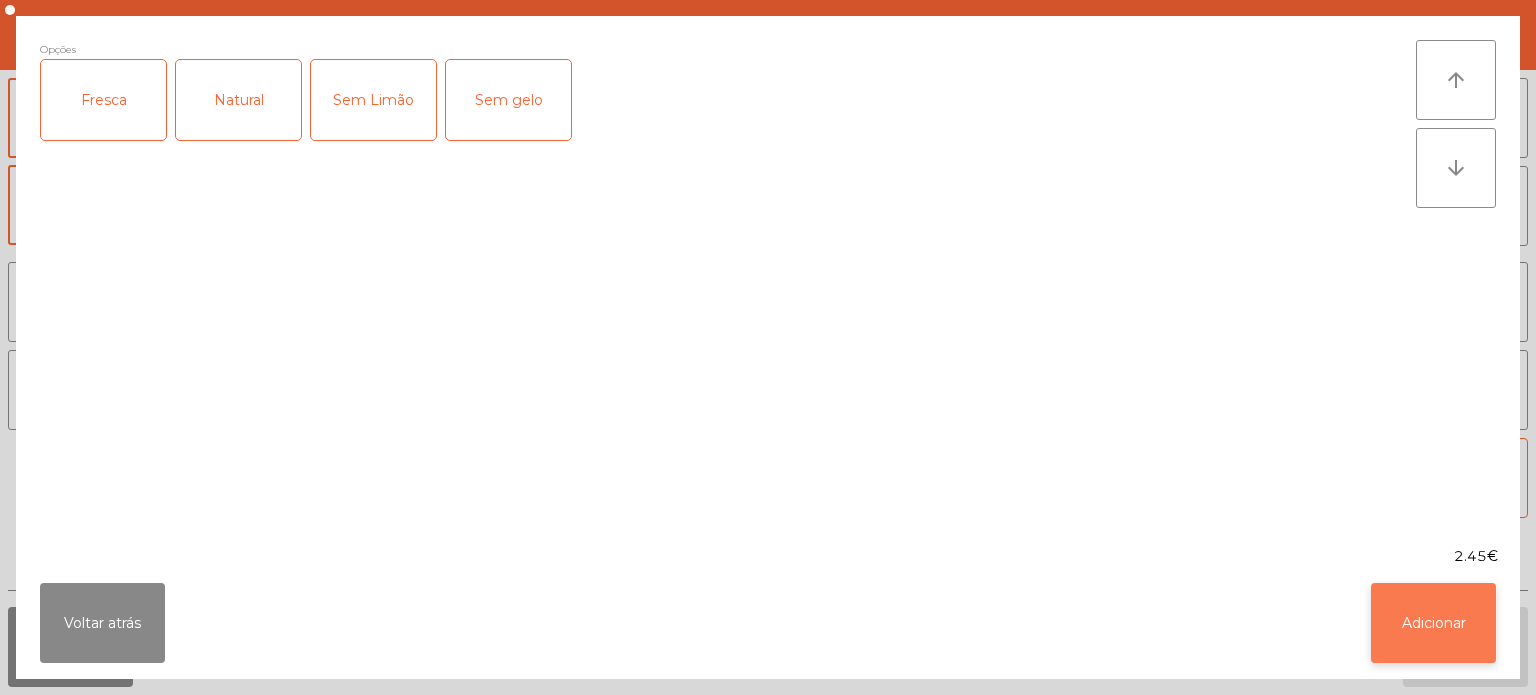 click on "Adicionar" 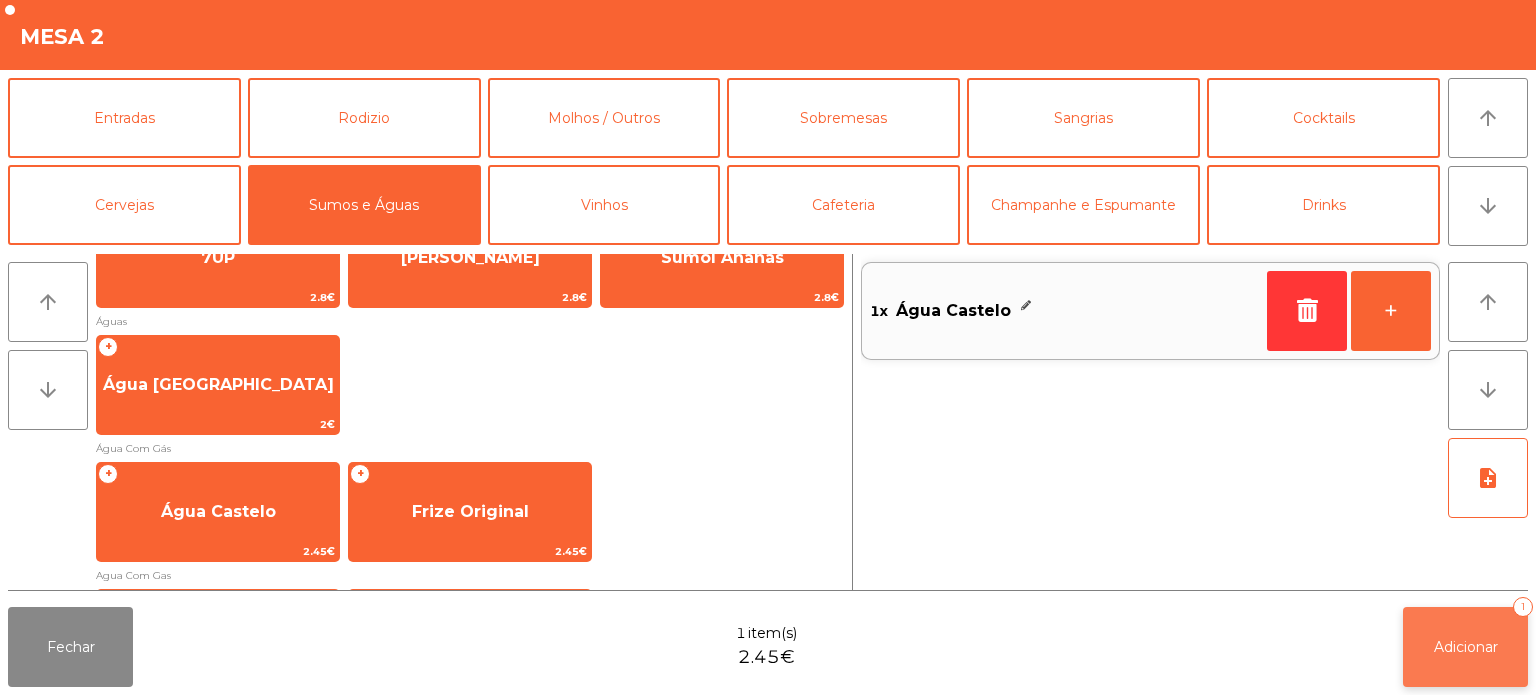 click on "Adicionar" 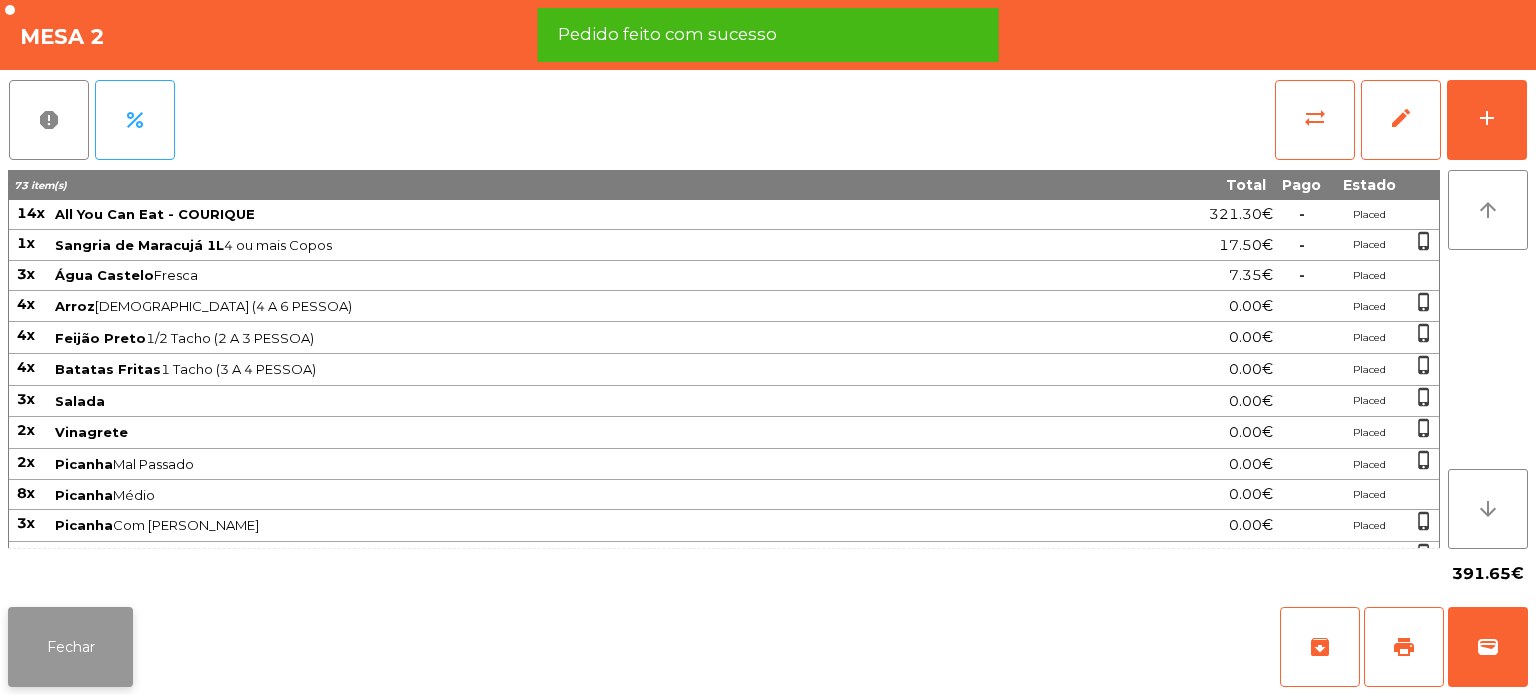 click on "Fechar" 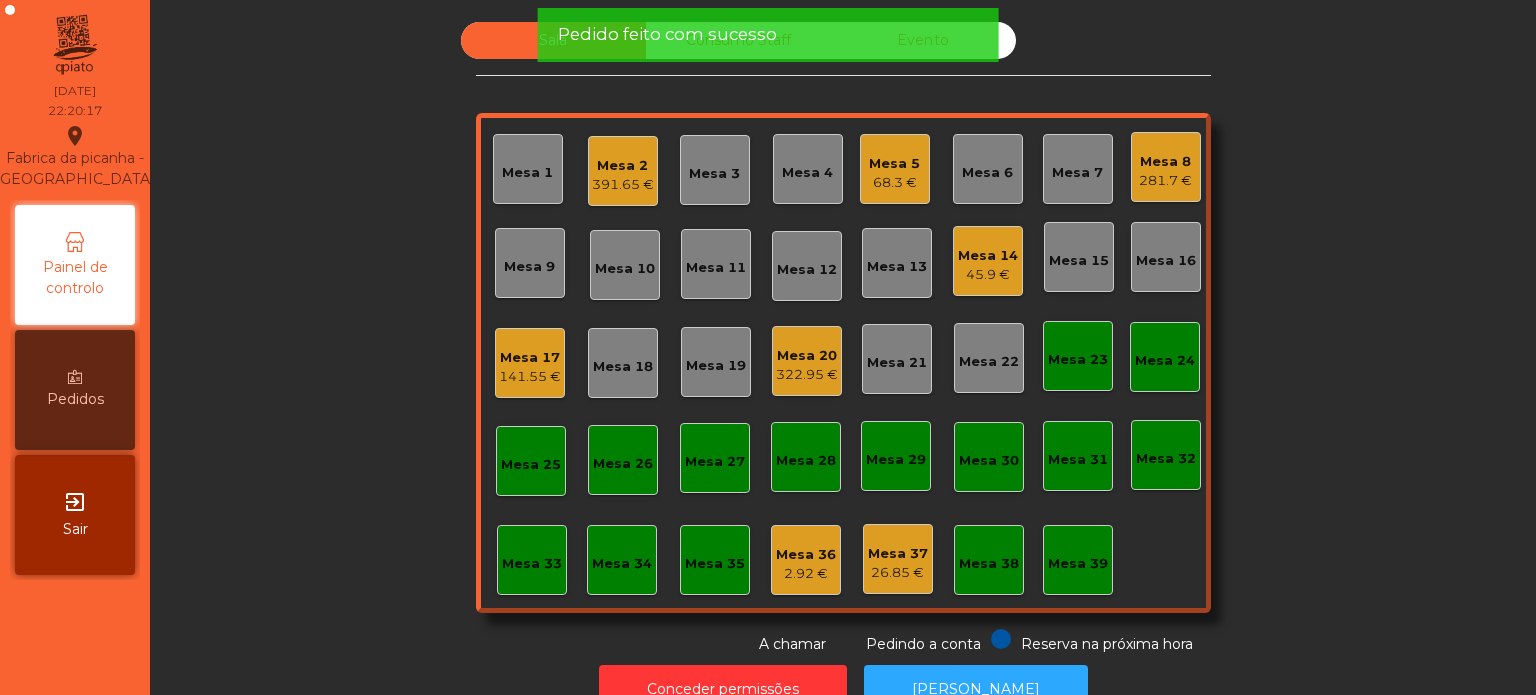 scroll, scrollTop: 55, scrollLeft: 0, axis: vertical 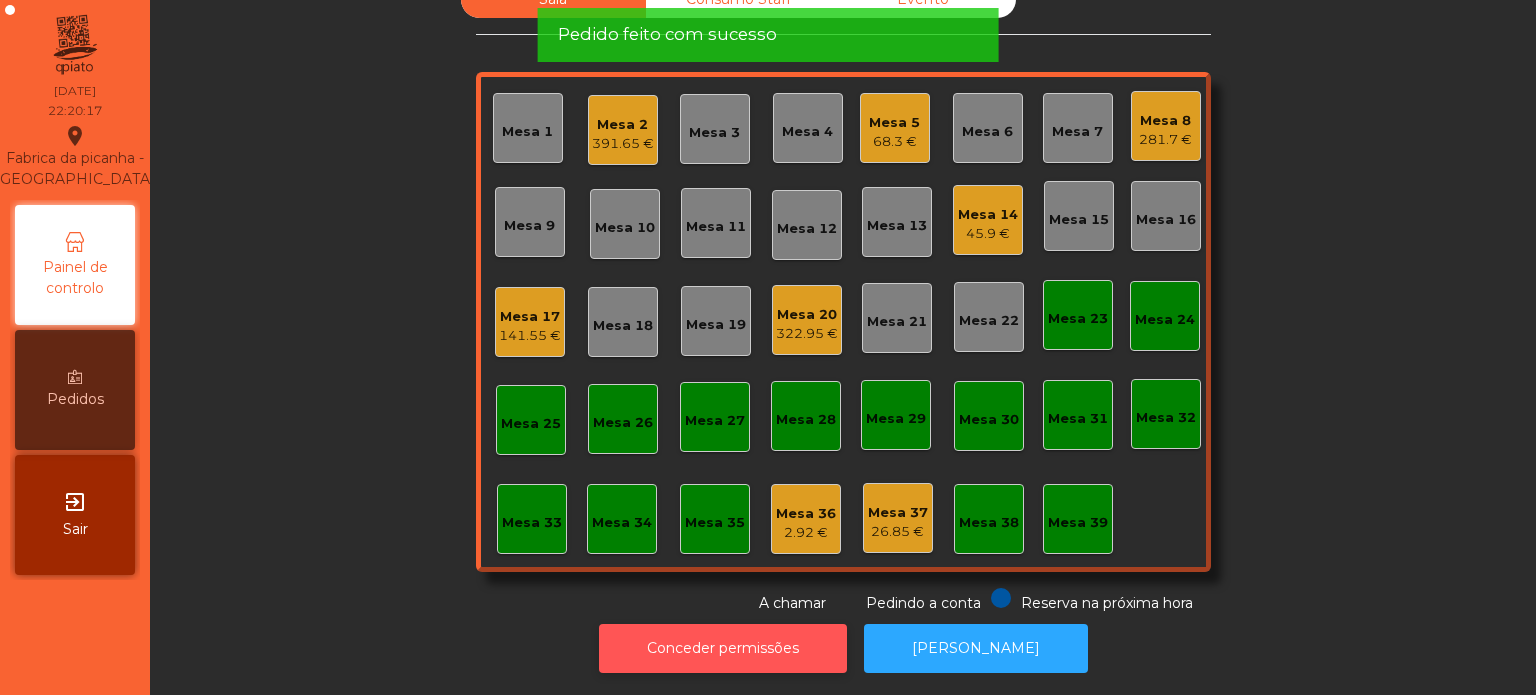 click on "Conceder permissões" 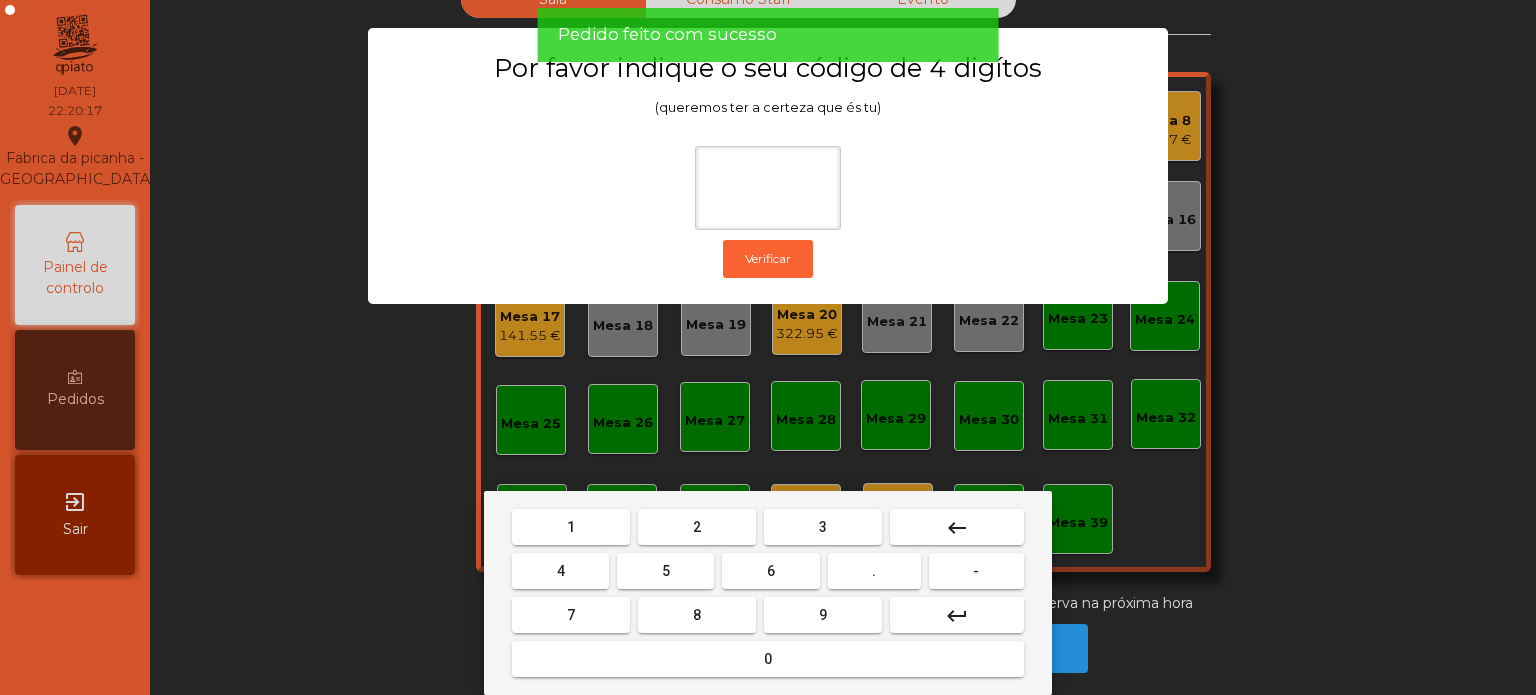click on "1" at bounding box center [571, 527] 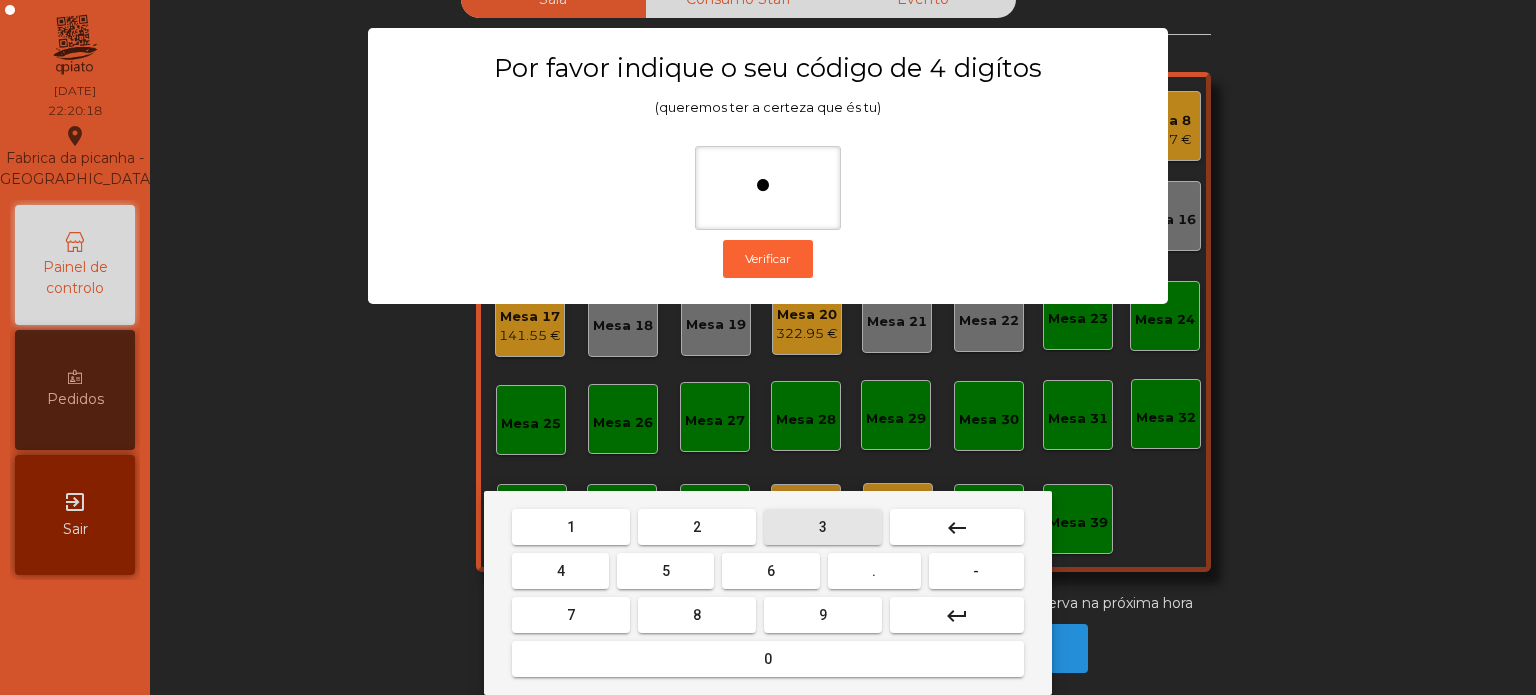 click on "3" at bounding box center [823, 527] 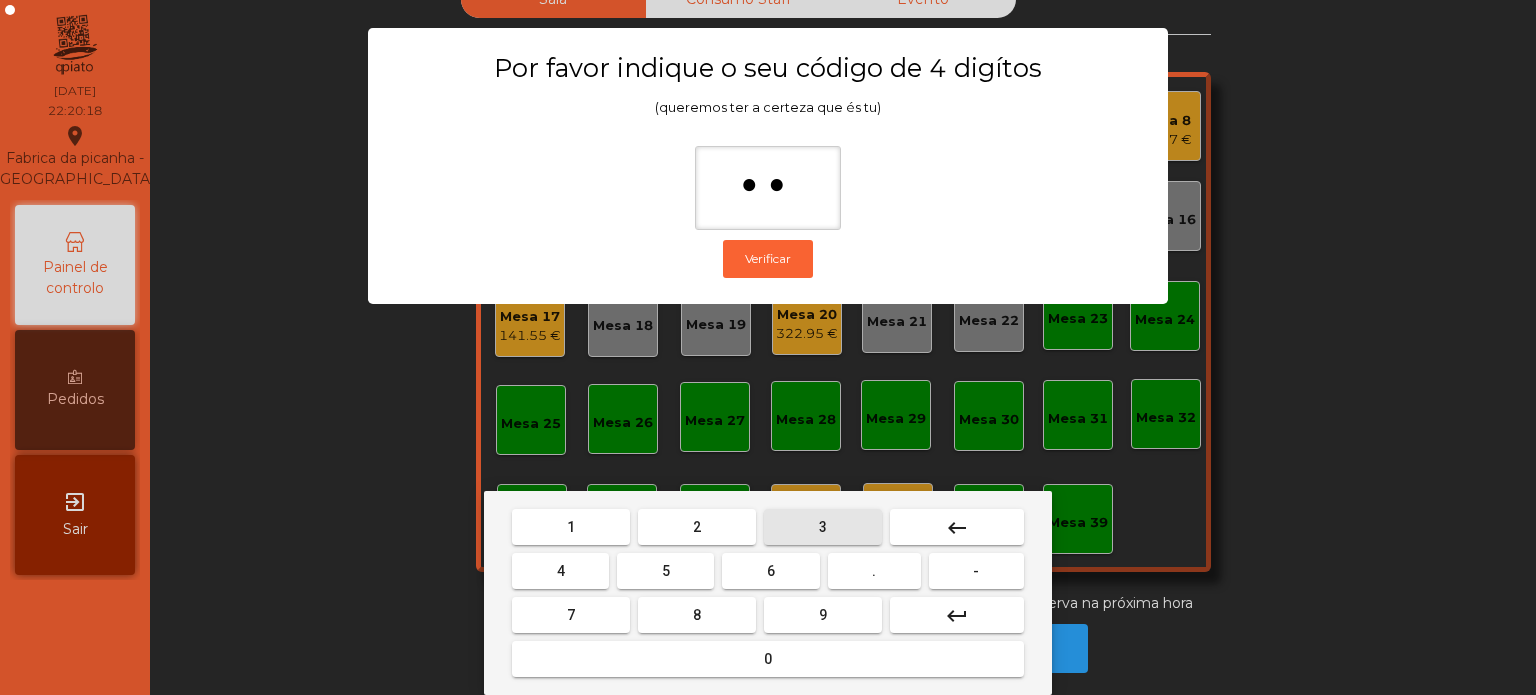 click on "5" at bounding box center [665, 571] 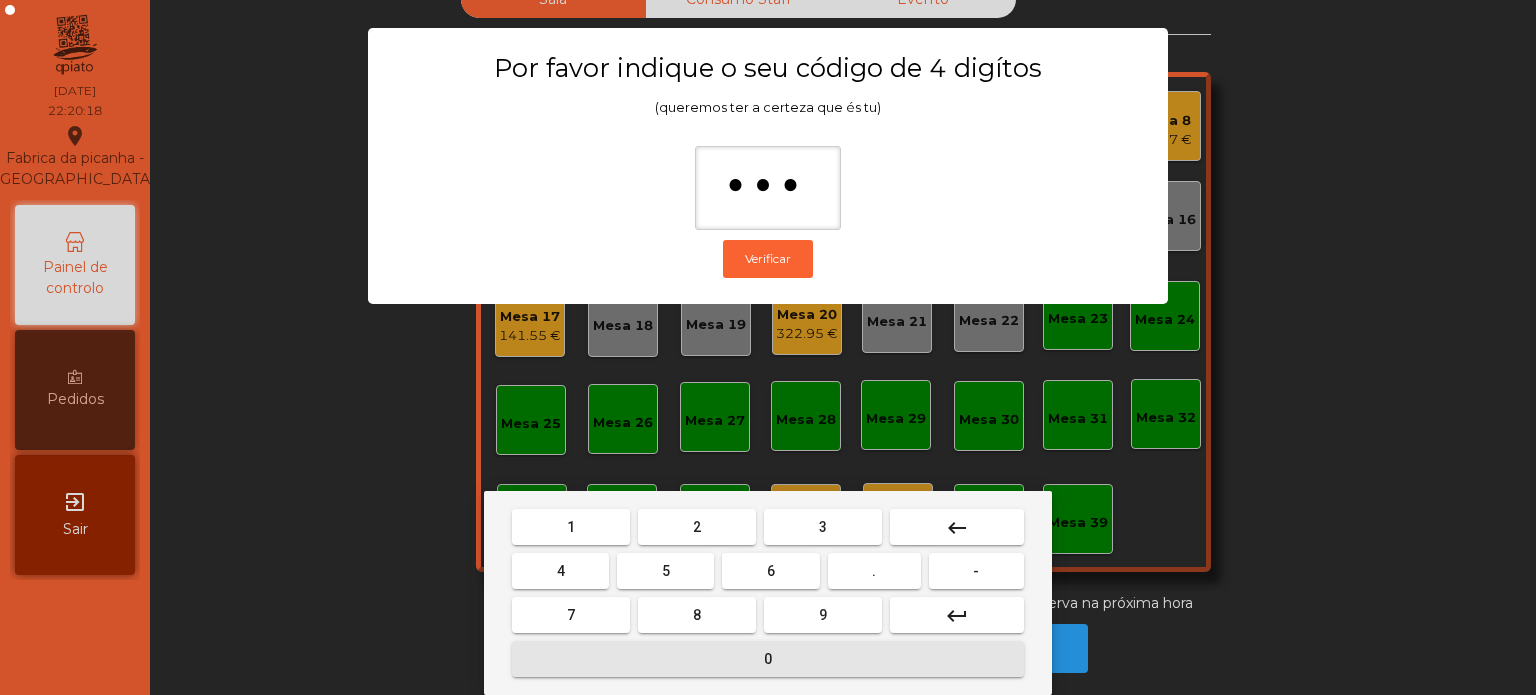 click on "0" at bounding box center [768, 659] 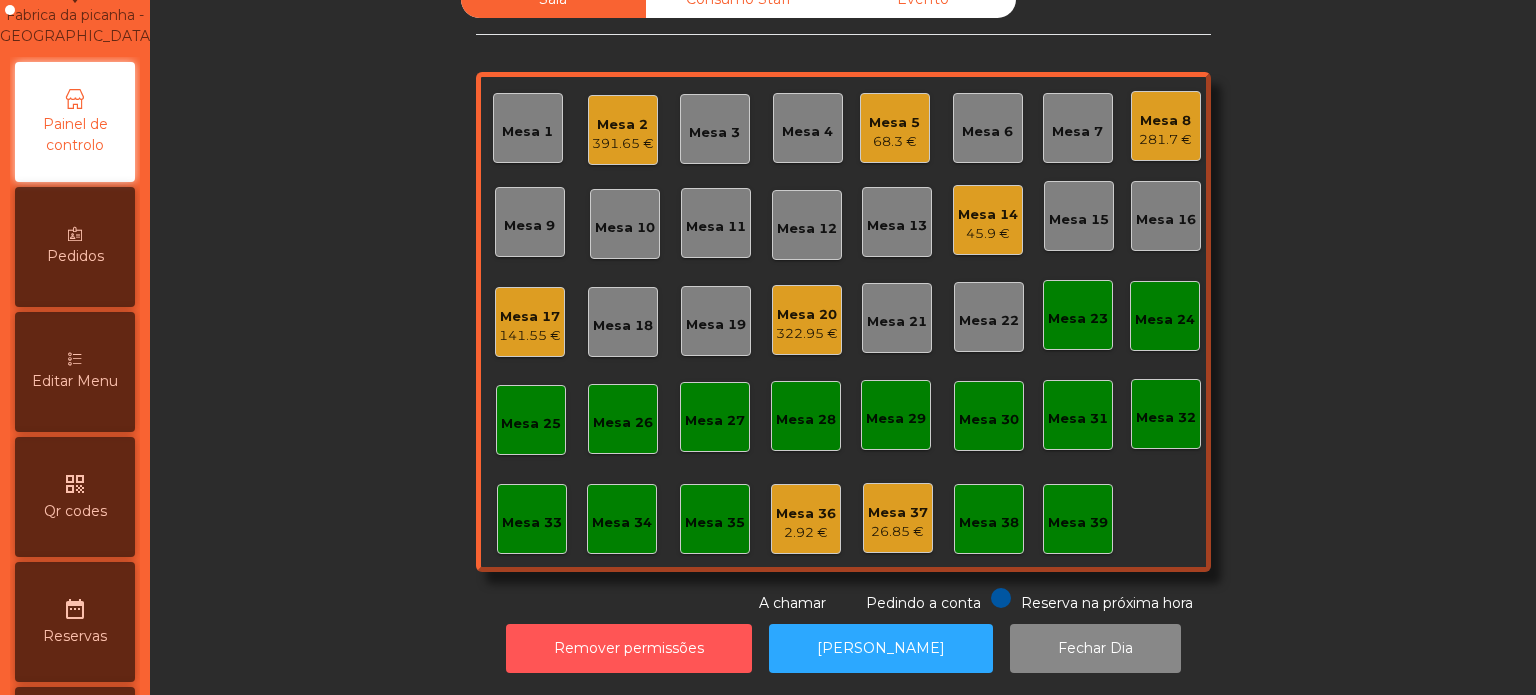 scroll, scrollTop: 142, scrollLeft: 0, axis: vertical 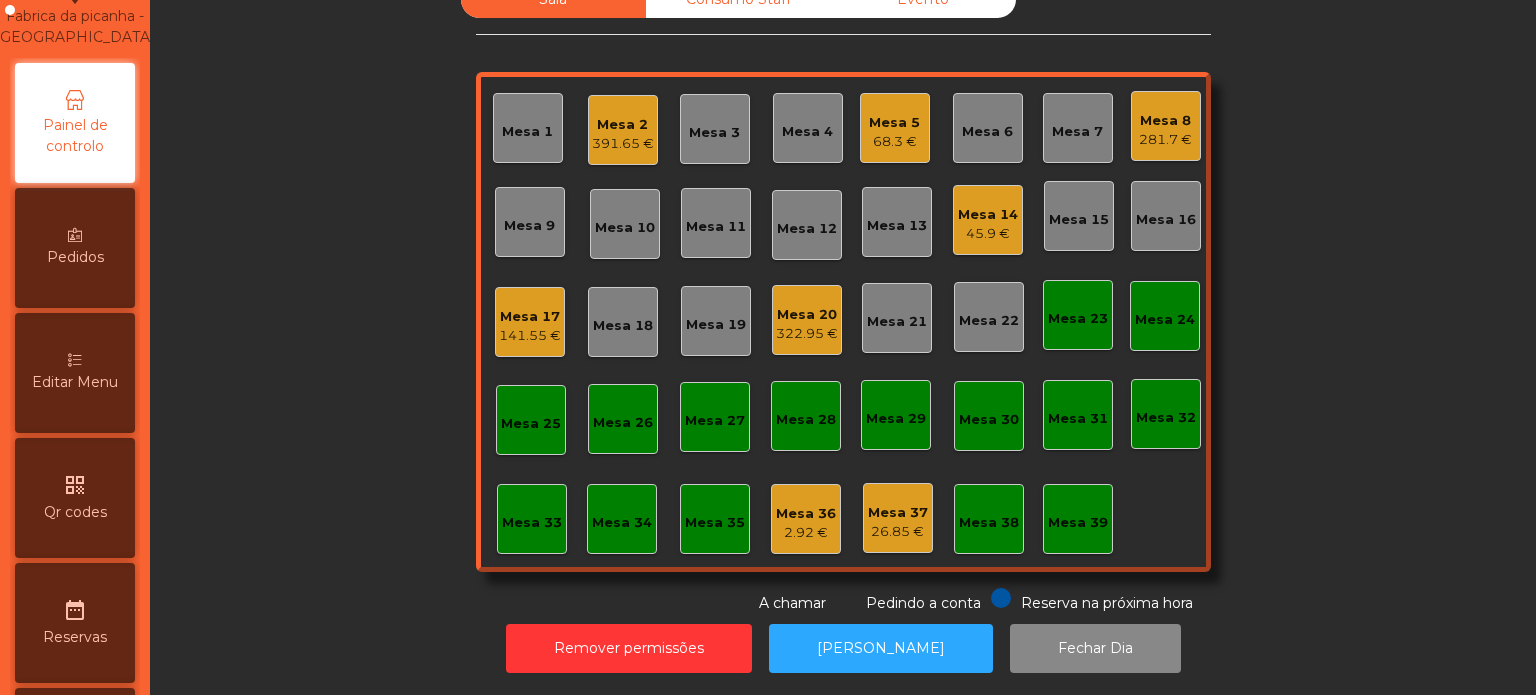 click on "Editar Menu" at bounding box center [75, 373] 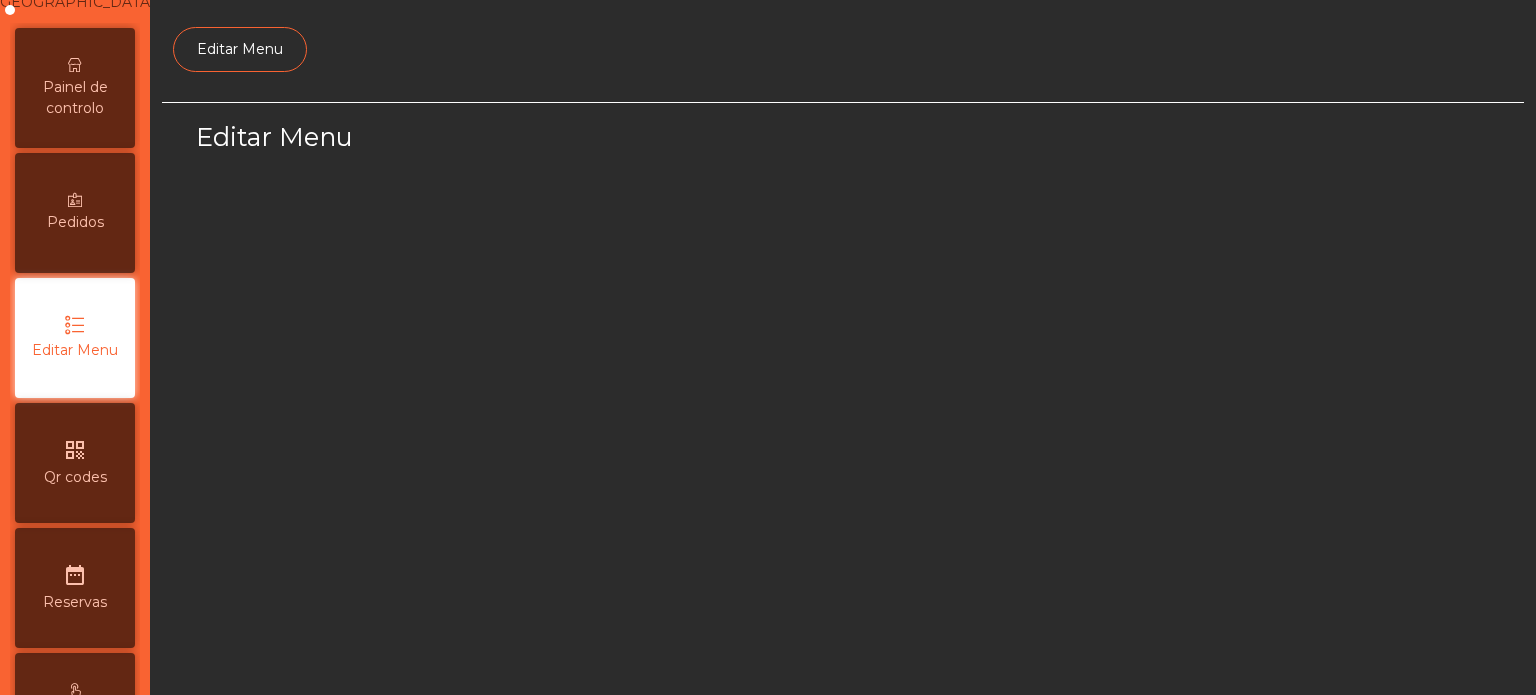 scroll, scrollTop: 188, scrollLeft: 0, axis: vertical 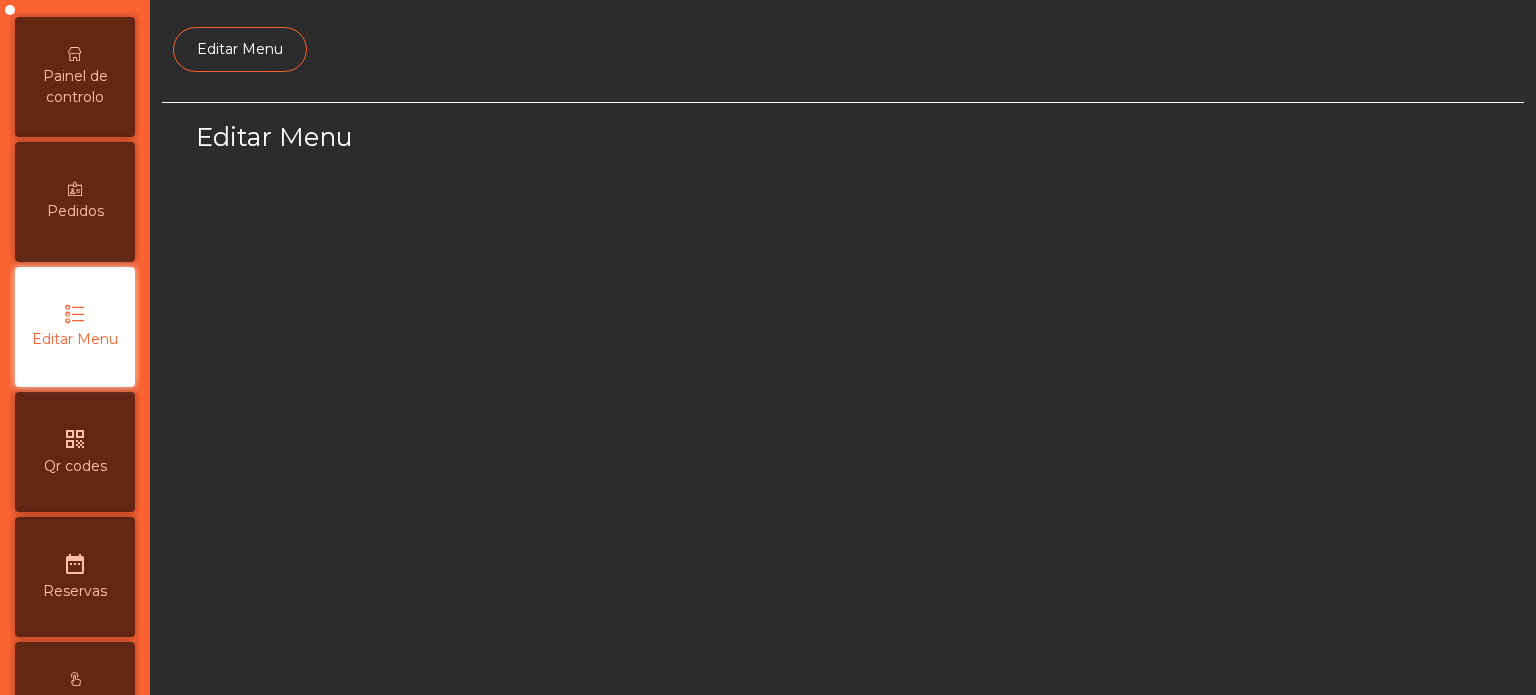 select on "*" 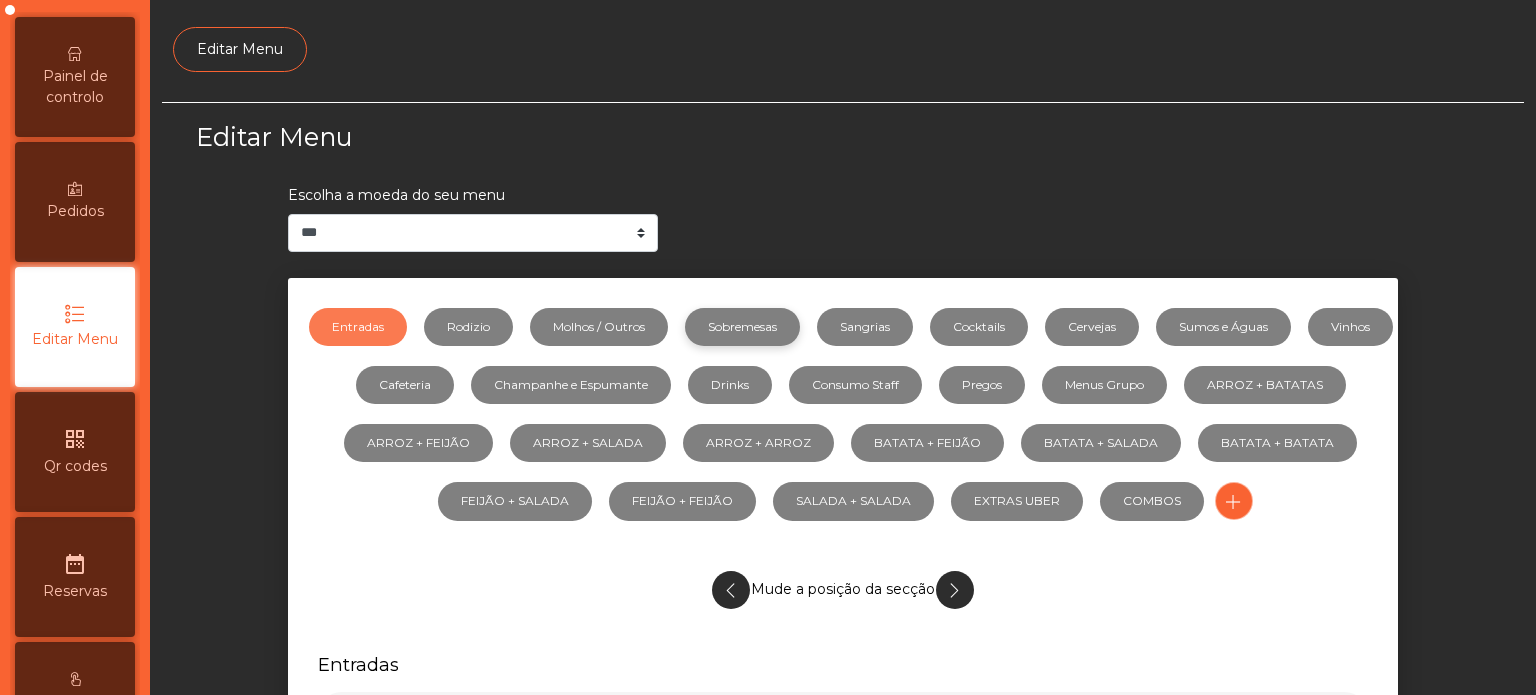click on "Sobremesas" at bounding box center [742, 327] 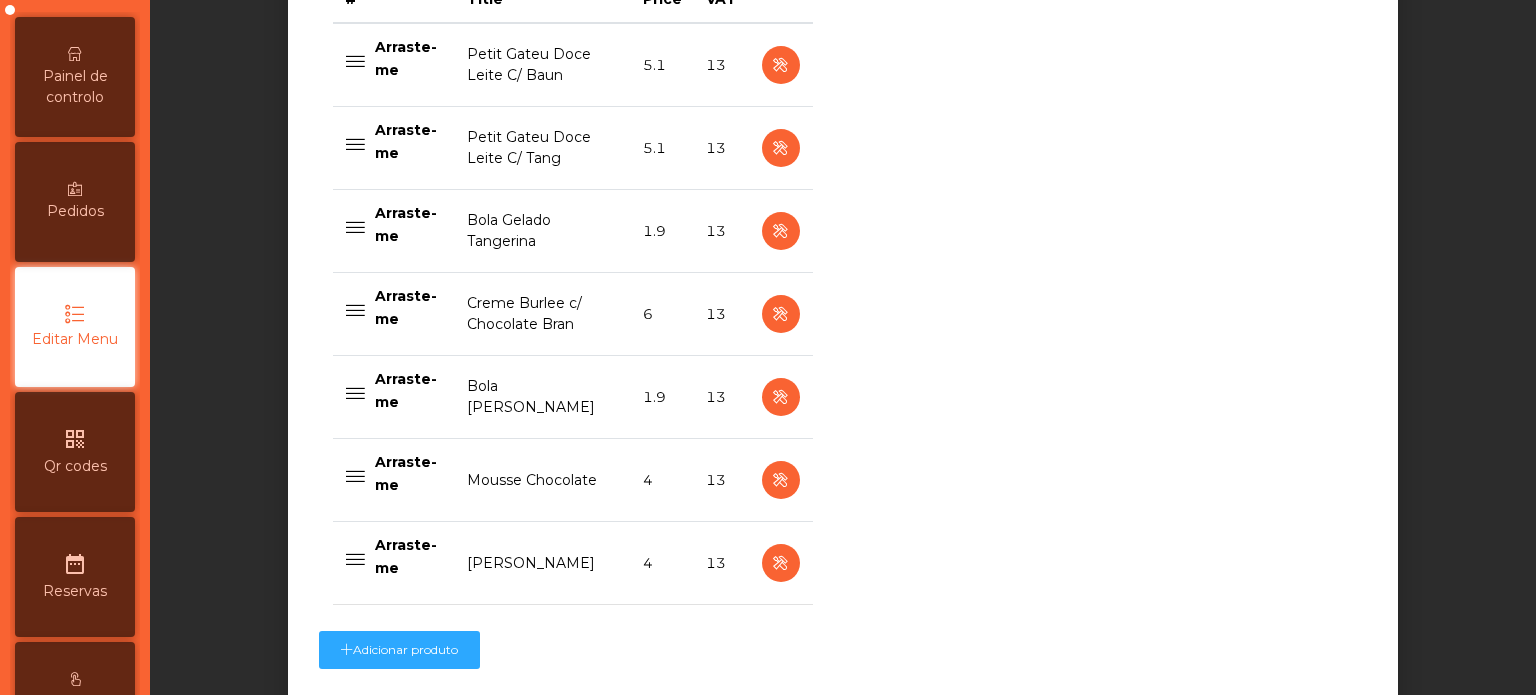 scroll, scrollTop: 830, scrollLeft: 0, axis: vertical 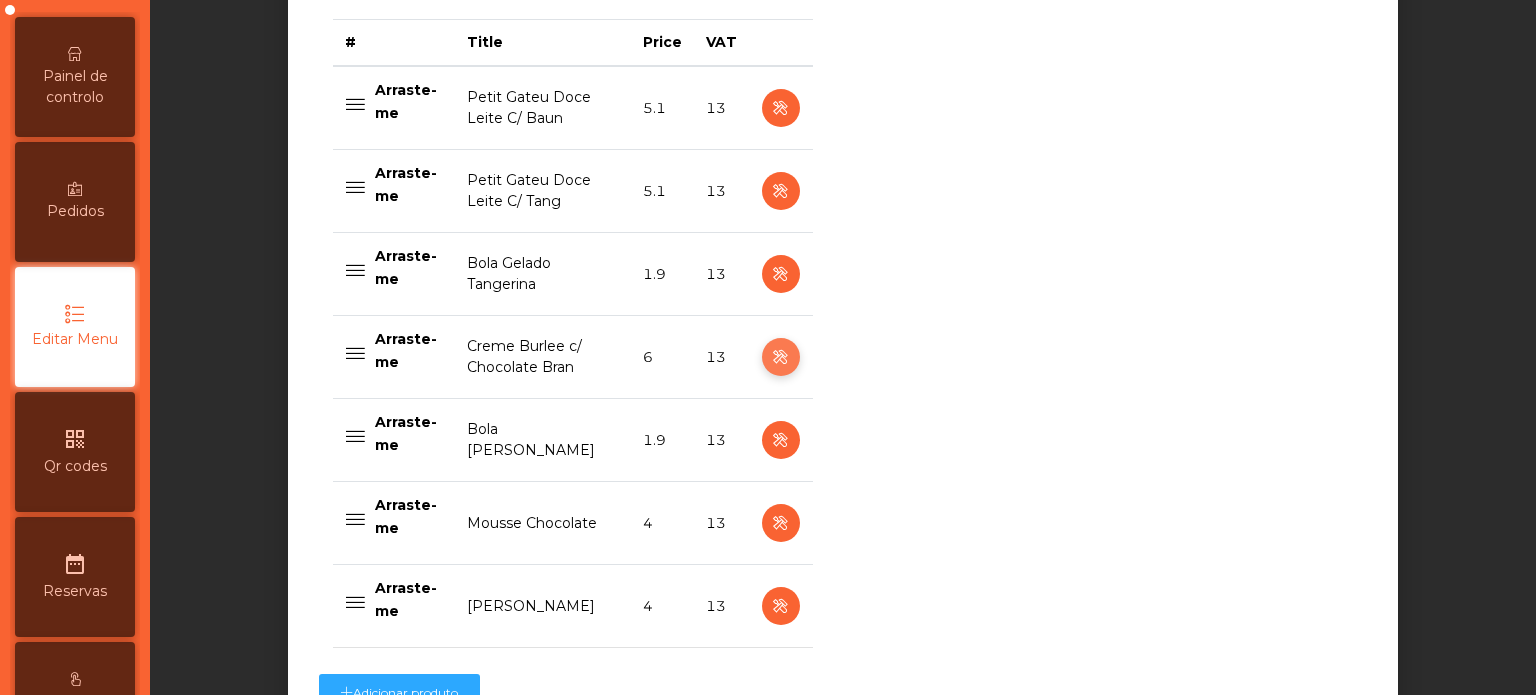 click at bounding box center [780, 357] 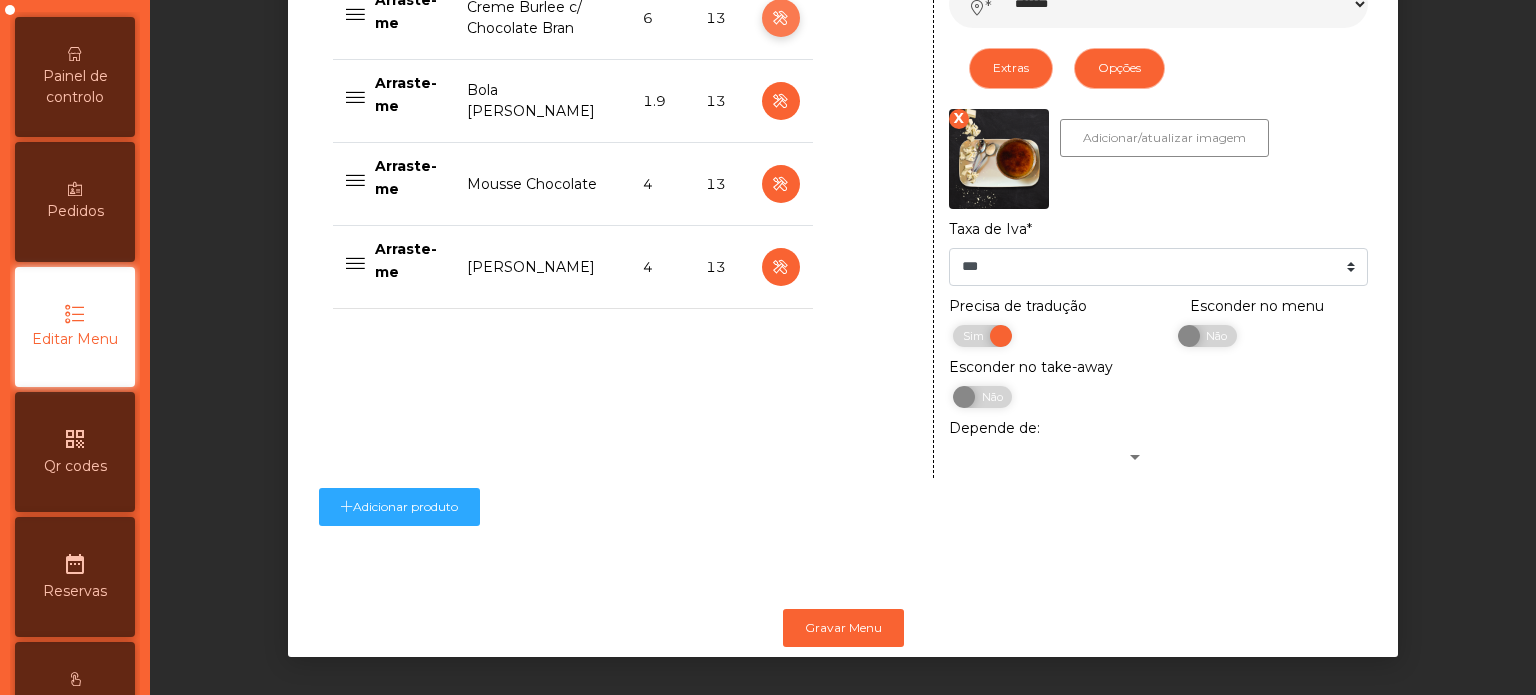 scroll, scrollTop: 1180, scrollLeft: 0, axis: vertical 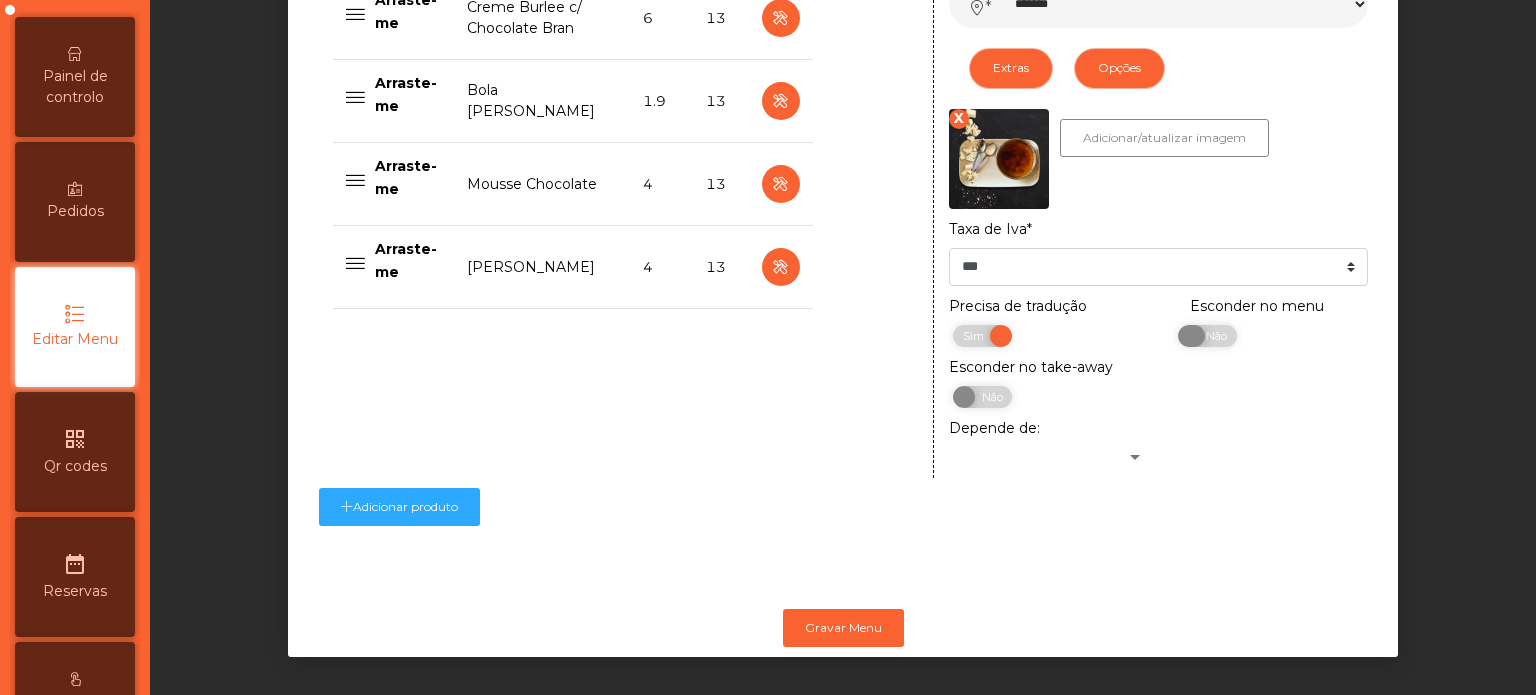 click on "Não" at bounding box center (1214, 336) 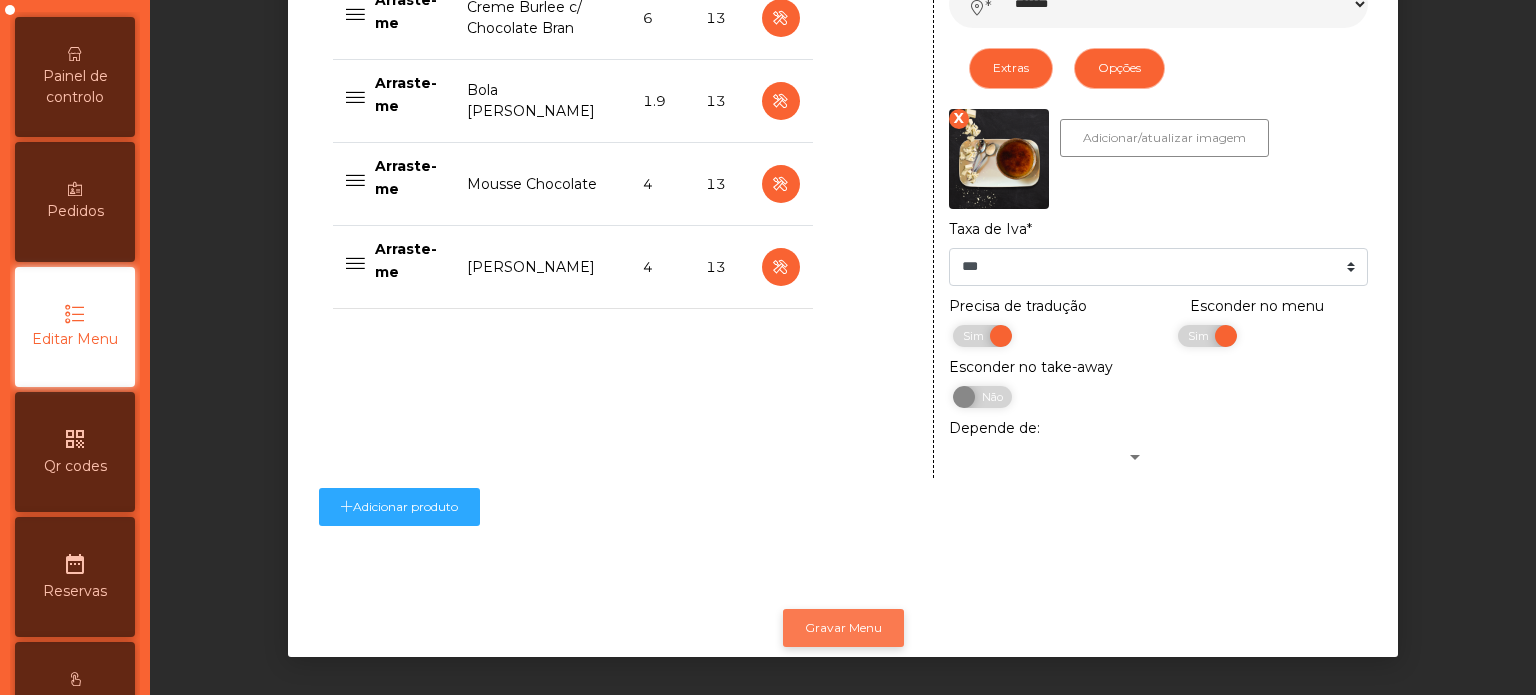 click on "Gravar Menu" at bounding box center (843, 628) 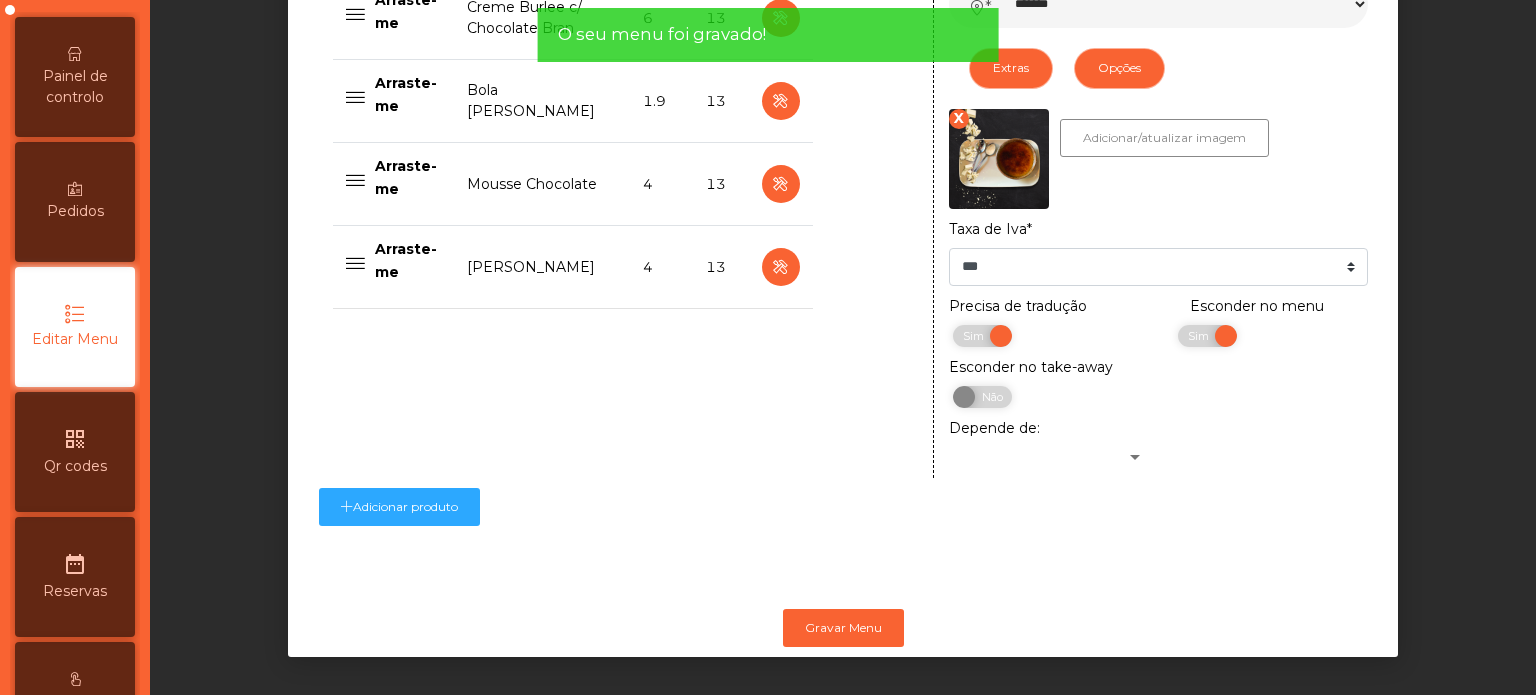 click on "Painel de controlo" at bounding box center [75, 87] 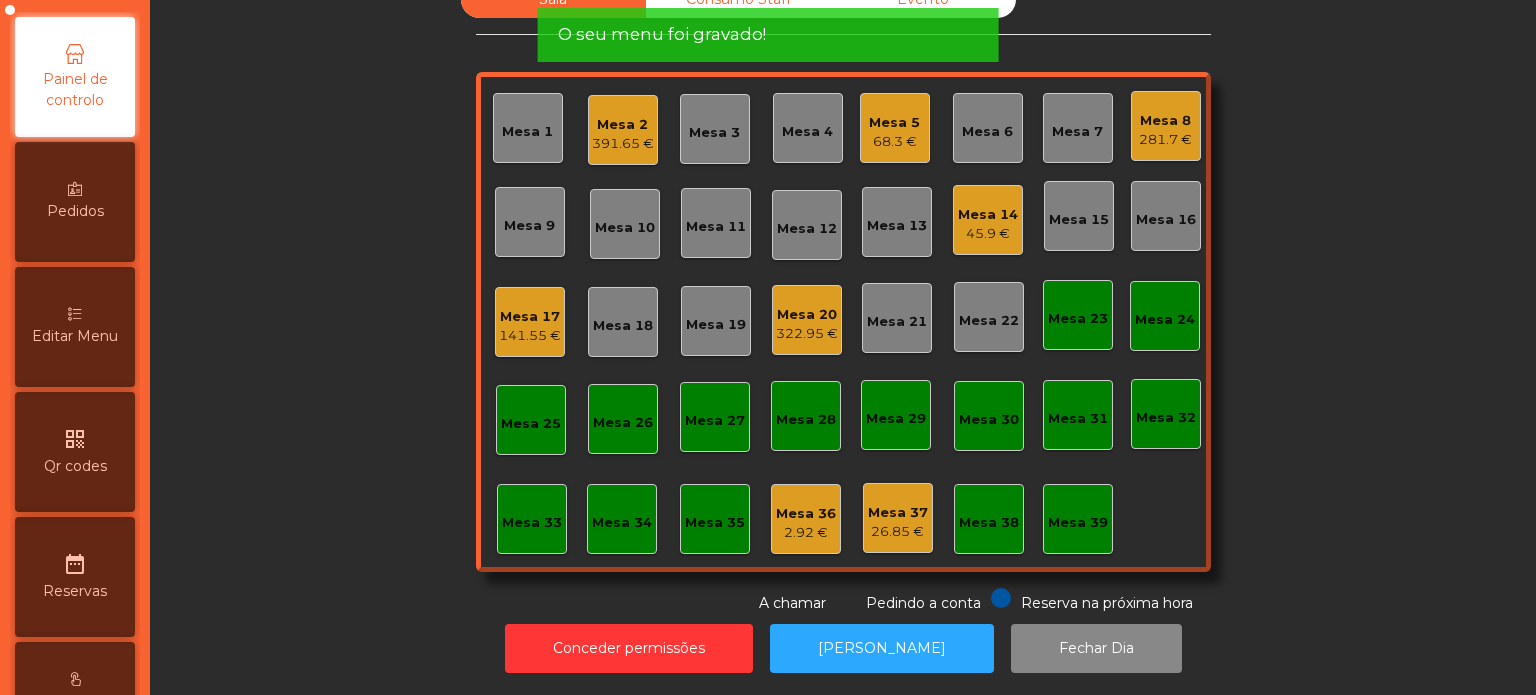 scroll, scrollTop: 55, scrollLeft: 0, axis: vertical 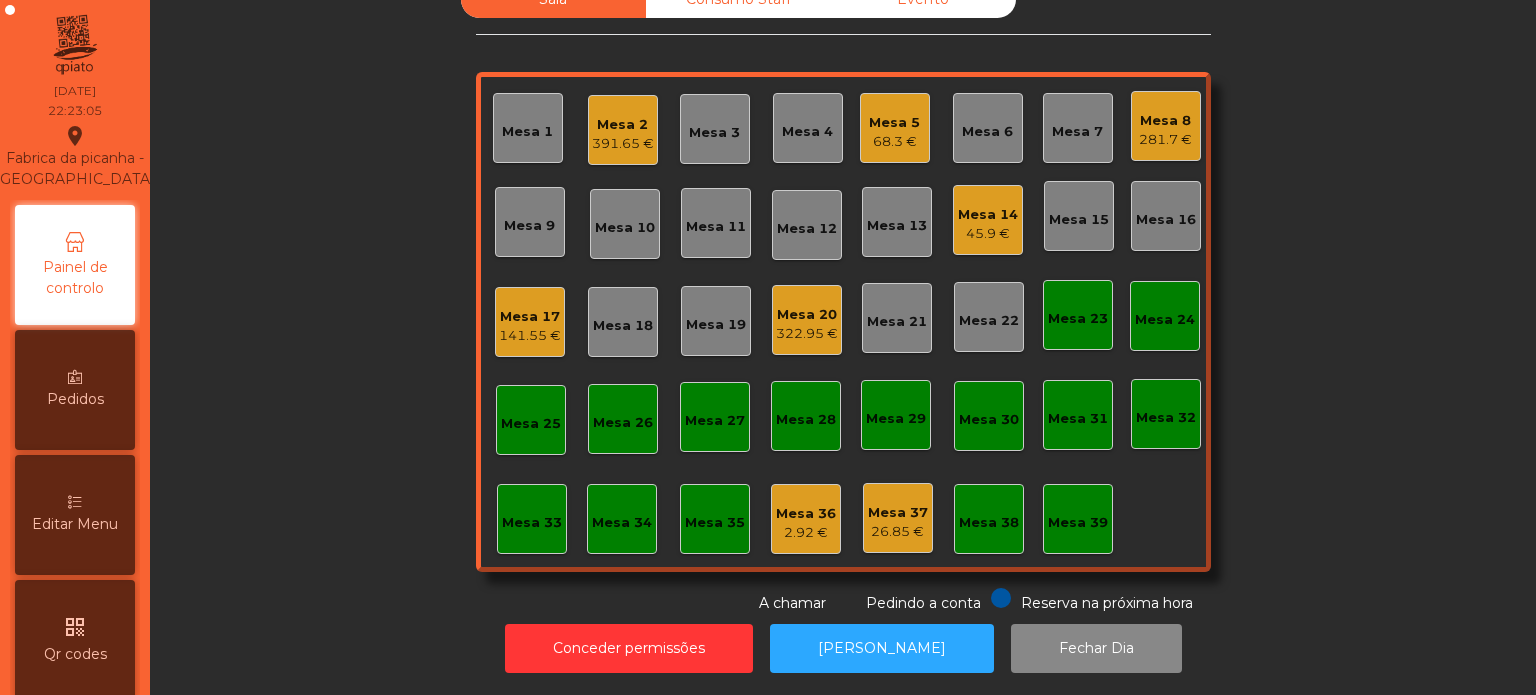 click on "141.55 €" 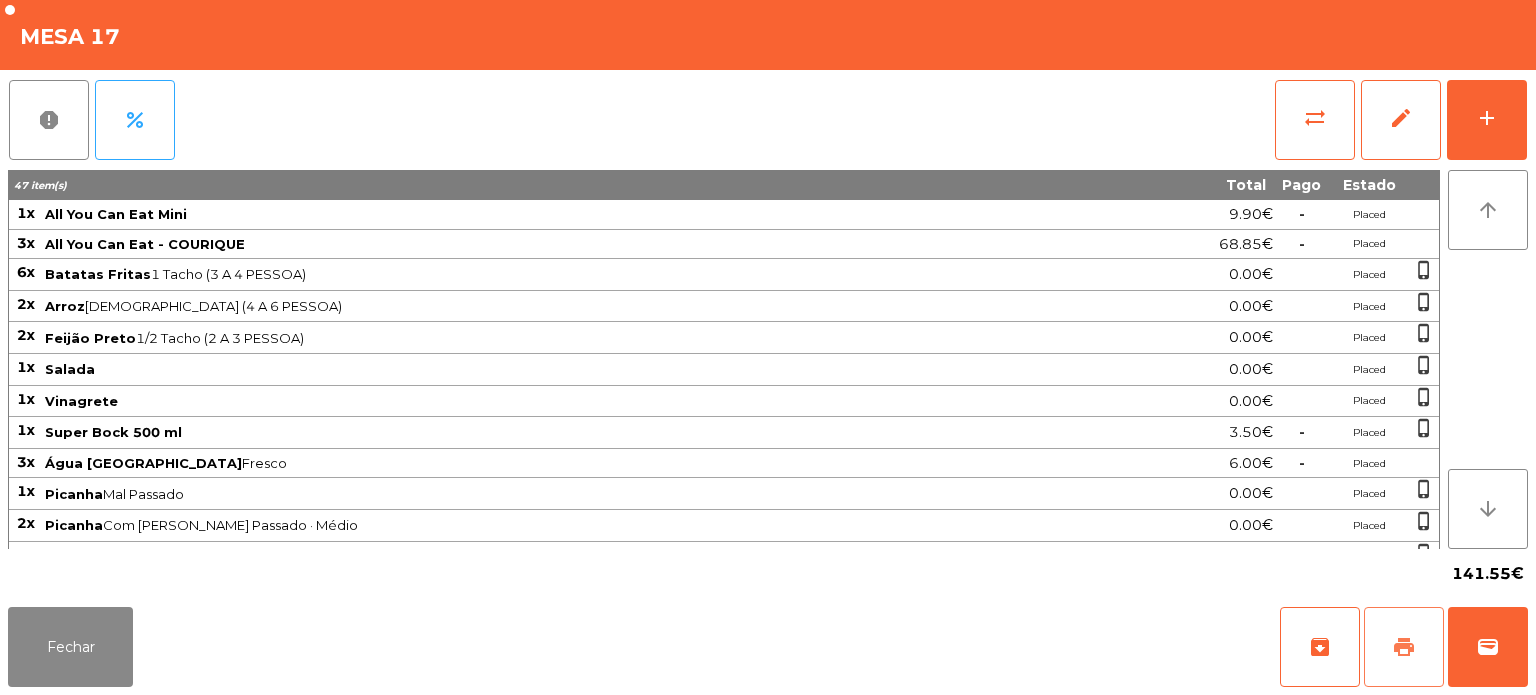 click on "print" 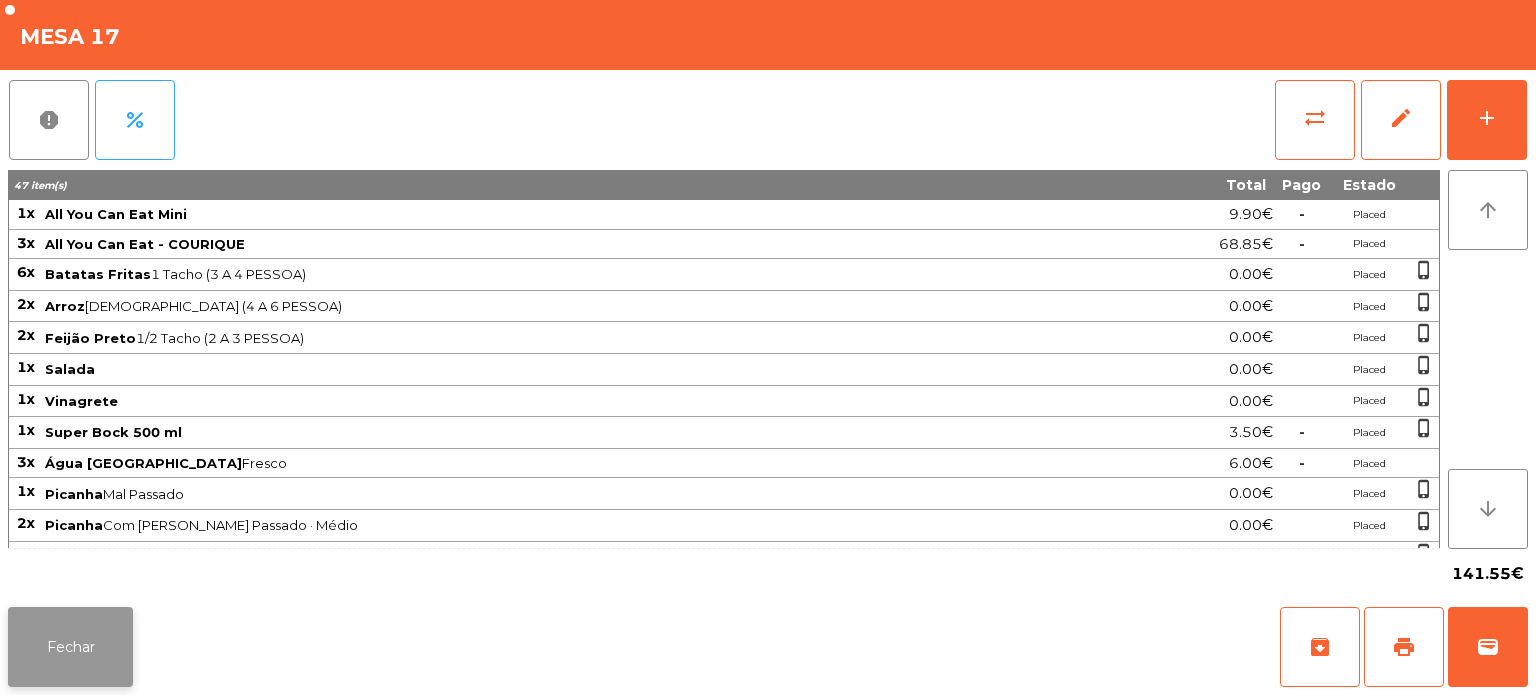 click on "Fechar" 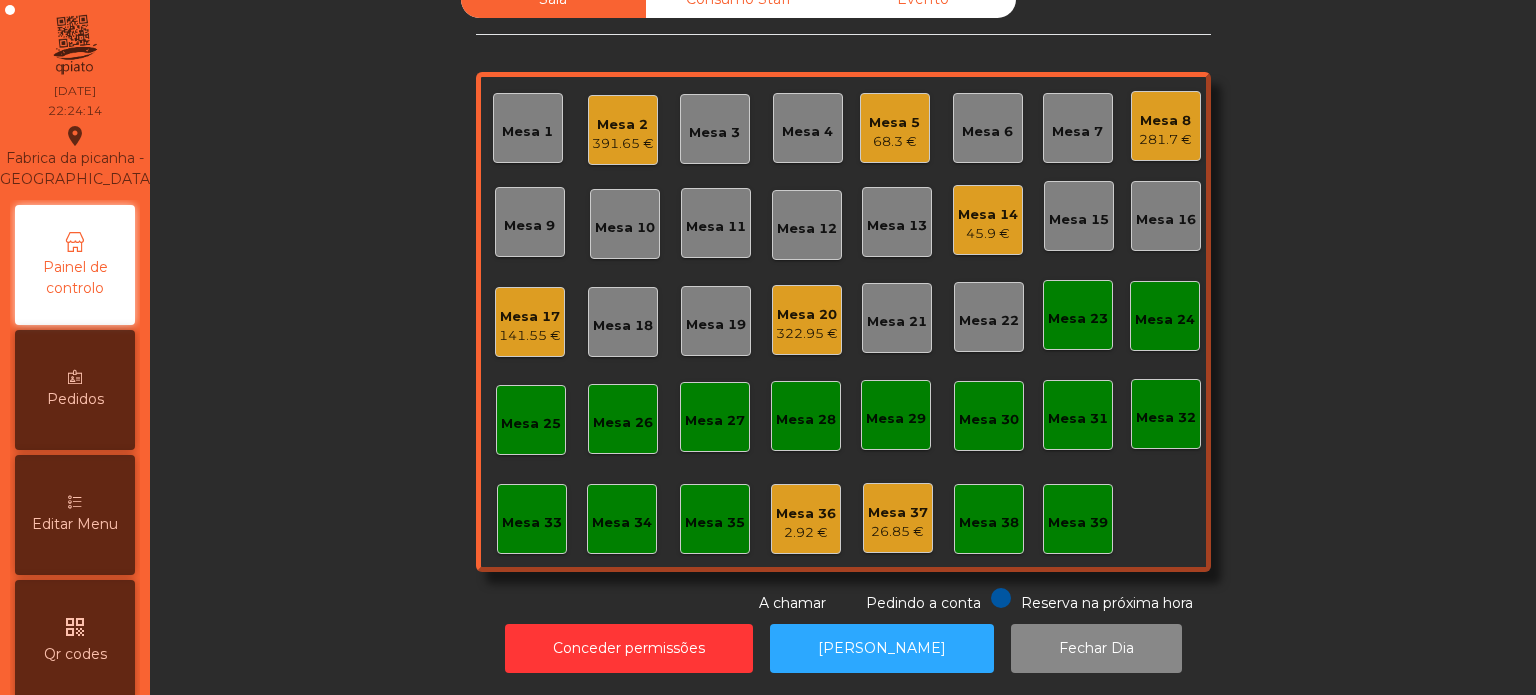 click on "391.65 €" 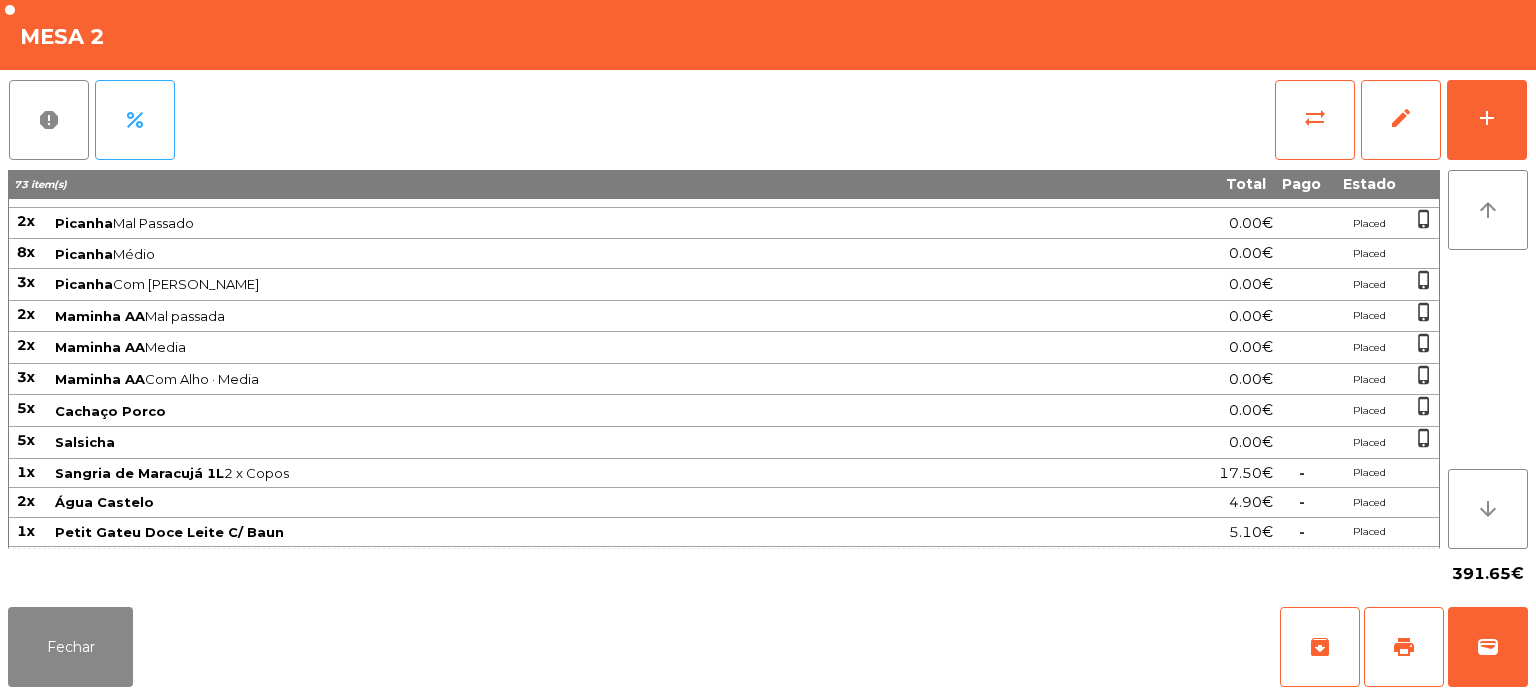 scroll, scrollTop: 289, scrollLeft: 0, axis: vertical 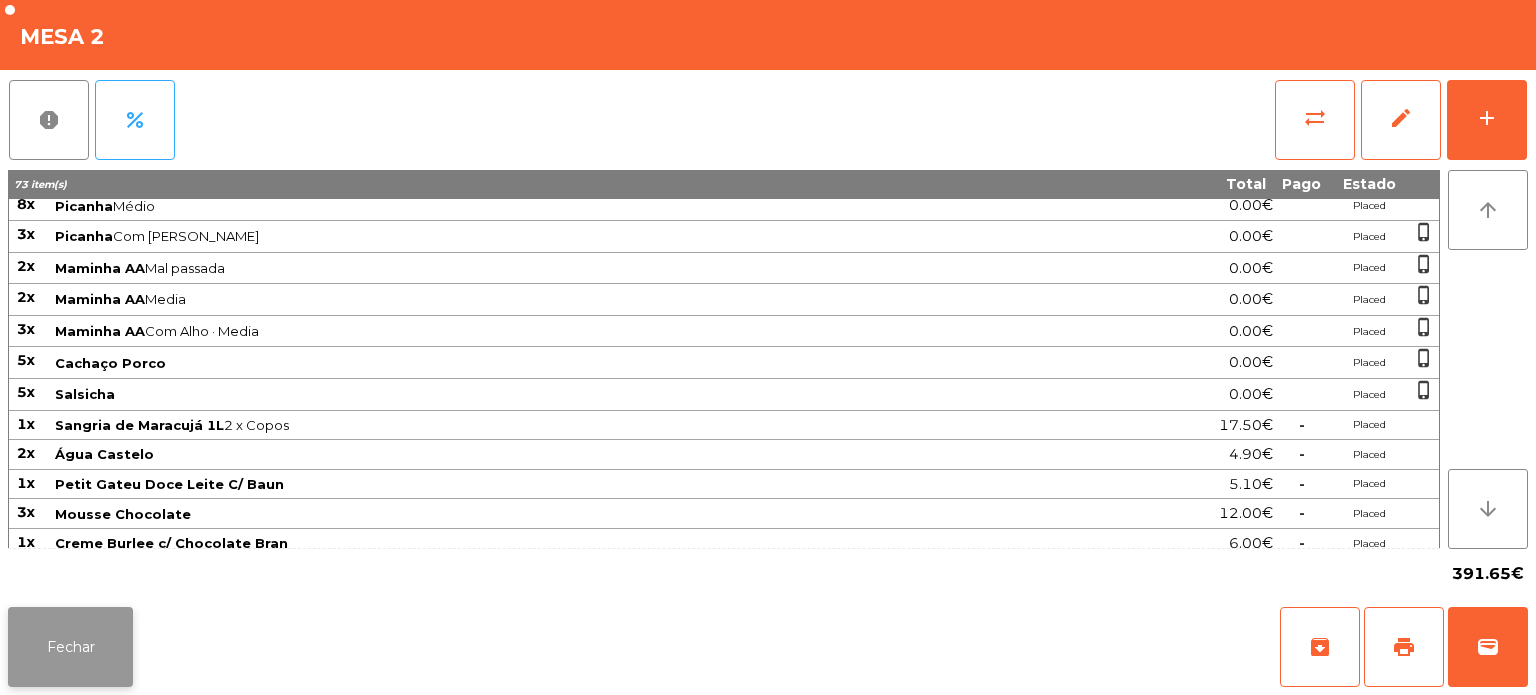 click on "Fechar" 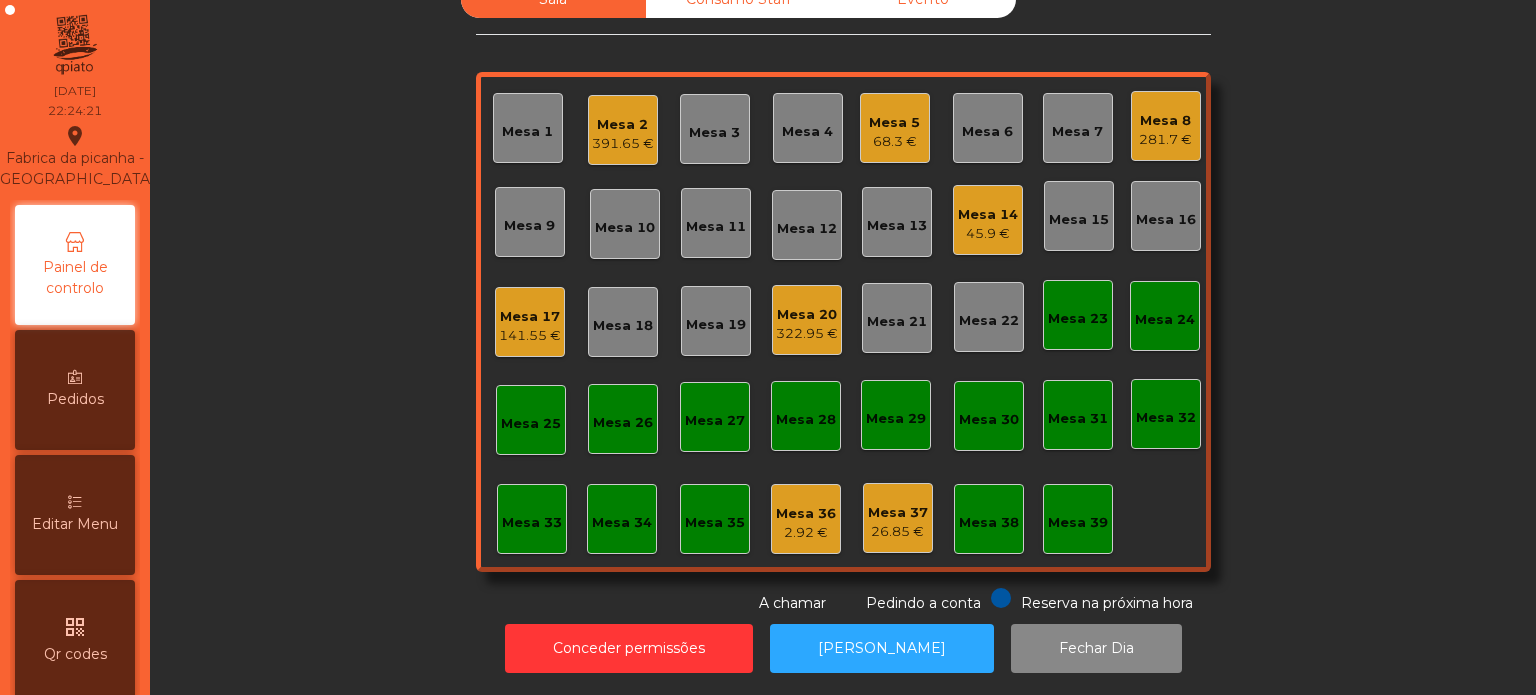 click on "Mesa 17" 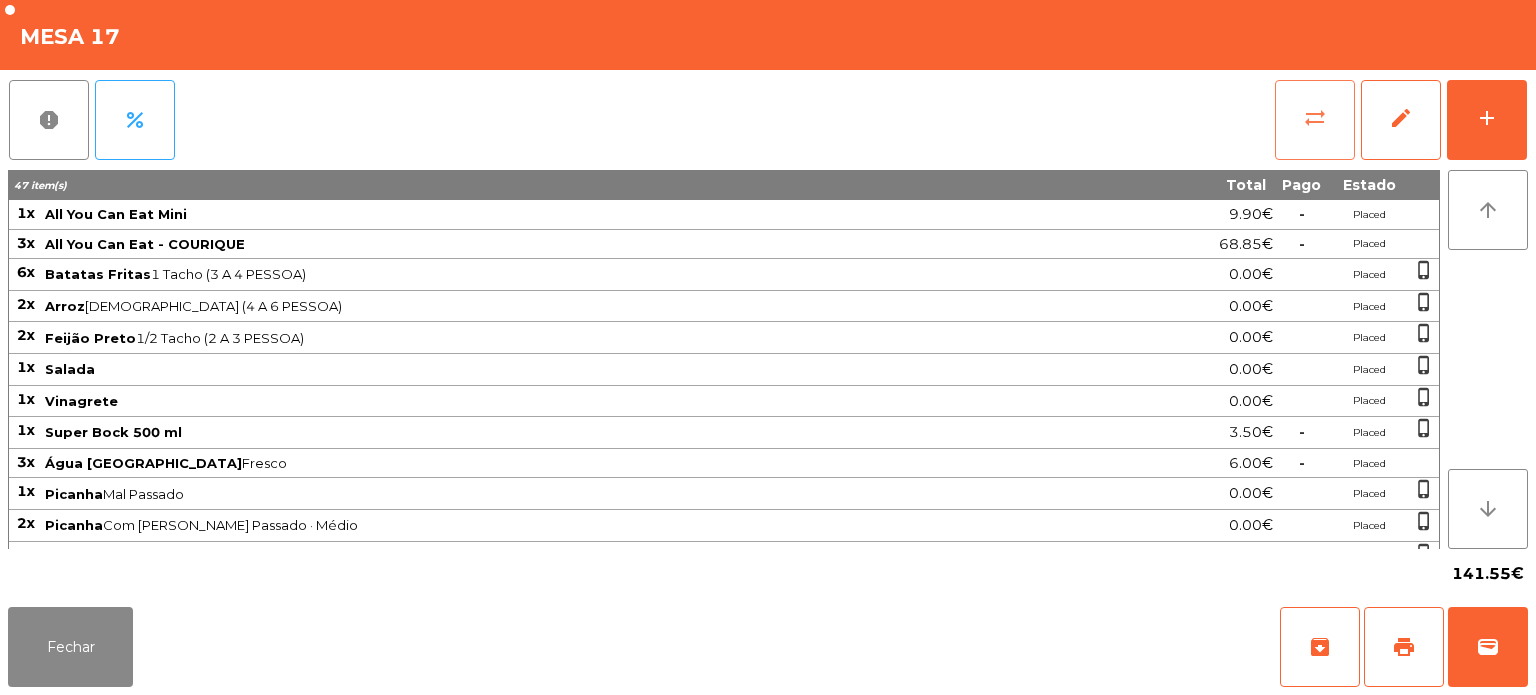 click on "sync_alt" 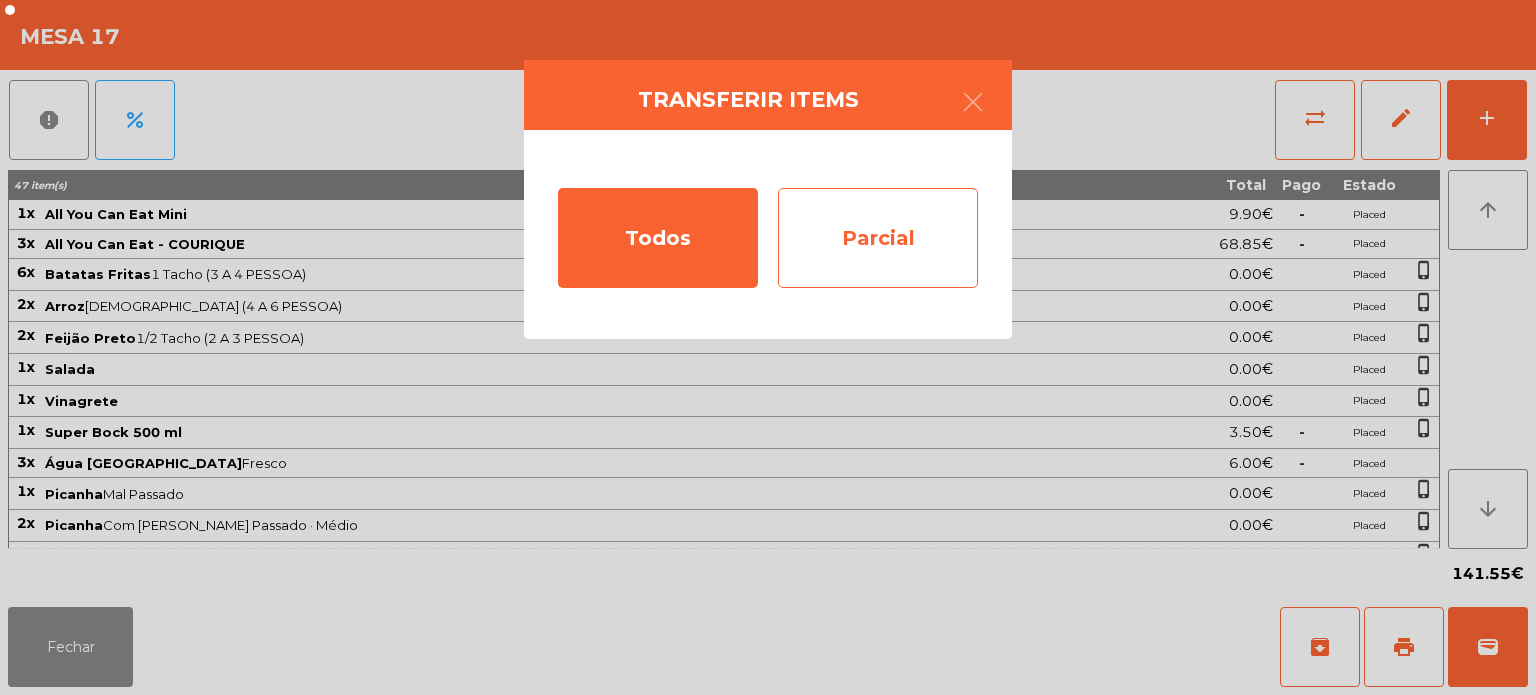 click on "Parcial" 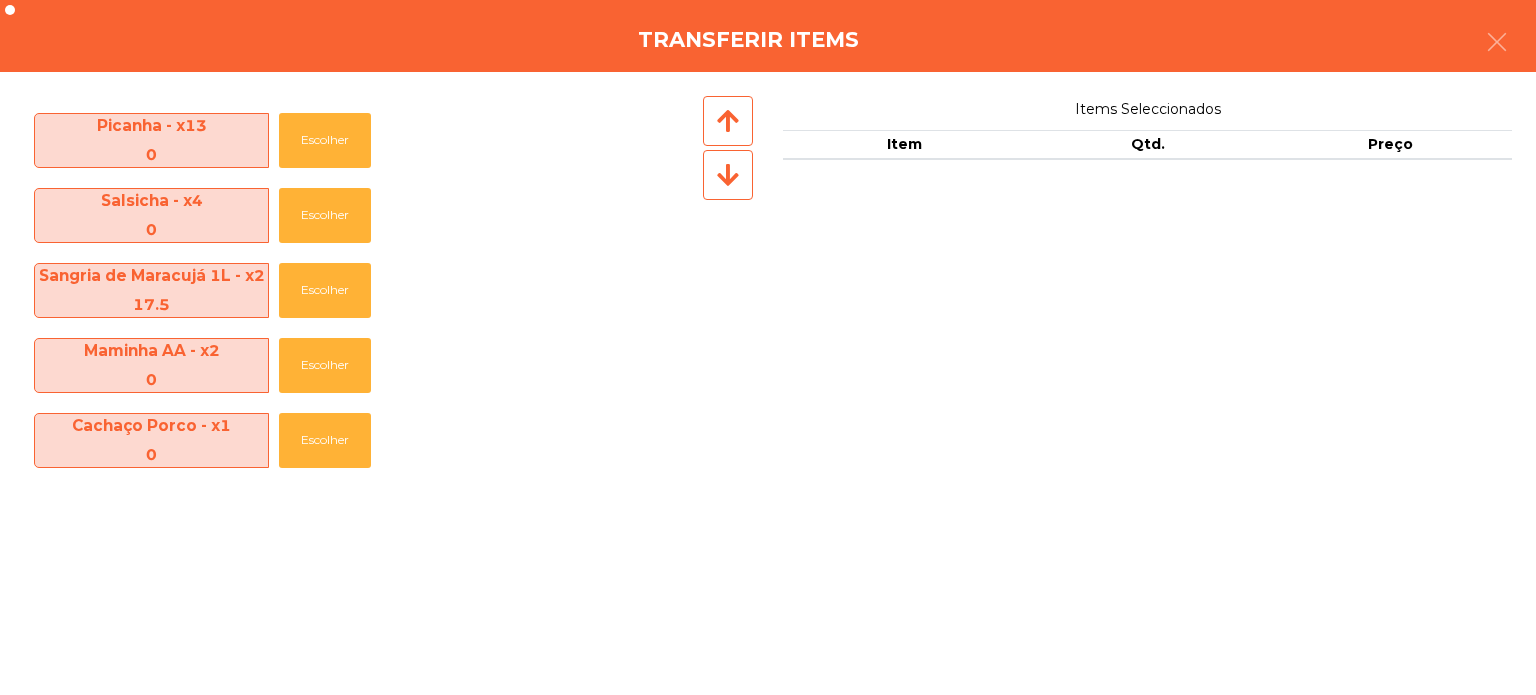 scroll, scrollTop: 653, scrollLeft: 0, axis: vertical 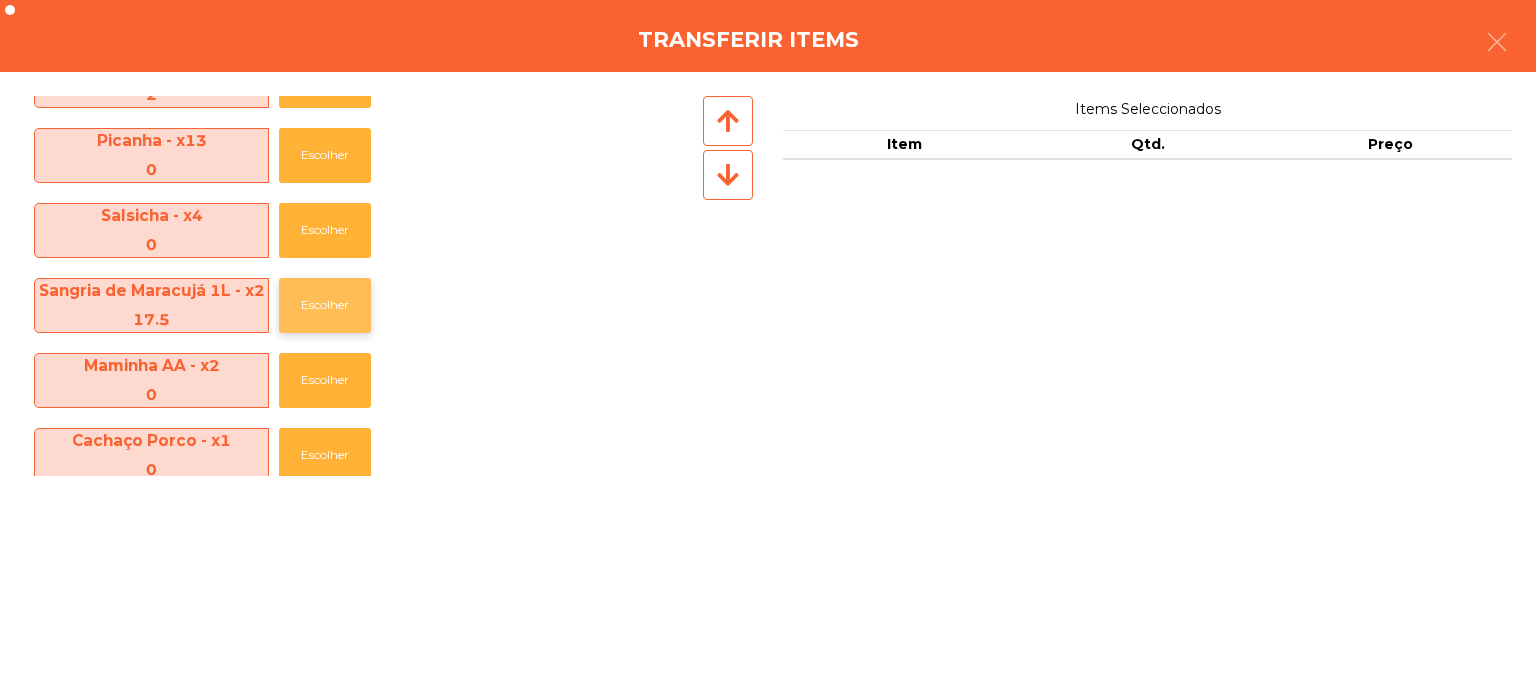 click on "Escolher" 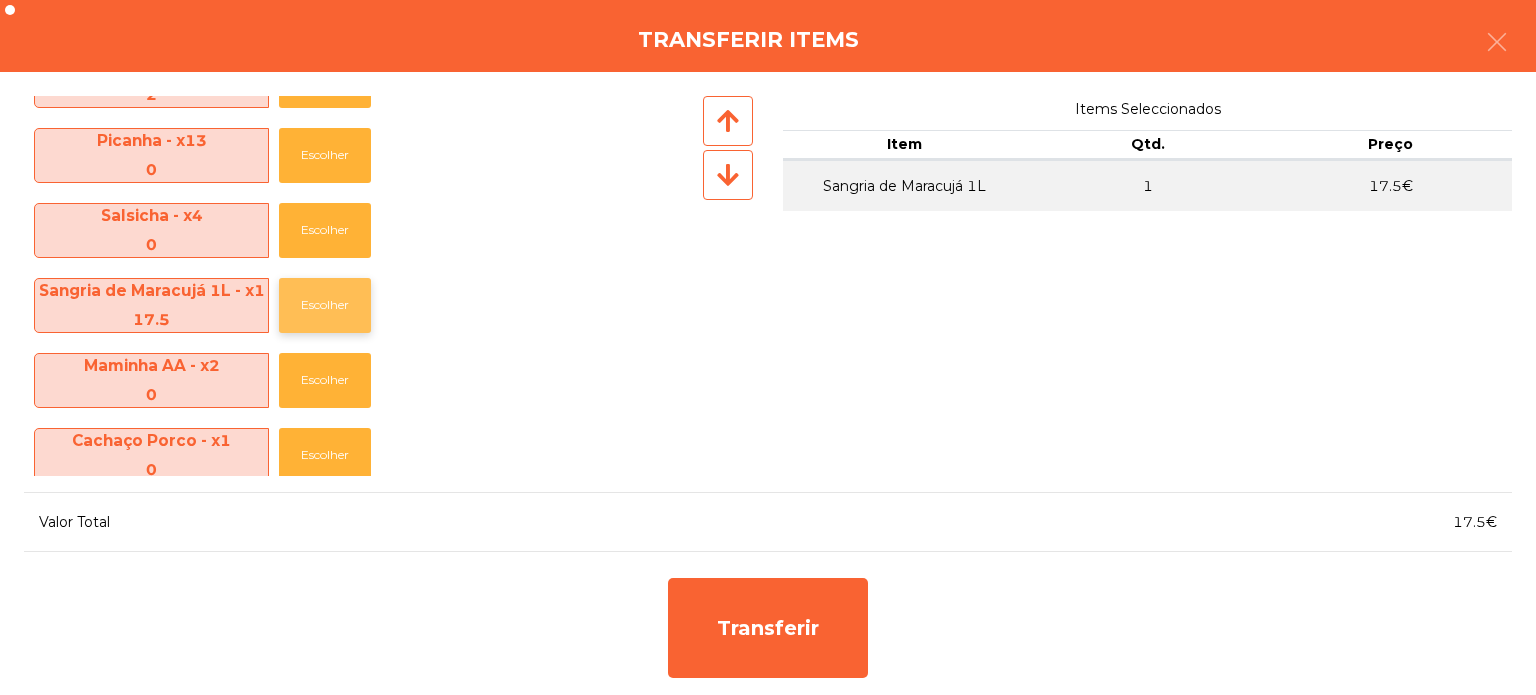 click on "Escolher" 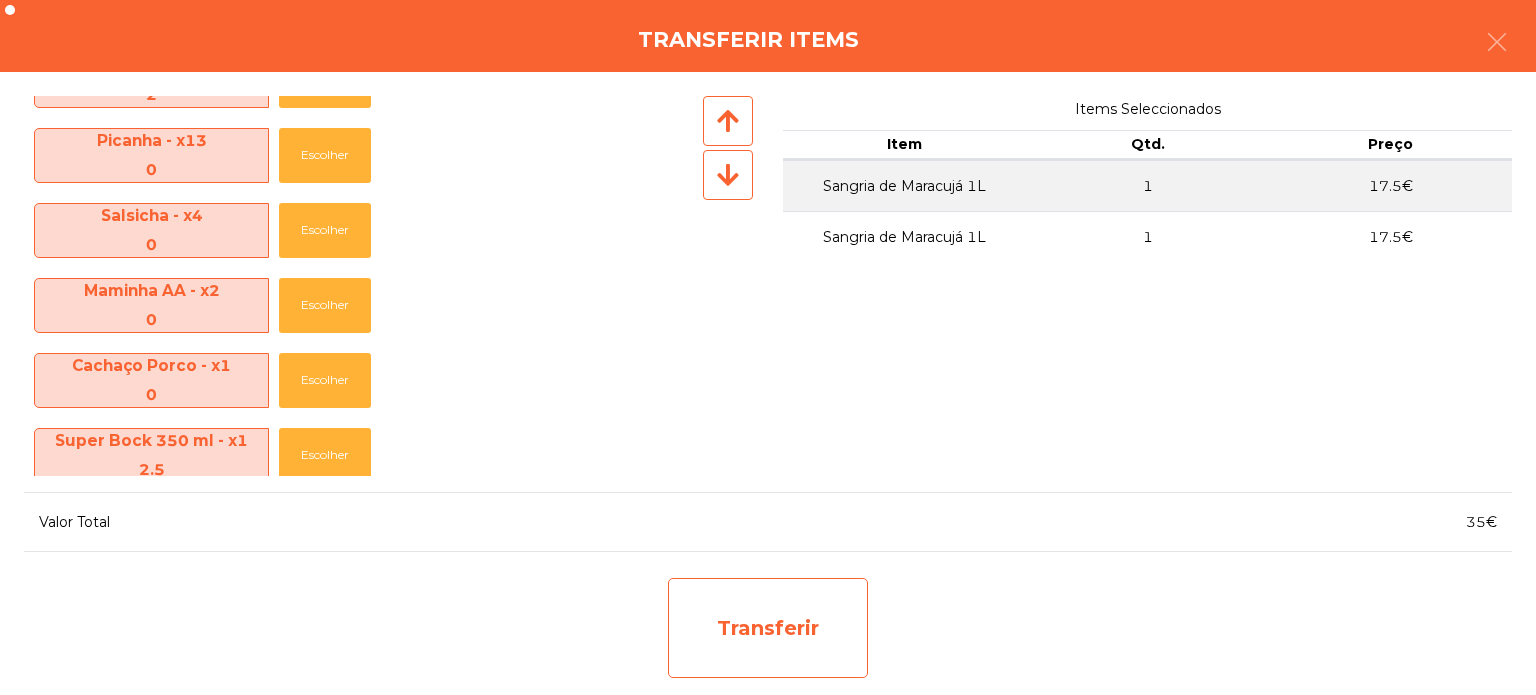 click on "Transferir" 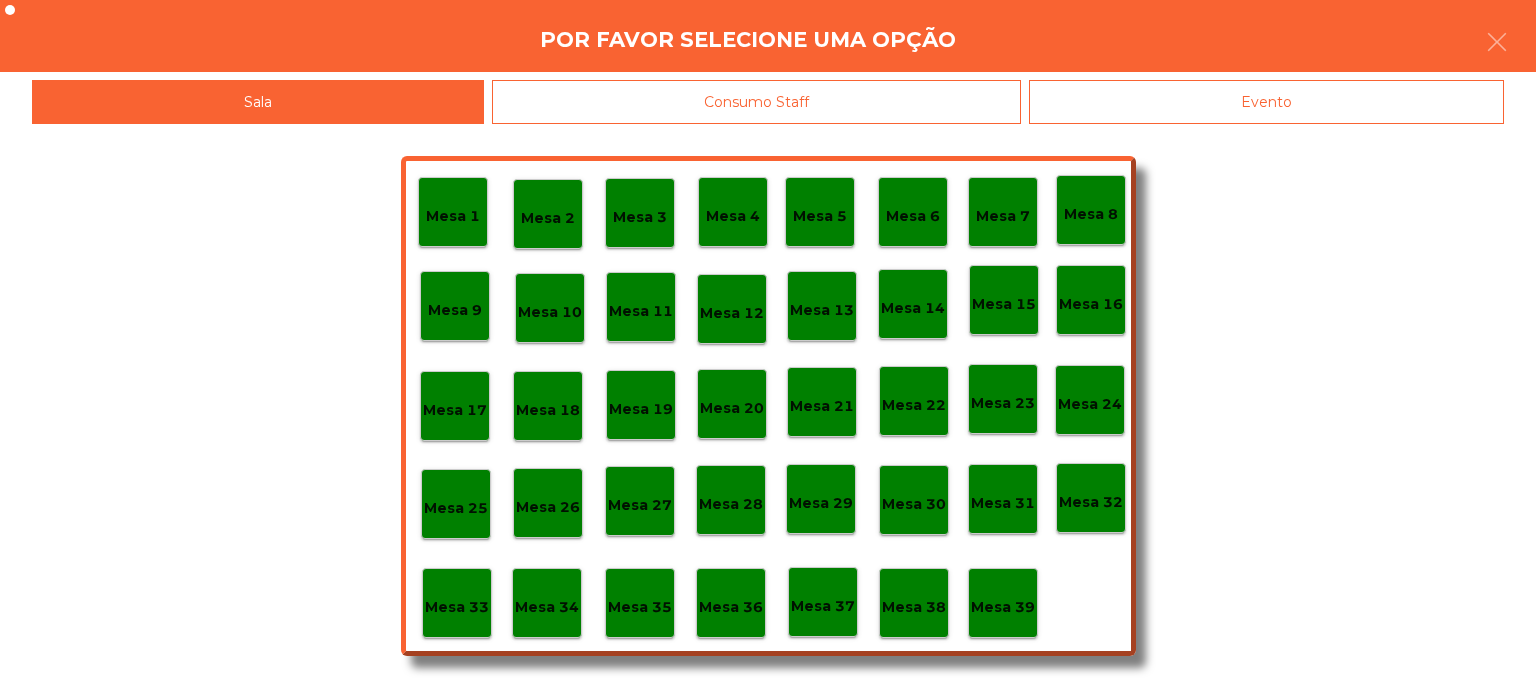 click on "Mesa 2" 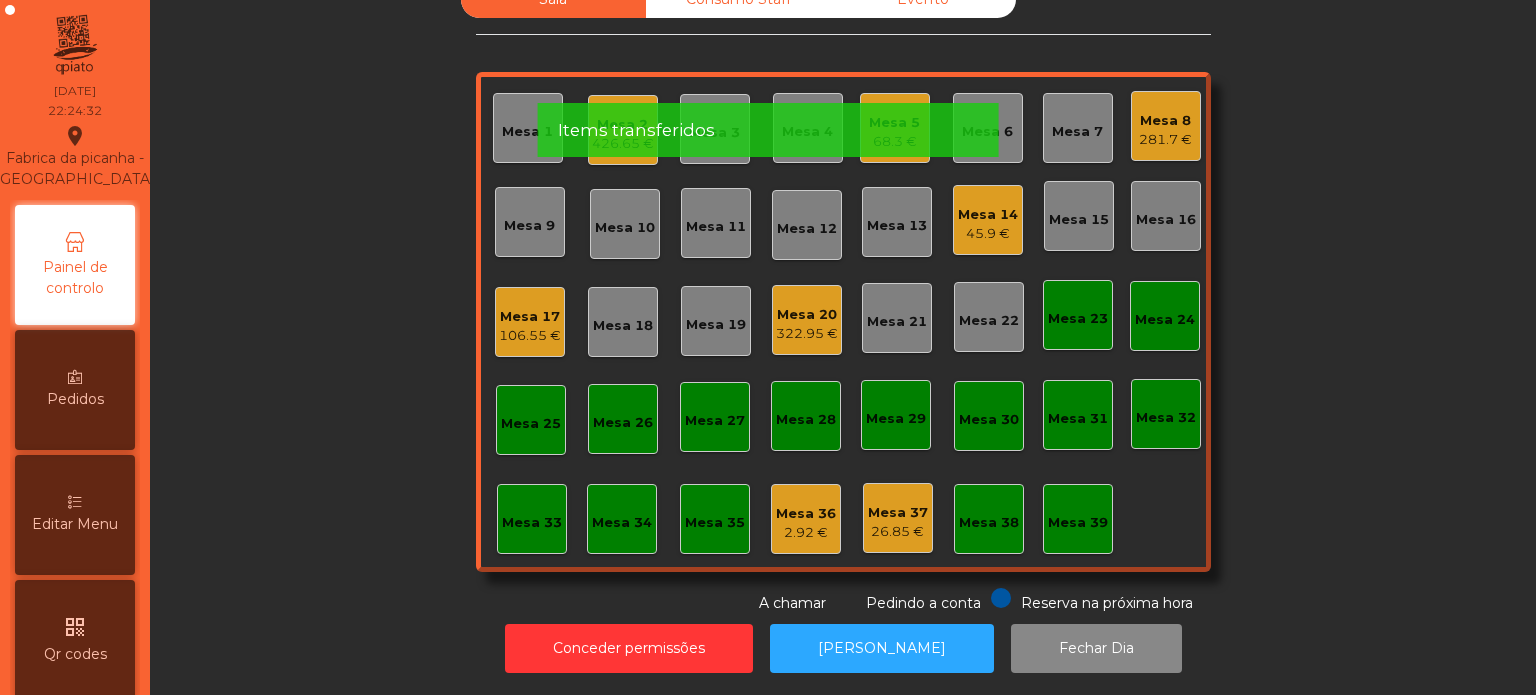 click on "106.55 €" 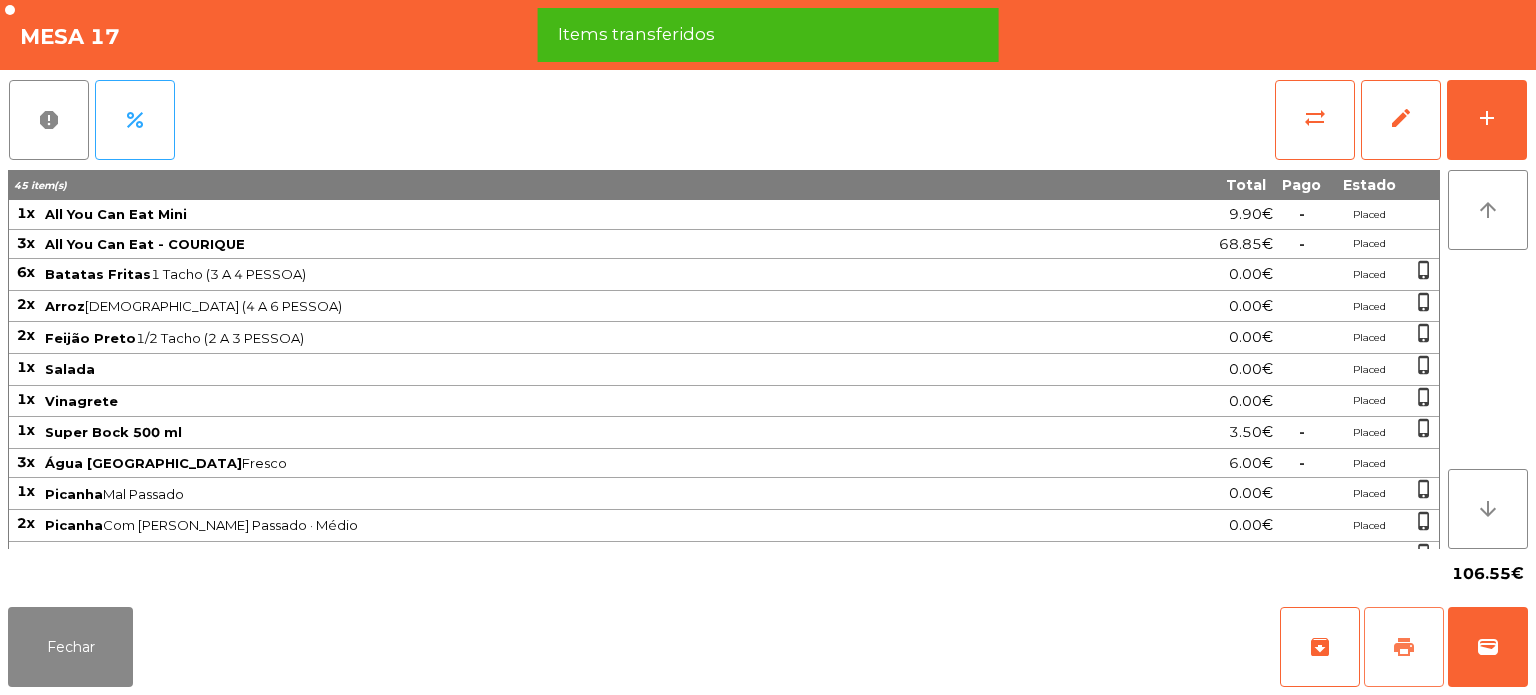 click on "print" 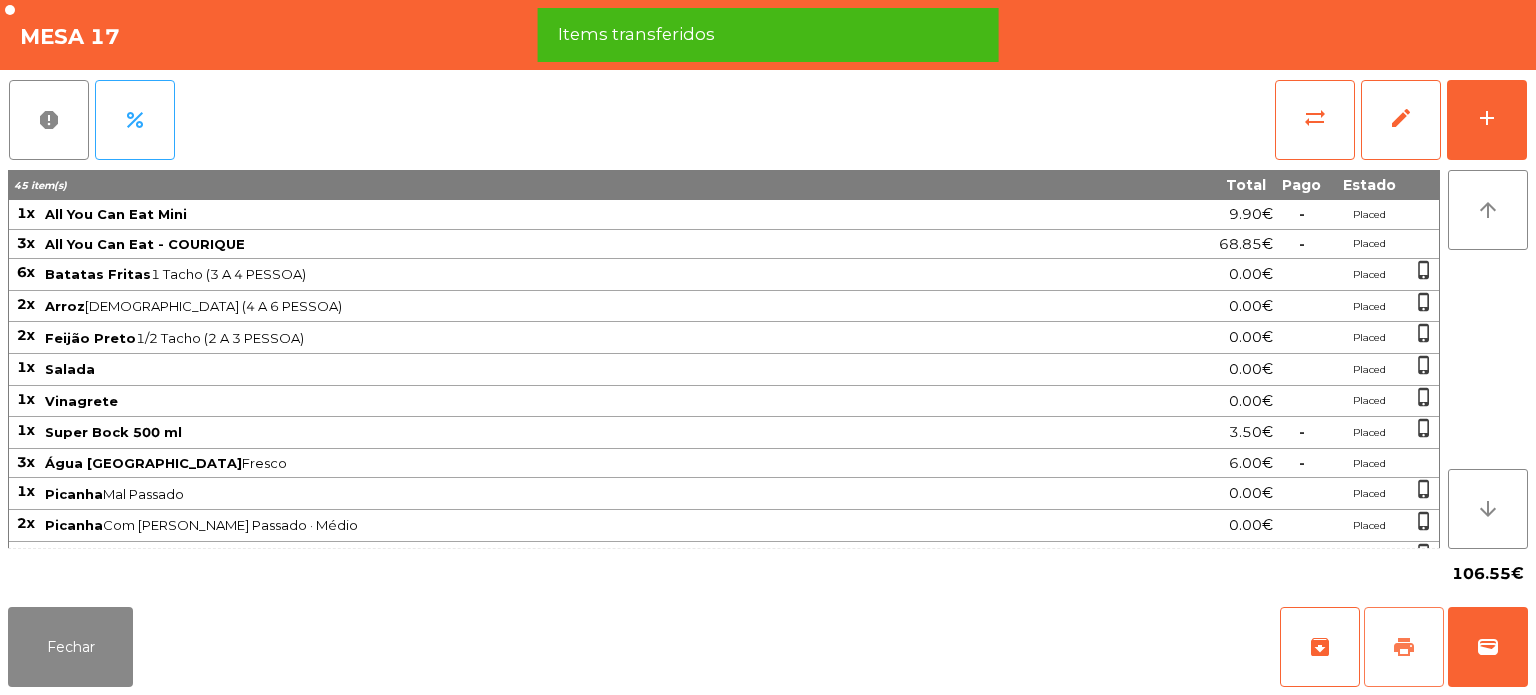 click on "print" 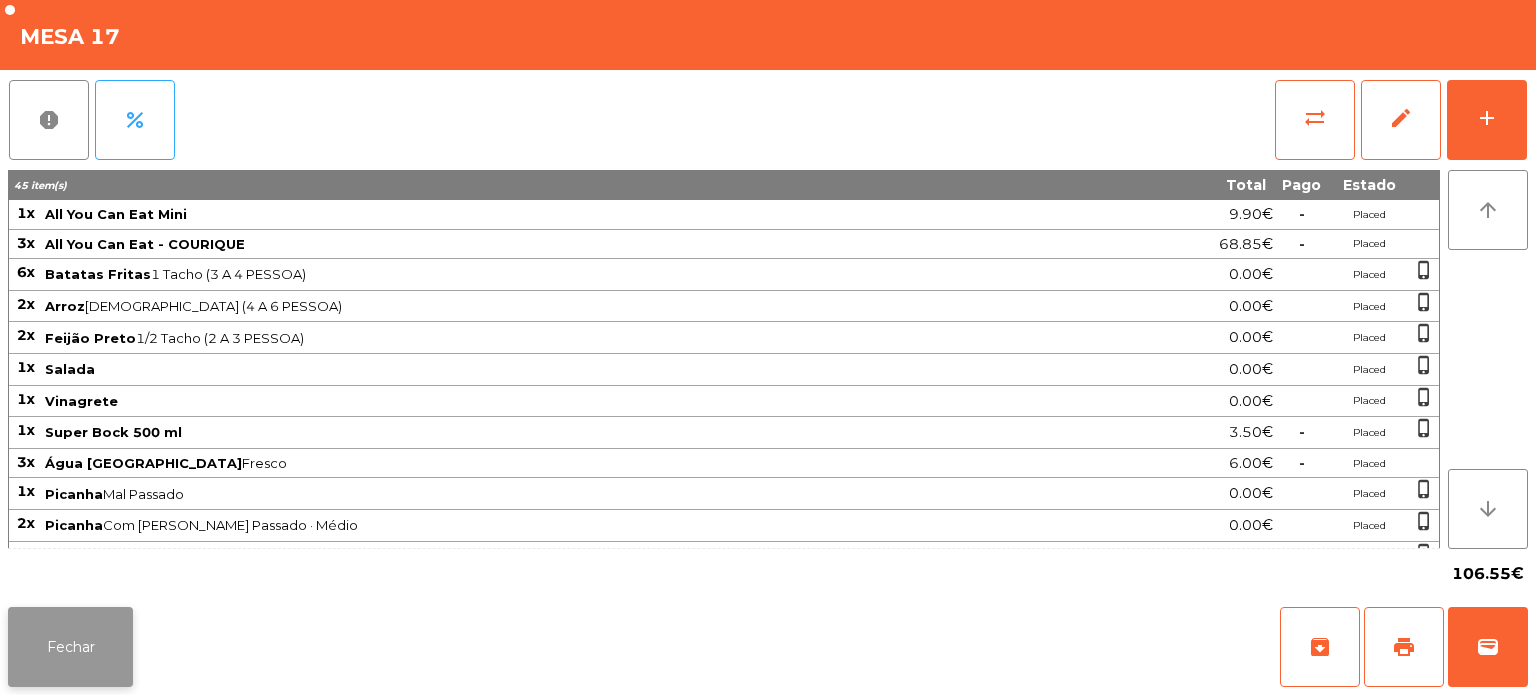 click on "Fechar" 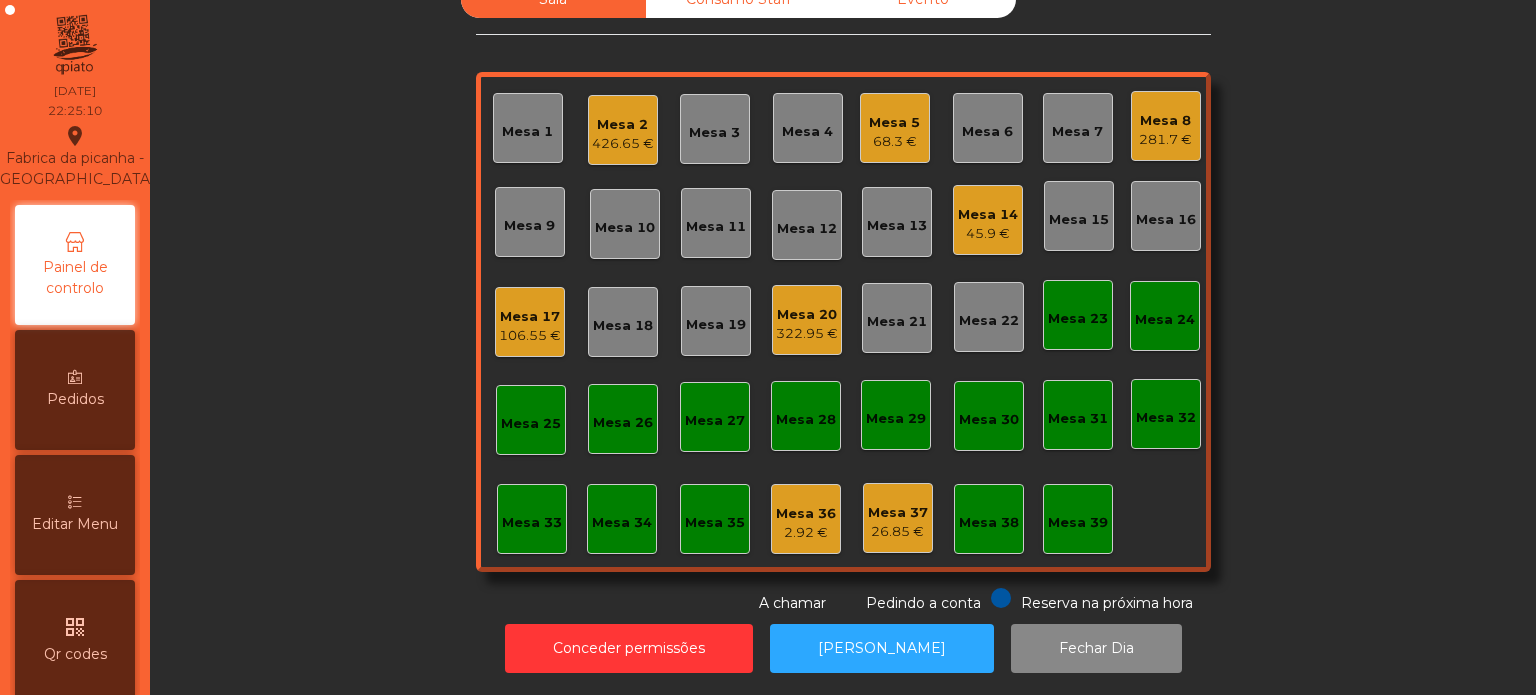 click on "Mesa 2" 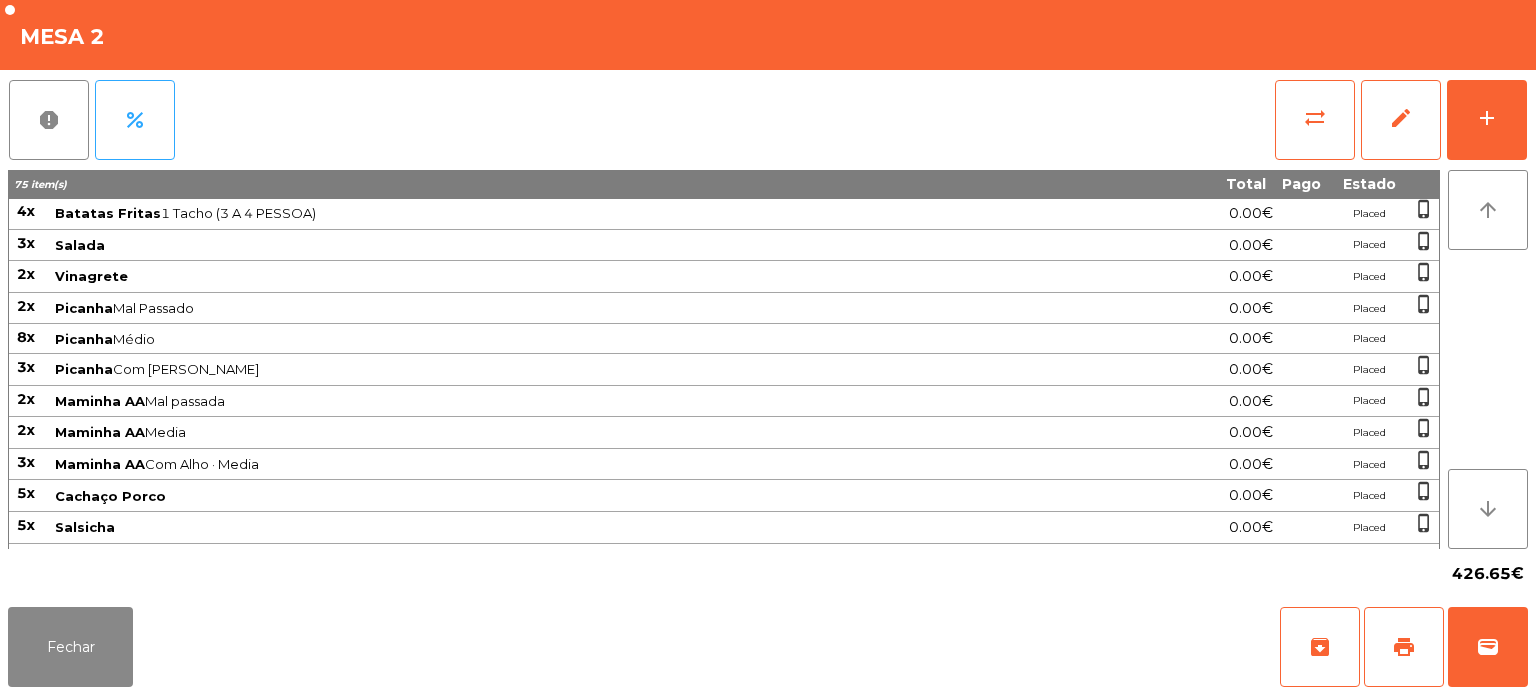 scroll, scrollTop: 0, scrollLeft: 0, axis: both 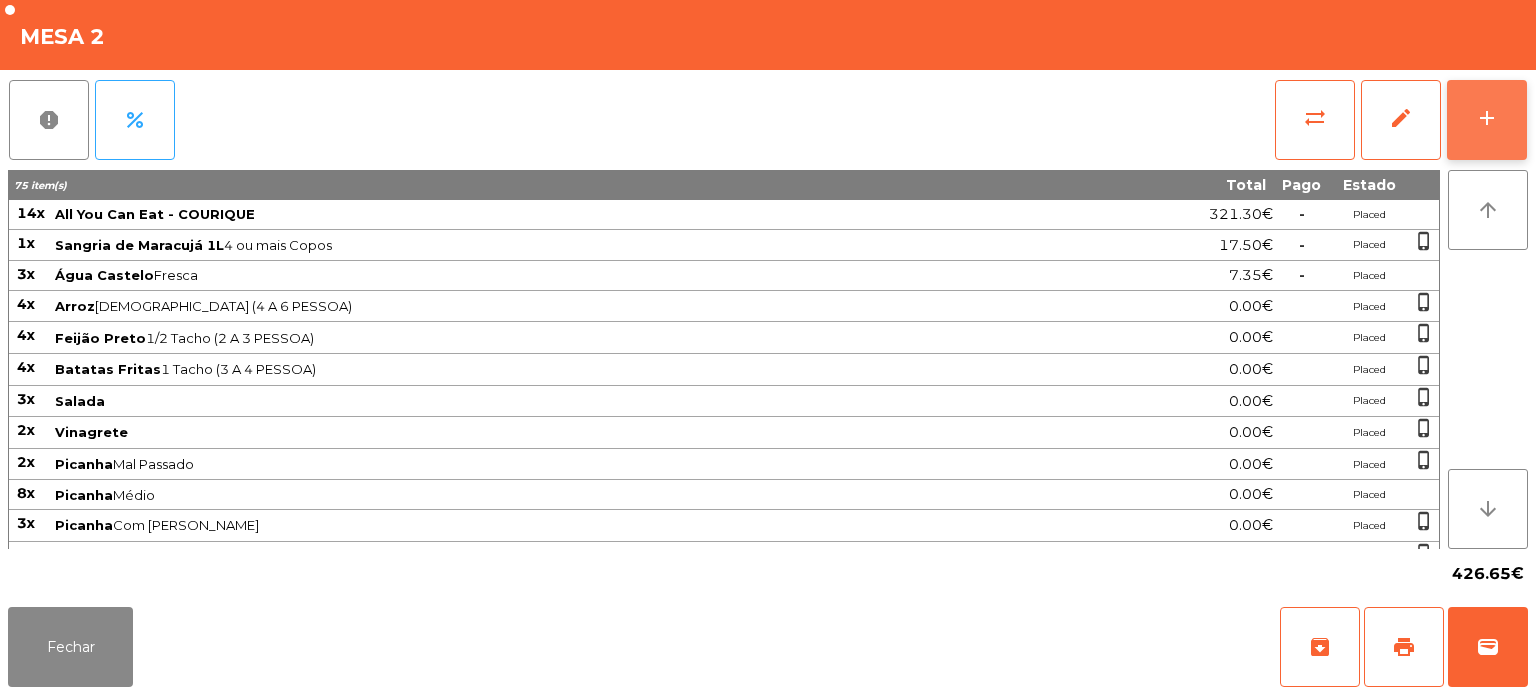 click on "add" 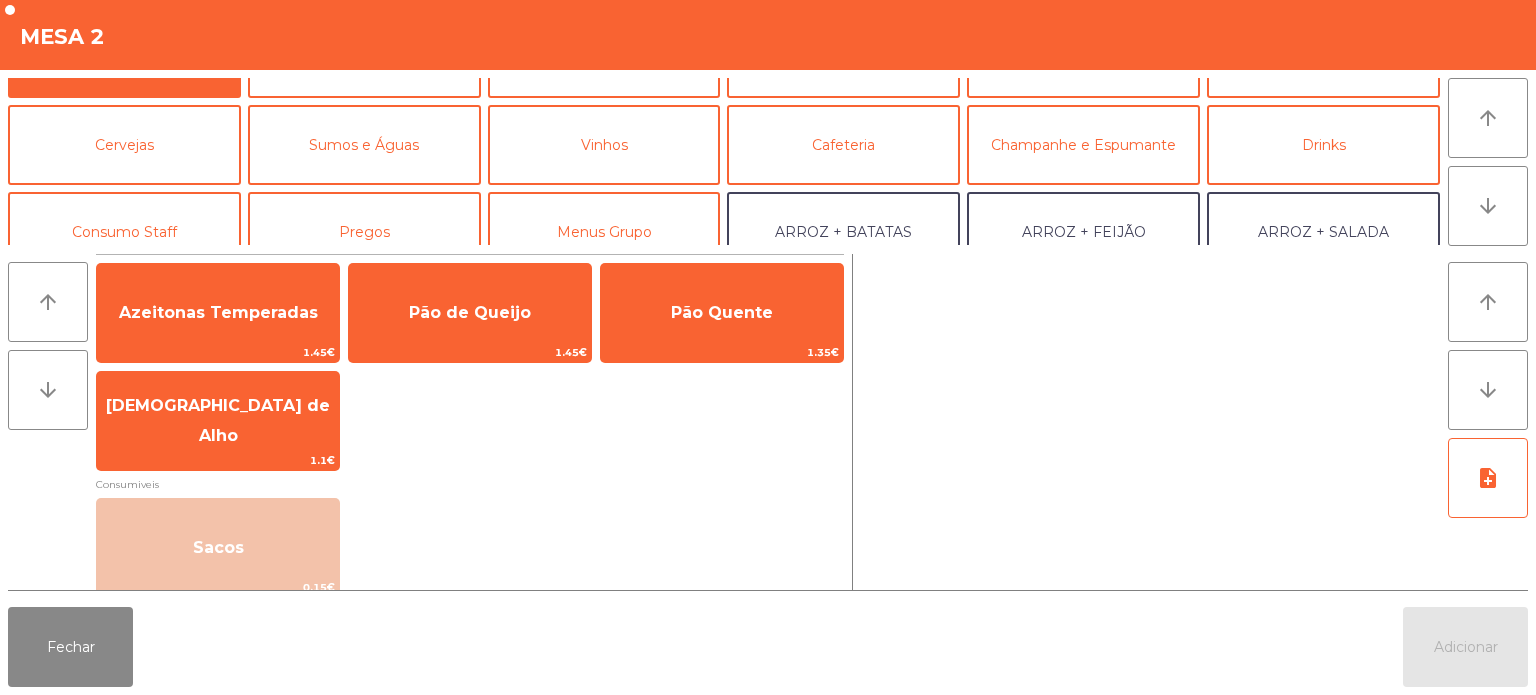 scroll, scrollTop: 0, scrollLeft: 0, axis: both 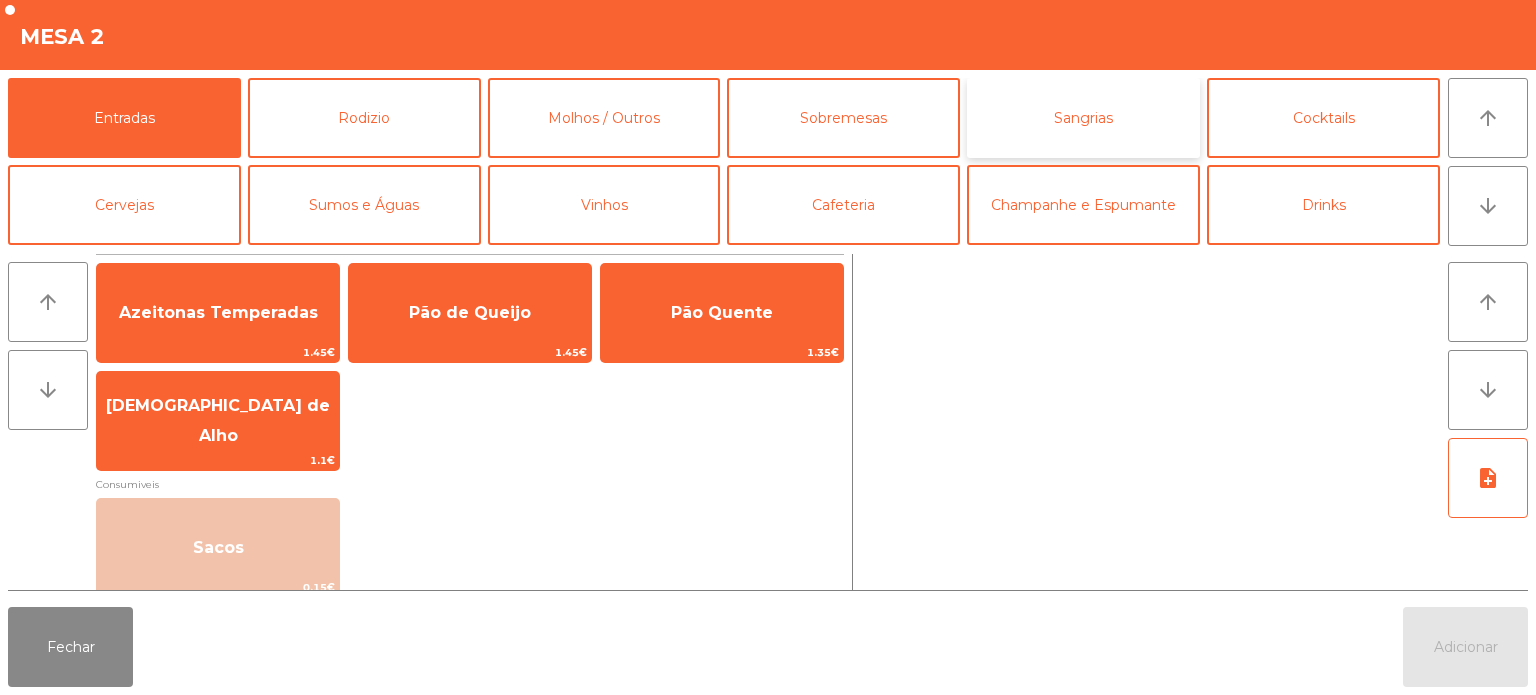 click on "Sangrias" 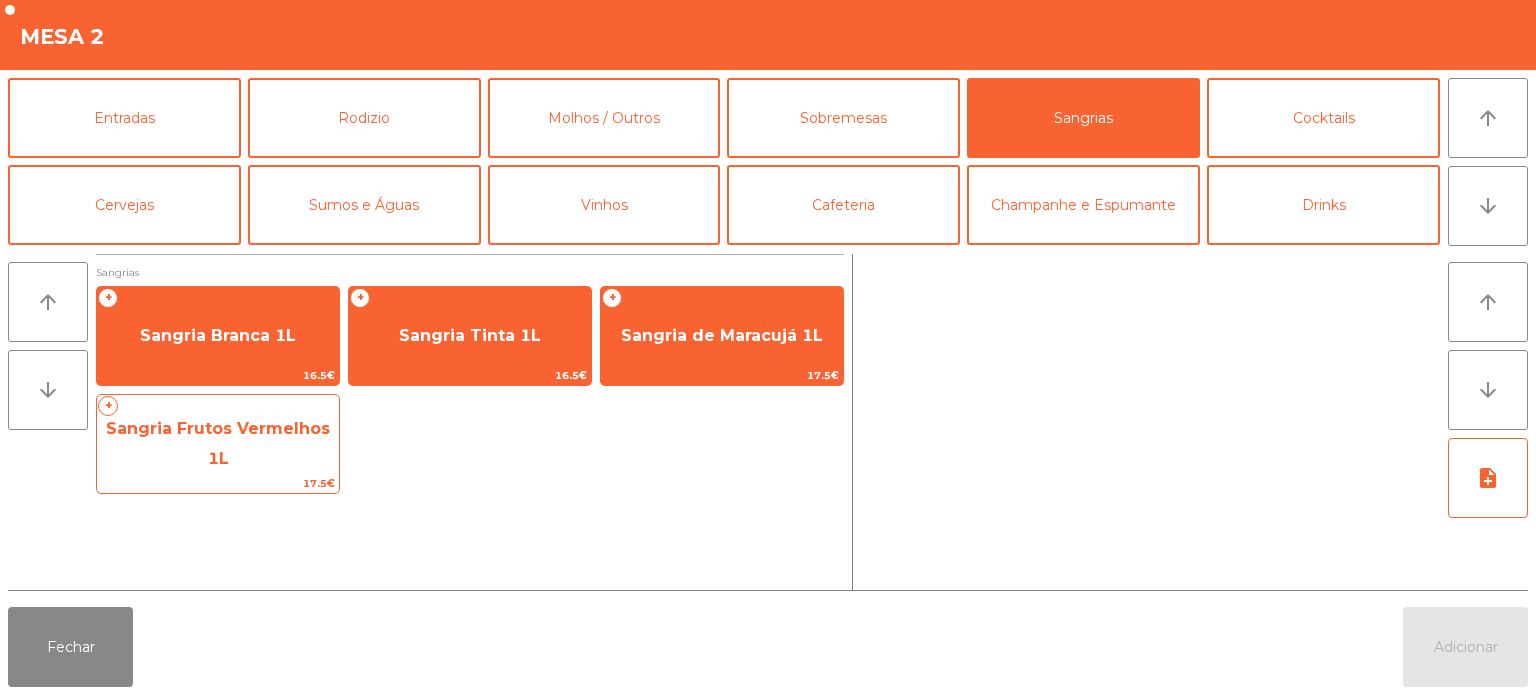 click on "17.5€" 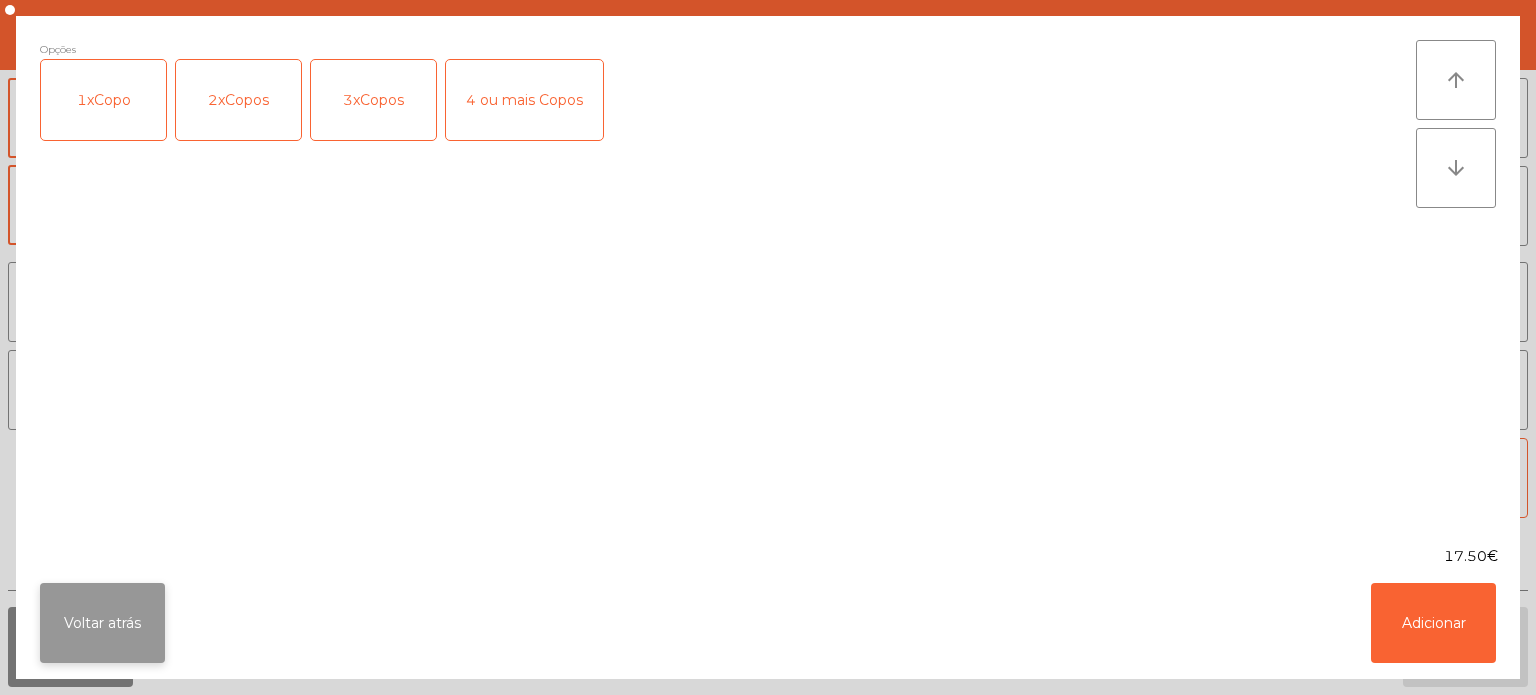 click on "Voltar atrás" 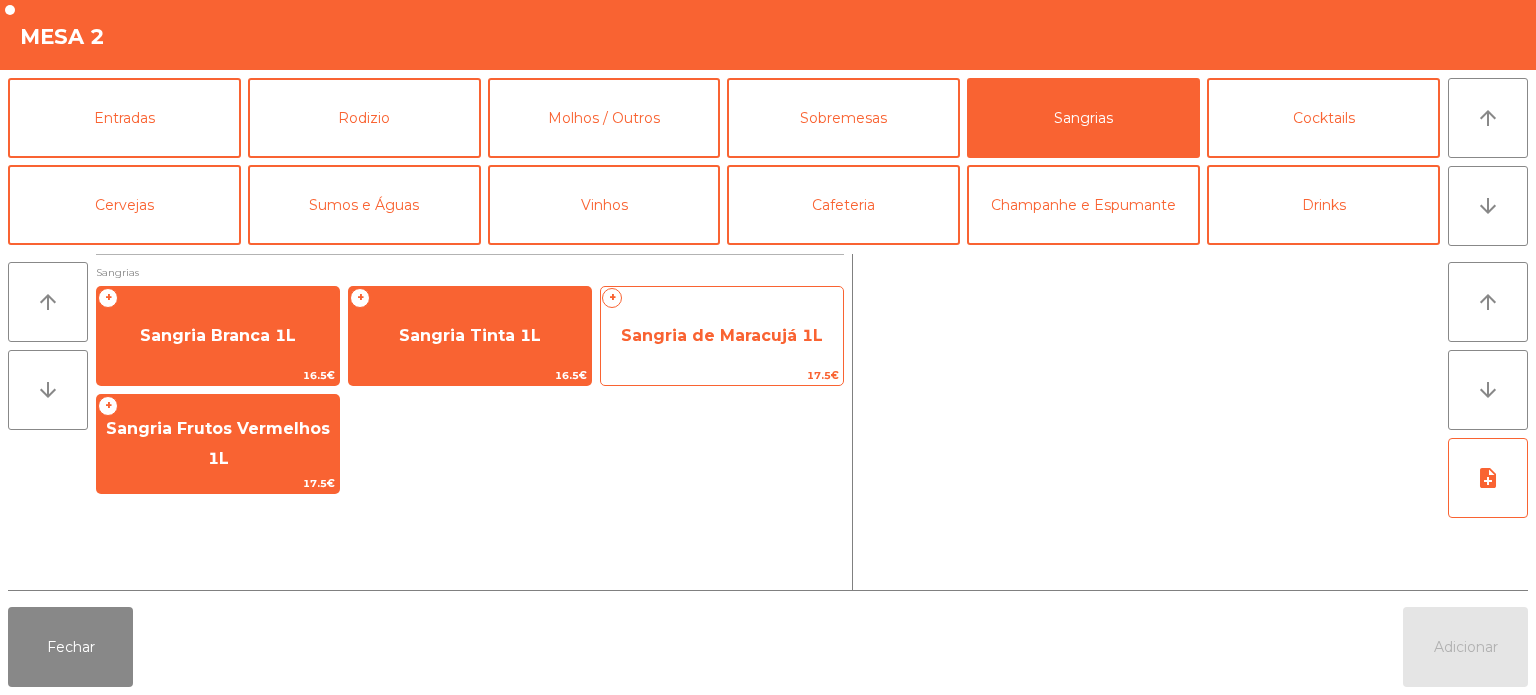 click on "Sangria de Maracujá 1L" 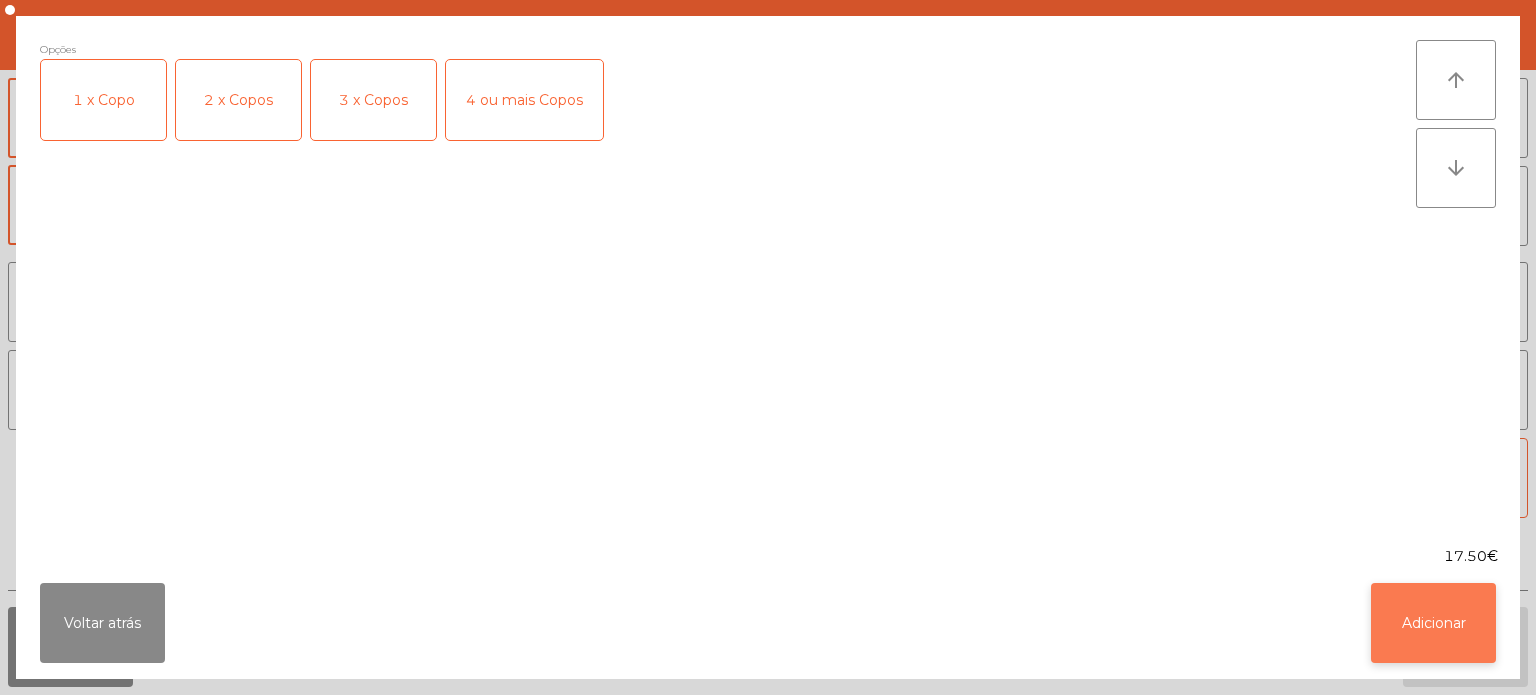 click on "Adicionar" 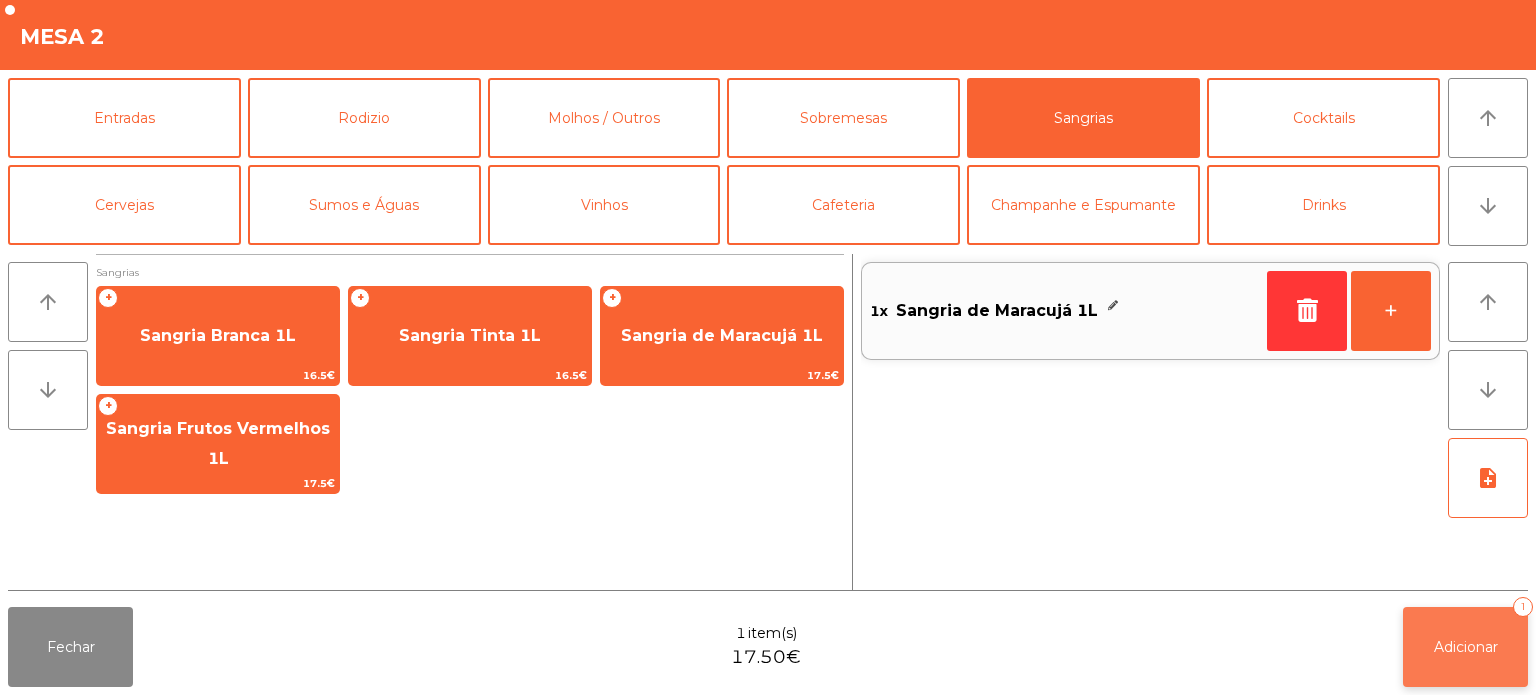 click on "Adicionar   1" 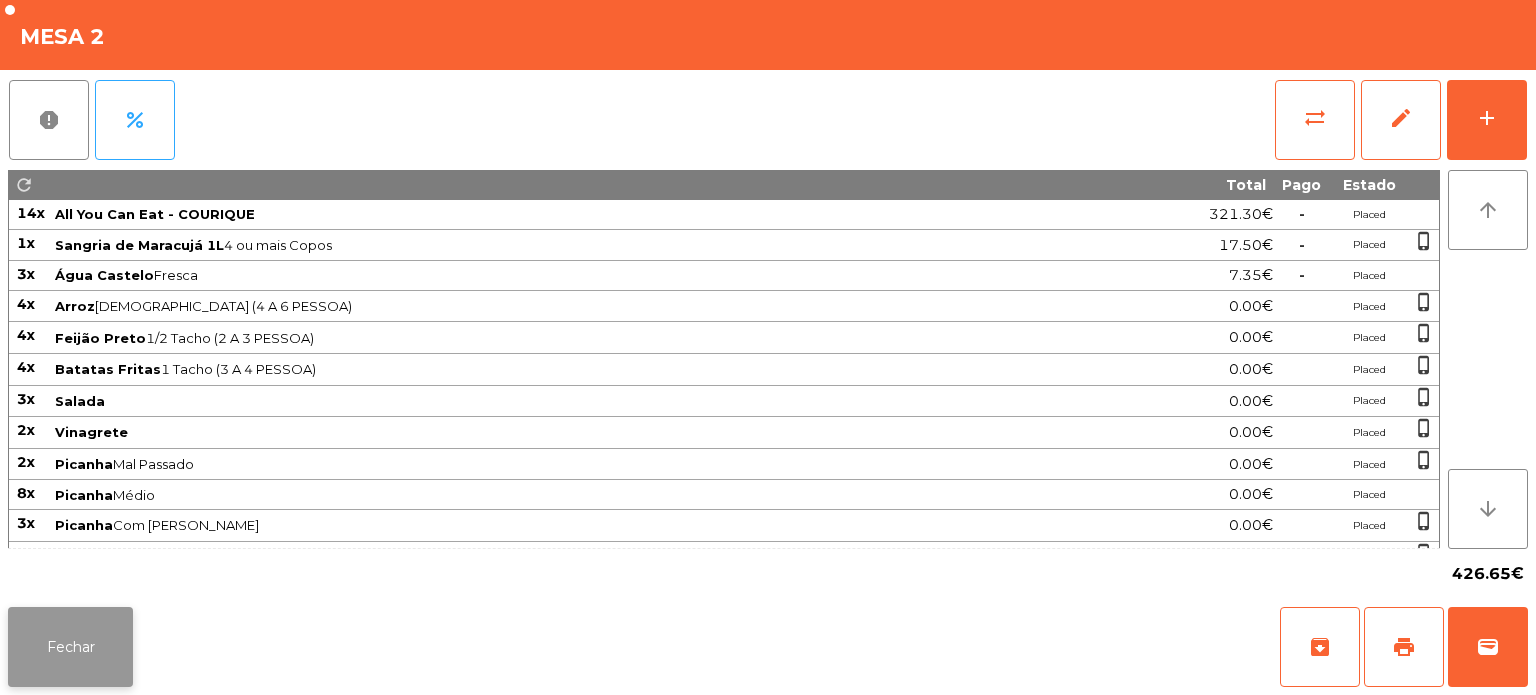 click on "Fechar" 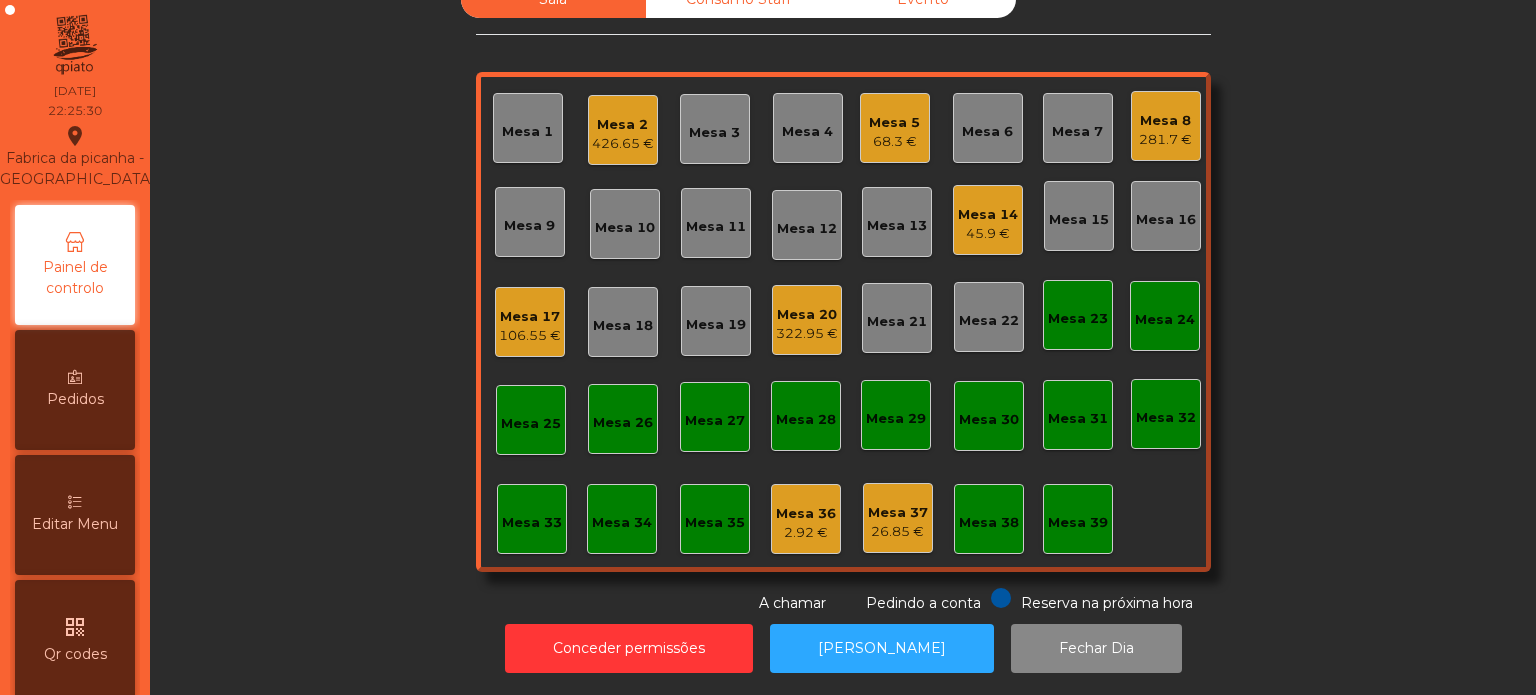 click on "Mesa 17   106.55 €" 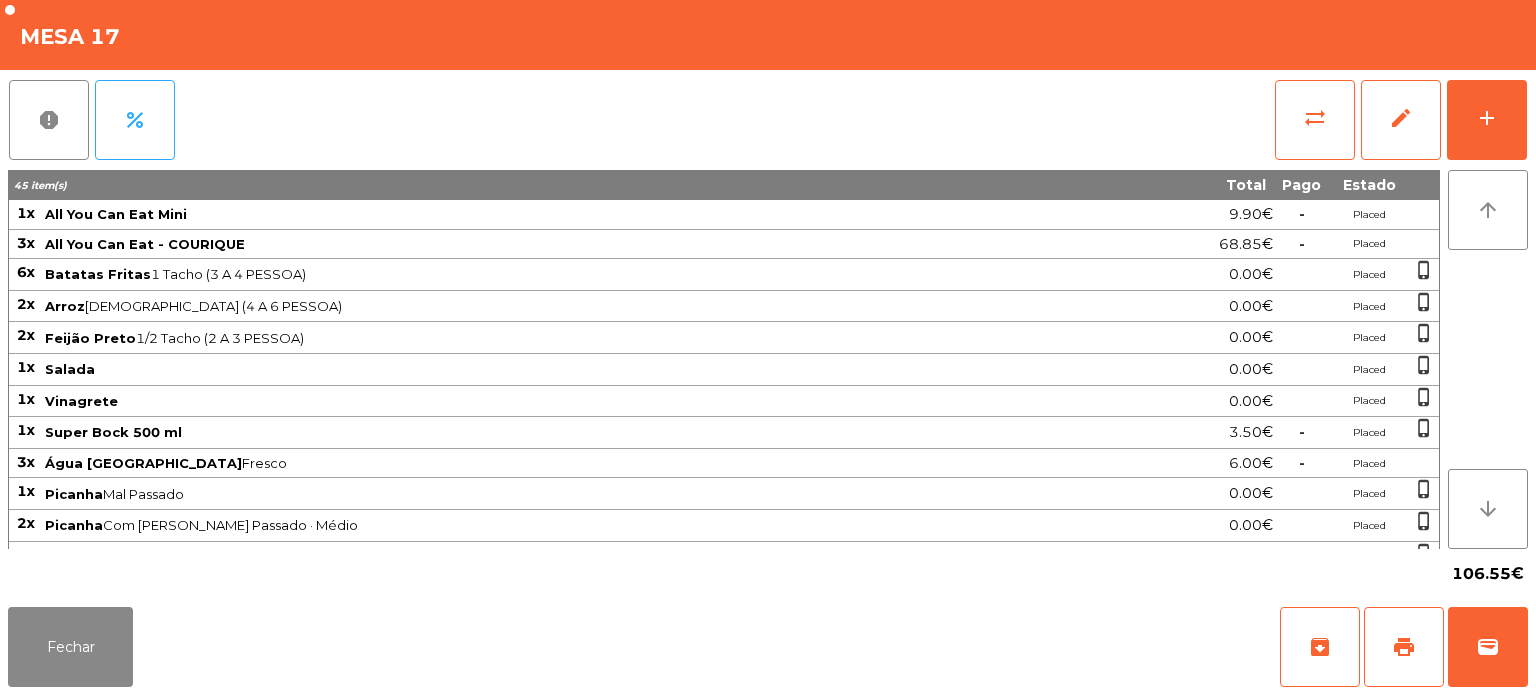 click on "report   percent   sync_alt   edit   add" 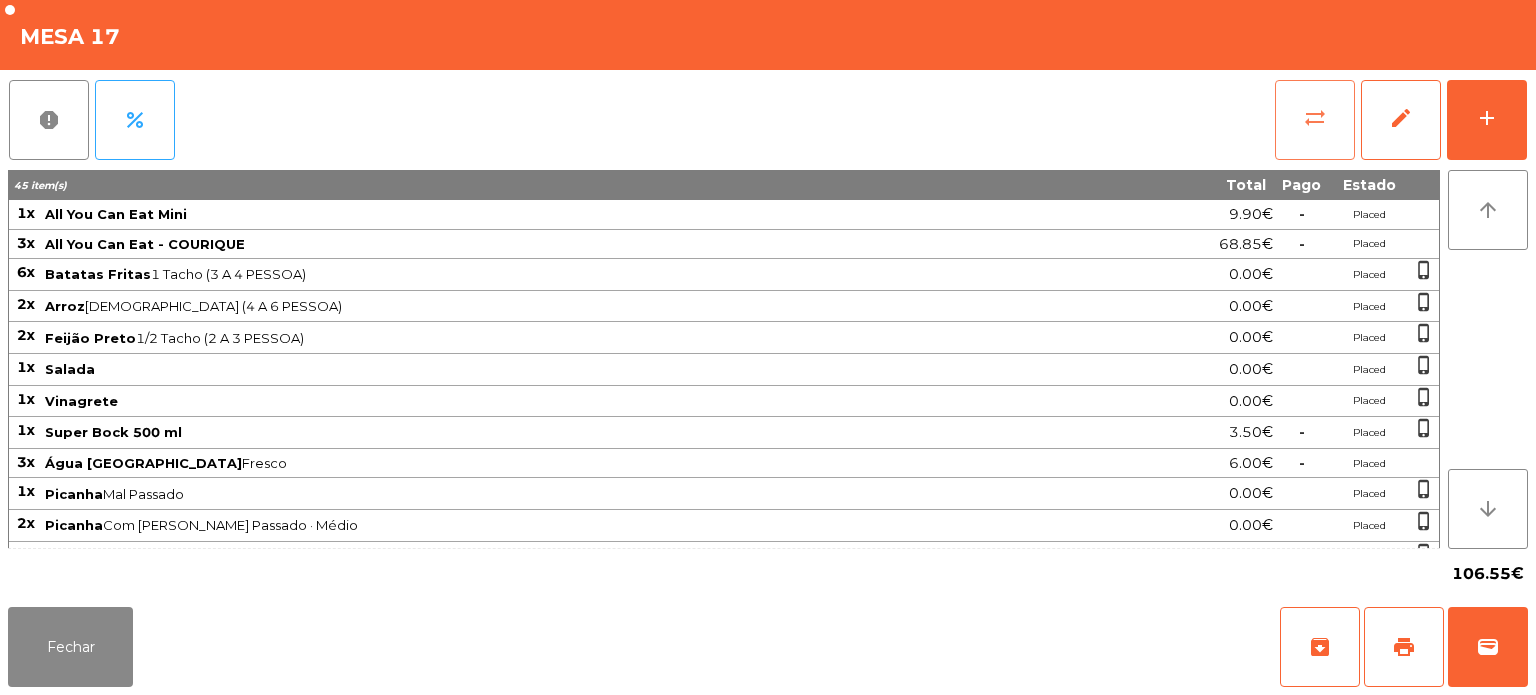 click on "sync_alt" 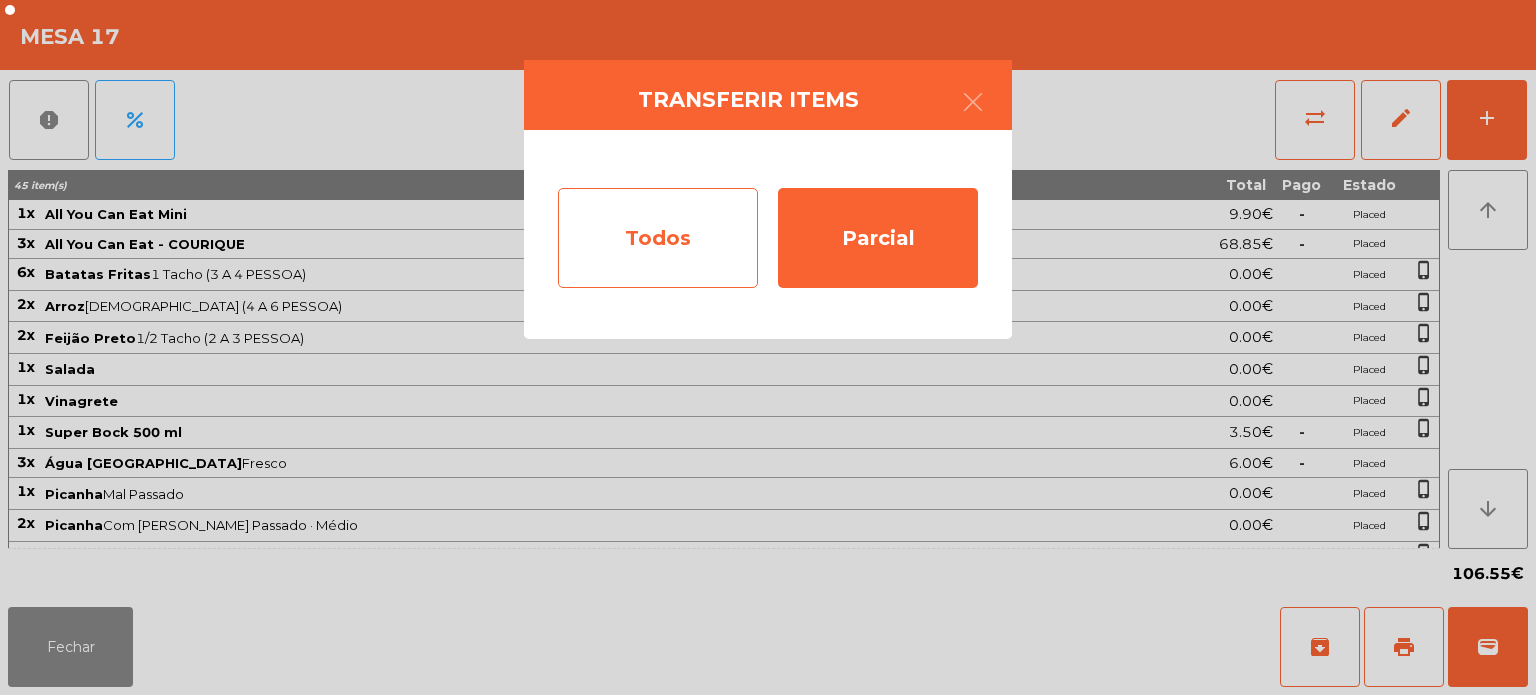 click on "Todos" 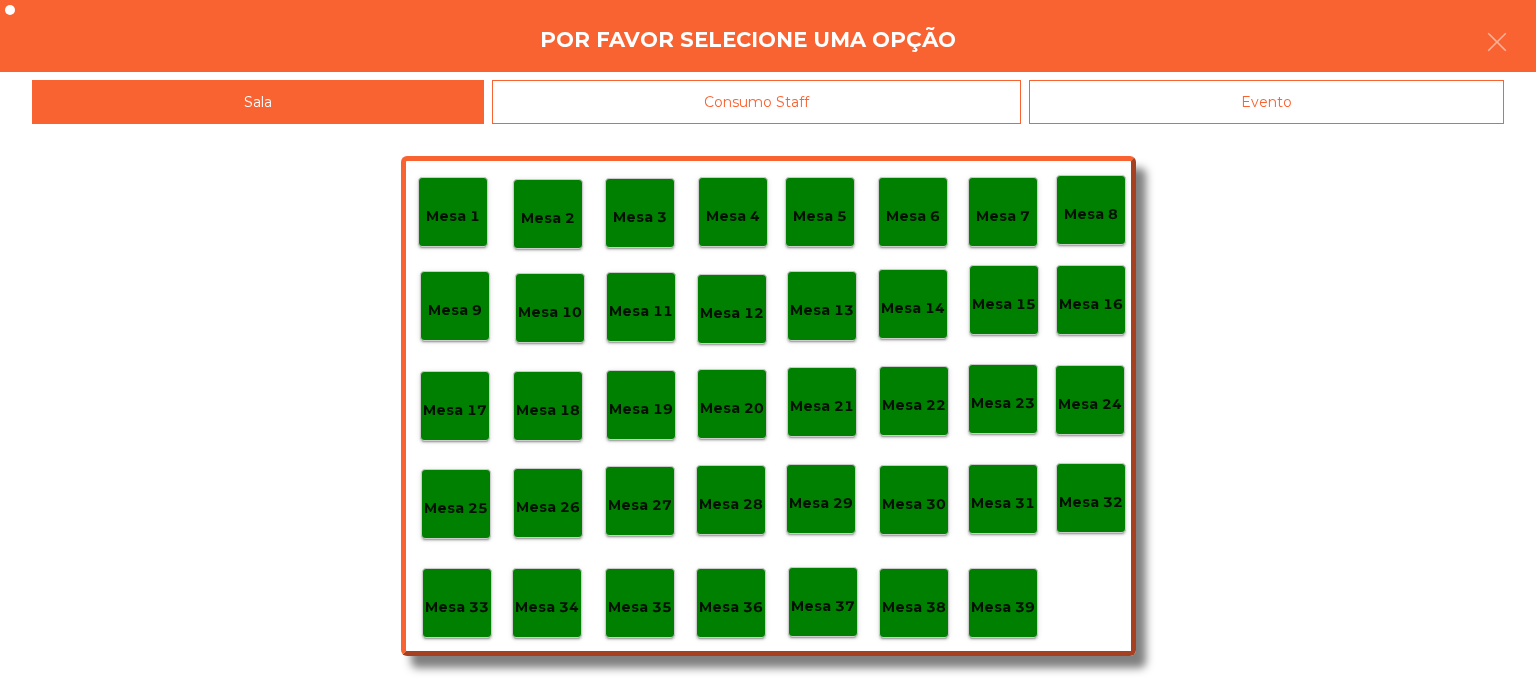 click on "Evento" 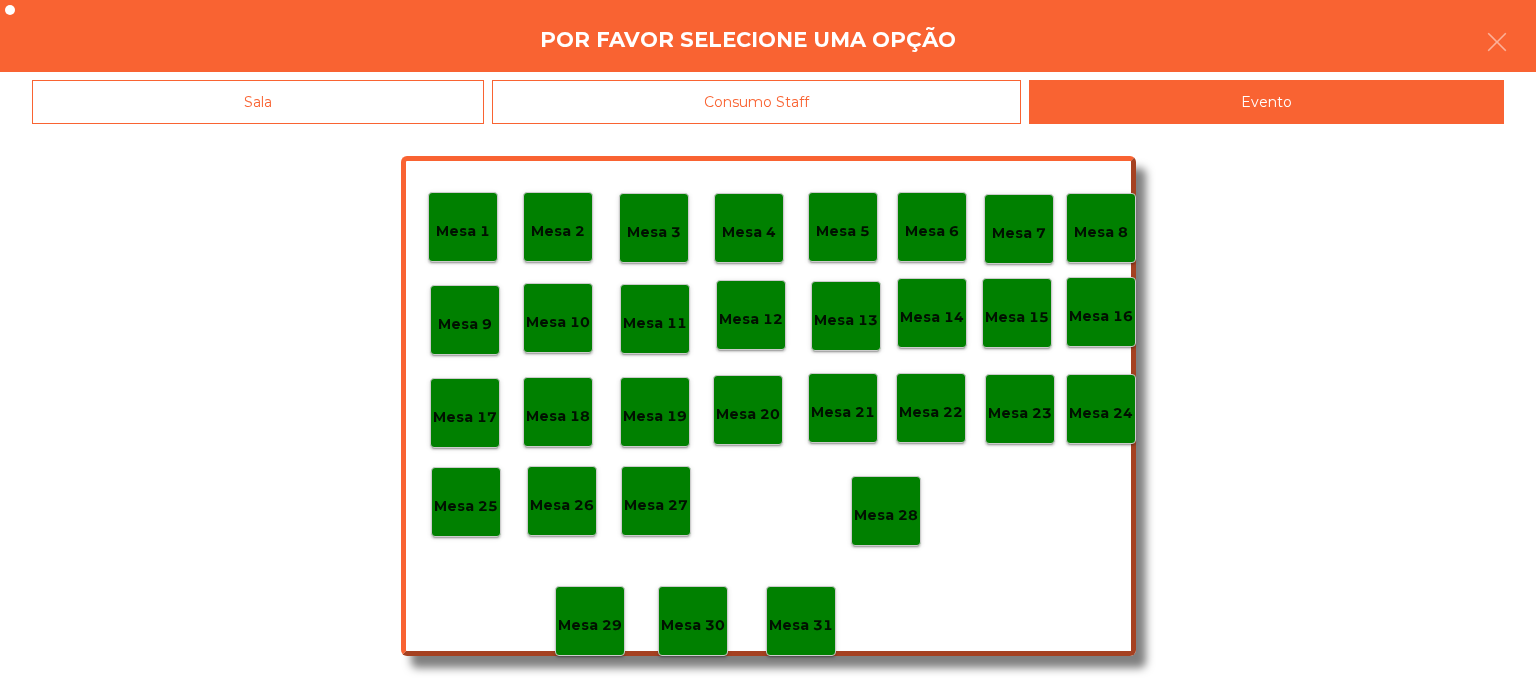 click on "Mesa 28" 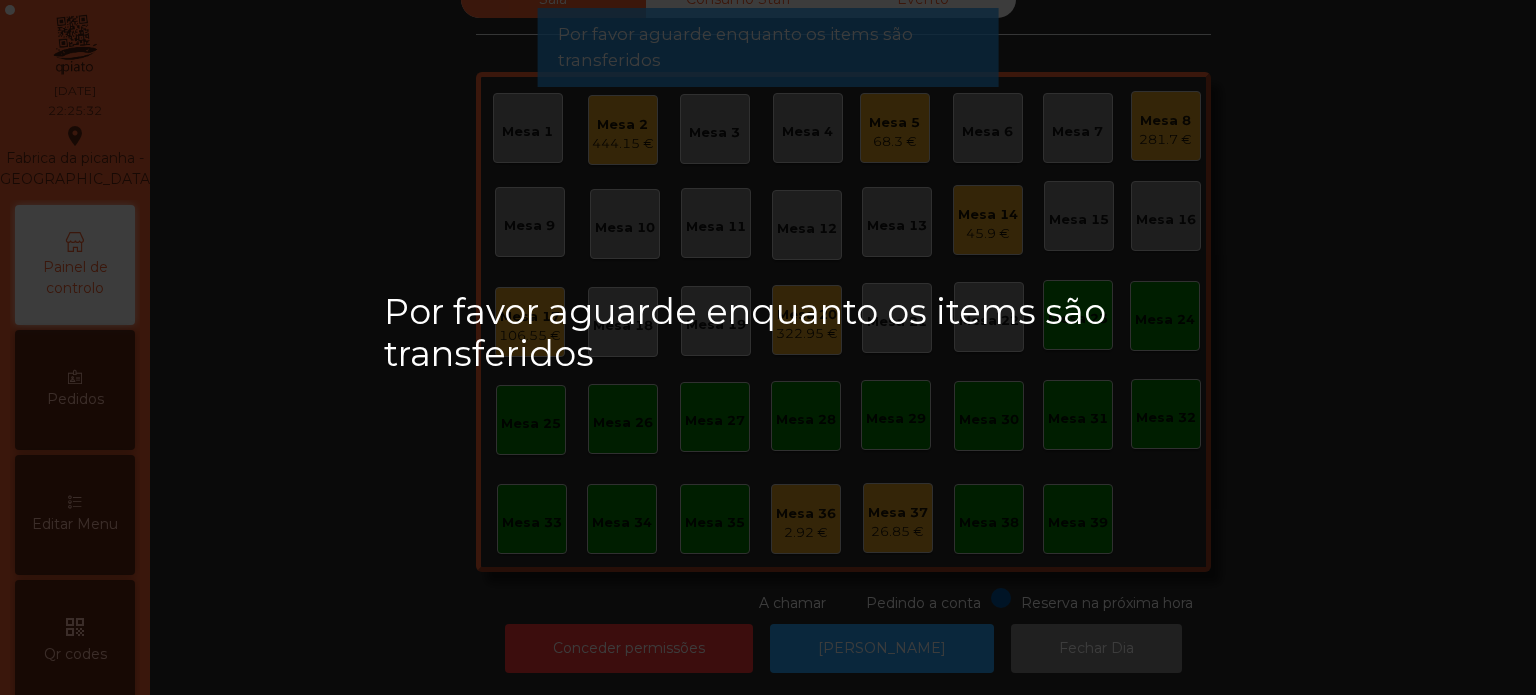 click on "Mesa 17" 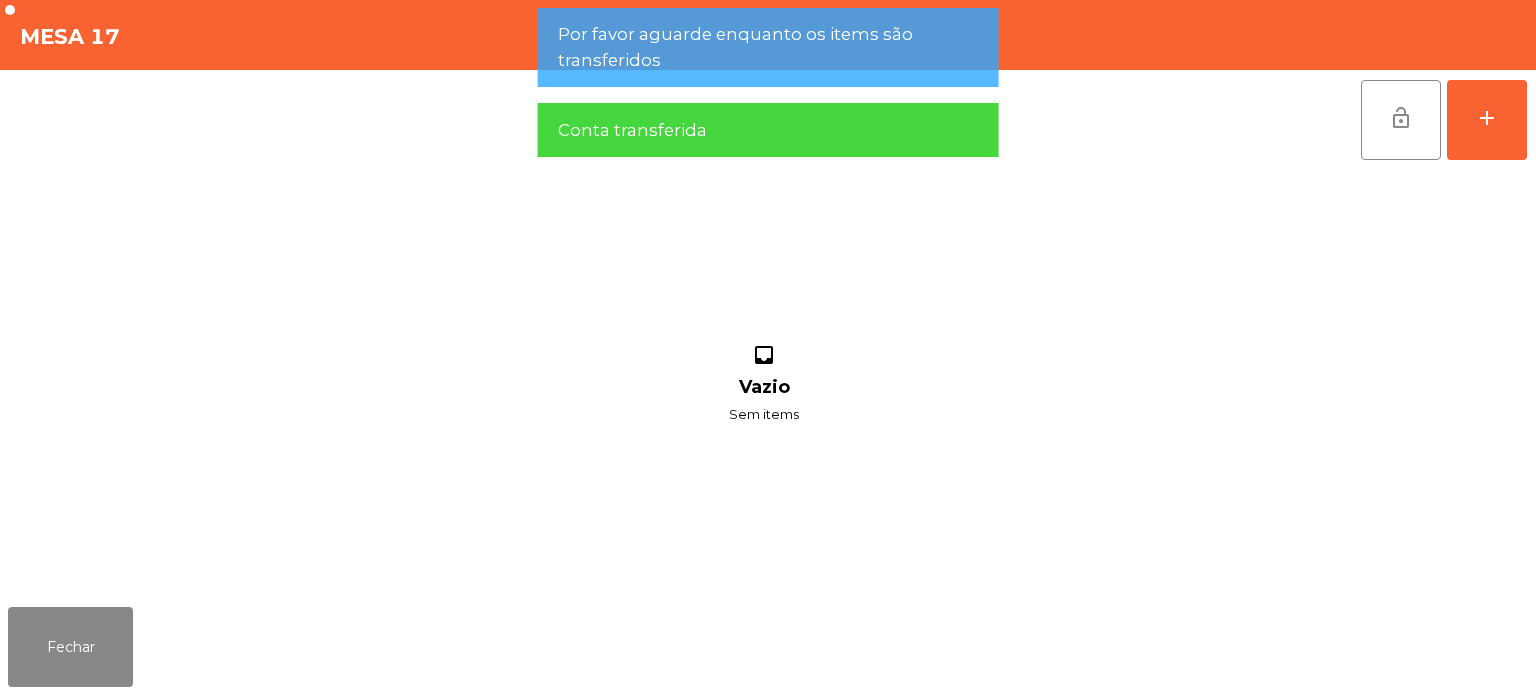click on "inbox Vazio Sem items" 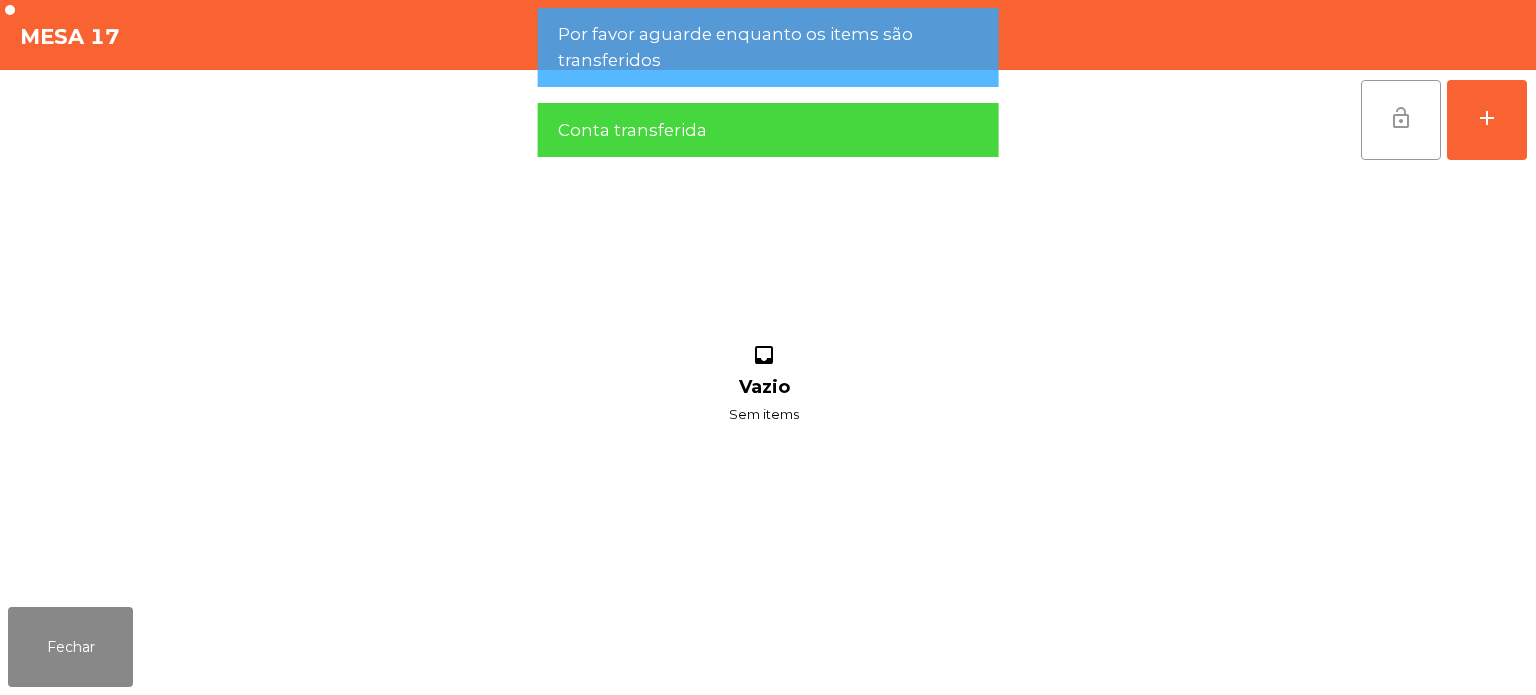 click on "lock_open" 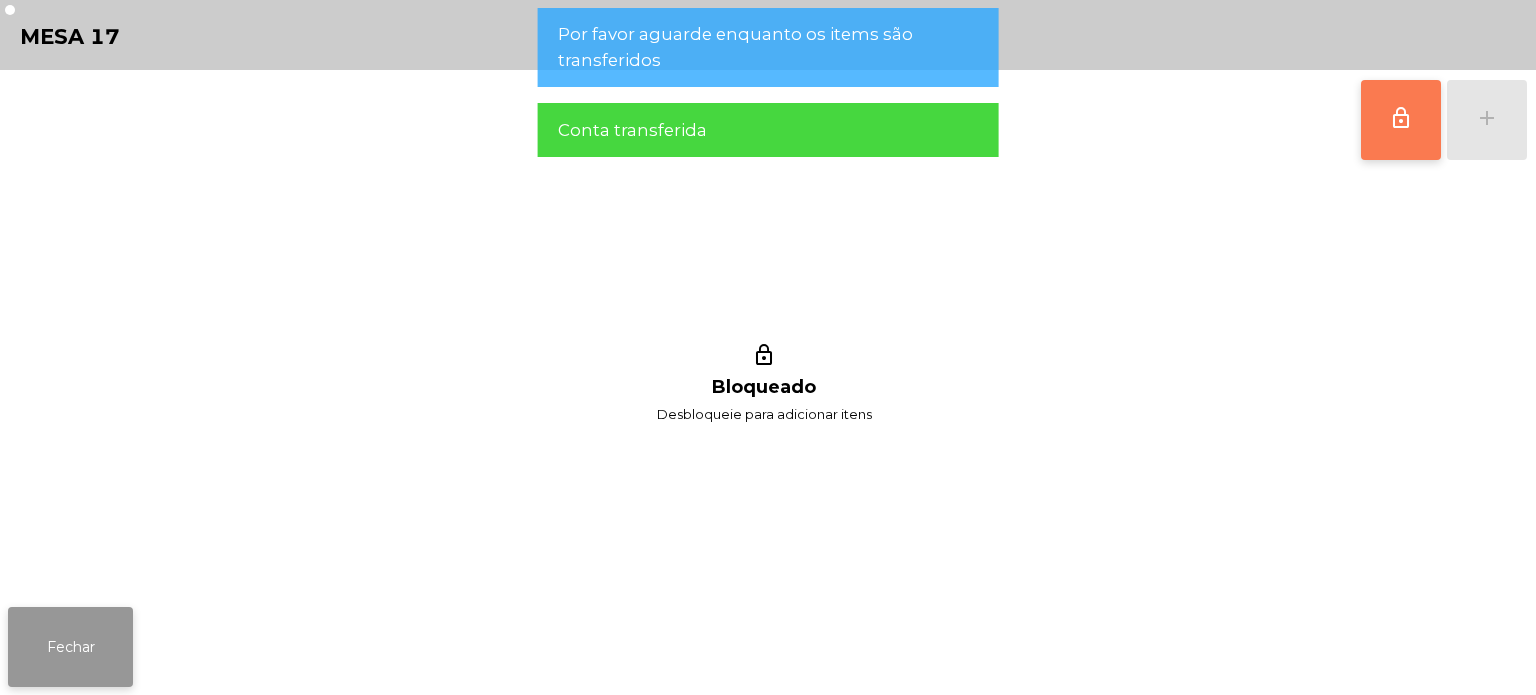 click on "Fechar" 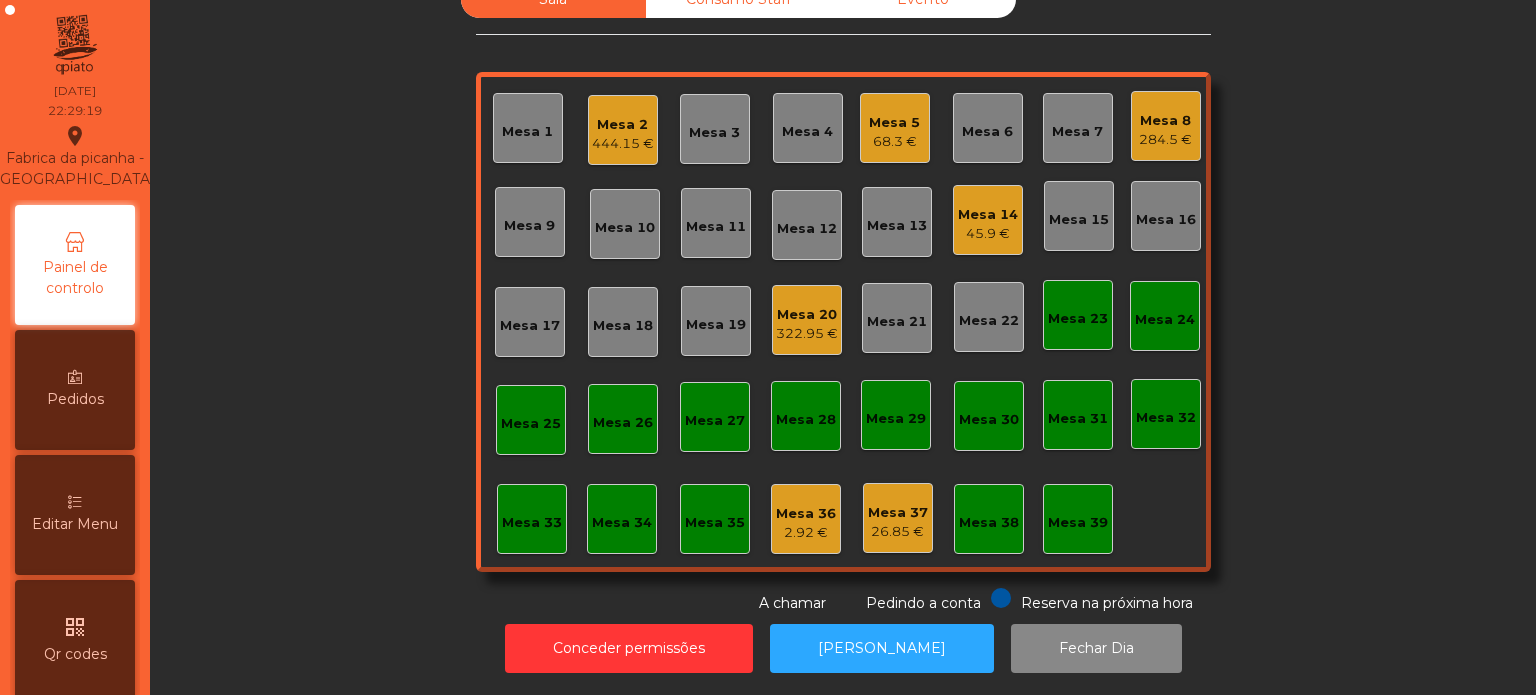 click on "444.15 €" 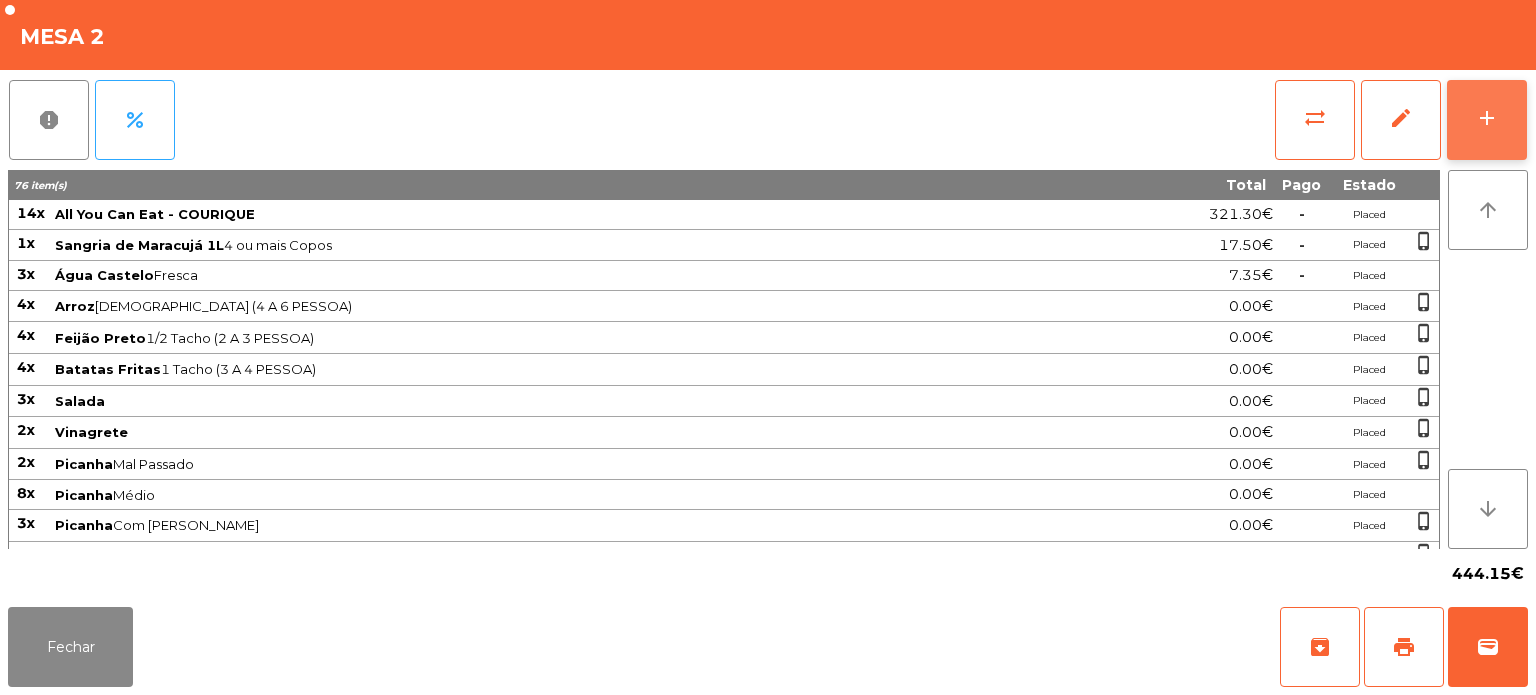 click on "add" 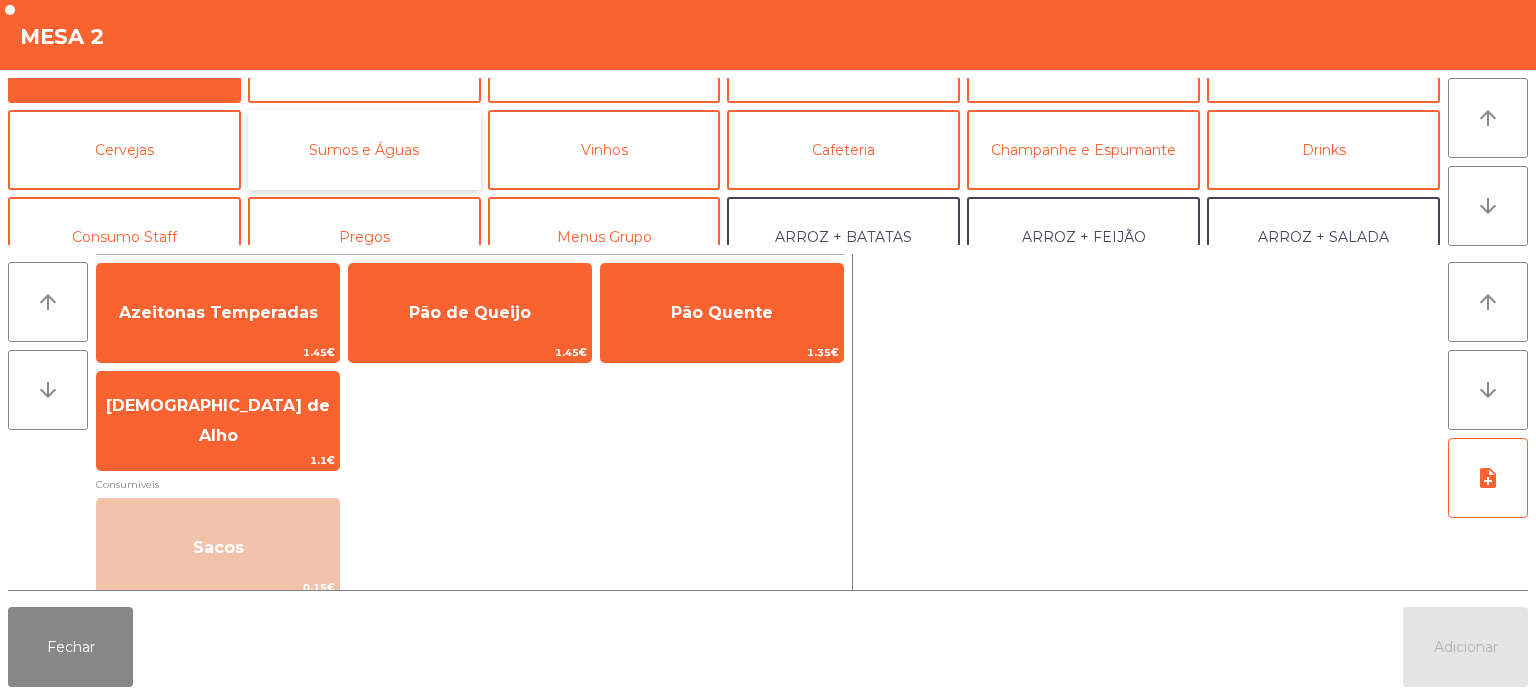 click on "Sumos e Águas" 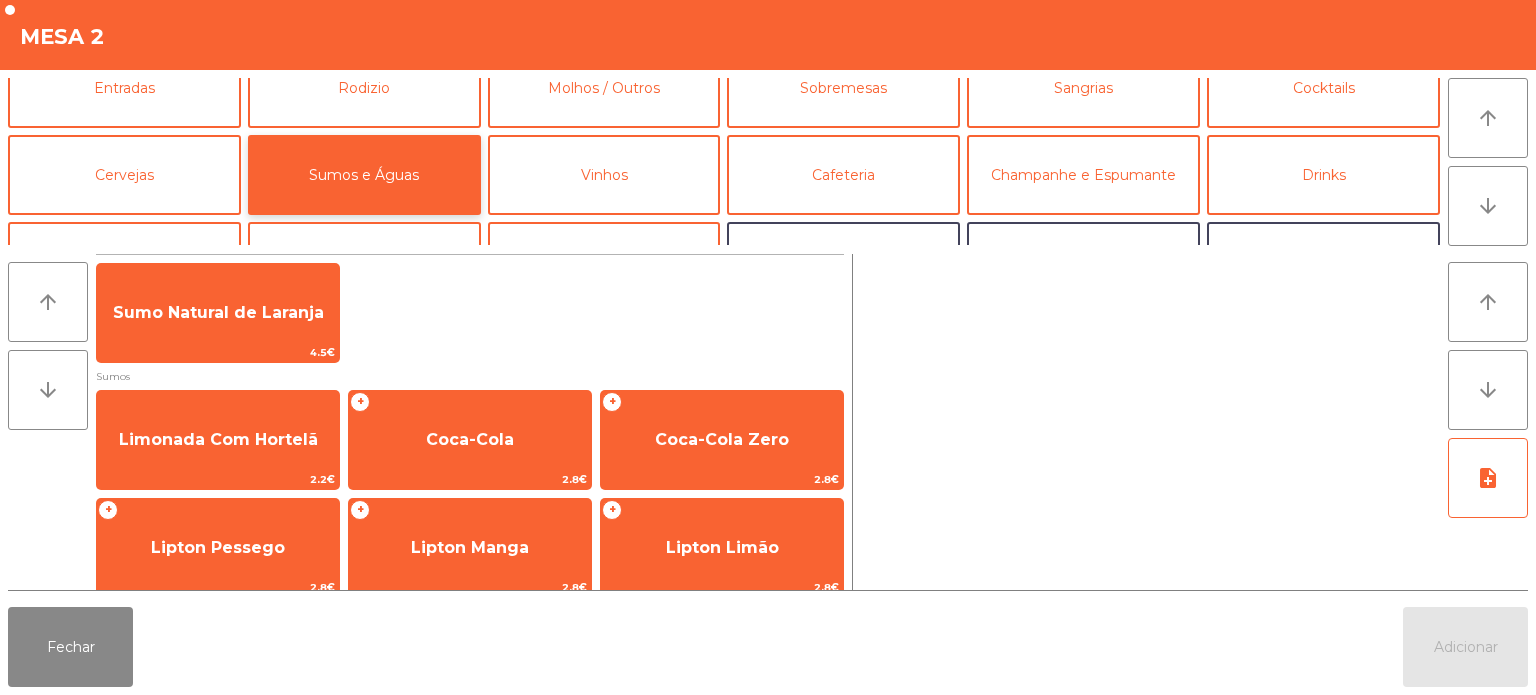 scroll, scrollTop: 23, scrollLeft: 0, axis: vertical 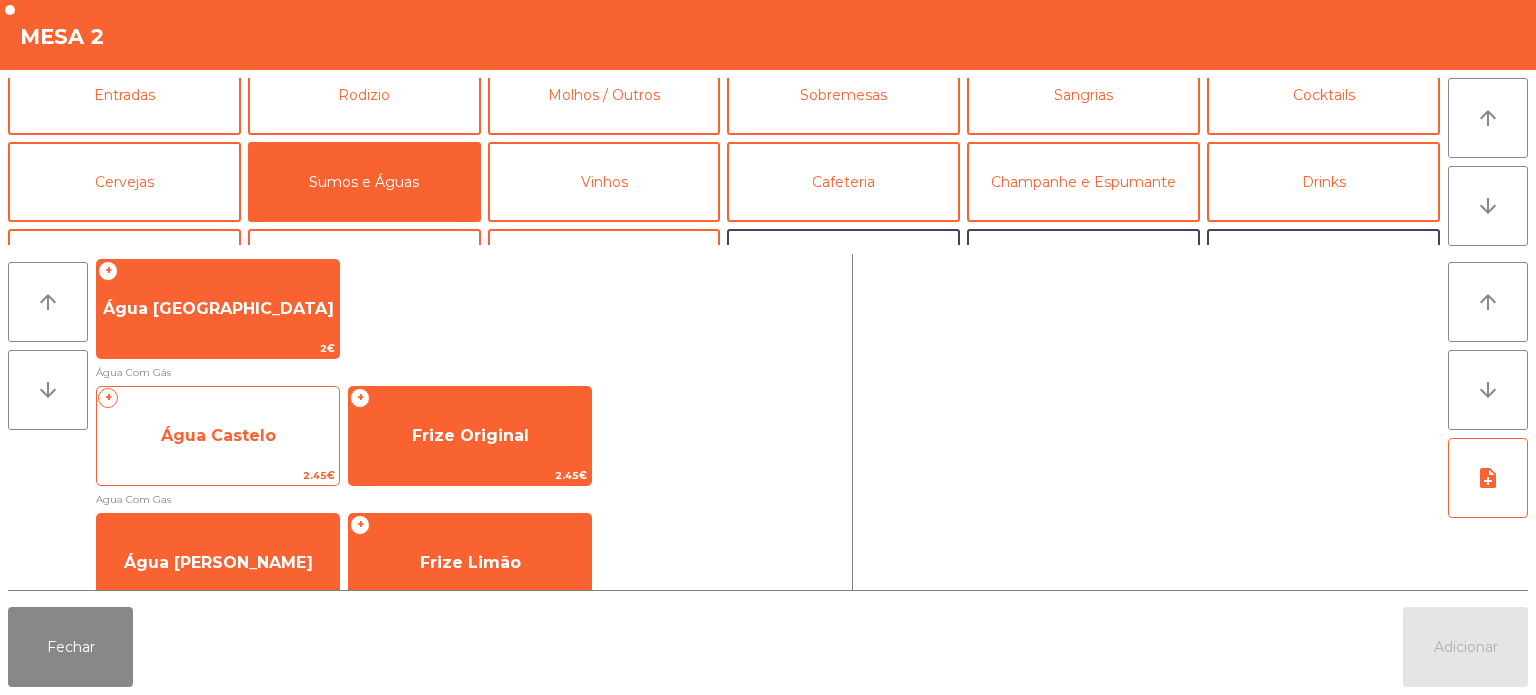 click on "Água Castelo" 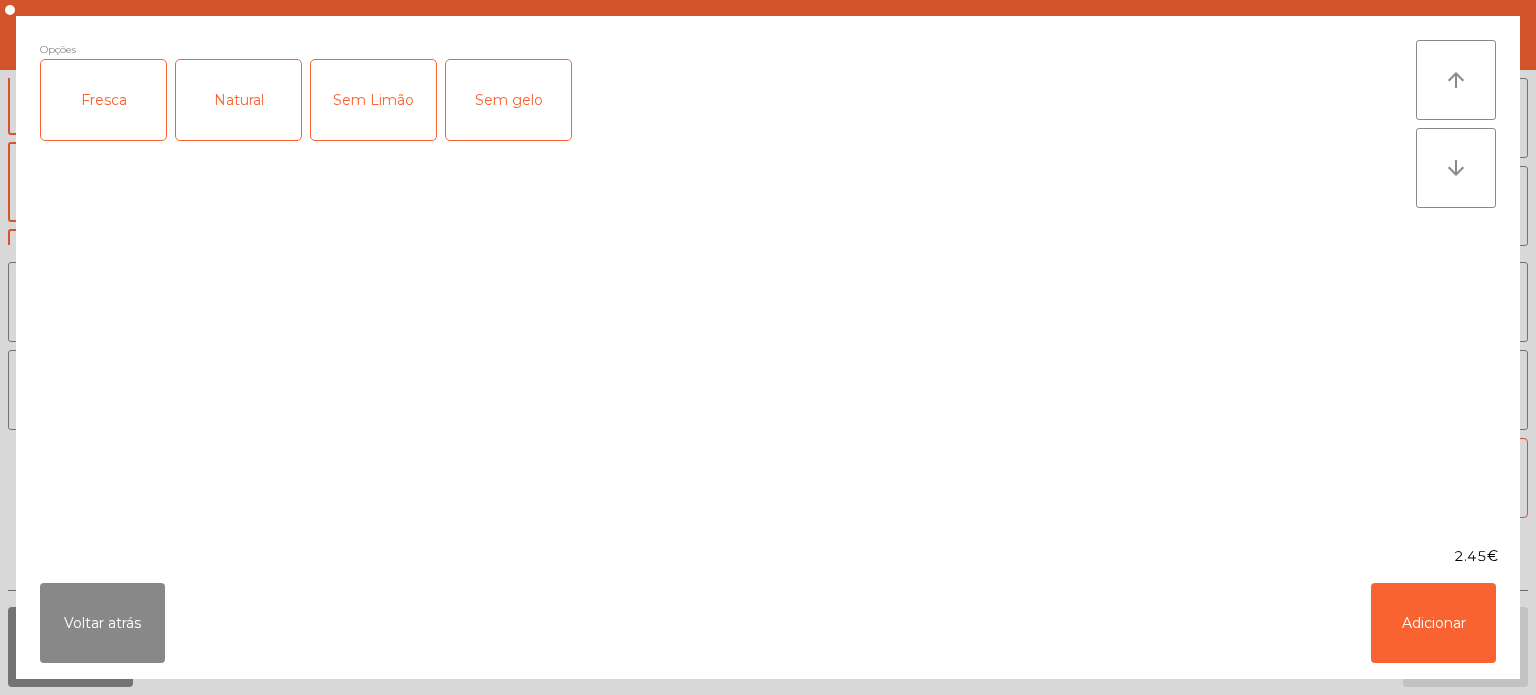 click on "Fresca" 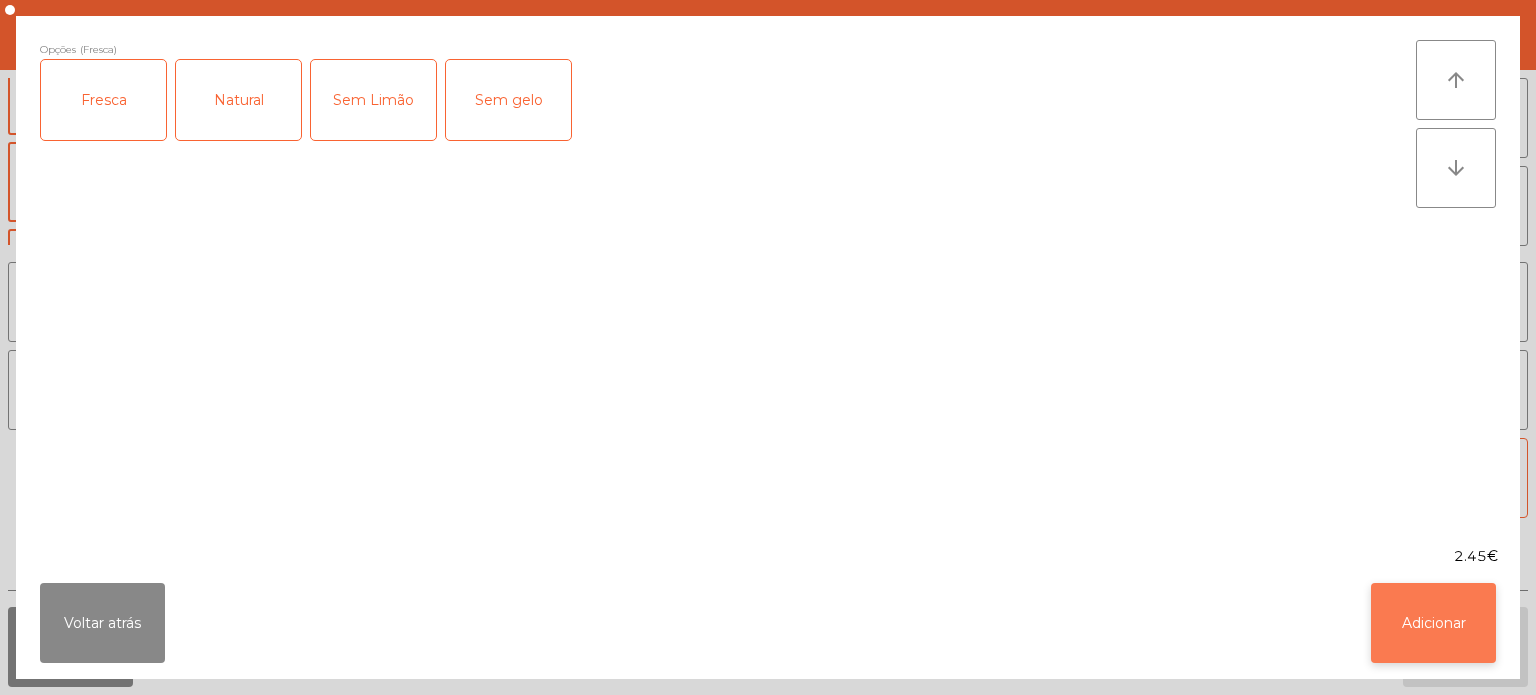 click on "Adicionar" 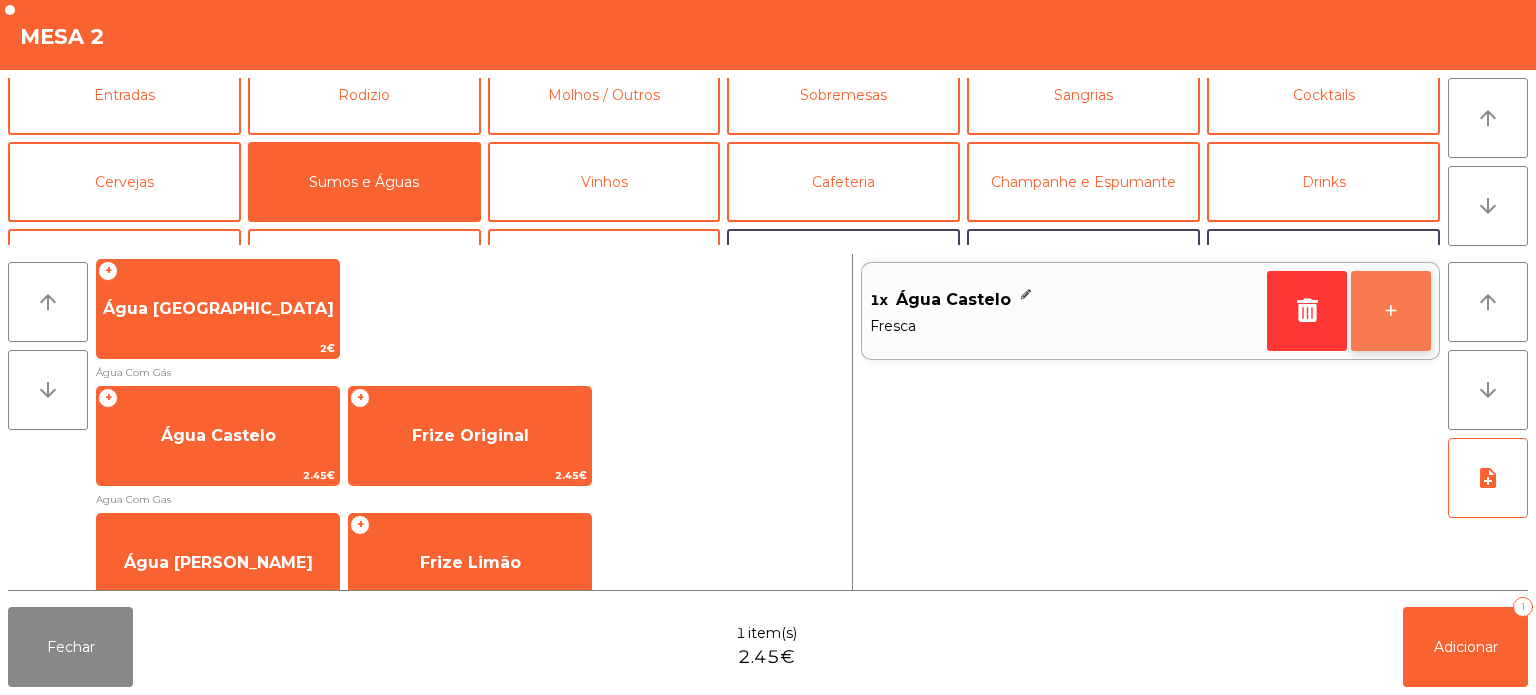 click on "+" 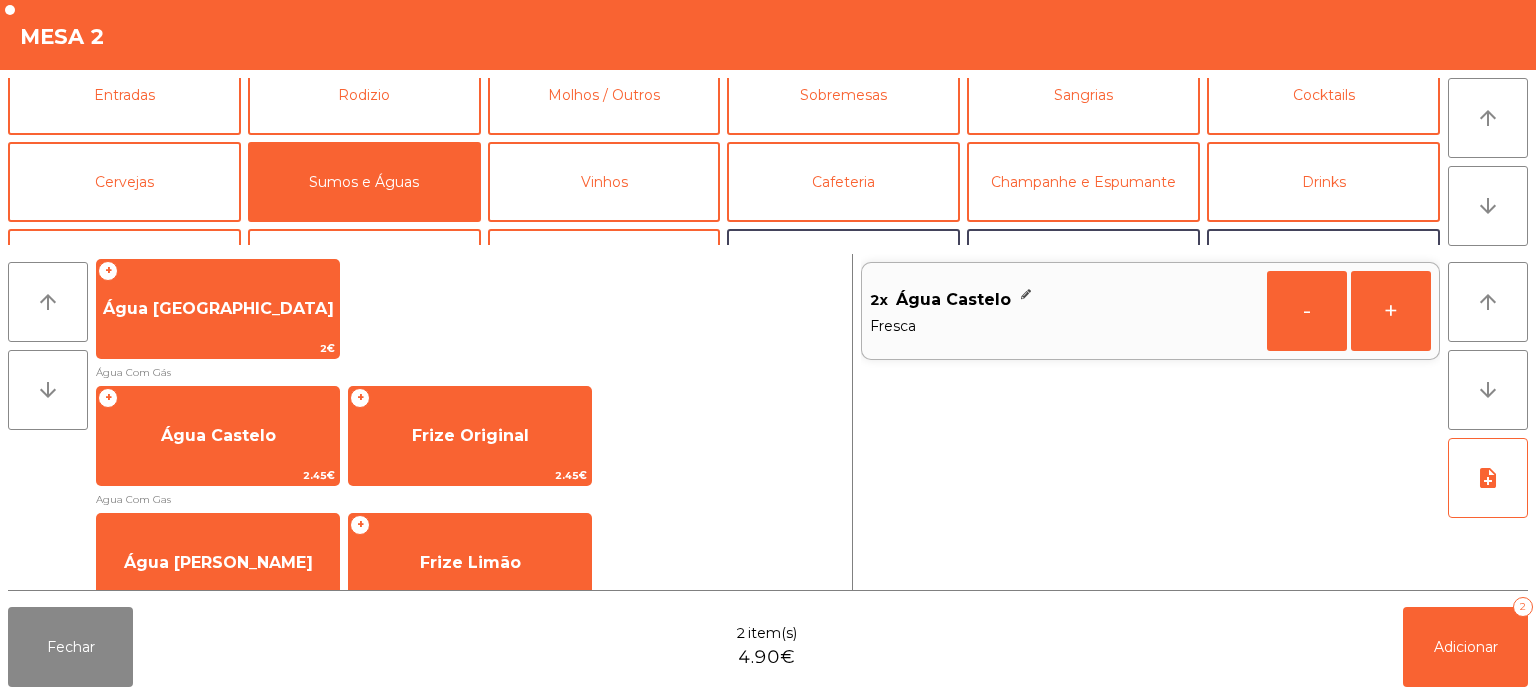 scroll, scrollTop: 0, scrollLeft: 0, axis: both 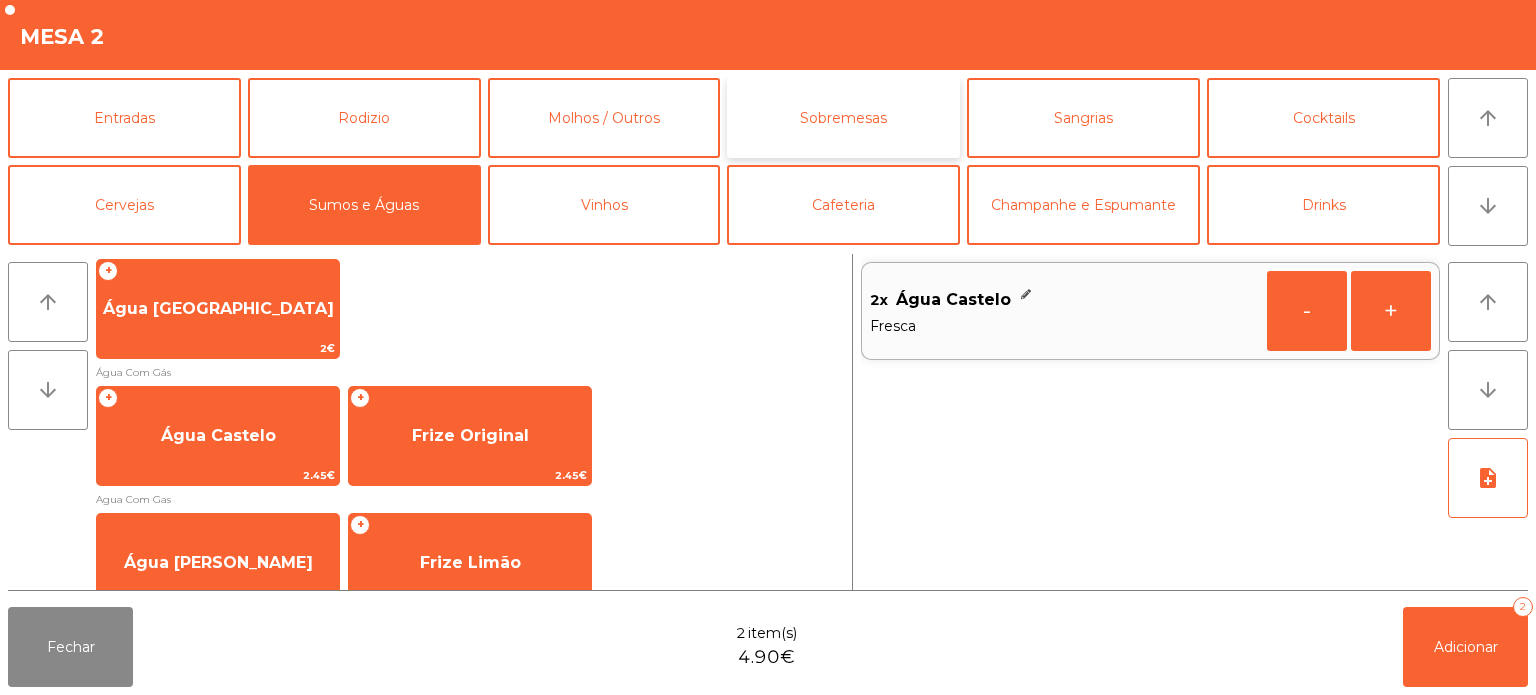 click on "Sobremesas" 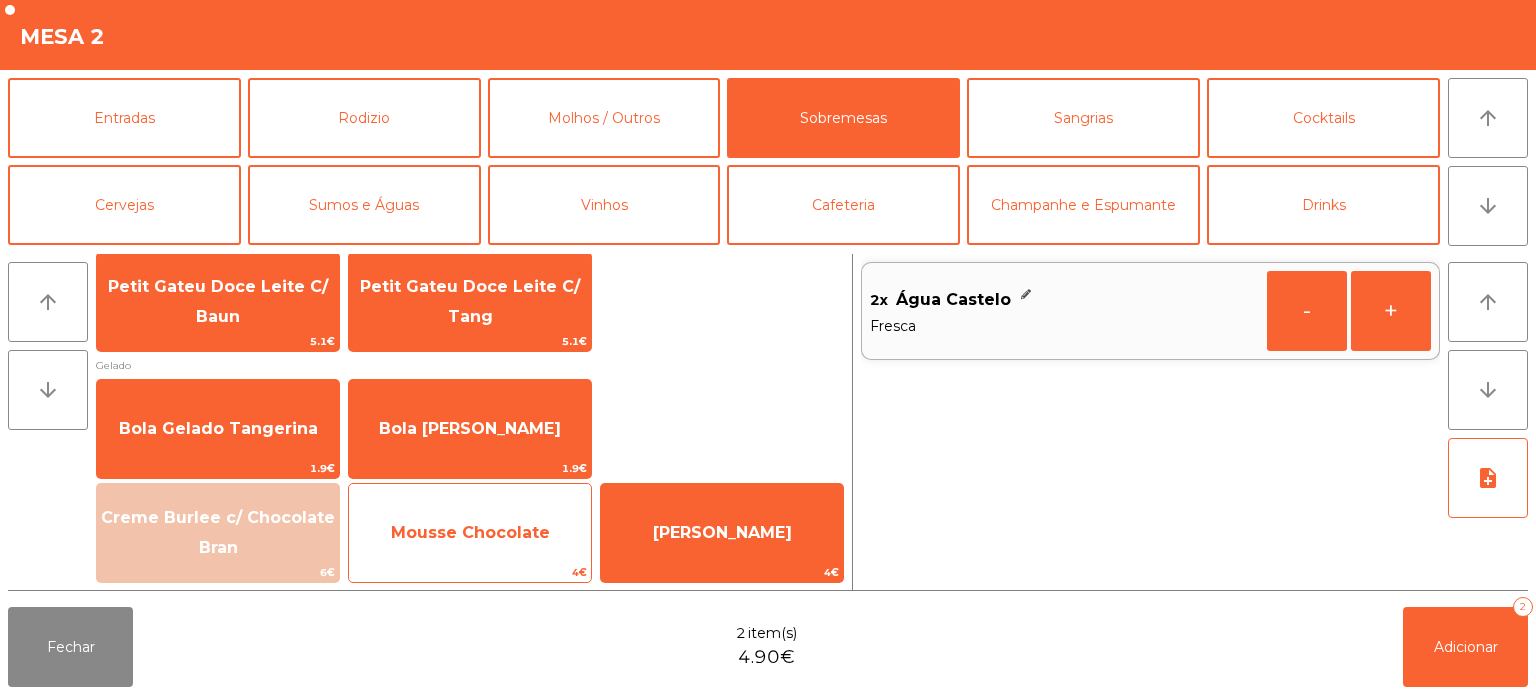 click on "Mousse Chocolate" 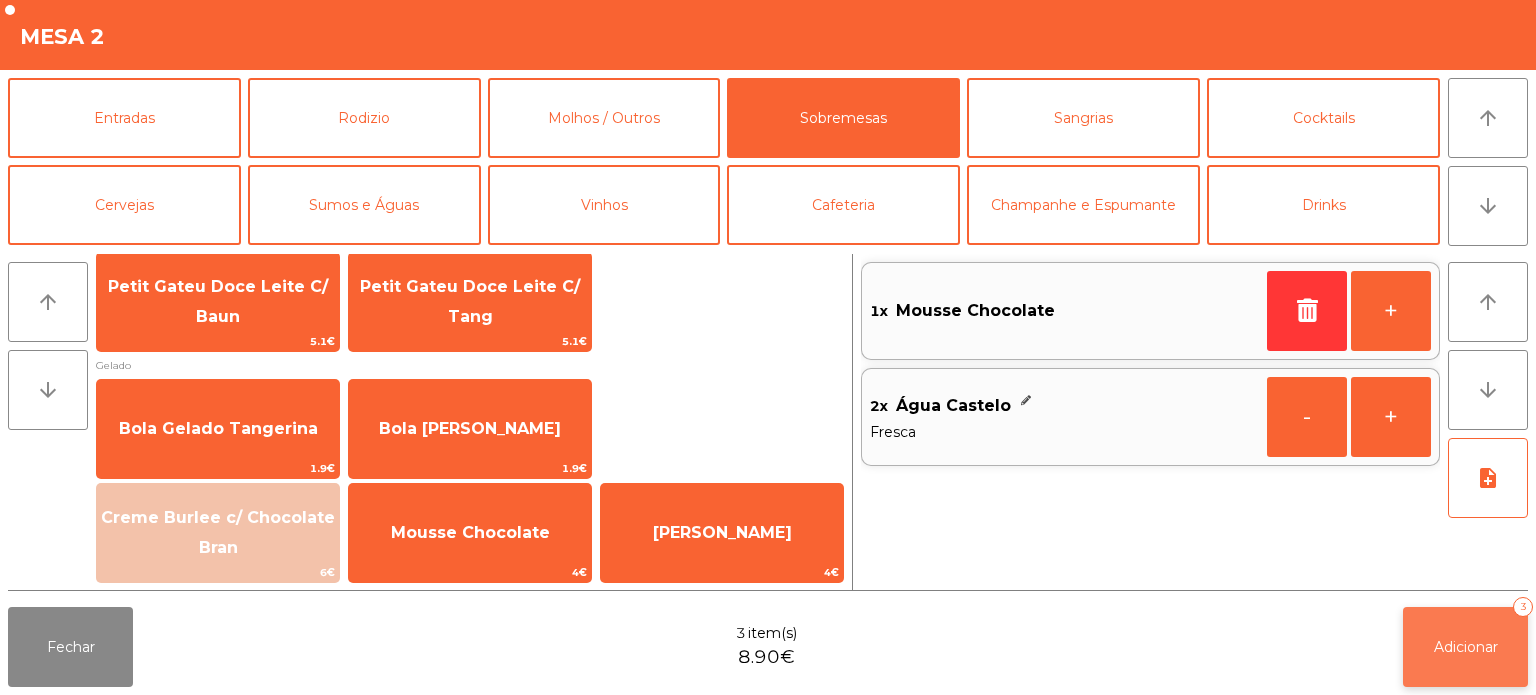 click on "Adicionar   3" 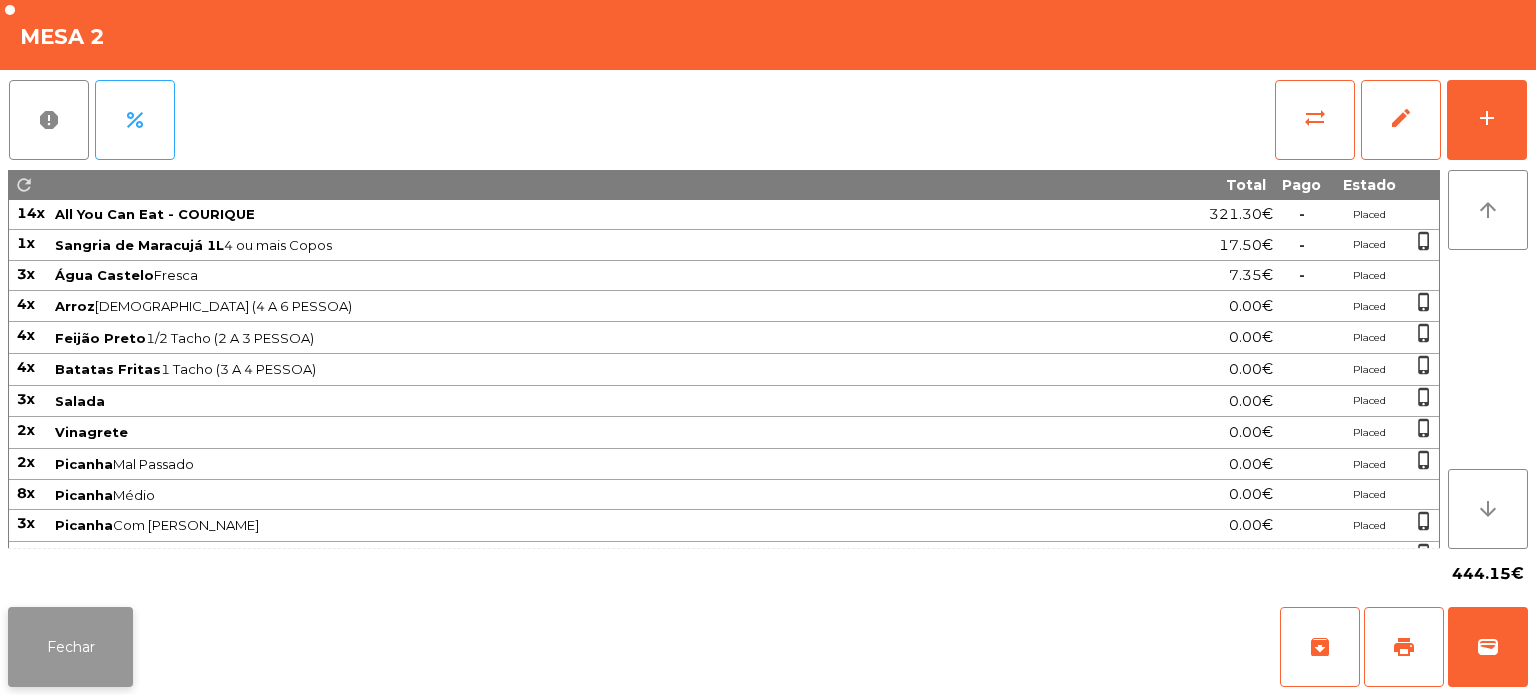 click on "Fechar" 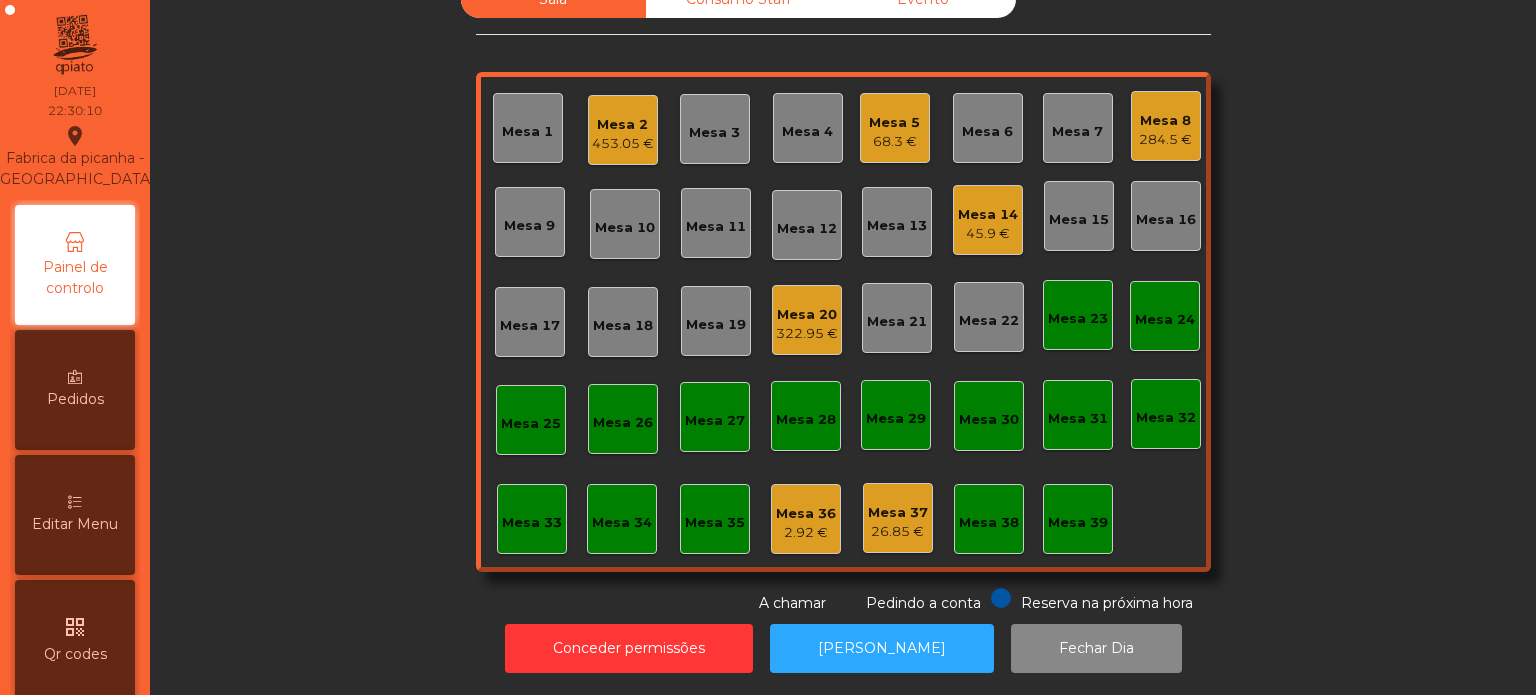 click on "Mesa 2   453.05 €" 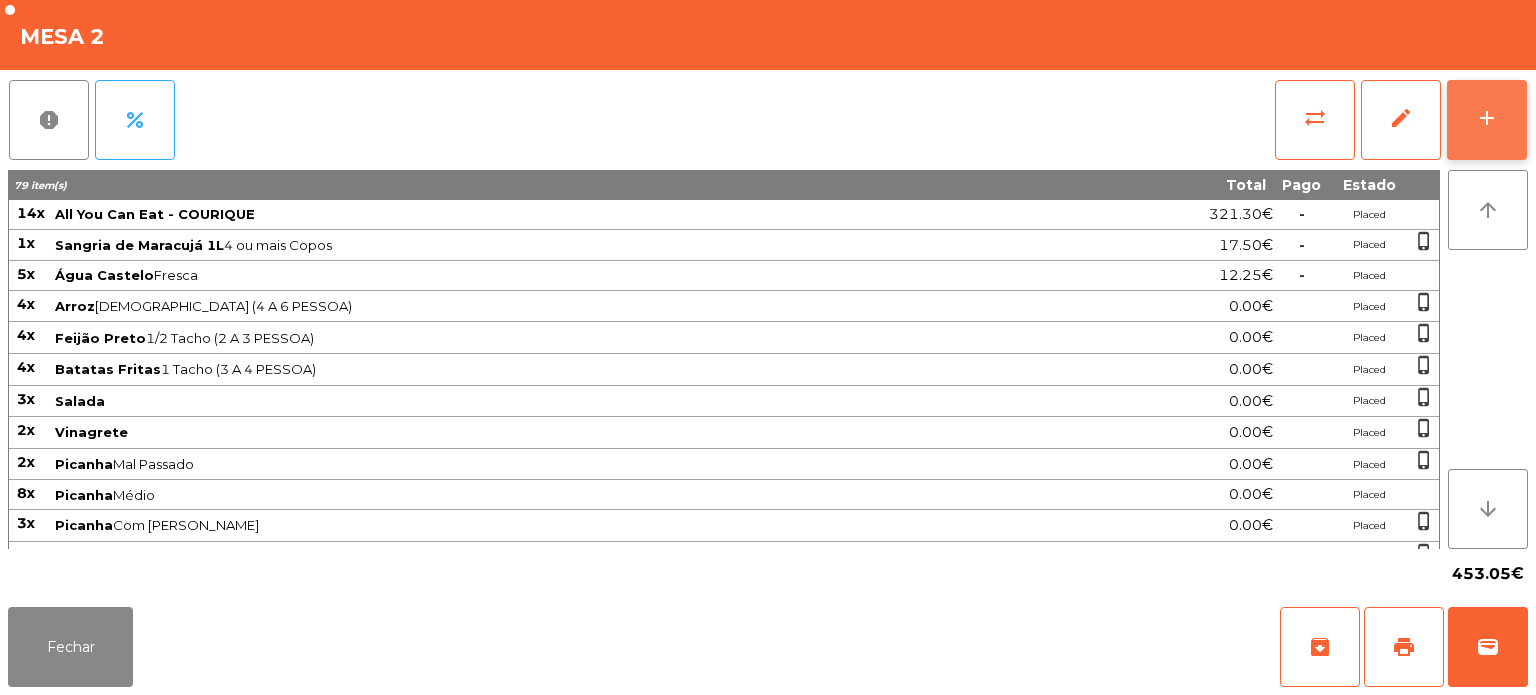 click on "add" 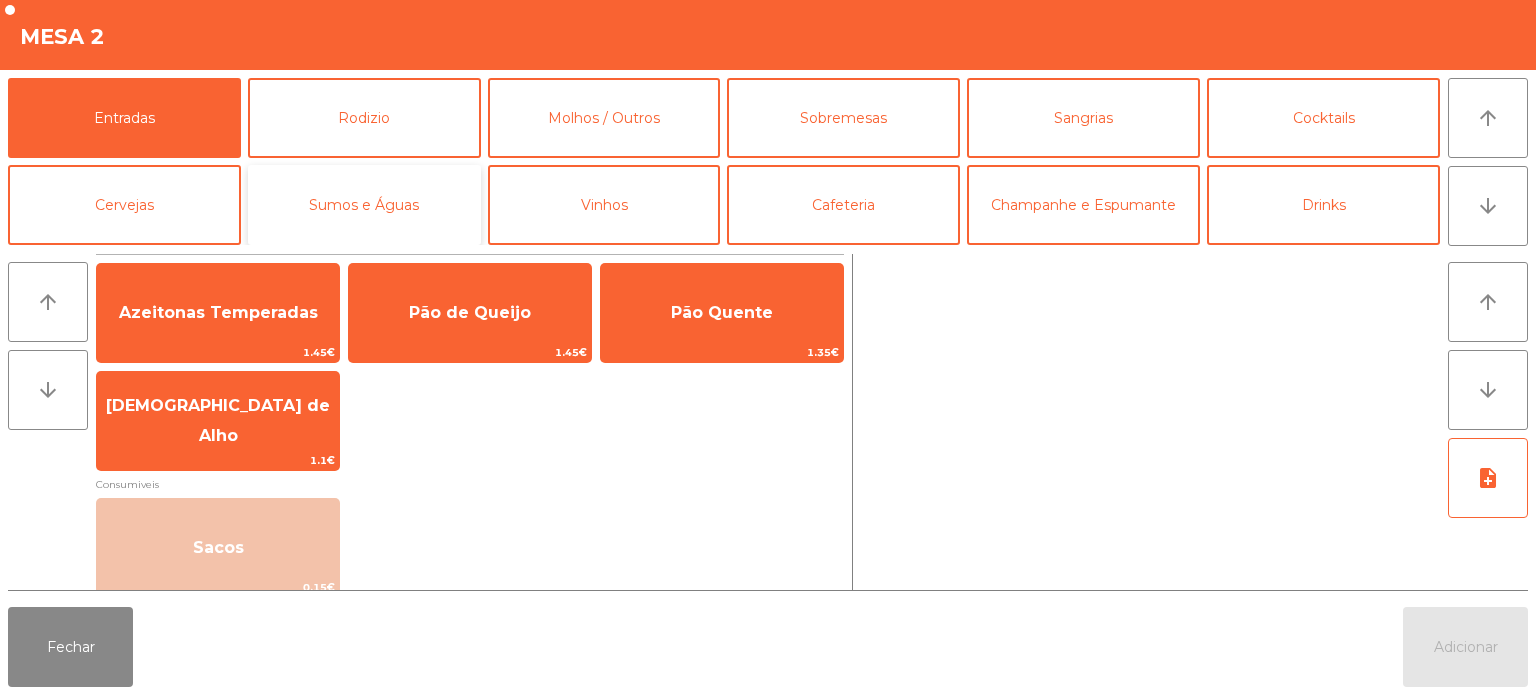click on "Sumos e Águas" 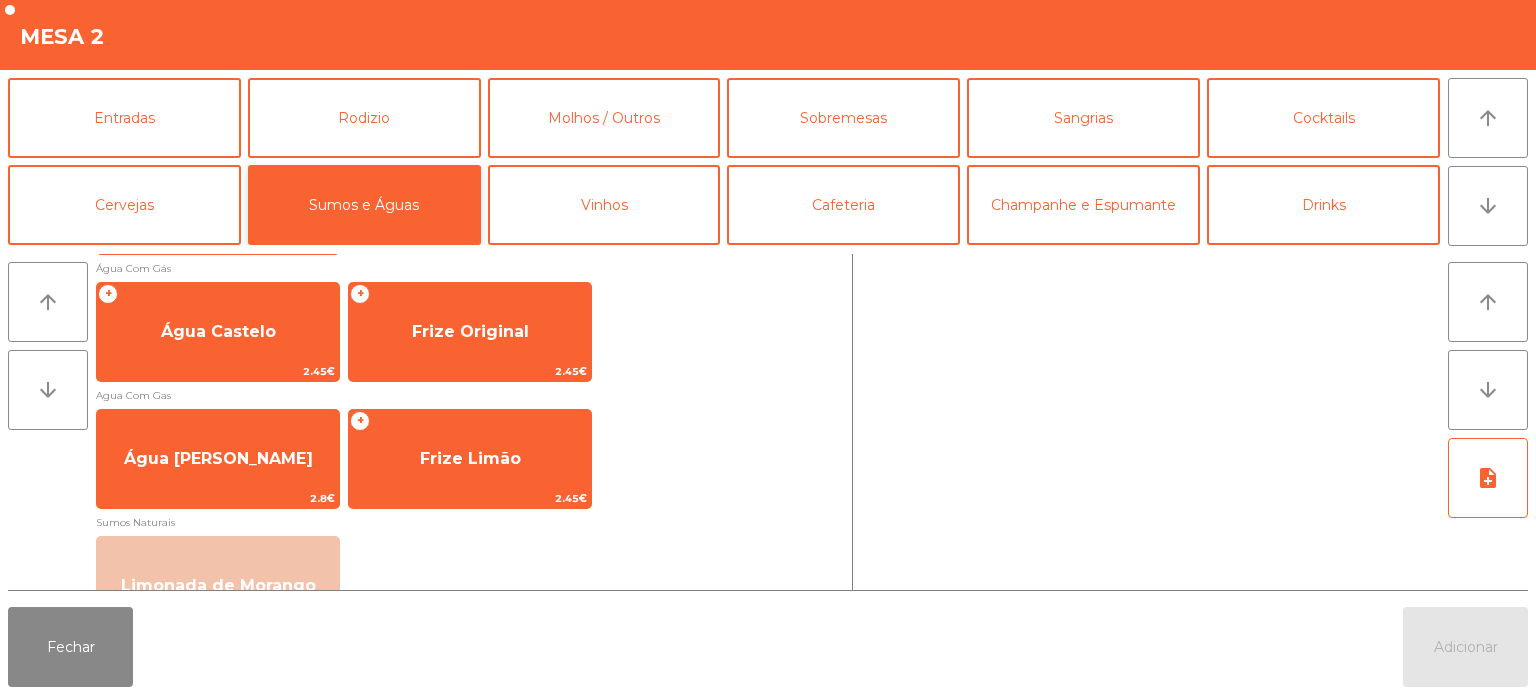 scroll, scrollTop: 589, scrollLeft: 0, axis: vertical 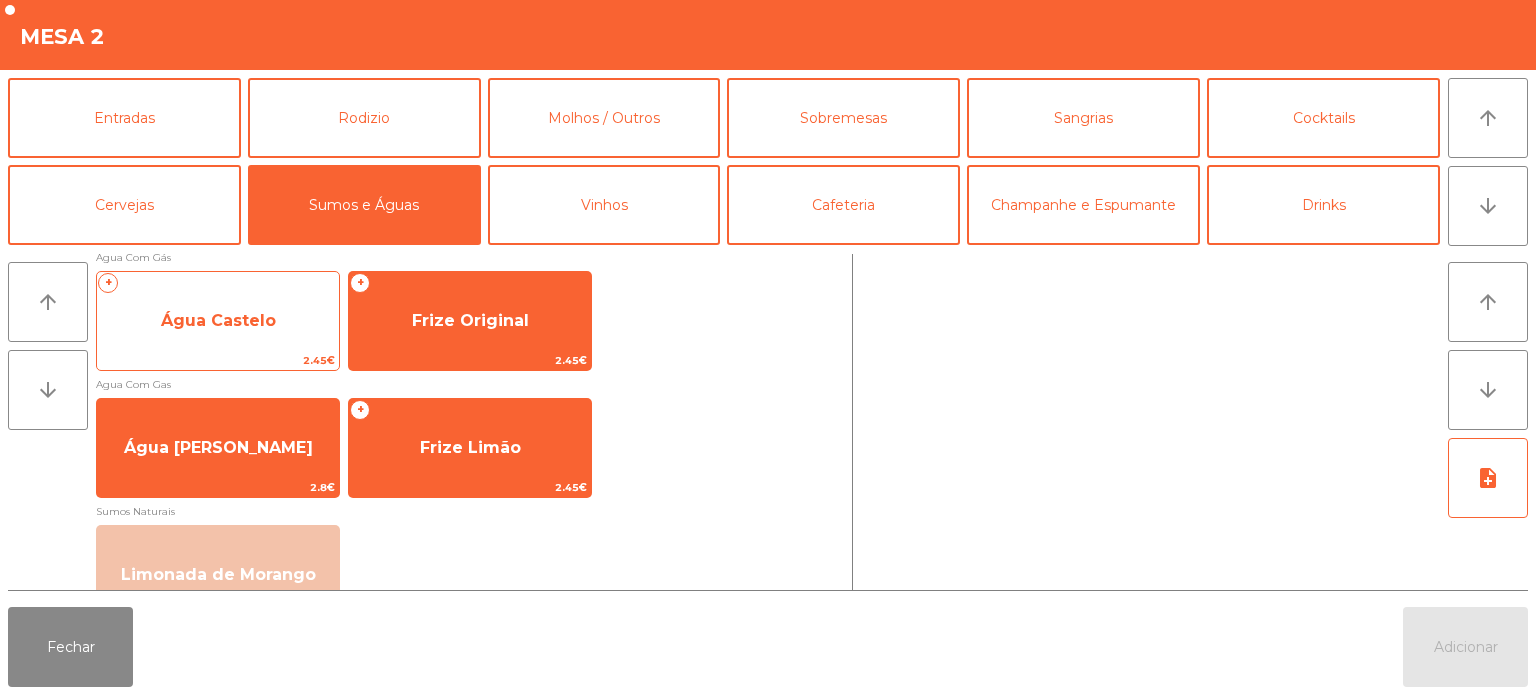 click on "Água Castelo" 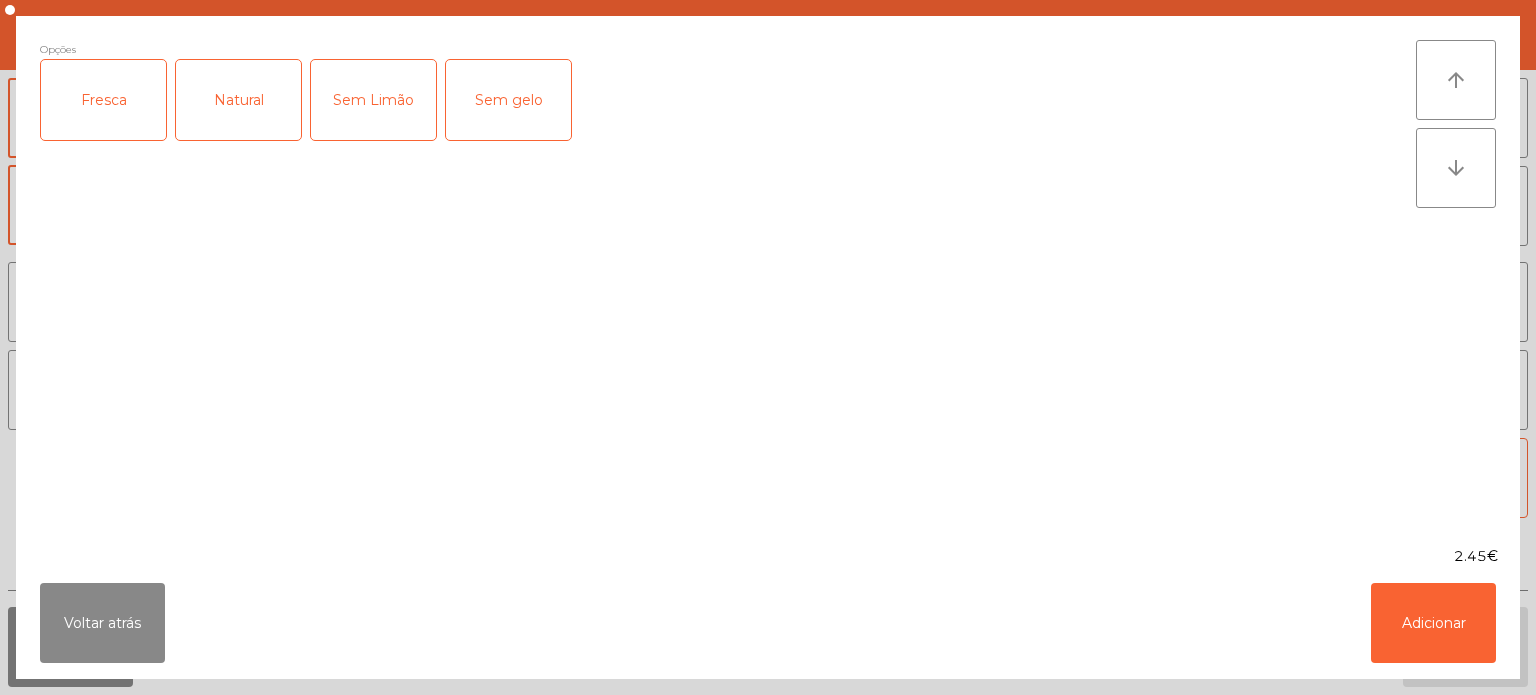 click on "Opções  Fresca   Natural   Sem Limão   Sem gelo" 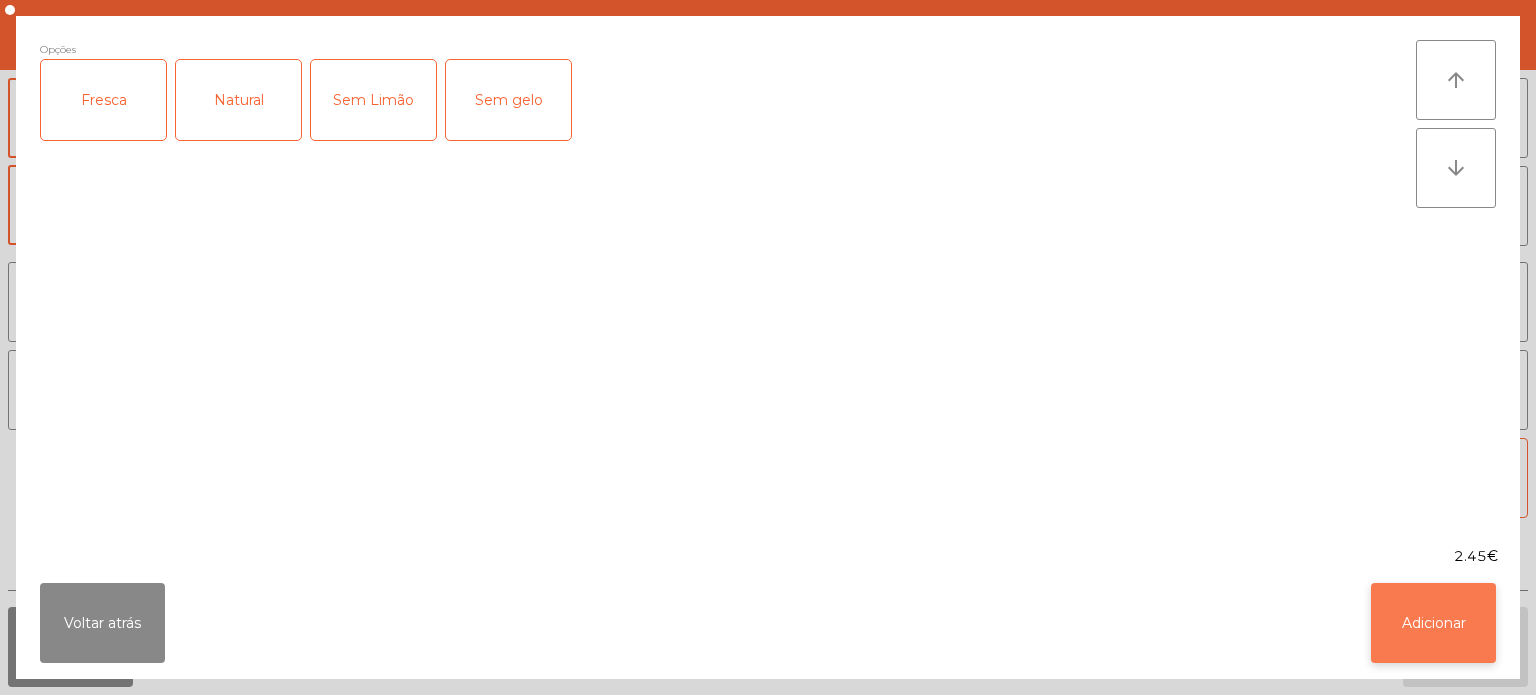 click on "Adicionar" 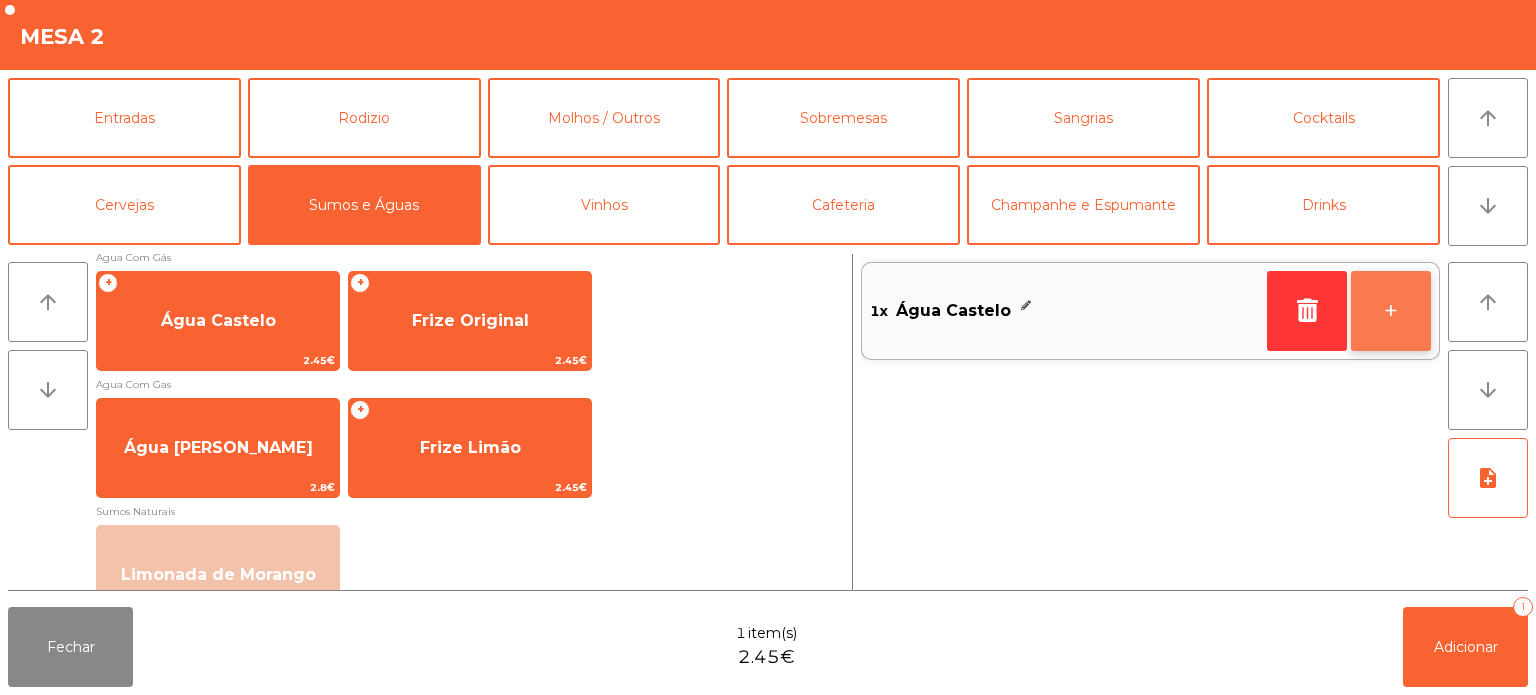 click on "+" 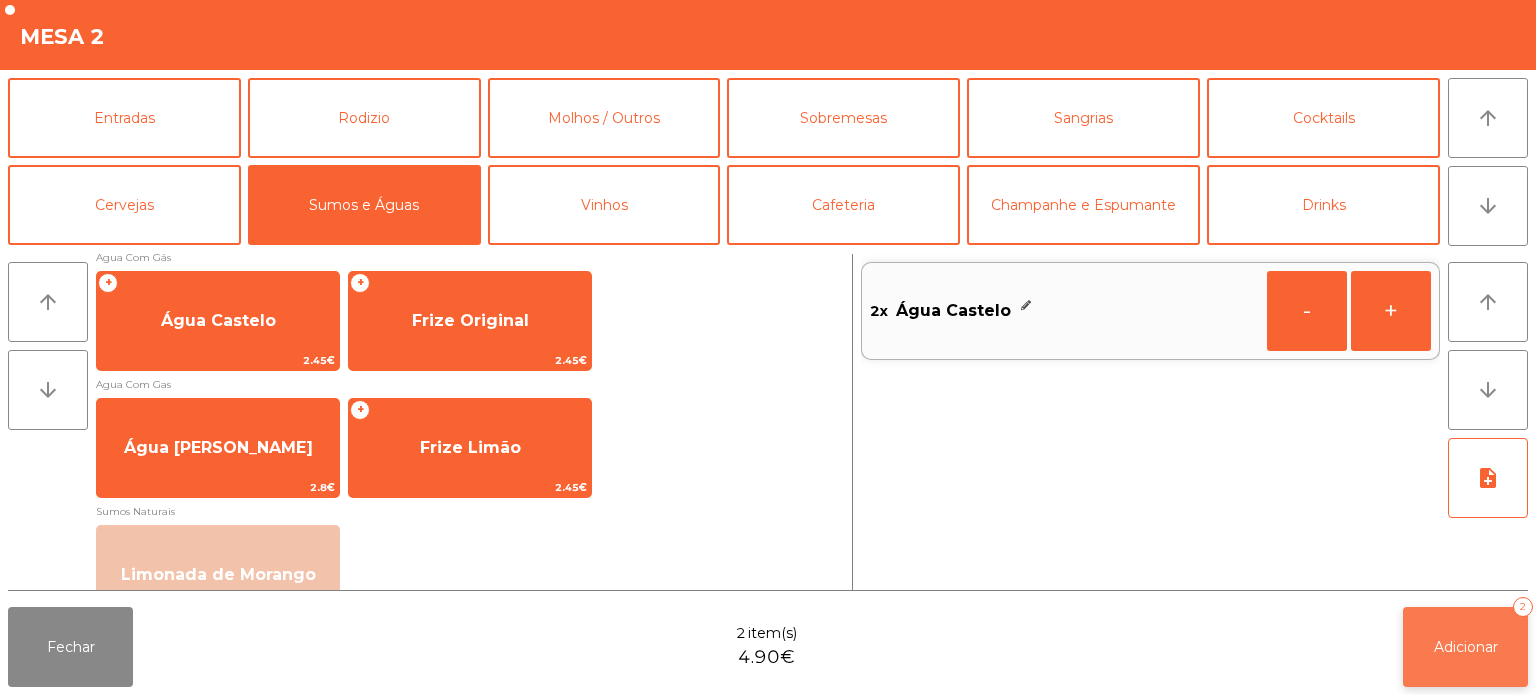 click on "Adicionar   2" 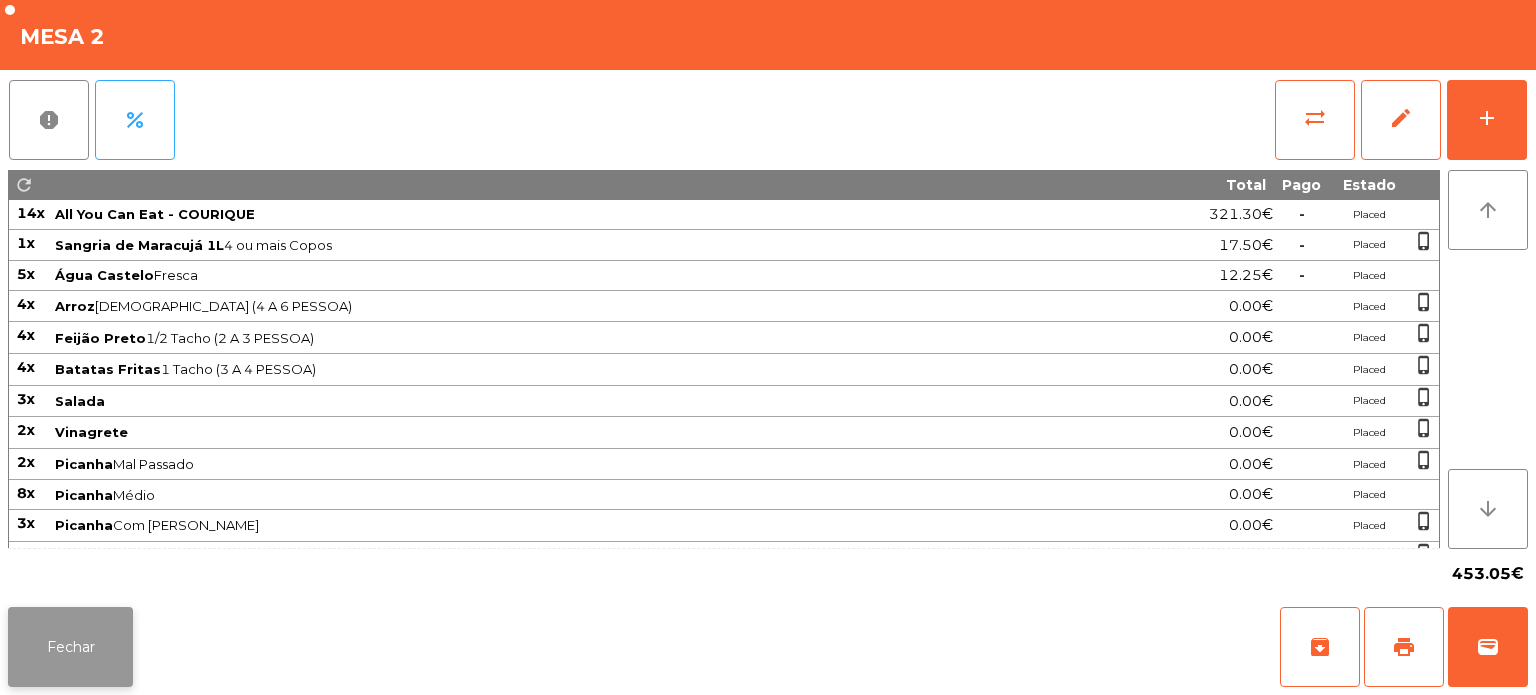 click on "Fechar" 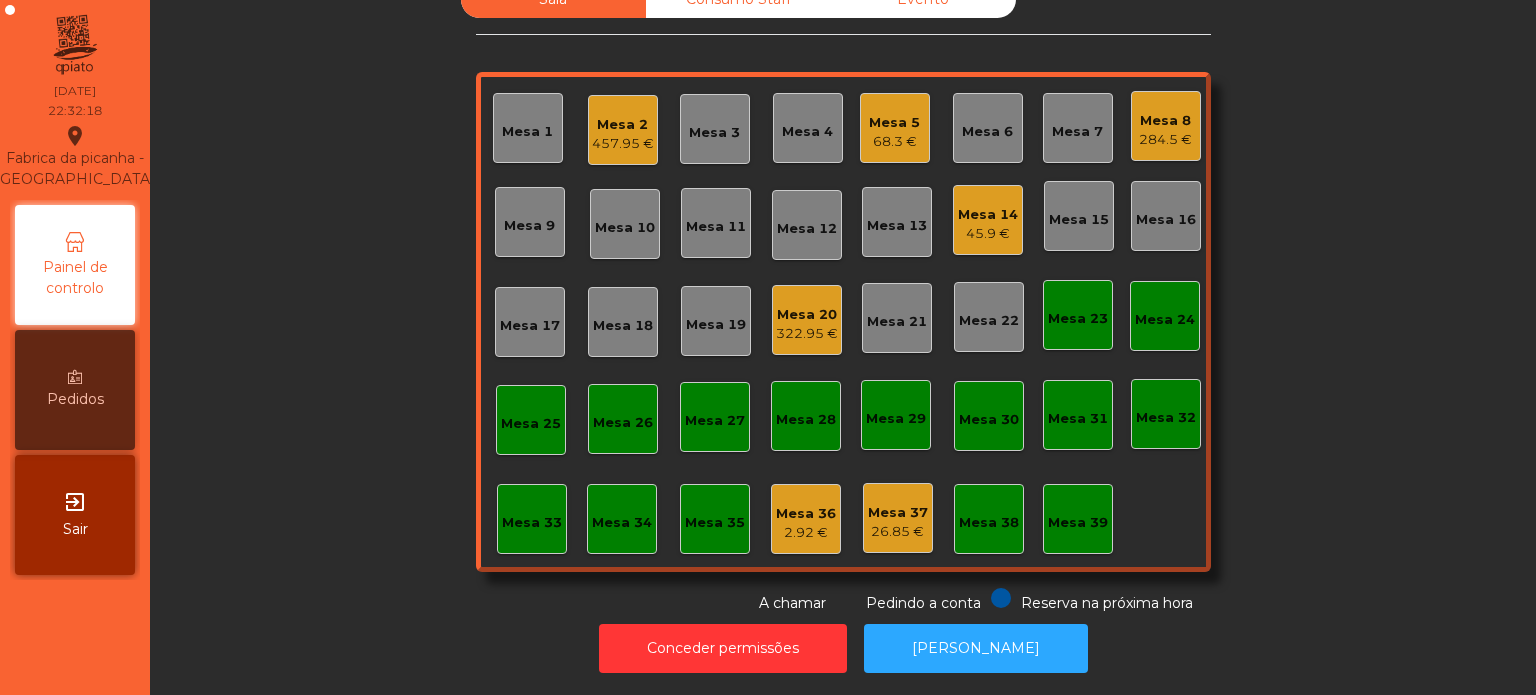 click on "457.95 €" 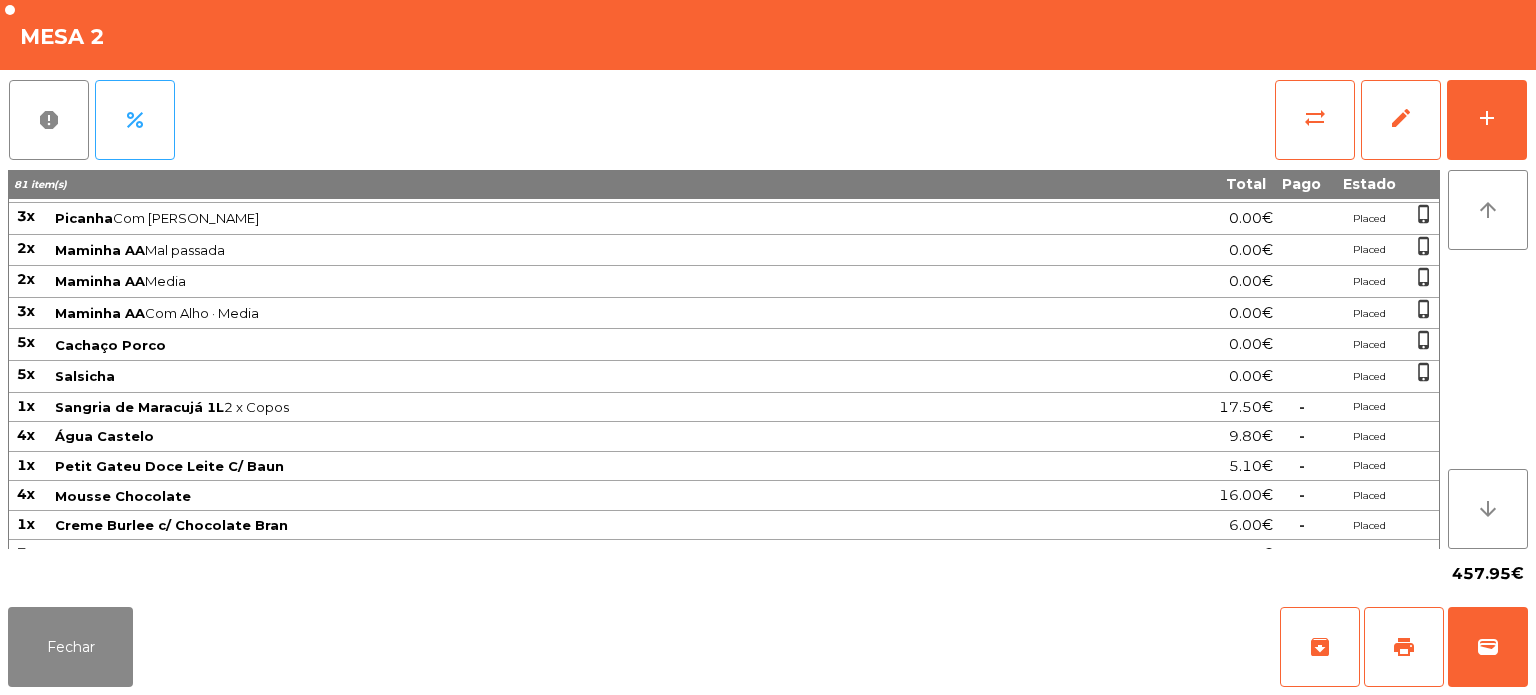 scroll, scrollTop: 318, scrollLeft: 0, axis: vertical 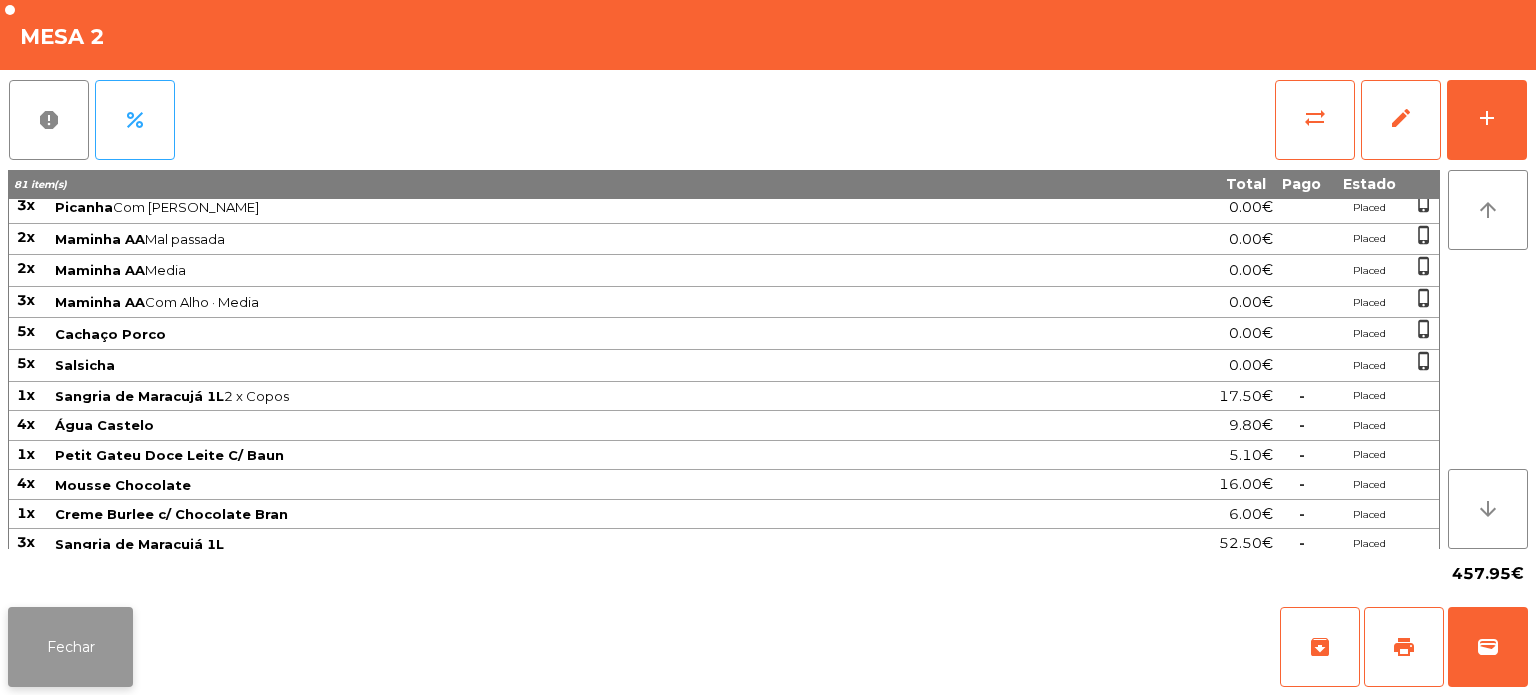 click on "Fechar" 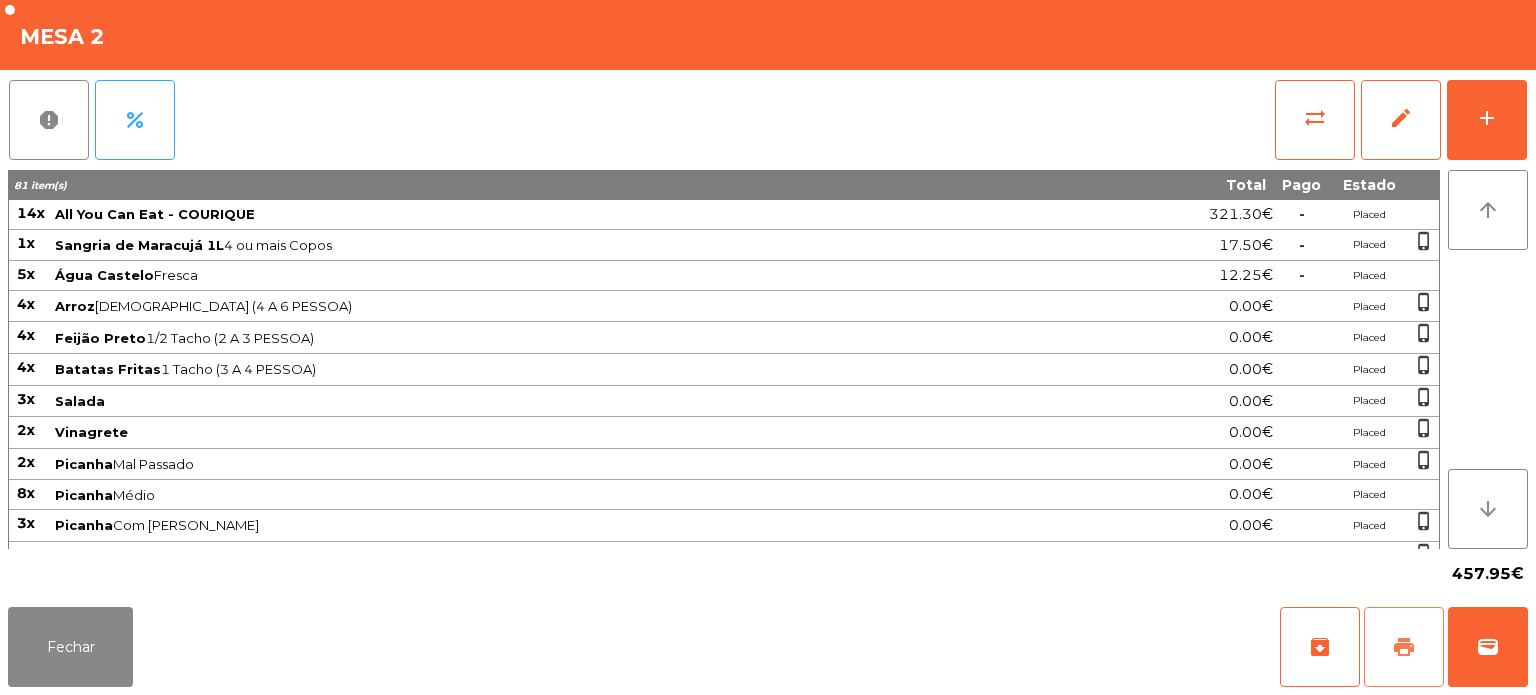click on "print" 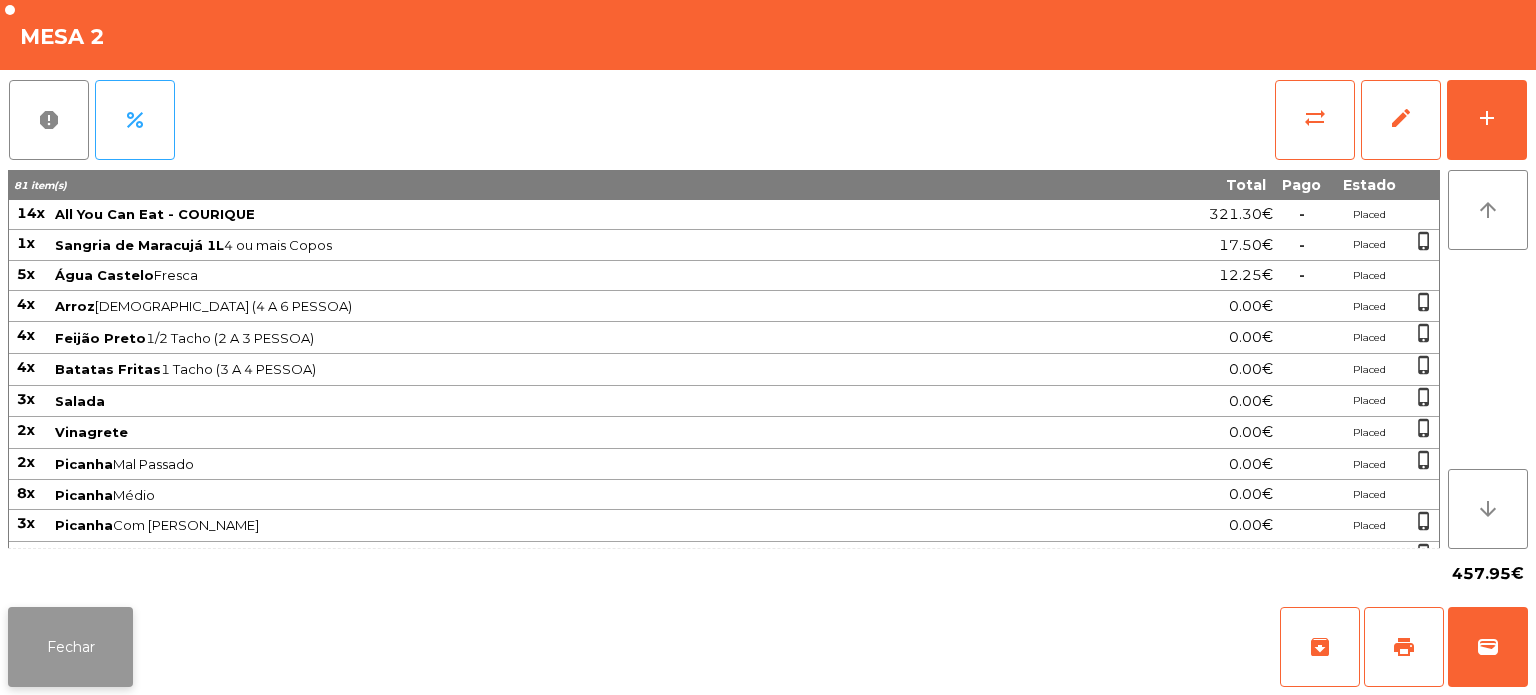 click on "Fechar" 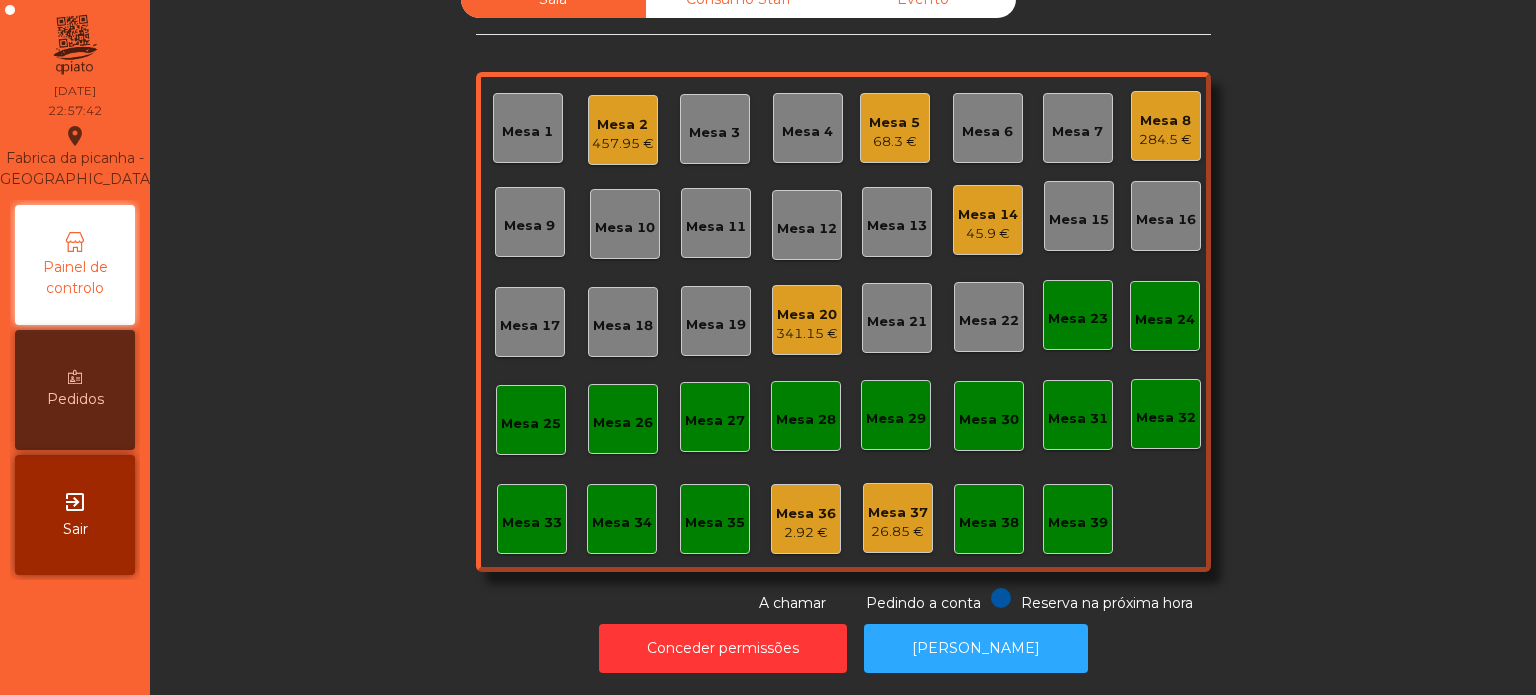 click on "Mesa 2" 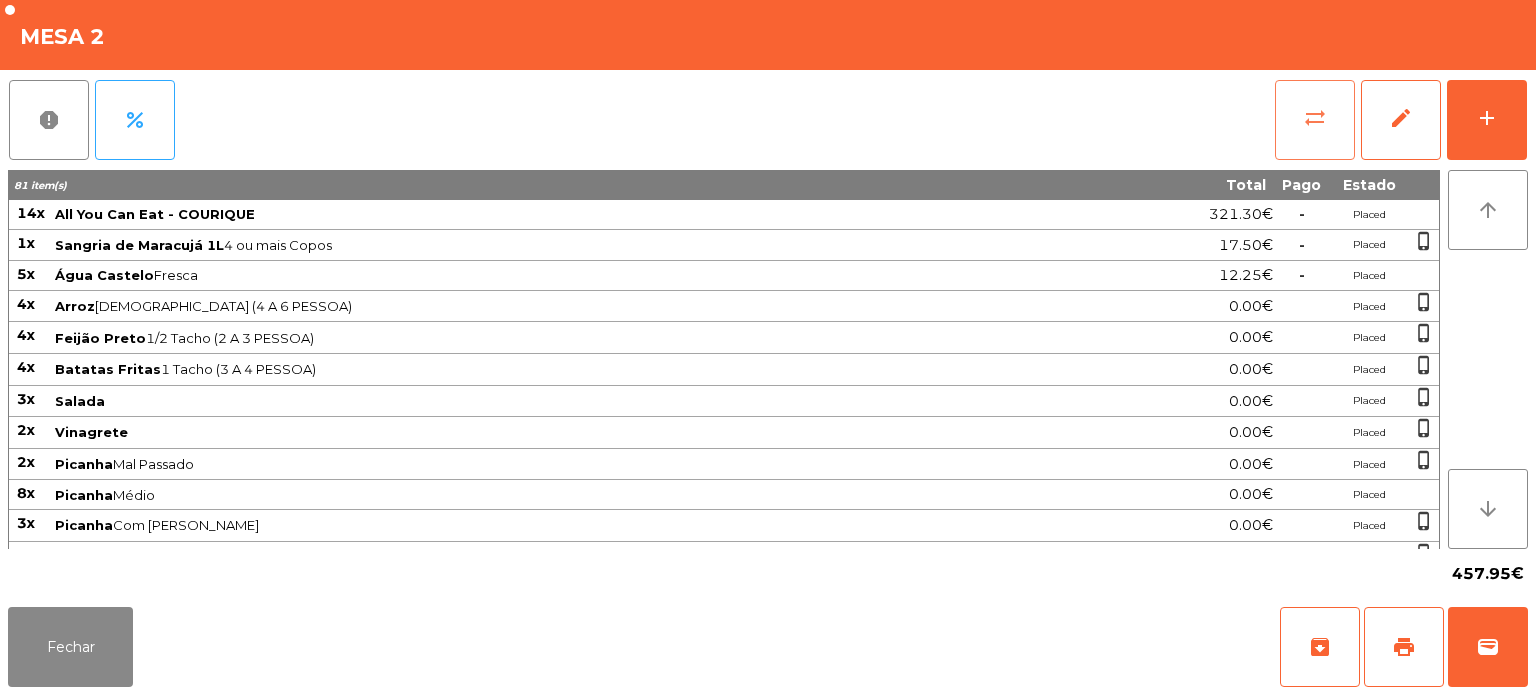 click on "sync_alt" 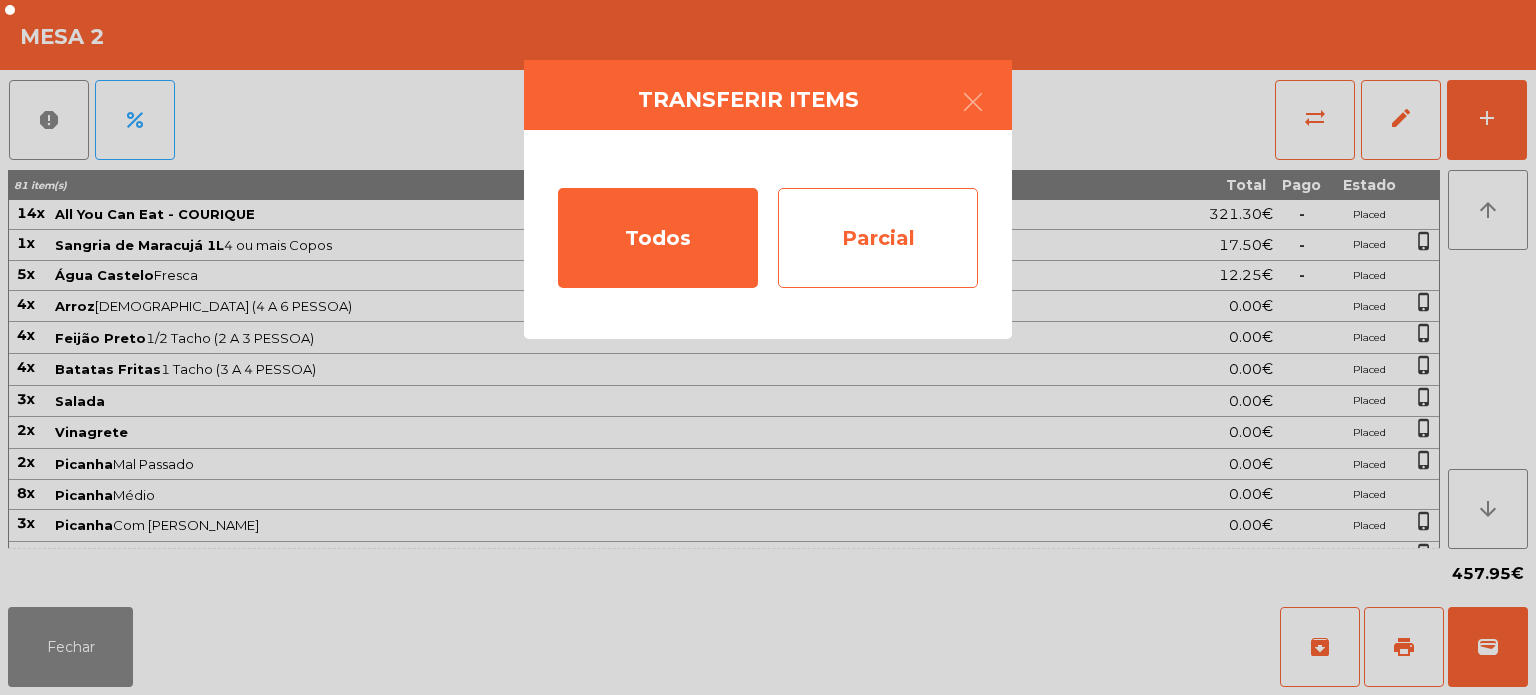 click on "Parcial" 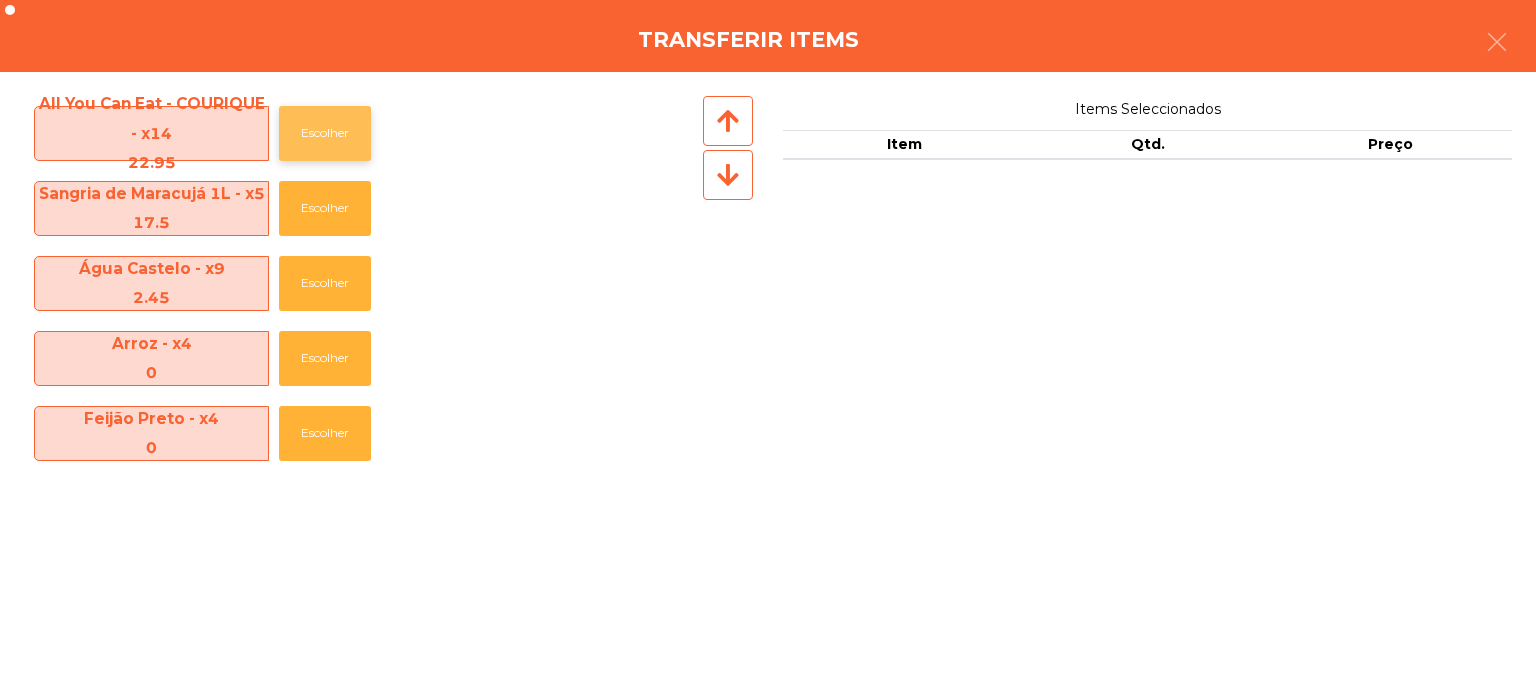 click on "Escolher" 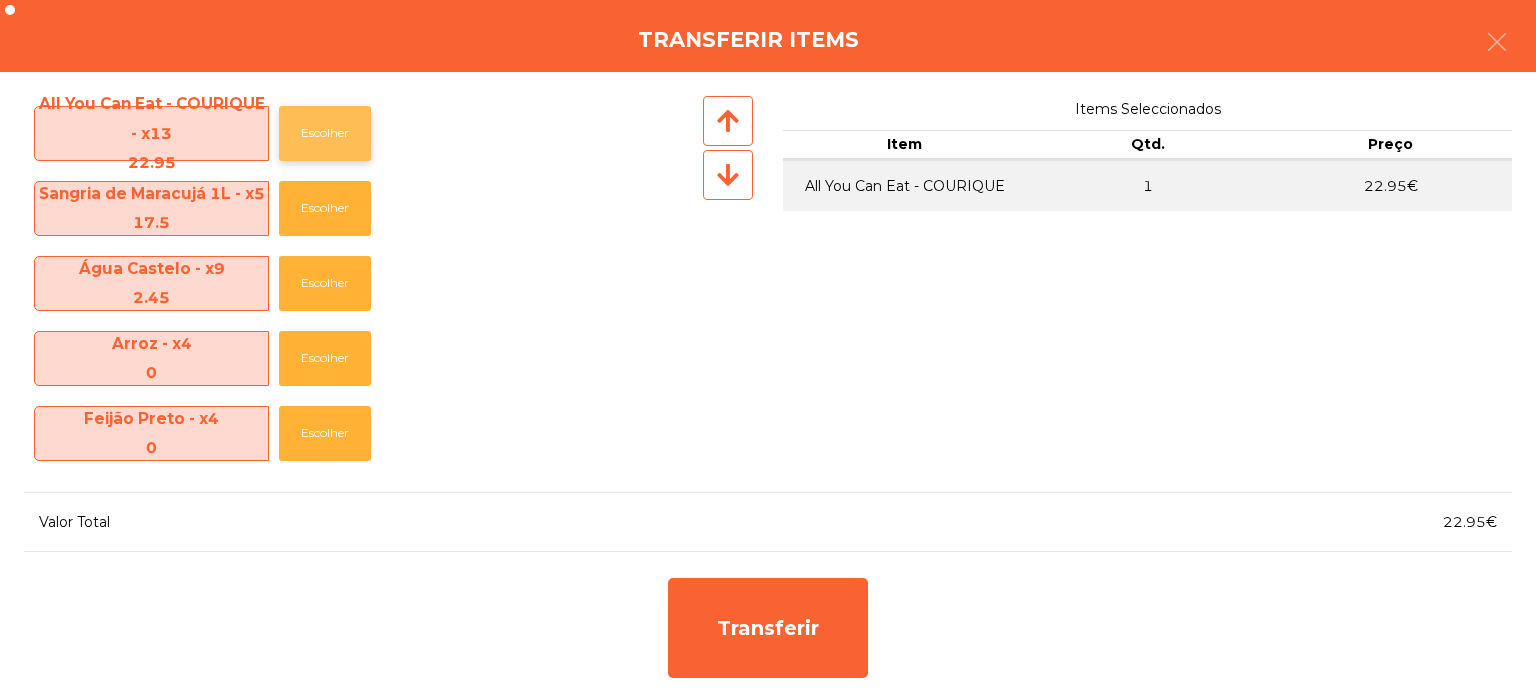 click on "Escolher" 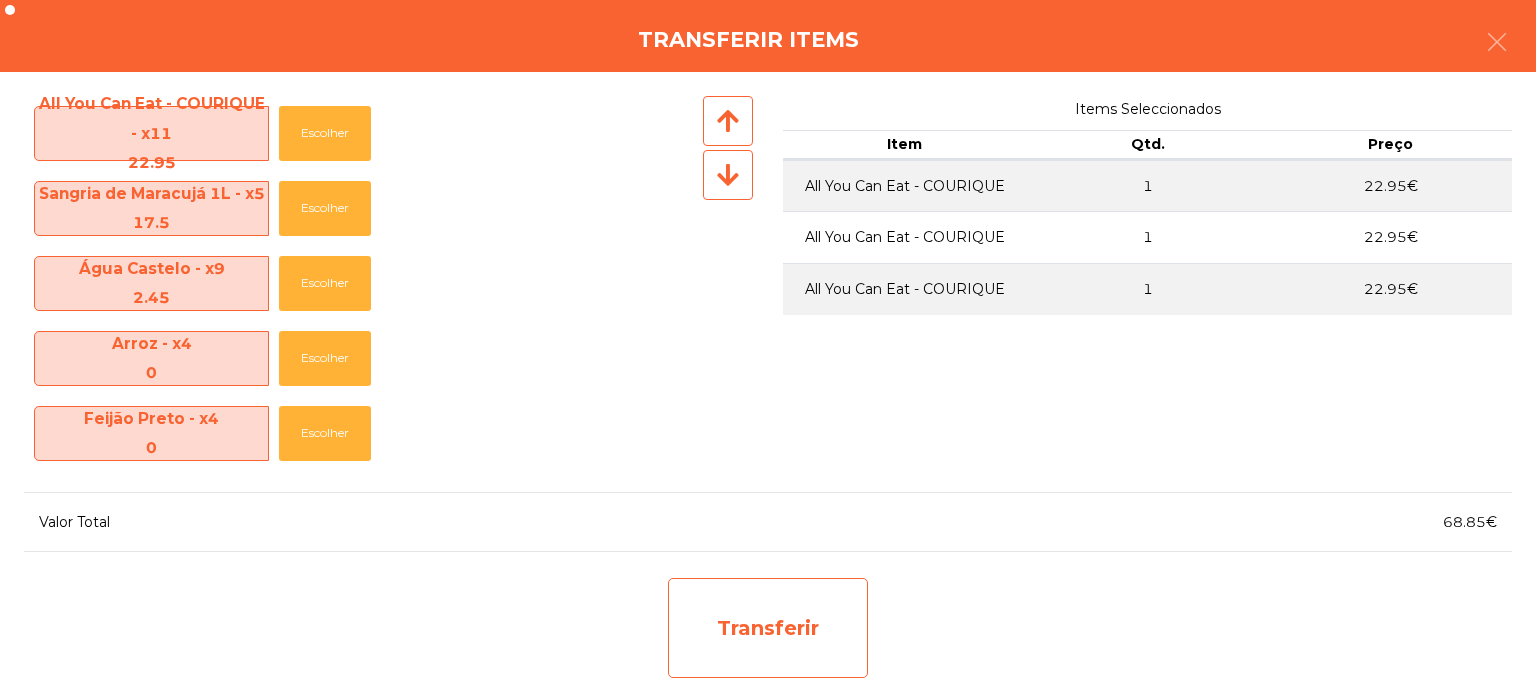 click on "Transferir" 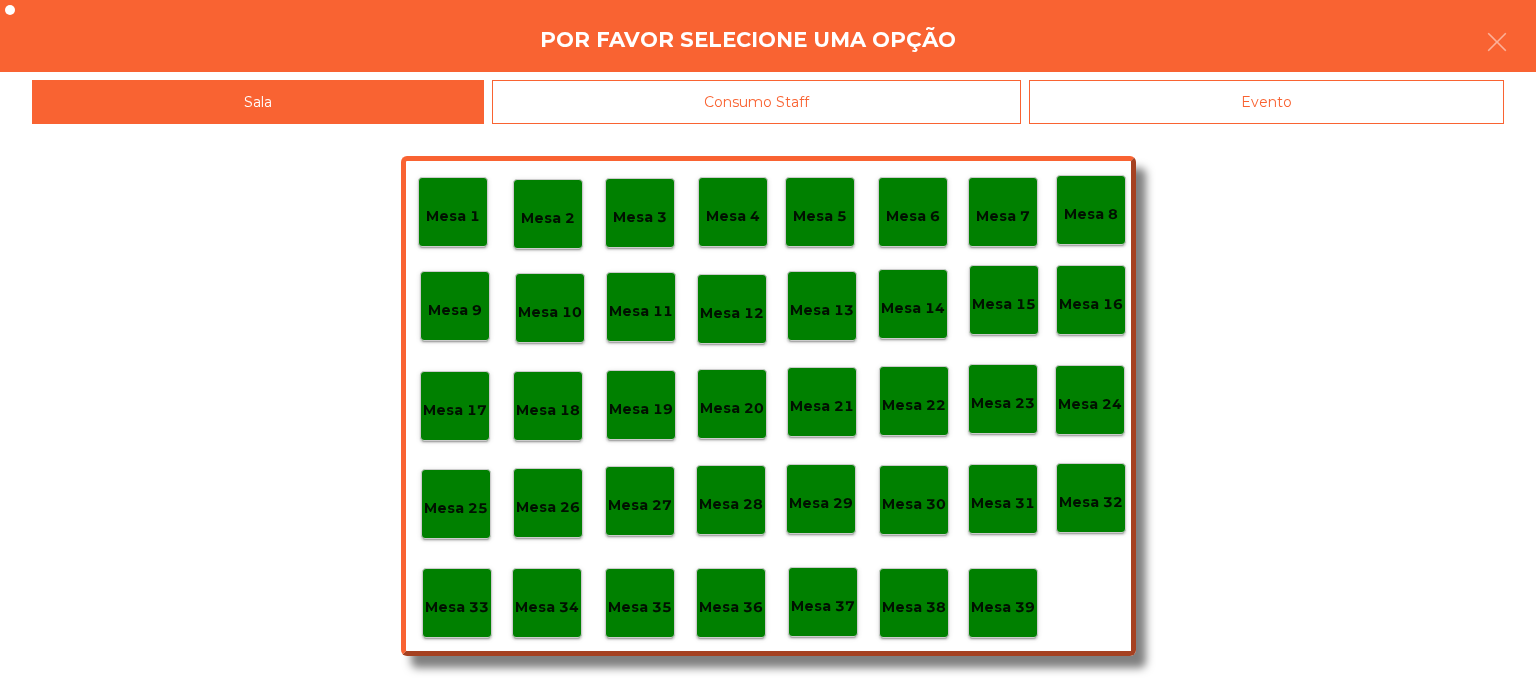 click on "Mesa 37" 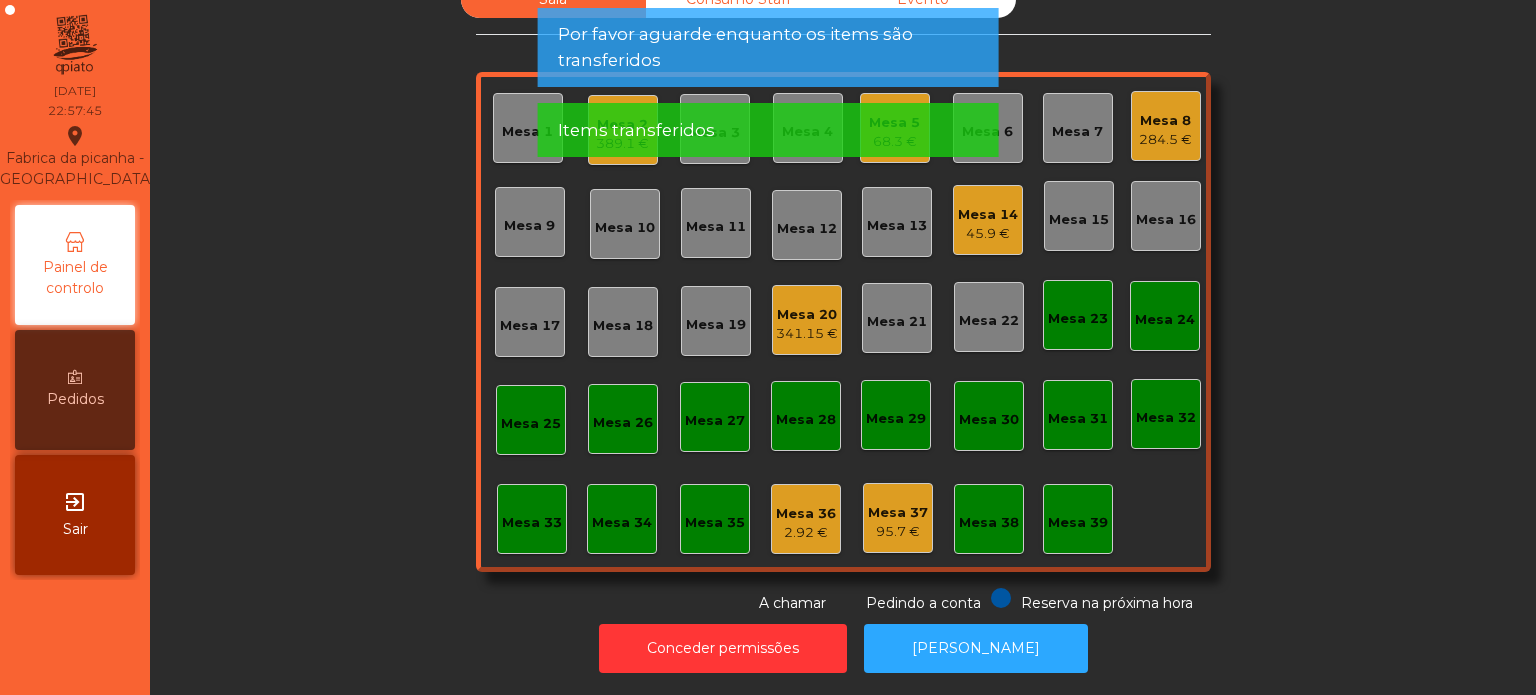 click on "Items transferidos" 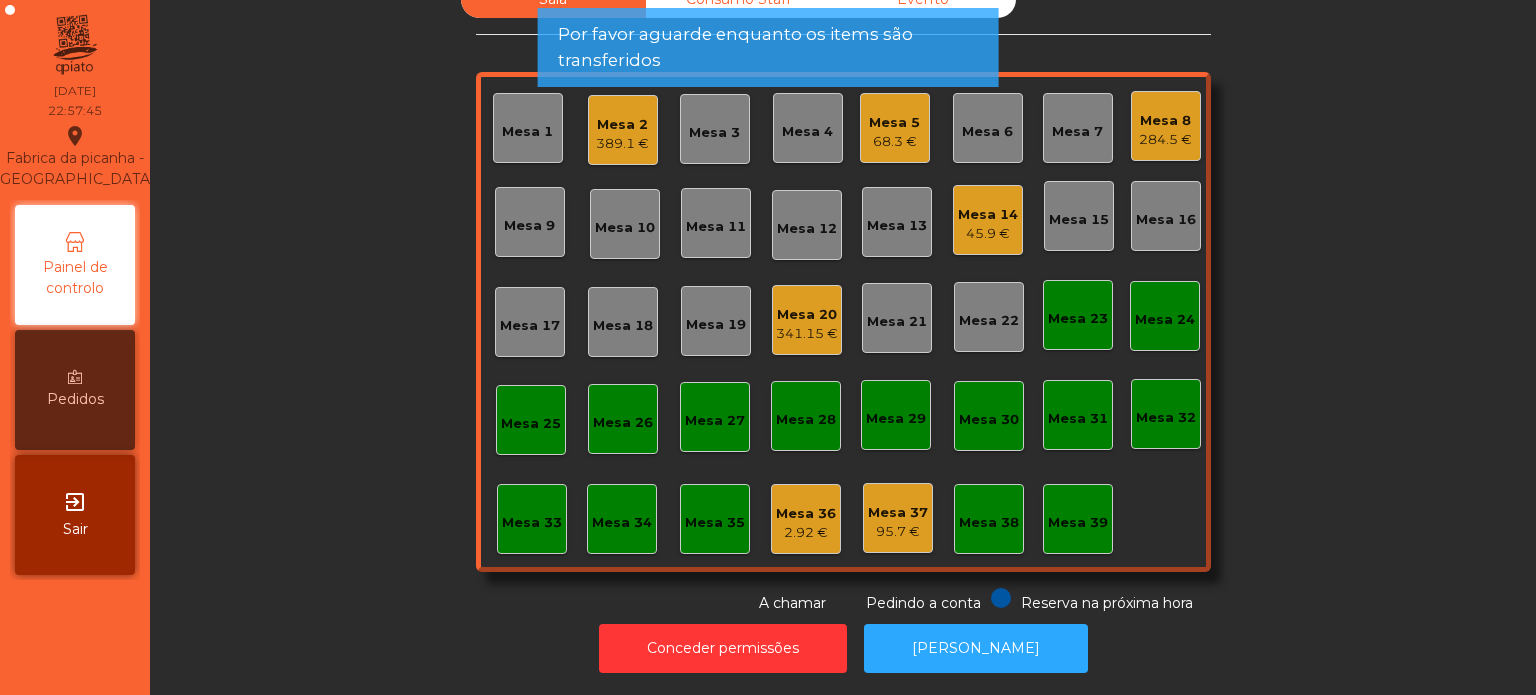 click on "Items transferidos" 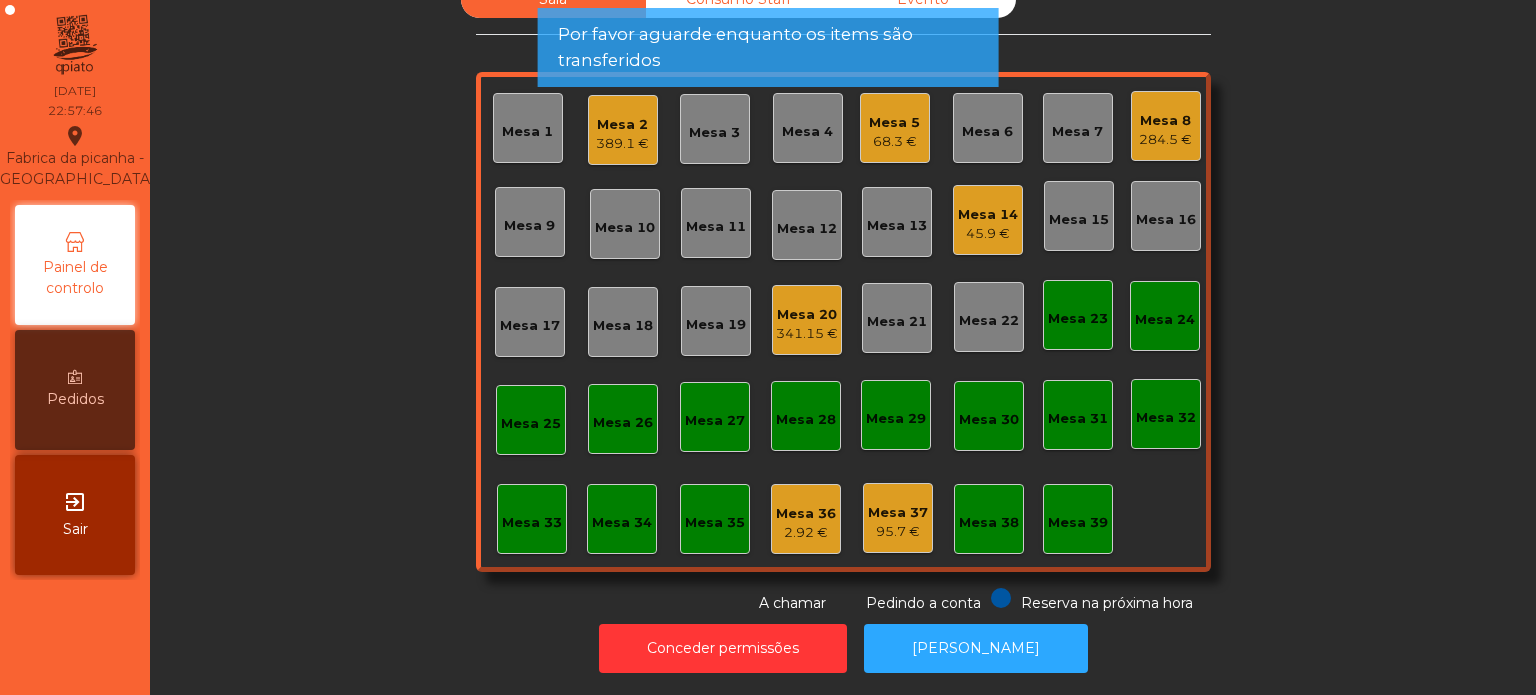 click on "Mesa 2" 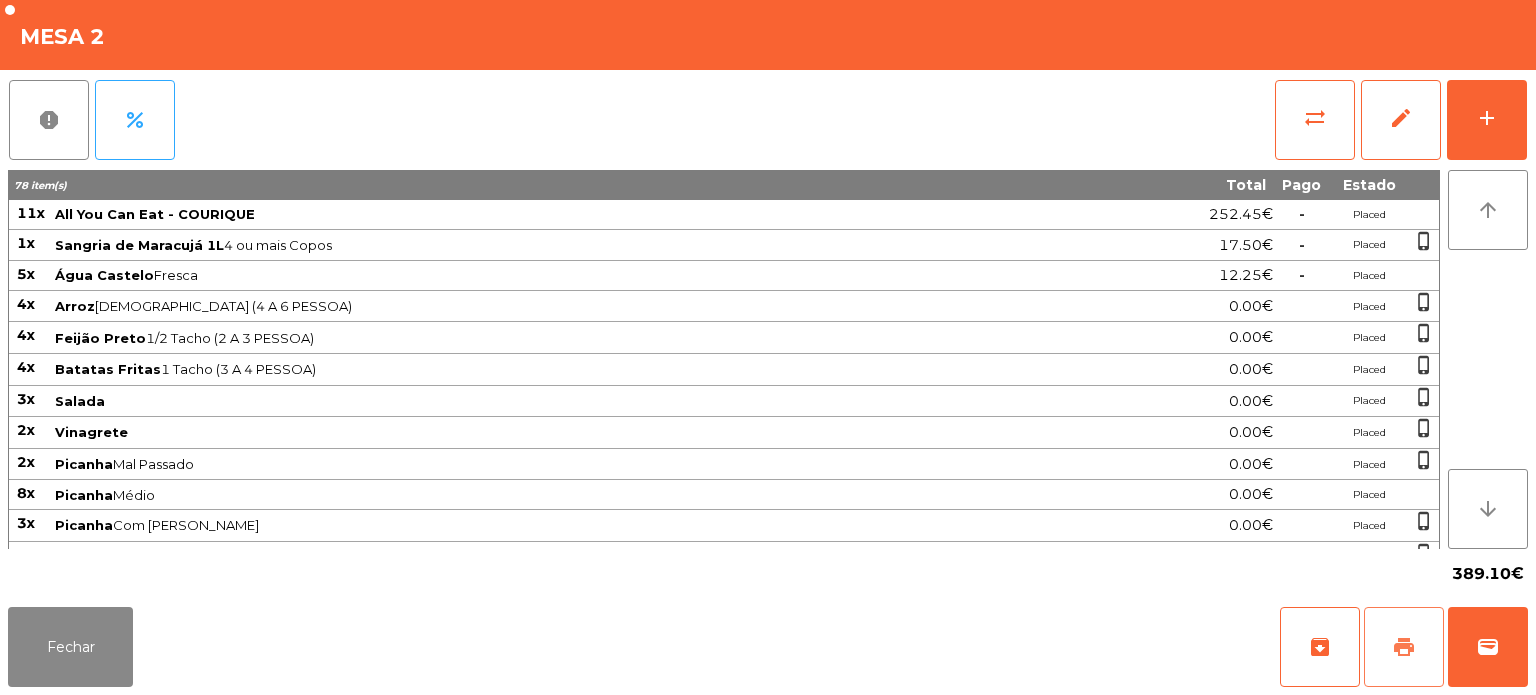 click on "print" 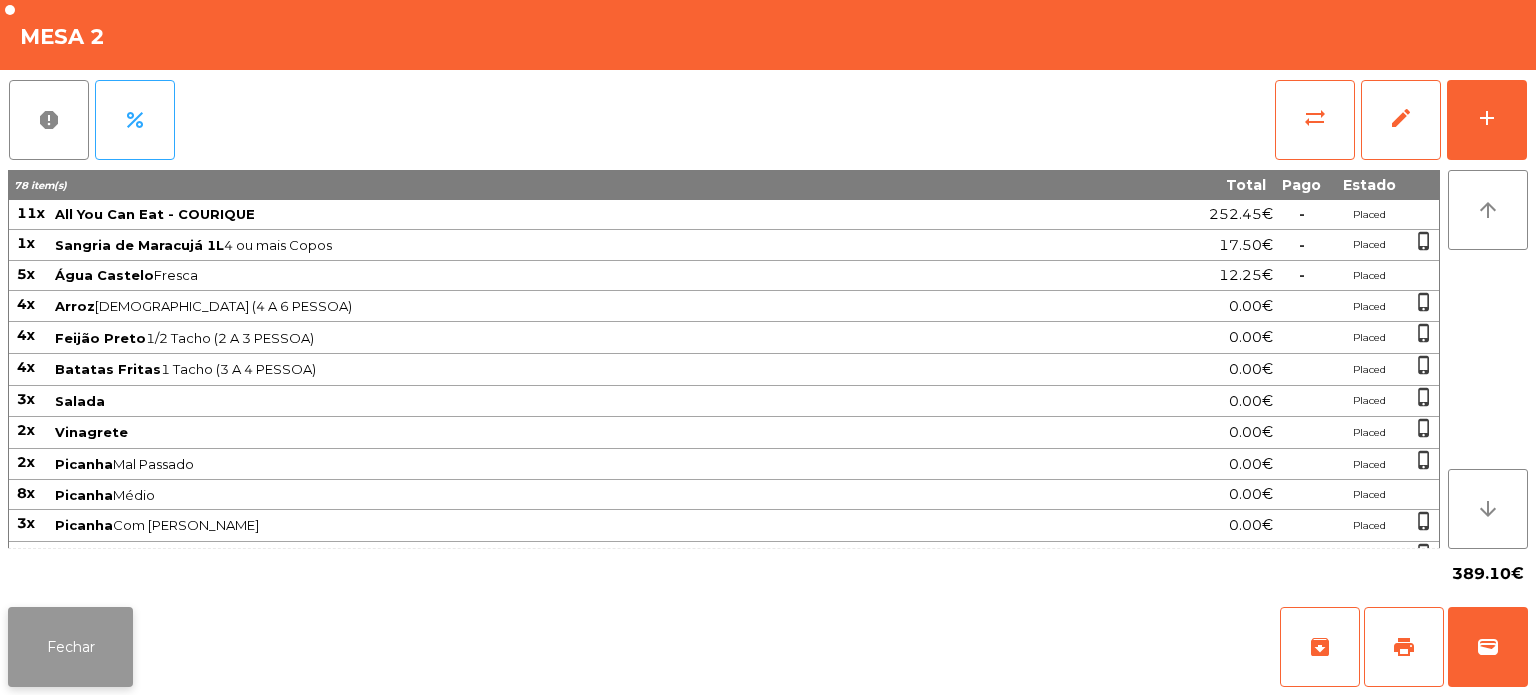 click on "Fechar" 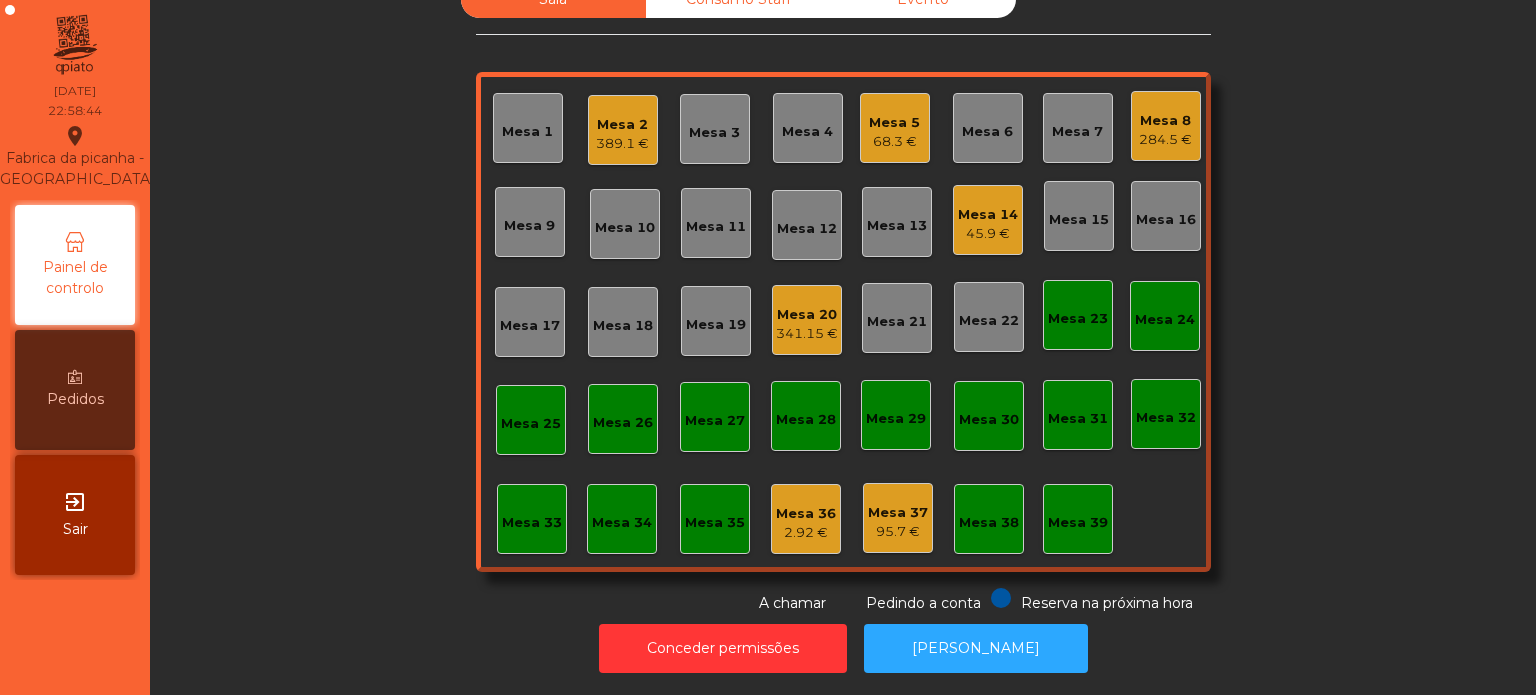 click on "Mesa 33" 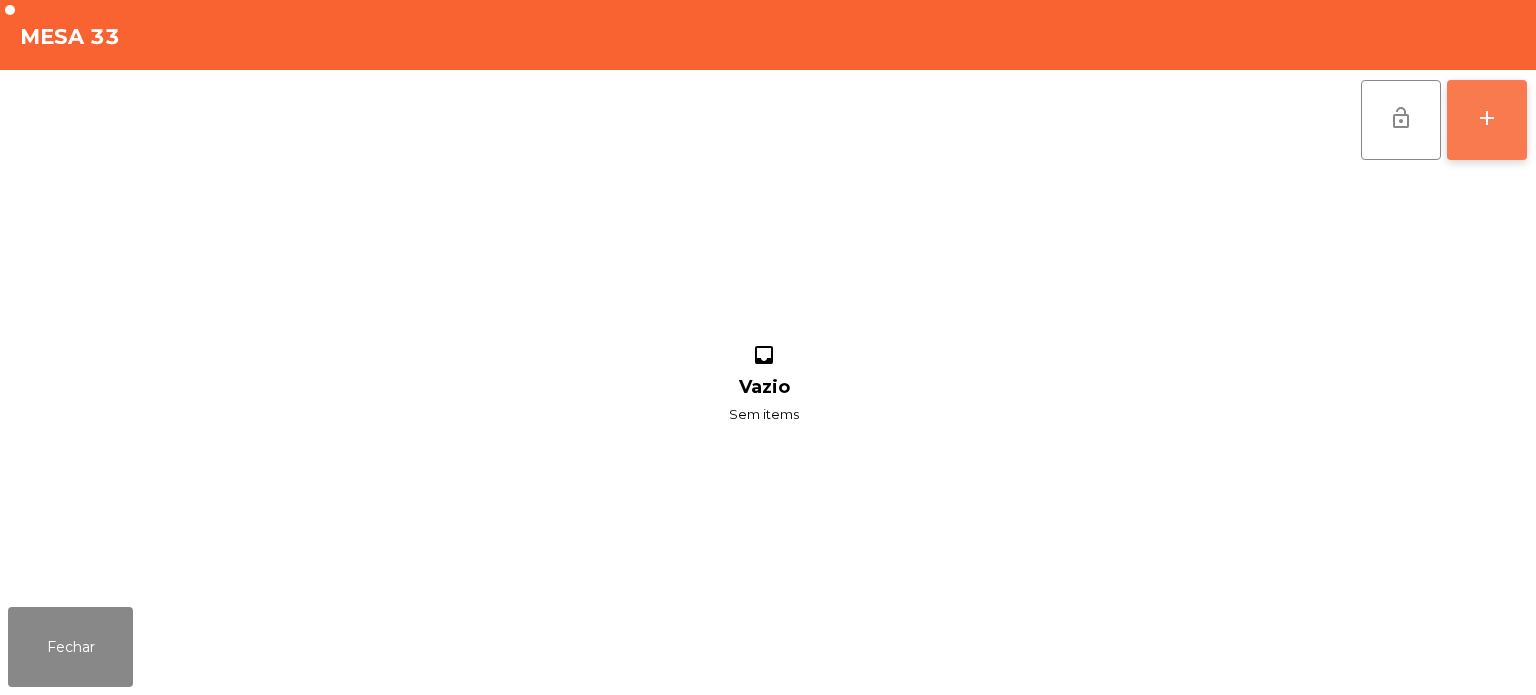 click on "add" 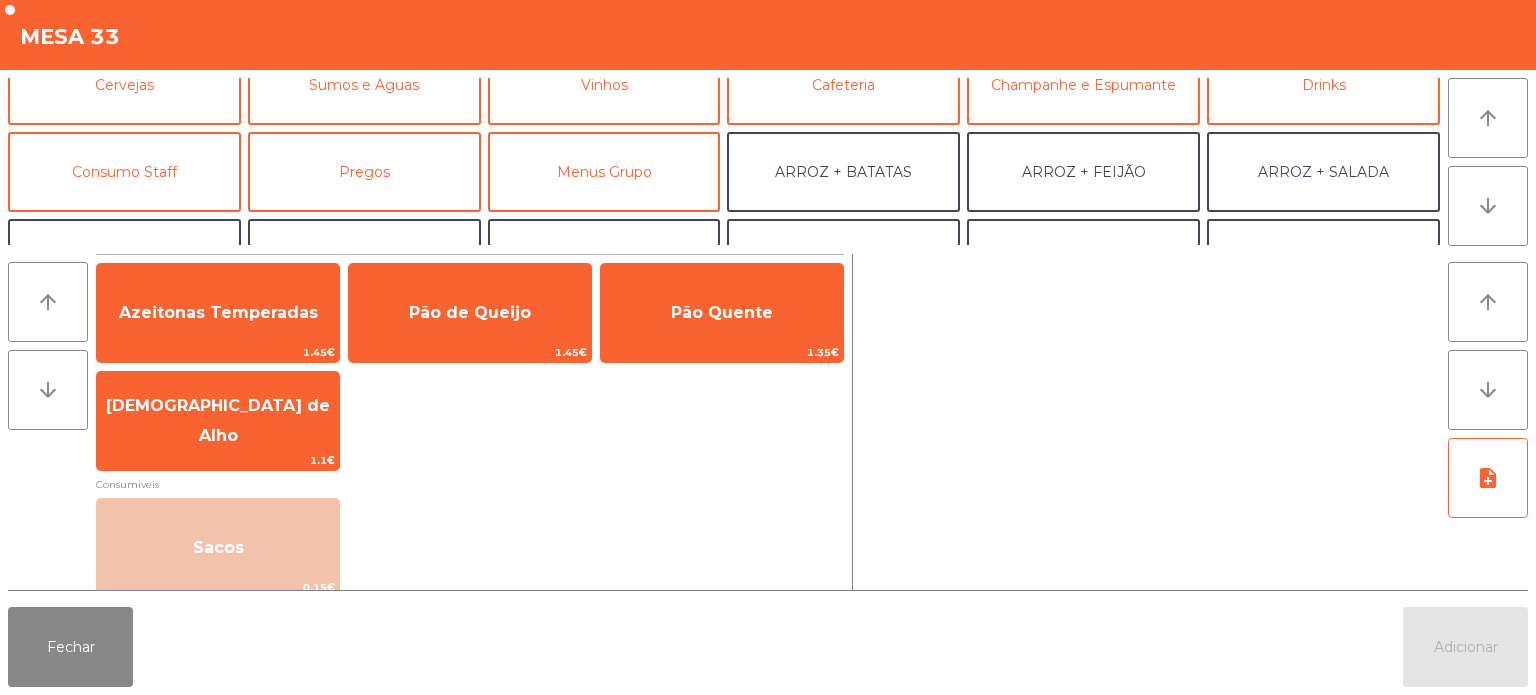 scroll, scrollTop: 131, scrollLeft: 0, axis: vertical 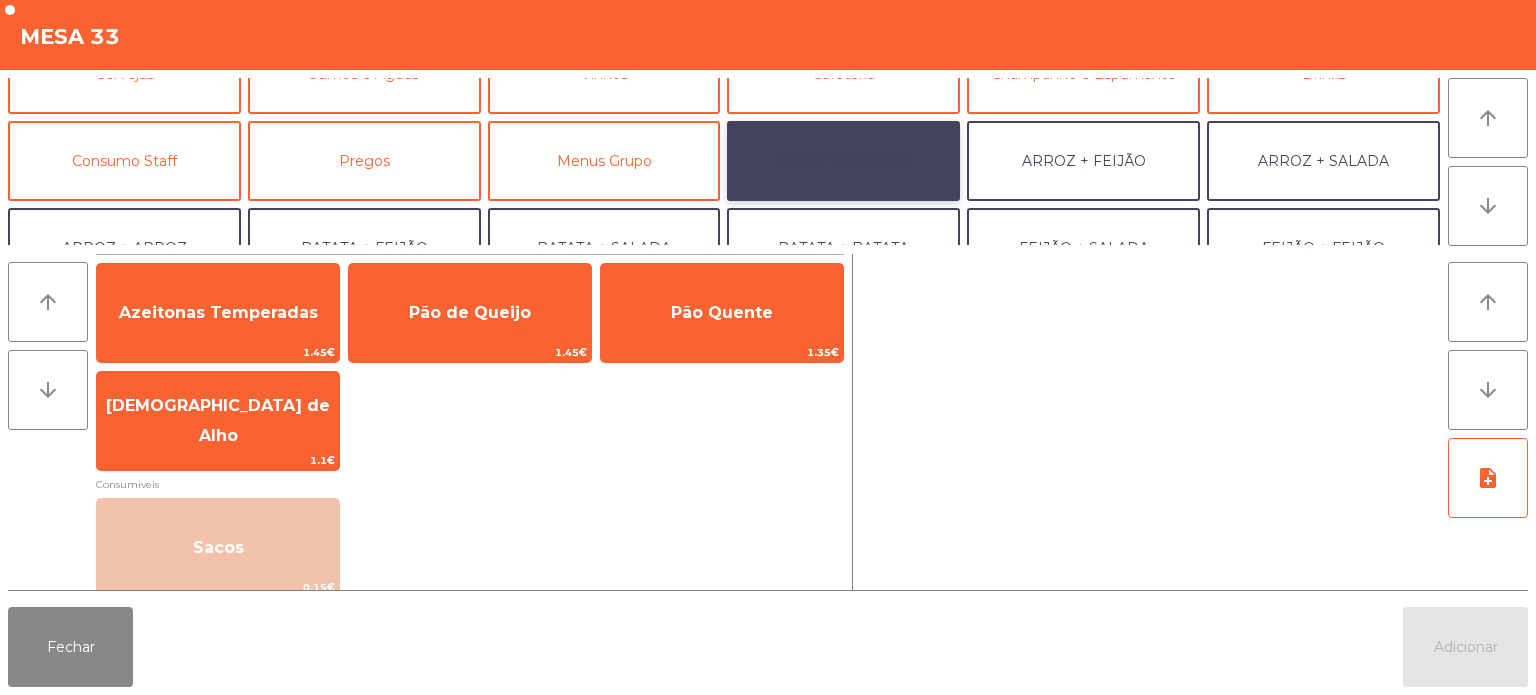 click on "ARROZ + BATATAS" 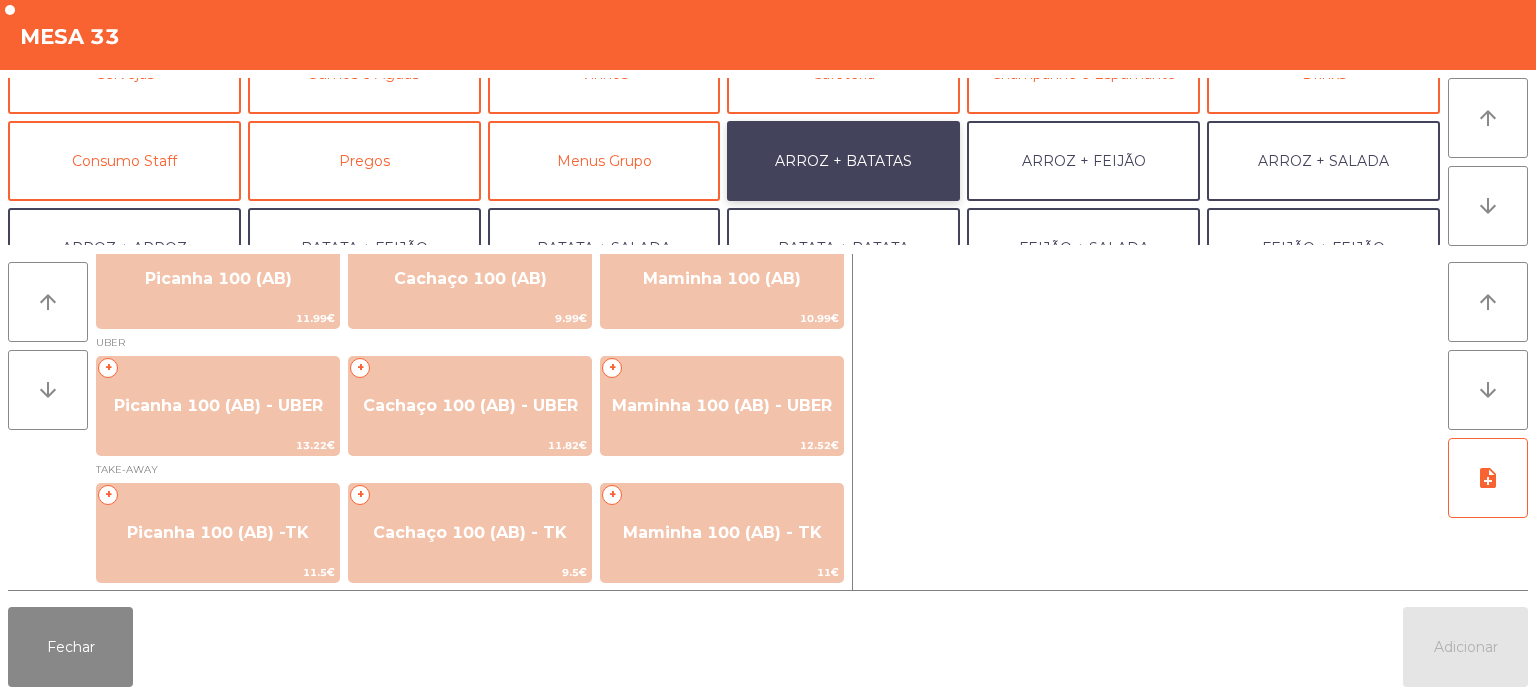 scroll, scrollTop: 33, scrollLeft: 0, axis: vertical 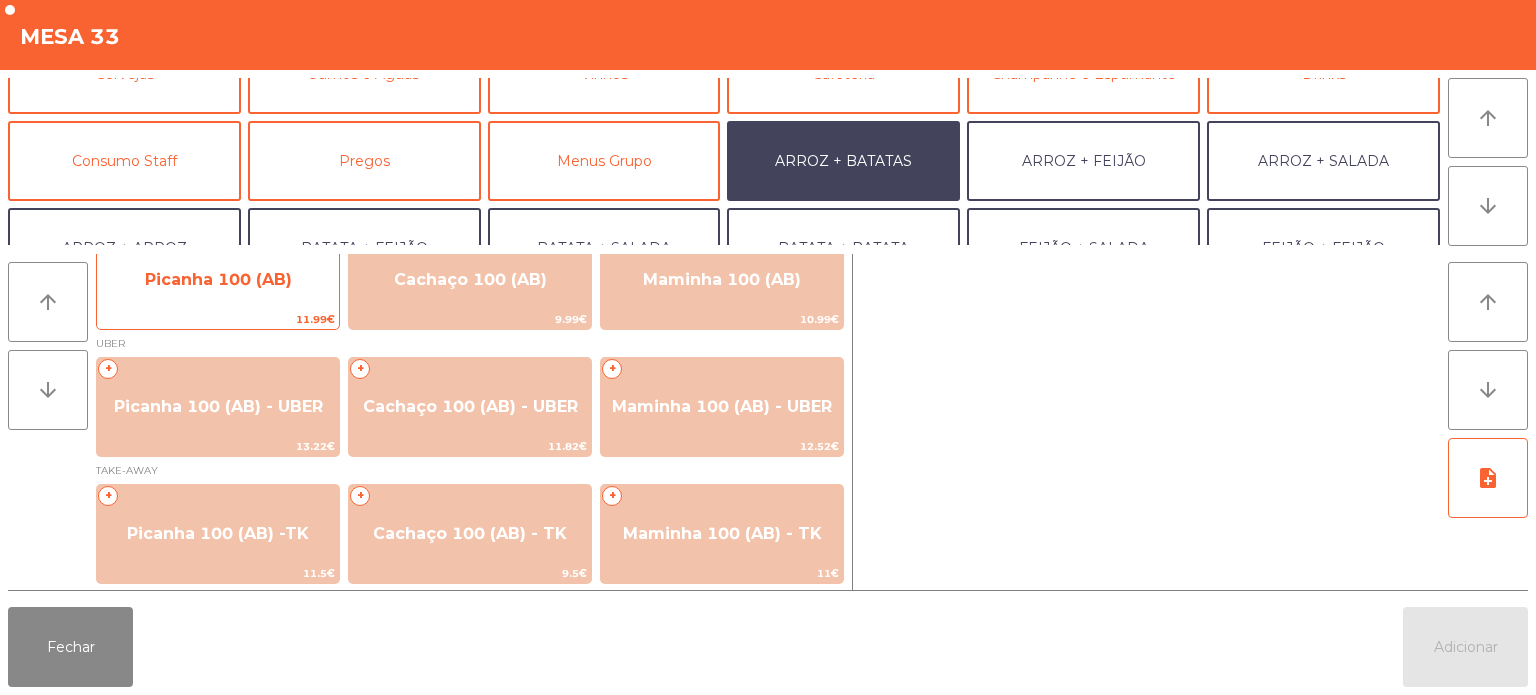 click on "11.99€" 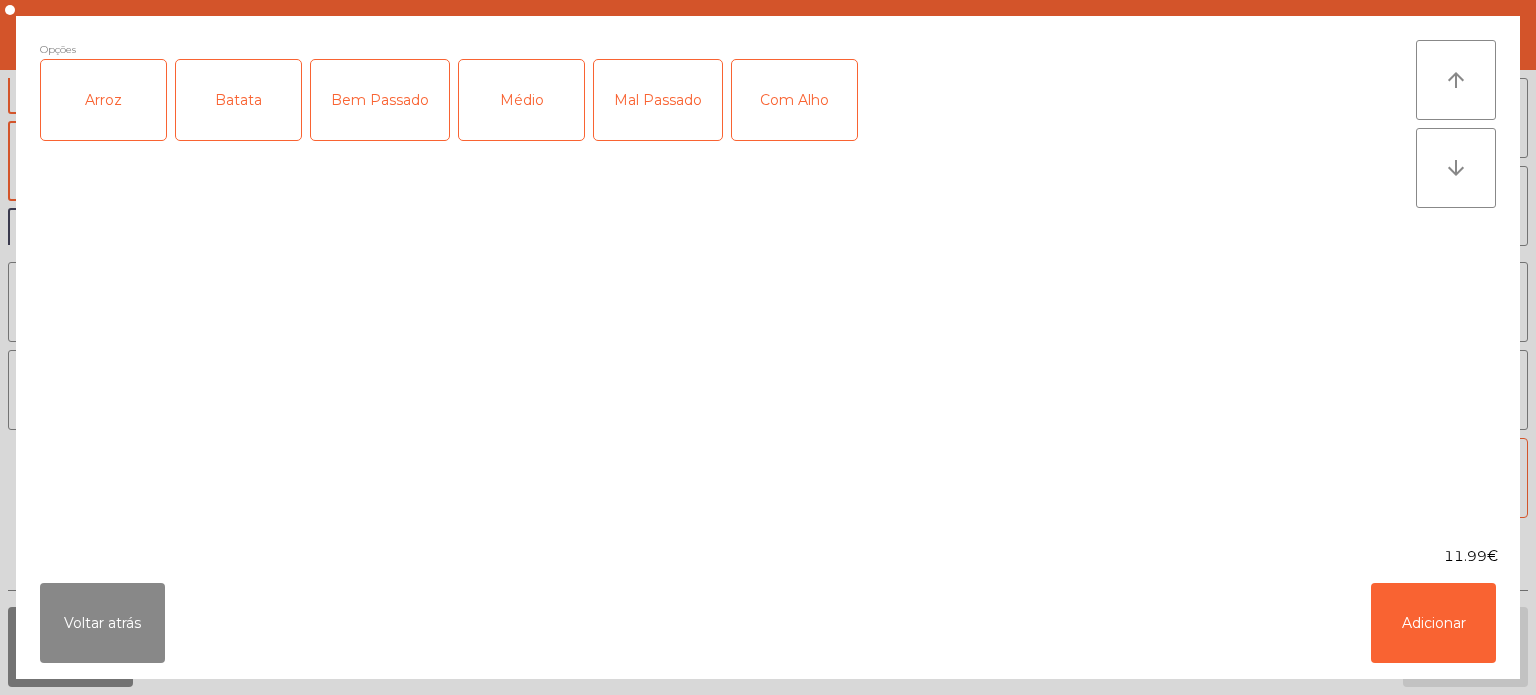 click on "Arroz" 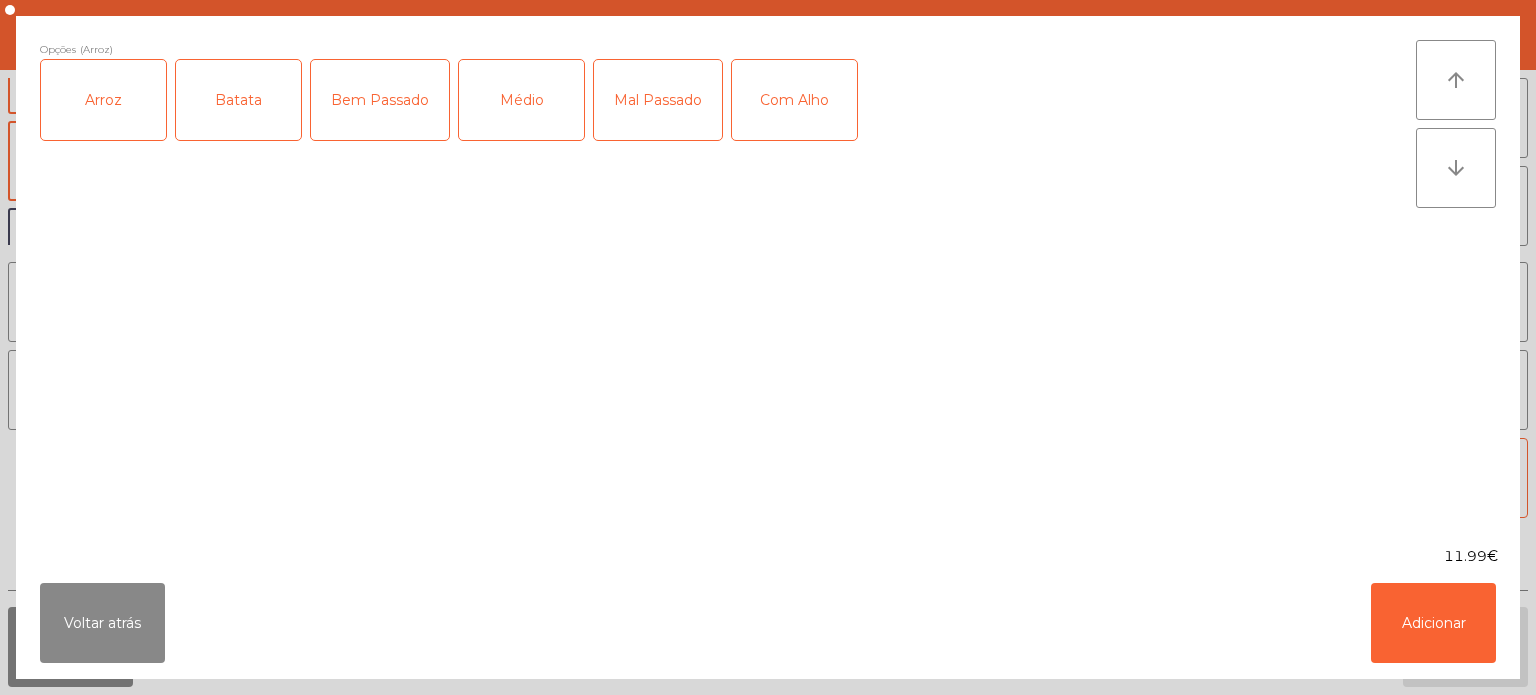 click on "Batata" 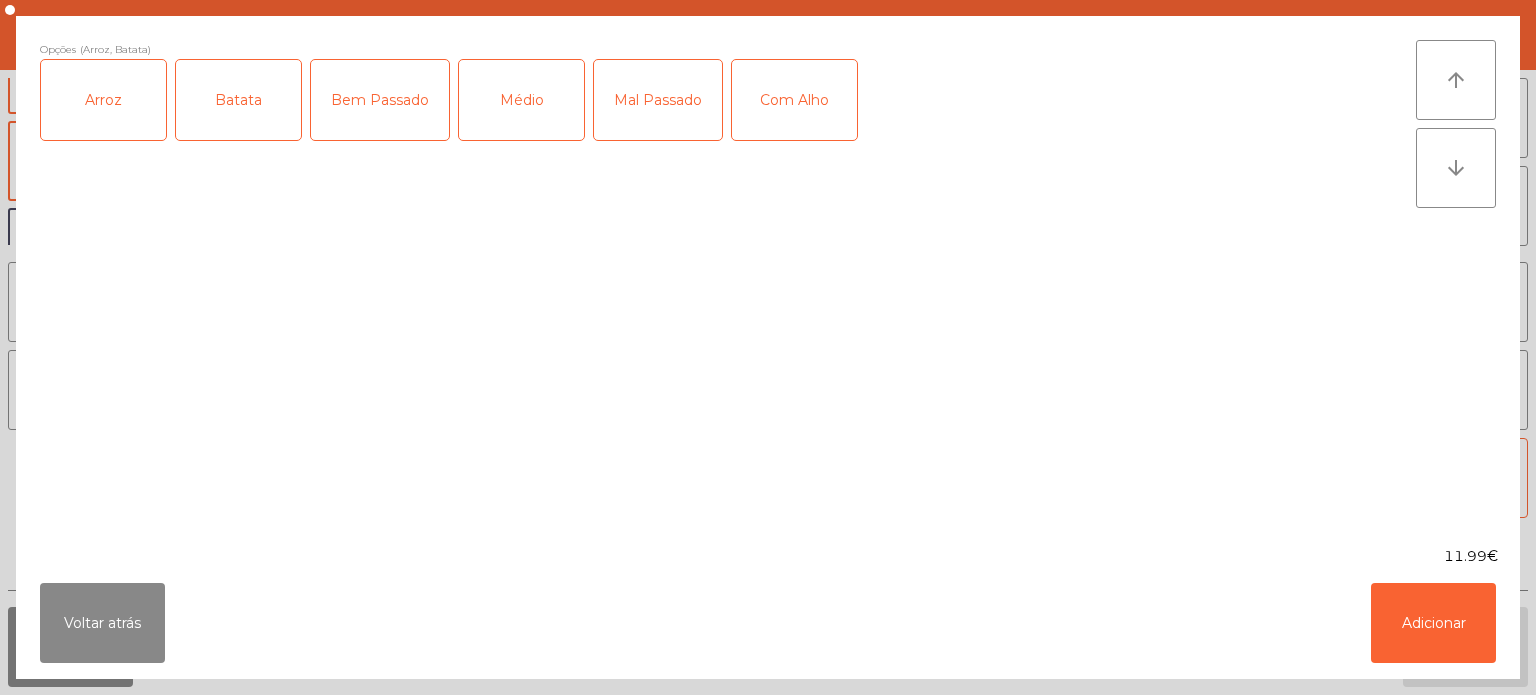 click on "Médio" 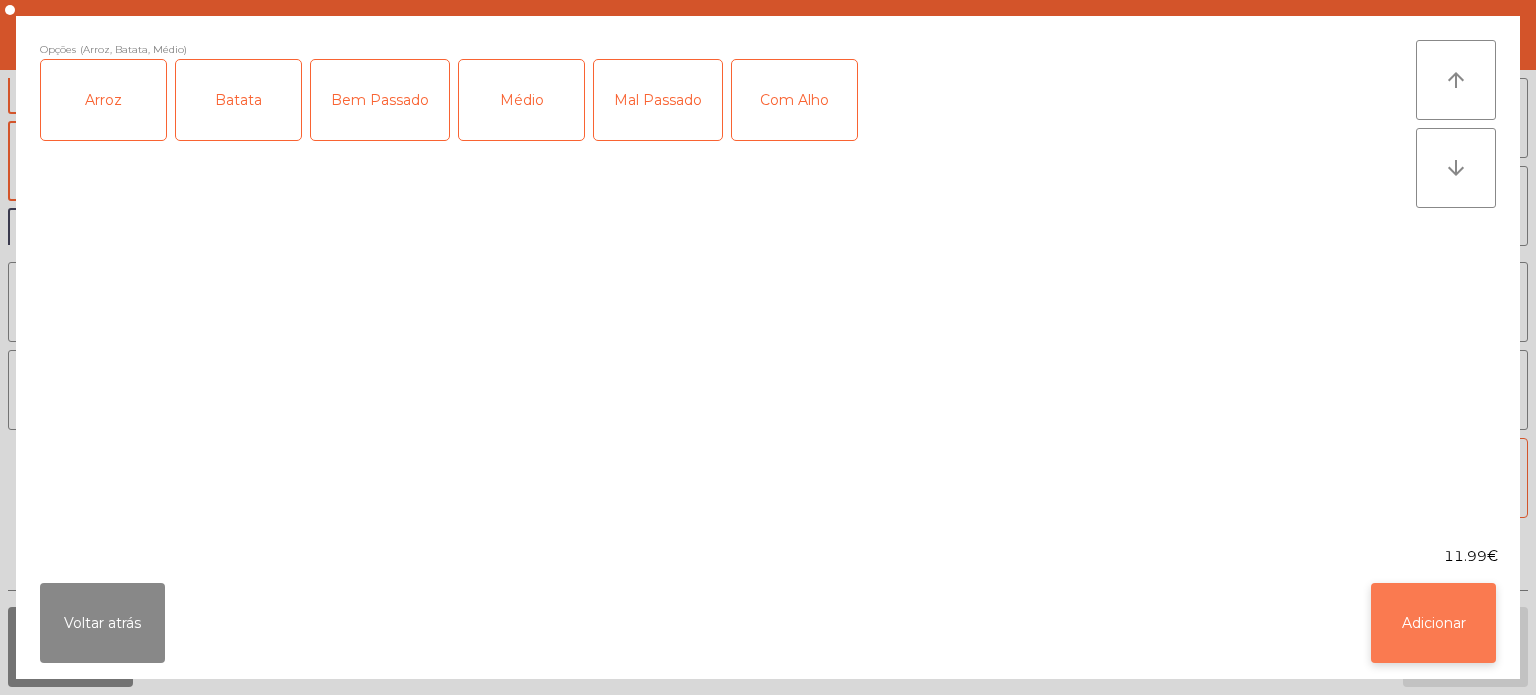 click on "Adicionar" 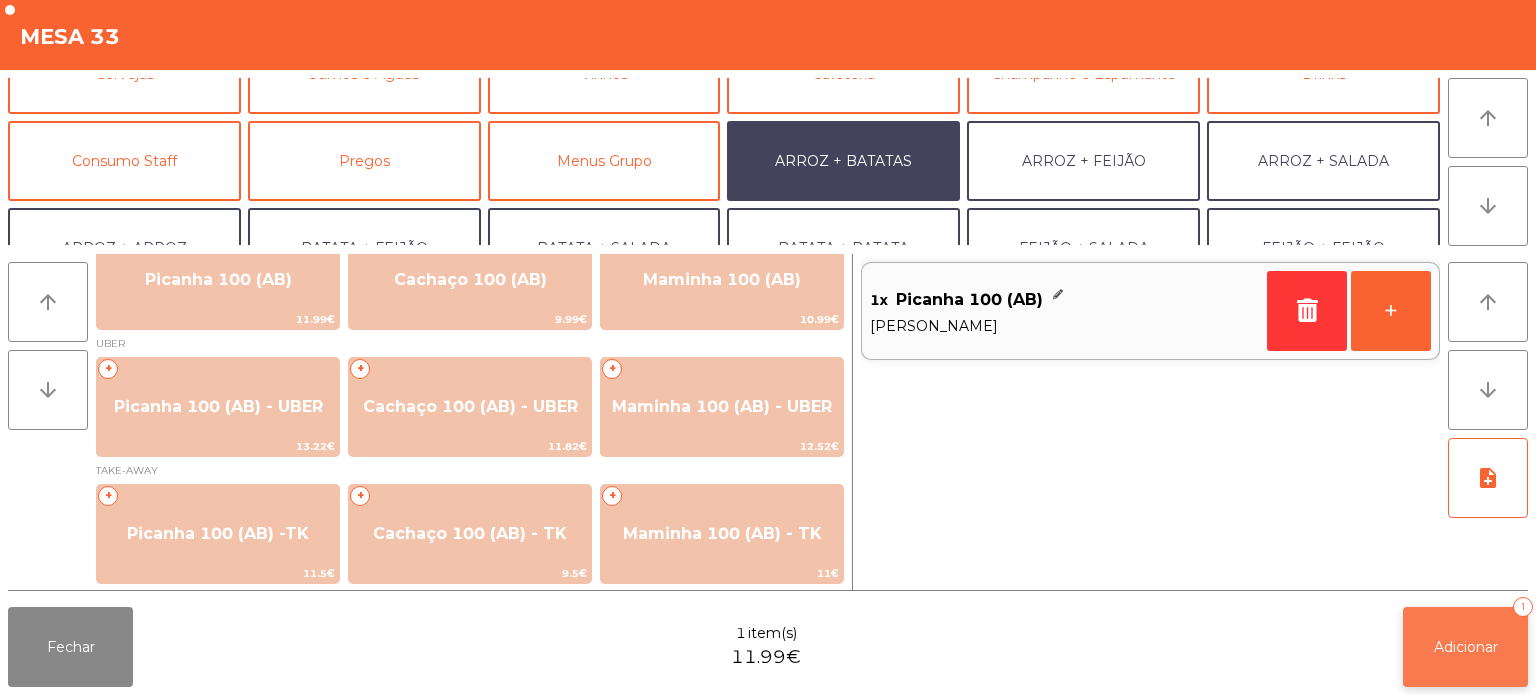click on "Adicionar   1" 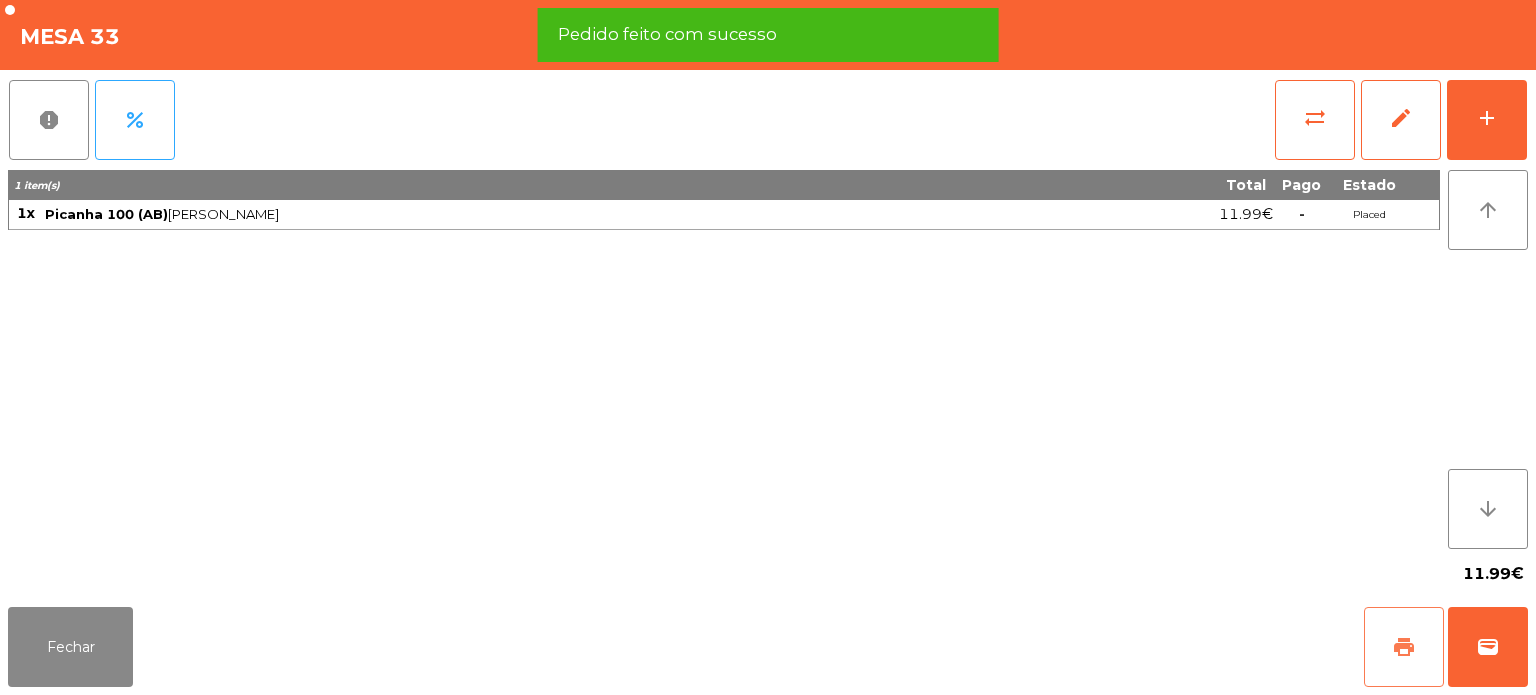 click on "print" 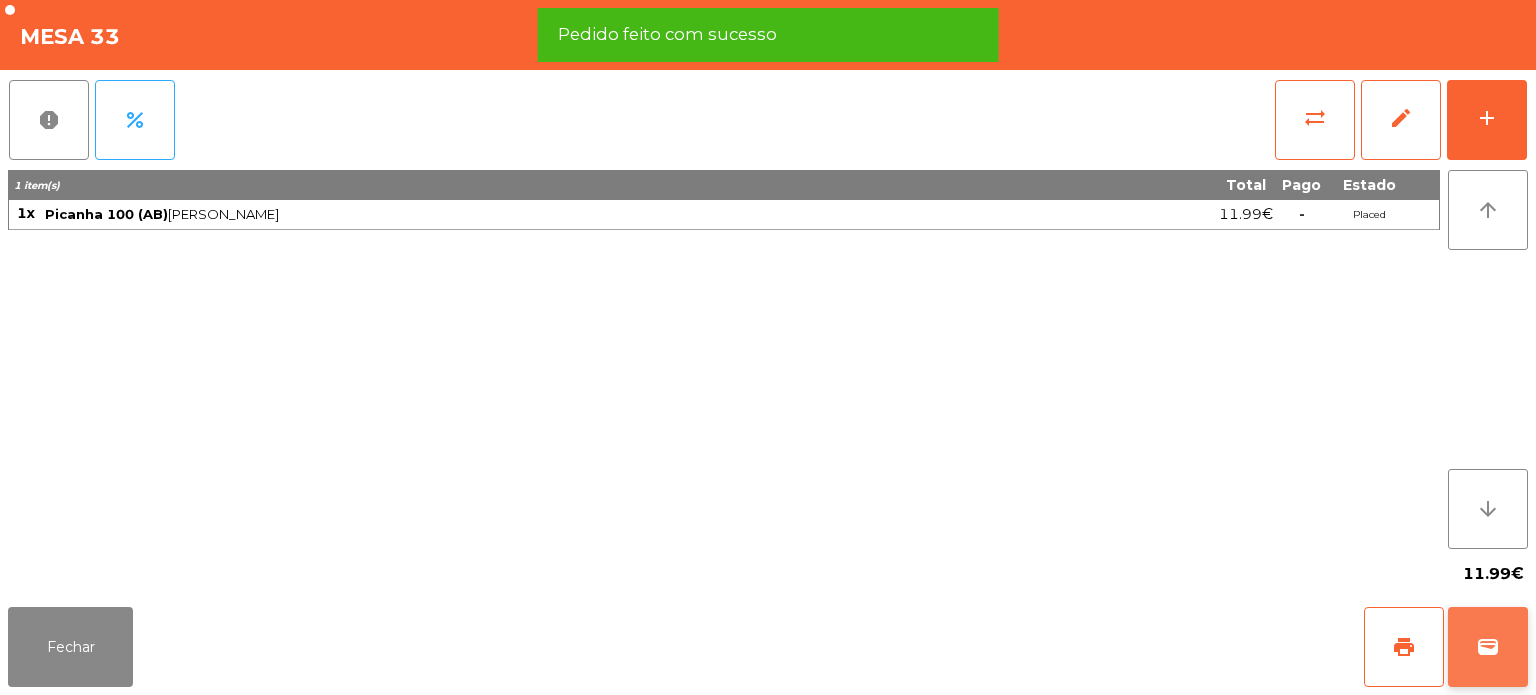 click on "wallet" 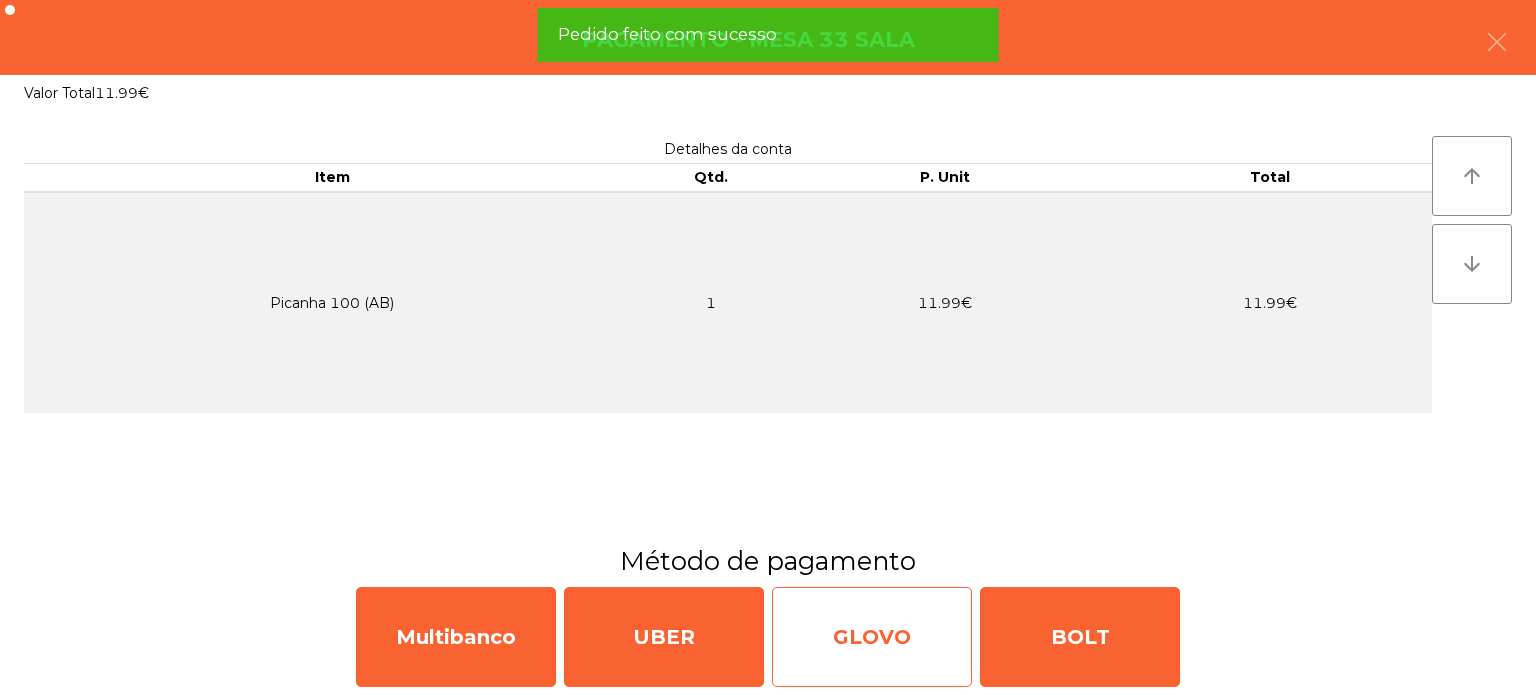 click on "GLOVO" 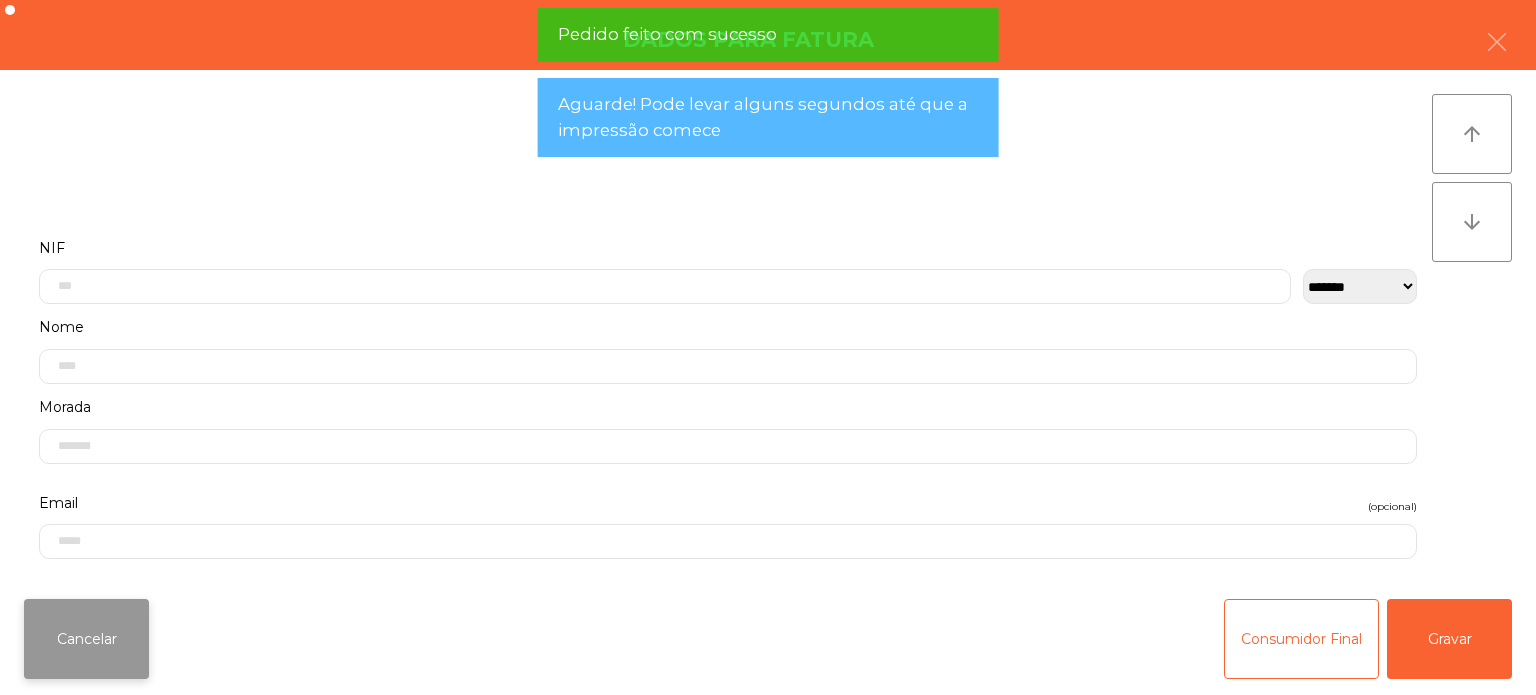 click on "Cancelar" 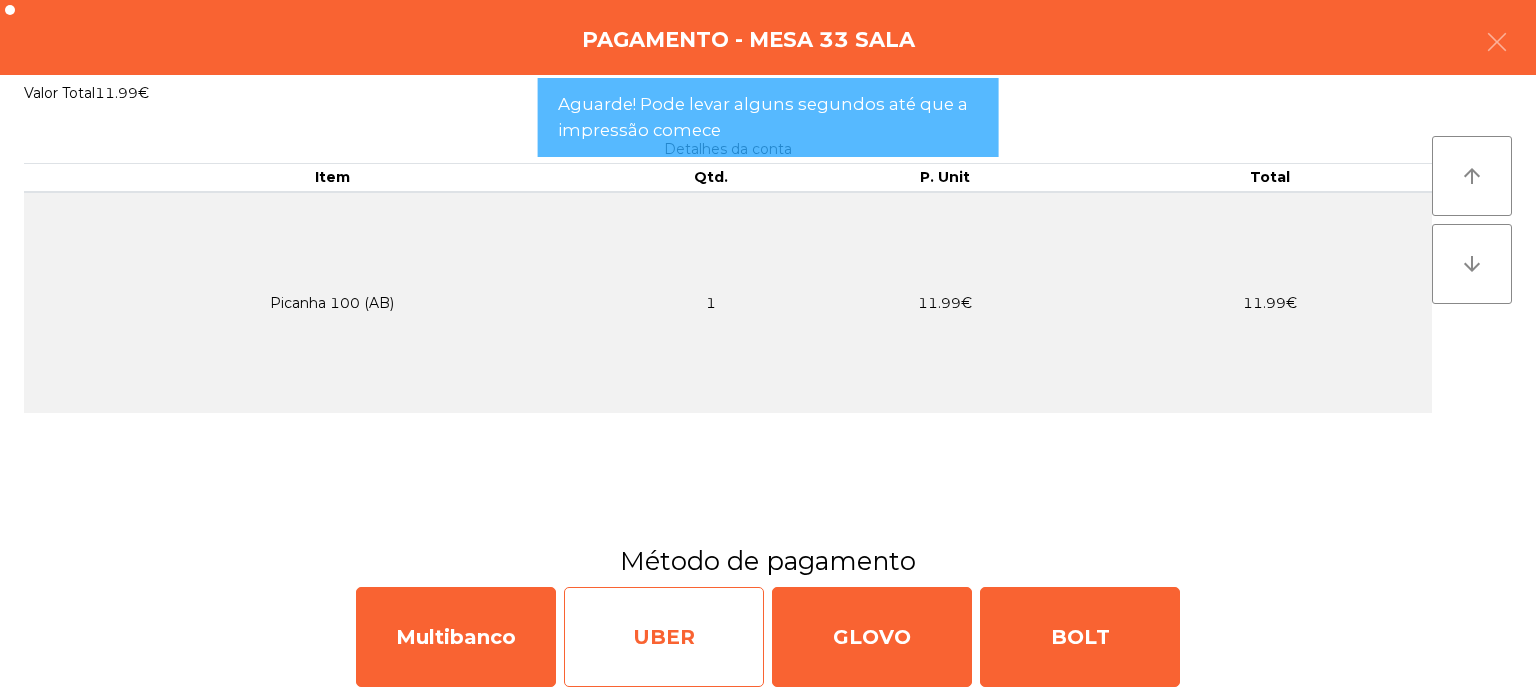 click on "UBER" 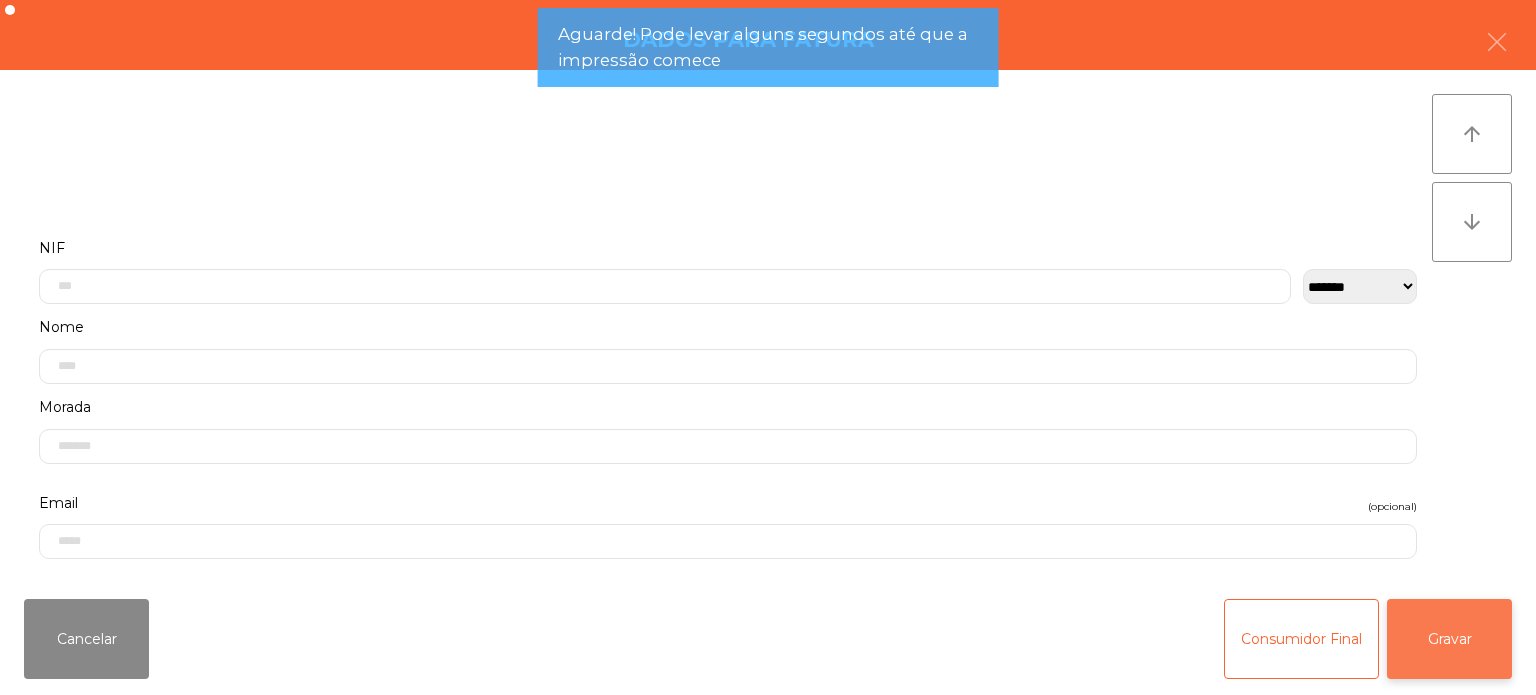 click on "Gravar" 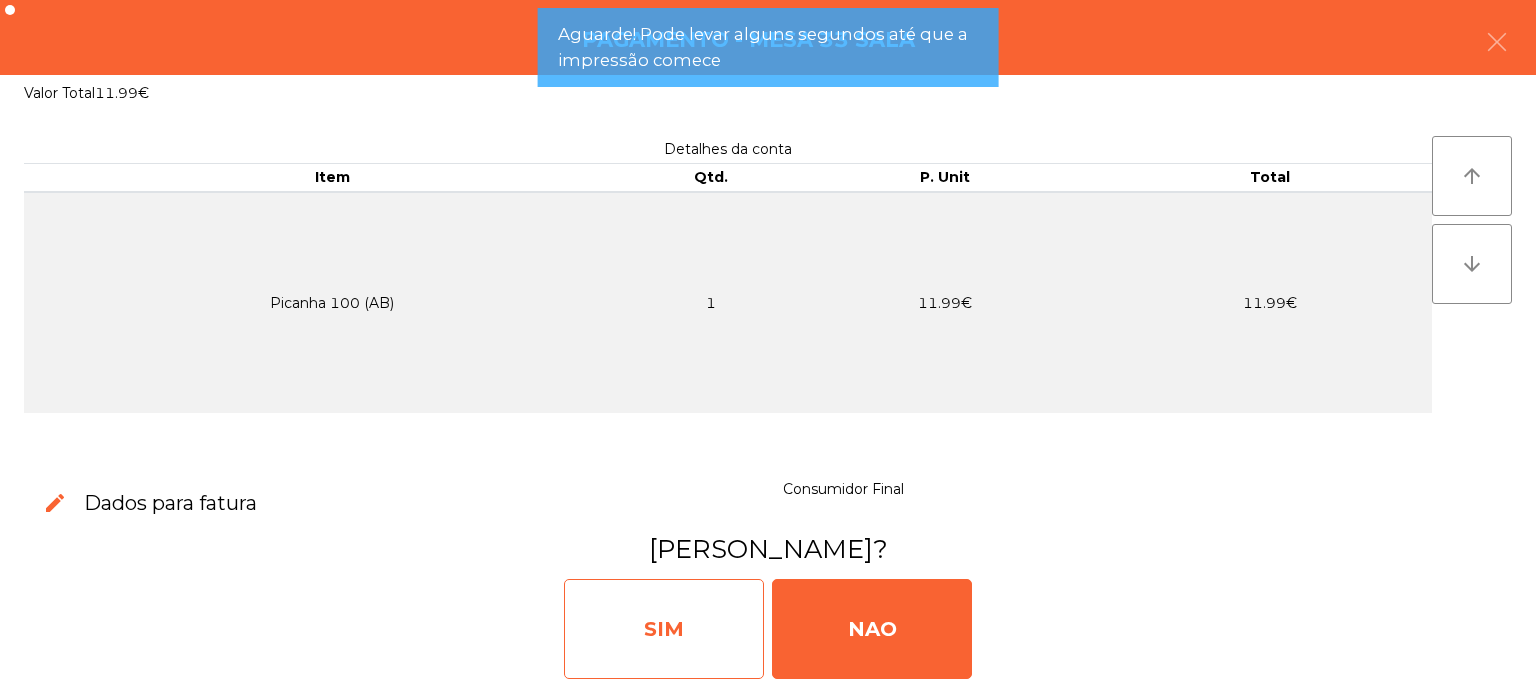 click on "SIM" 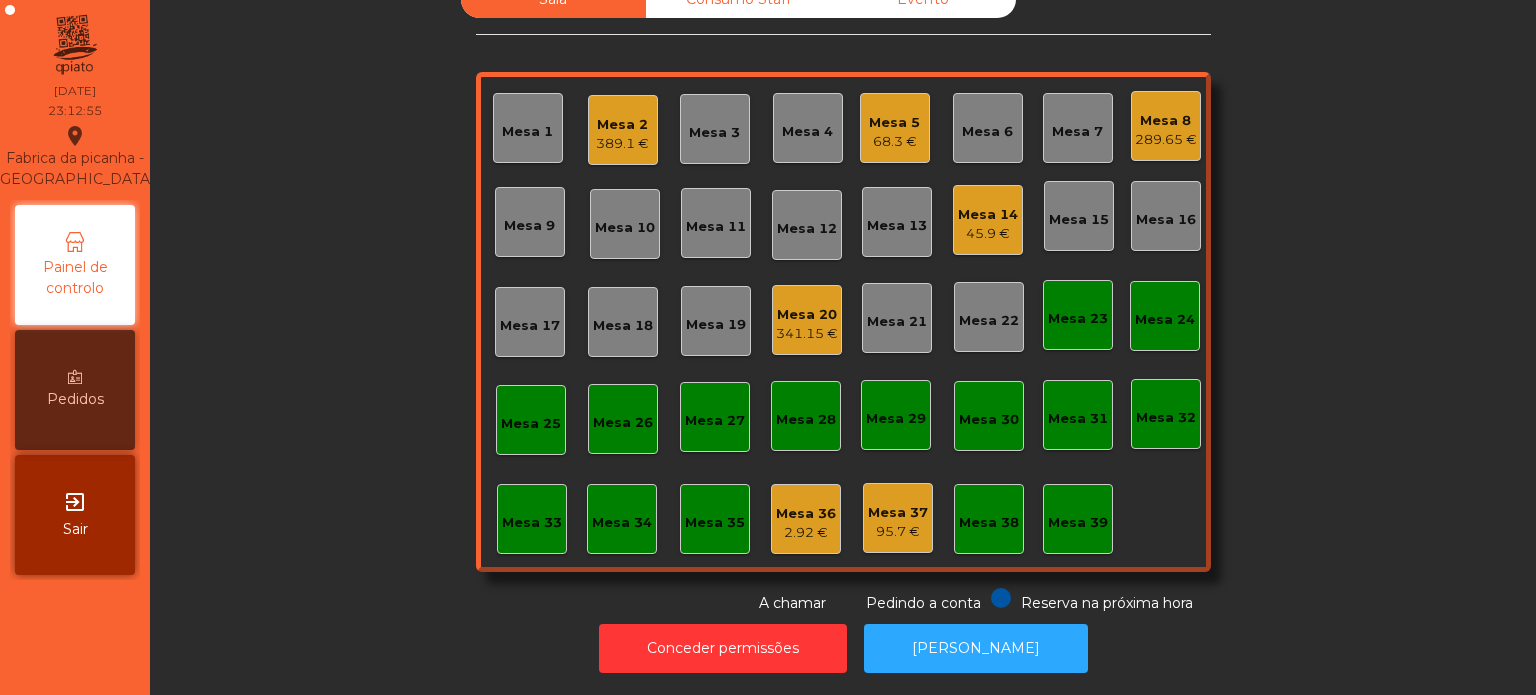 click on "Mesa 2" 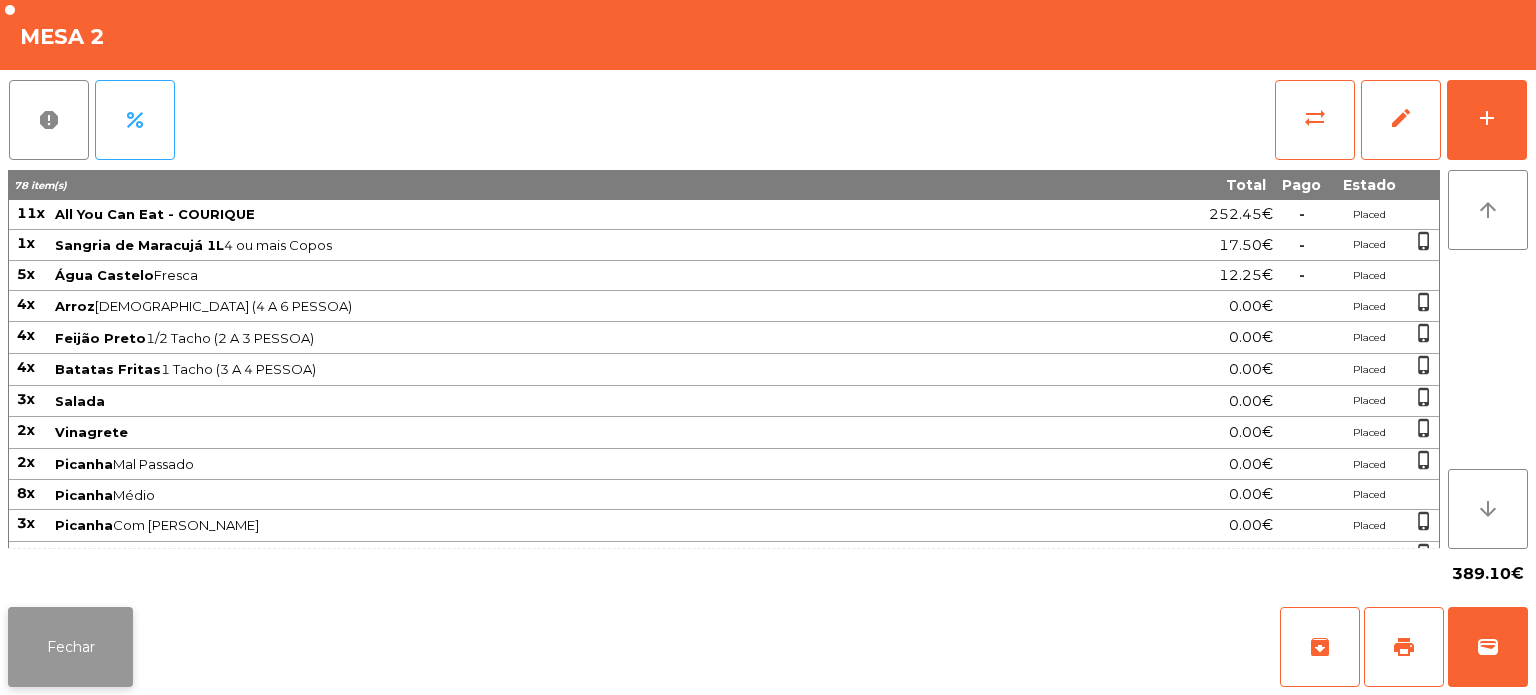 click on "Fechar" 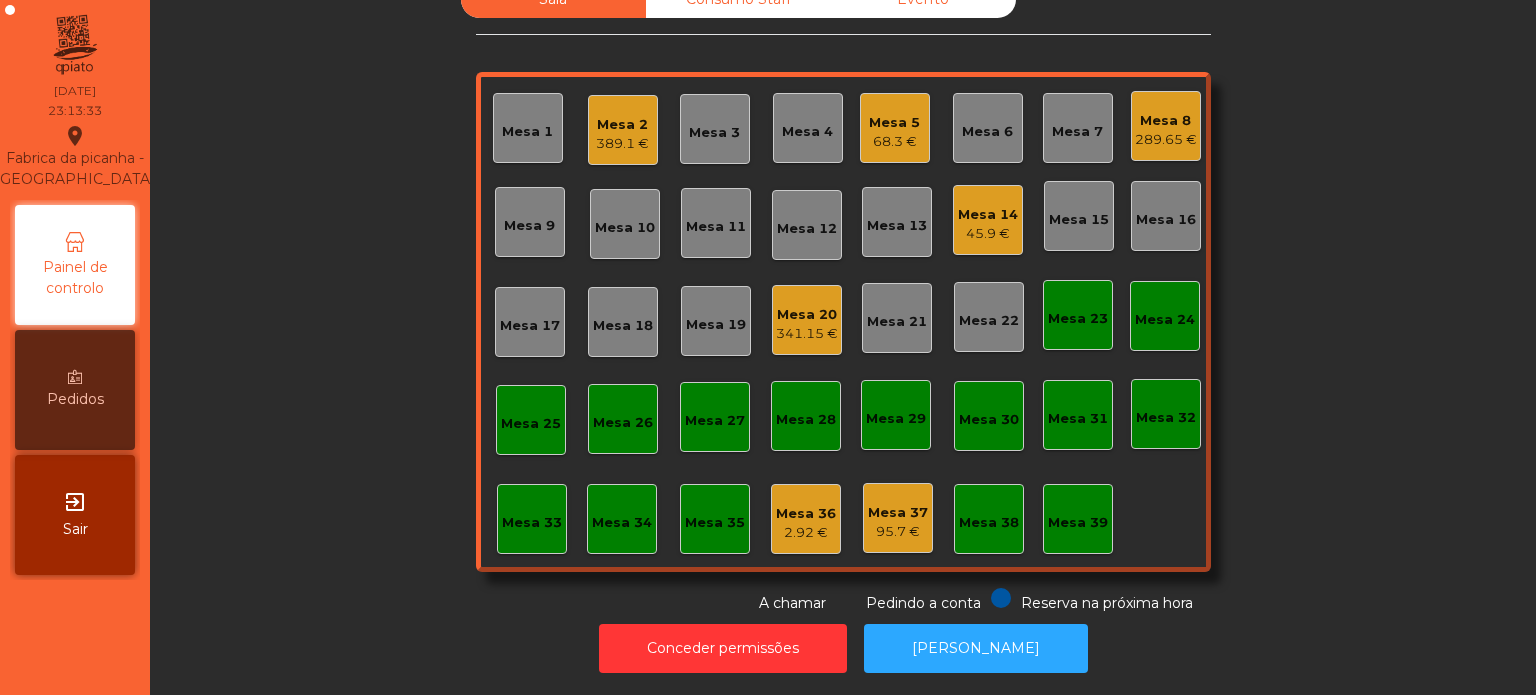click on "Mesa 2" 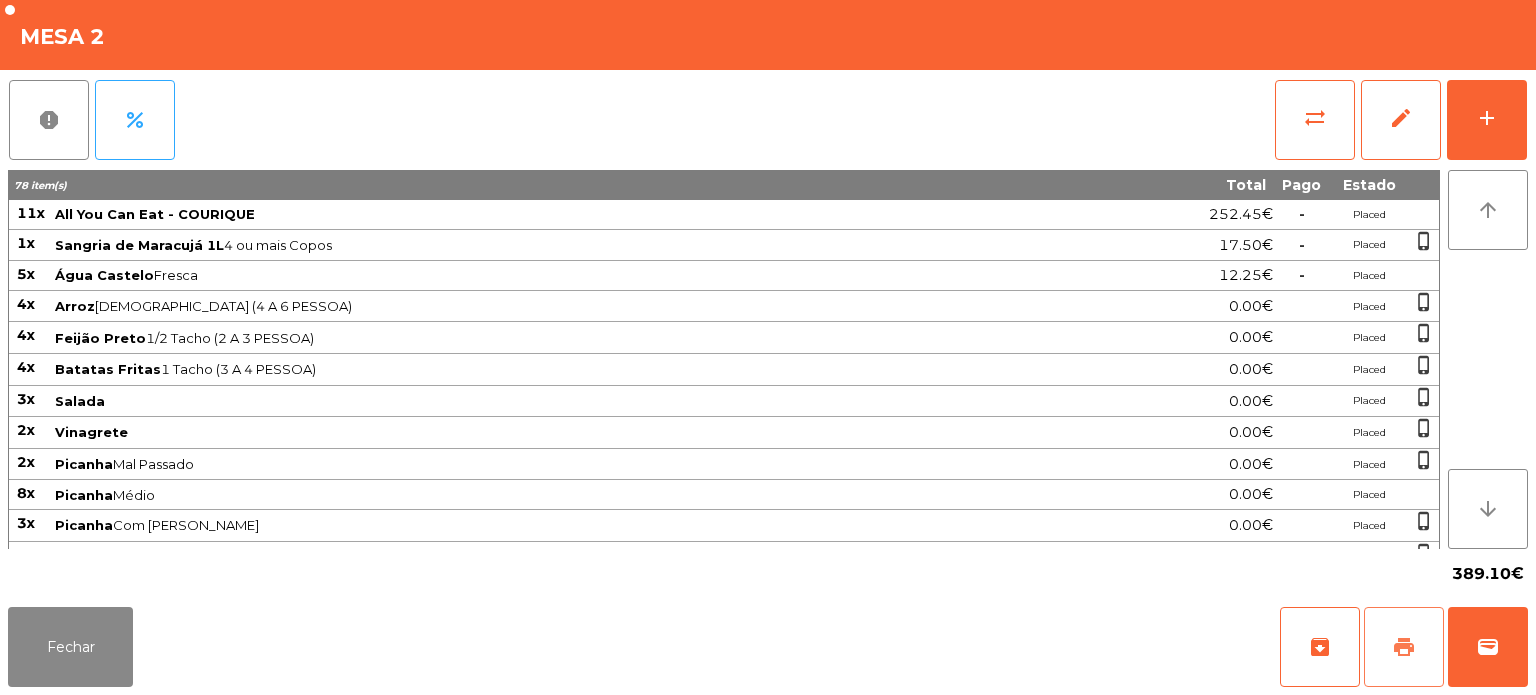 click on "print" 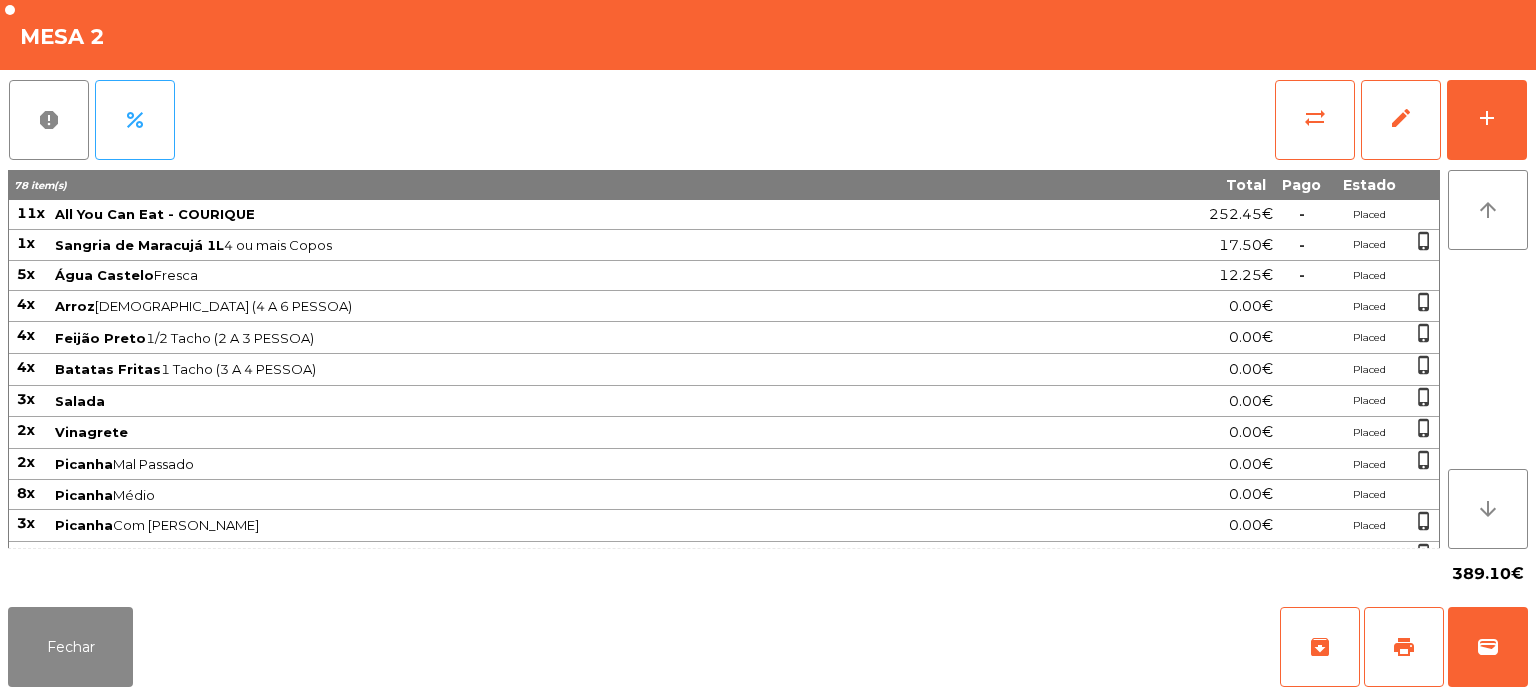 scroll, scrollTop: 0, scrollLeft: 0, axis: both 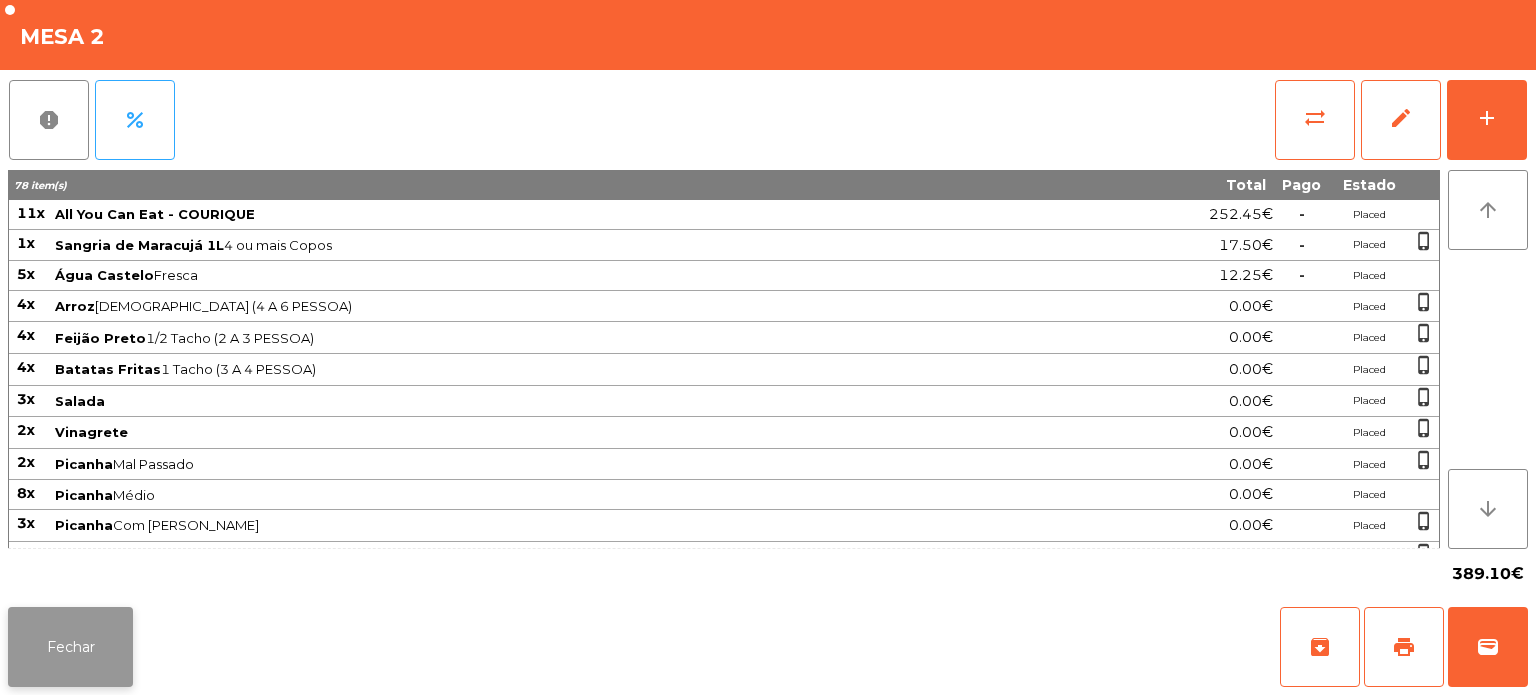 click on "Fechar" 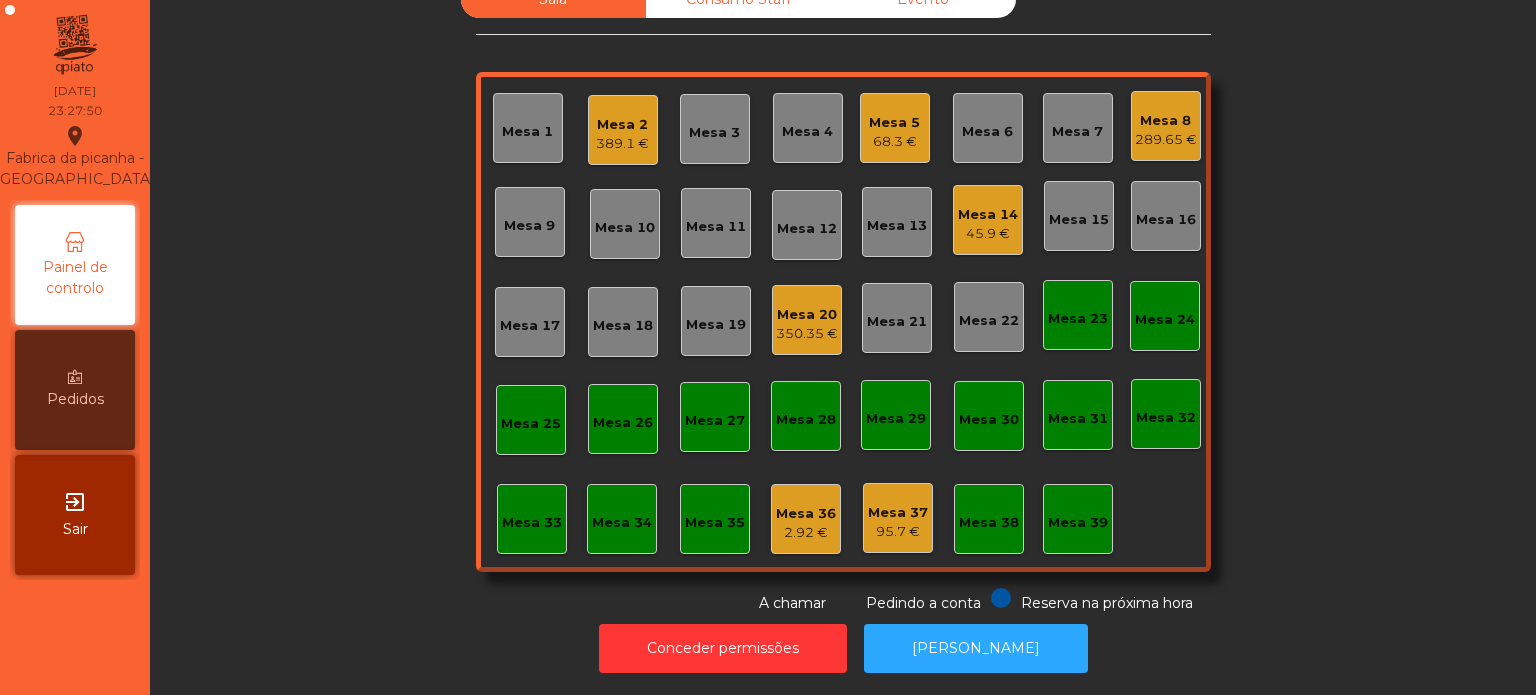 click on "Mesa 36" 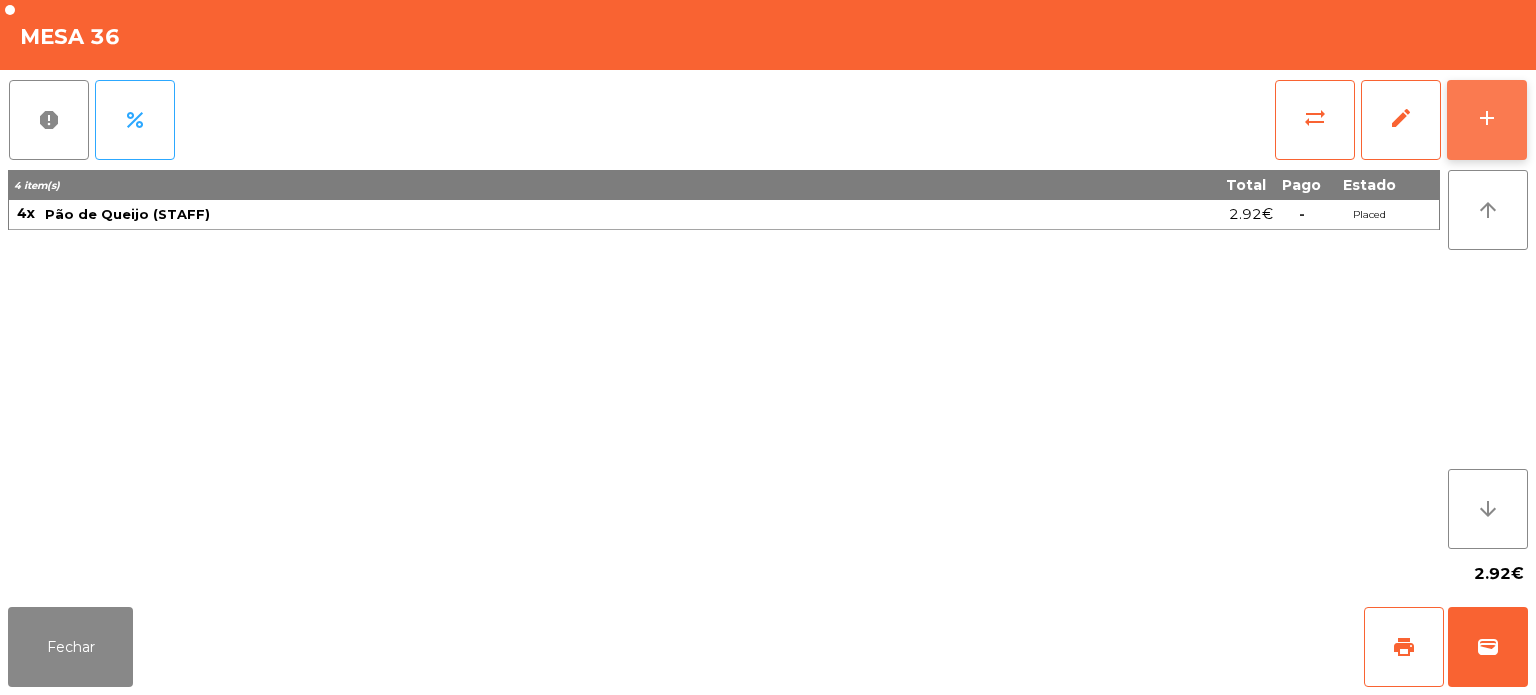 click on "add" 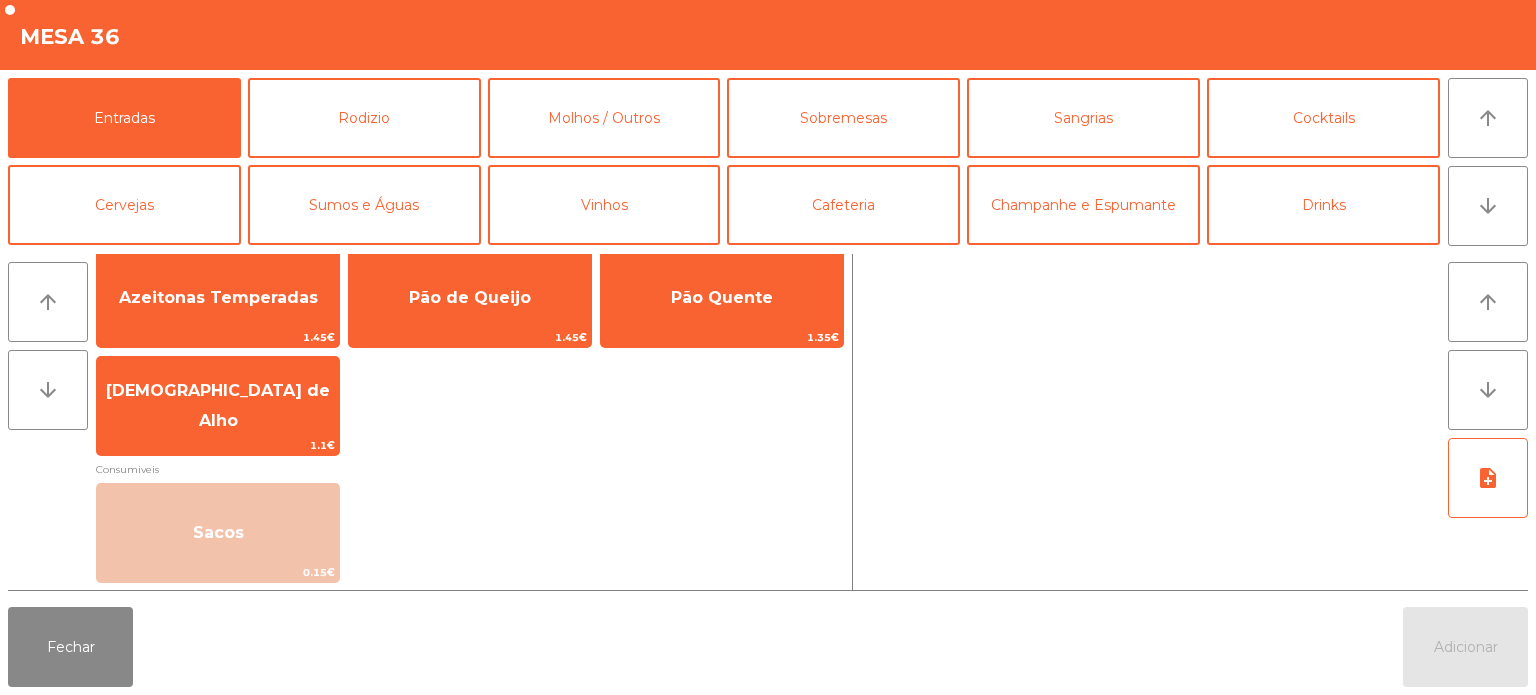 scroll, scrollTop: 0, scrollLeft: 0, axis: both 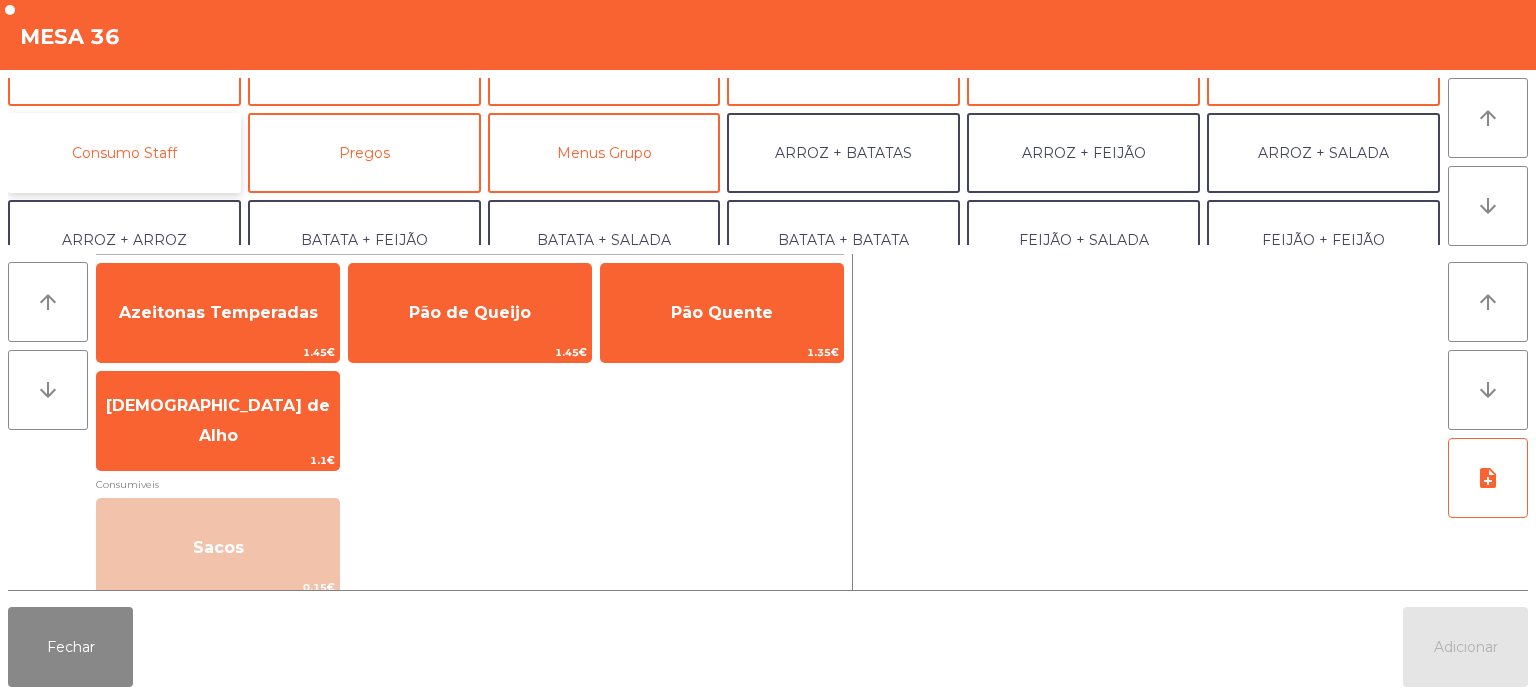click on "Consumo Staff" 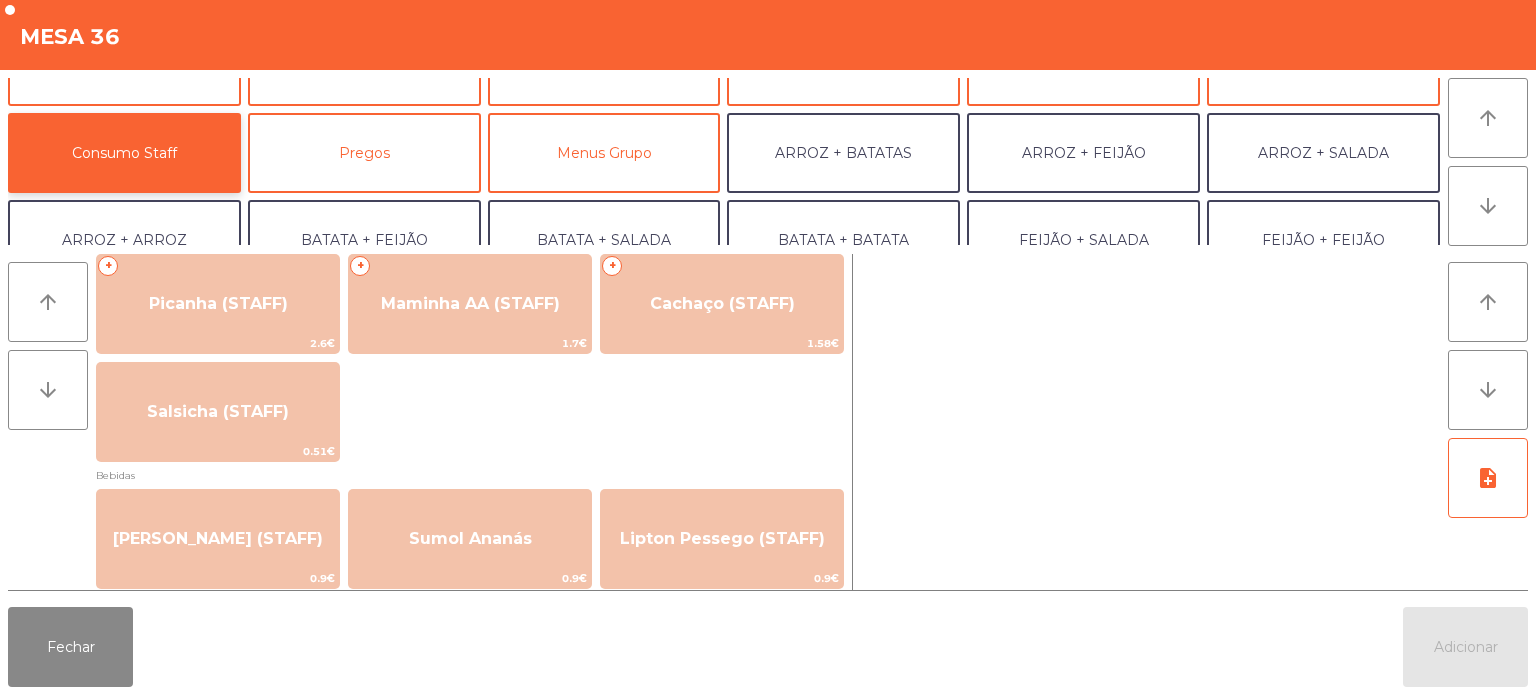 scroll, scrollTop: 0, scrollLeft: 0, axis: both 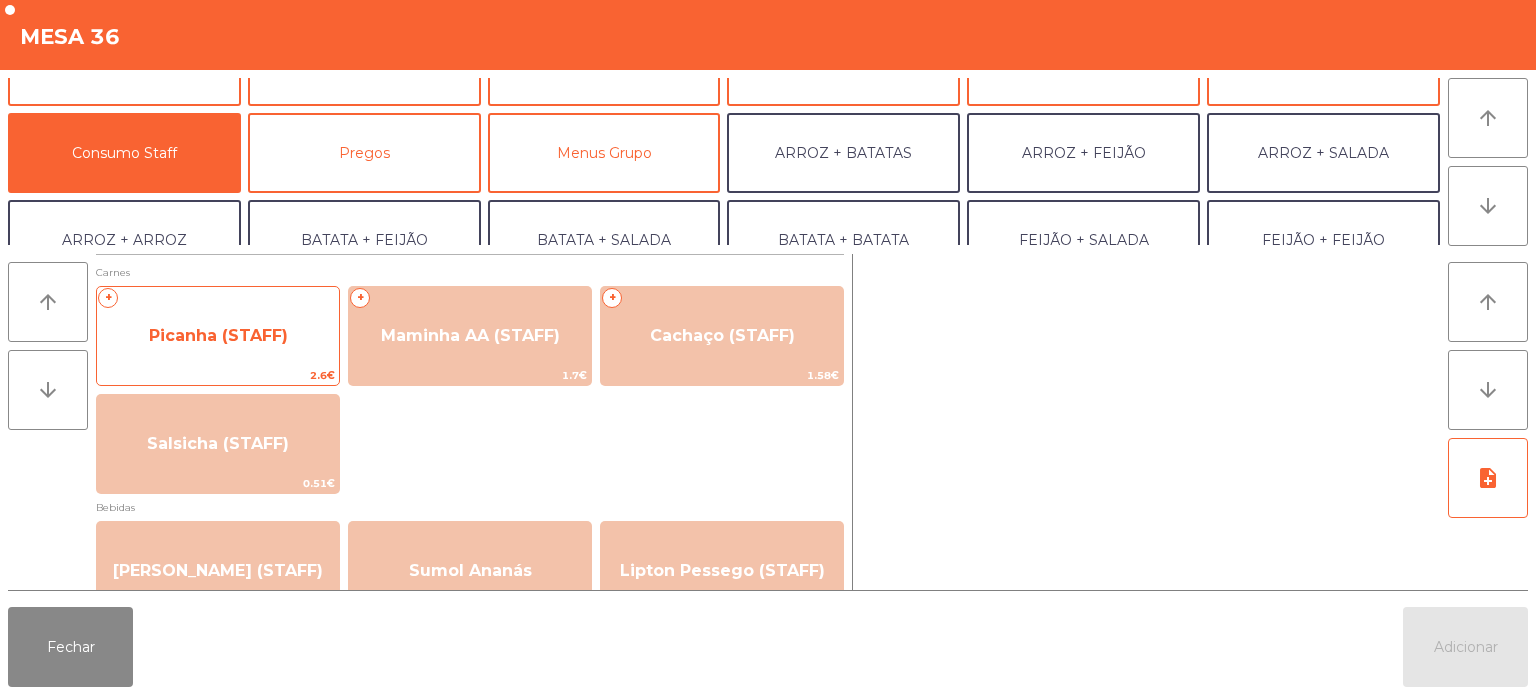 click on "Picanha (STAFF)" 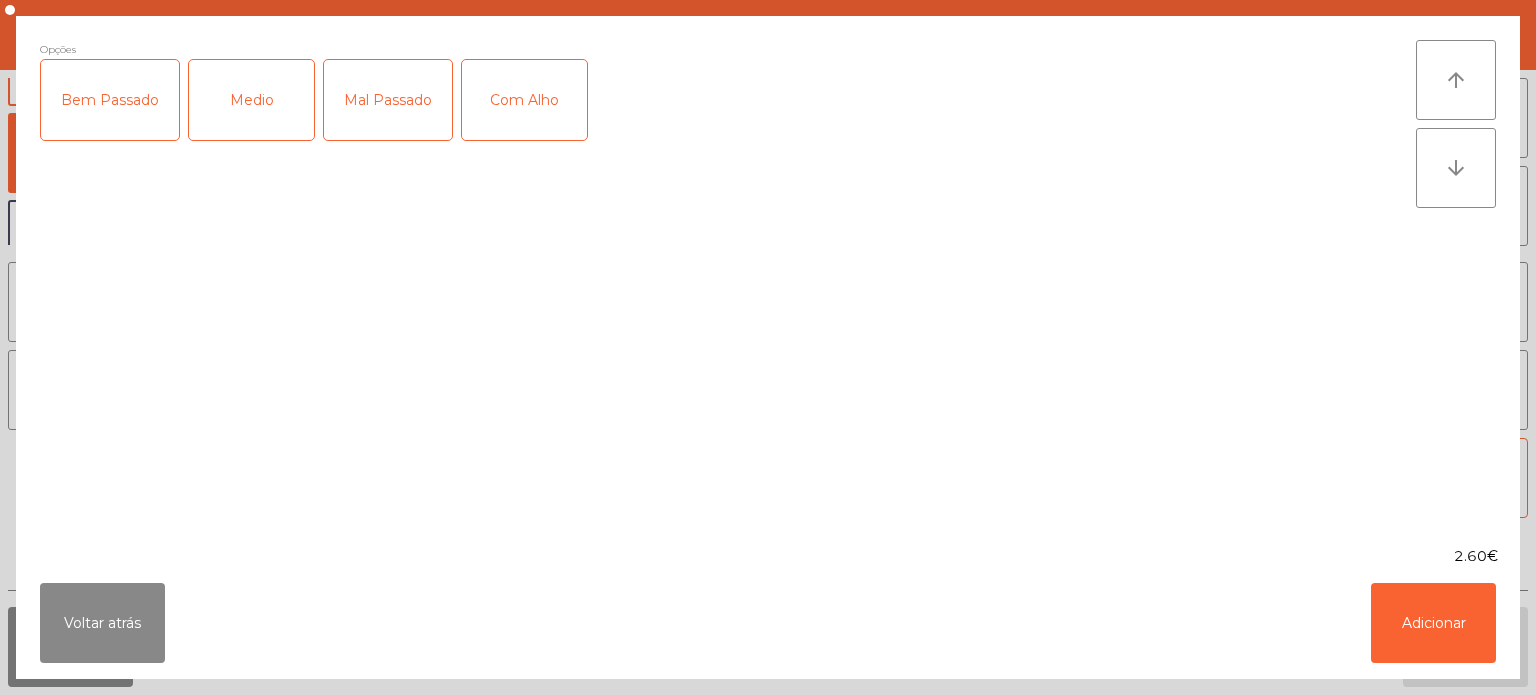 click on "Mal Passado" 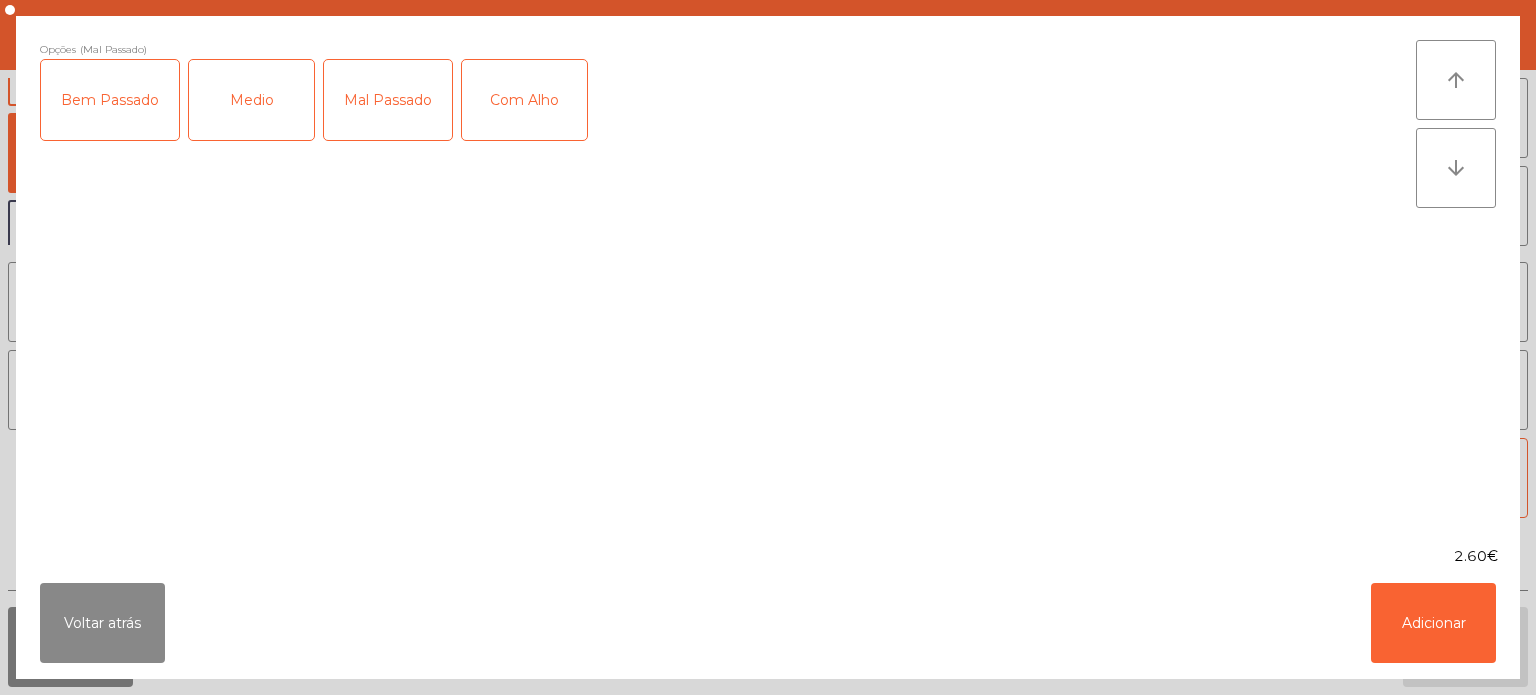click on "Com Alho" 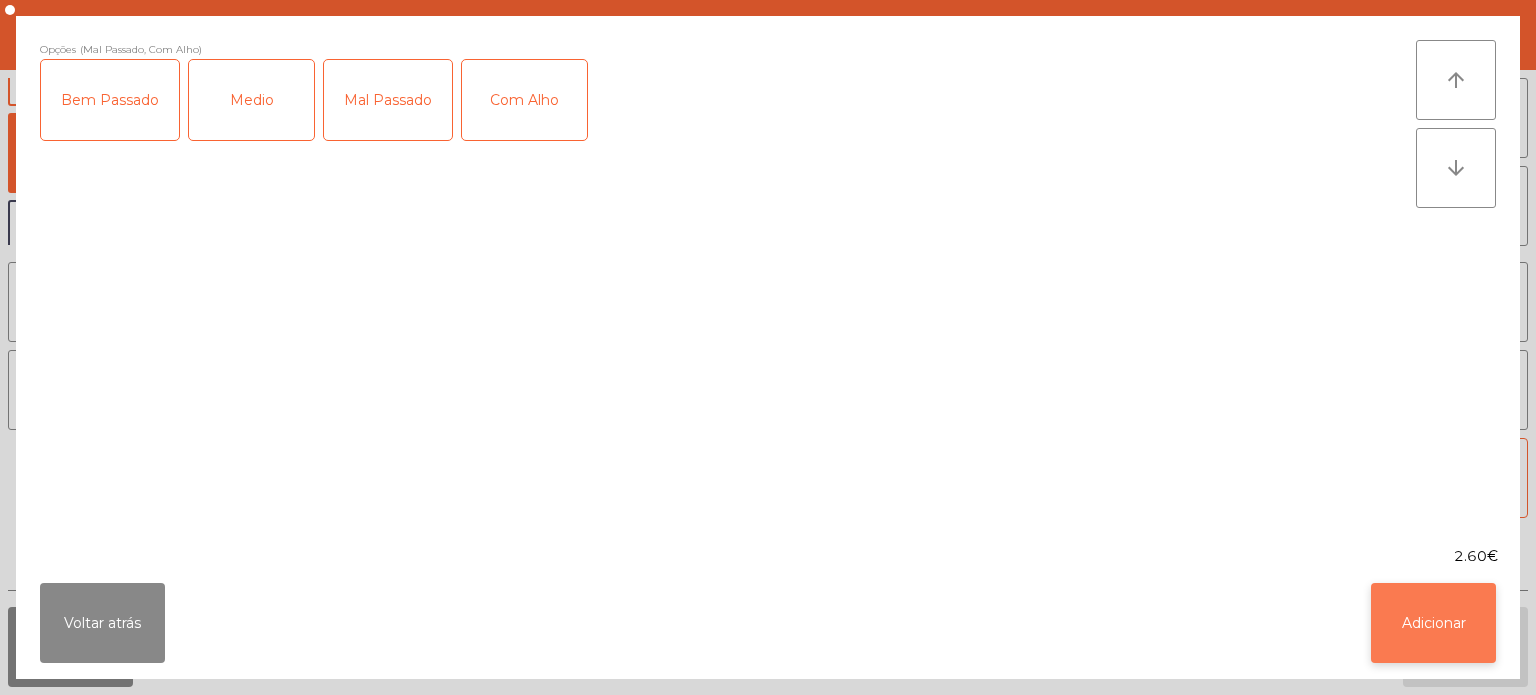 click on "Adicionar" 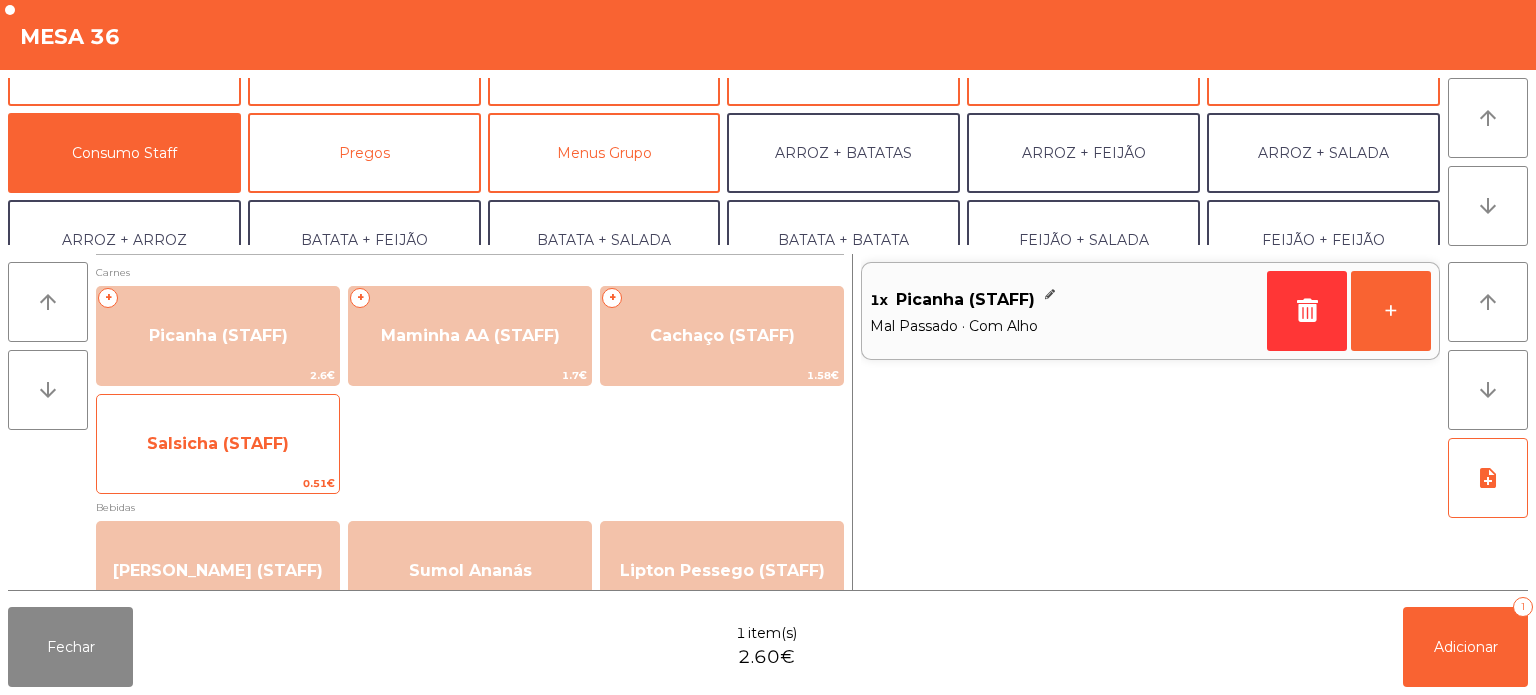click on "Salsicha (STAFF)" 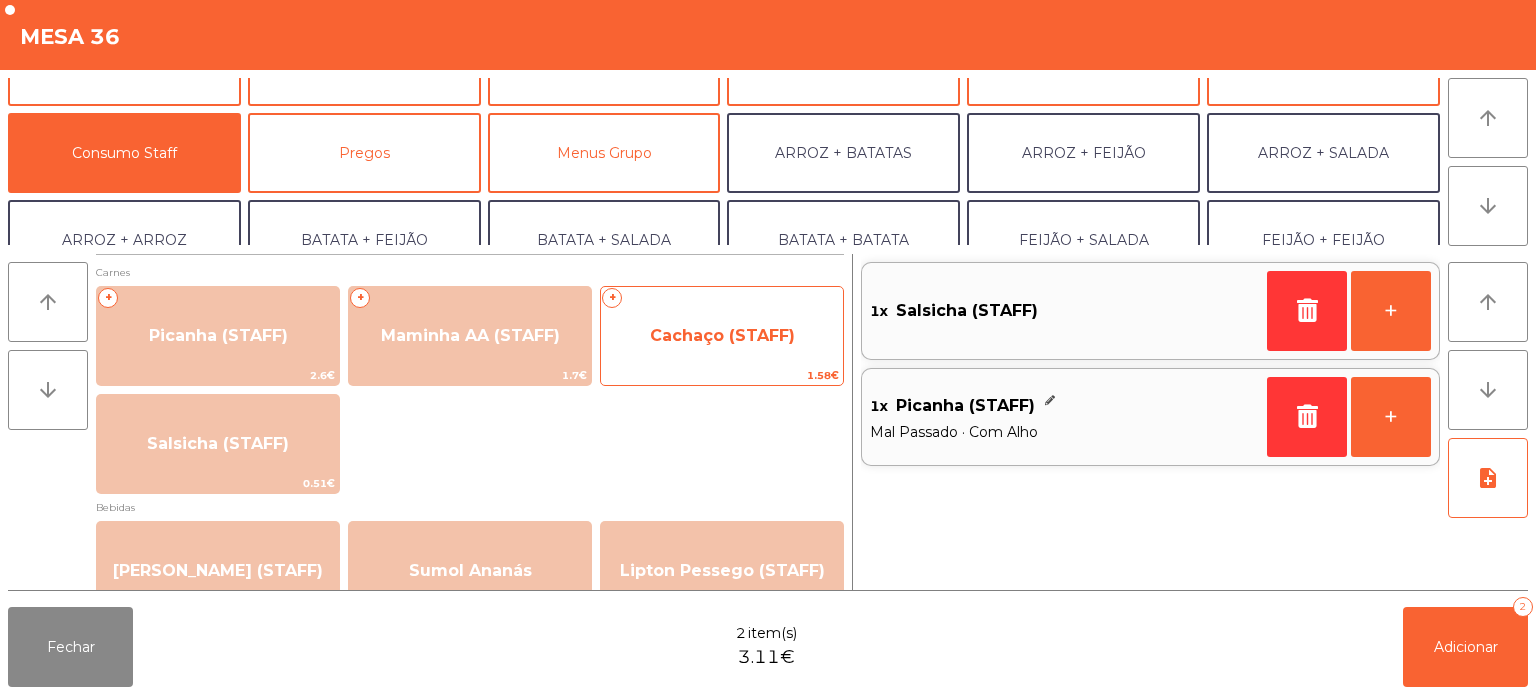 click on "Cachaço (STAFF)" 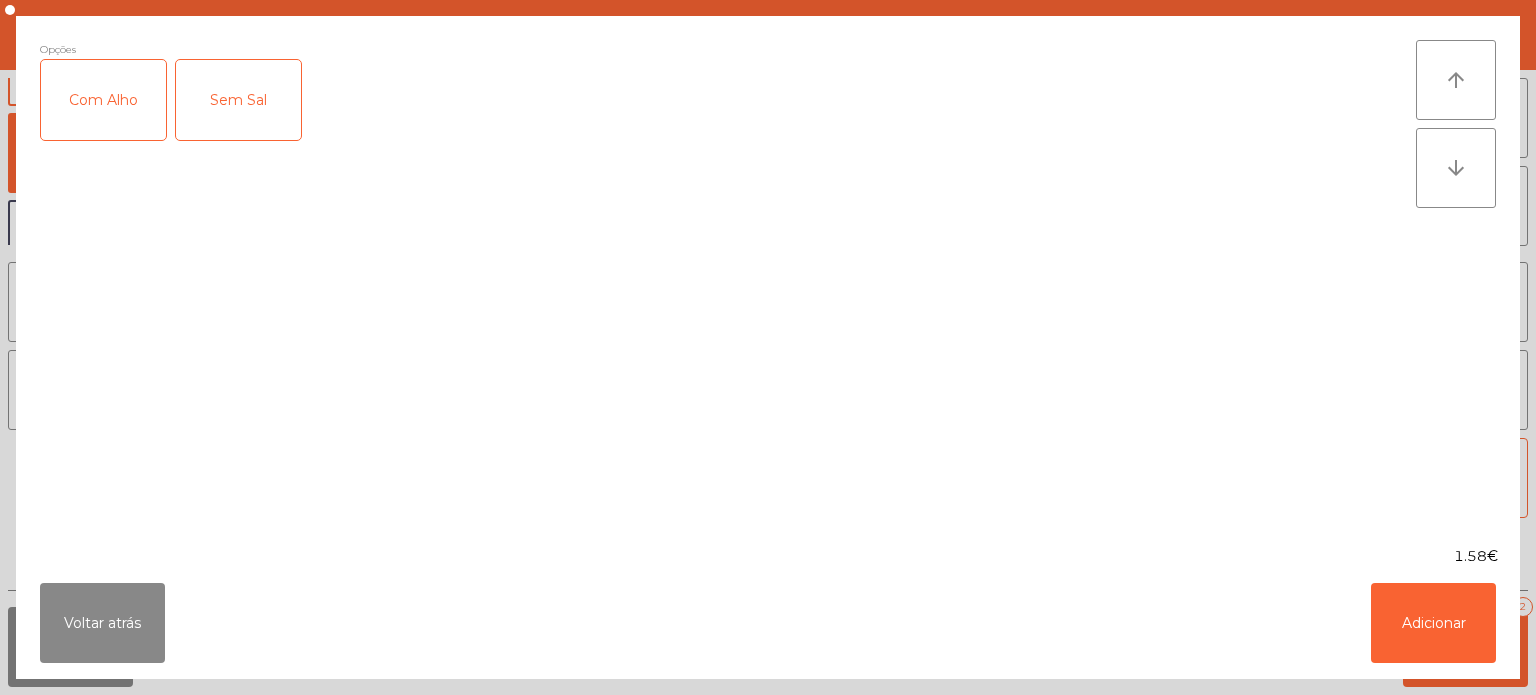 click on "Com Alho" 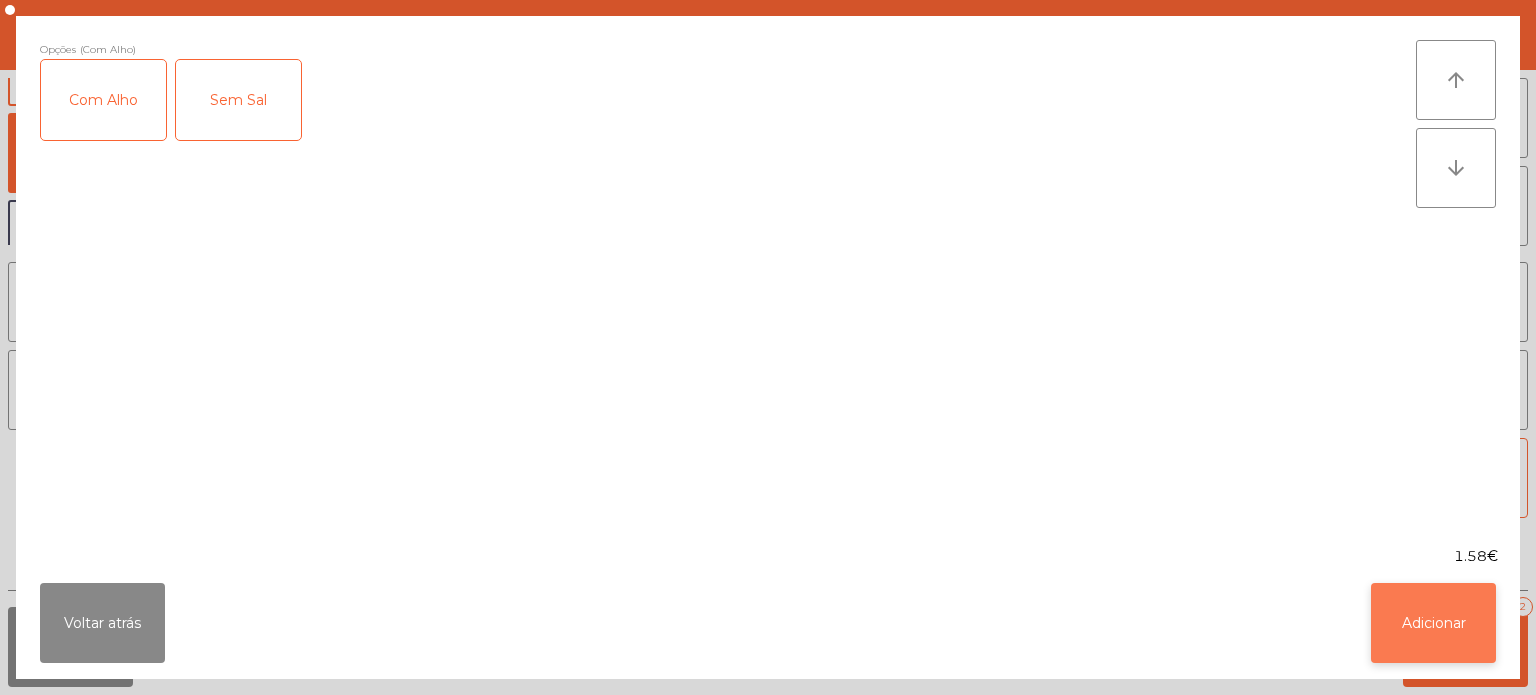 click on "Adicionar" 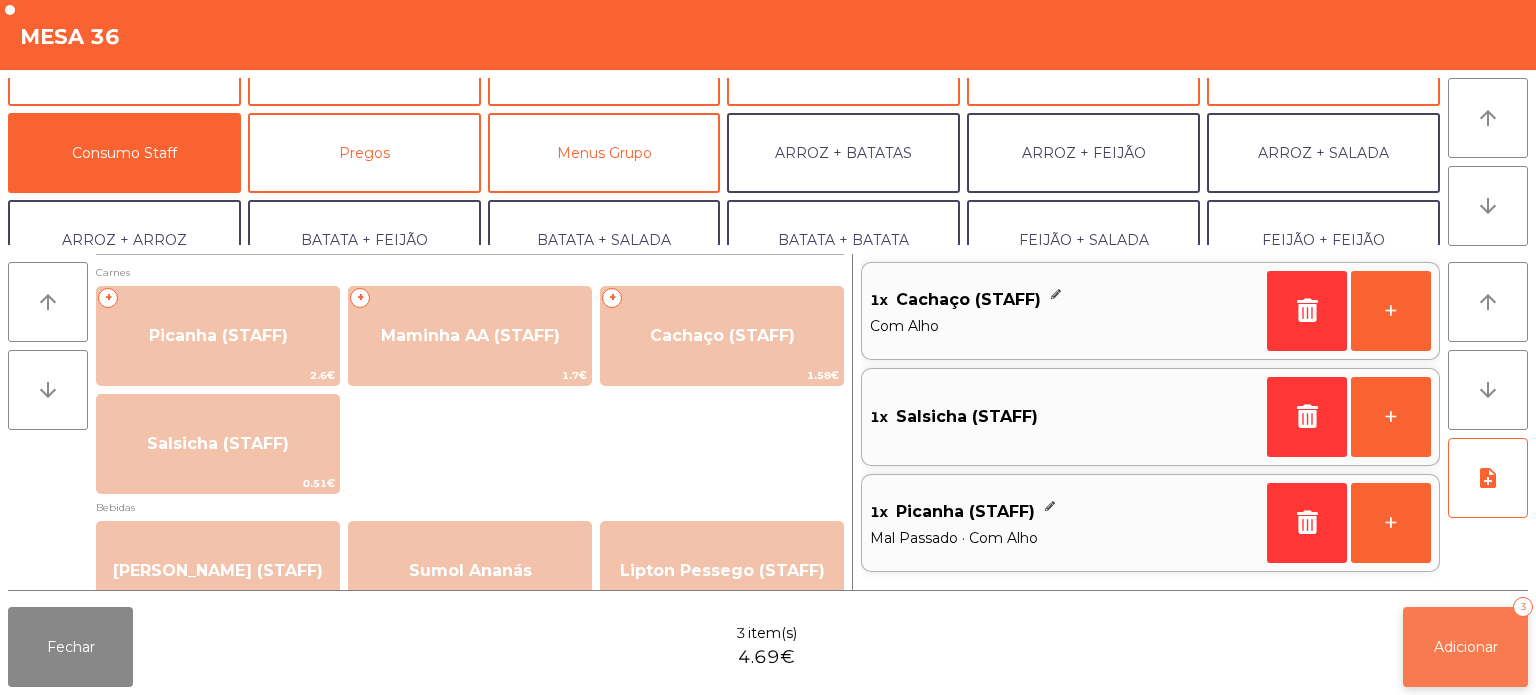 click on "Adicionar" 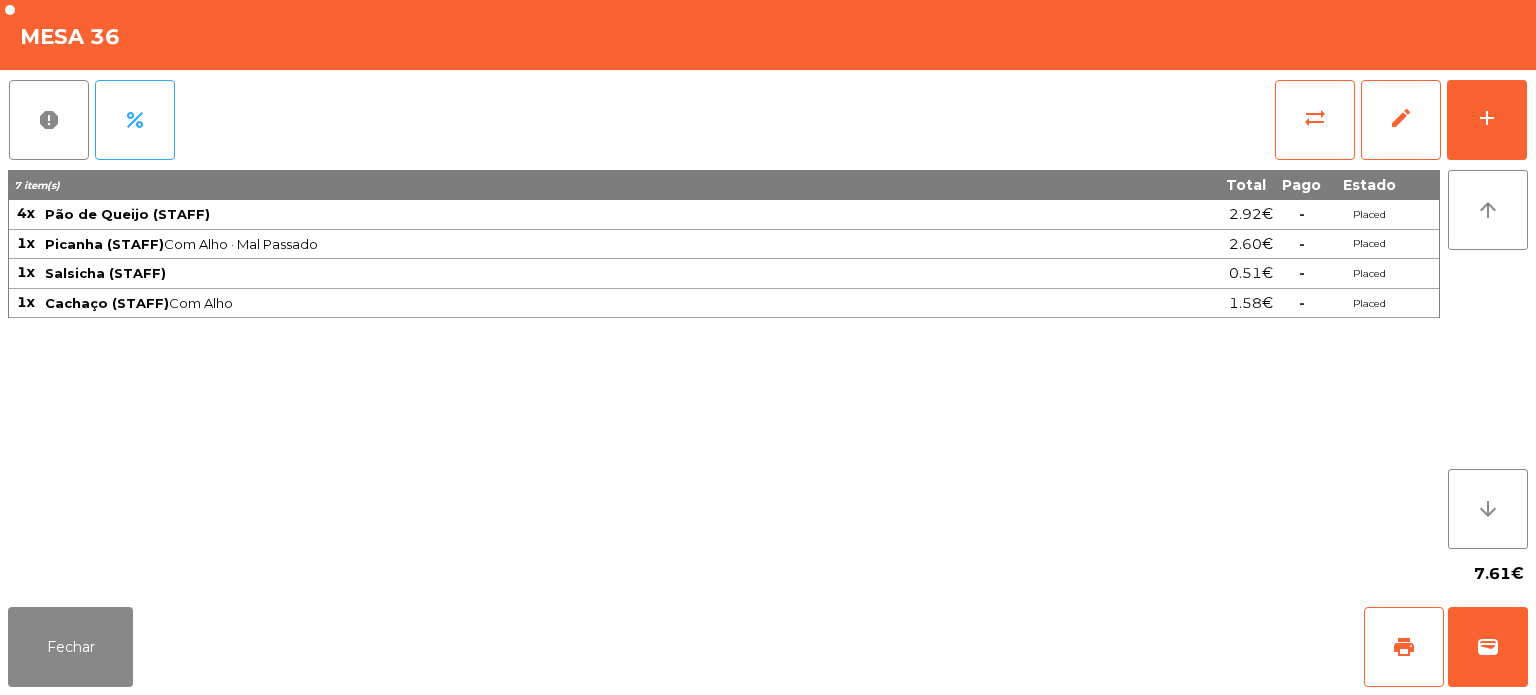 click on "7.61€" 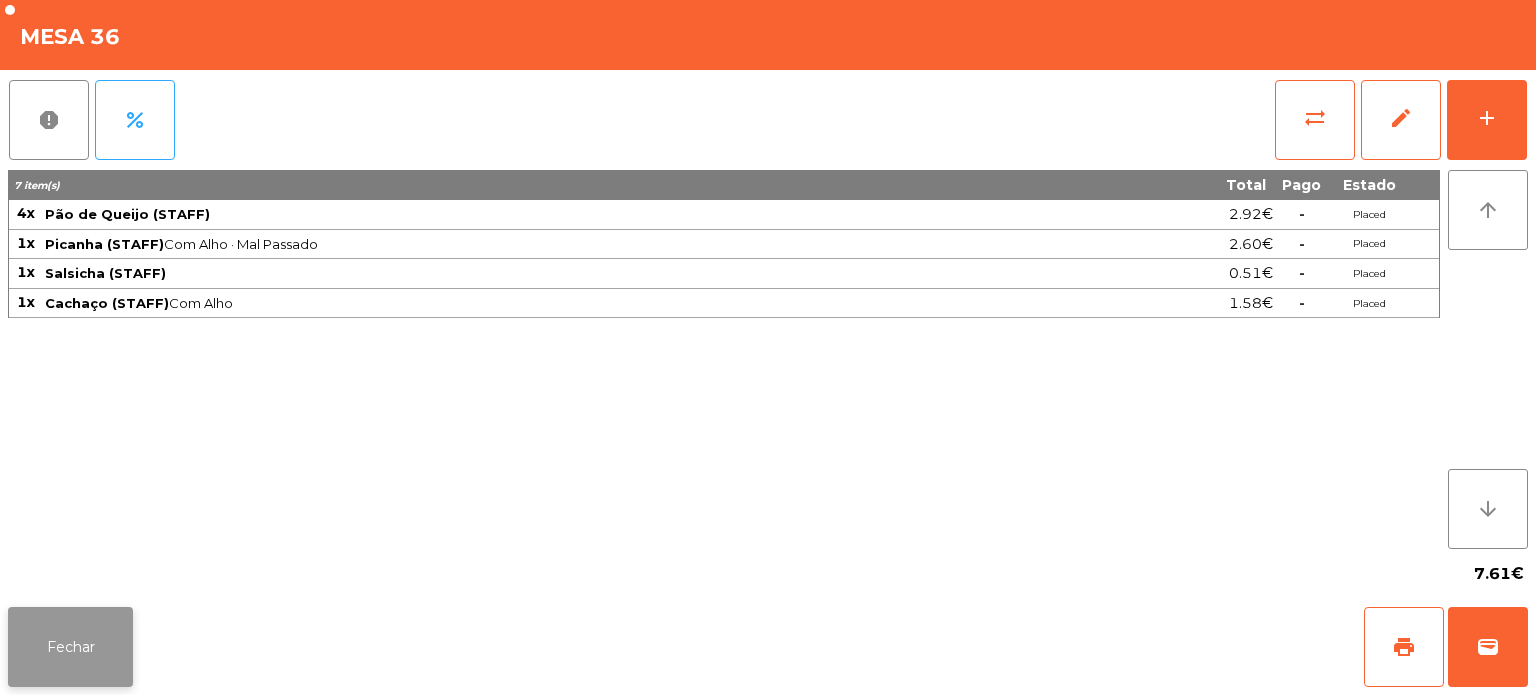 click on "Fechar" 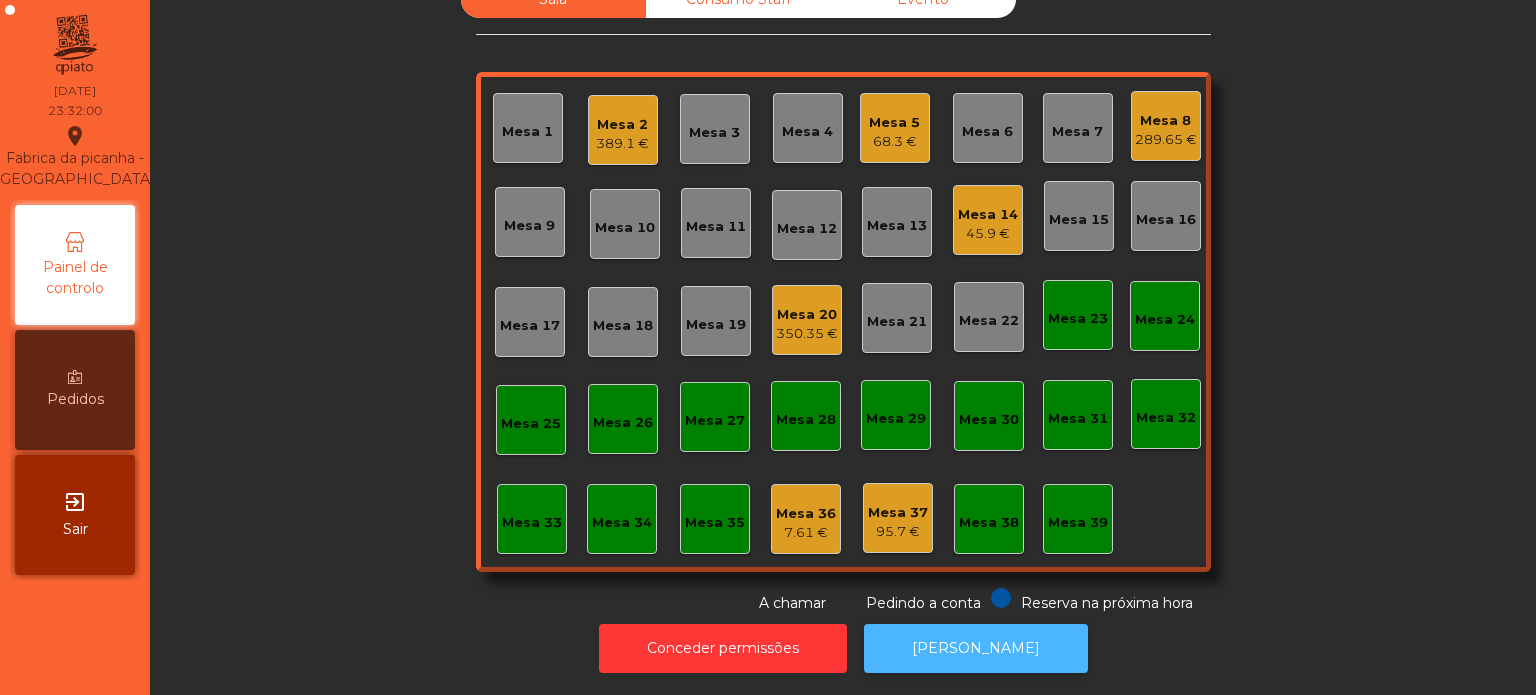 click on "[PERSON_NAME]" 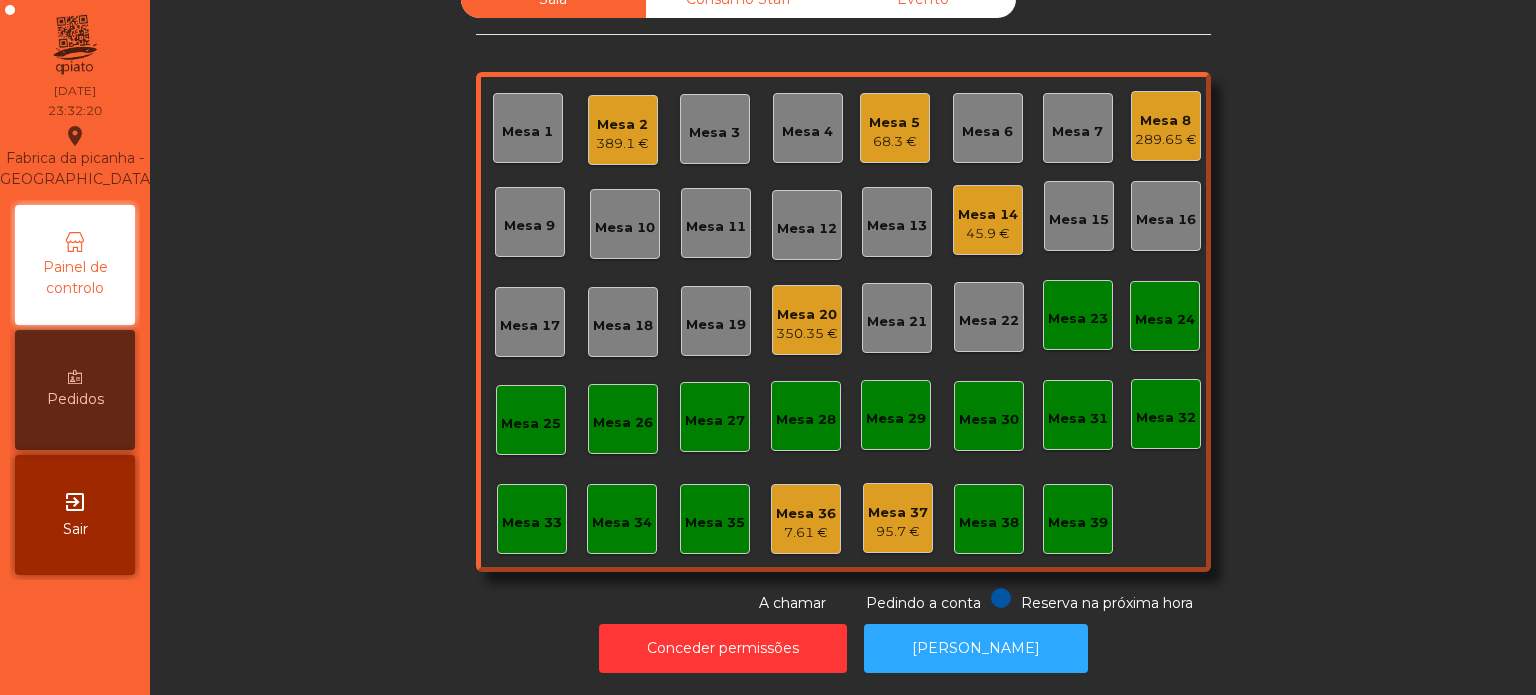 click on "Mesa 2   389.1 €" 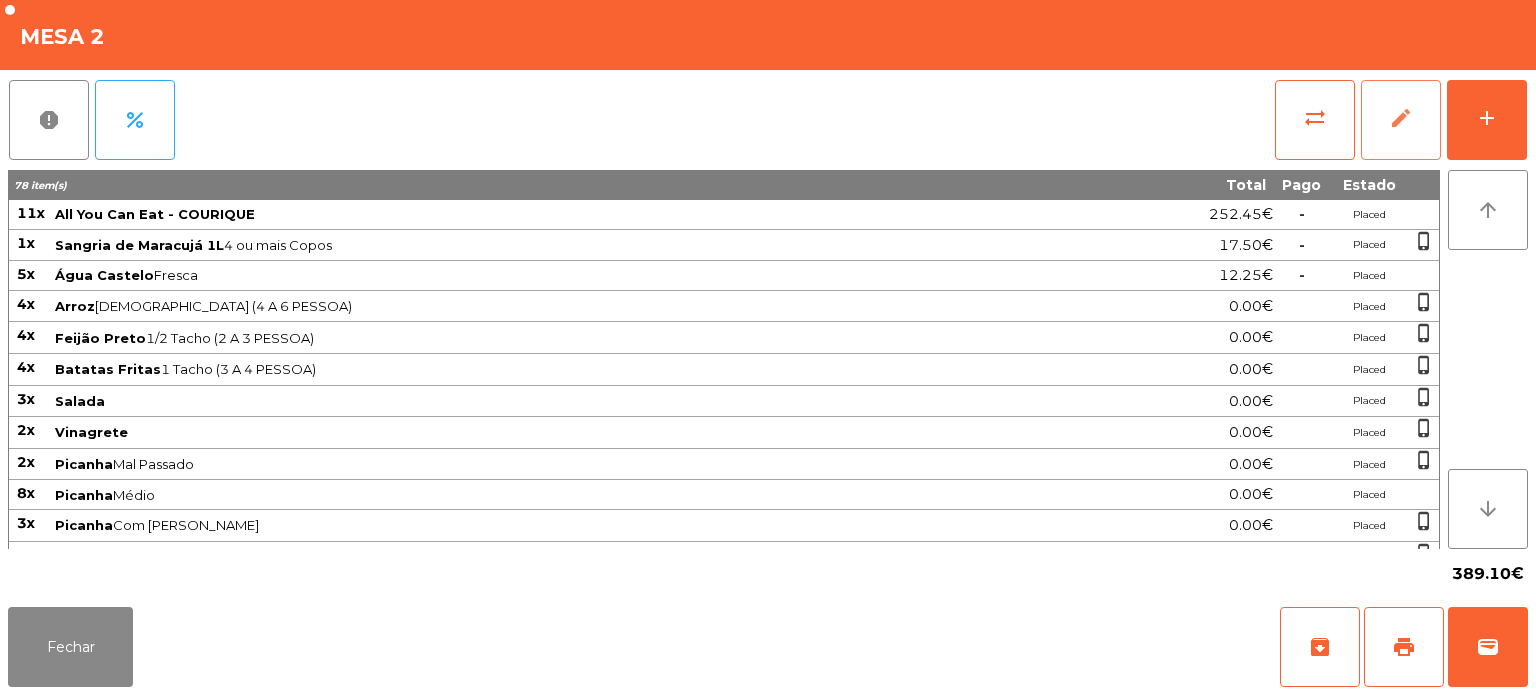 click on "edit" 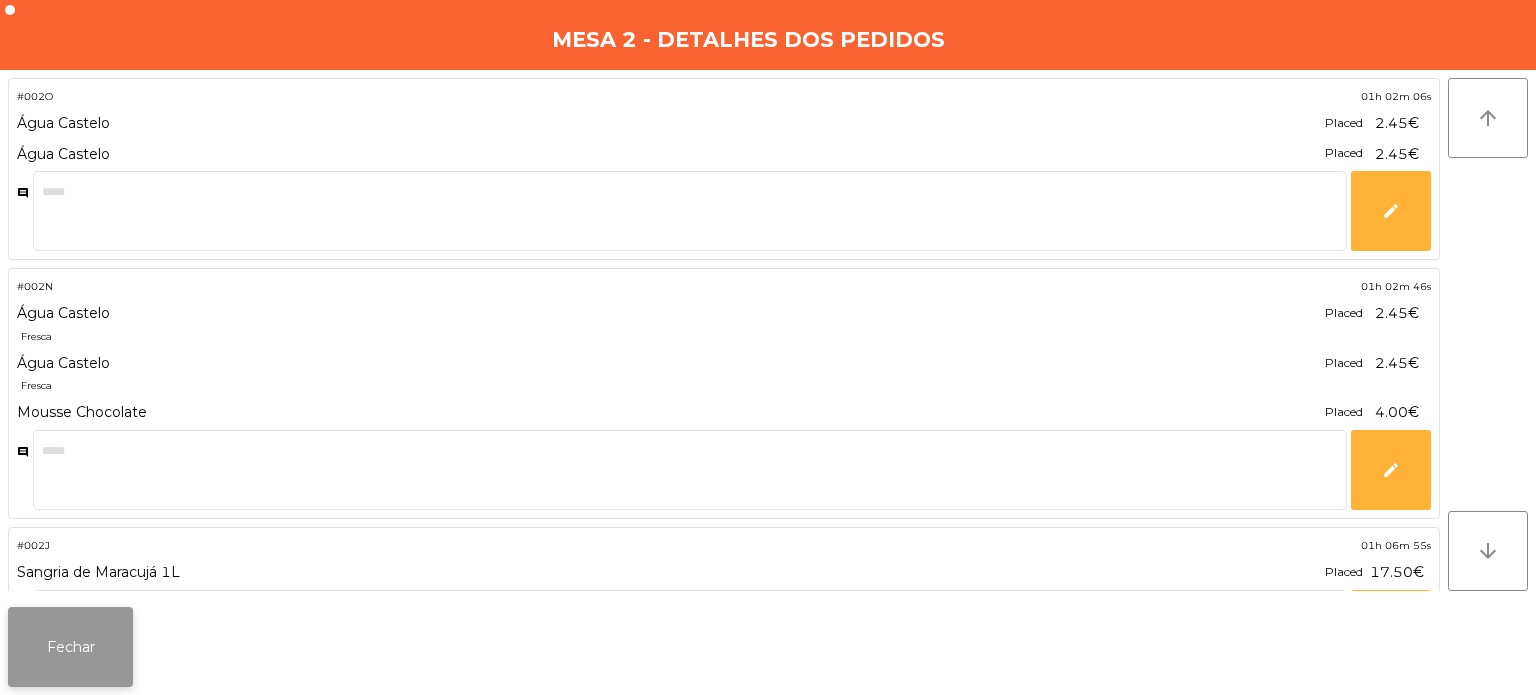 click on "Fechar" 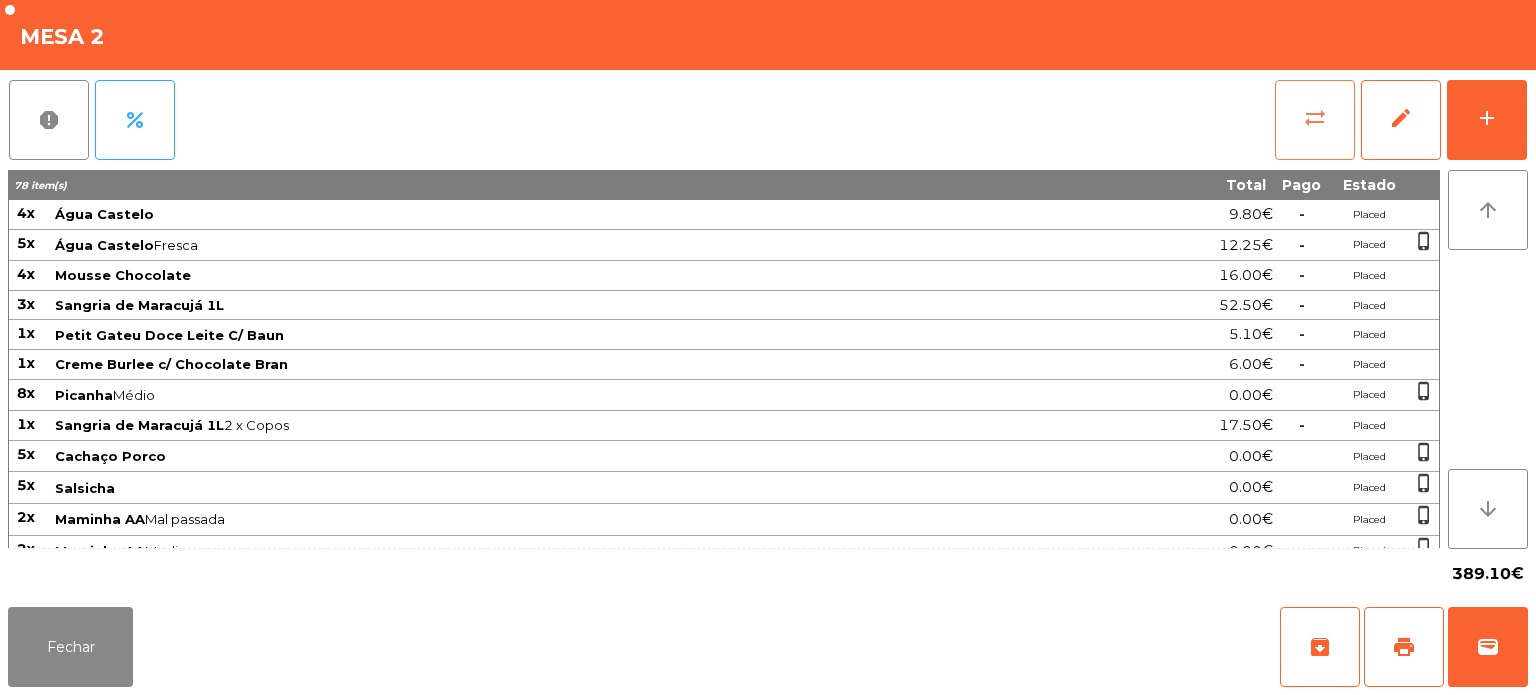 click on "sync_alt" 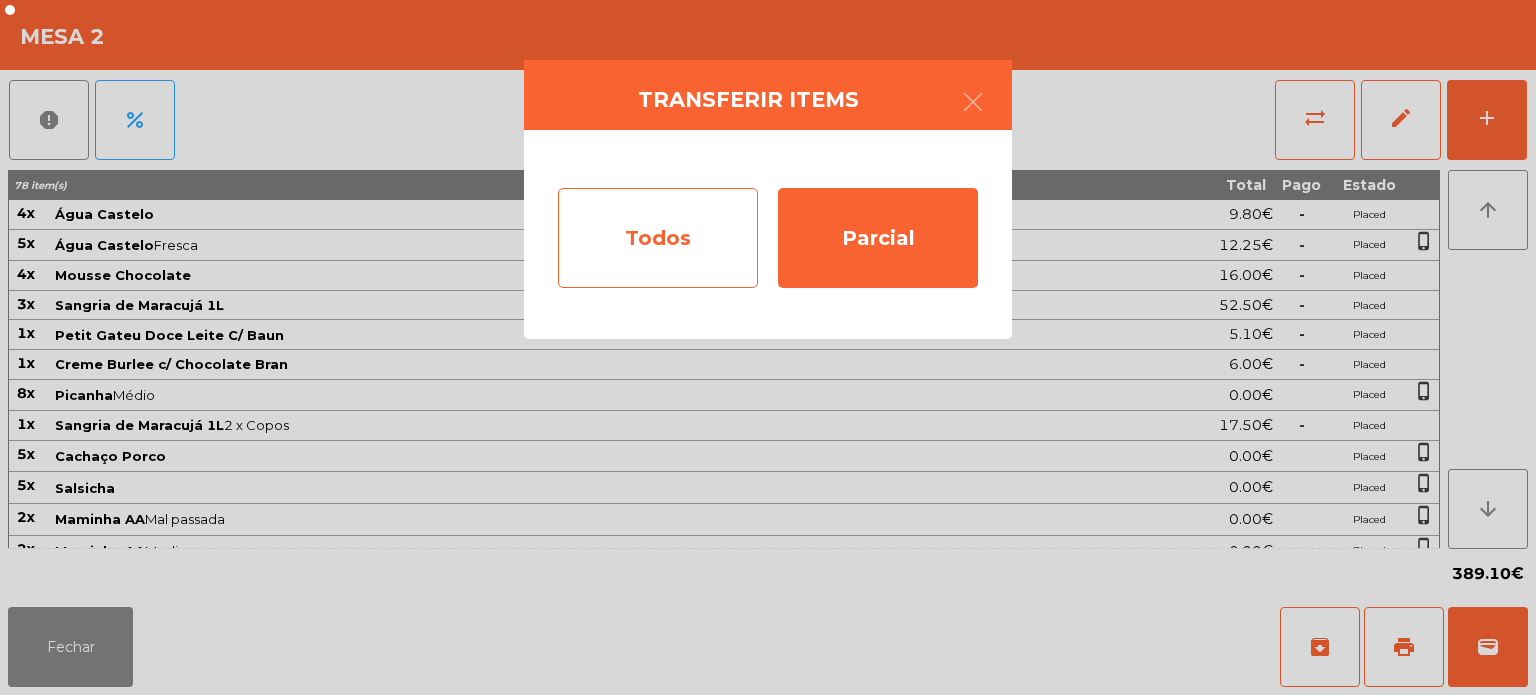 click on "Todos" 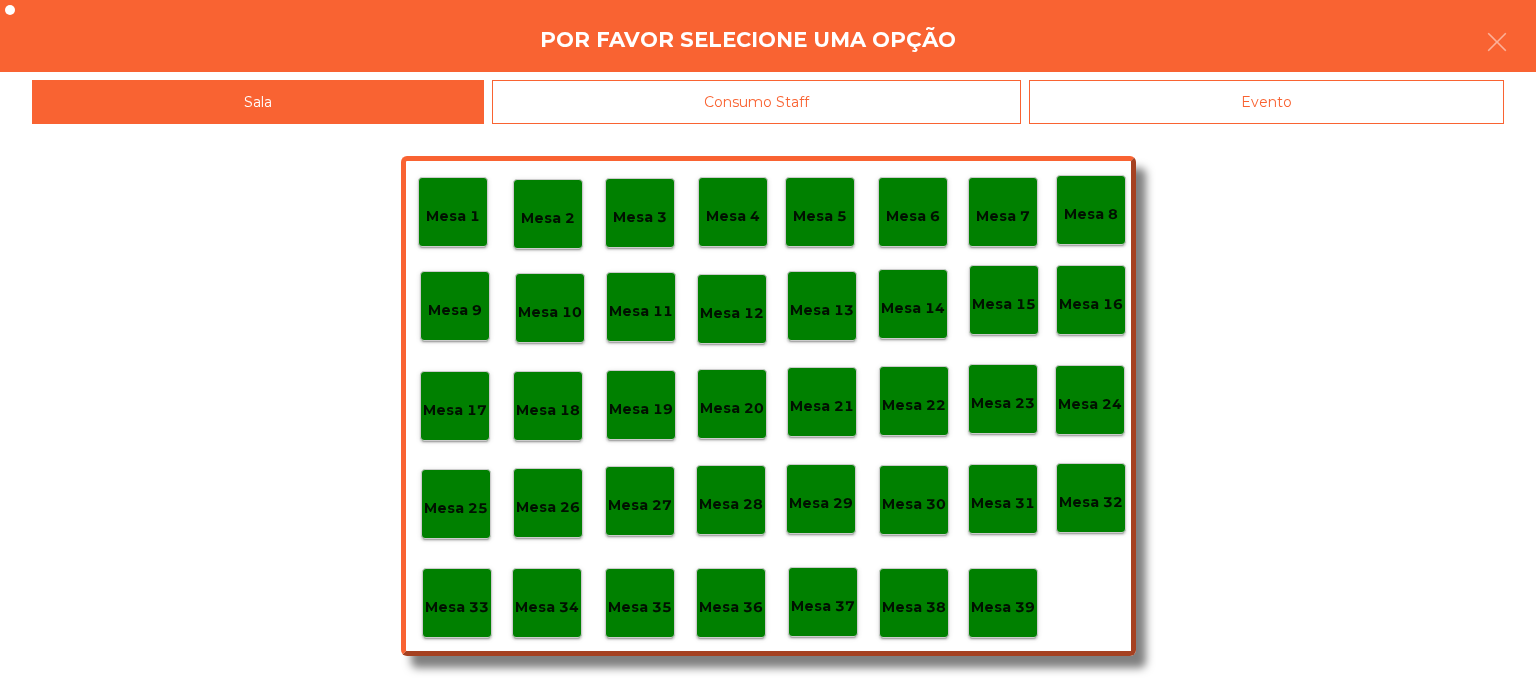 click on "Evento" 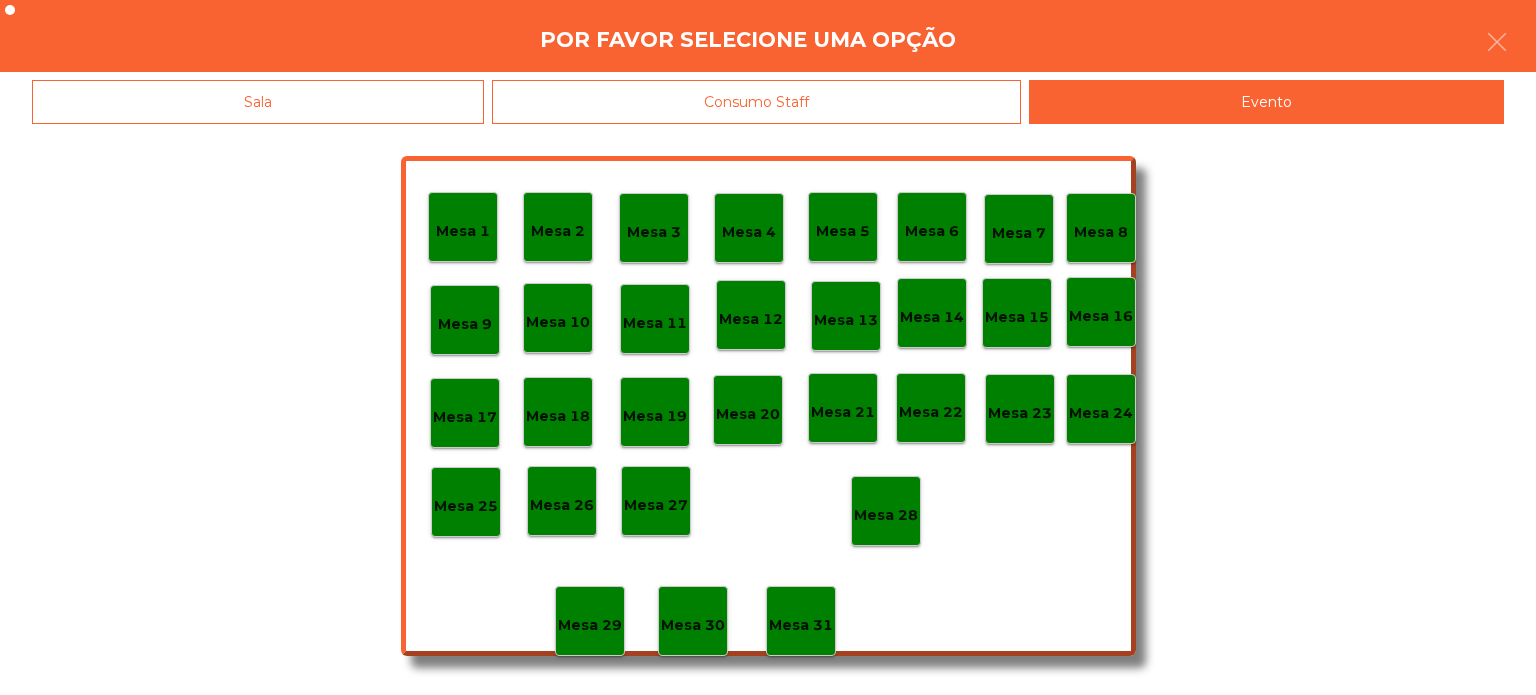 click on "Mesa 28" 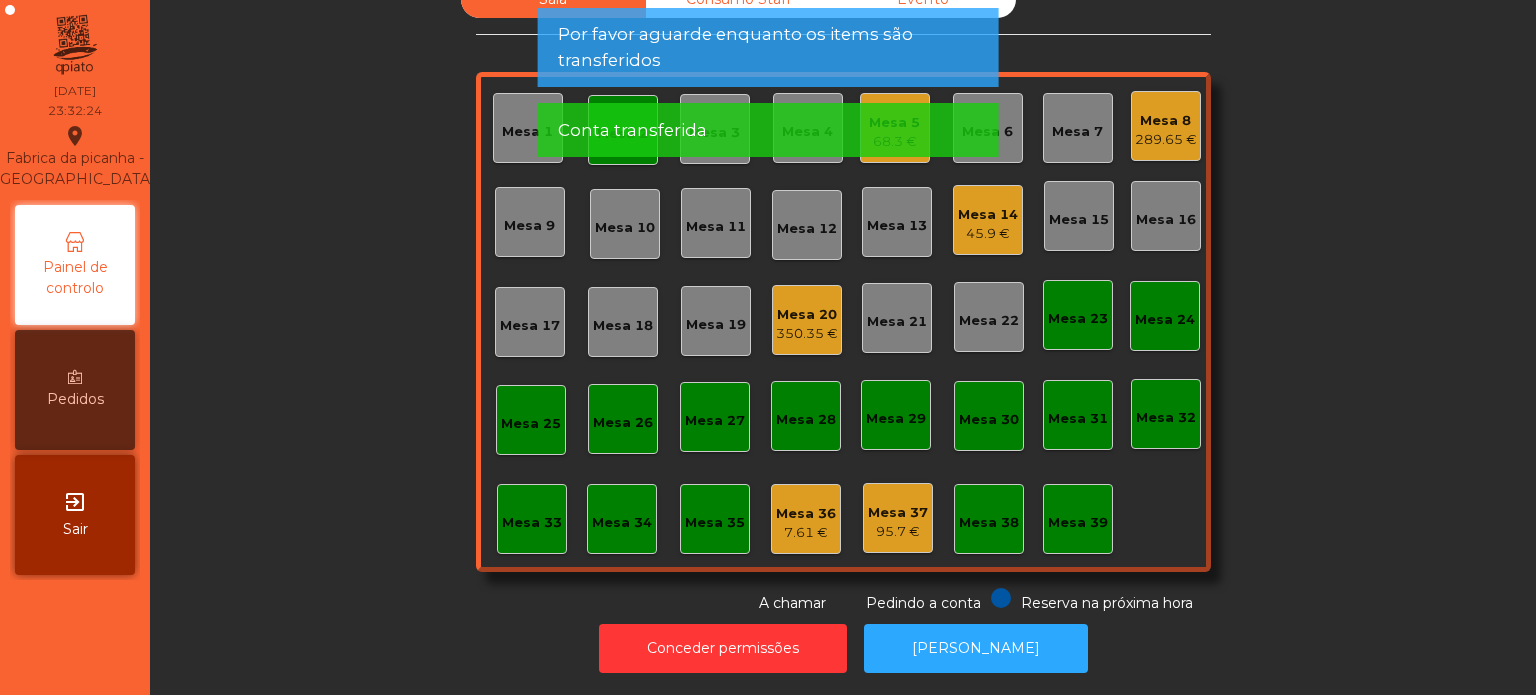 click on "Conta transferida" 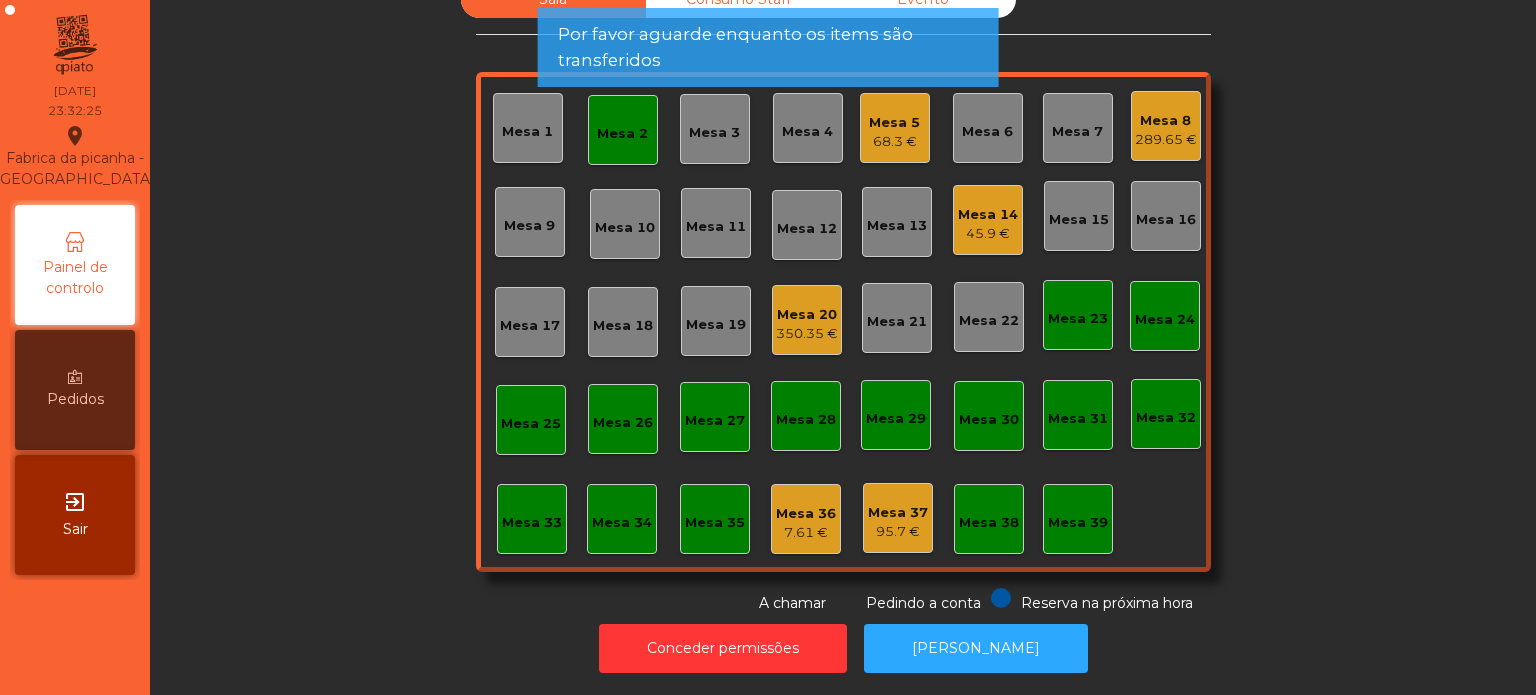 click on "Conta transferida" 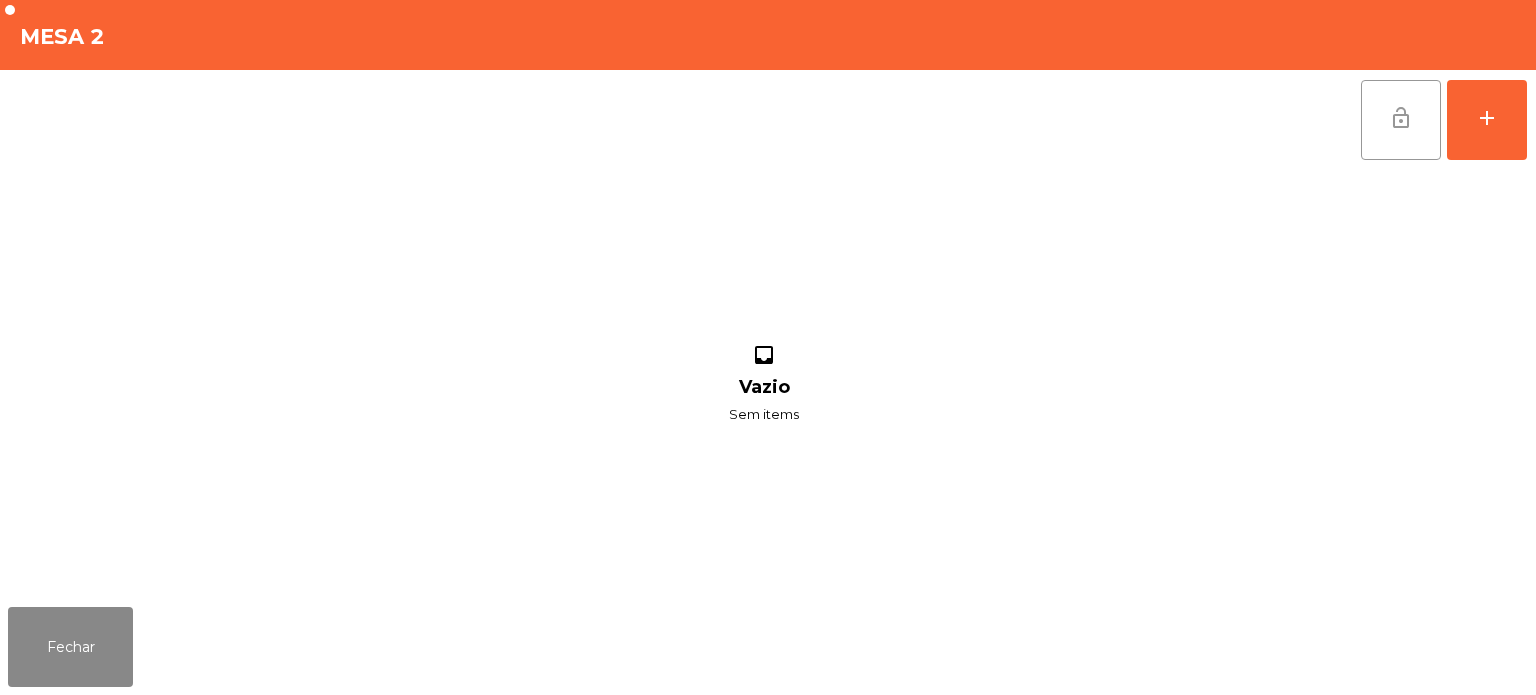 click on "lock_open" 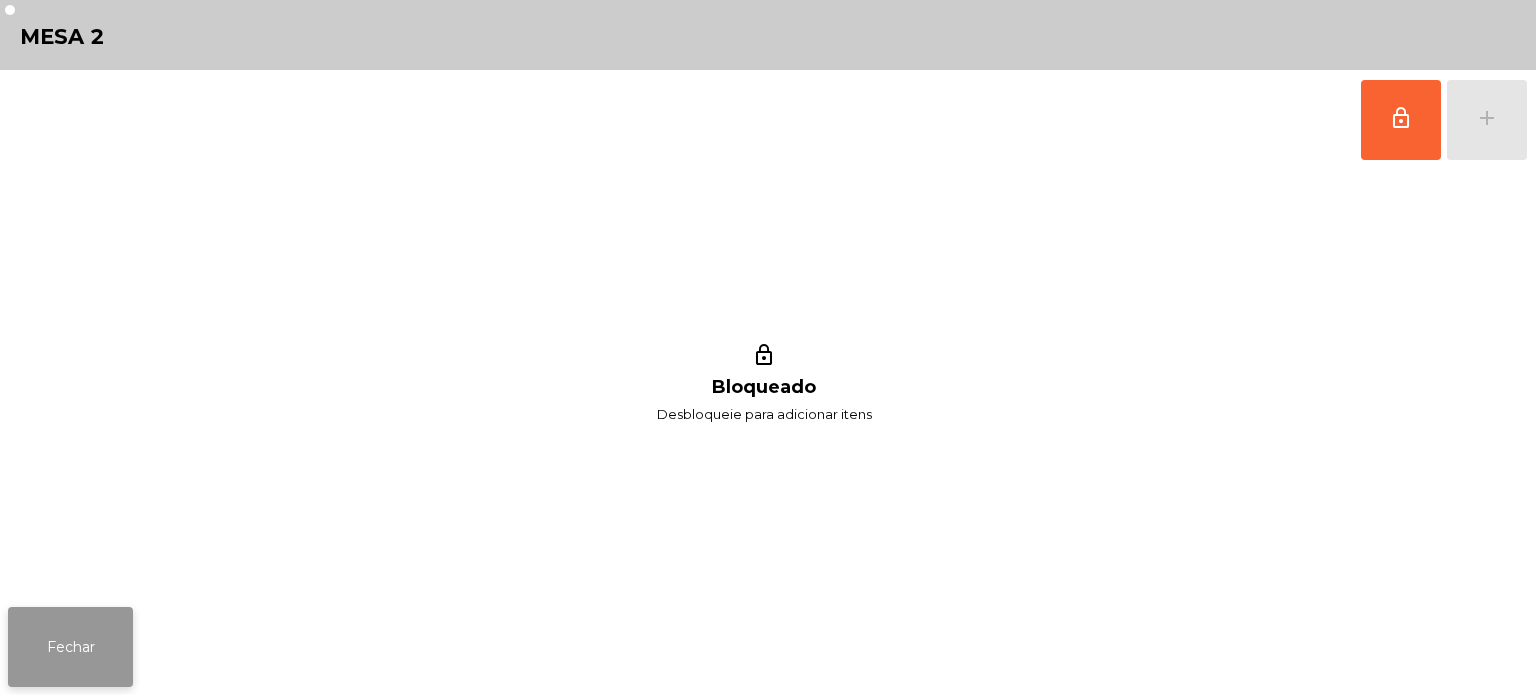click on "Fechar" 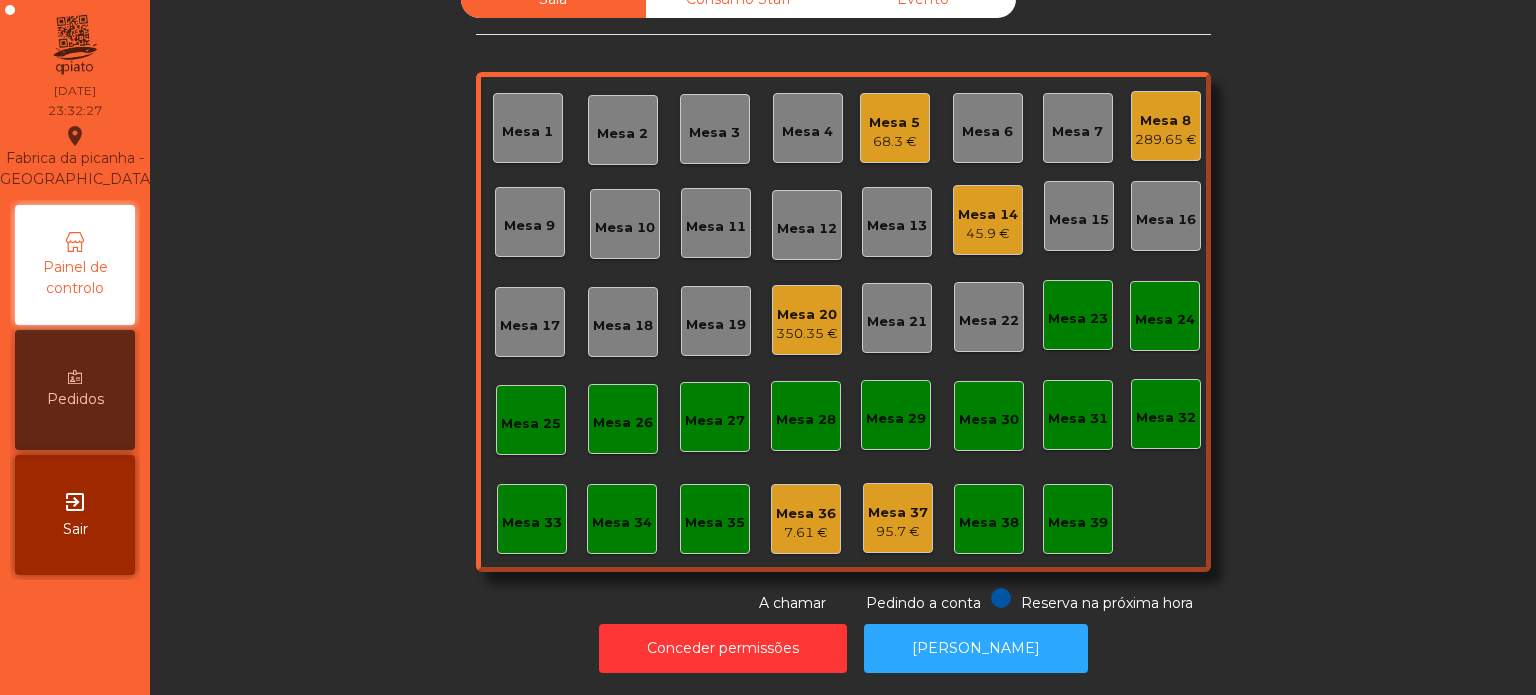 click on "Mesa 5" 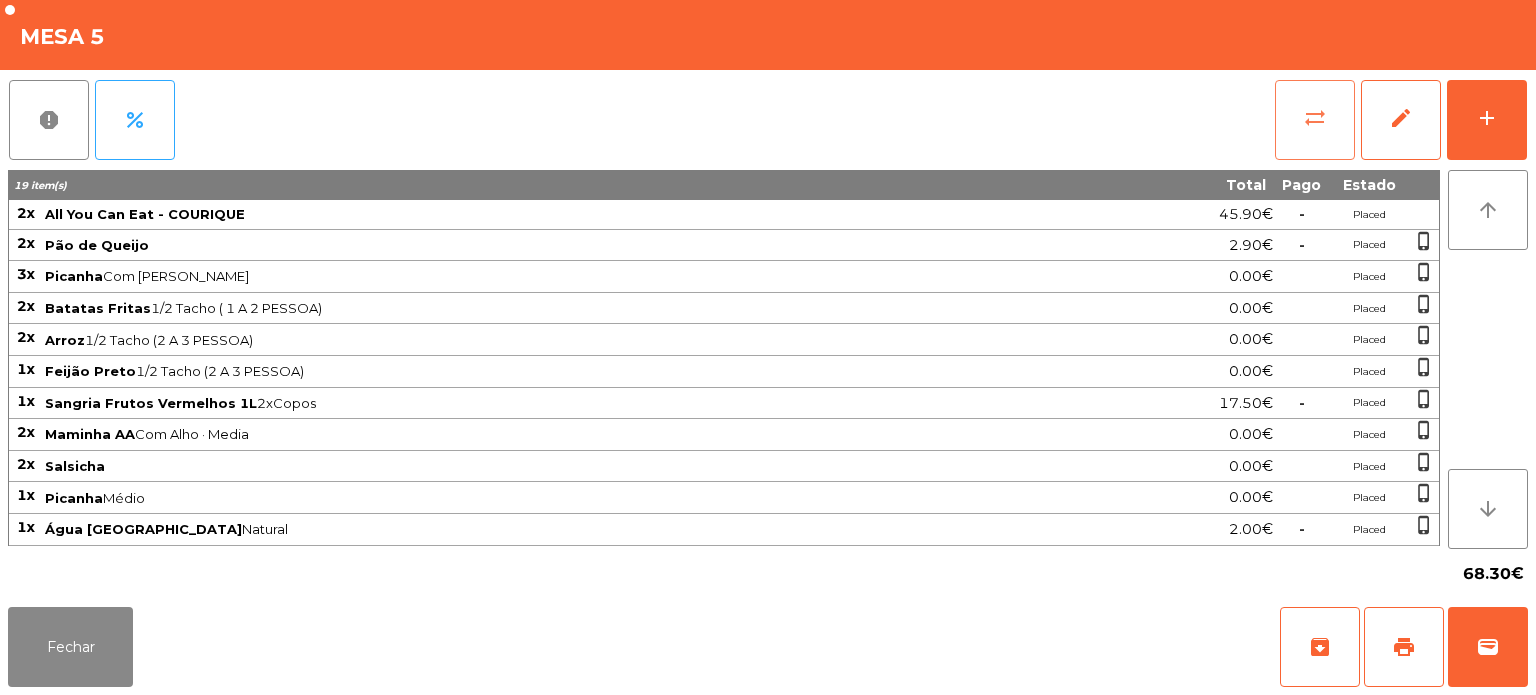 click on "sync_alt" 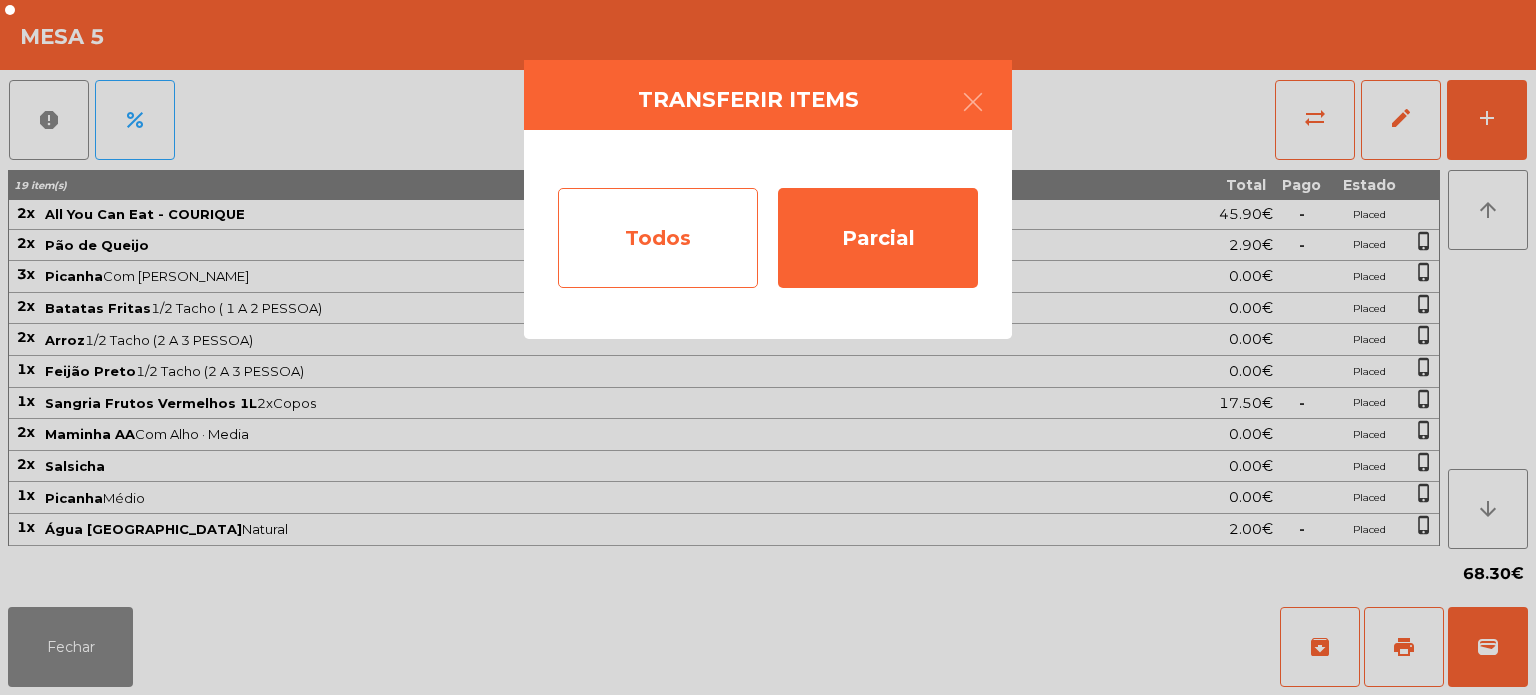 click on "Todos" 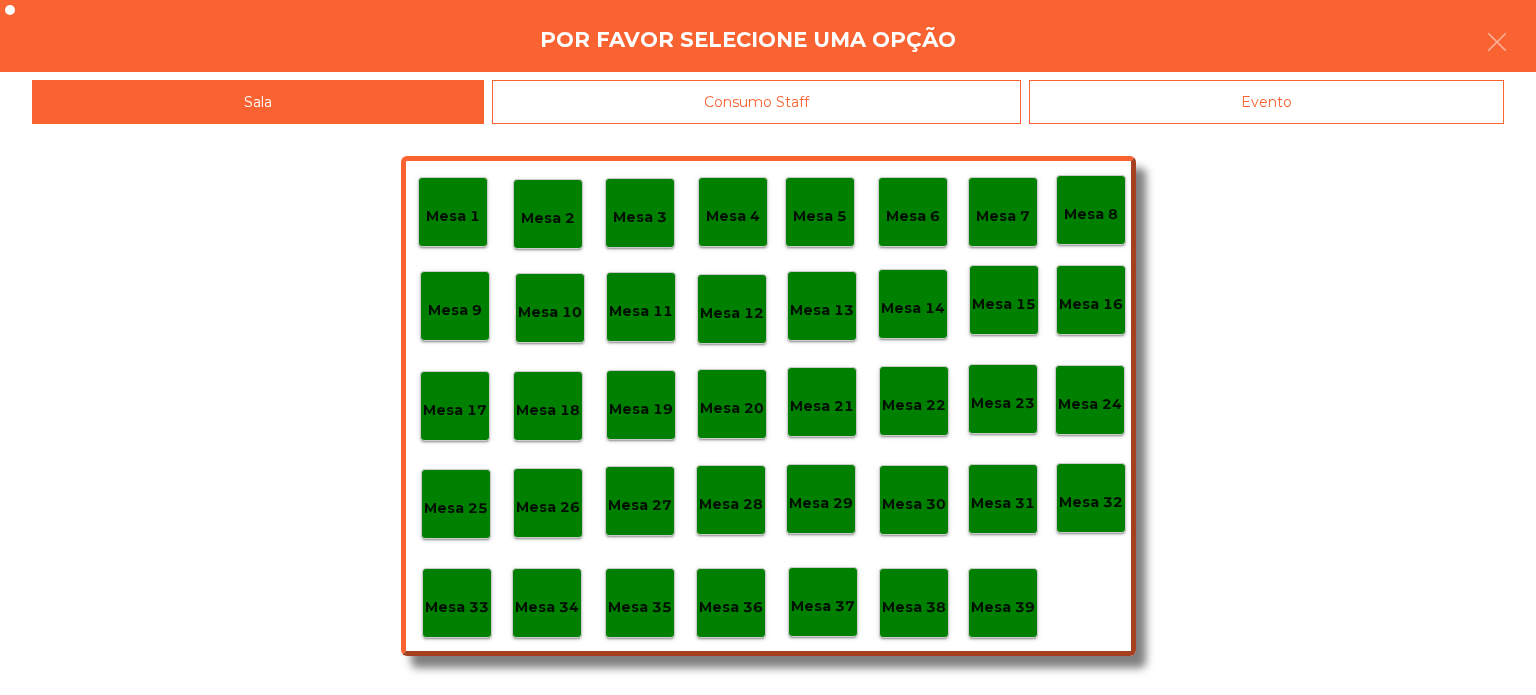 click on "Evento" 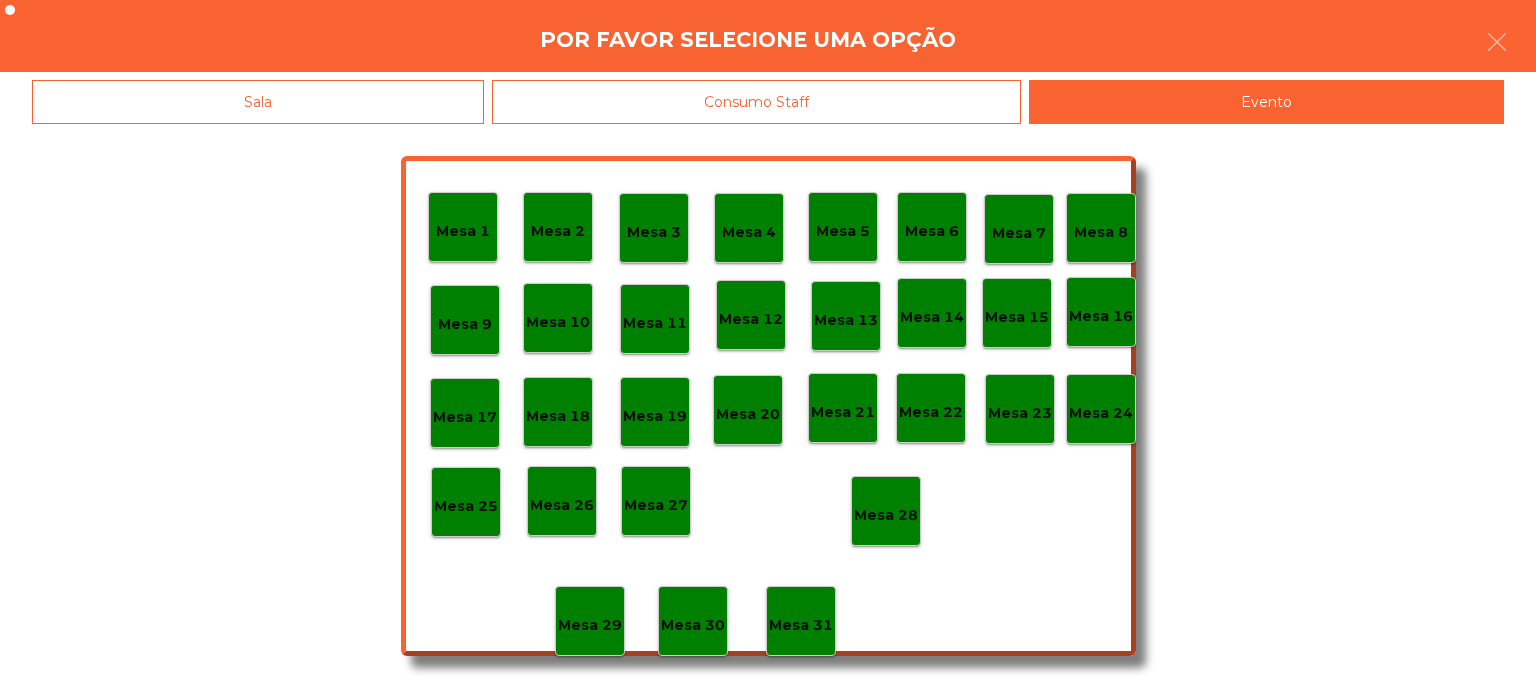 click on "Mesa 28" 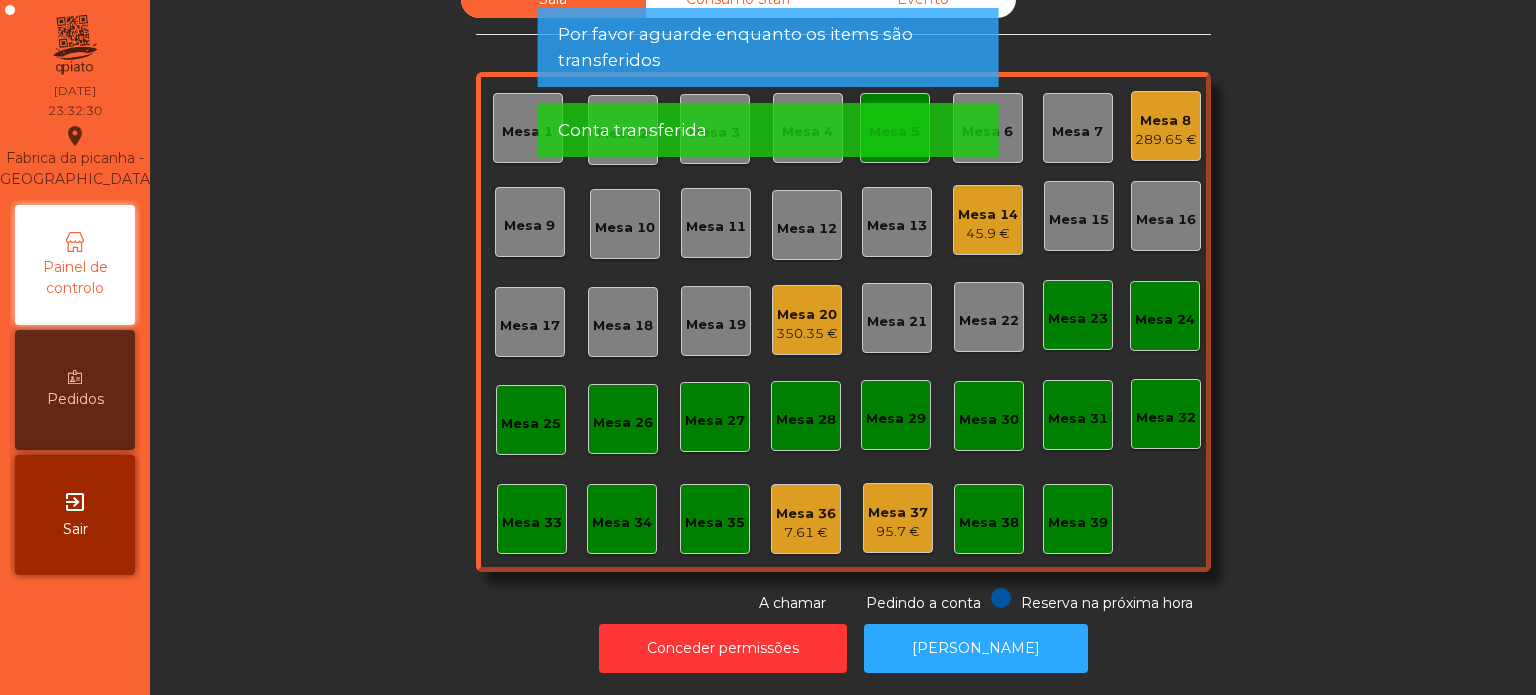 click on "Por favor aguarde enquanto os items são transferidos" 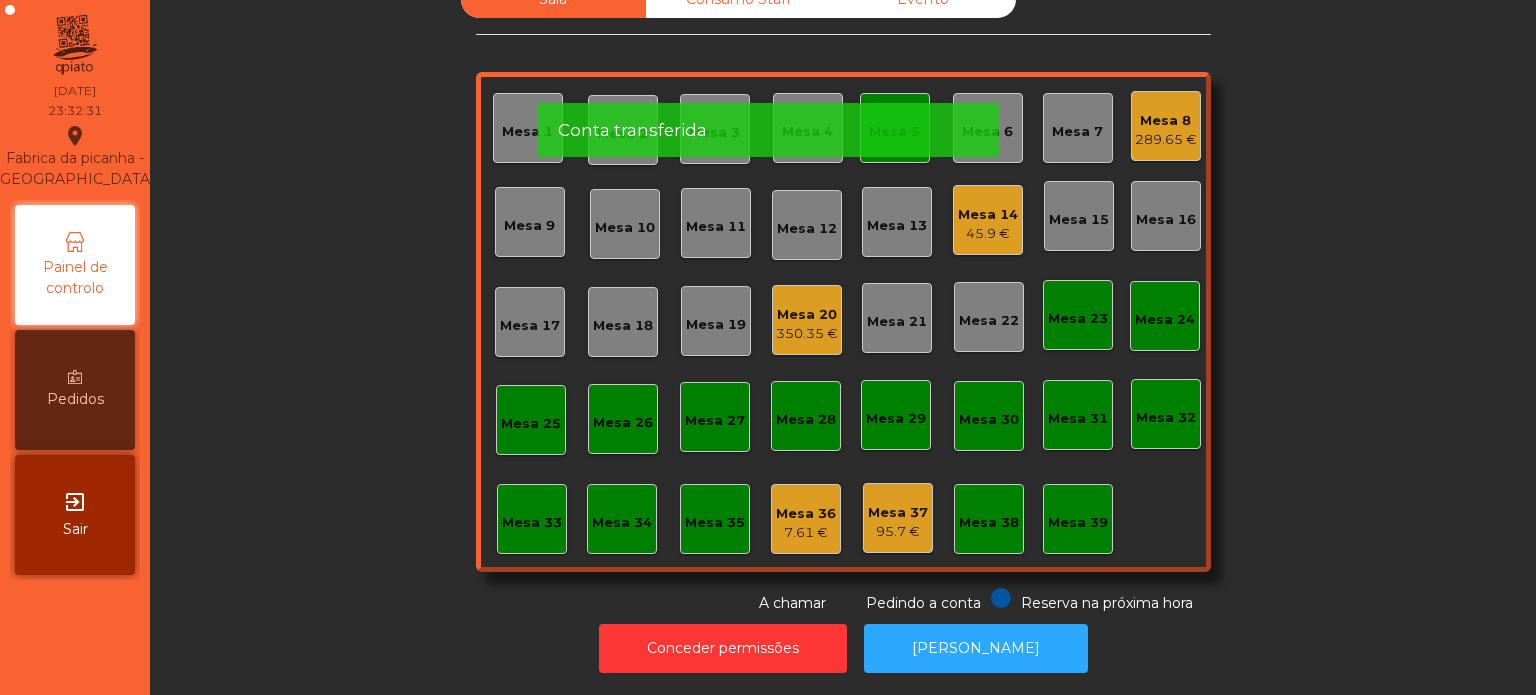 click on "Mesa 5" 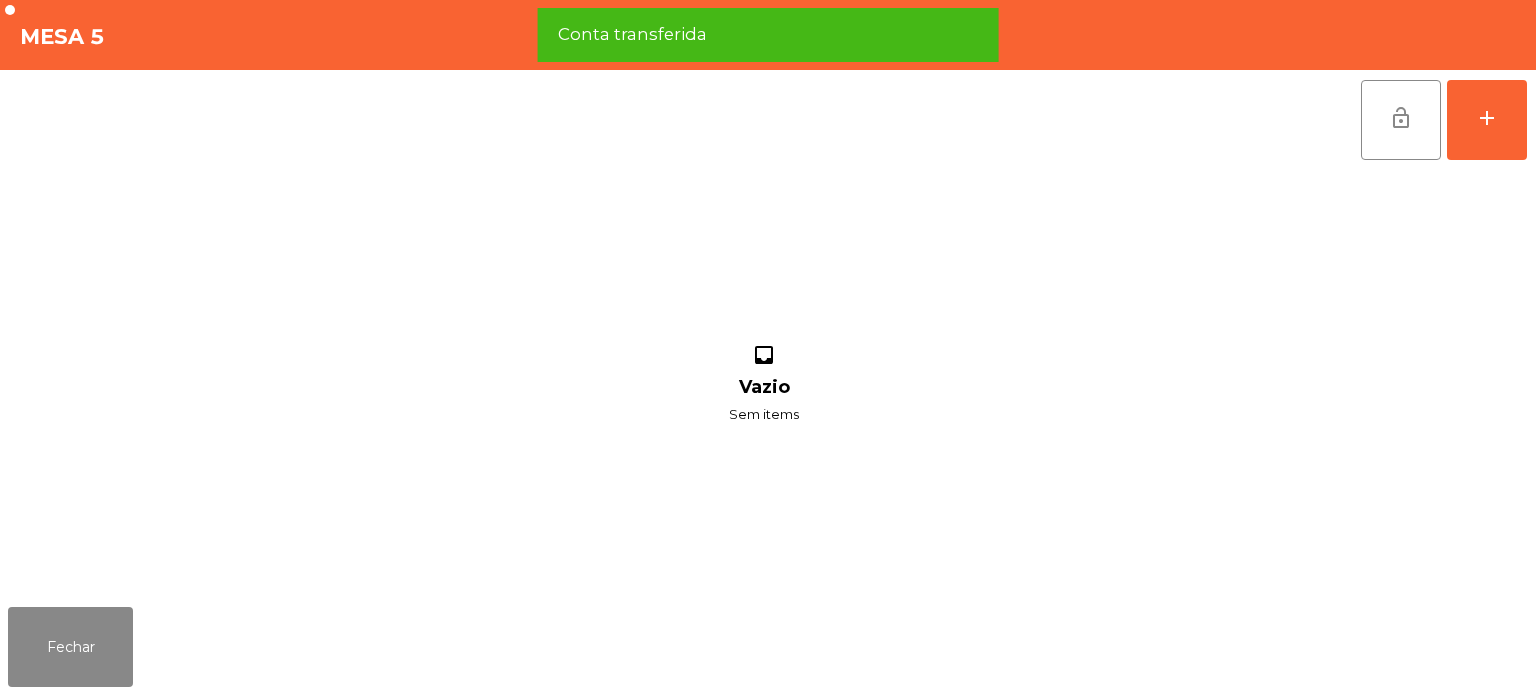 click on "lock_open   add" 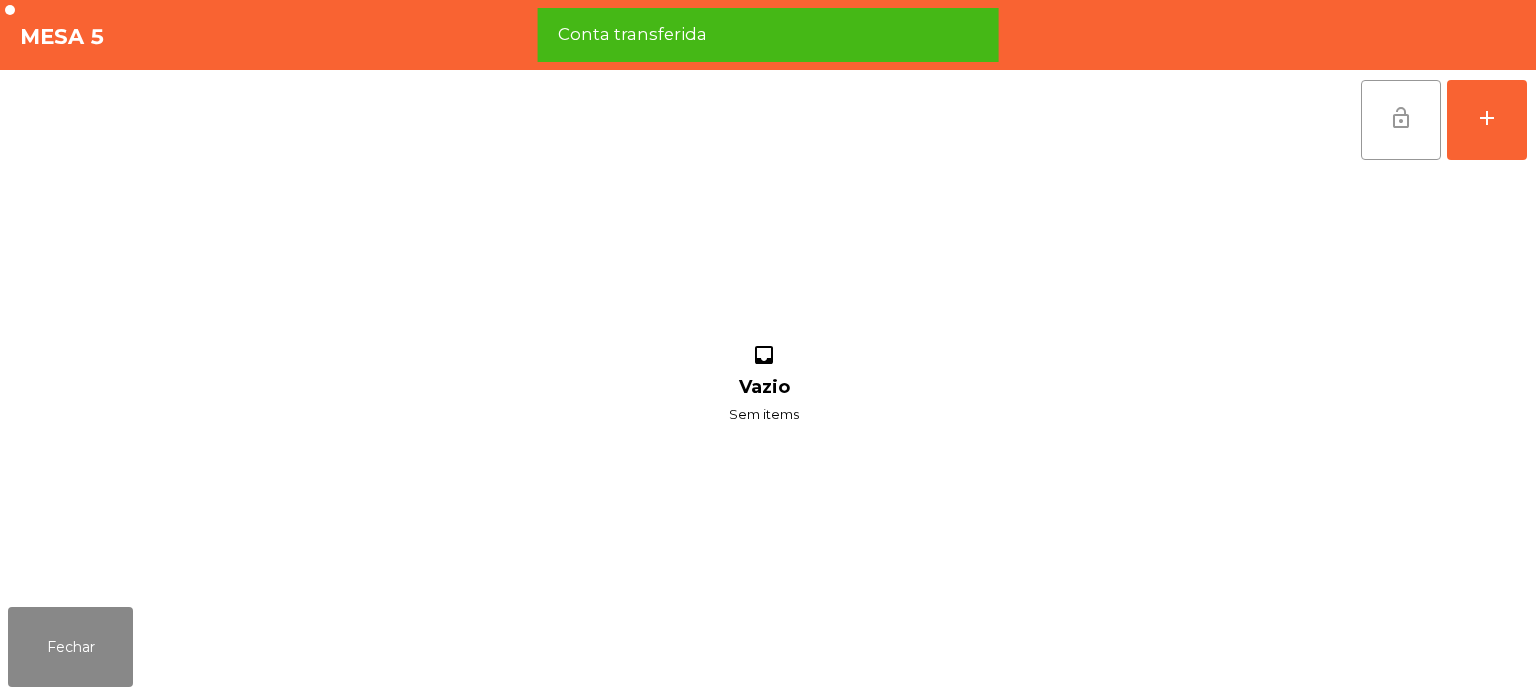 click on "lock_open" 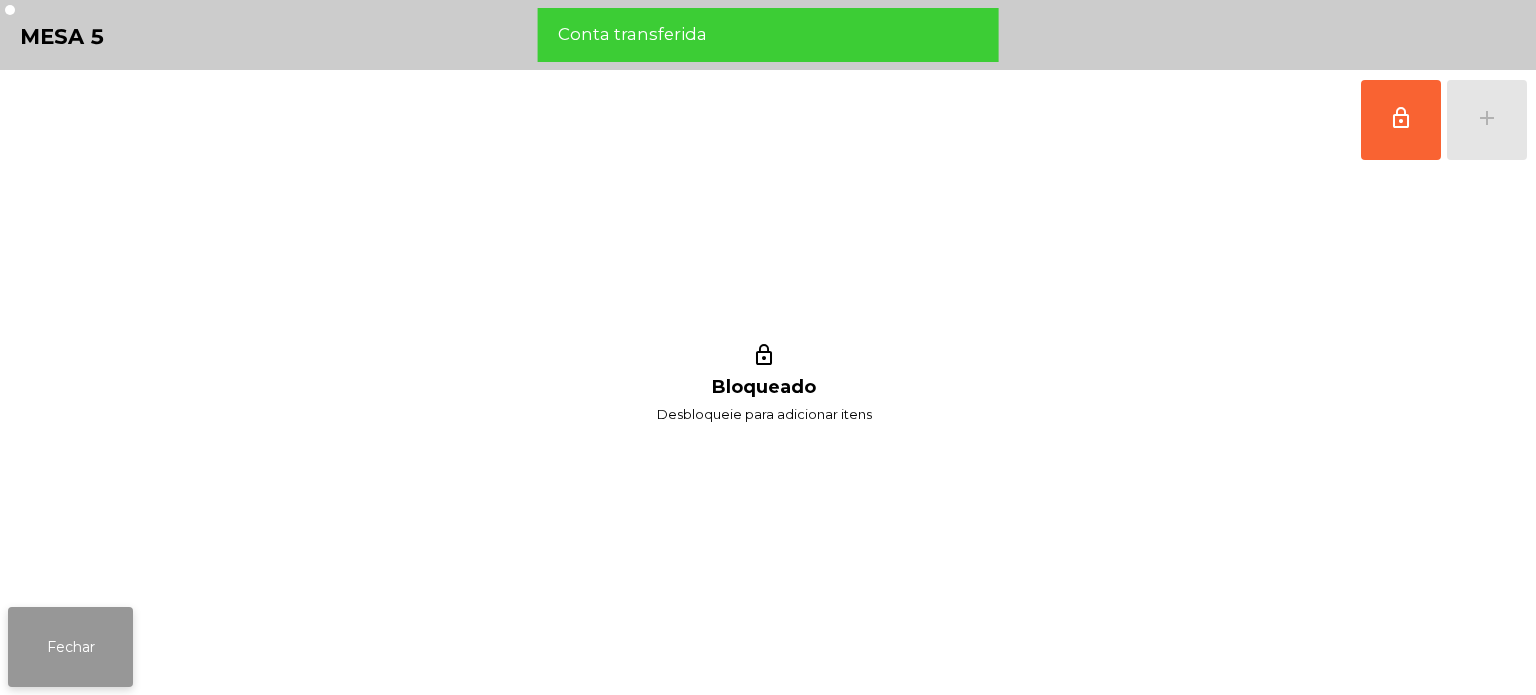 click on "Fechar" 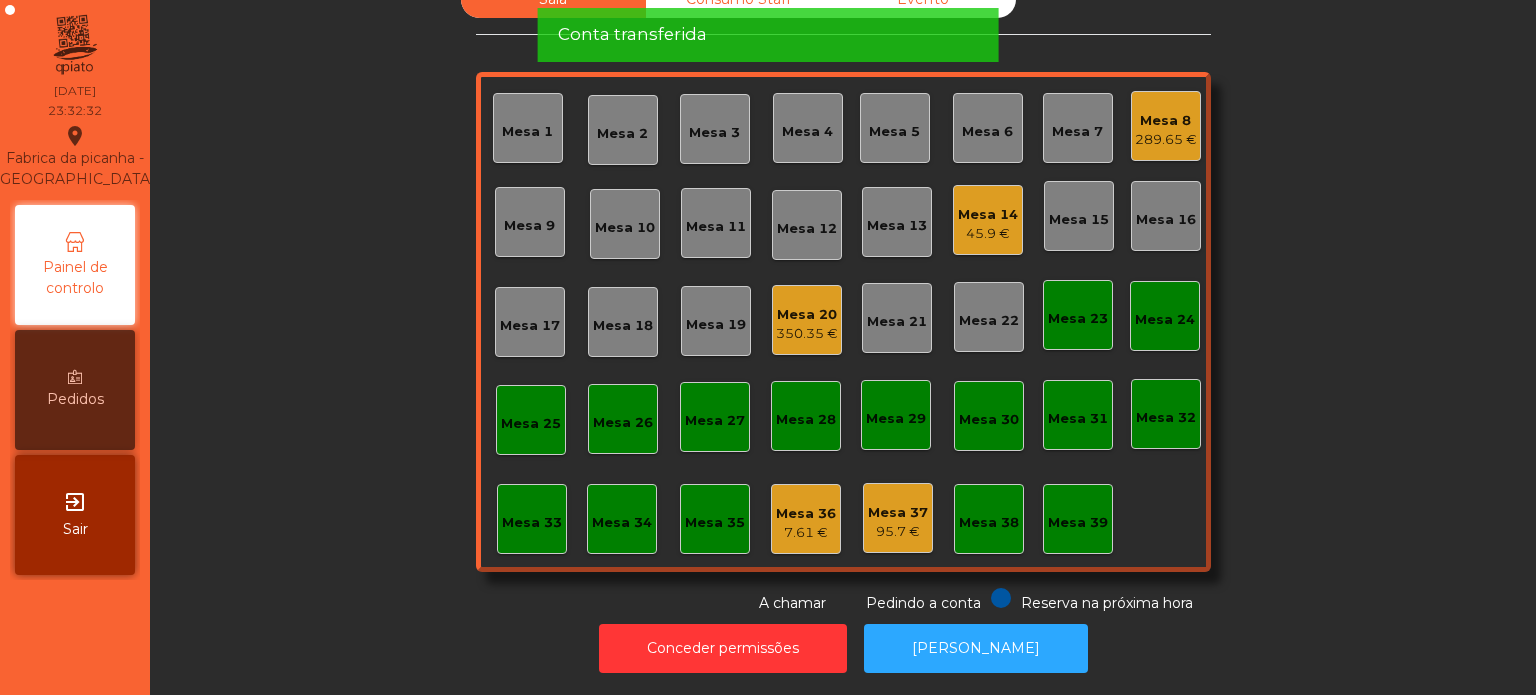 click on "Sala   Consumo Staff   Evento   Mesa 1   Mesa 2   Mesa 3   Mesa 4   Mesa 5   Mesa 6   Mesa 7   Mesa 8   289.65 €   Mesa 9   Mesa 10   Mesa 11   Mesa 12   Mesa 13   Mesa 14   45.9 €   Mesa 15   Mesa 16   Mesa 17   Mesa 18   Mesa 19   Mesa 20   350.35 €   Mesa 21   Mesa 22   Mesa 23   Mesa 24   Mesa 25   Mesa 26   Mesa 27   Mesa 28   Mesa 29   Mesa 30   Mesa 31   Mesa 32   Mesa 33   Mesa 34   Mesa 35   Mesa 36   7.61 €   Mesa 37   95.7 €   Mesa 38   Mesa 39  Reserva na próxima hora Pedindo a conta A chamar" 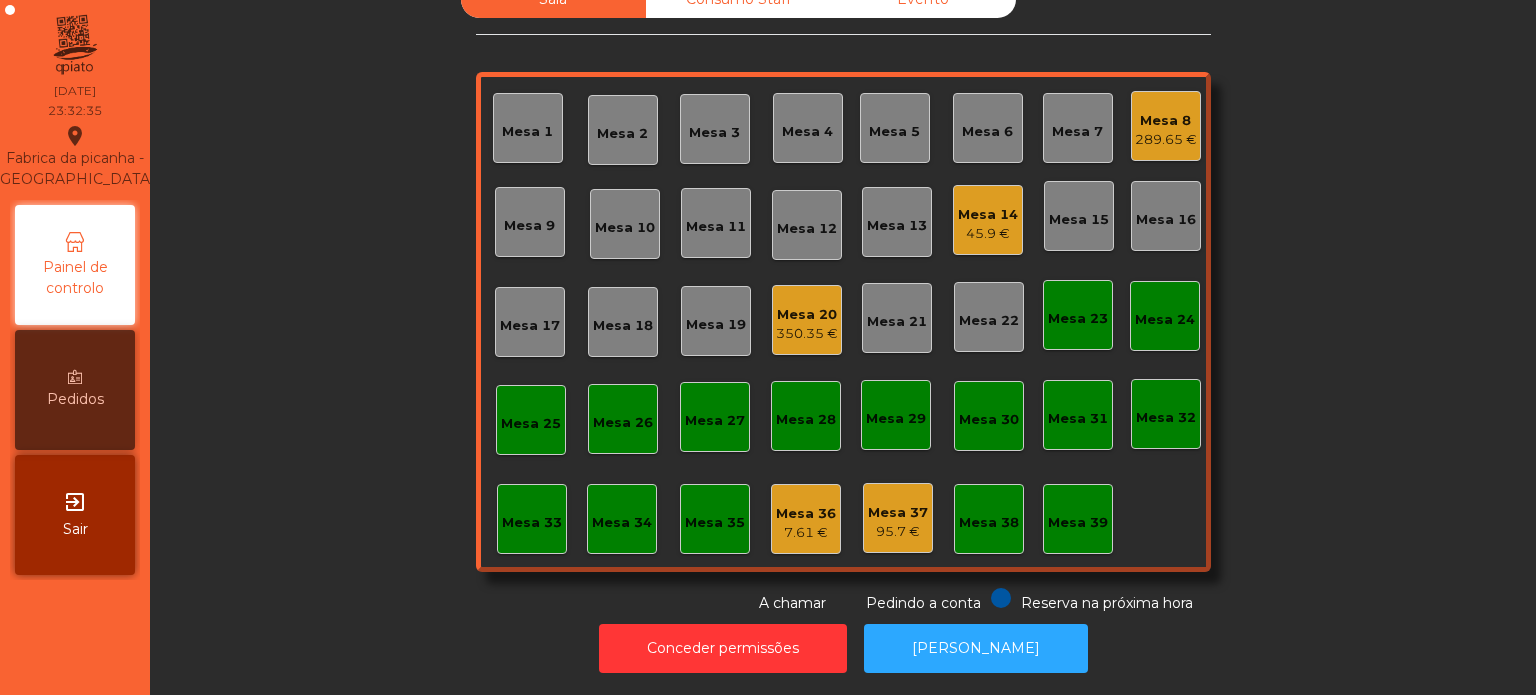 click on "45.9 €" 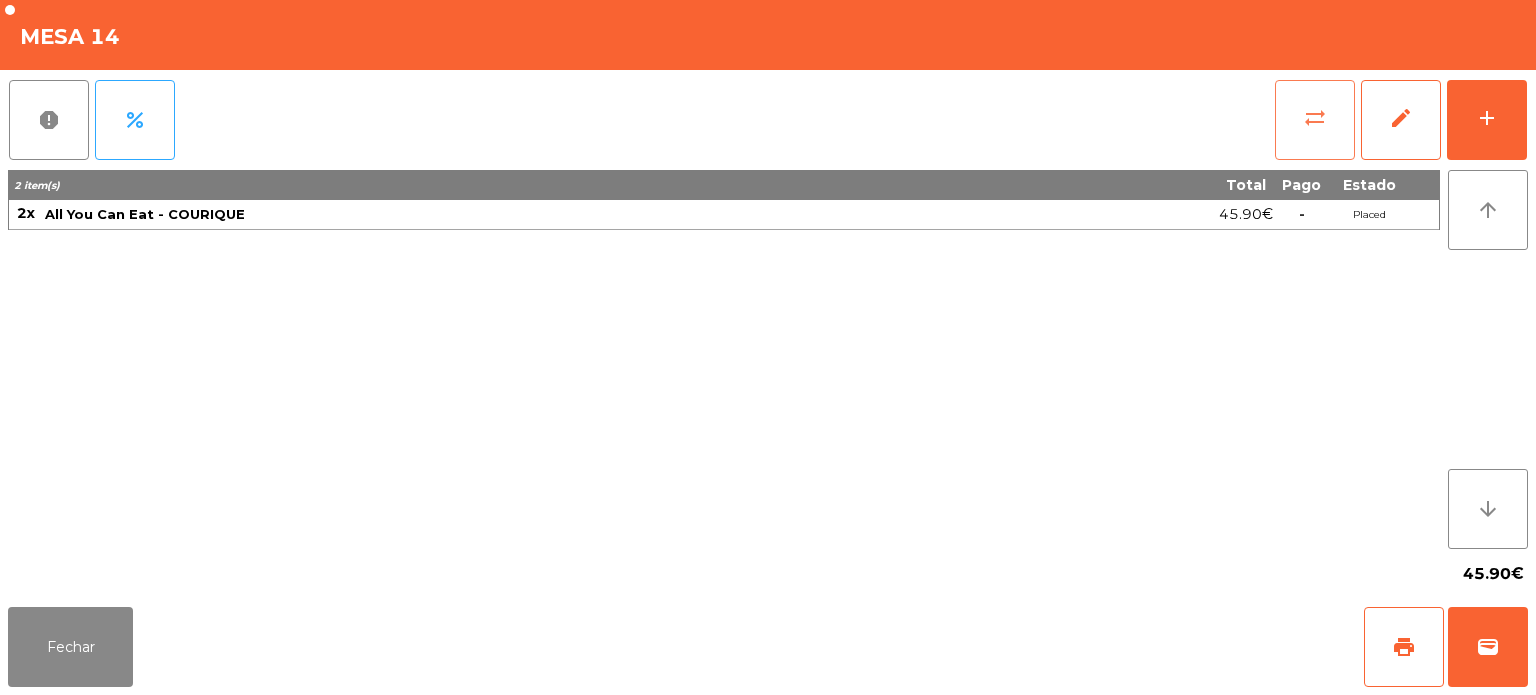 click on "sync_alt" 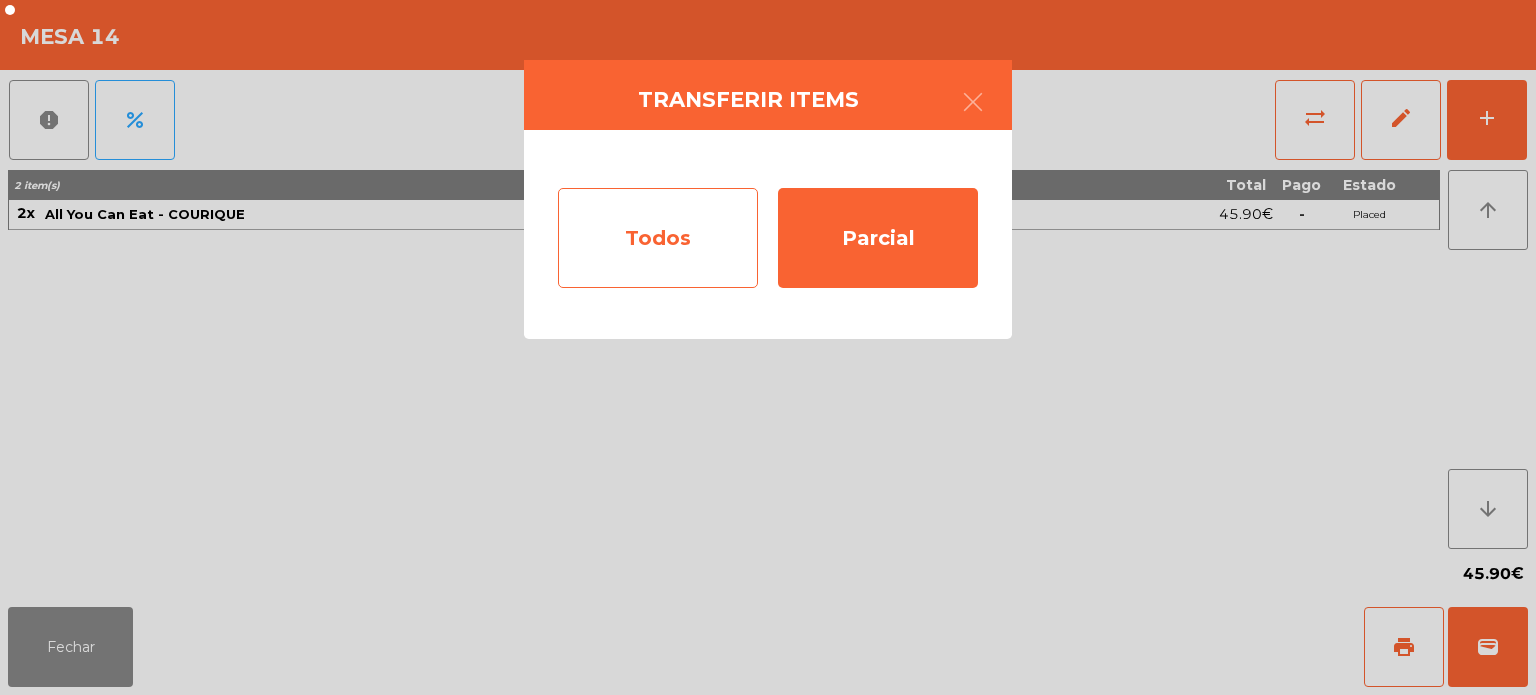 click on "Todos" 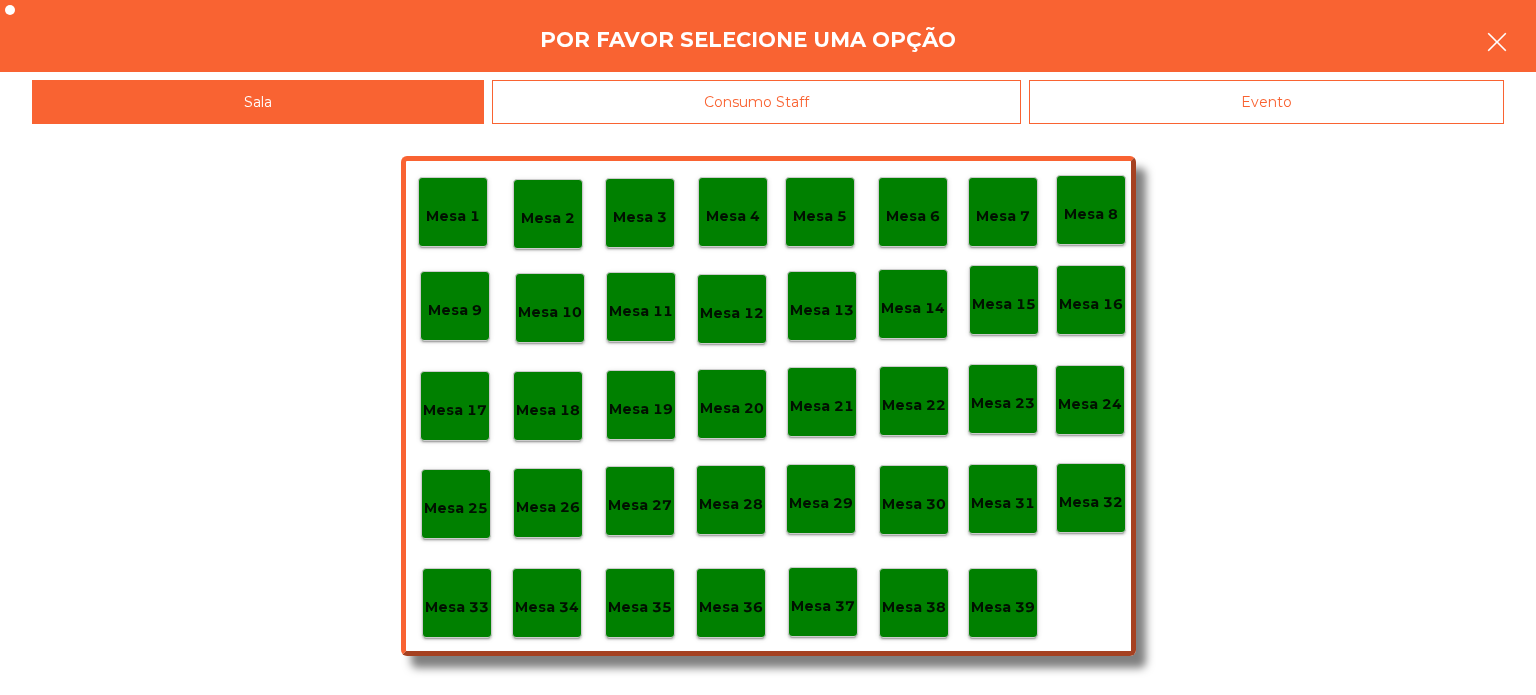 click 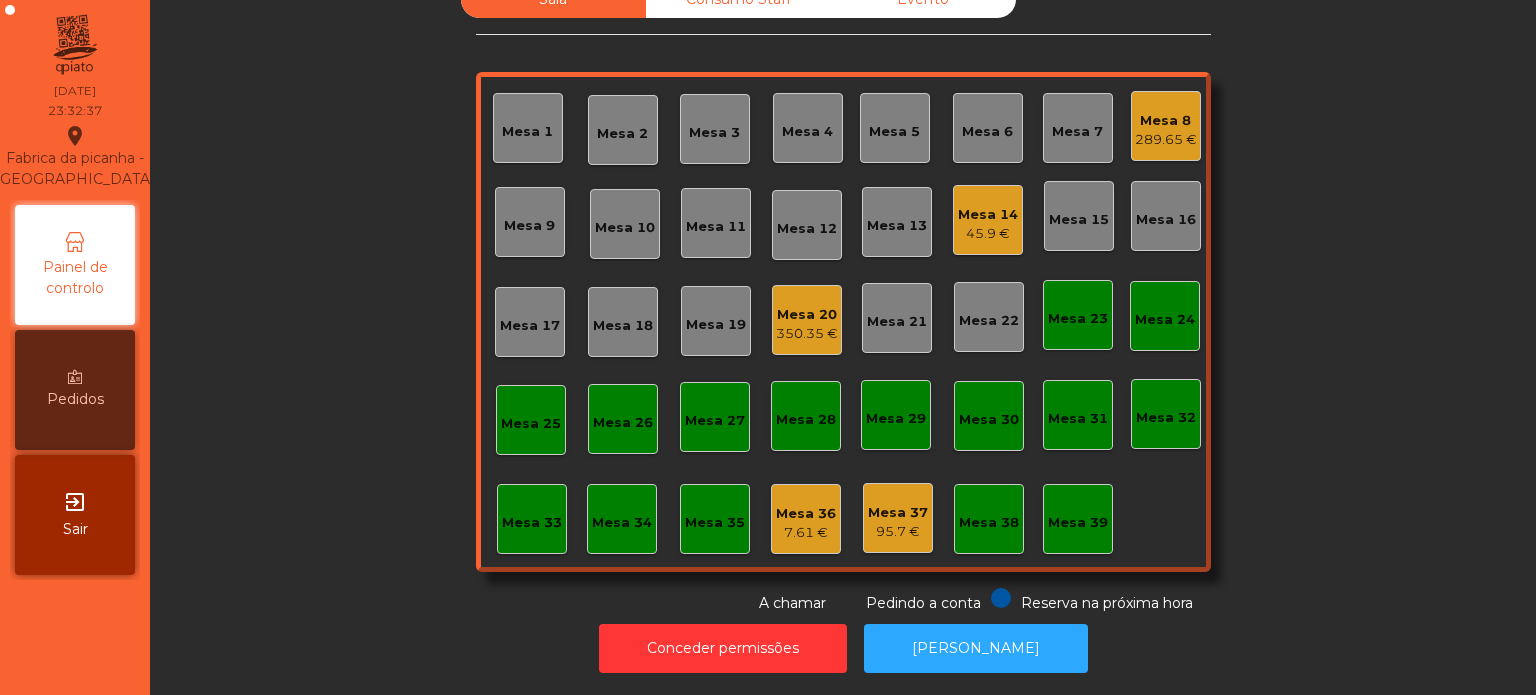 click on "45.9 €" 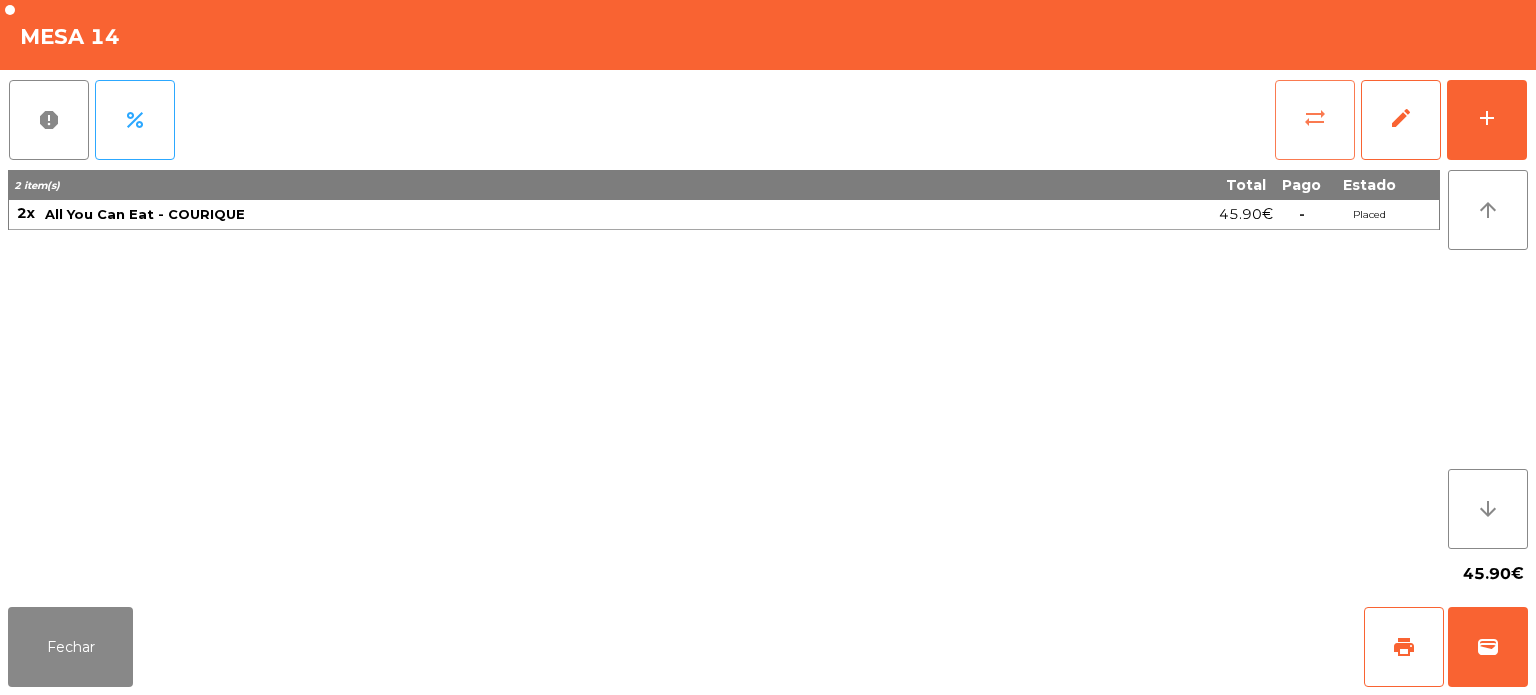 click on "sync_alt" 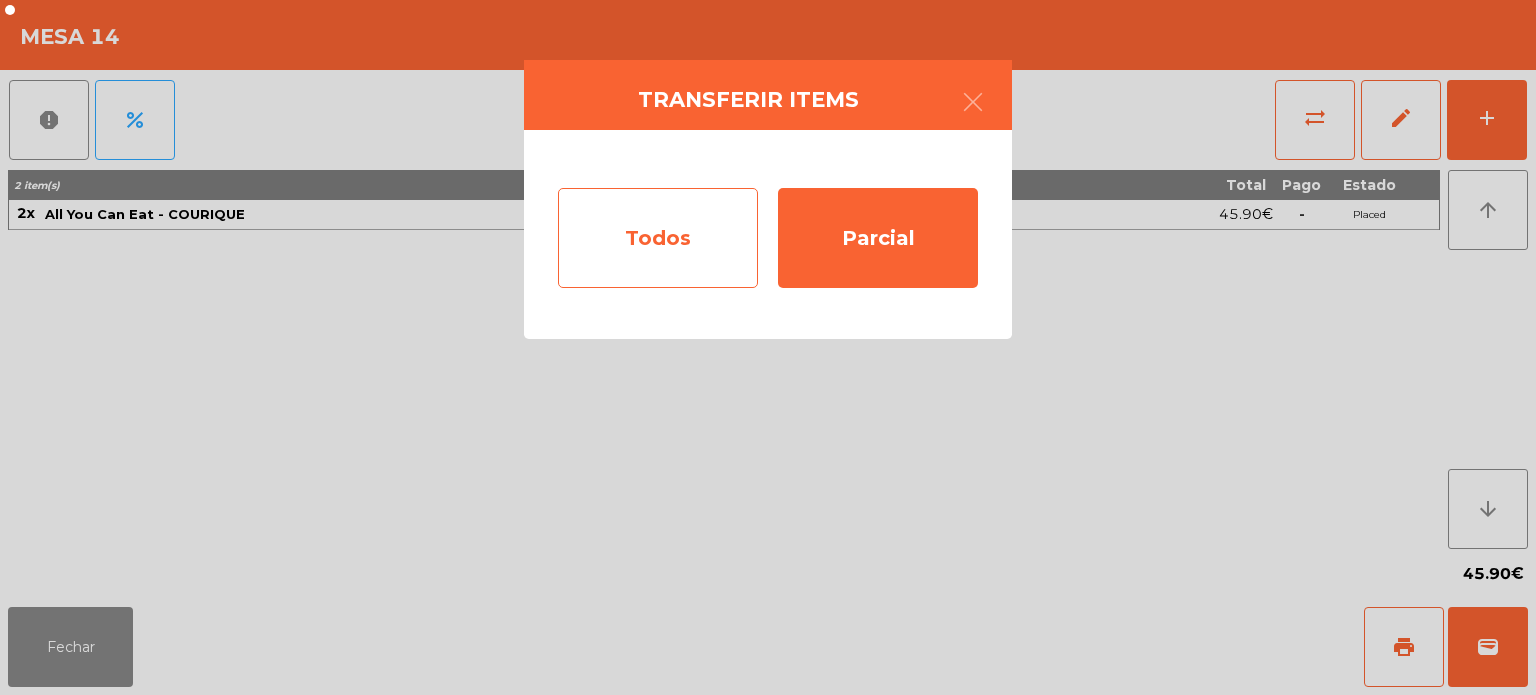 click on "Todos" 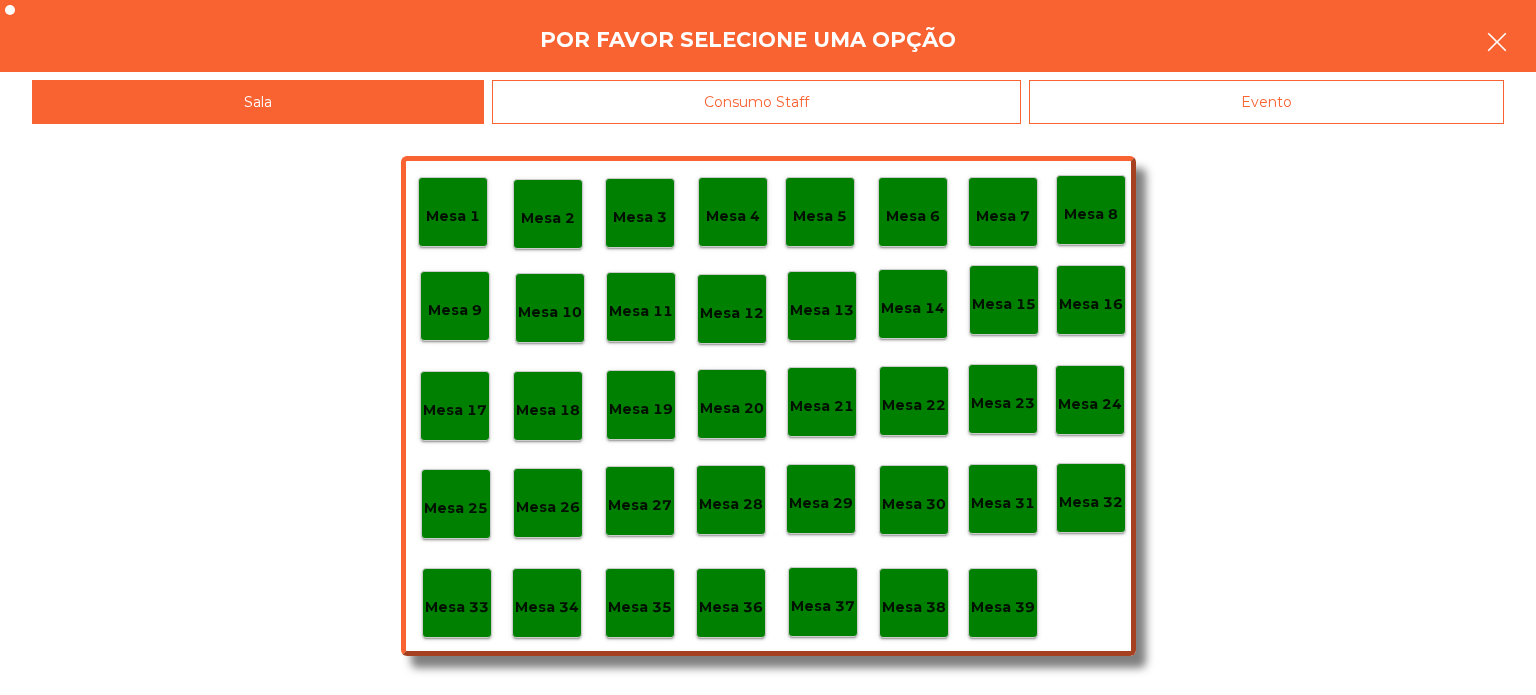 click 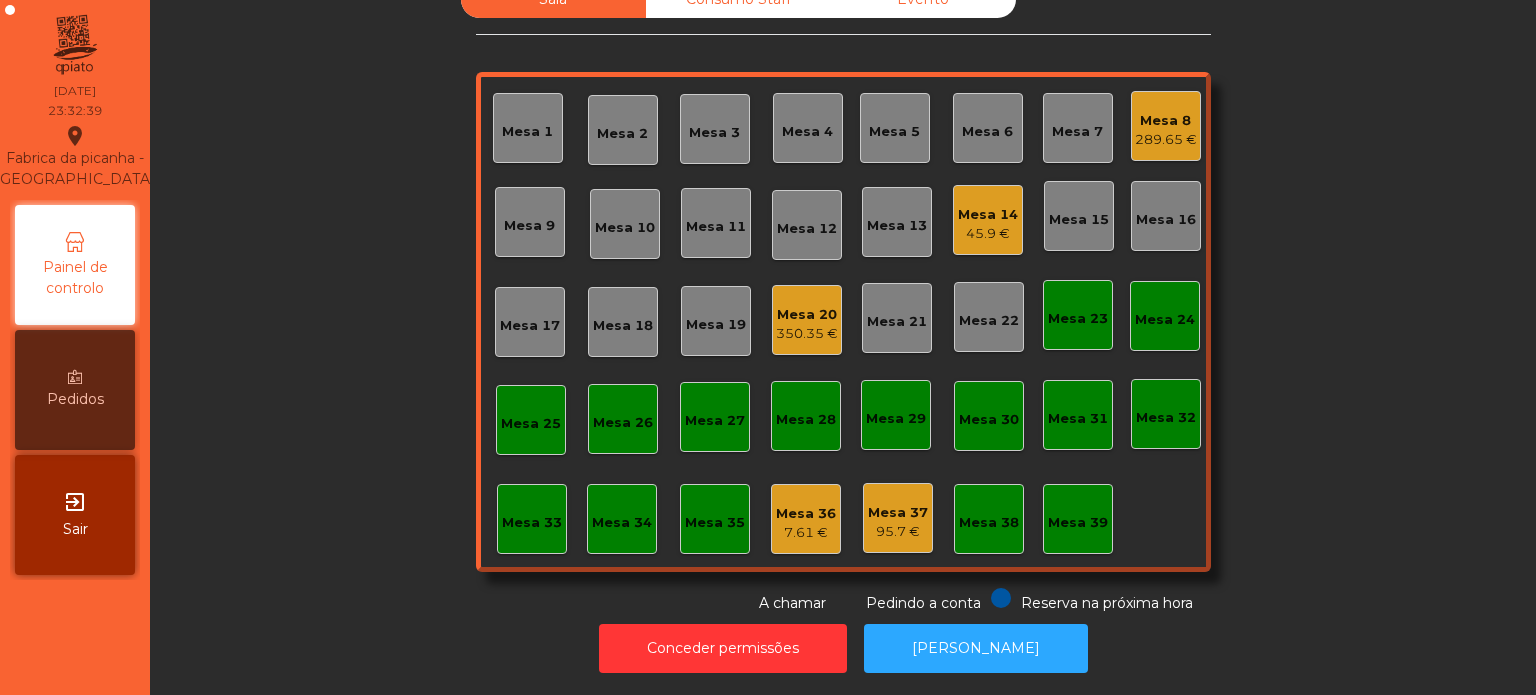 click on "Mesa 14" 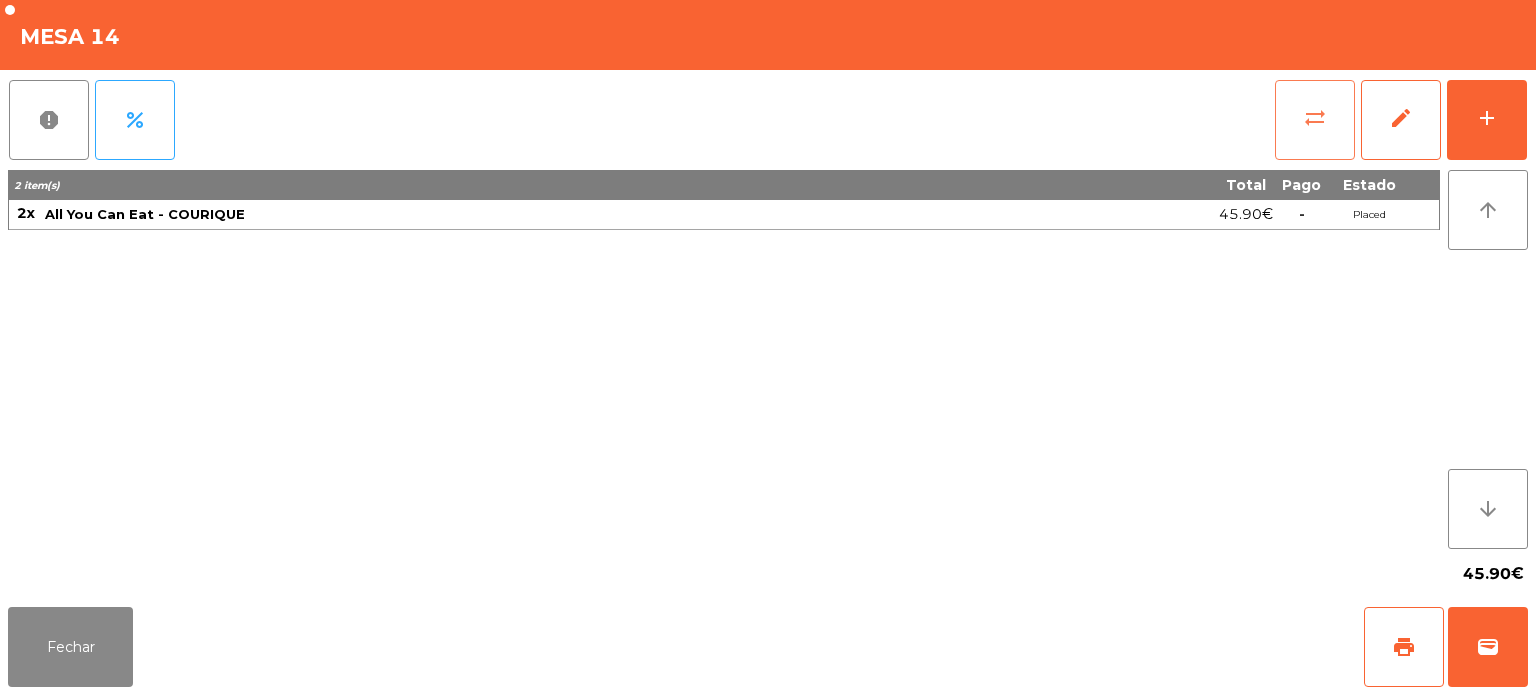 click on "sync_alt" 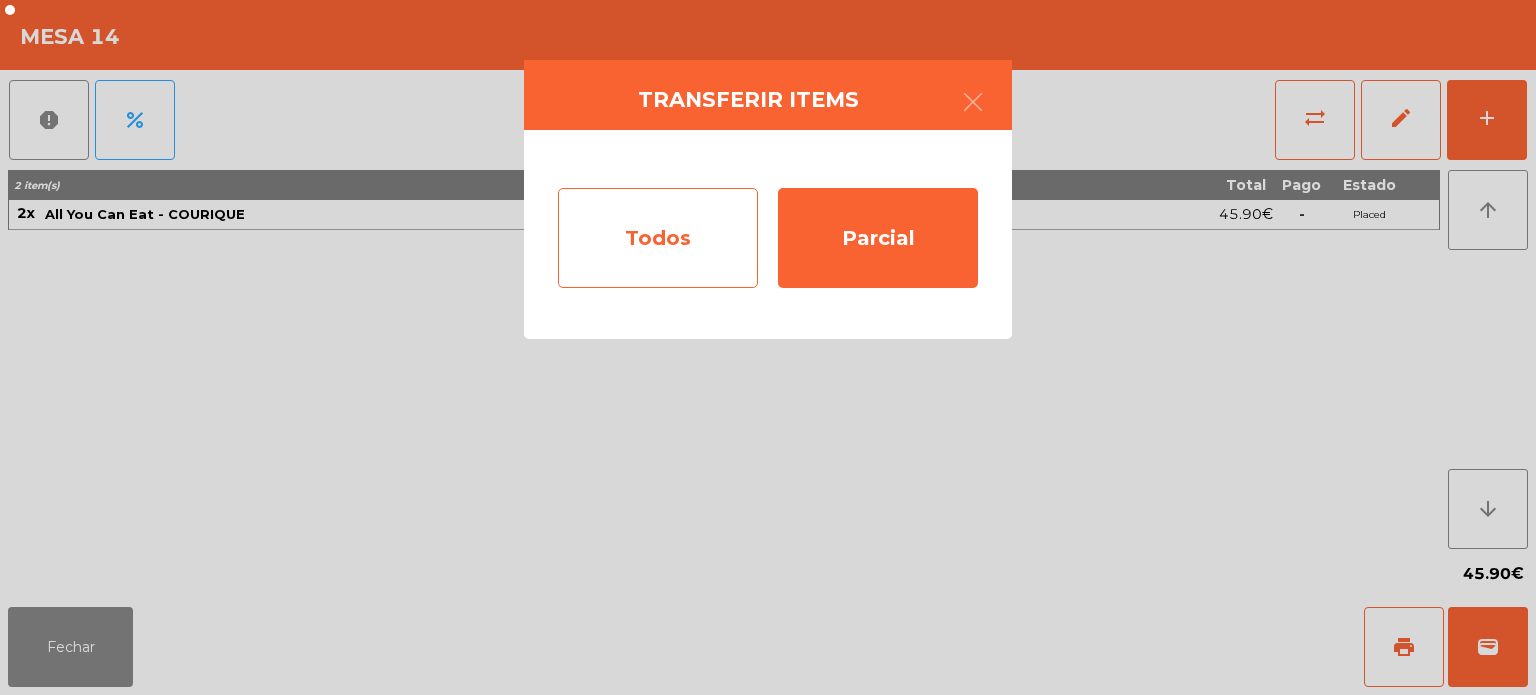click on "Todos" 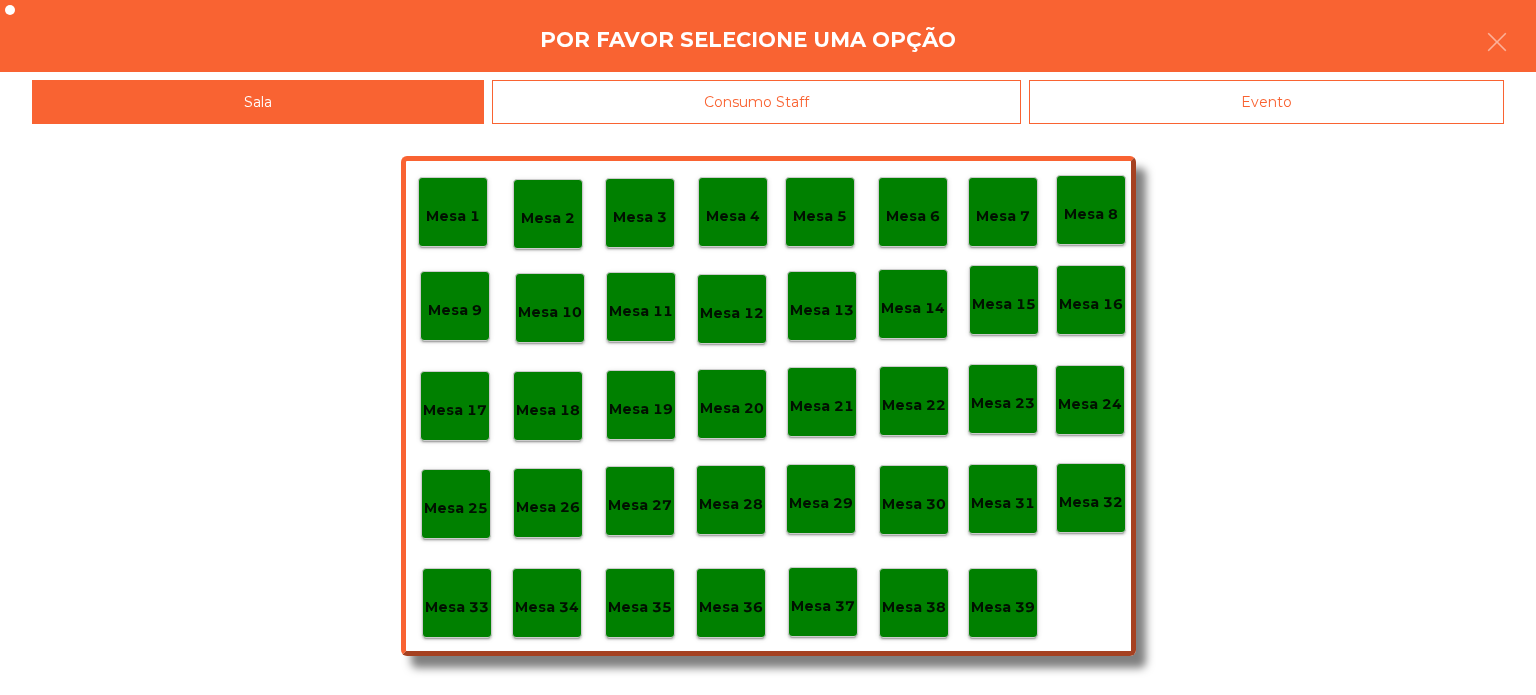 click on "Mesa 37" 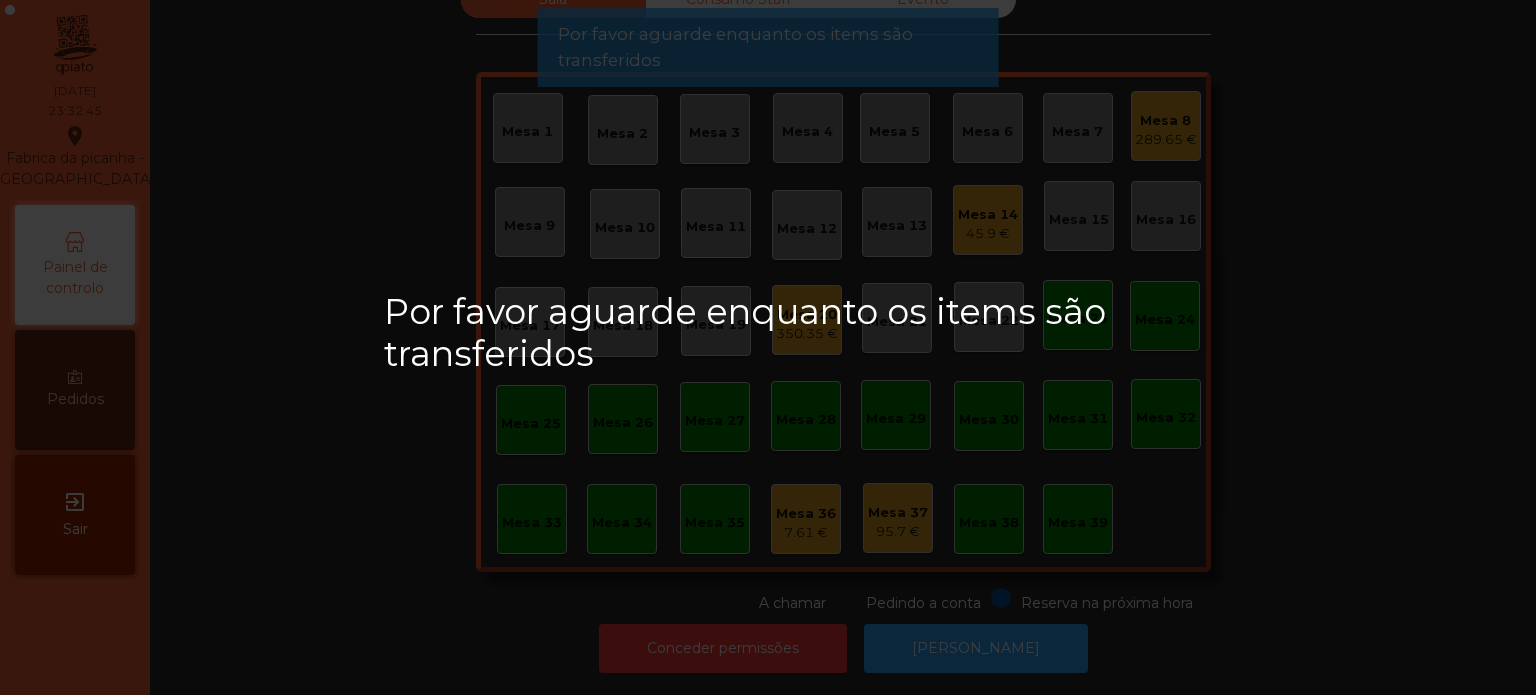 click on "Mesa 14   45.9 €" 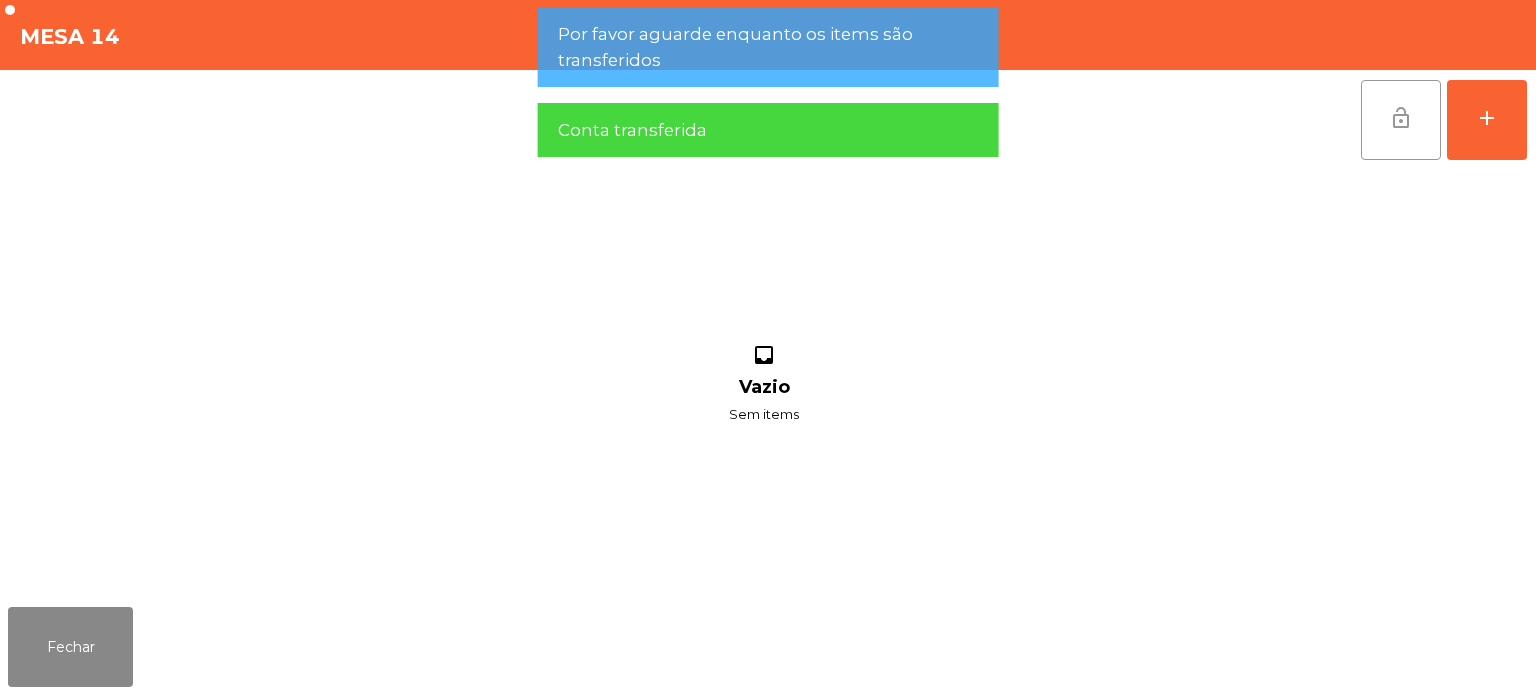 click on "lock_open" 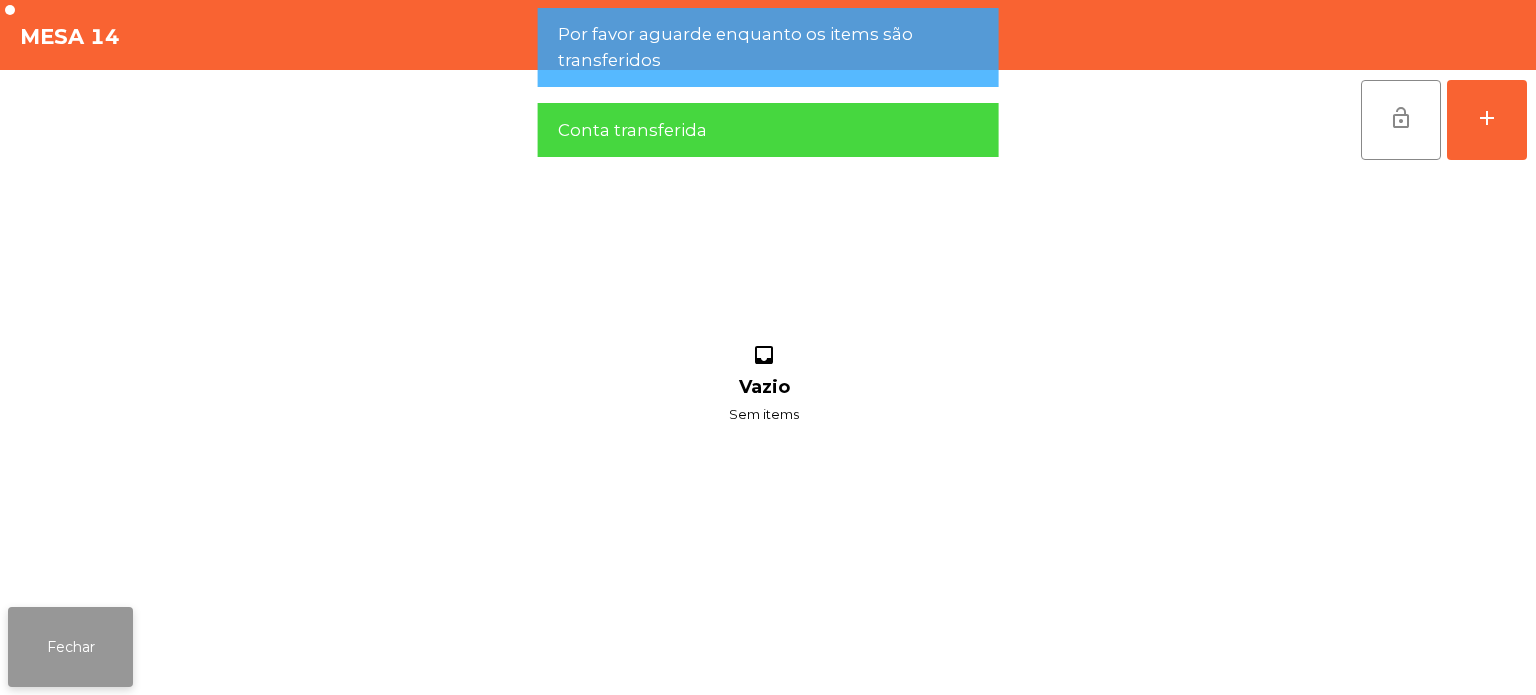click on "Fechar" 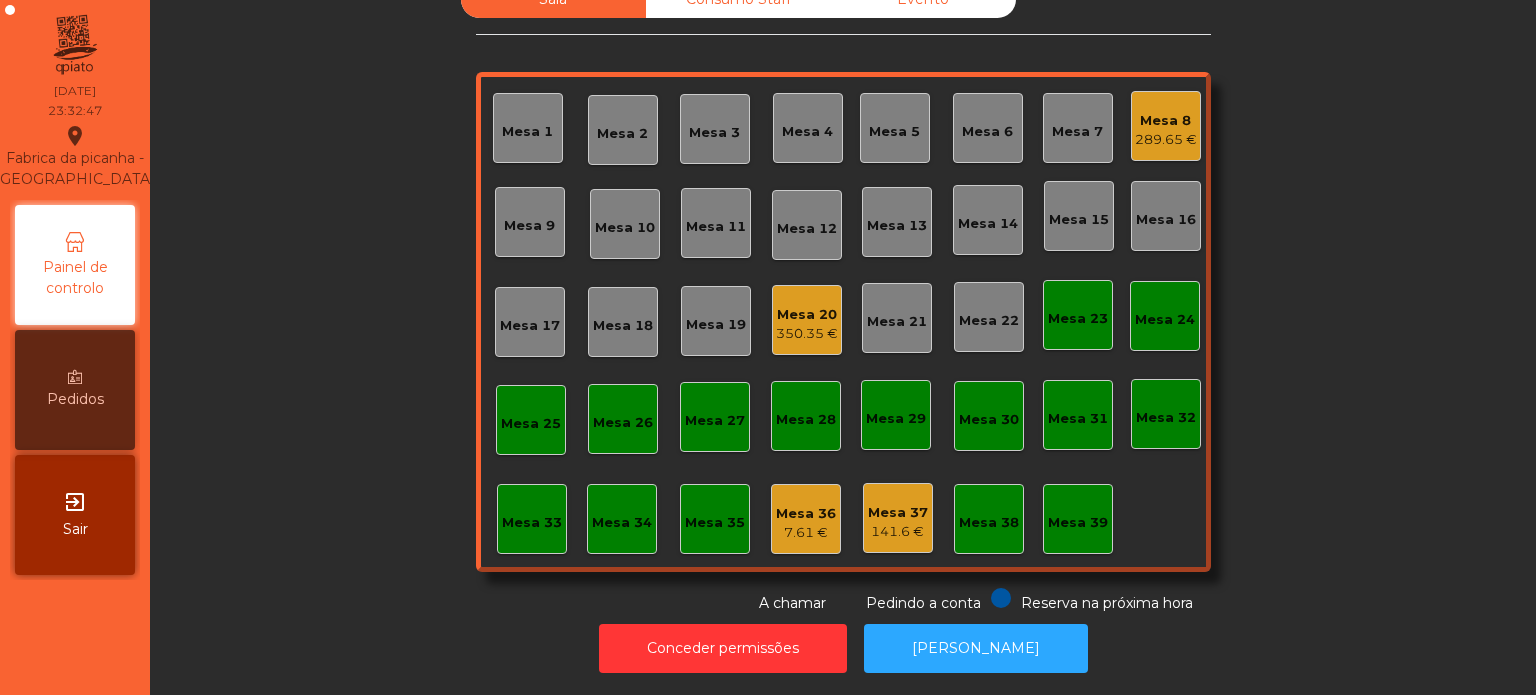 click on "Mesa 36" 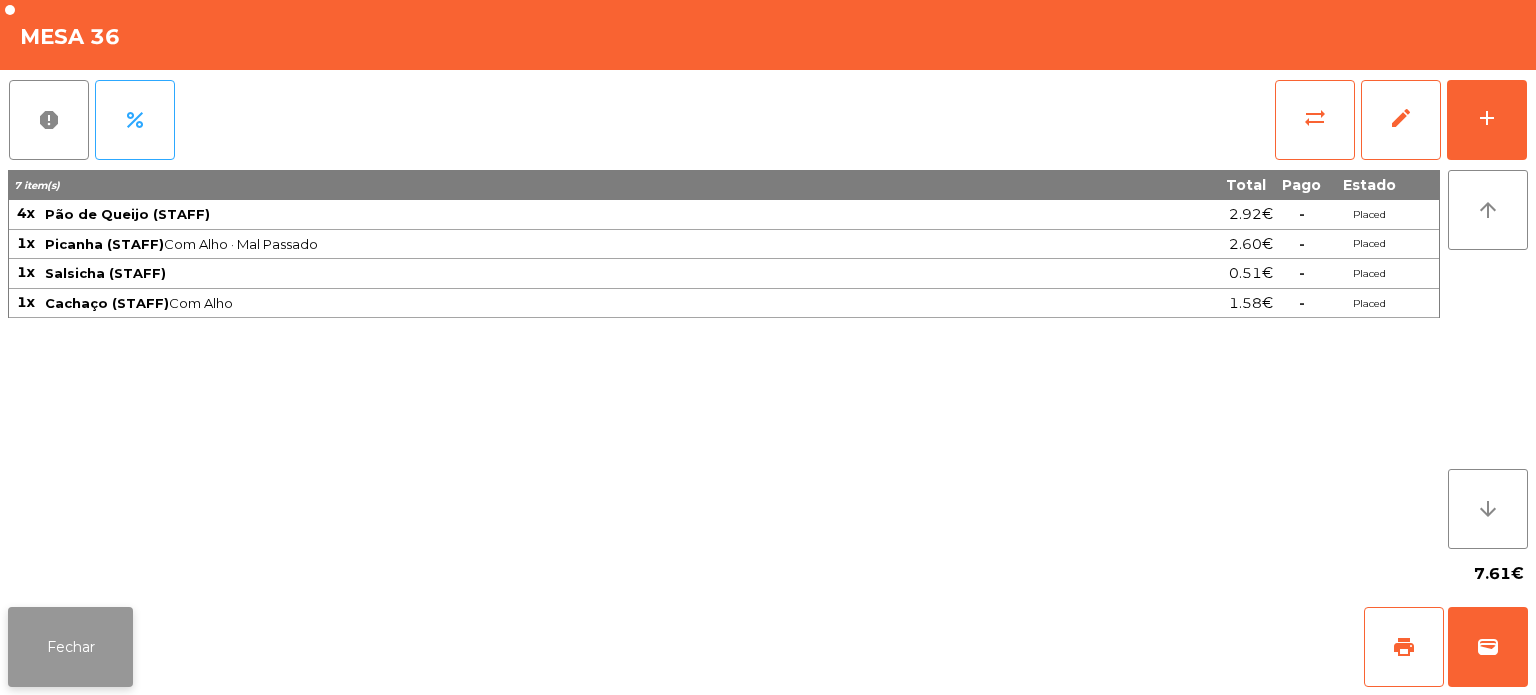 click on "Fechar" 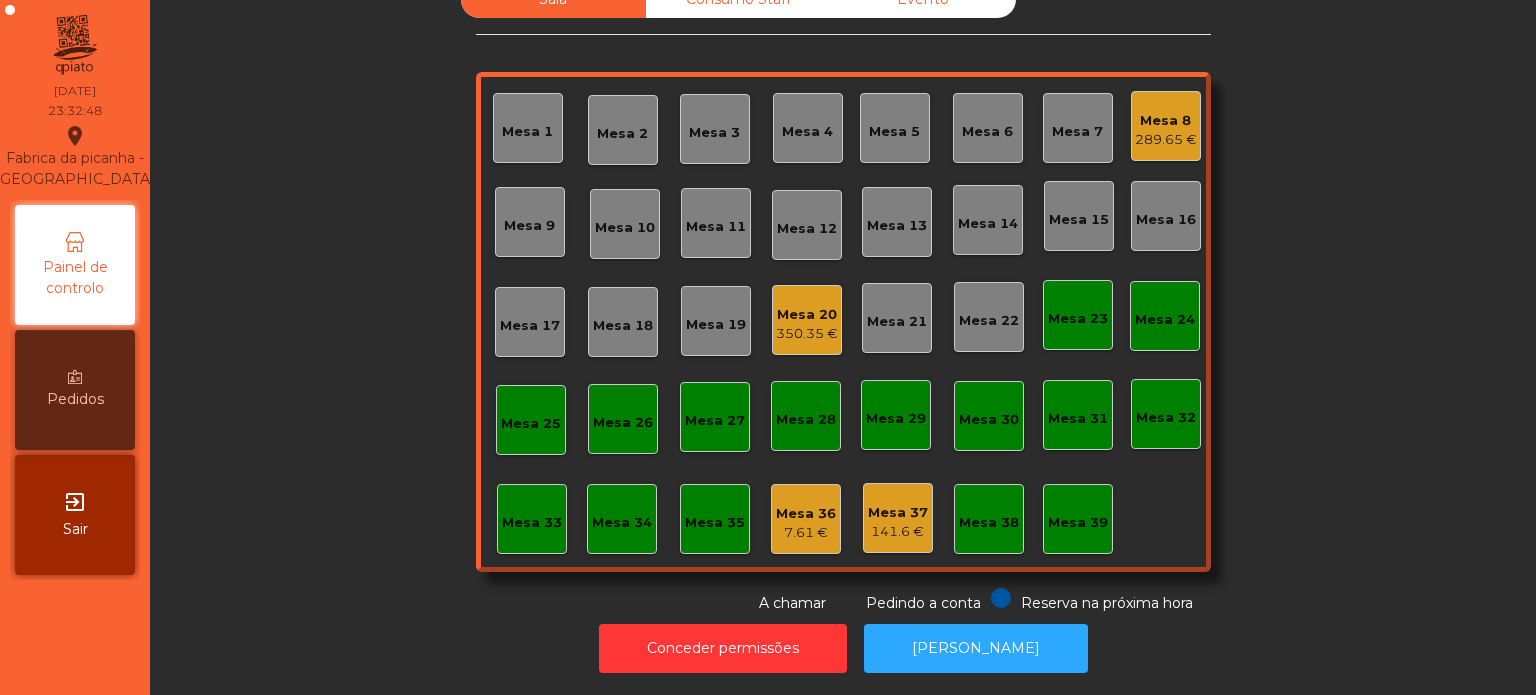 click on "Mesa 37" 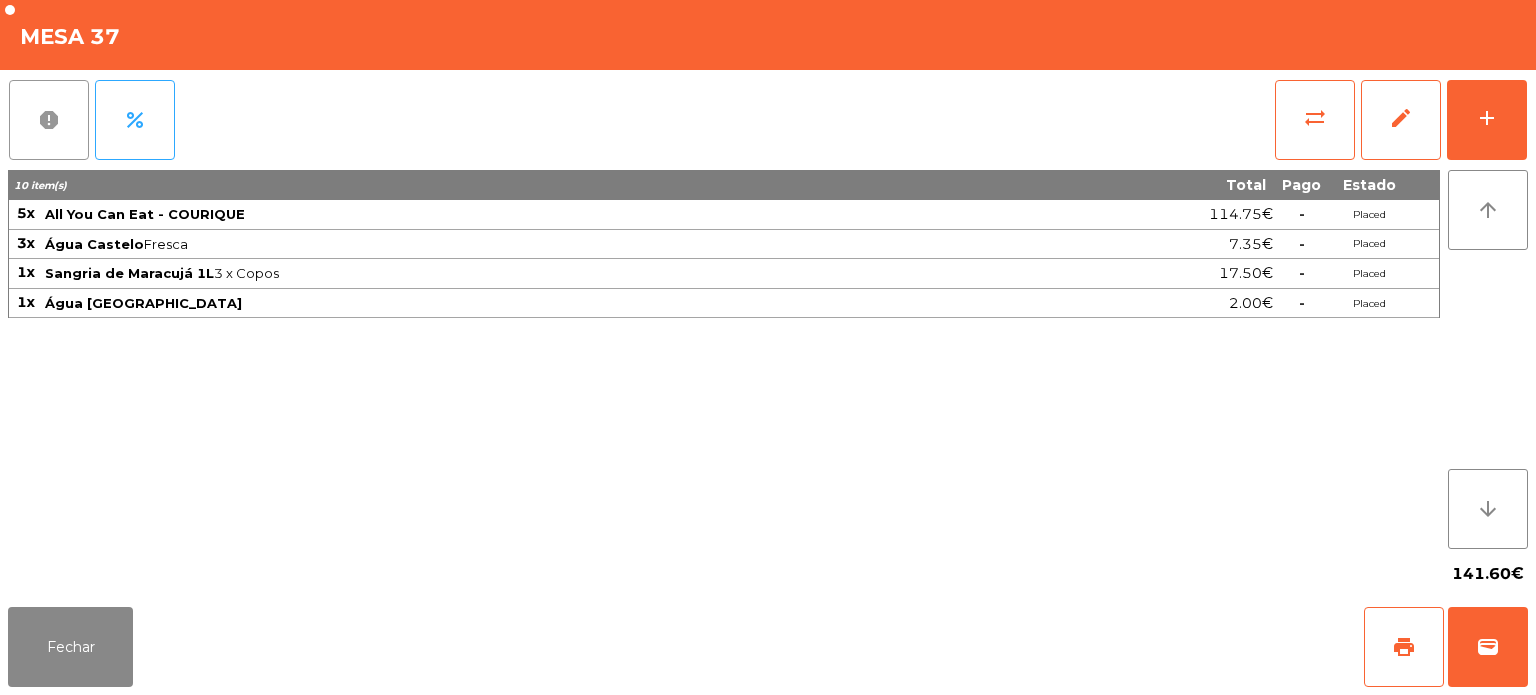 click on "report" 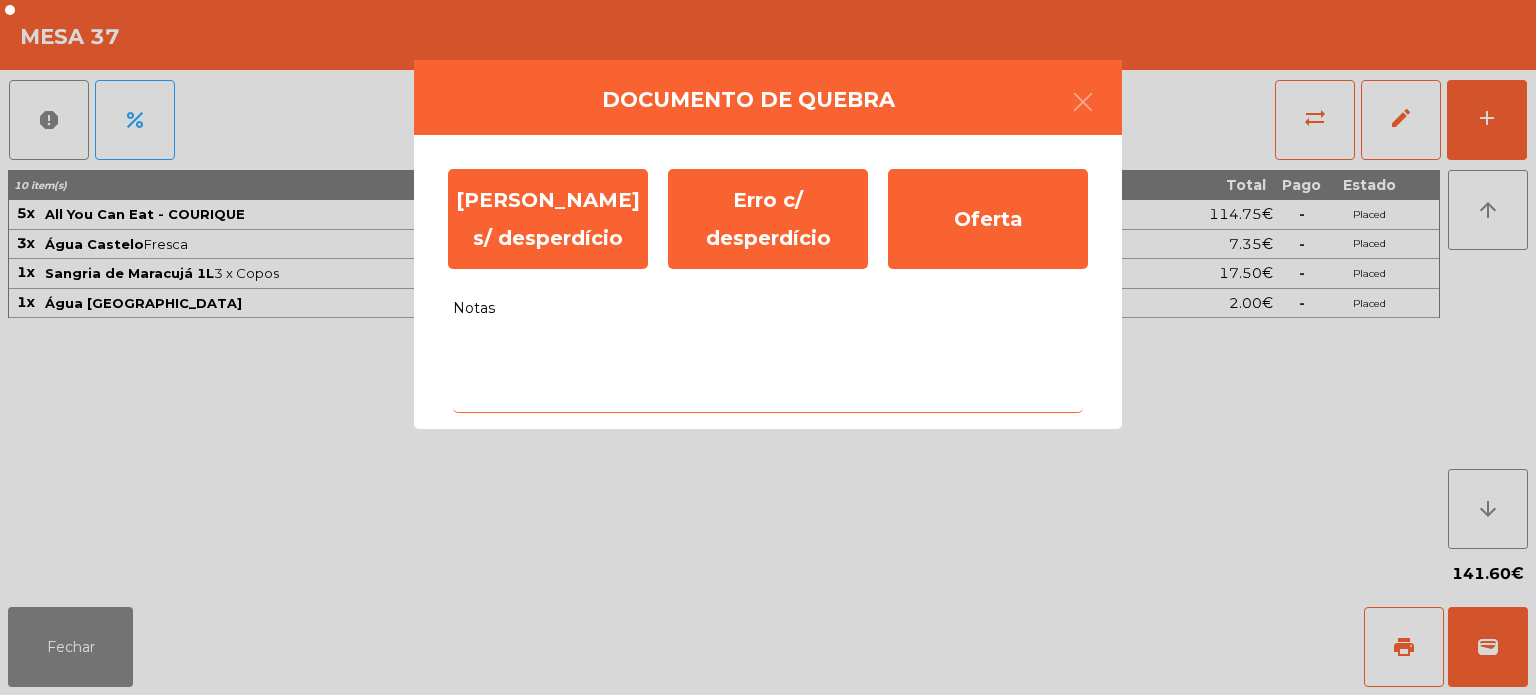 click on "Notas" at bounding box center (768, 371) 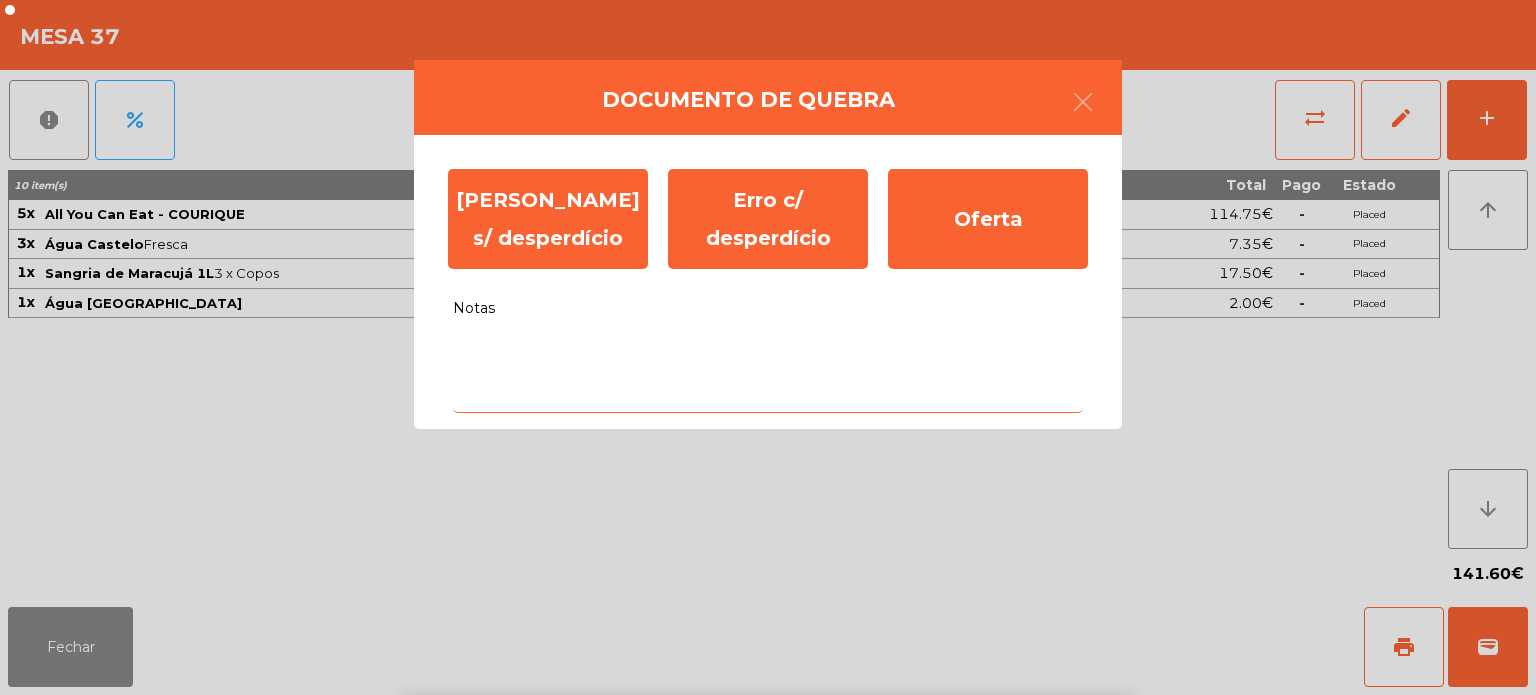 click on "s" at bounding box center [571, 819] 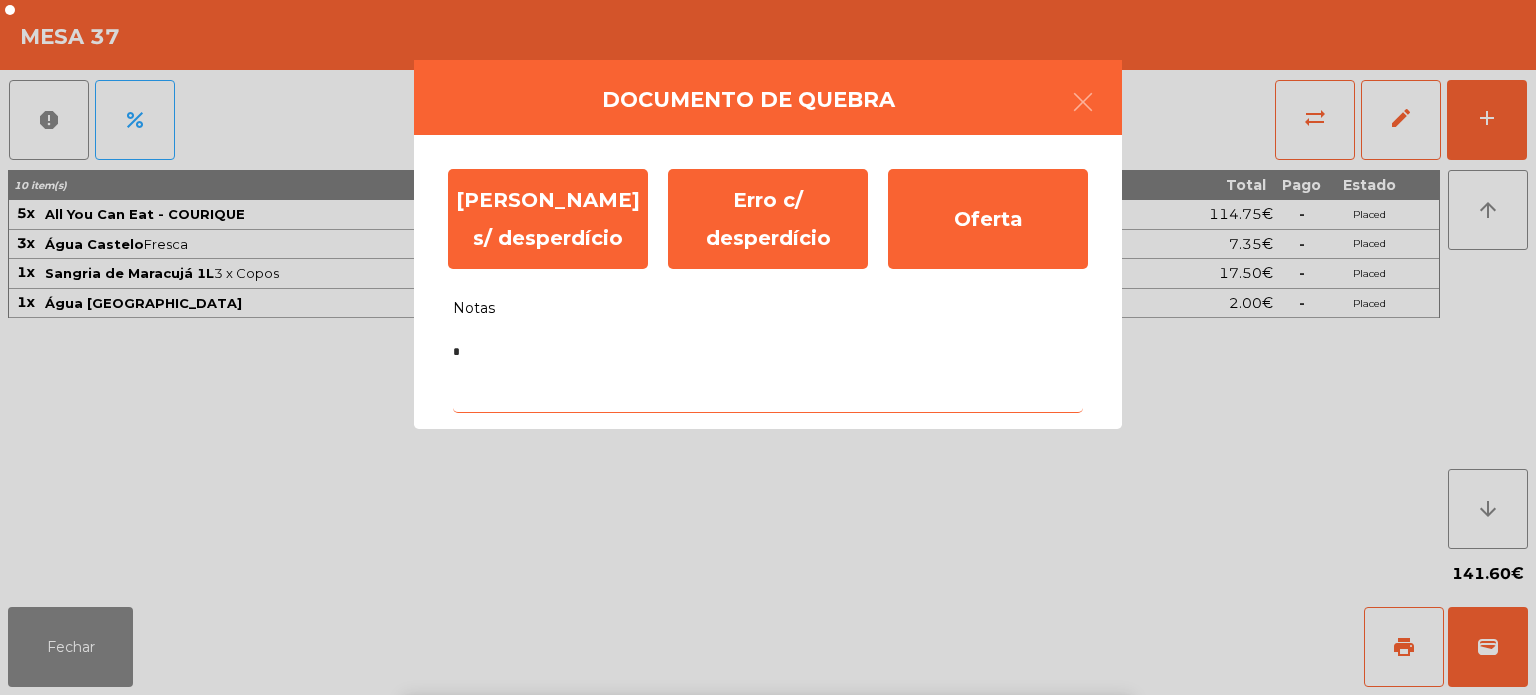 click on "s" at bounding box center (571, 819) 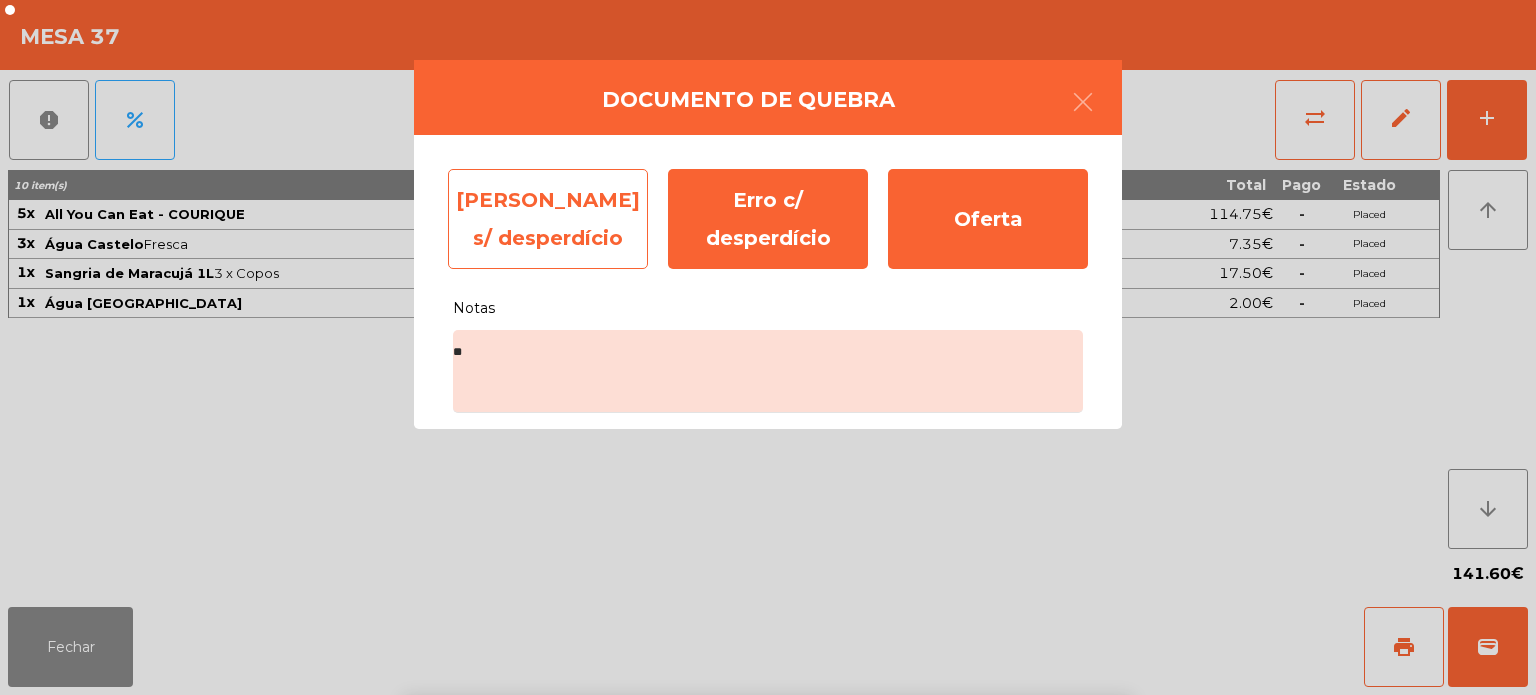 click on "Erro s/ desperdício" 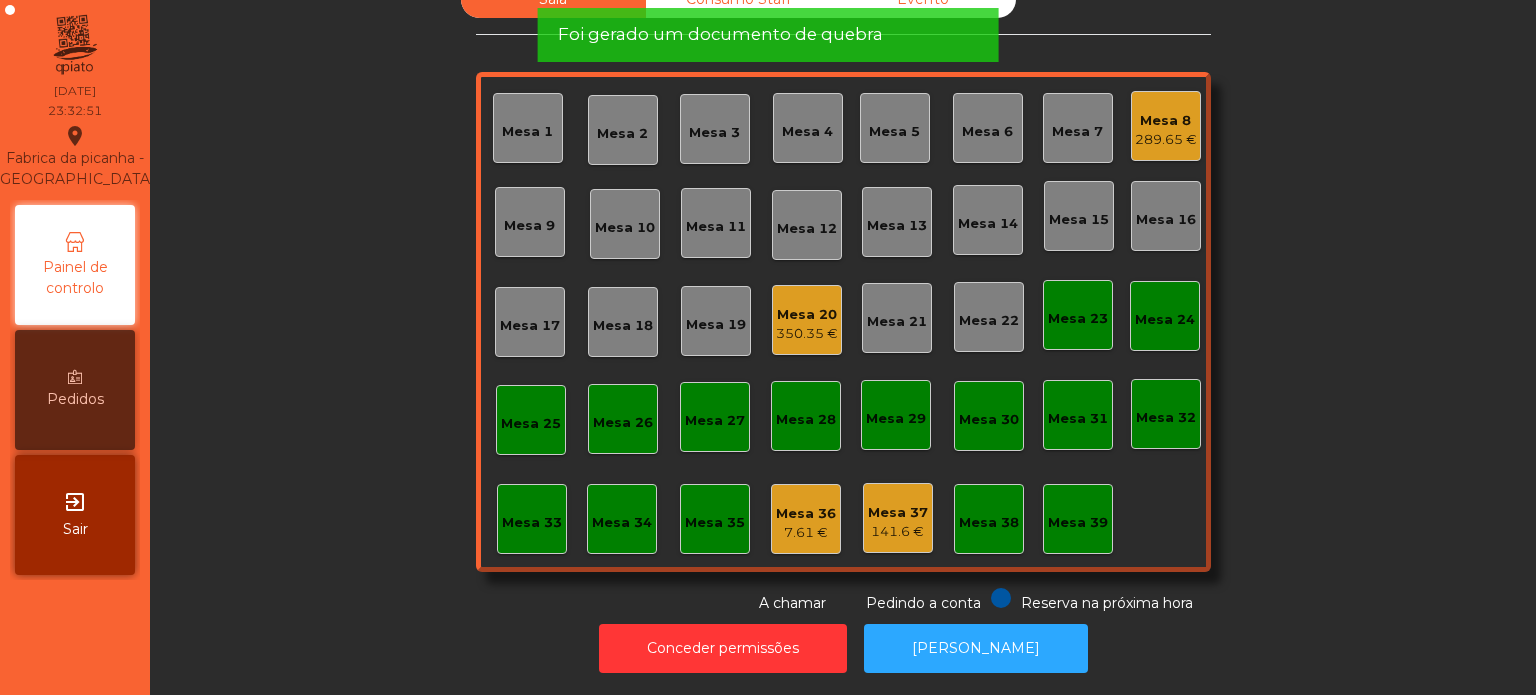 click on "Mesa 7" 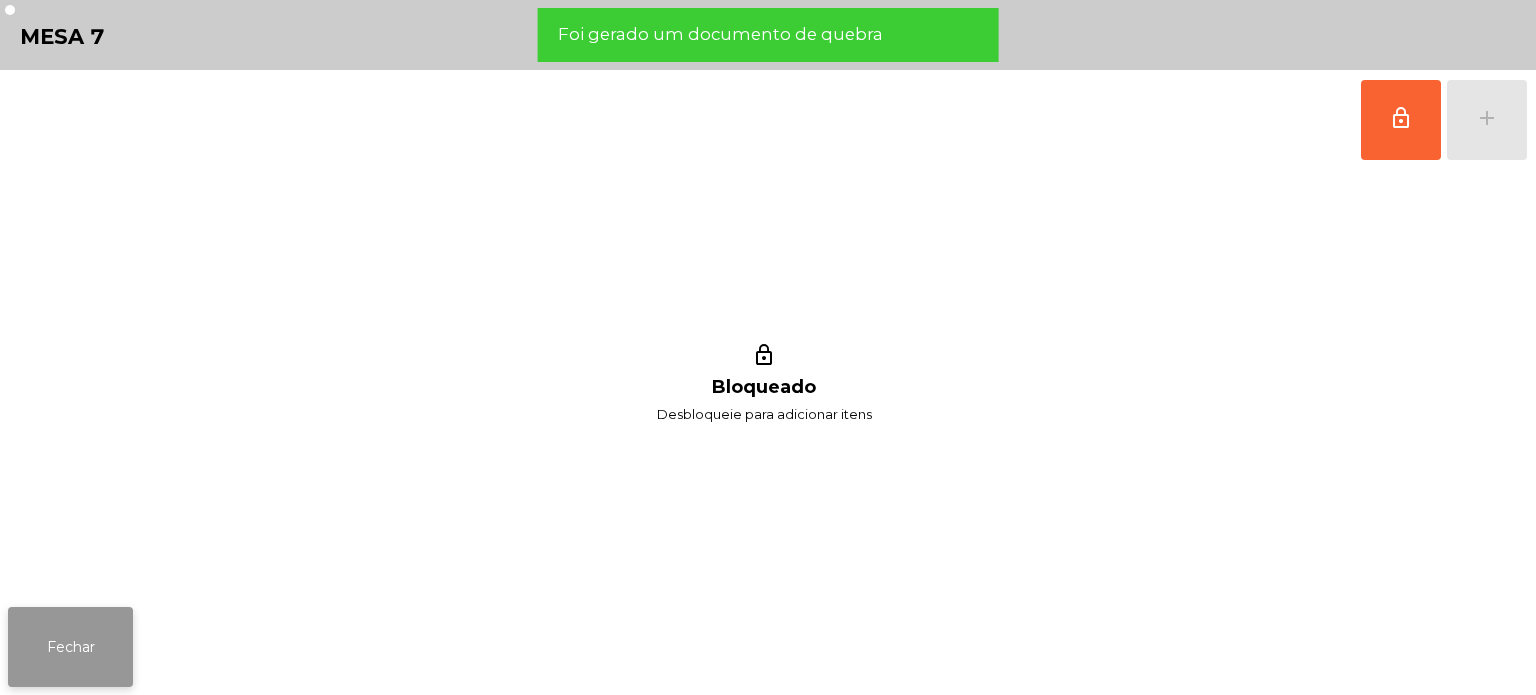 click on "Fechar" 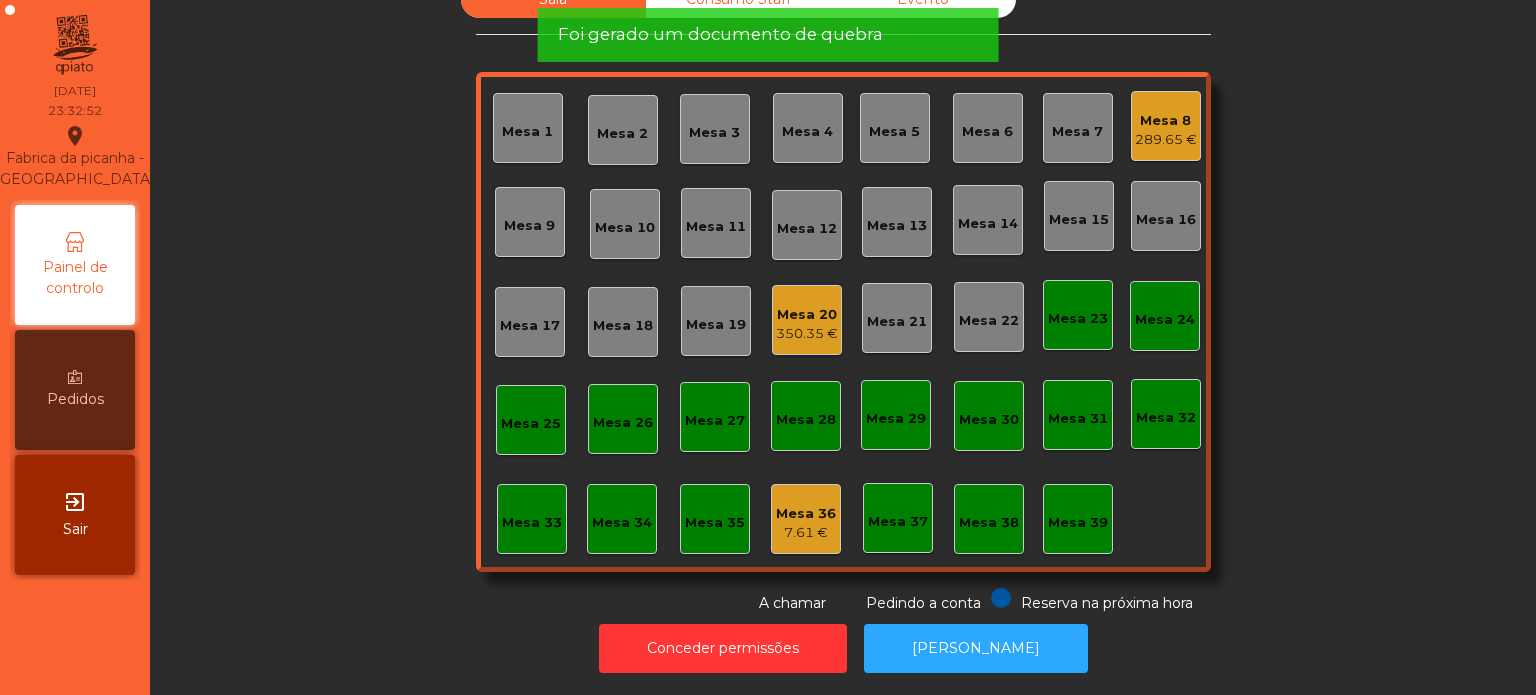 click on "Mesa 8   289.65 €" 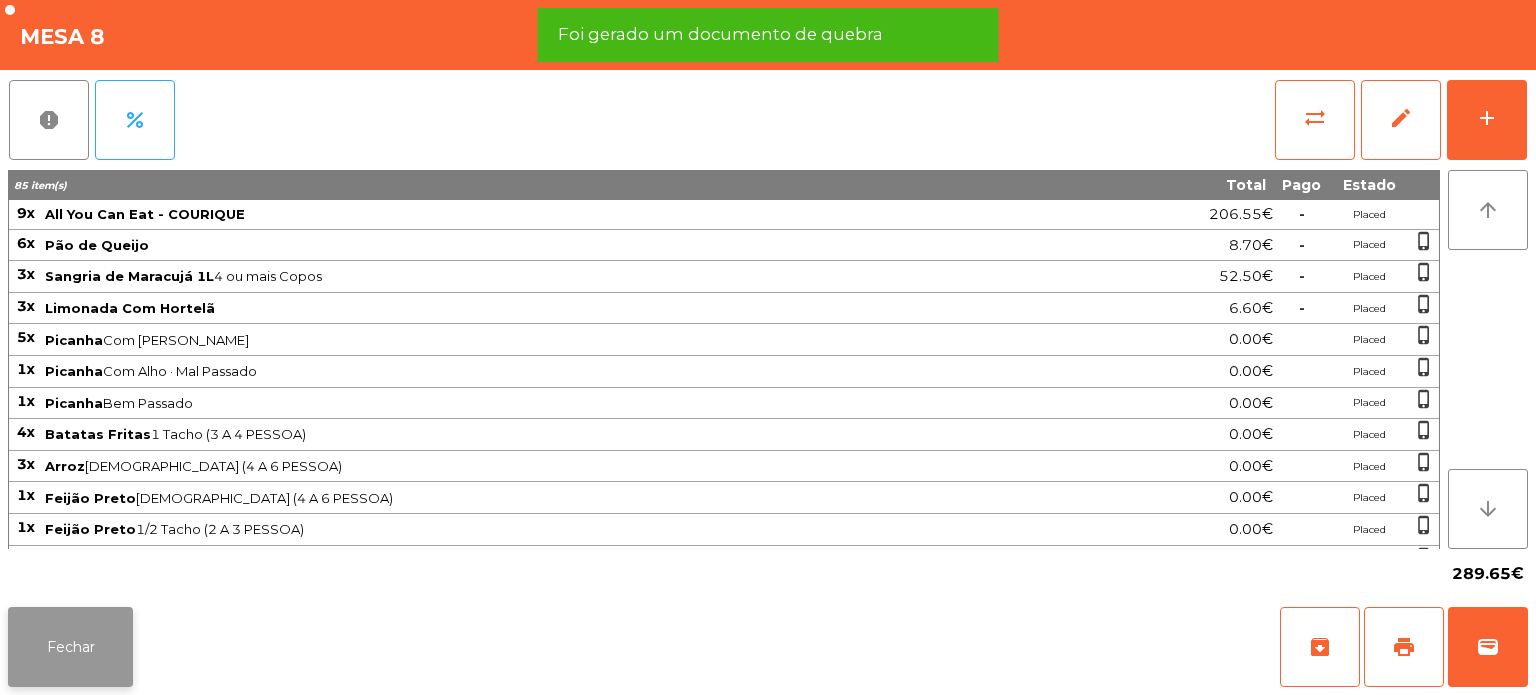 click on "Fechar" 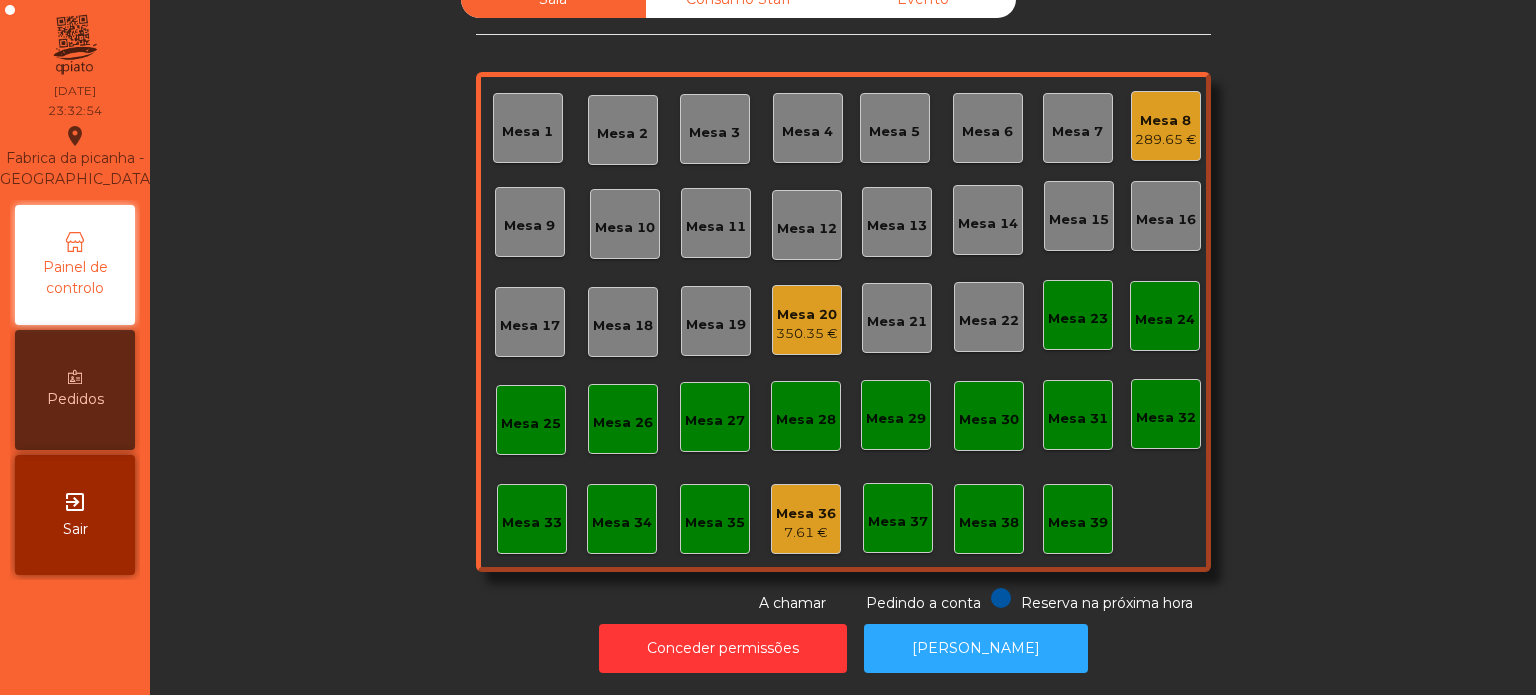 scroll, scrollTop: 0, scrollLeft: 0, axis: both 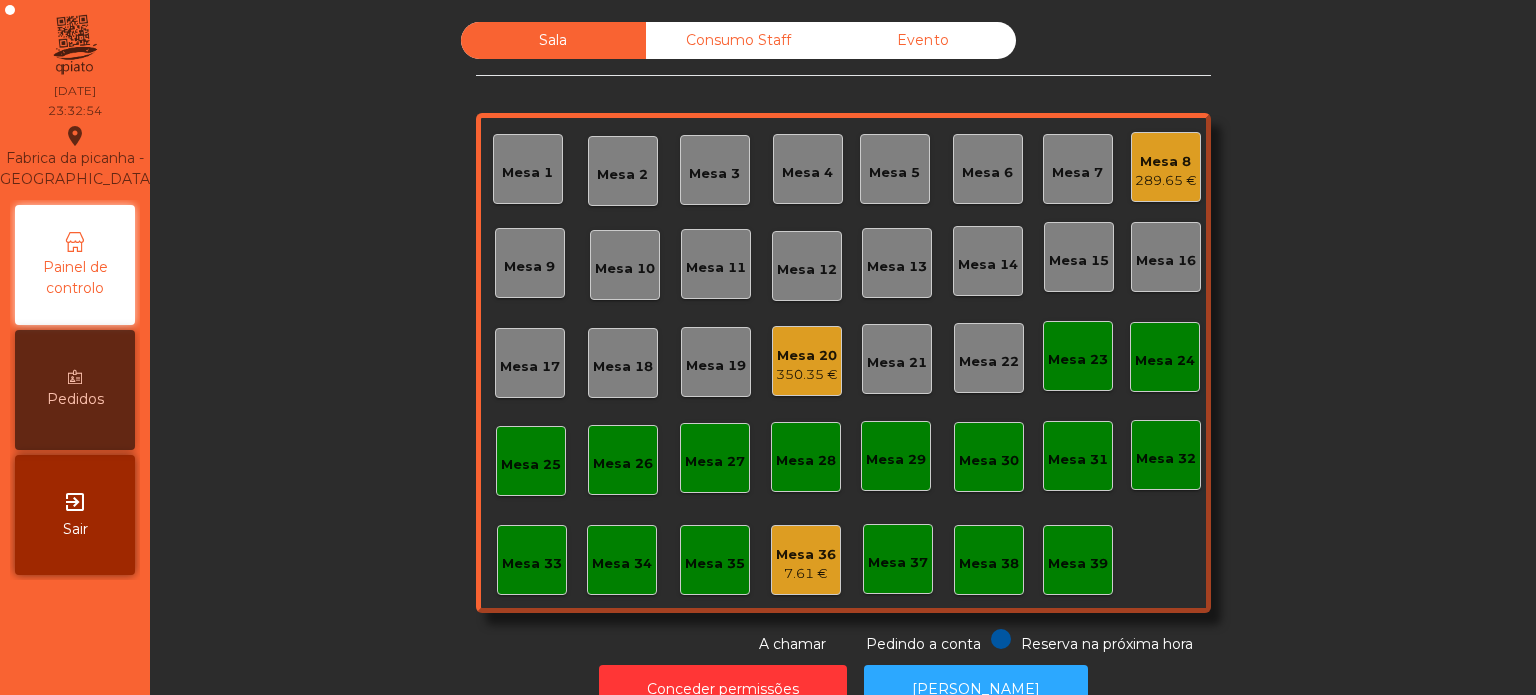 click on "Consumo Staff" 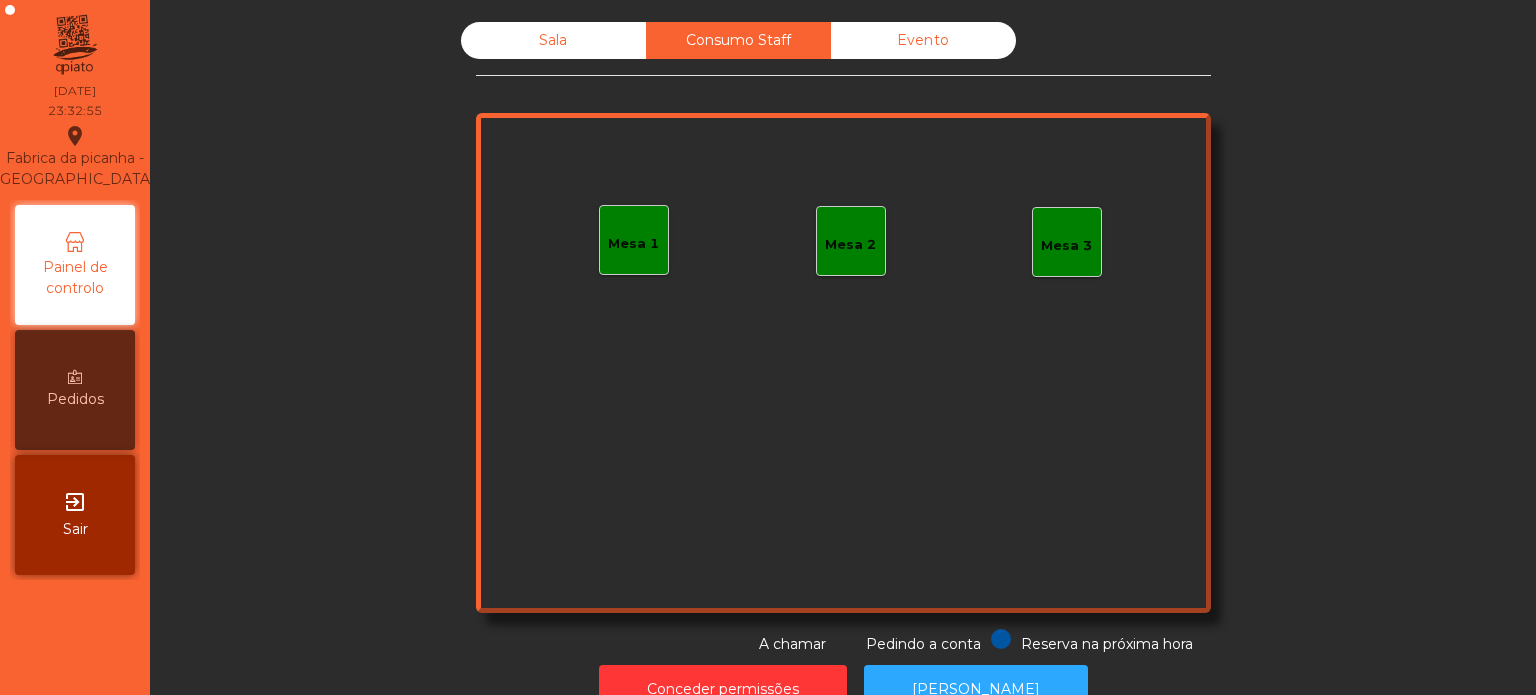 click on "Evento" 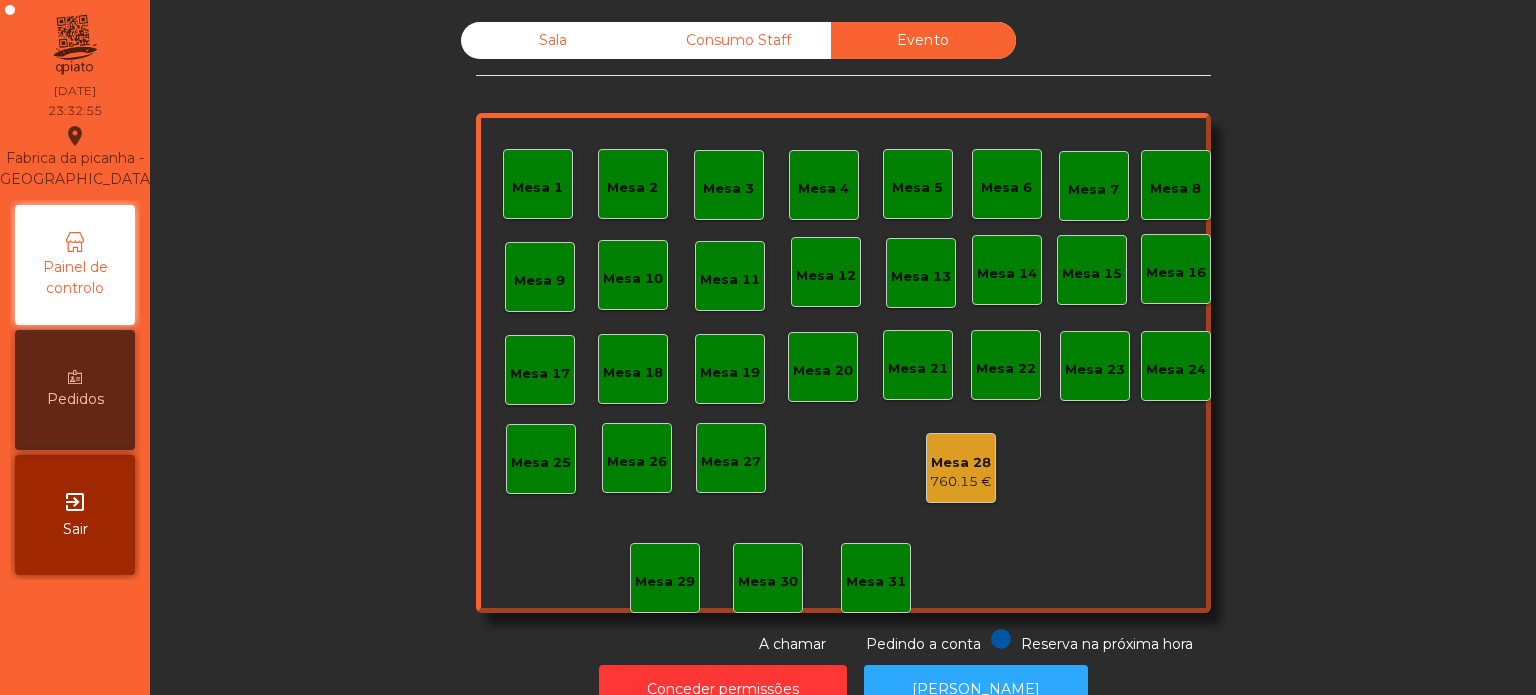 click on "Sala" 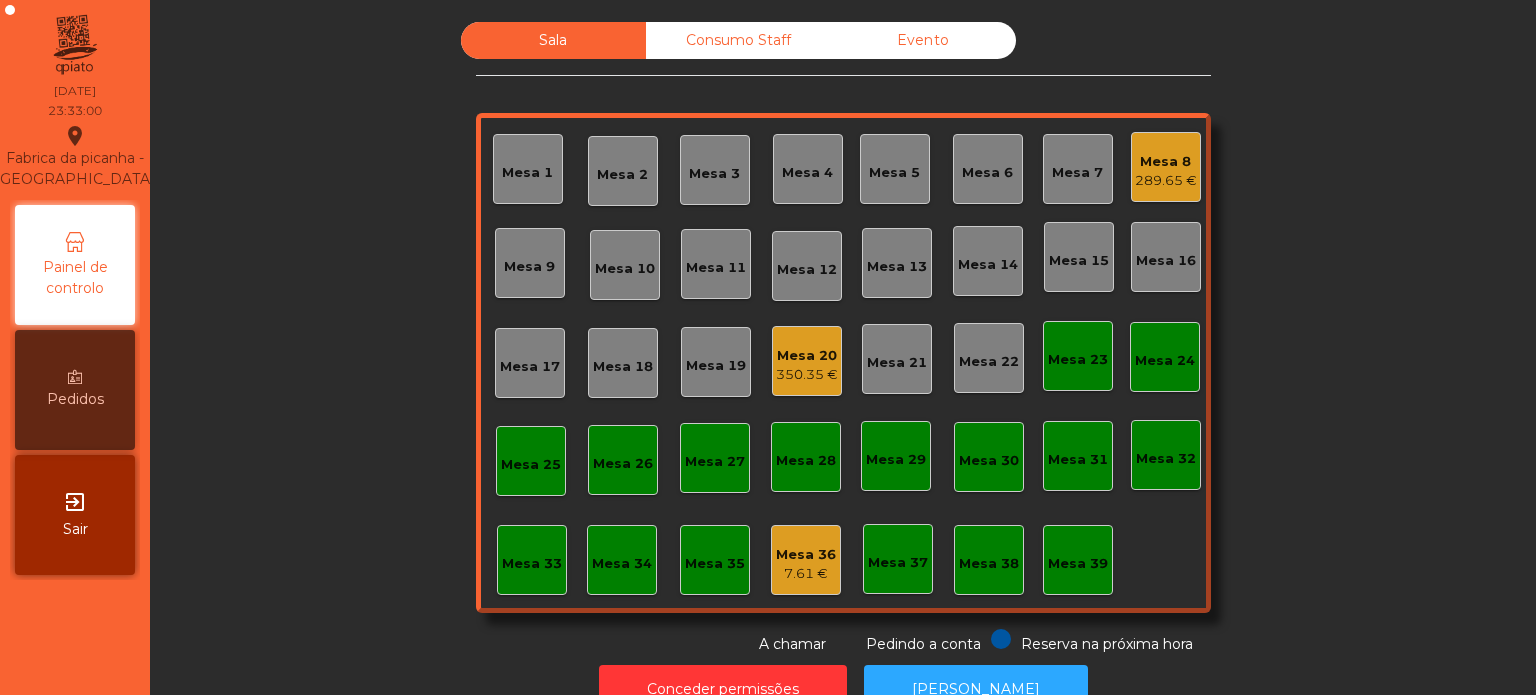 click on "Mesa 36" 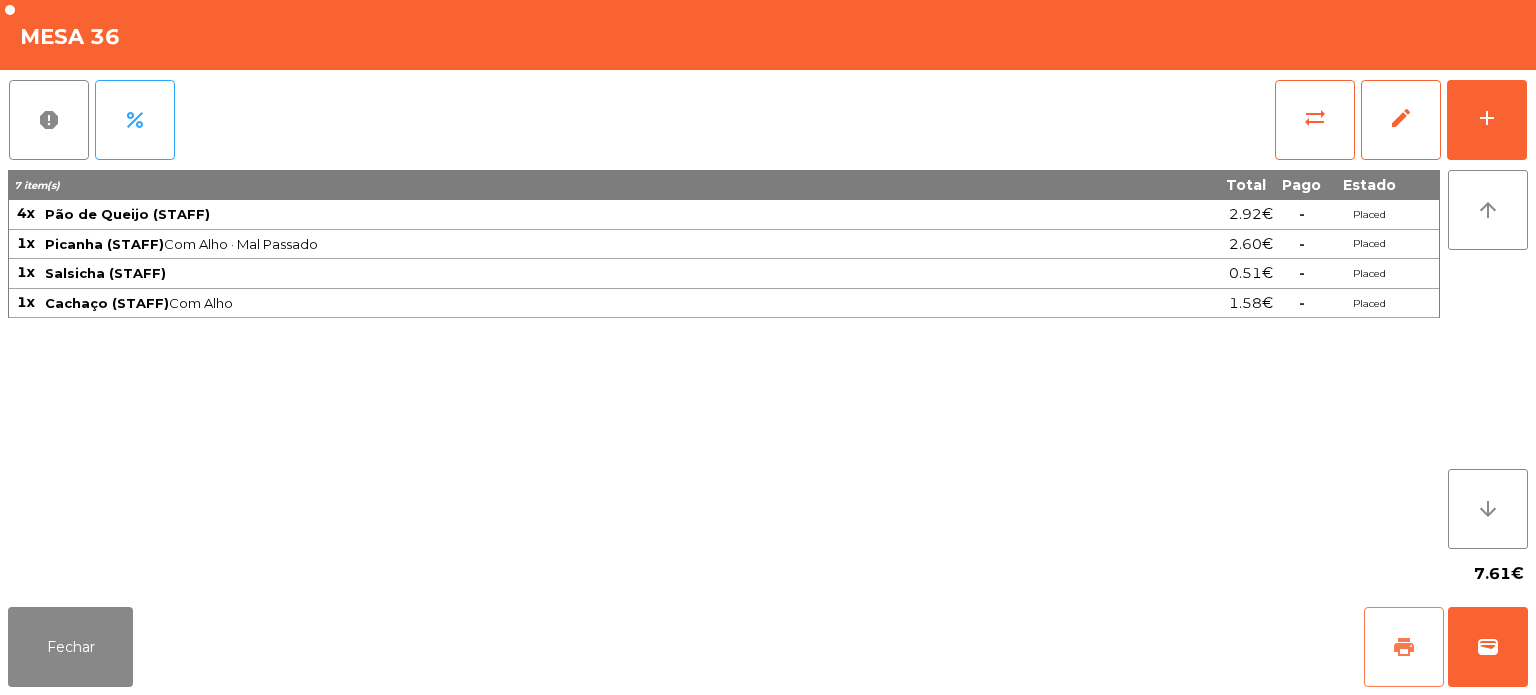 click on "print" 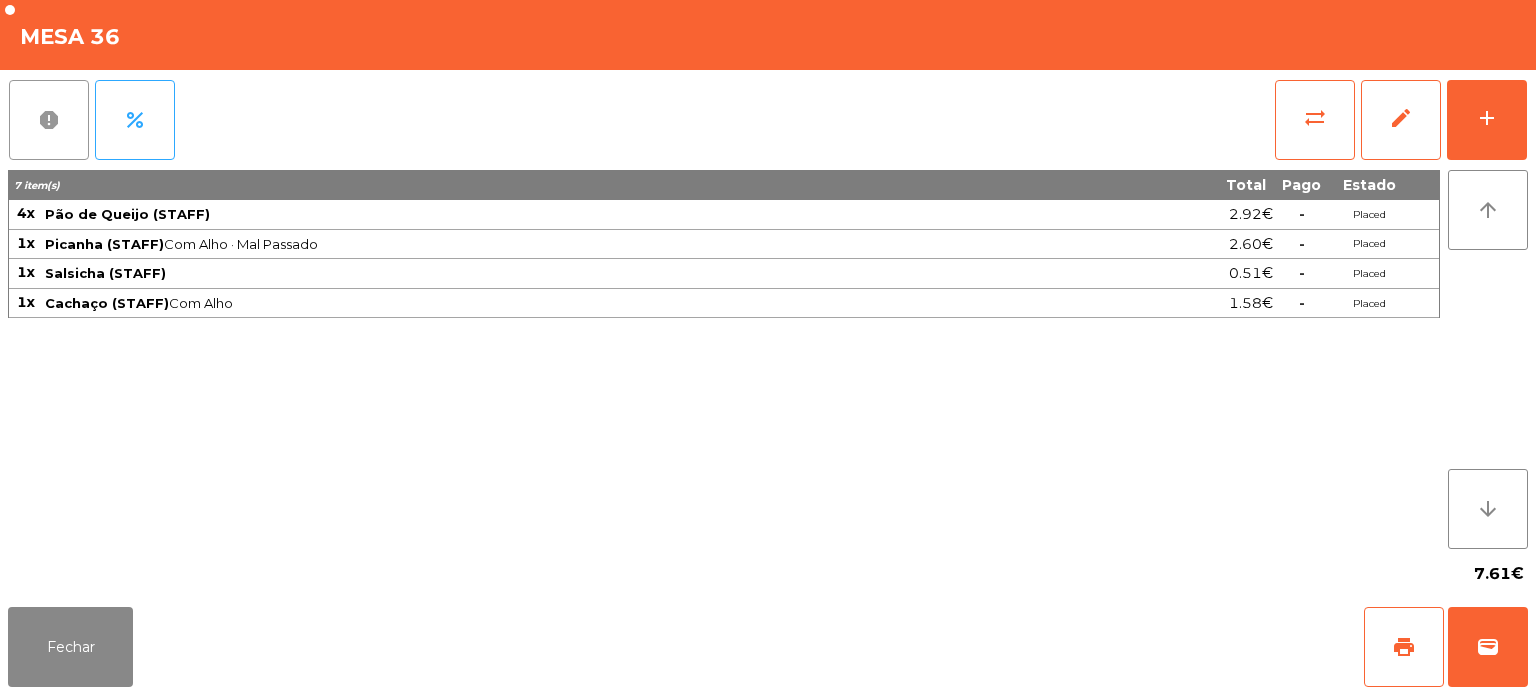 click on "report" 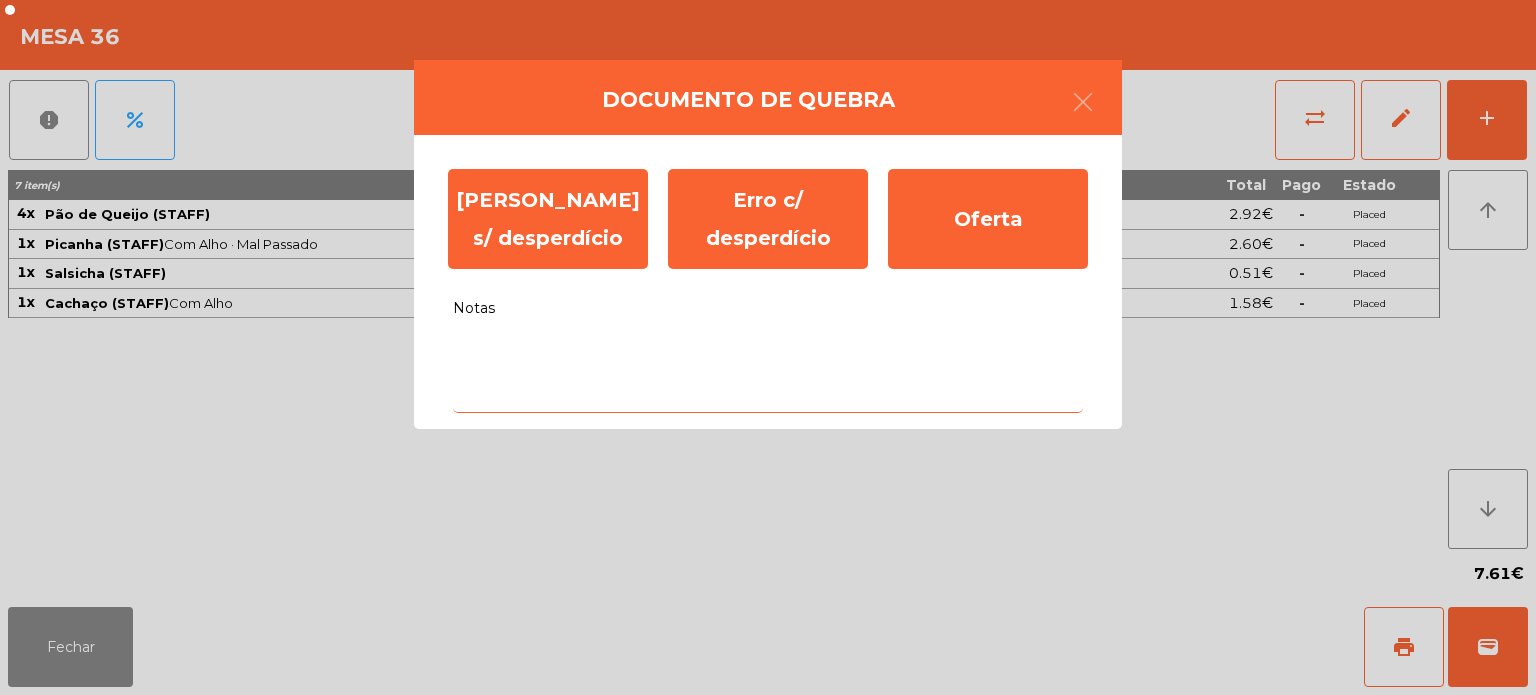 click on "Notas" at bounding box center (768, 371) 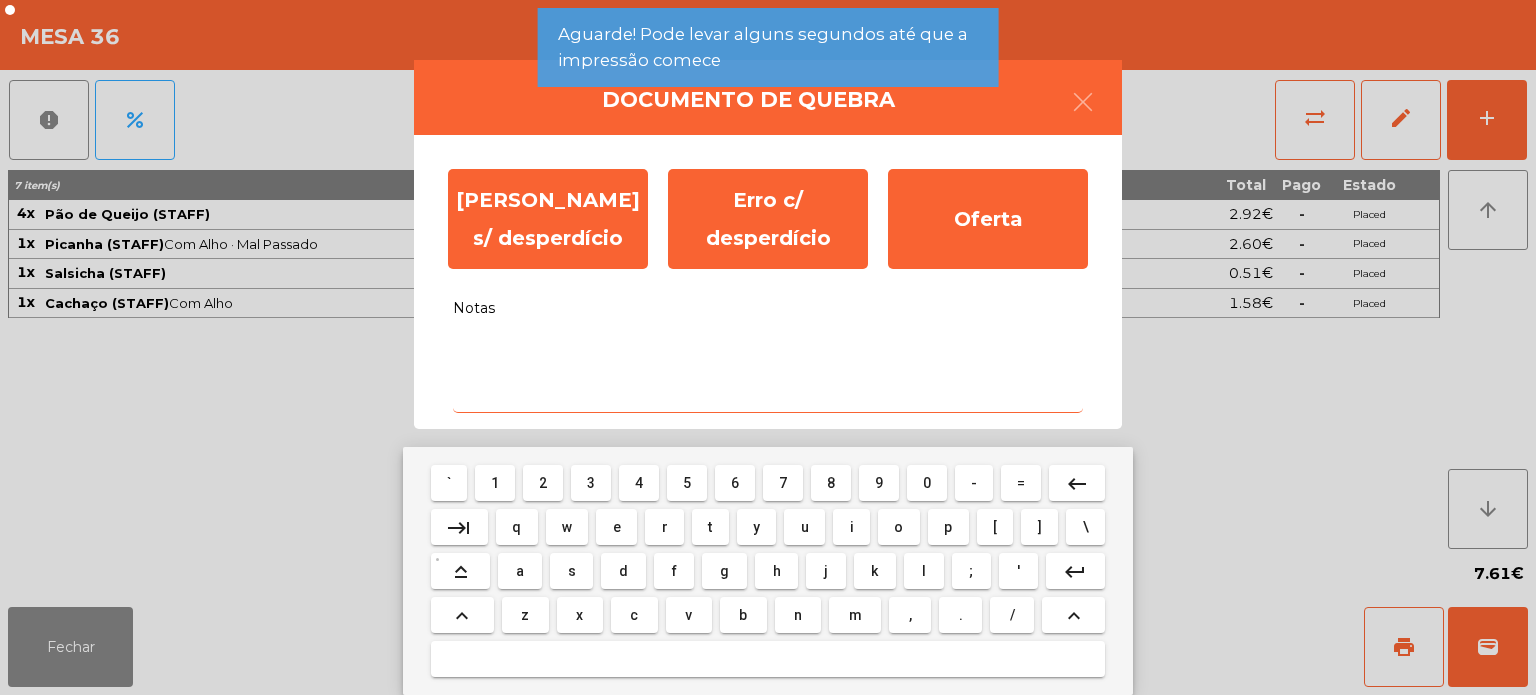 click on "e" at bounding box center [616, 527] 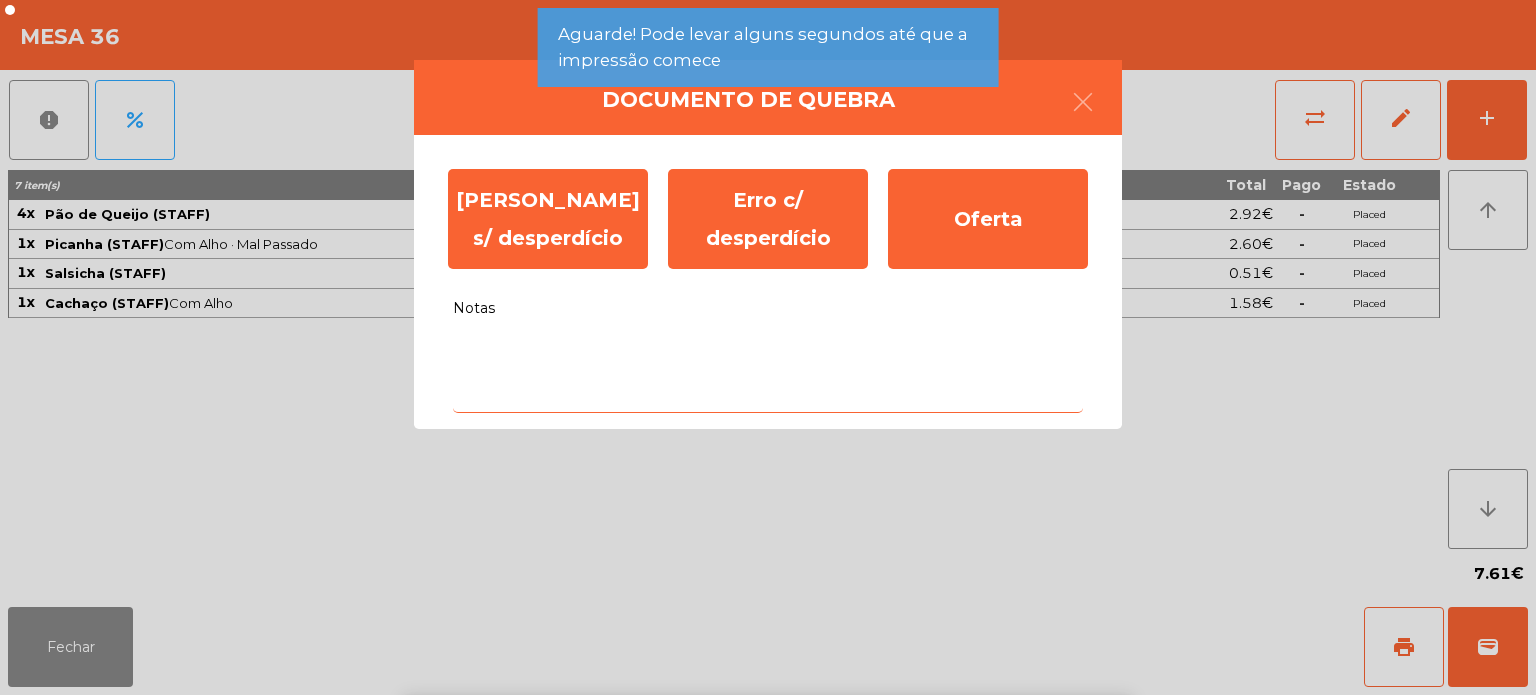 click on "e" at bounding box center (616, 775) 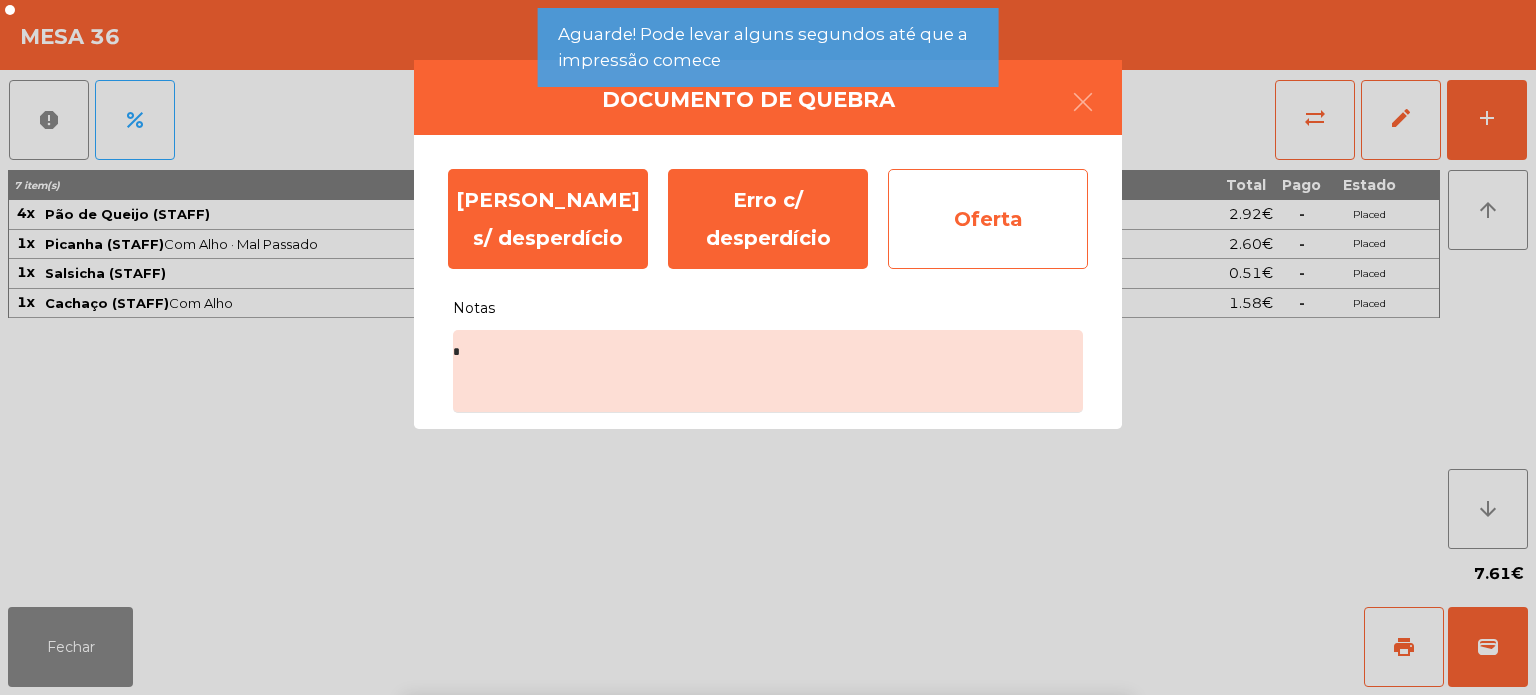 click on "Oferta" 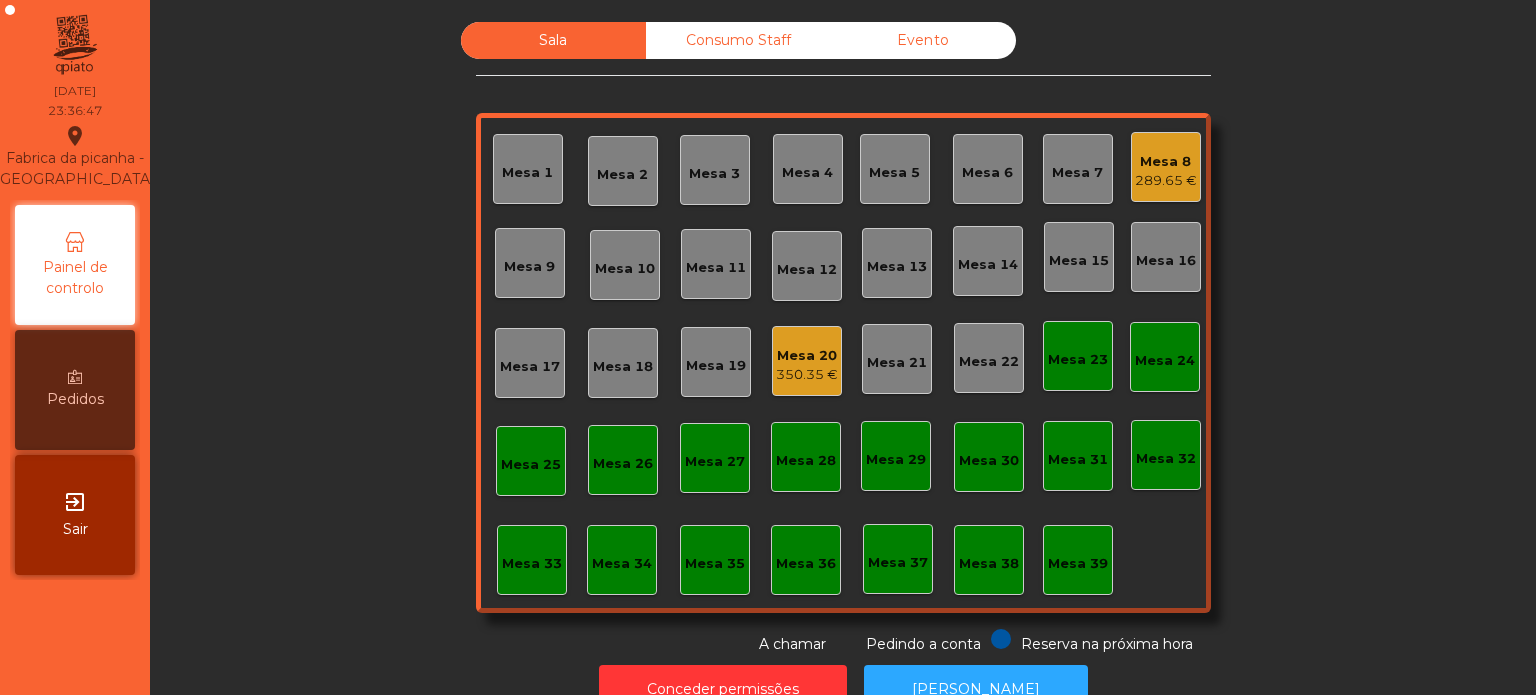 click on "Mesa 8" 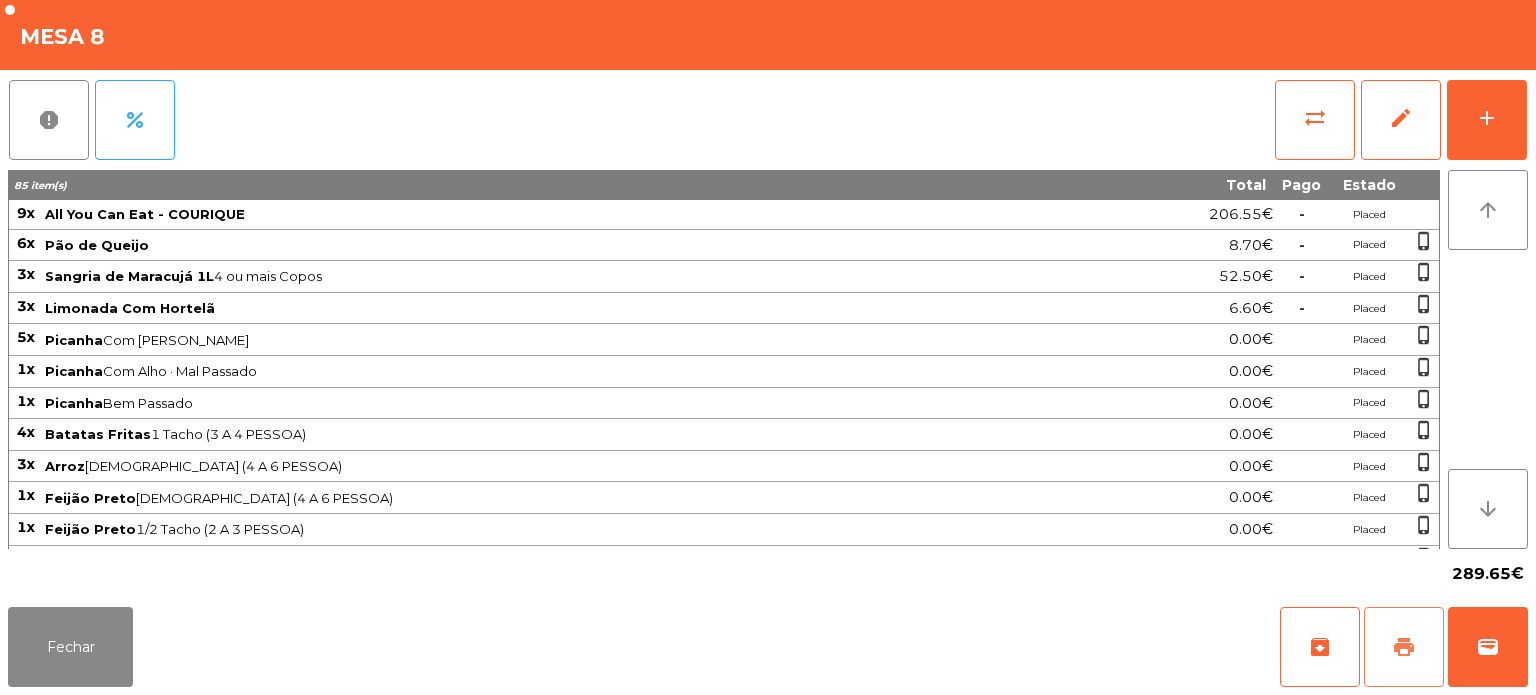 click on "print" 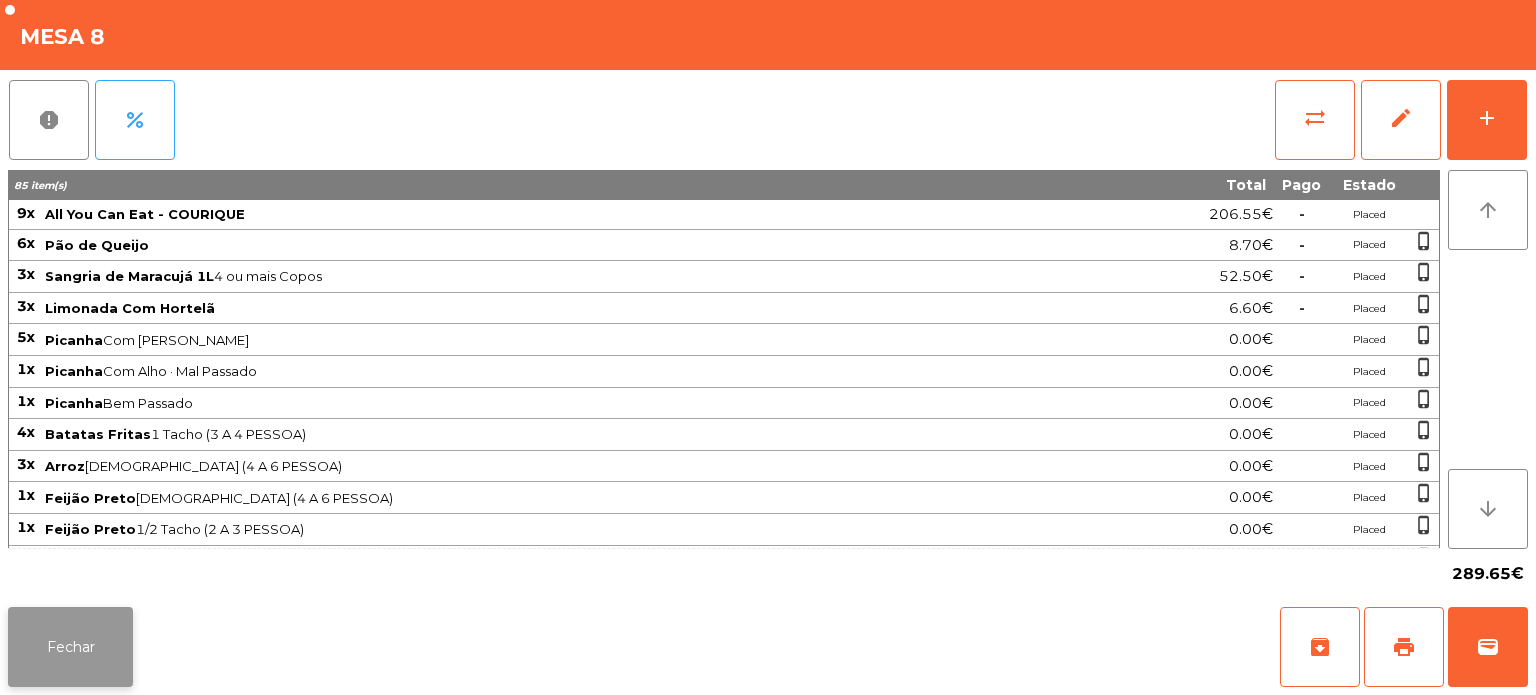 click on "Fechar" 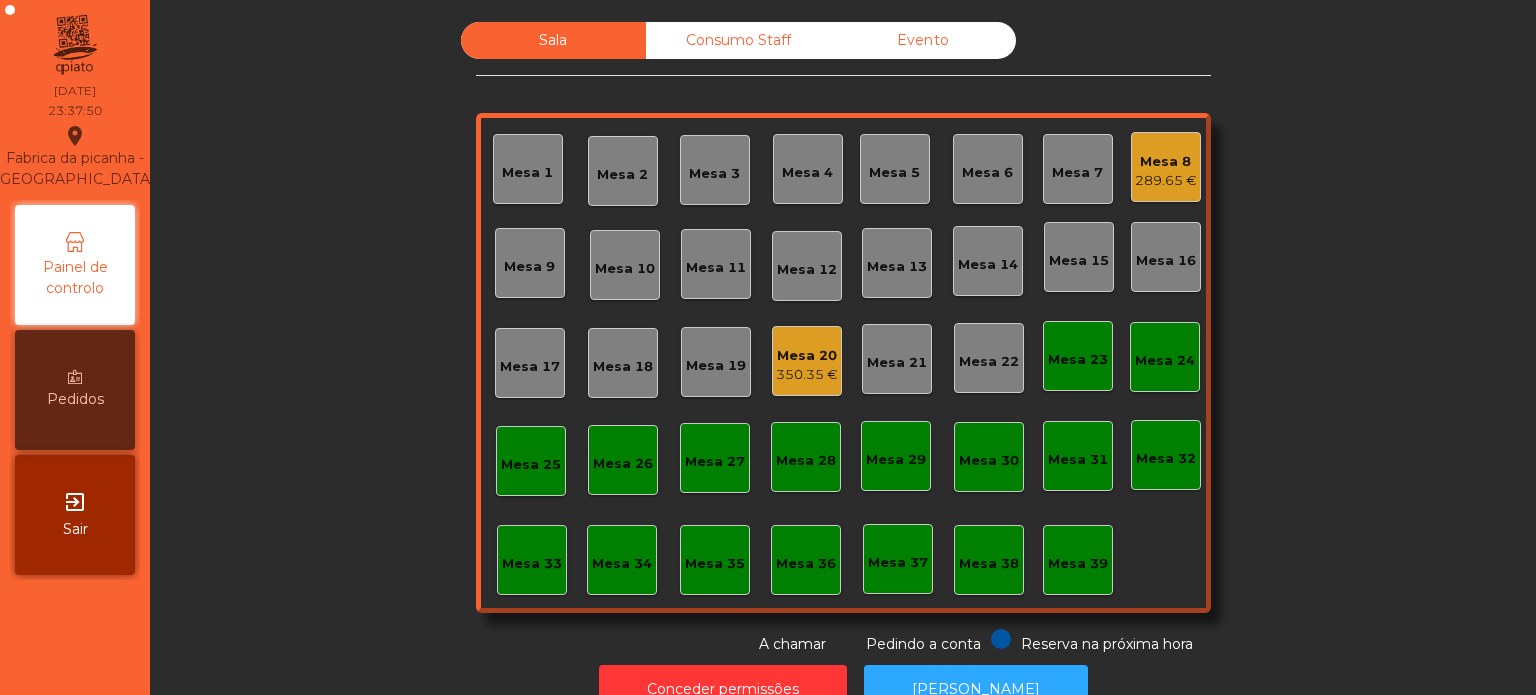 click on "Mesa 8" 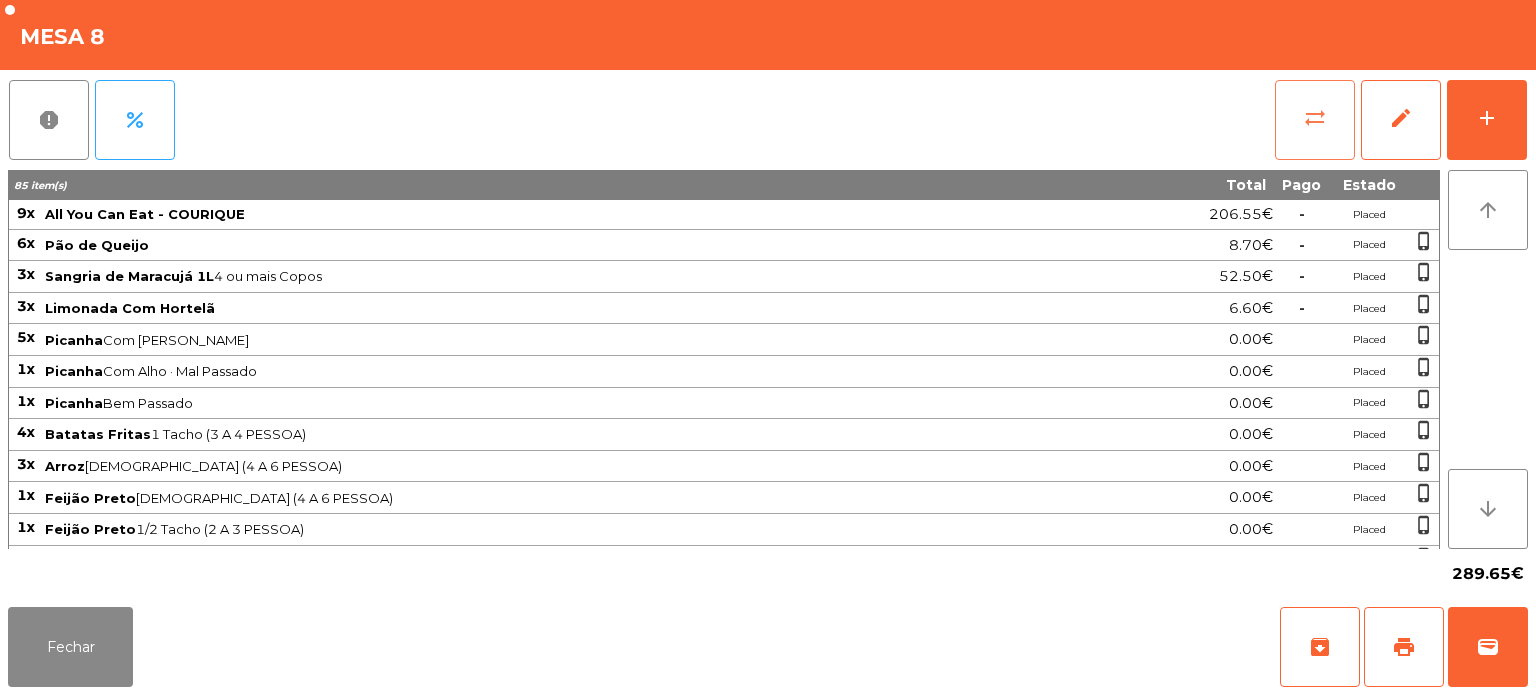 click on "sync_alt" 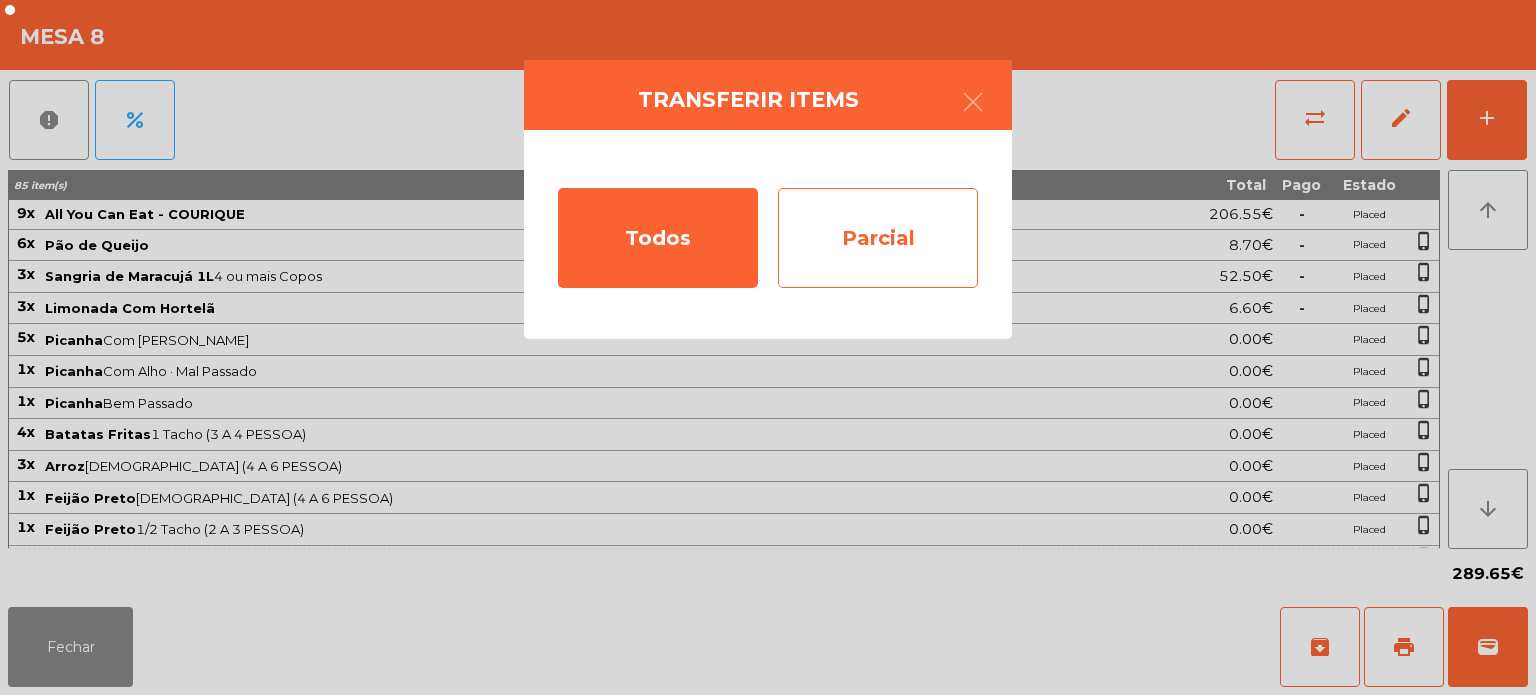 click on "Parcial" 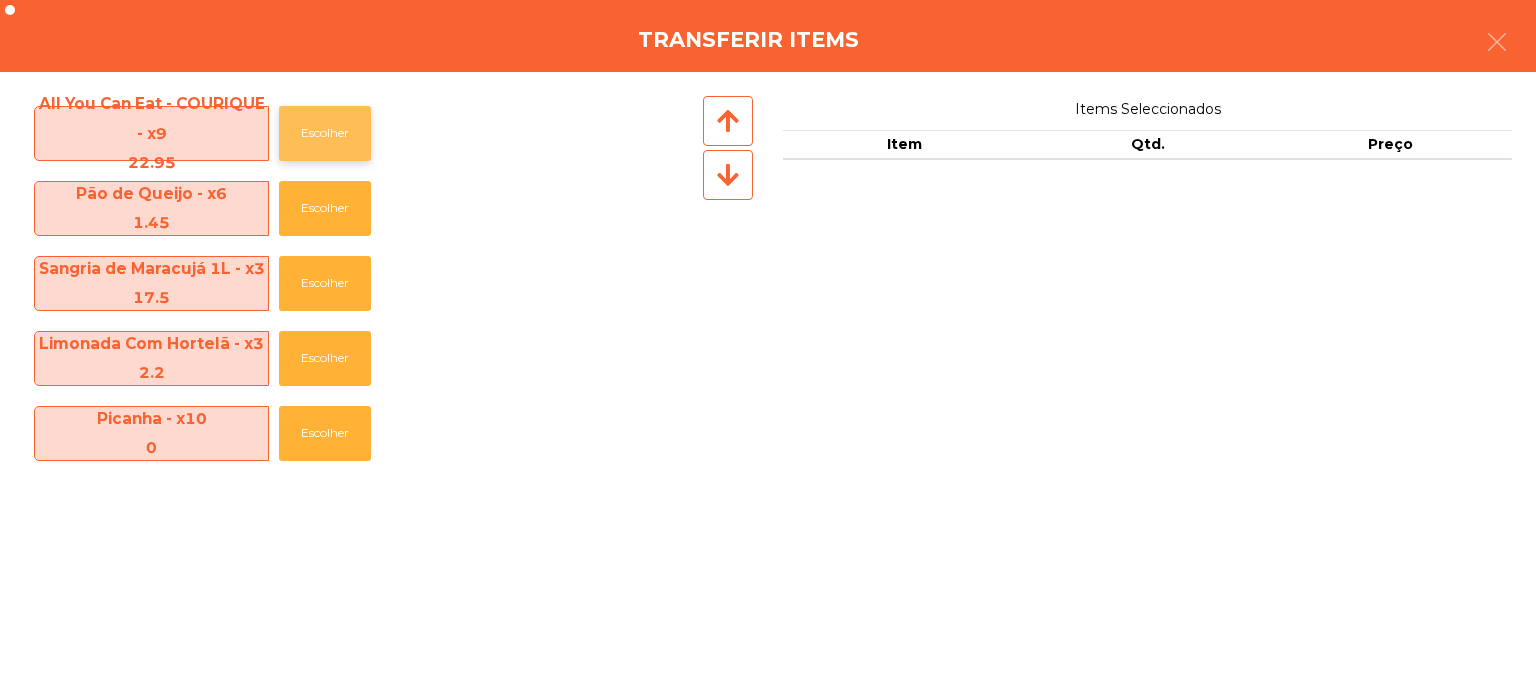 click on "Escolher" 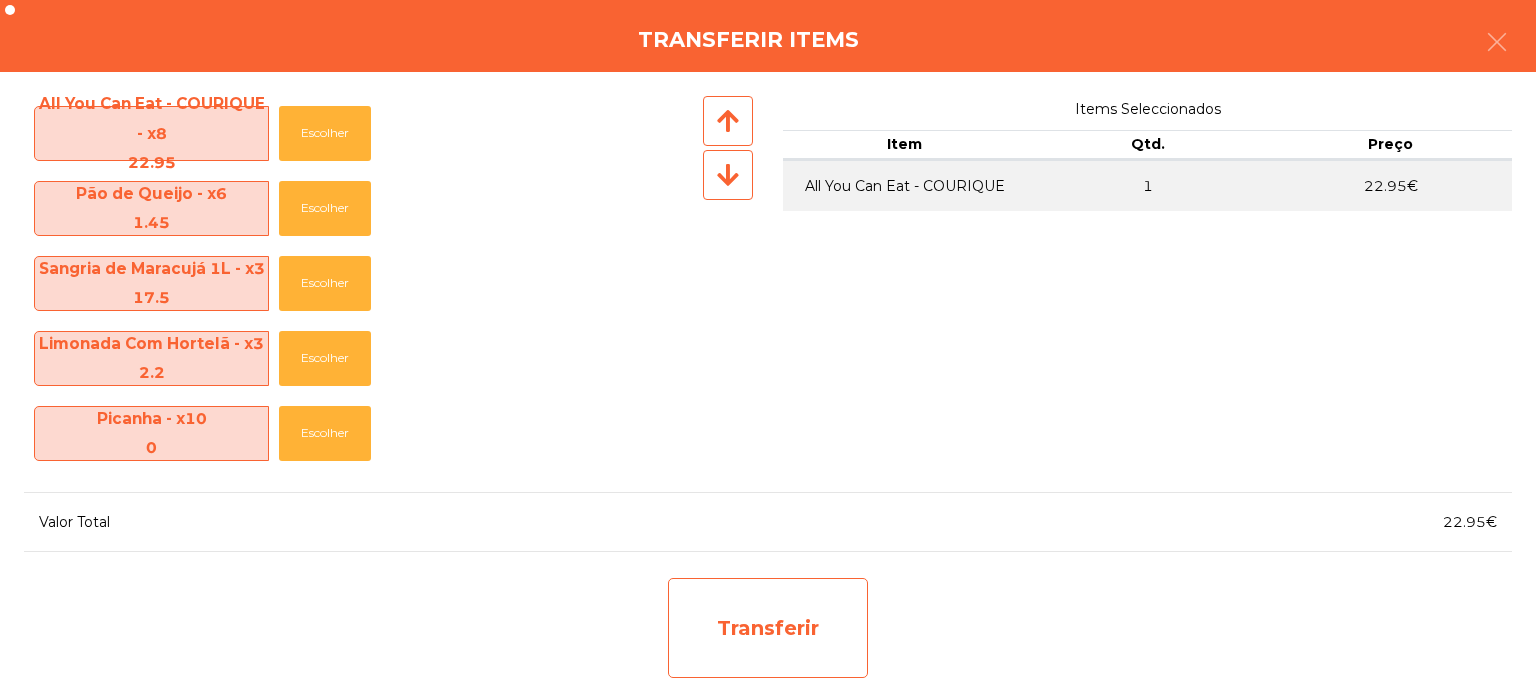 click on "Transferir" 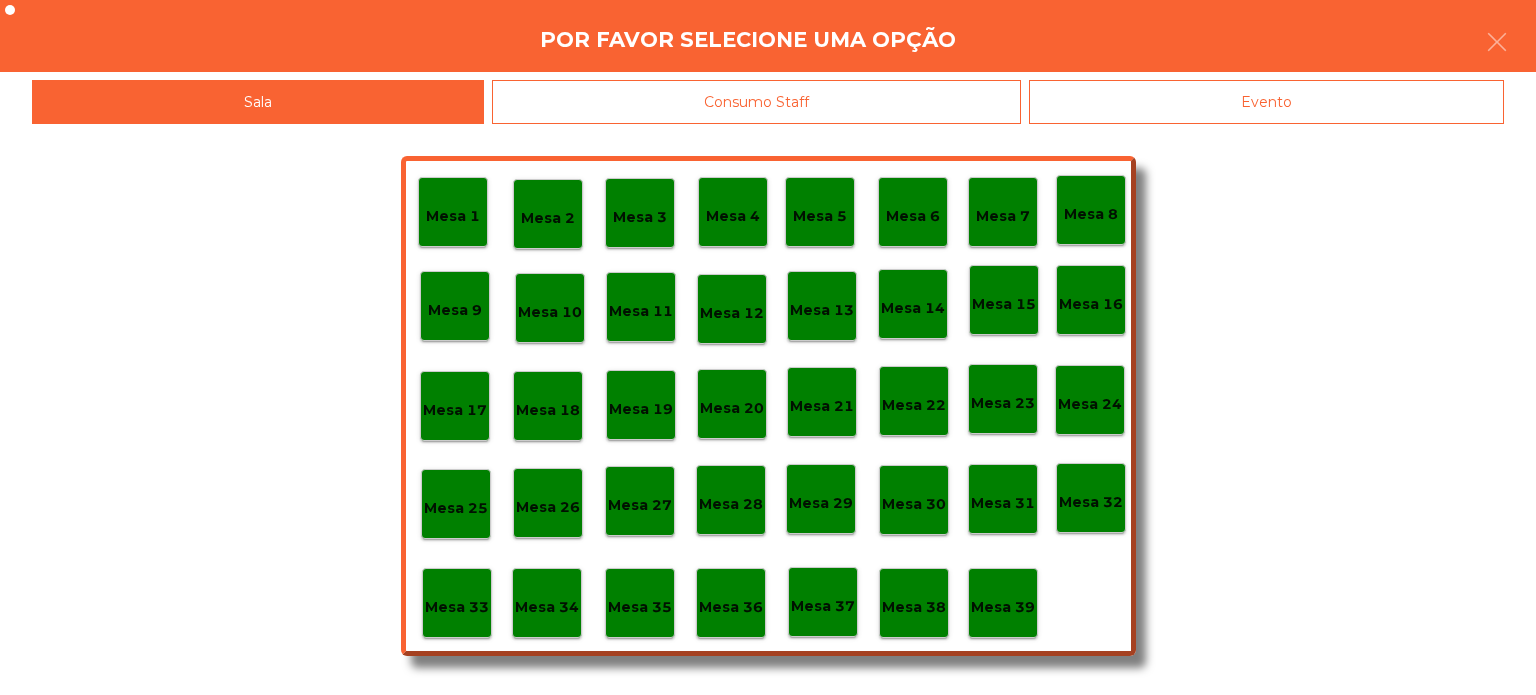 click on "Mesa 37" 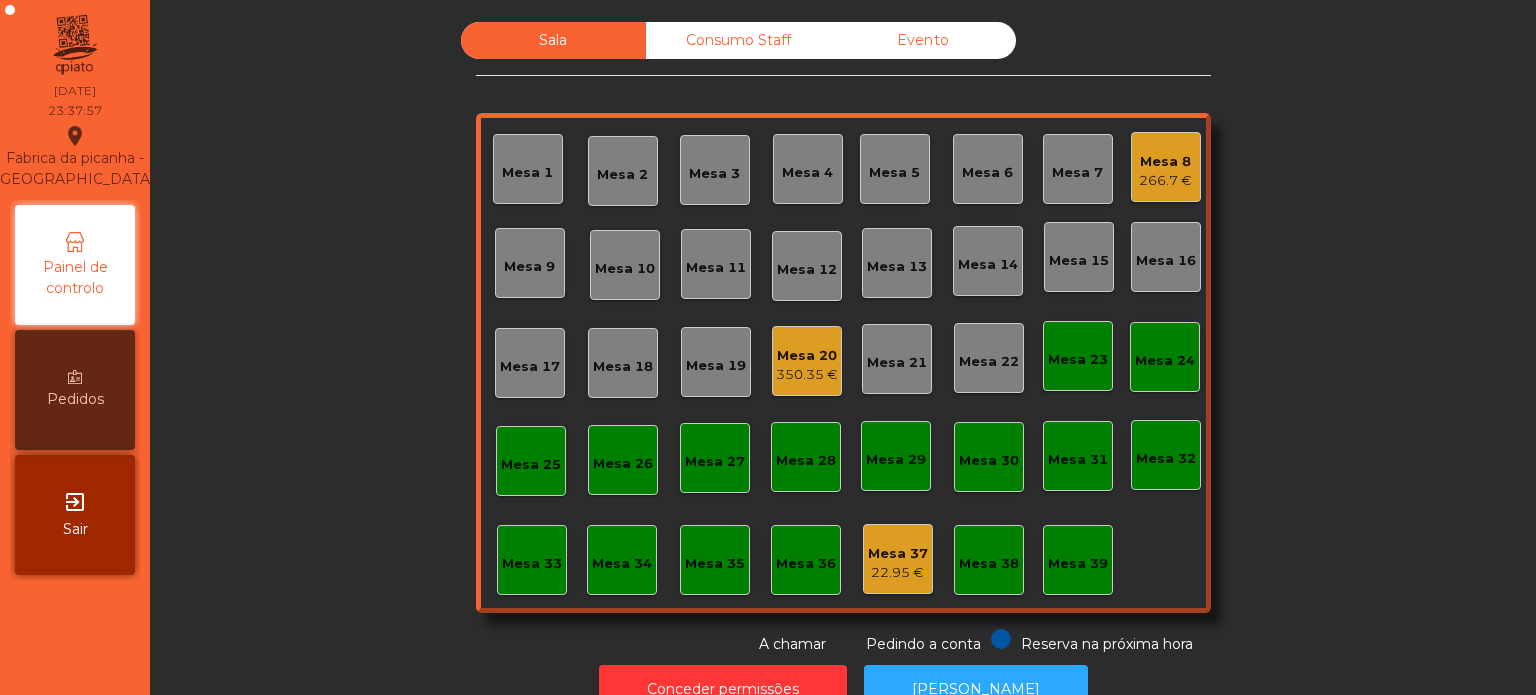 click on "266.7 €" 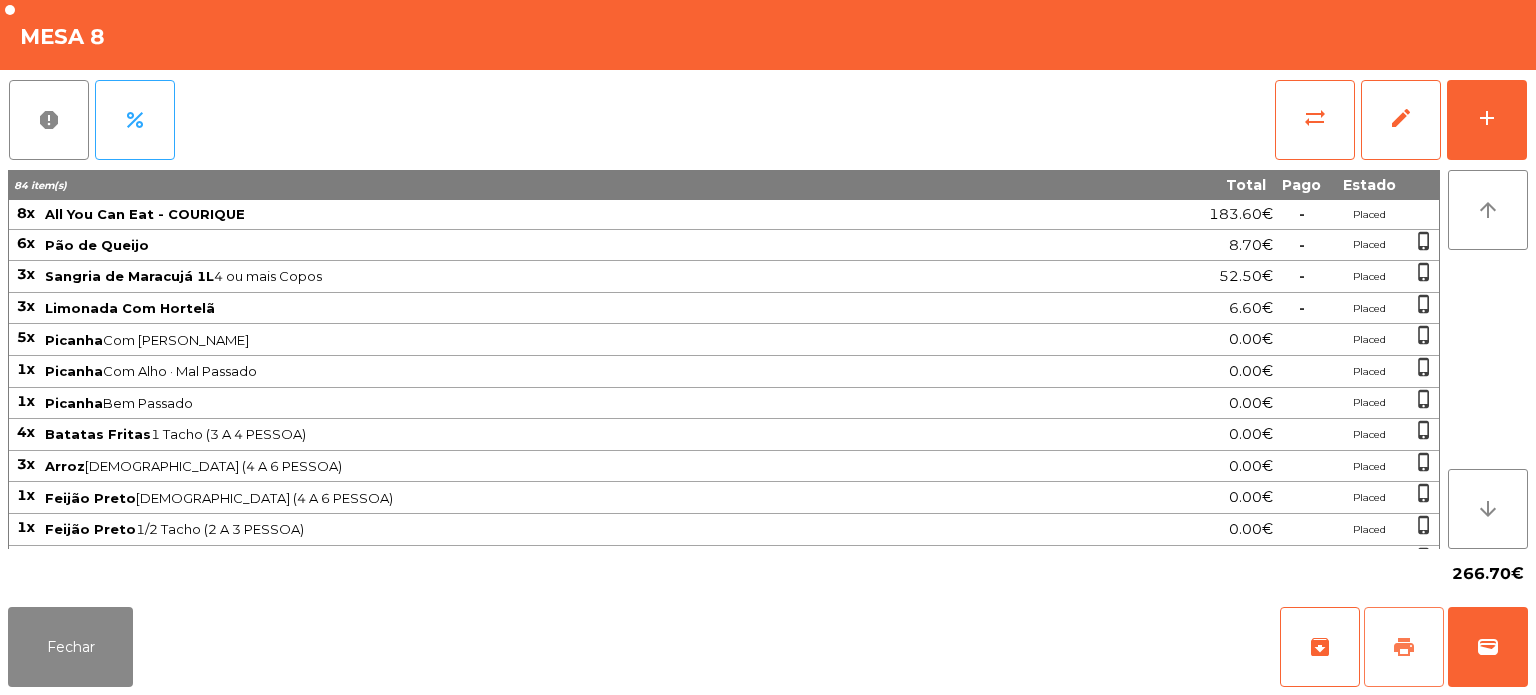 click on "print" 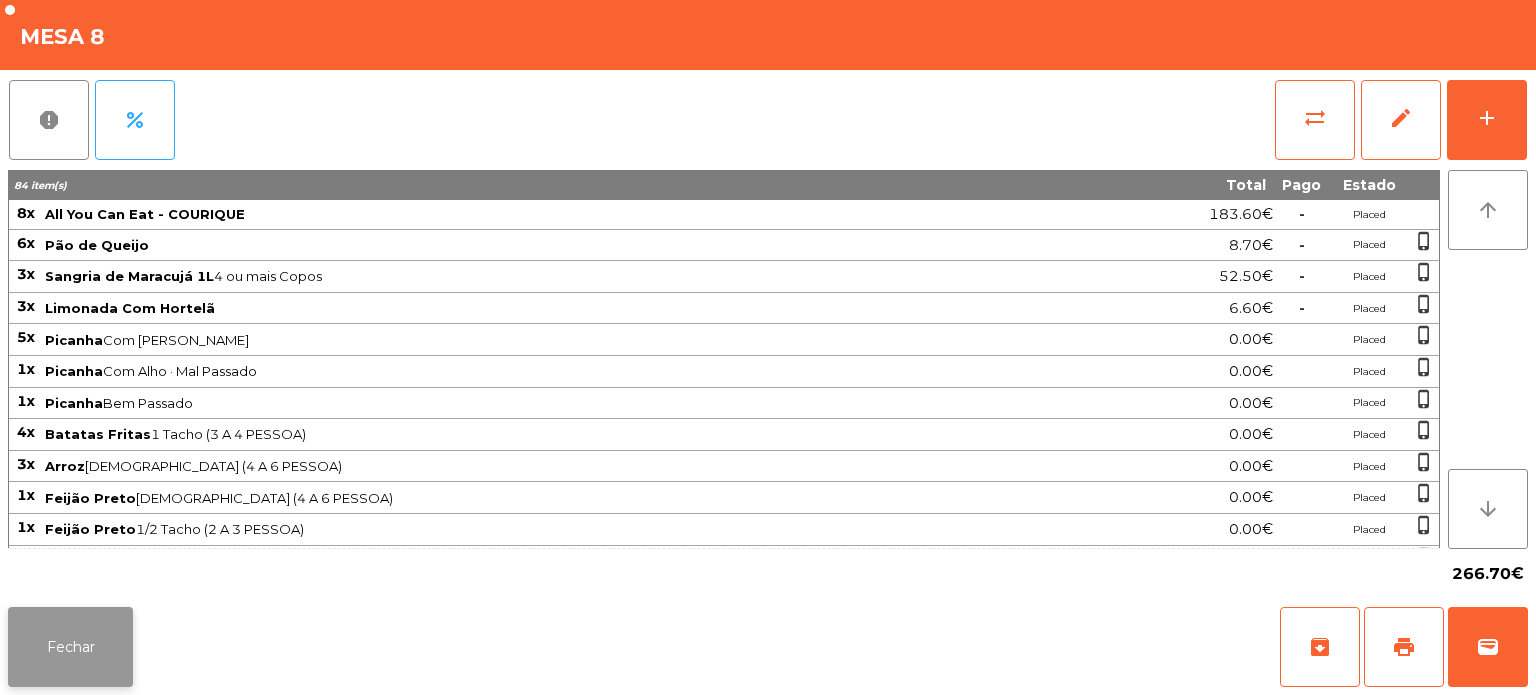 click on "Fechar" 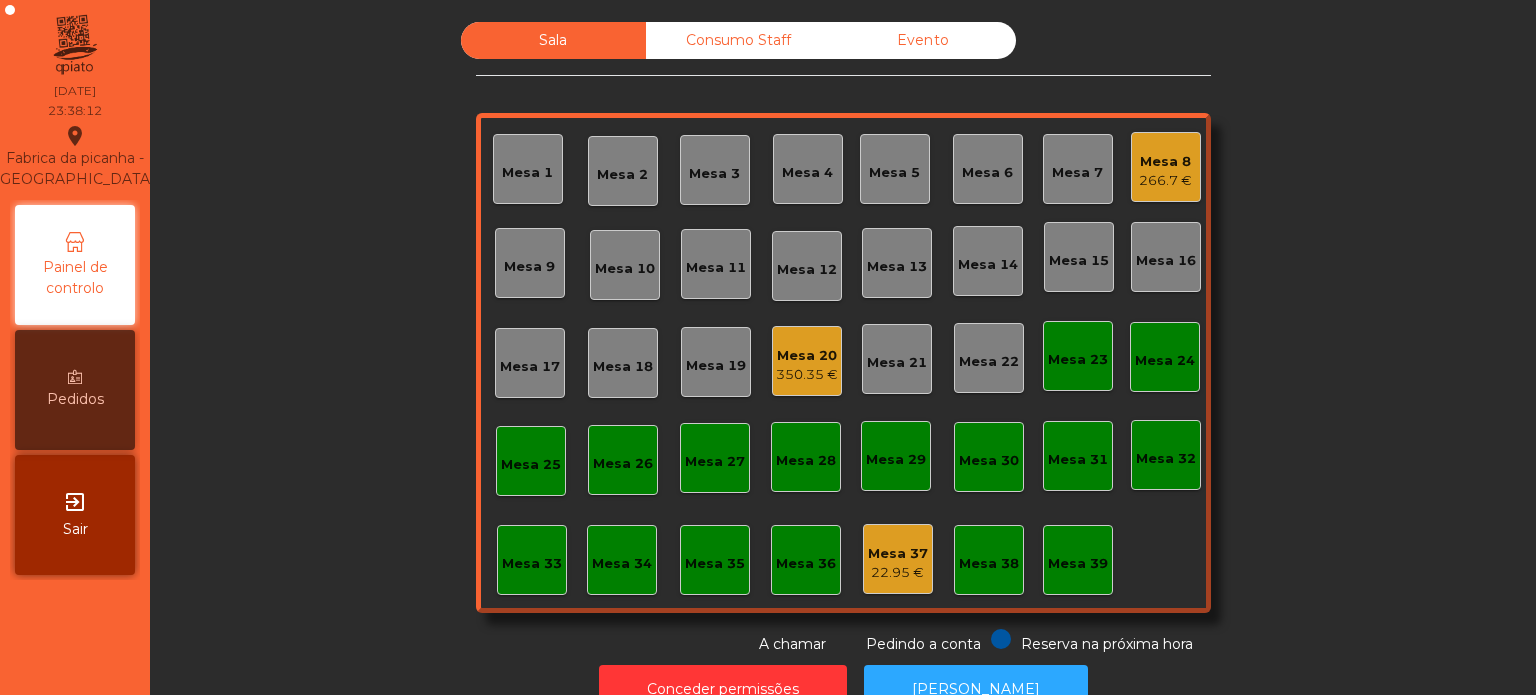 click on "Mesa 8   266.7 €" 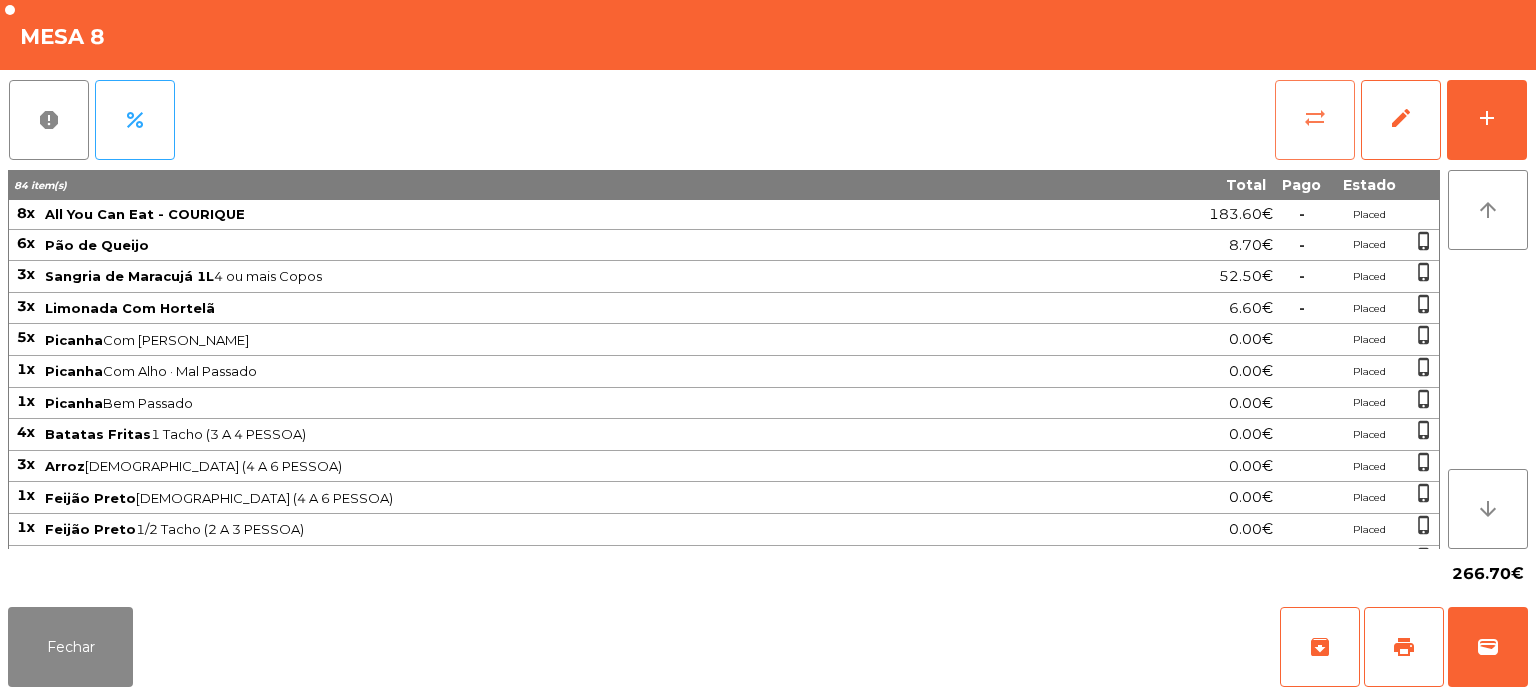 click on "sync_alt" 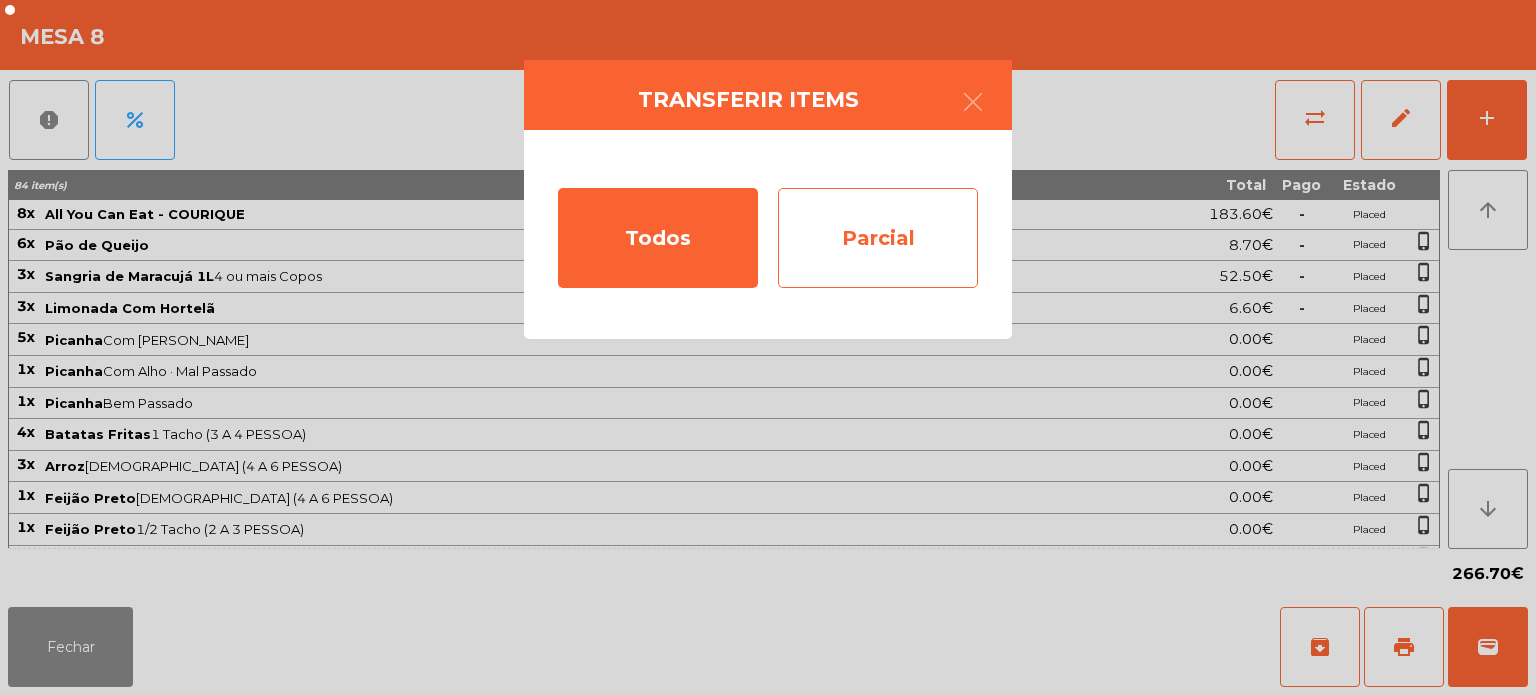 click on "Parcial" 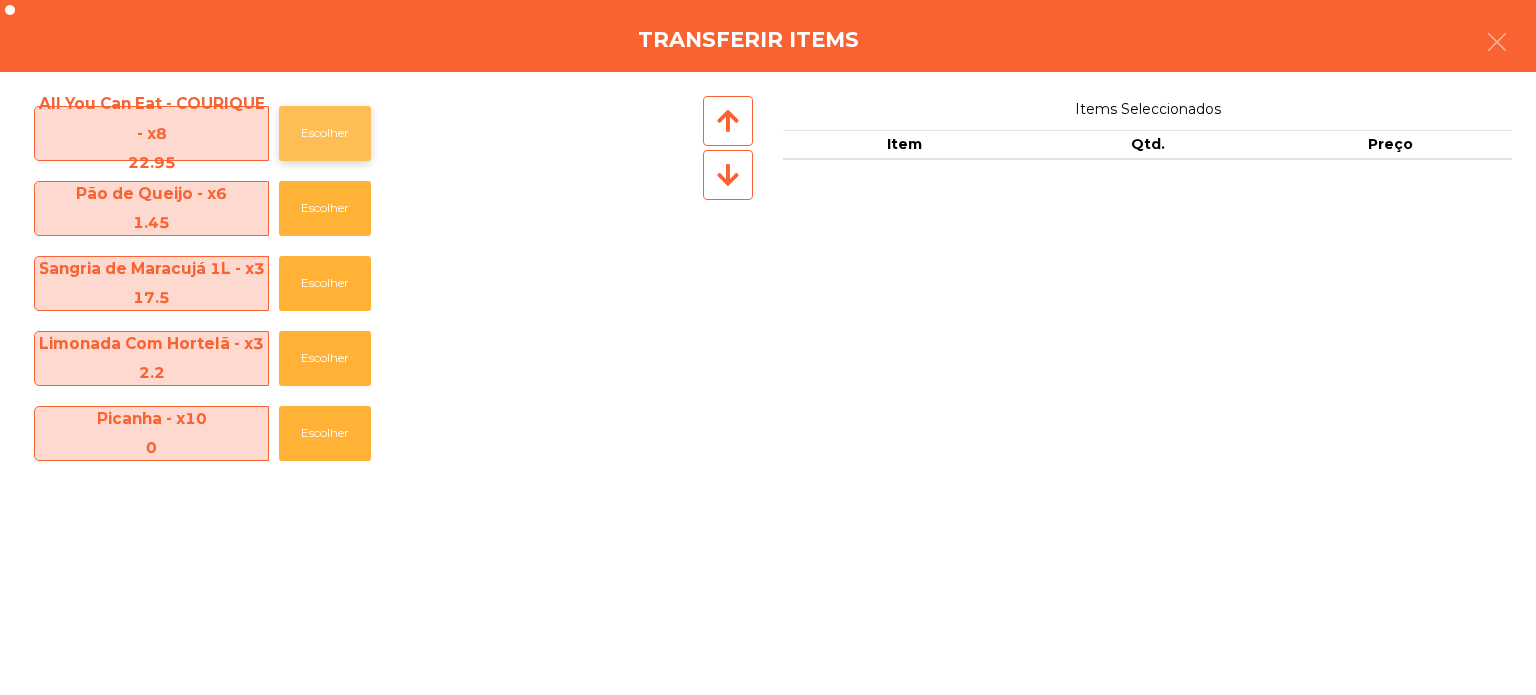 click on "Escolher" 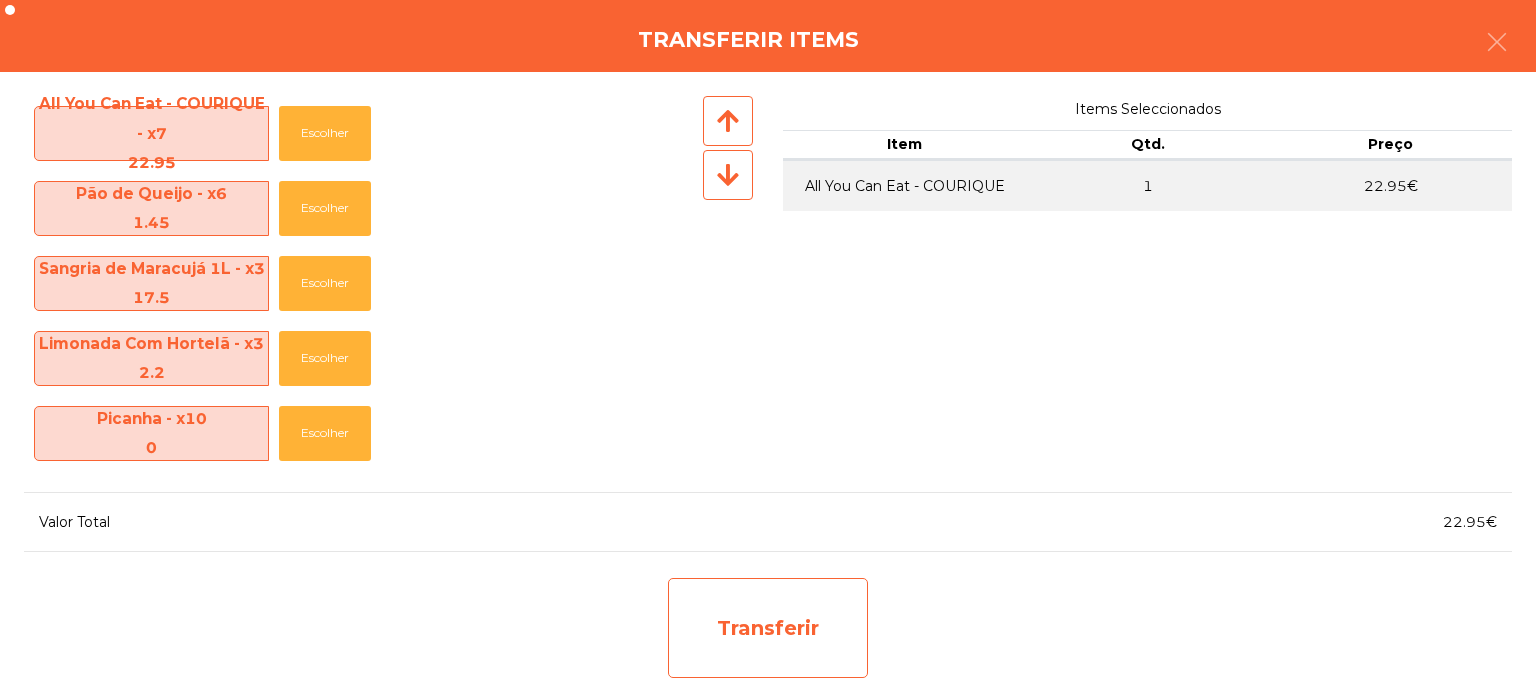 click on "Transferir" 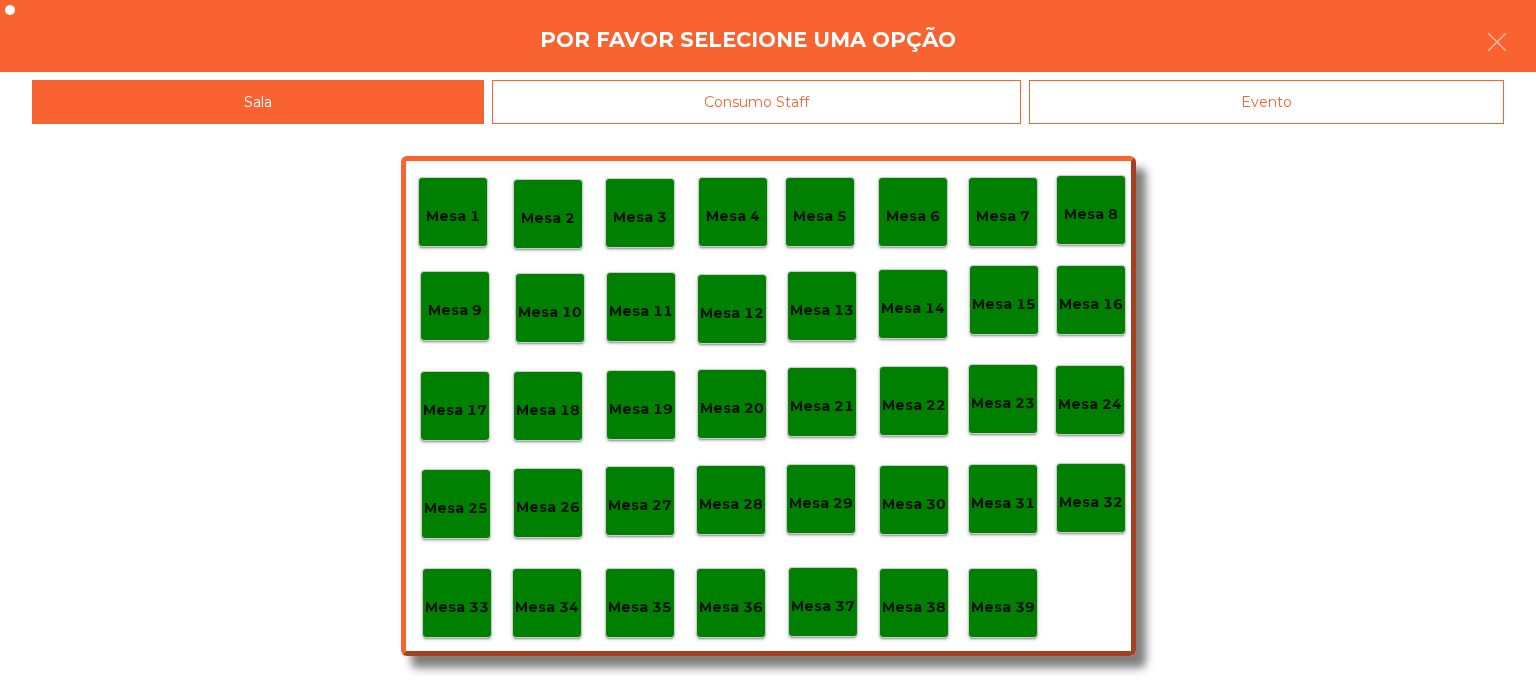 click on "Mesa 37" 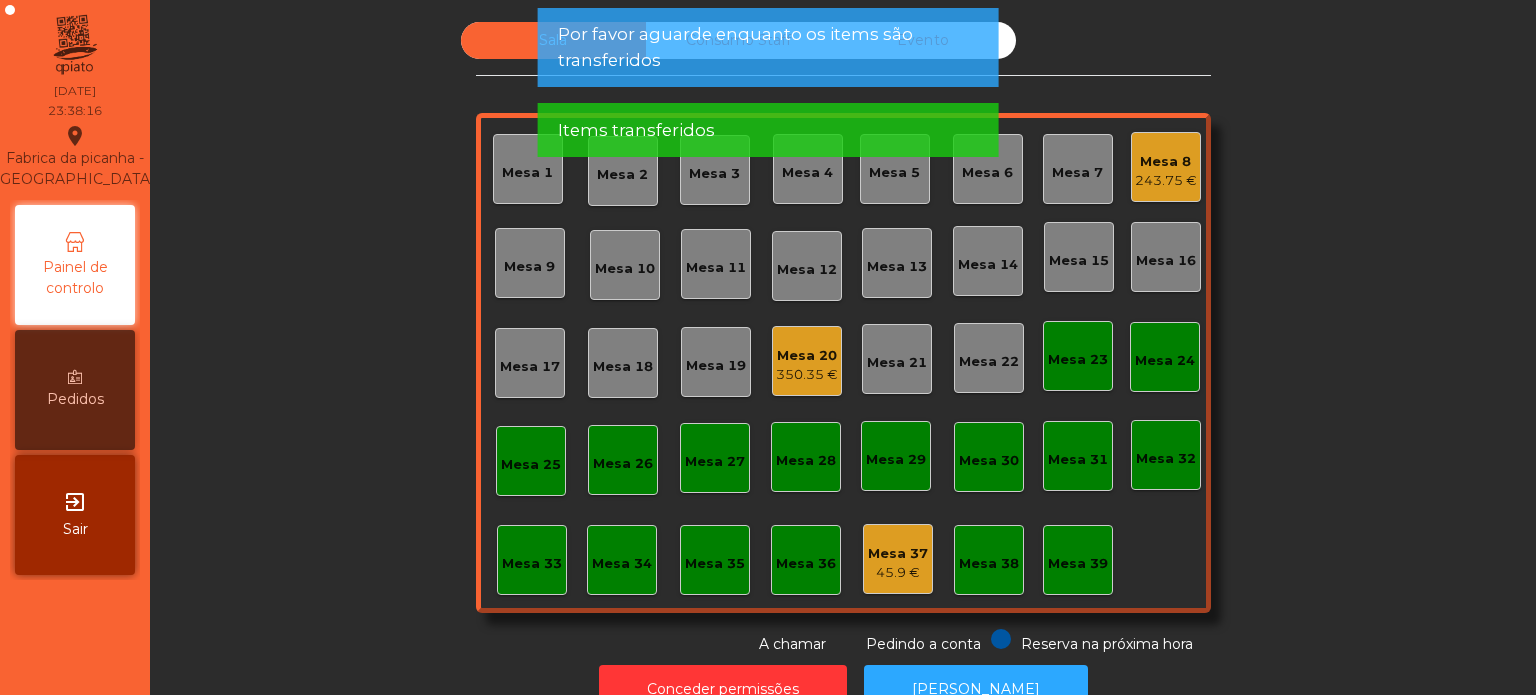 click on "243.75 €" 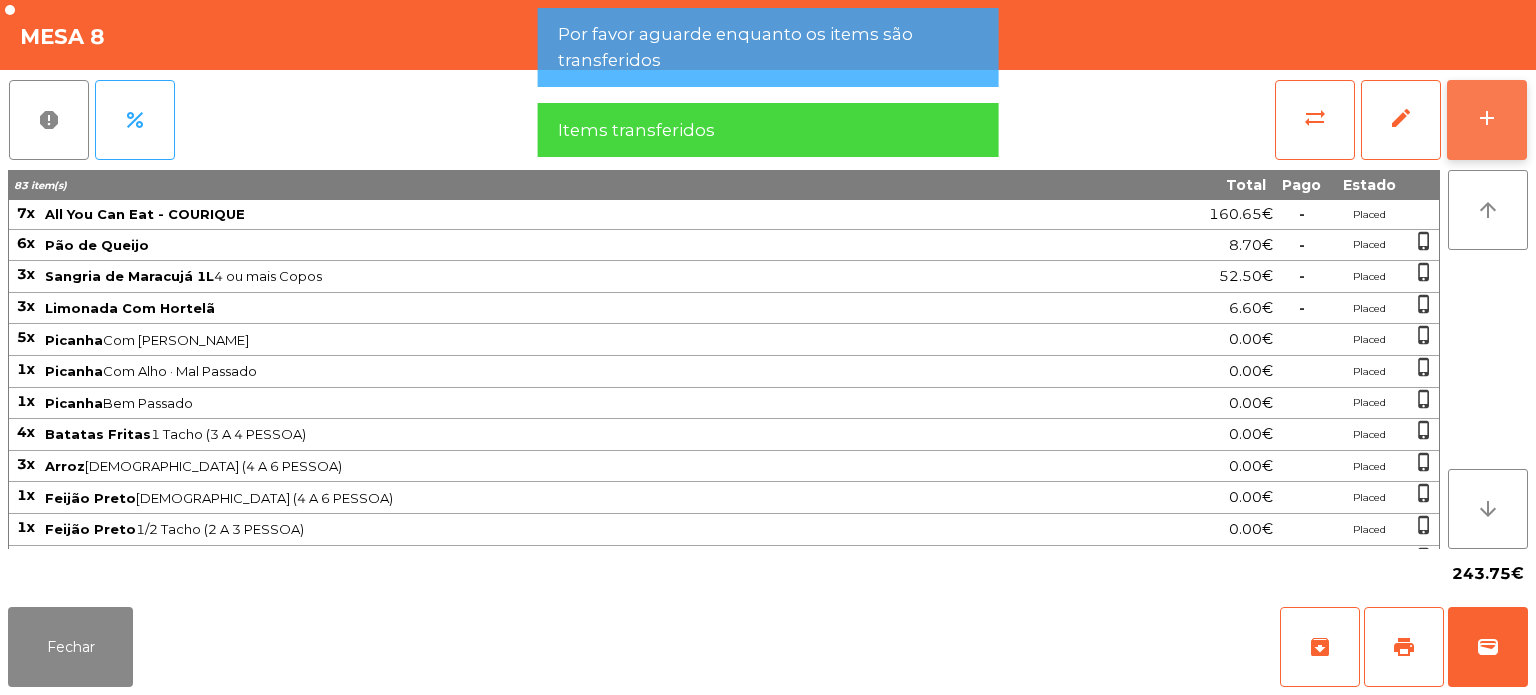 click on "add" 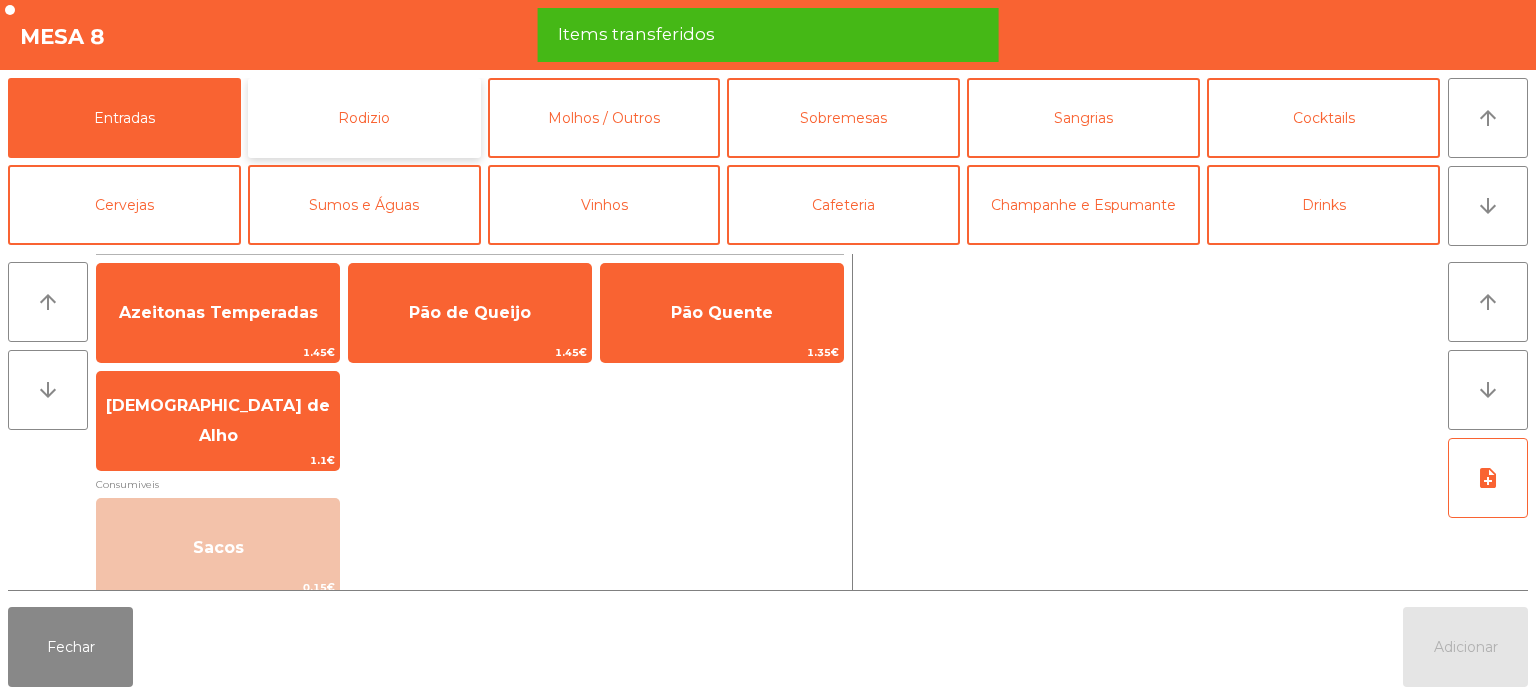 click on "Rodizio" 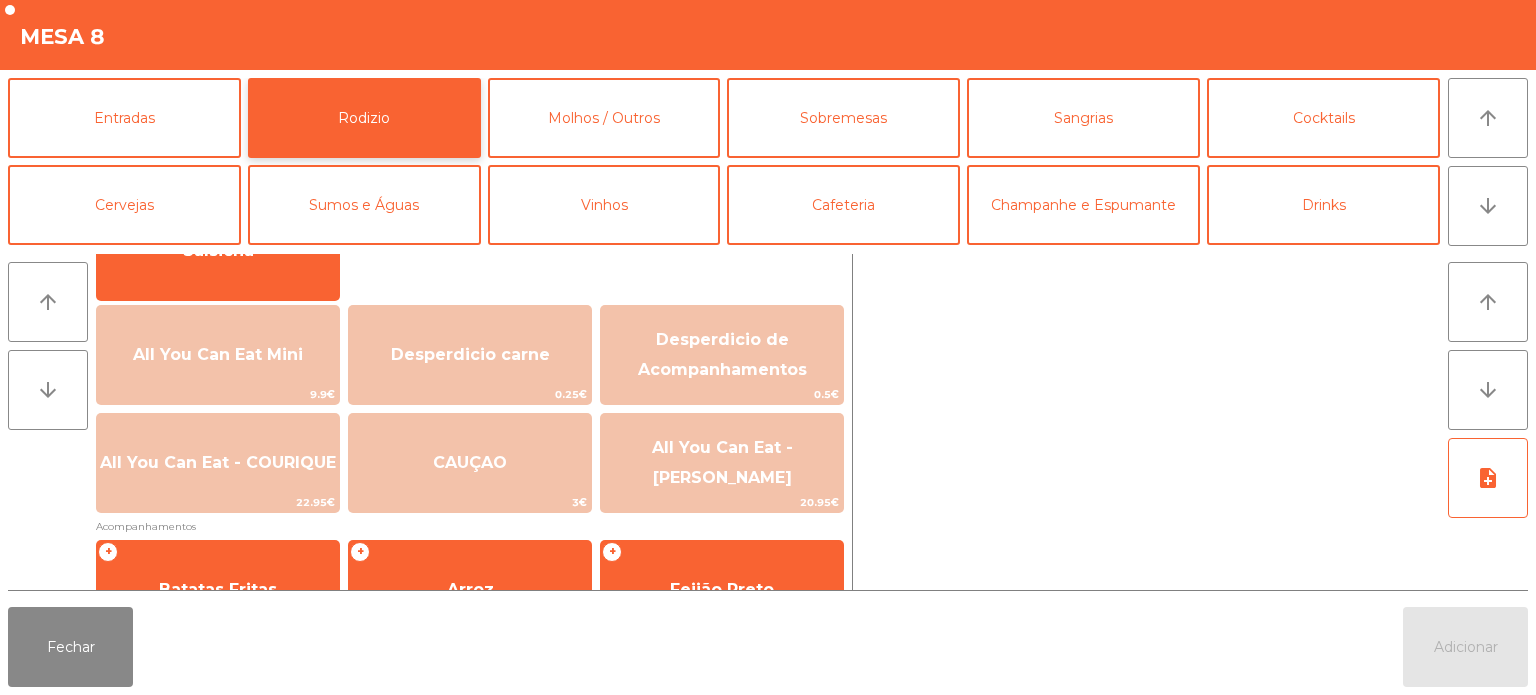 scroll, scrollTop: 196, scrollLeft: 0, axis: vertical 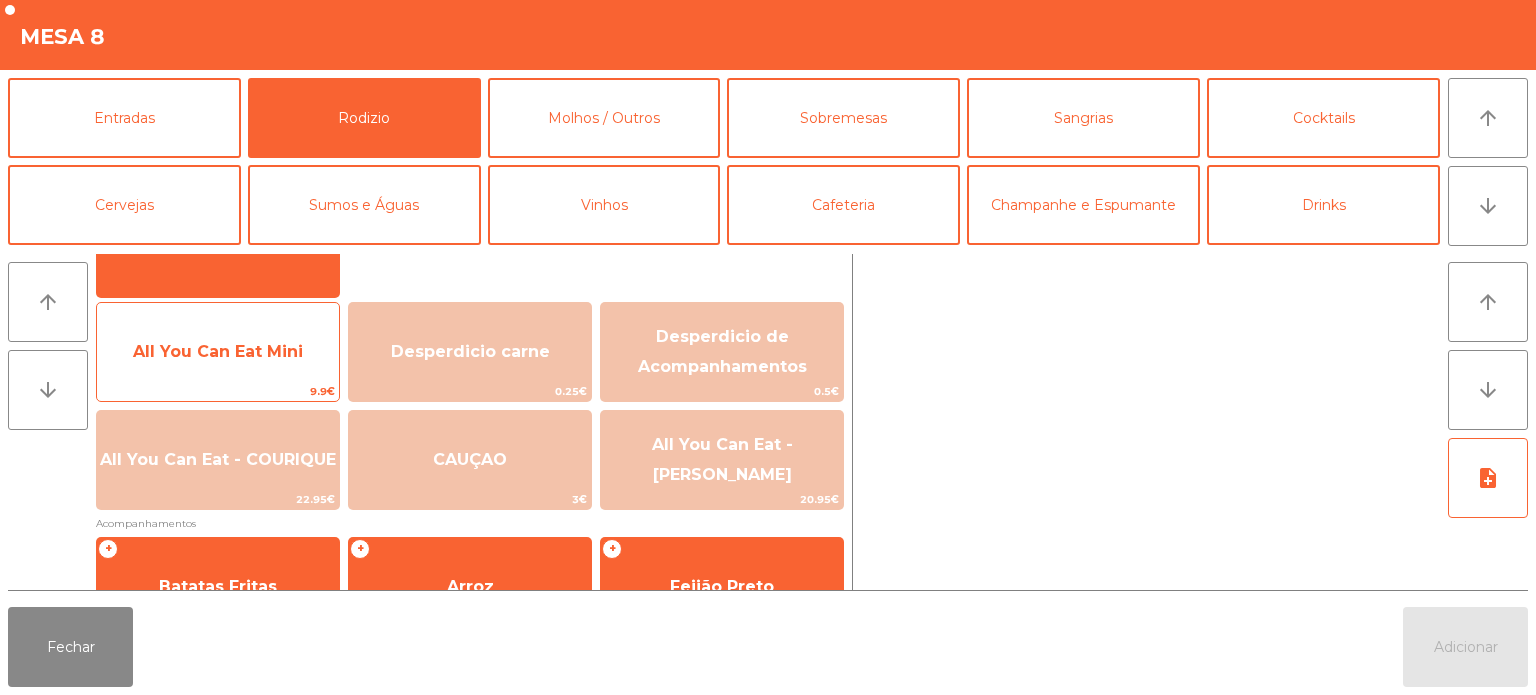 click on "All You Can Eat Mini" 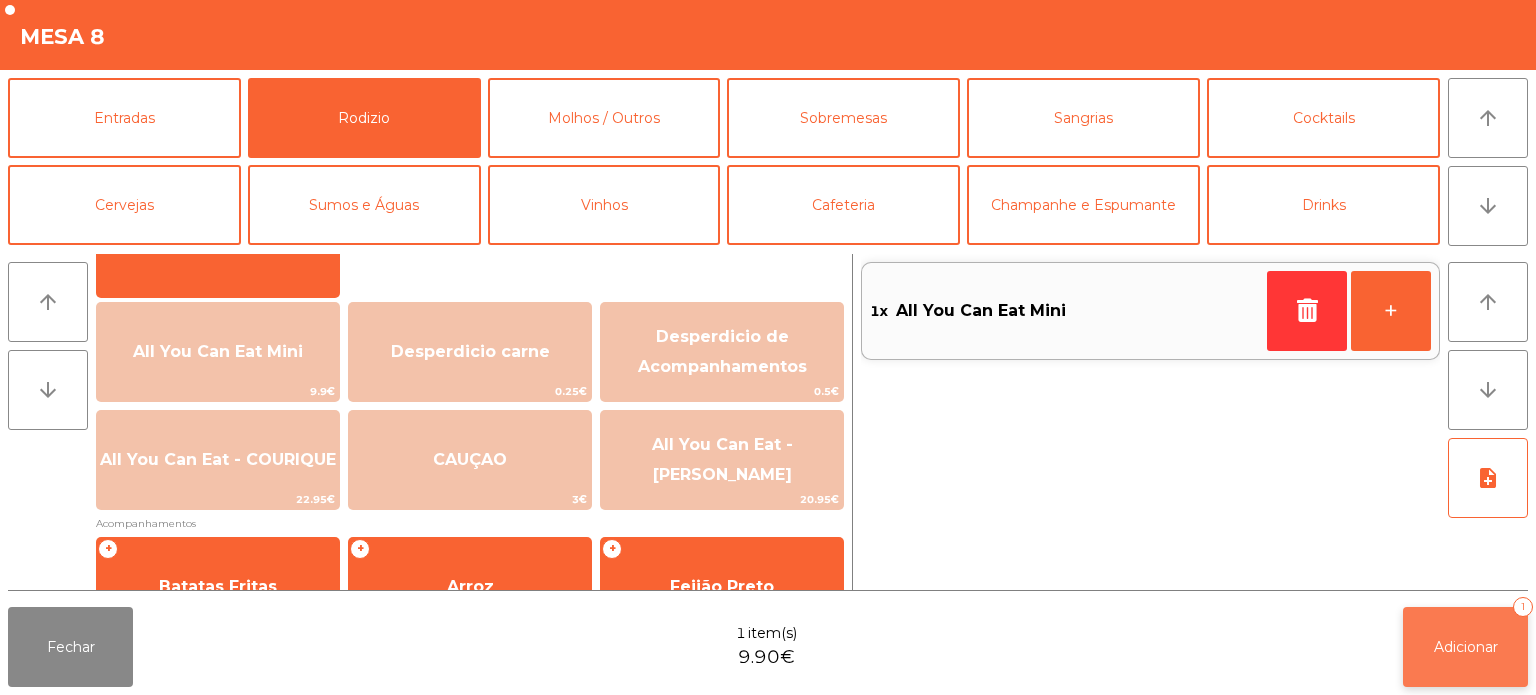 click on "Adicionar   1" 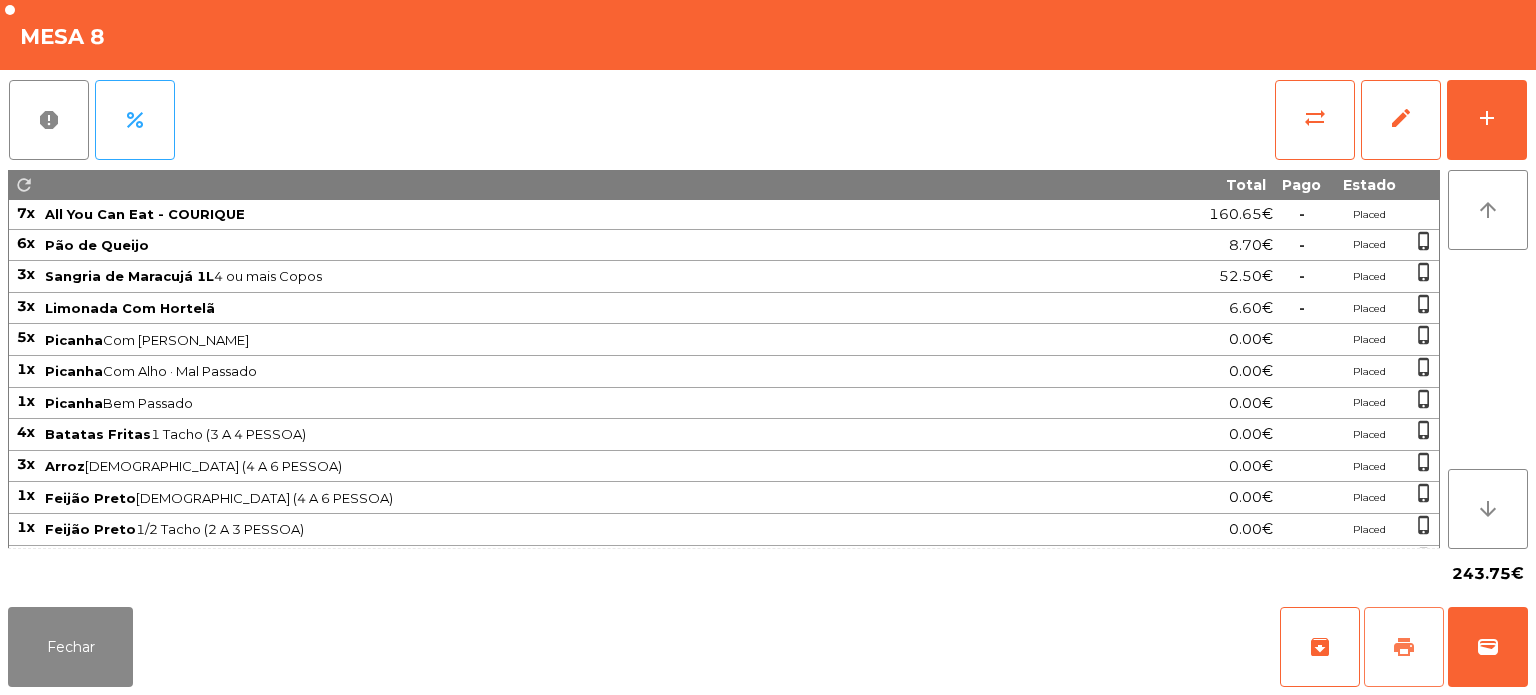 click on "print" 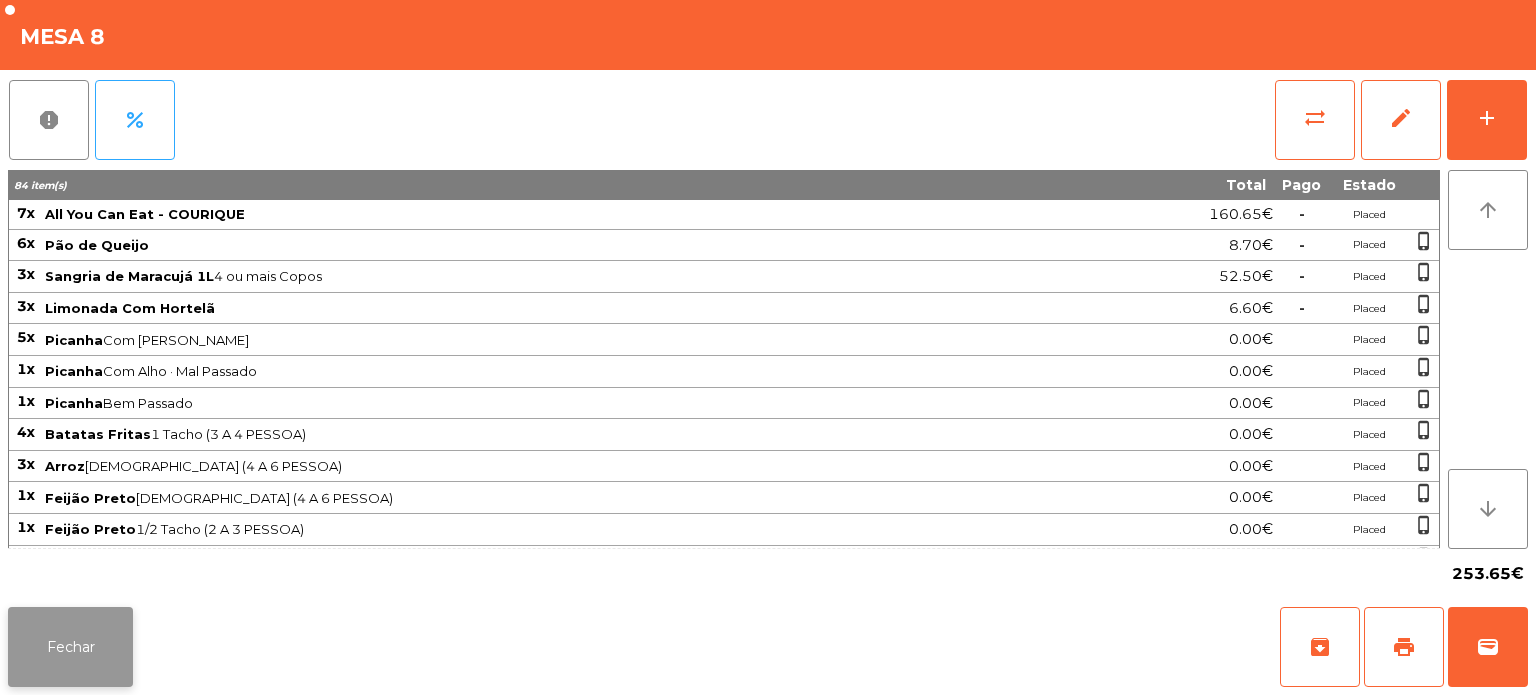 click on "Fechar" 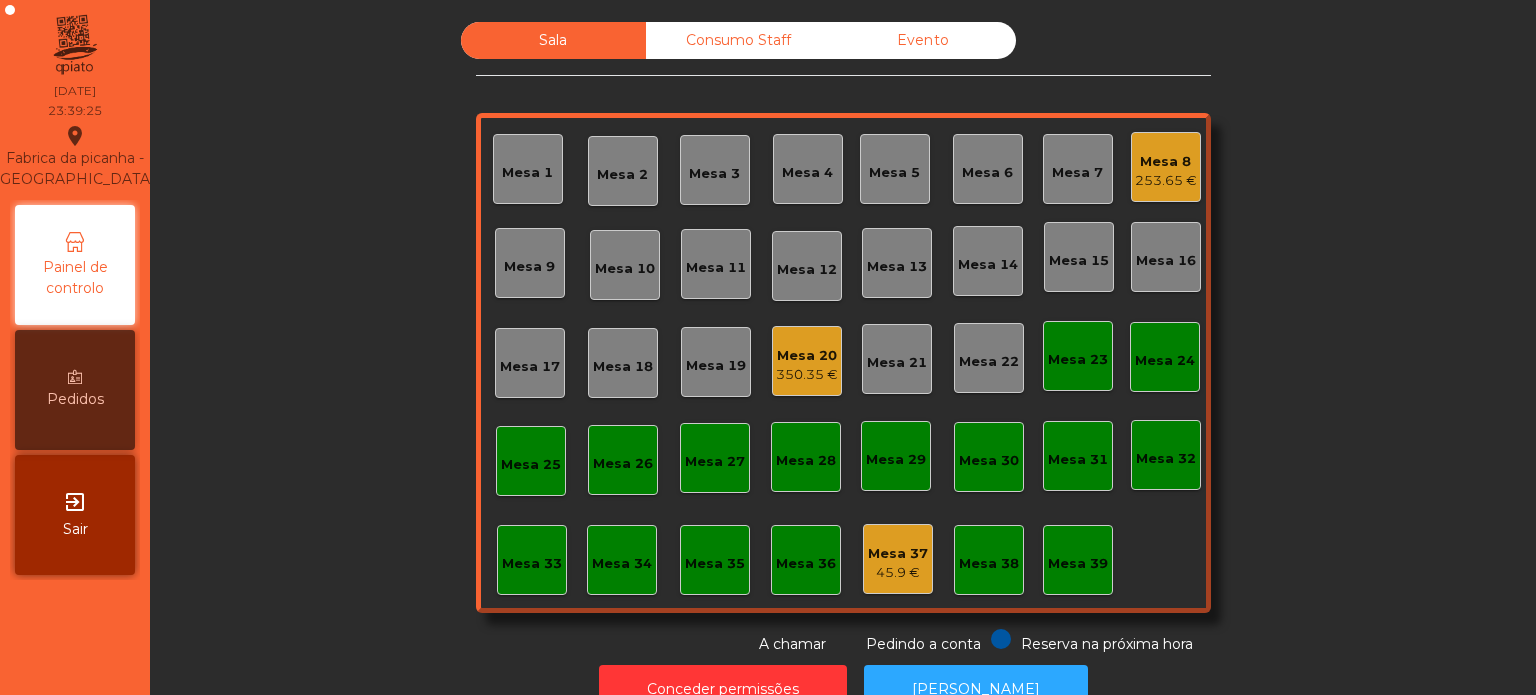 click on "Mesa 20" 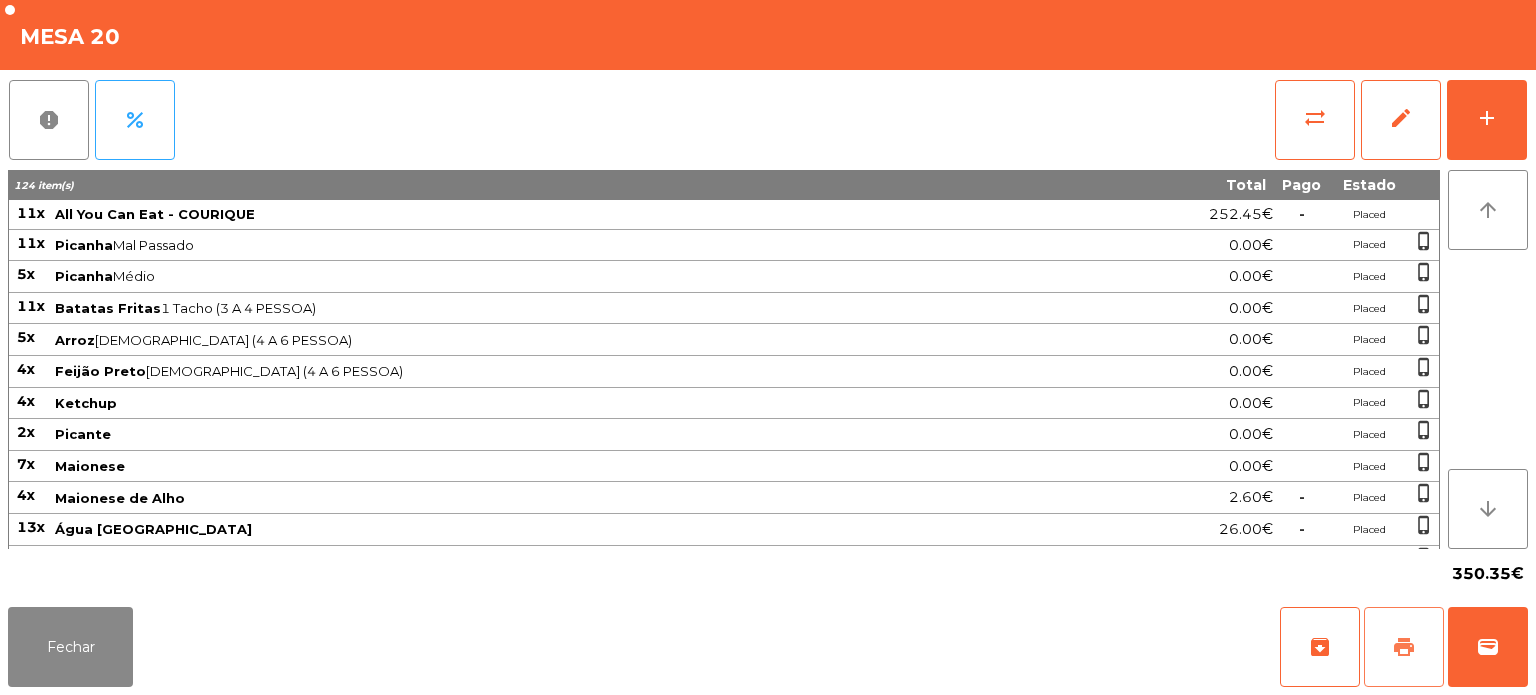 click on "print" 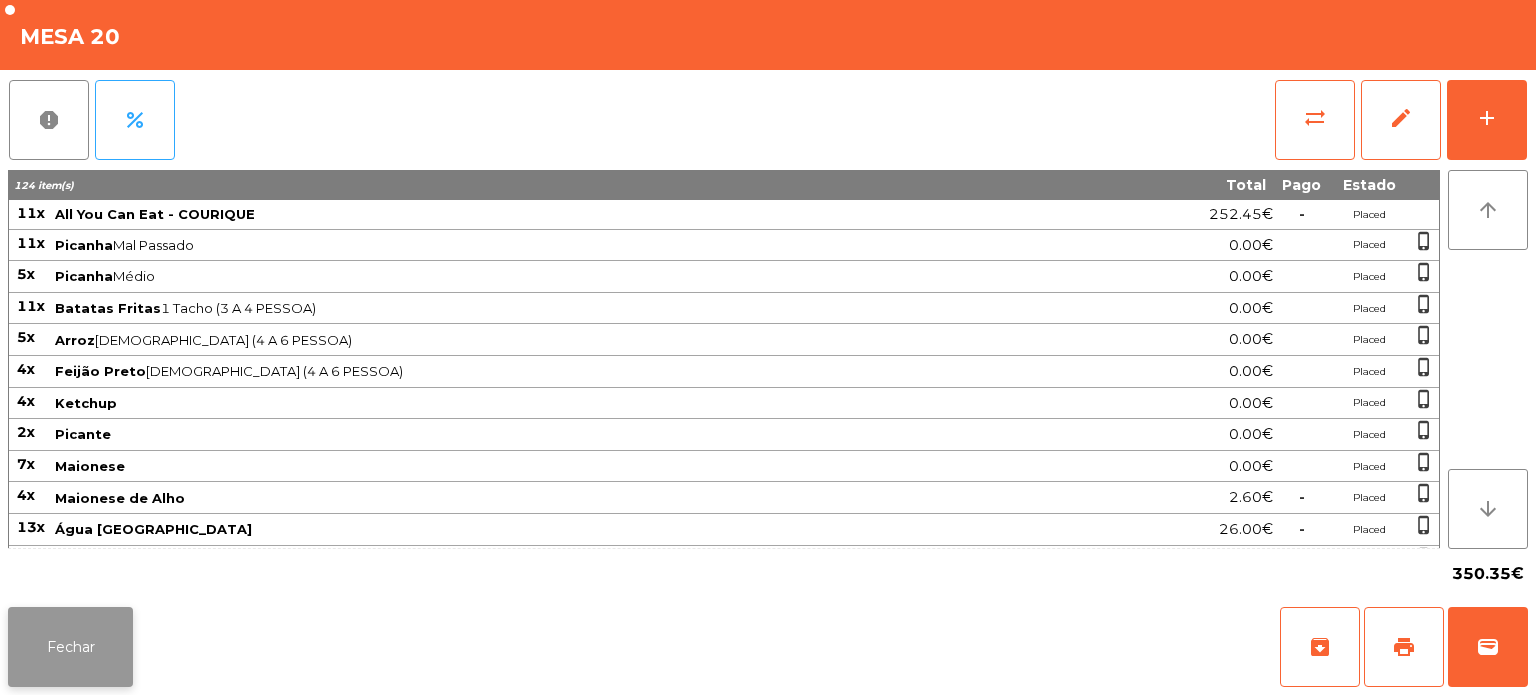 click on "Fechar" 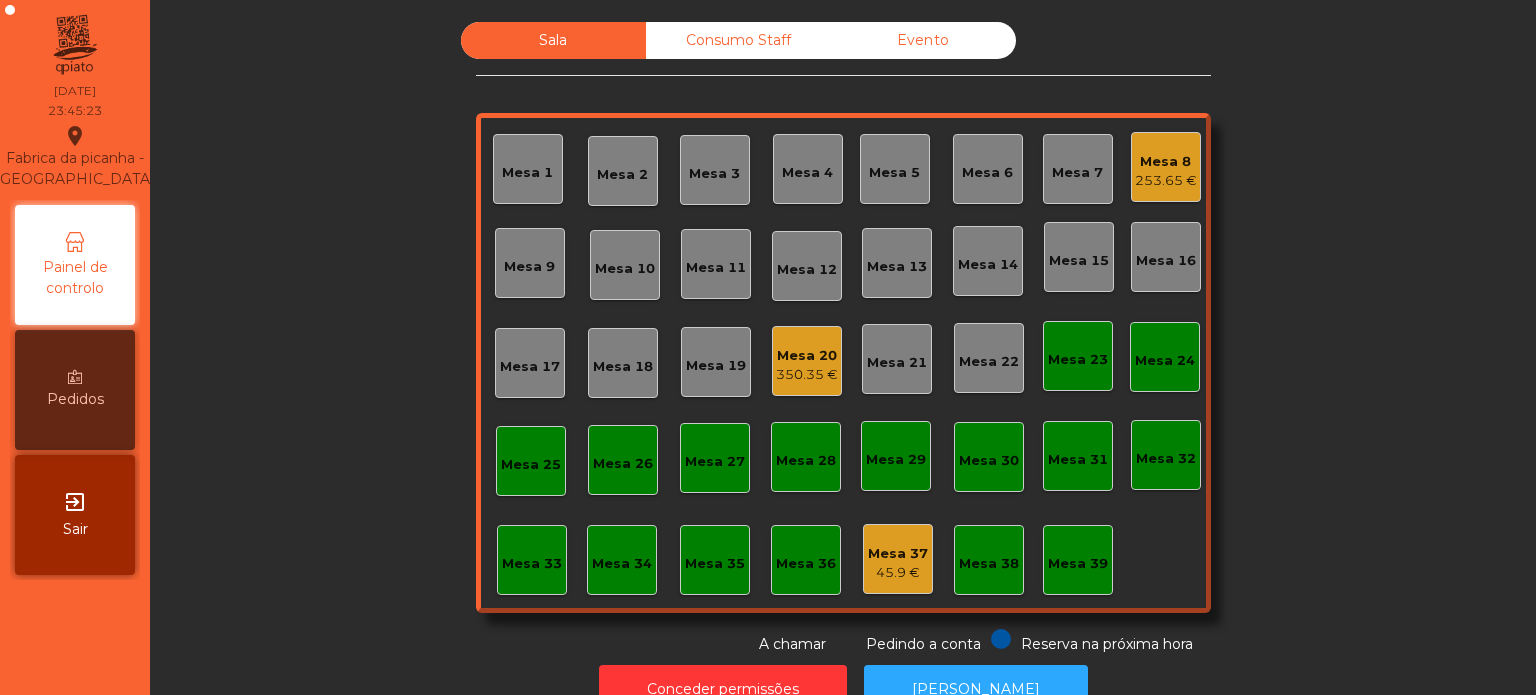 click on "Mesa 20" 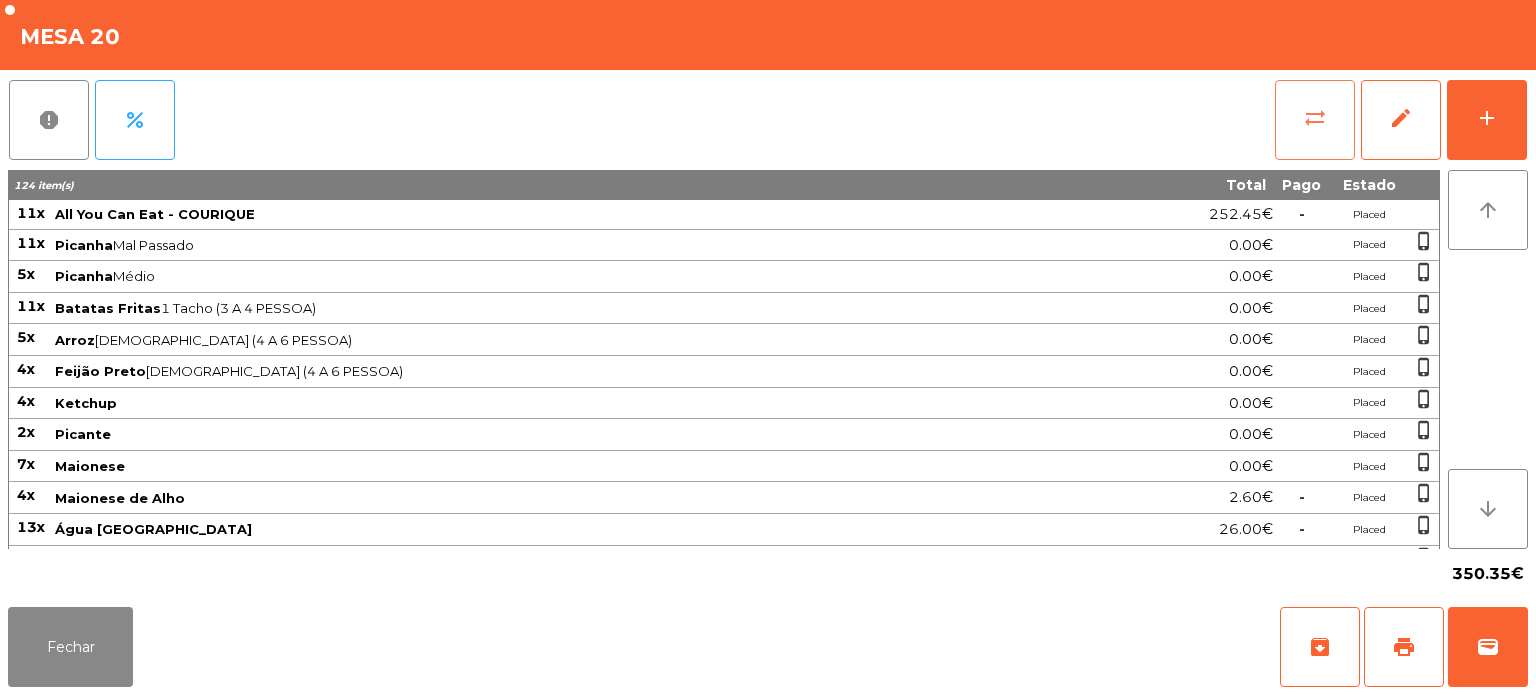 click on "sync_alt" 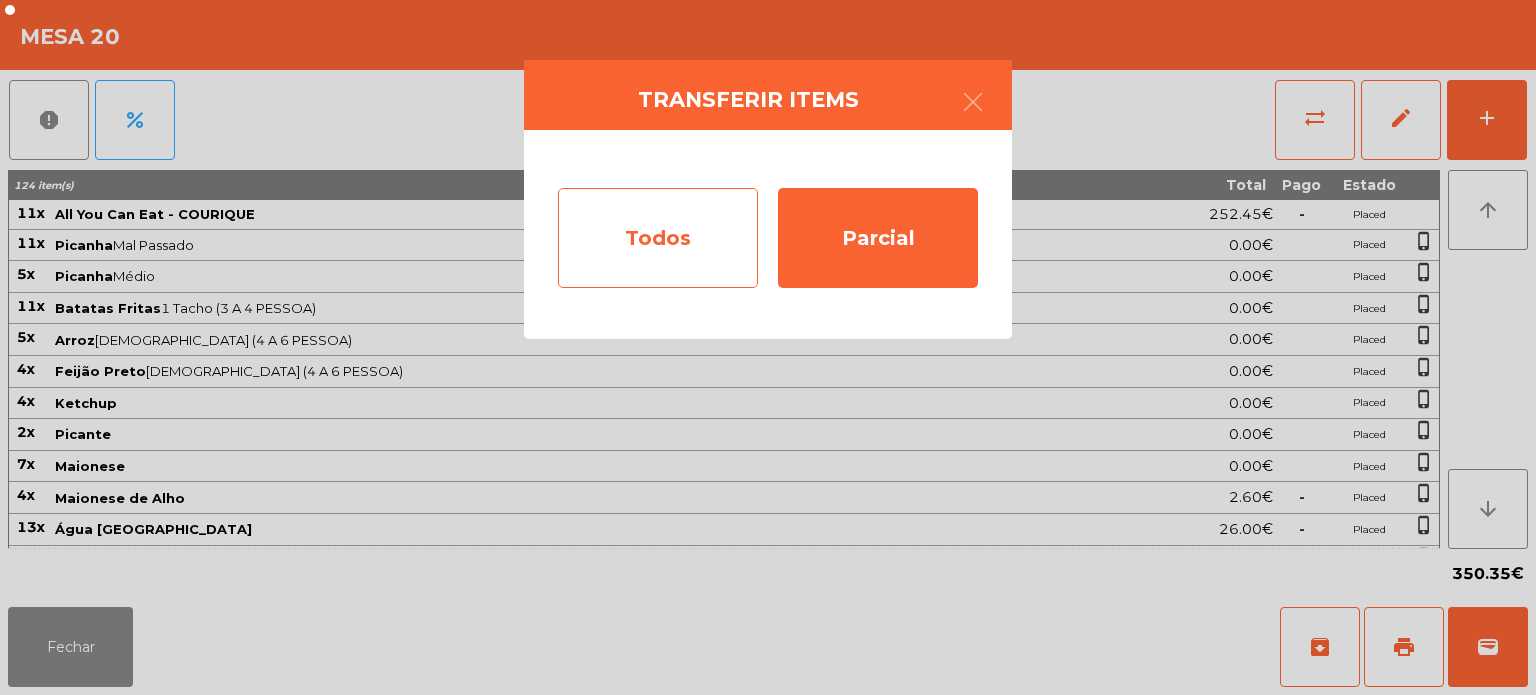 click on "Todos" 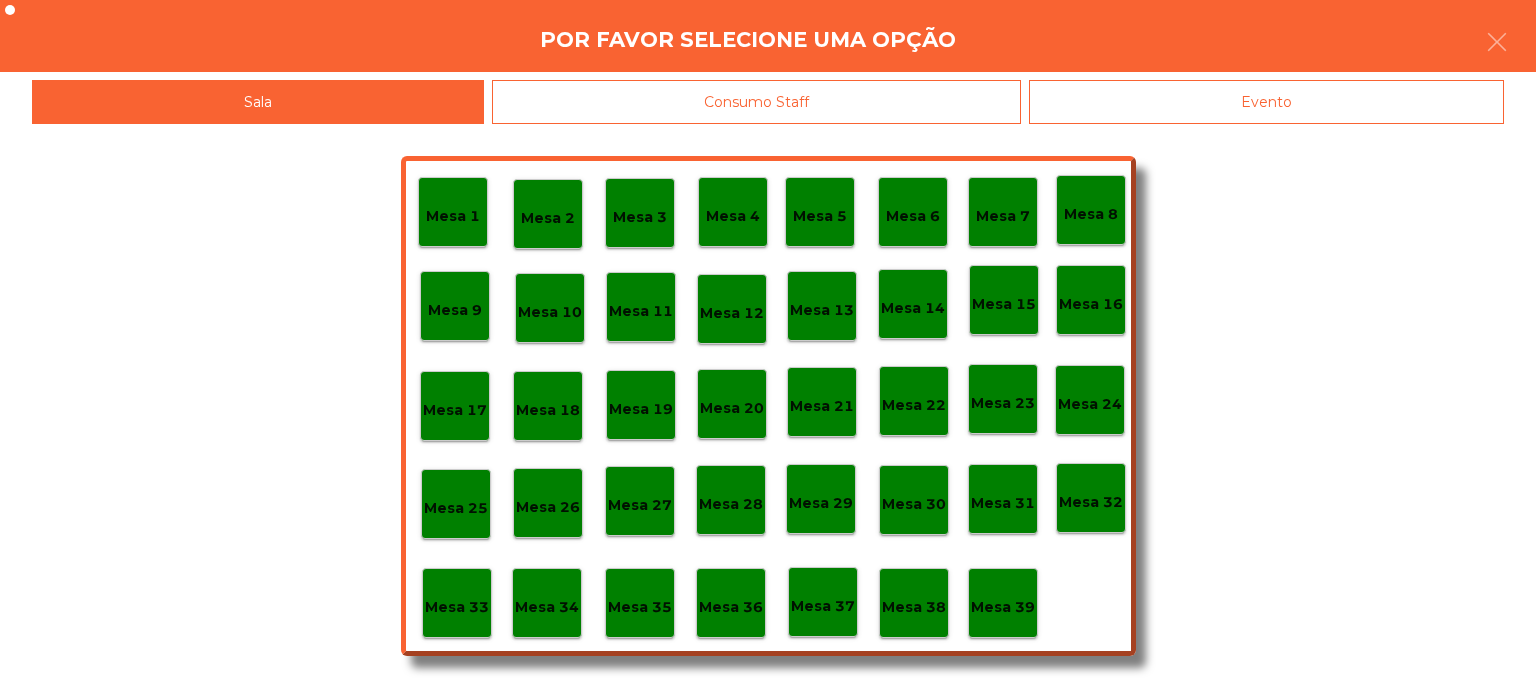 click on "Evento" 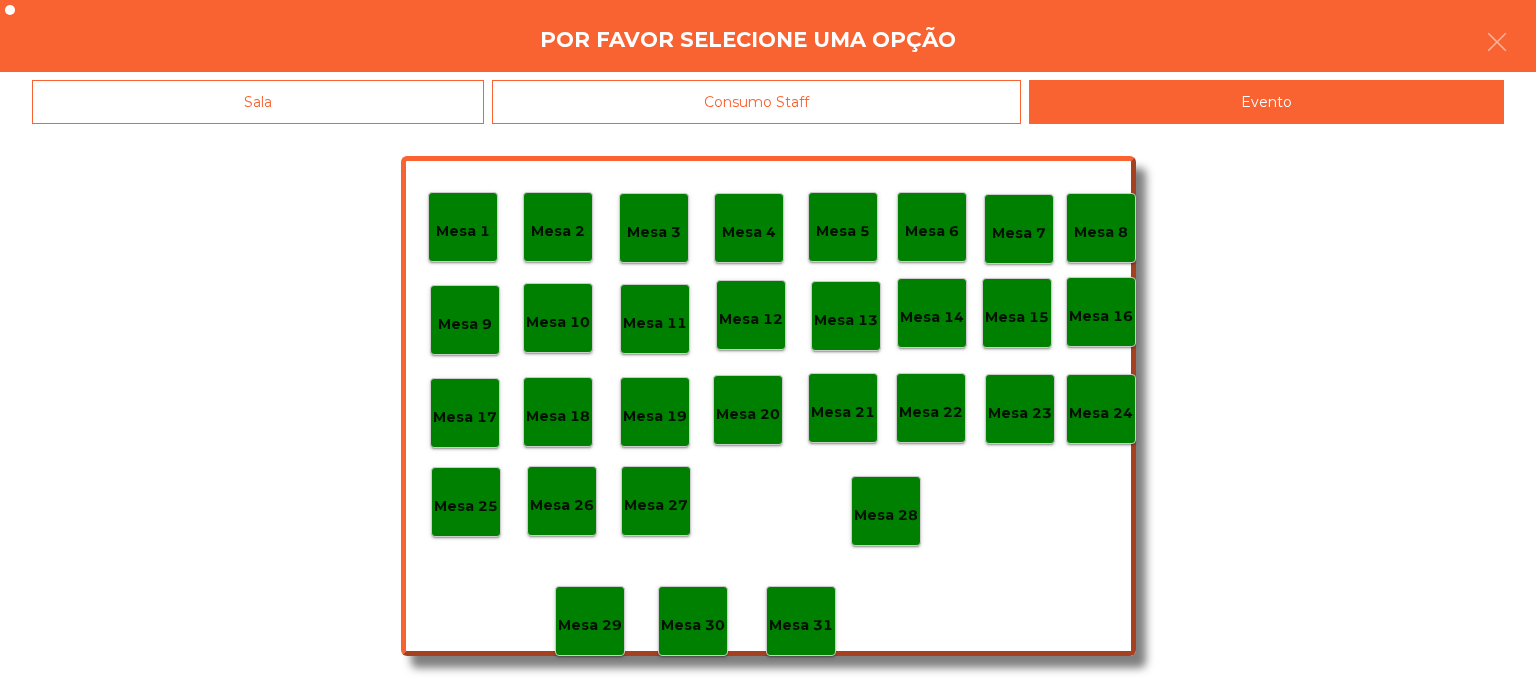 click on "Mesa 28" 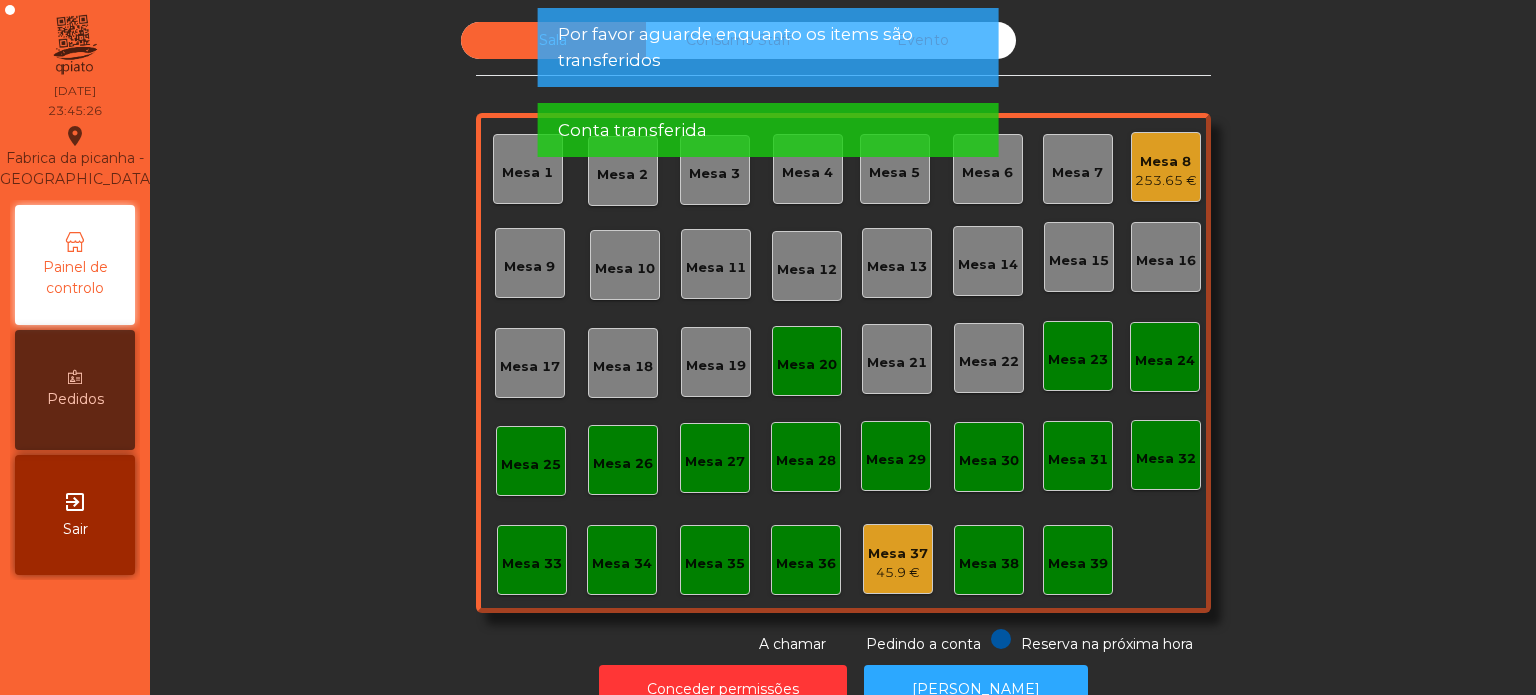 click on "Mesa 20" 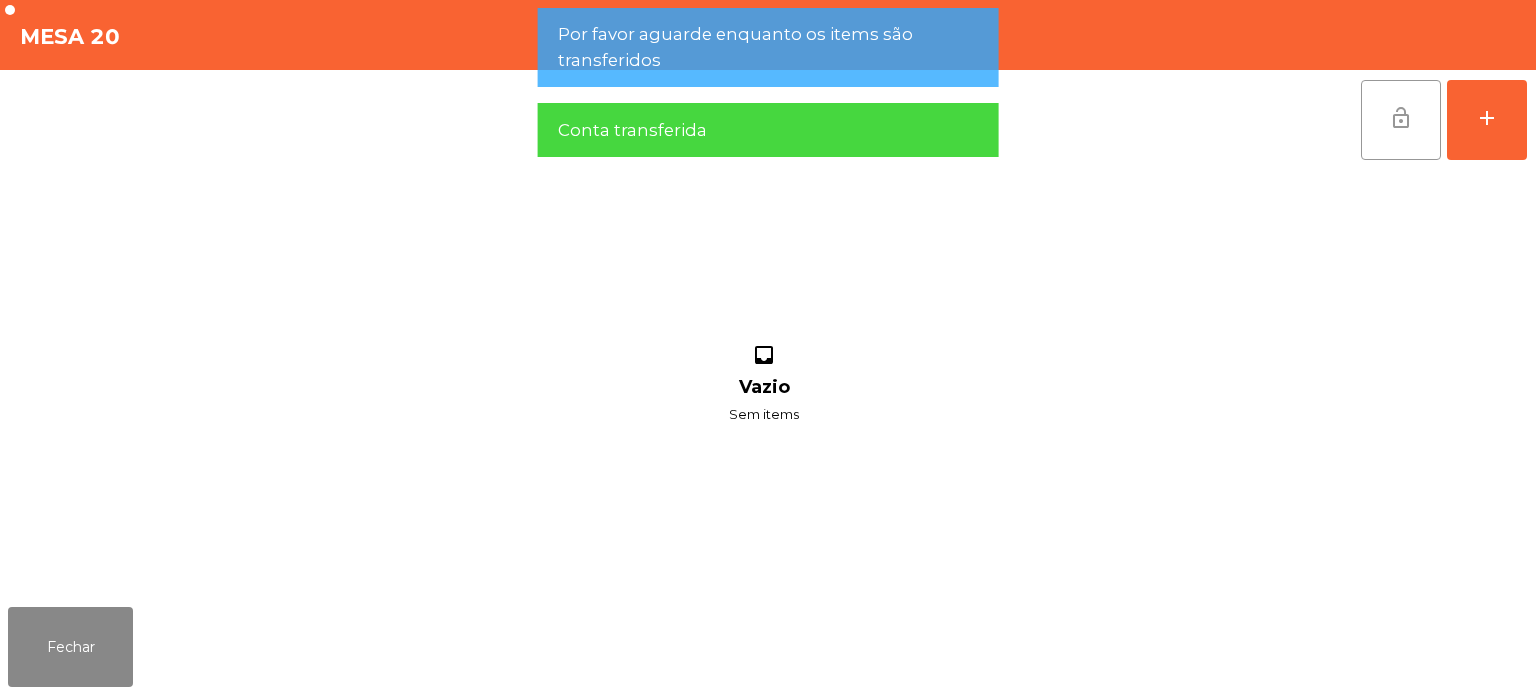 click on "lock_open" 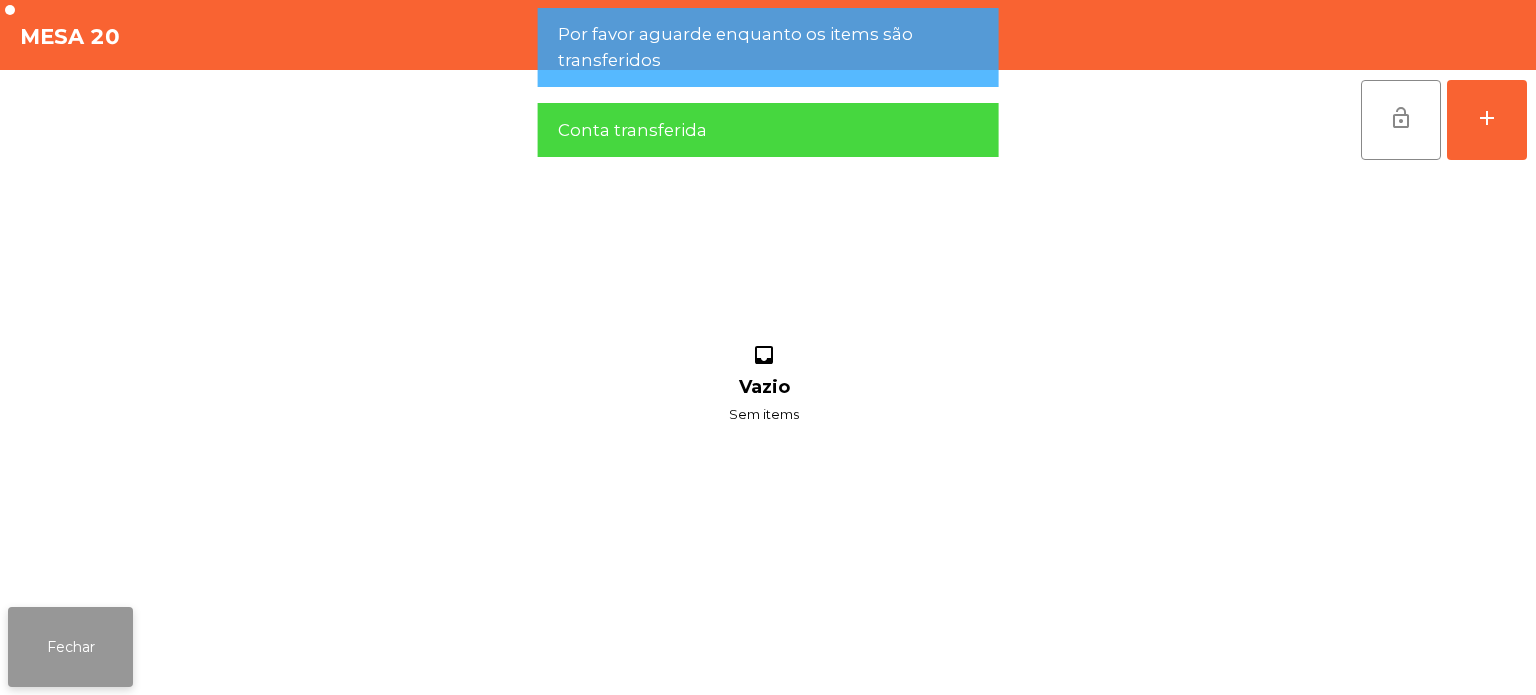 click on "Fechar" 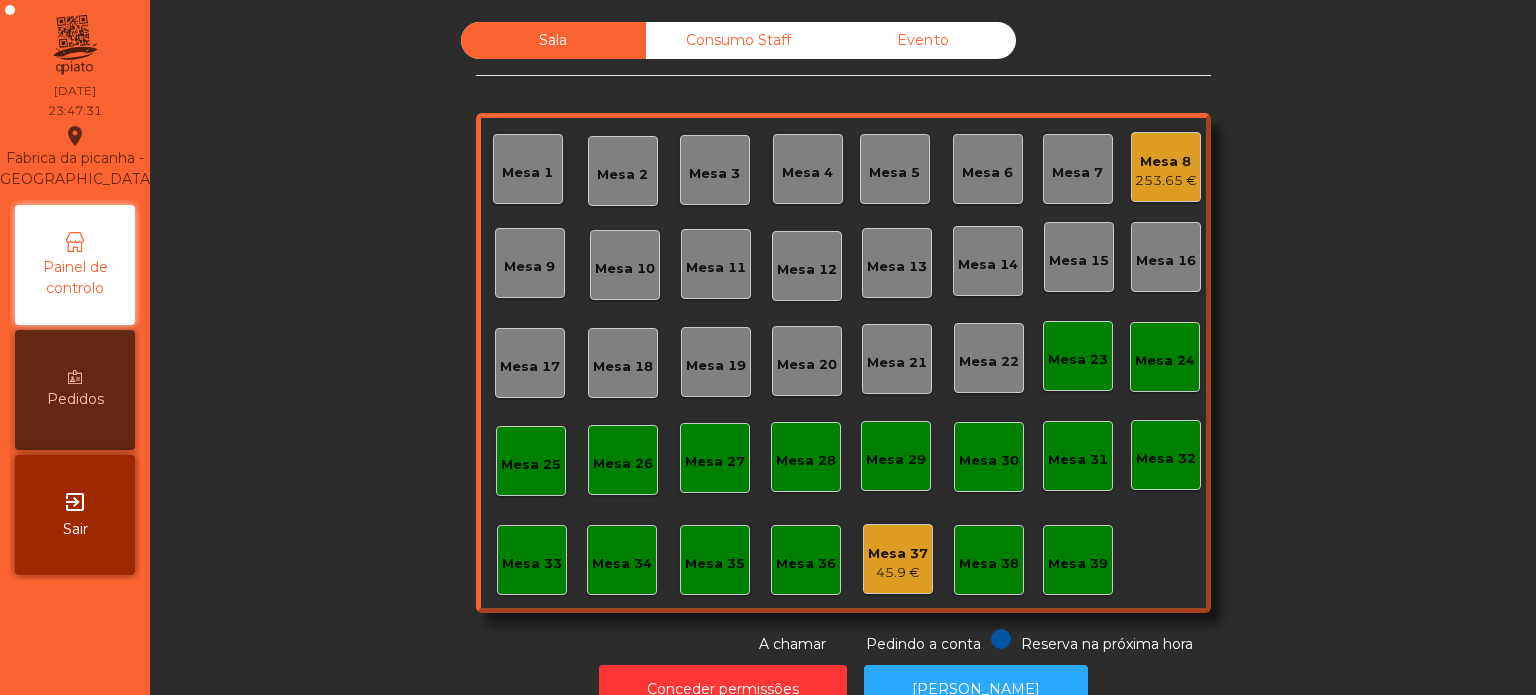 click on "Mesa 8" 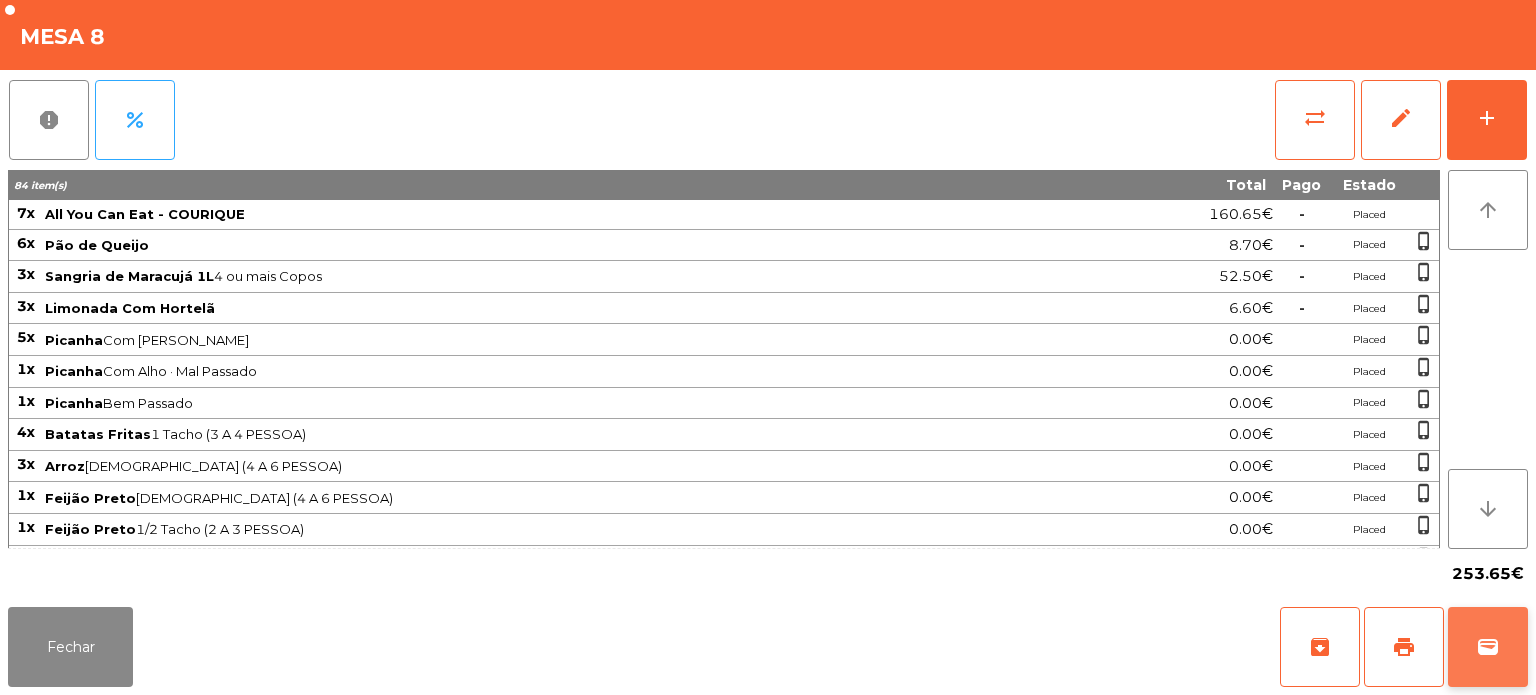 click on "wallet" 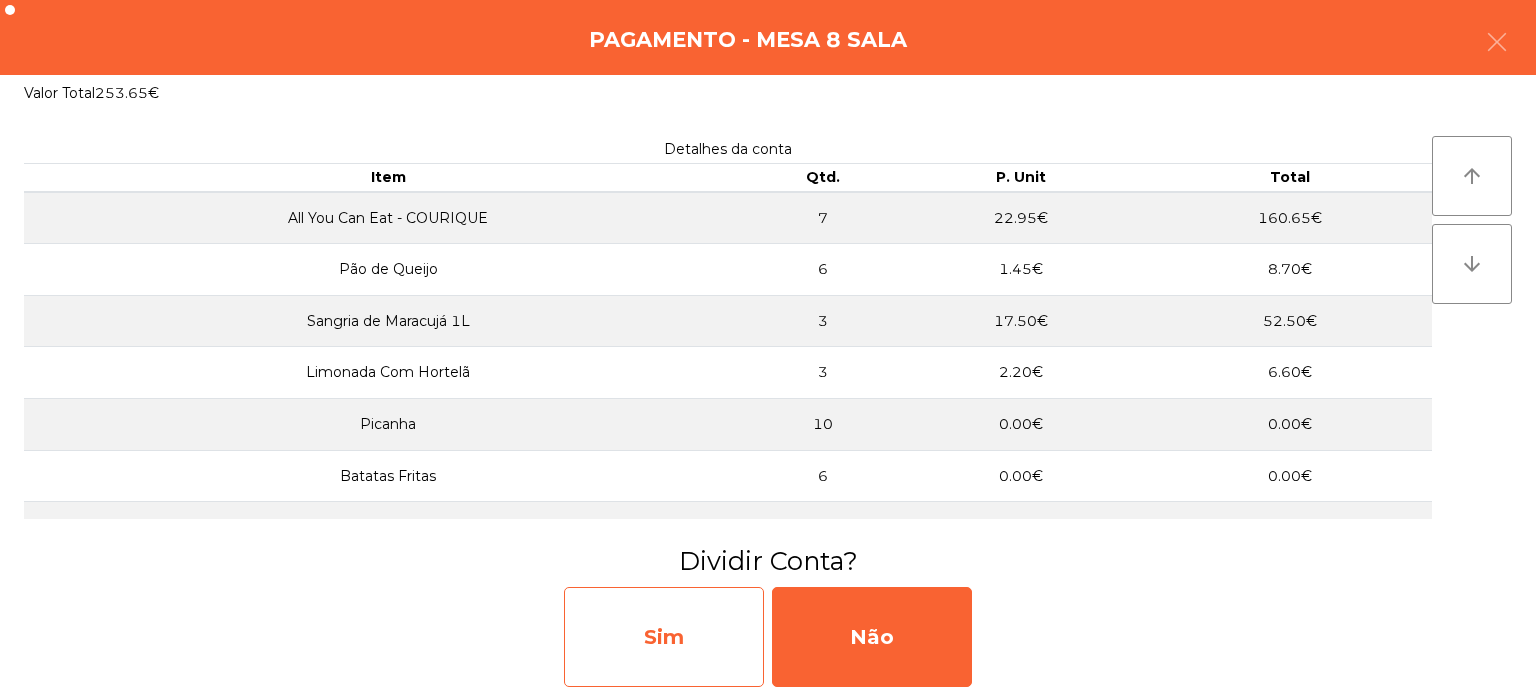 click on "Sim" 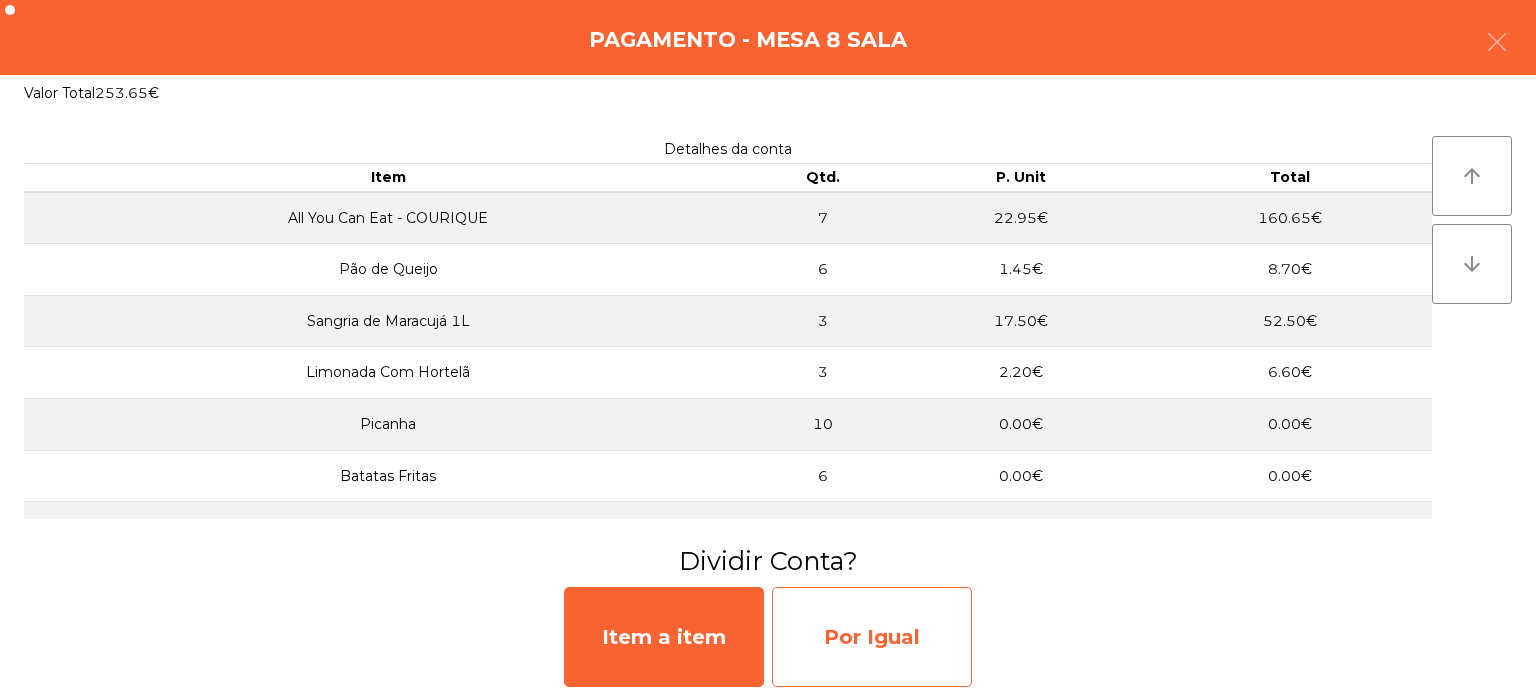 click on "Por Igual" 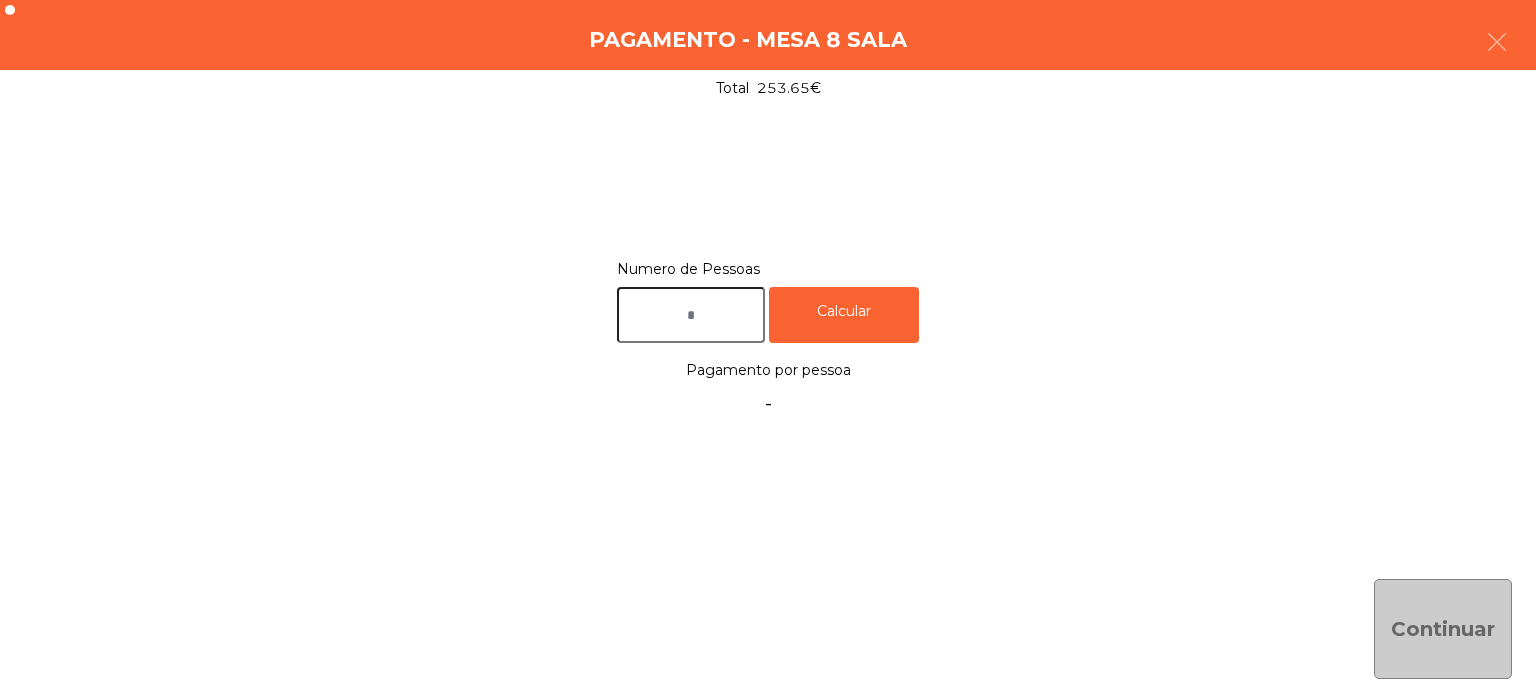click 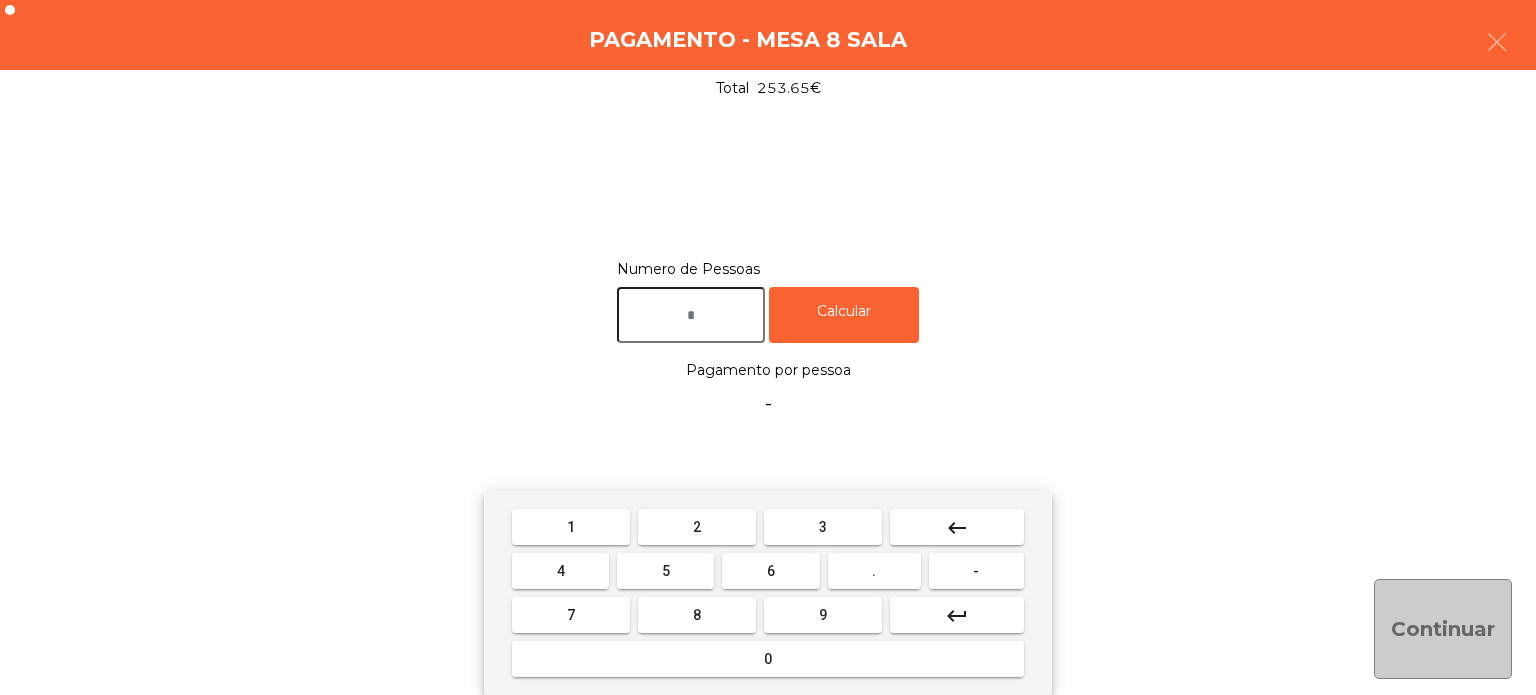 click on "3" at bounding box center (823, 527) 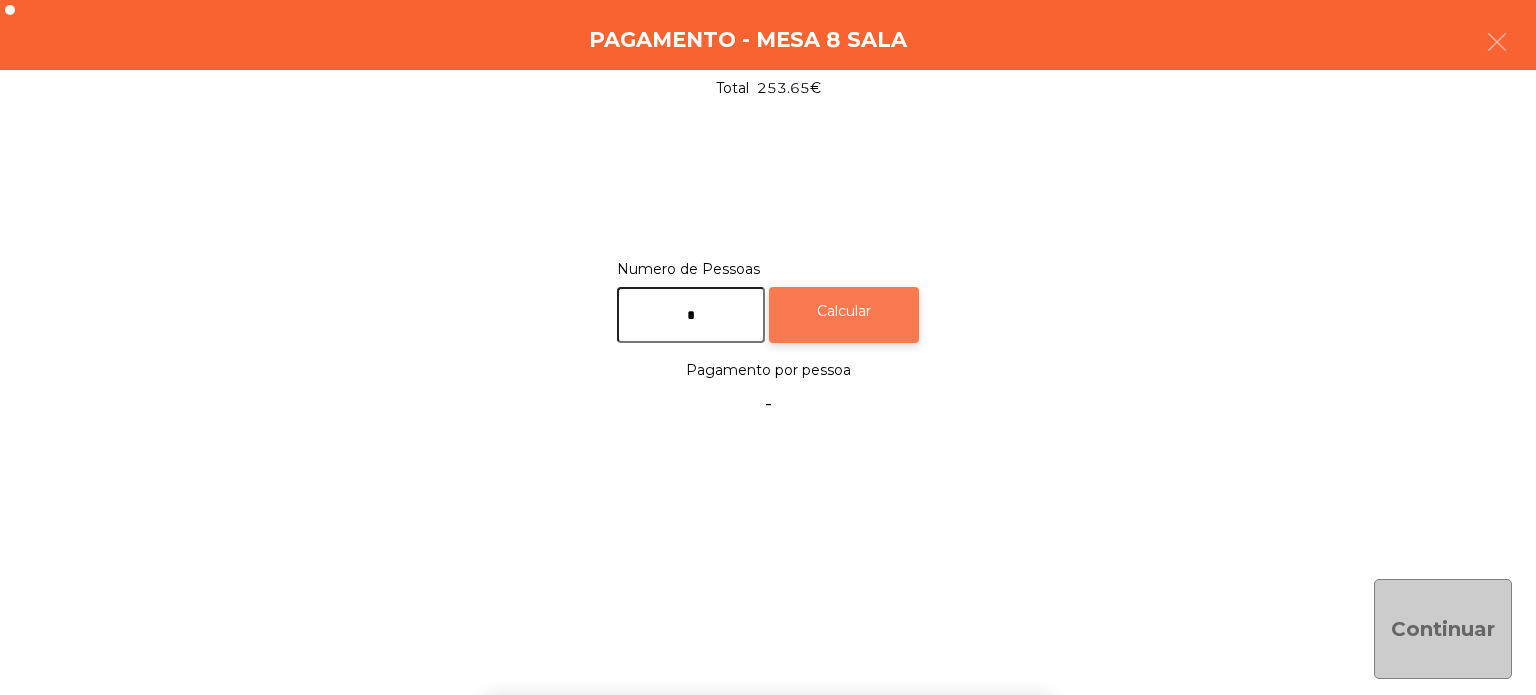 click on "Calcular" 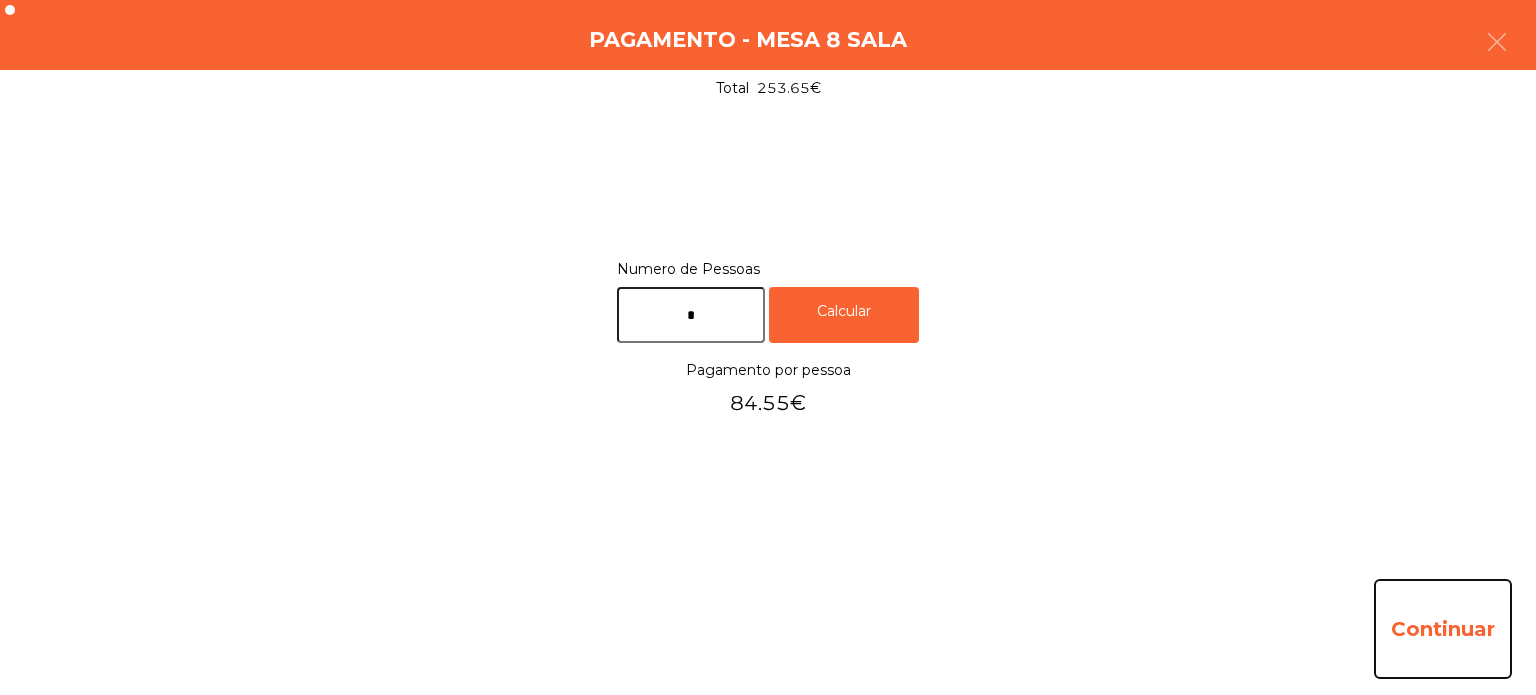 click on "Continuar" 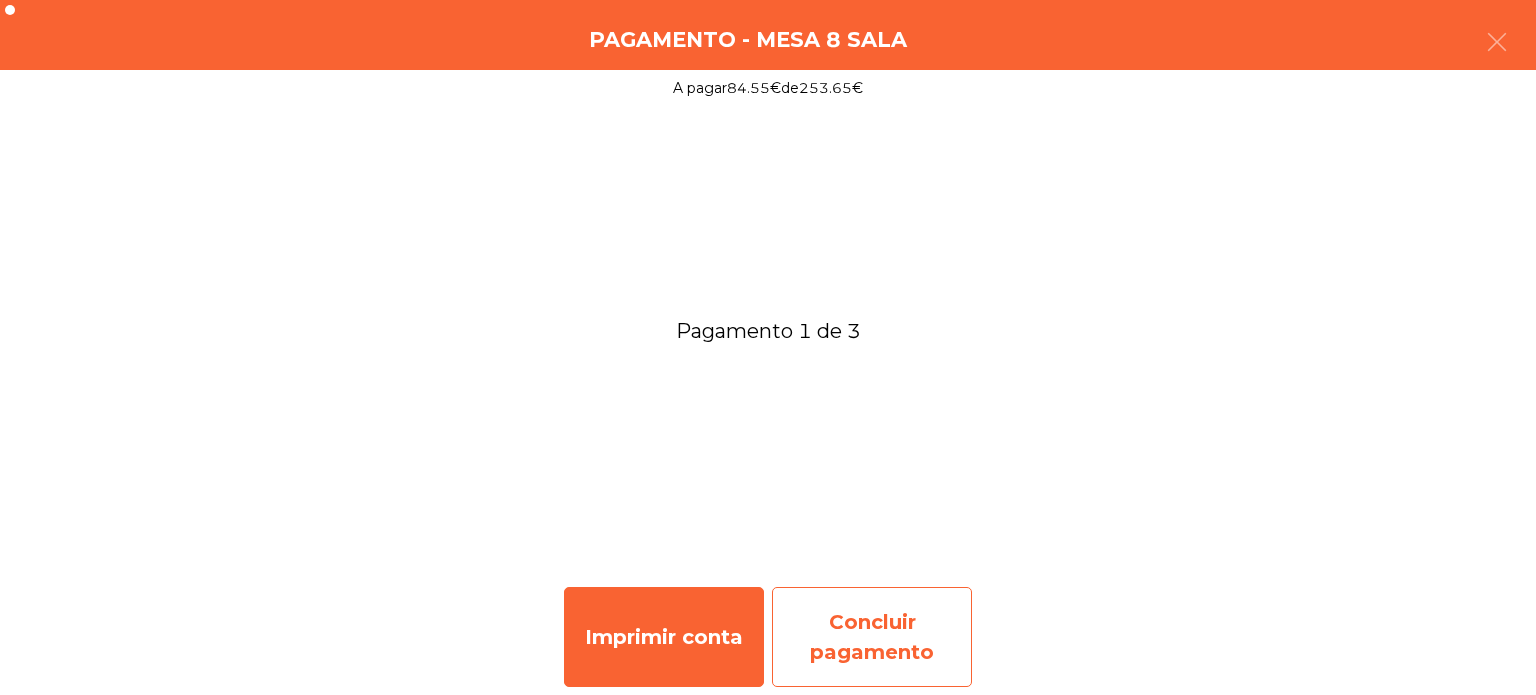 click on "Concluir pagamento" 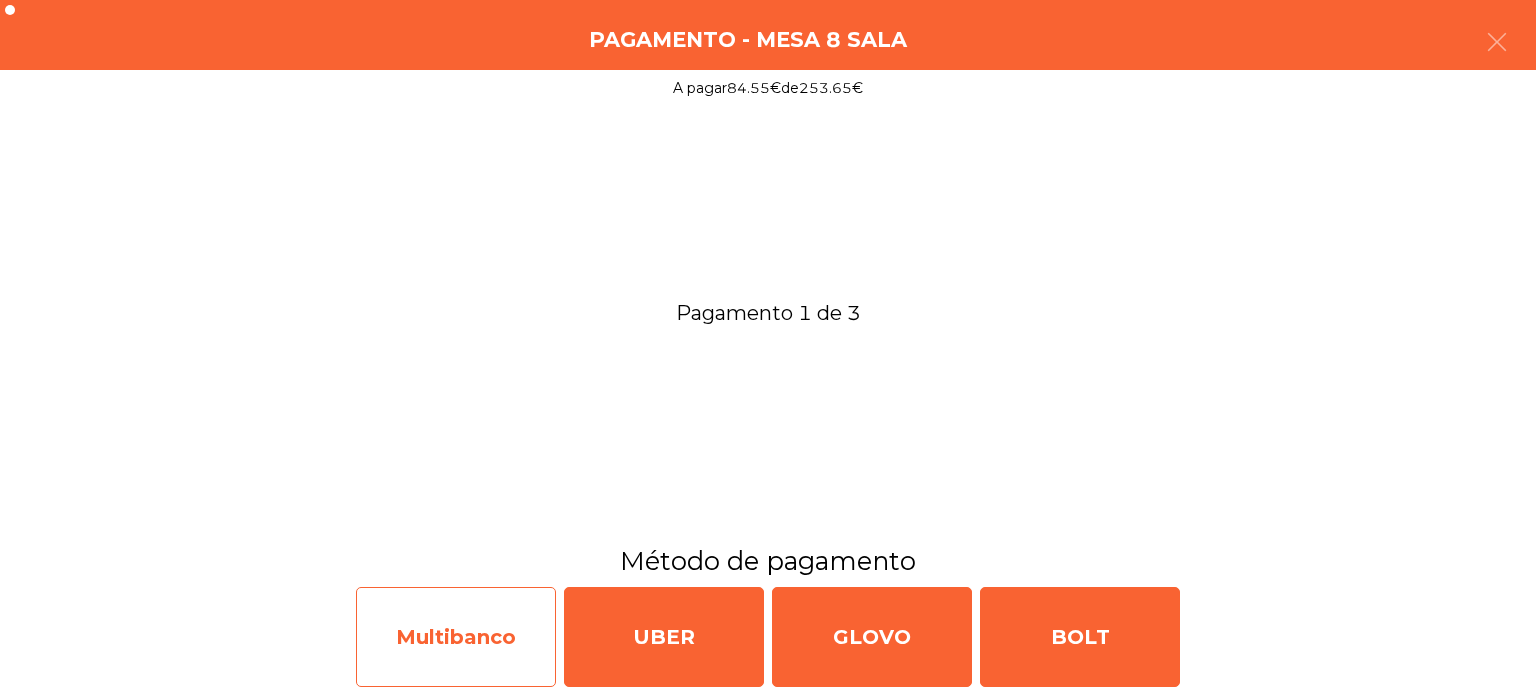 click on "Multibanco" 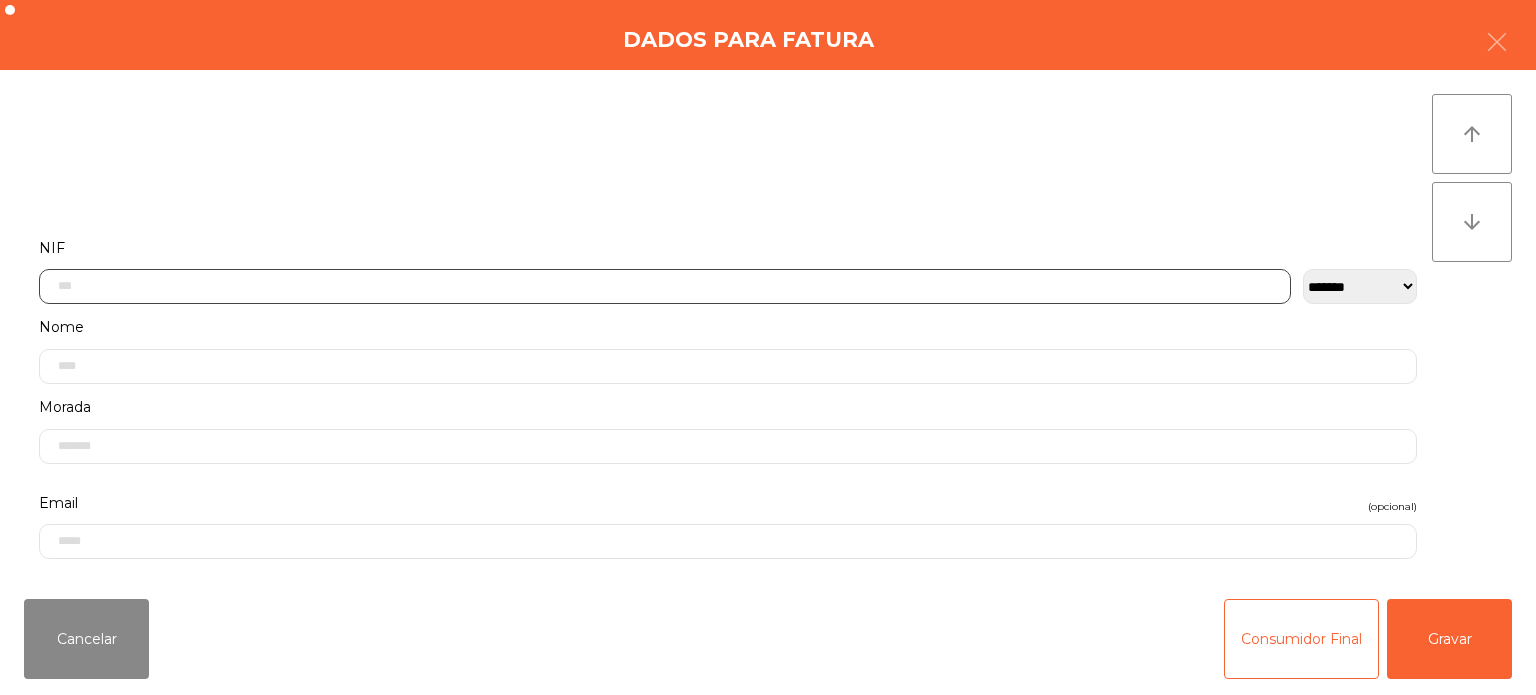click 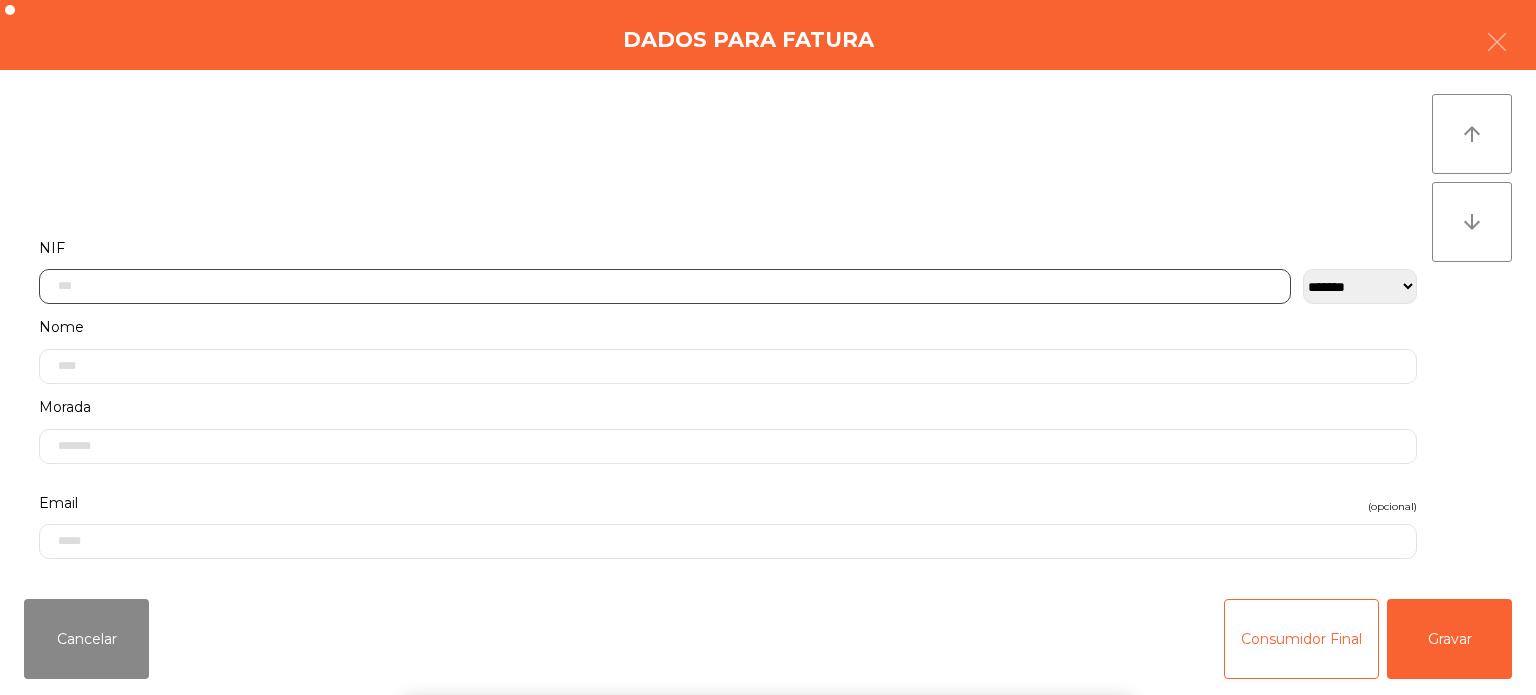 scroll, scrollTop: 139, scrollLeft: 0, axis: vertical 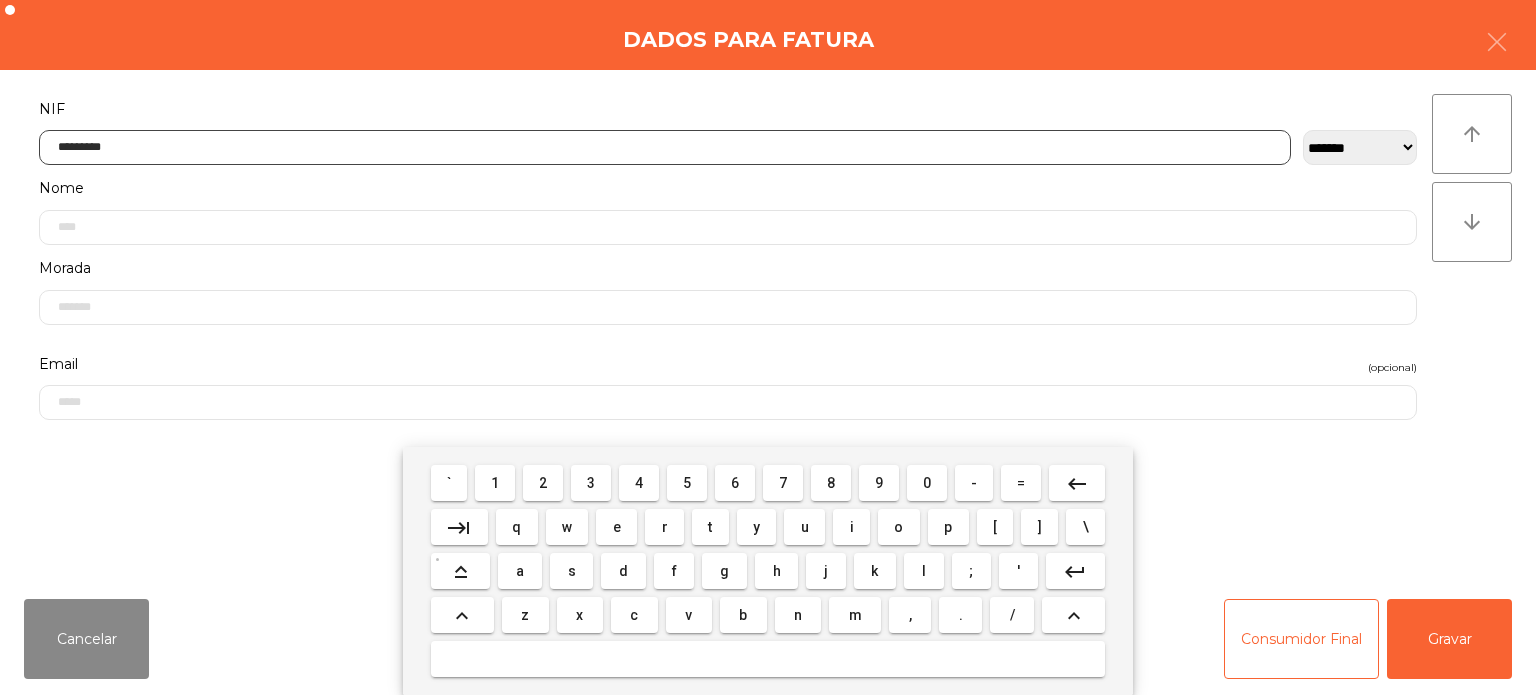 type on "*********" 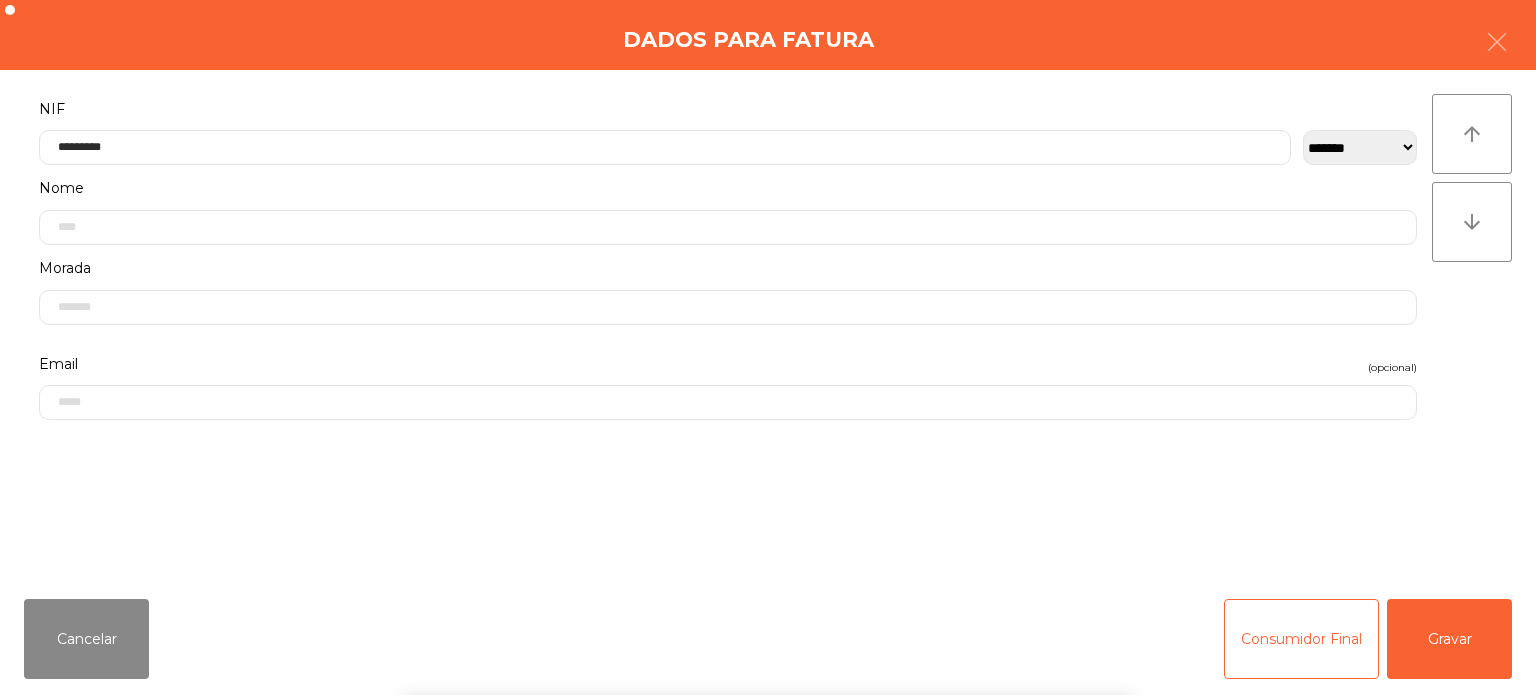 click on "` 1 2 3 4 5 6 7 8 9 0 - = keyboard_backspace keyboard_tab q w e r t y u i o p [ ] \ keyboard_capslock a s d f g h j k l ; ' keyboard_return keyboard_arrow_up z x c v b n m , . / keyboard_arrow_up" at bounding box center (768, 571) 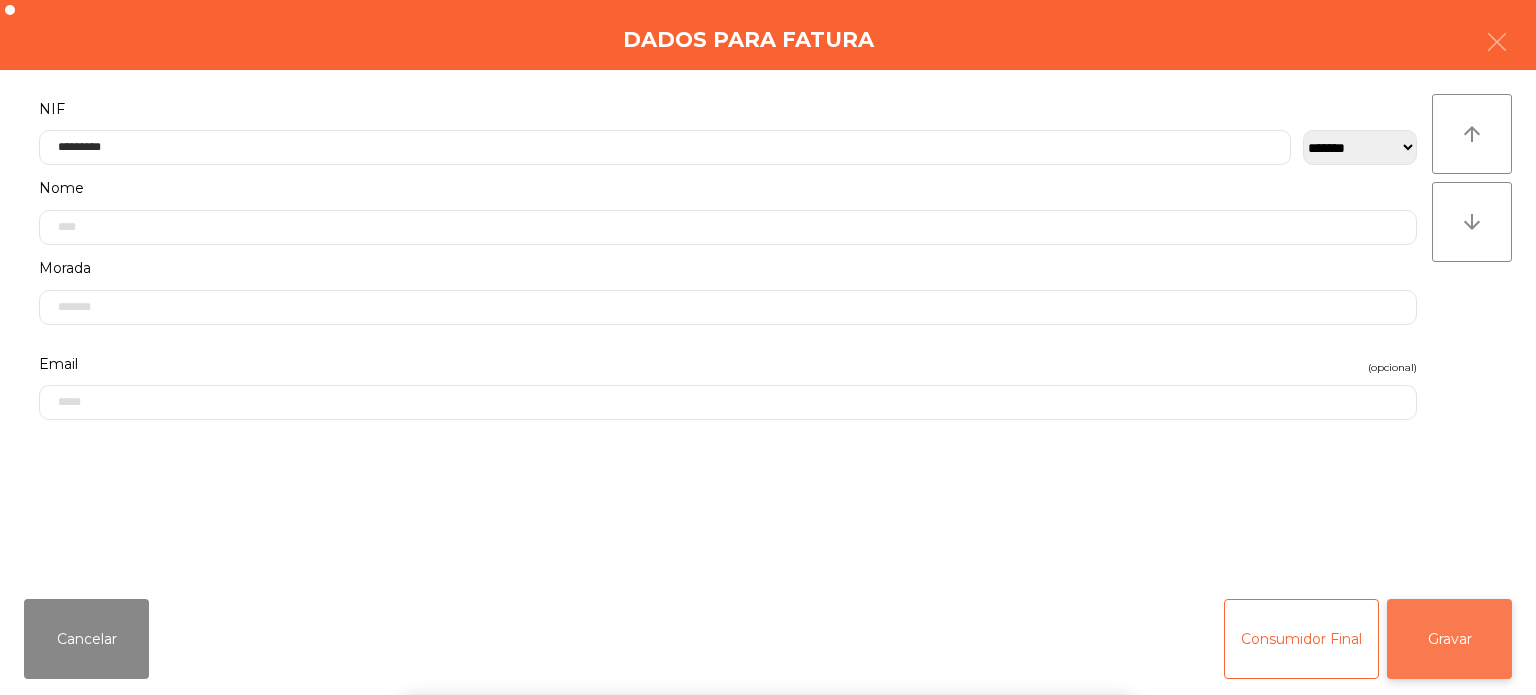 click on "Gravar" 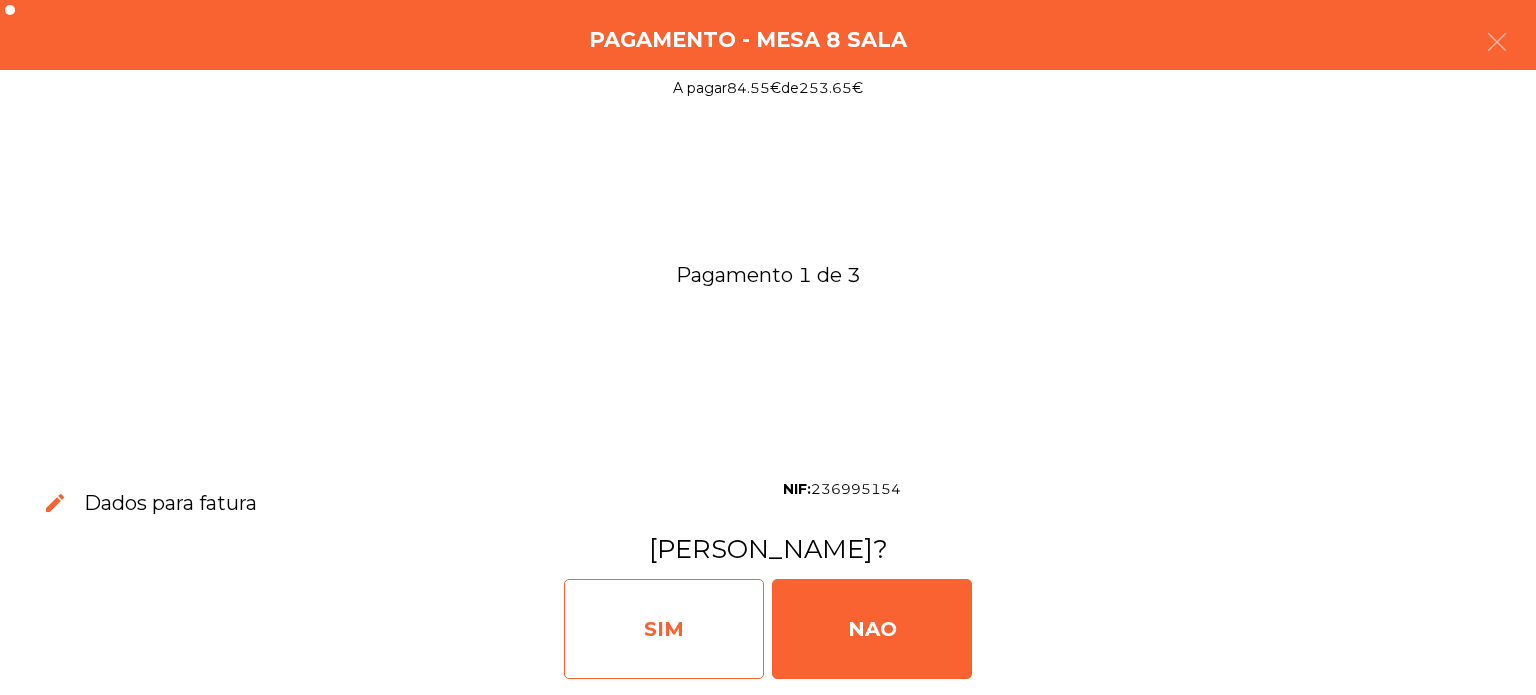 click on "SIM" 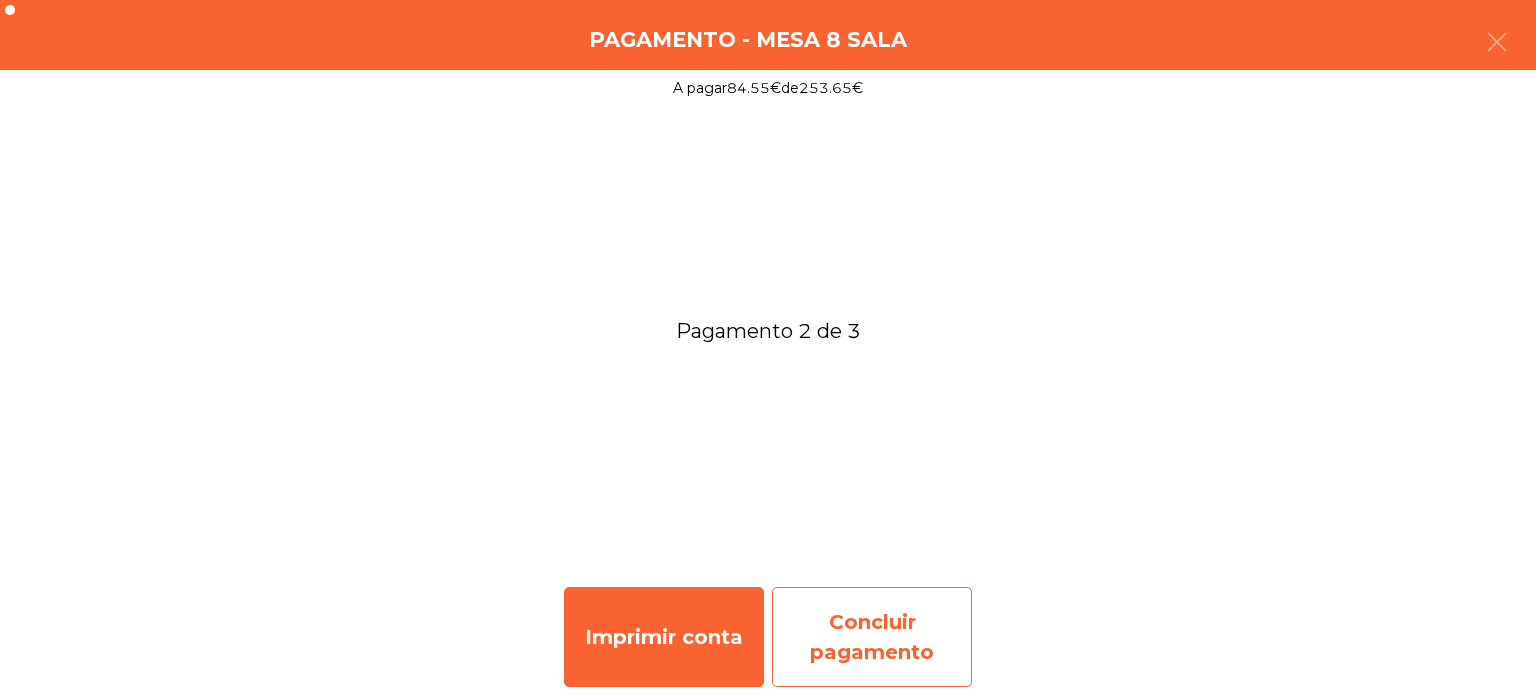 click on "Concluir pagamento" 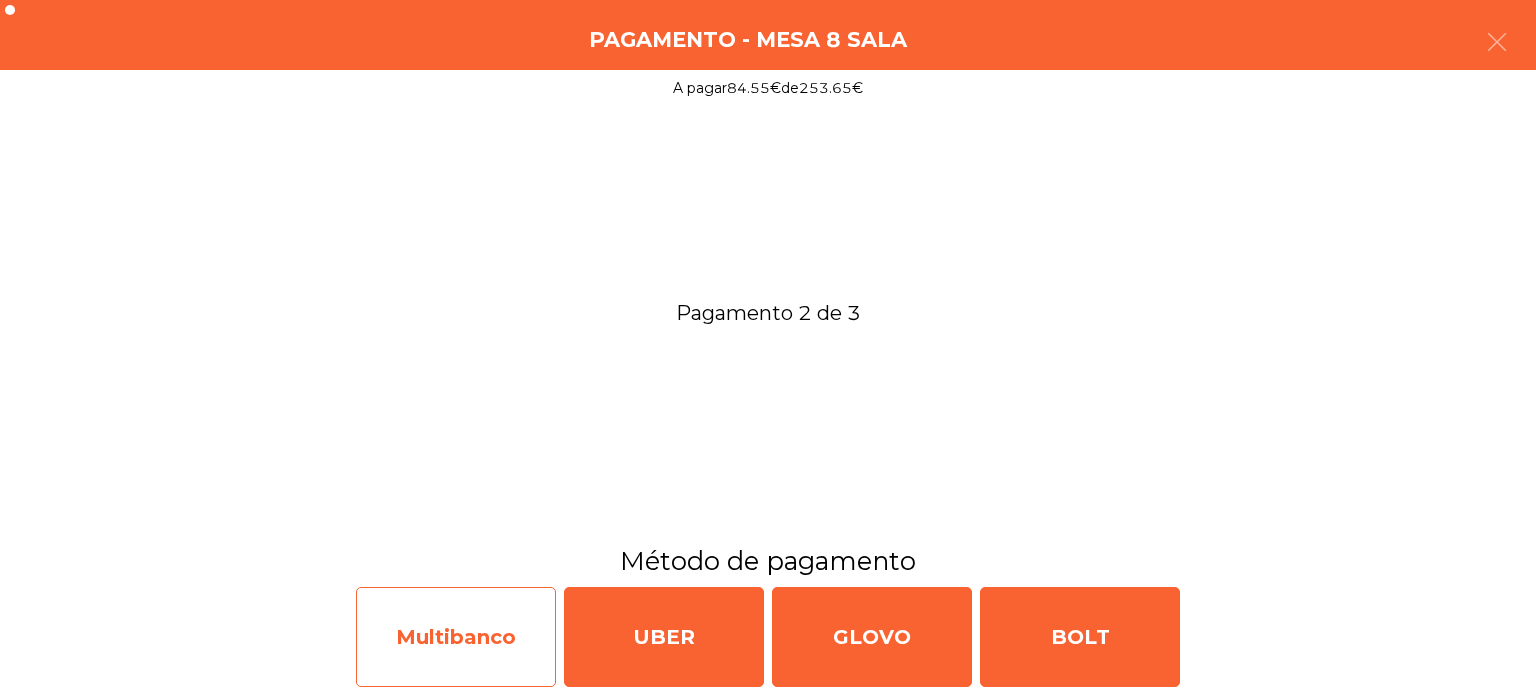 click on "Multibanco" 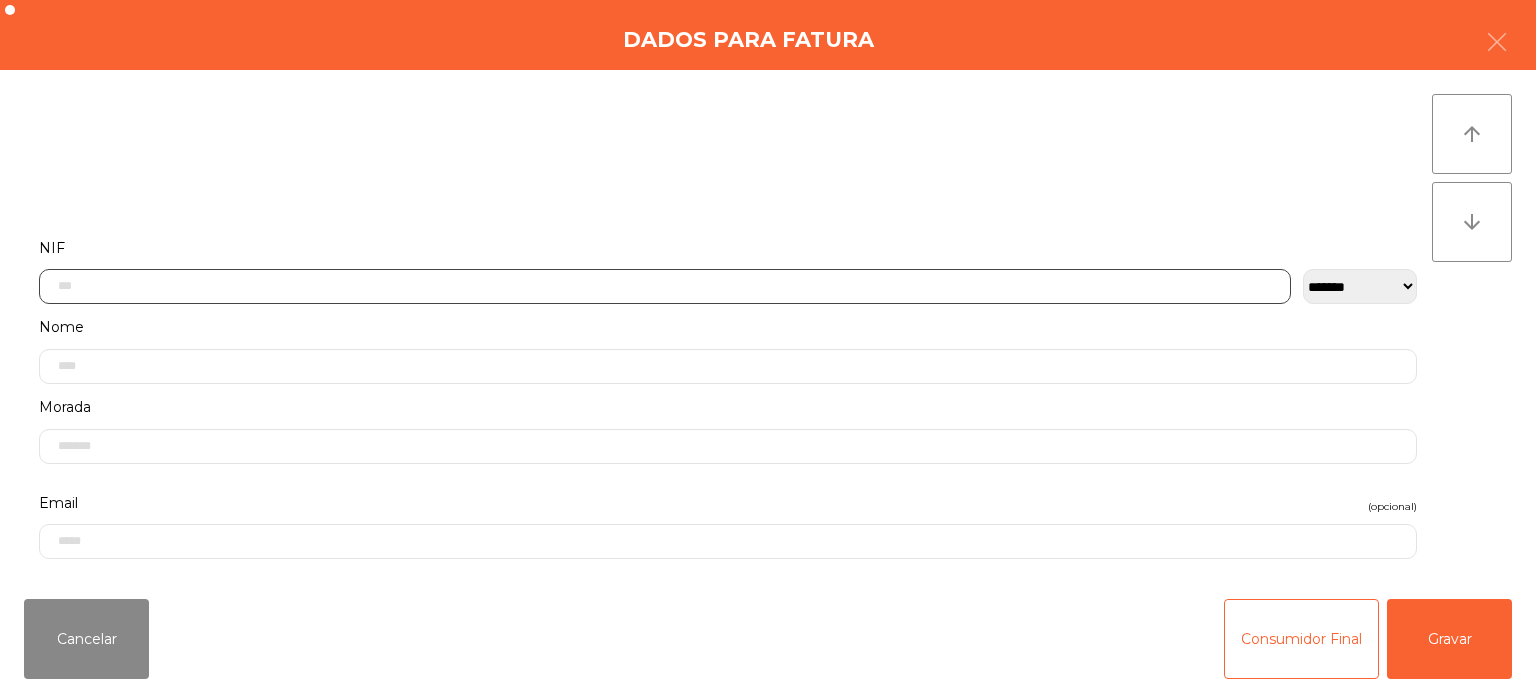 click 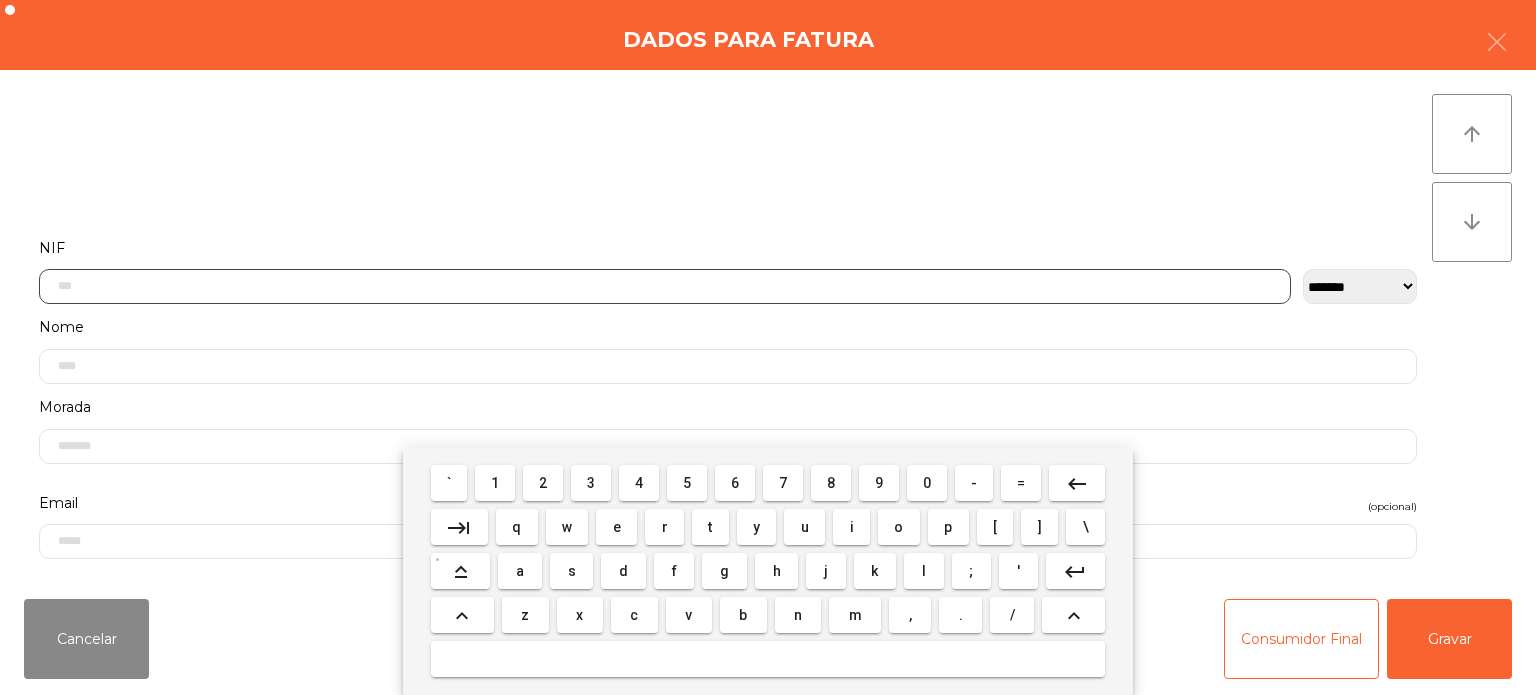 scroll, scrollTop: 139, scrollLeft: 0, axis: vertical 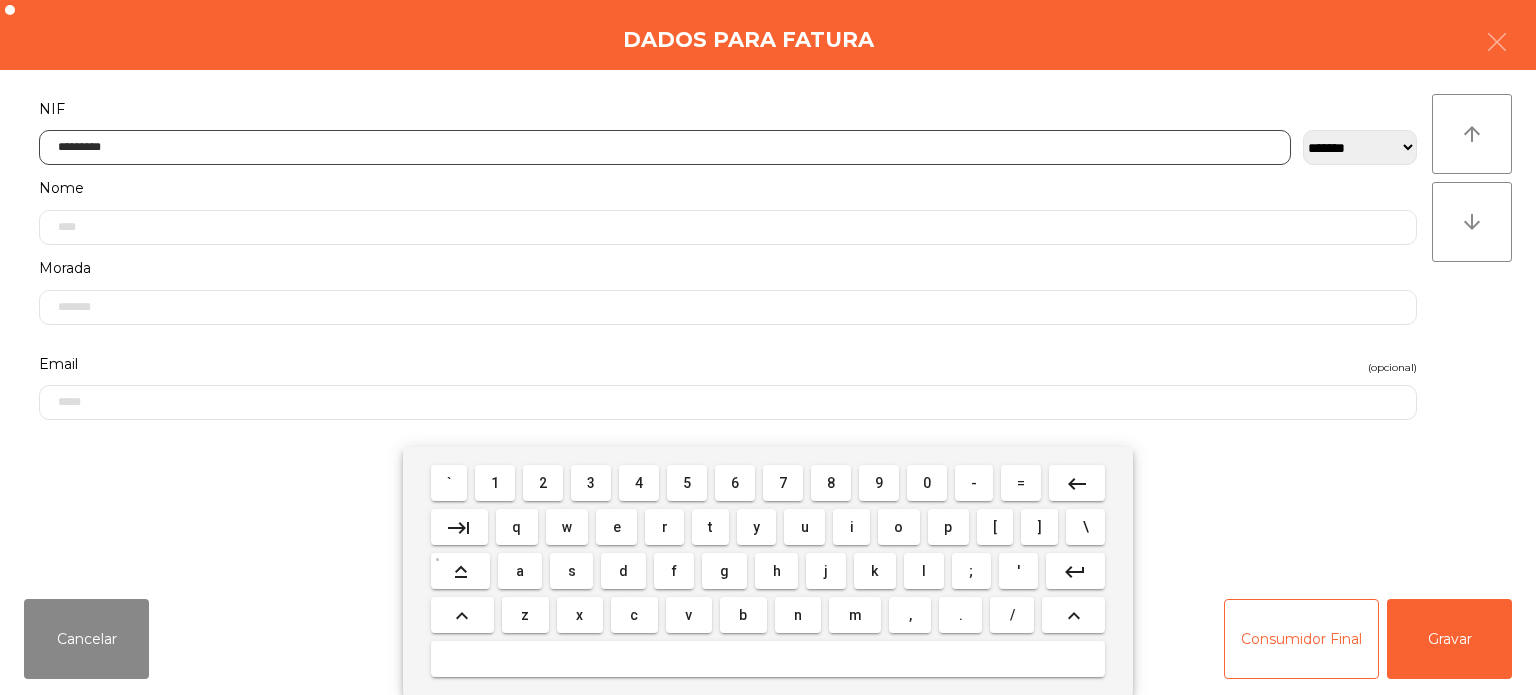 type on "*********" 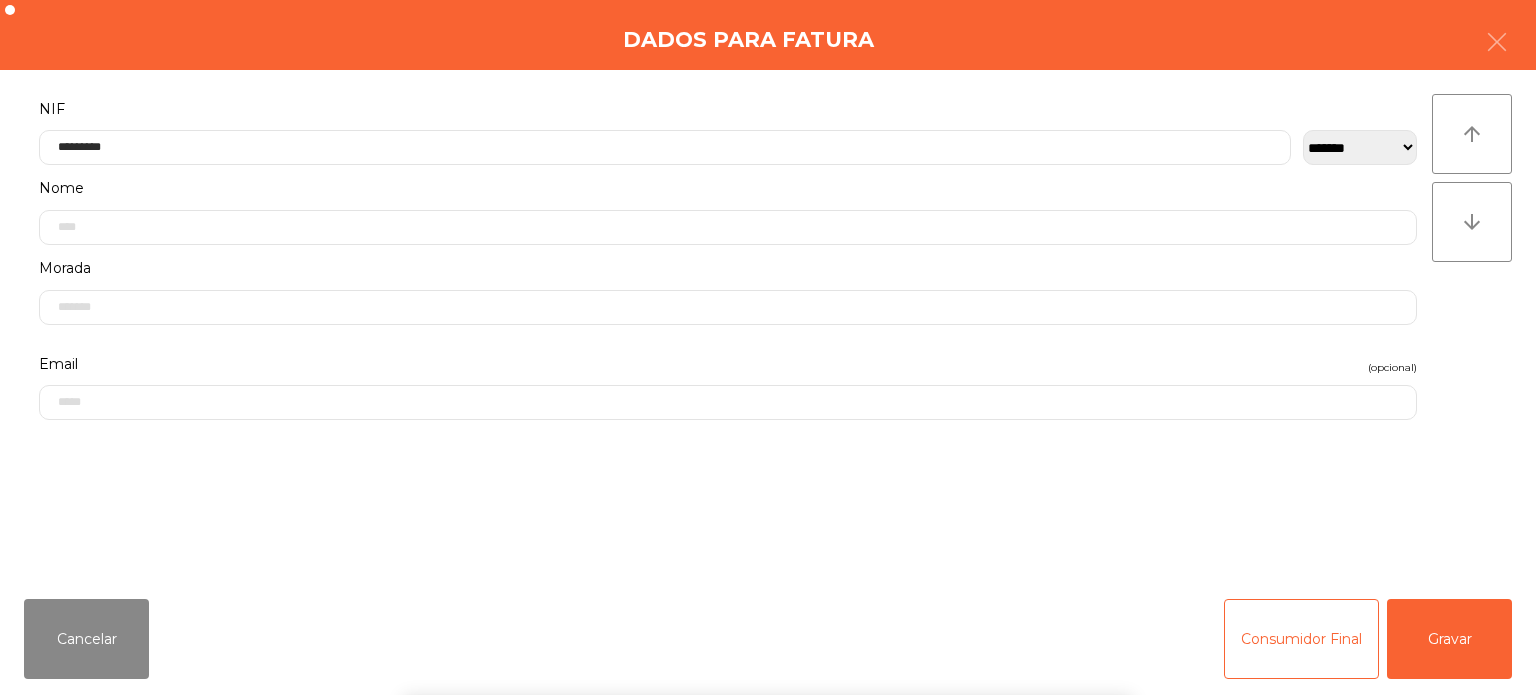 click on "` 1 2 3 4 5 6 7 8 9 0 - = keyboard_backspace keyboard_tab q w e r t y u i o p [ ] \ keyboard_capslock a s d f g h j k l ; ' keyboard_return keyboard_arrow_up z x c v b n m , . / keyboard_arrow_up" at bounding box center (768, 571) 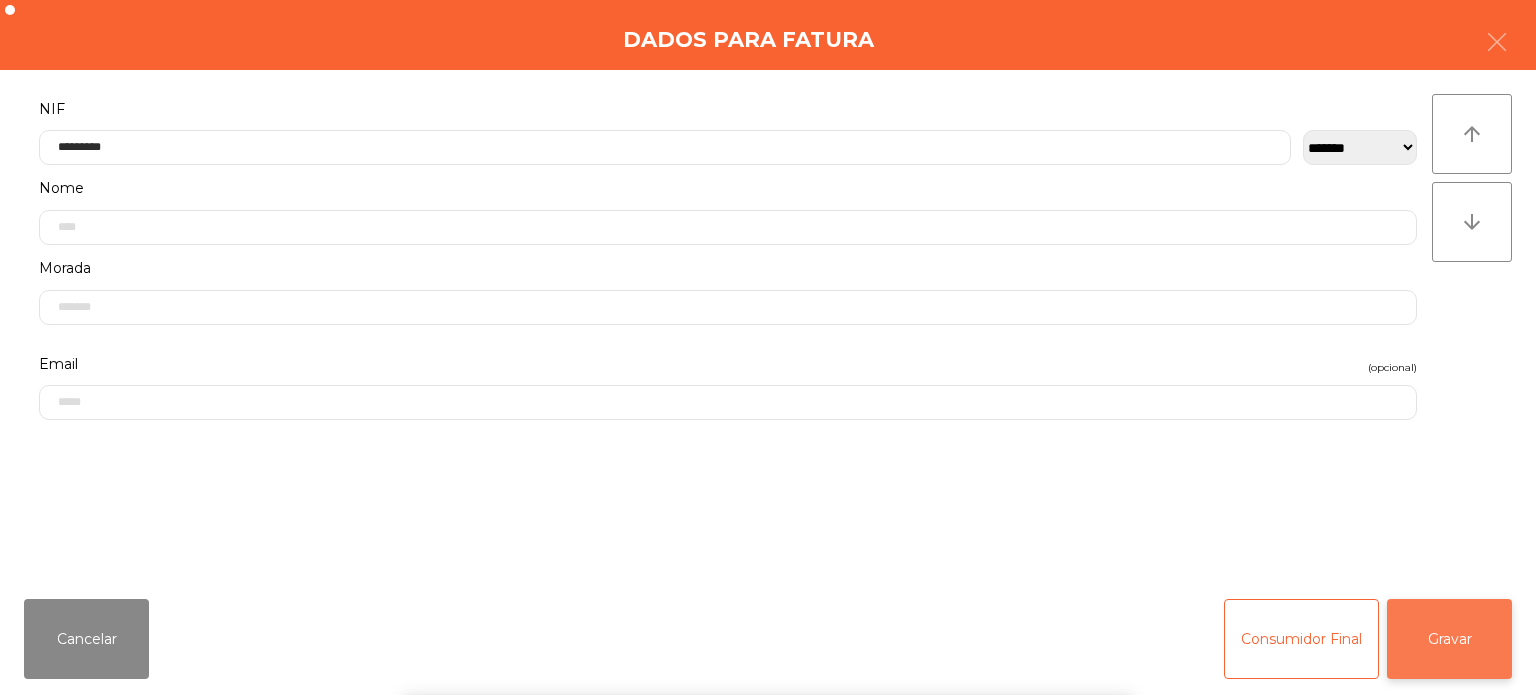 click on "Gravar" 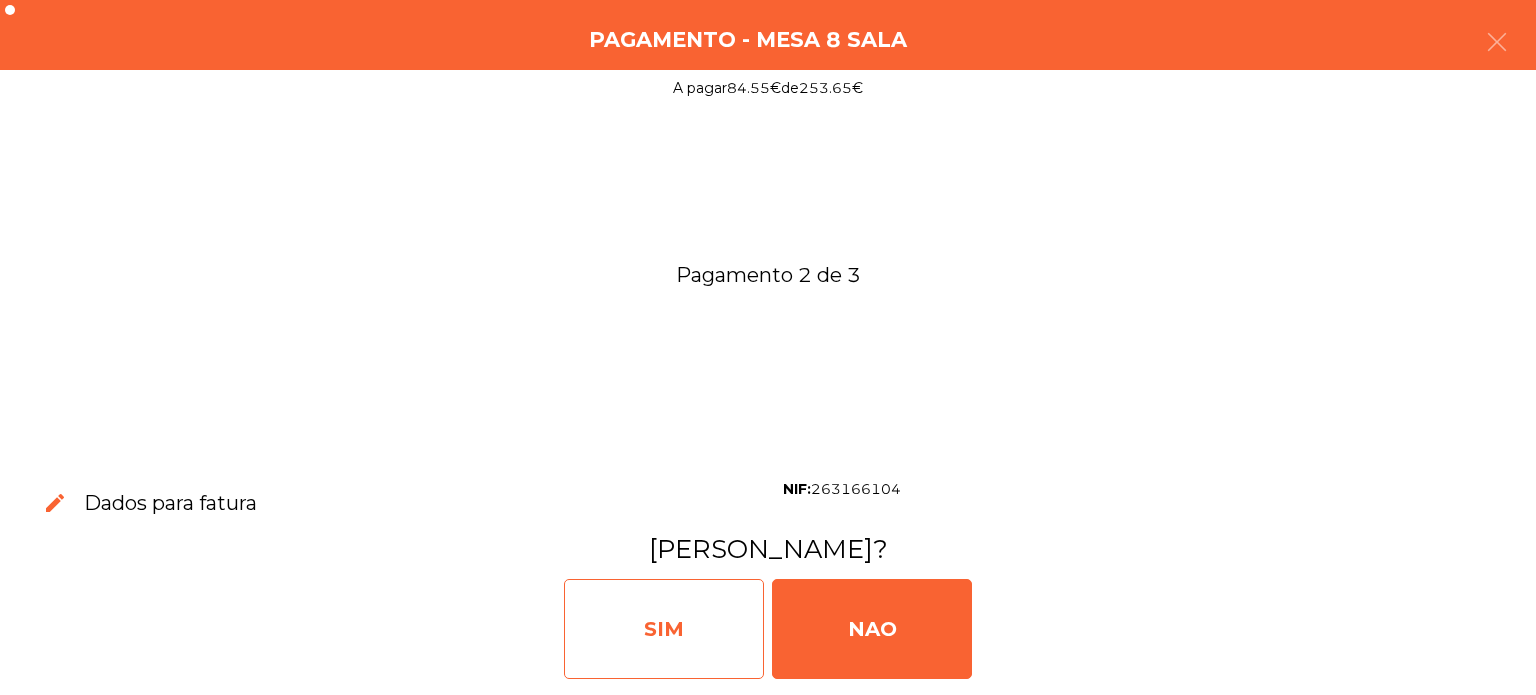 click on "SIM" 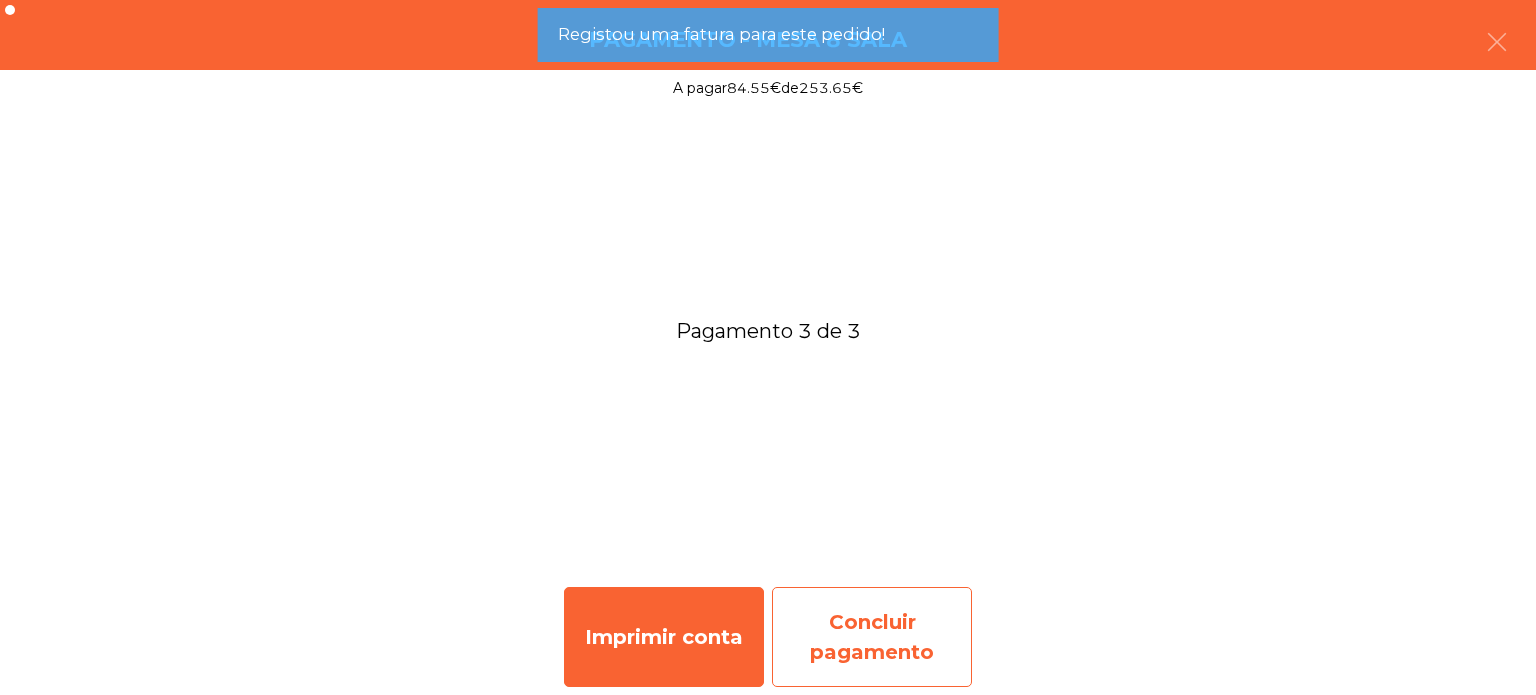click on "Concluir pagamento" 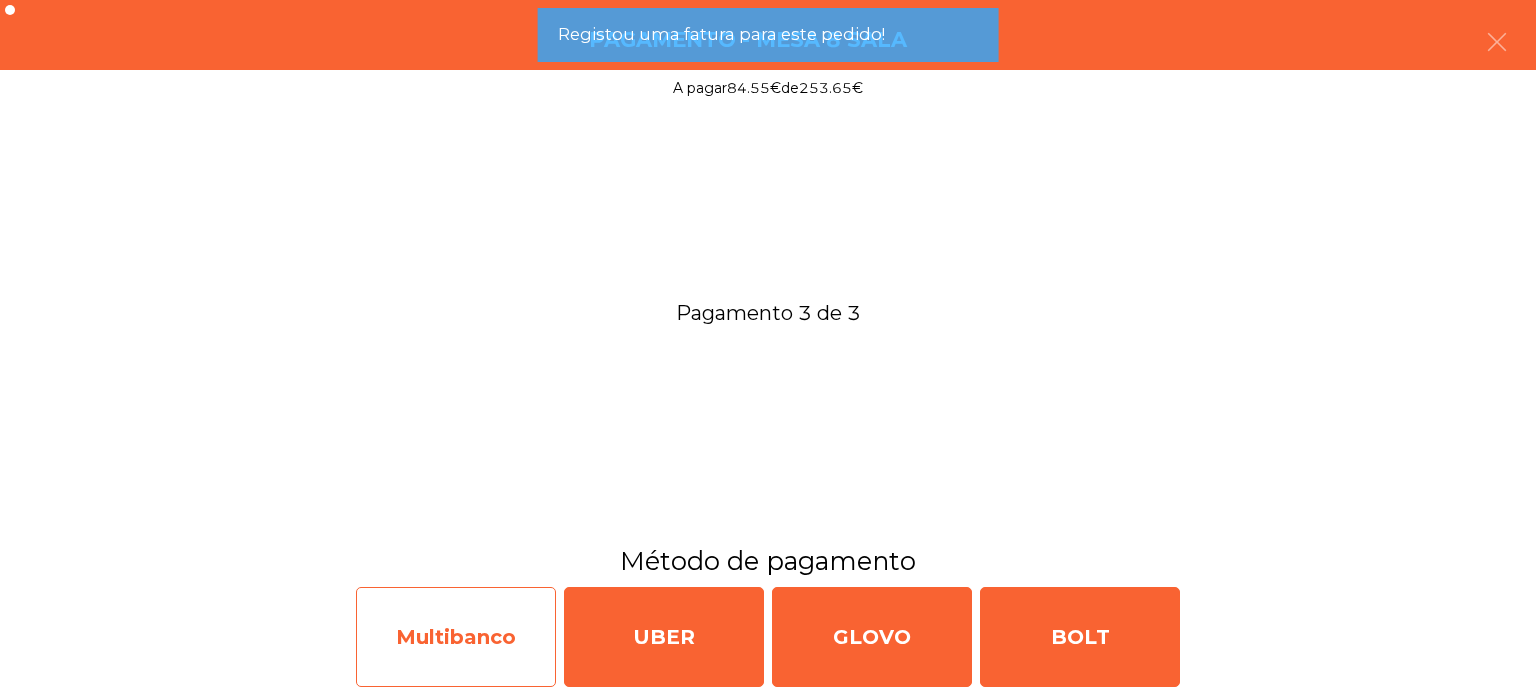 click on "Multibanco" 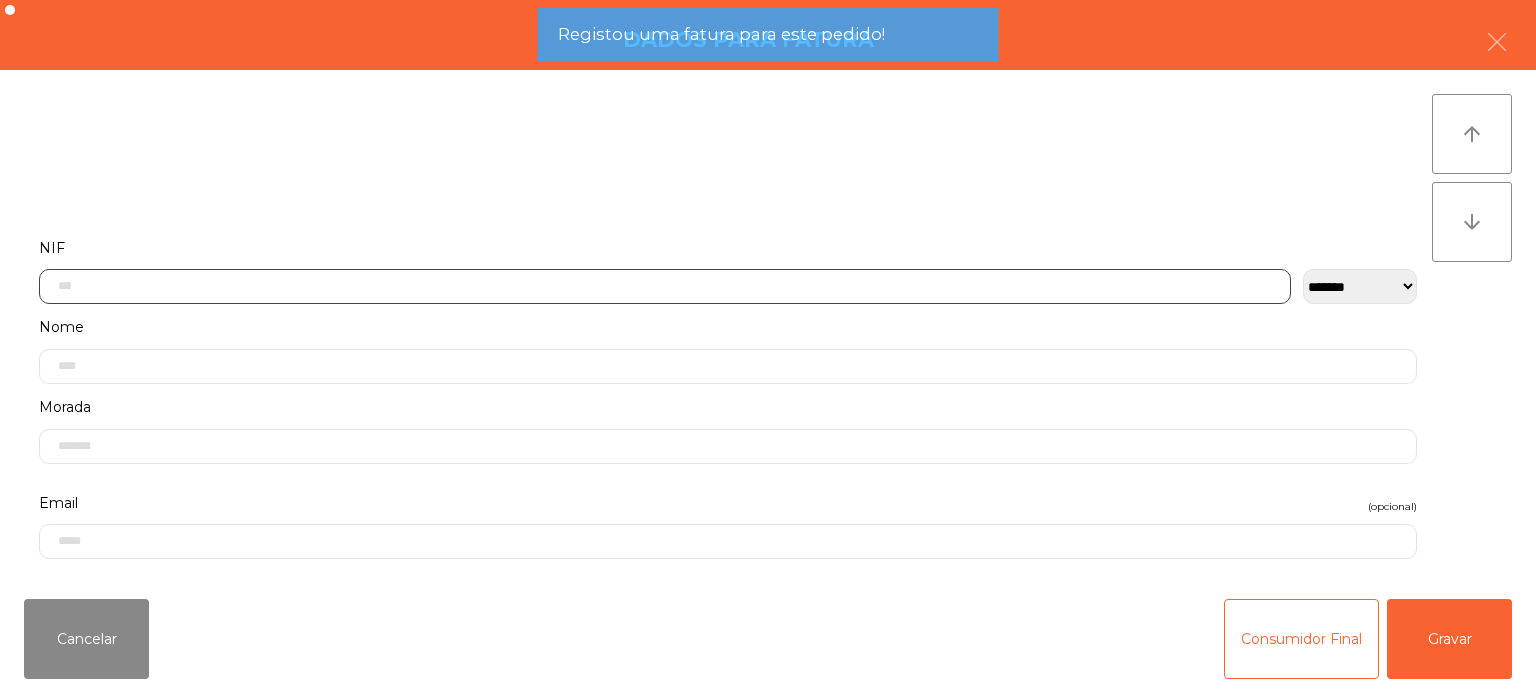 click 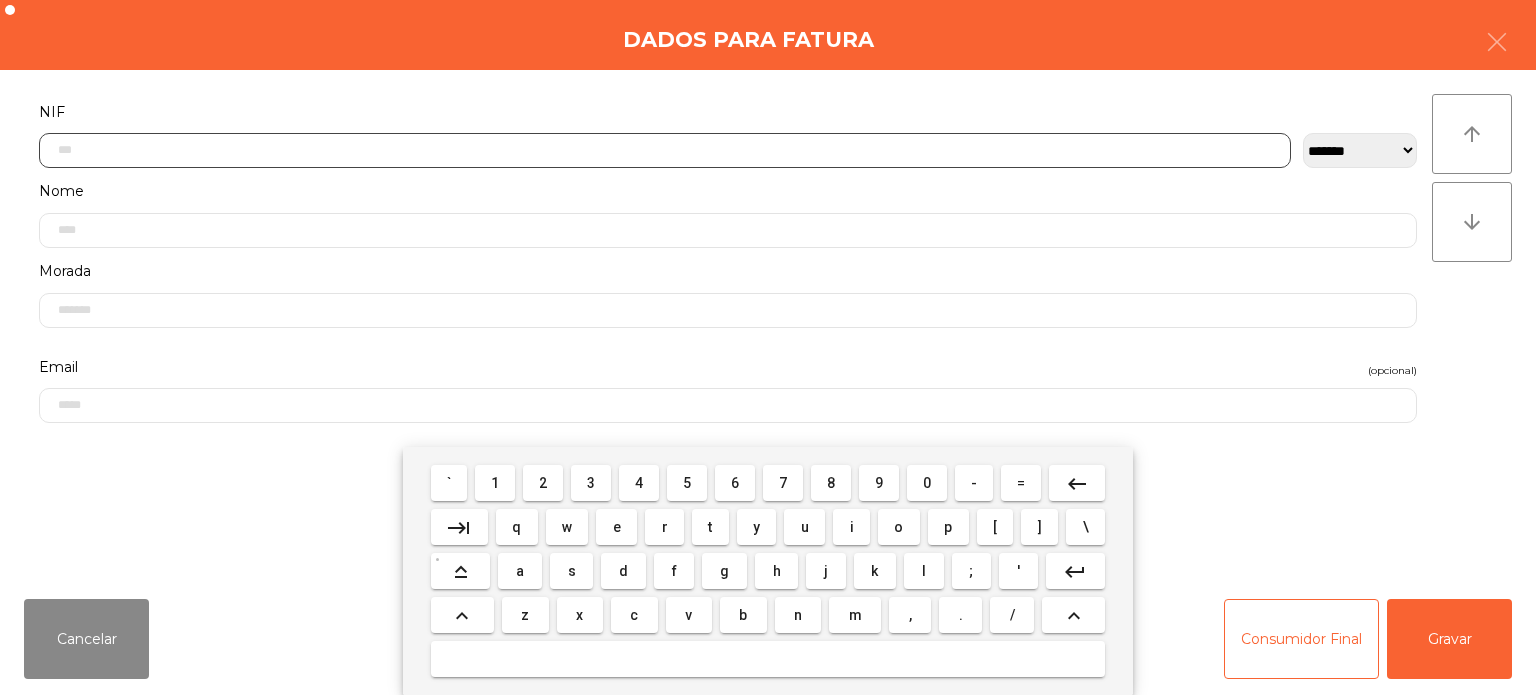 scroll, scrollTop: 139, scrollLeft: 0, axis: vertical 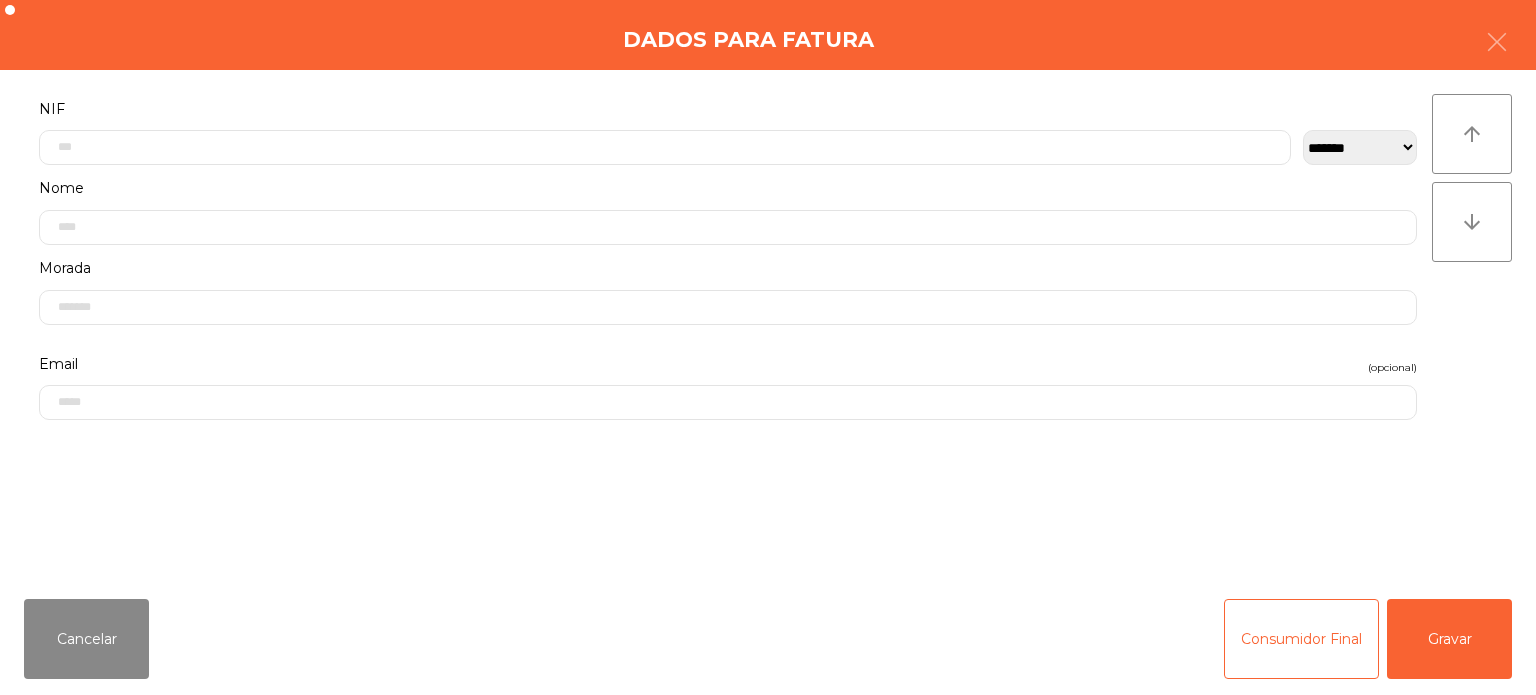 click on "Nome" 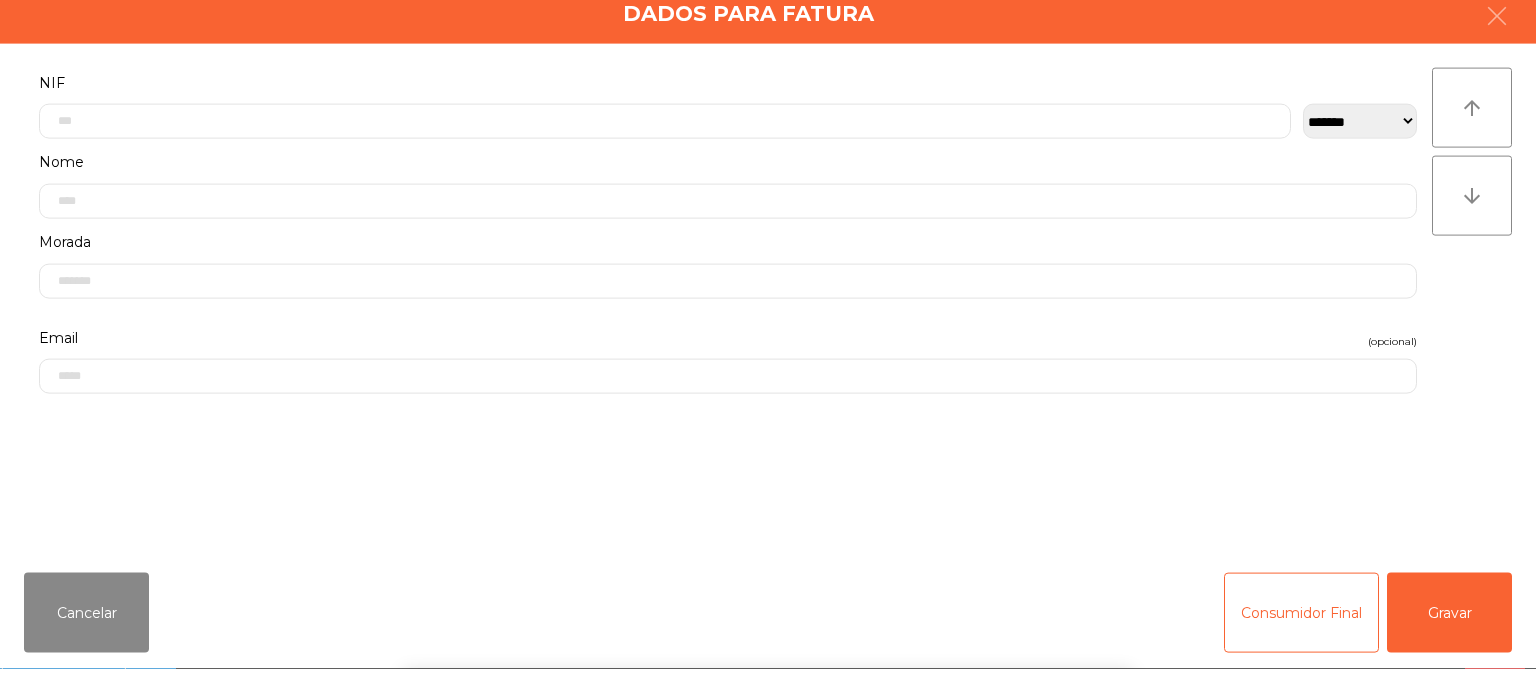 scroll, scrollTop: 220, scrollLeft: 0, axis: vertical 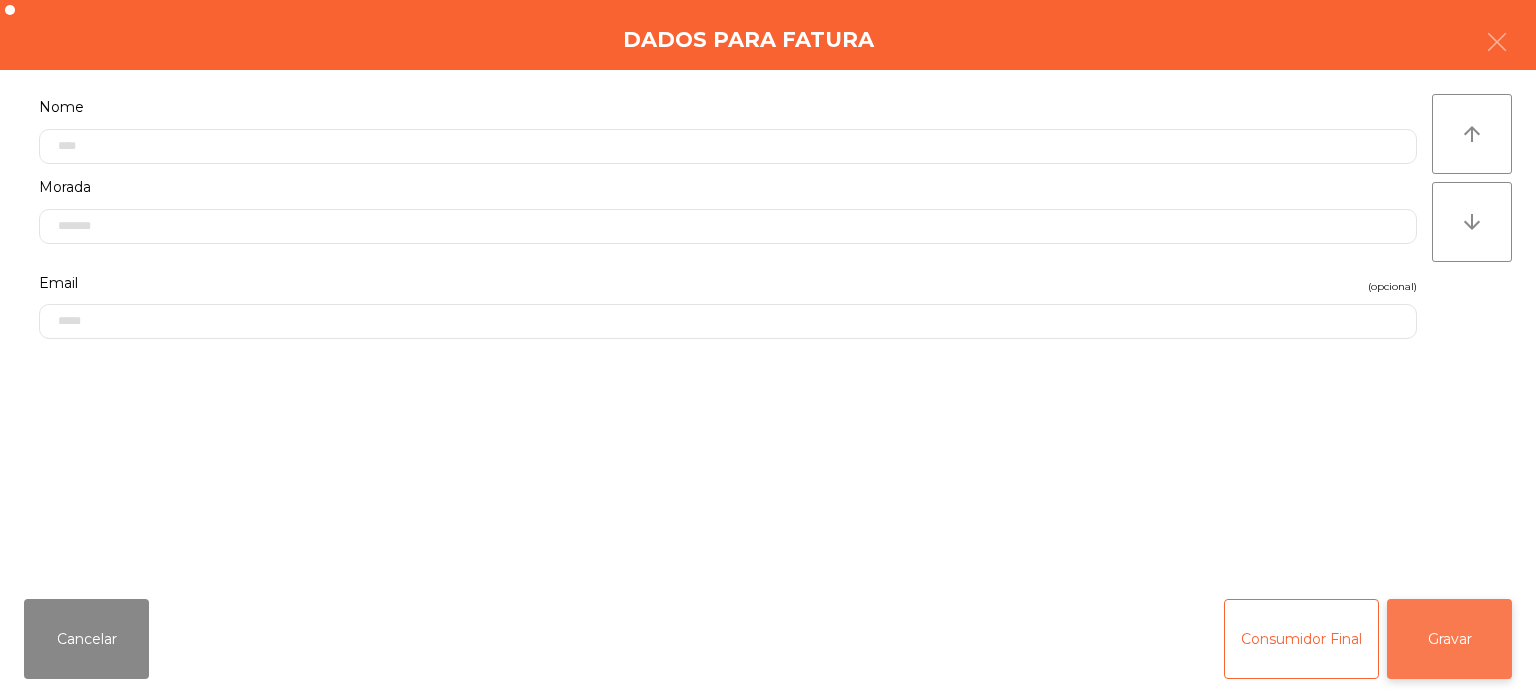 click on "Gravar" 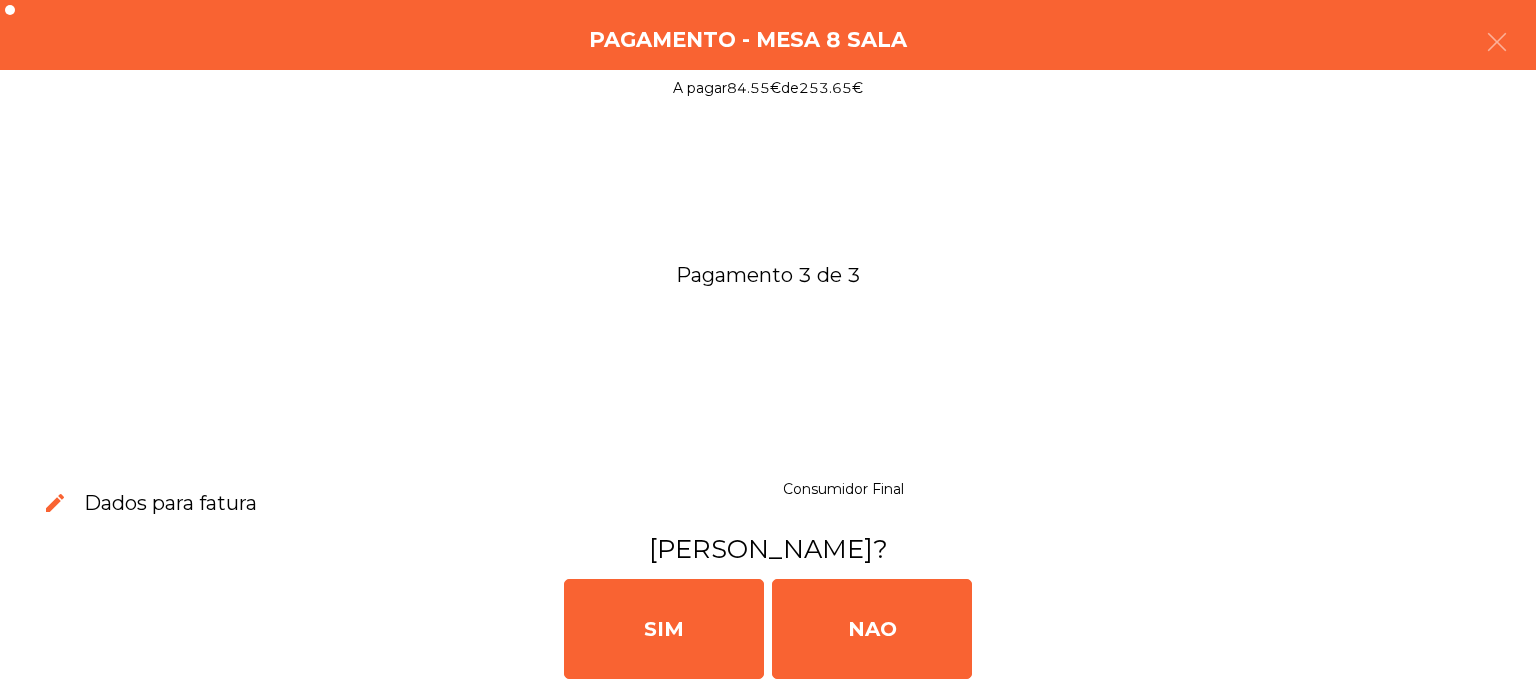 click on "[PERSON_NAME]" 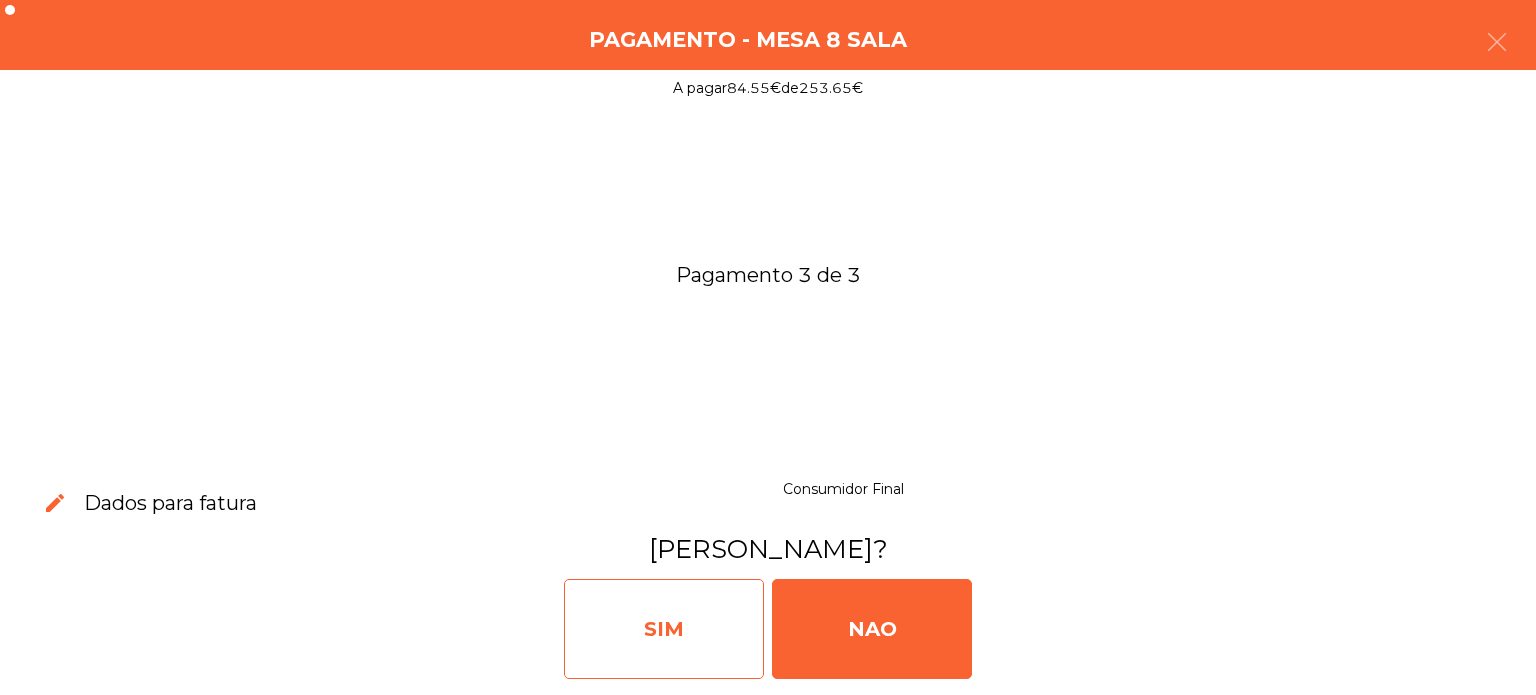 click on "SIM" 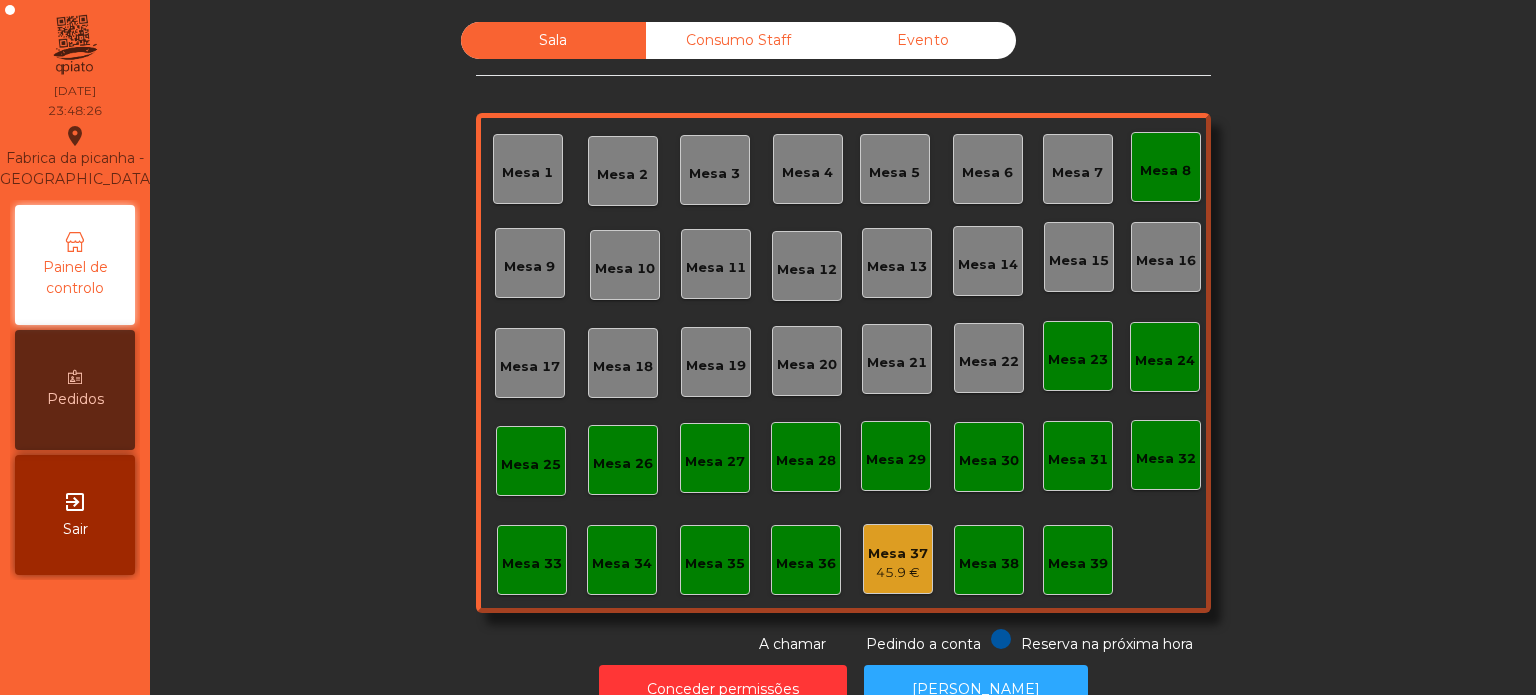 click on "Mesa 8" 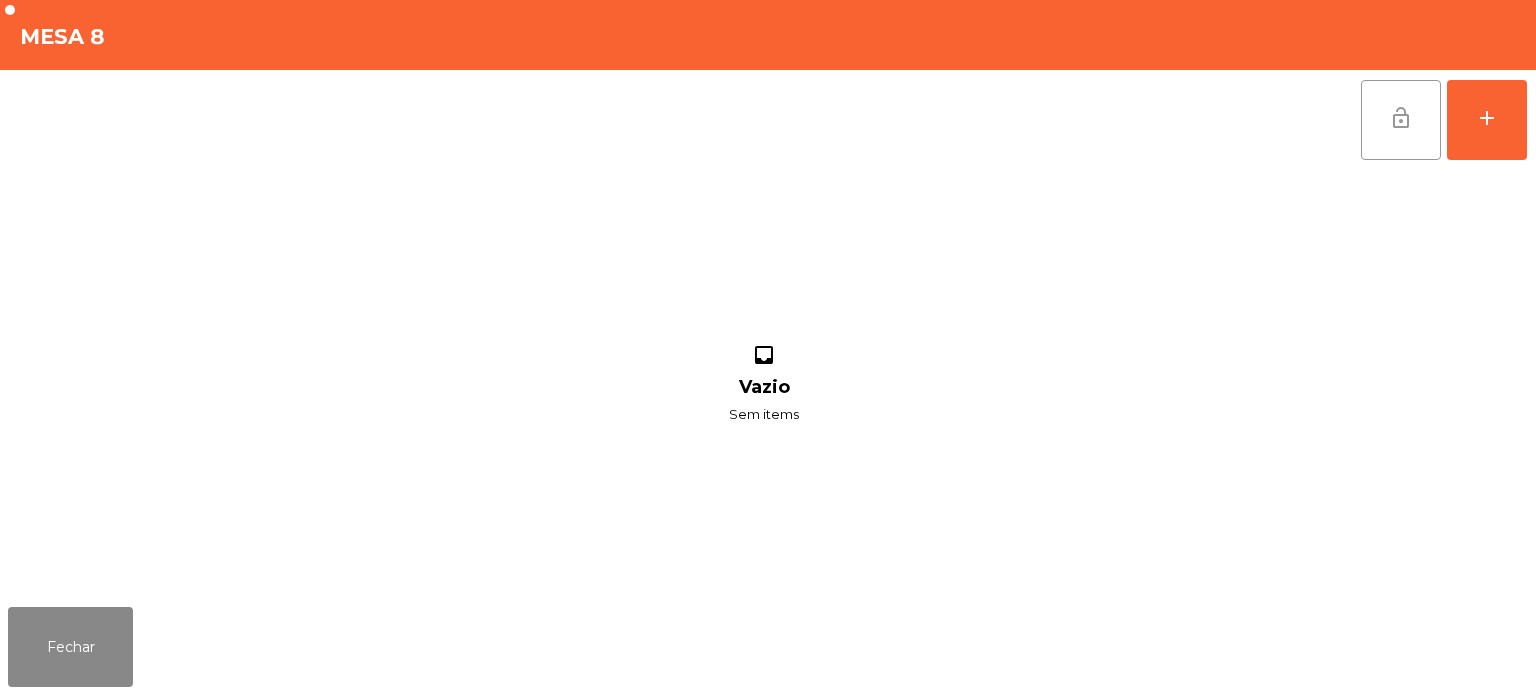 click on "lock_open" 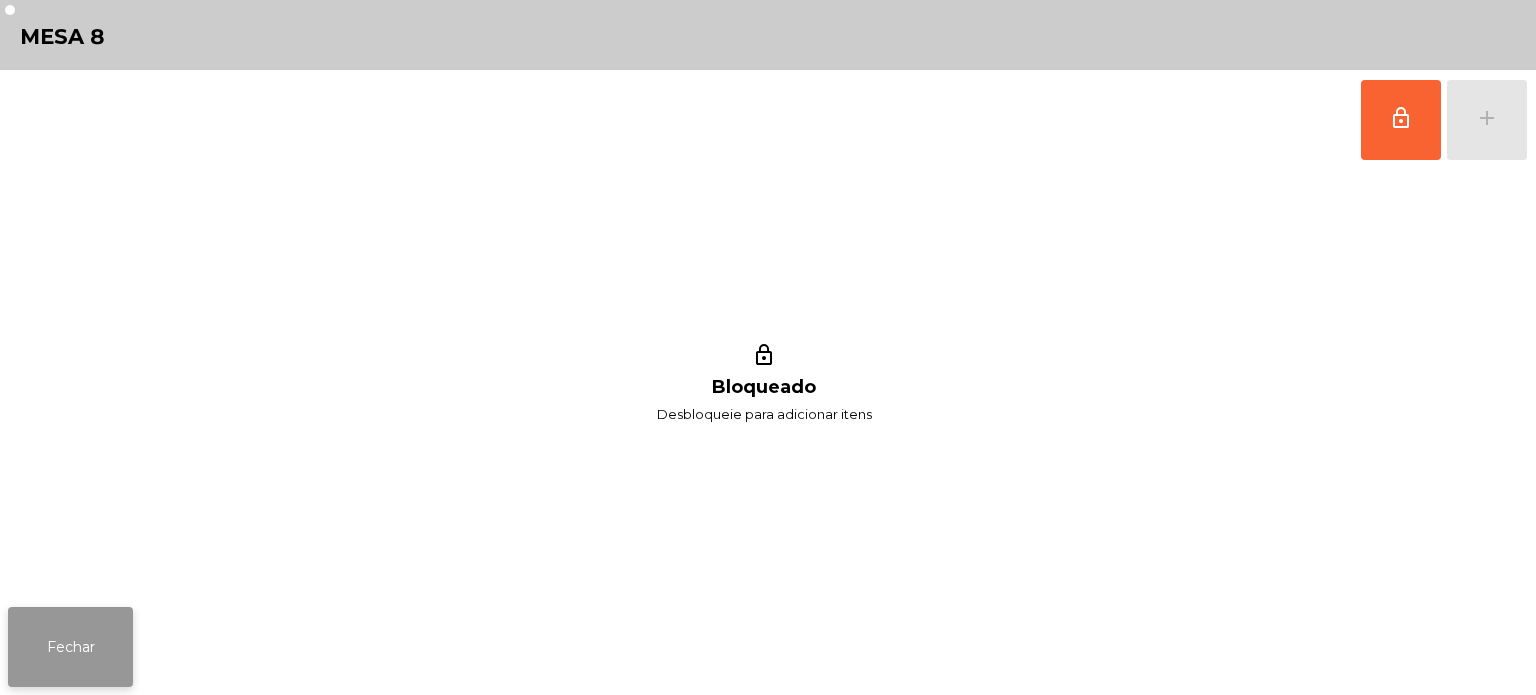click on "Fechar" 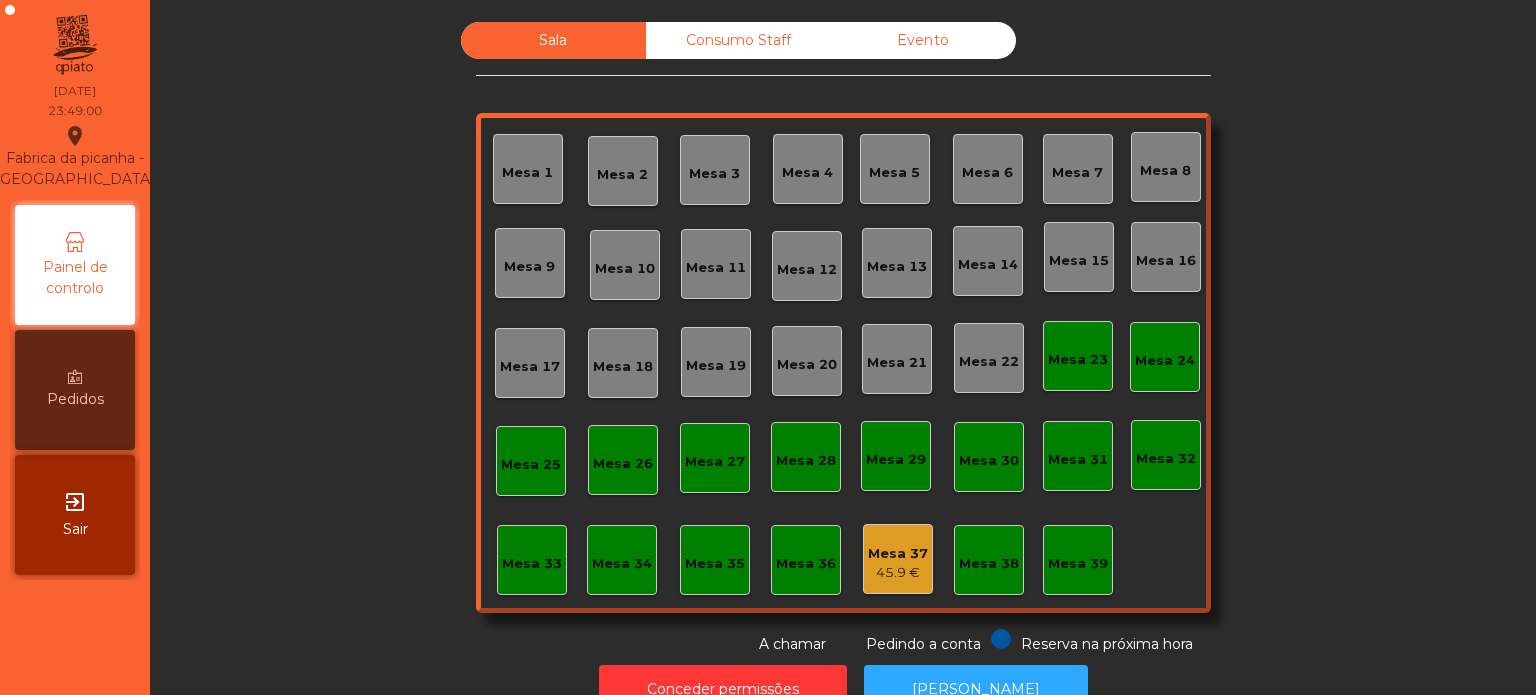 click on "45.9 €" 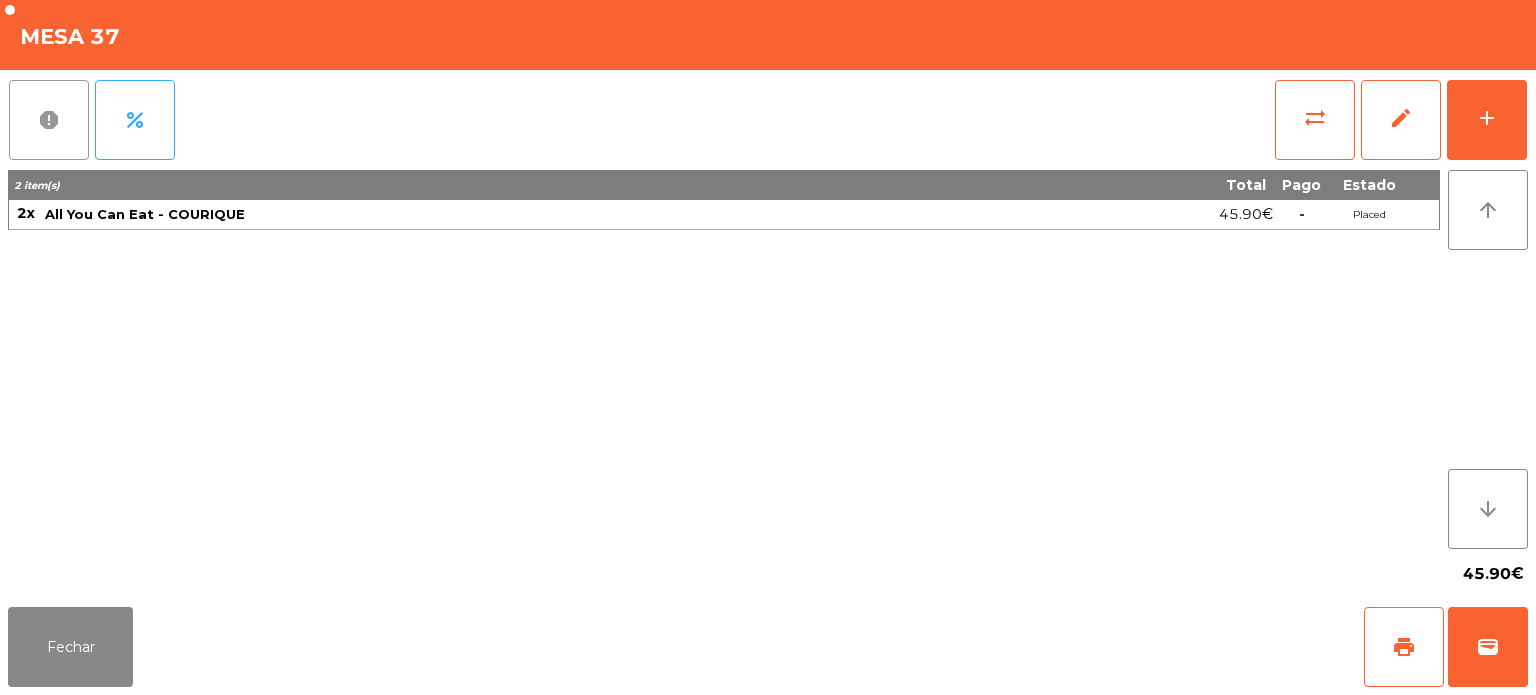 click on "report" 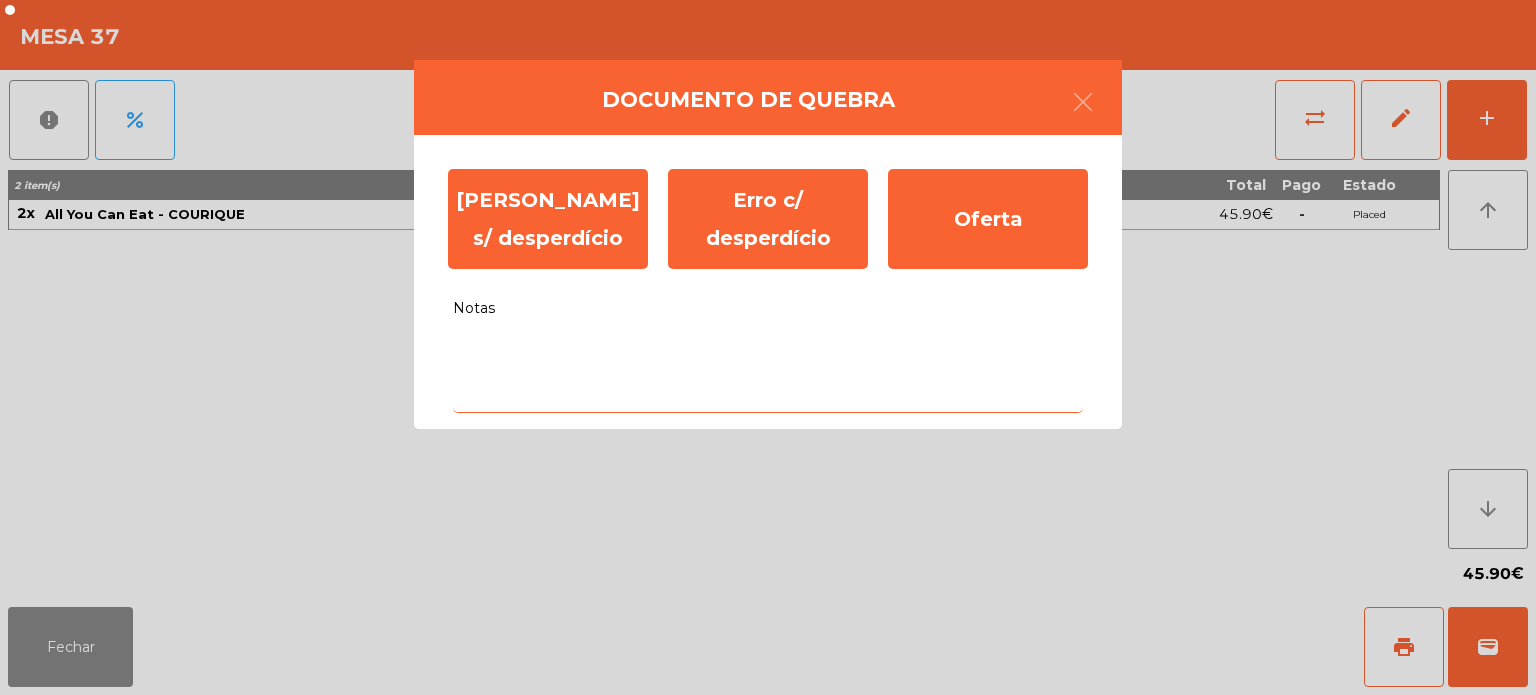 click on "Notas" at bounding box center [768, 371] 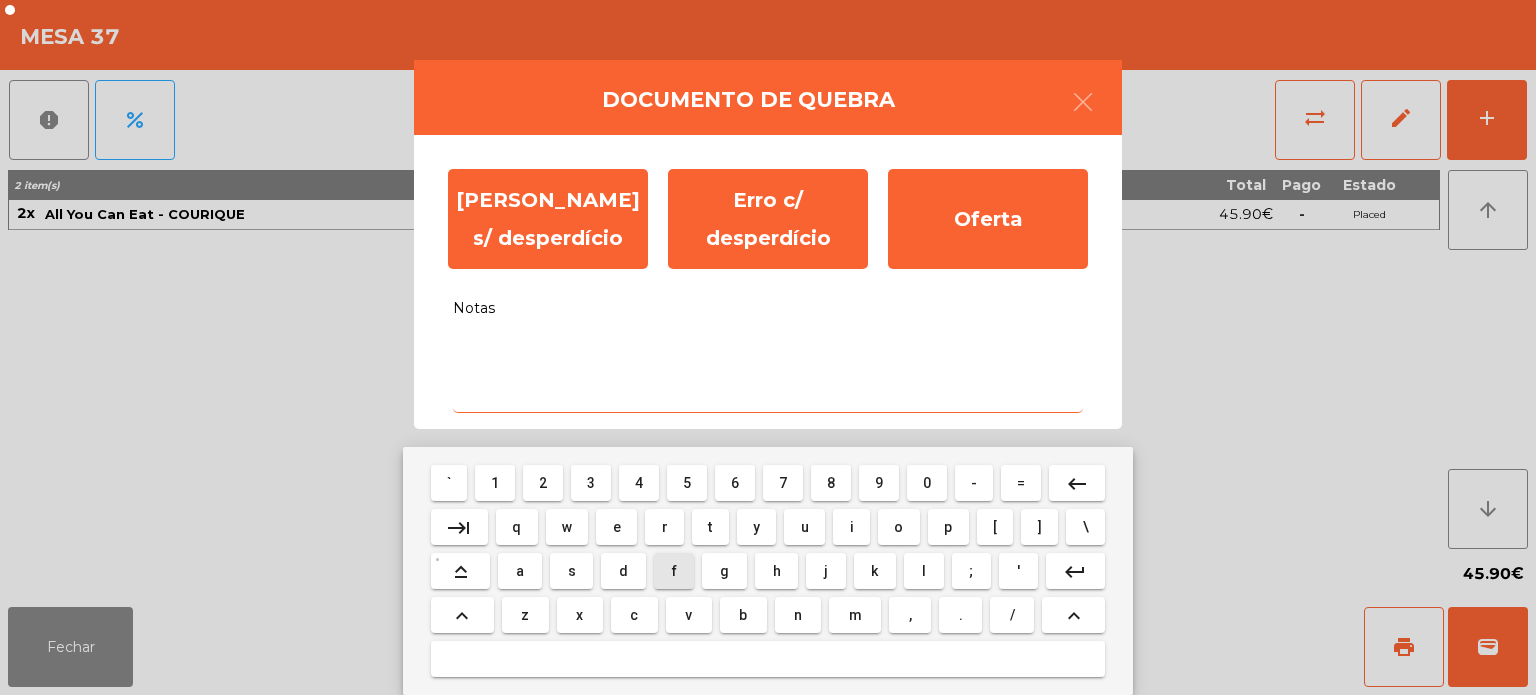 click on "f" at bounding box center [674, 571] 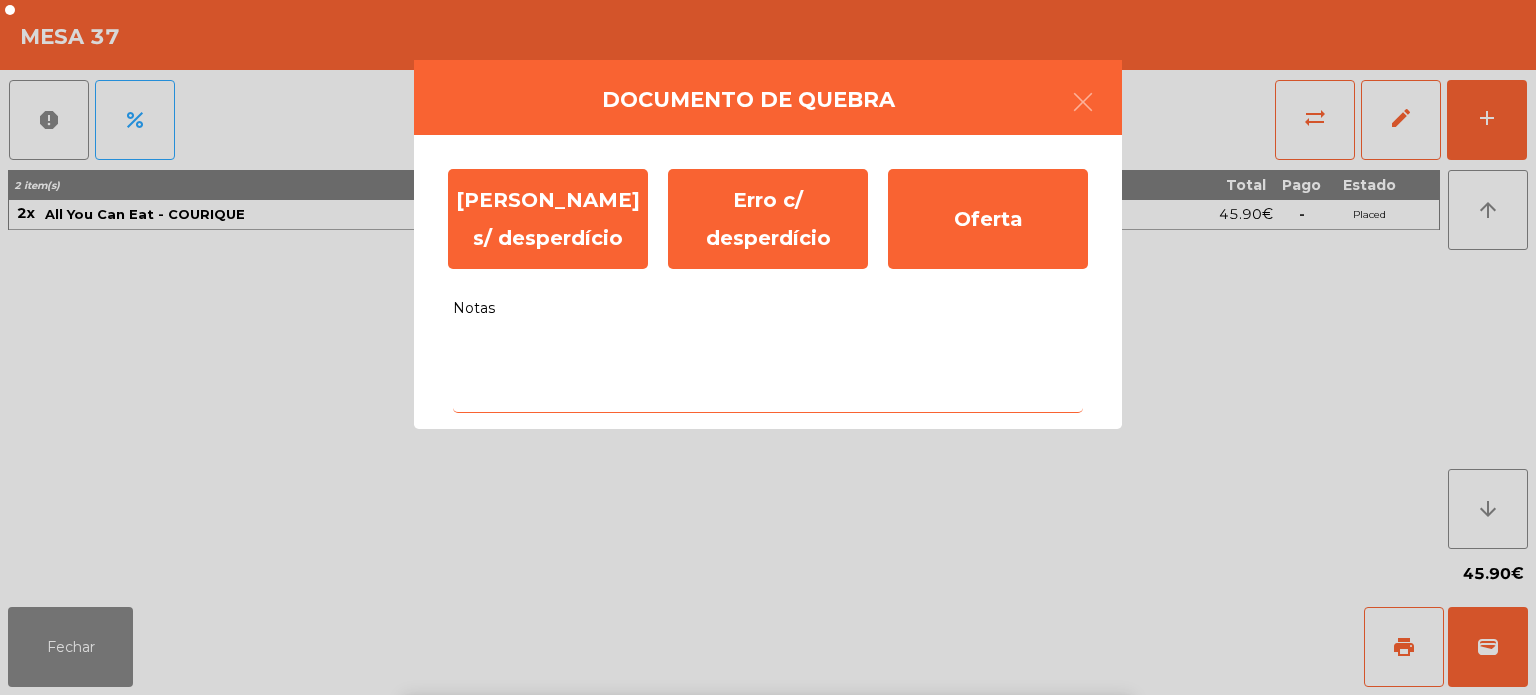 click on "g" at bounding box center (724, 819) 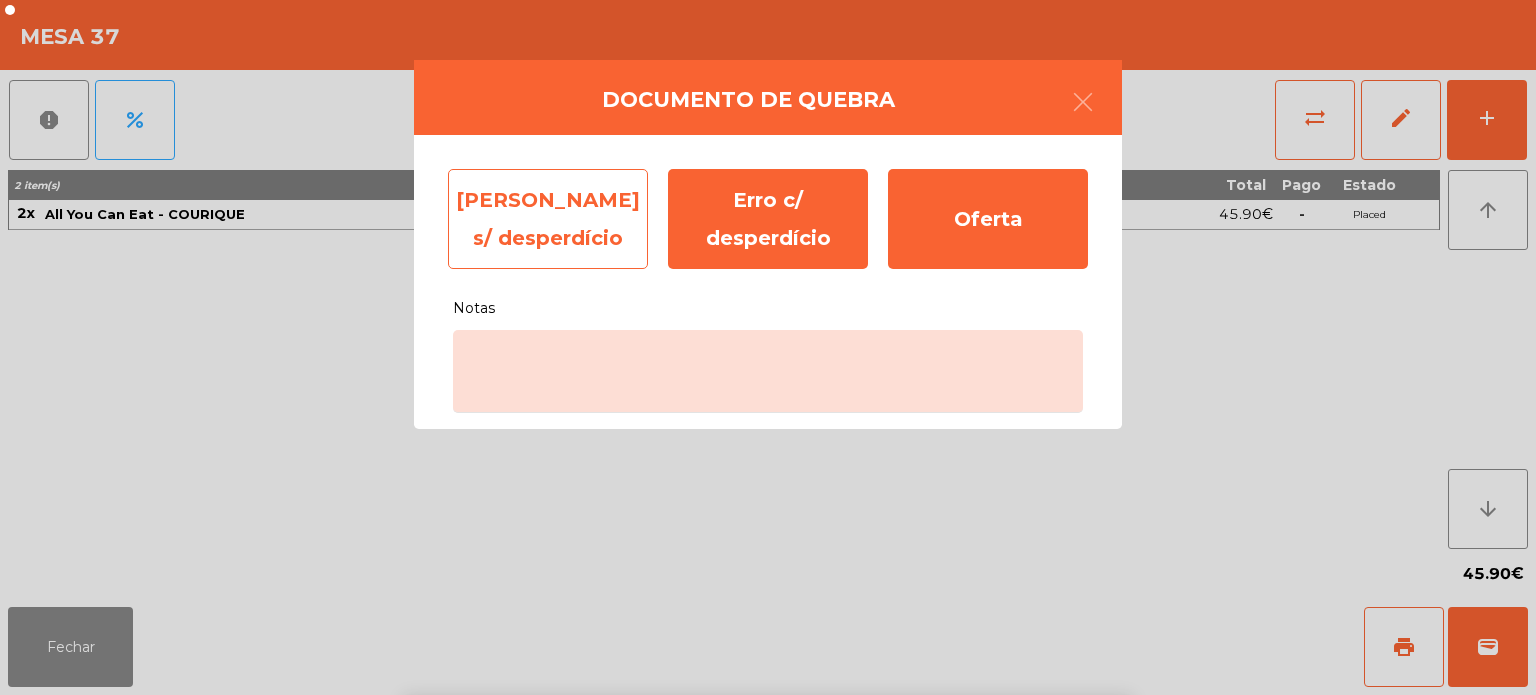 click on "Erro s/ desperdício" 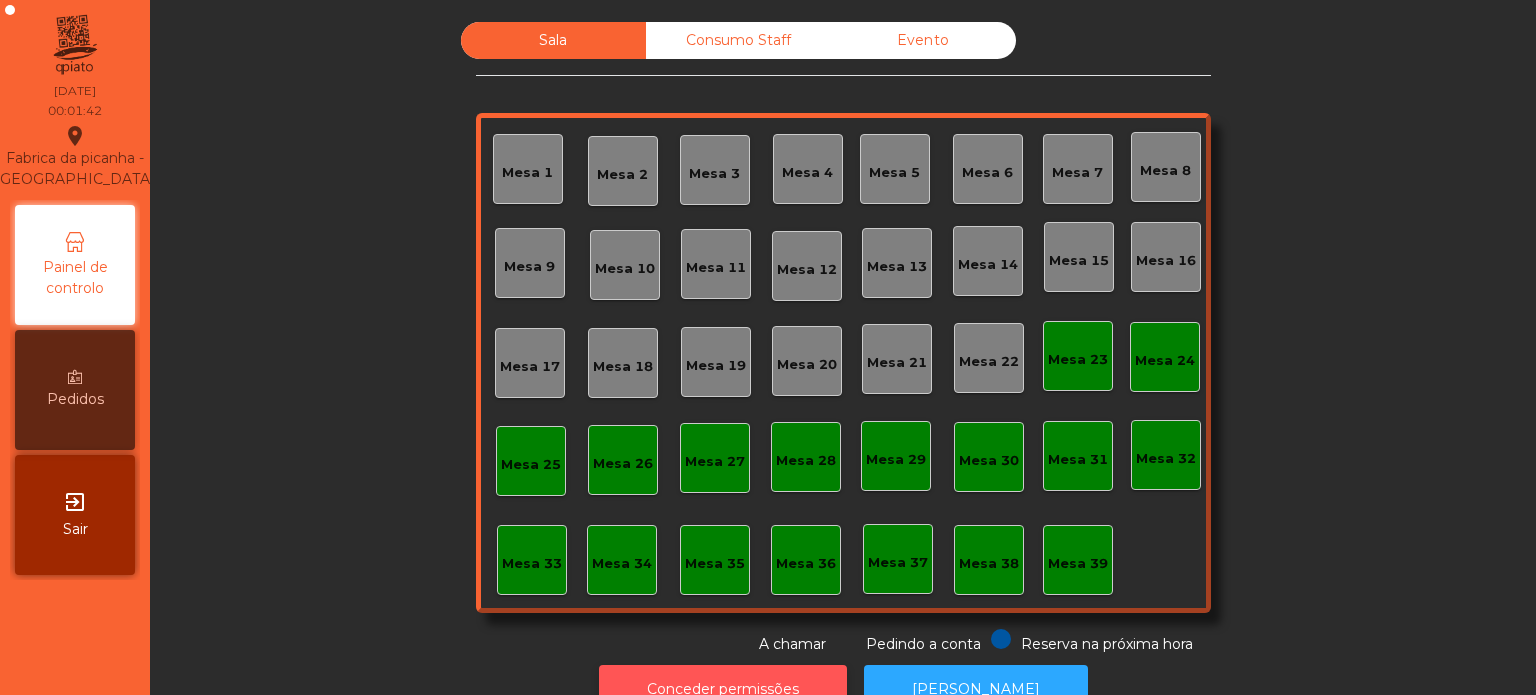 click on "Conceder permissões" 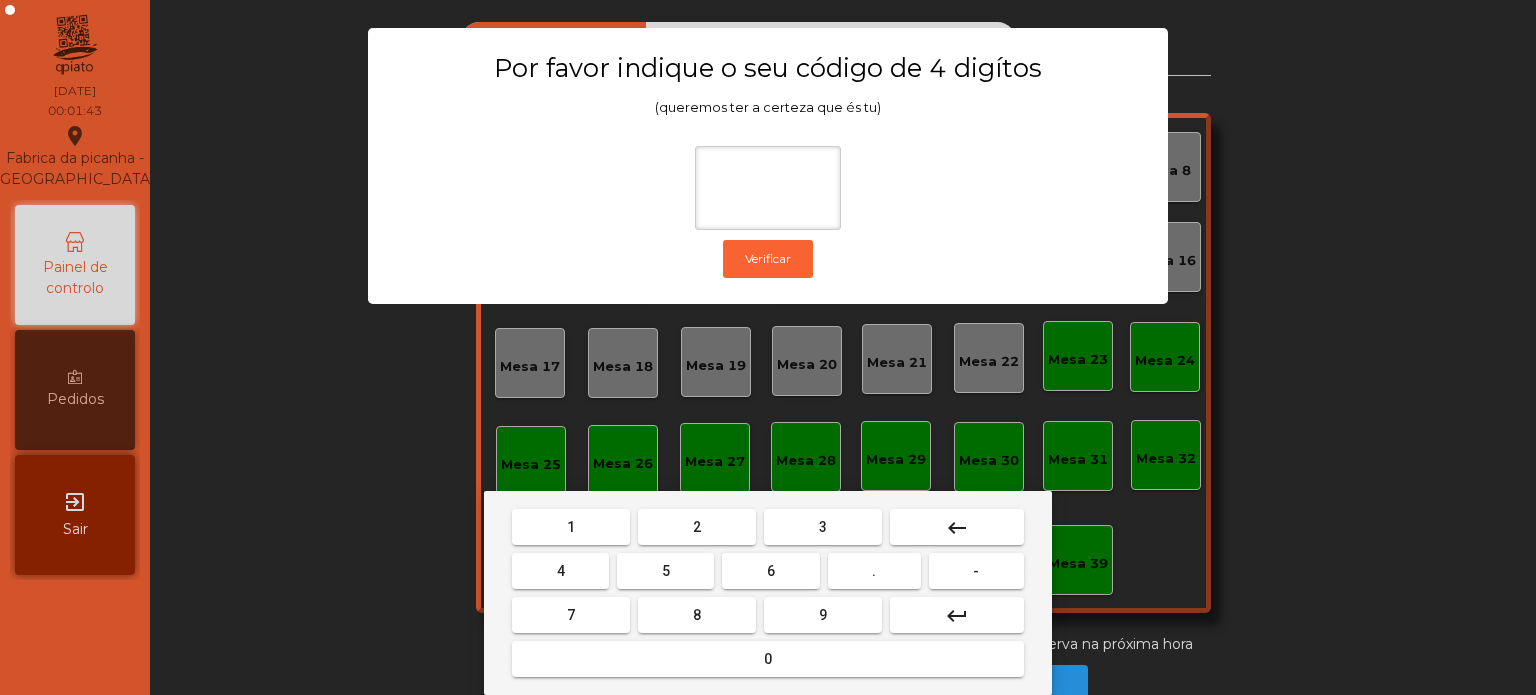 click on "1" at bounding box center (571, 527) 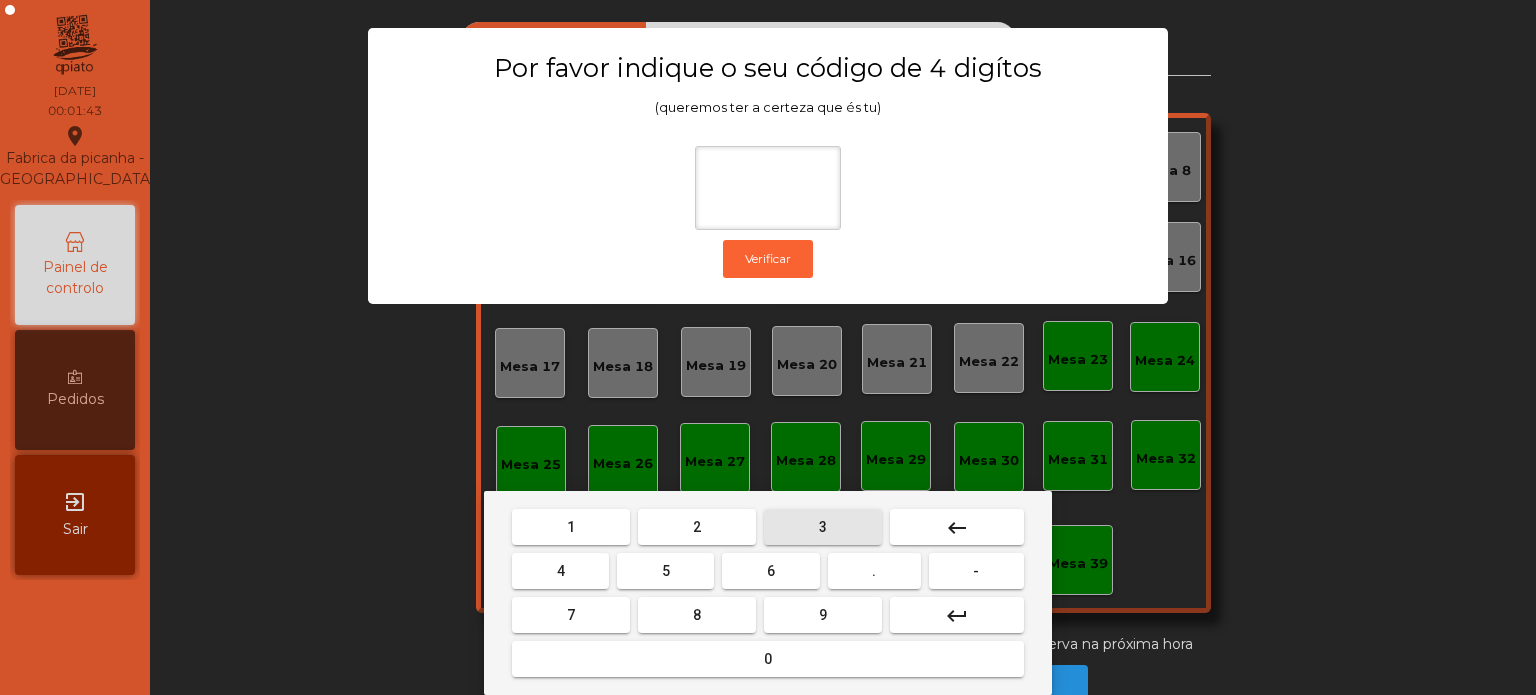 click on "3" at bounding box center (823, 527) 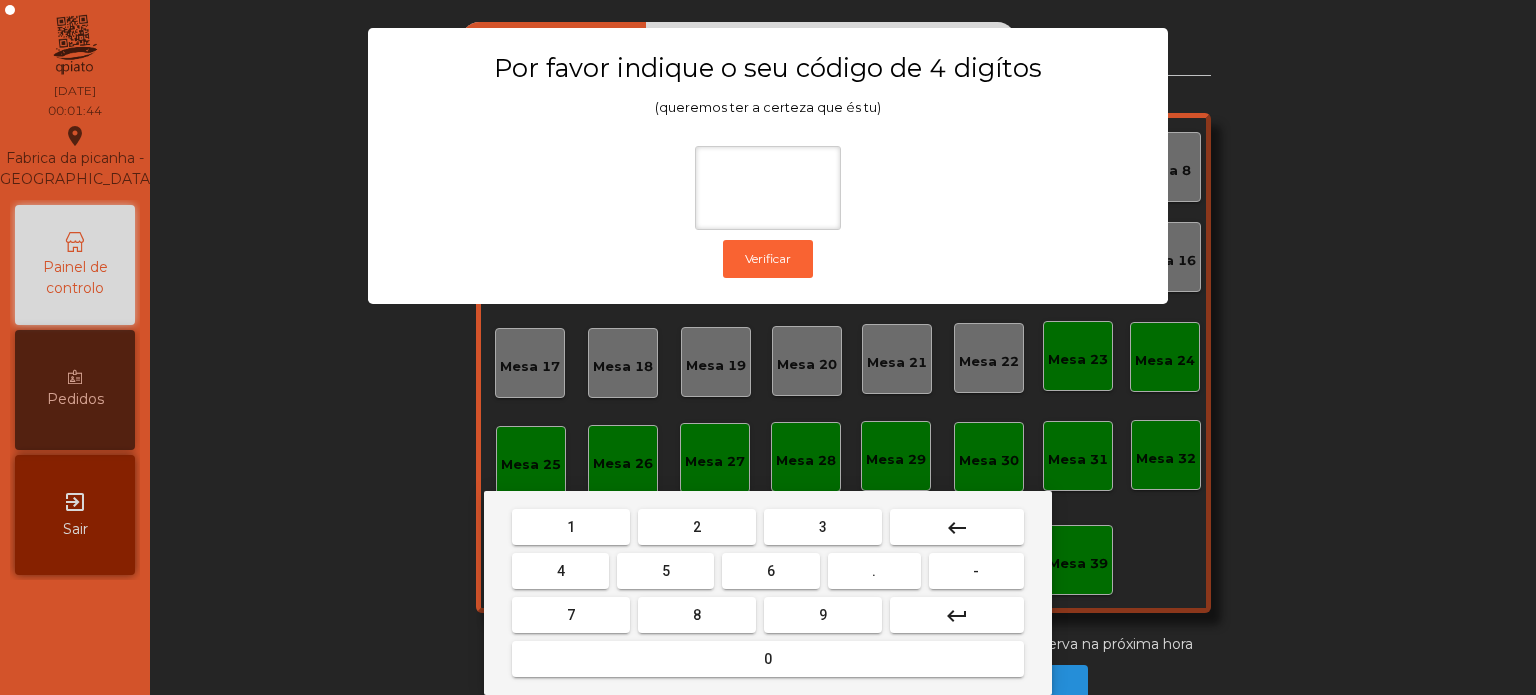 click on "5" at bounding box center [665, 571] 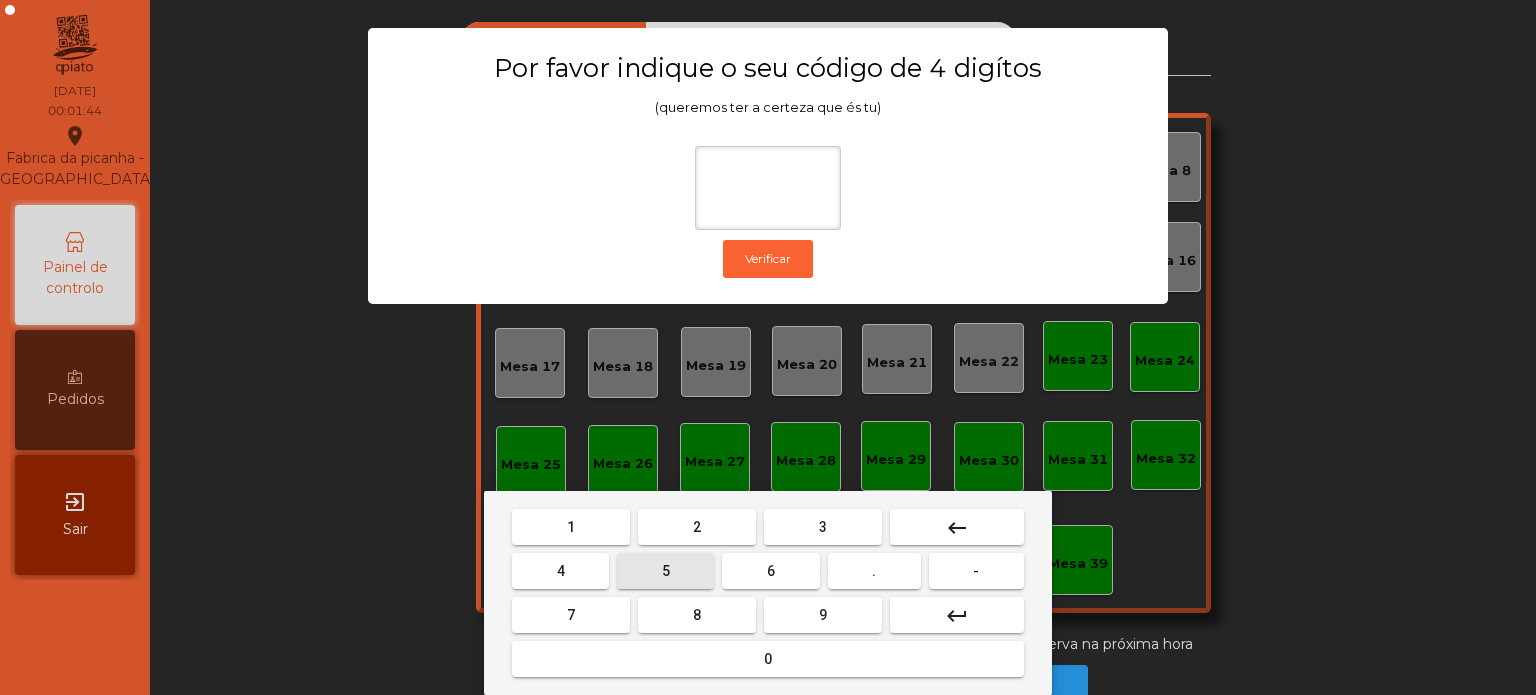 click on "0" at bounding box center (768, 659) 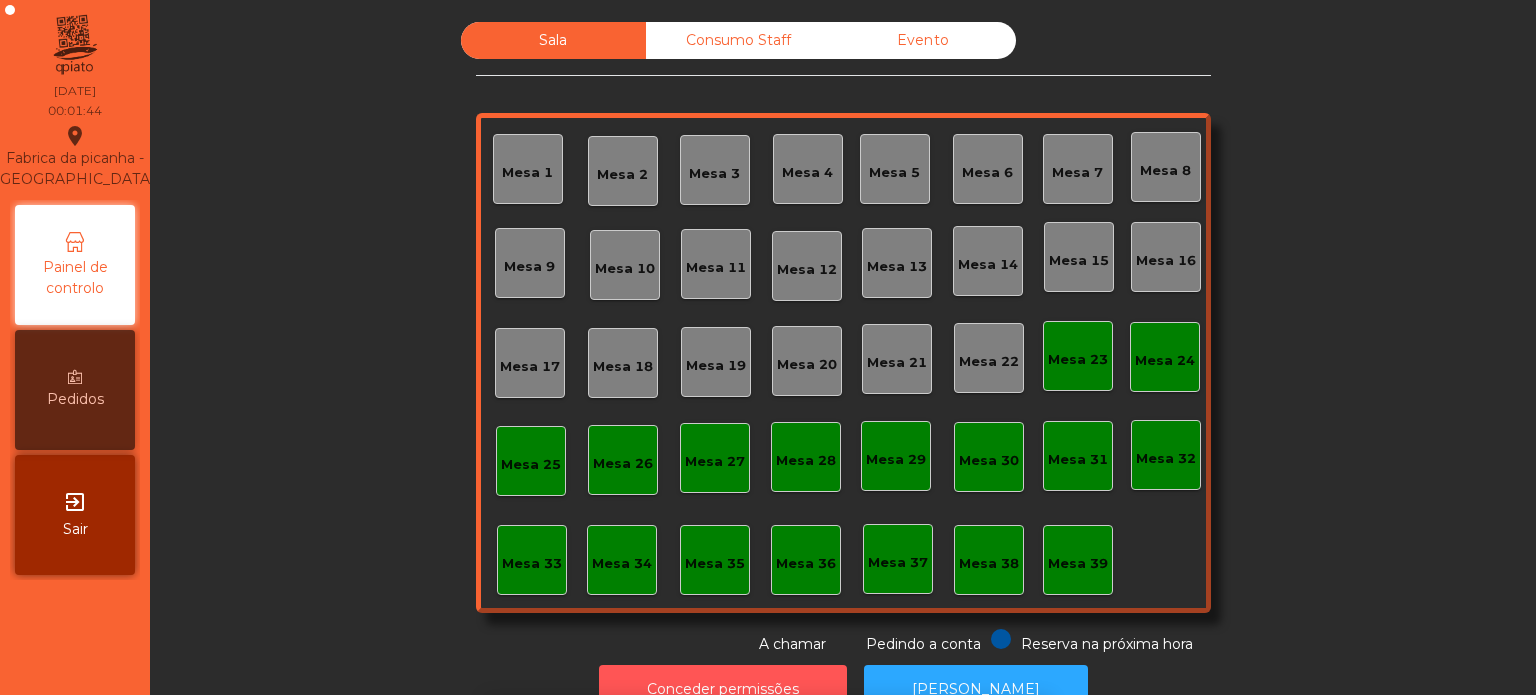 scroll, scrollTop: 33, scrollLeft: 0, axis: vertical 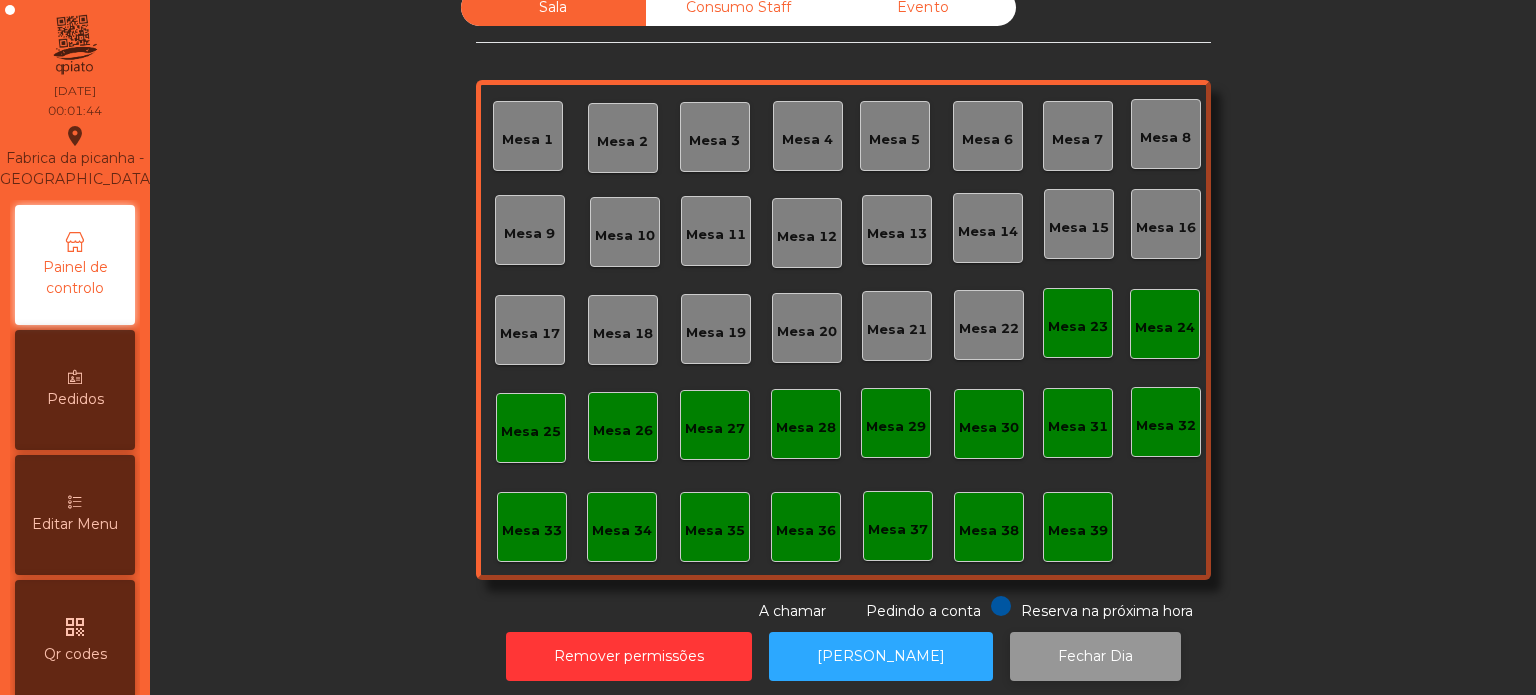 click on "Fechar Dia" 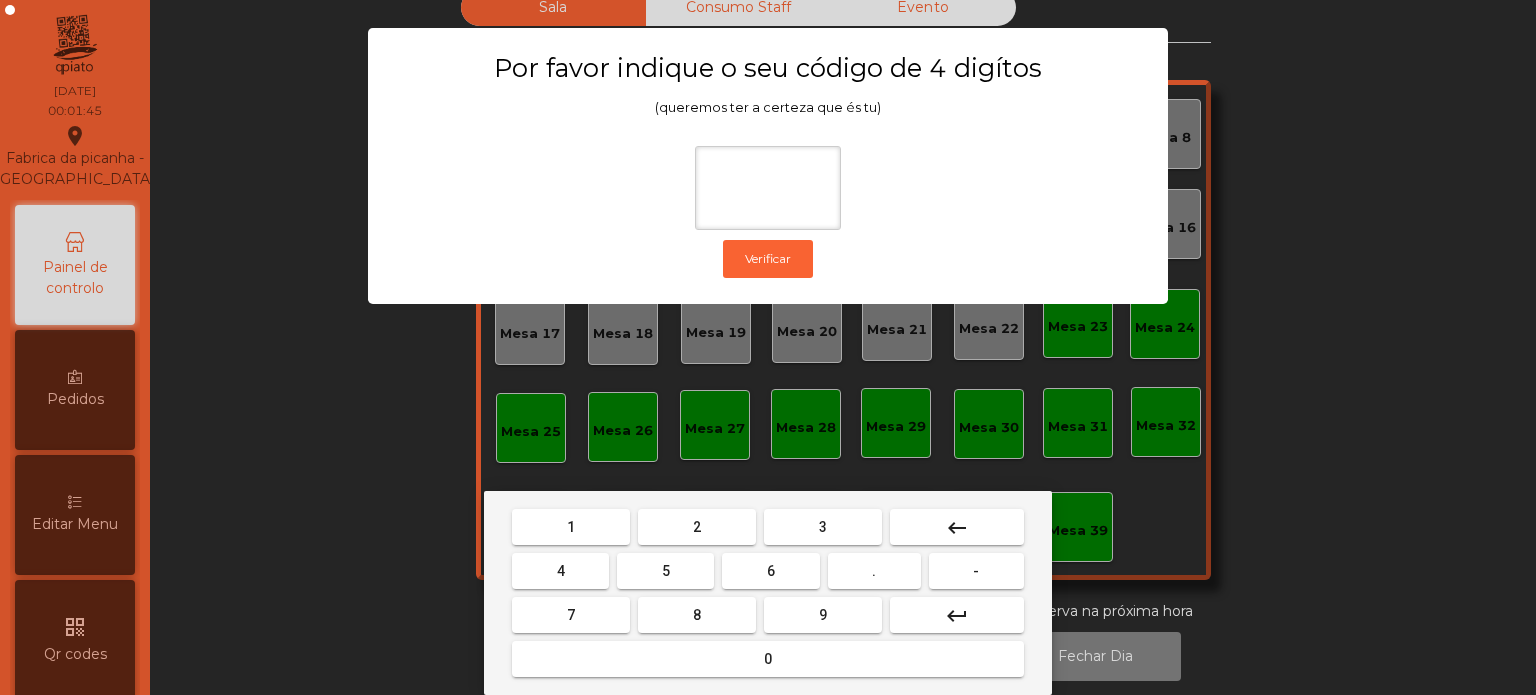 click on "1" at bounding box center [571, 527] 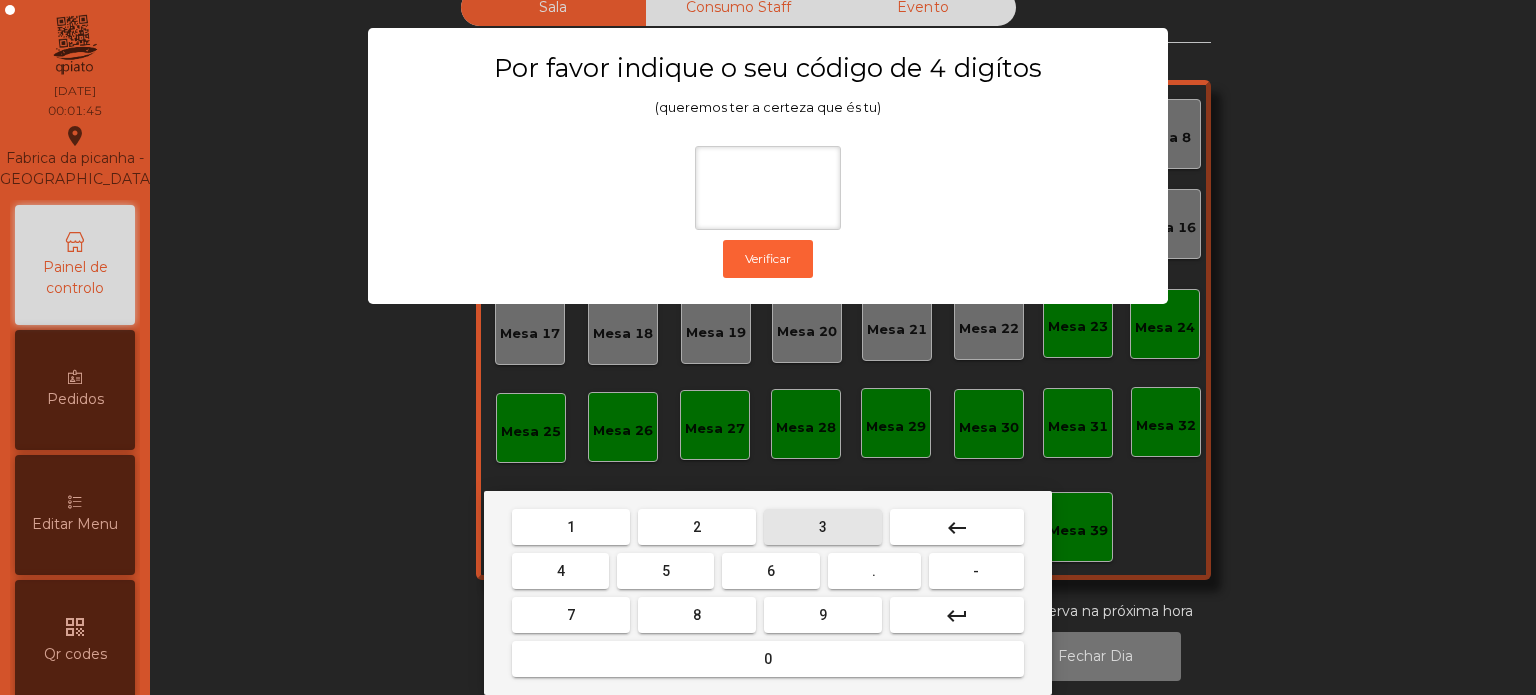 click on "3" at bounding box center (823, 527) 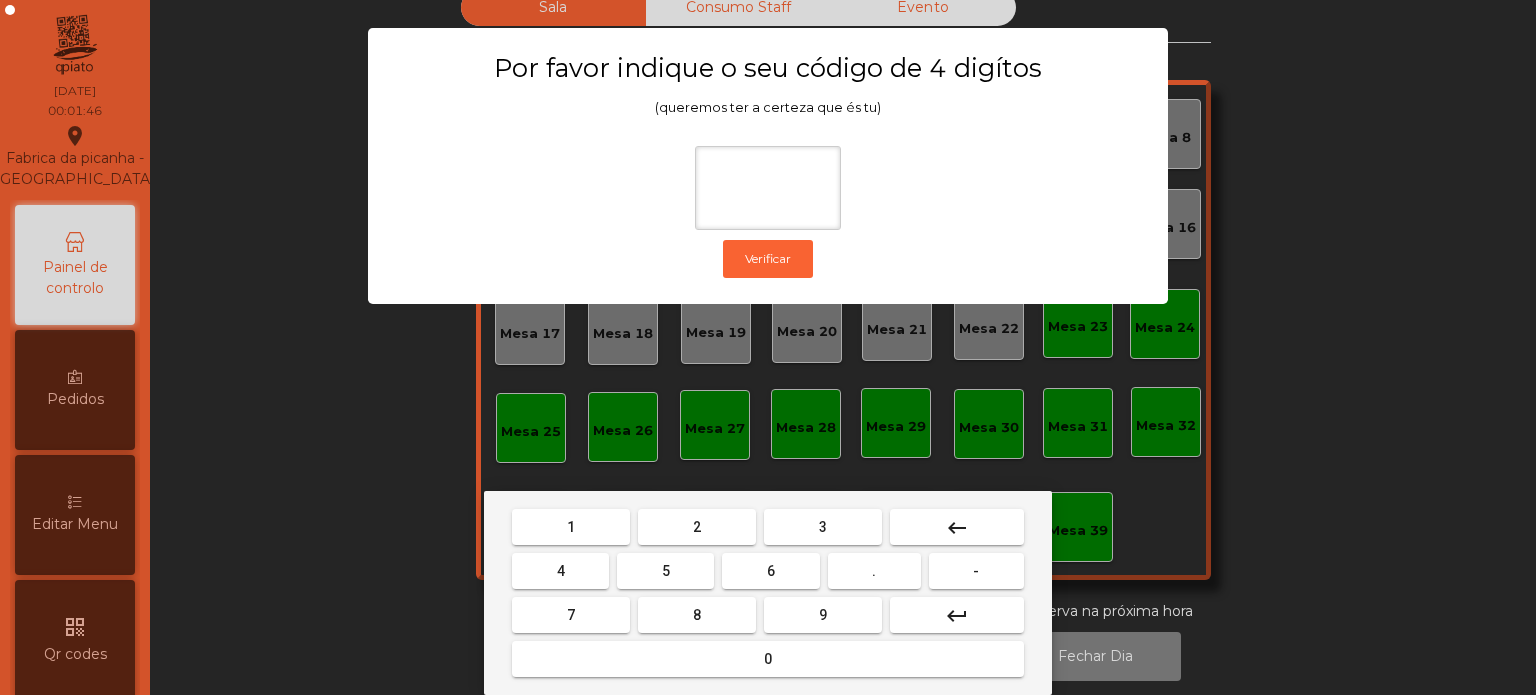 click on "5" at bounding box center [666, 571] 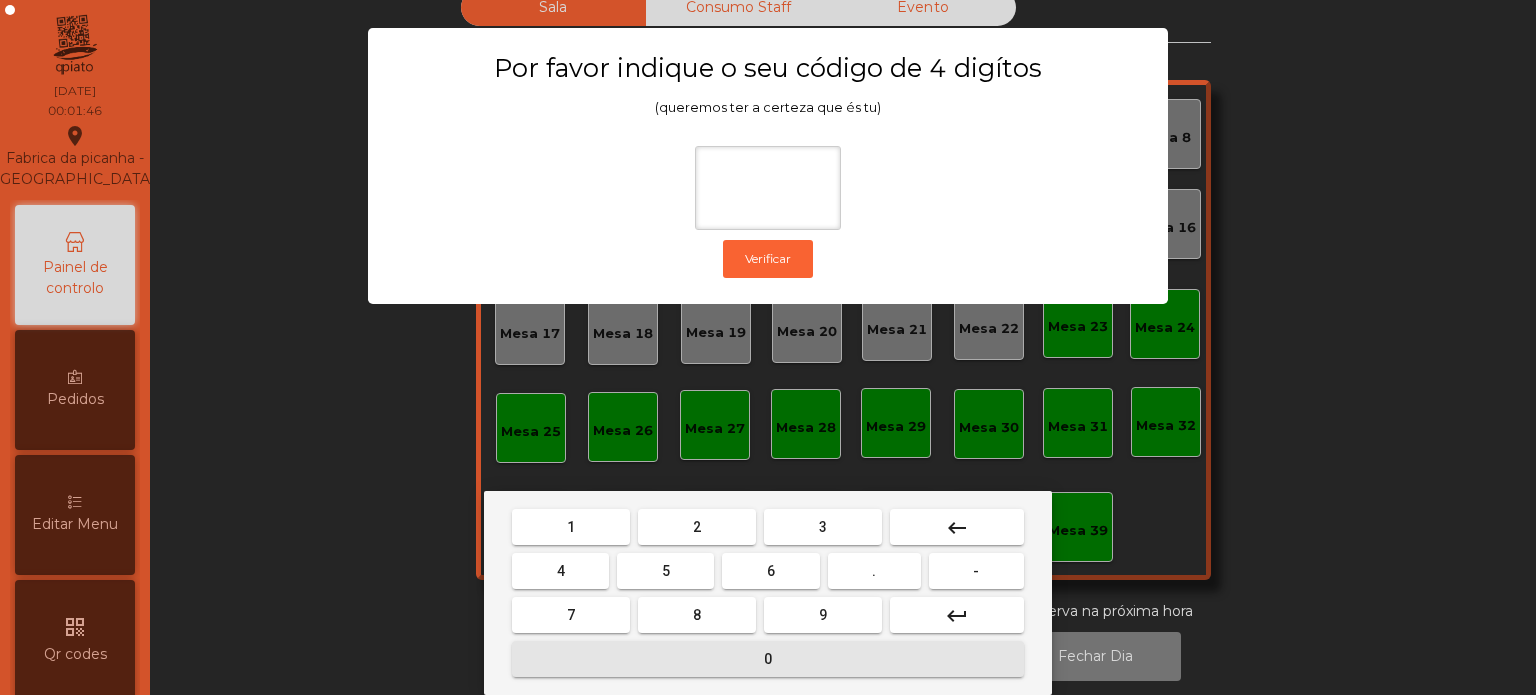 click on "0" at bounding box center [768, 659] 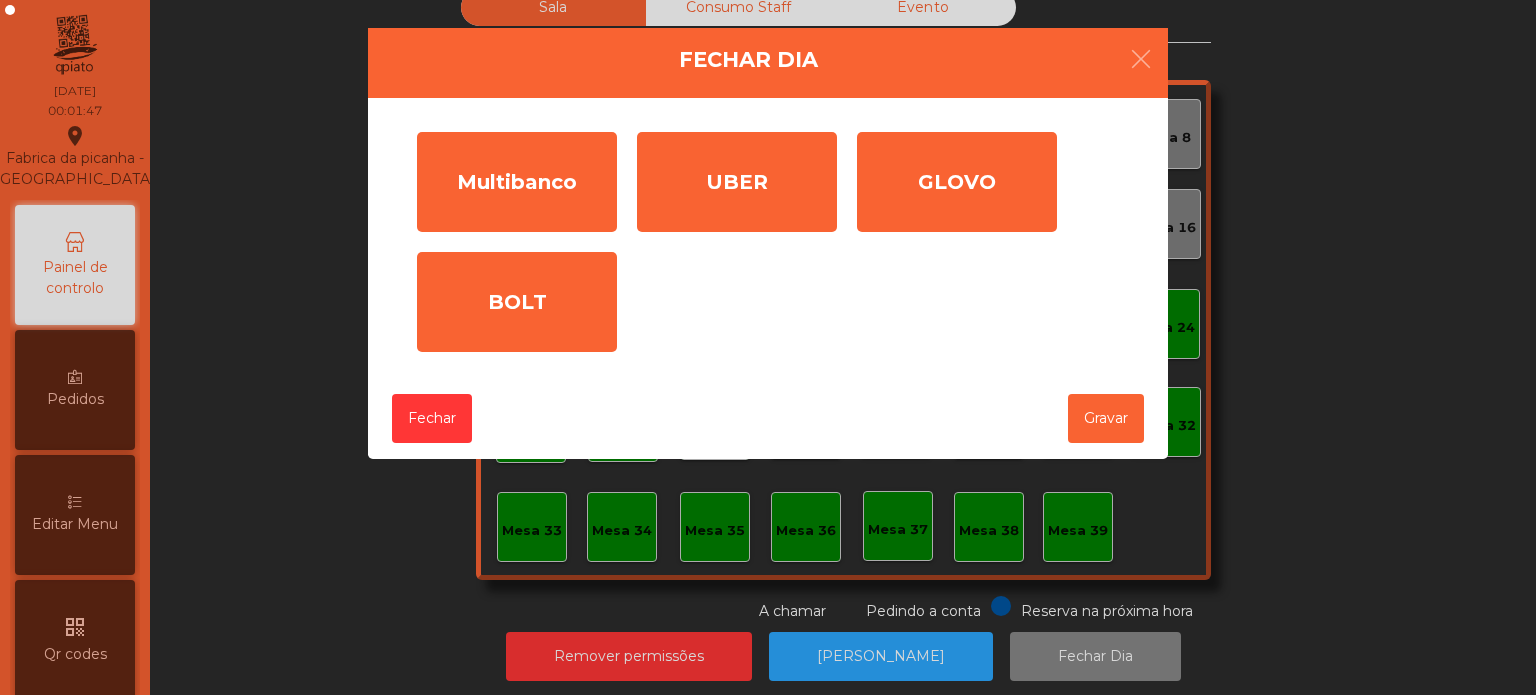 click on "Multibanco" 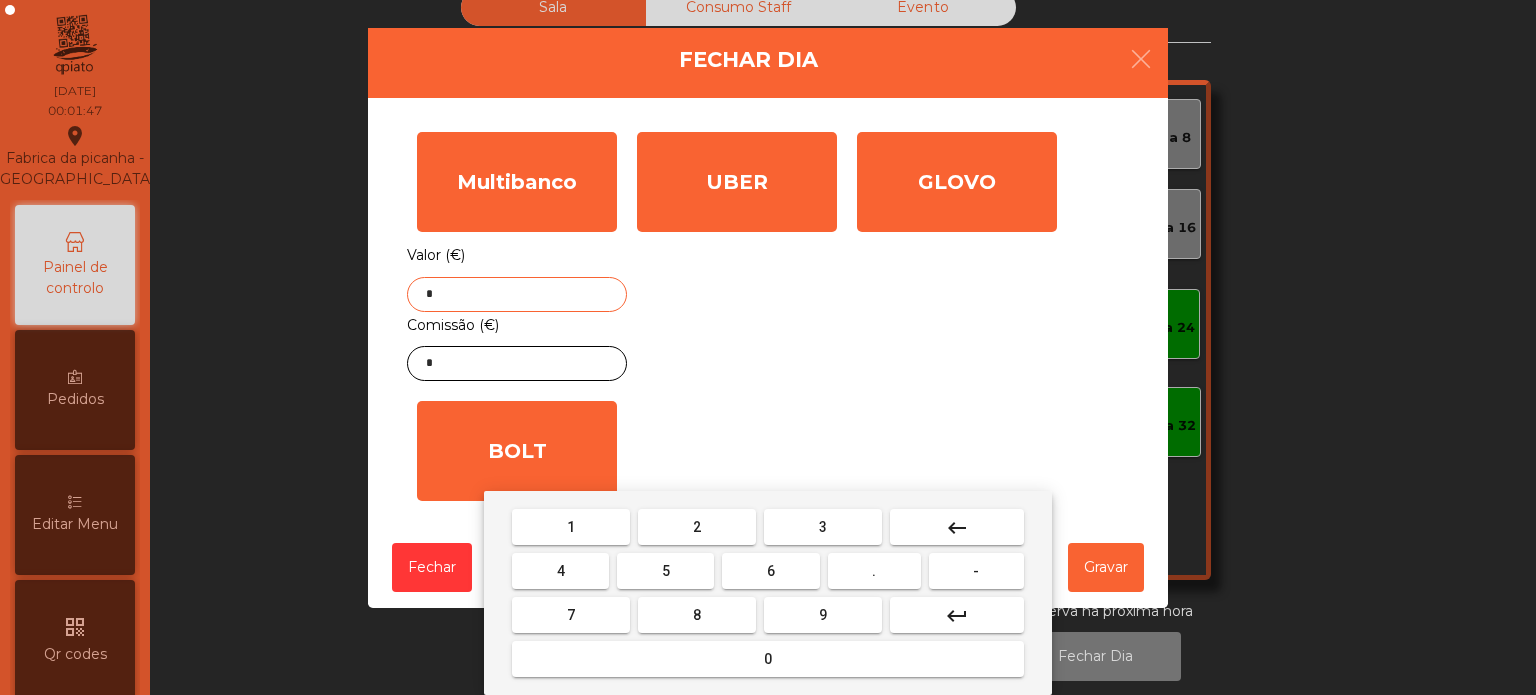 click on "keyboard_backspace" at bounding box center (957, 527) 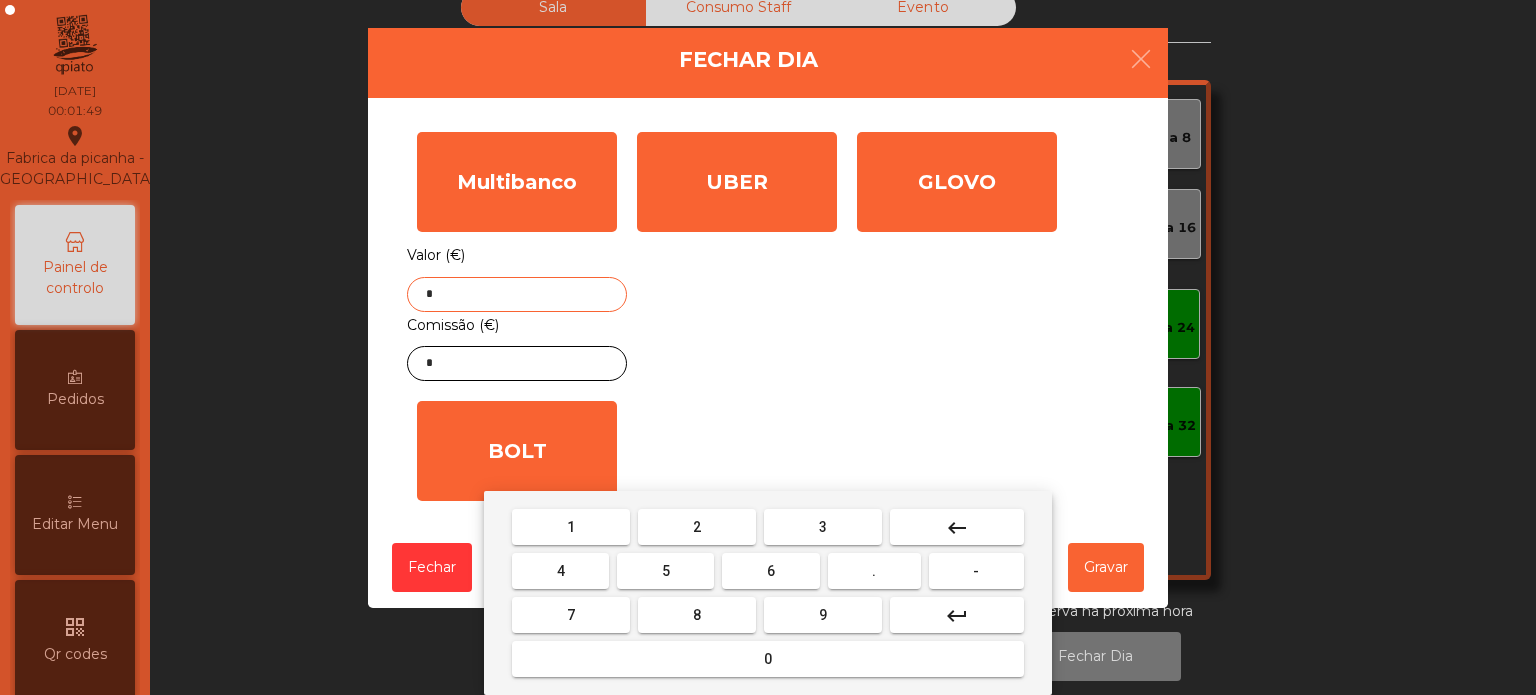 click on "1" at bounding box center [571, 527] 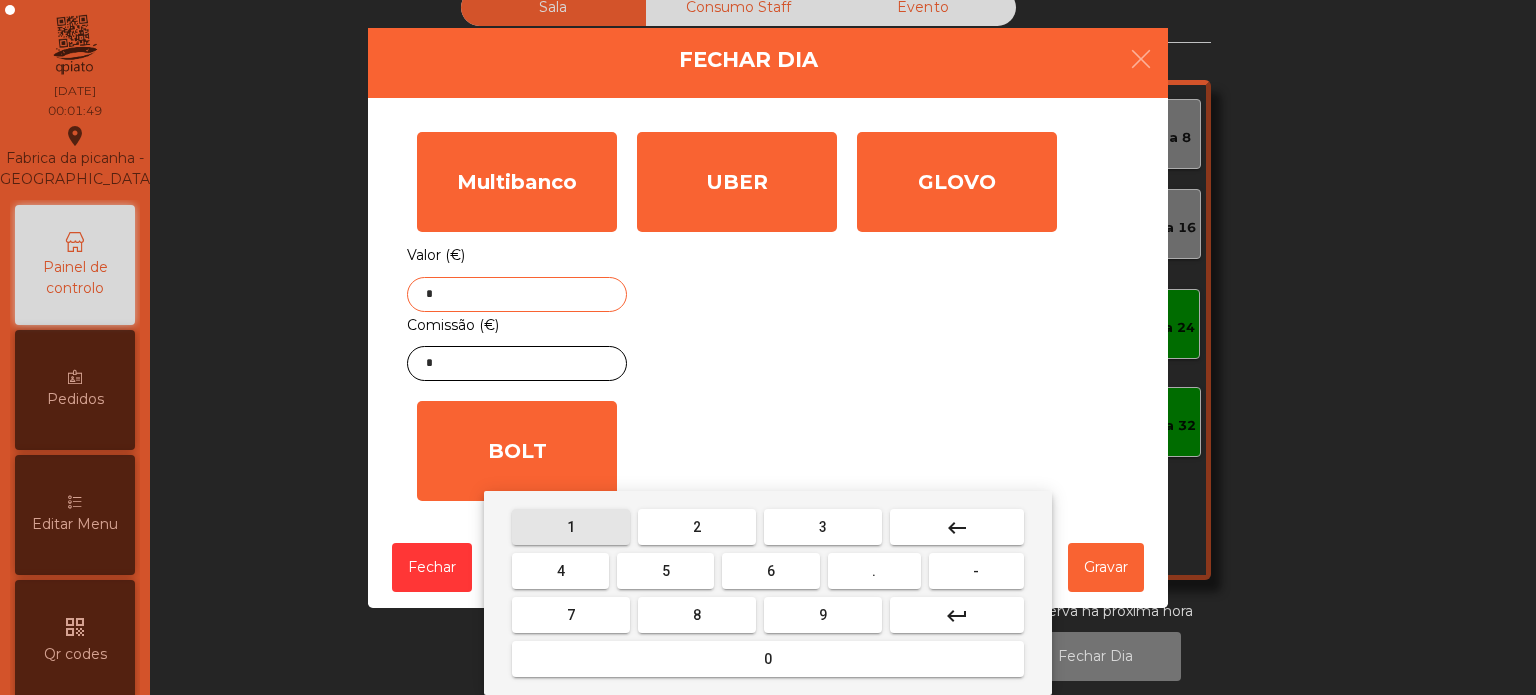 click on "5" at bounding box center (666, 571) 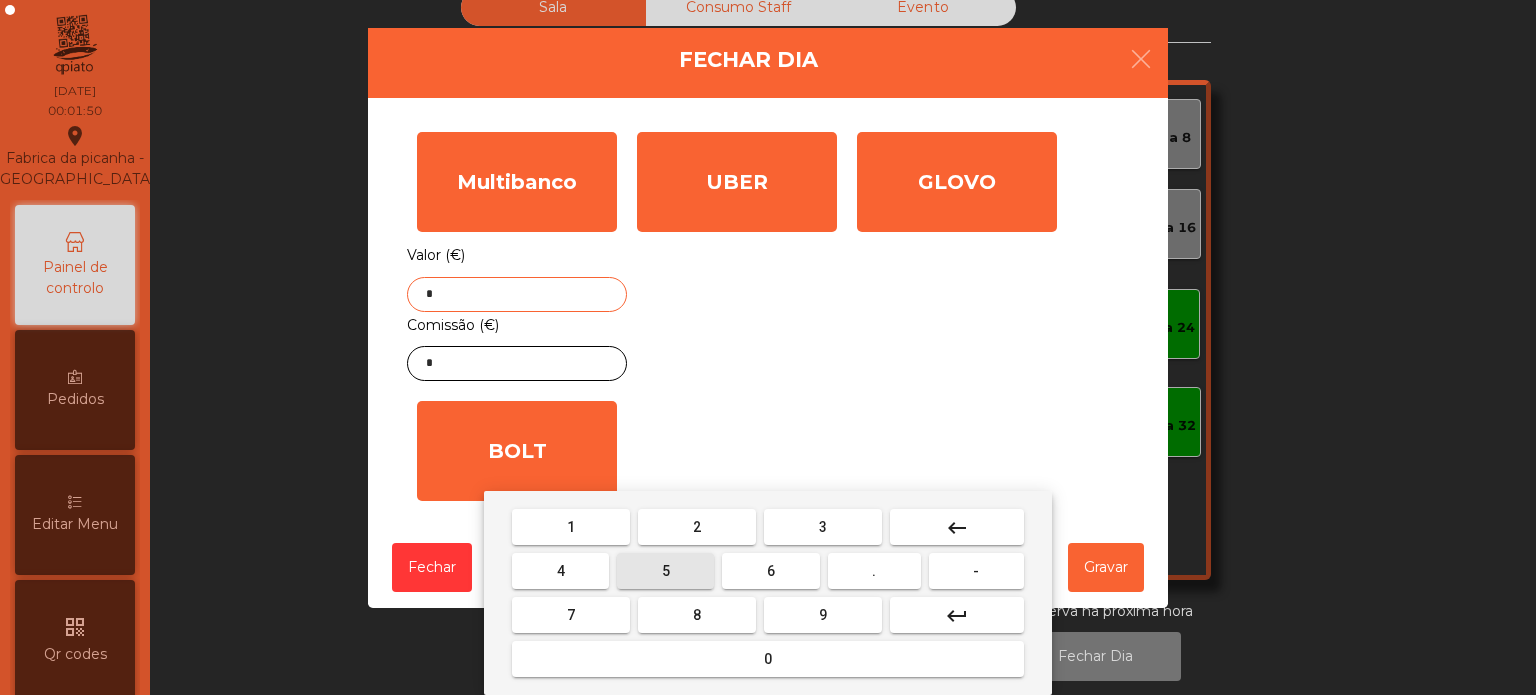 click on "3" at bounding box center (823, 527) 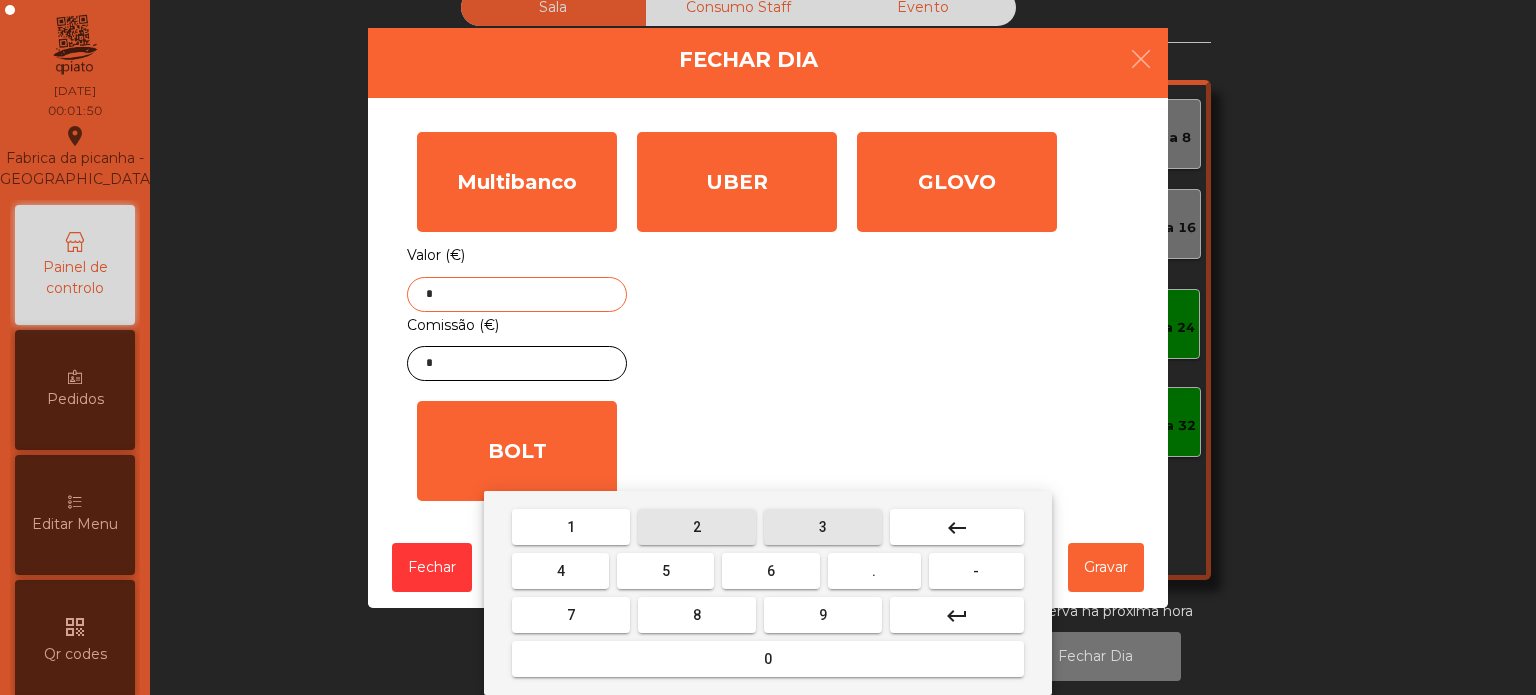 click on "2" at bounding box center (697, 527) 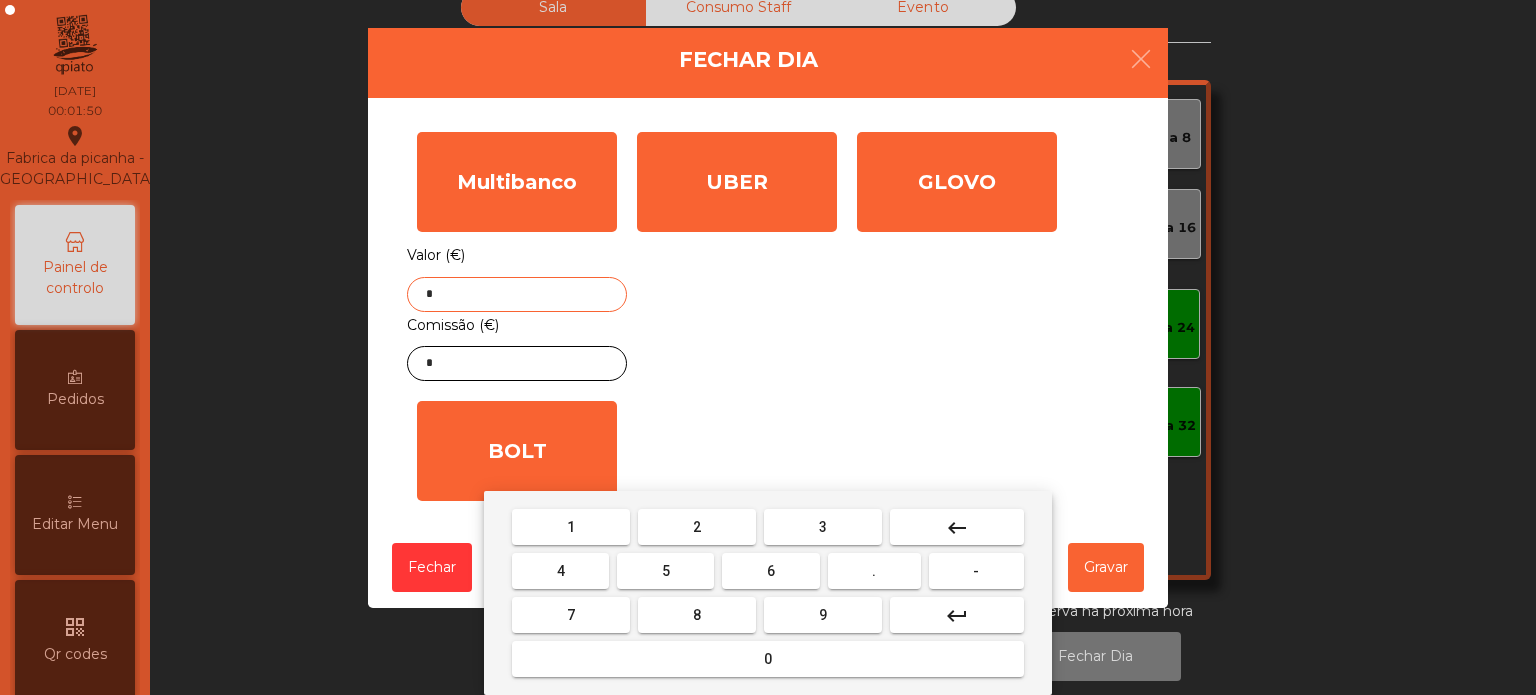 click on "keyboard_backspace" at bounding box center [957, 527] 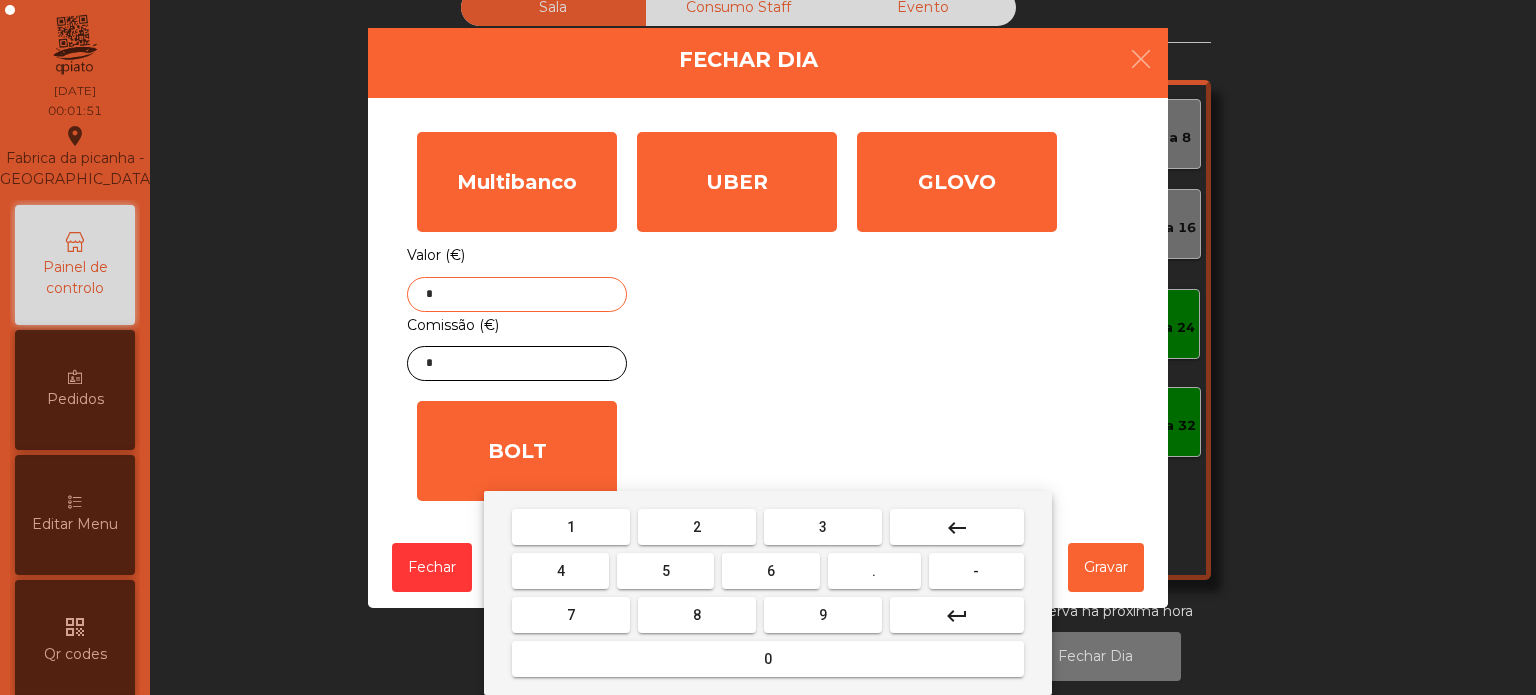 click on "5" at bounding box center [665, 571] 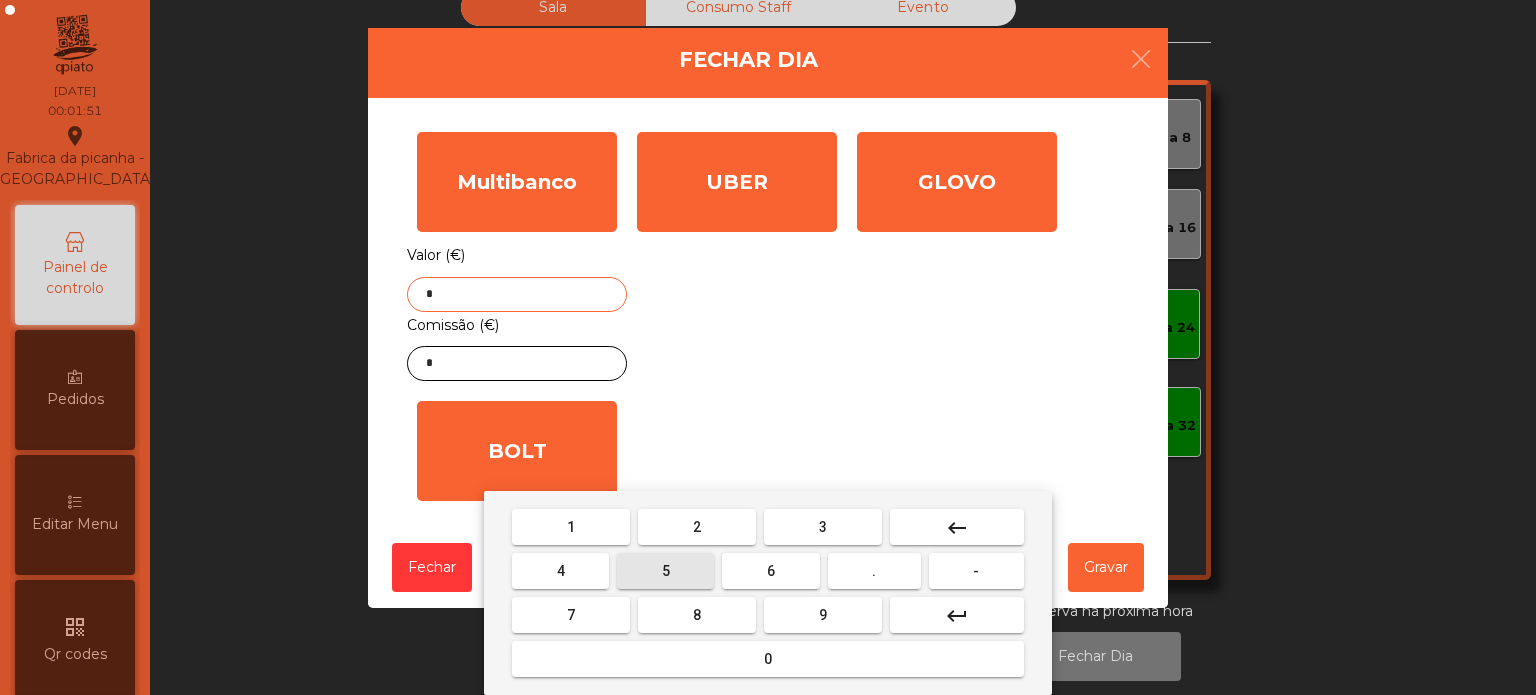 click on "." at bounding box center (874, 571) 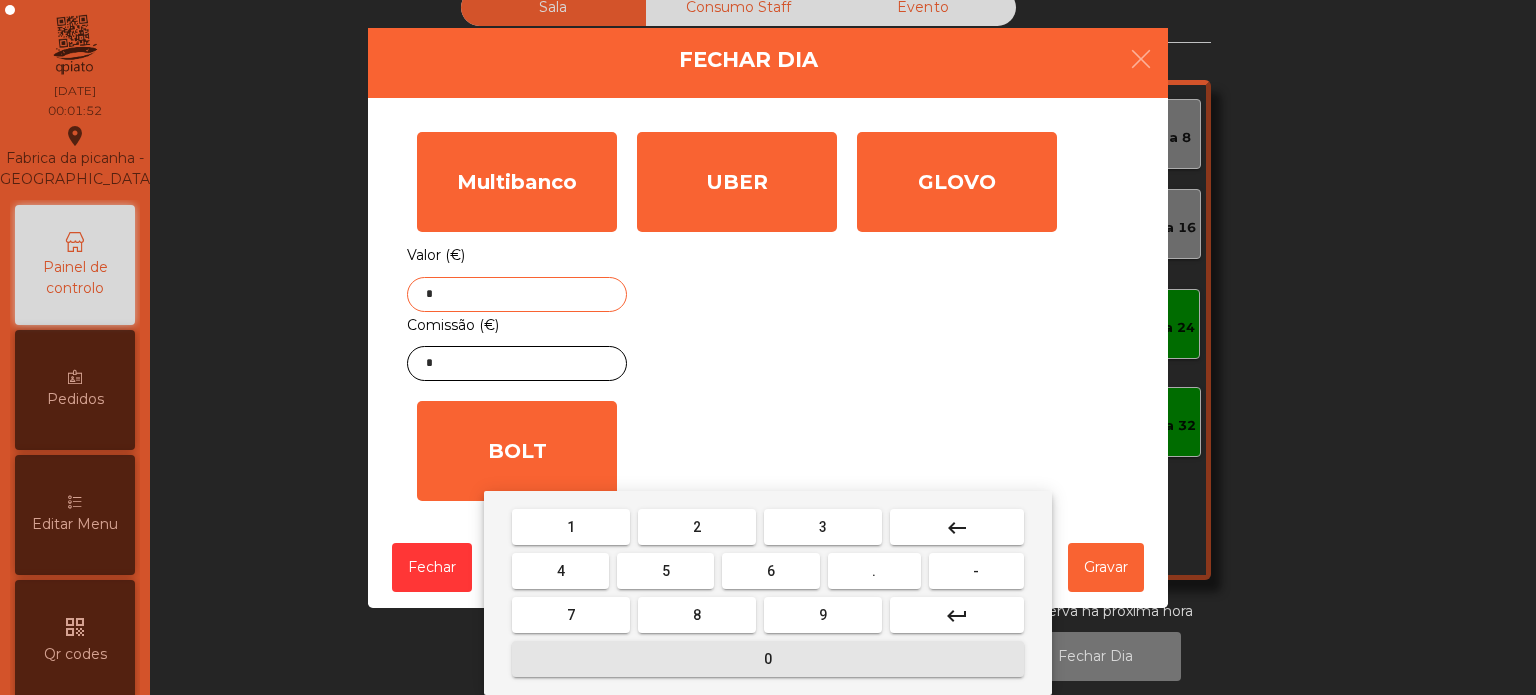 click on "0" at bounding box center [768, 659] 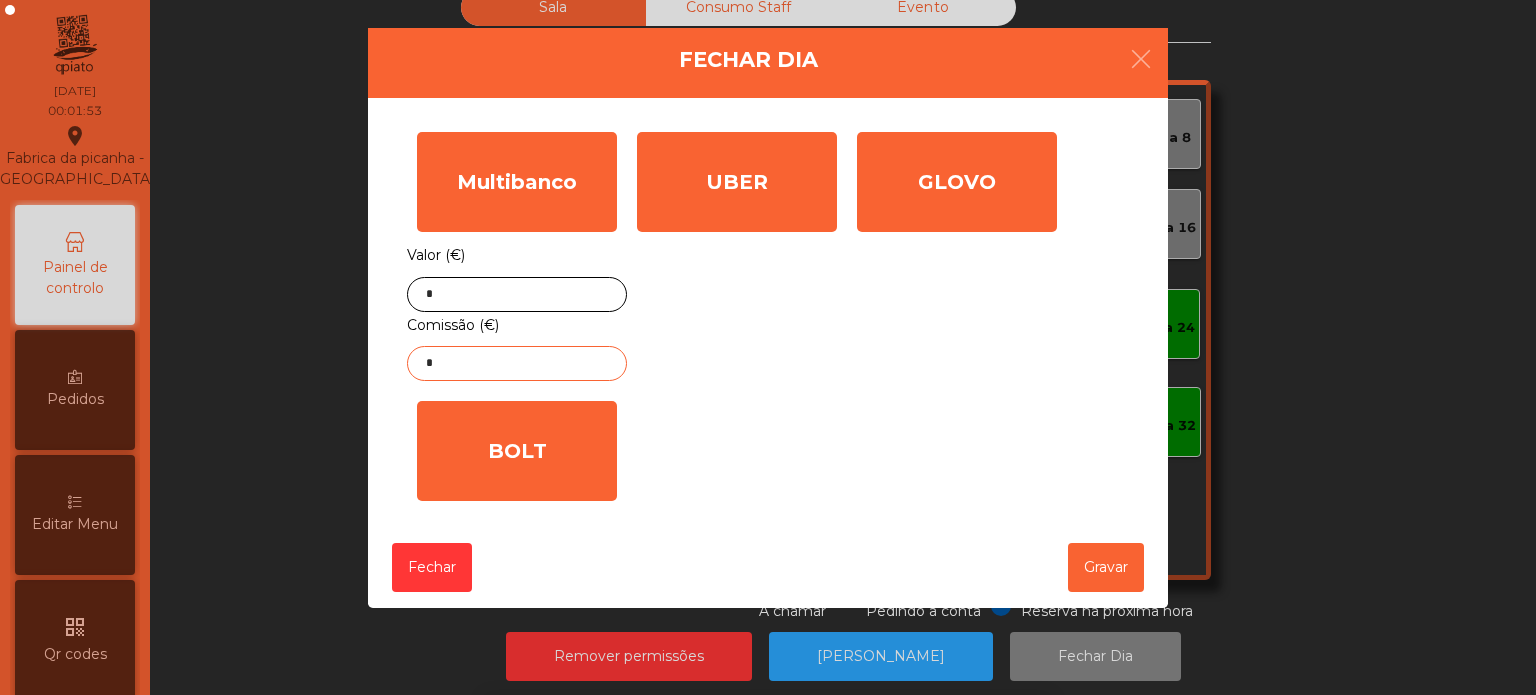 click on "*" 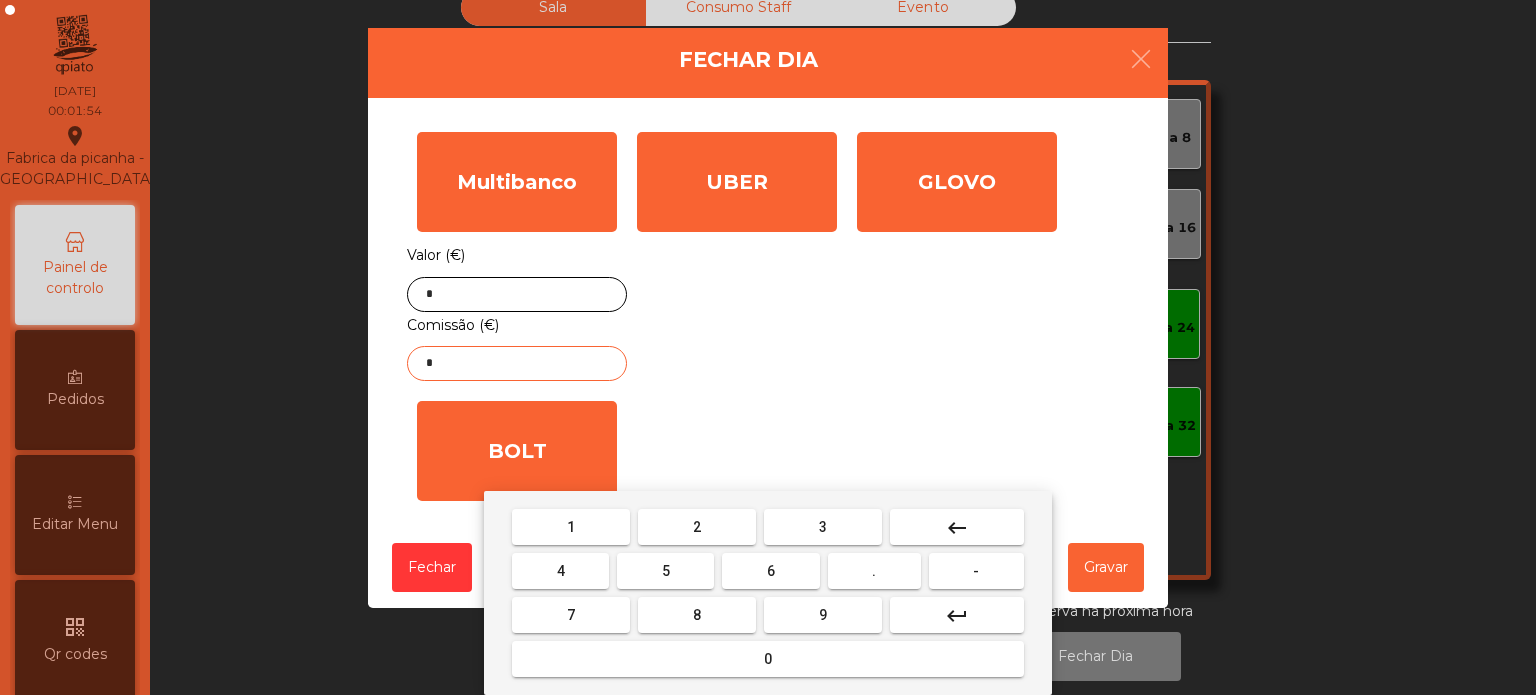 click on "keyboard_backspace" at bounding box center (957, 527) 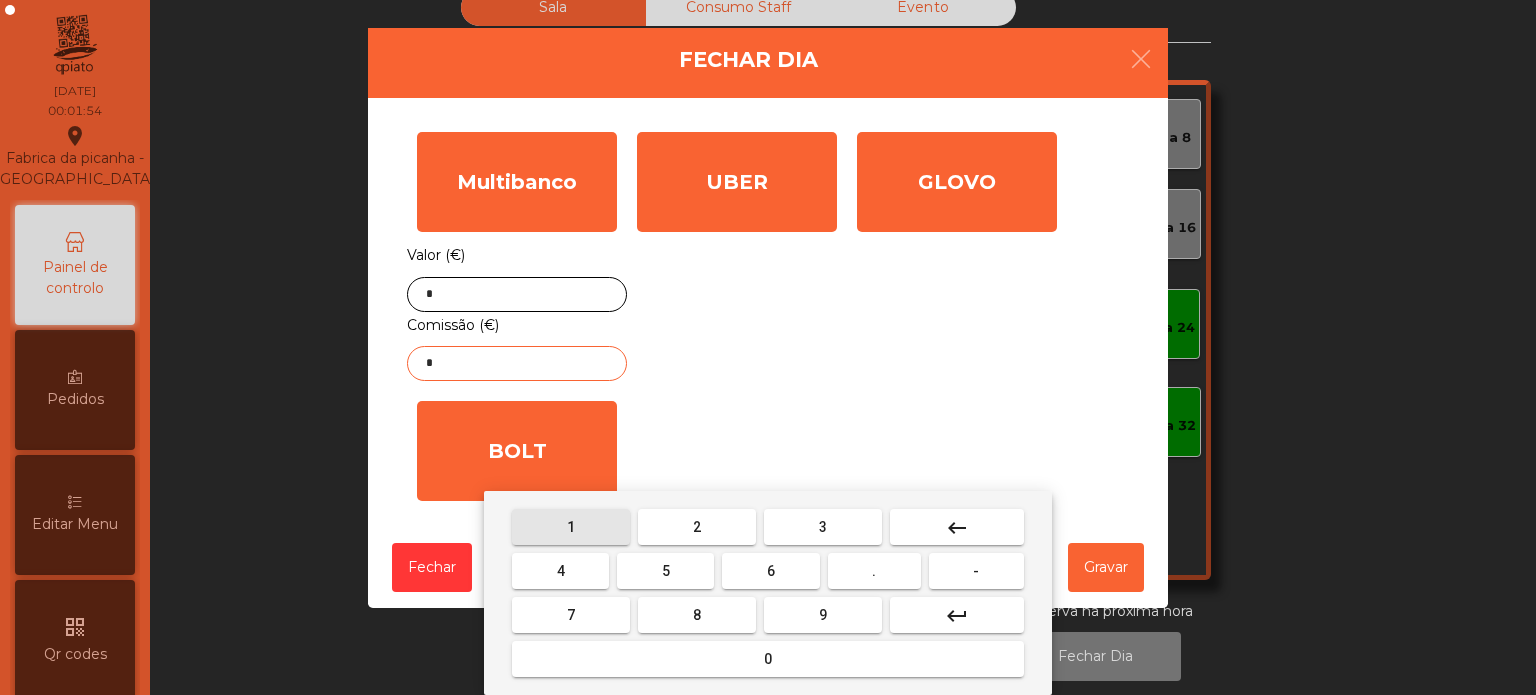 click on "1" at bounding box center [571, 527] 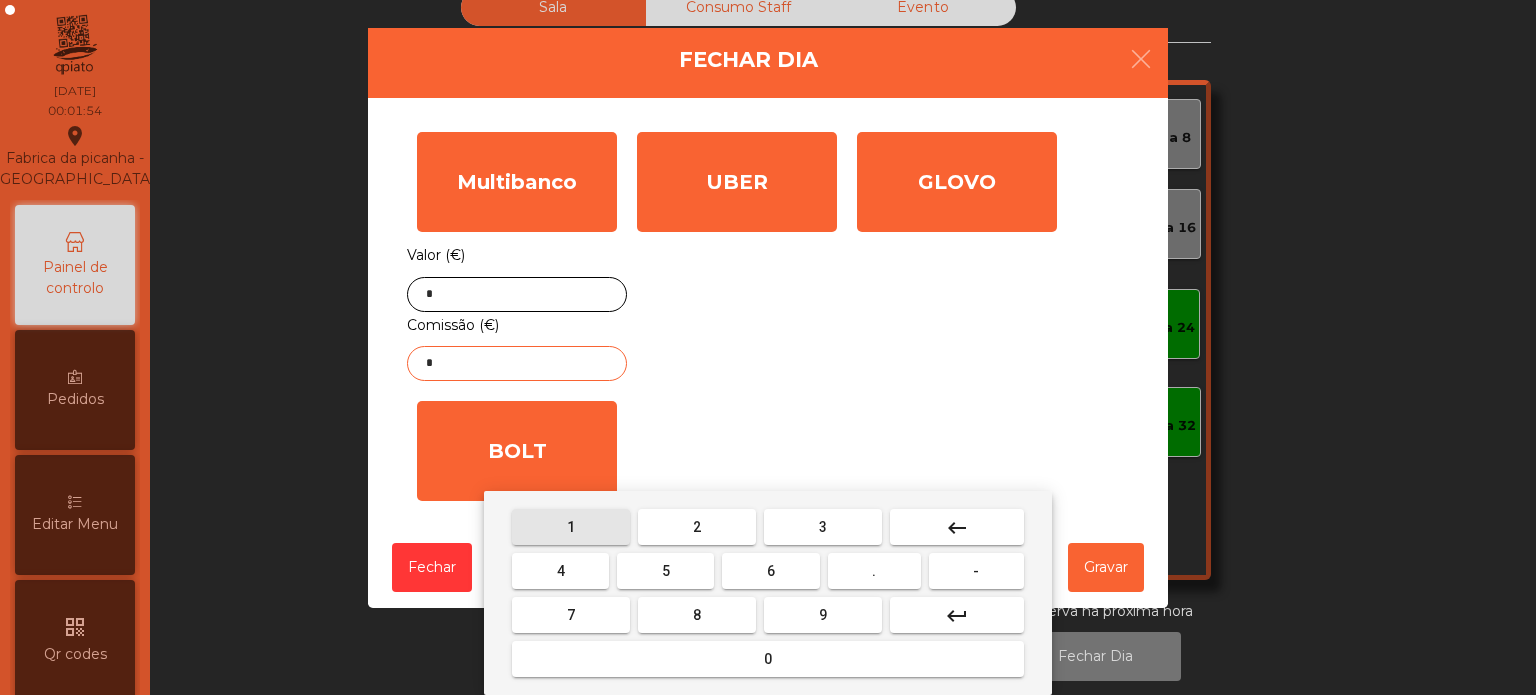 click on "5" at bounding box center [665, 571] 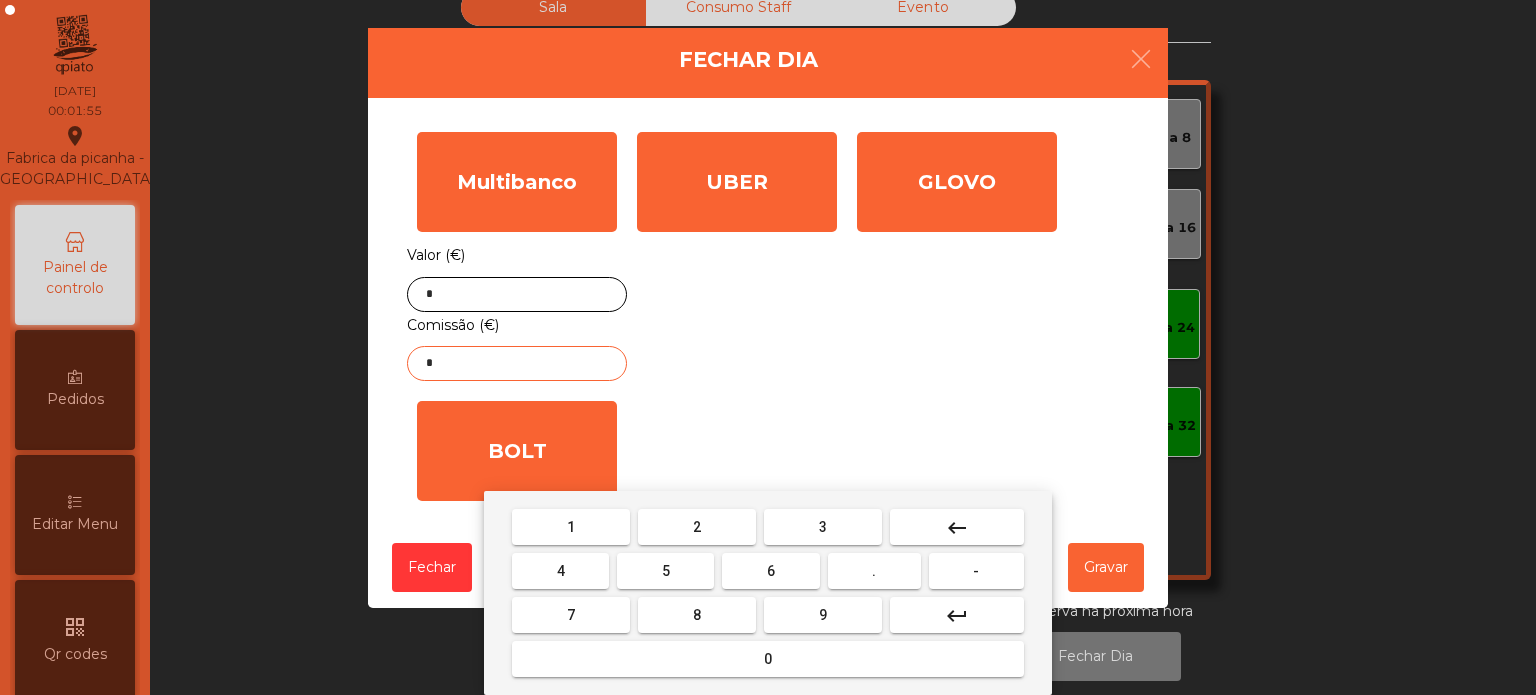 click on "." at bounding box center (874, 571) 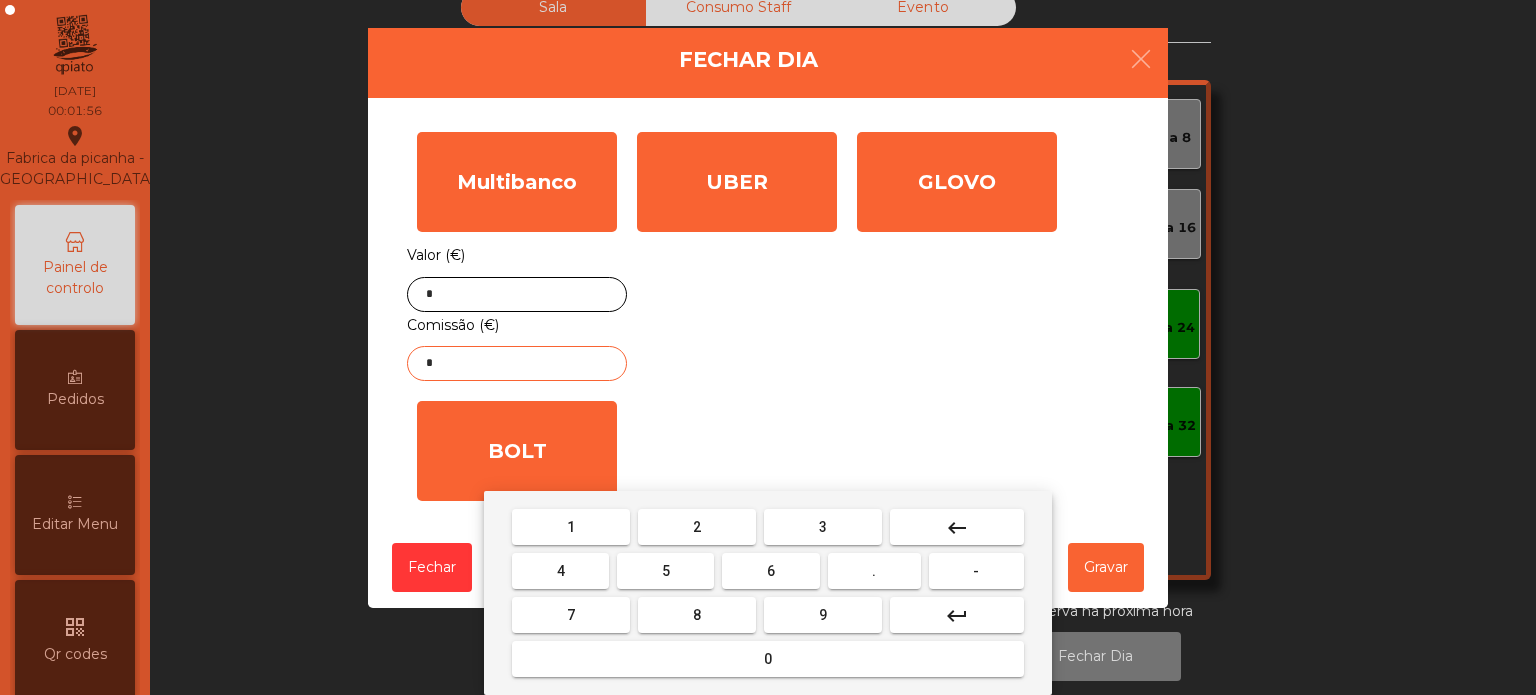 click on "4" at bounding box center [560, 571] 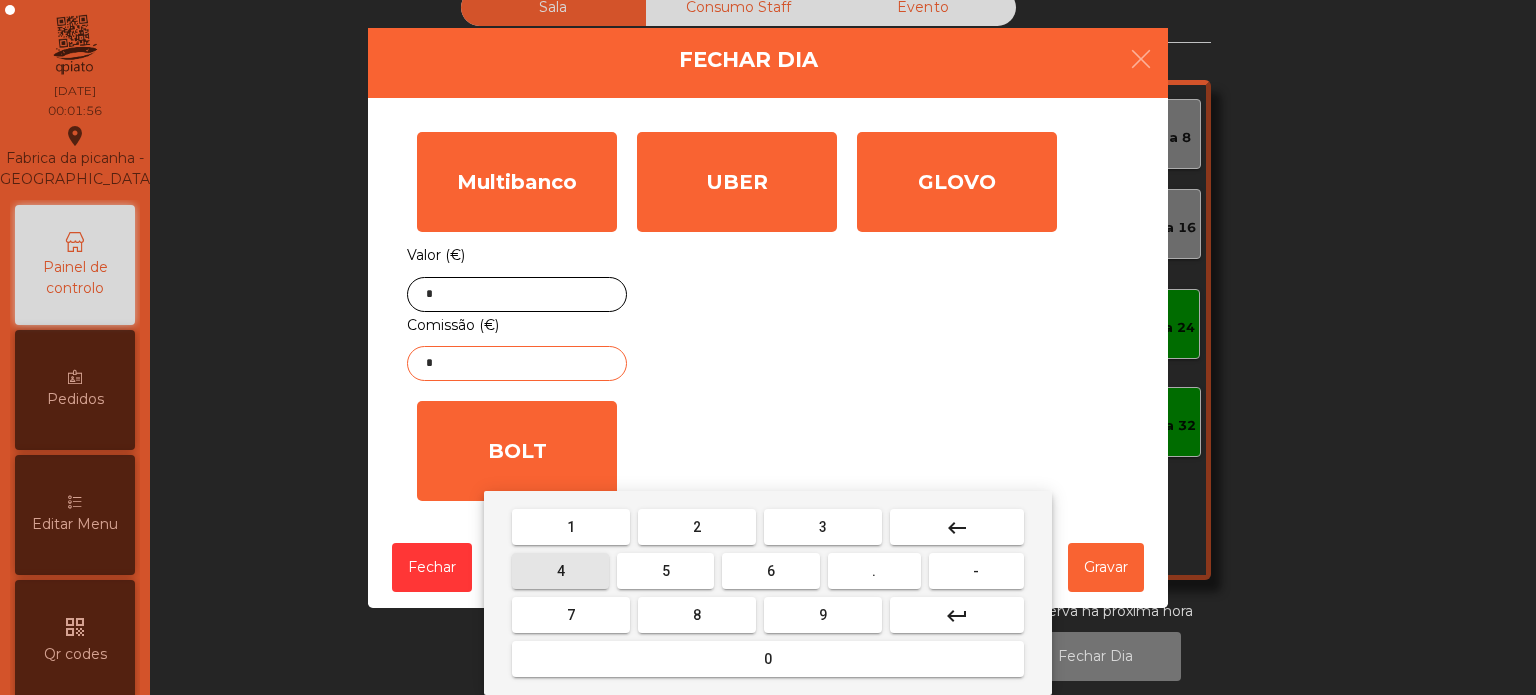 click on "3" at bounding box center [823, 527] 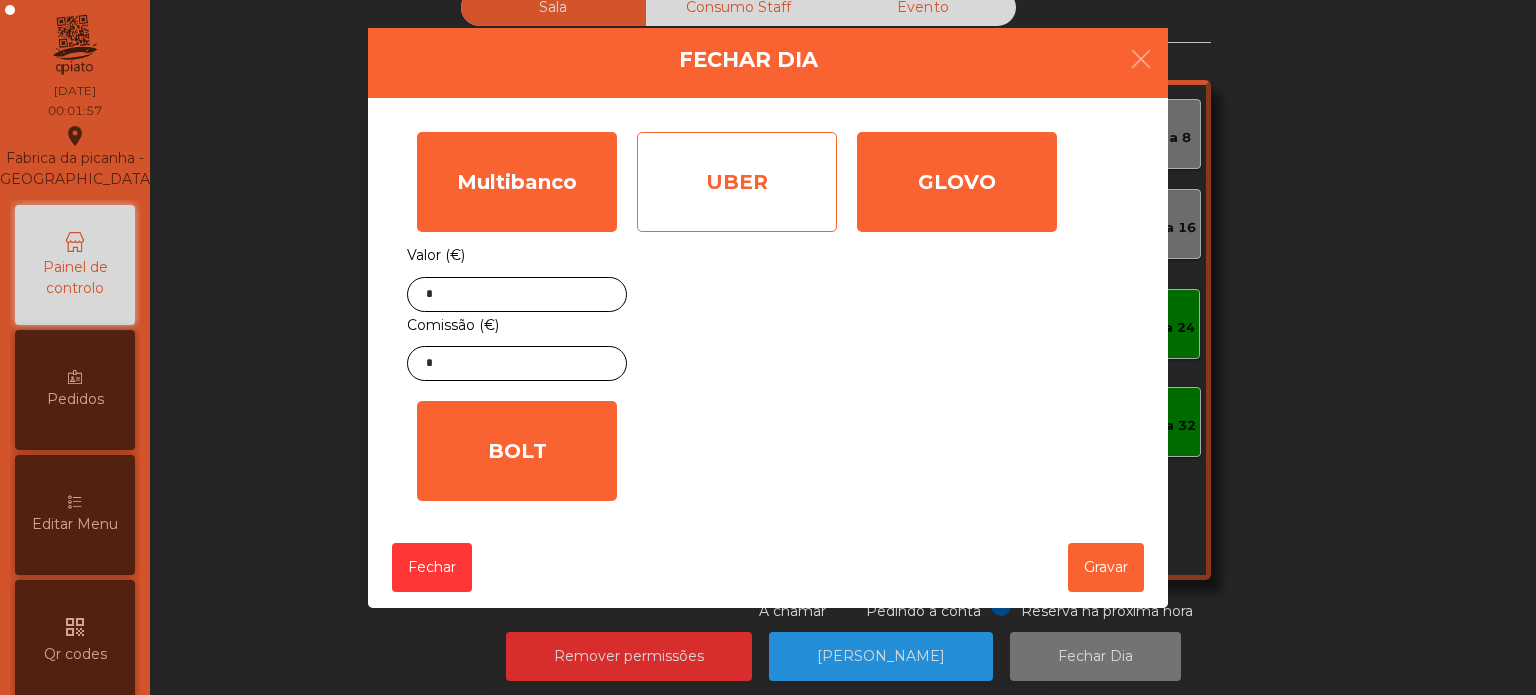 click on "UBER" 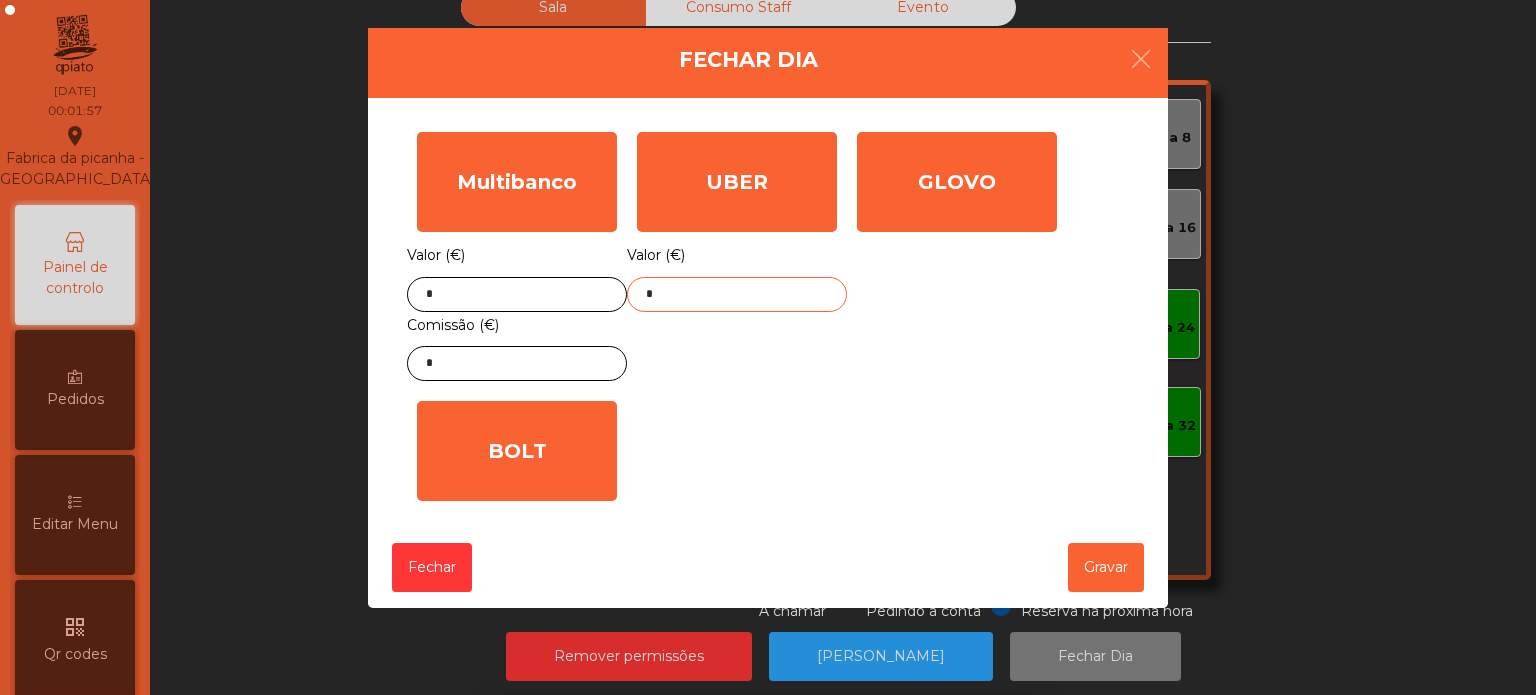 click on "*" 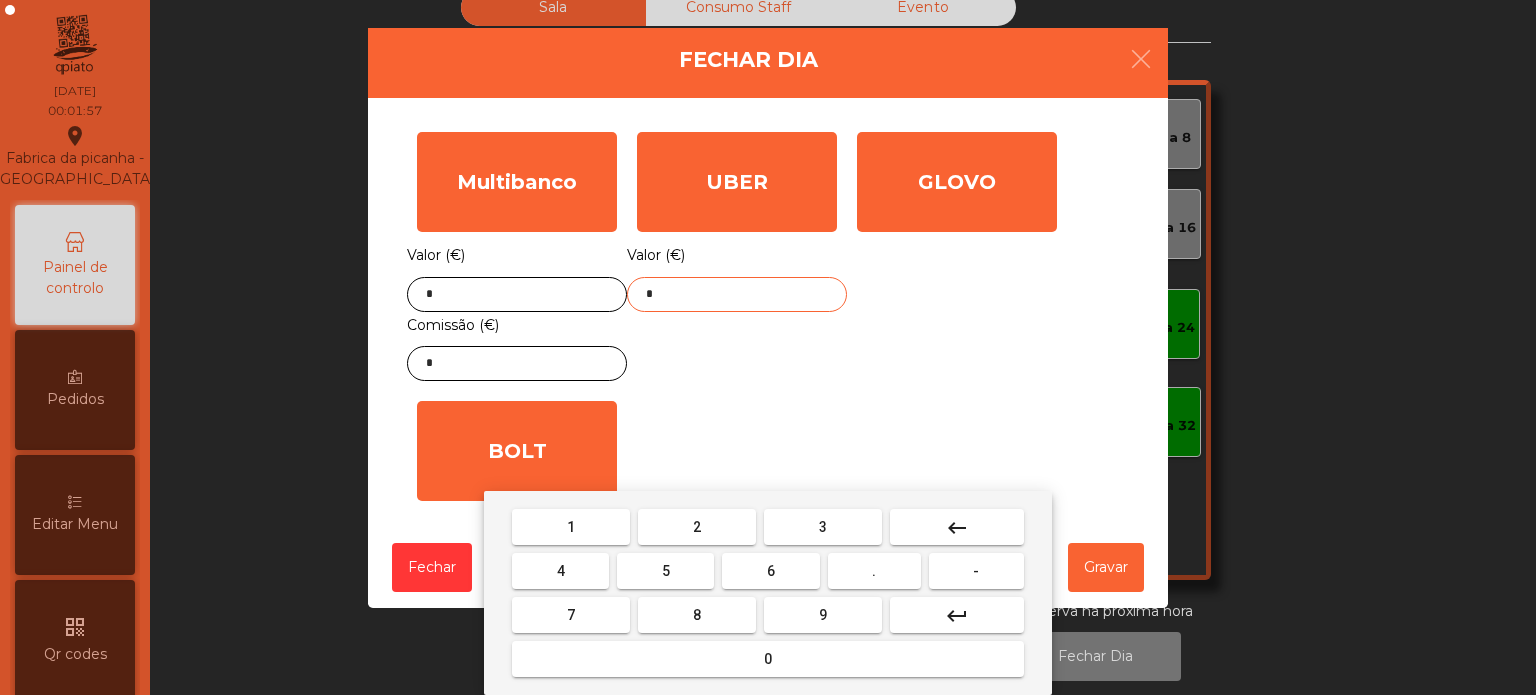 click on "keyboard_backspace" at bounding box center (957, 527) 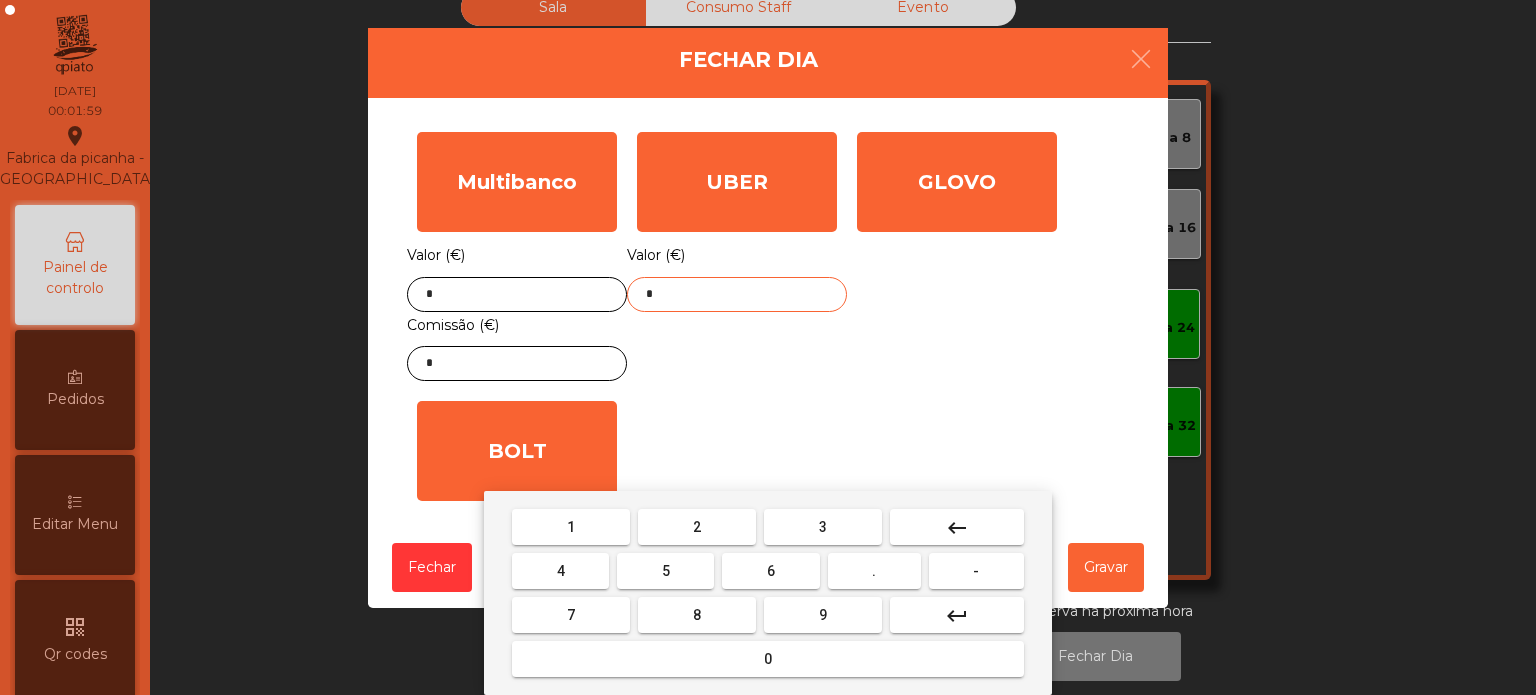 click on "7" at bounding box center [571, 615] 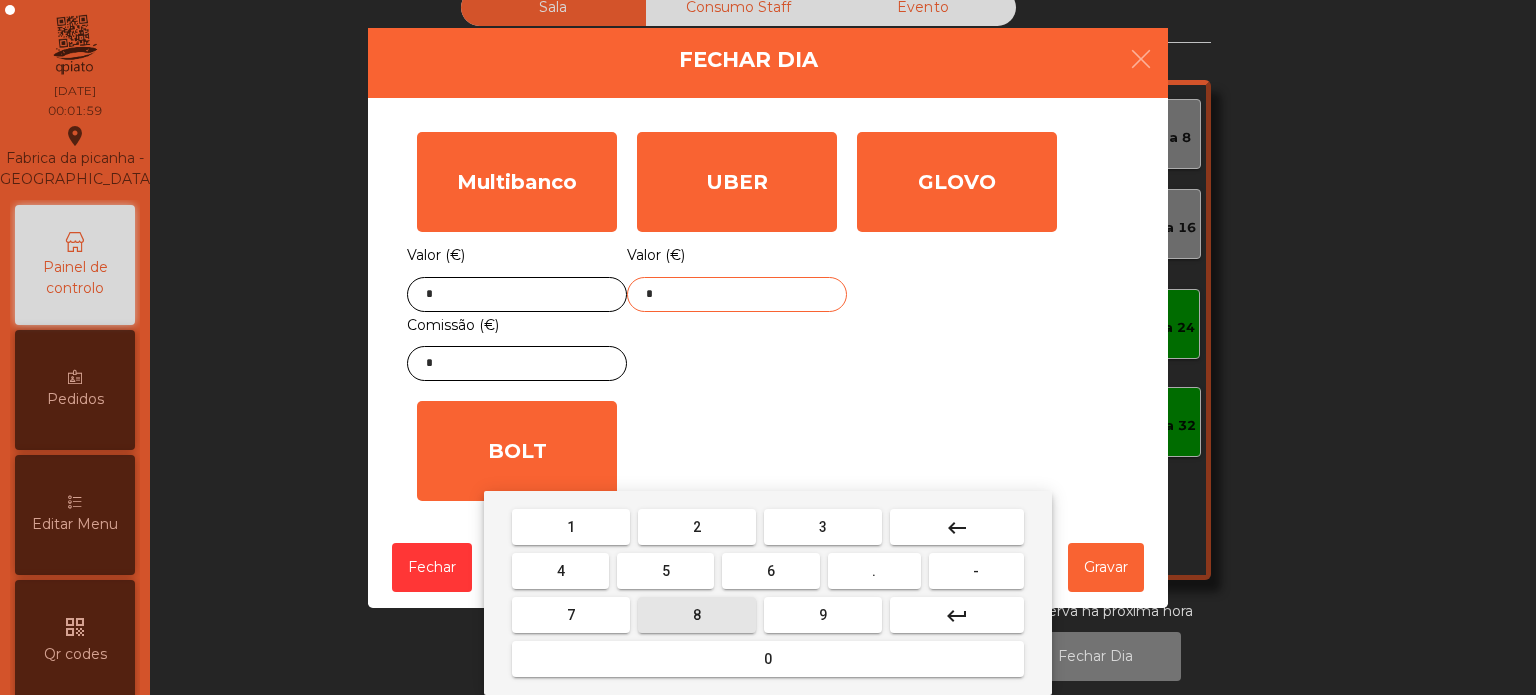 click on "8" at bounding box center (697, 615) 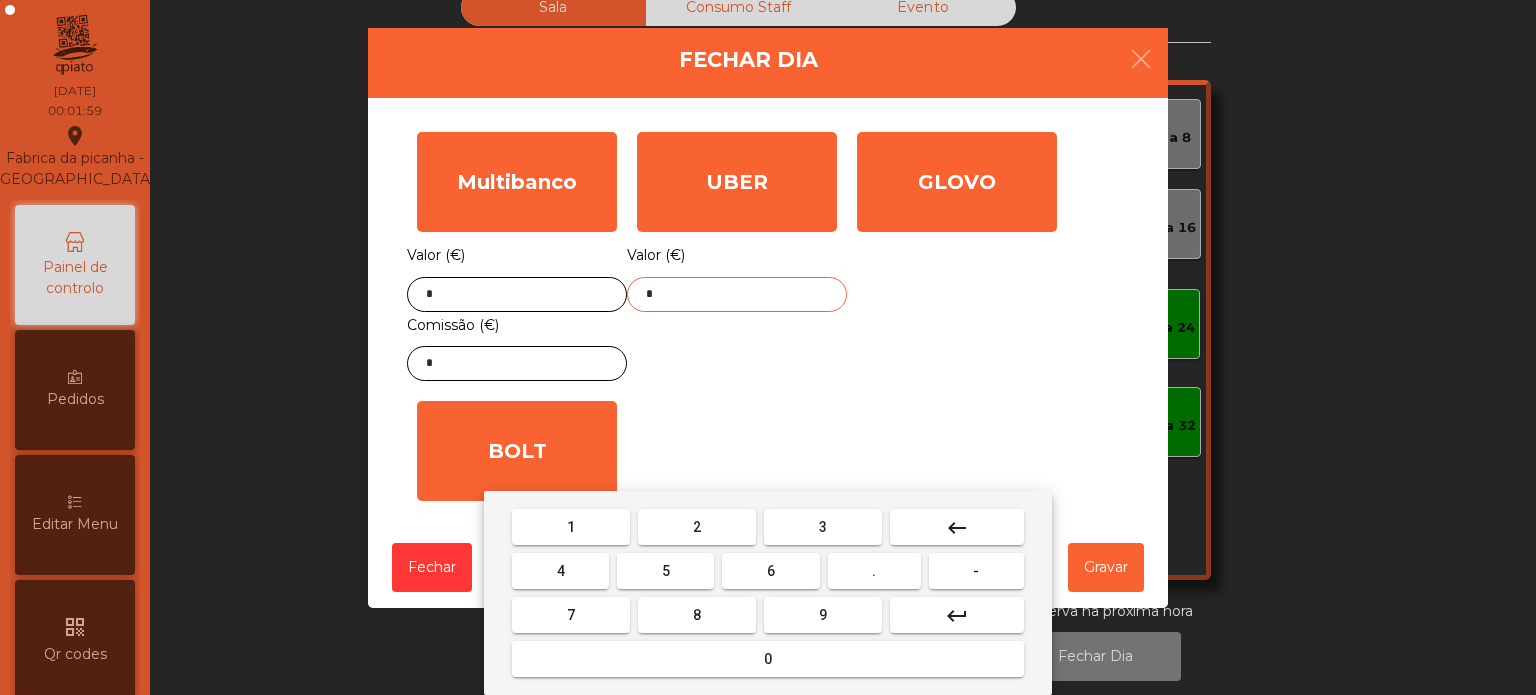 click on "." at bounding box center (874, 571) 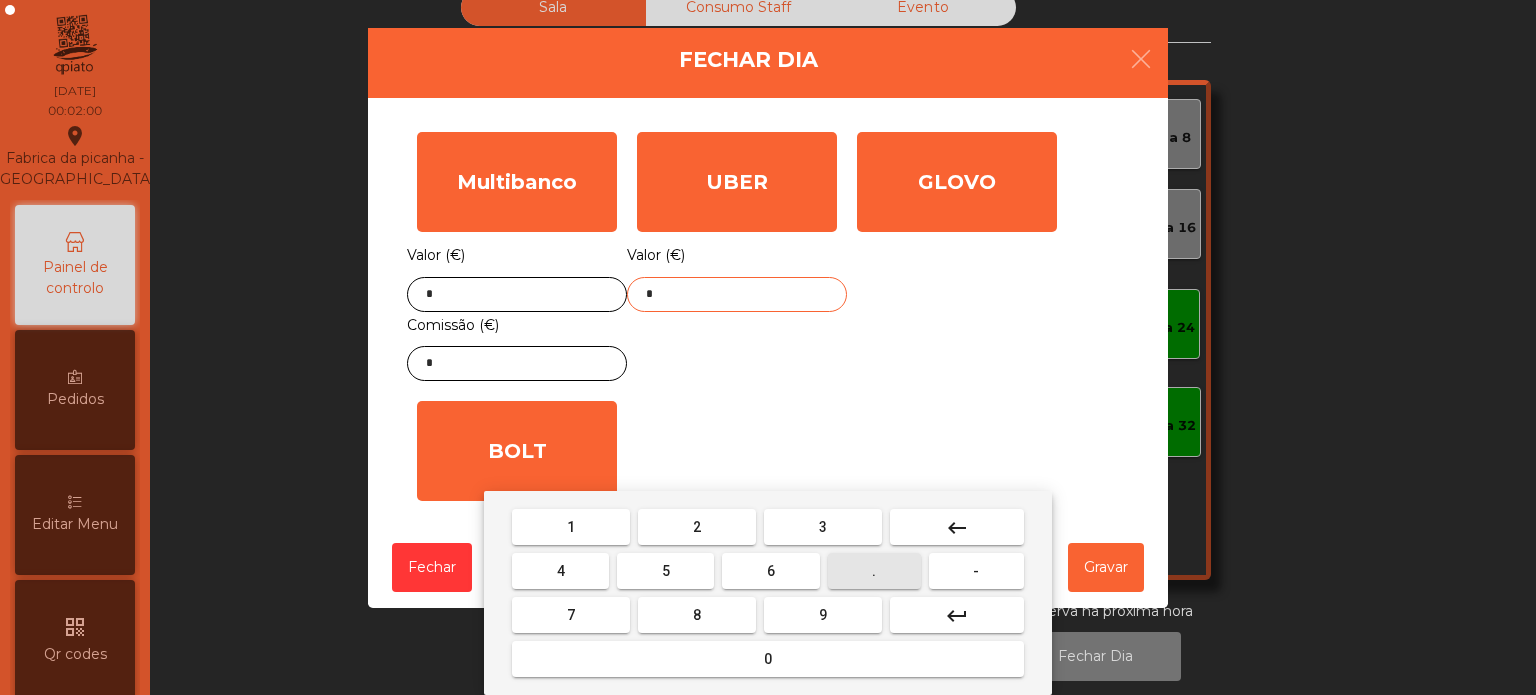 click on "0" at bounding box center [768, 659] 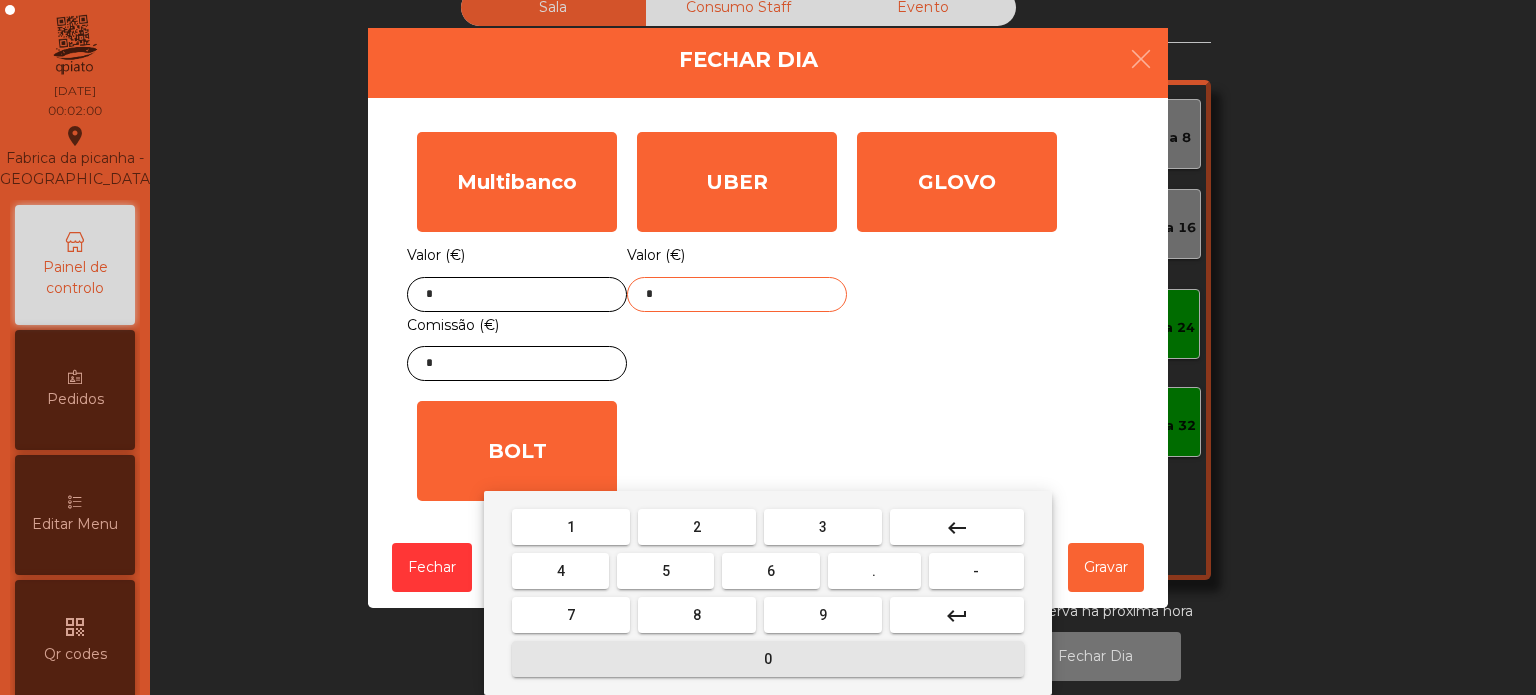 click on "8" at bounding box center [697, 615] 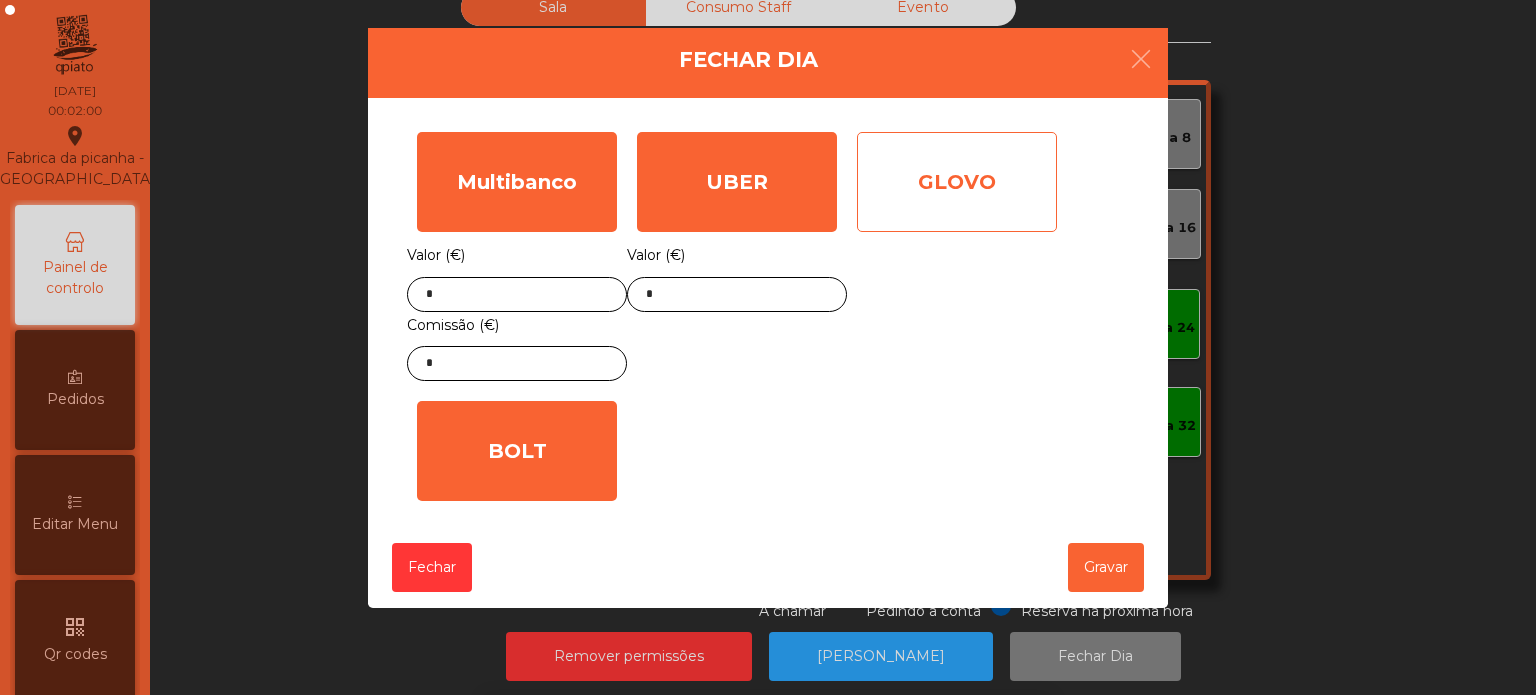 click on "GLOVO" 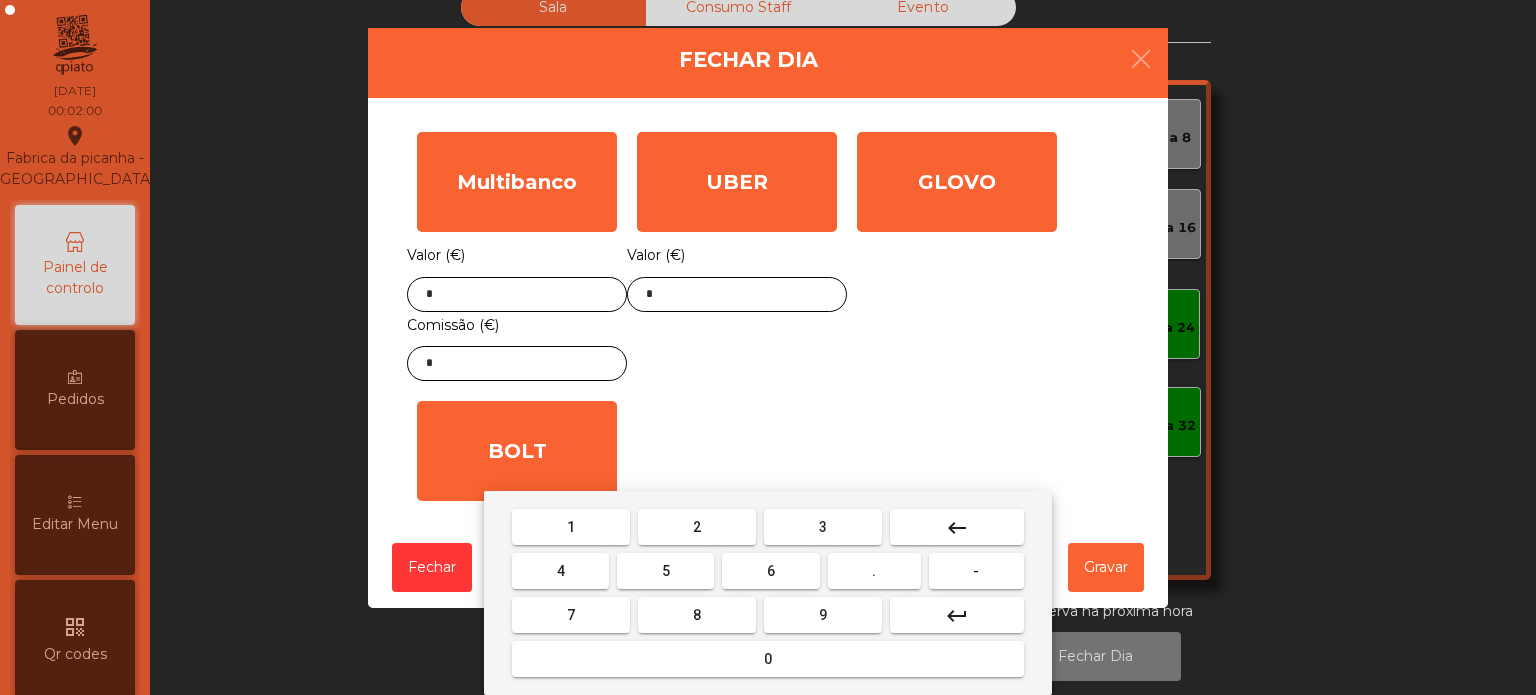 click on "*" 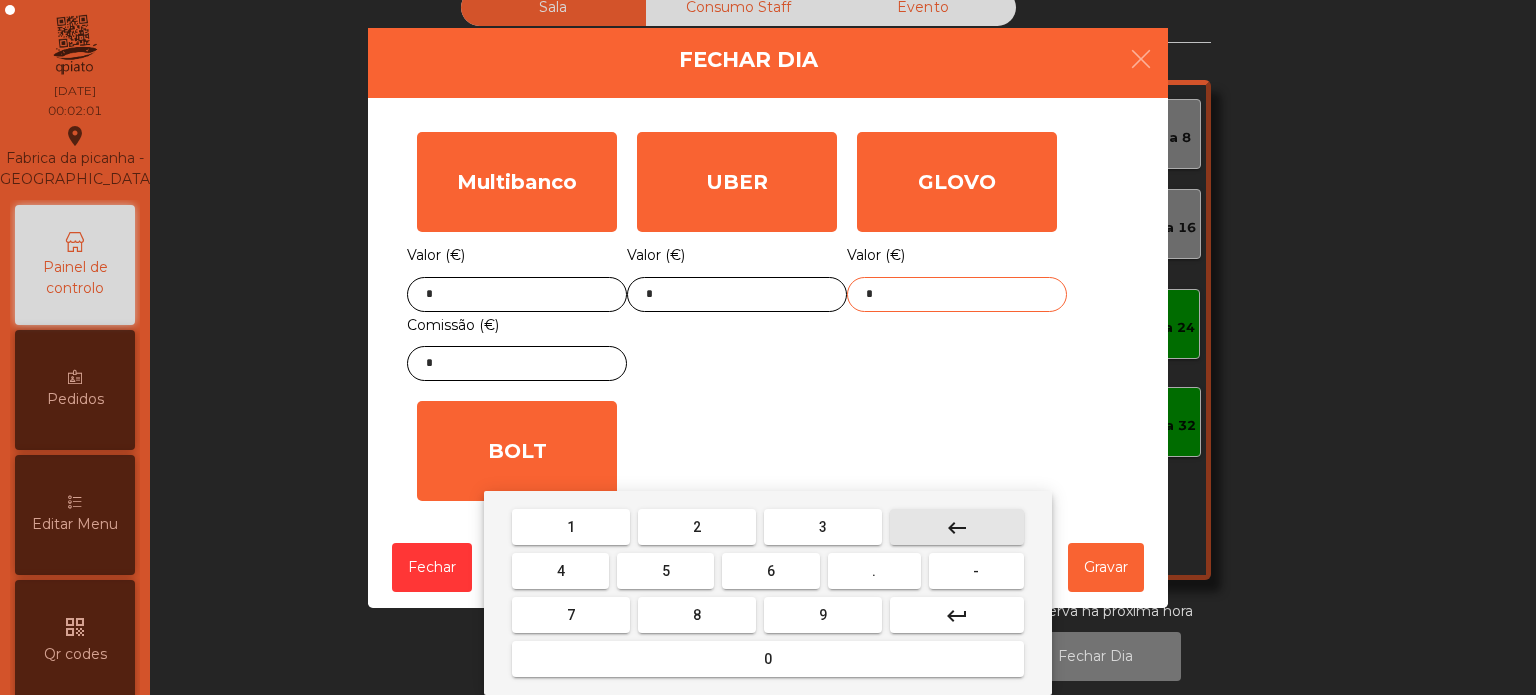 click on "keyboard_backspace" at bounding box center (957, 528) 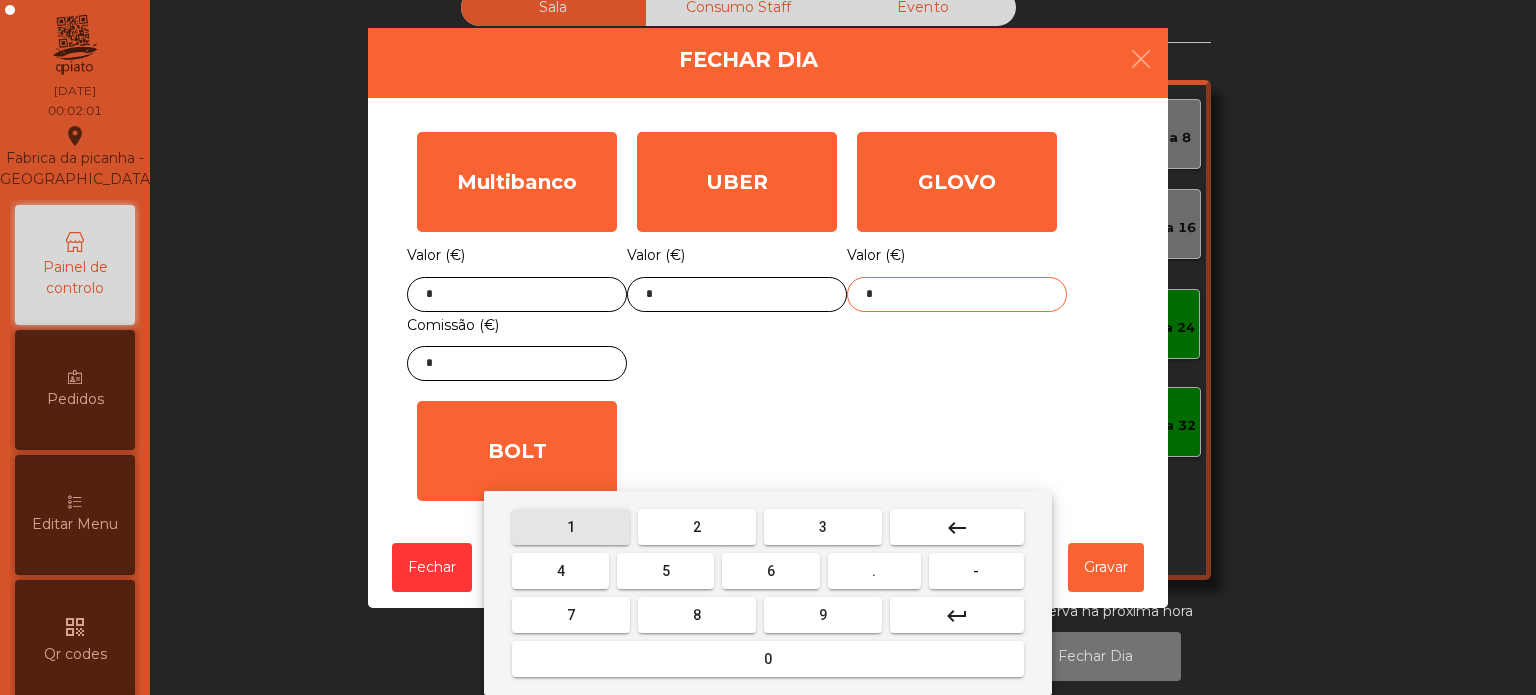 click on "1" at bounding box center (571, 527) 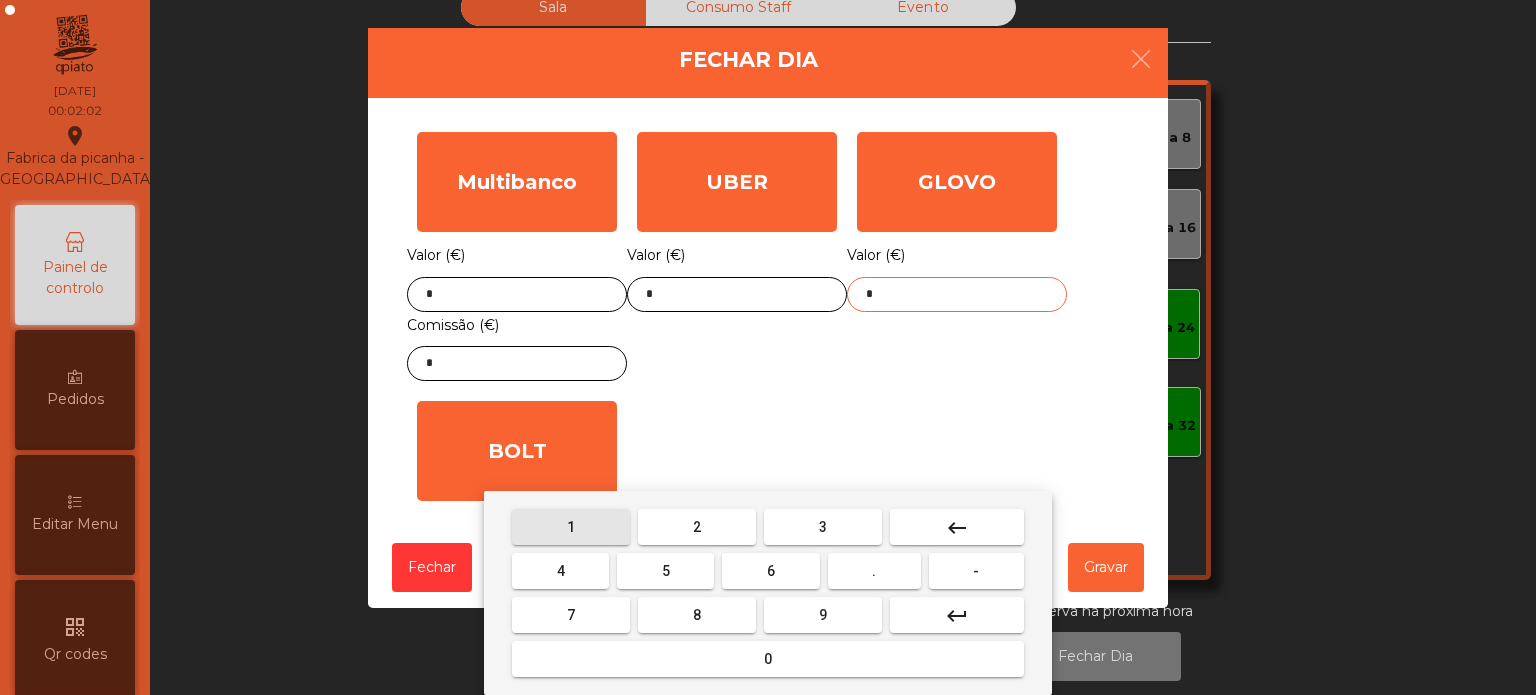 click on "3" at bounding box center [823, 527] 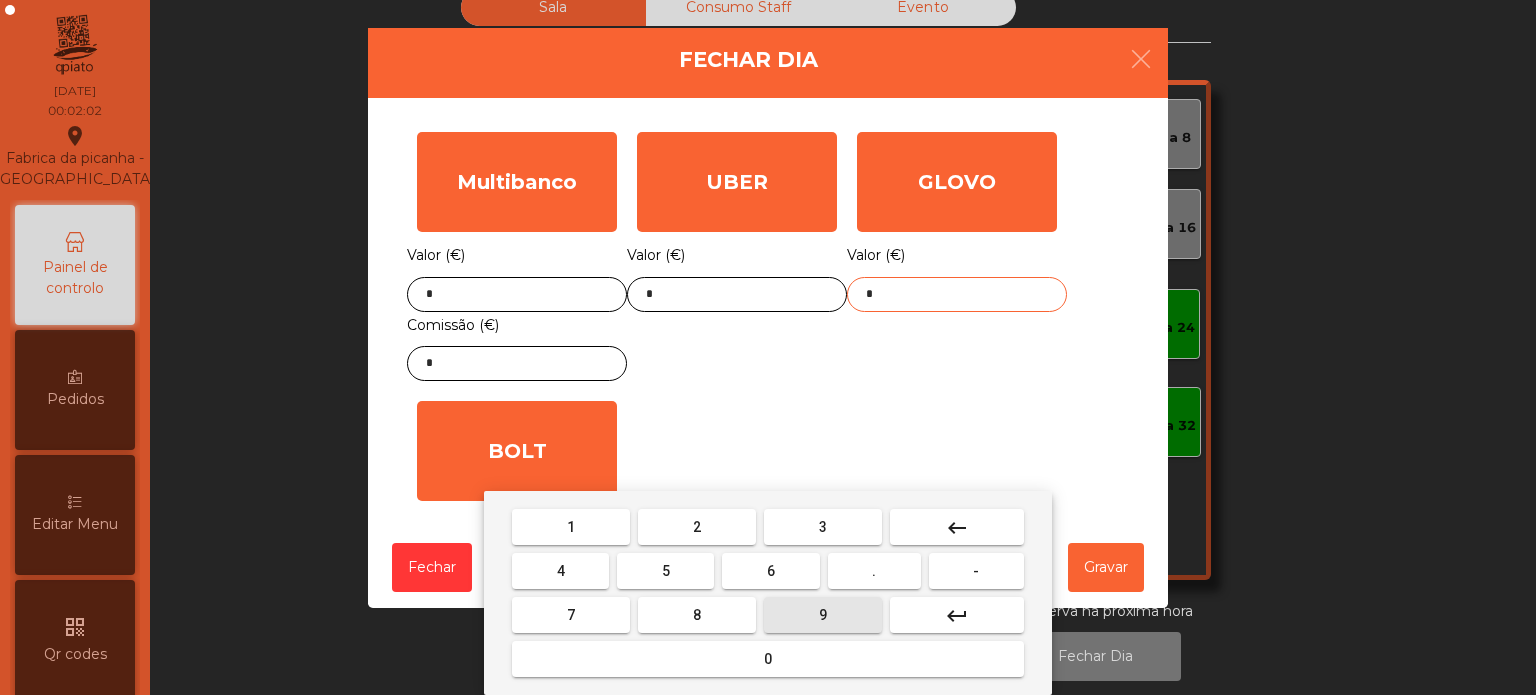click on "9" at bounding box center [823, 615] 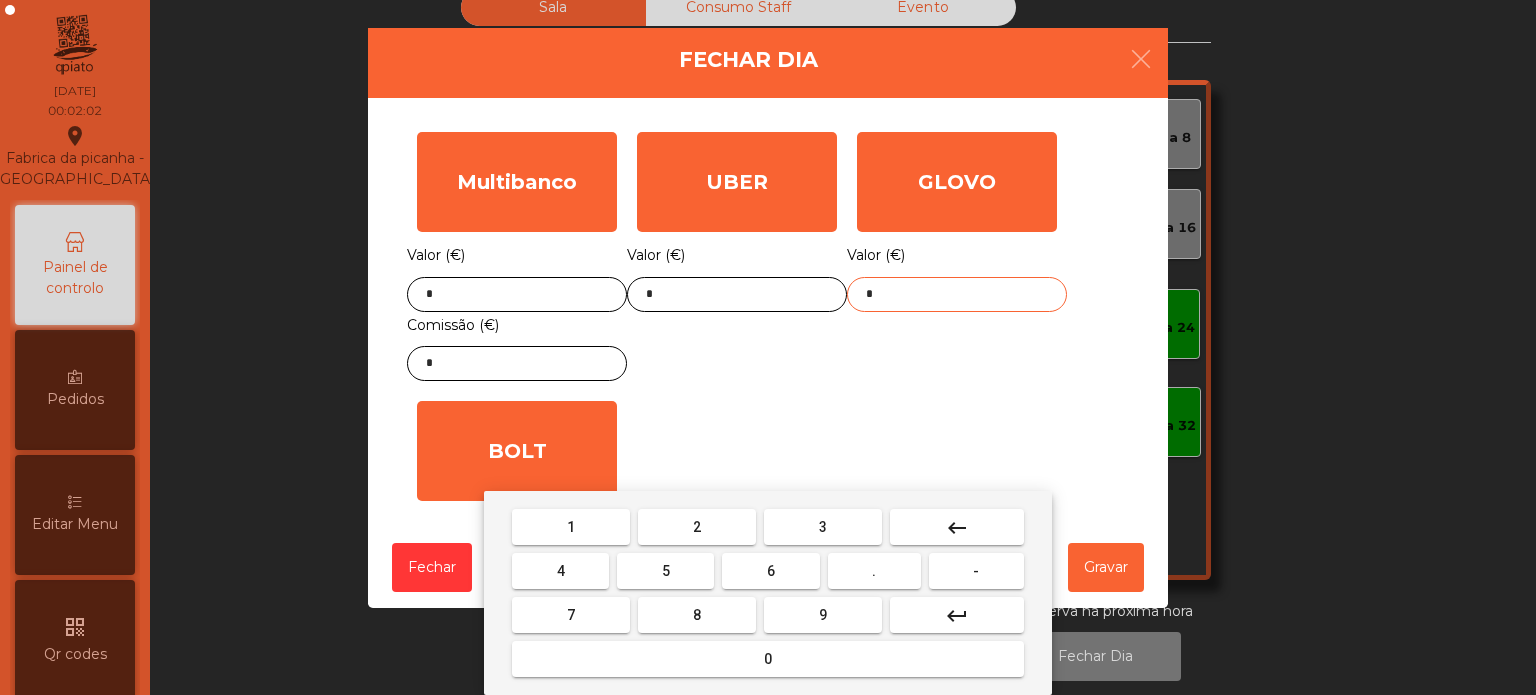click on "2" at bounding box center (697, 527) 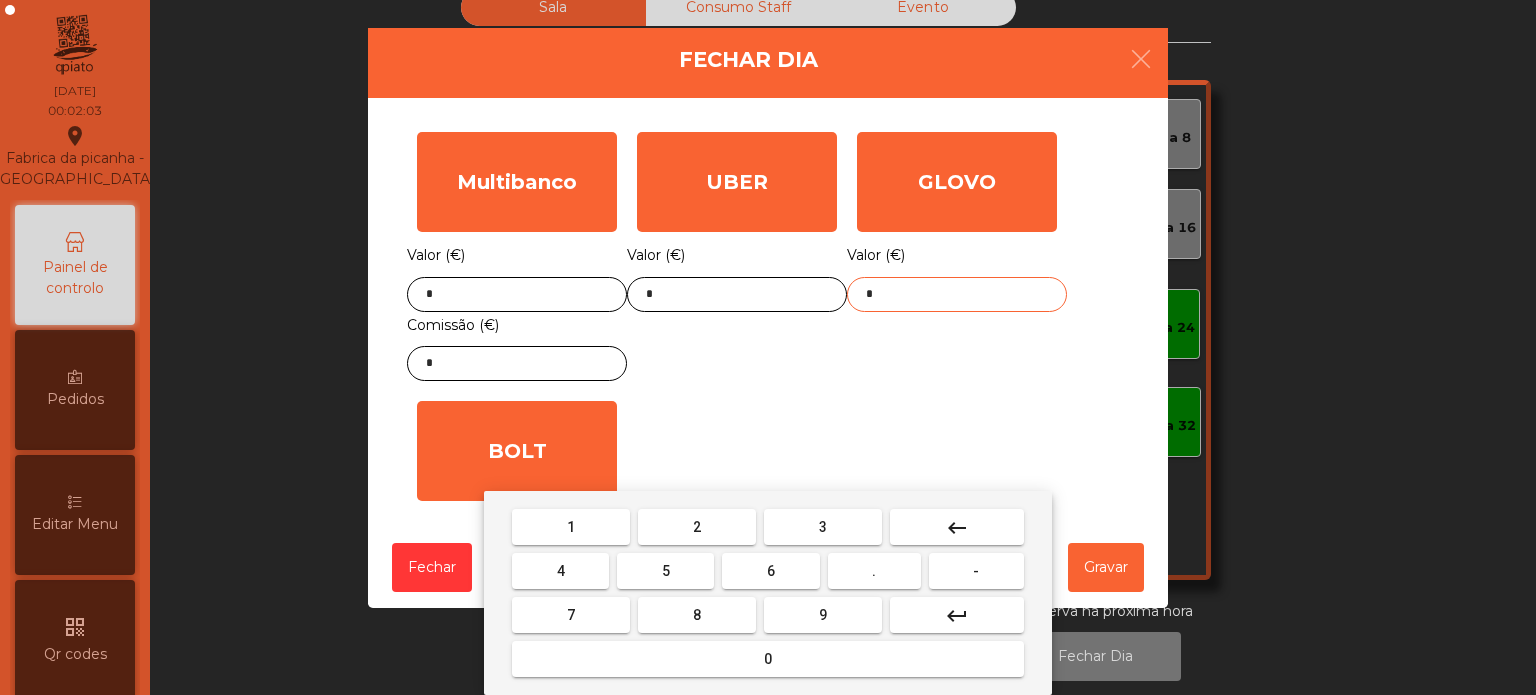 click on "keyboard_backspace" at bounding box center (957, 527) 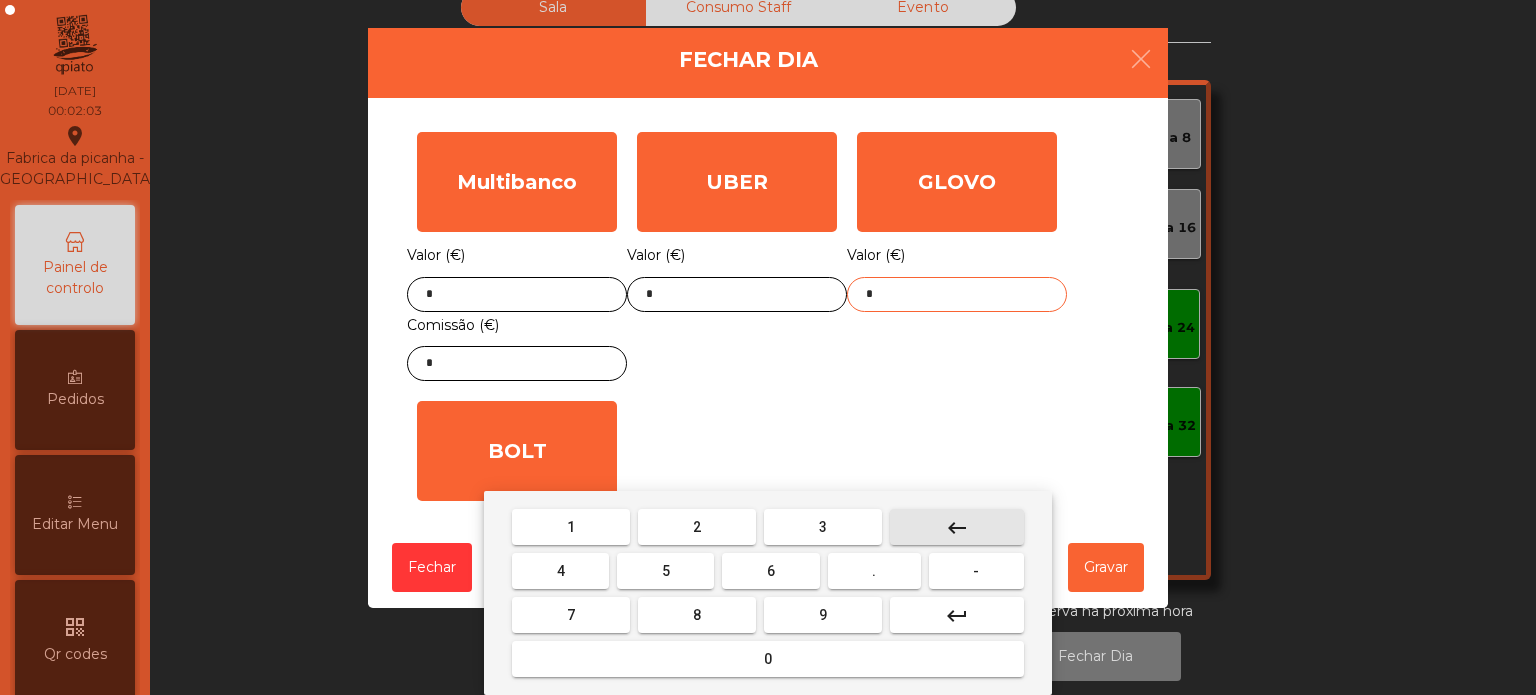click on "keyboard_backspace" at bounding box center [957, 527] 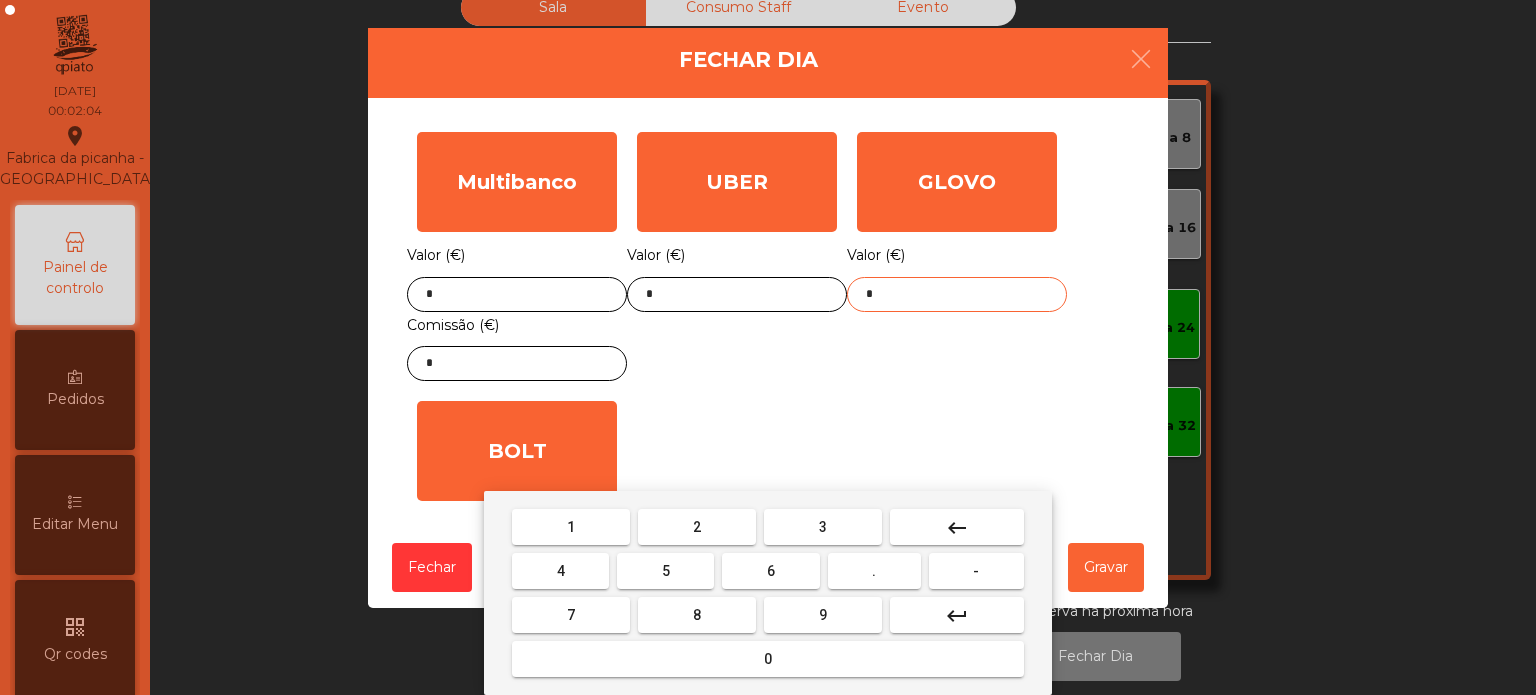 click on "." at bounding box center [874, 571] 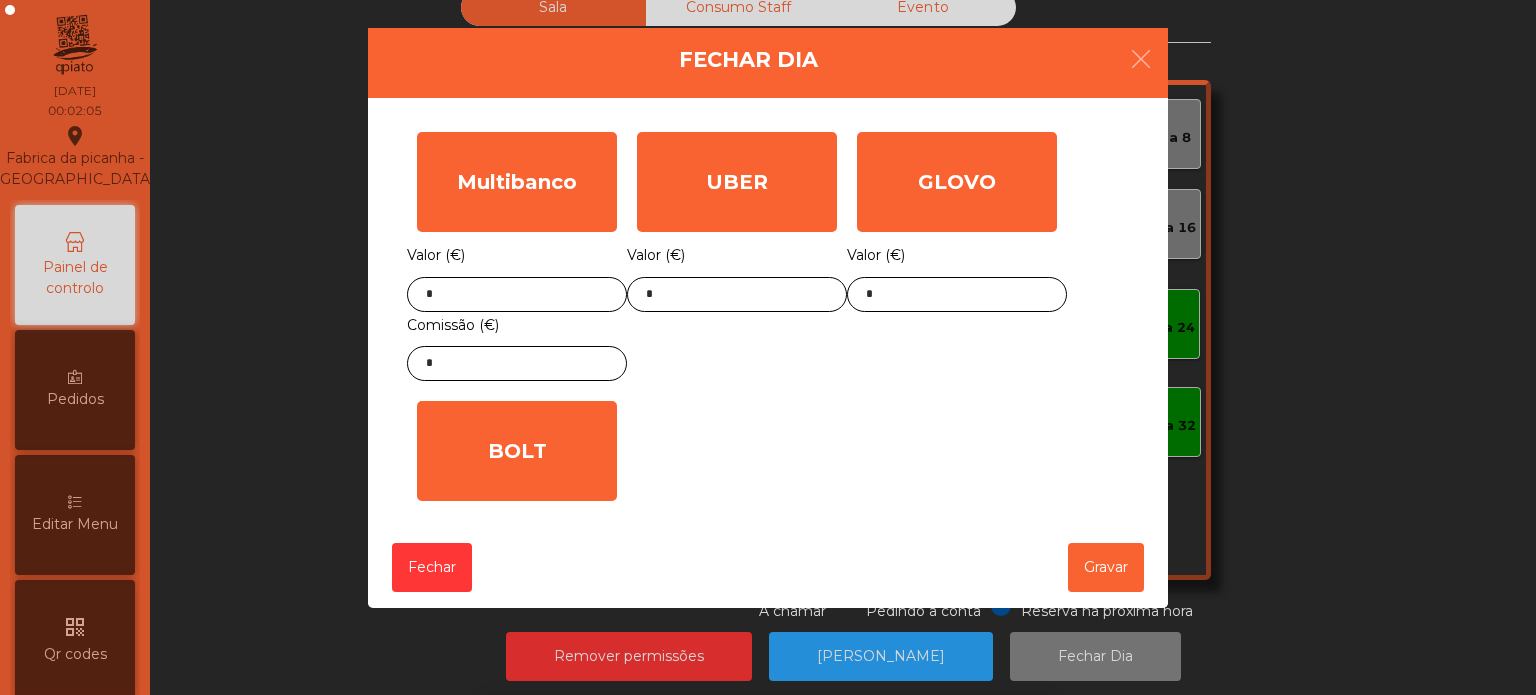 click on "1 2 3 keyboard_backspace 4 5 6 . - 7 8 9 keyboard_return 0" at bounding box center (768, 593) 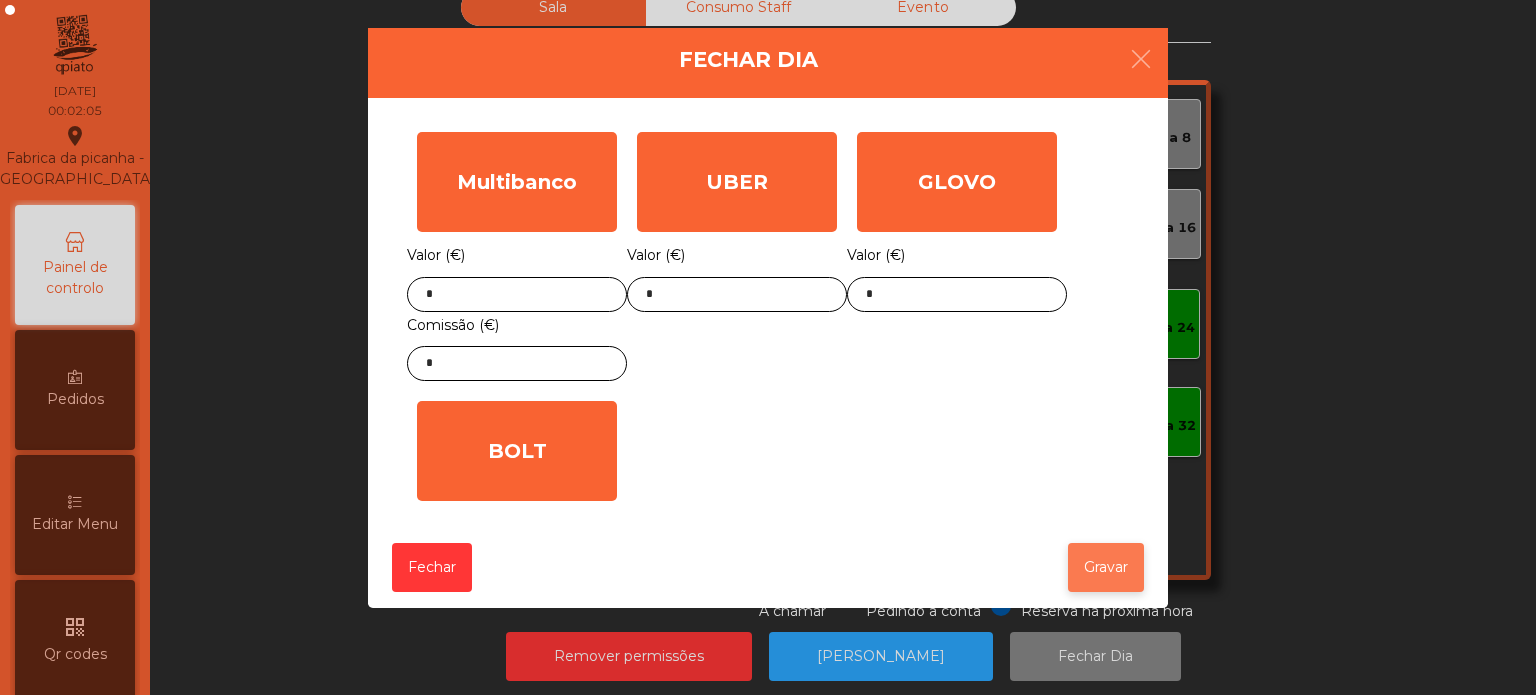 click on "Gravar" 